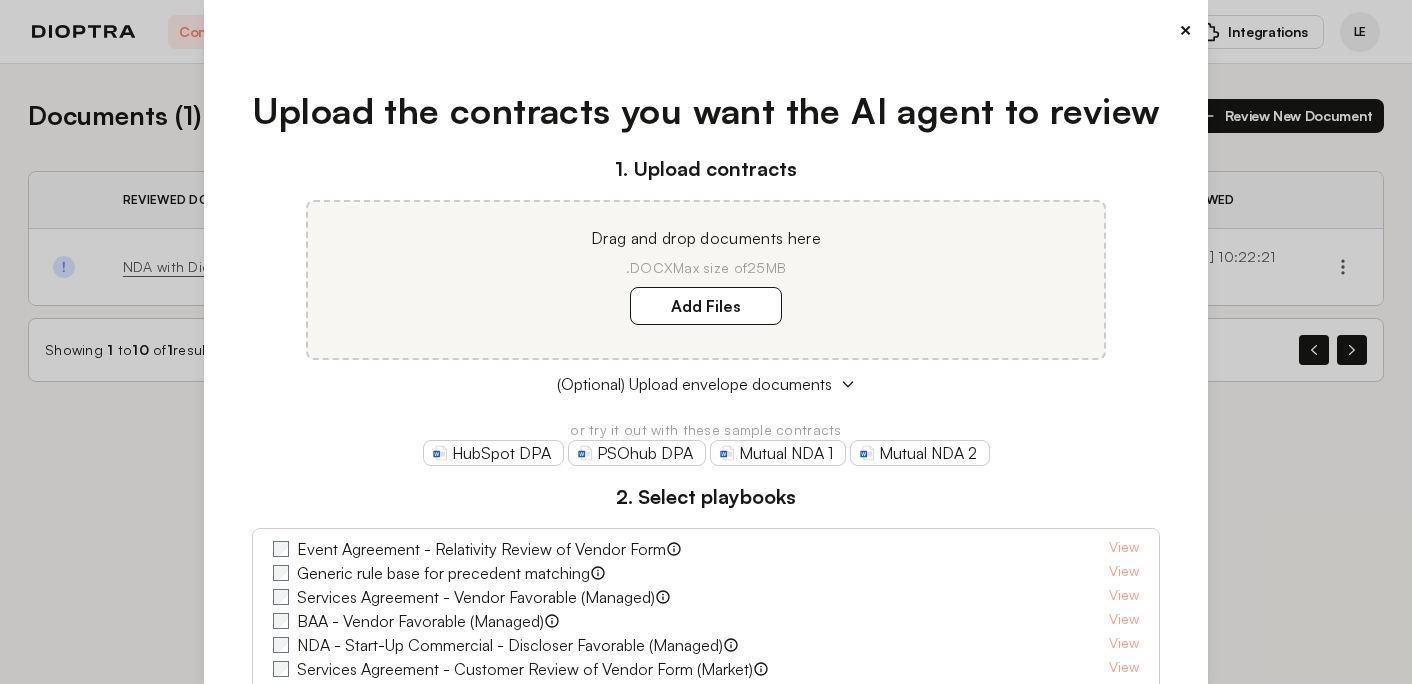 scroll, scrollTop: 0, scrollLeft: 0, axis: both 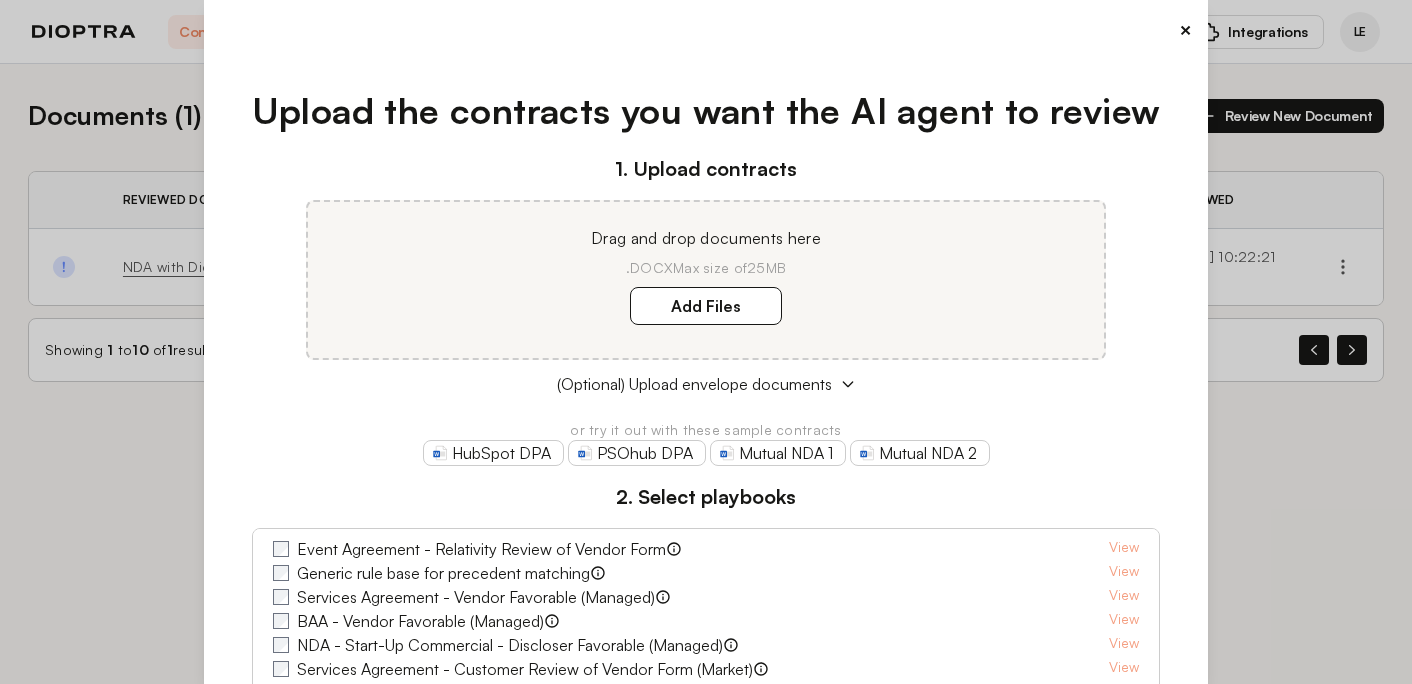 click on "×" at bounding box center (1185, 30) 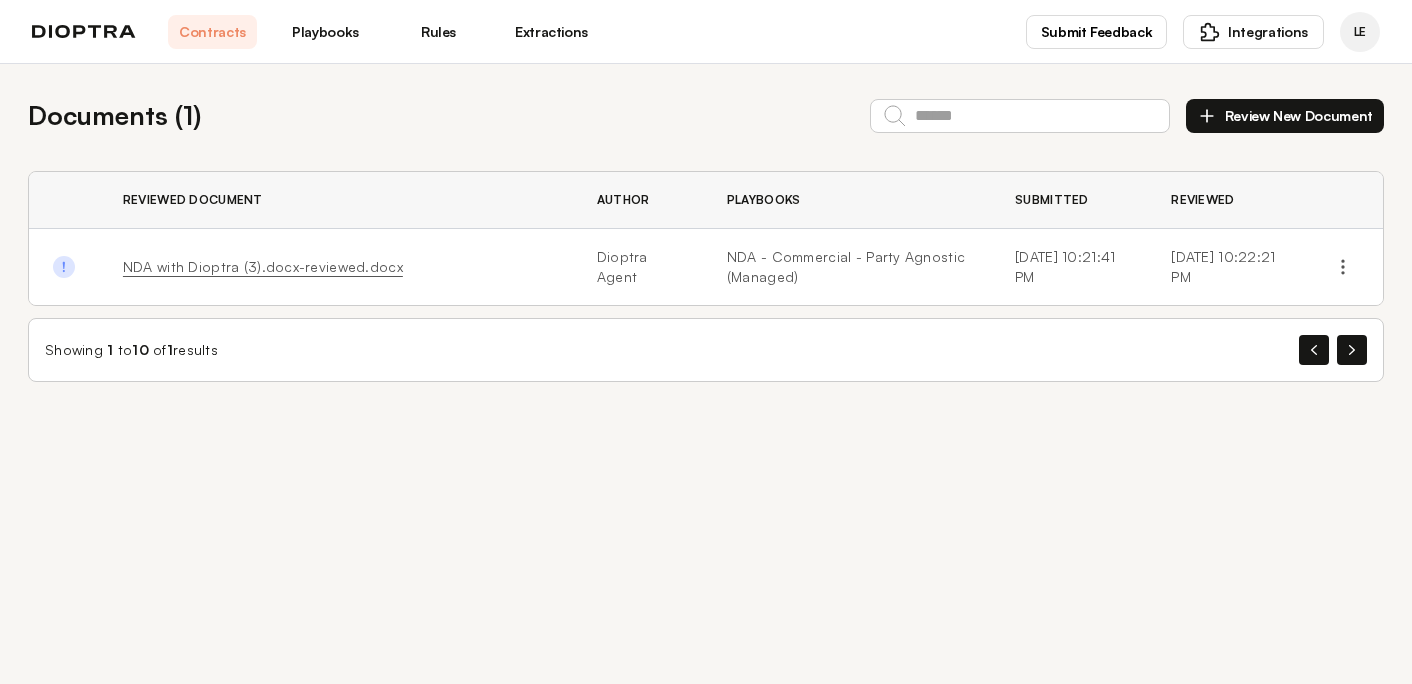 click on "Playbooks" at bounding box center (325, 32) 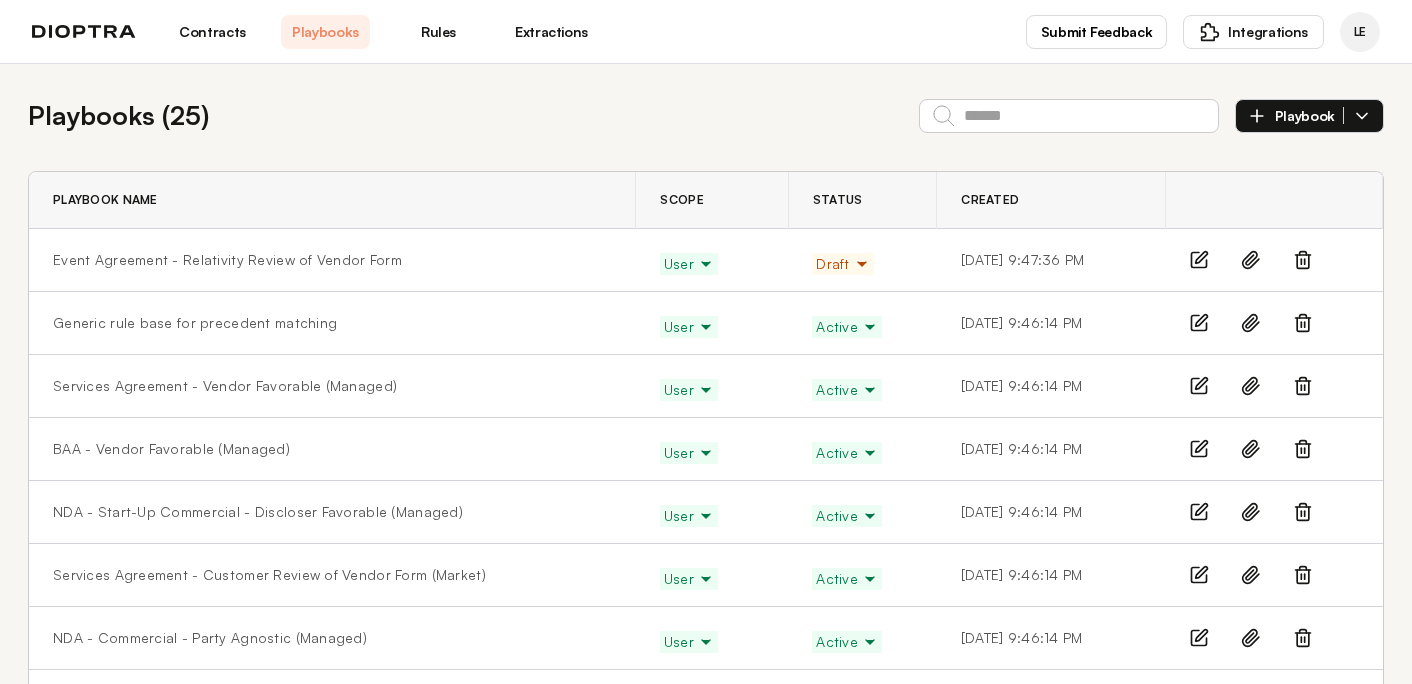 click on "Contracts" at bounding box center [212, 32] 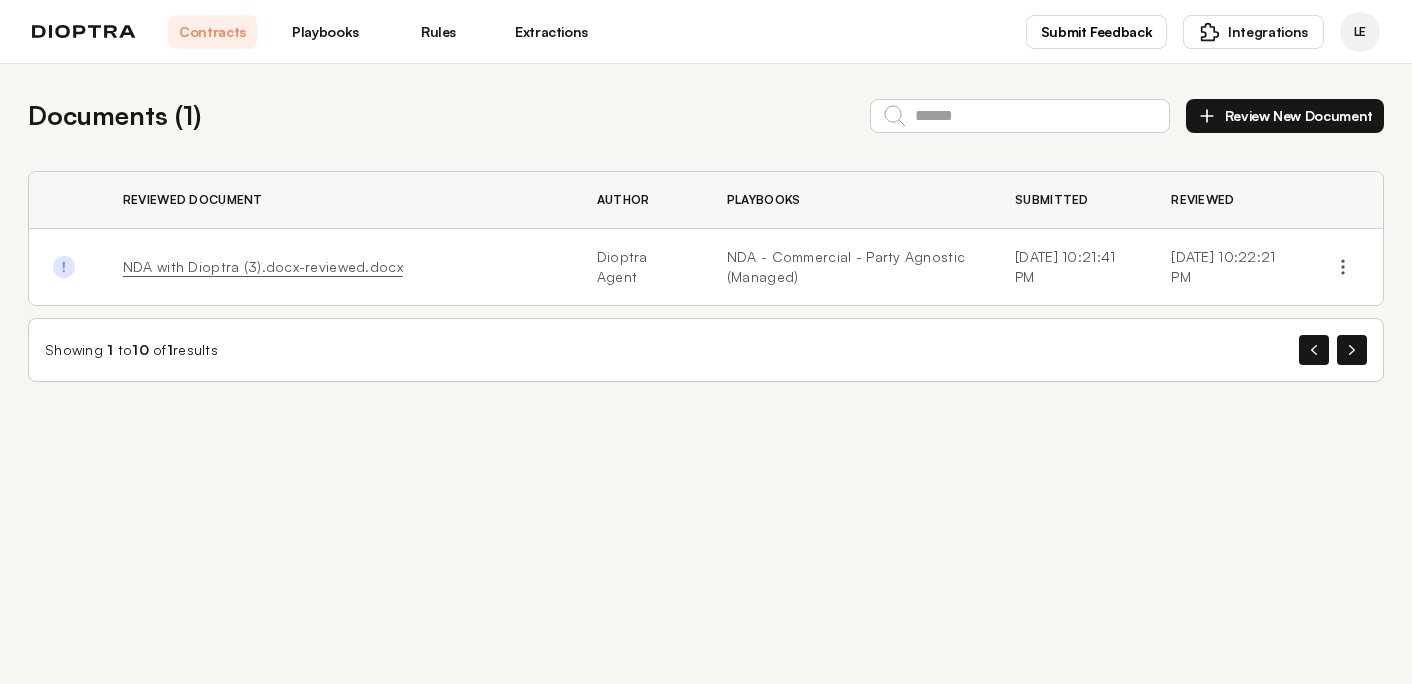 click on "Contracts" at bounding box center (212, 32) 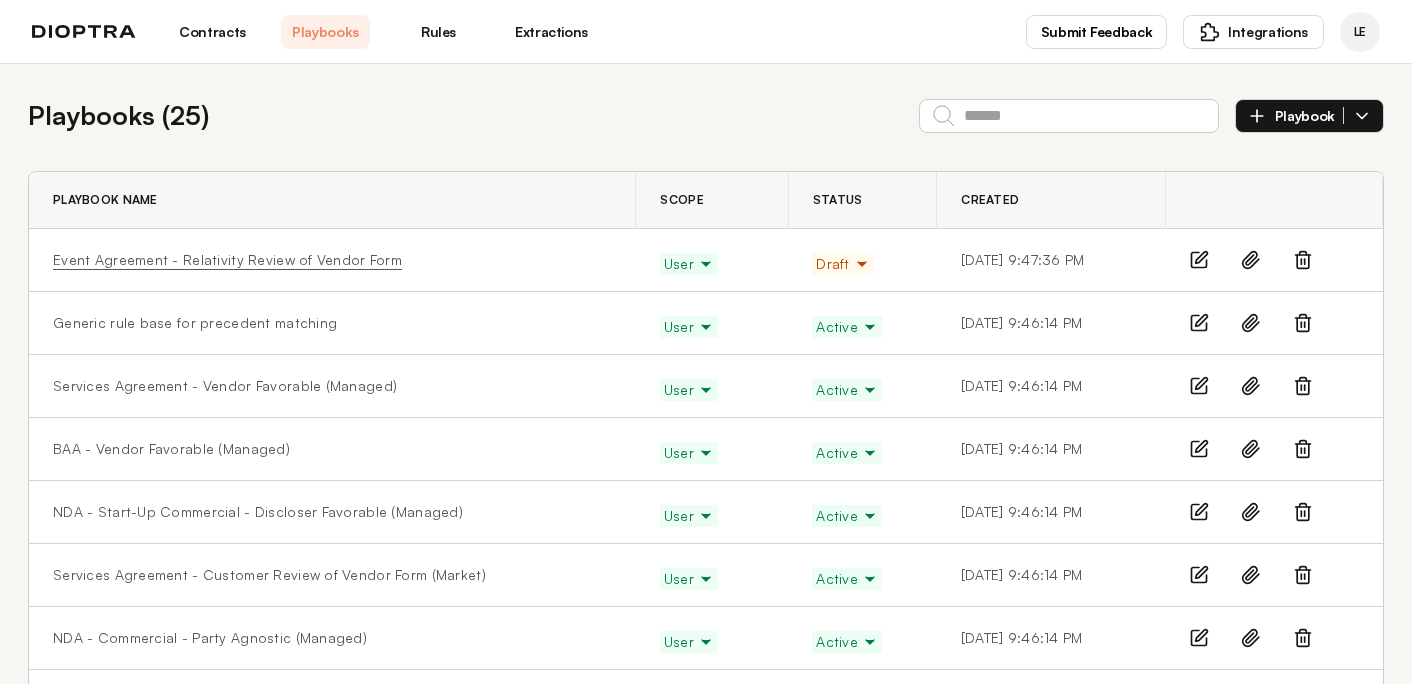 click on "Event Agreement - Relativity Review of Vendor Form" at bounding box center (227, 260) 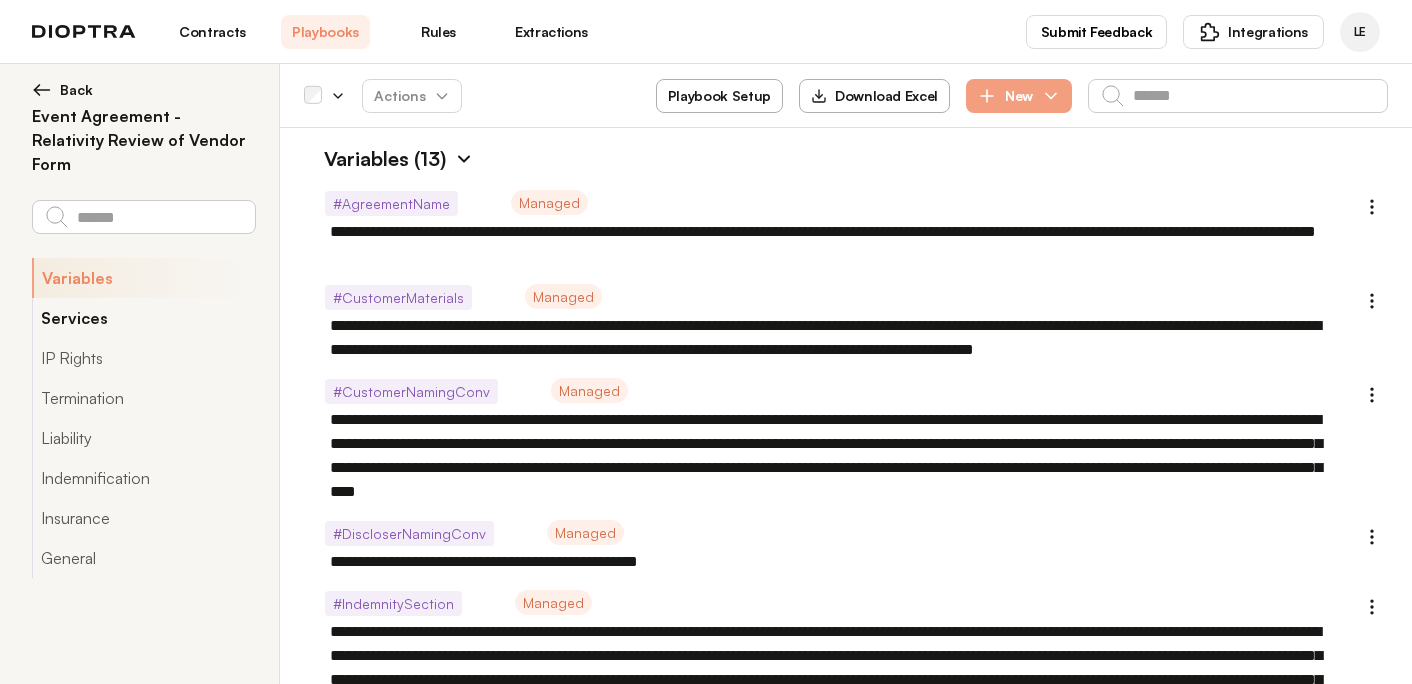 click on "Services" at bounding box center (143, 318) 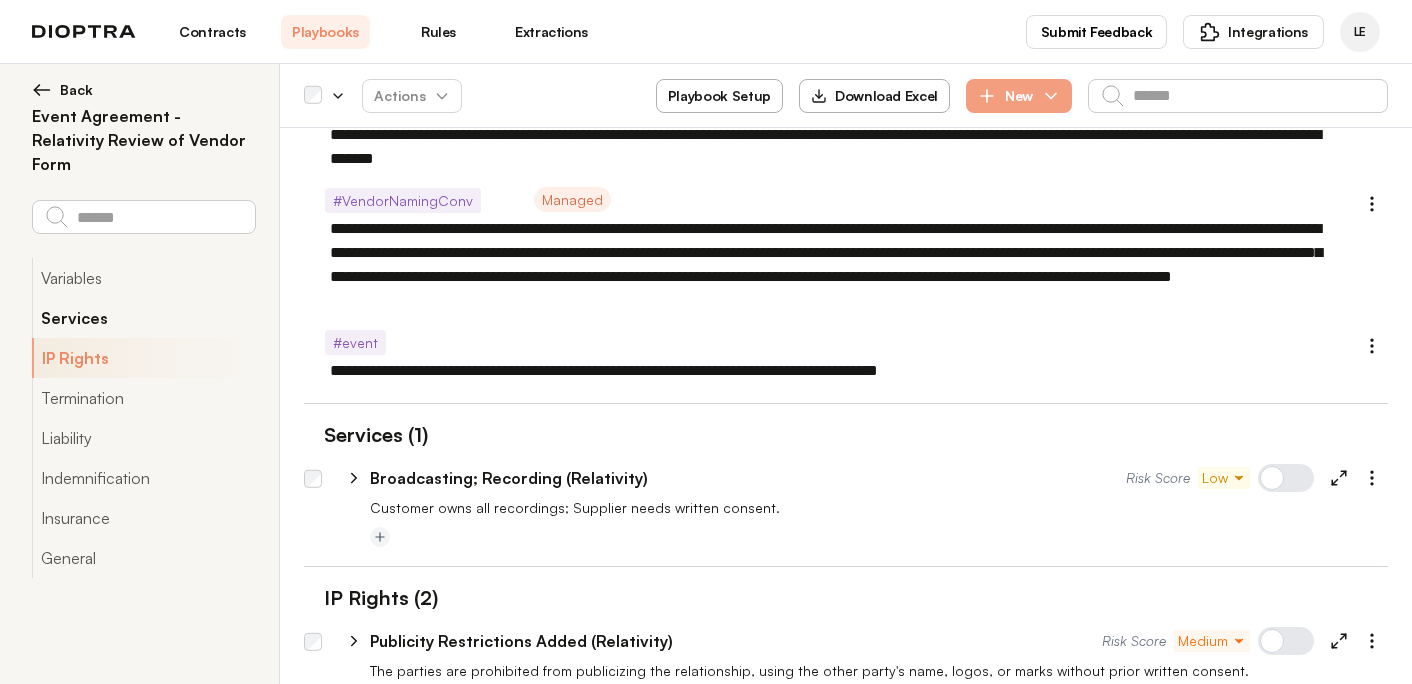 scroll, scrollTop: 1074, scrollLeft: 0, axis: vertical 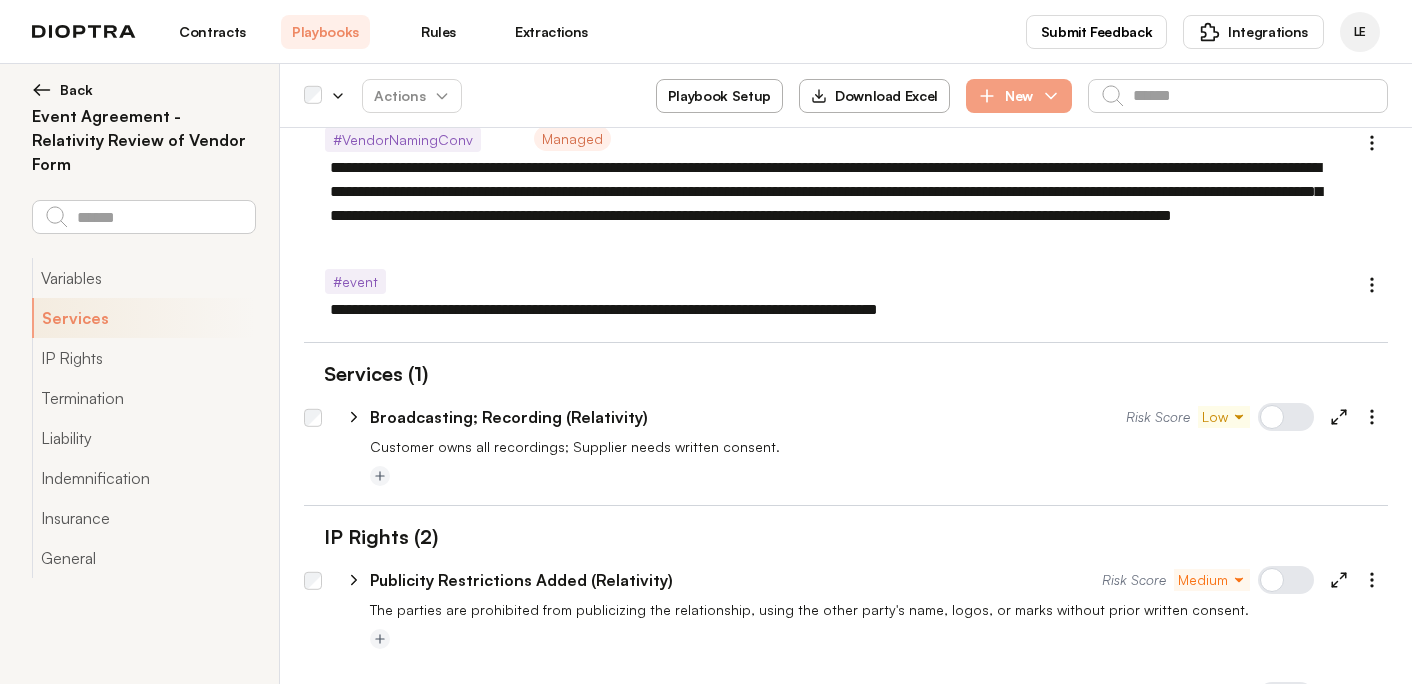 click 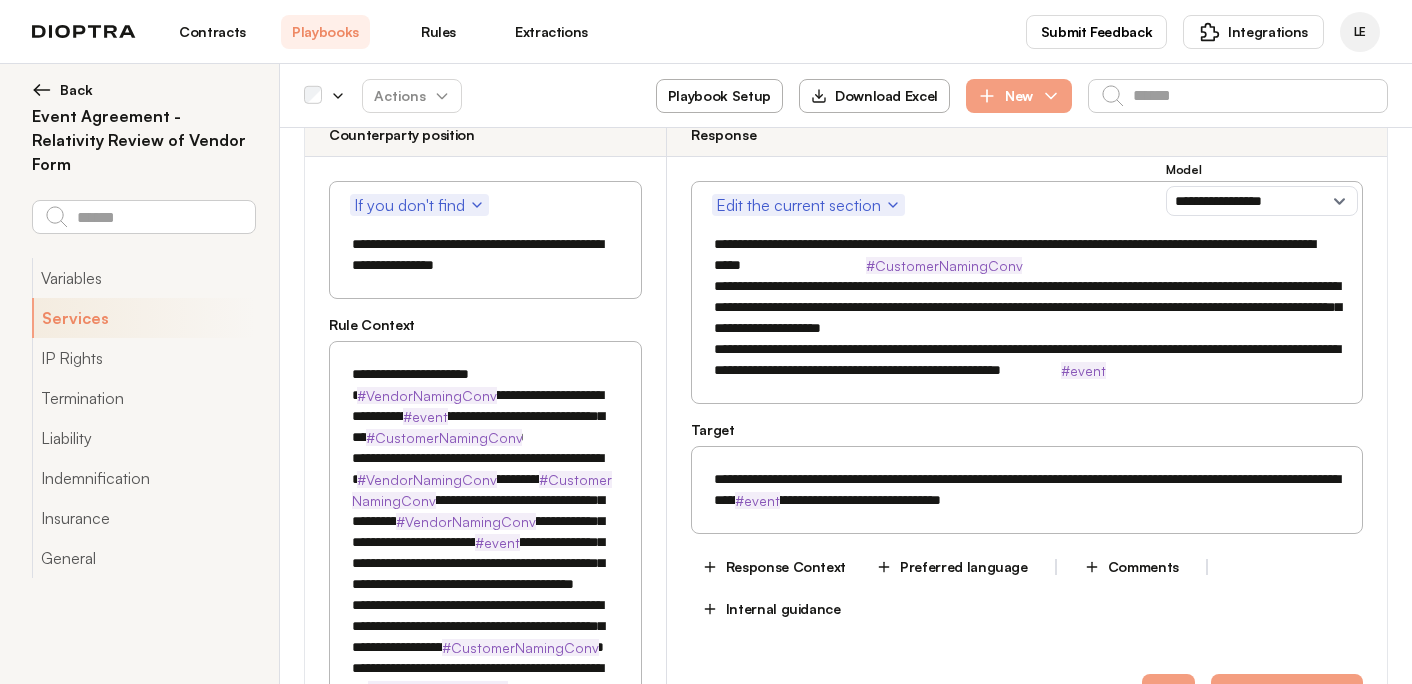 scroll, scrollTop: 1476, scrollLeft: 0, axis: vertical 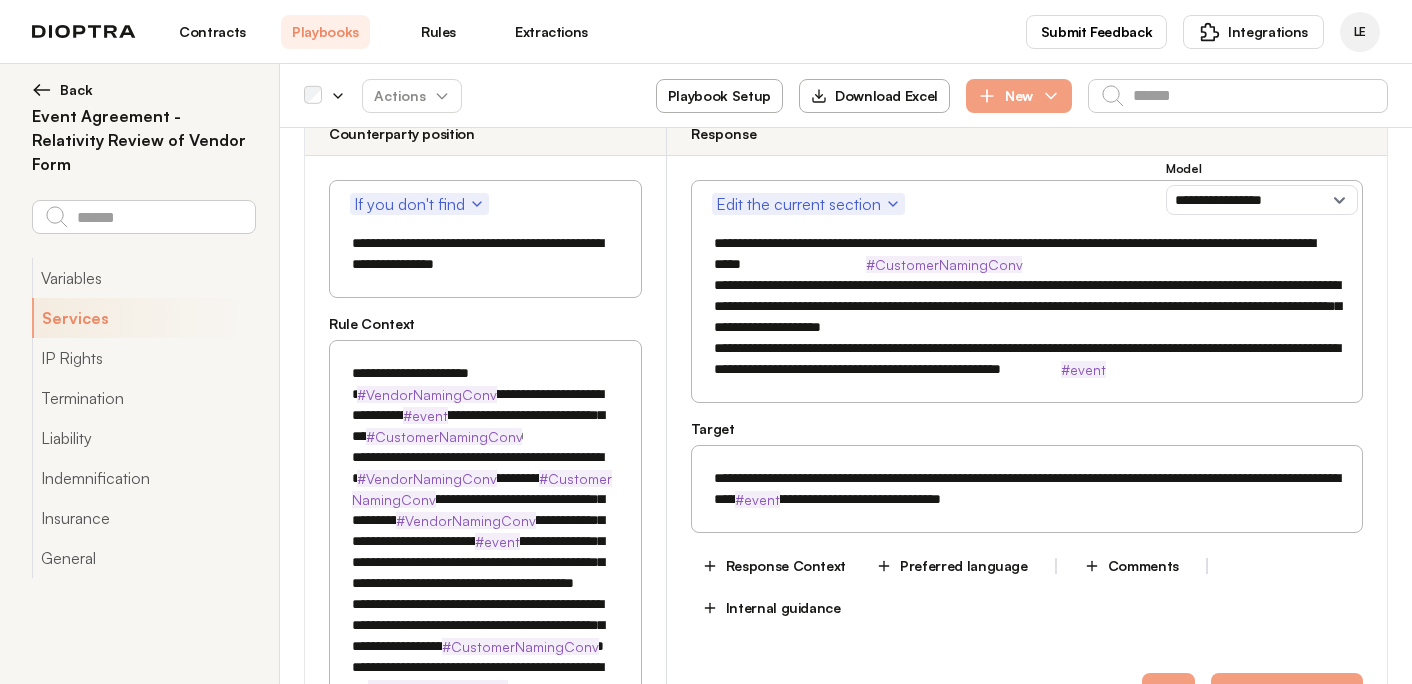 click at bounding box center [485, 741] 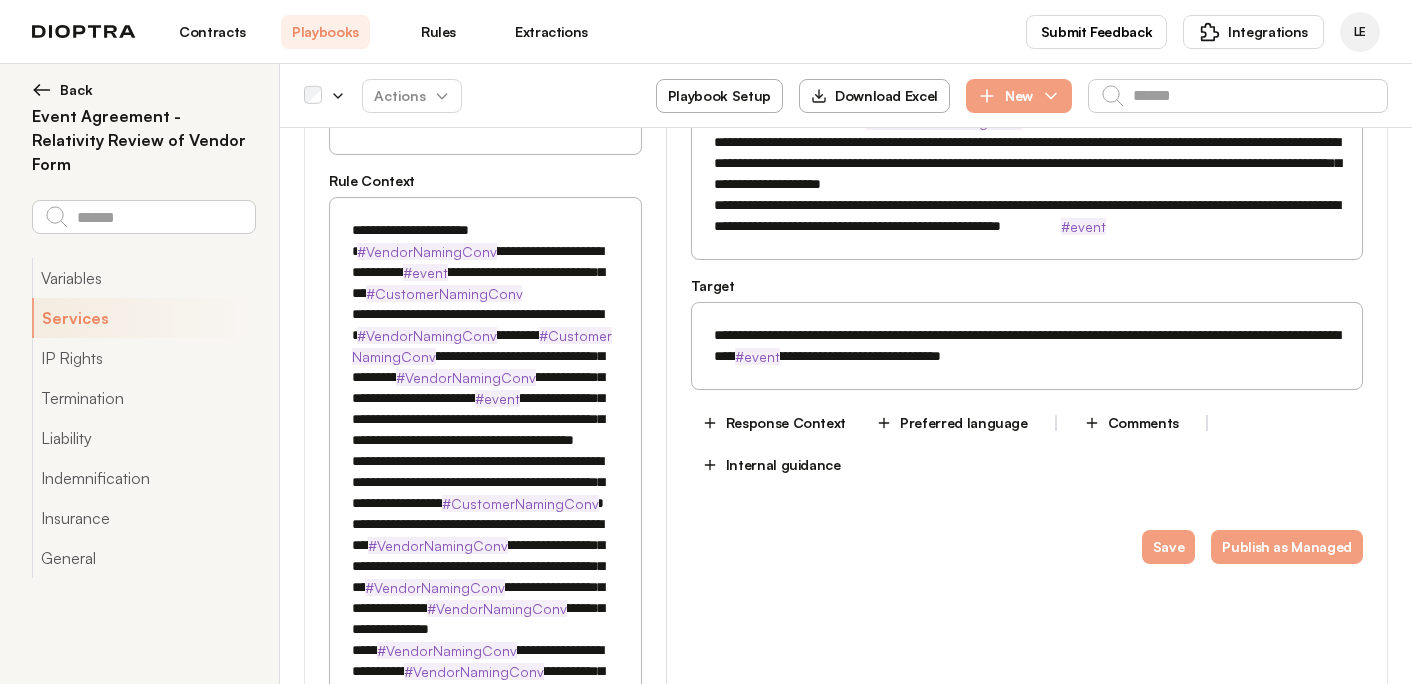 scroll, scrollTop: 1620, scrollLeft: 0, axis: vertical 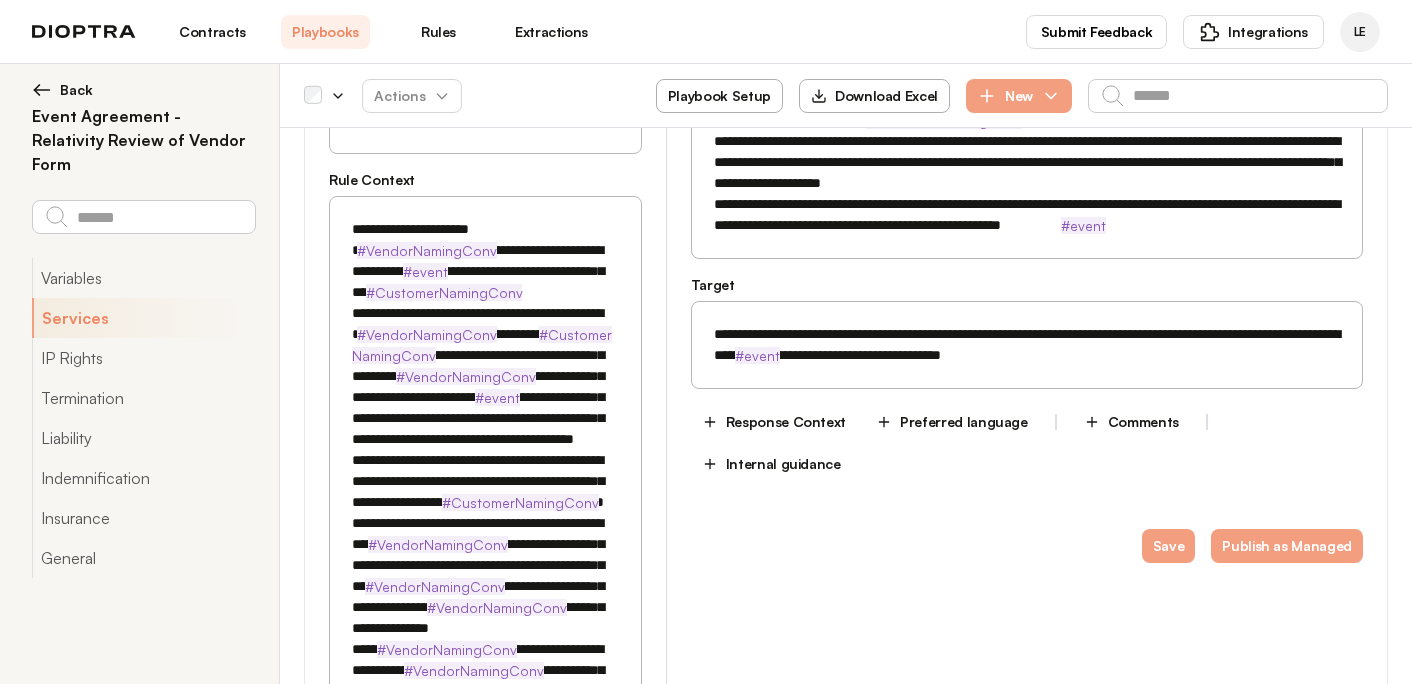 click at bounding box center [485, 597] 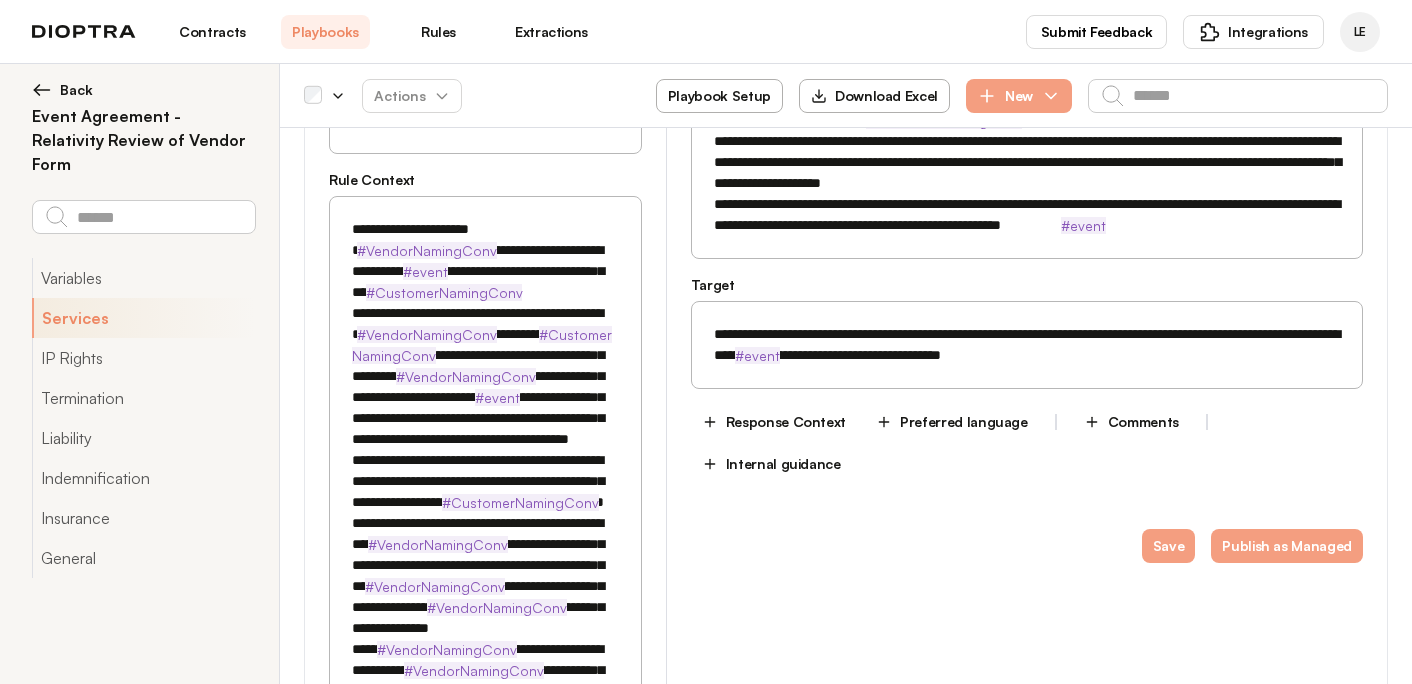 click at bounding box center [485, 597] 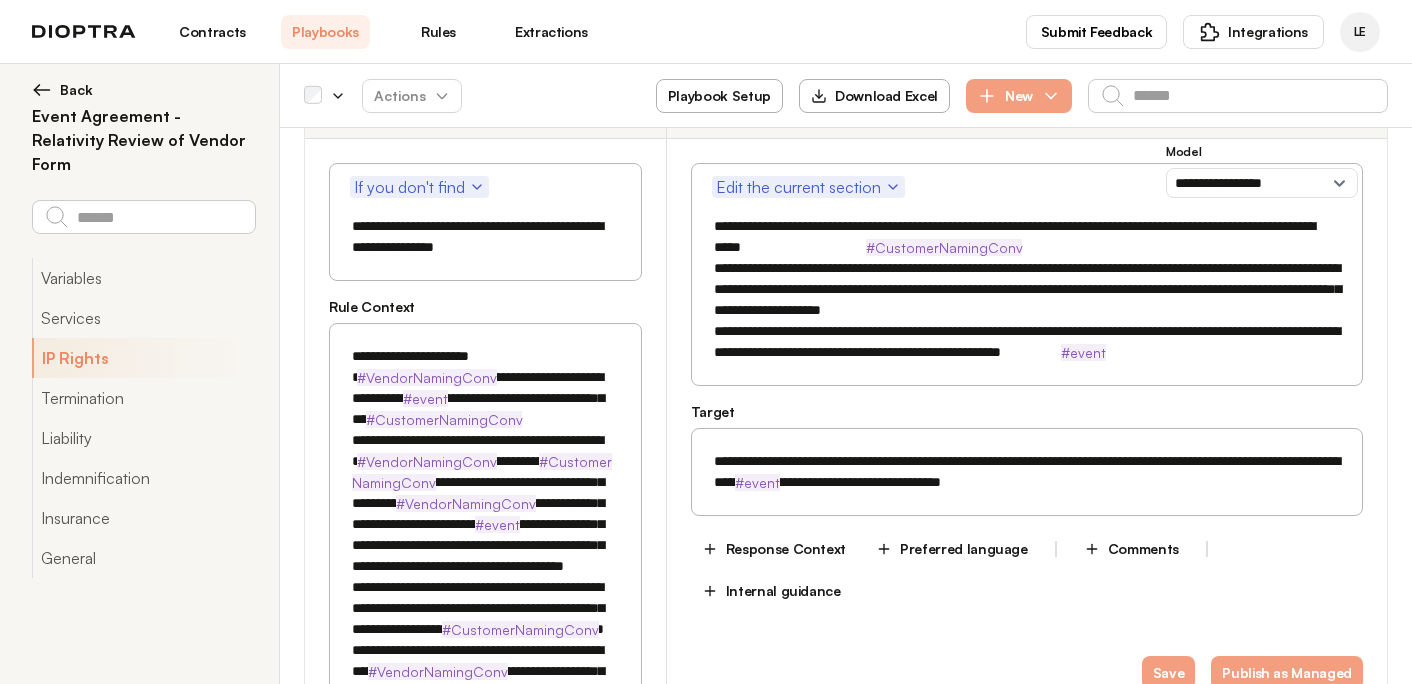 scroll, scrollTop: 1399, scrollLeft: 0, axis: vertical 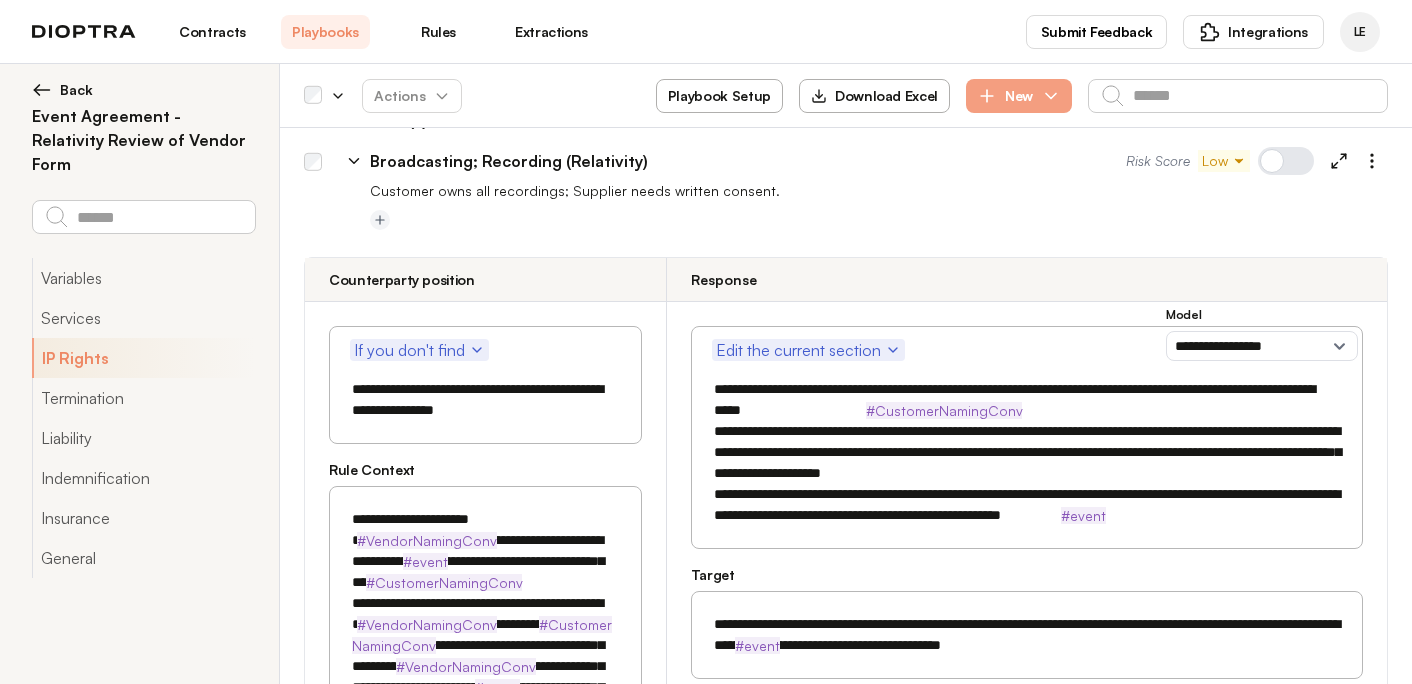 type on "*" 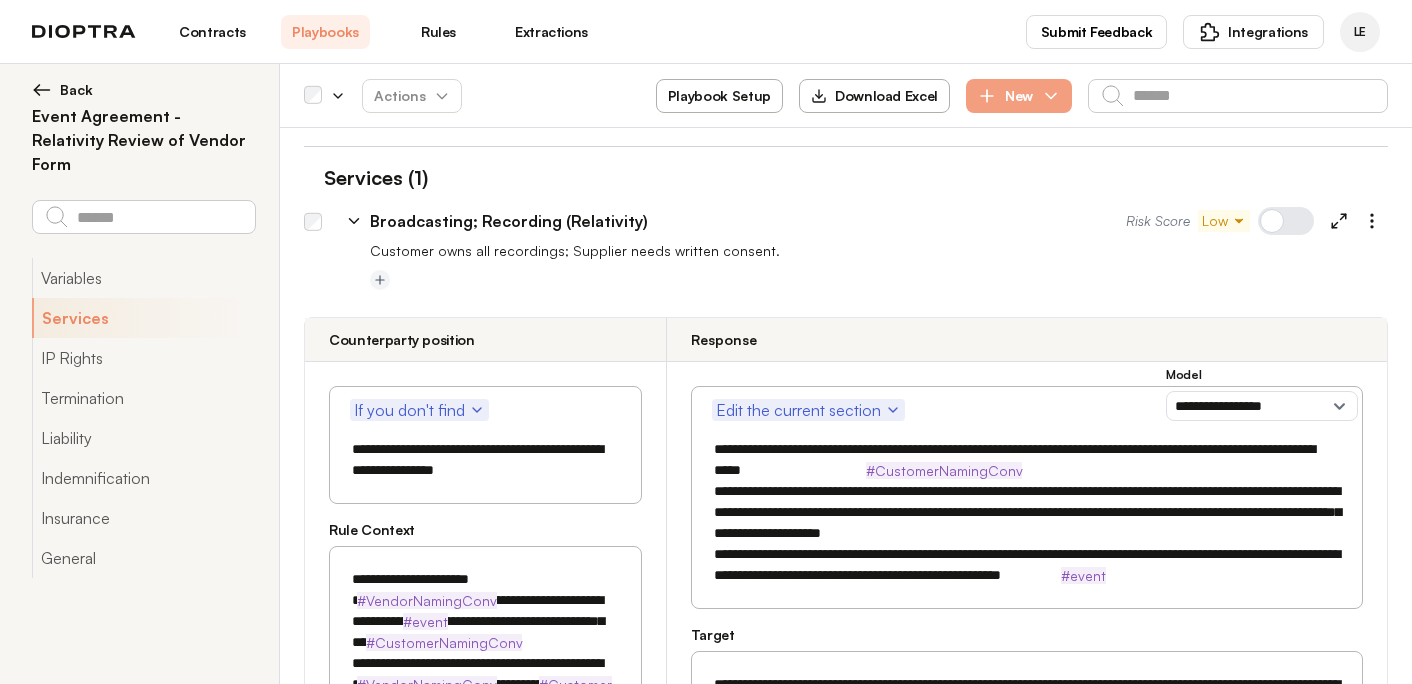 type on "**********" 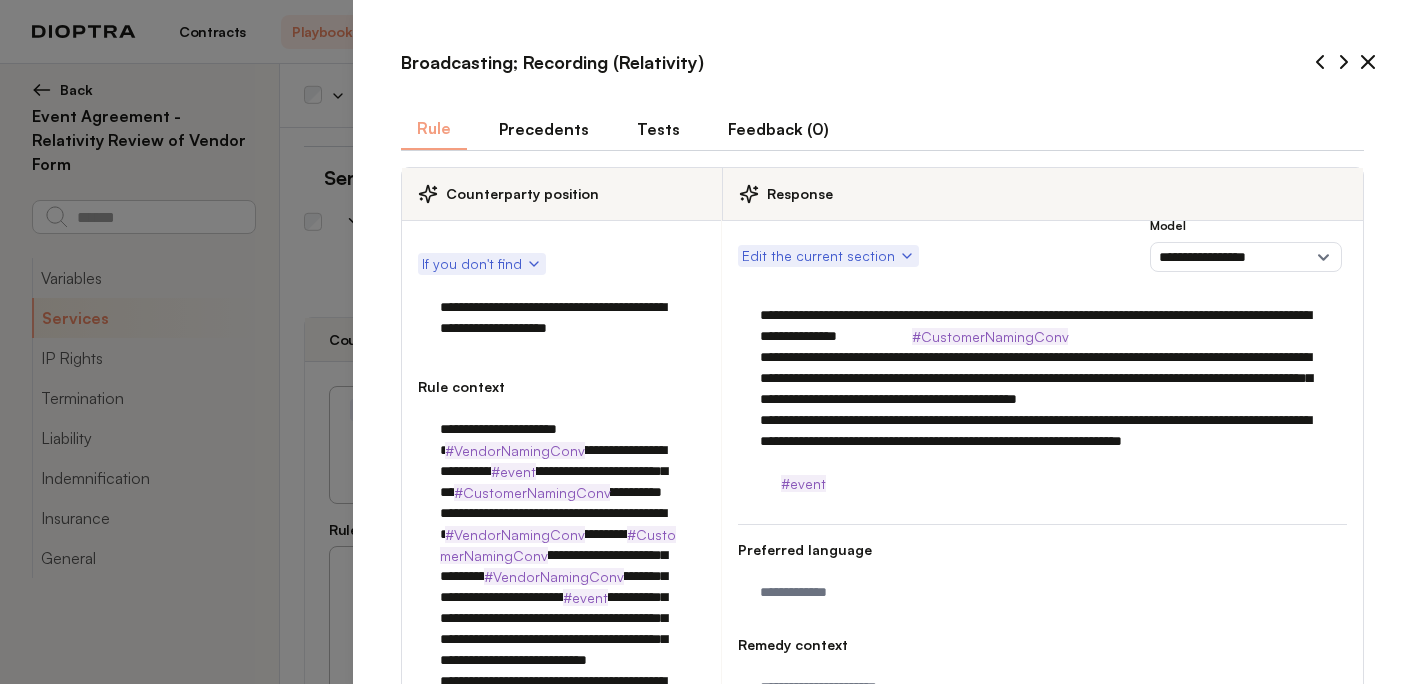 click on "Tests" at bounding box center [658, 129] 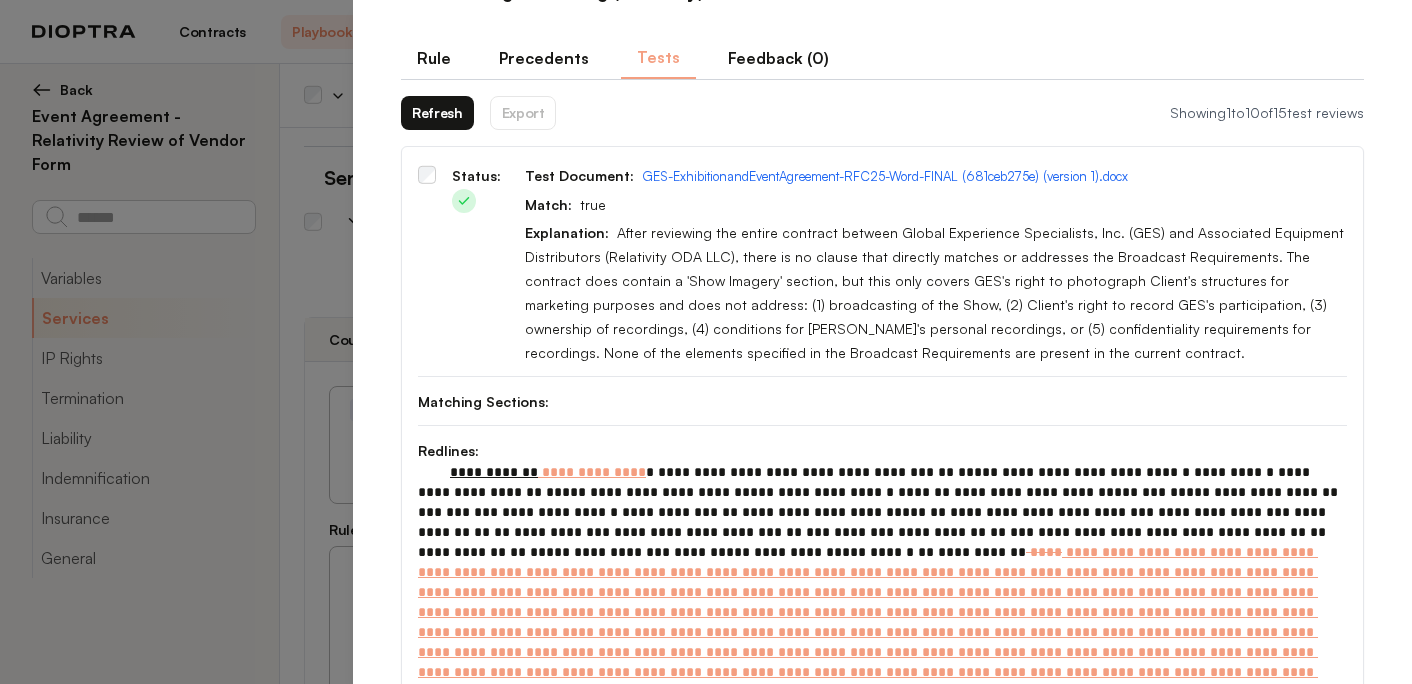 scroll, scrollTop: 109, scrollLeft: 0, axis: vertical 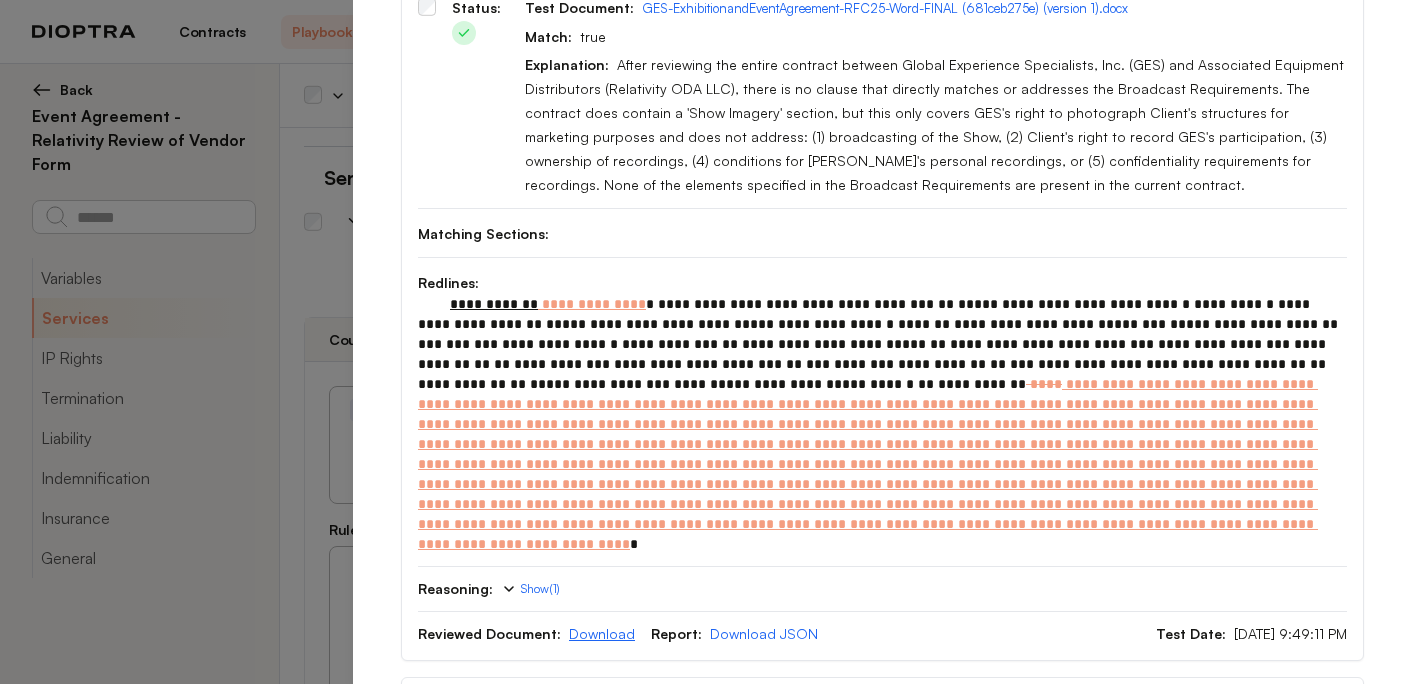 click on "Download" at bounding box center [602, 633] 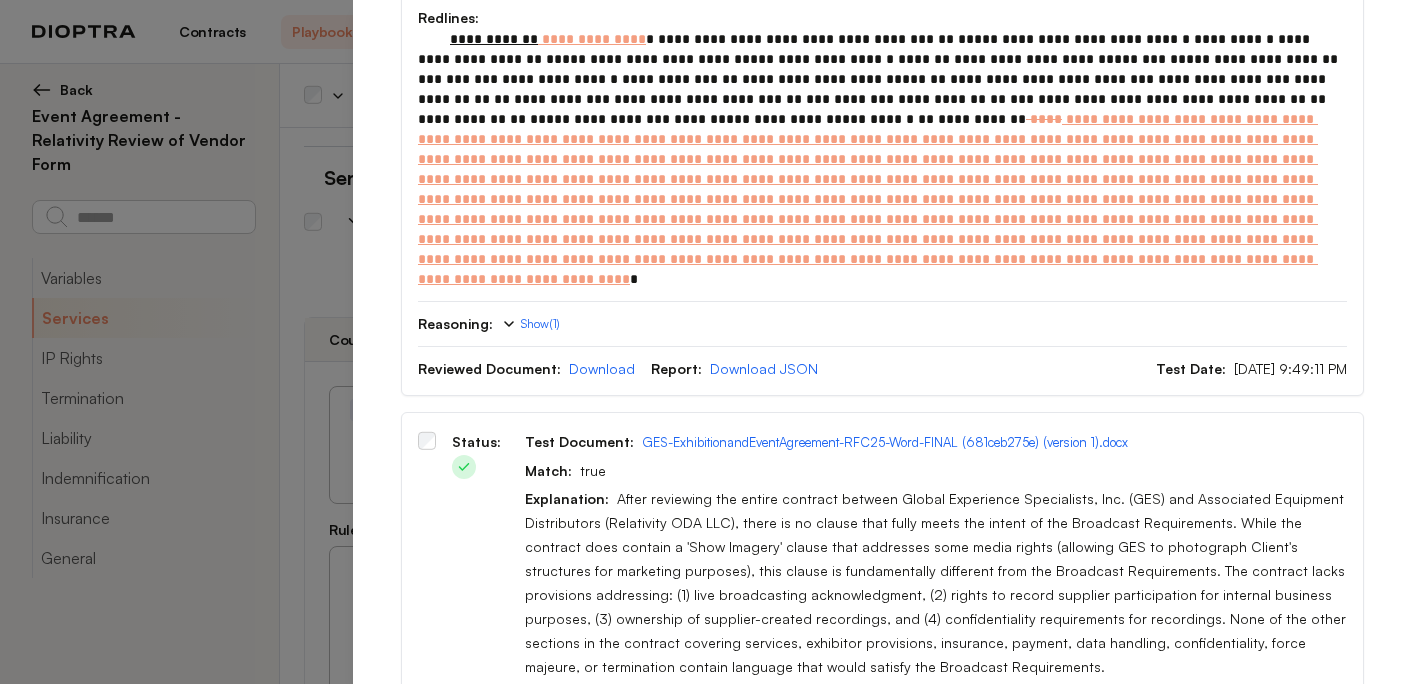 scroll, scrollTop: 0, scrollLeft: 0, axis: both 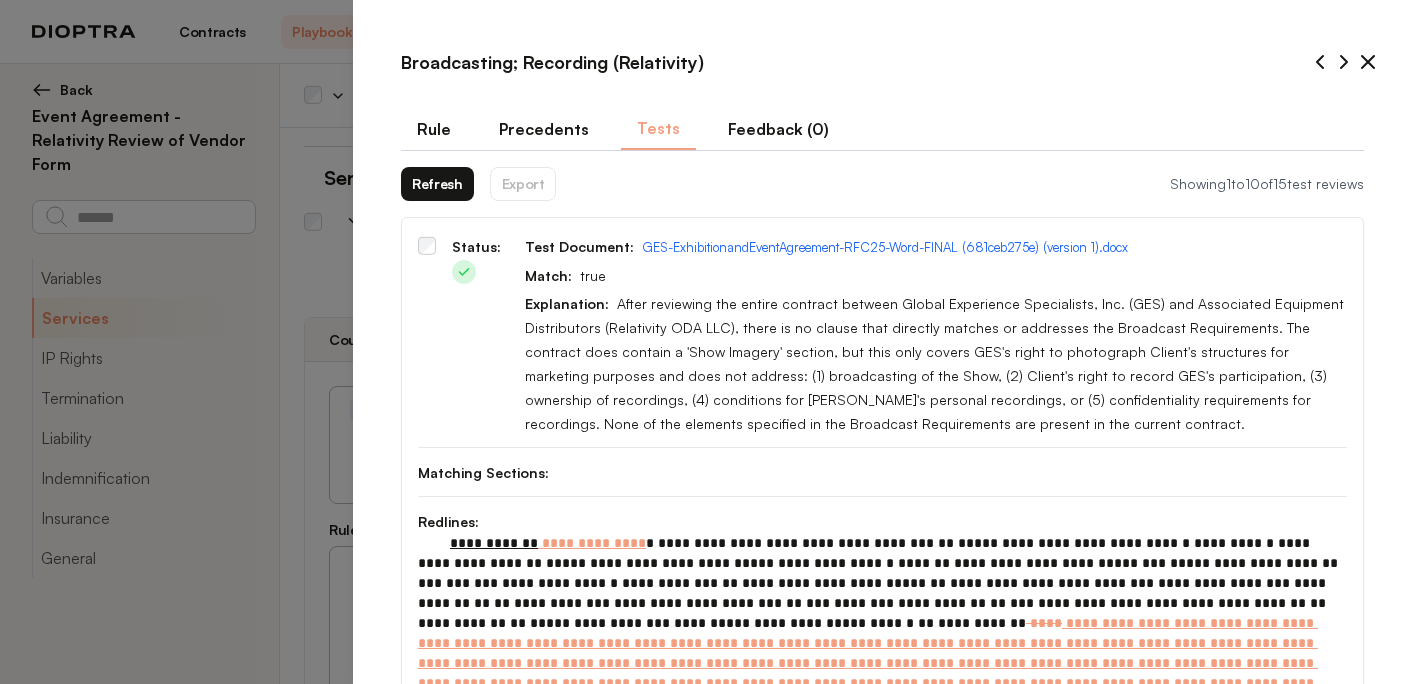 click on "Rule" at bounding box center (434, 129) 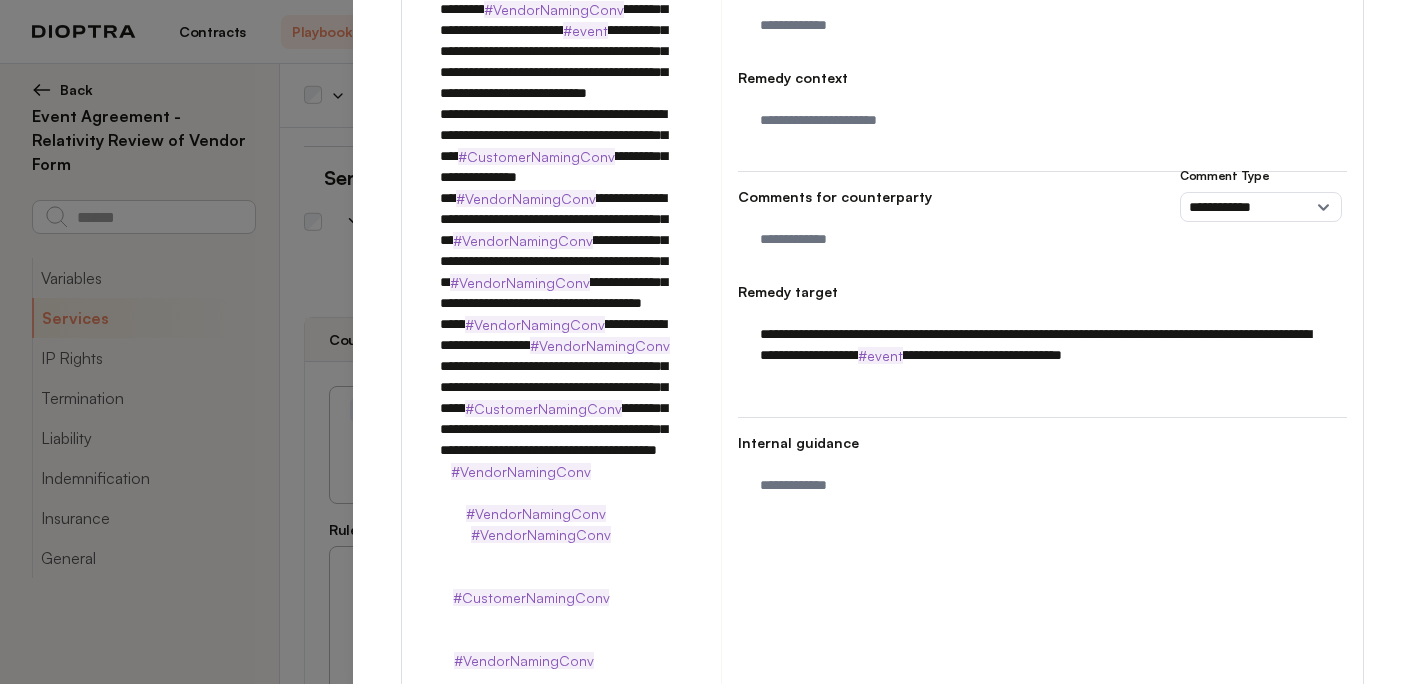 scroll, scrollTop: 685, scrollLeft: 0, axis: vertical 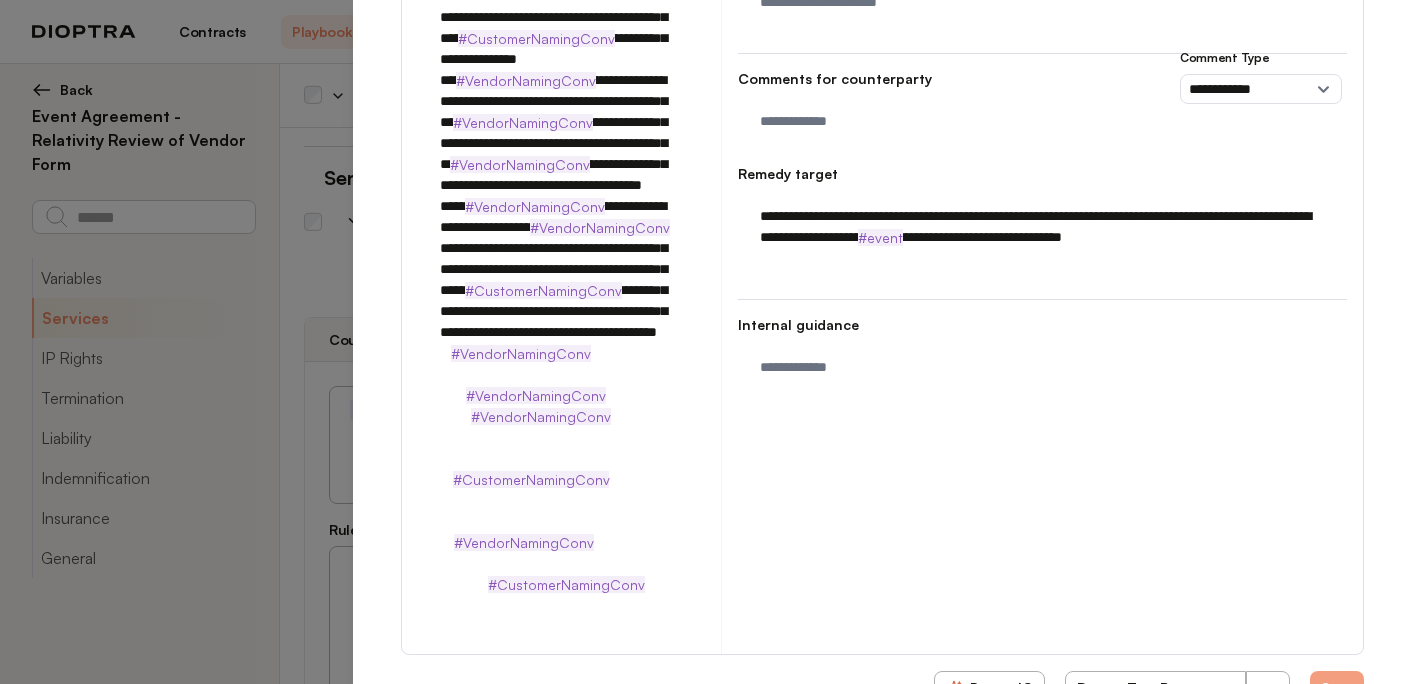 click 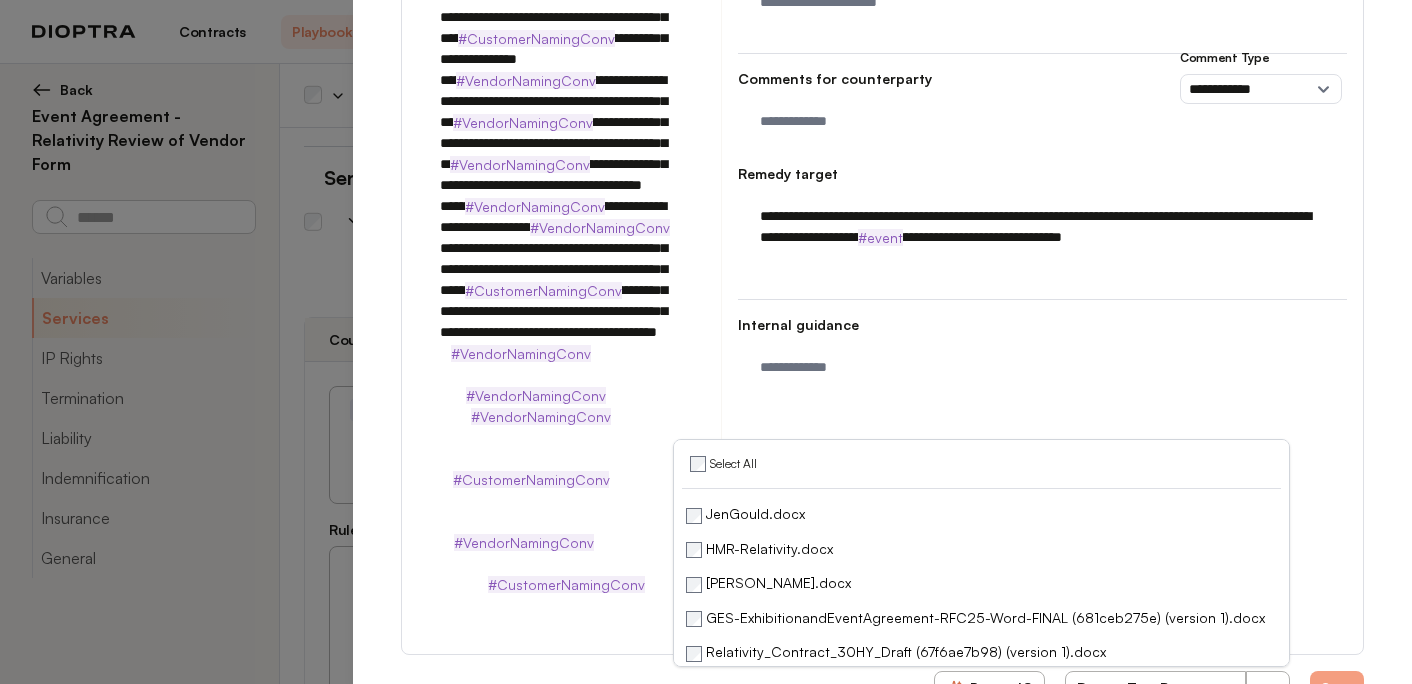 click on "Run on Test Documents" at bounding box center [1156, 688] 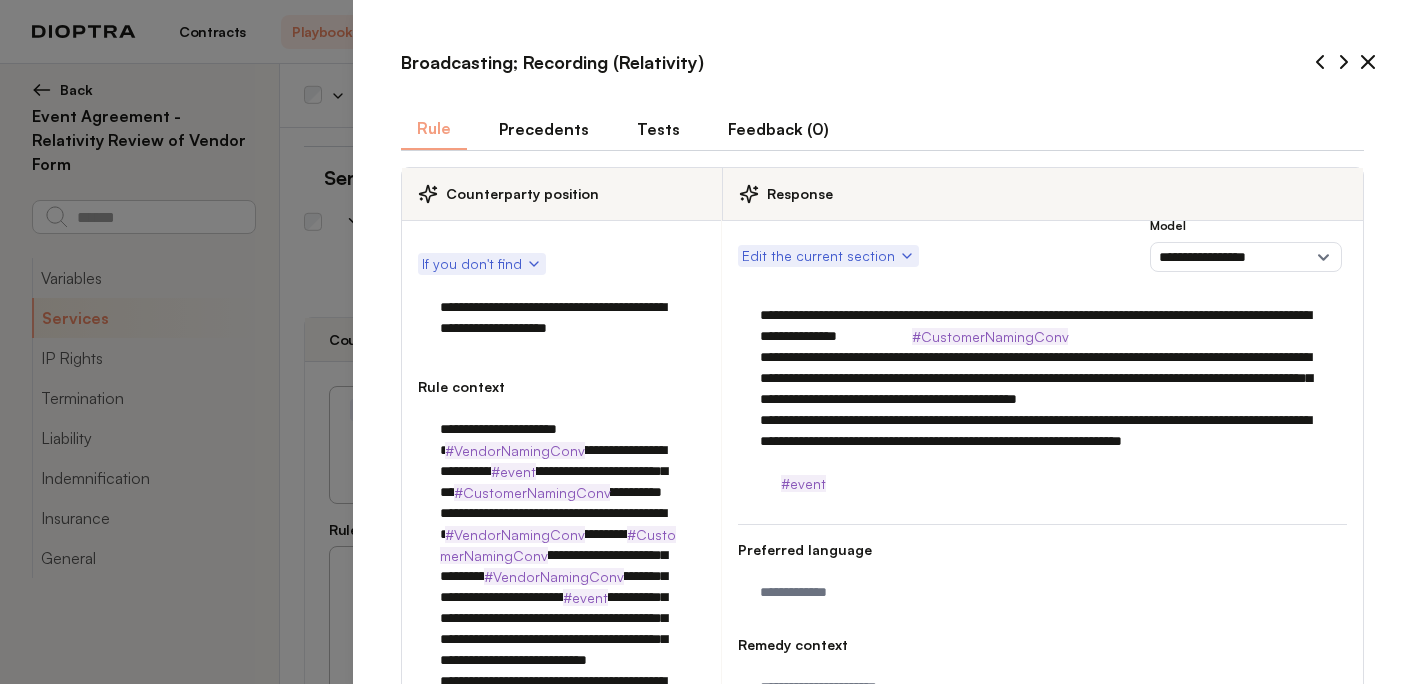 click on "Tests" at bounding box center (658, 129) 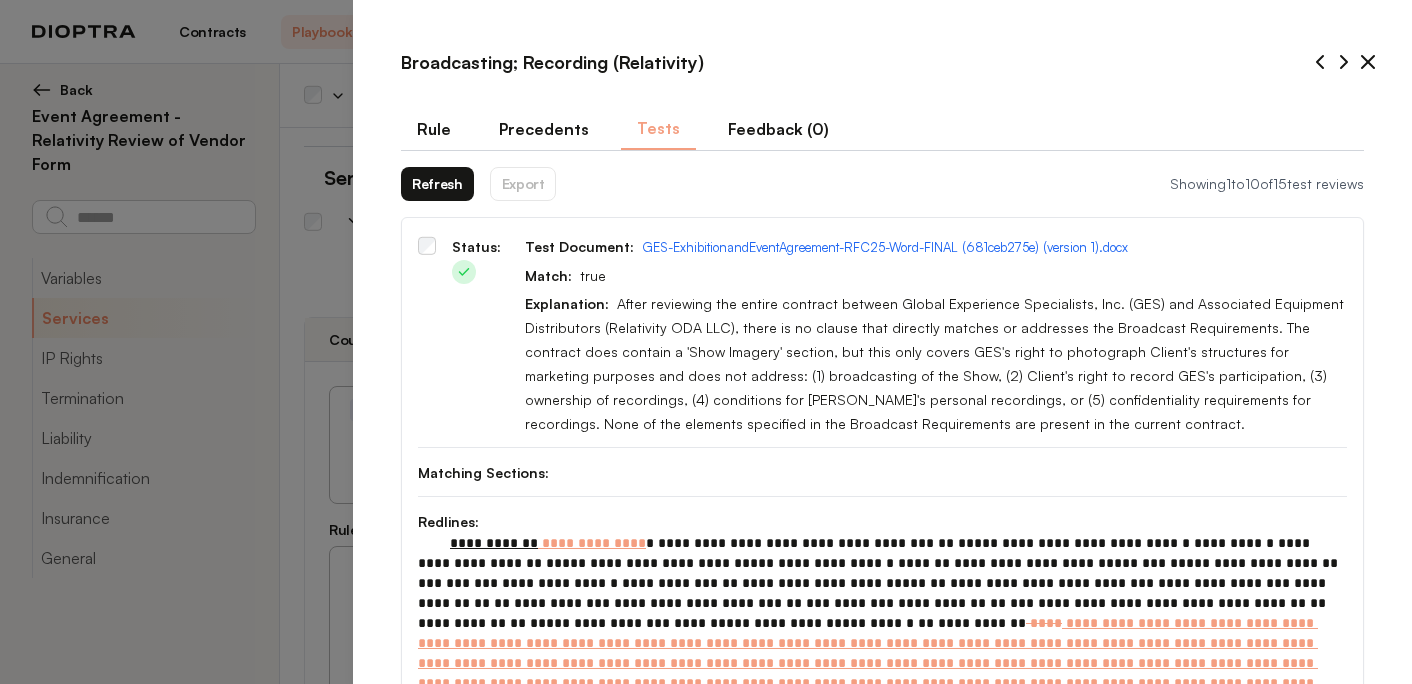click on "Refresh" at bounding box center [437, 184] 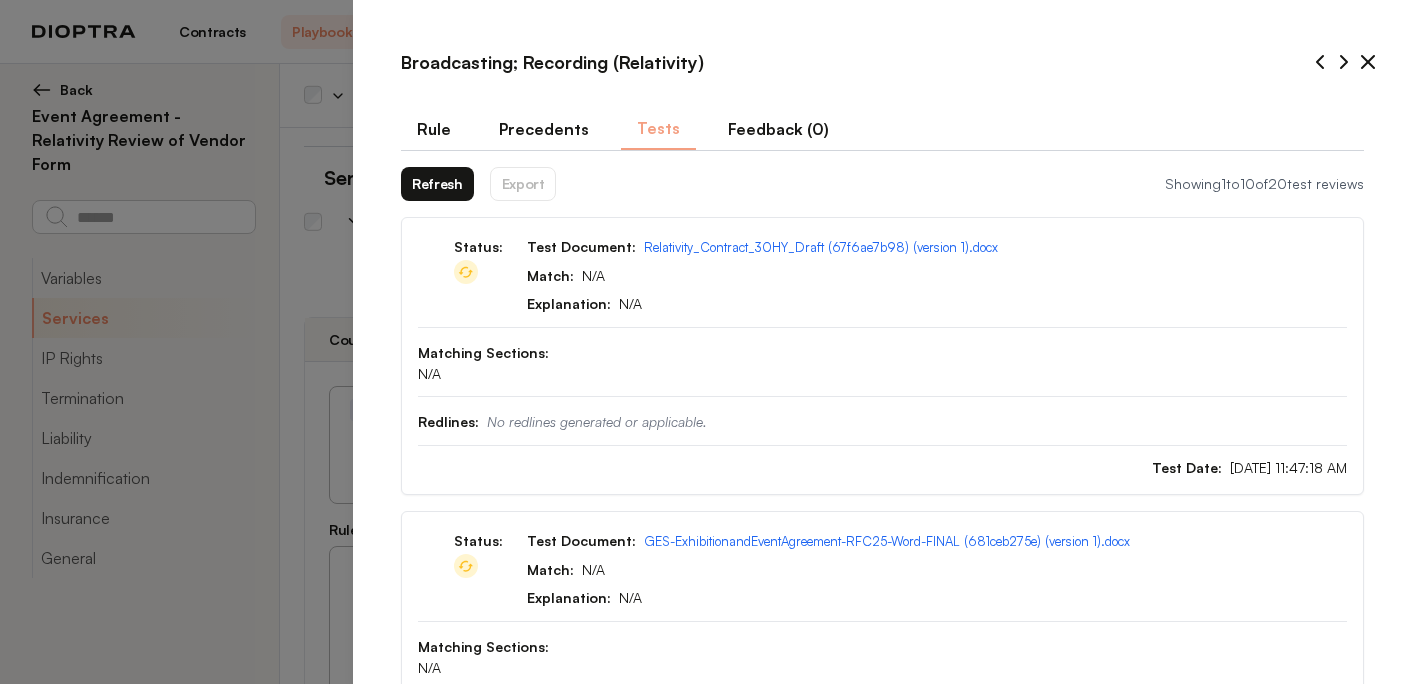 click 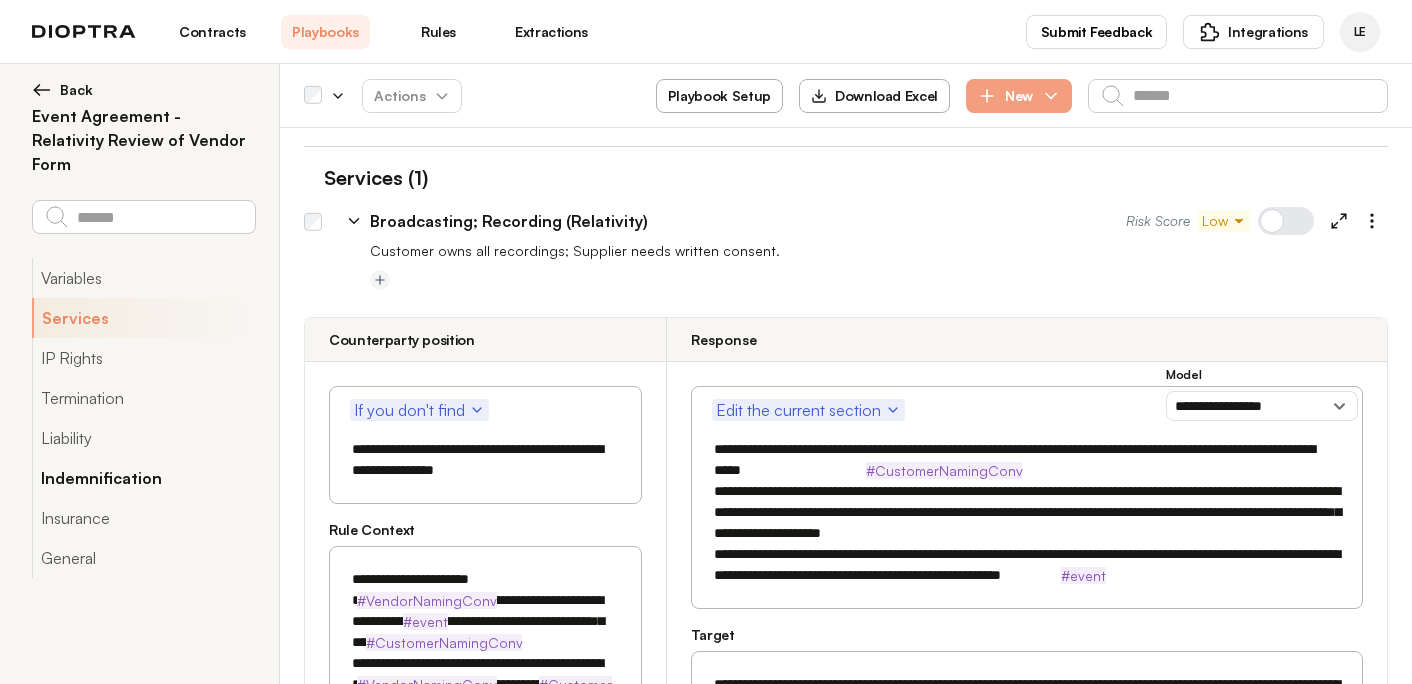 click on "Indemnification" at bounding box center [143, 478] 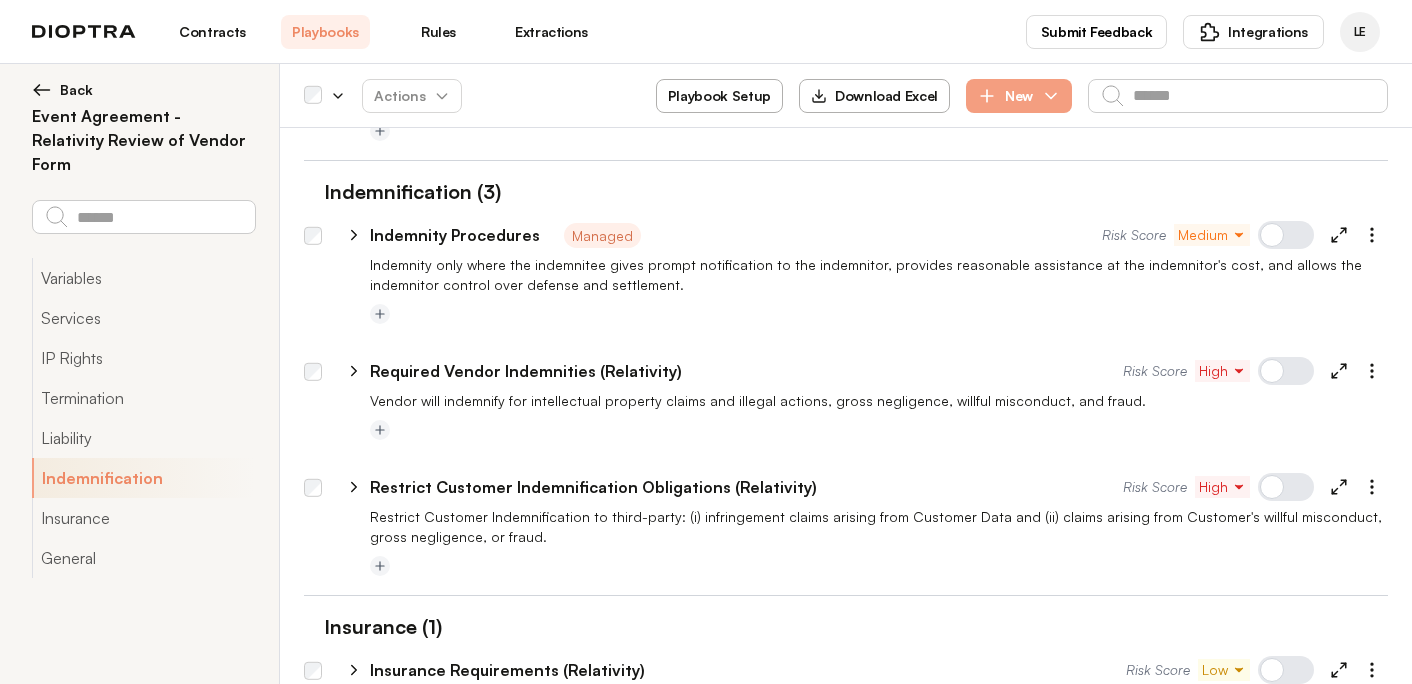 scroll, scrollTop: 3312, scrollLeft: 0, axis: vertical 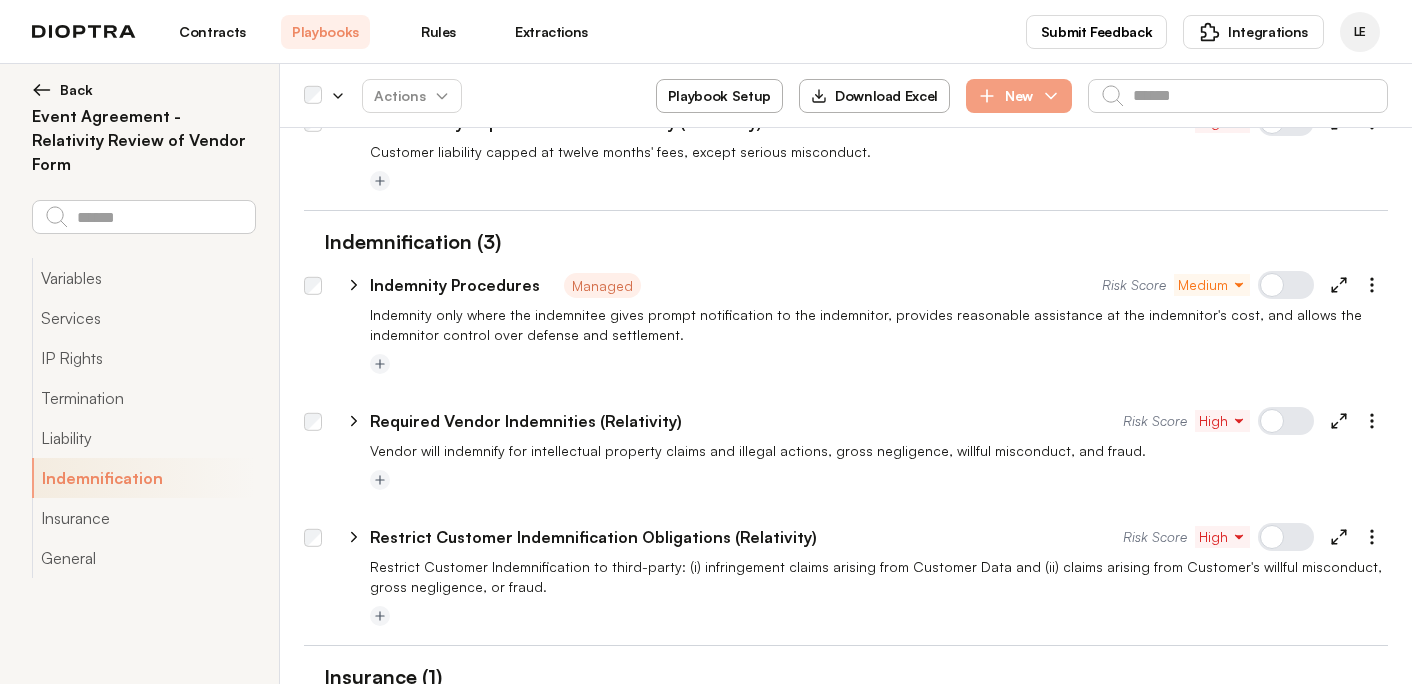 click 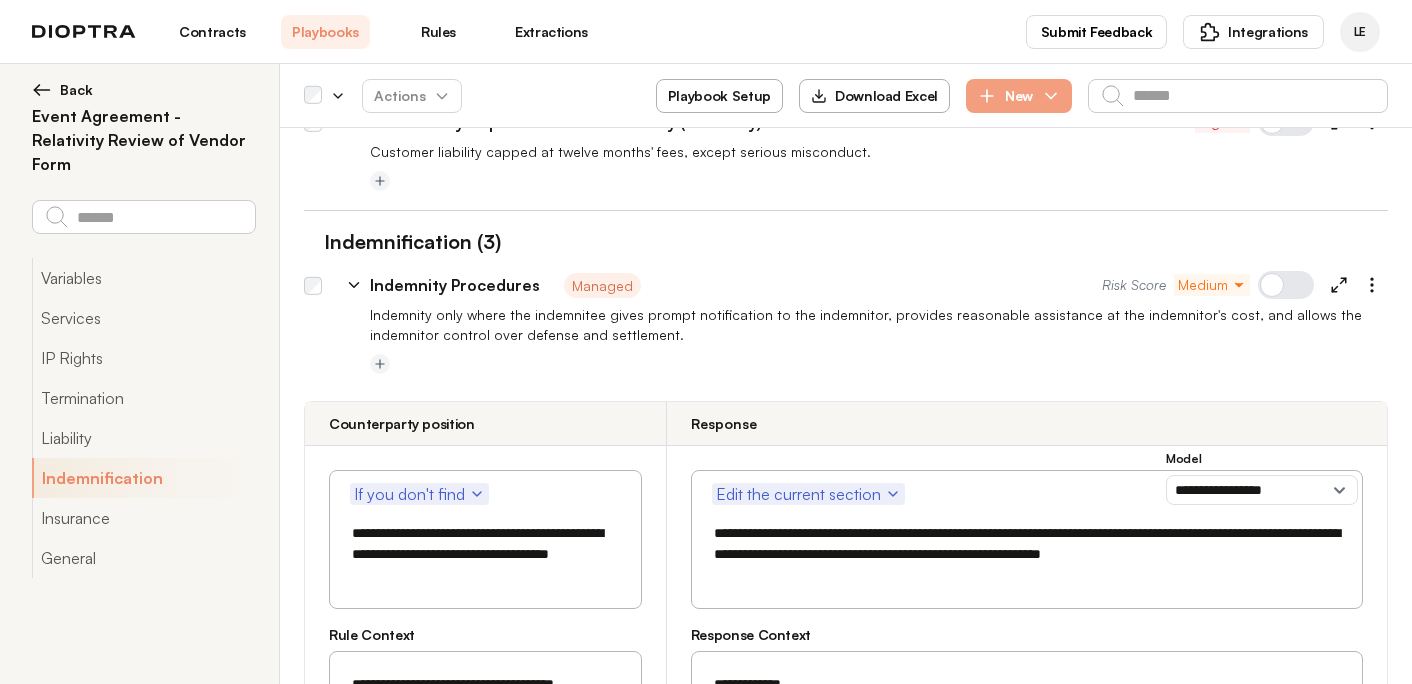 click 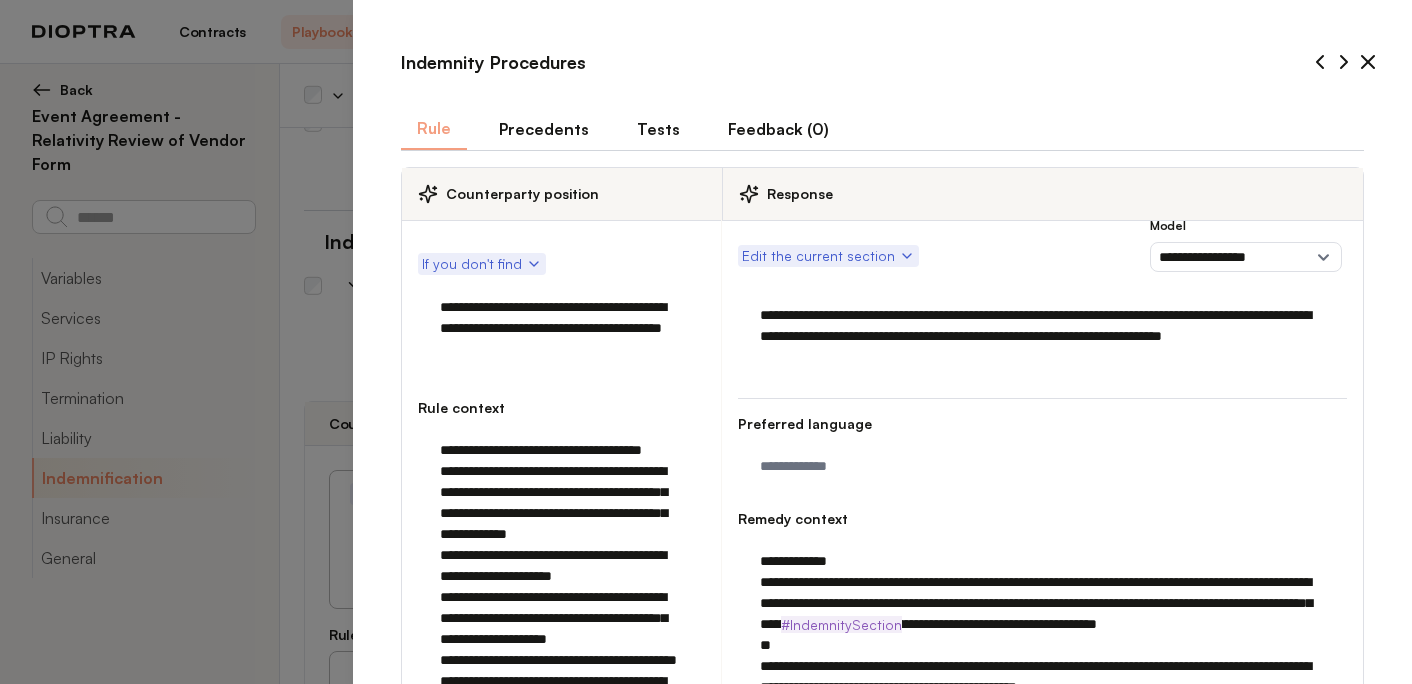 click on "Tests" at bounding box center [658, 129] 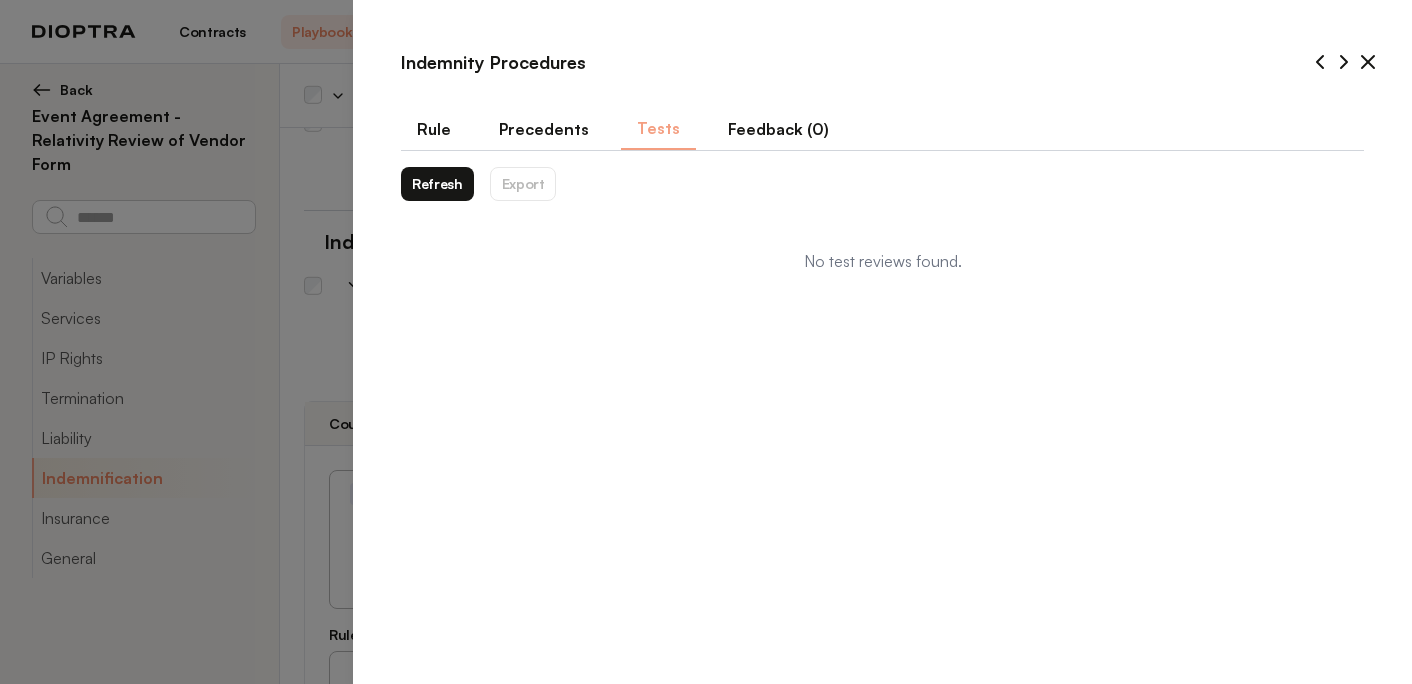 click on "Rule" at bounding box center (434, 129) 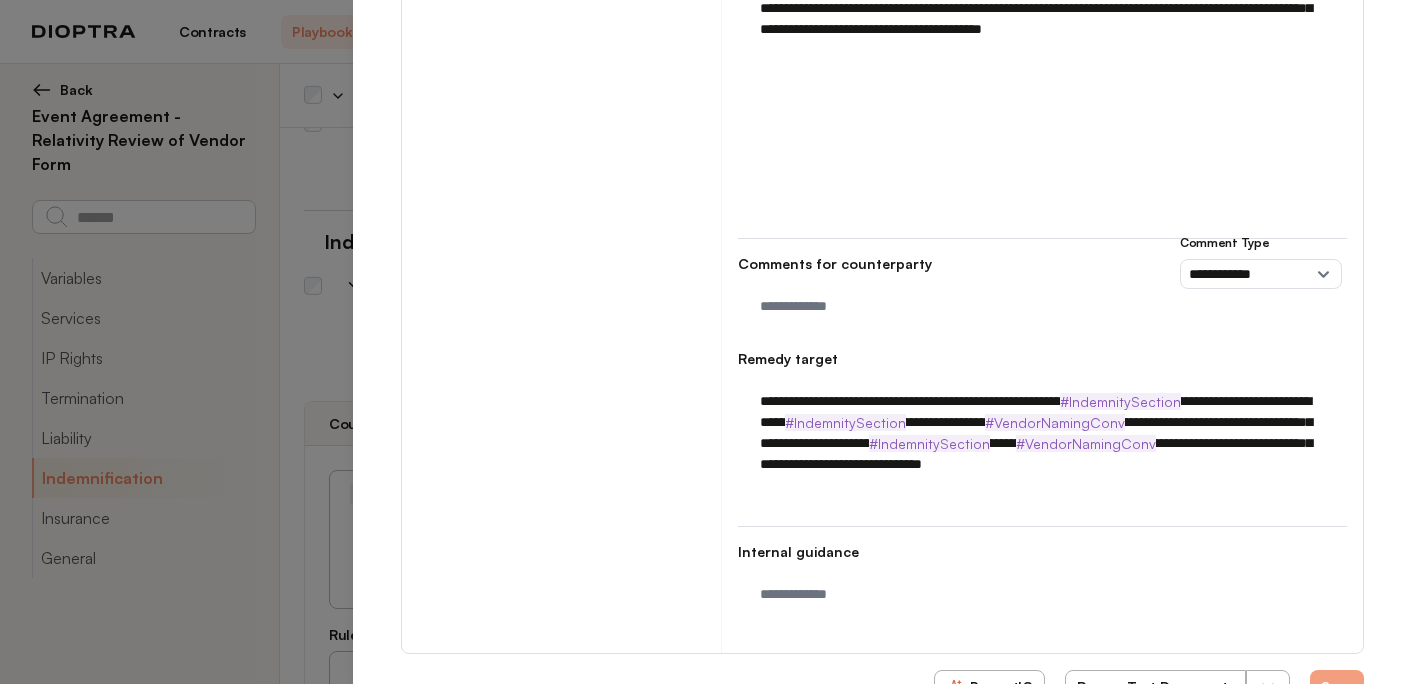 scroll, scrollTop: 1402, scrollLeft: 0, axis: vertical 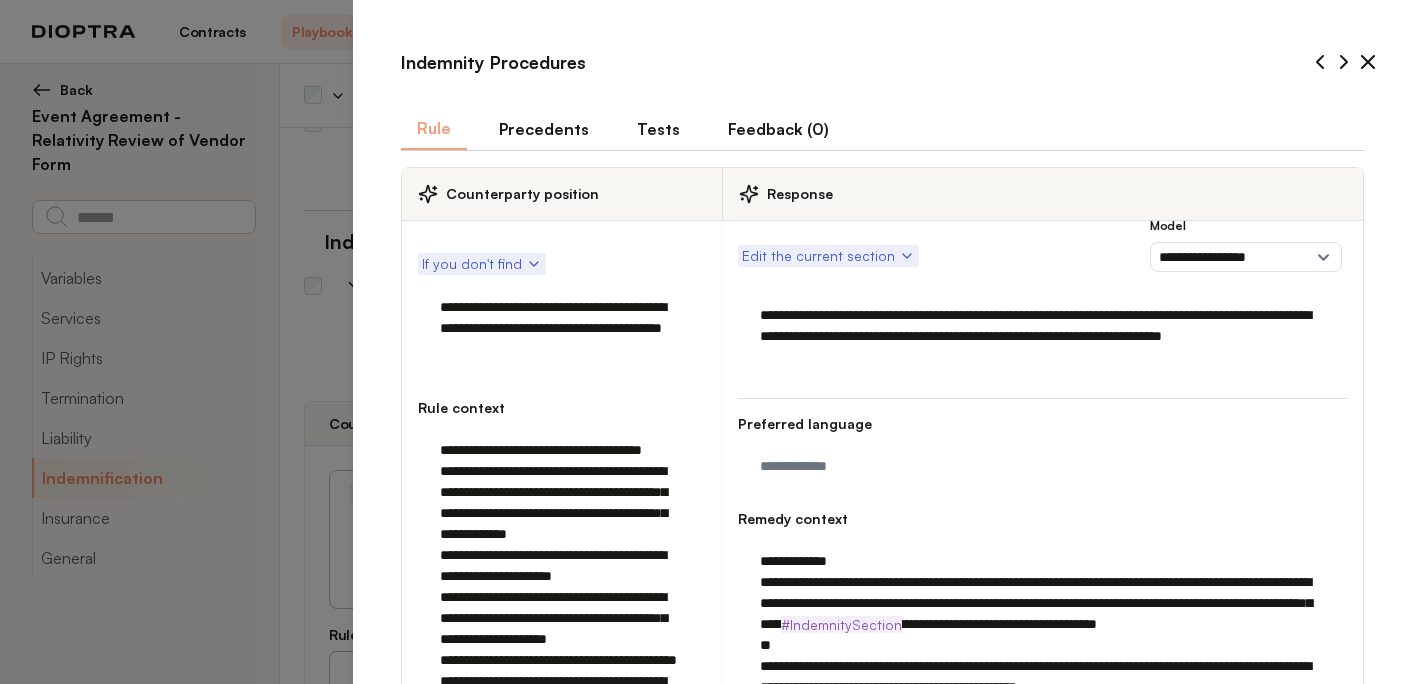 click 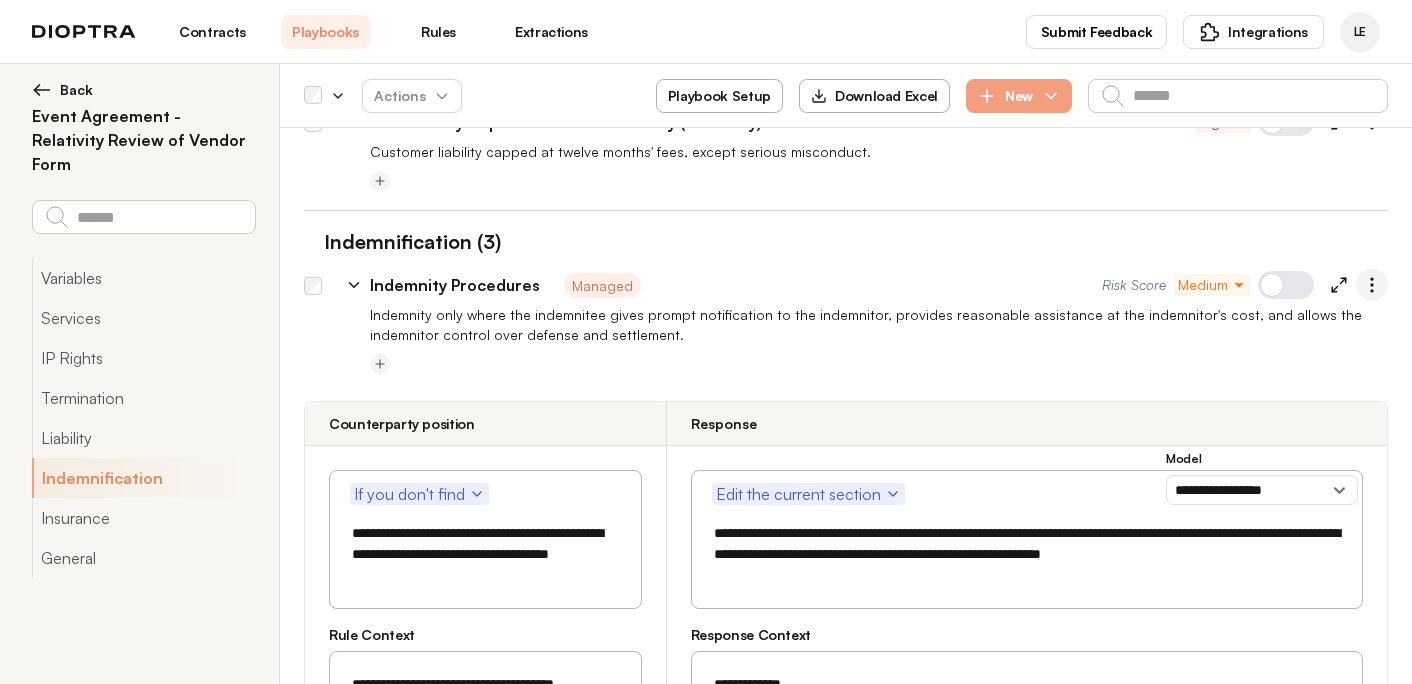 click 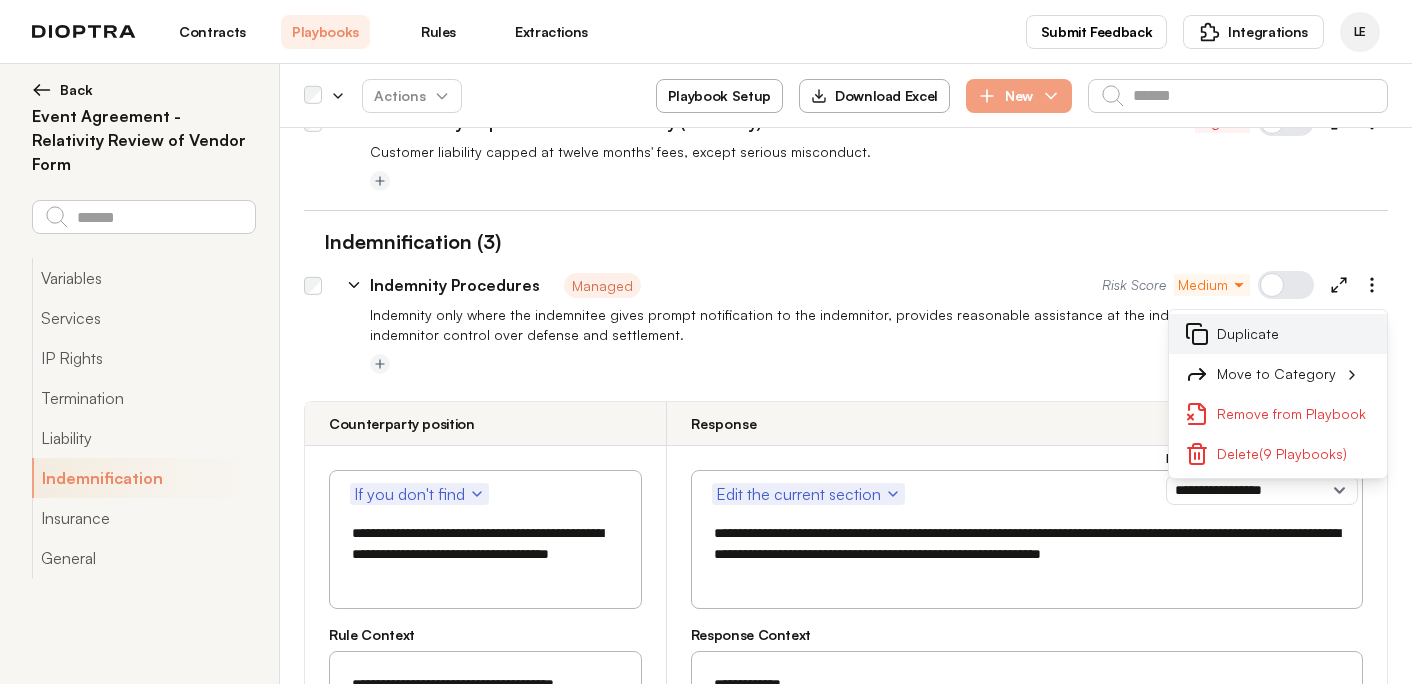 click on "Duplicate" at bounding box center [1278, 334] 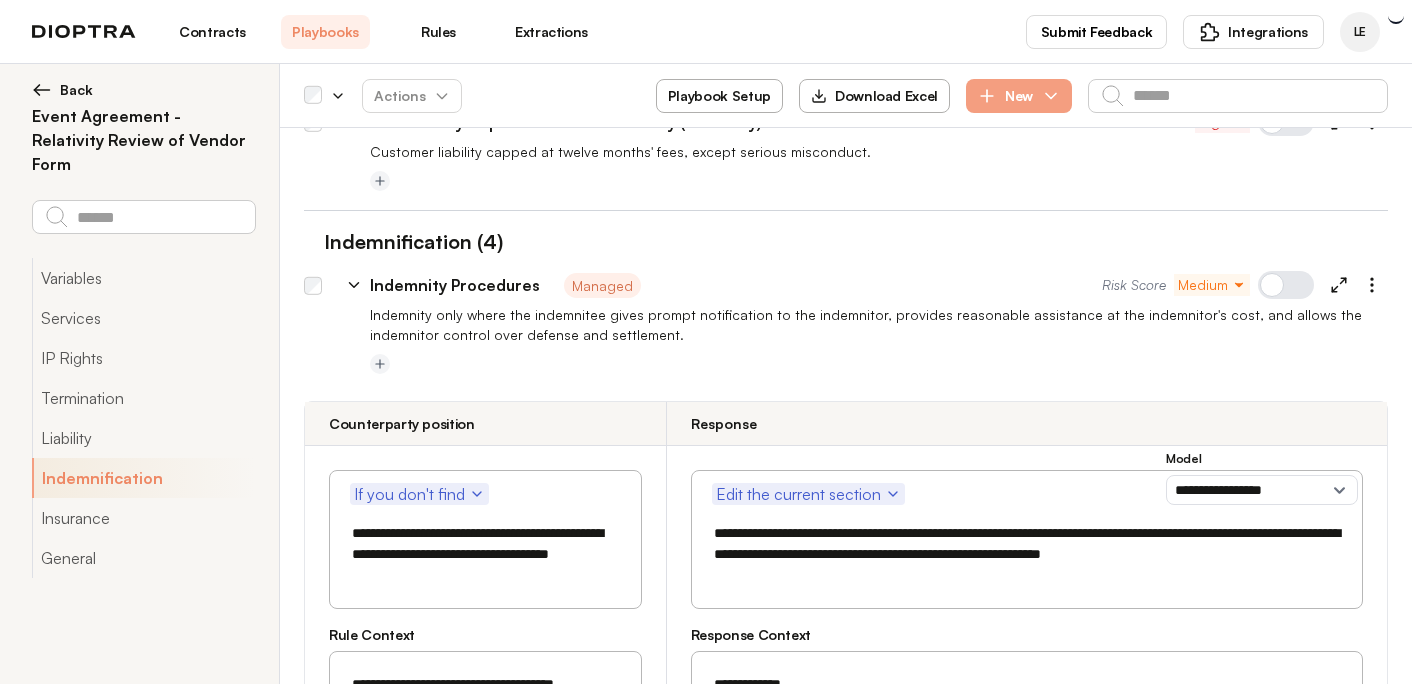 type on "*" 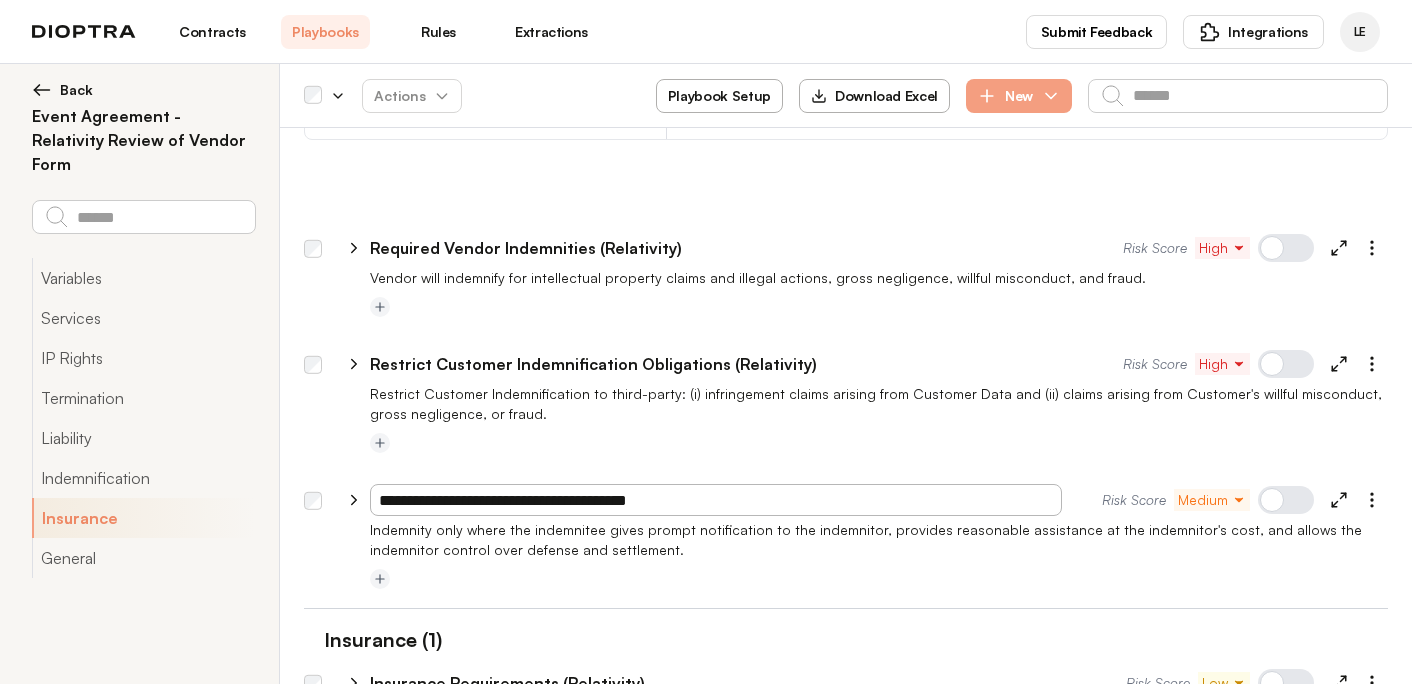 drag, startPoint x: 438, startPoint y: 376, endPoint x: 294, endPoint y: 375, distance: 144.00348 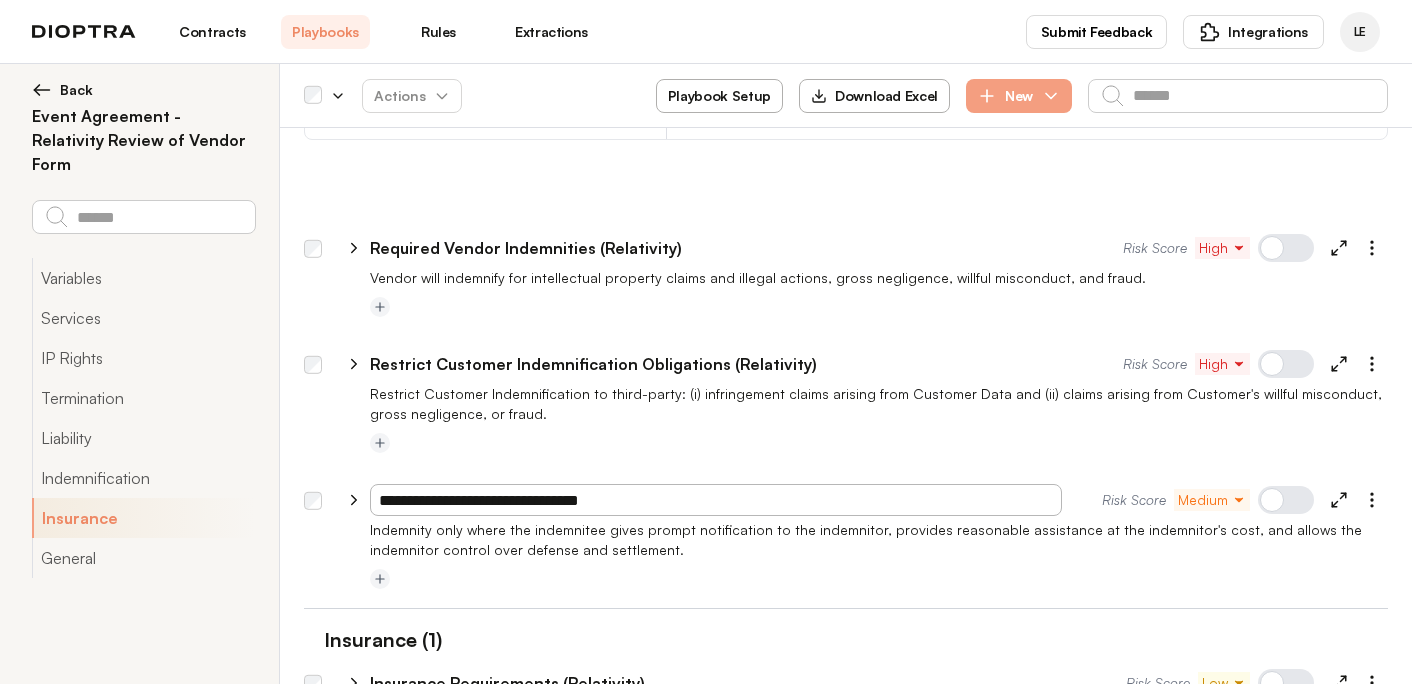 type on "**********" 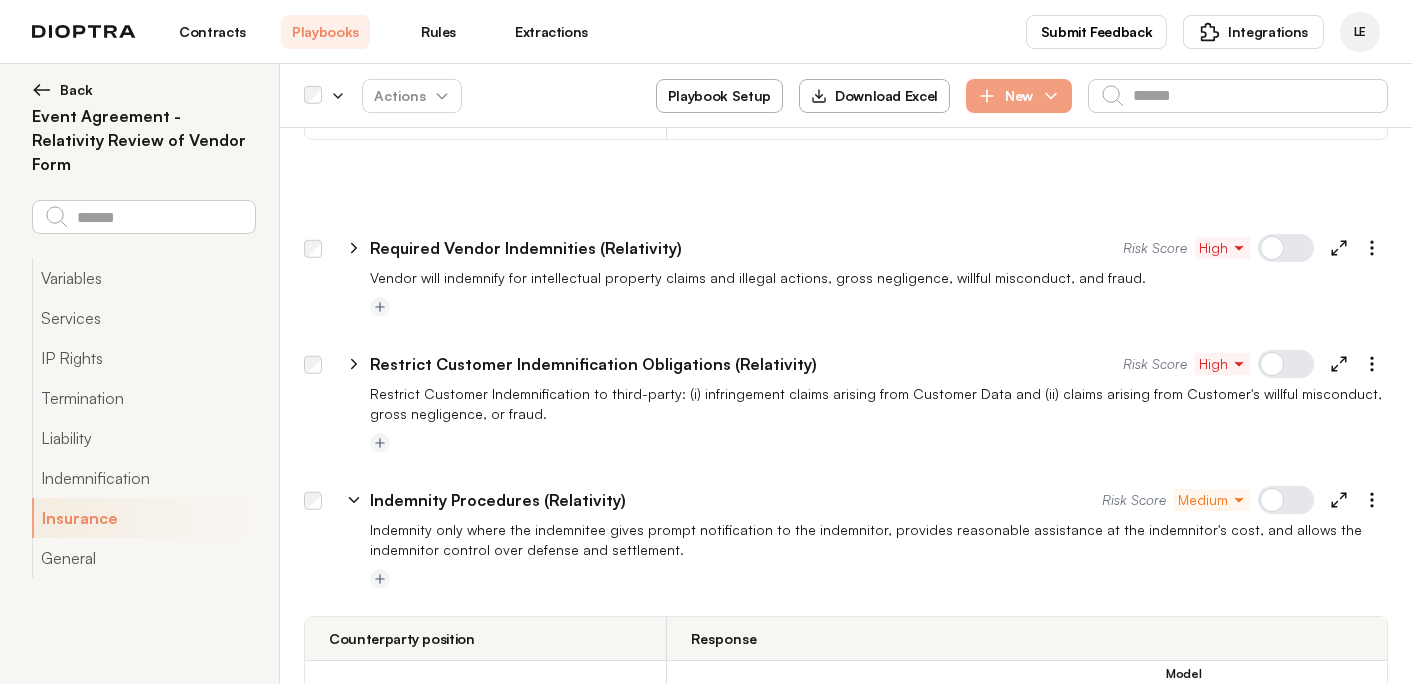 type on "*" 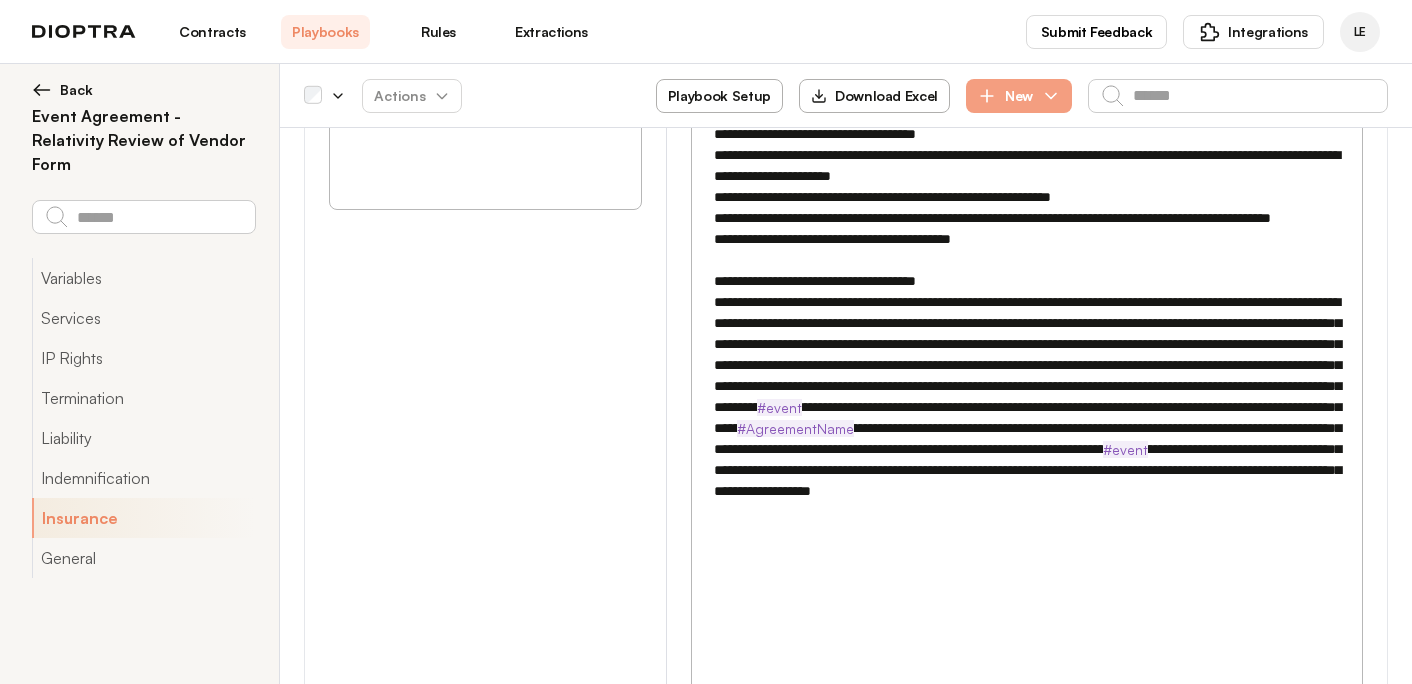 scroll, scrollTop: 6440, scrollLeft: 0, axis: vertical 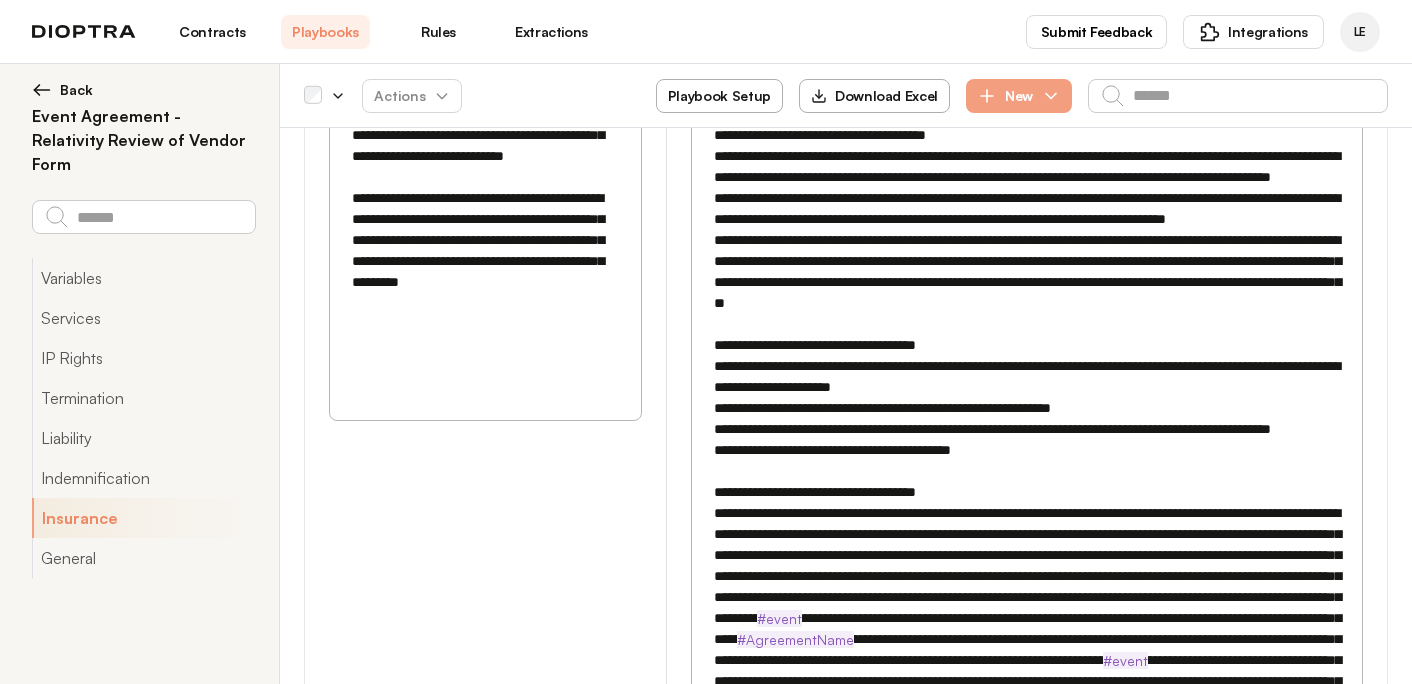 drag, startPoint x: 1100, startPoint y: 445, endPoint x: 685, endPoint y: 431, distance: 415.23608 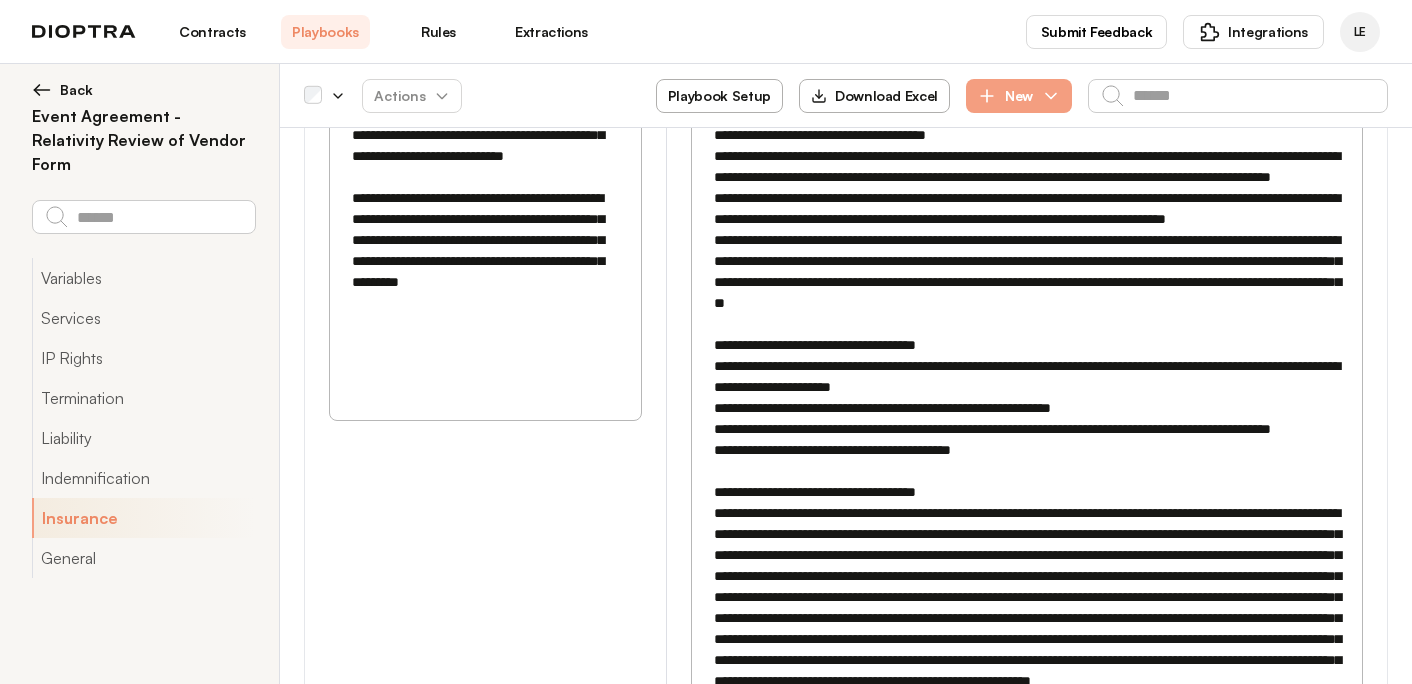 click at bounding box center (1027, 335) 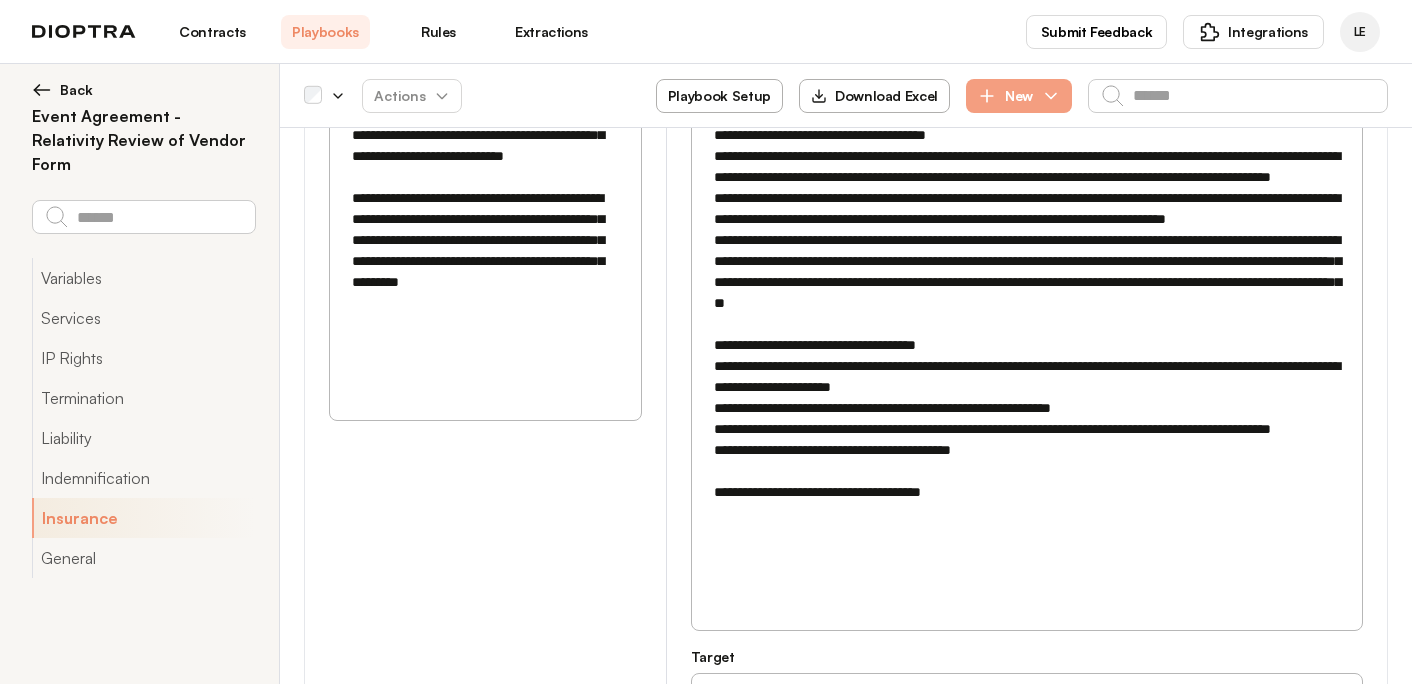 paste on "**********" 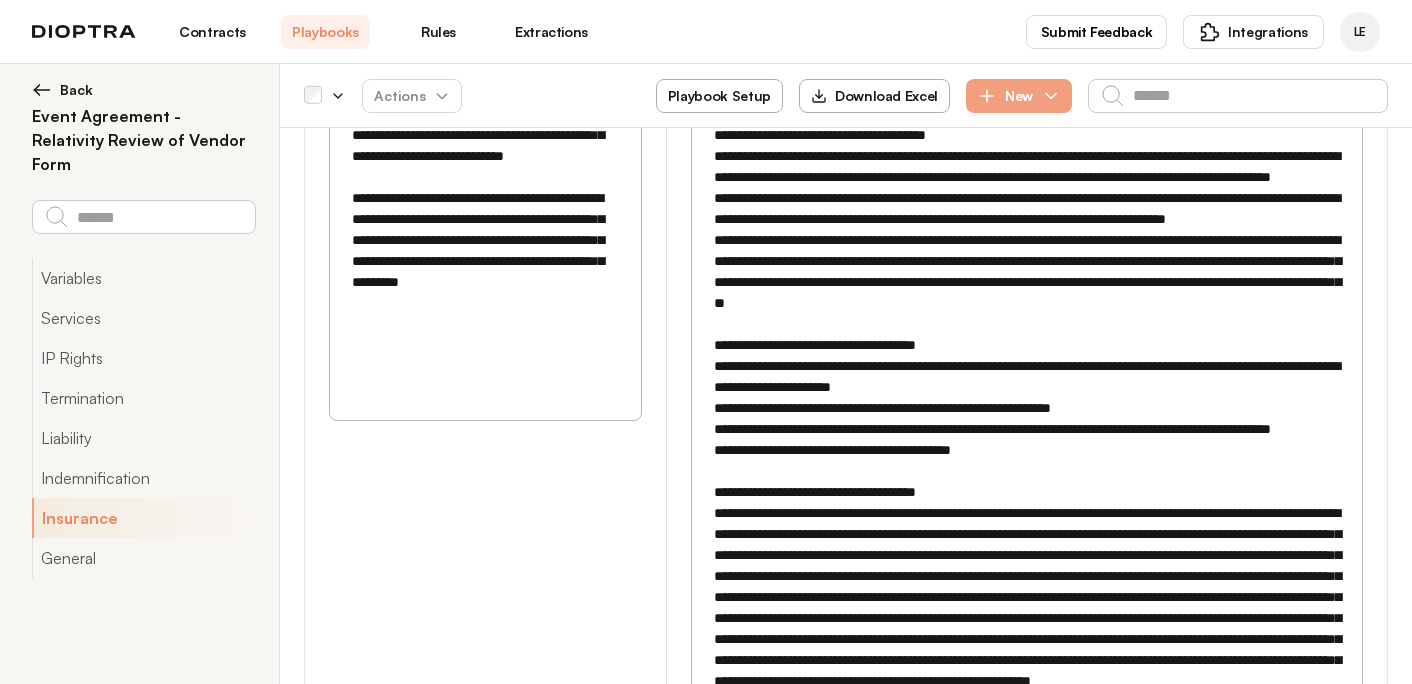 click at bounding box center [1027, 335] 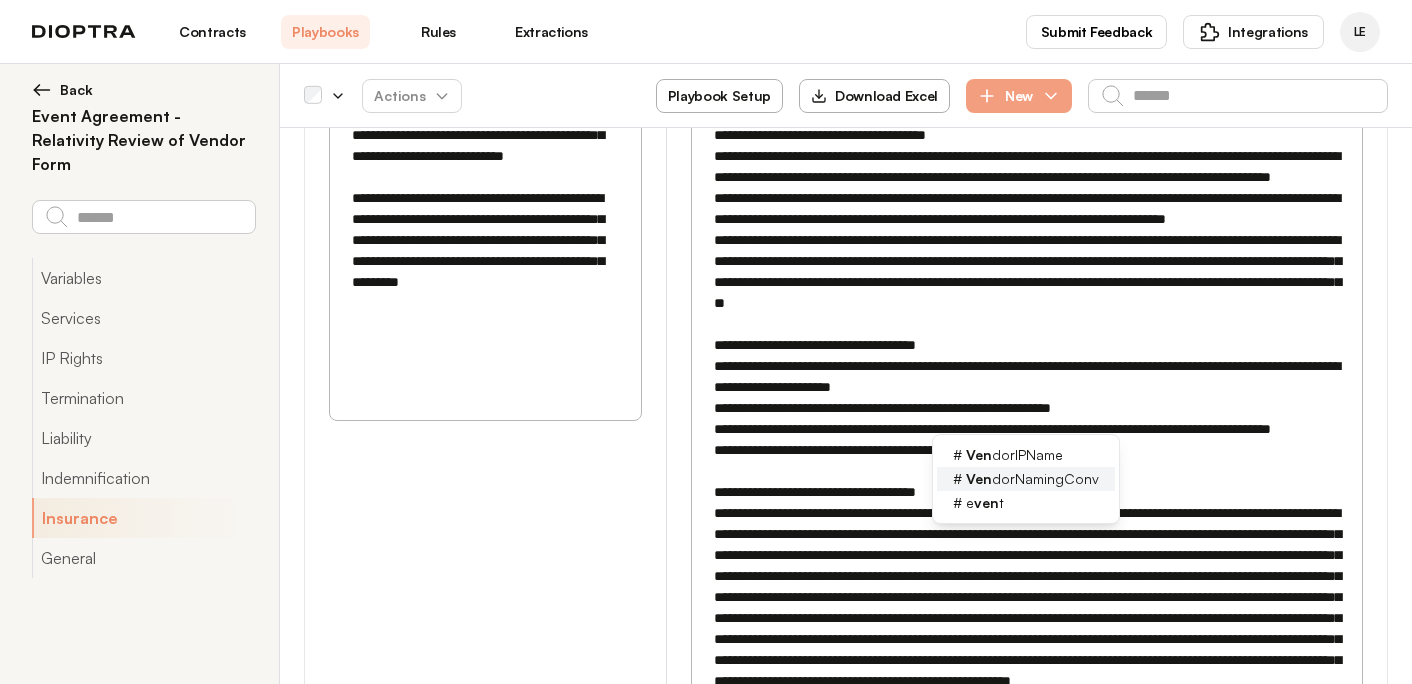 click on "Ven dorNamingConv" at bounding box center (1032, 479) 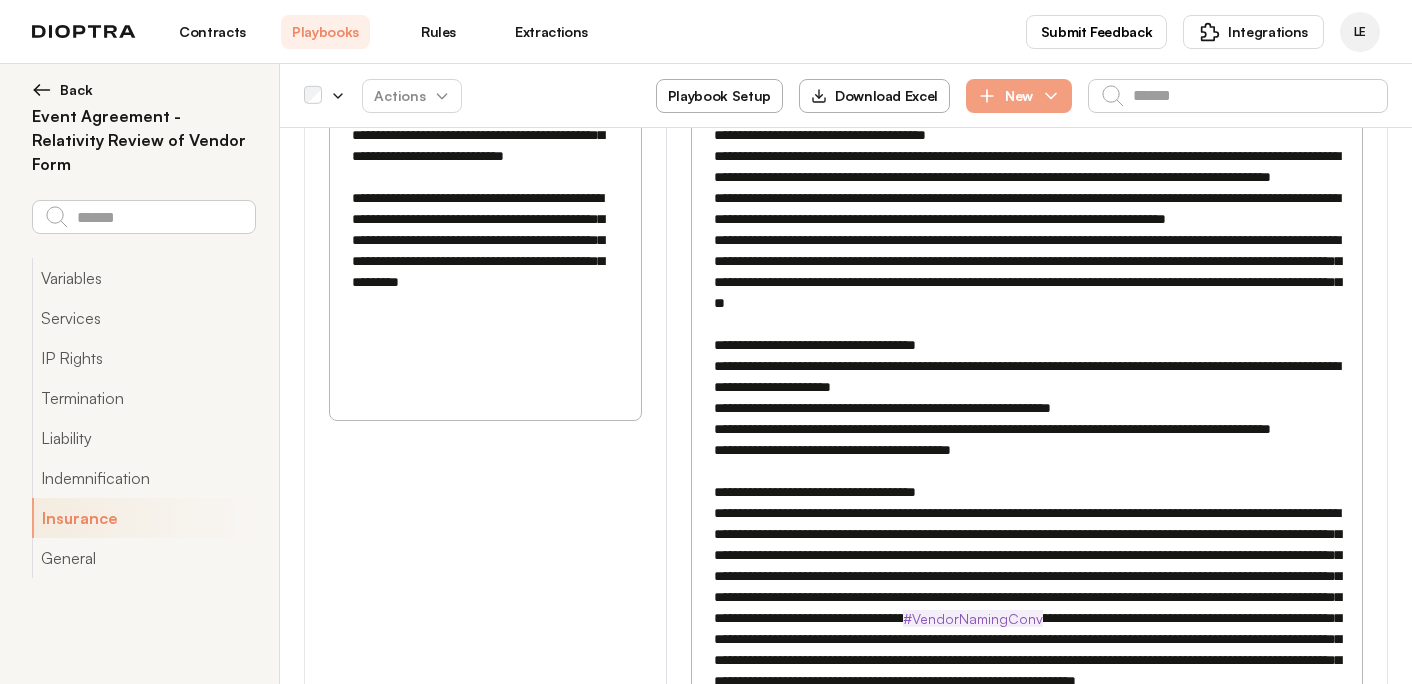 click at bounding box center (1027, 335) 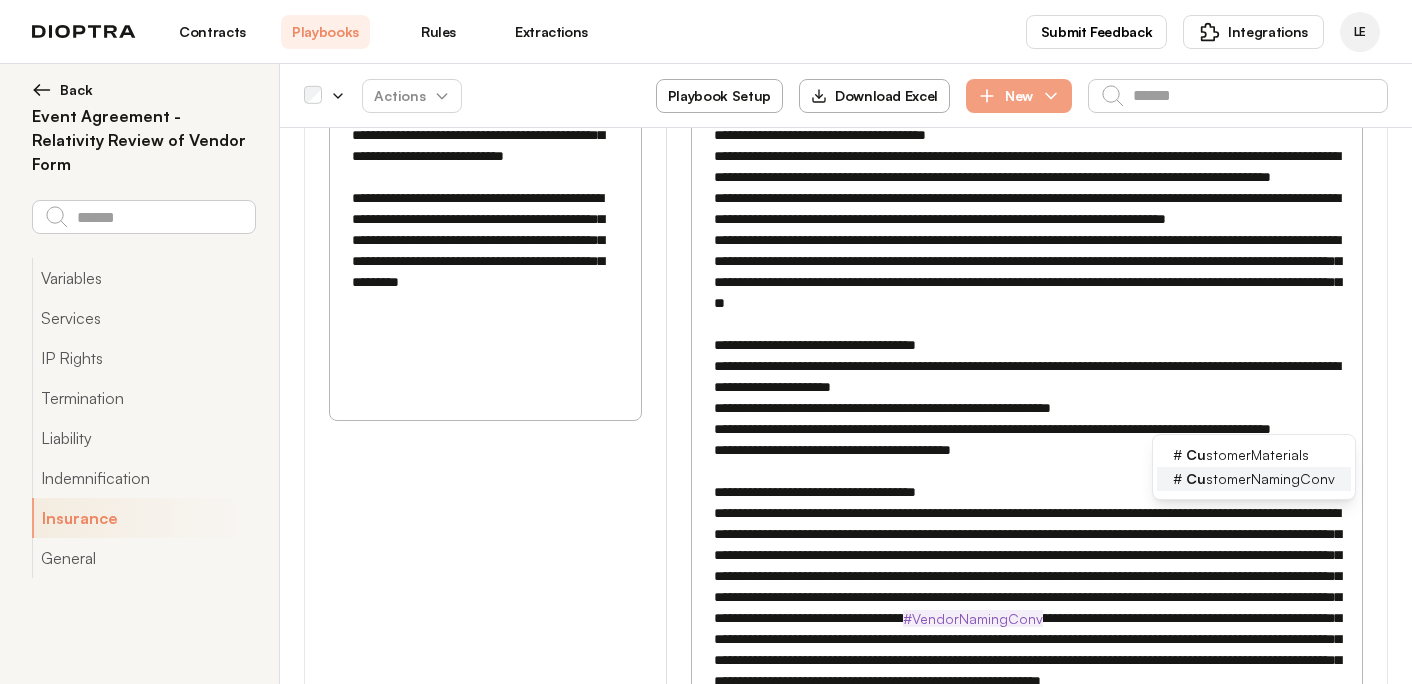 click on "Cu stomerNamingConv" at bounding box center (1260, 479) 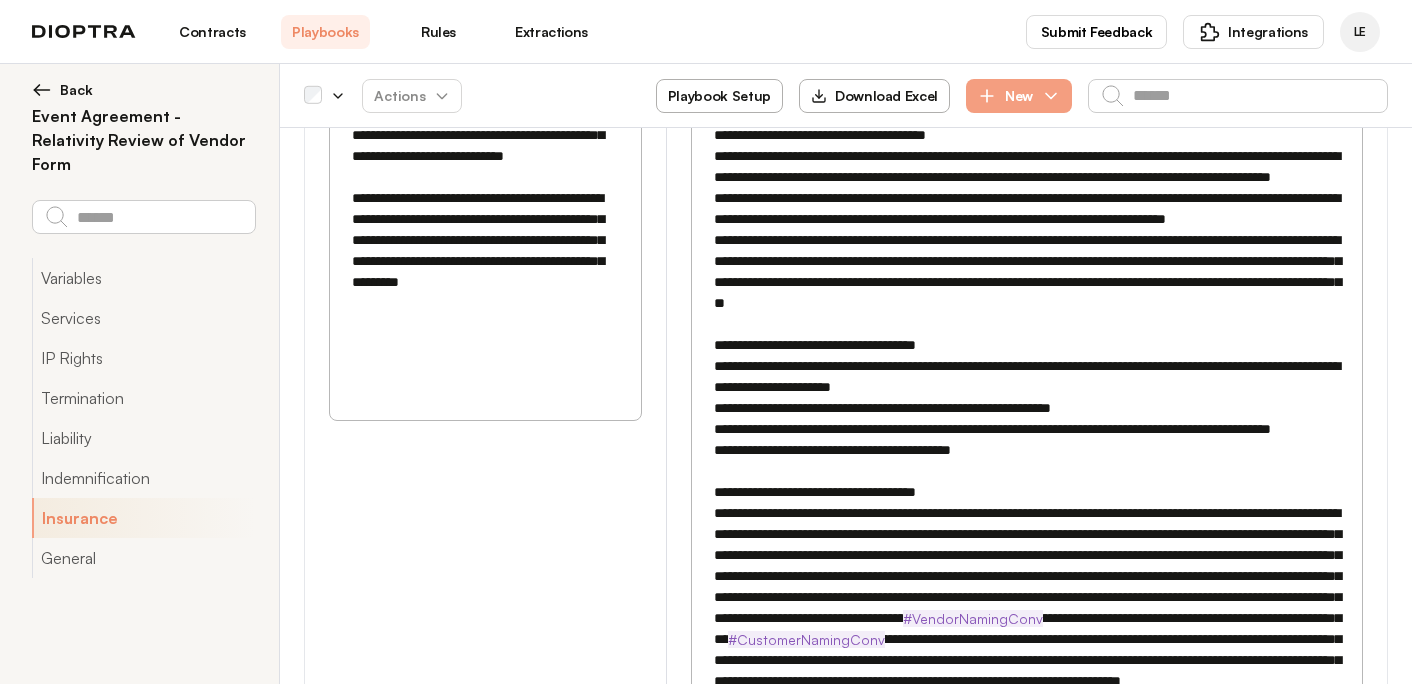 drag, startPoint x: 1277, startPoint y: 474, endPoint x: 747, endPoint y: 500, distance: 530.6373 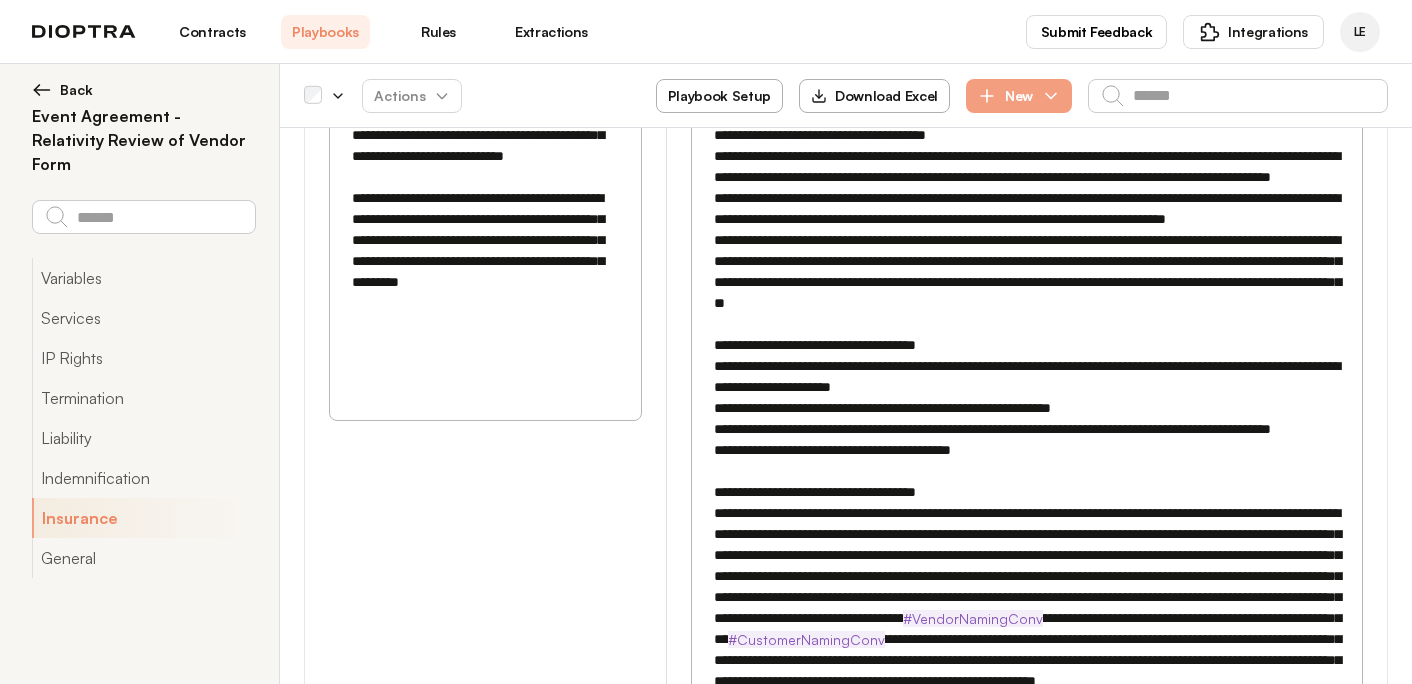 click at bounding box center [1027, 335] 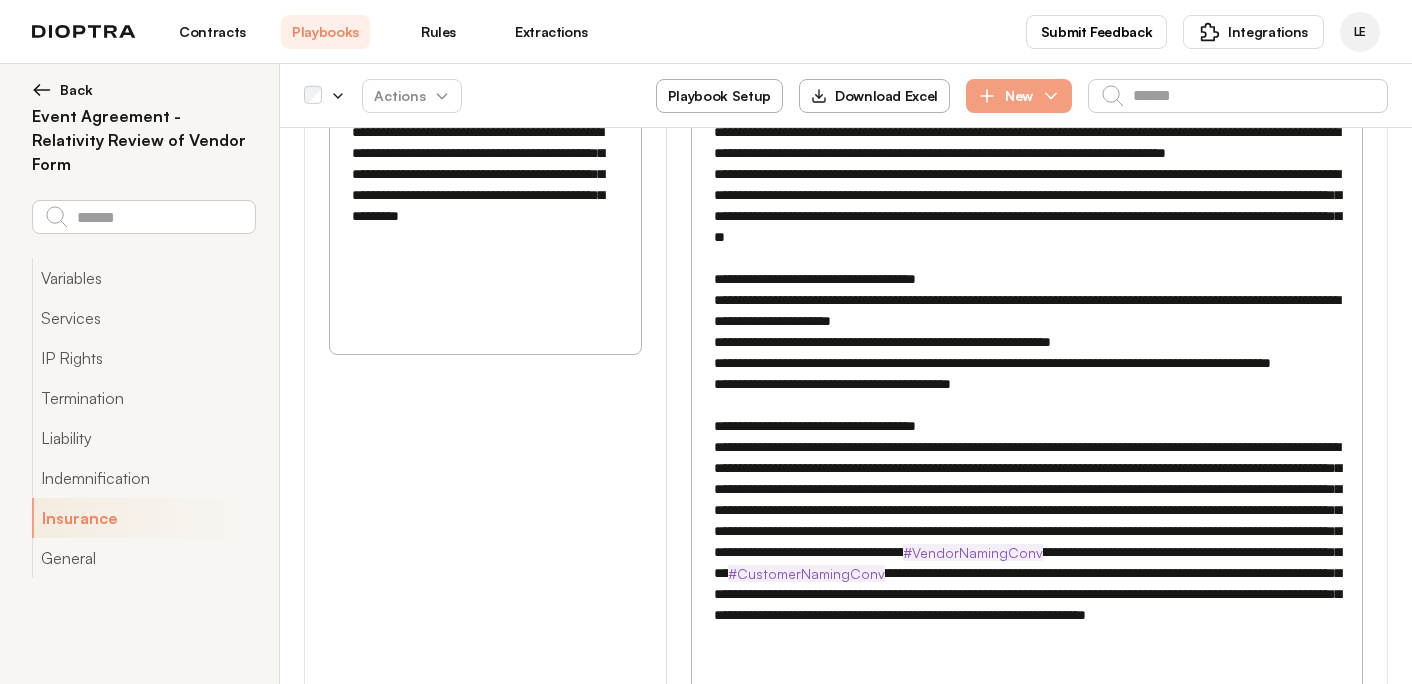 scroll, scrollTop: 6289, scrollLeft: 0, axis: vertical 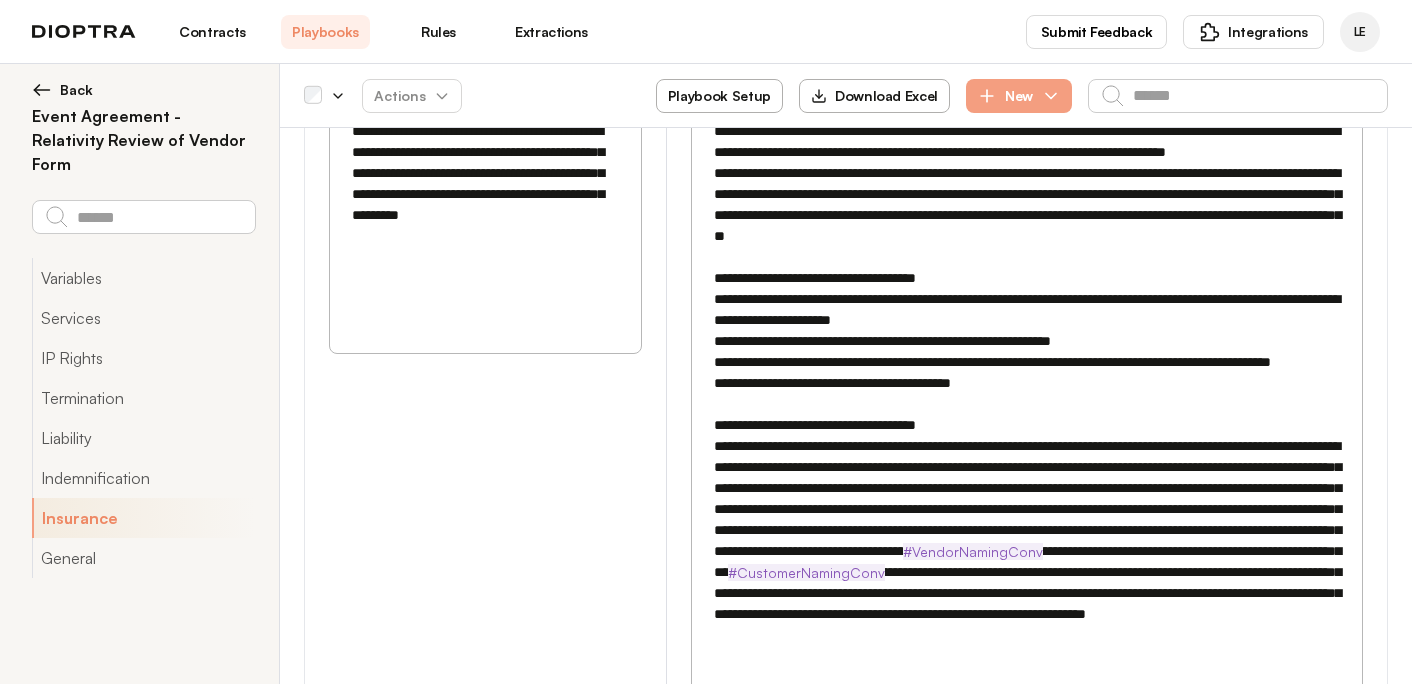 click at bounding box center [1027, 268] 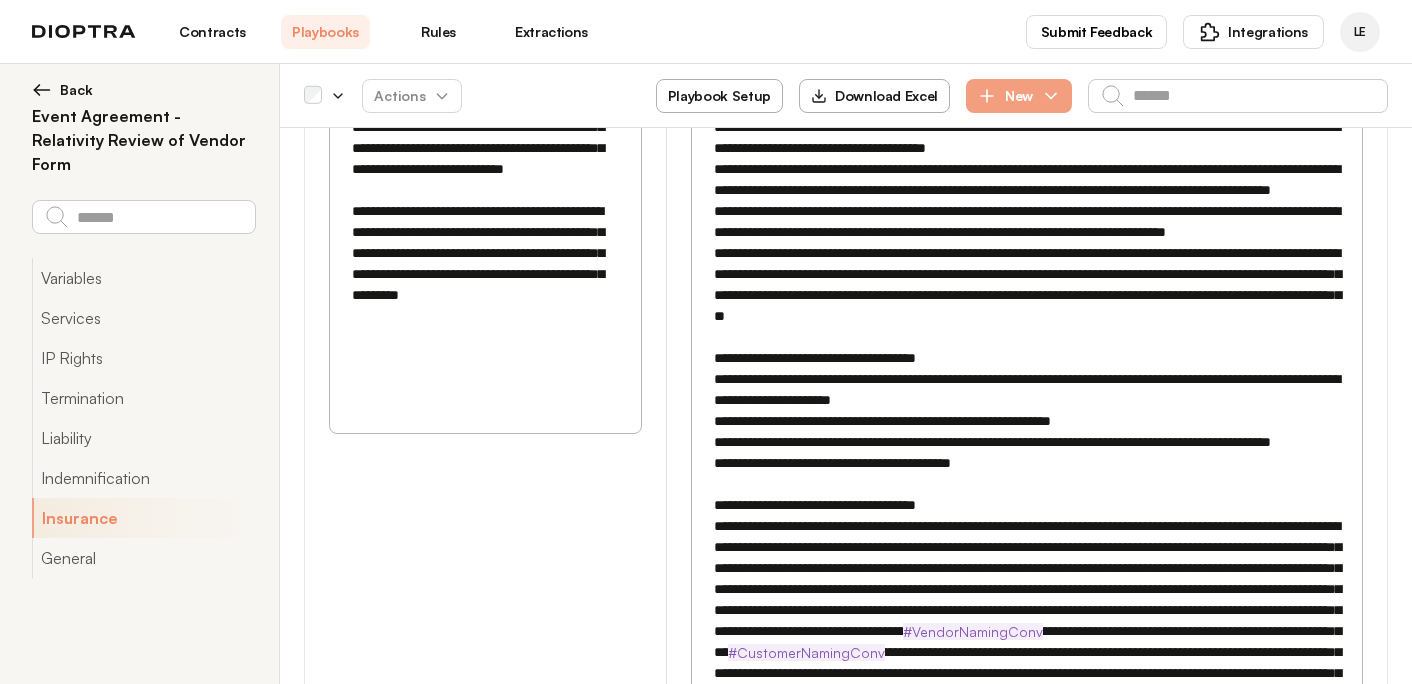 scroll, scrollTop: 6203, scrollLeft: 0, axis: vertical 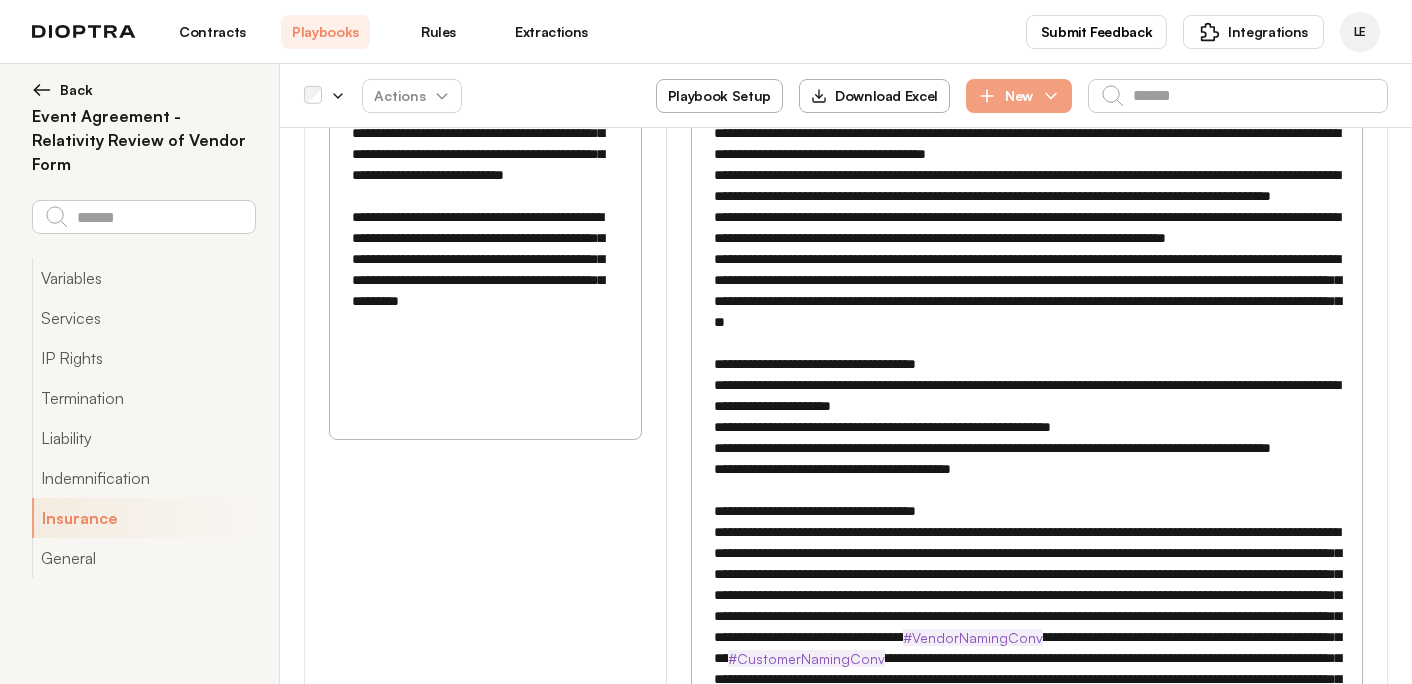 click at bounding box center (1027, 354) 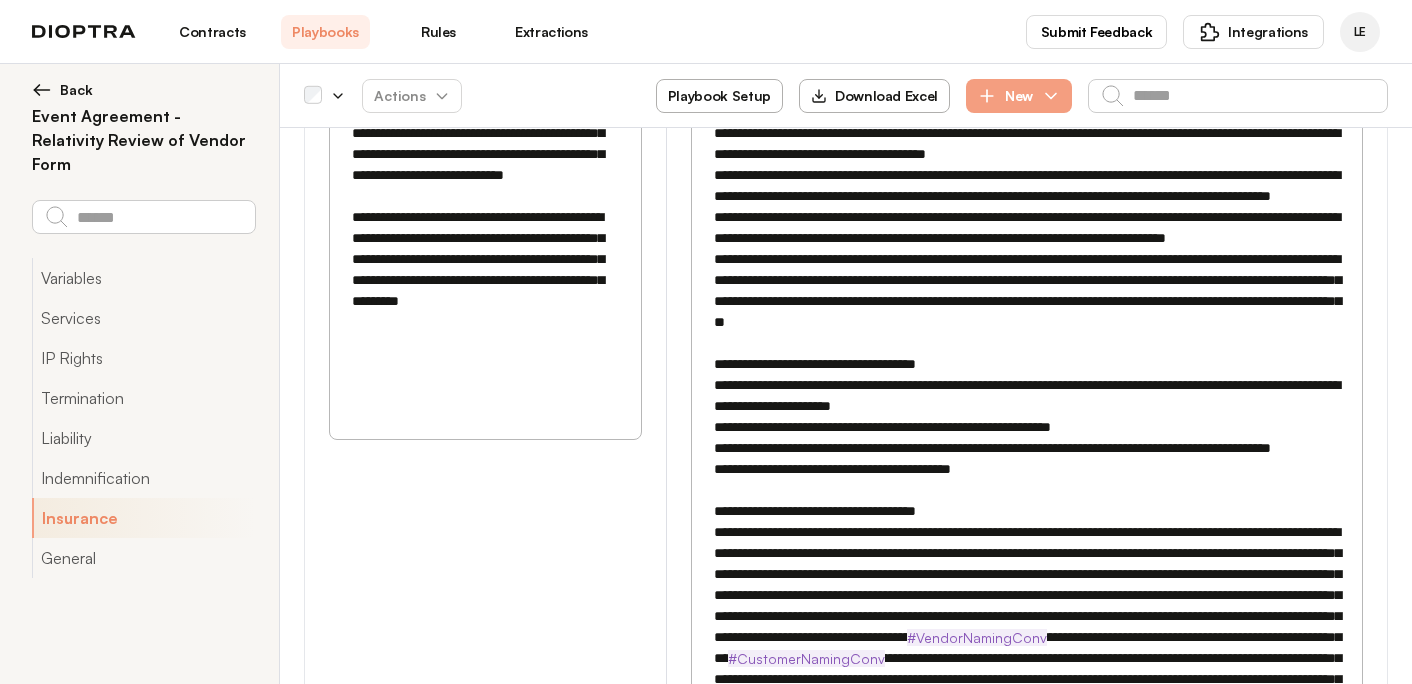 click at bounding box center [1027, 354] 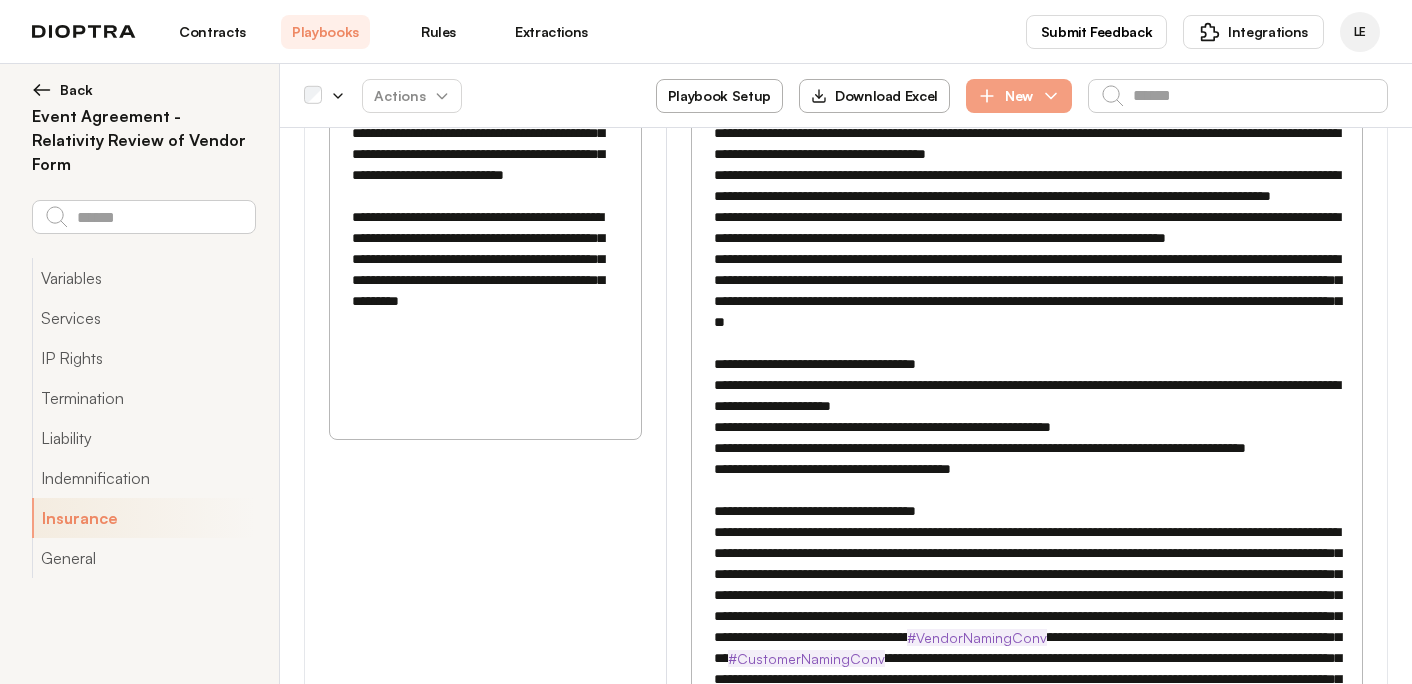 drag, startPoint x: 1082, startPoint y: 343, endPoint x: 1082, endPoint y: 359, distance: 16 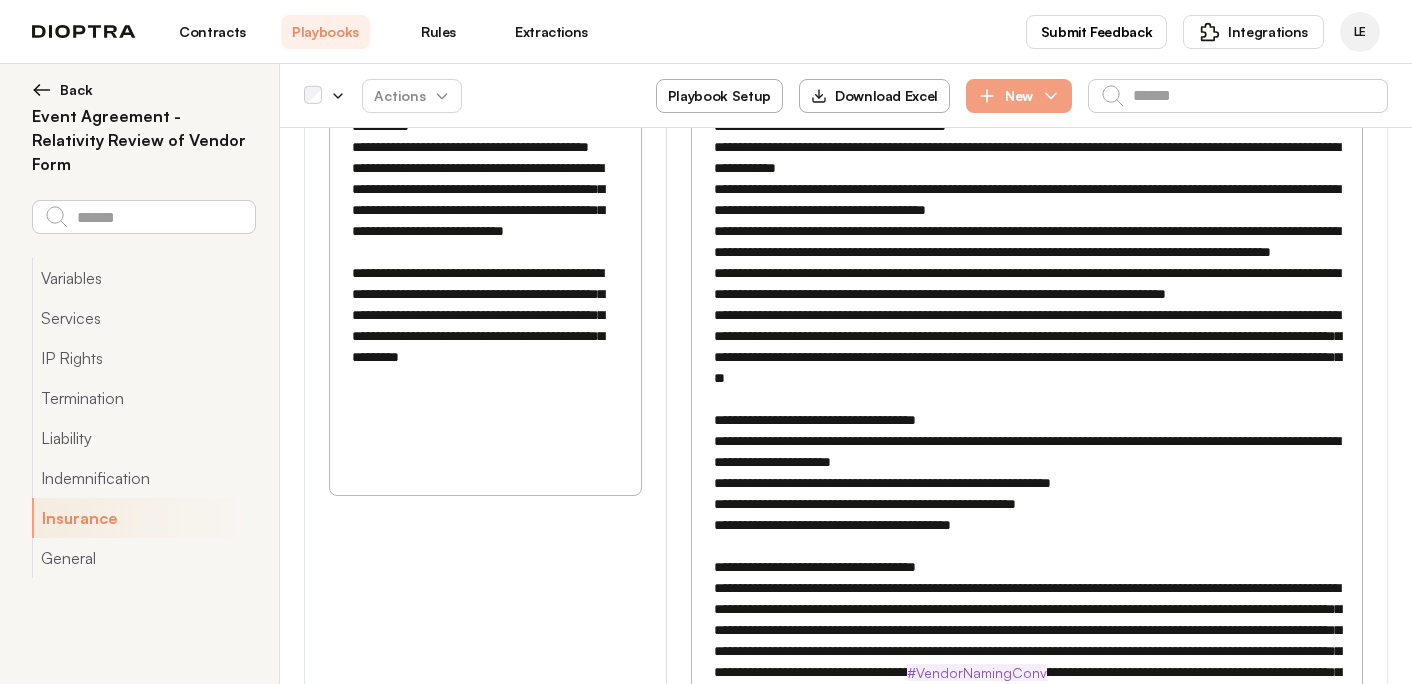 scroll, scrollTop: 6148, scrollLeft: 0, axis: vertical 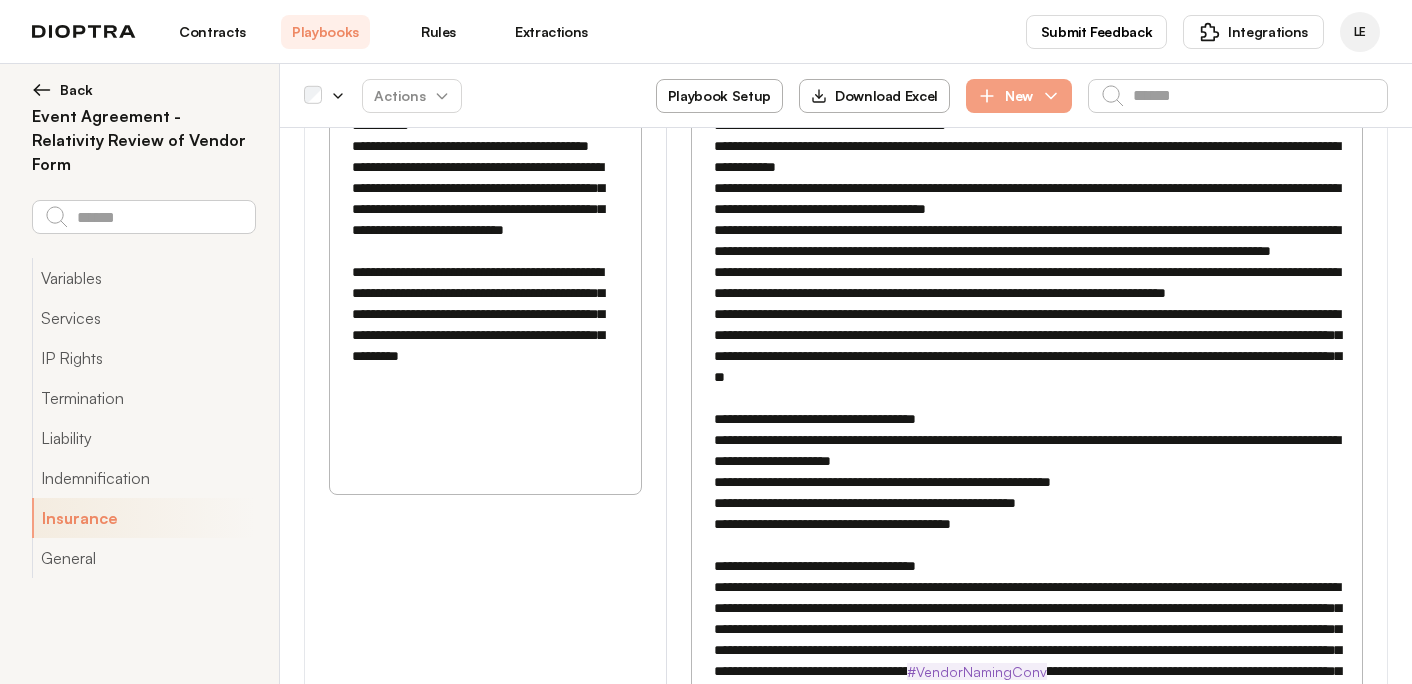 click at bounding box center [1027, 398] 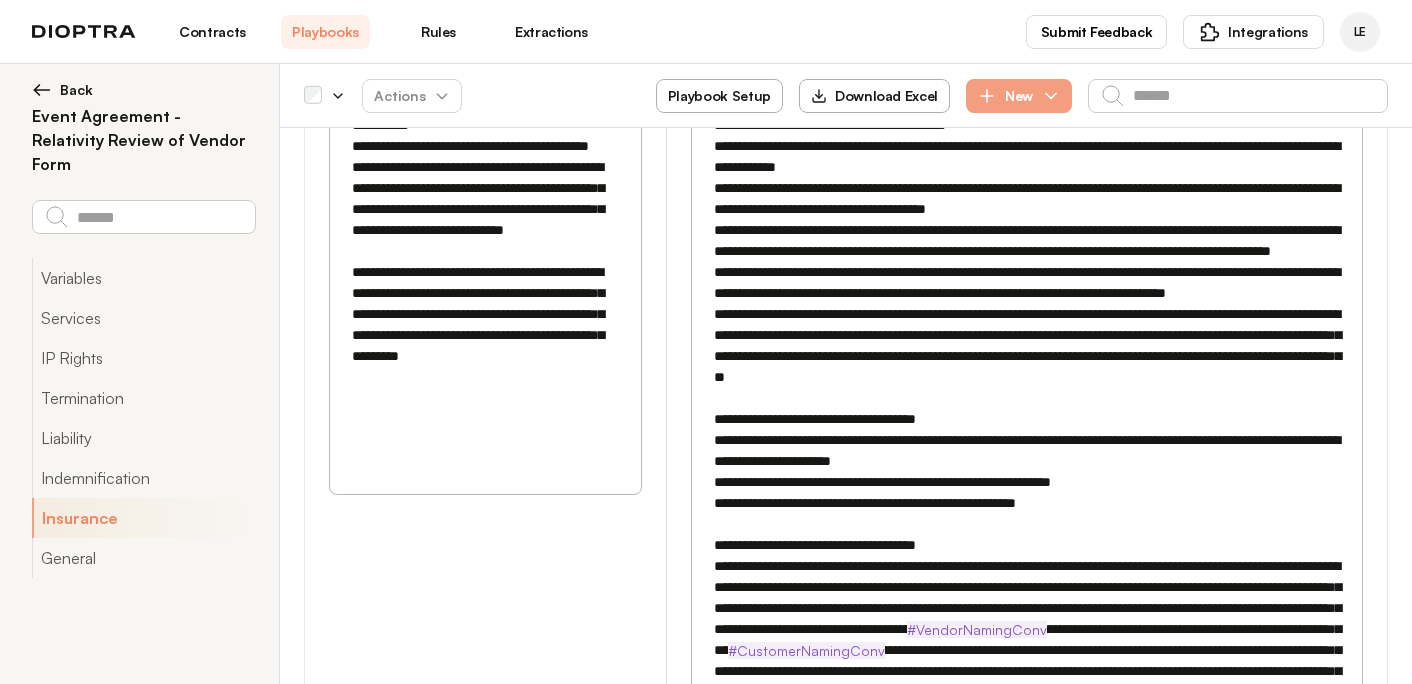 scroll, scrollTop: 6206, scrollLeft: 0, axis: vertical 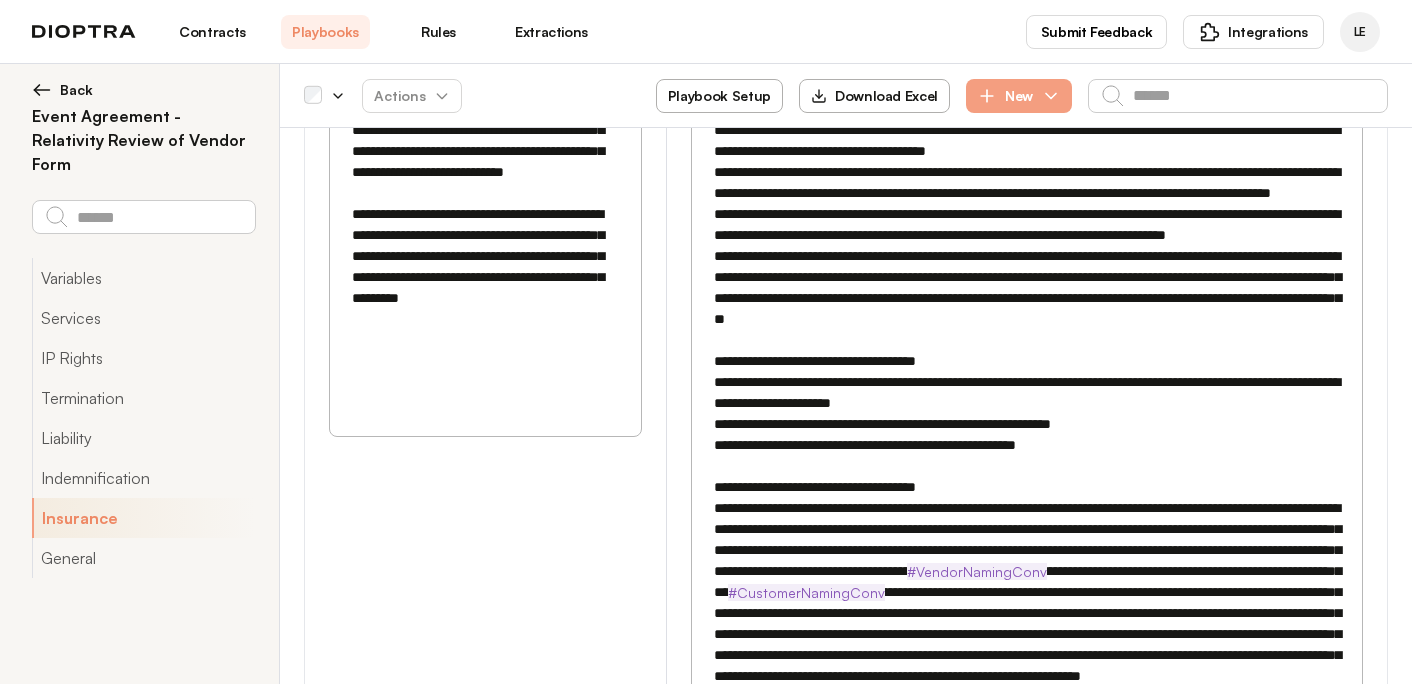 drag, startPoint x: 876, startPoint y: 489, endPoint x: 985, endPoint y: 550, distance: 124.90797 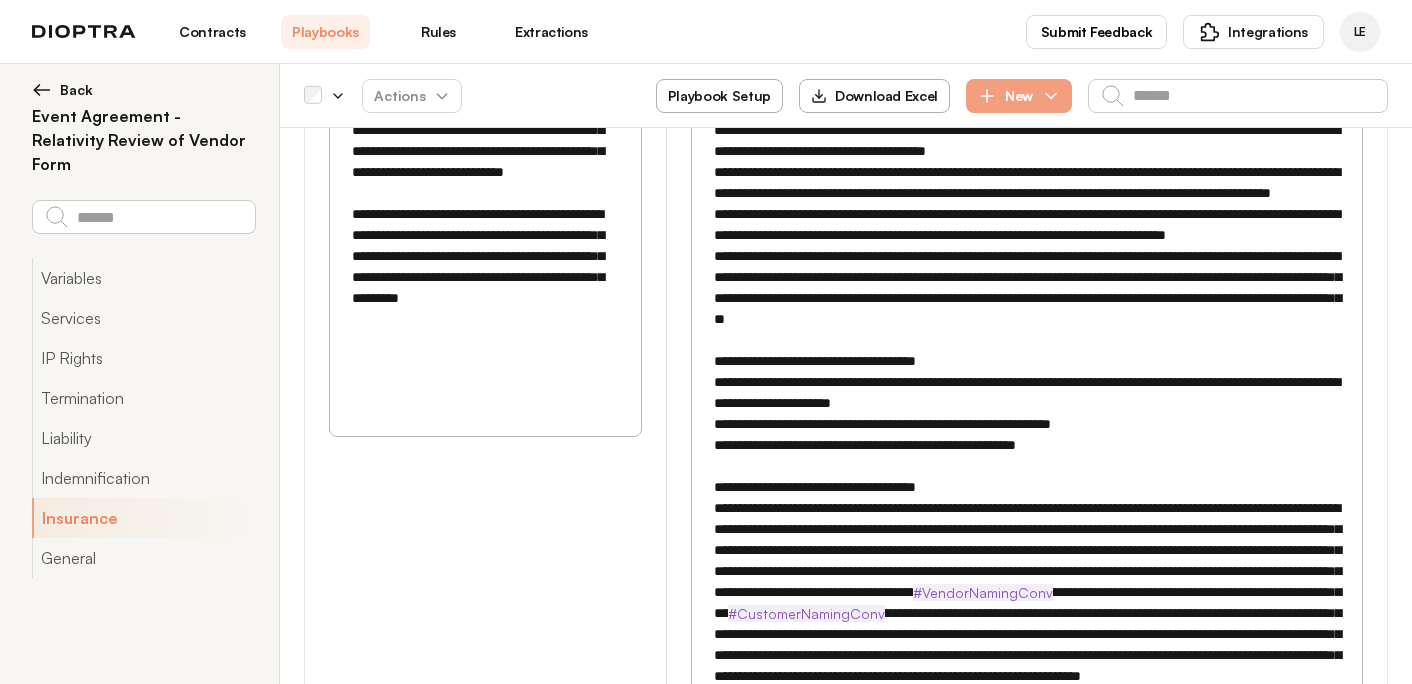 scroll, scrollTop: 6181, scrollLeft: 0, axis: vertical 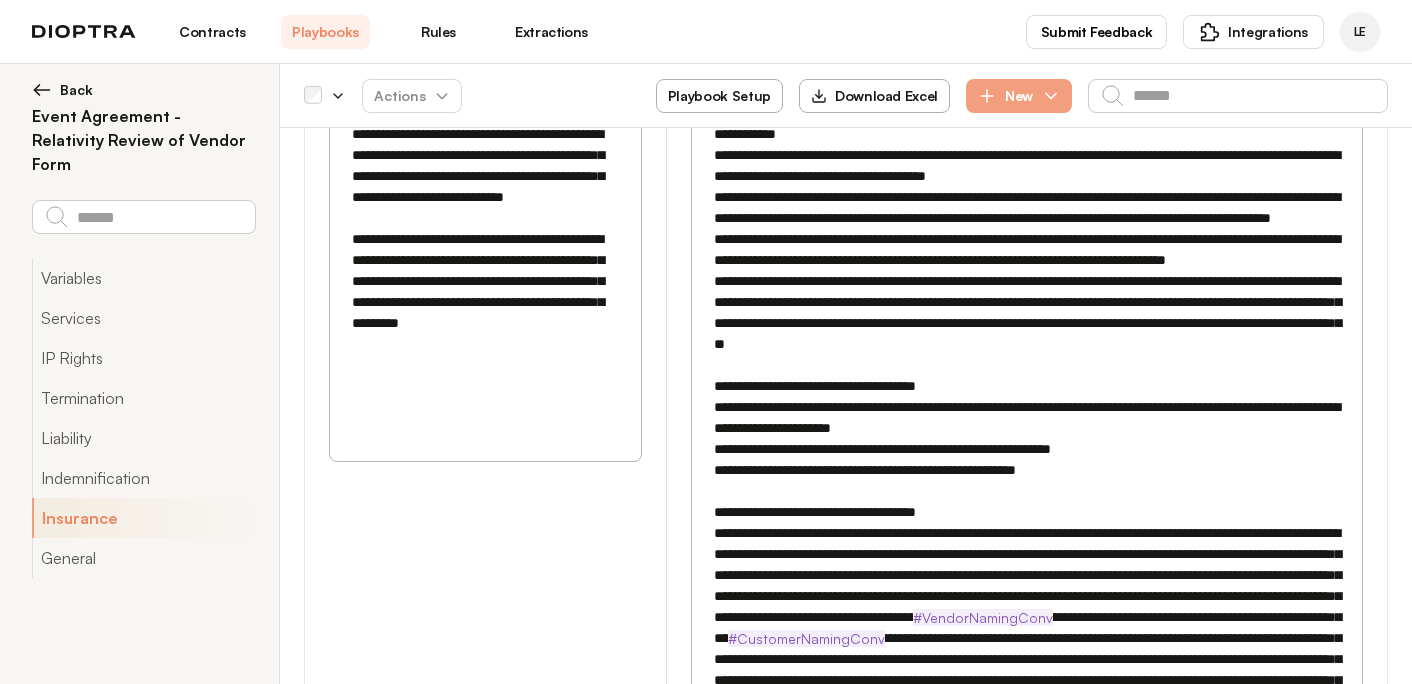 click at bounding box center [1027, 355] 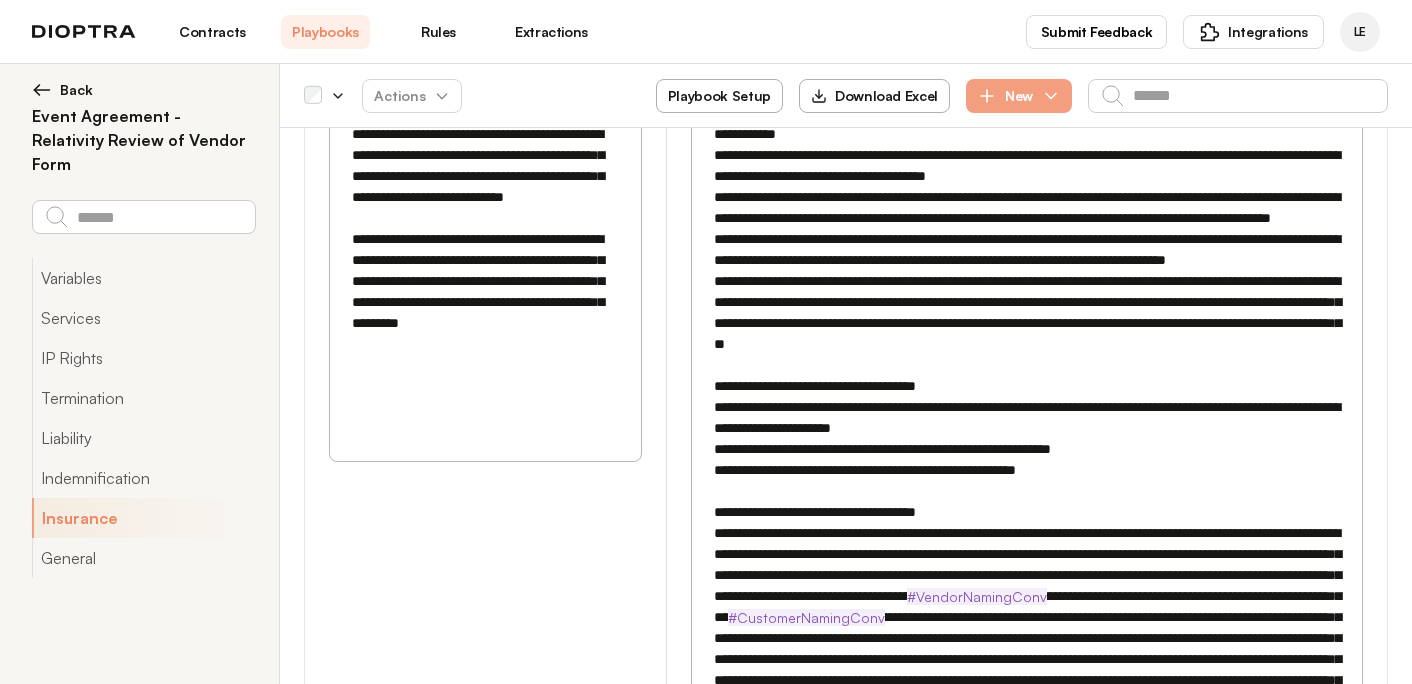 paste on "**********" 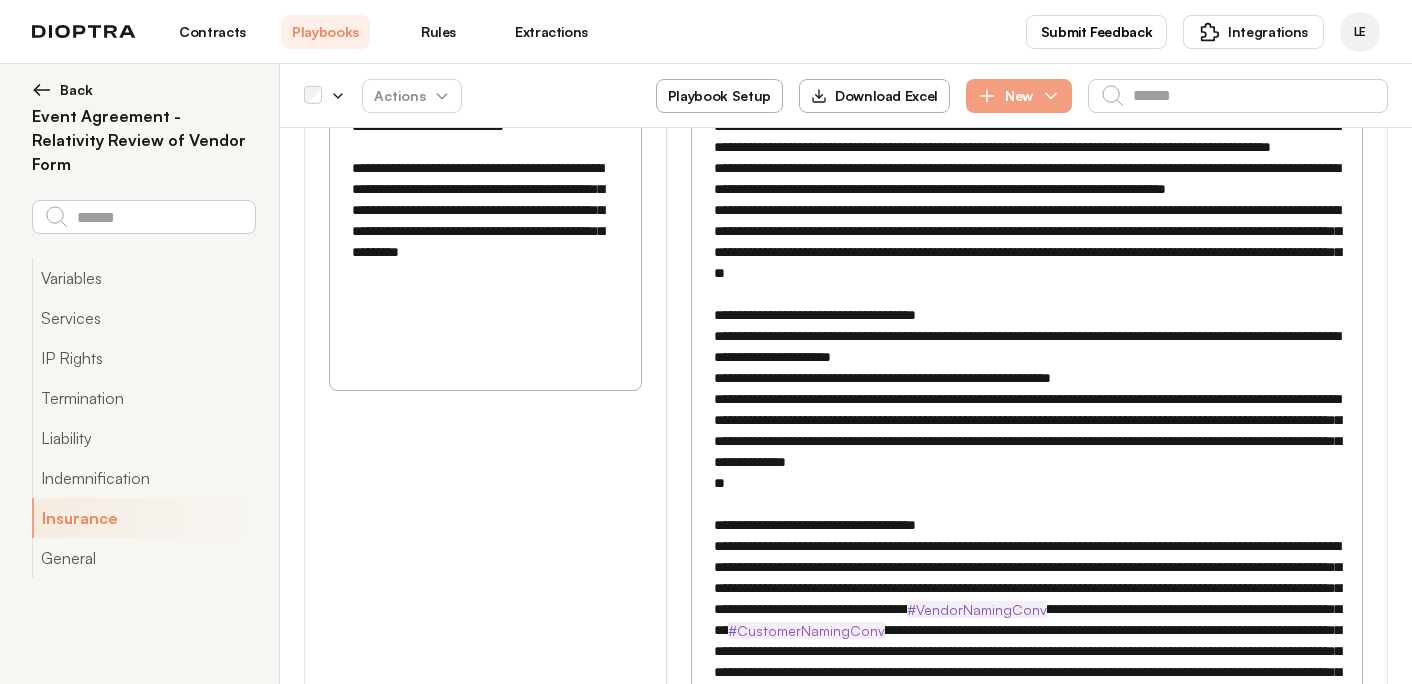 scroll, scrollTop: 6250, scrollLeft: 0, axis: vertical 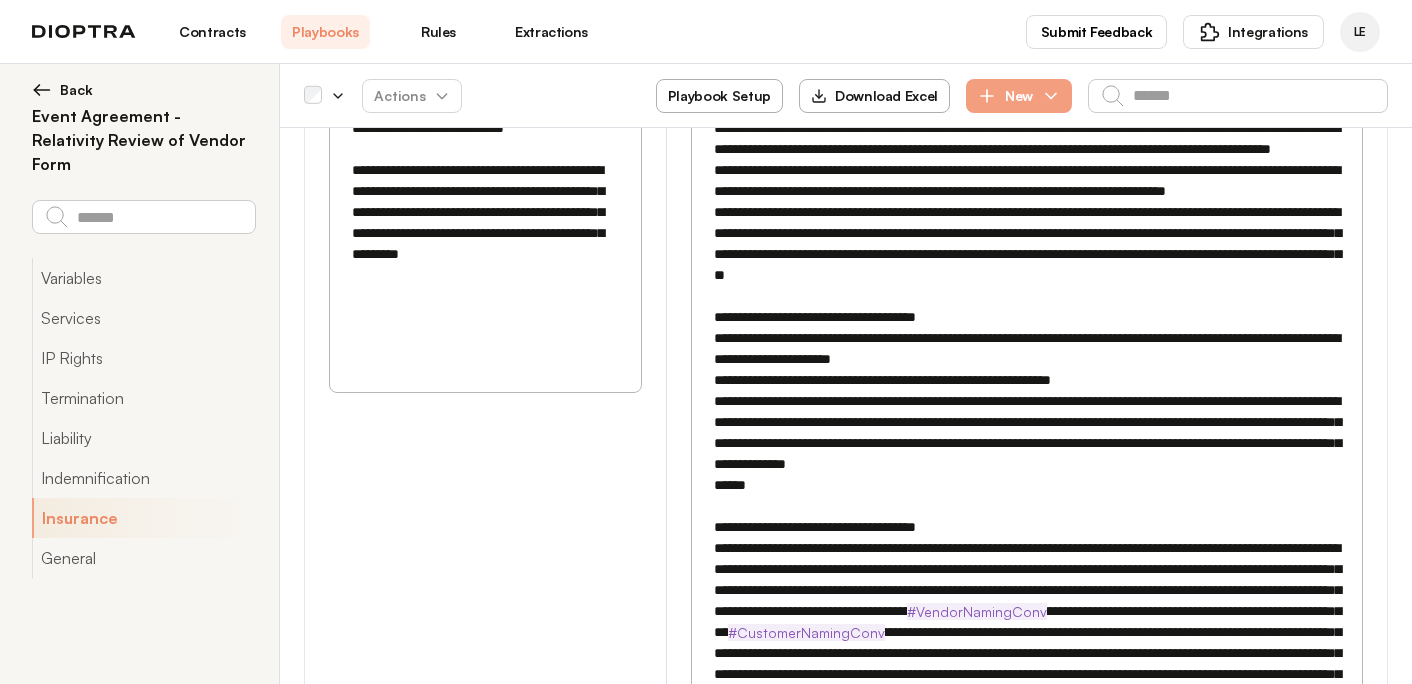 drag, startPoint x: 1046, startPoint y: 618, endPoint x: 1011, endPoint y: 636, distance: 39.357338 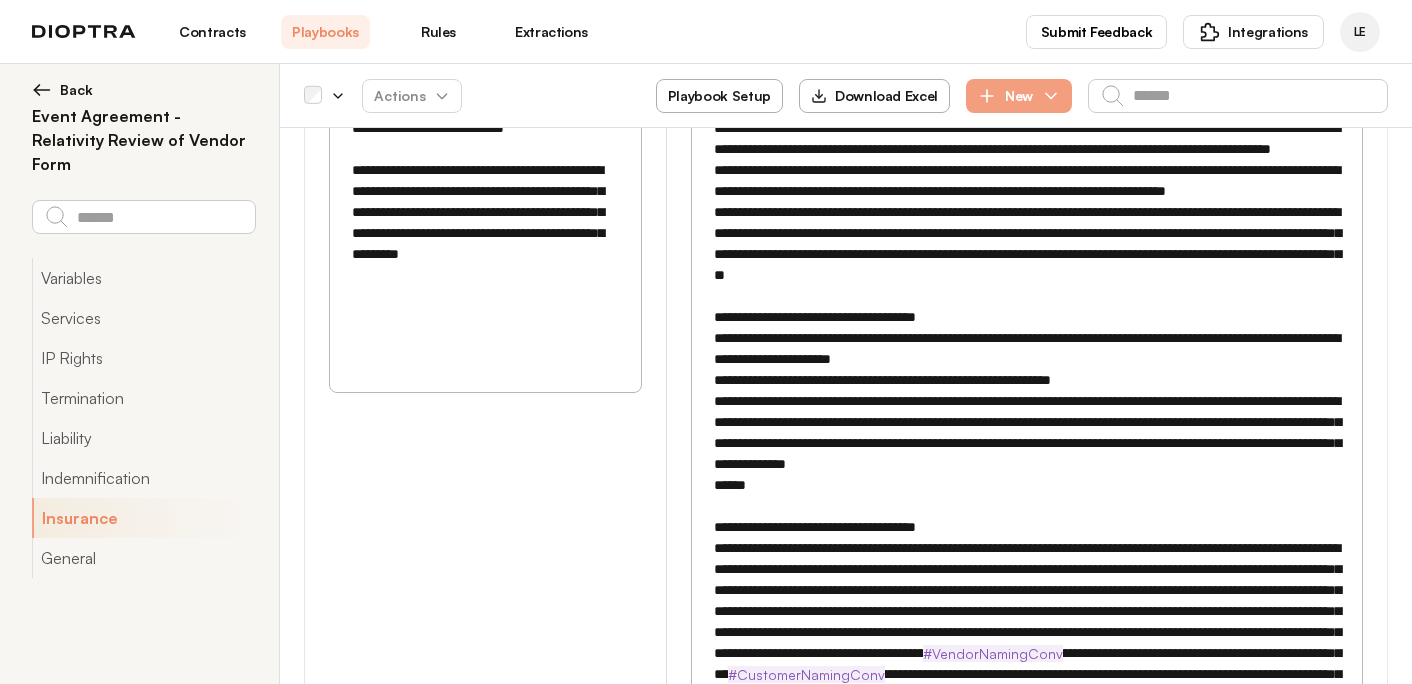 click at bounding box center (1027, 328) 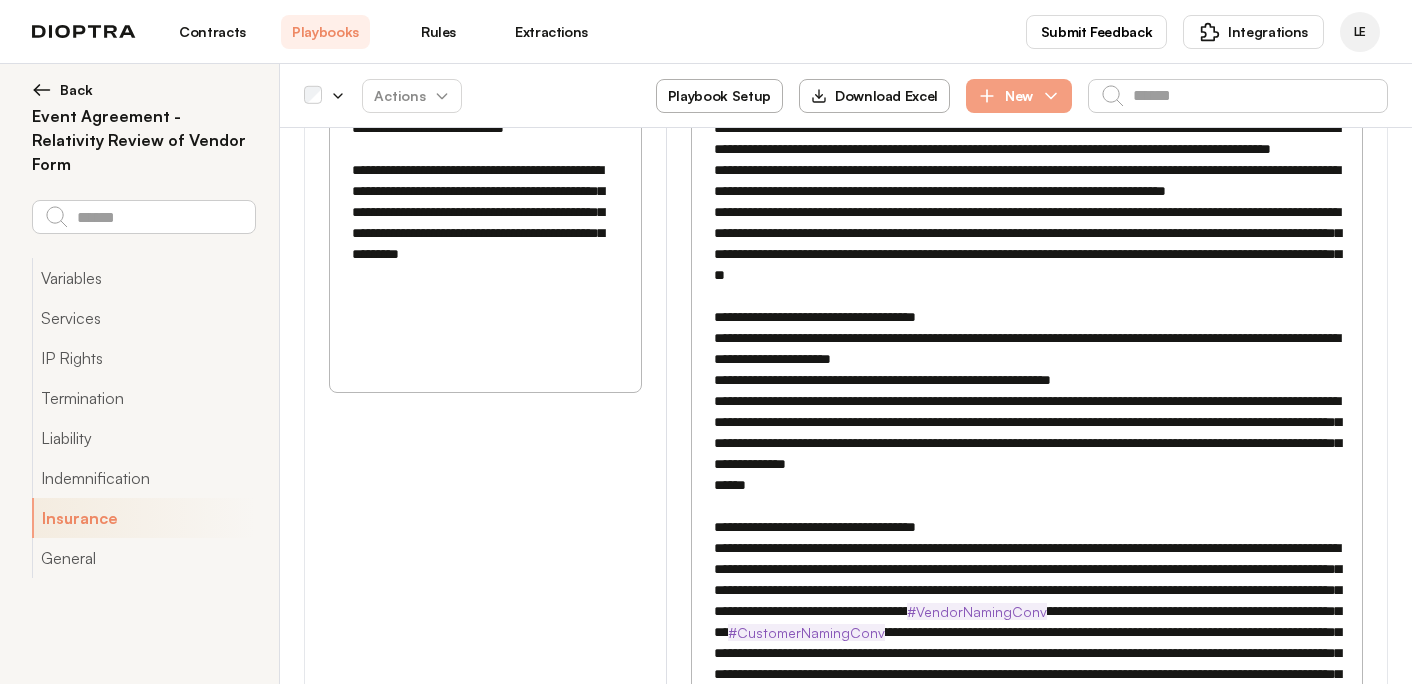 paste on "**********" 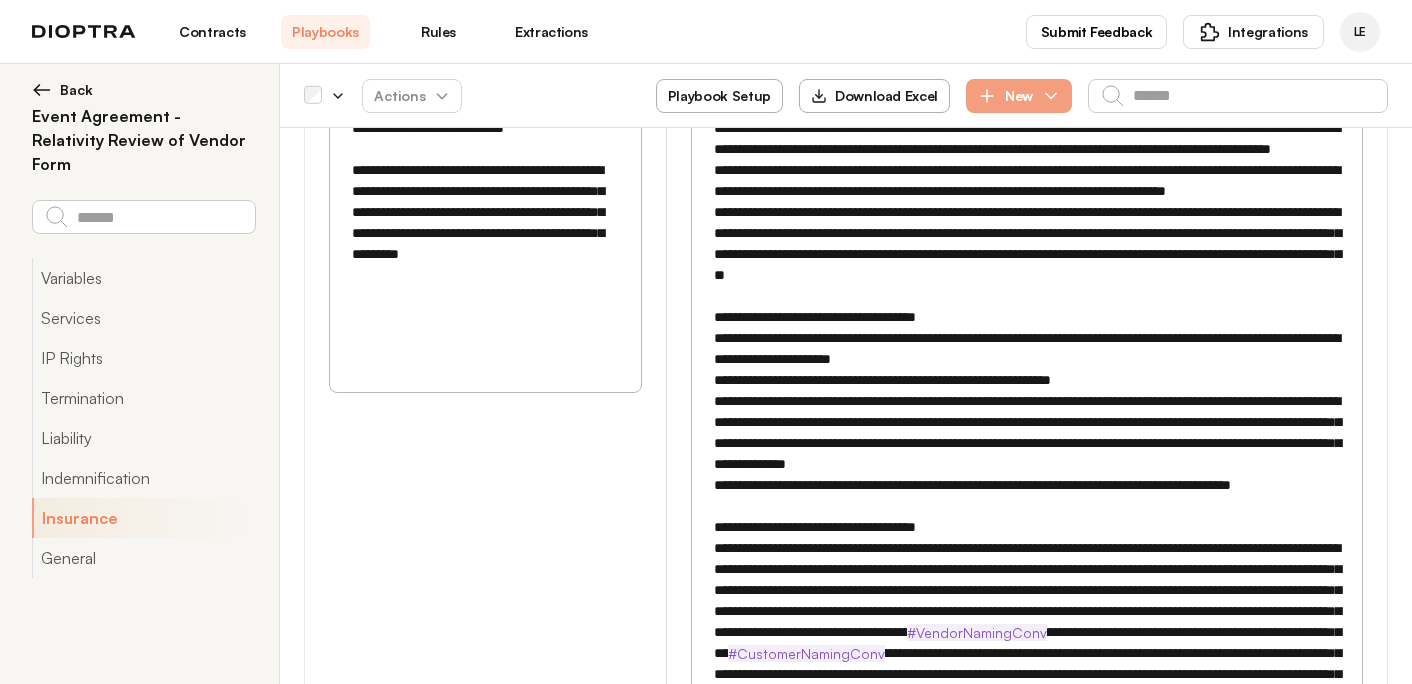 click at bounding box center [1027, 328] 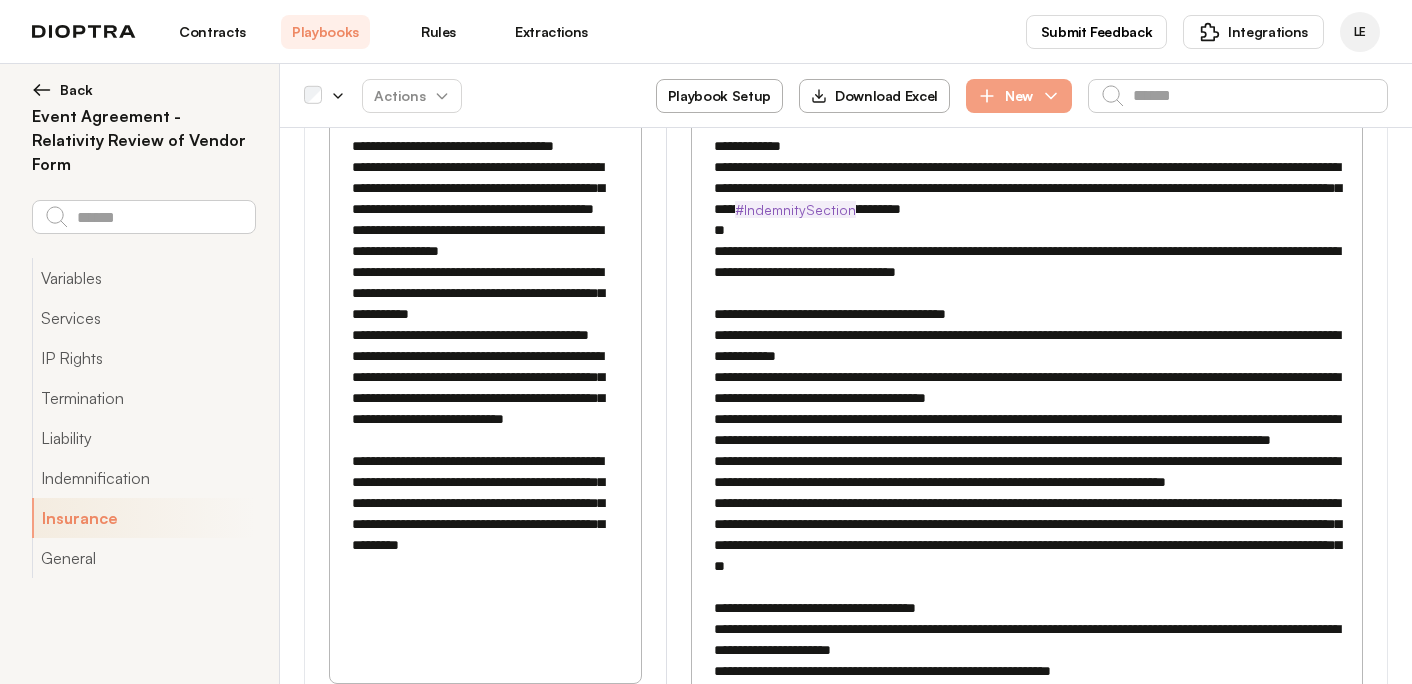 scroll, scrollTop: 5952, scrollLeft: 0, axis: vertical 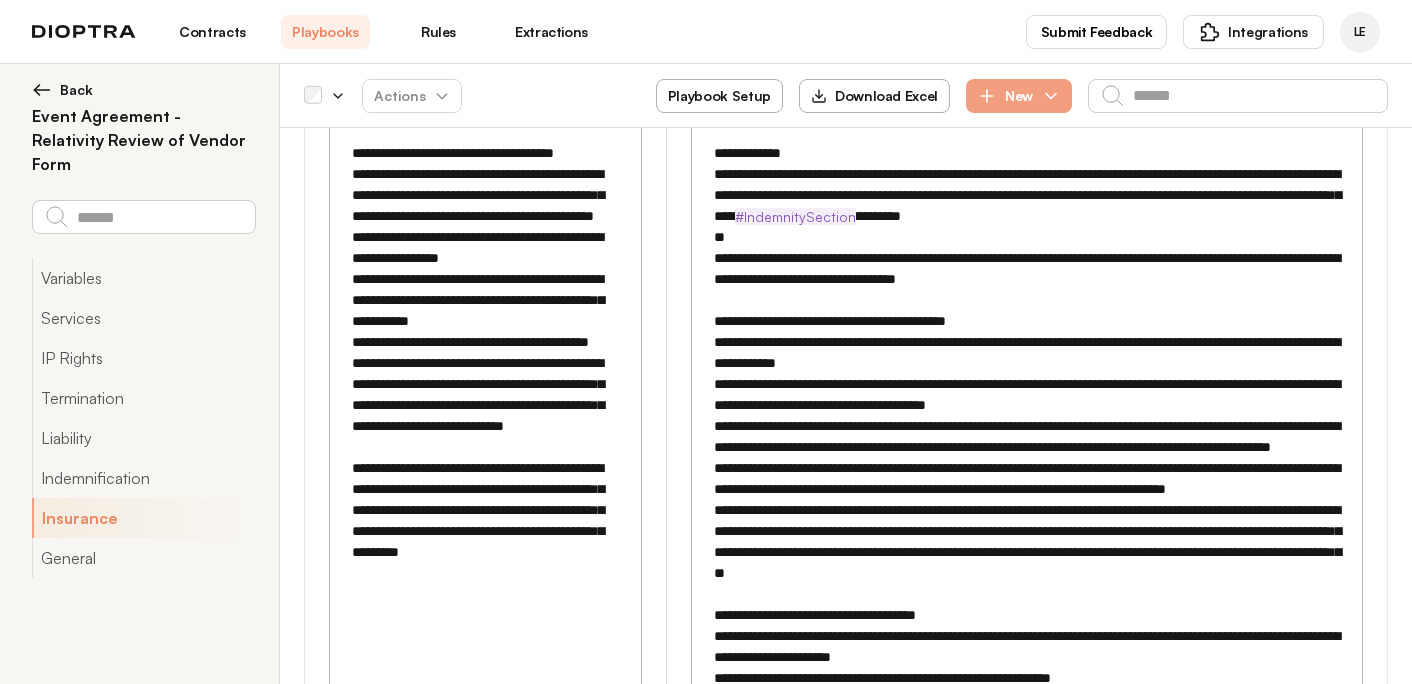 drag, startPoint x: 1158, startPoint y: 258, endPoint x: 675, endPoint y: 243, distance: 483.23285 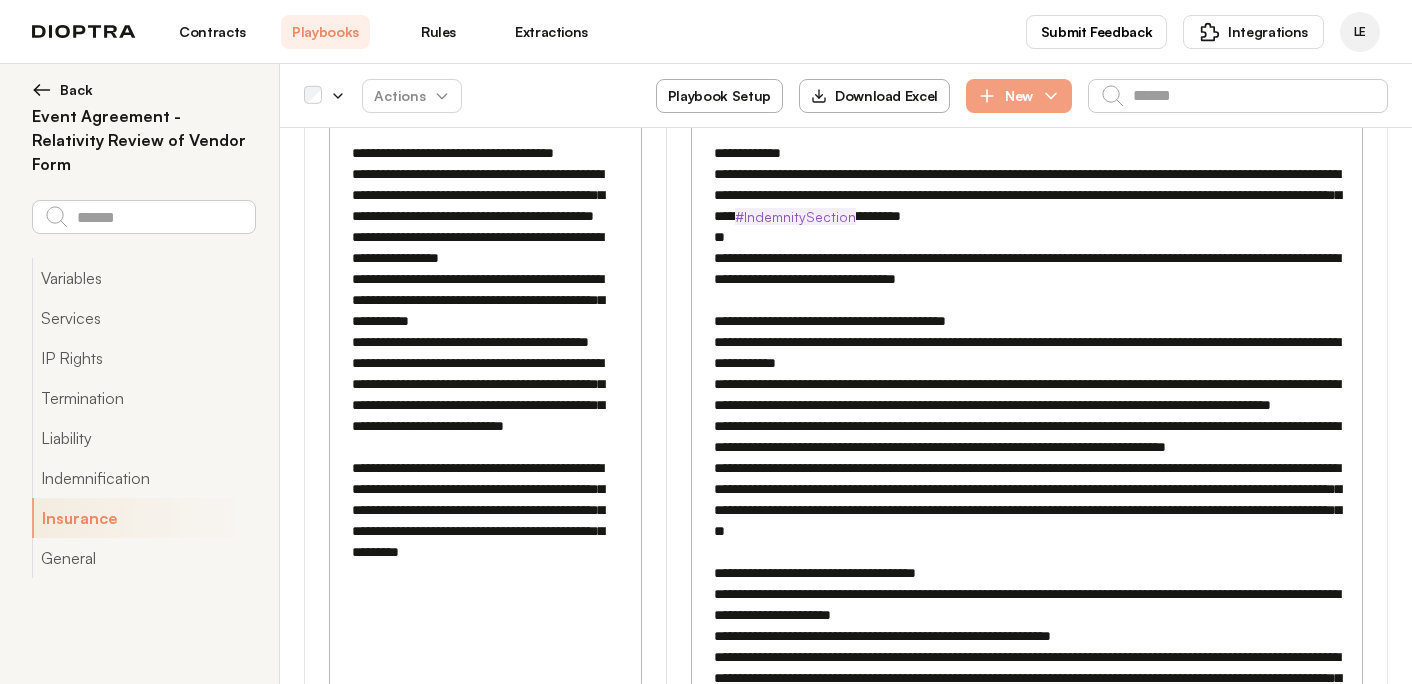 drag, startPoint x: 1148, startPoint y: 532, endPoint x: 662, endPoint y: 538, distance: 486.03705 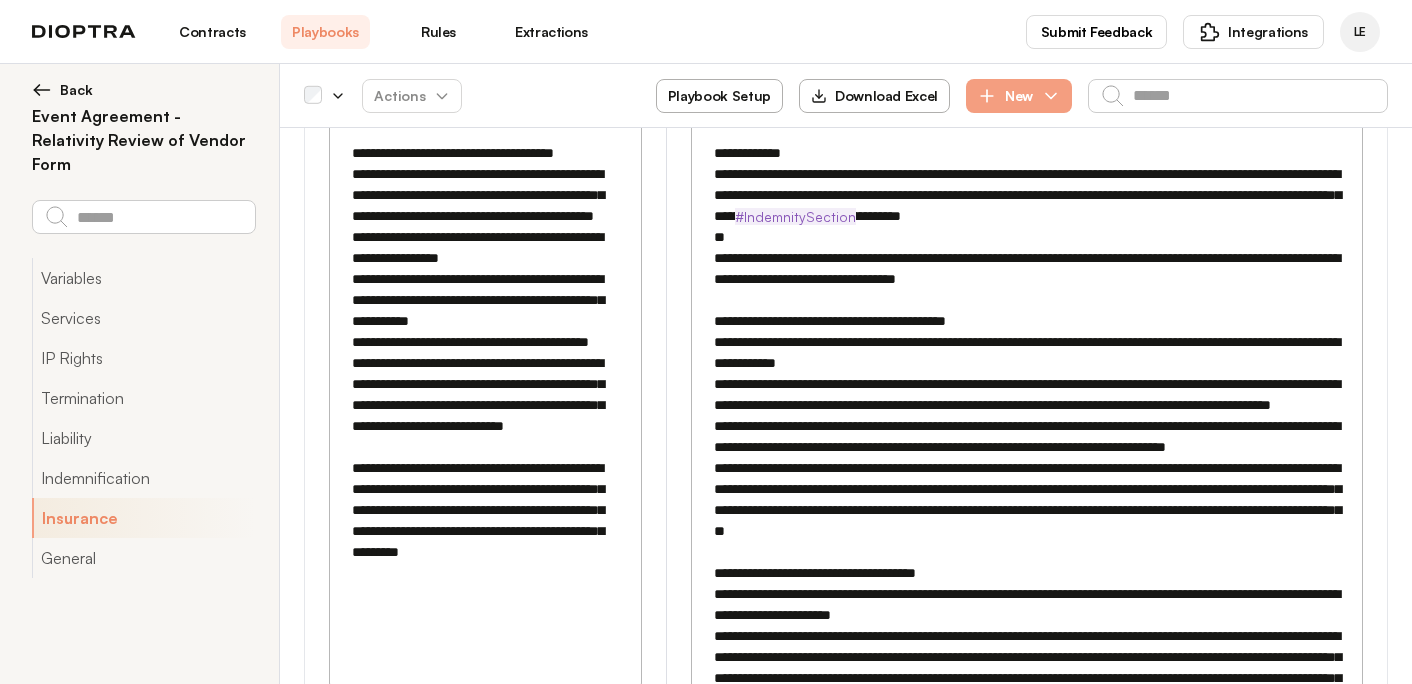 click at bounding box center [1027, 594] 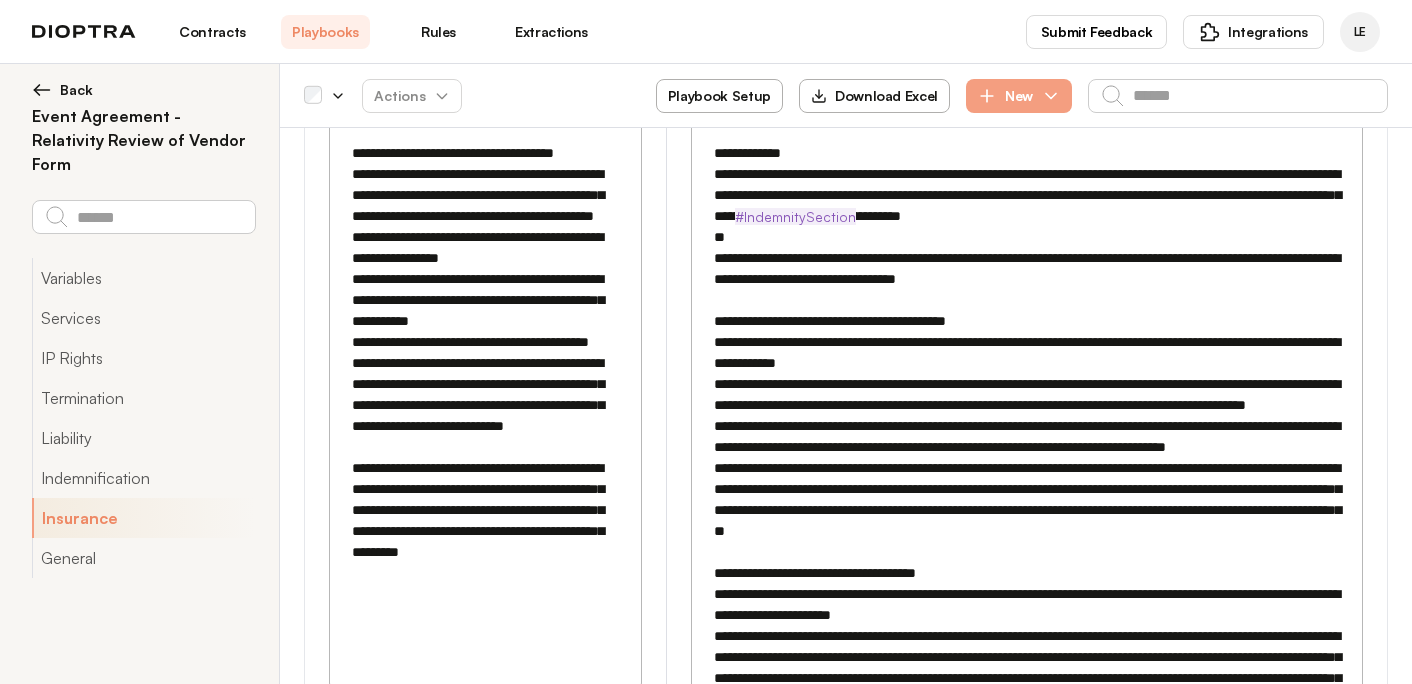 click at bounding box center [1027, 594] 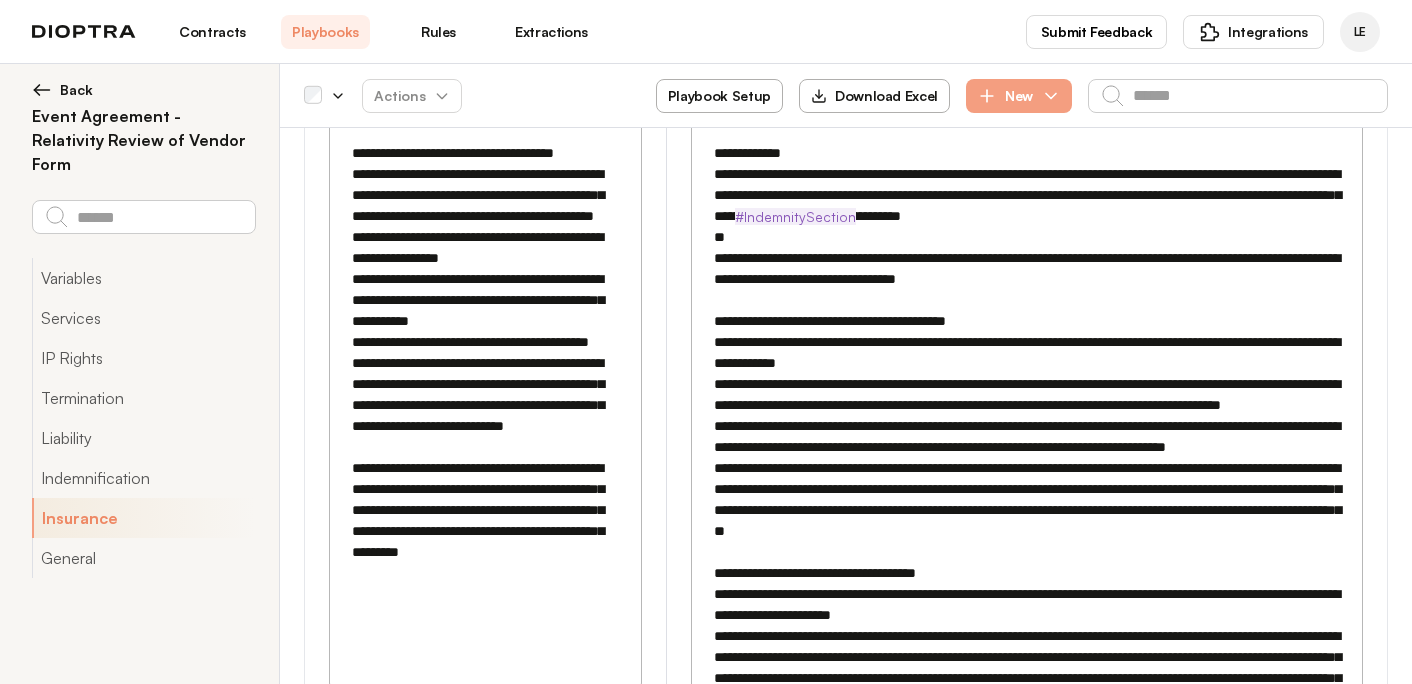 drag, startPoint x: 1181, startPoint y: 259, endPoint x: 1007, endPoint y: 274, distance: 174.64536 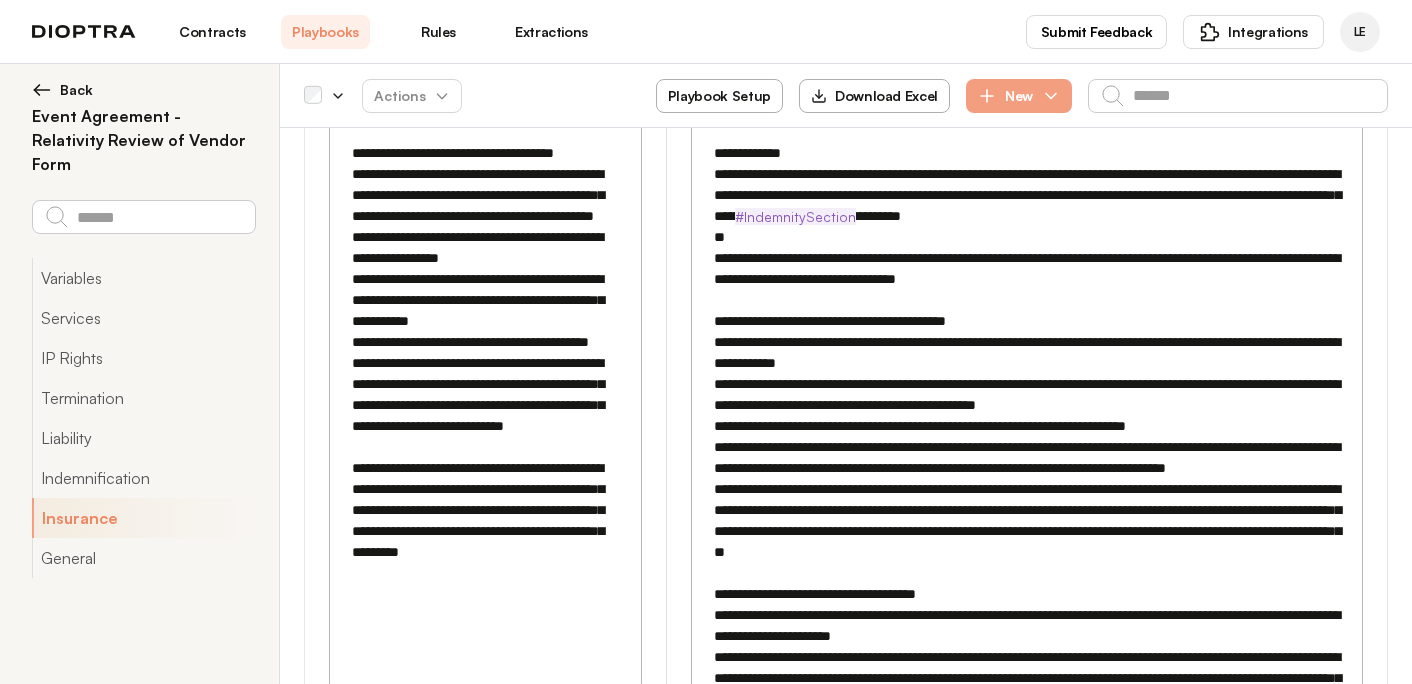 click at bounding box center [1027, 594] 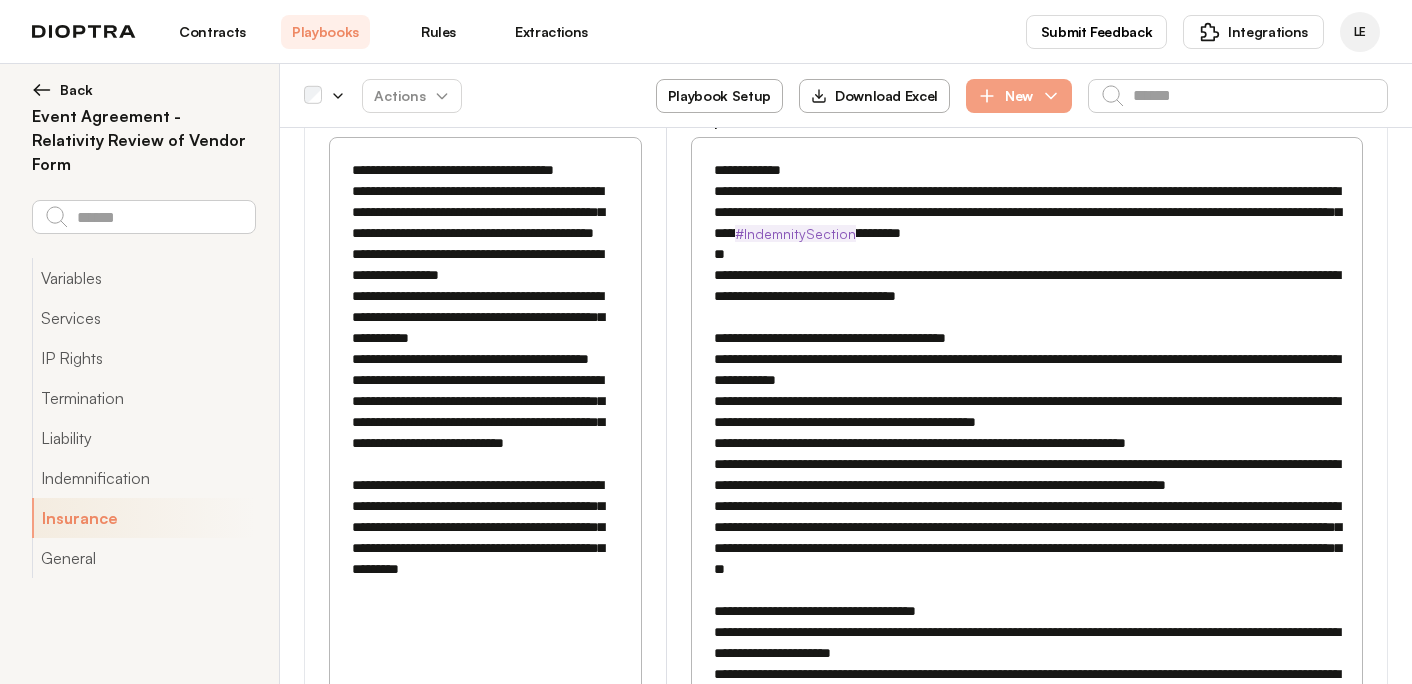 scroll, scrollTop: 5929, scrollLeft: 0, axis: vertical 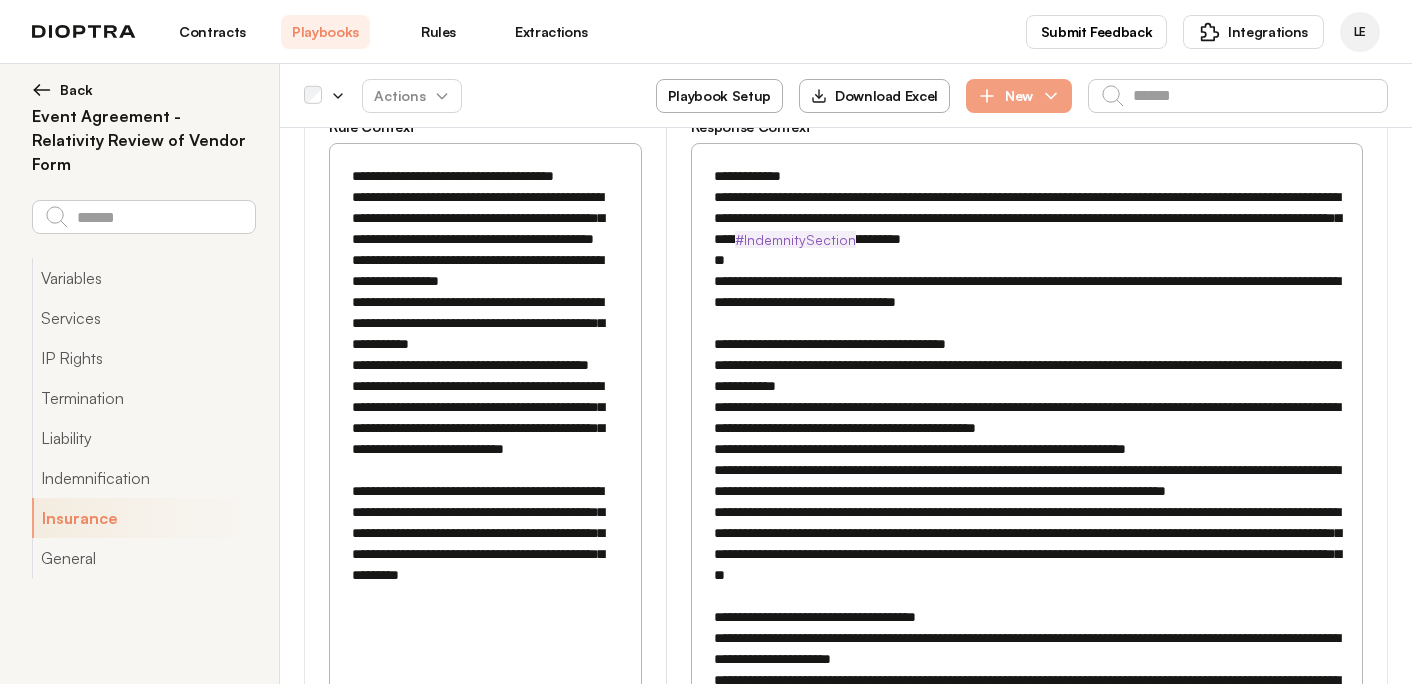 click at bounding box center [1027, 617] 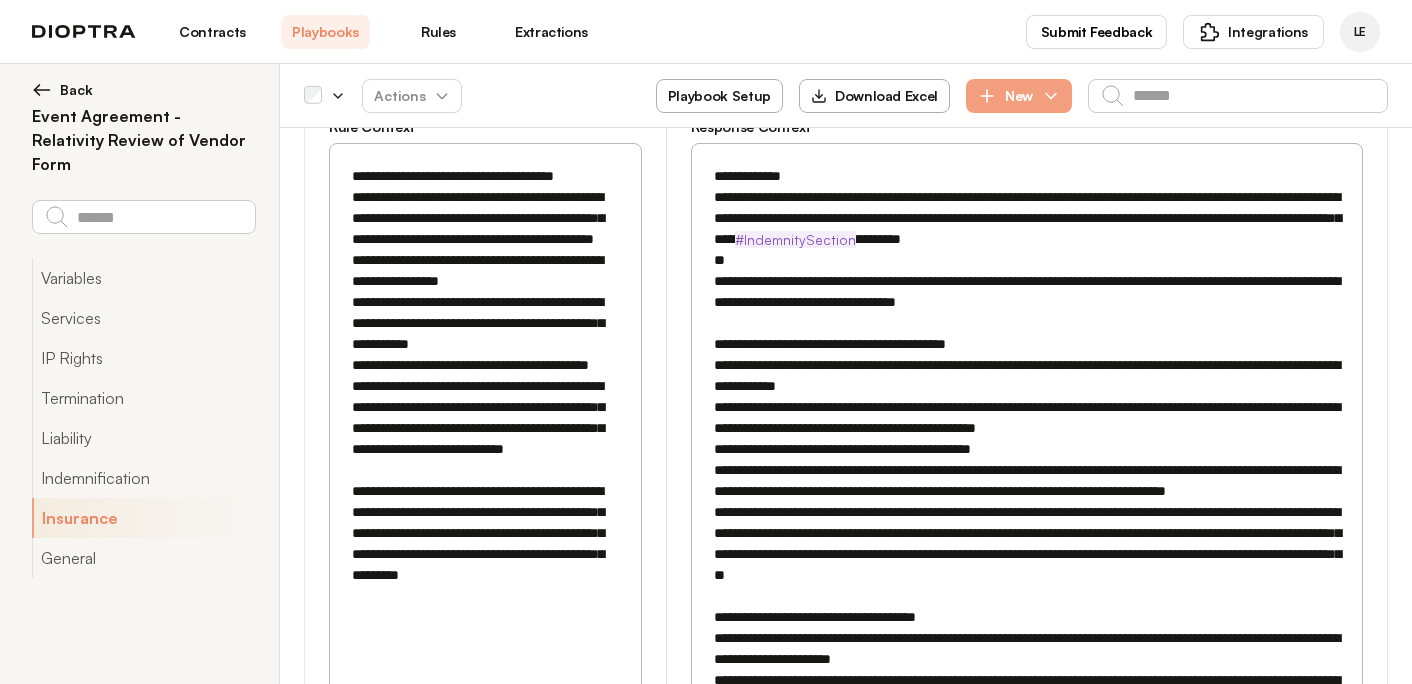 click at bounding box center (1027, 617) 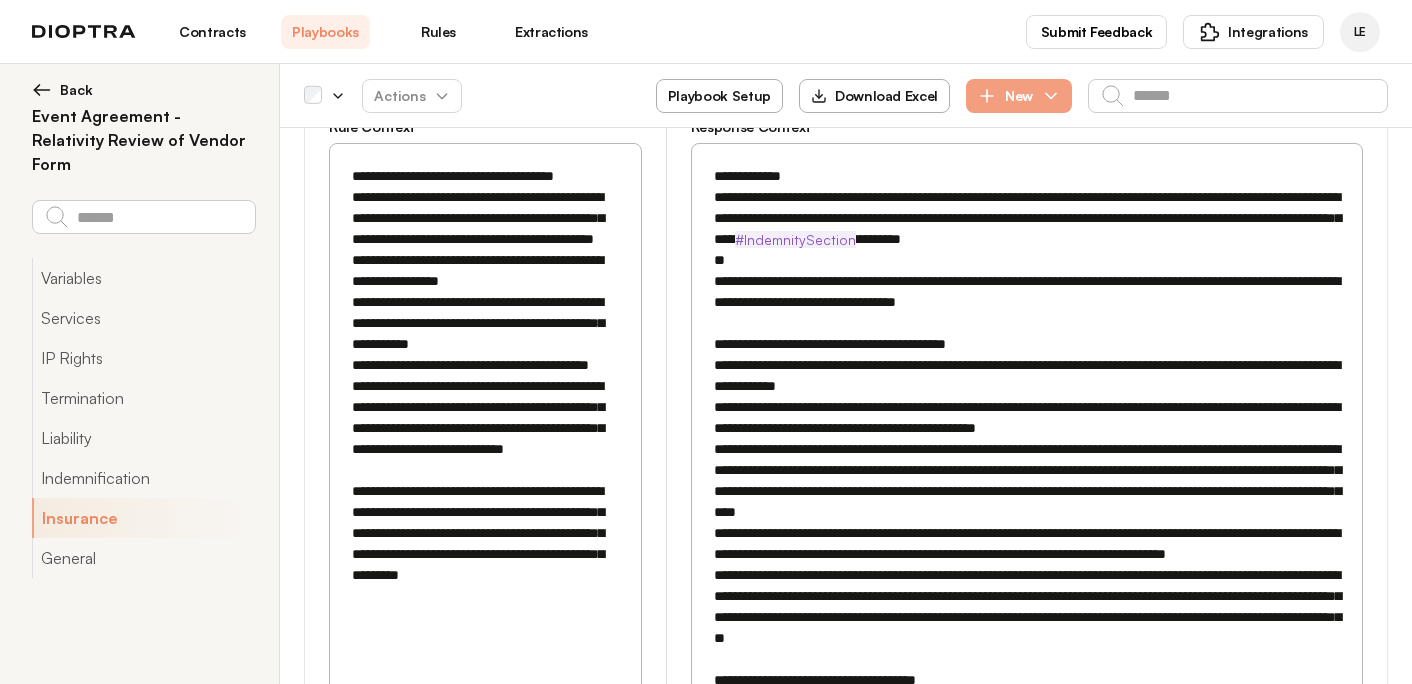 drag, startPoint x: 1090, startPoint y: 302, endPoint x: 940, endPoint y: 300, distance: 150.01334 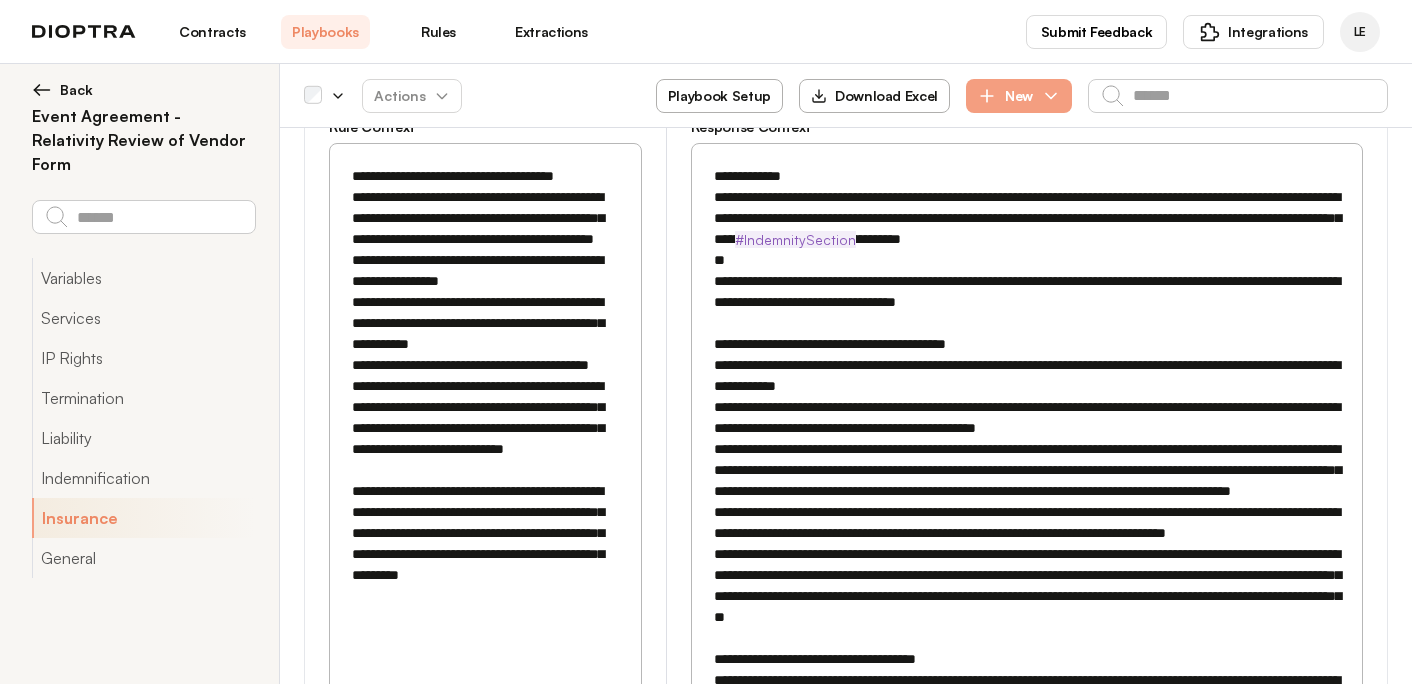 drag, startPoint x: 1074, startPoint y: 306, endPoint x: 772, endPoint y: 329, distance: 302.87457 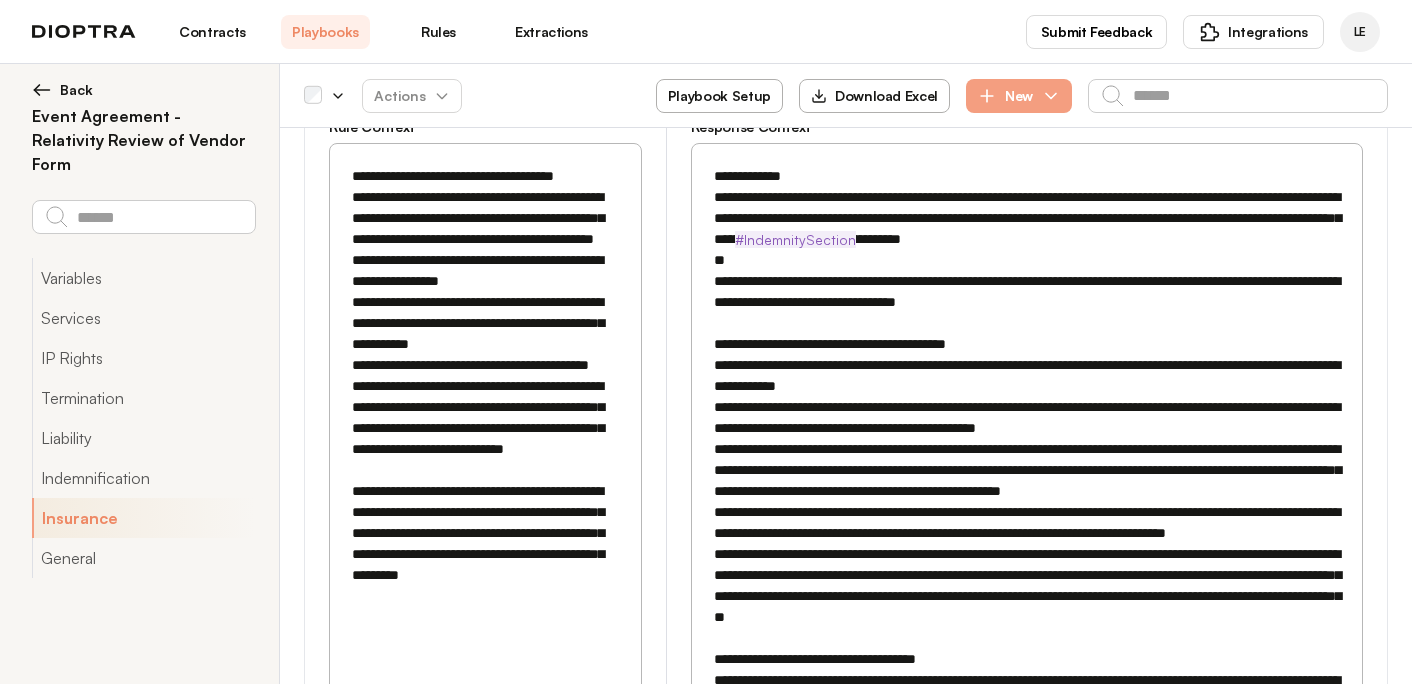 click at bounding box center (1027, 649) 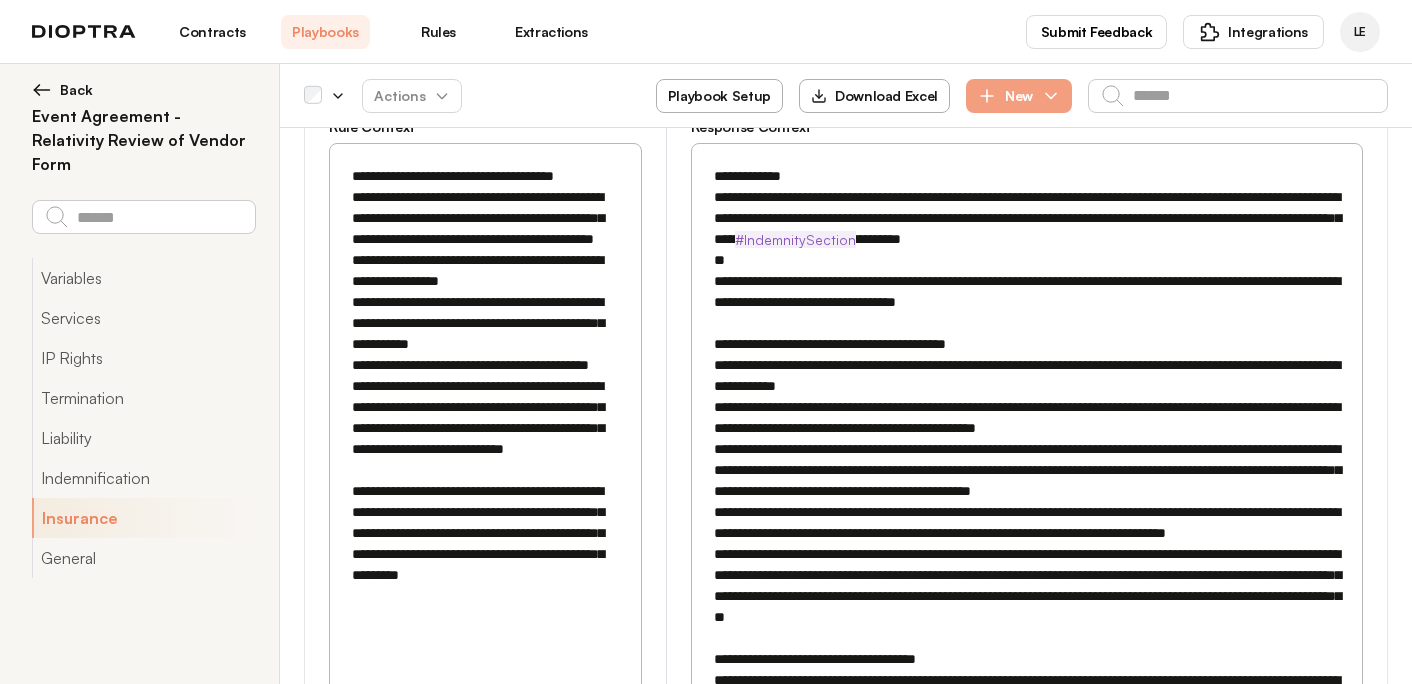 click at bounding box center [1027, 638] 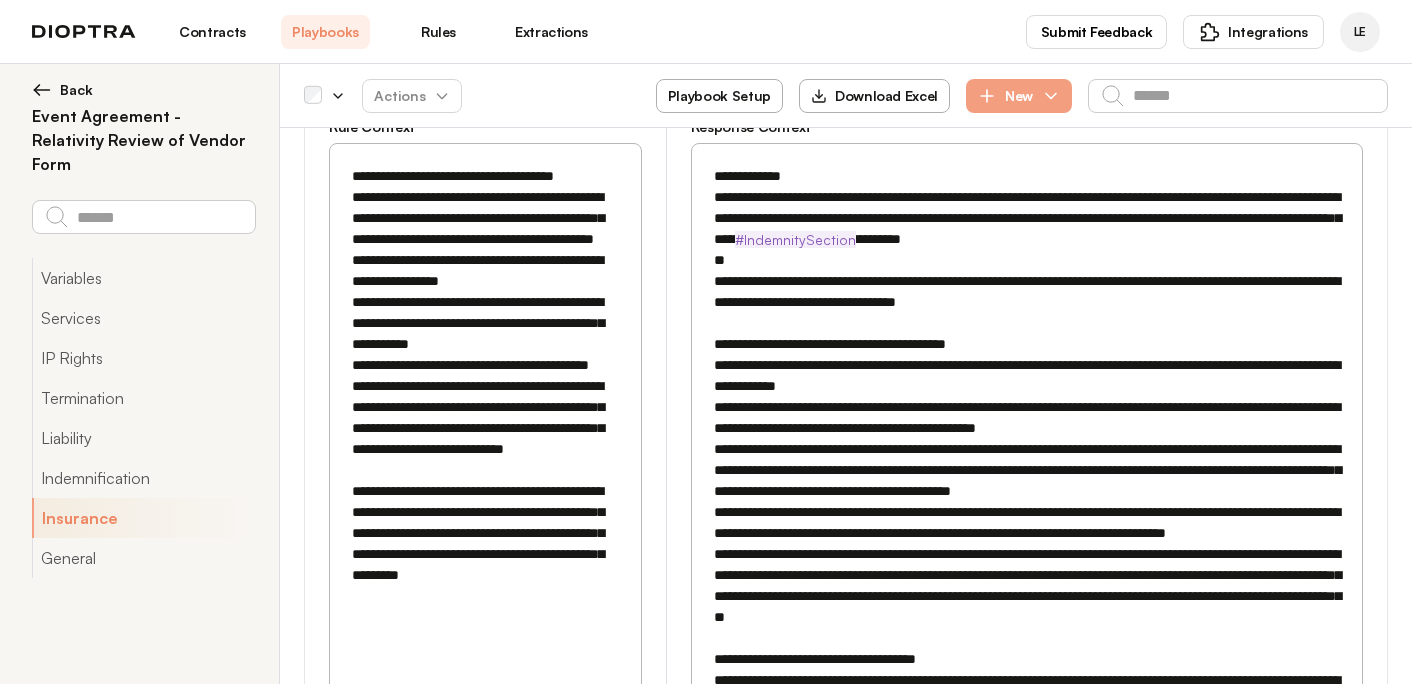 drag, startPoint x: 955, startPoint y: 349, endPoint x: 1293, endPoint y: 336, distance: 338.2499 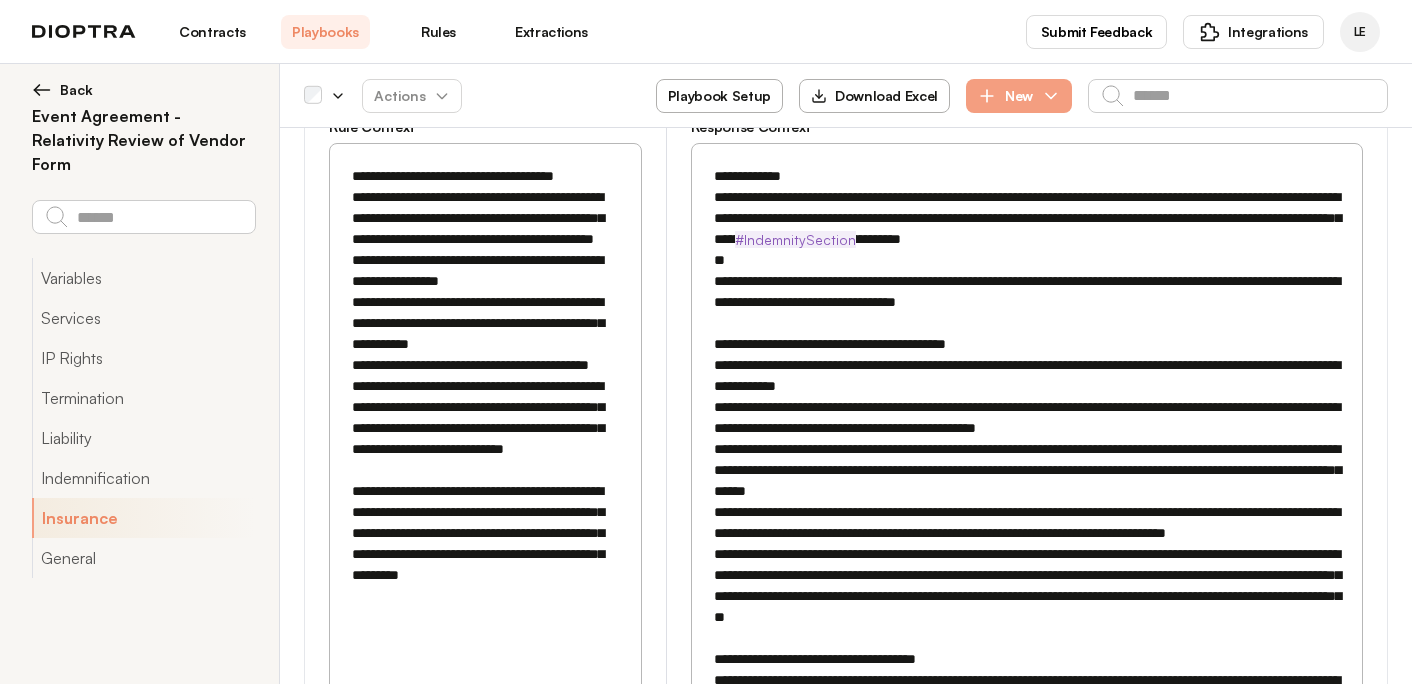 click at bounding box center [1027, 638] 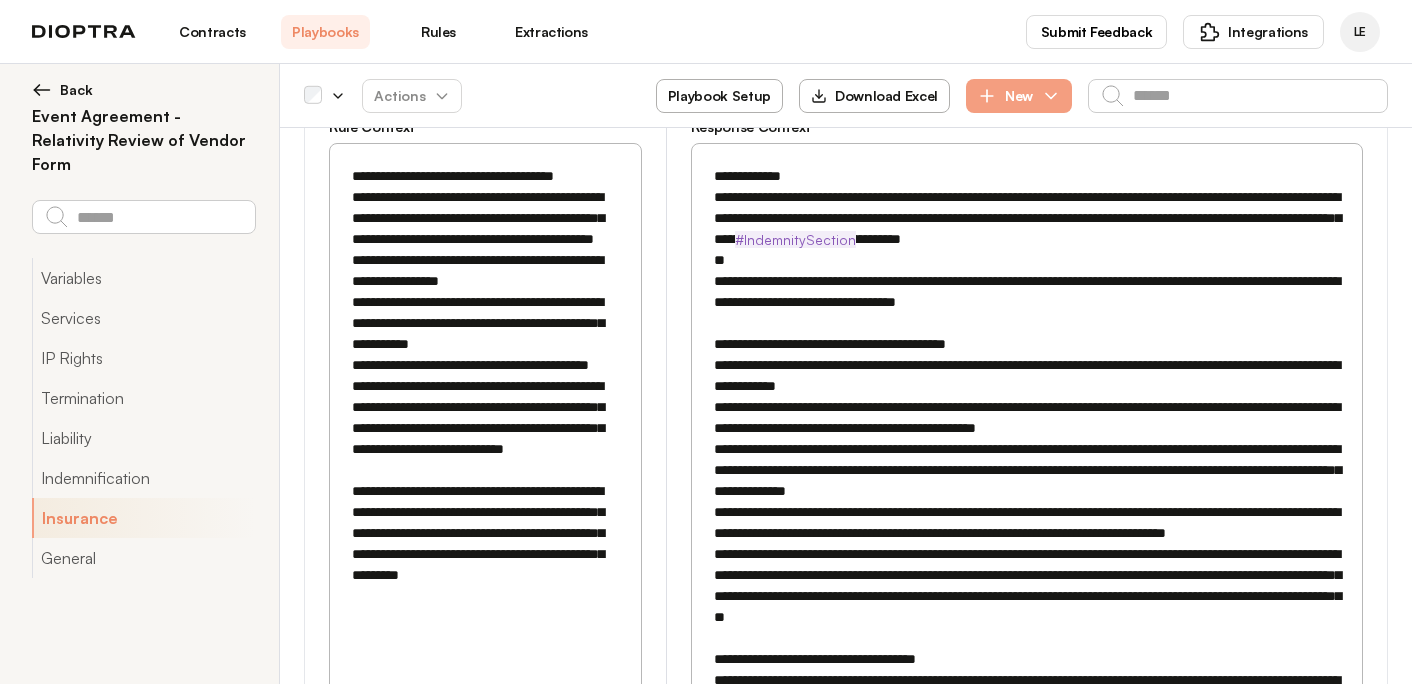 click at bounding box center [1027, 638] 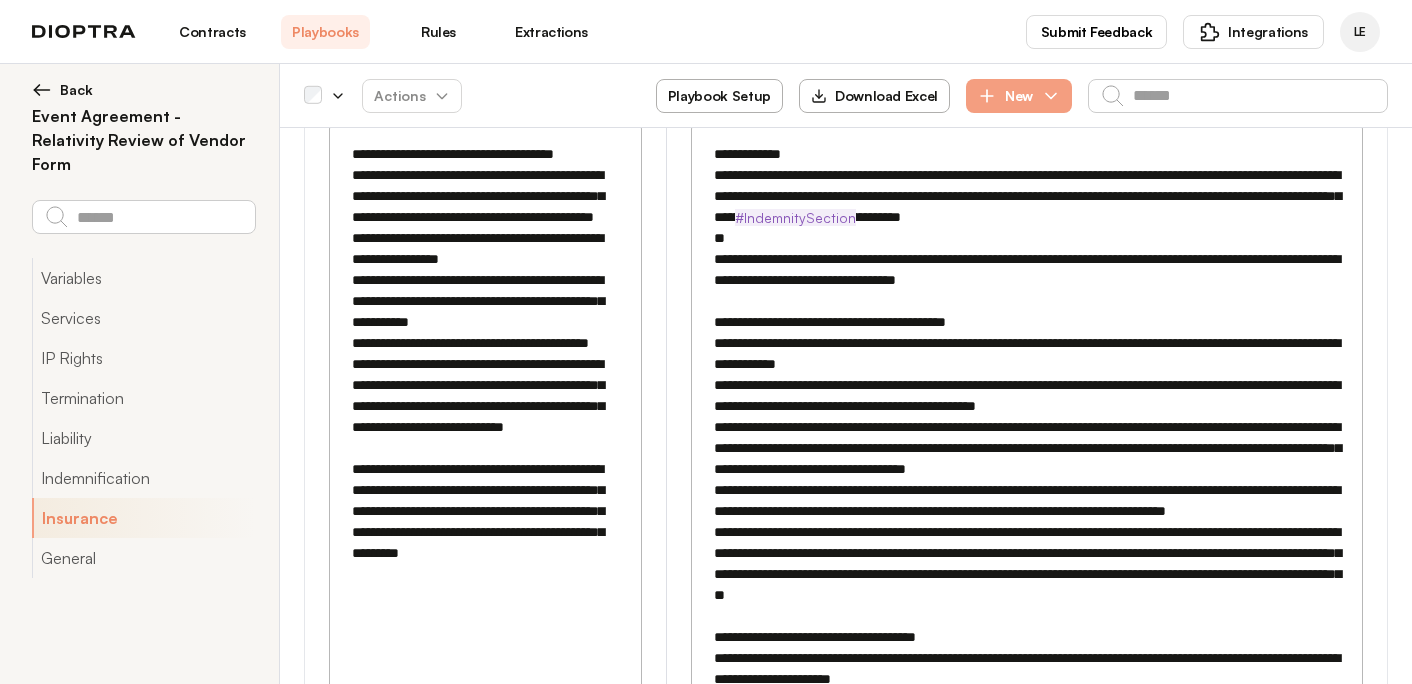 scroll, scrollTop: 5959, scrollLeft: 0, axis: vertical 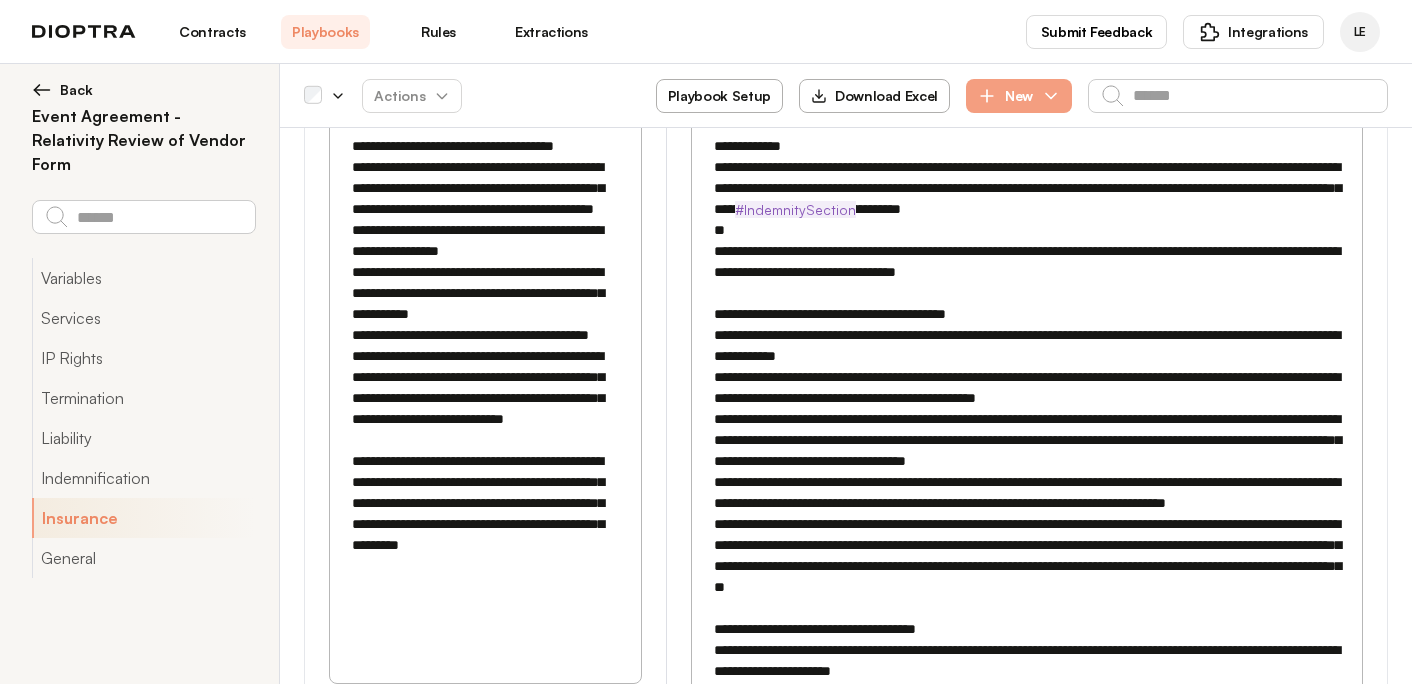 drag, startPoint x: 1154, startPoint y: 595, endPoint x: 751, endPoint y: 622, distance: 403.90344 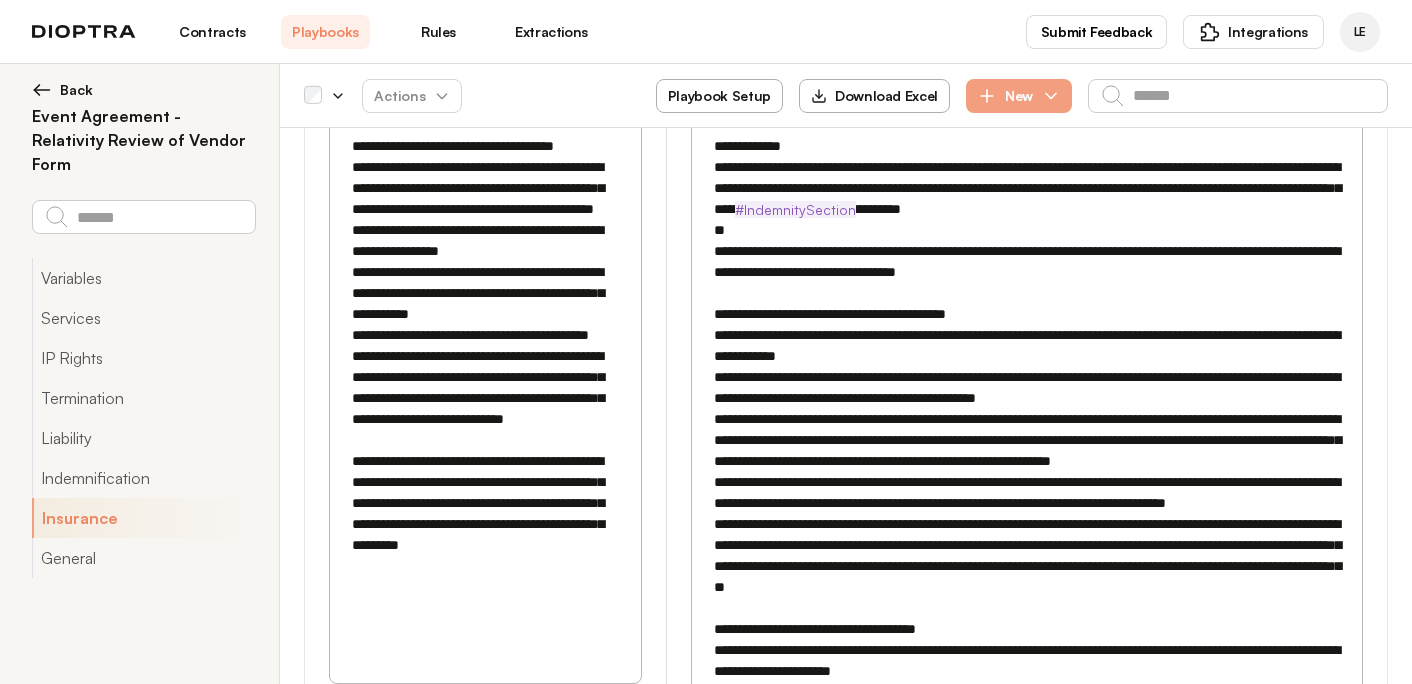 paste on "**********" 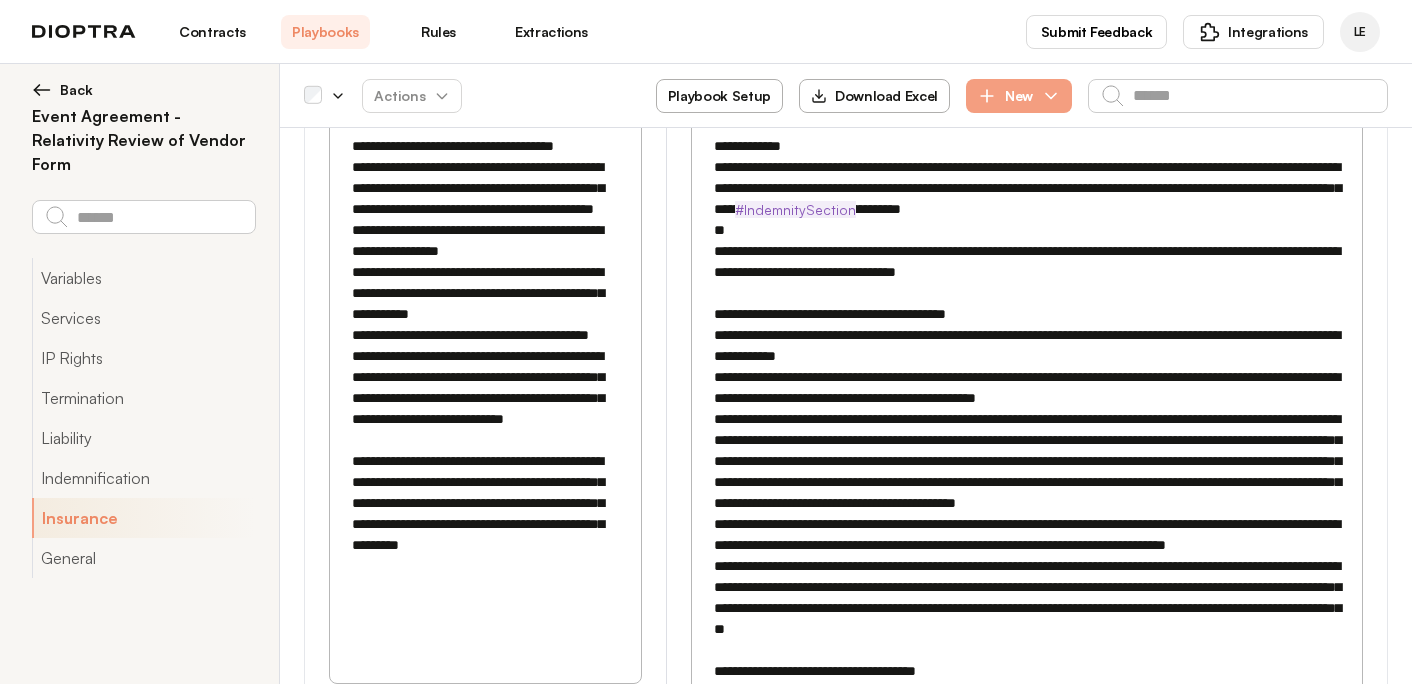 drag, startPoint x: 975, startPoint y: 336, endPoint x: 805, endPoint y: 336, distance: 170 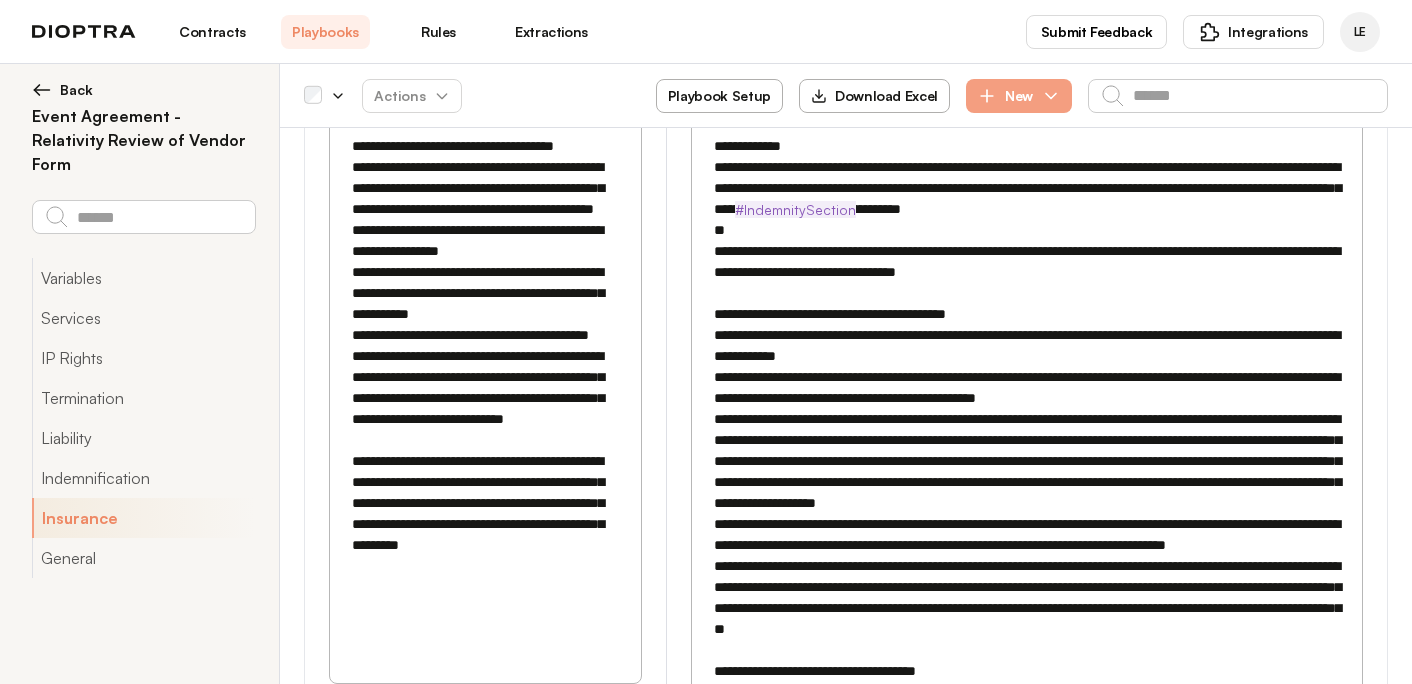 click at bounding box center [1027, 640] 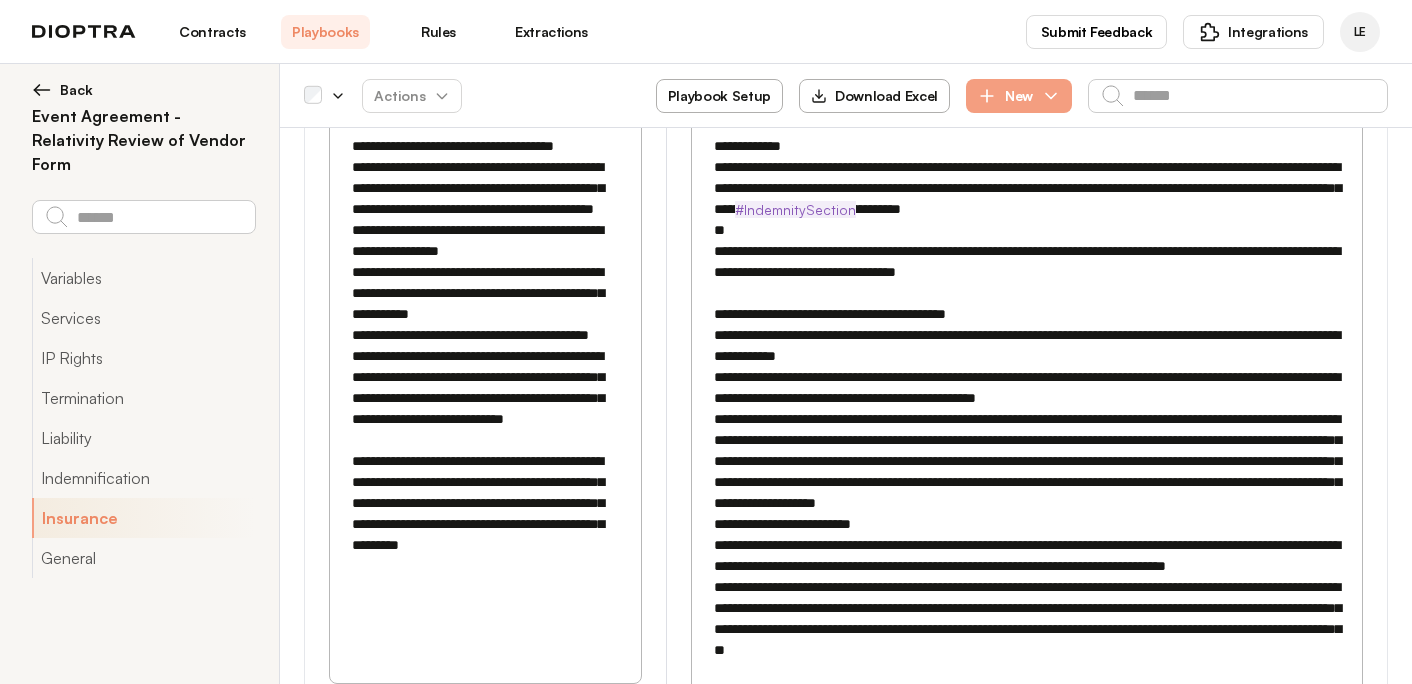 click at bounding box center (1027, 650) 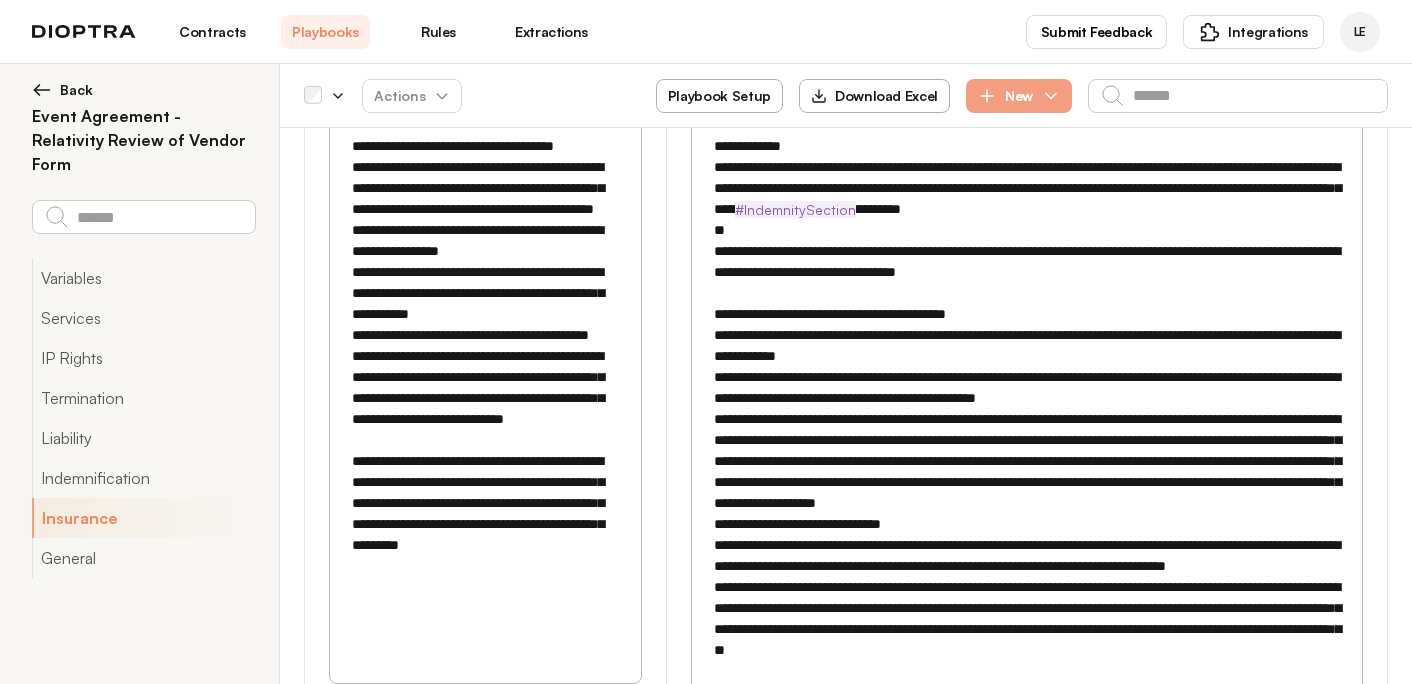 click at bounding box center [1027, 650] 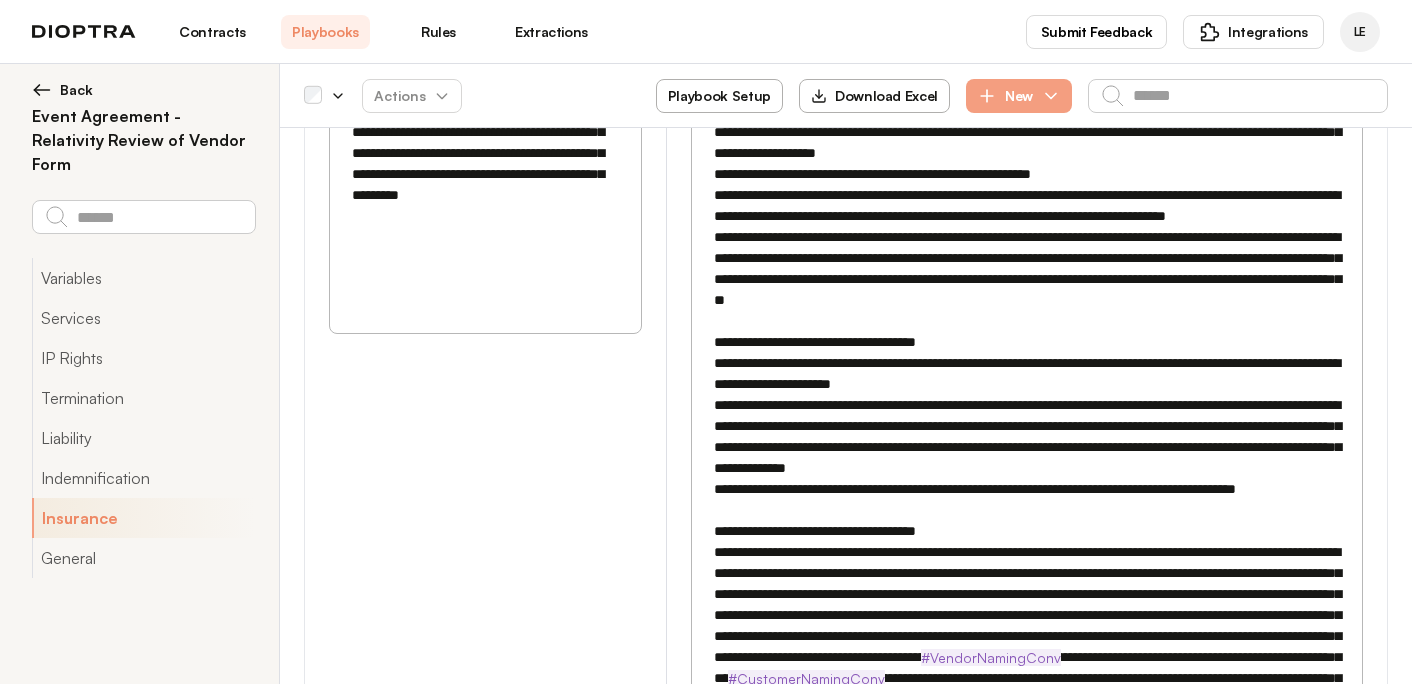 scroll, scrollTop: 6355, scrollLeft: 0, axis: vertical 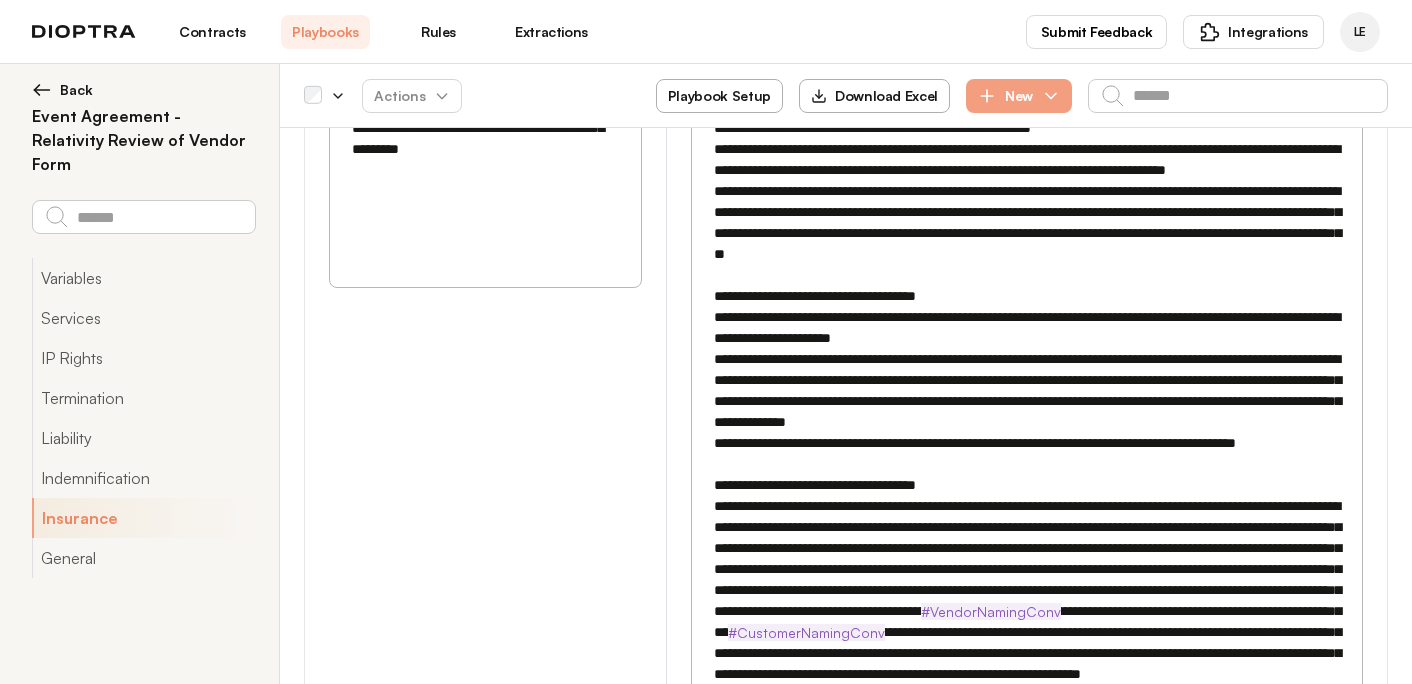 drag, startPoint x: 974, startPoint y: 548, endPoint x: 784, endPoint y: 544, distance: 190.0421 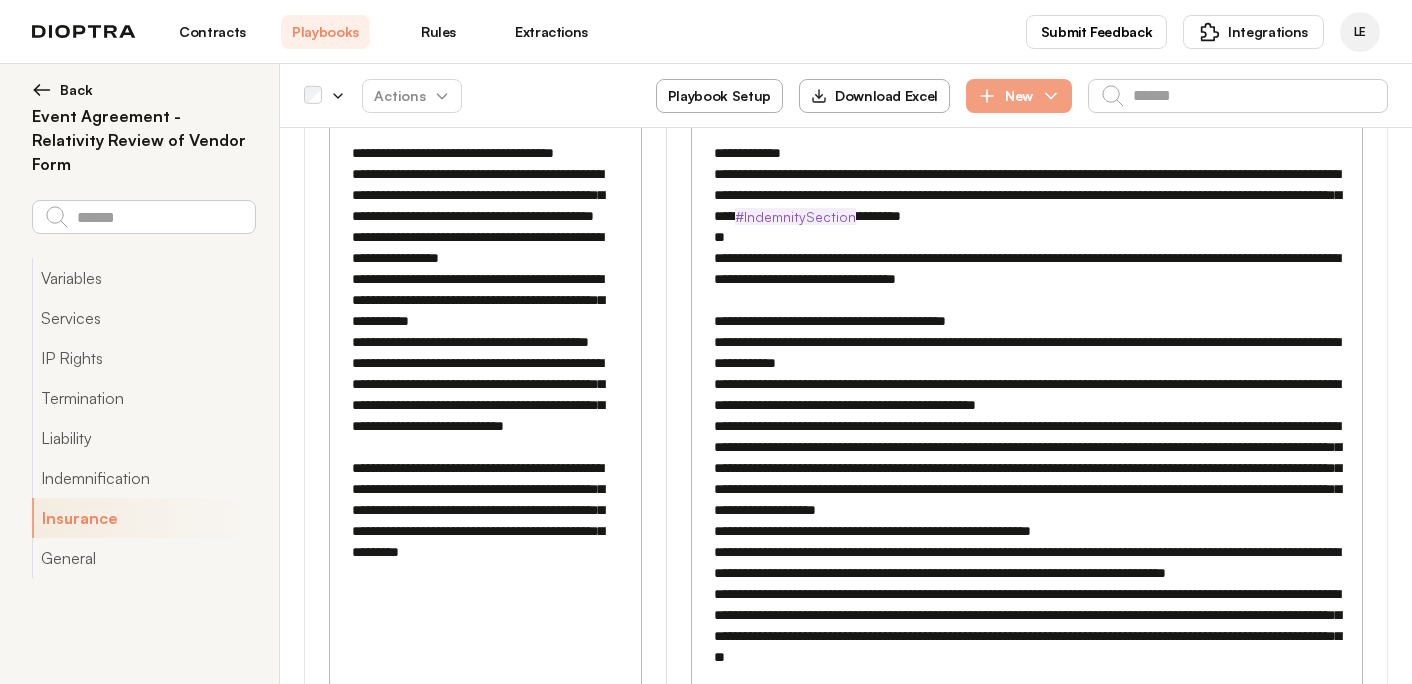scroll, scrollTop: 5904, scrollLeft: 0, axis: vertical 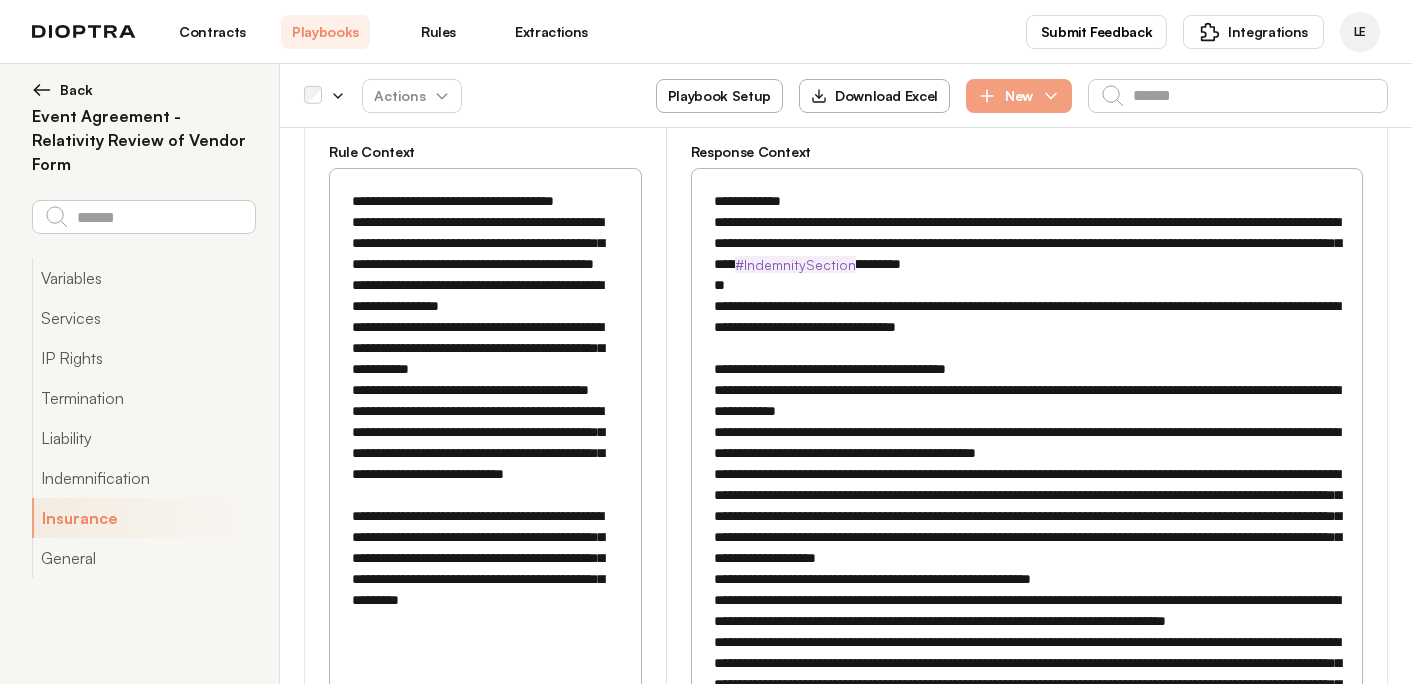 click at bounding box center [1027, 705] 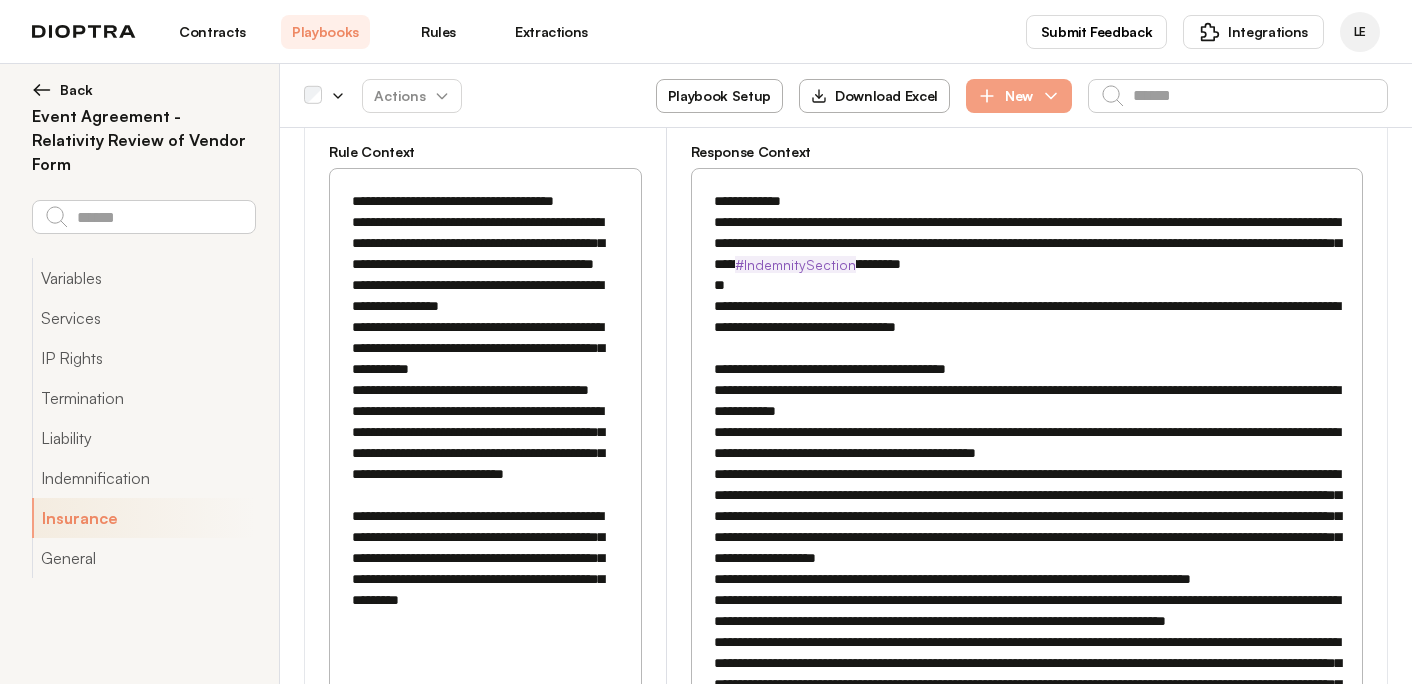 click at bounding box center (1027, 705) 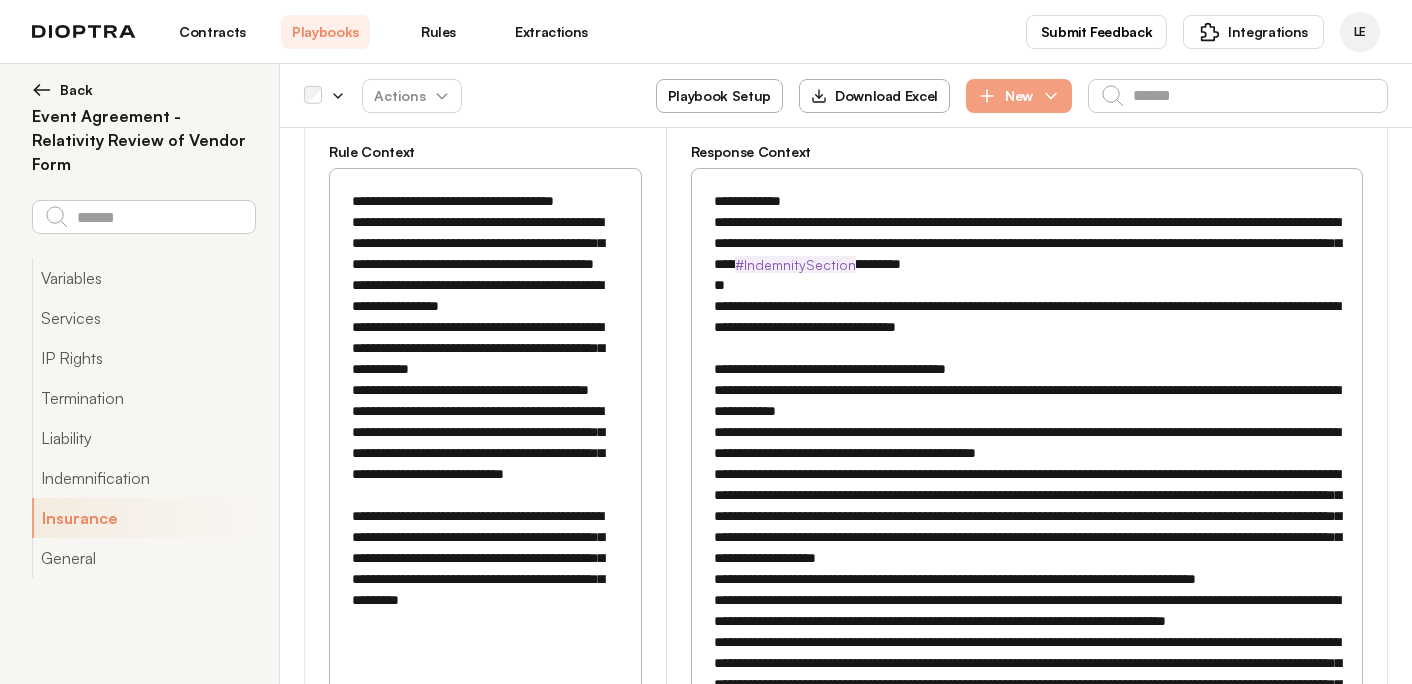 click at bounding box center [1027, 705] 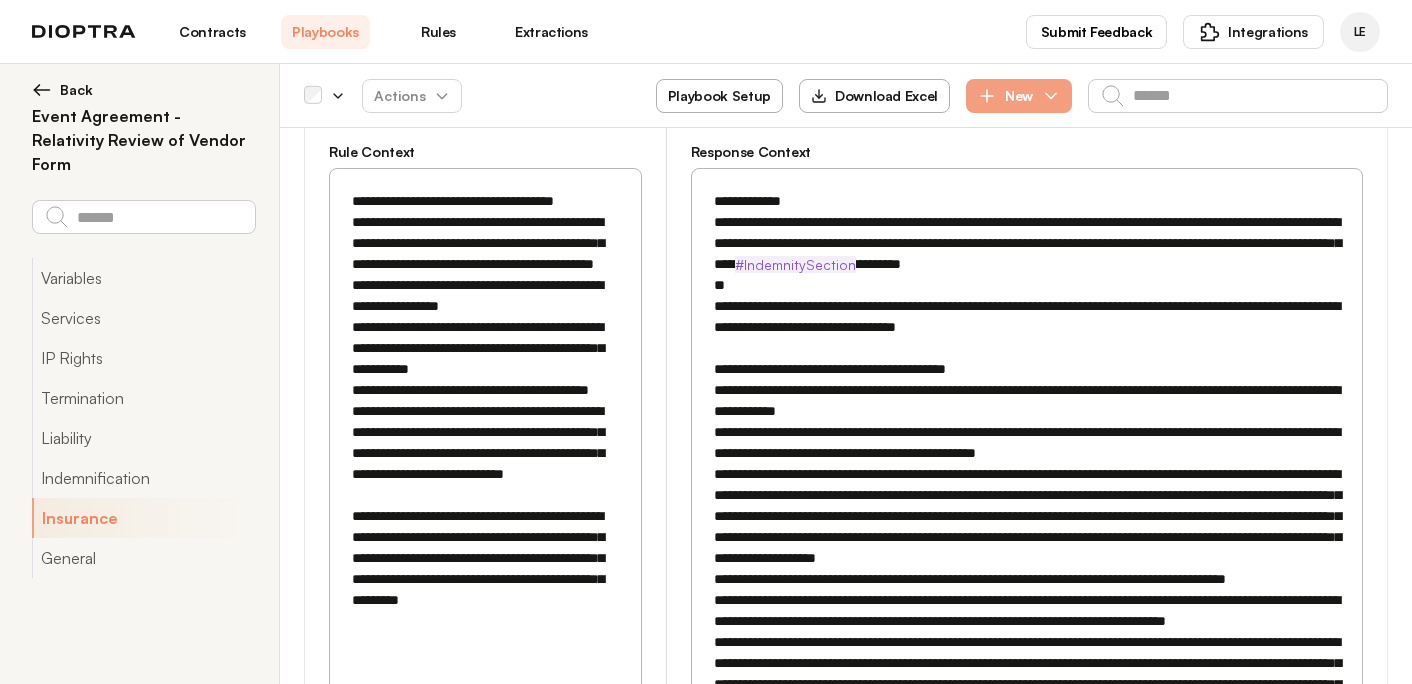 drag, startPoint x: 842, startPoint y: 453, endPoint x: 1270, endPoint y: 449, distance: 428.01868 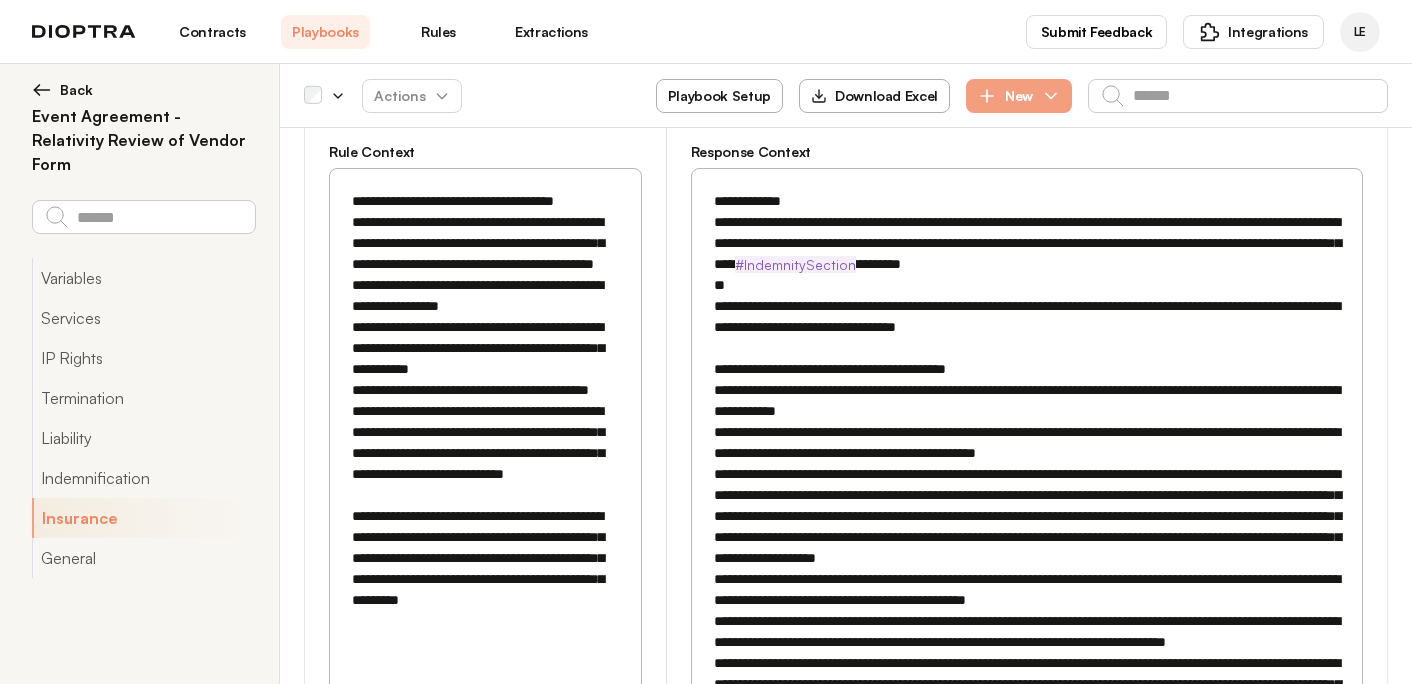 click at bounding box center [1027, 716] 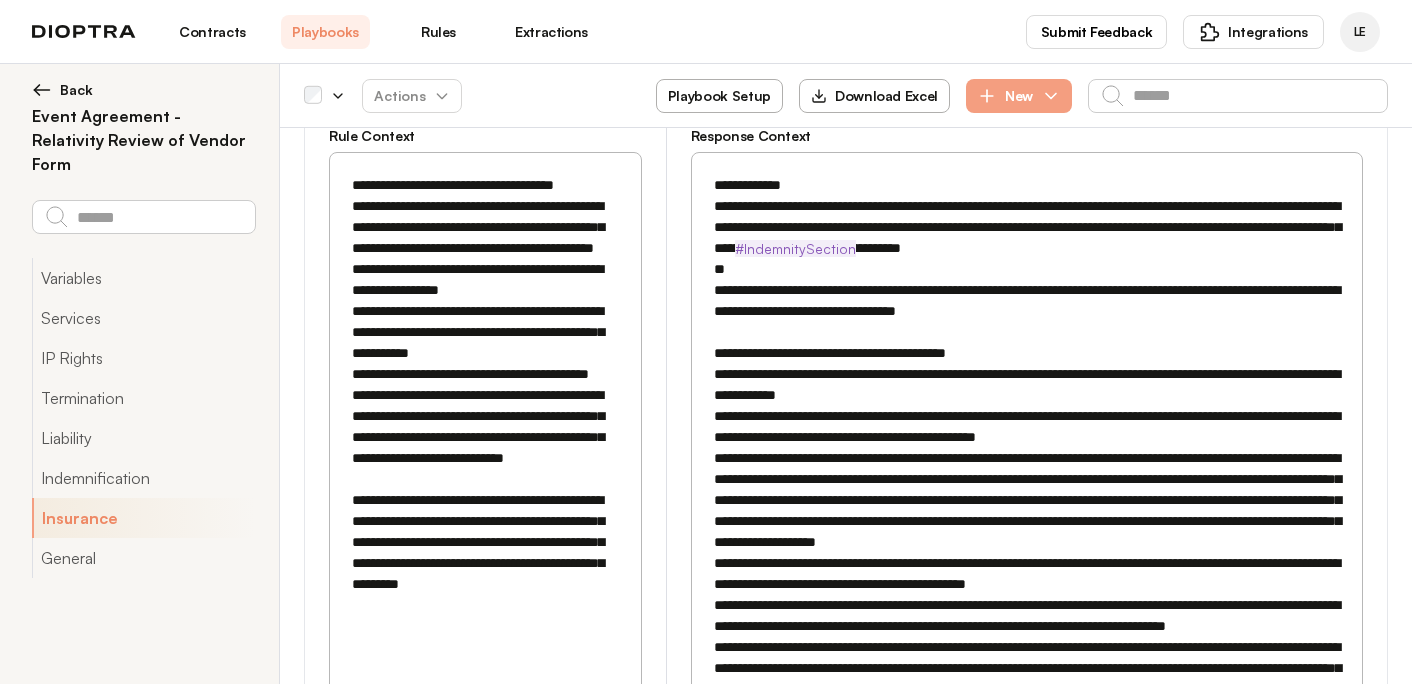 scroll, scrollTop: 5950, scrollLeft: 0, axis: vertical 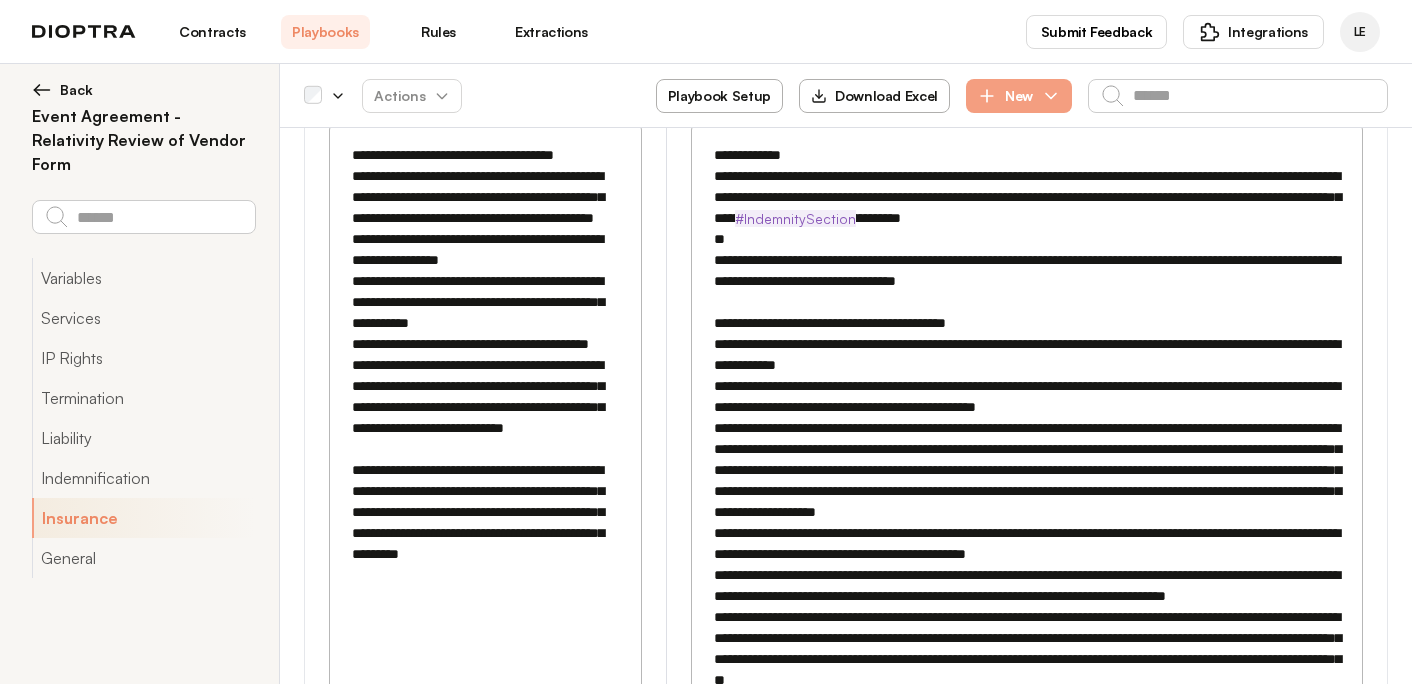 click at bounding box center [1027, 670] 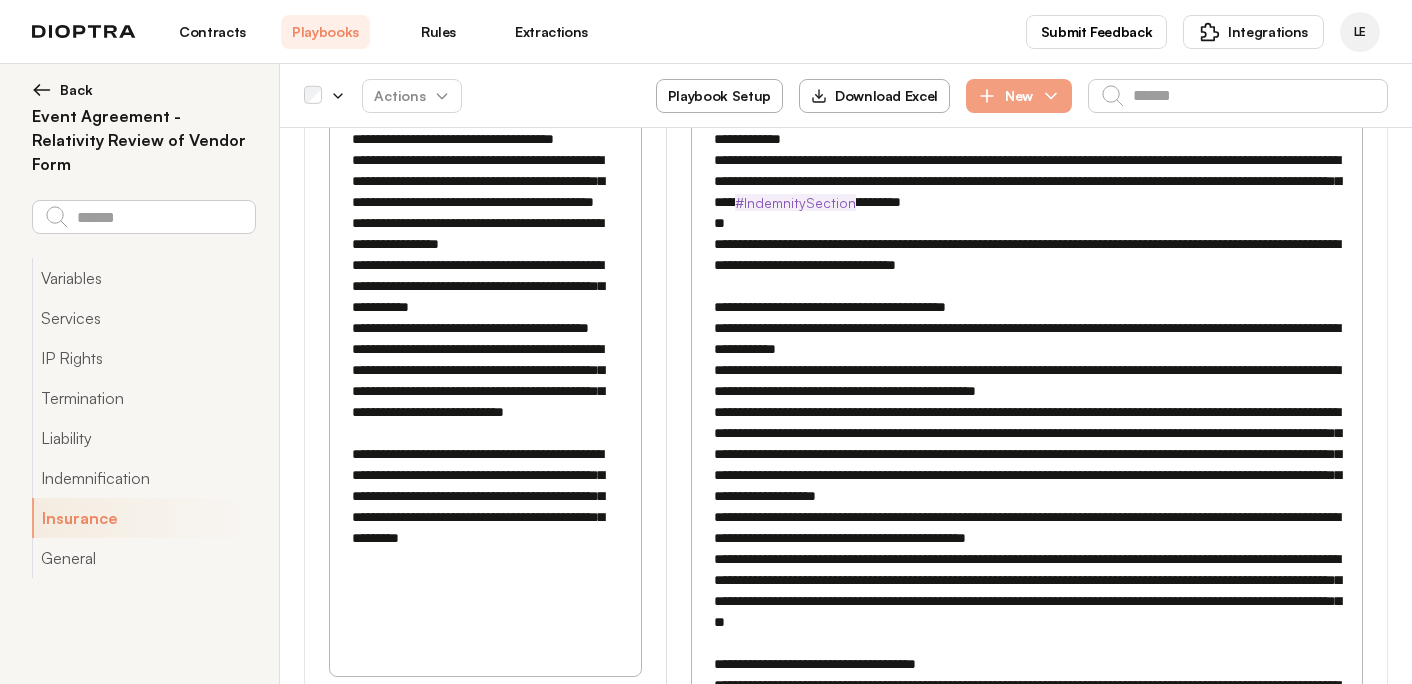 scroll, scrollTop: 5971, scrollLeft: 0, axis: vertical 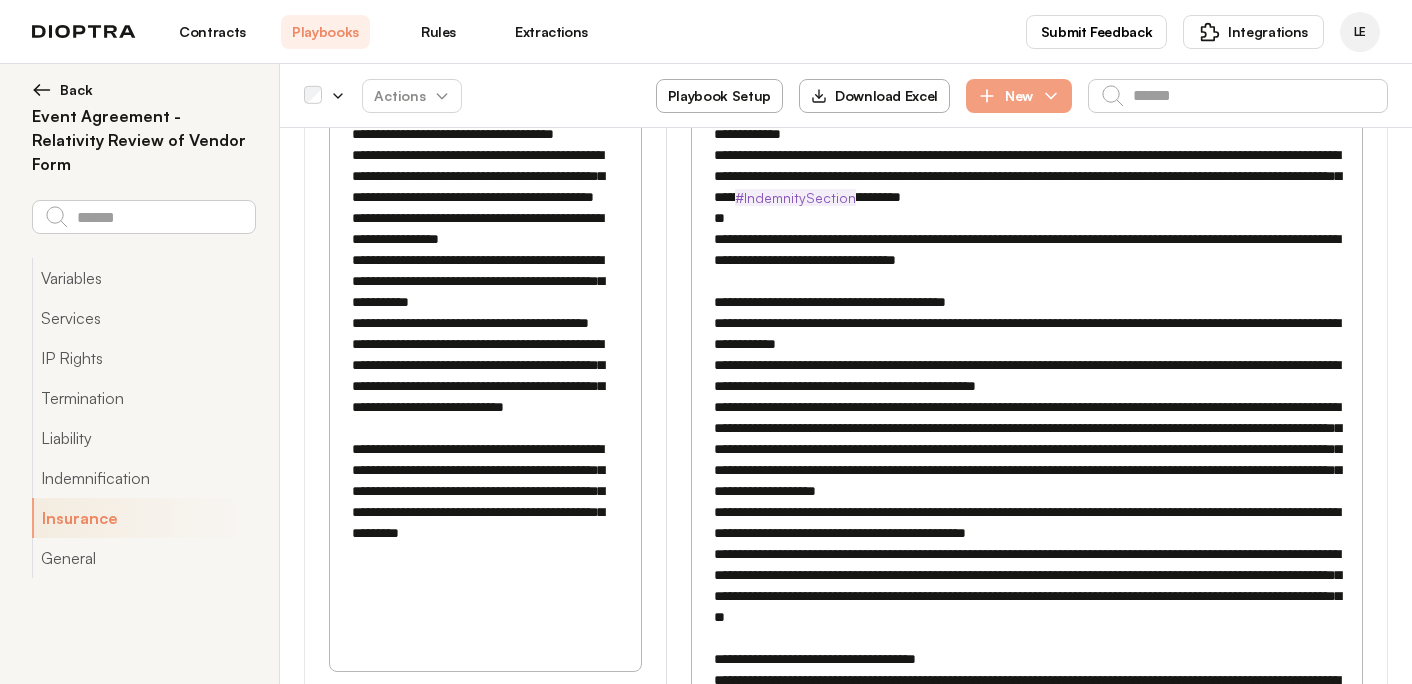 drag, startPoint x: 1184, startPoint y: 498, endPoint x: 700, endPoint y: 429, distance: 488.89365 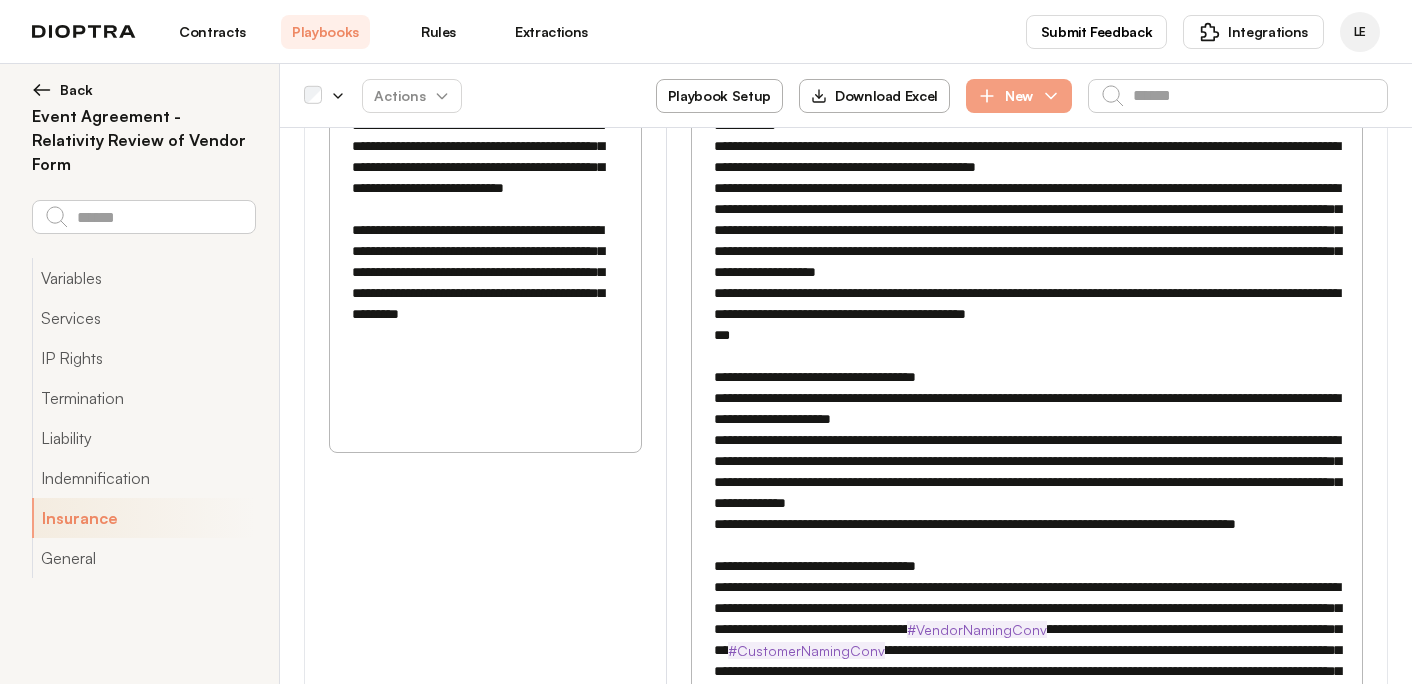 scroll, scrollTop: 6188, scrollLeft: 0, axis: vertical 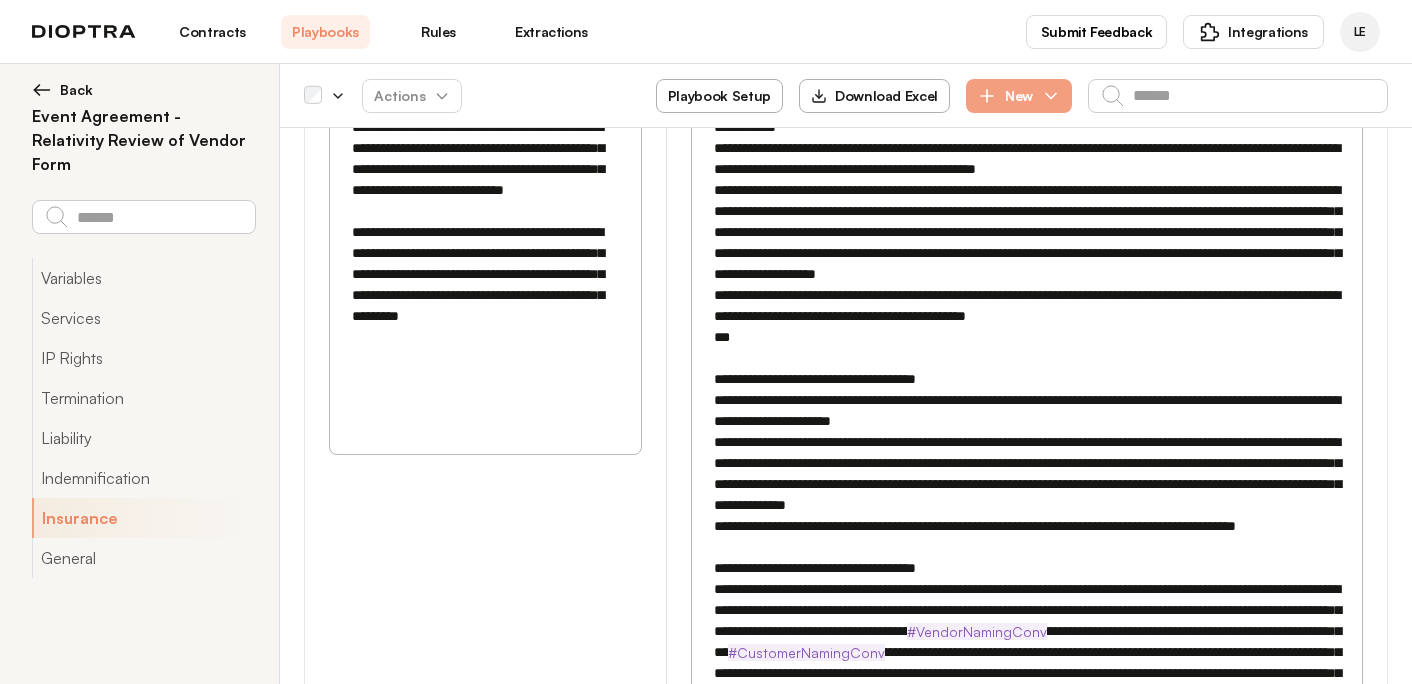 drag, startPoint x: 1208, startPoint y: 397, endPoint x: 638, endPoint y: 398, distance: 570.00085 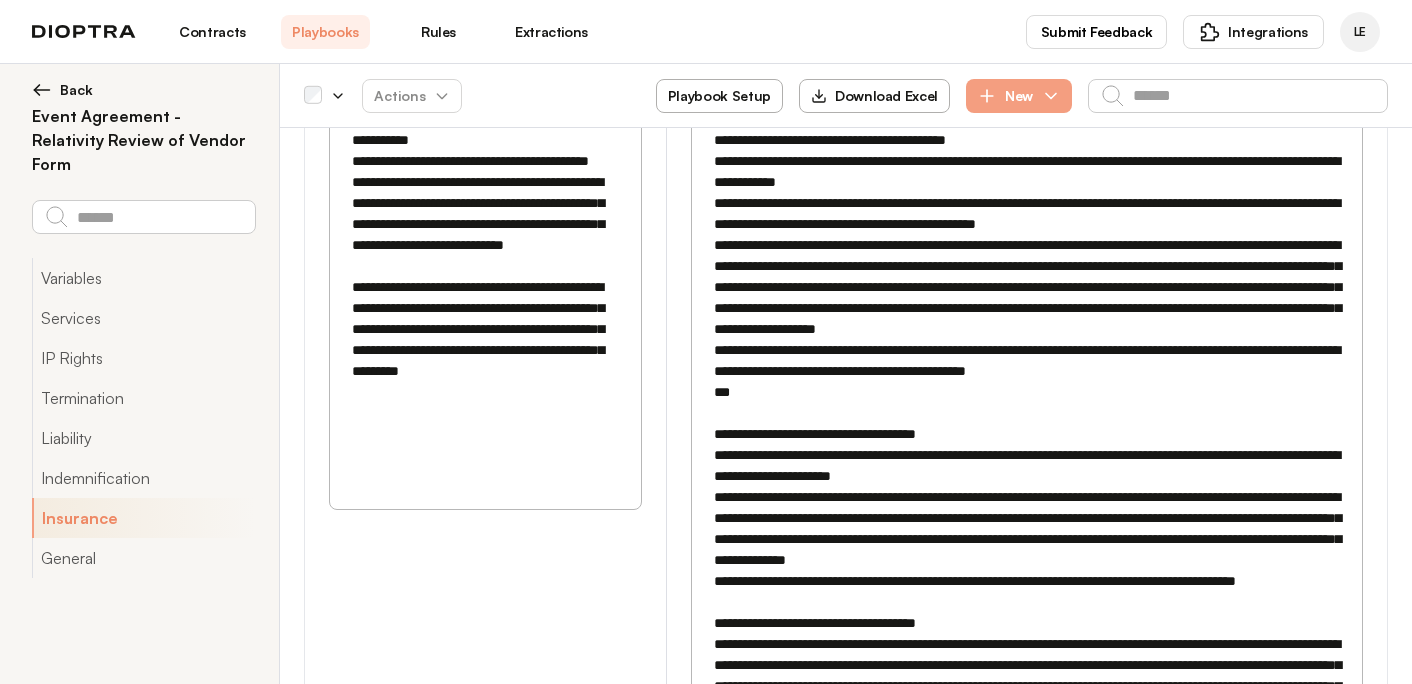 scroll, scrollTop: 6019, scrollLeft: 0, axis: vertical 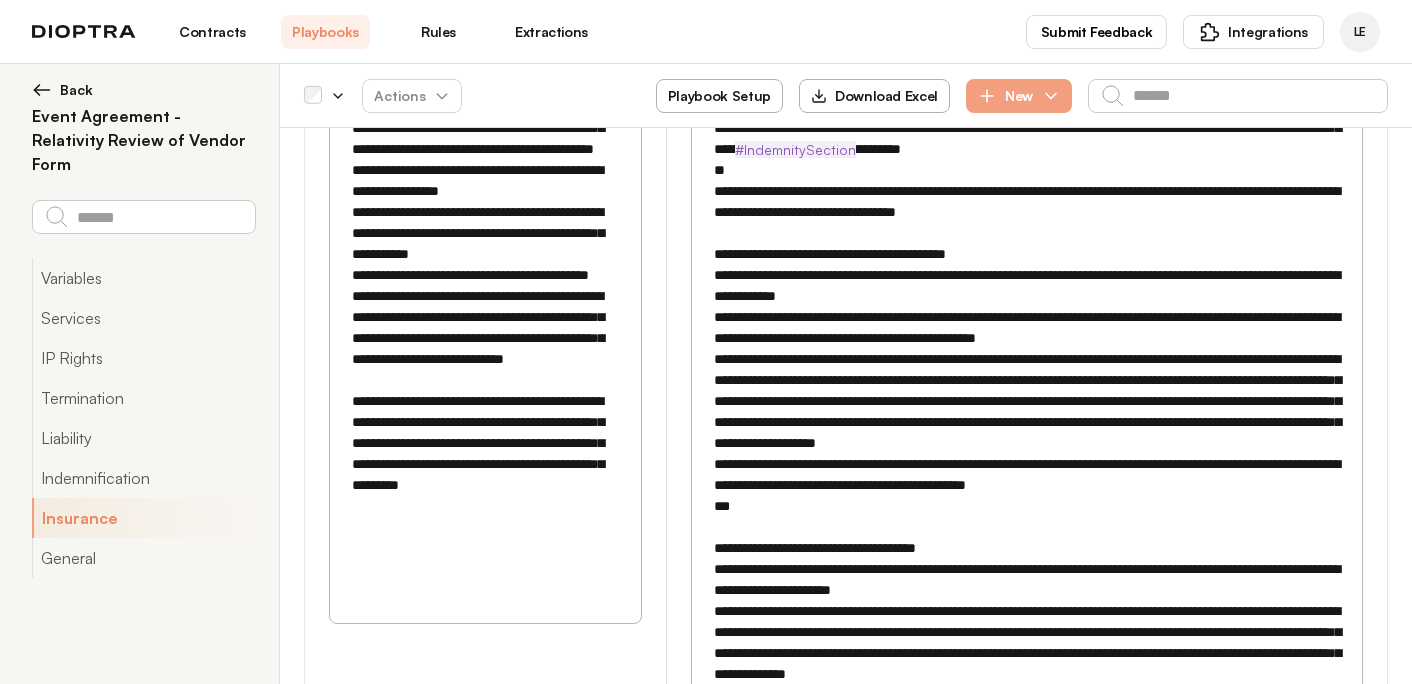 click at bounding box center (1027, 538) 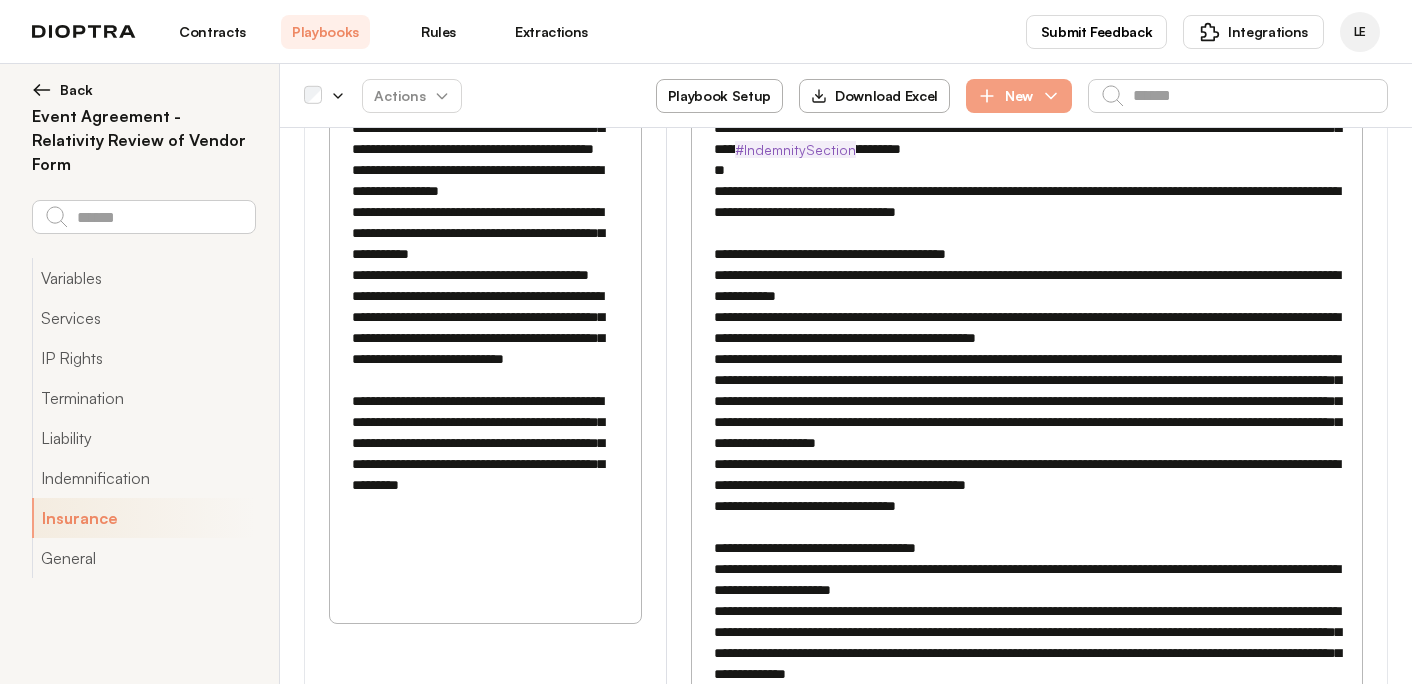 paste on "**********" 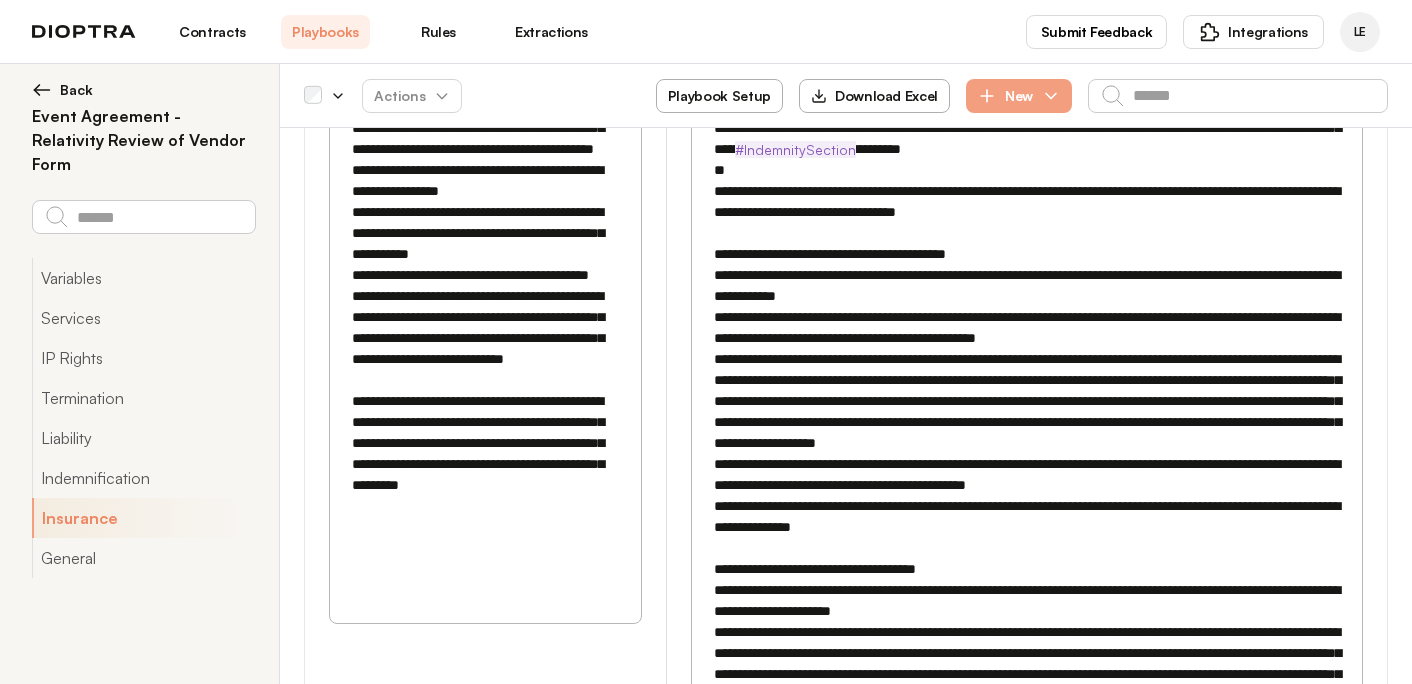 click at bounding box center (1027, 548) 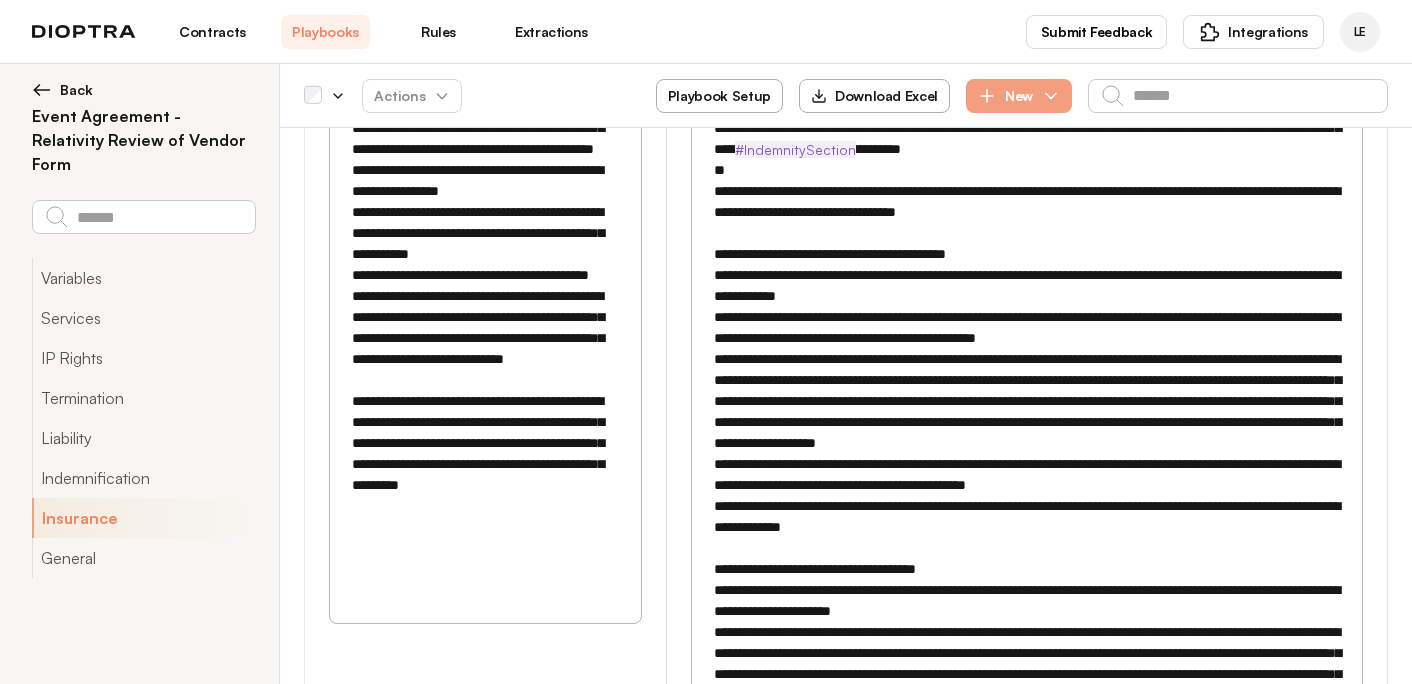 click at bounding box center [1027, 548] 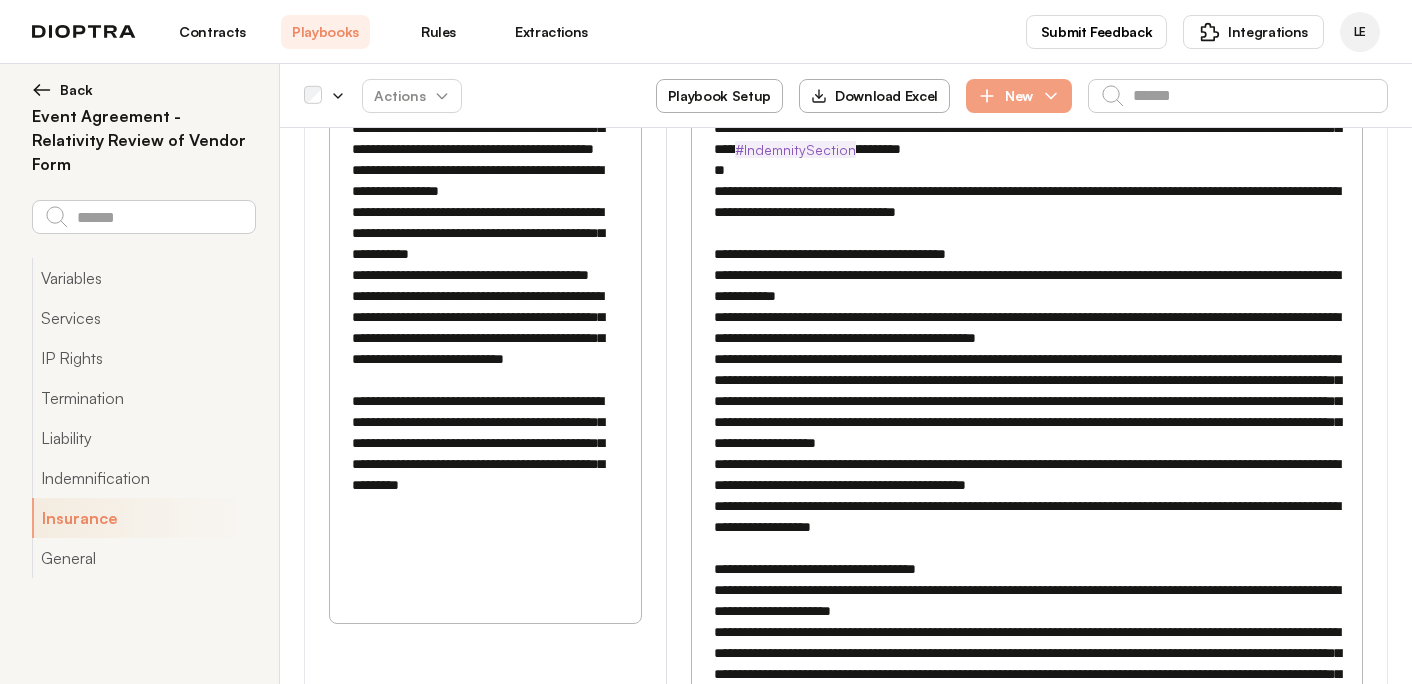 paste on "**********" 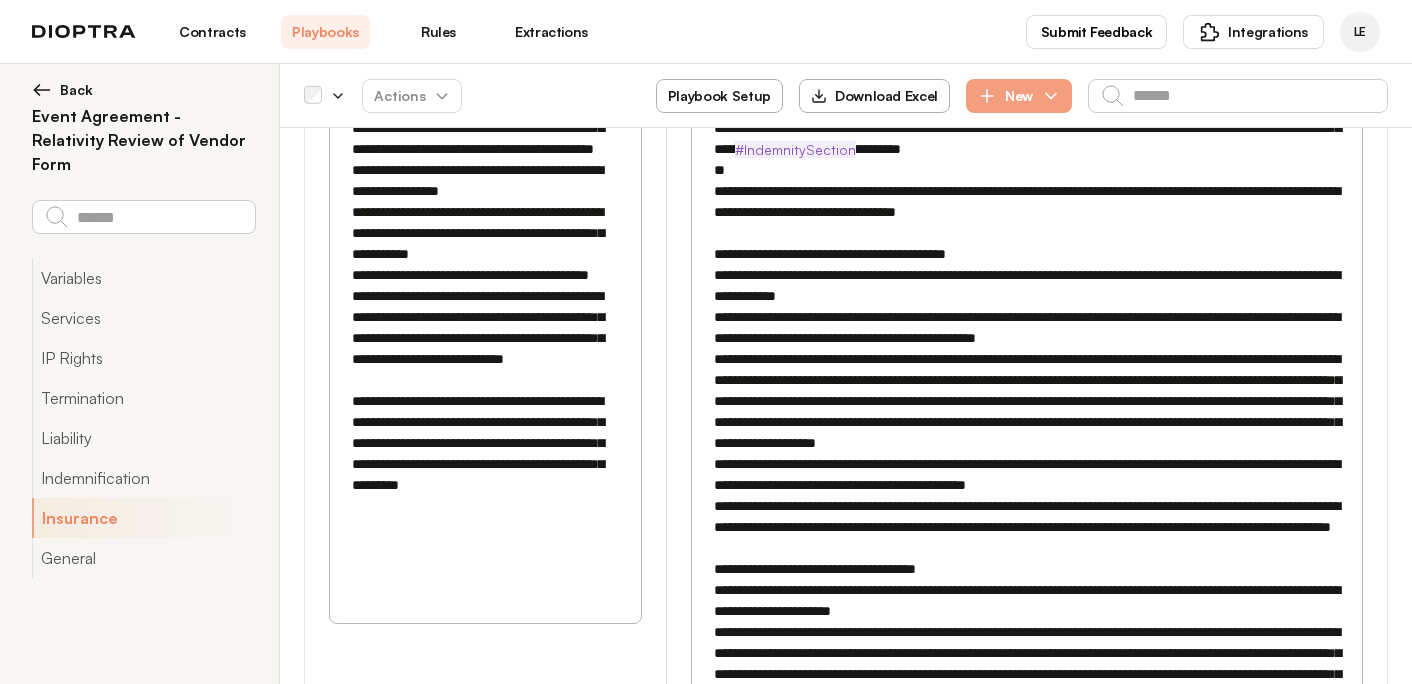click at bounding box center [1027, 559] 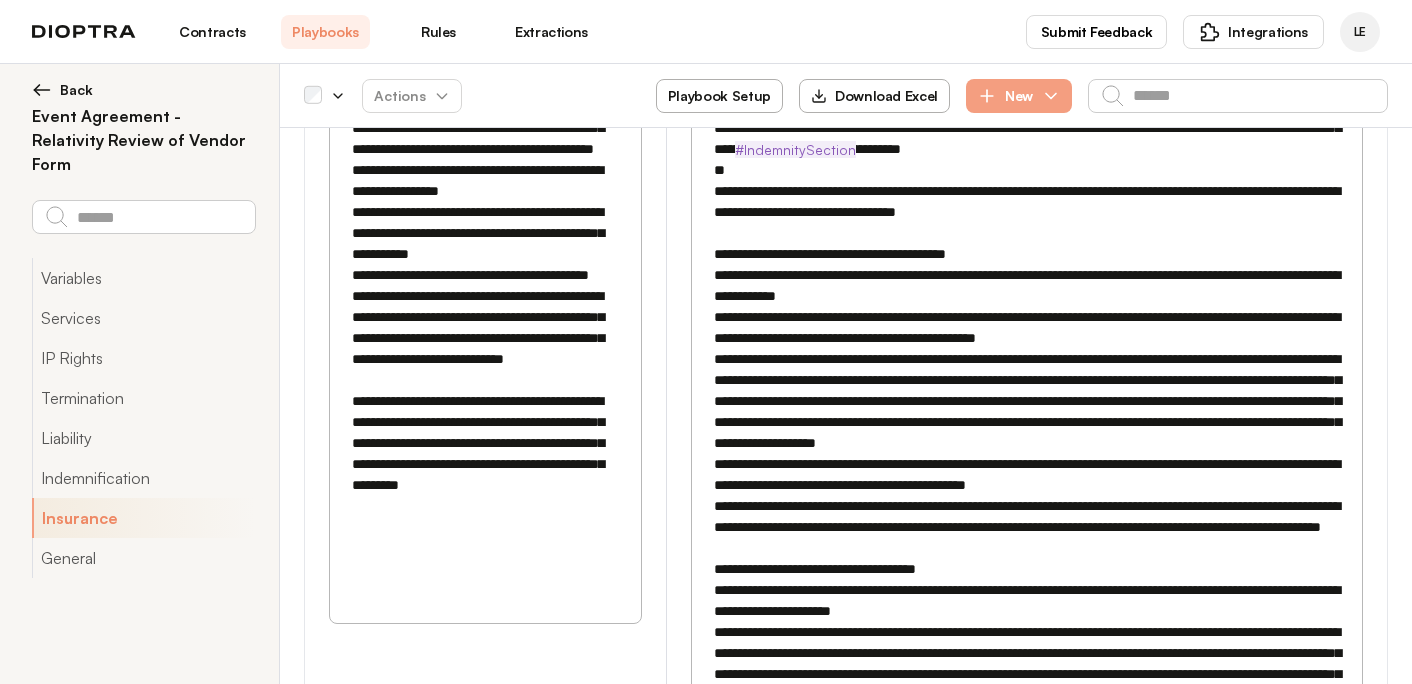 click at bounding box center (1027, 559) 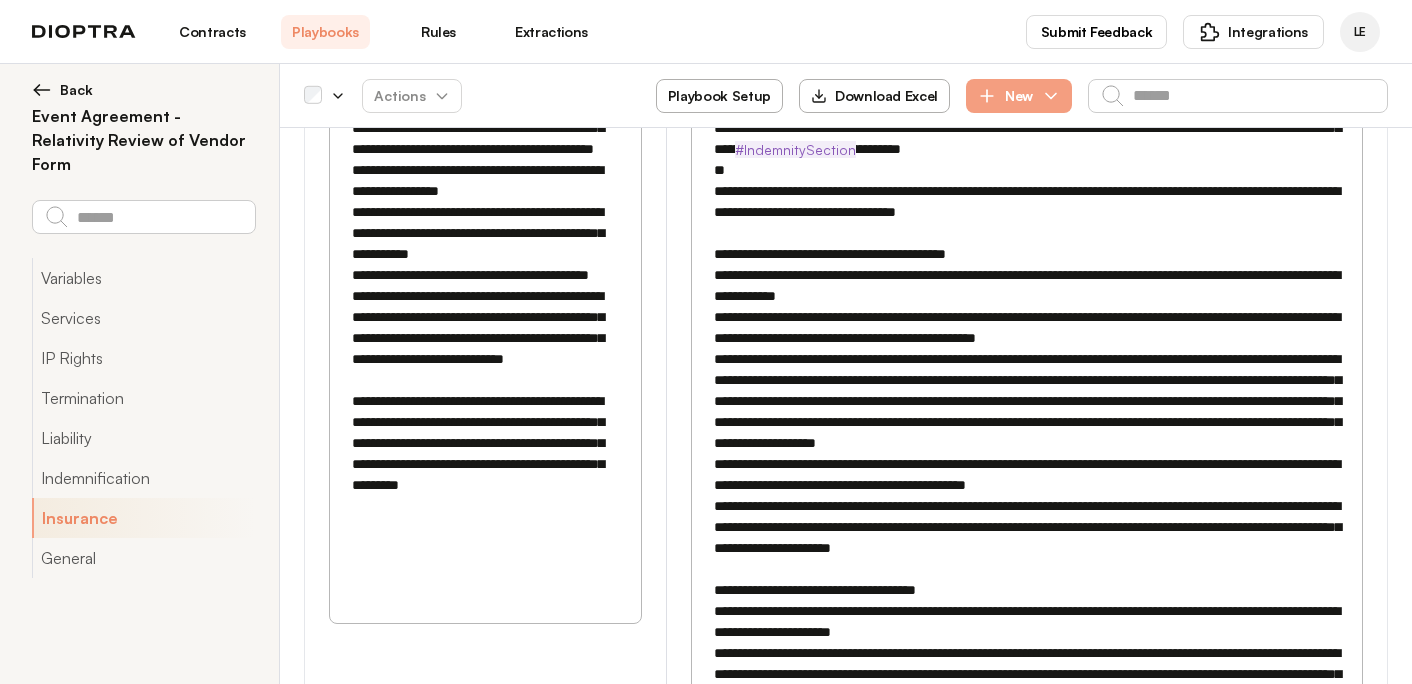 click at bounding box center (1027, 559) 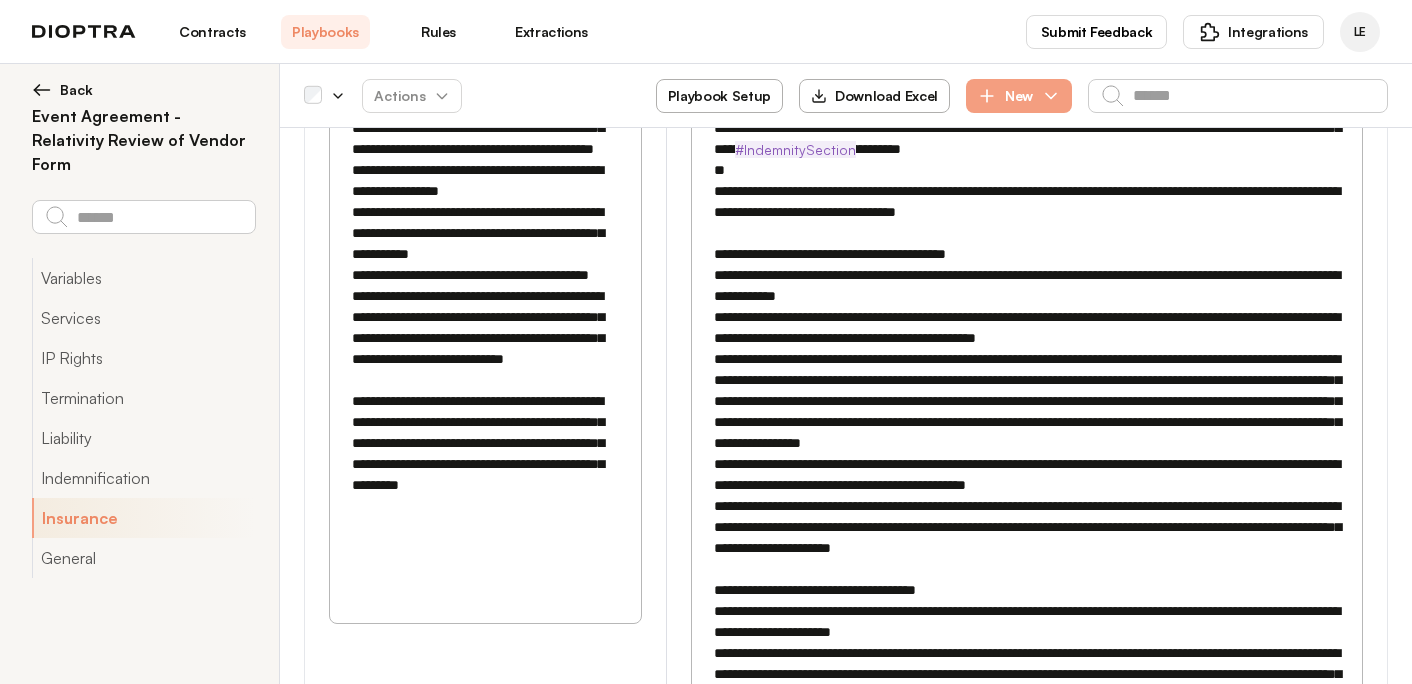 click at bounding box center [1027, 559] 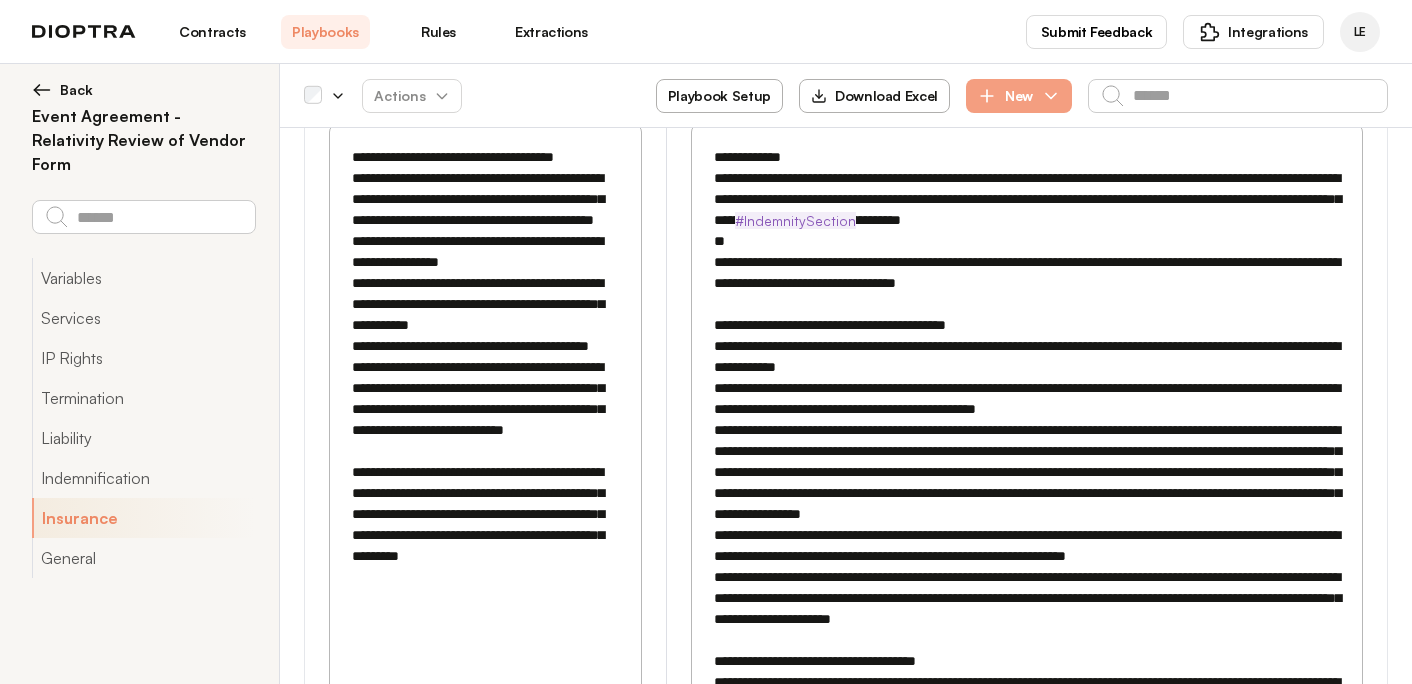 scroll, scrollTop: 5941, scrollLeft: 0, axis: vertical 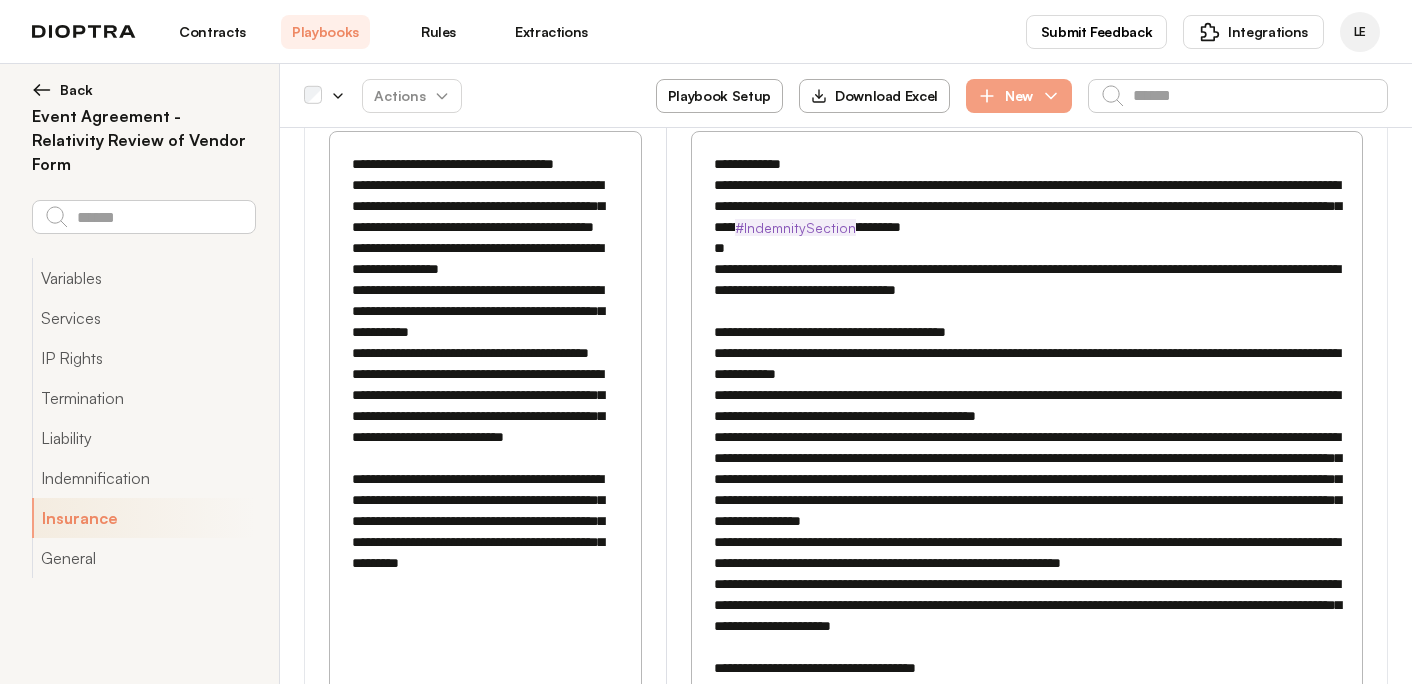 click at bounding box center [1027, 637] 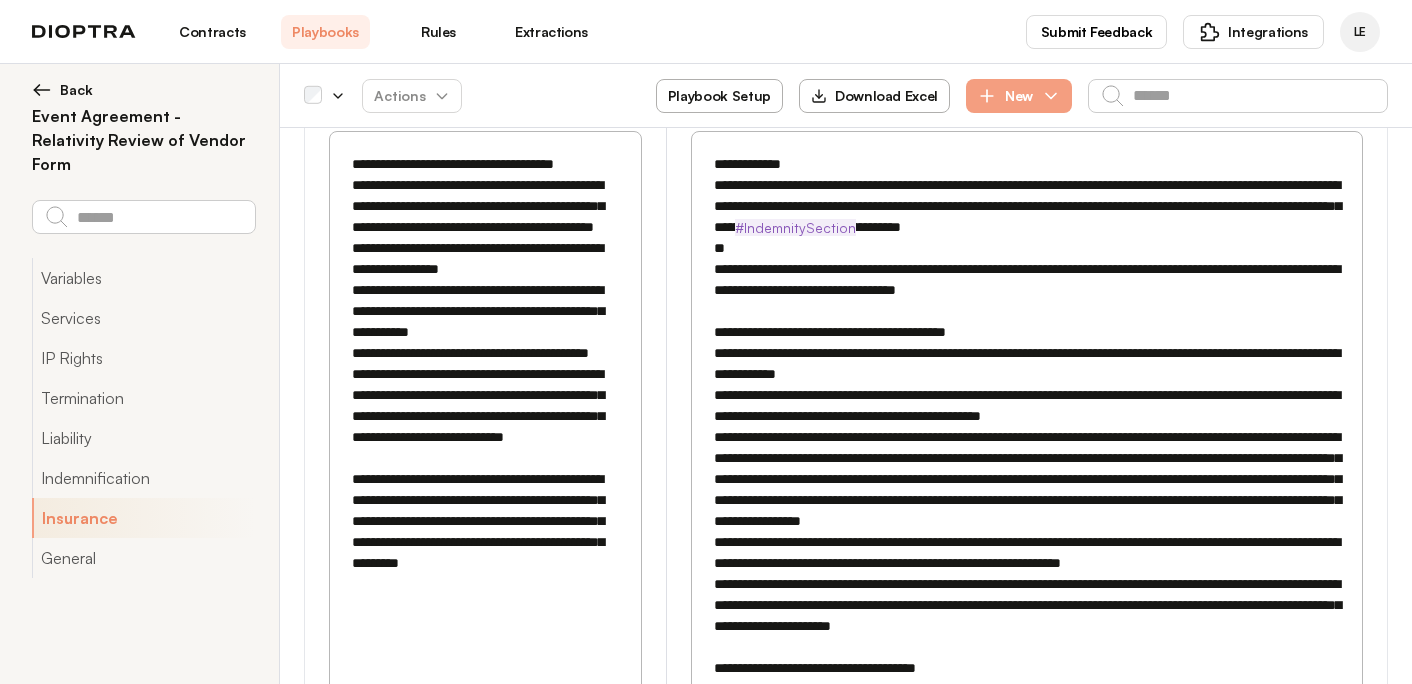 click at bounding box center [1027, 637] 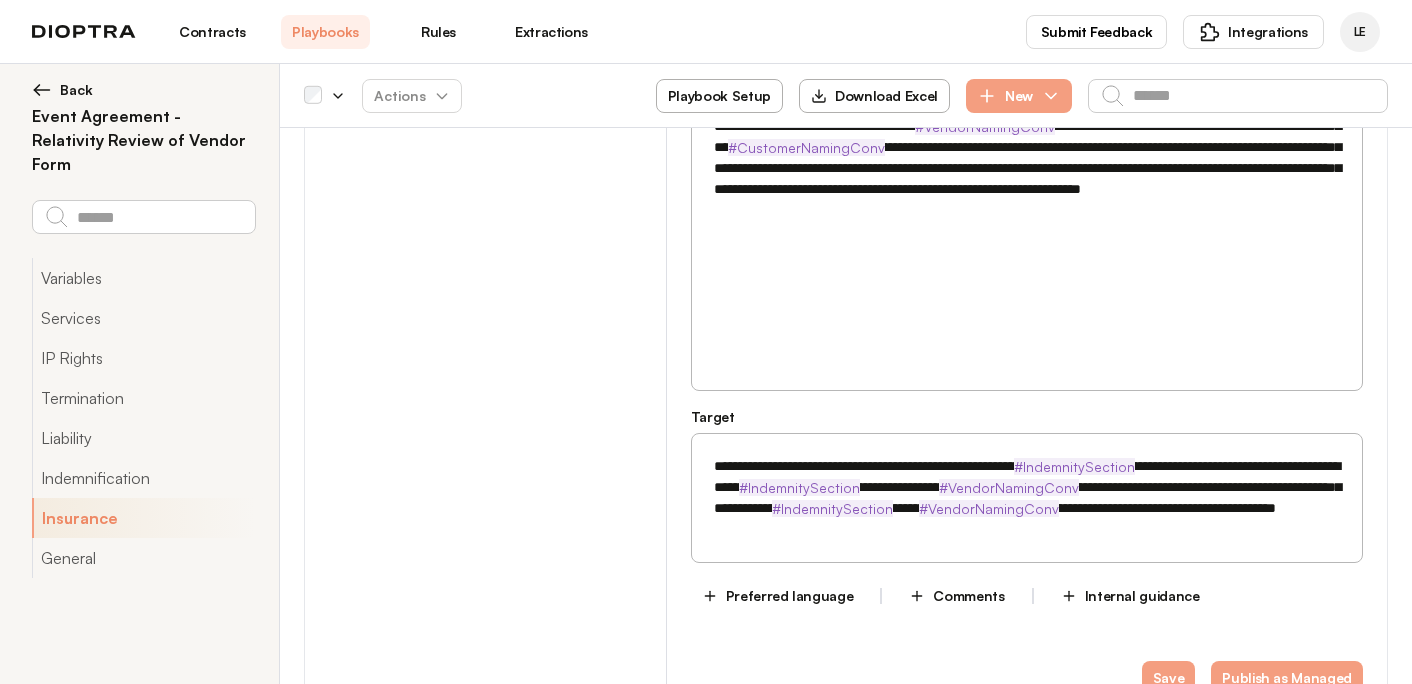 scroll, scrollTop: 6897, scrollLeft: 0, axis: vertical 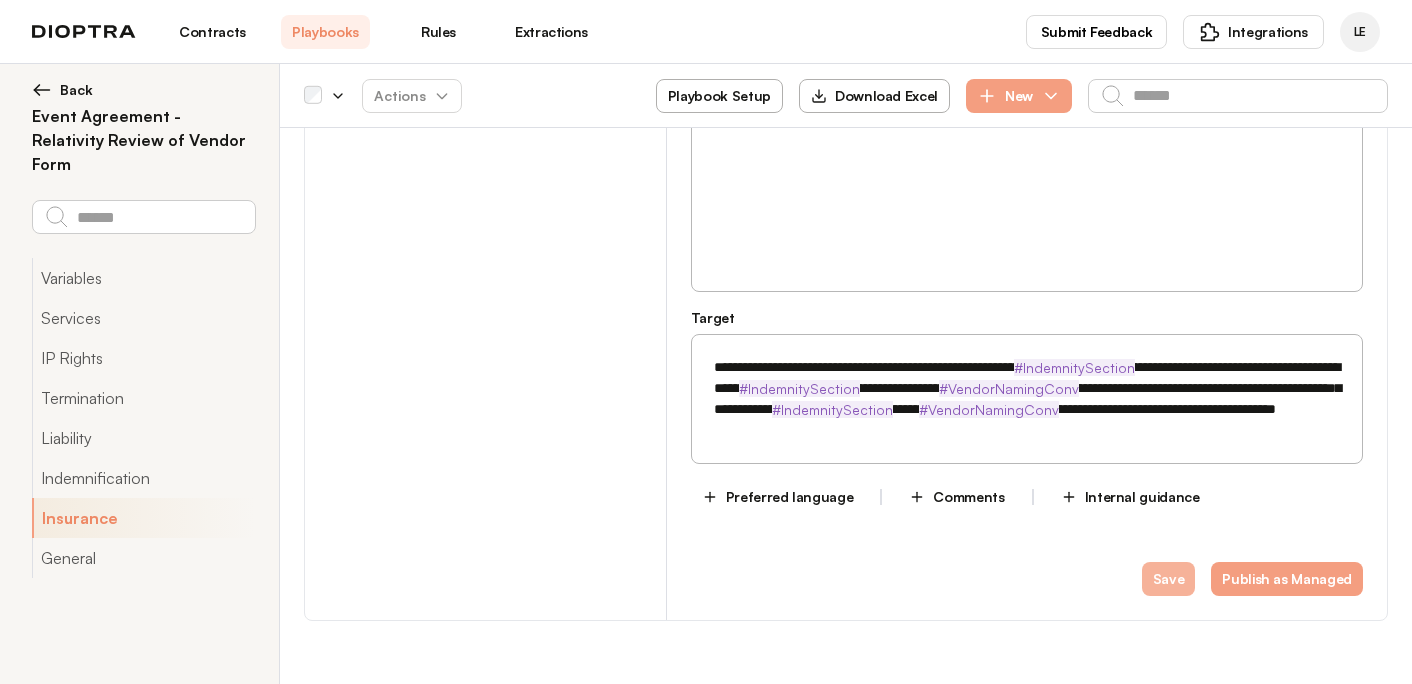 type on "**********" 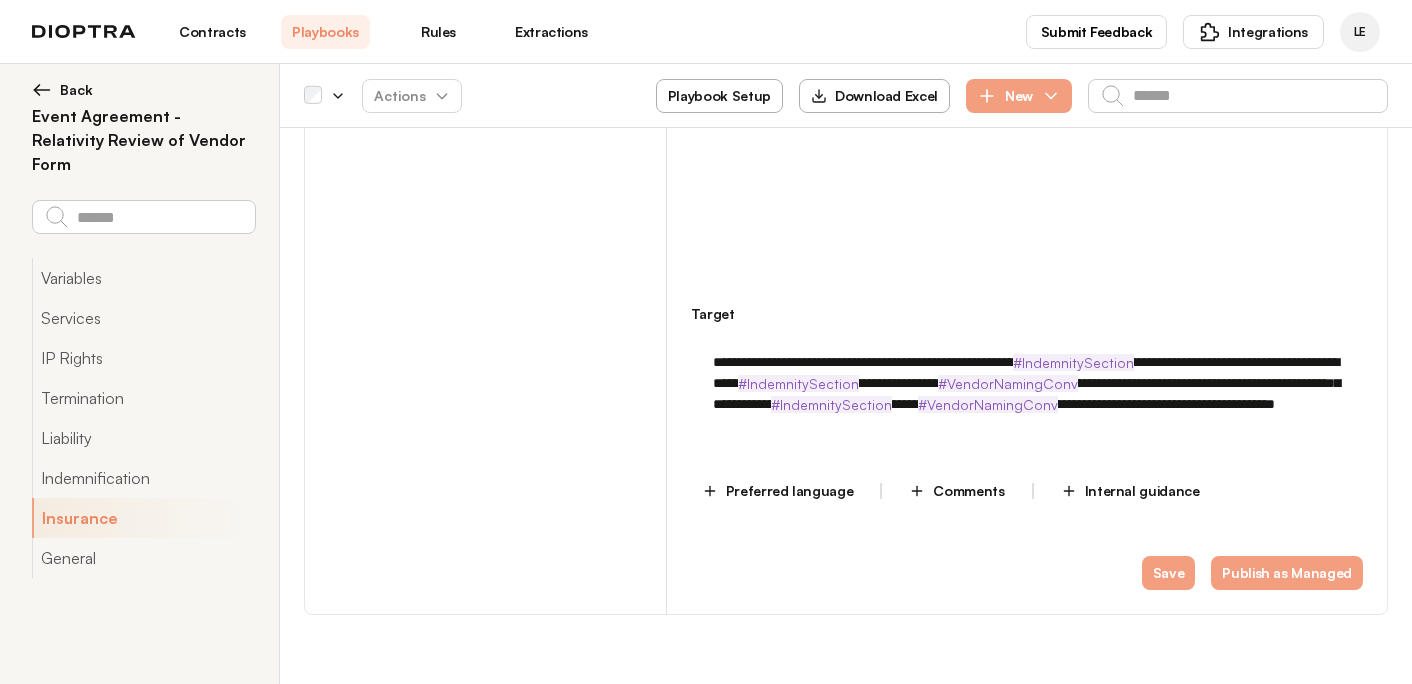 type on "*" 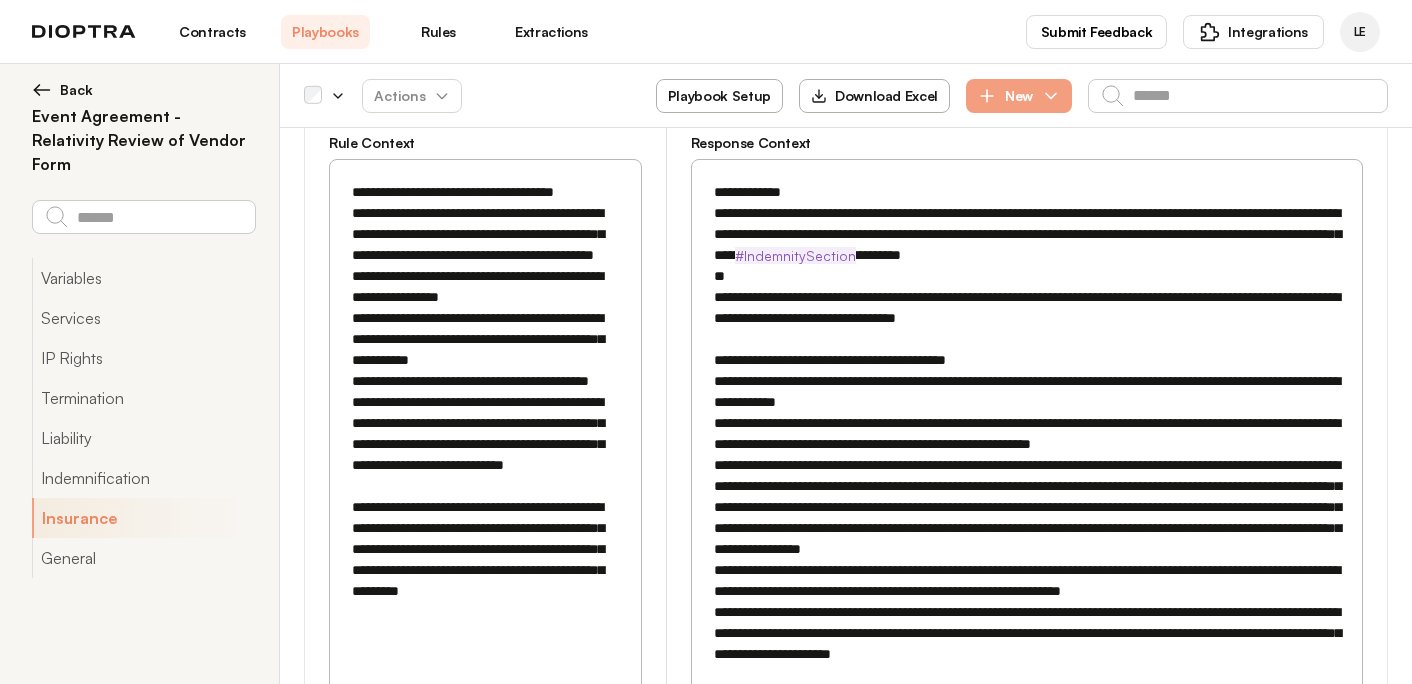 scroll, scrollTop: 6023, scrollLeft: 0, axis: vertical 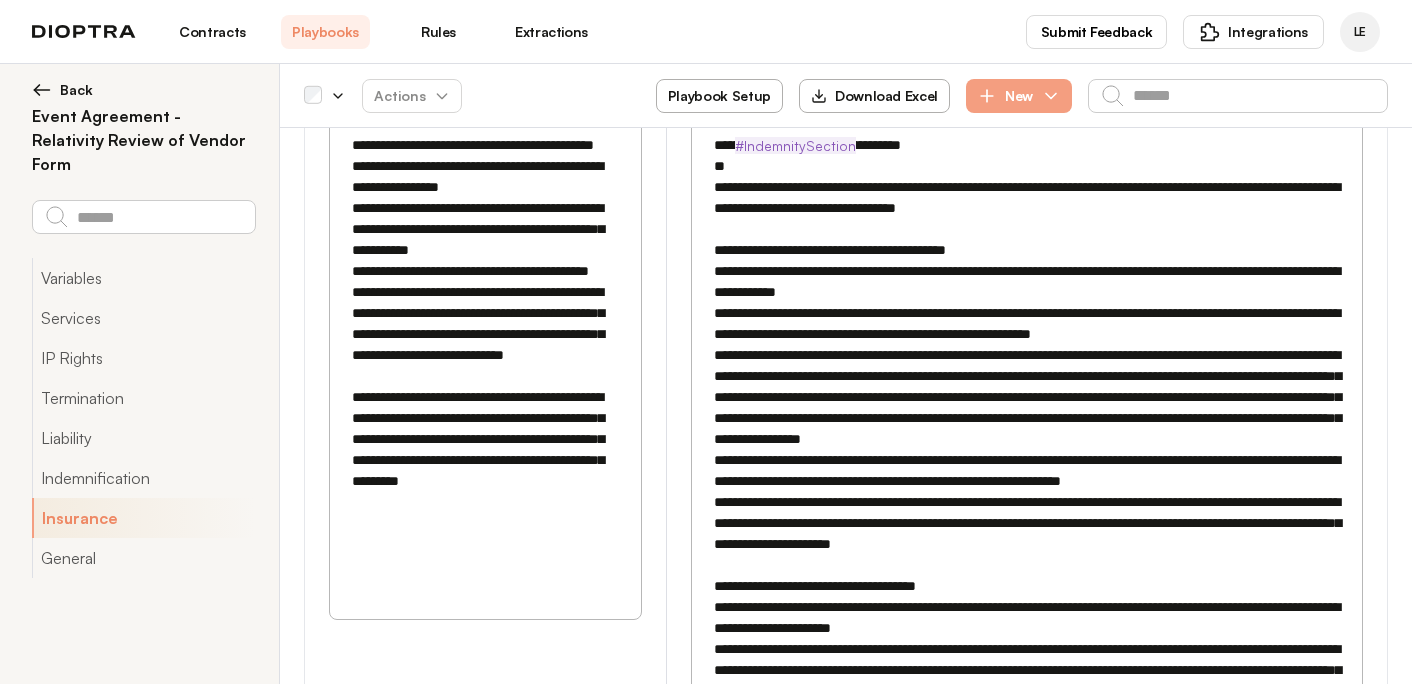 drag, startPoint x: 1344, startPoint y: 609, endPoint x: 679, endPoint y: 485, distance: 676.4621 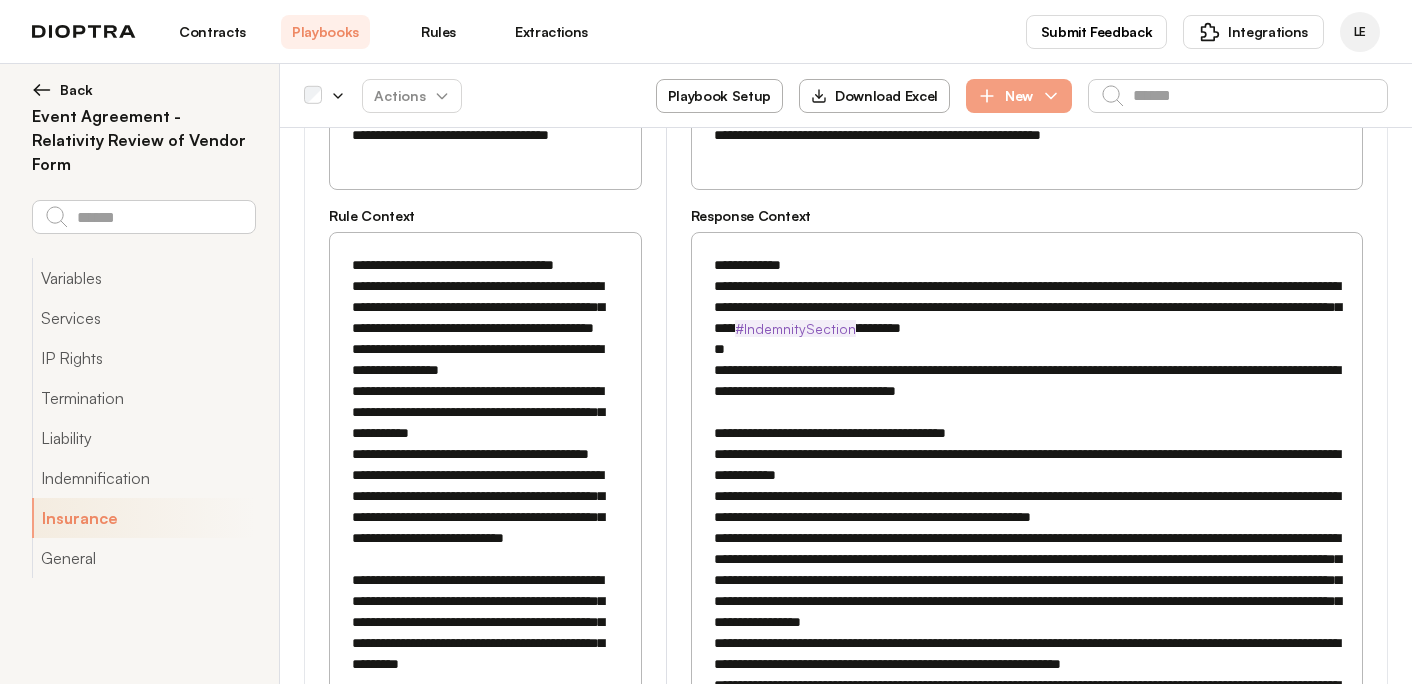 scroll, scrollTop: 5709, scrollLeft: 0, axis: vertical 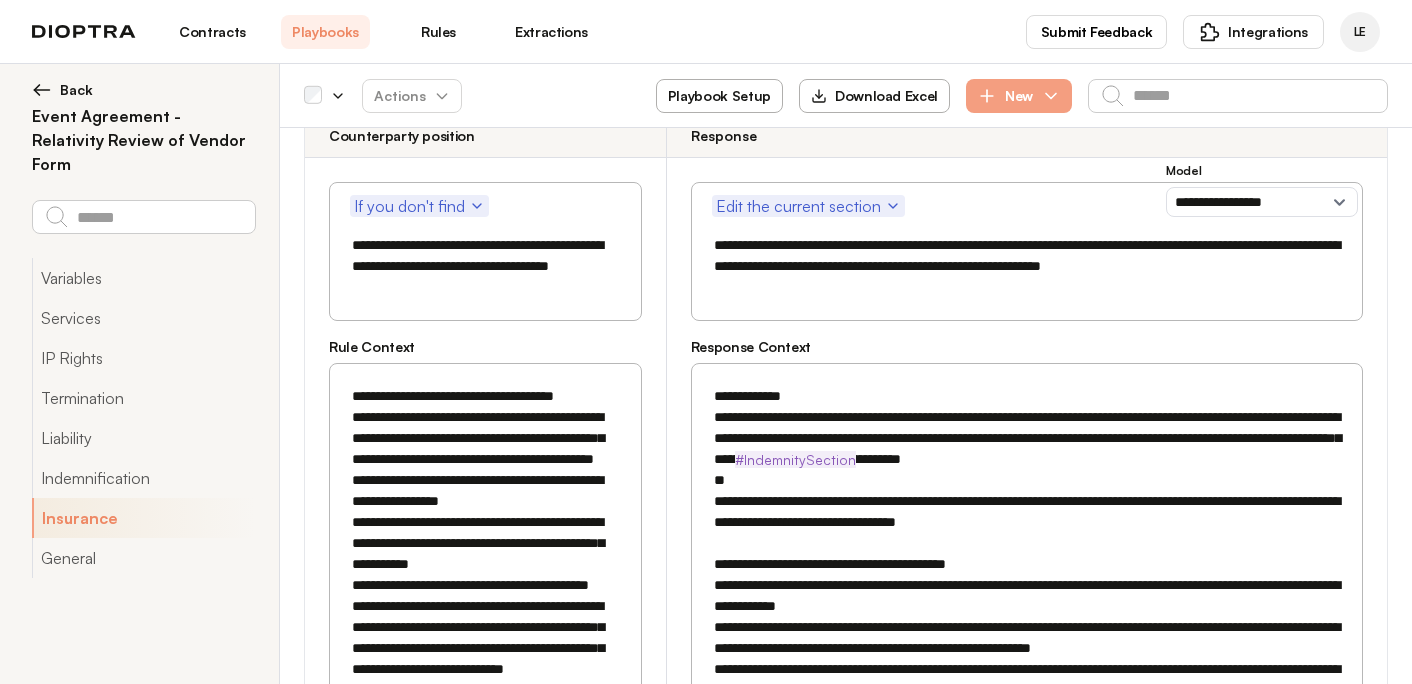drag, startPoint x: 462, startPoint y: 603, endPoint x: 339, endPoint y: 292, distance: 334.43982 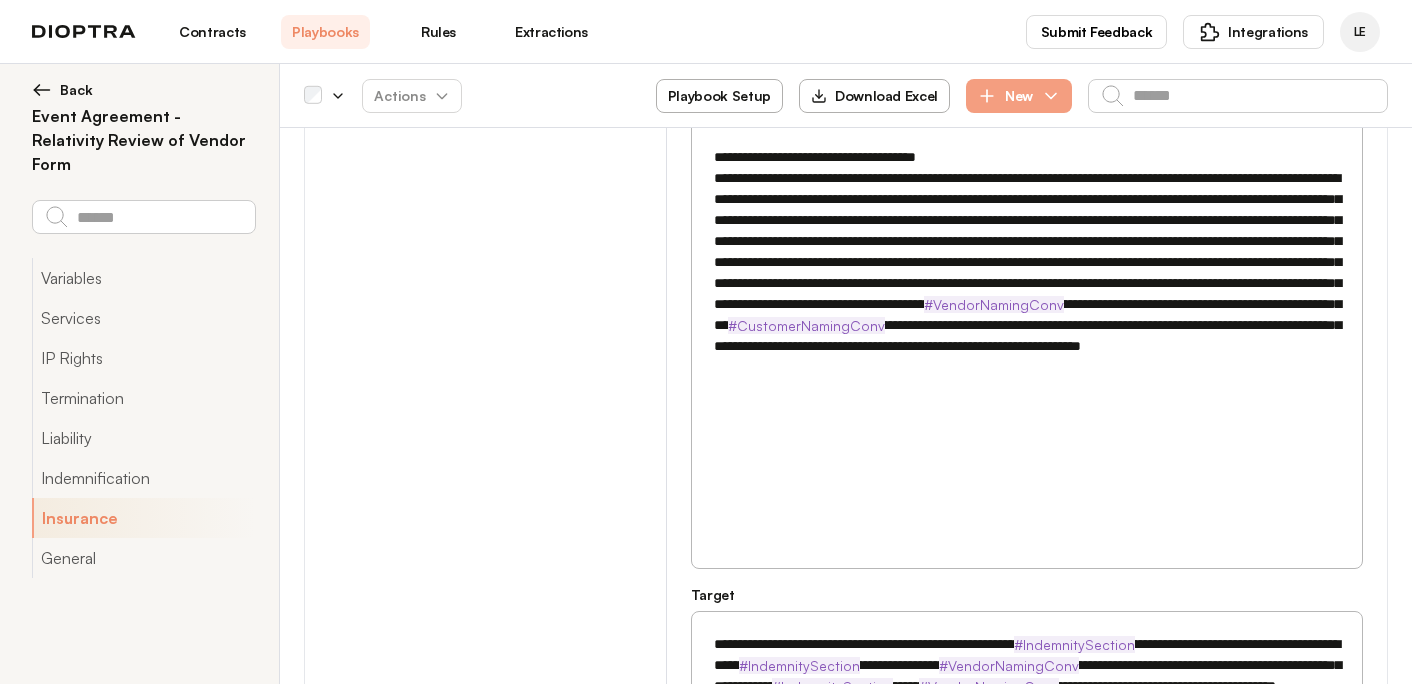 scroll, scrollTop: 6704, scrollLeft: 0, axis: vertical 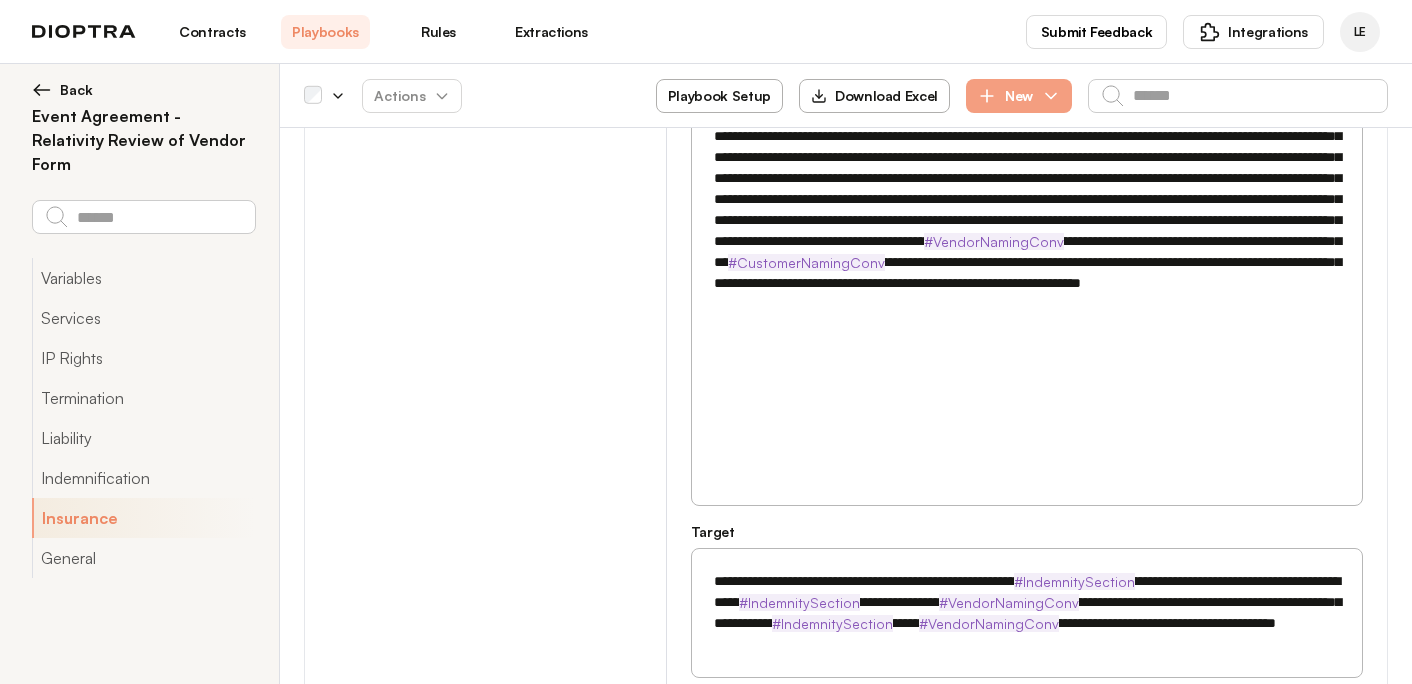 click on "Save" at bounding box center [1169, 793] 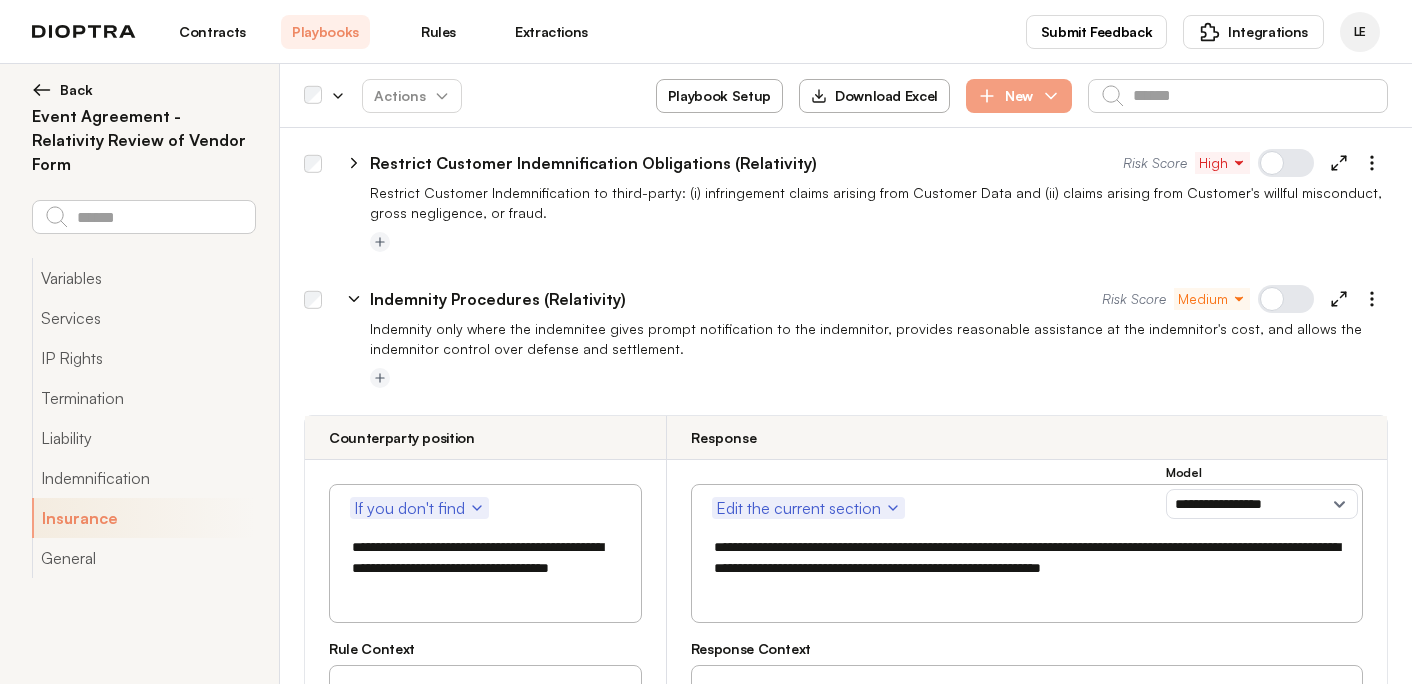 scroll, scrollTop: 5394, scrollLeft: 0, axis: vertical 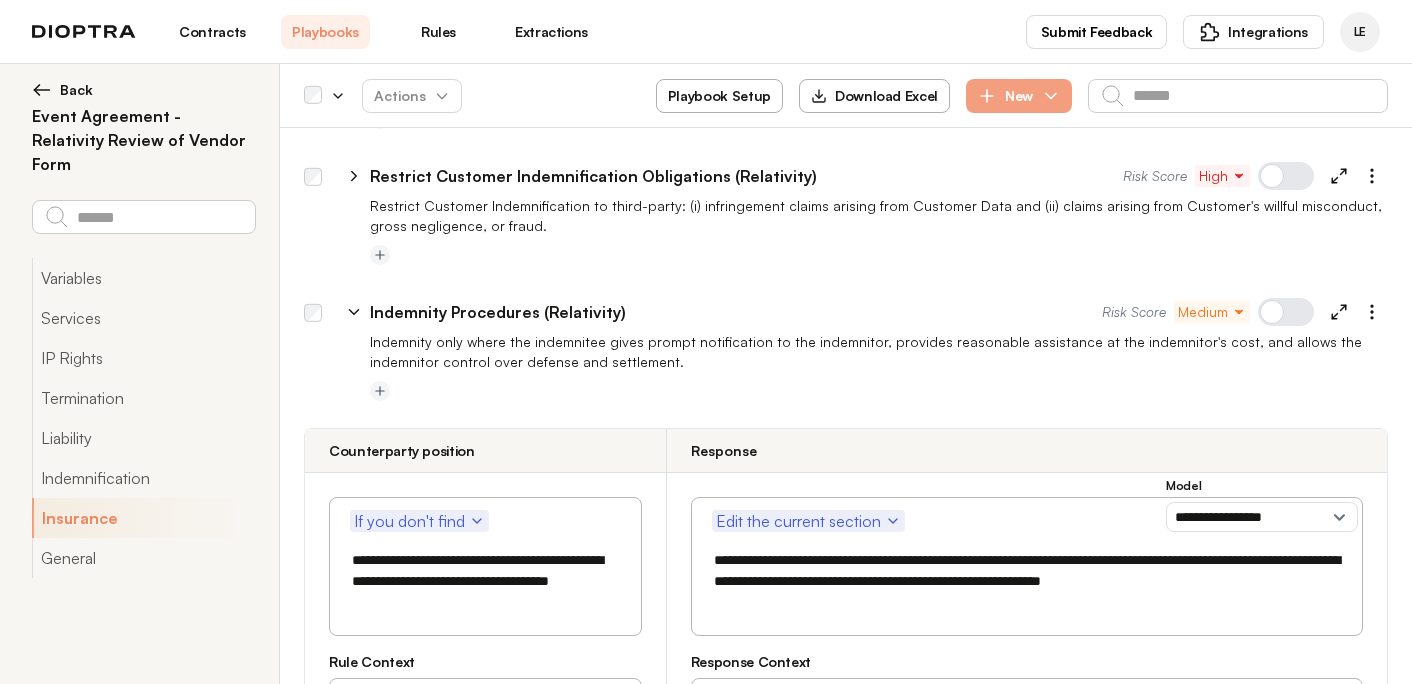 click 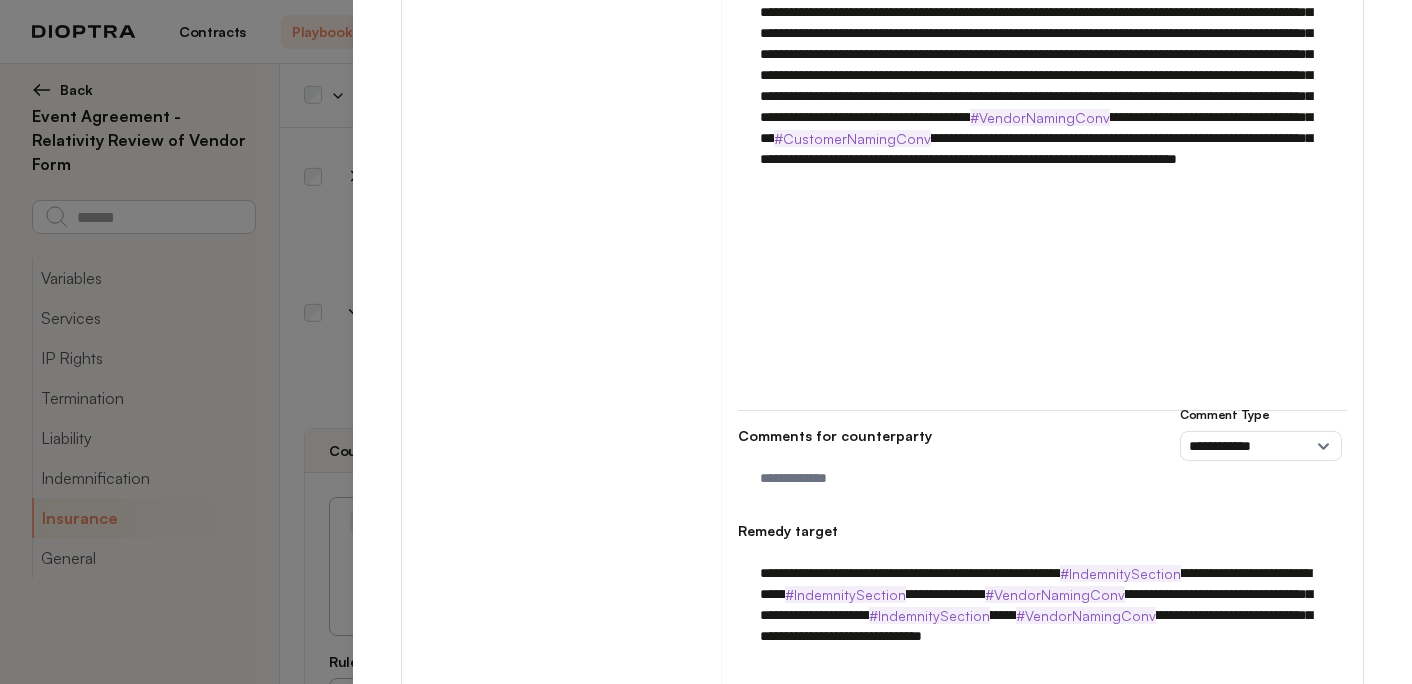 scroll, scrollTop: 1518, scrollLeft: 0, axis: vertical 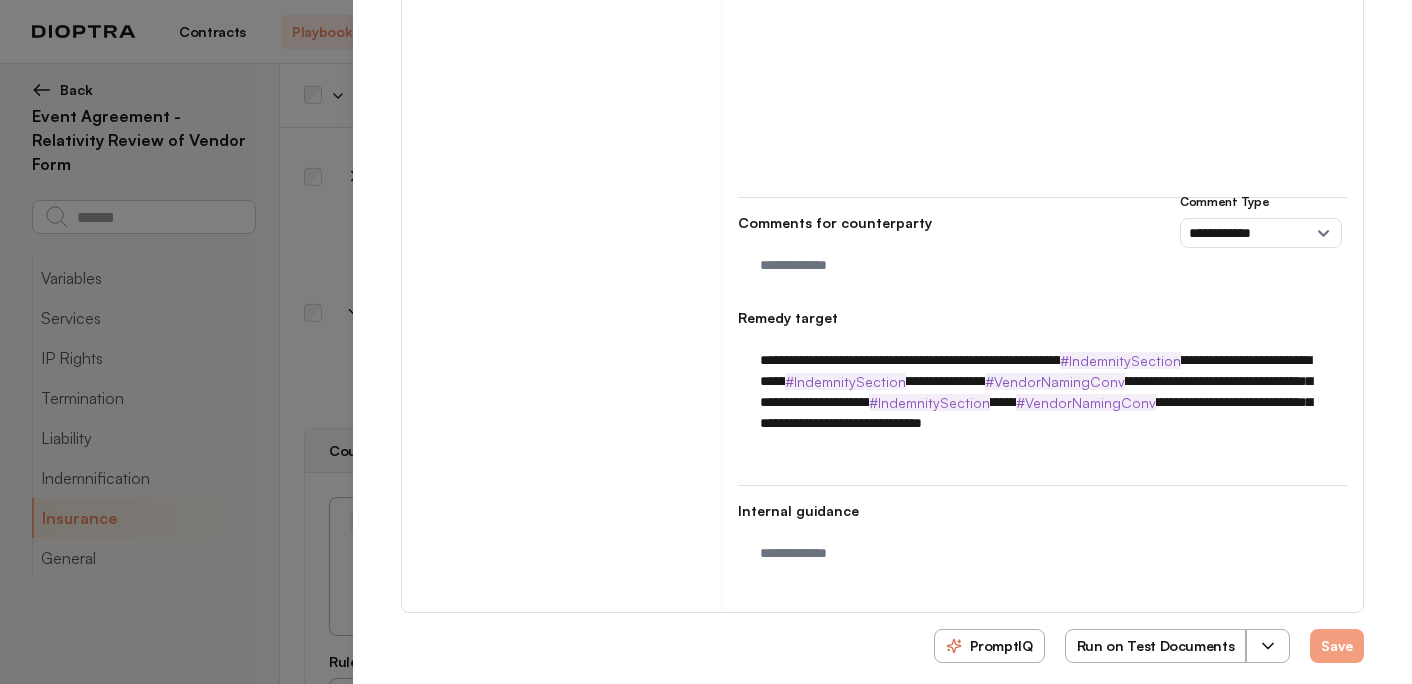 click on "Run on Test Documents" at bounding box center (1156, 646) 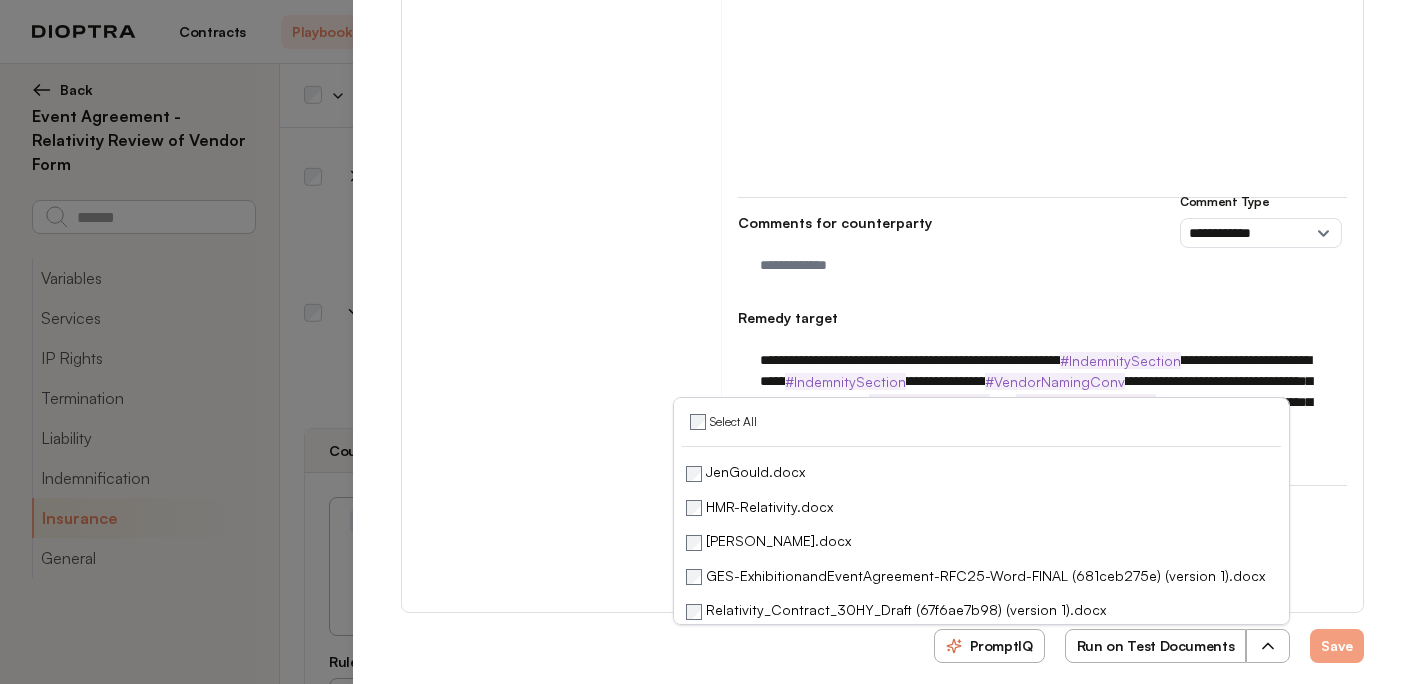 click on "Run on Test Documents" at bounding box center [1156, 646] 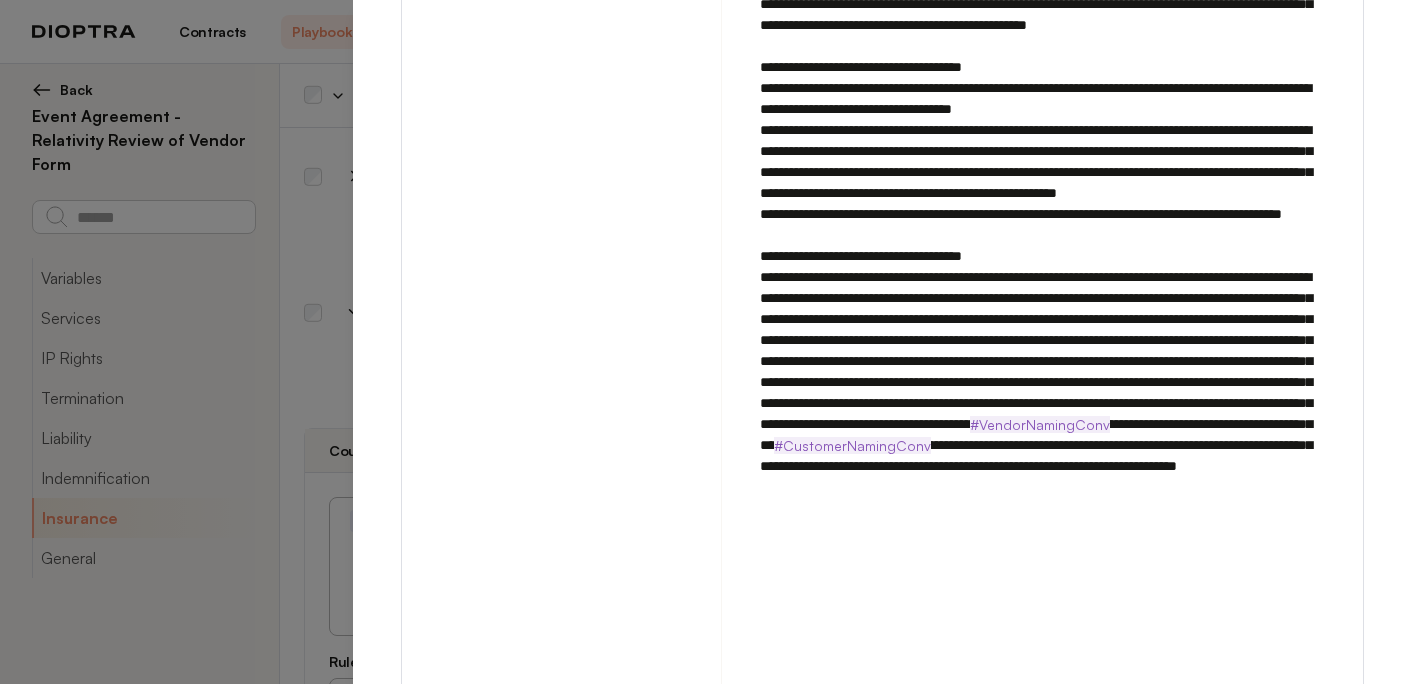 scroll, scrollTop: 0, scrollLeft: 0, axis: both 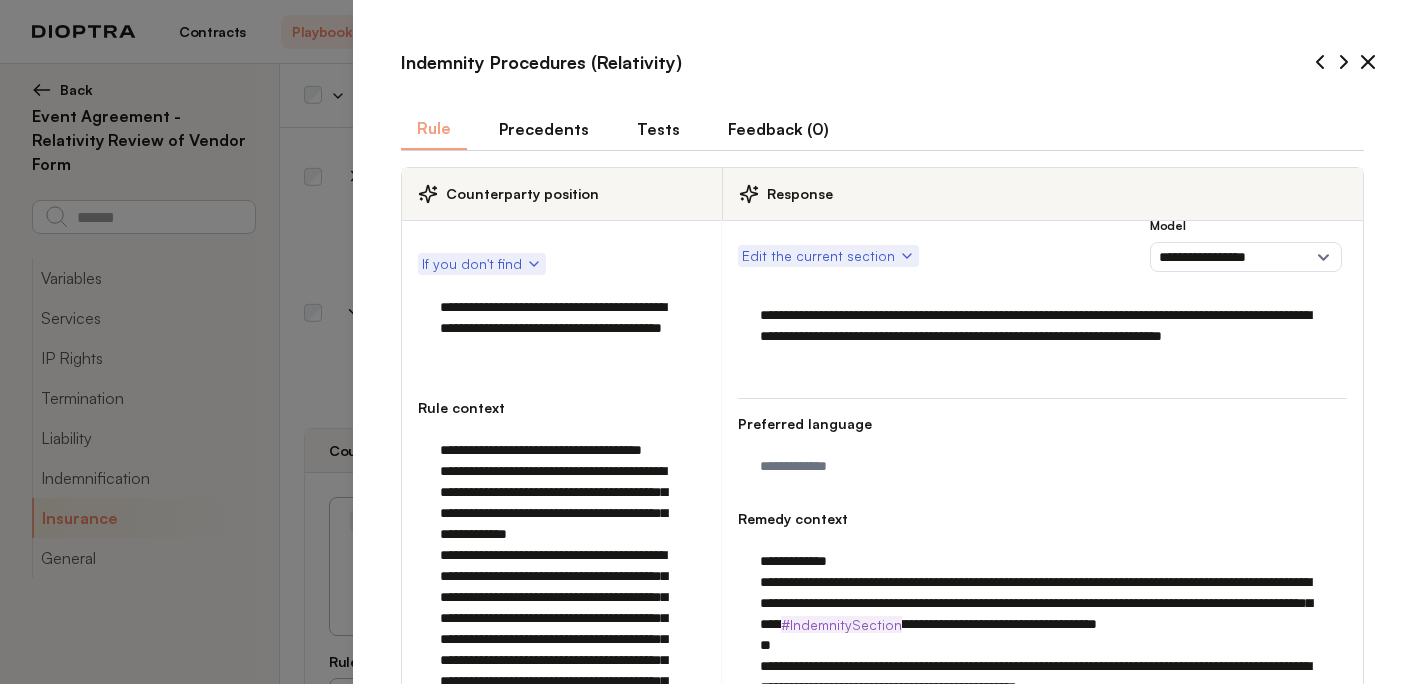 click on "Tests" at bounding box center [658, 129] 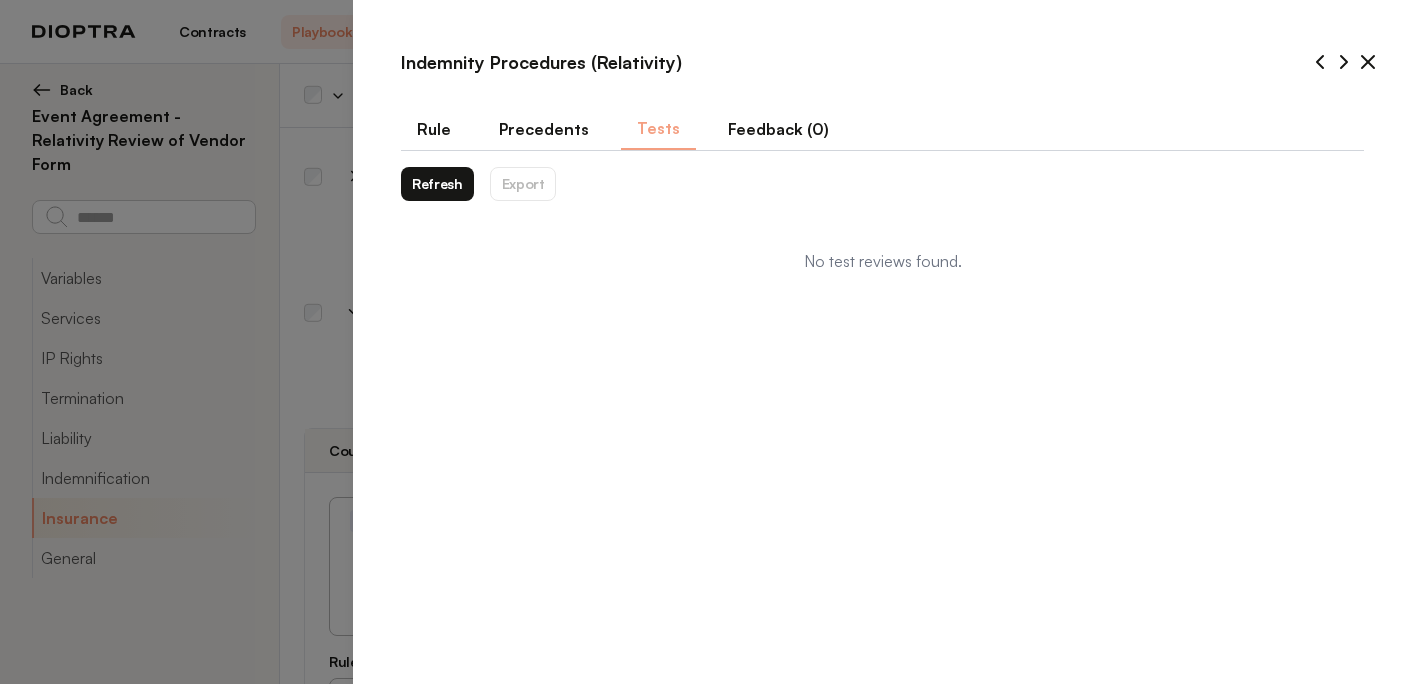 click on "Refresh" at bounding box center [437, 184] 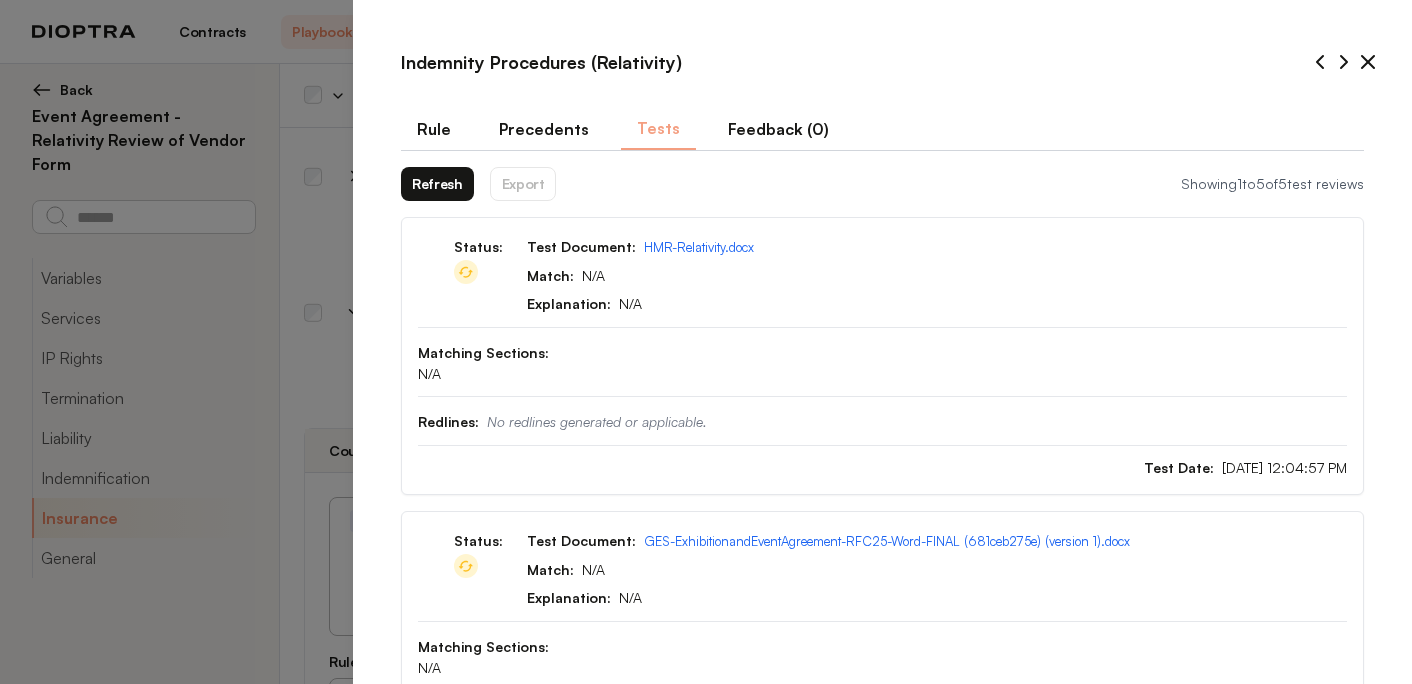 type on "*" 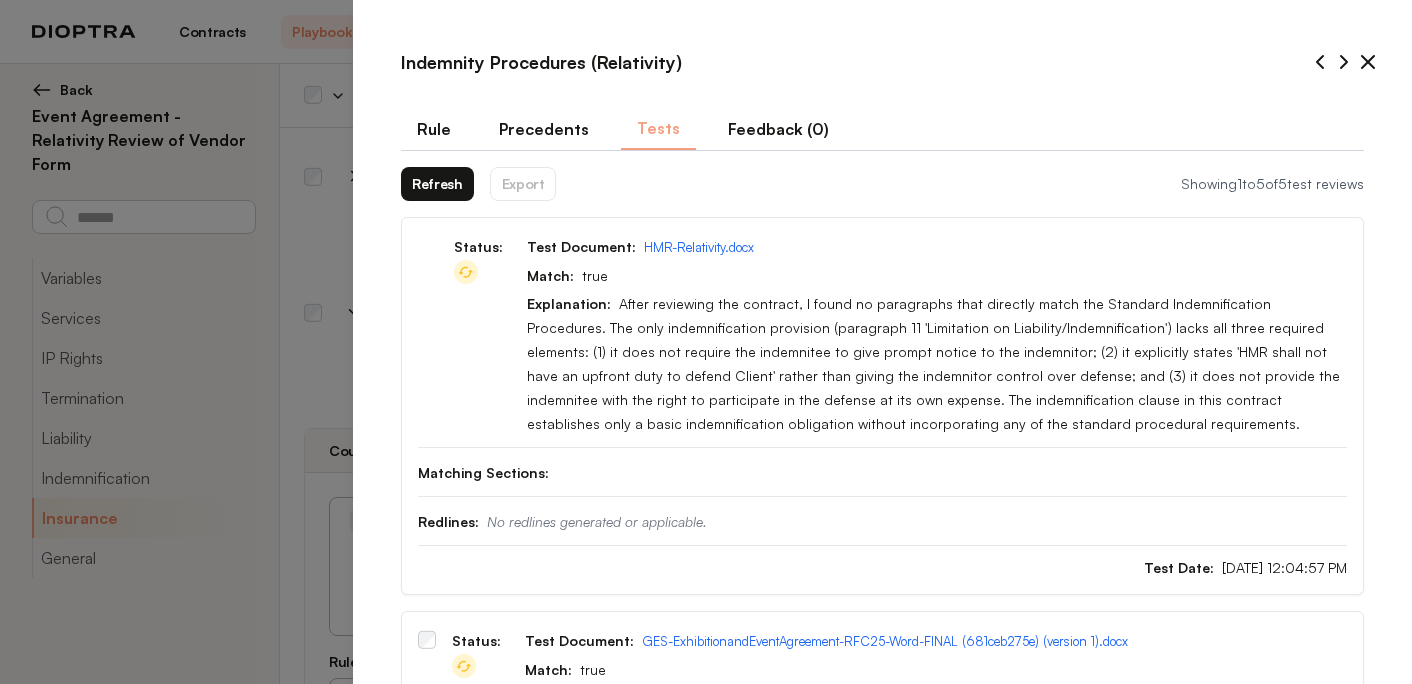 click on "Refresh" at bounding box center [437, 184] 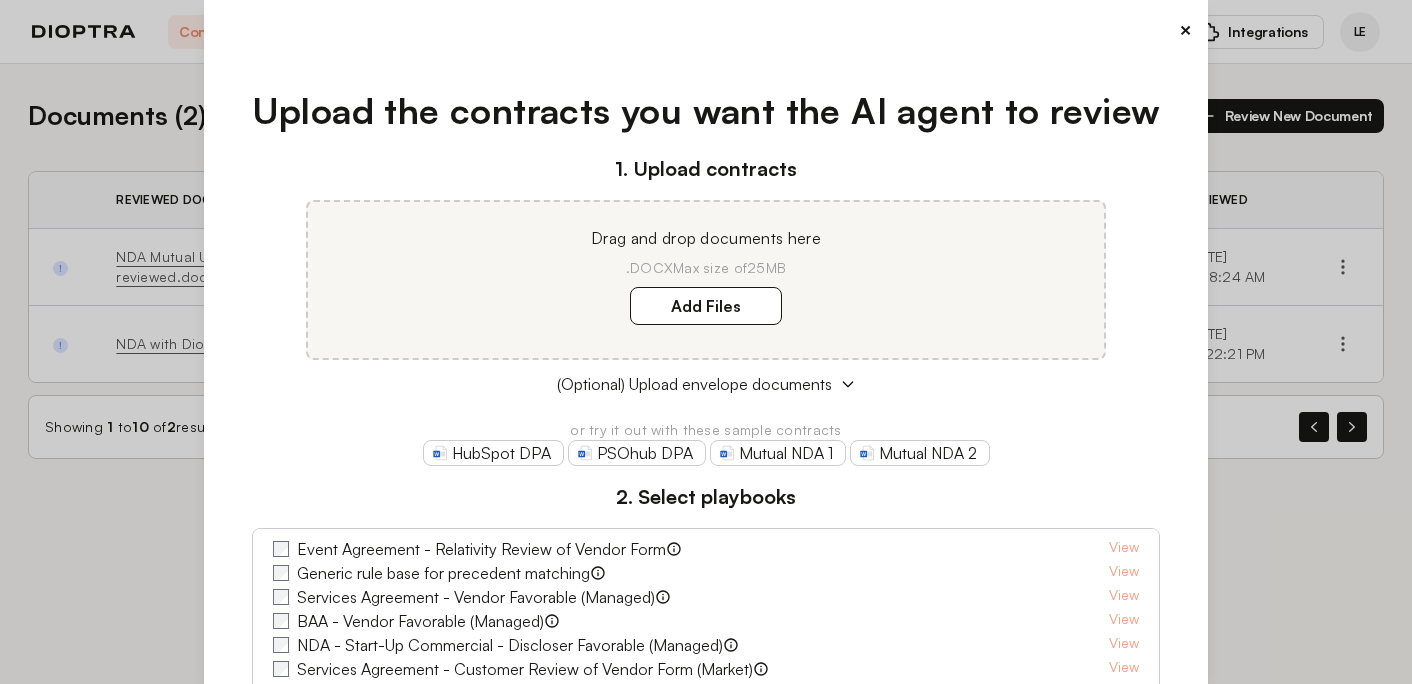 scroll, scrollTop: 0, scrollLeft: 0, axis: both 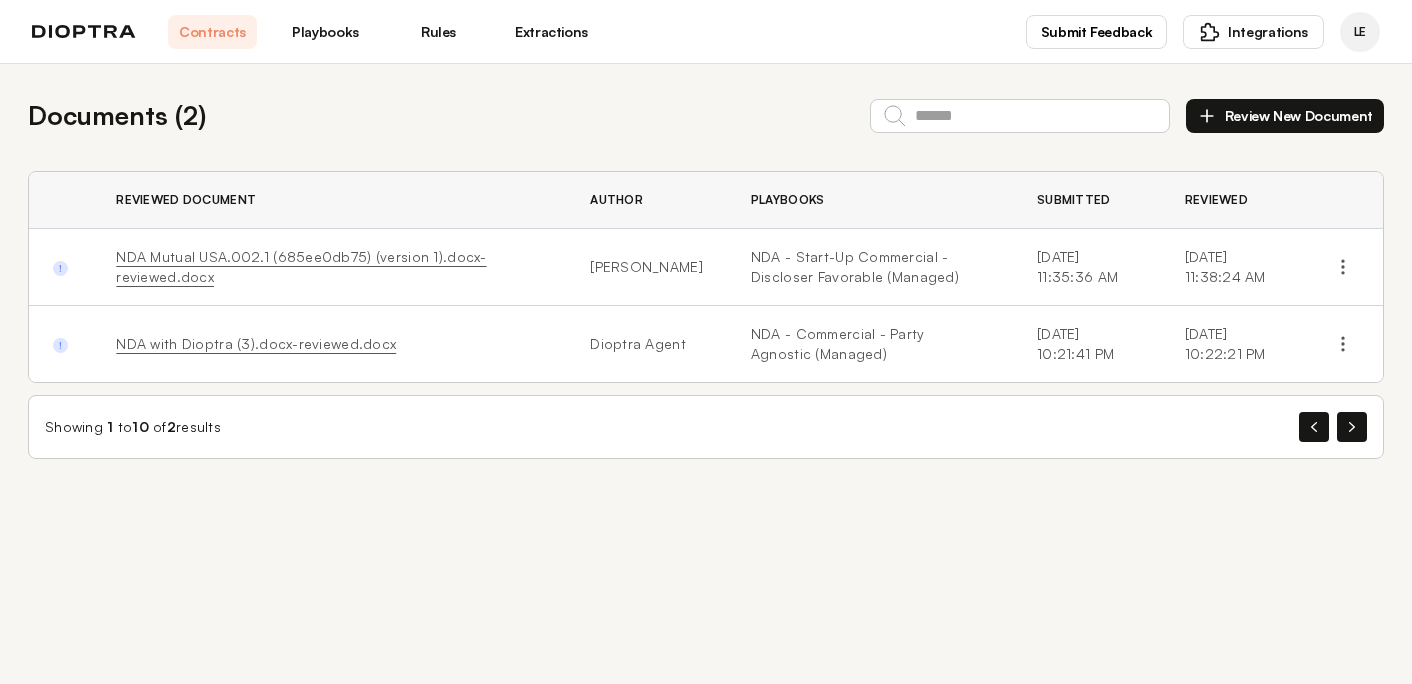 click on "NDA Mutual USA.002.1 (685ee0db75) (version 1).docx-reviewed.docx" at bounding box center [301, 266] 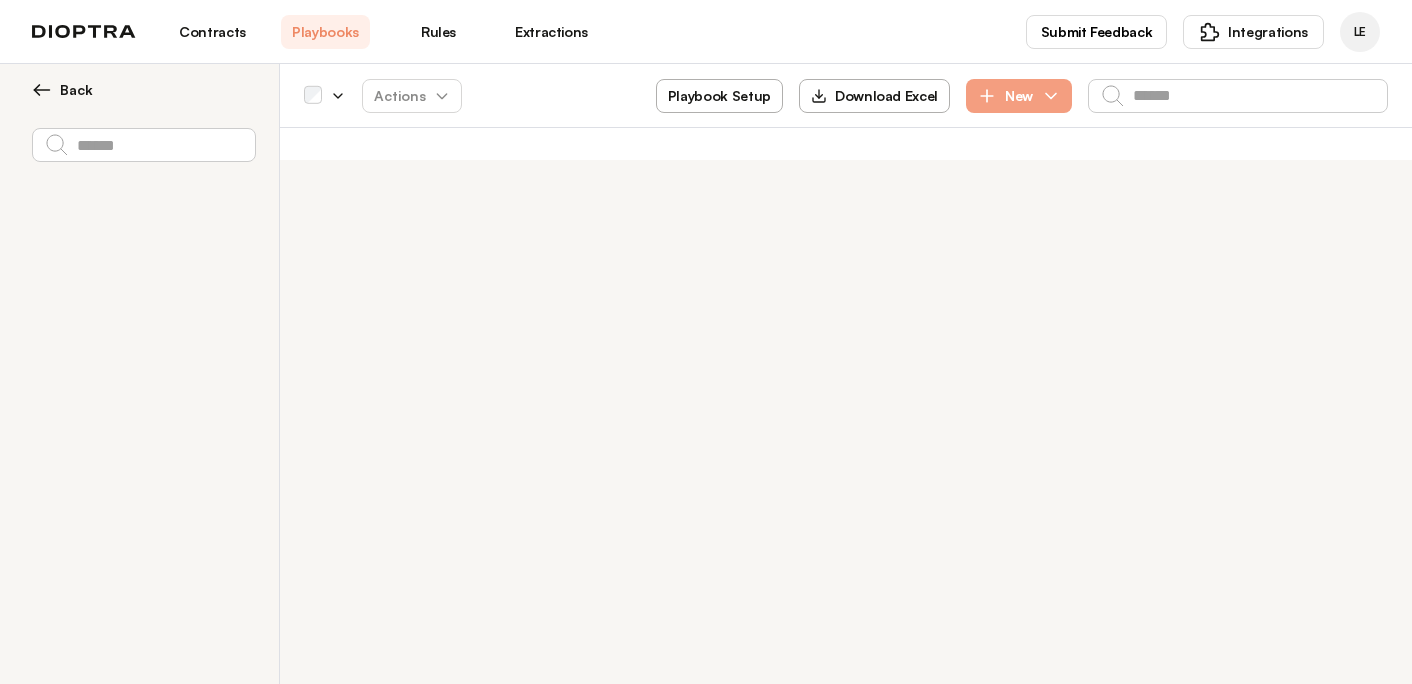 scroll, scrollTop: 0, scrollLeft: 0, axis: both 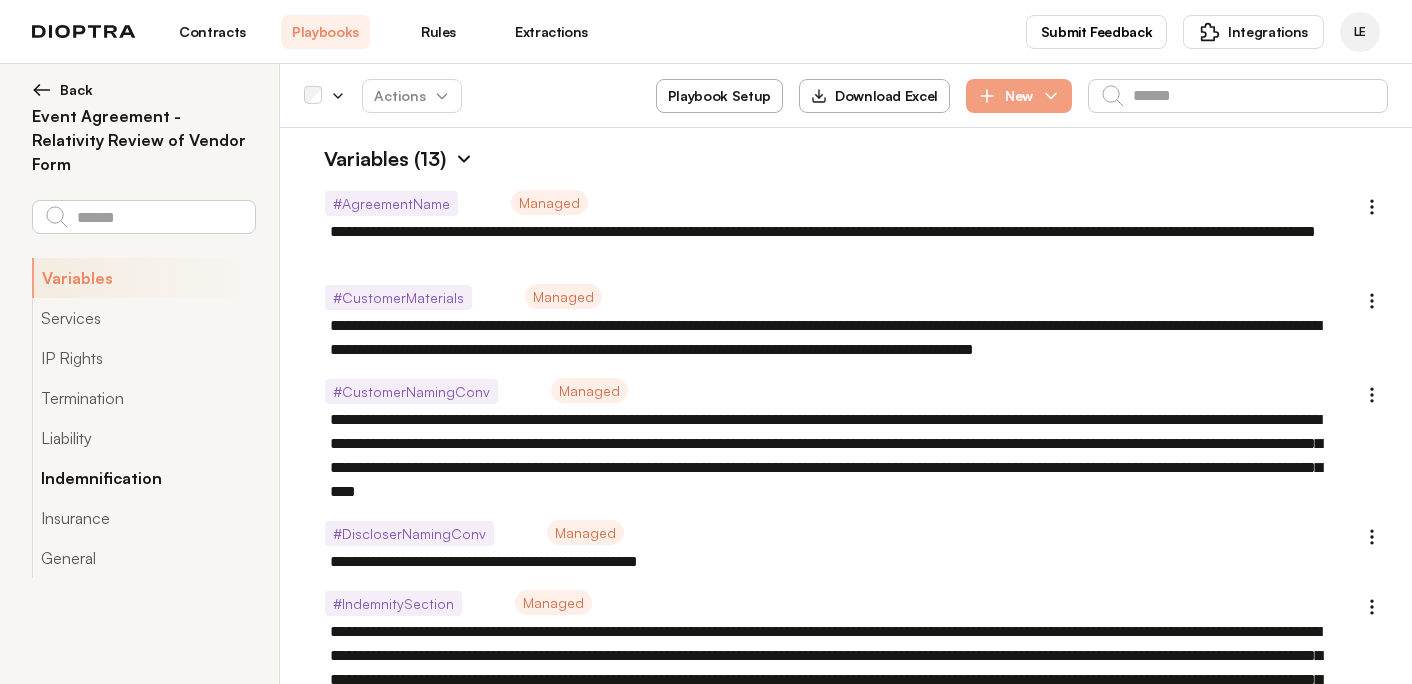 click on "Indemnification" at bounding box center (143, 478) 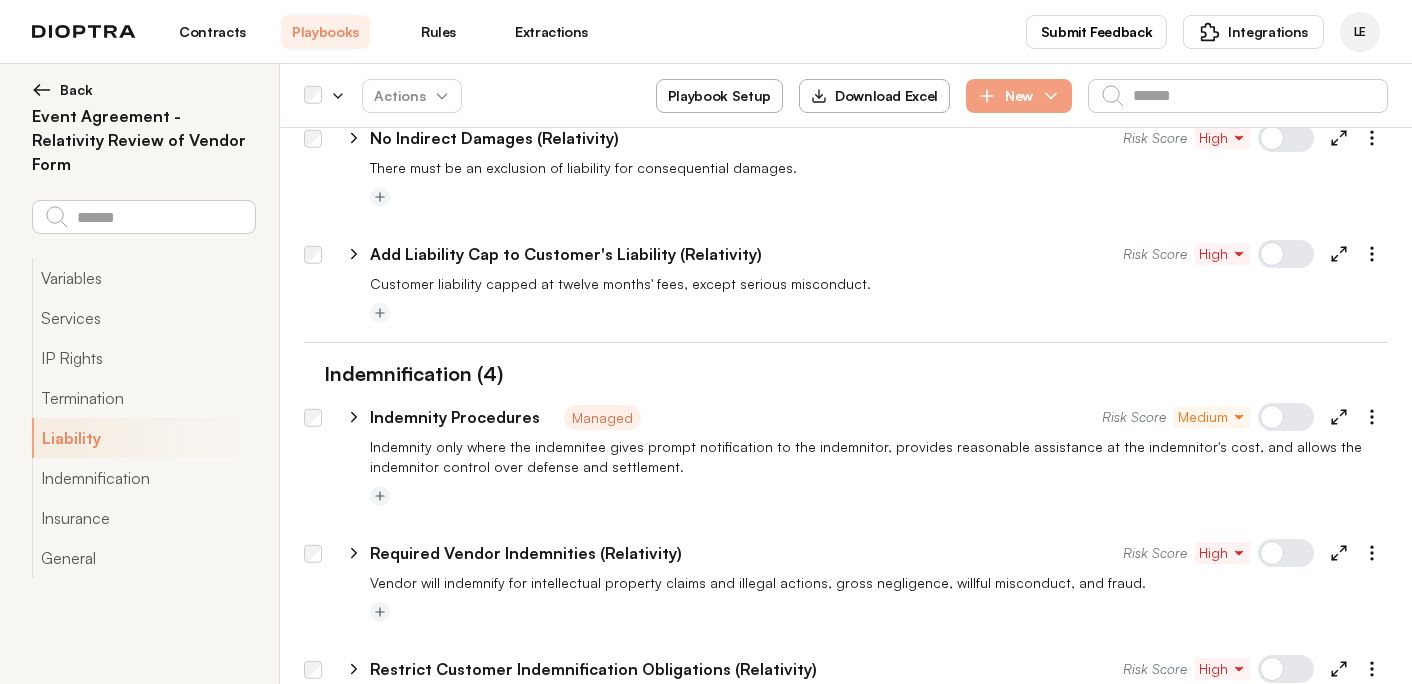 scroll, scrollTop: 1999, scrollLeft: 0, axis: vertical 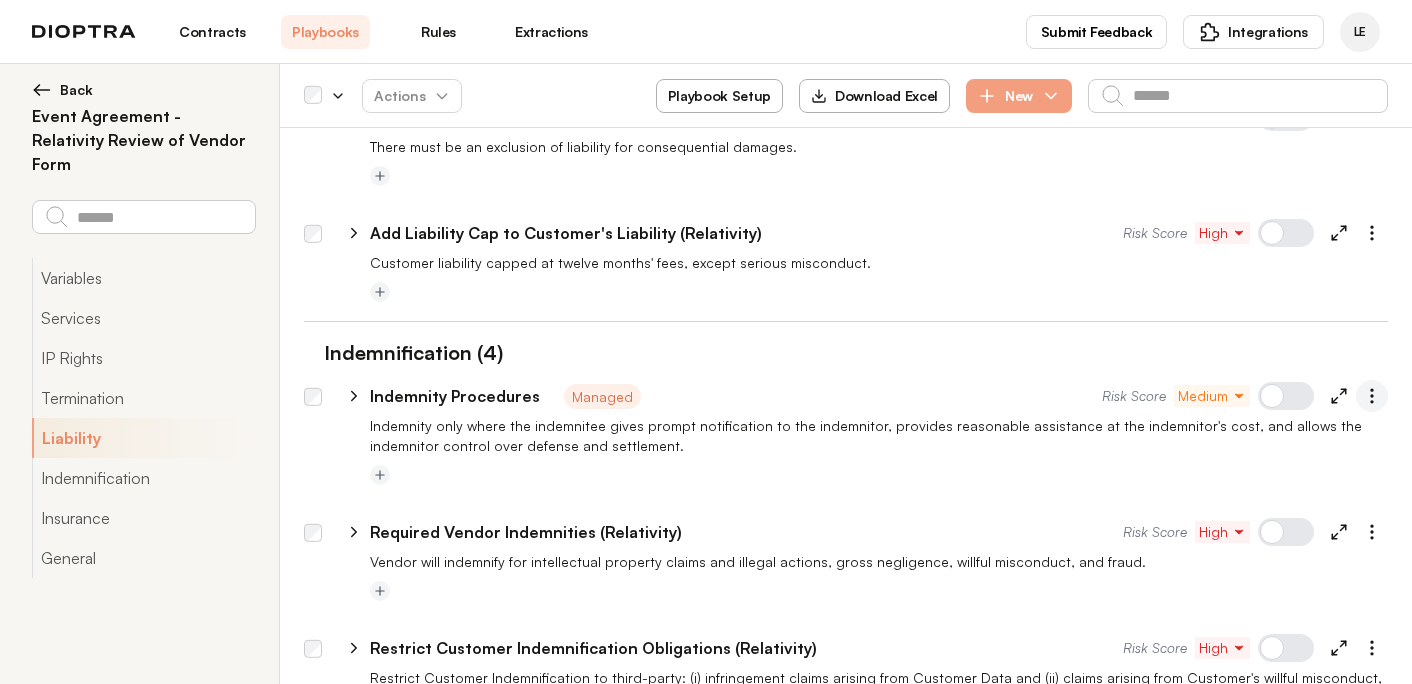 click 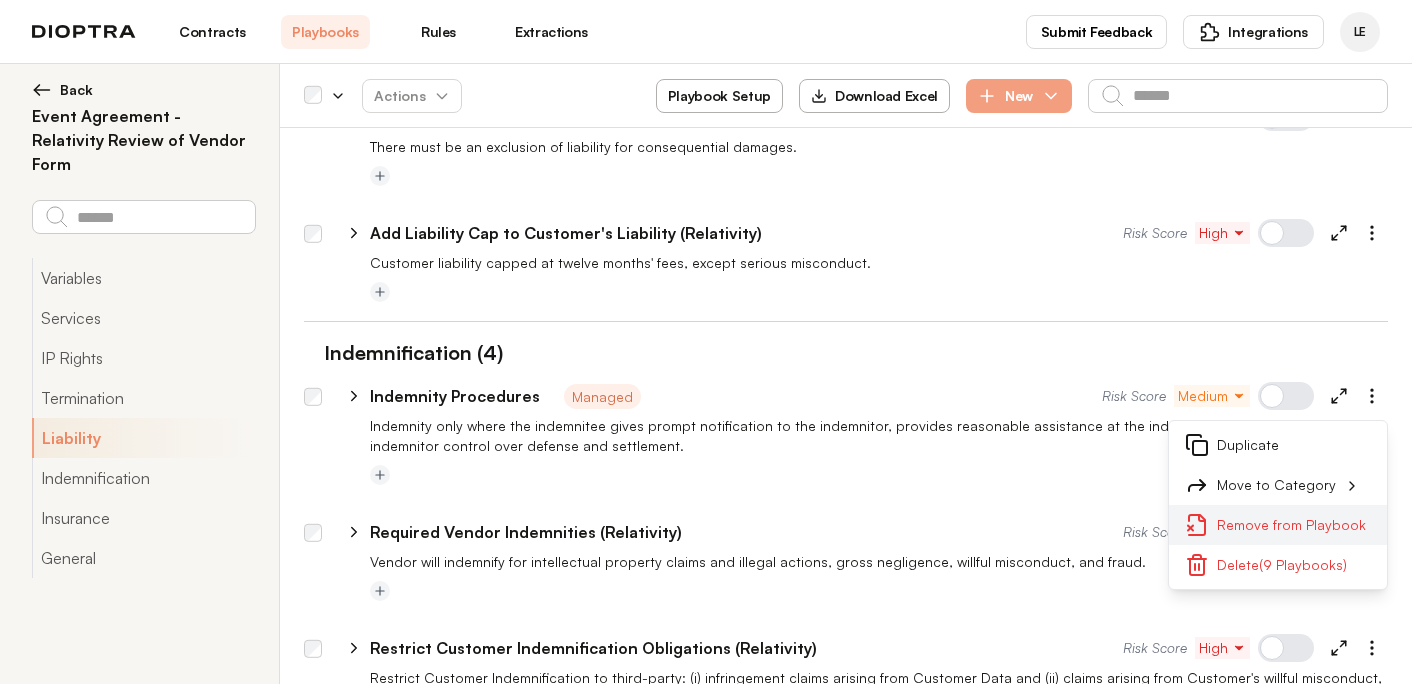 click on "Remove from Playbook" at bounding box center [1278, 525] 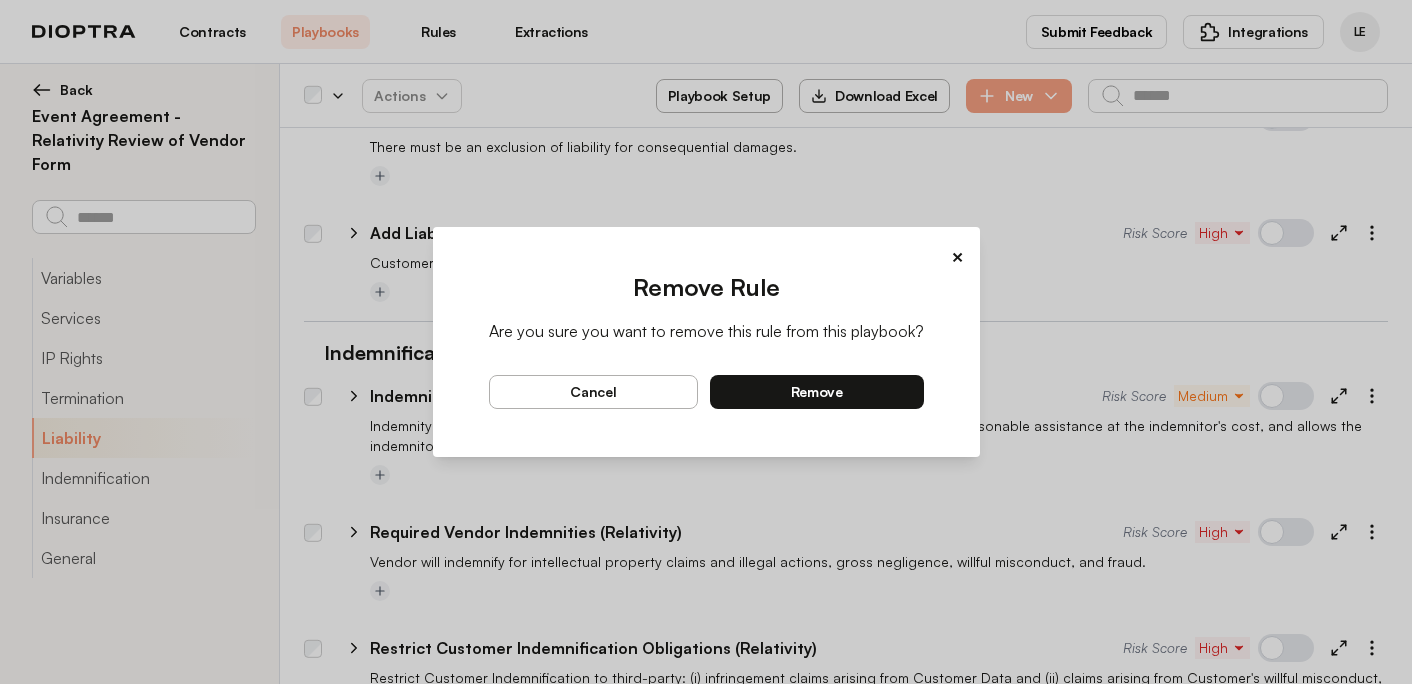 click on "remove" at bounding box center [817, 392] 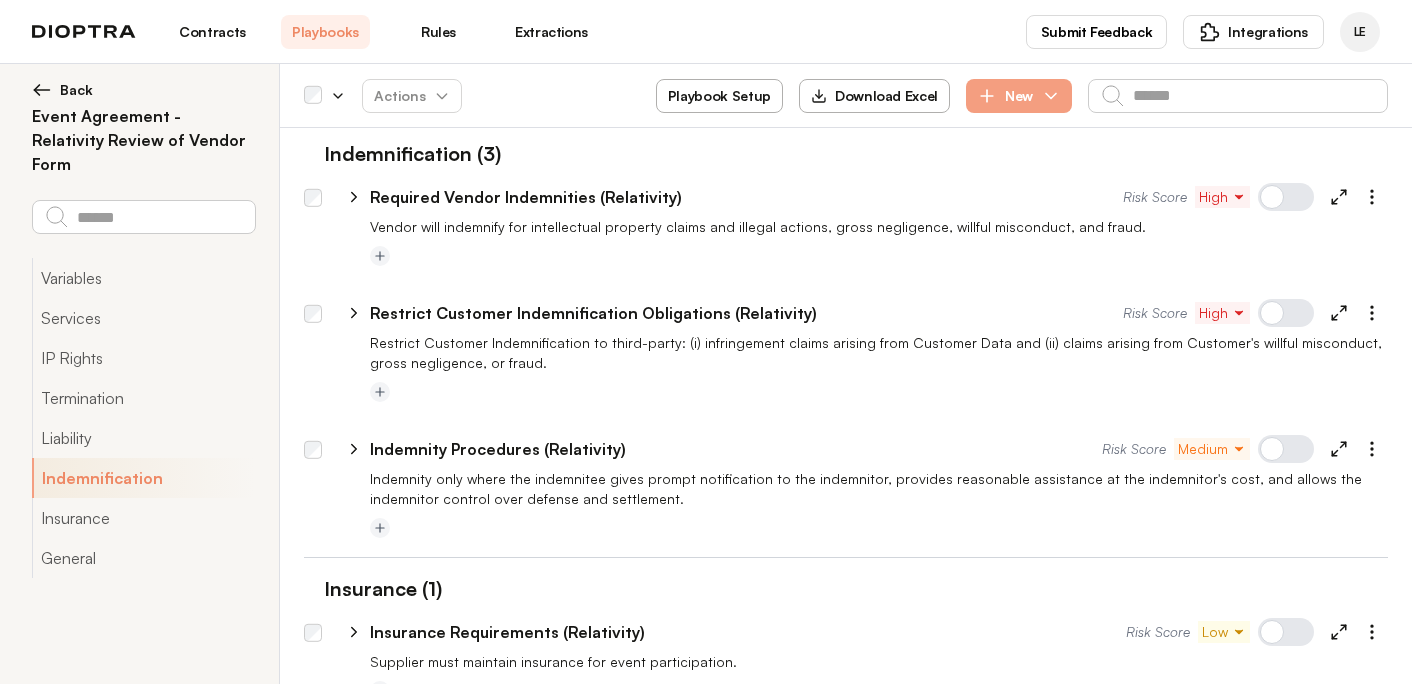 scroll, scrollTop: 2292, scrollLeft: 0, axis: vertical 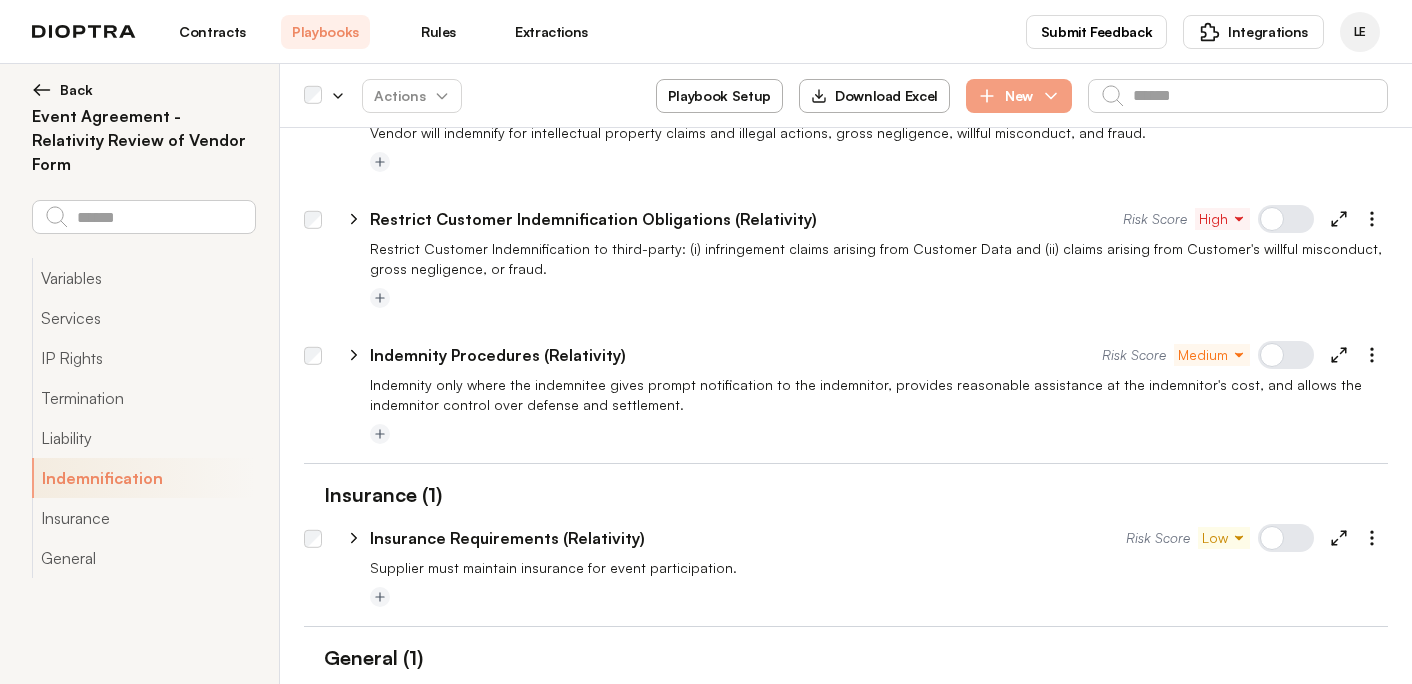click 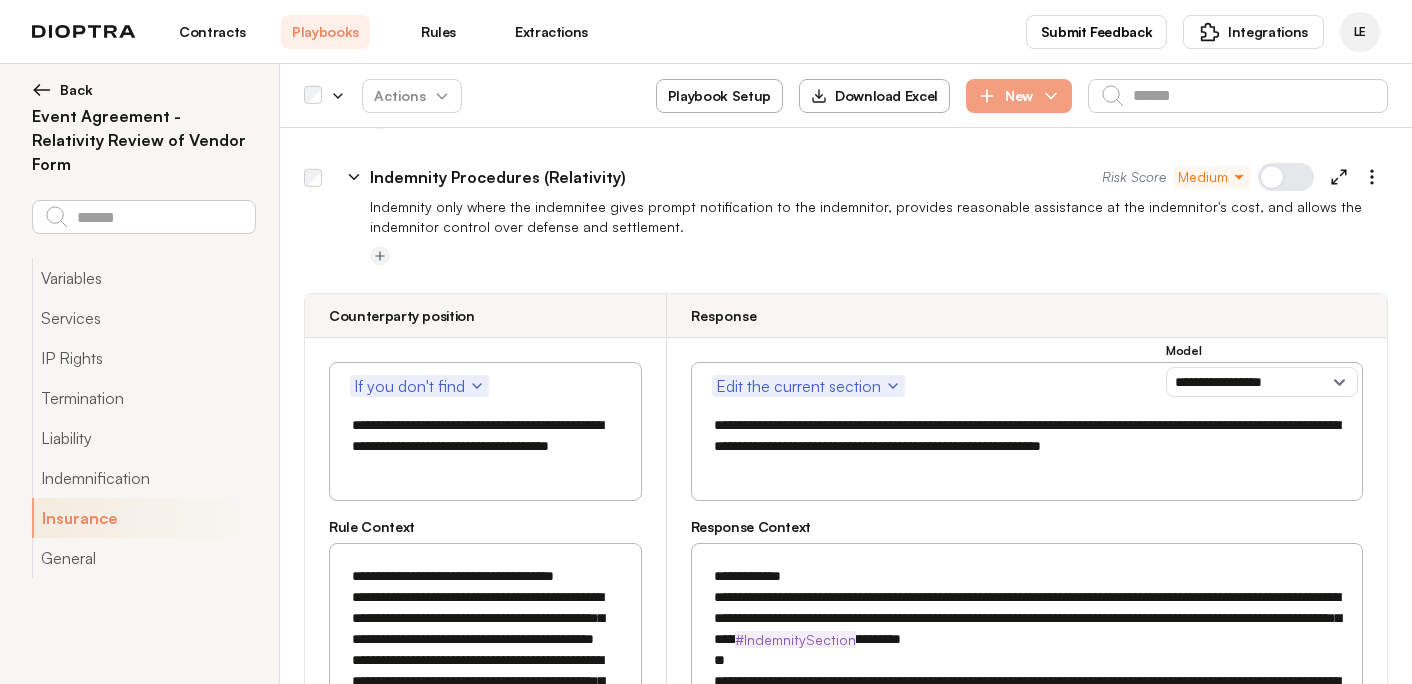 scroll, scrollTop: 2407, scrollLeft: 0, axis: vertical 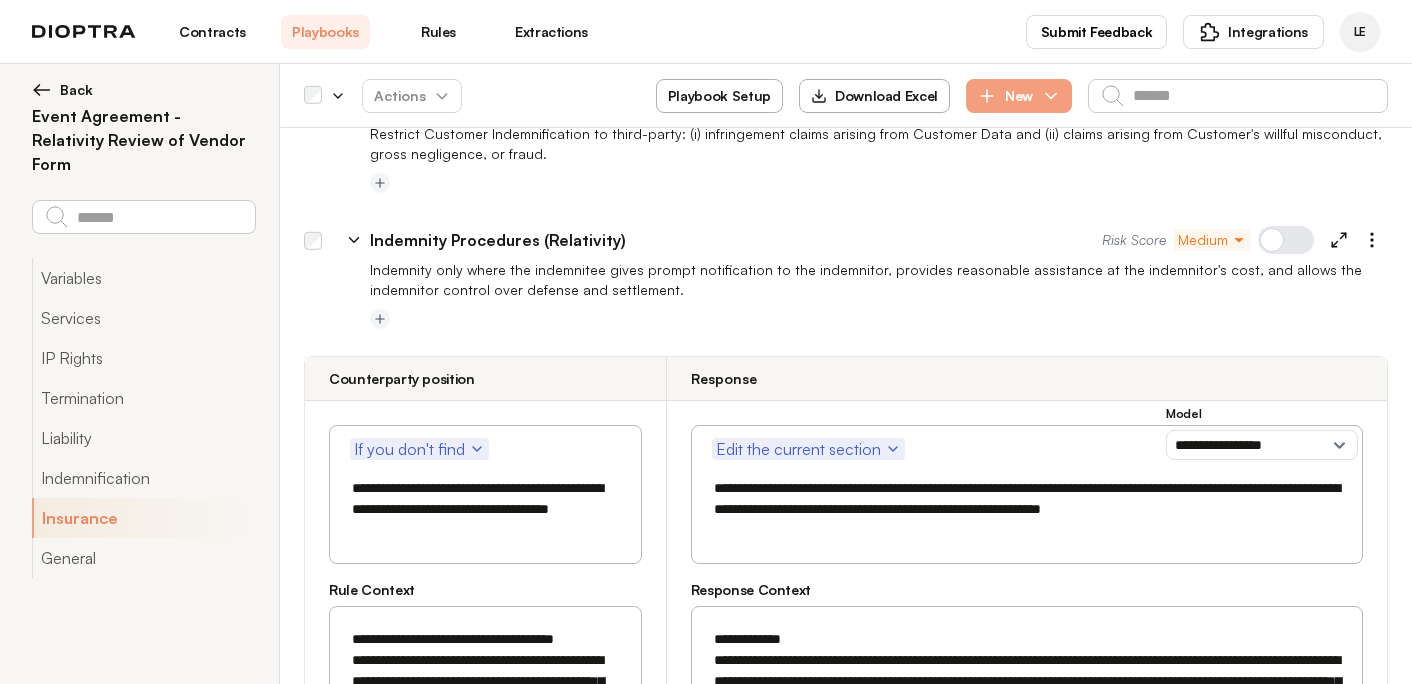 click 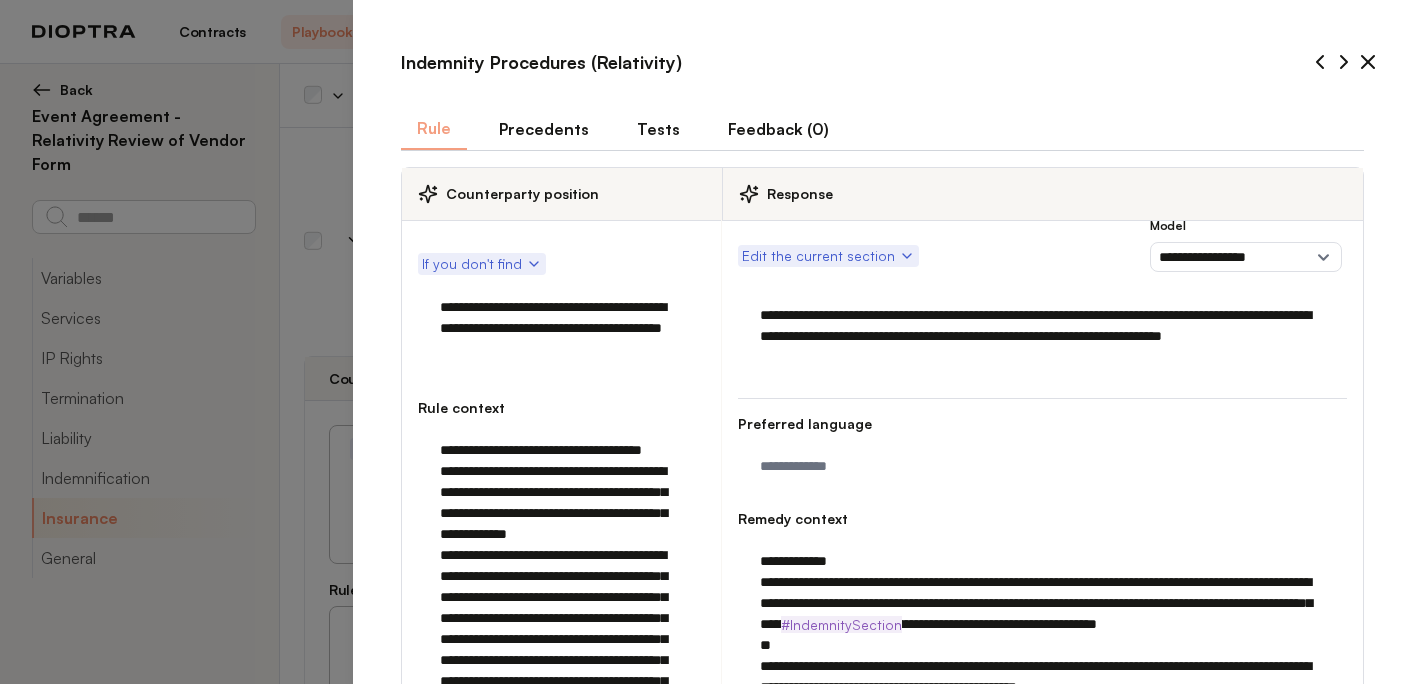 click on "Tests" at bounding box center (658, 129) 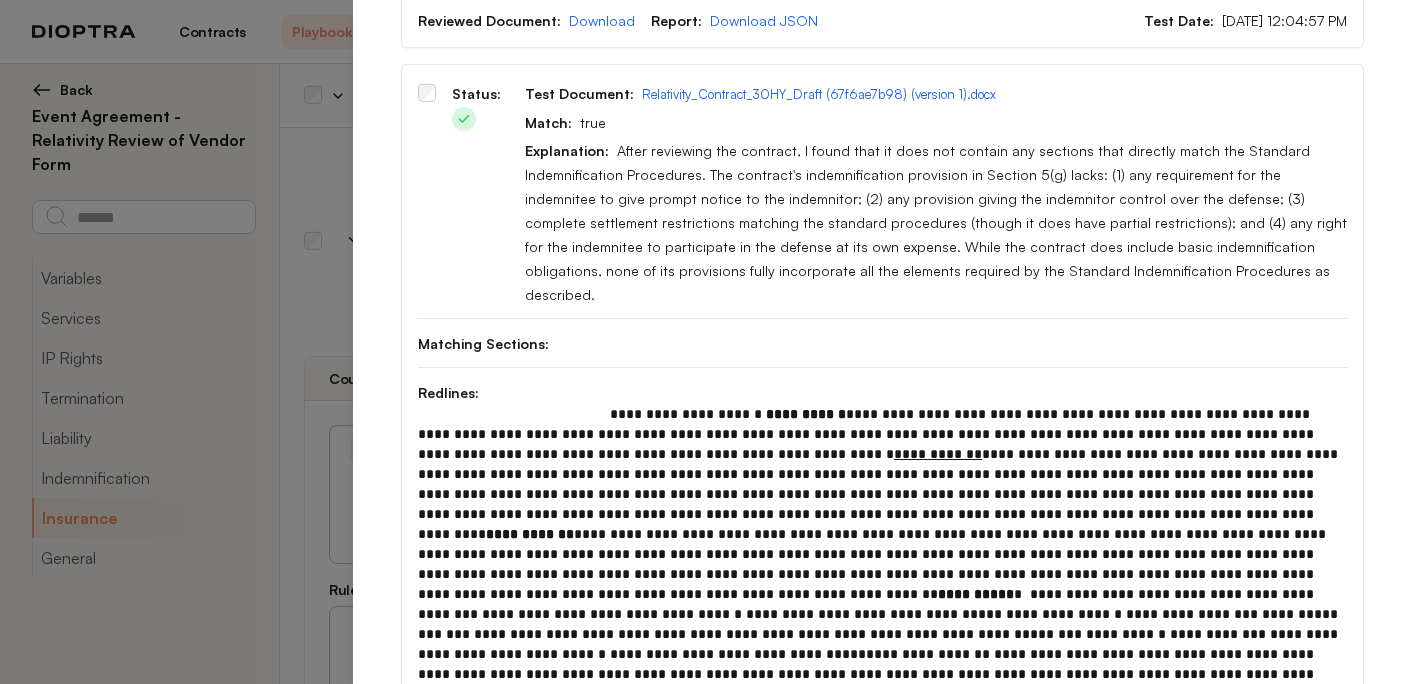 scroll, scrollTop: 1837, scrollLeft: 0, axis: vertical 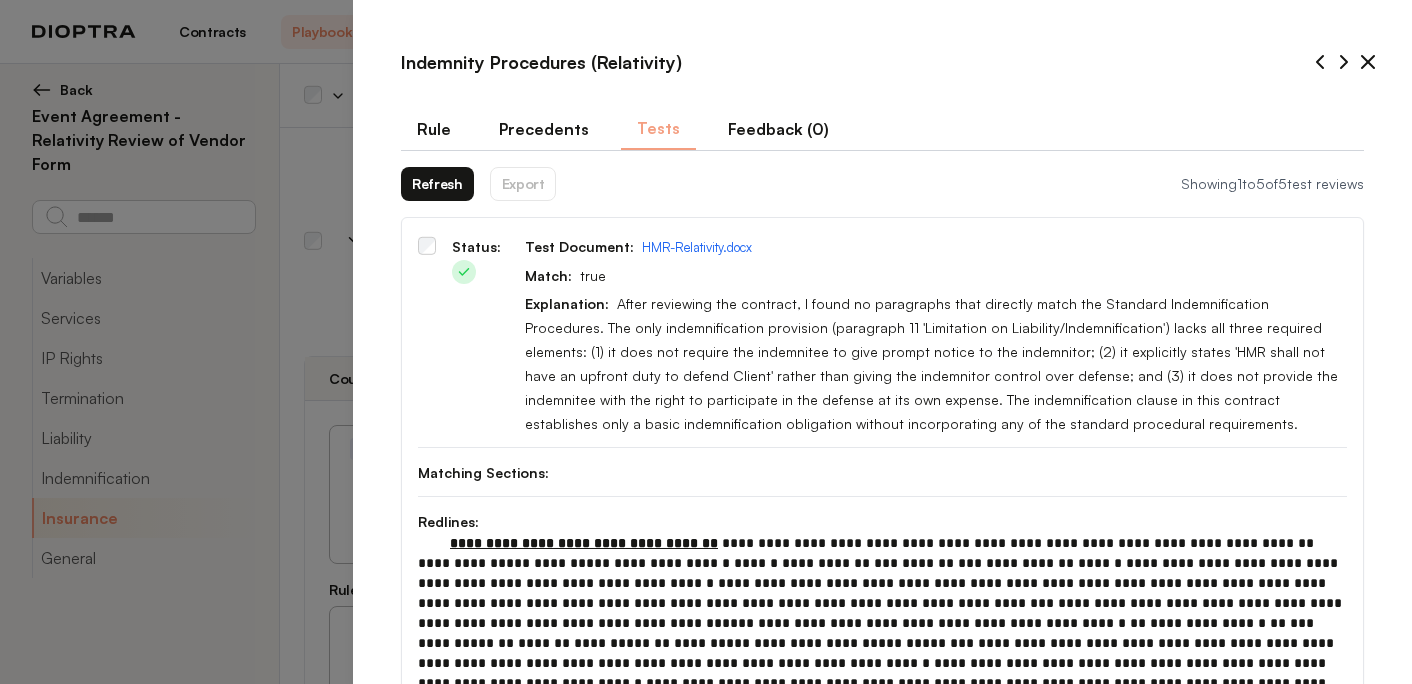 click on "Rule" at bounding box center (434, 129) 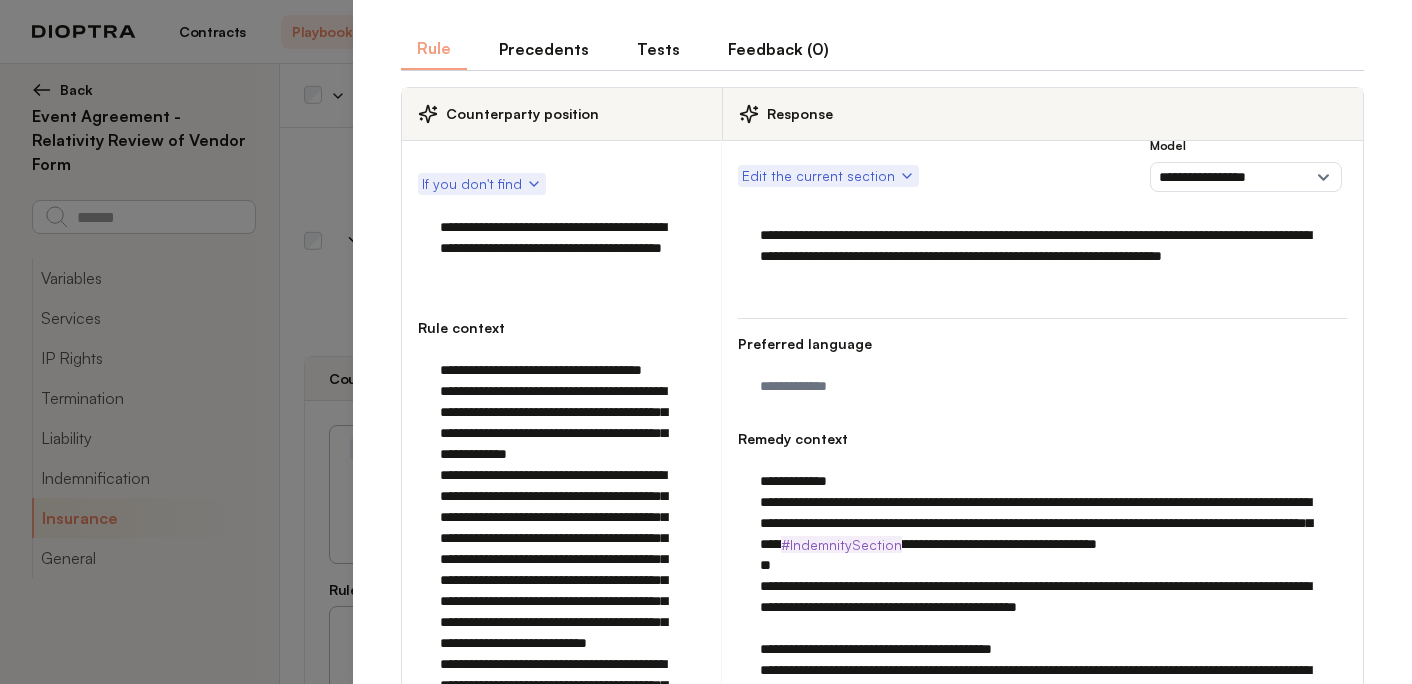 scroll, scrollTop: 28, scrollLeft: 0, axis: vertical 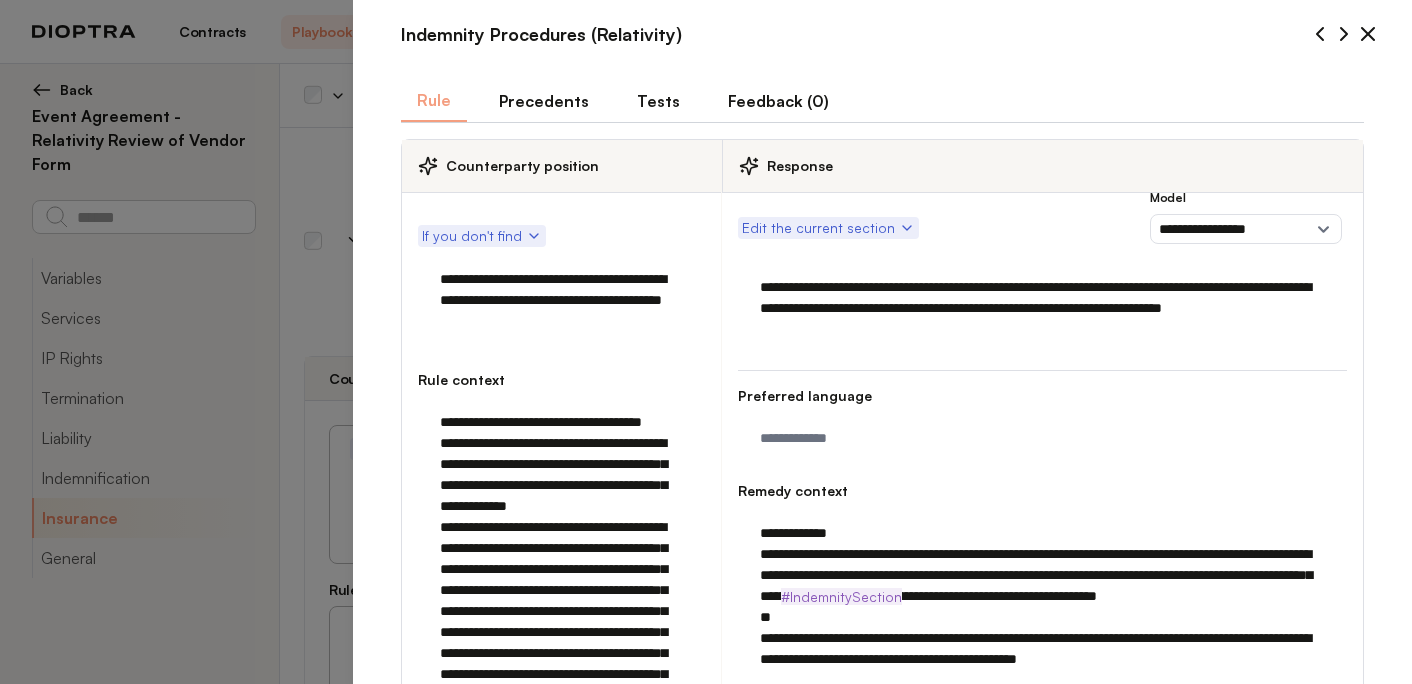 click 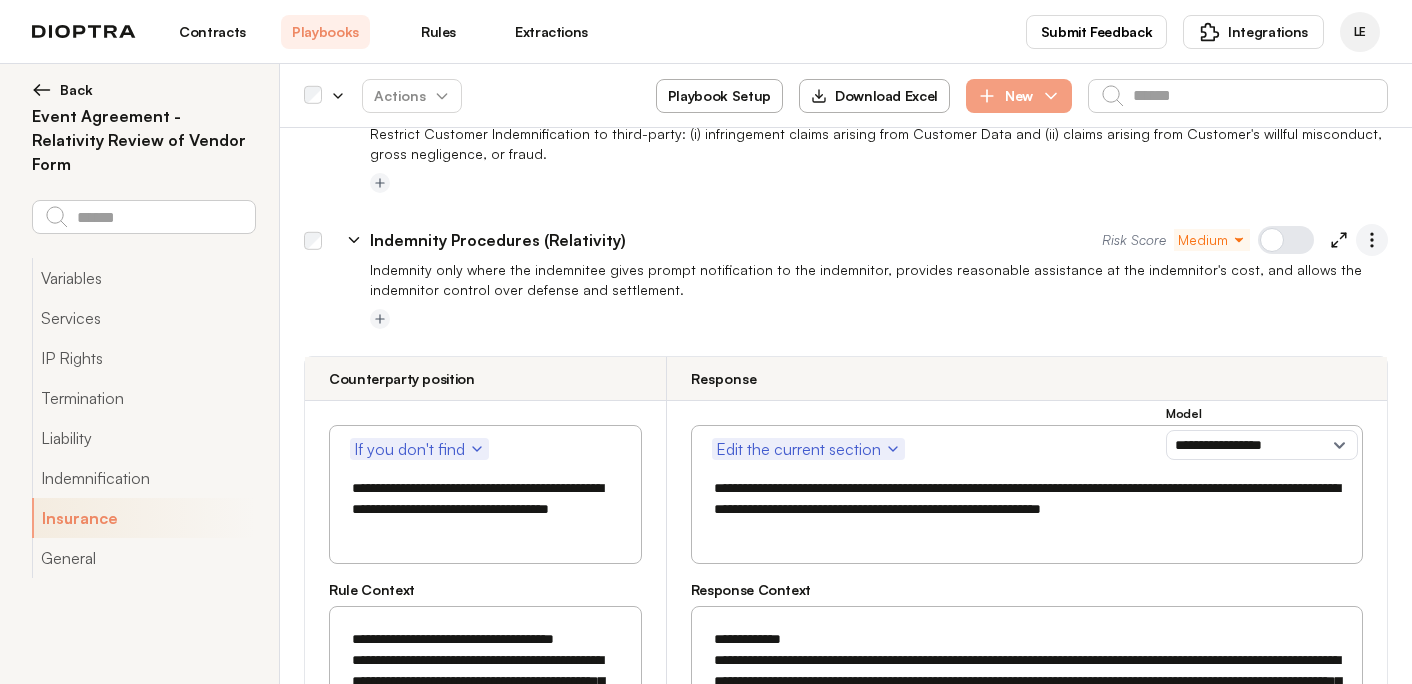 click at bounding box center [1372, 240] 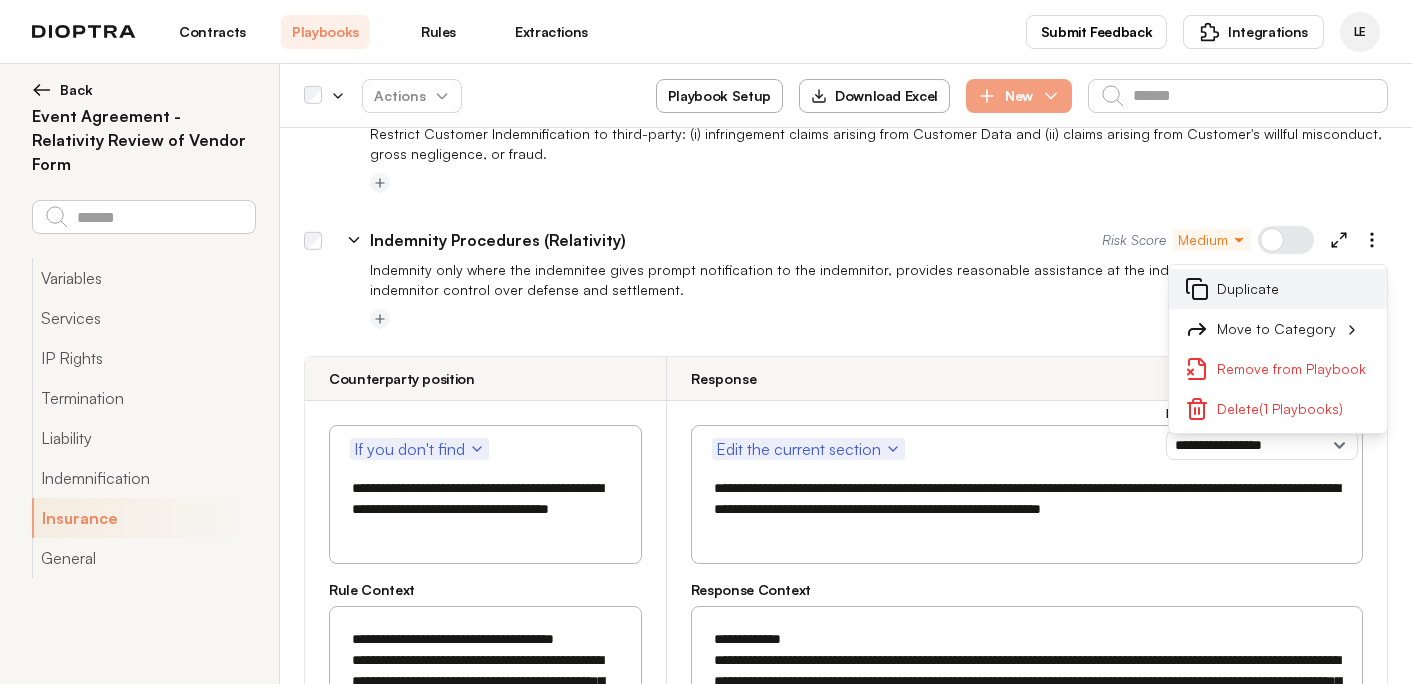 click on "Duplicate" at bounding box center (1278, 289) 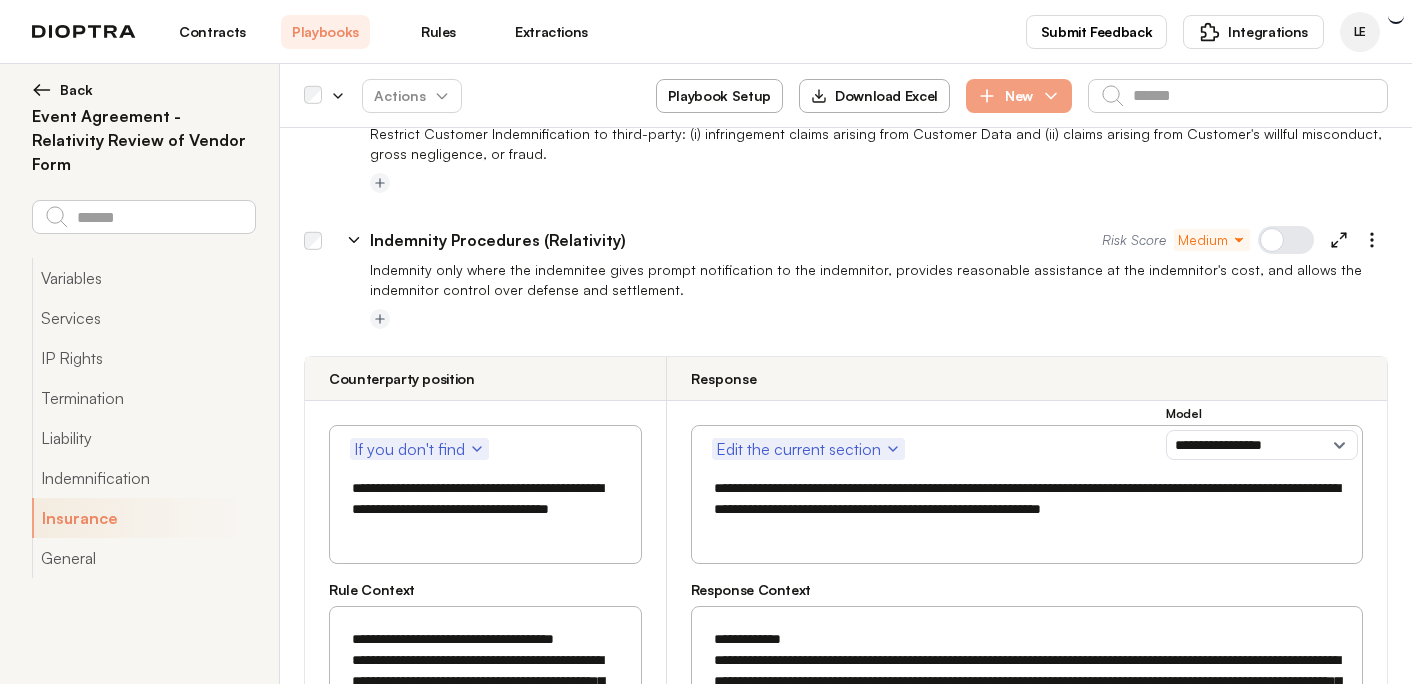 scroll, scrollTop: 4067, scrollLeft: 0, axis: vertical 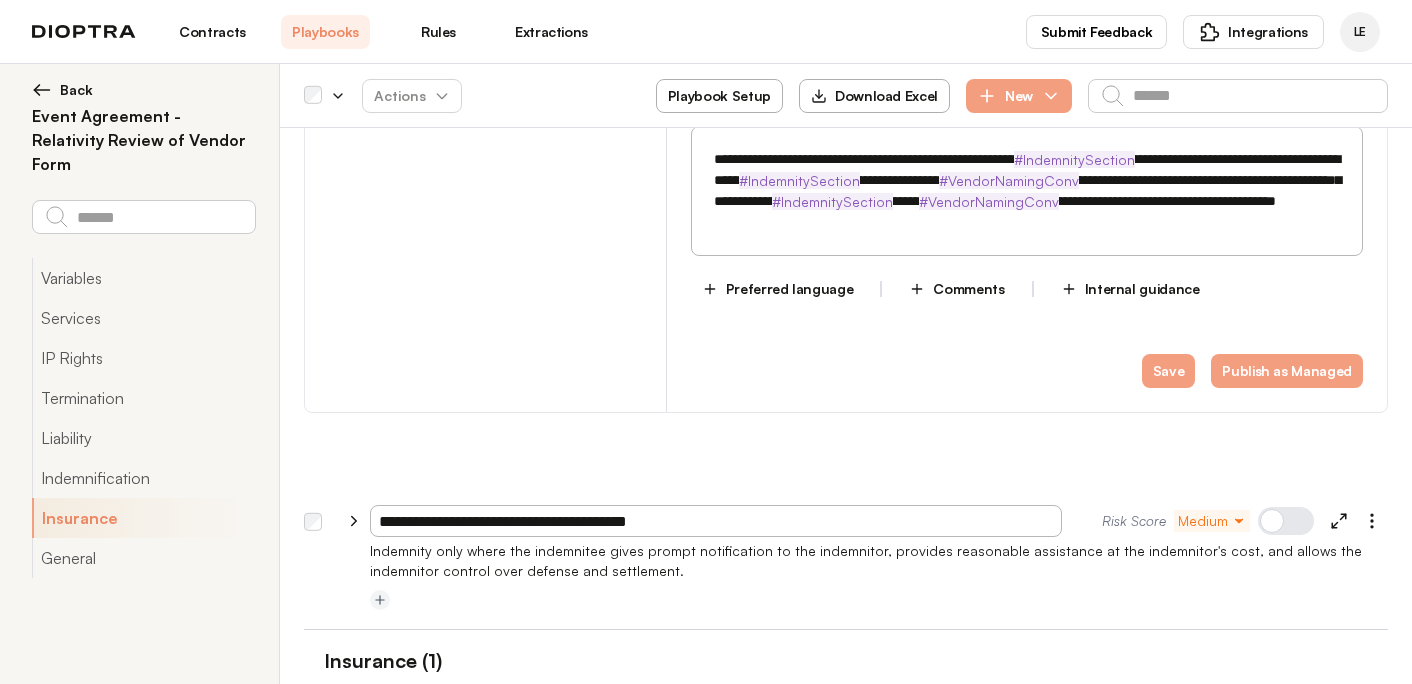 click 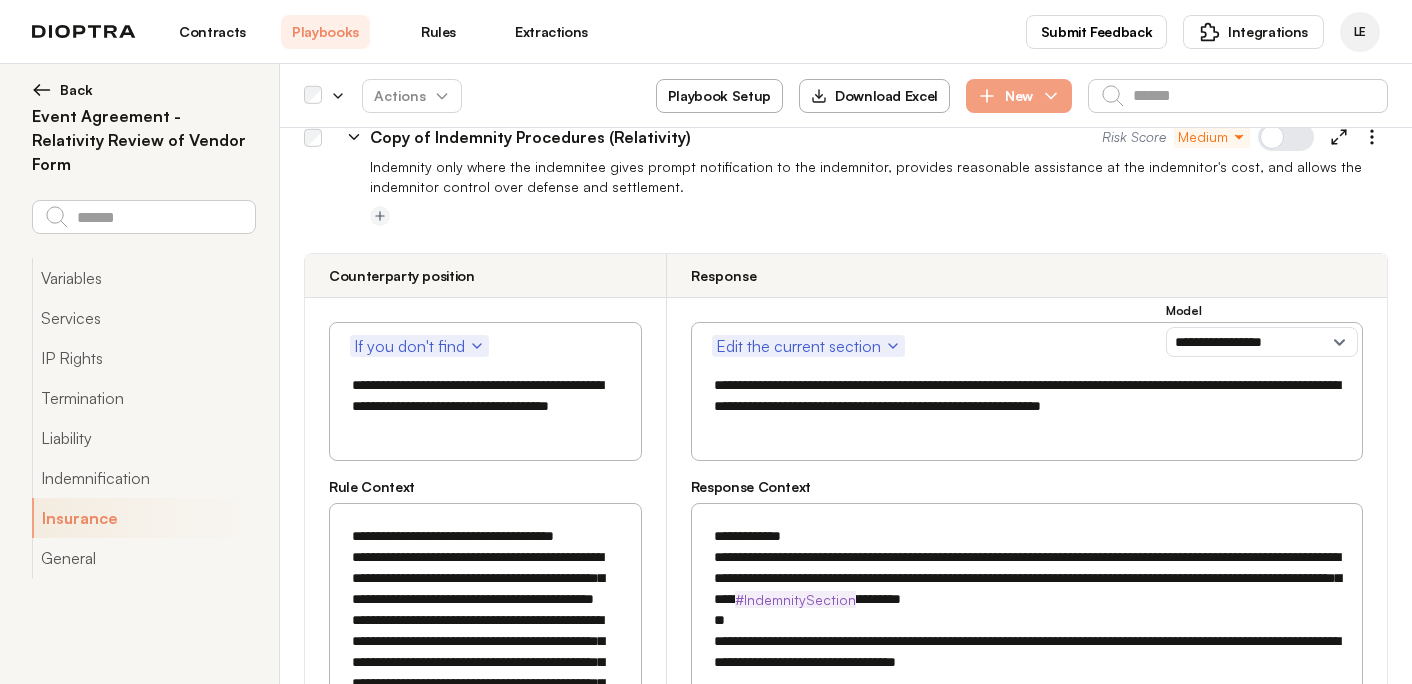 scroll, scrollTop: 4435, scrollLeft: 0, axis: vertical 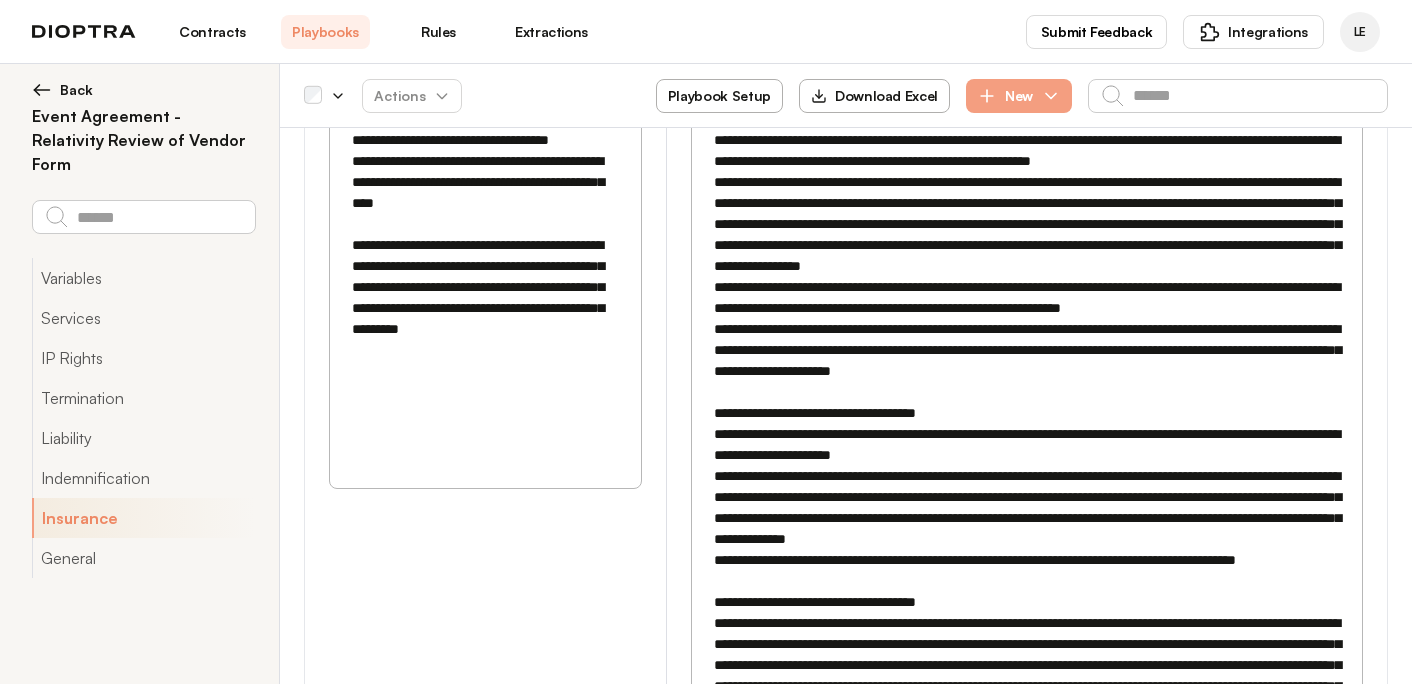 drag, startPoint x: 715, startPoint y: 386, endPoint x: 1024, endPoint y: 436, distance: 313.01917 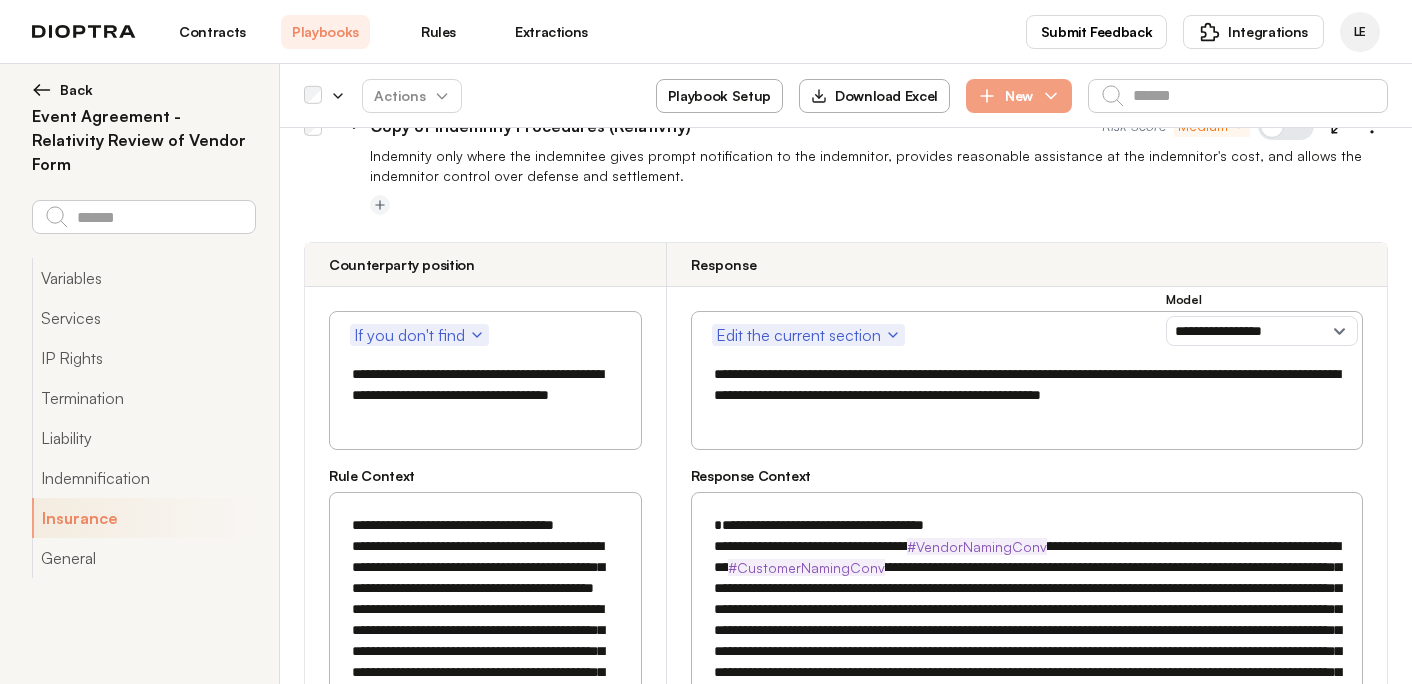 scroll, scrollTop: 4458, scrollLeft: 0, axis: vertical 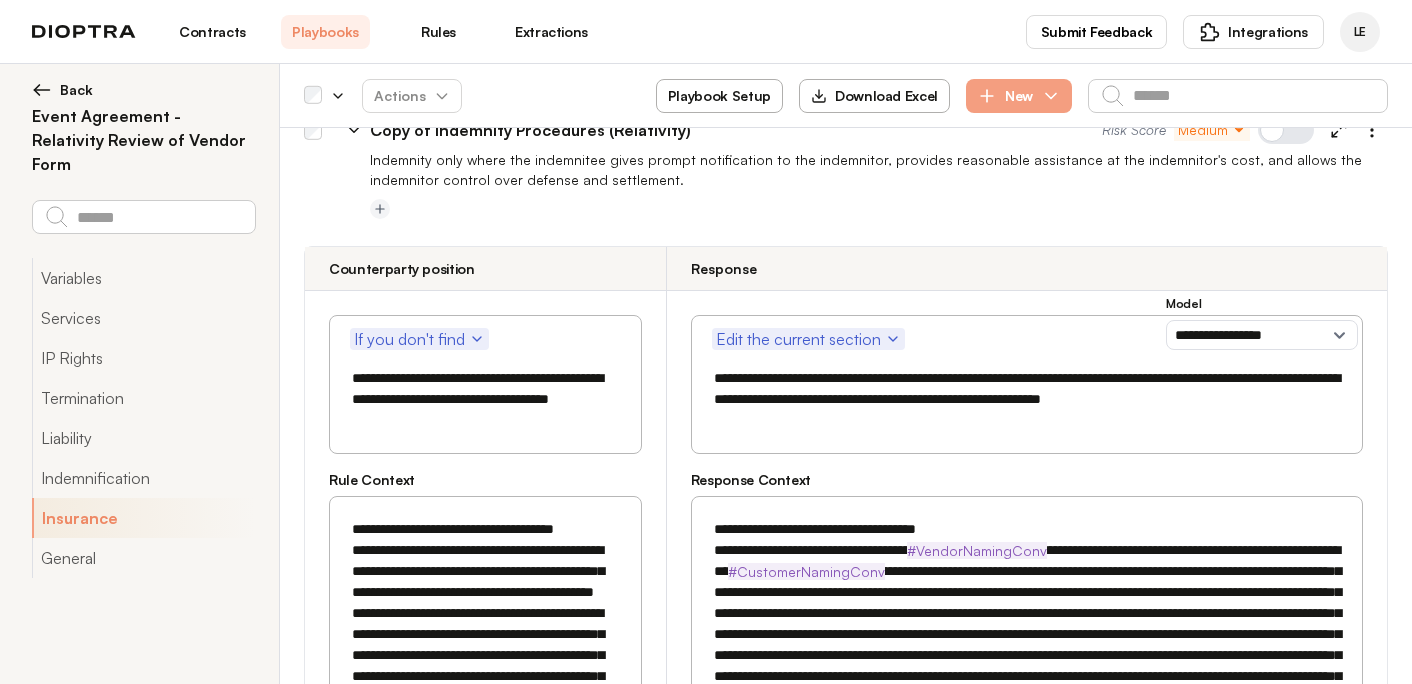 click at bounding box center (1027, 645) 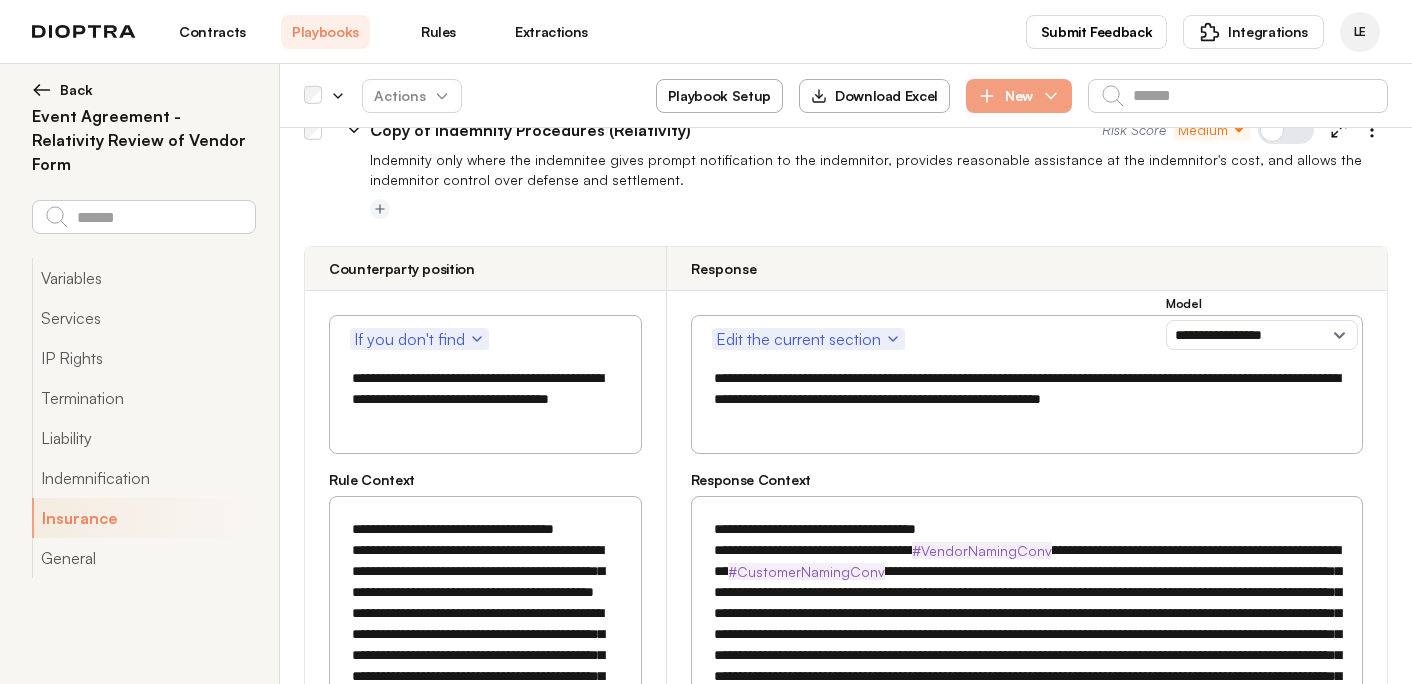 click at bounding box center [1027, 645] 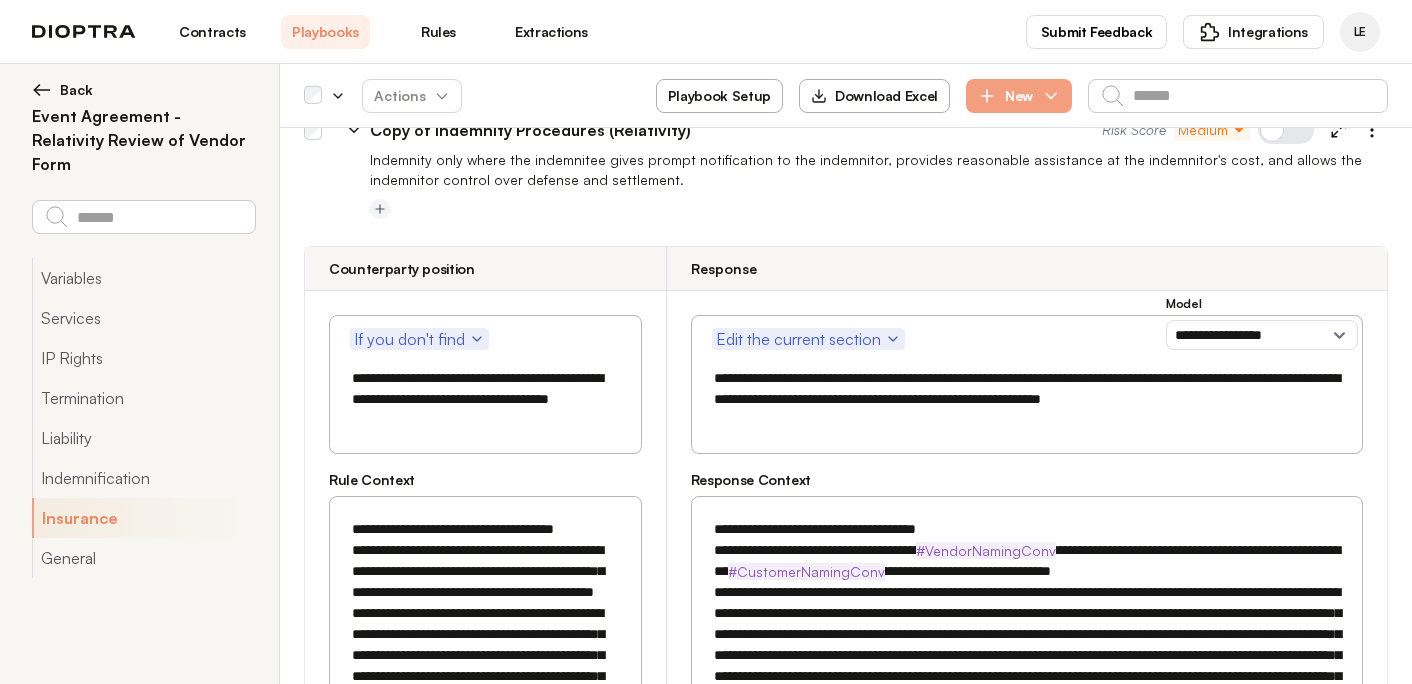 click at bounding box center [1027, 655] 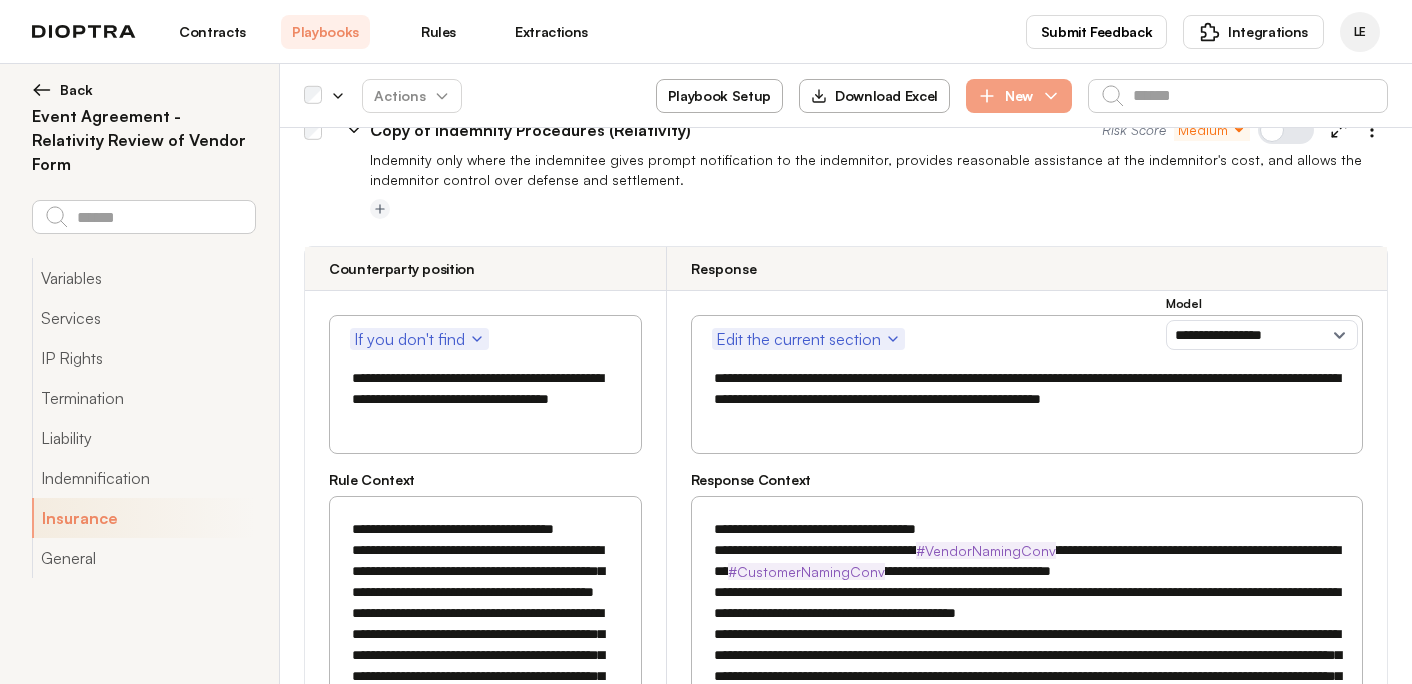 click at bounding box center (1027, 655) 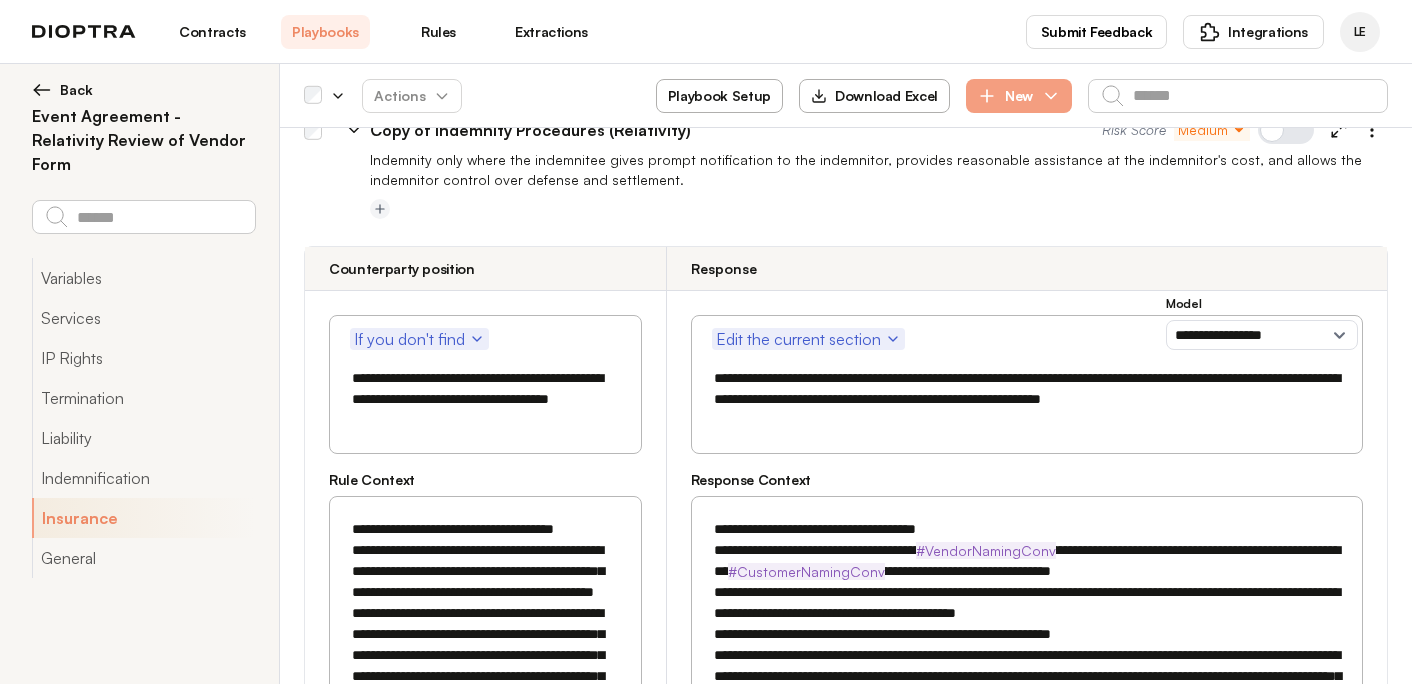 click at bounding box center [1027, 666] 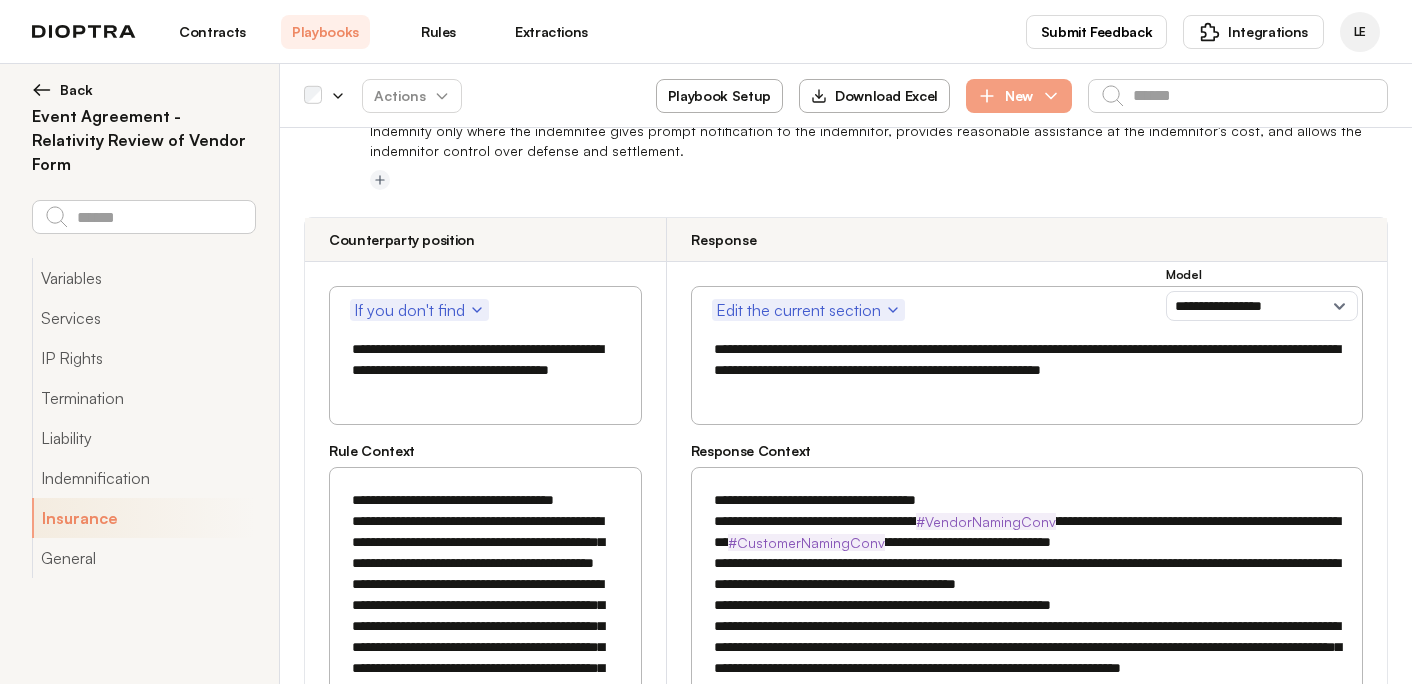 scroll, scrollTop: 4493, scrollLeft: 0, axis: vertical 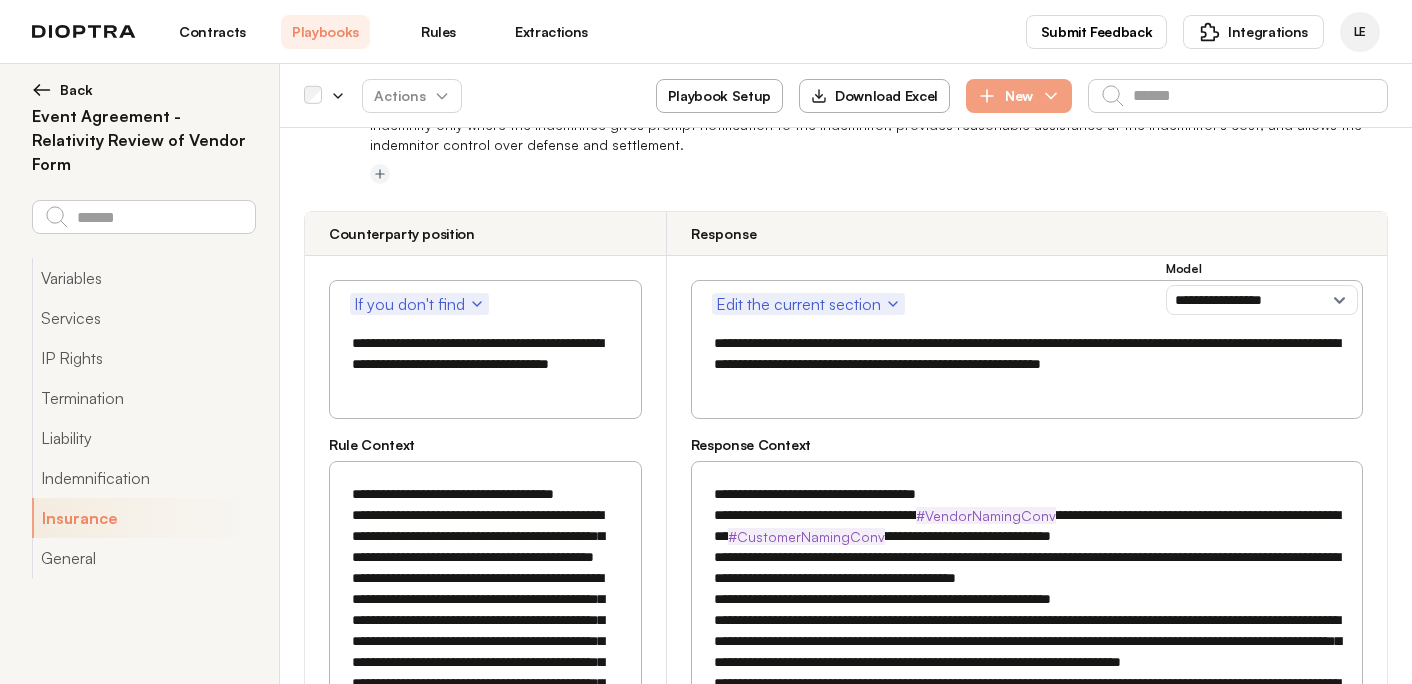 click at bounding box center [1027, 641] 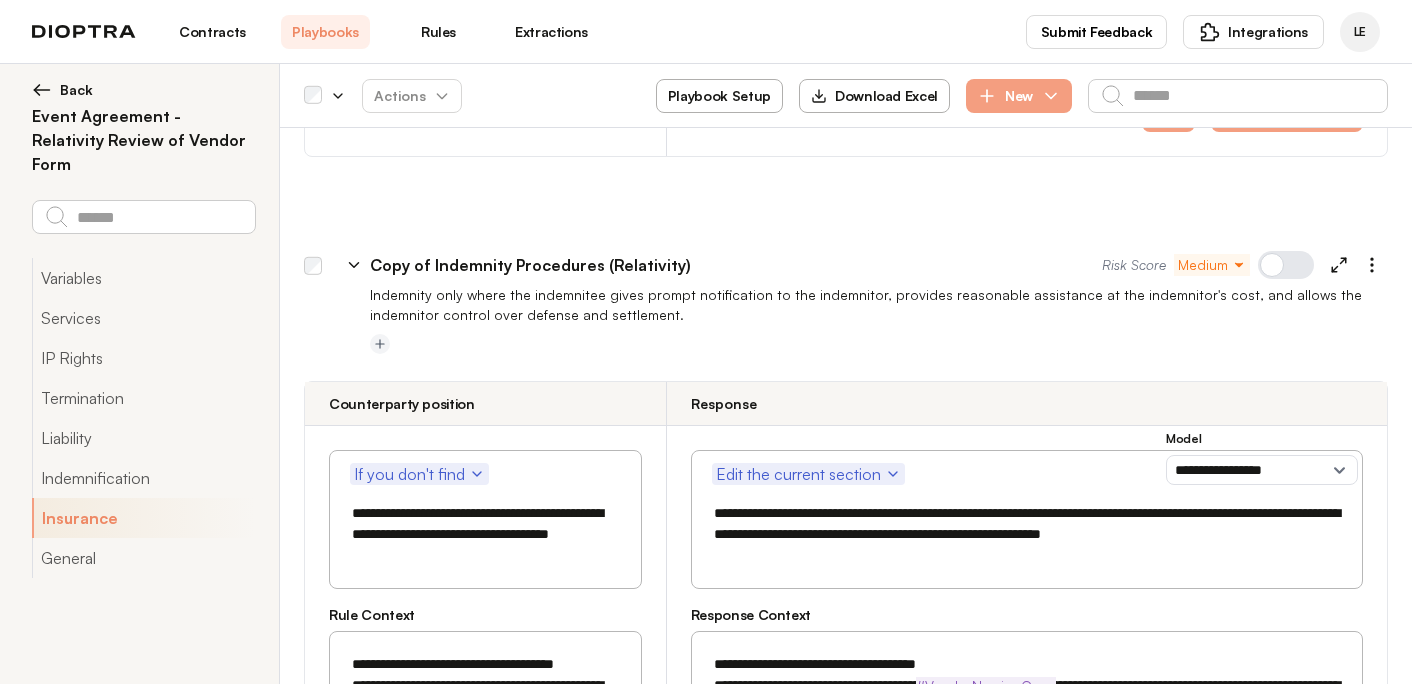 scroll, scrollTop: 4314, scrollLeft: 0, axis: vertical 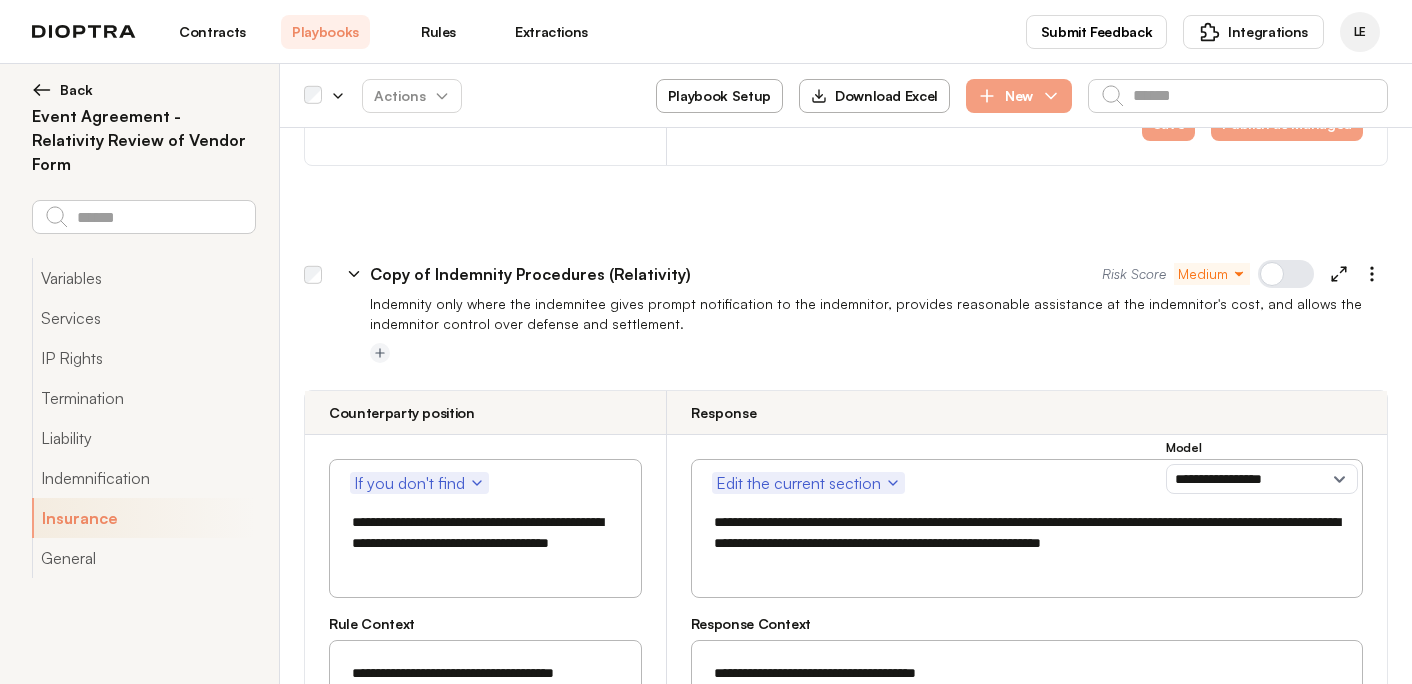 type on "**********" 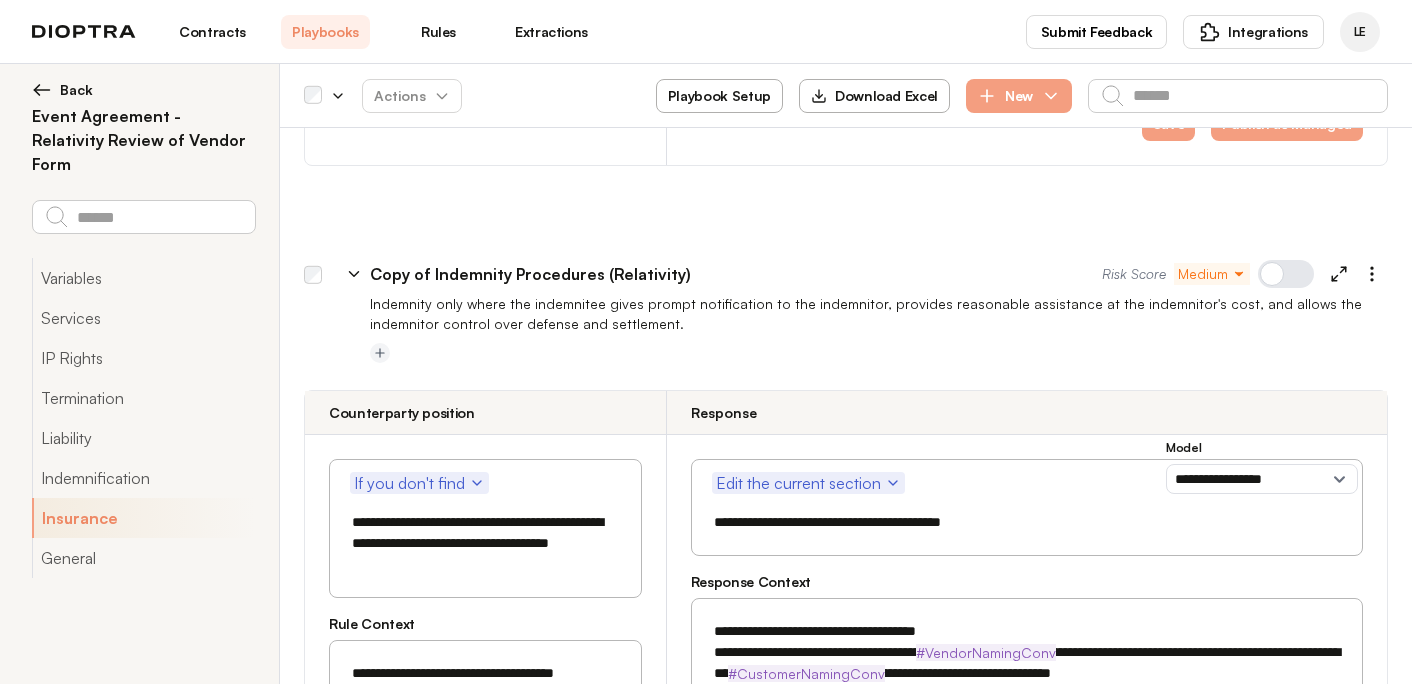 click on "**********" at bounding box center [1027, 522] 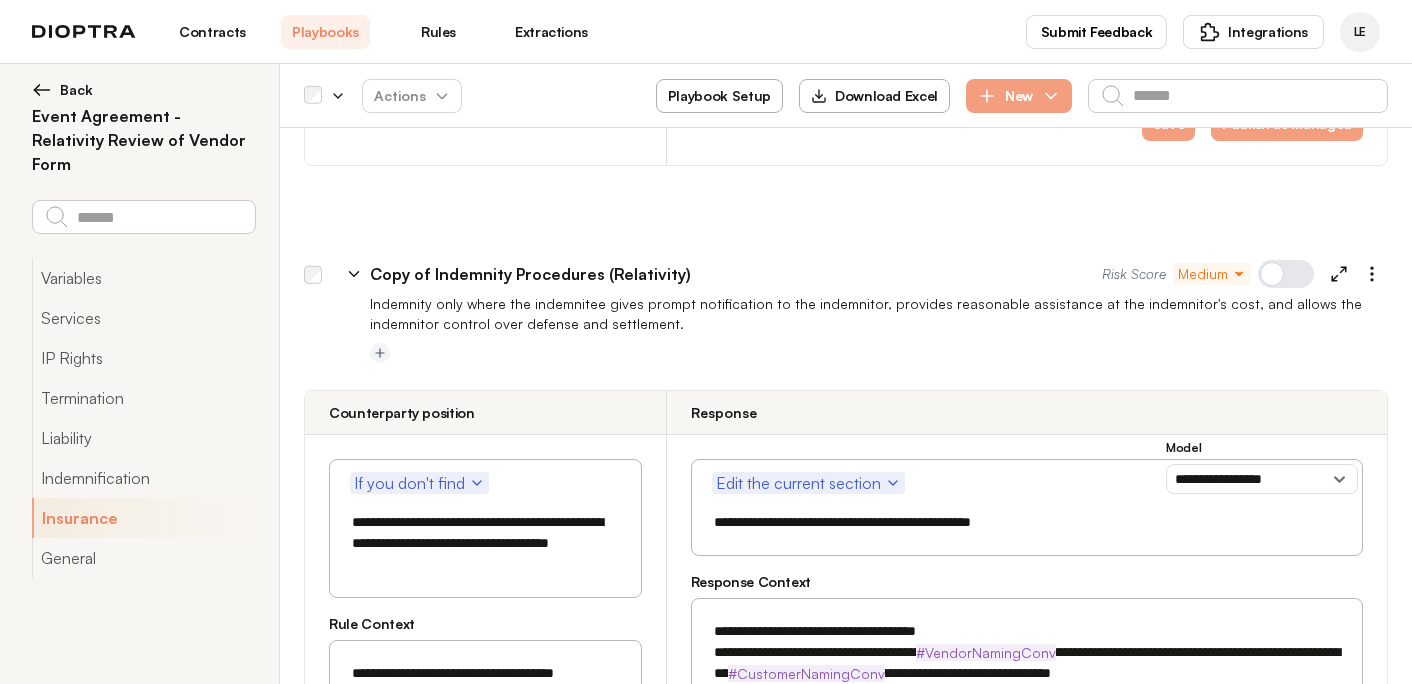 click on "**********" at bounding box center (1027, 522) 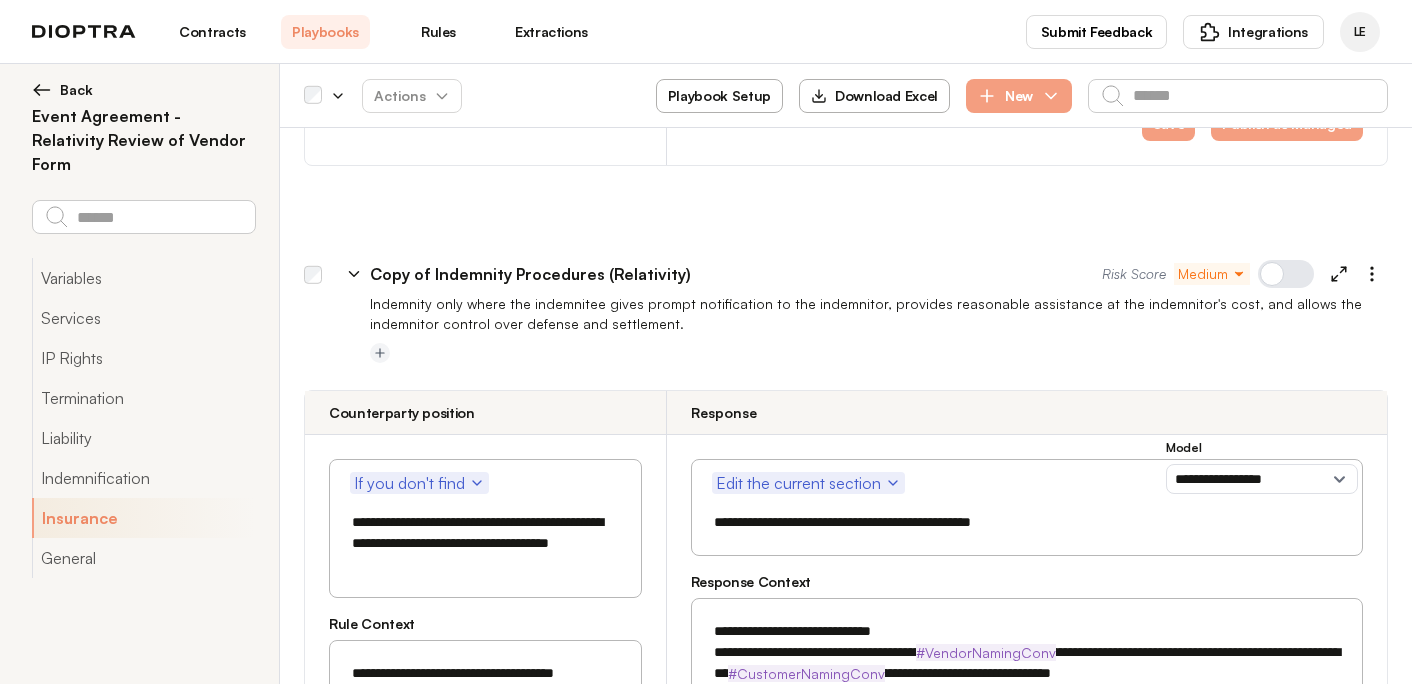 type on "**********" 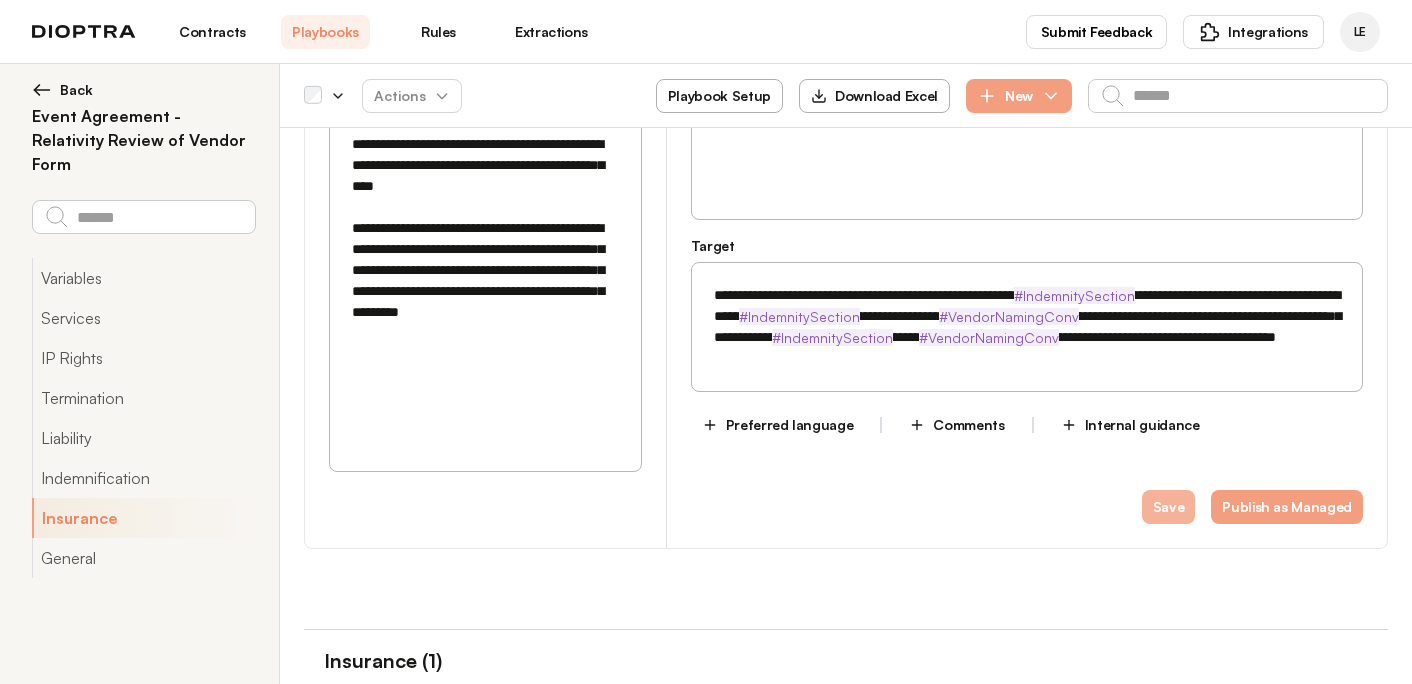 type on "**********" 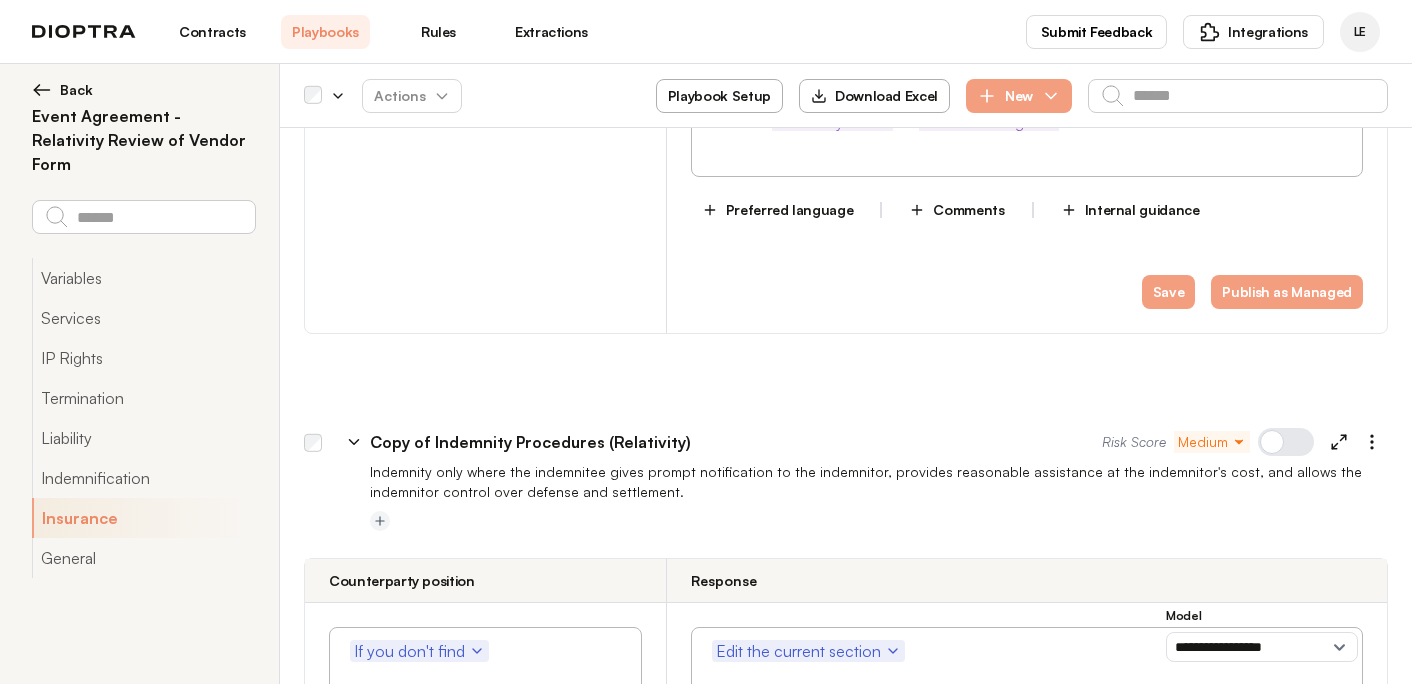 scroll, scrollTop: 4216, scrollLeft: 0, axis: vertical 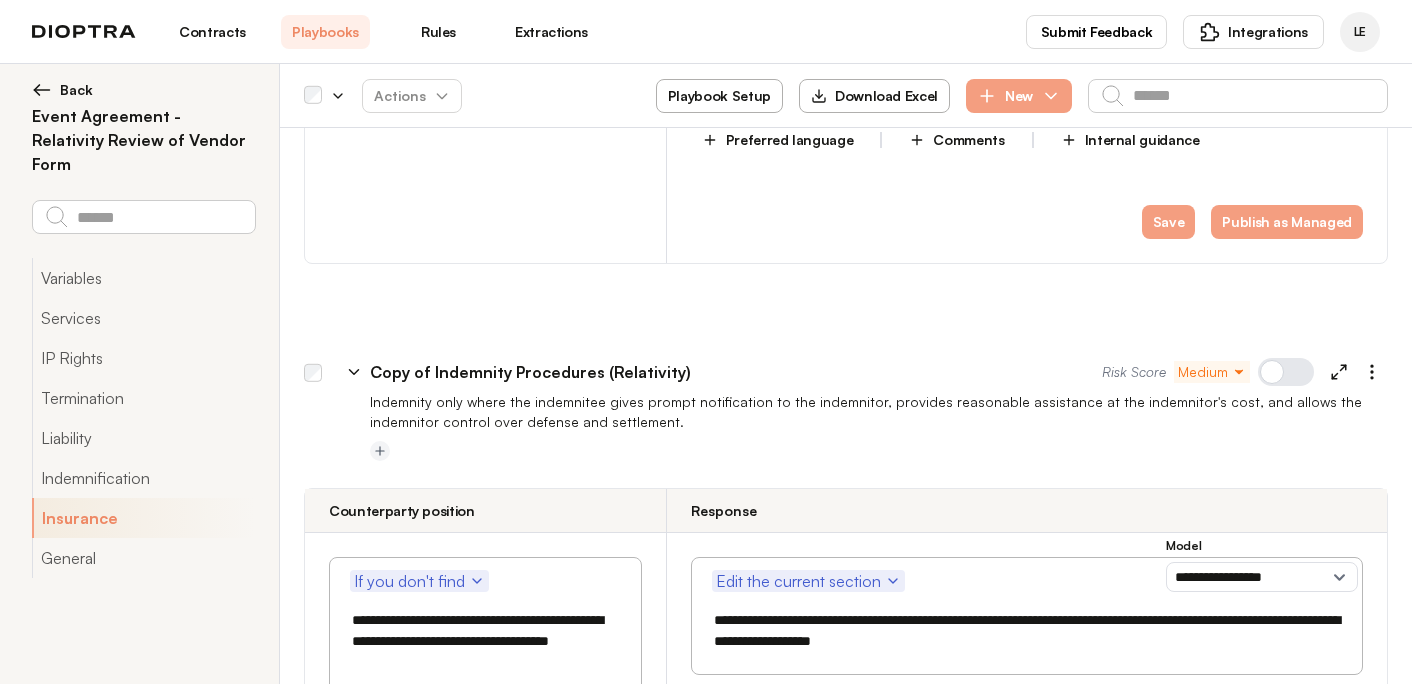 click 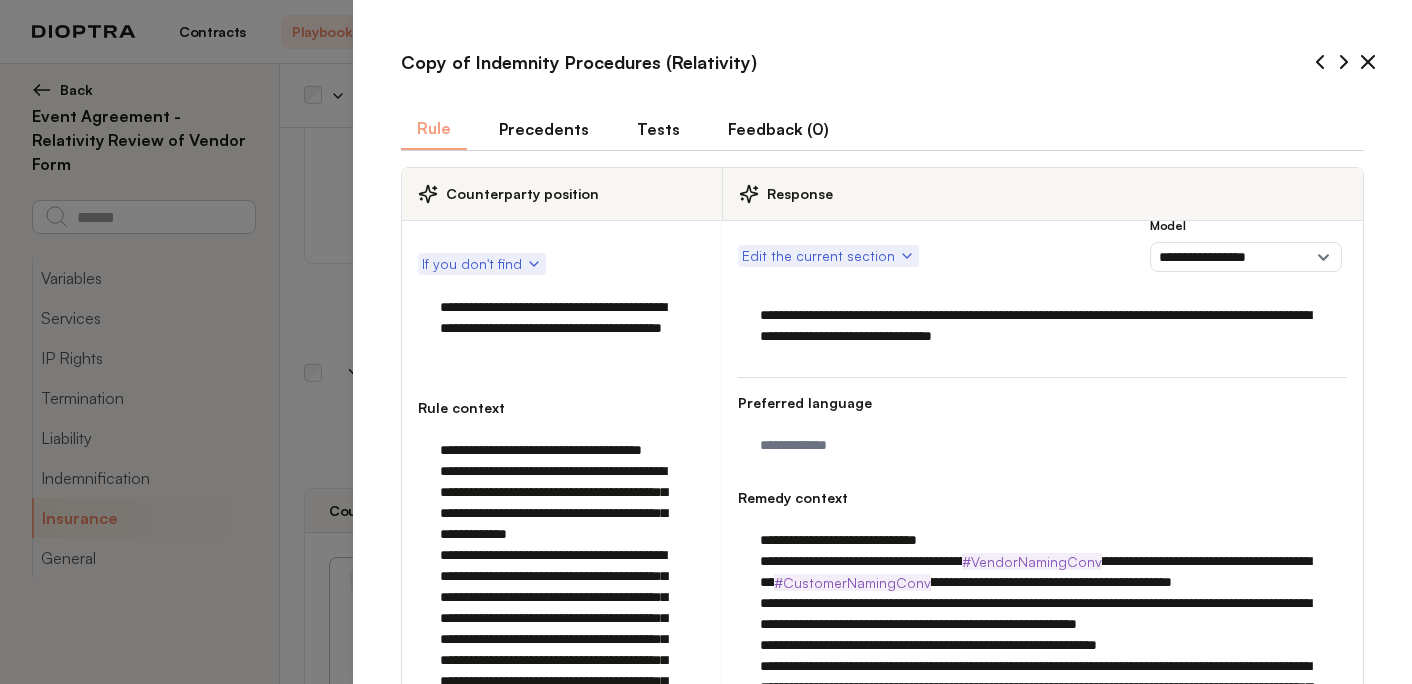 click on "Tests" at bounding box center (658, 129) 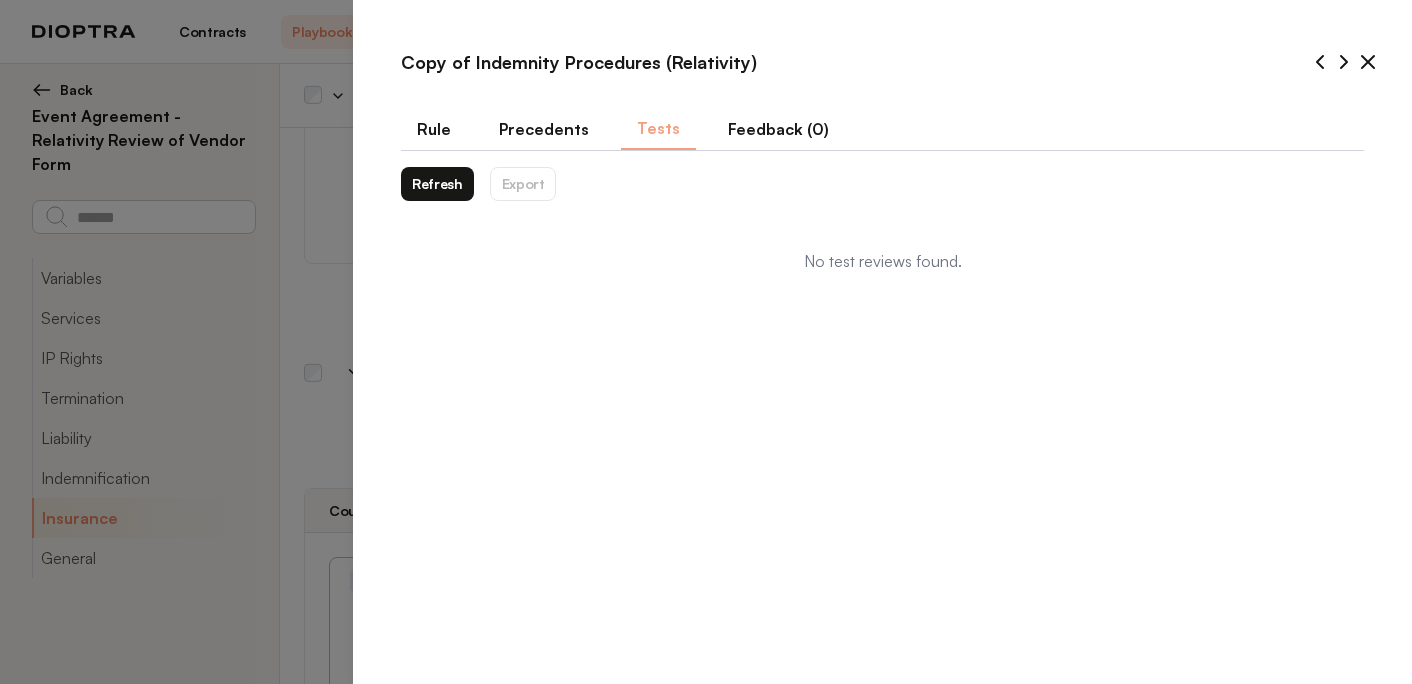 click on "Rule" at bounding box center [434, 129] 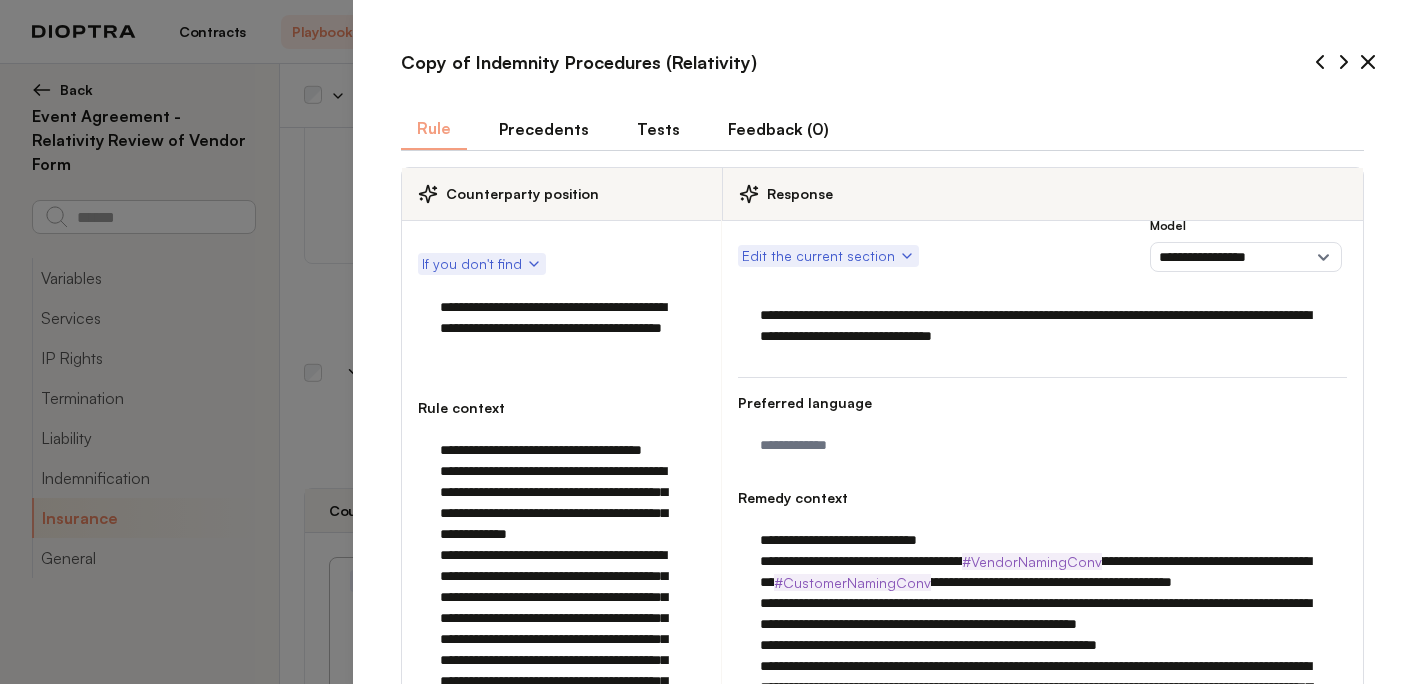 scroll, scrollTop: 720, scrollLeft: 0, axis: vertical 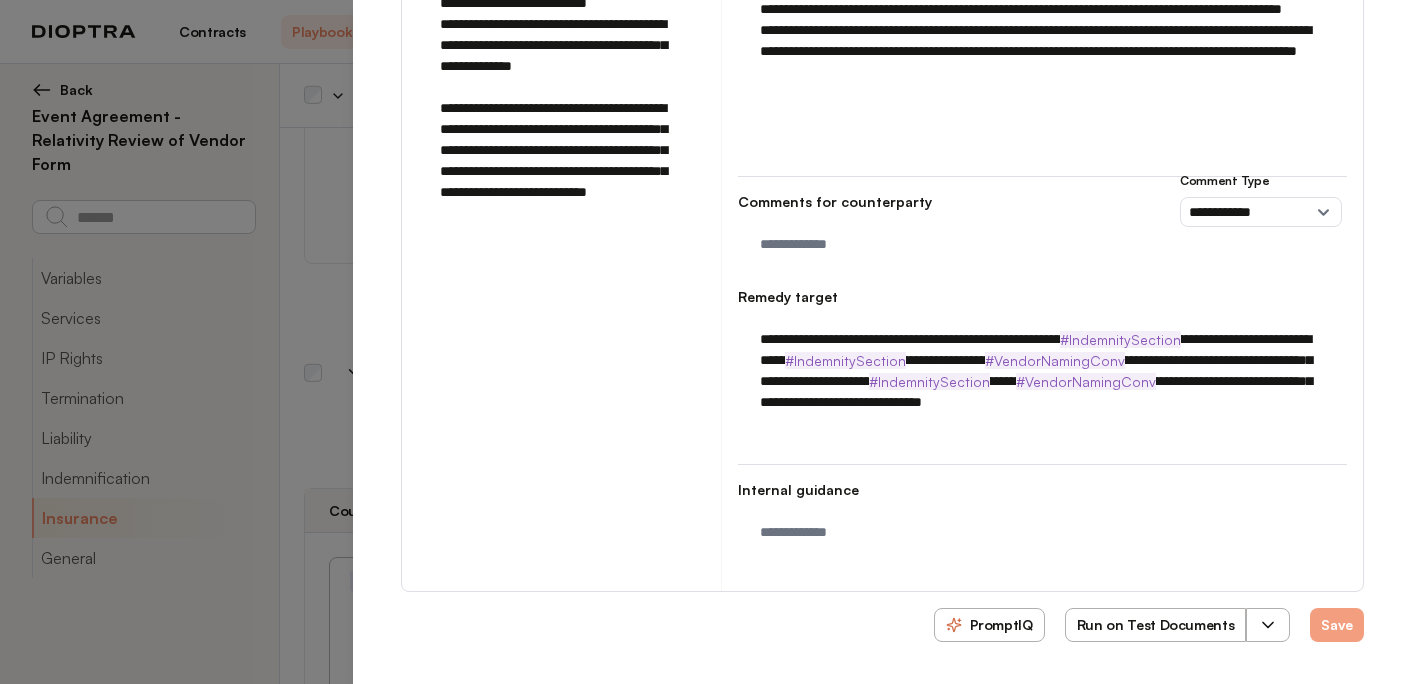 click 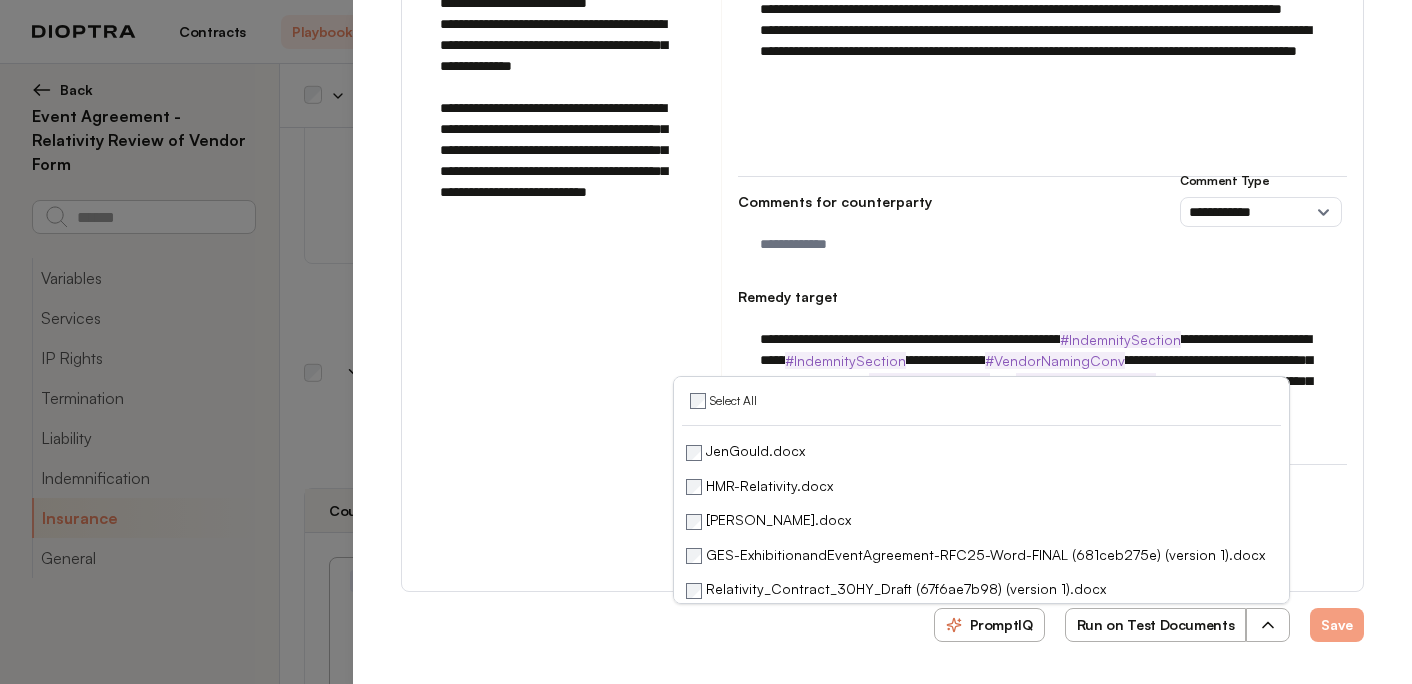 click on "Run on Test Documents" at bounding box center [1156, 625] 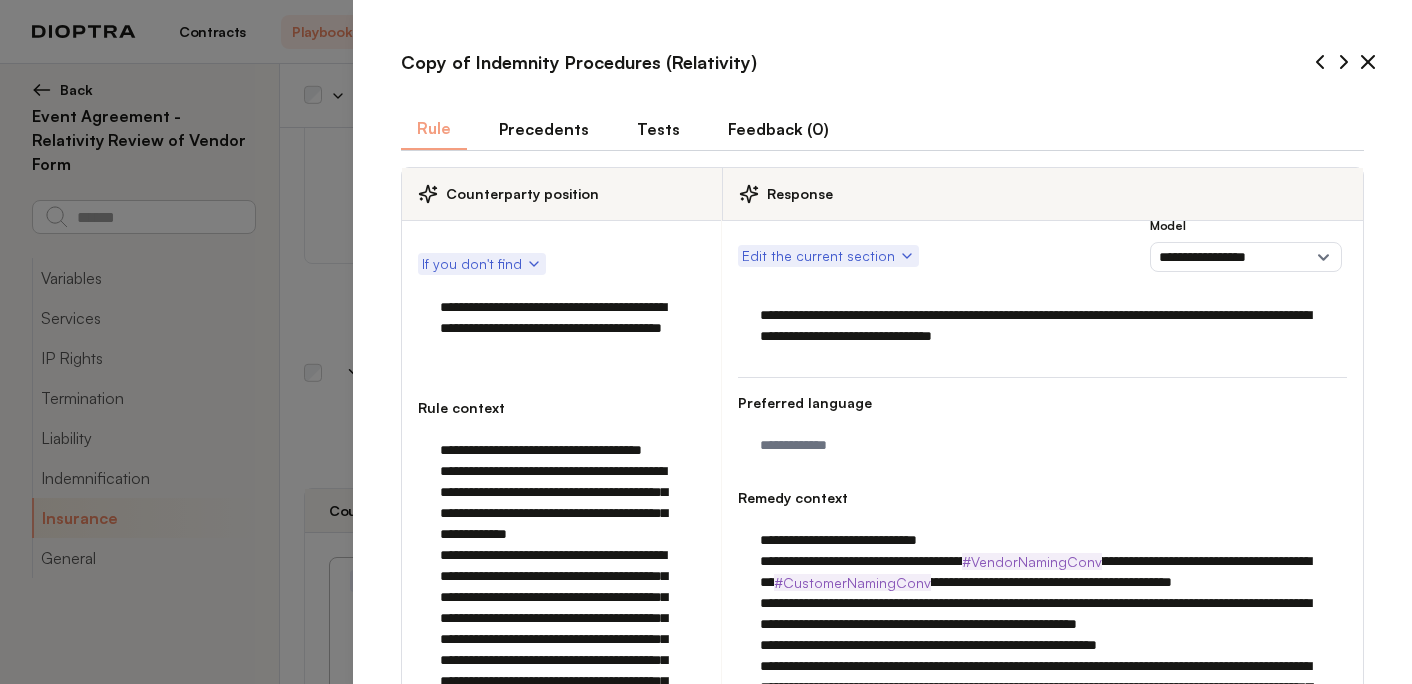 click on "Tests" at bounding box center (658, 129) 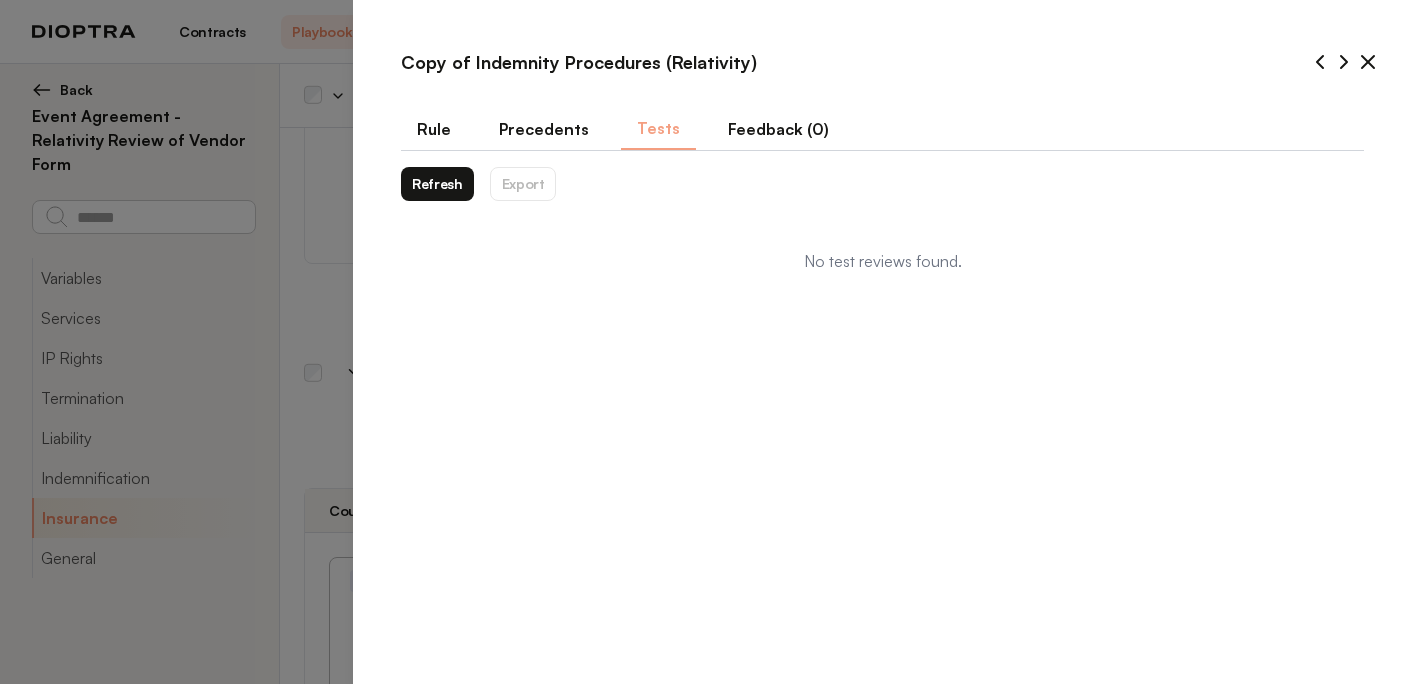 click on "Refresh" at bounding box center (437, 184) 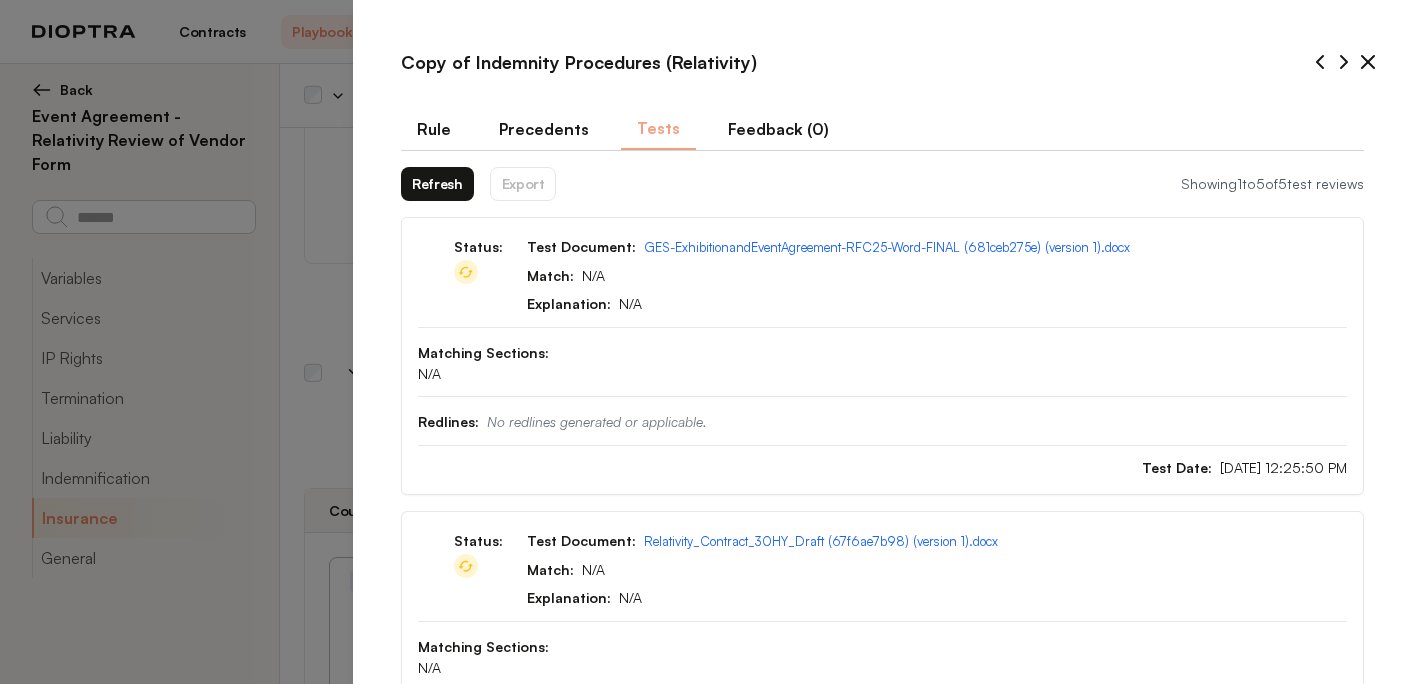 click on "Refresh" at bounding box center [437, 184] 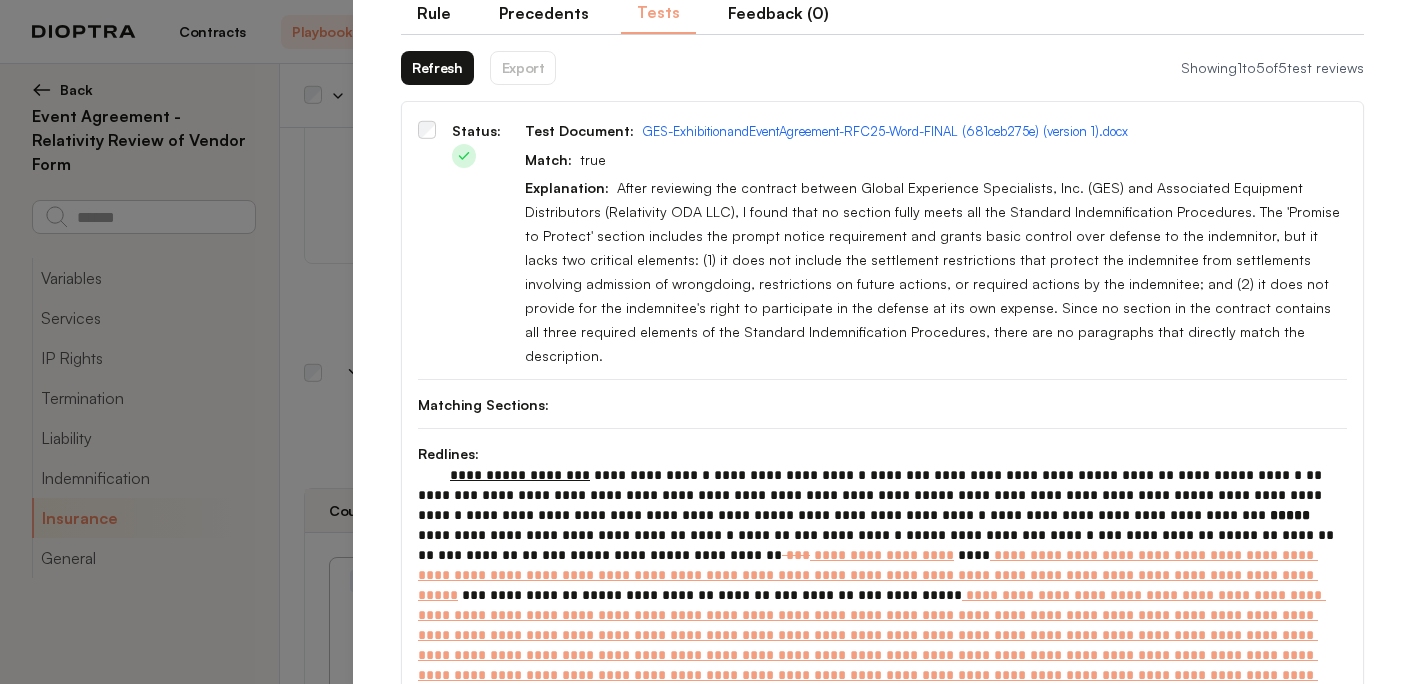 scroll, scrollTop: 0, scrollLeft: 0, axis: both 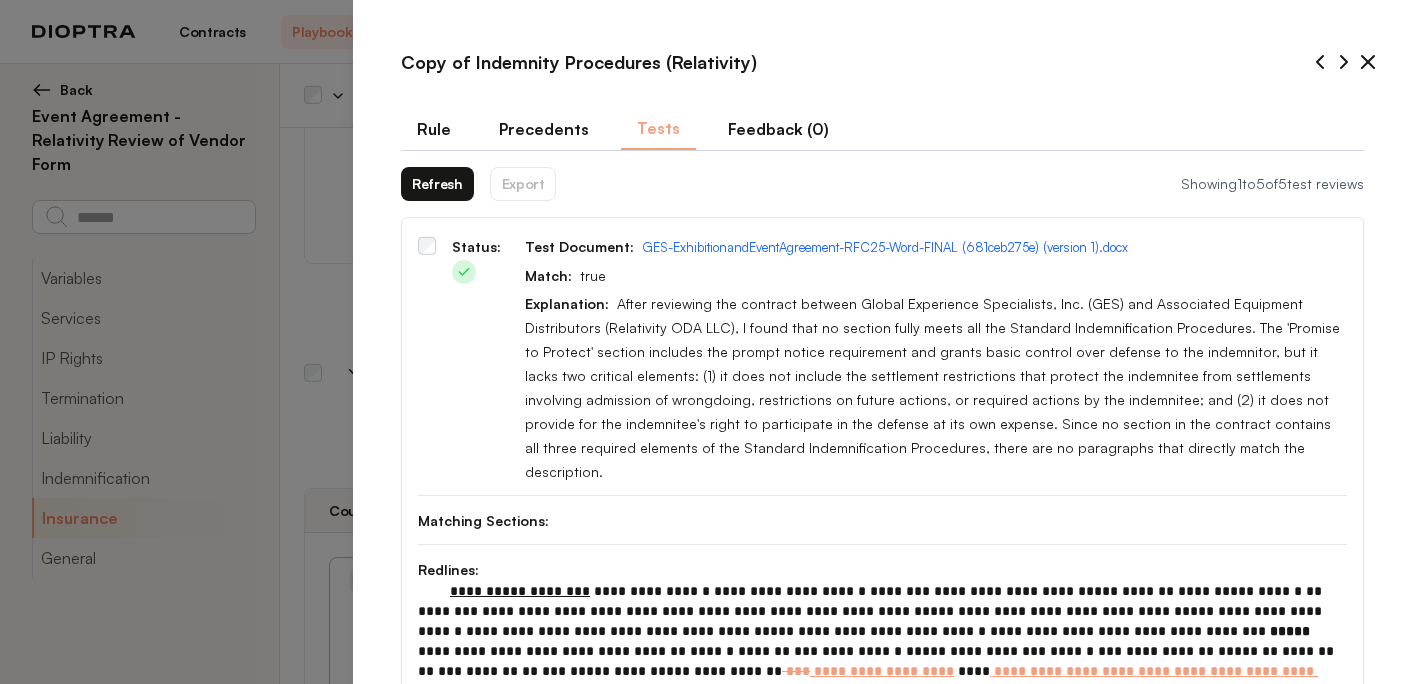 click on "Refresh" at bounding box center [437, 184] 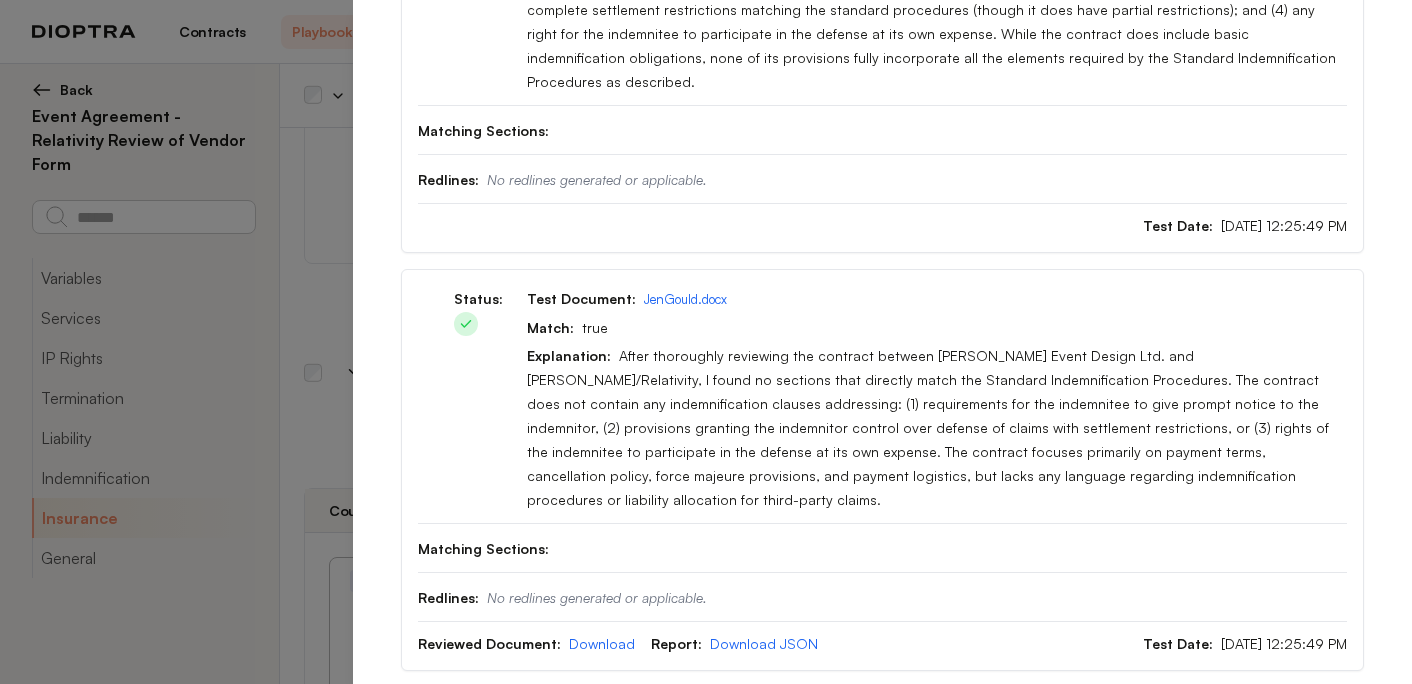scroll, scrollTop: 0, scrollLeft: 0, axis: both 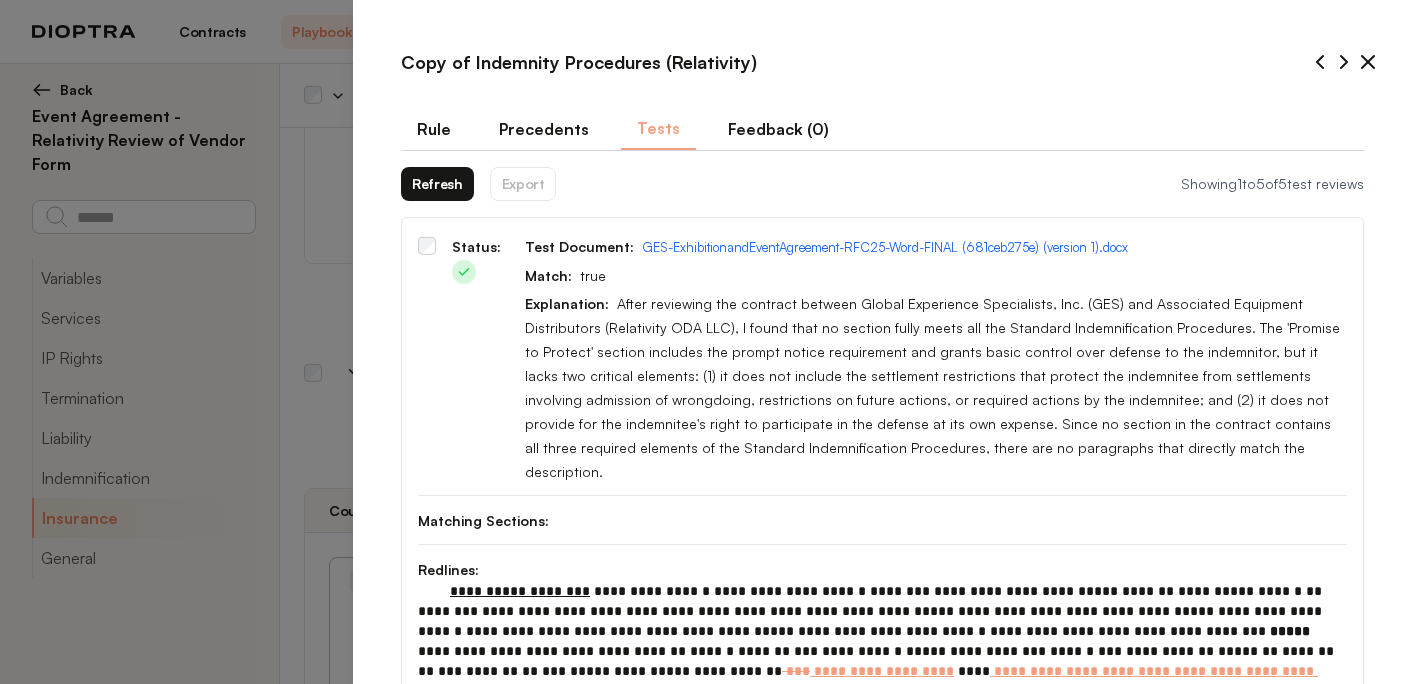 click on "Refresh" at bounding box center [437, 184] 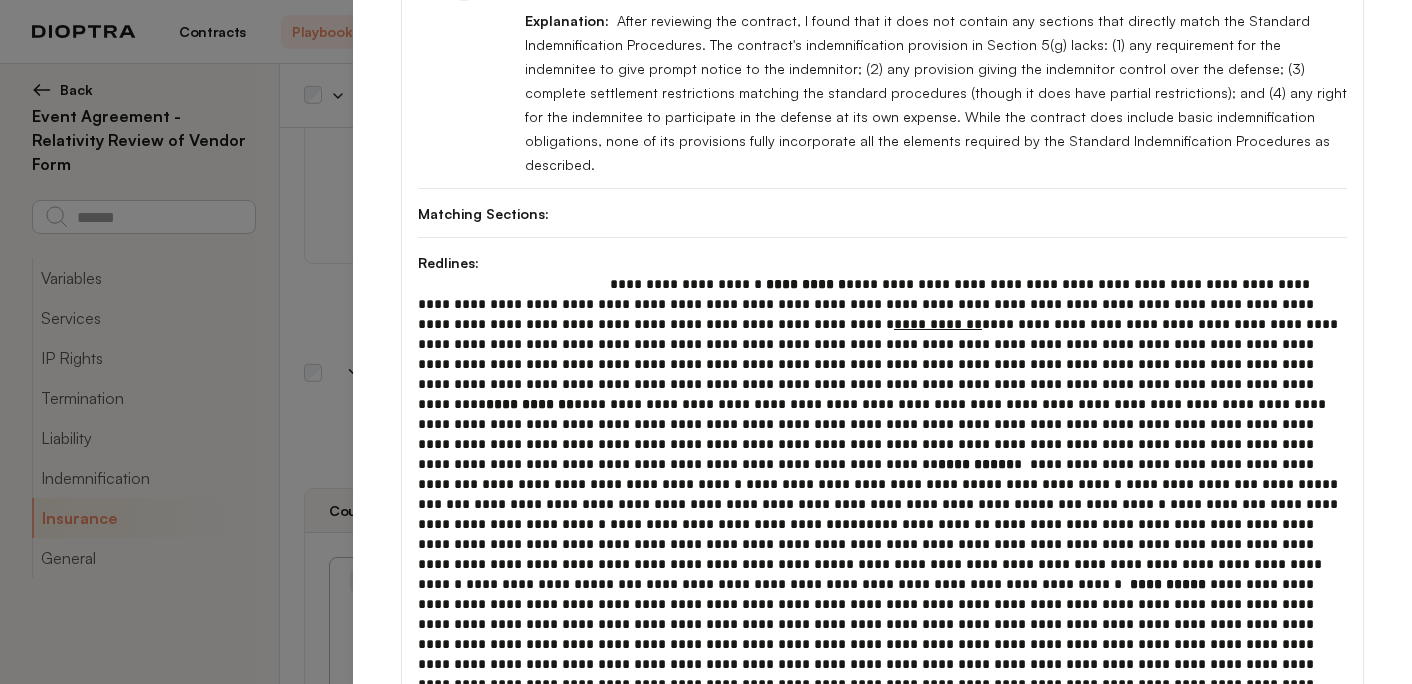scroll, scrollTop: 1061, scrollLeft: 0, axis: vertical 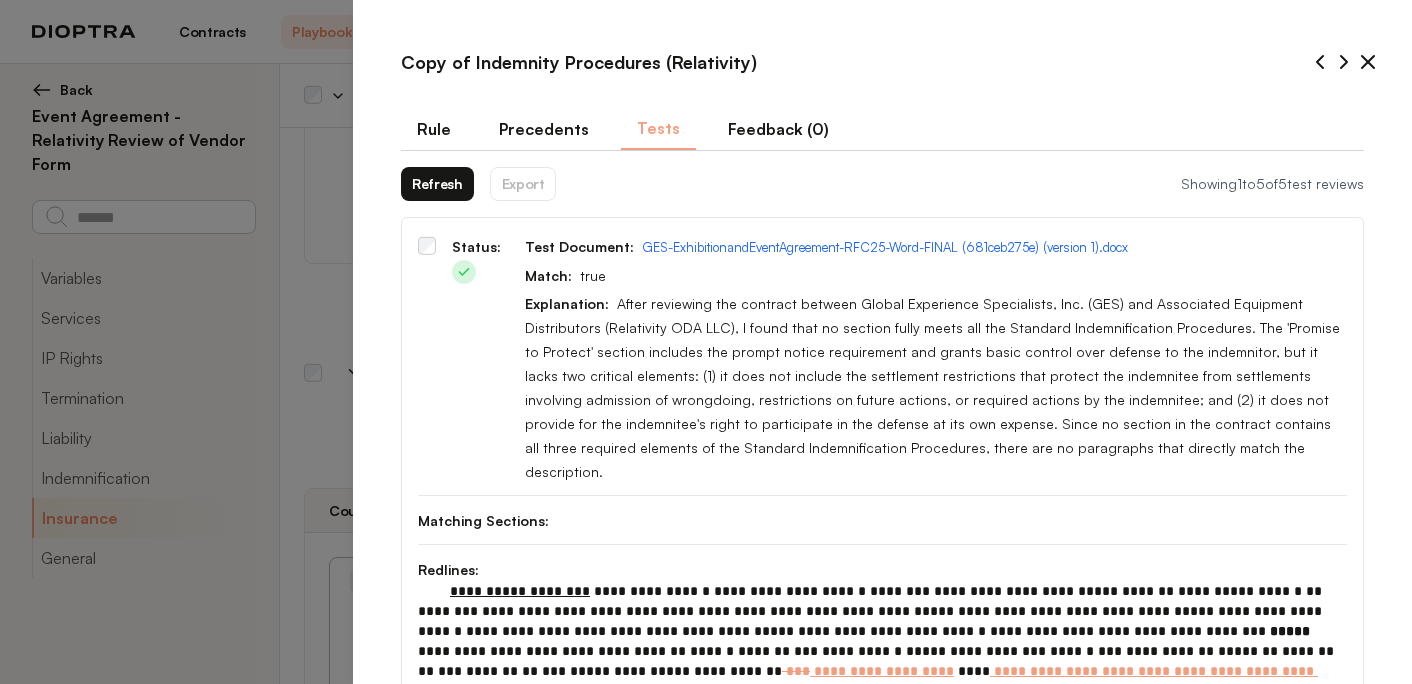 click on "Refresh" at bounding box center [437, 184] 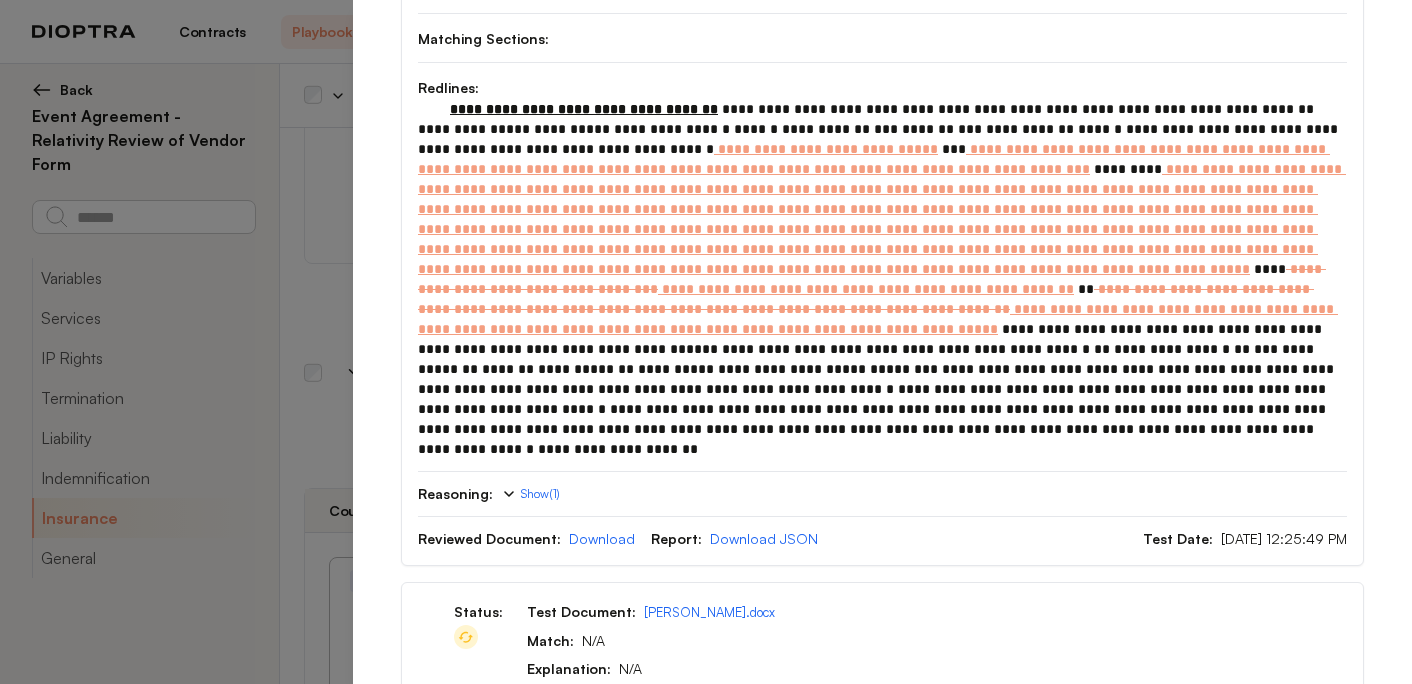 scroll, scrollTop: 2618, scrollLeft: 0, axis: vertical 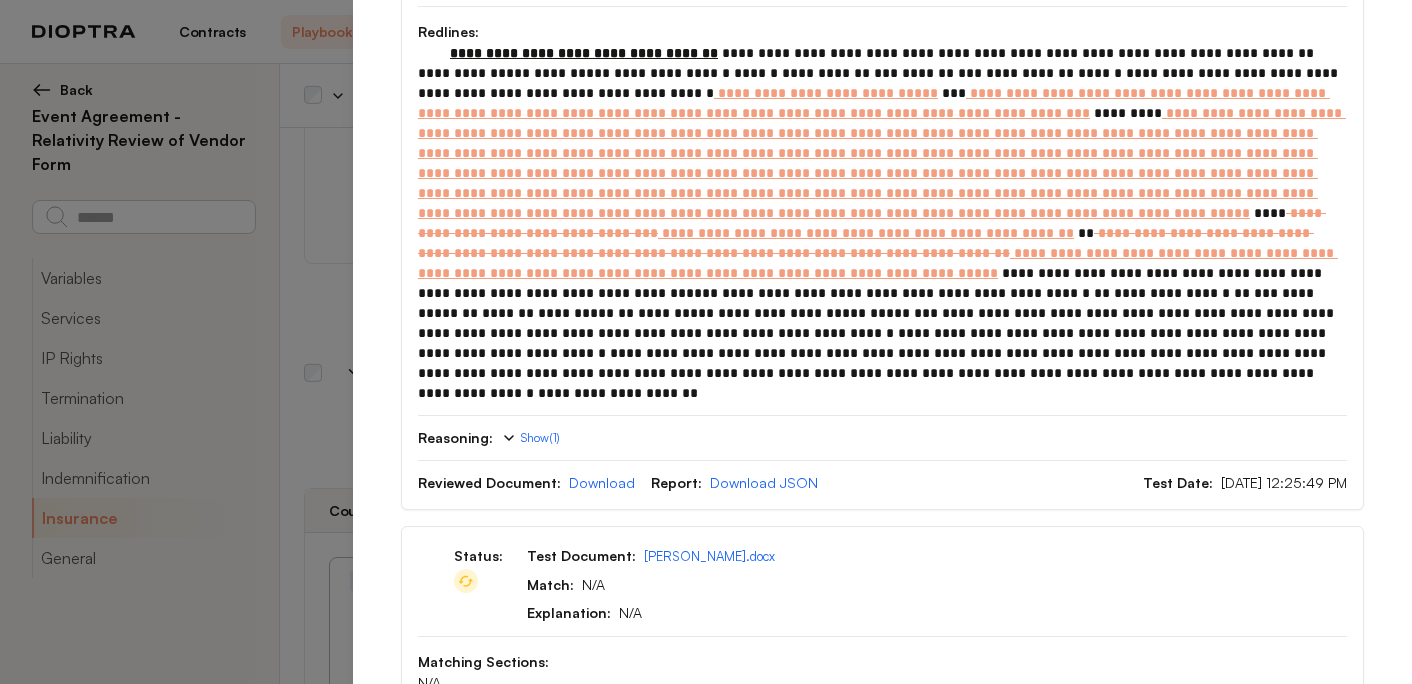 type on "*" 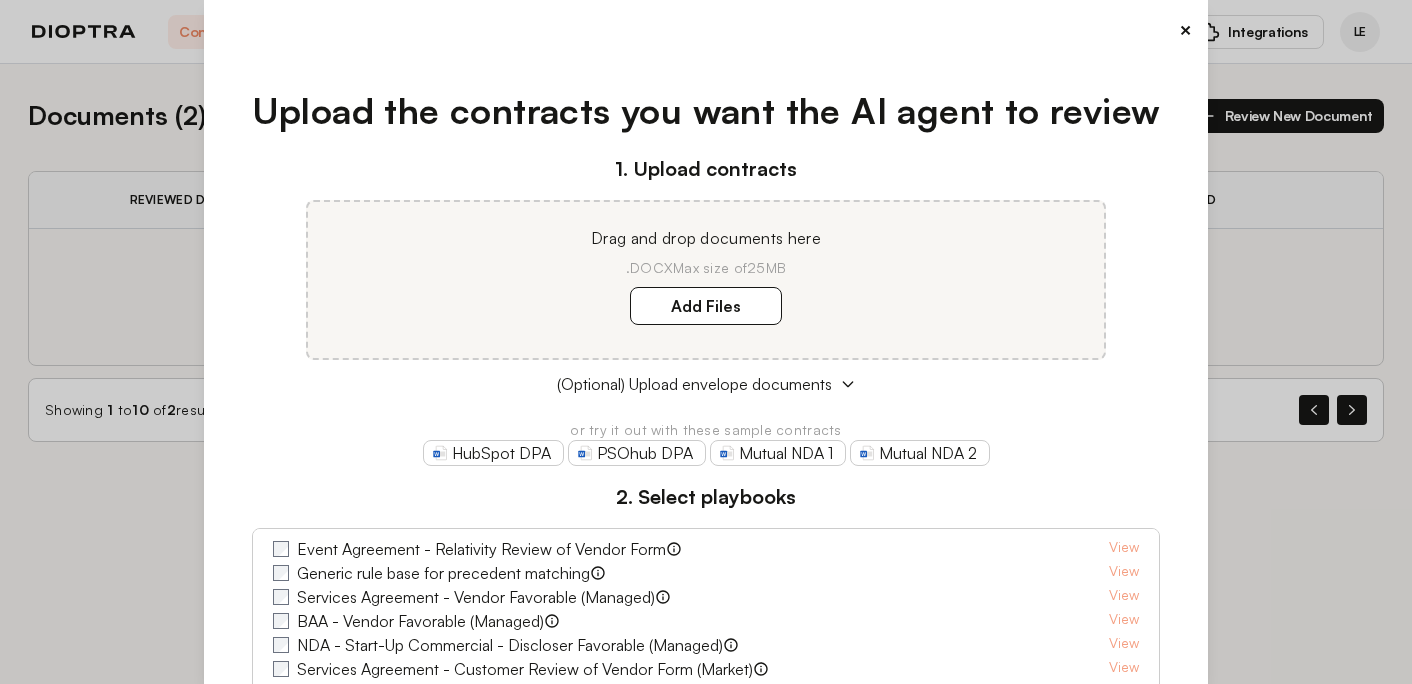 scroll, scrollTop: 0, scrollLeft: 0, axis: both 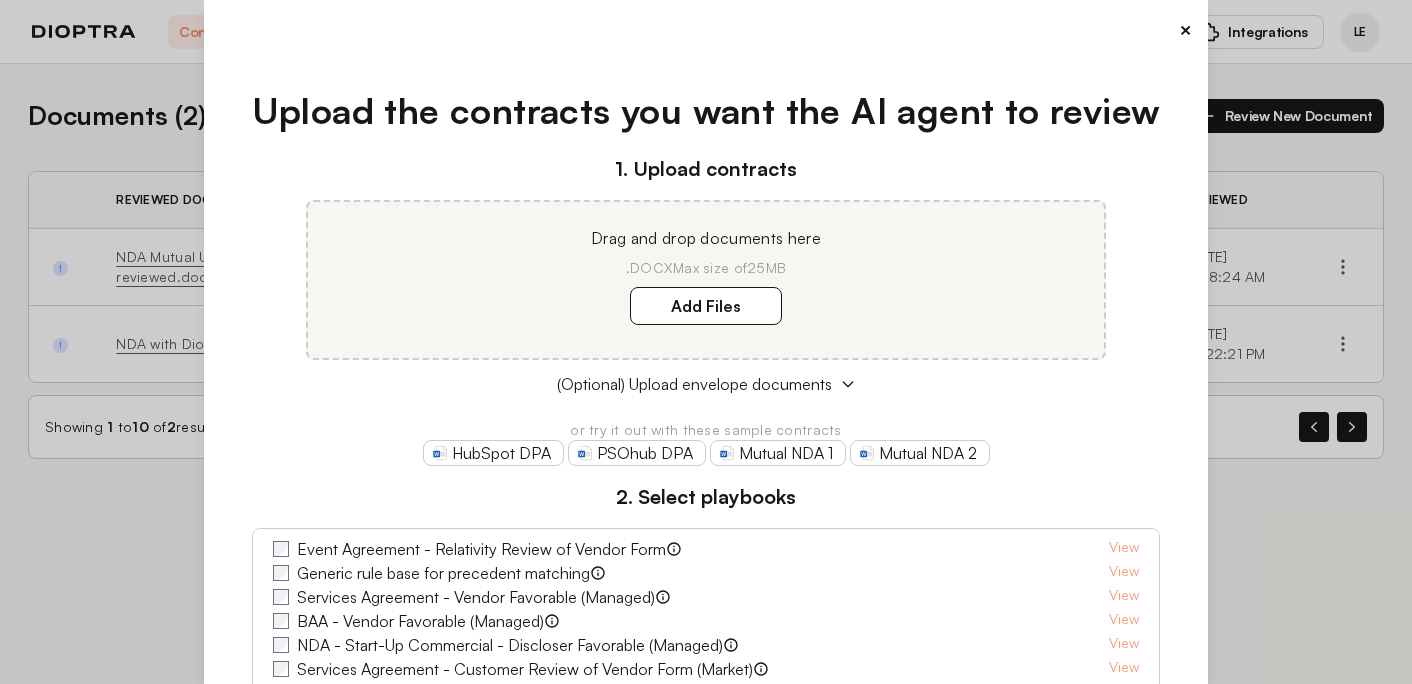 click on "×" at bounding box center (1185, 30) 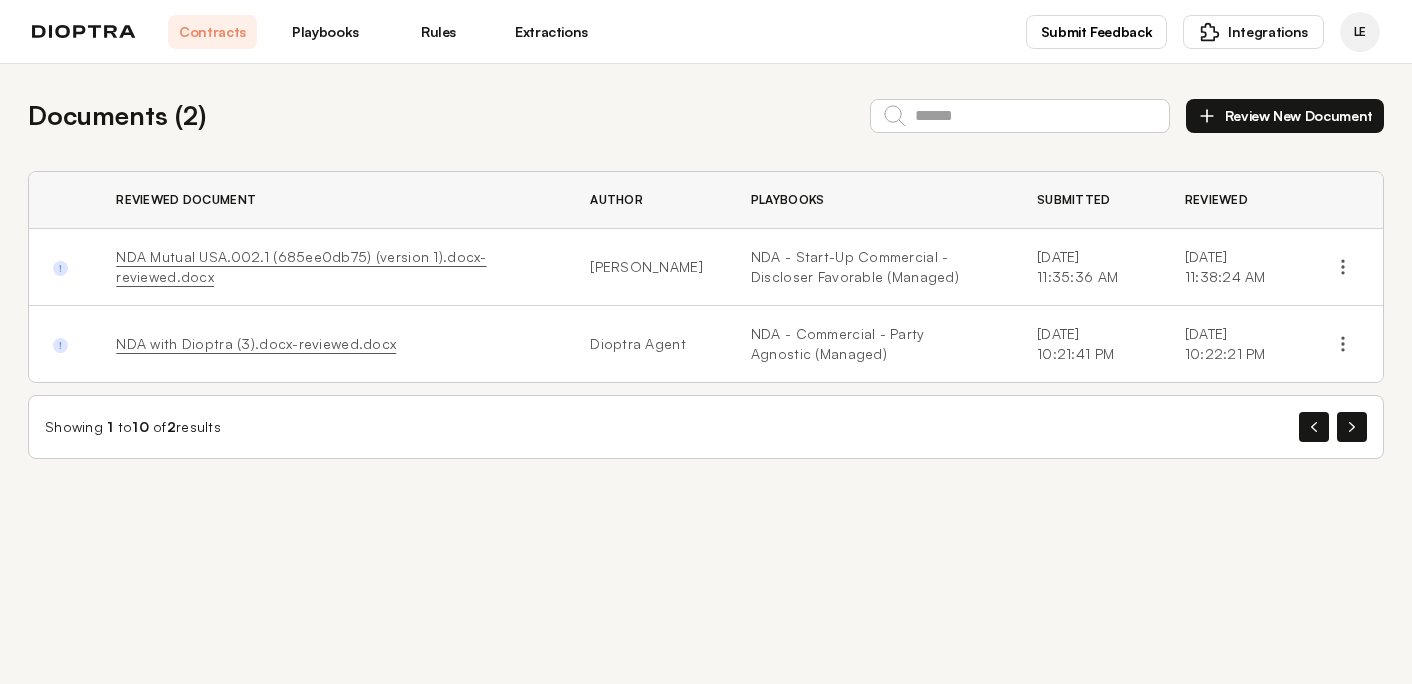 click on "Playbooks" at bounding box center [325, 32] 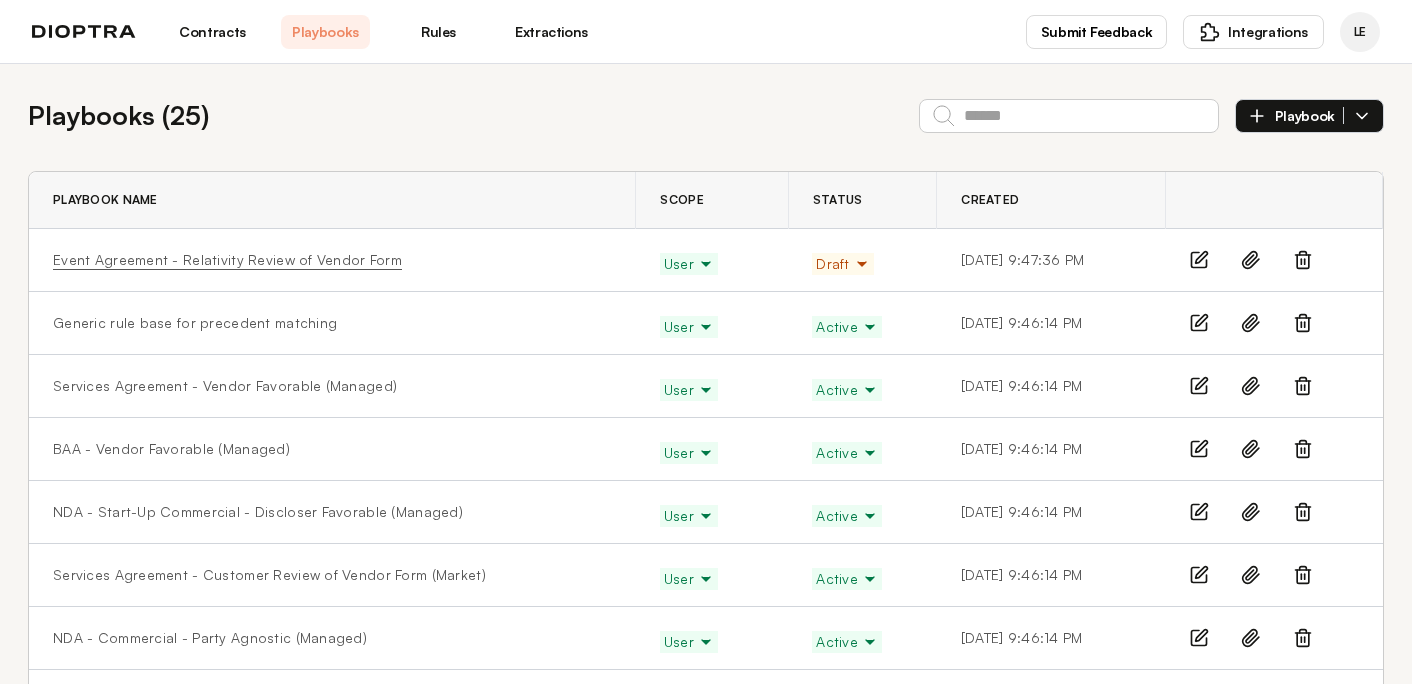 click on "Event Agreement - Relativity Review of Vendor Form" at bounding box center [227, 260] 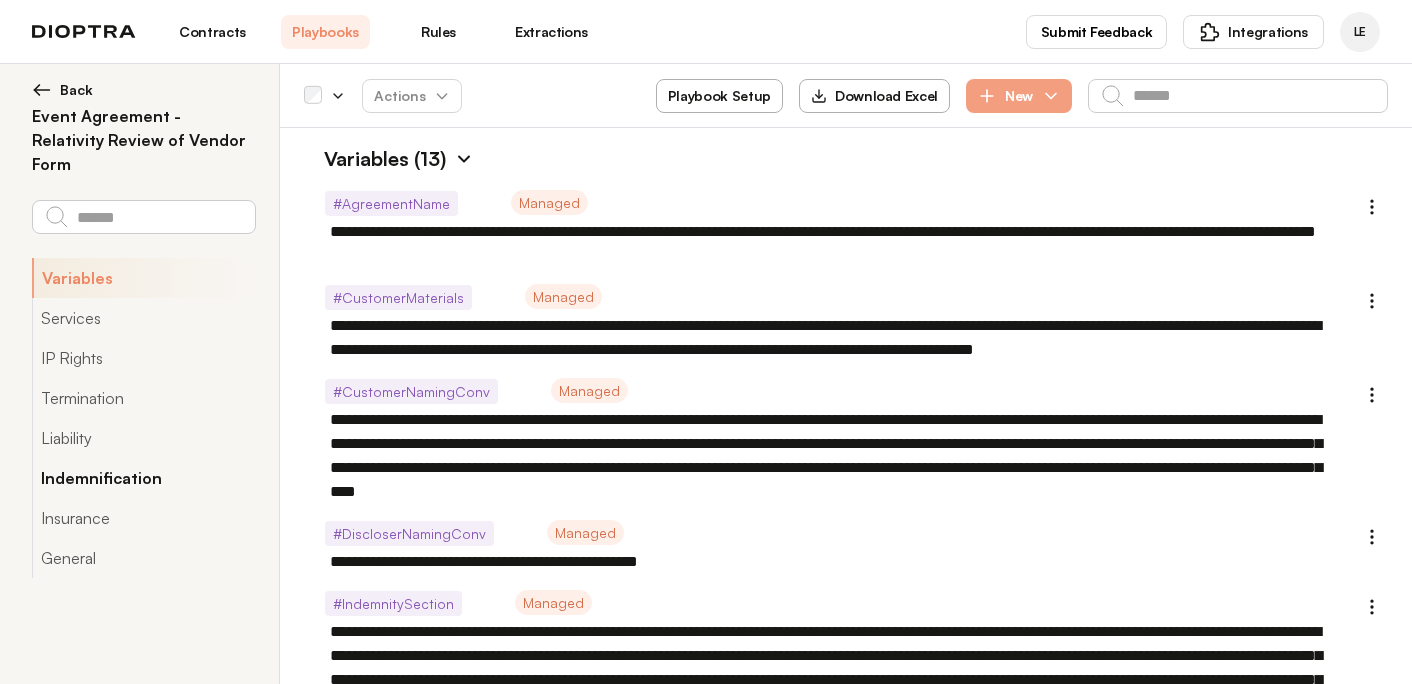 click on "Indemnification" at bounding box center (143, 478) 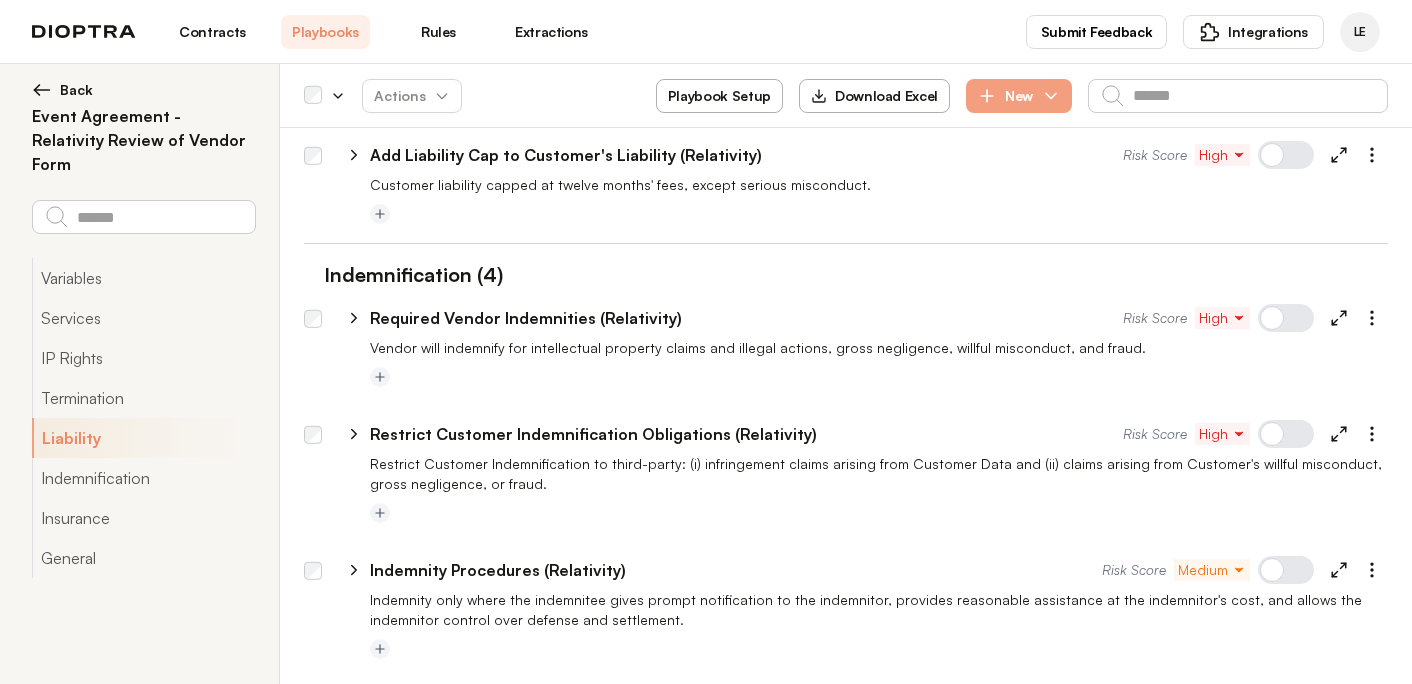 scroll, scrollTop: 2201, scrollLeft: 0, axis: vertical 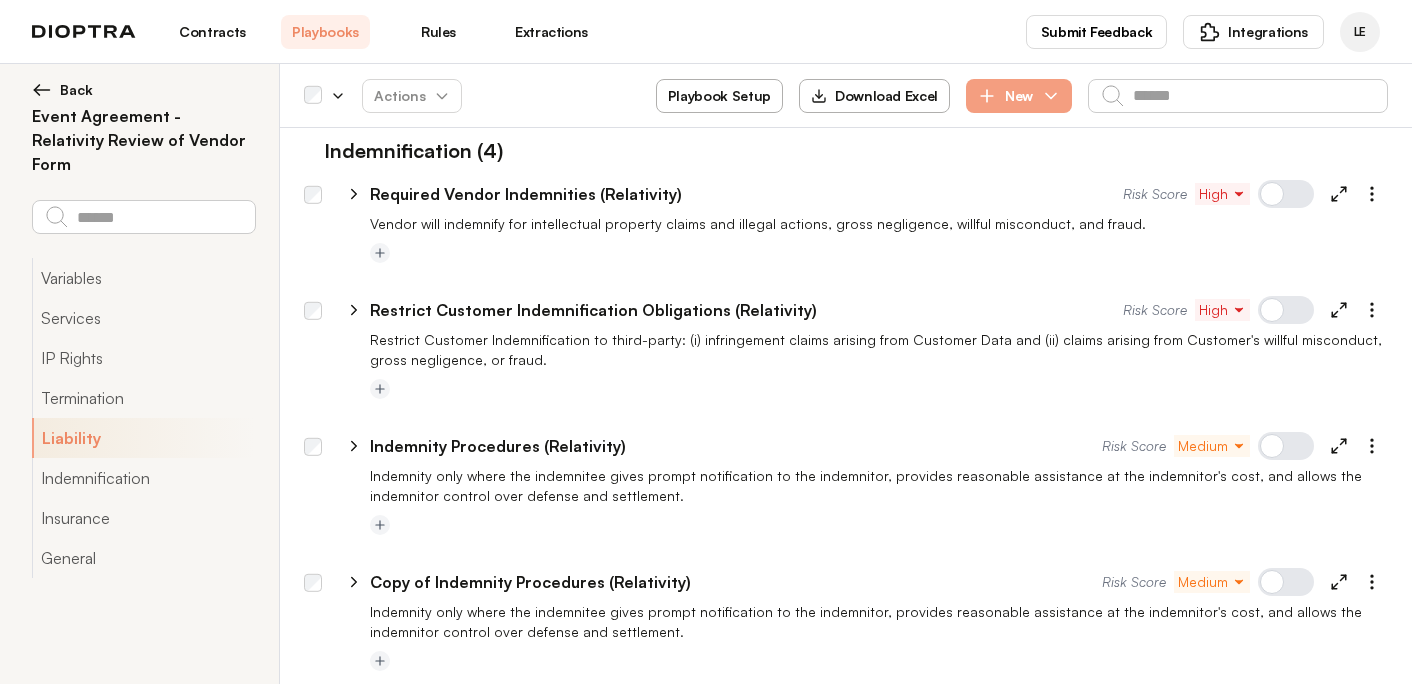 click 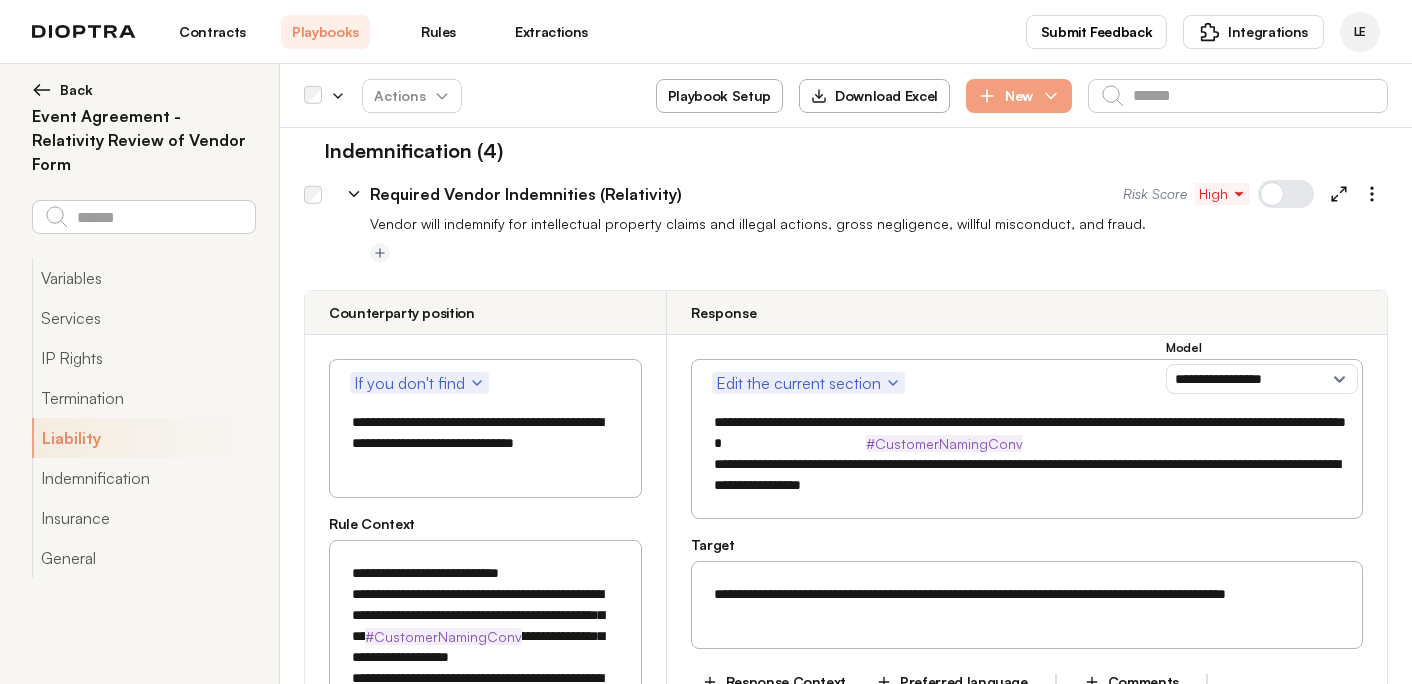type on "*" 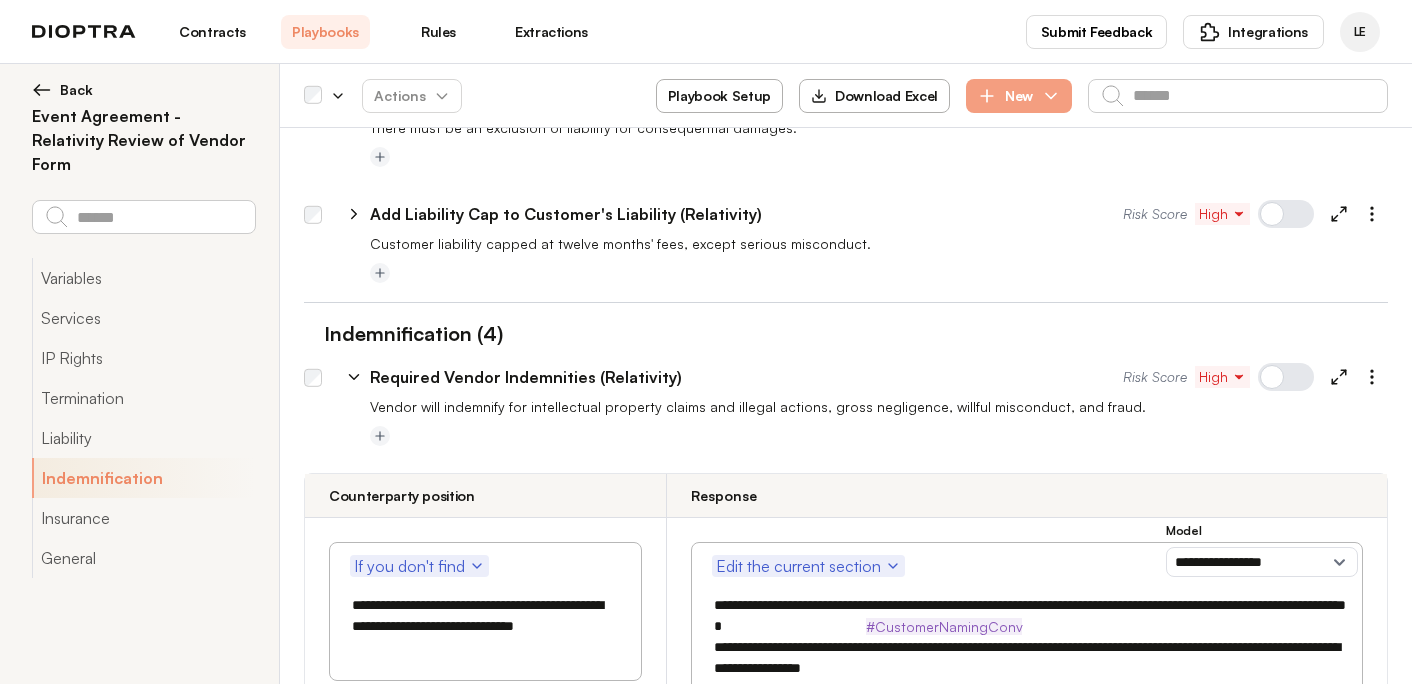 scroll, scrollTop: 2002, scrollLeft: 0, axis: vertical 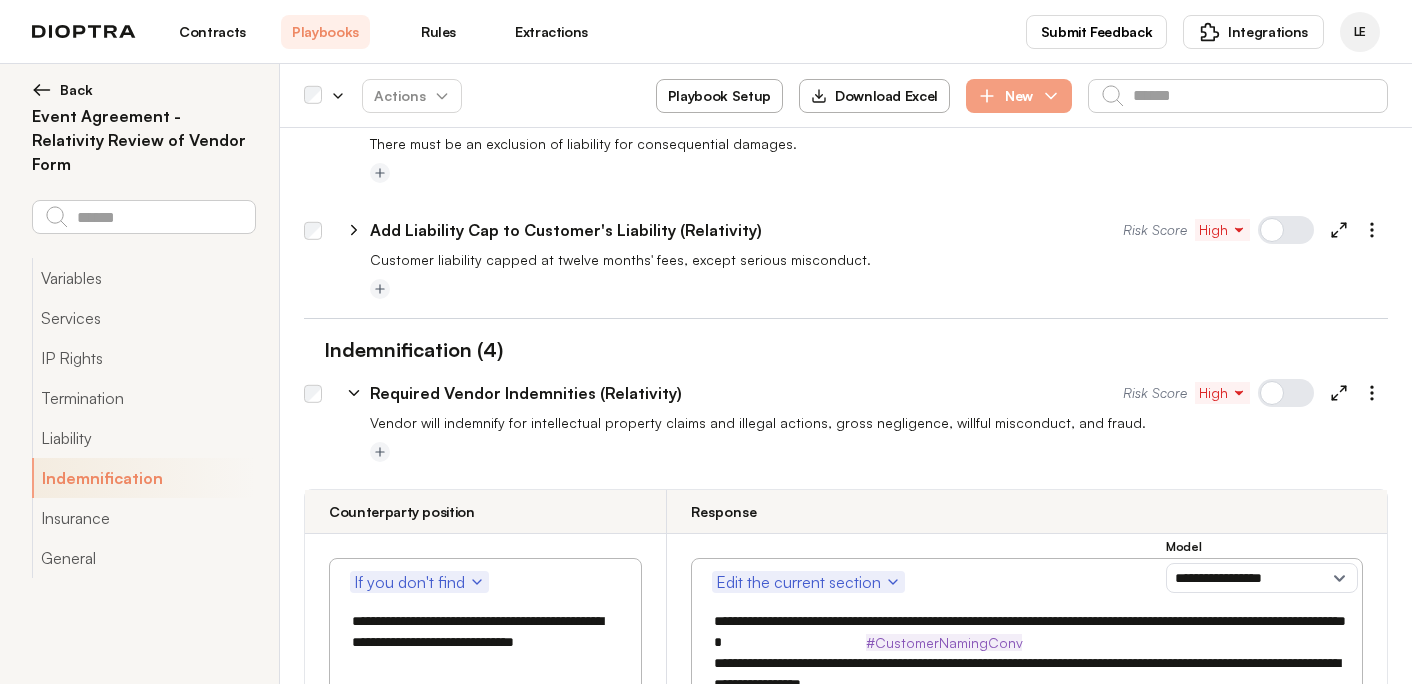 click on "**********" at bounding box center (732, 393) 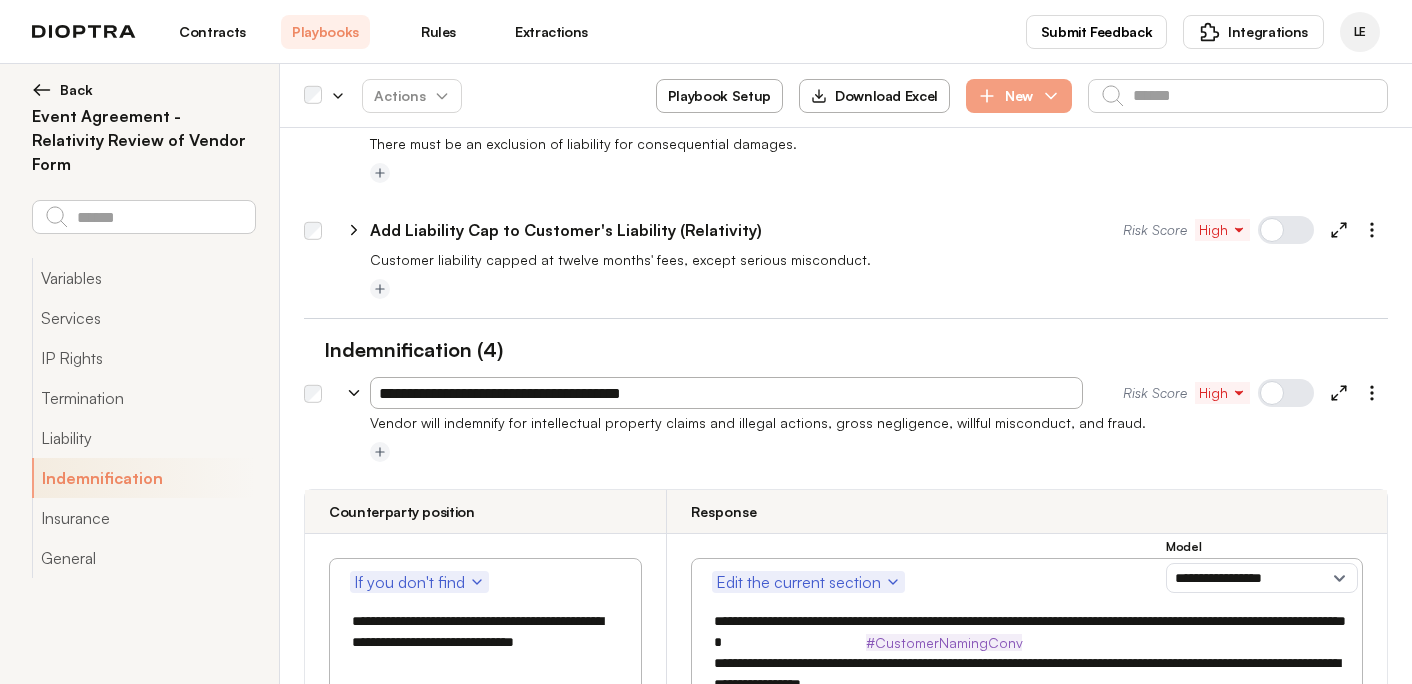 click on "**********" at bounding box center (726, 393) 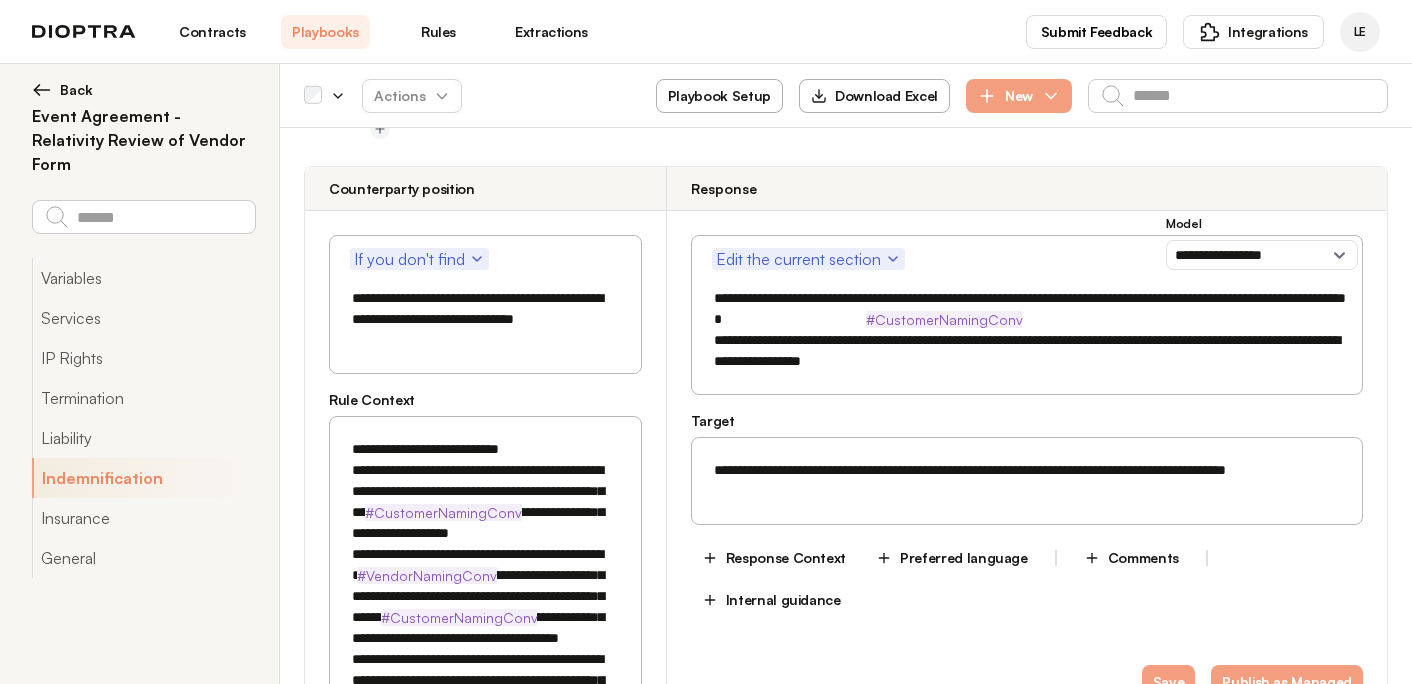 scroll, scrollTop: 2139, scrollLeft: 0, axis: vertical 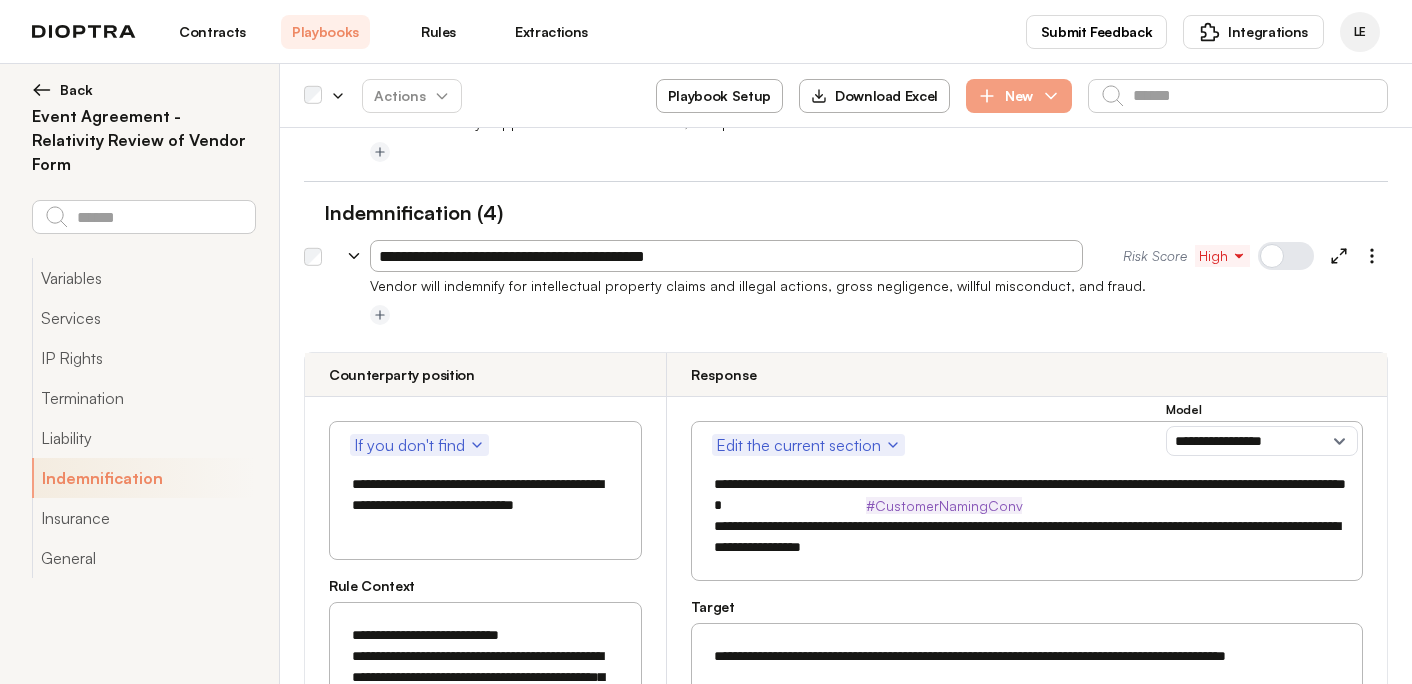 type on "**********" 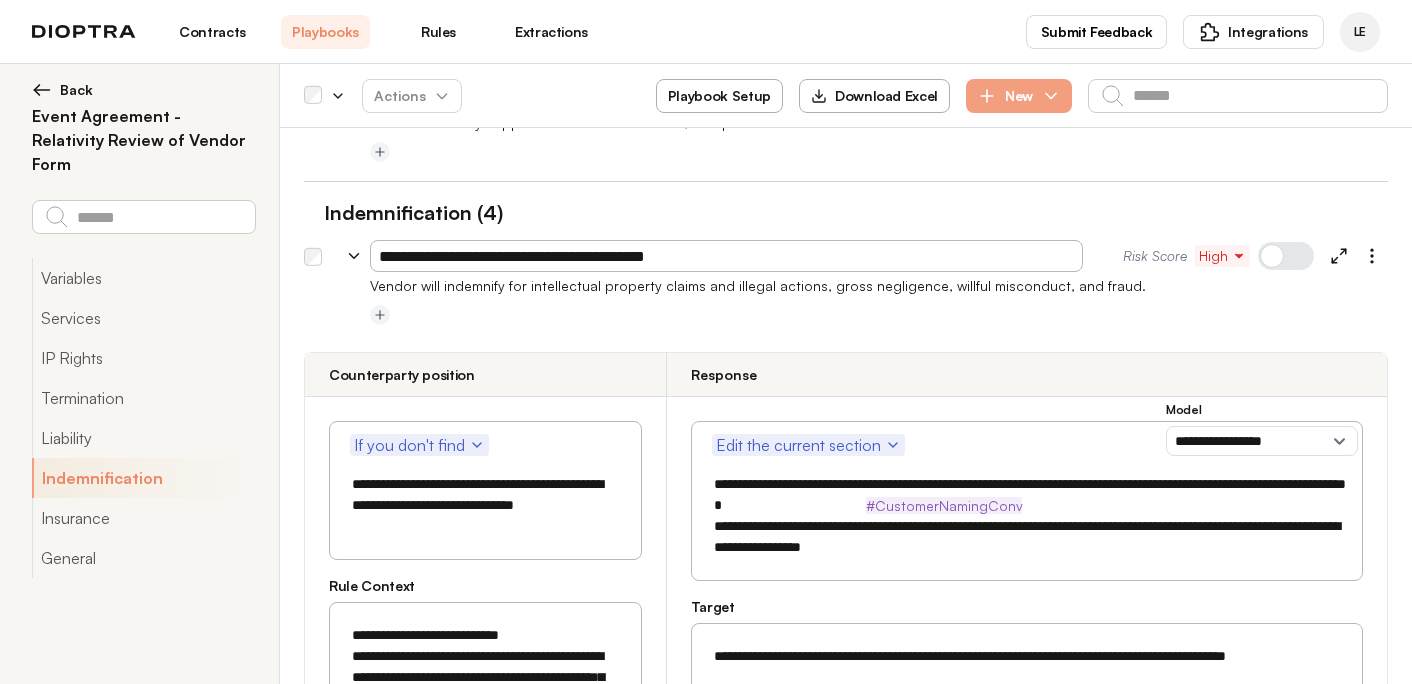 click 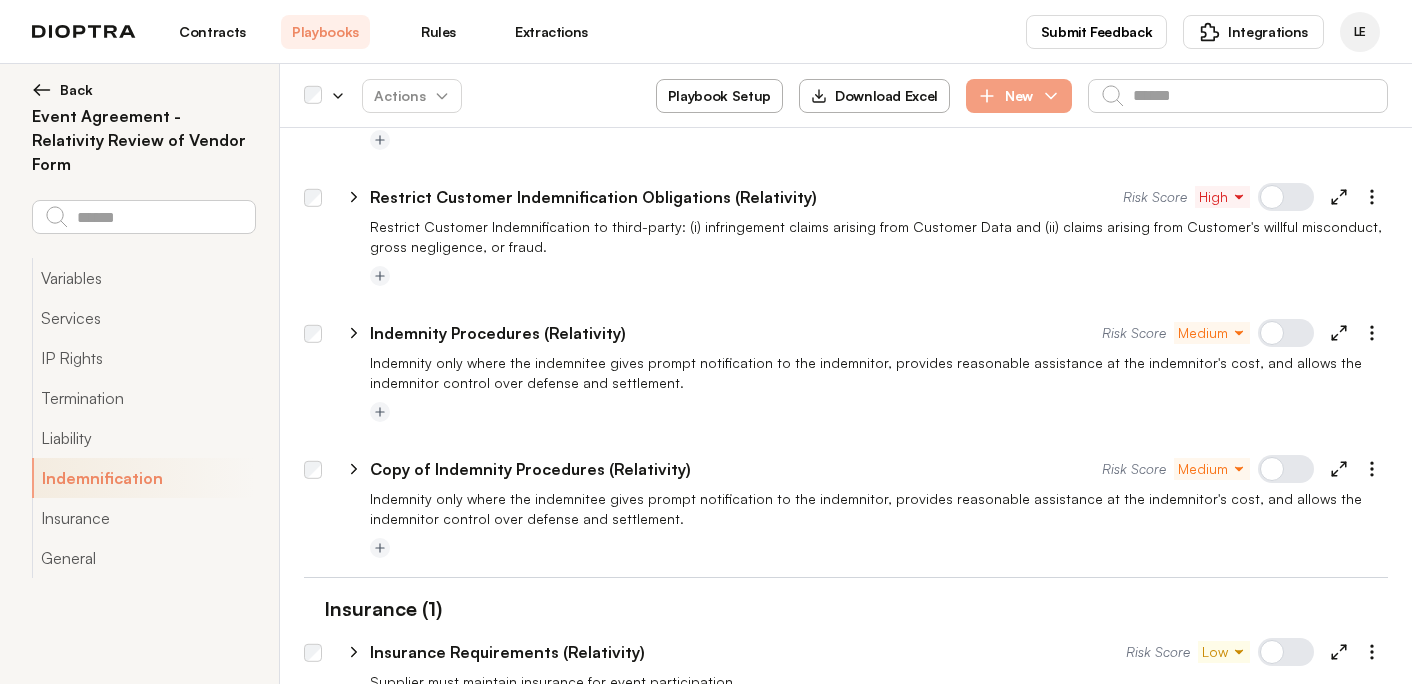 scroll, scrollTop: 2435, scrollLeft: 0, axis: vertical 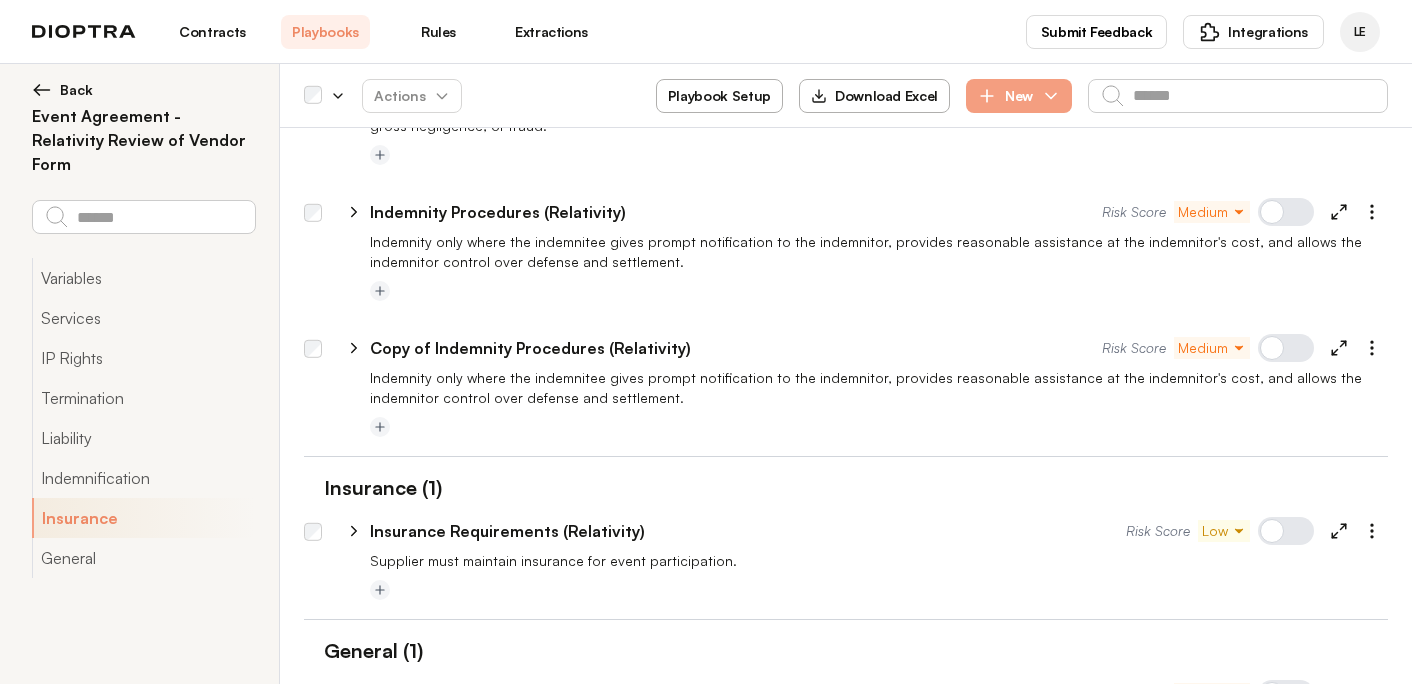click 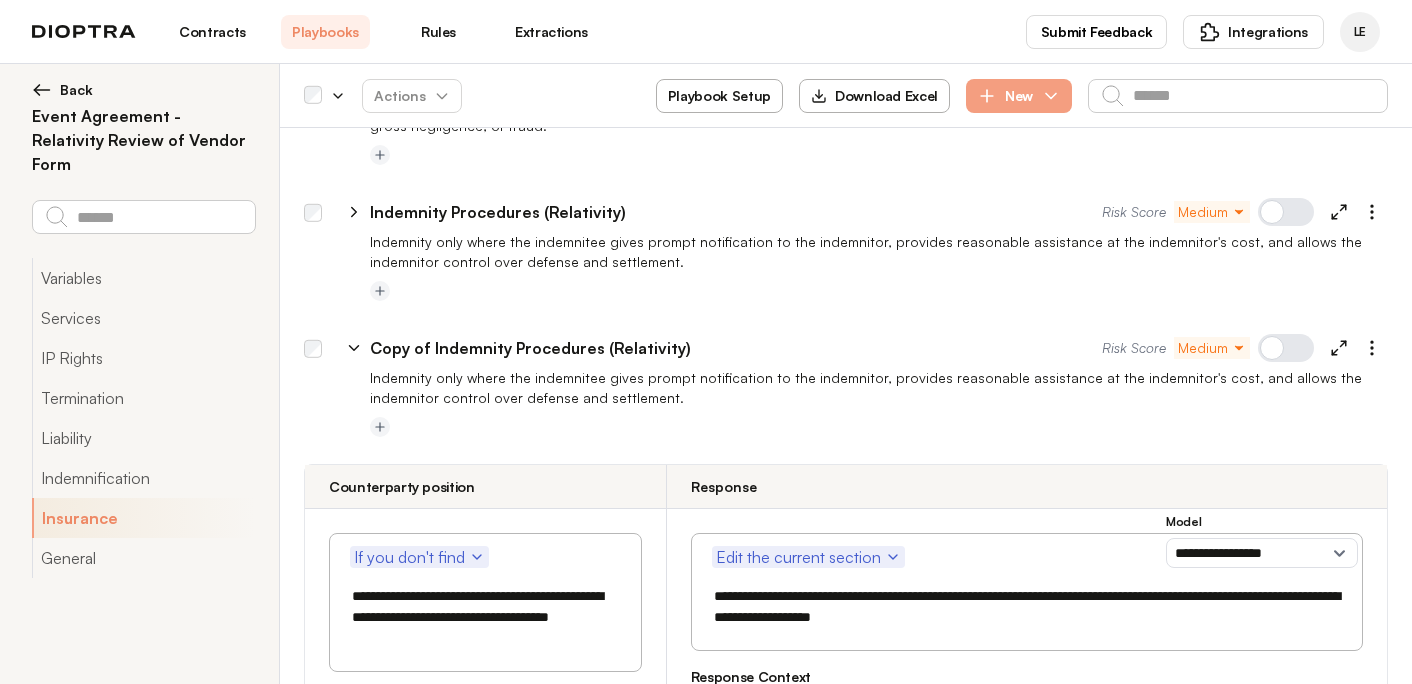 click on "Copy of Indemnity Procedures (Relativity)" at bounding box center [530, 348] 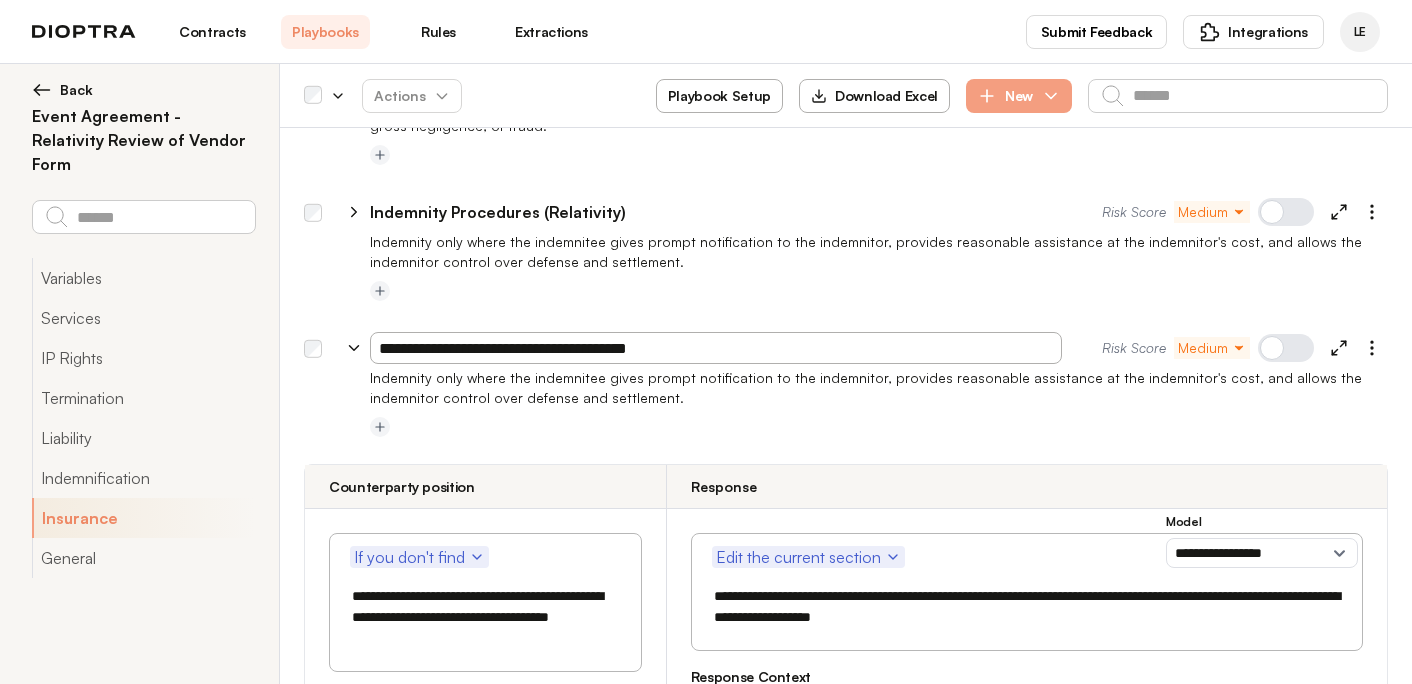click on "**********" at bounding box center (716, 348) 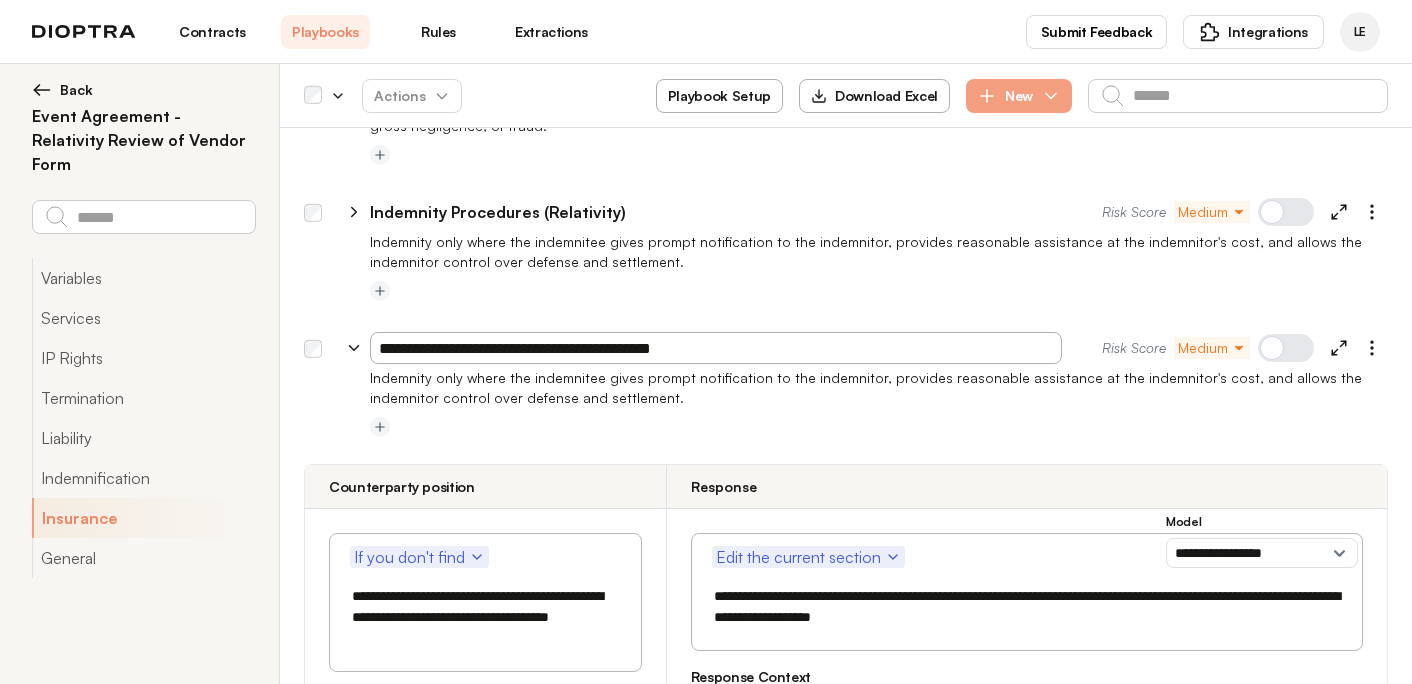 drag, startPoint x: 466, startPoint y: 348, endPoint x: 411, endPoint y: 349, distance: 55.00909 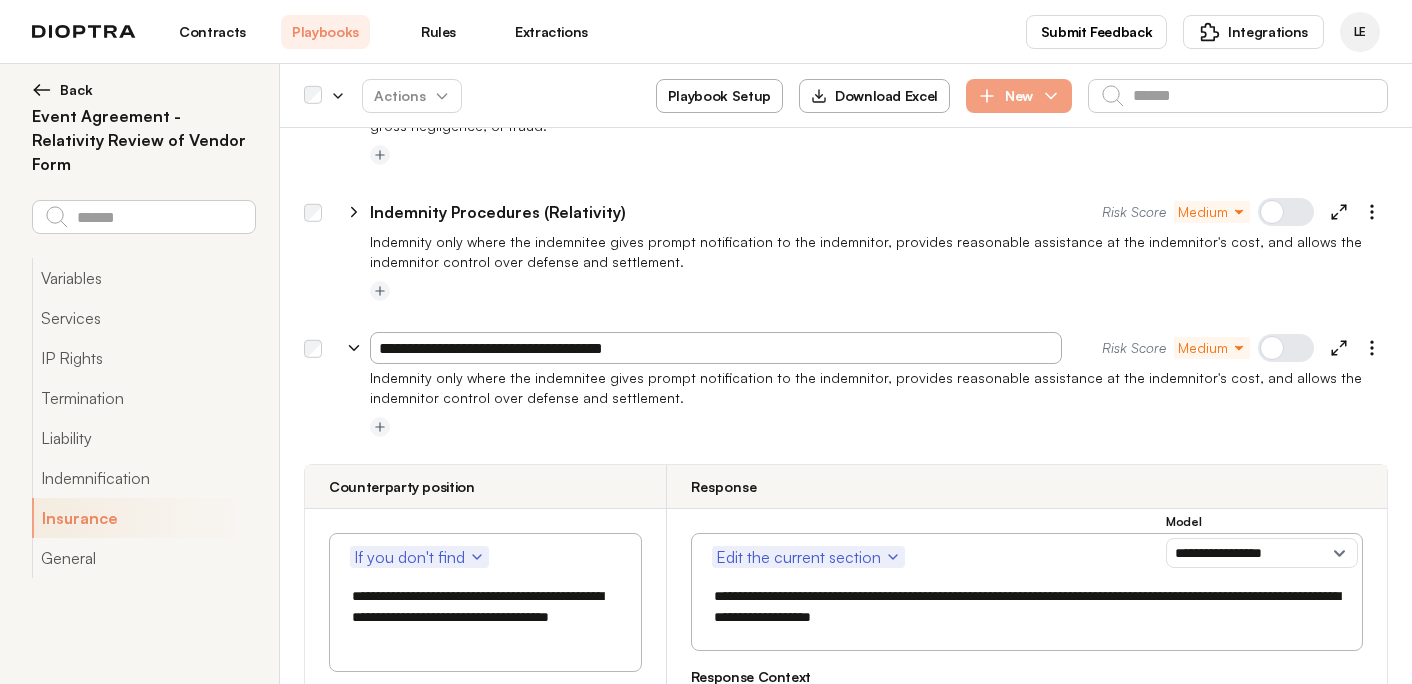 type on "**********" 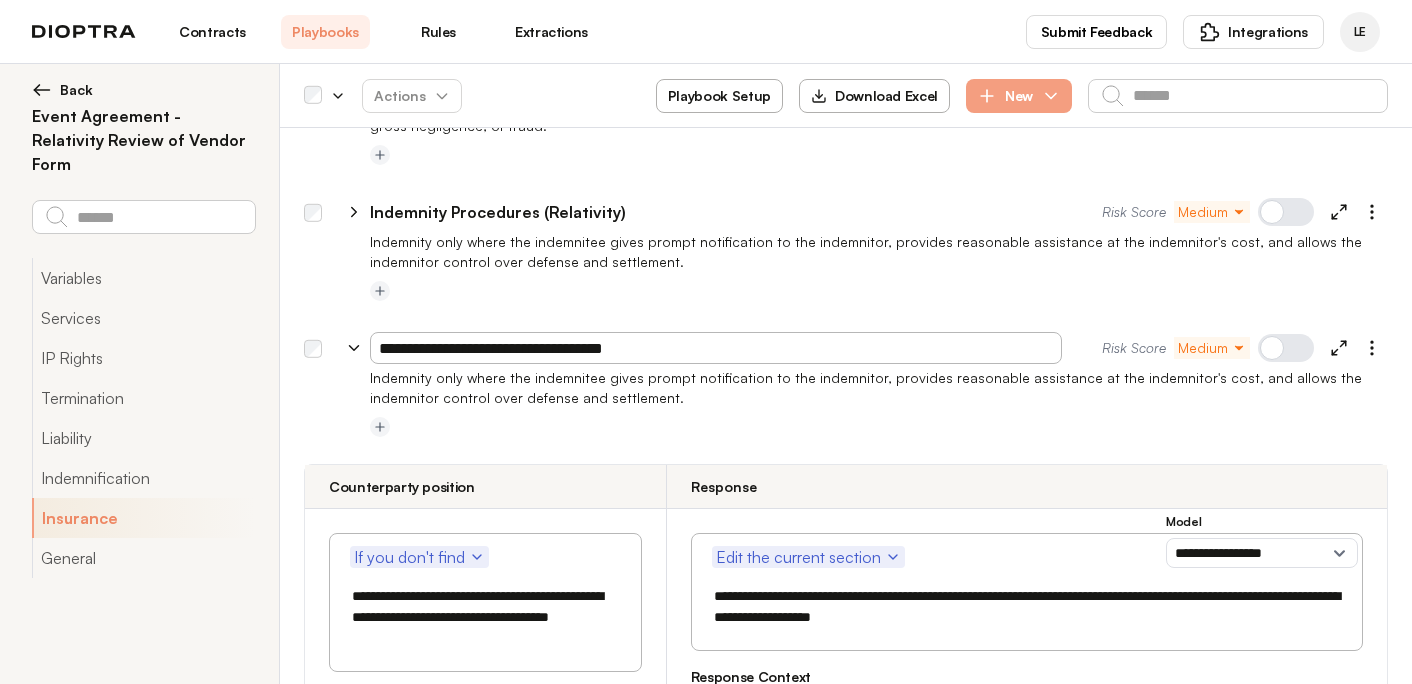 click on "**********" at bounding box center [846, 404] 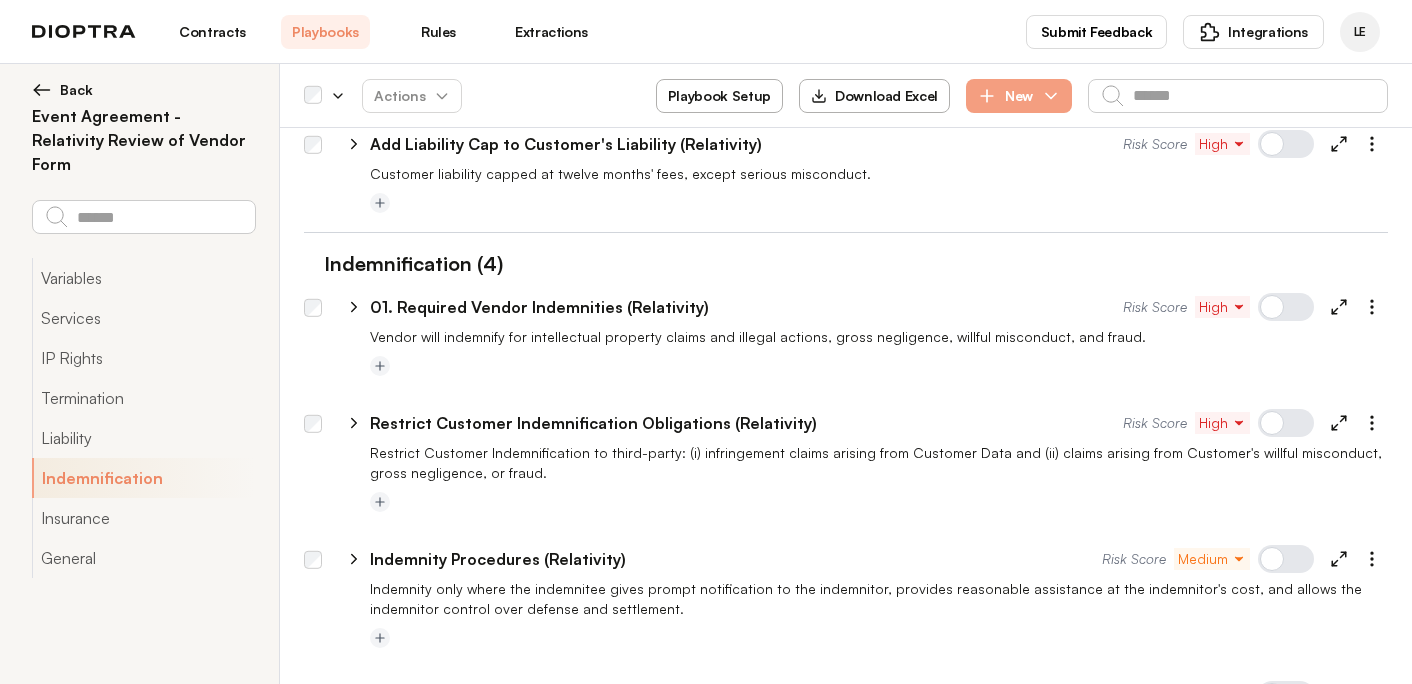 scroll, scrollTop: 2063, scrollLeft: 0, axis: vertical 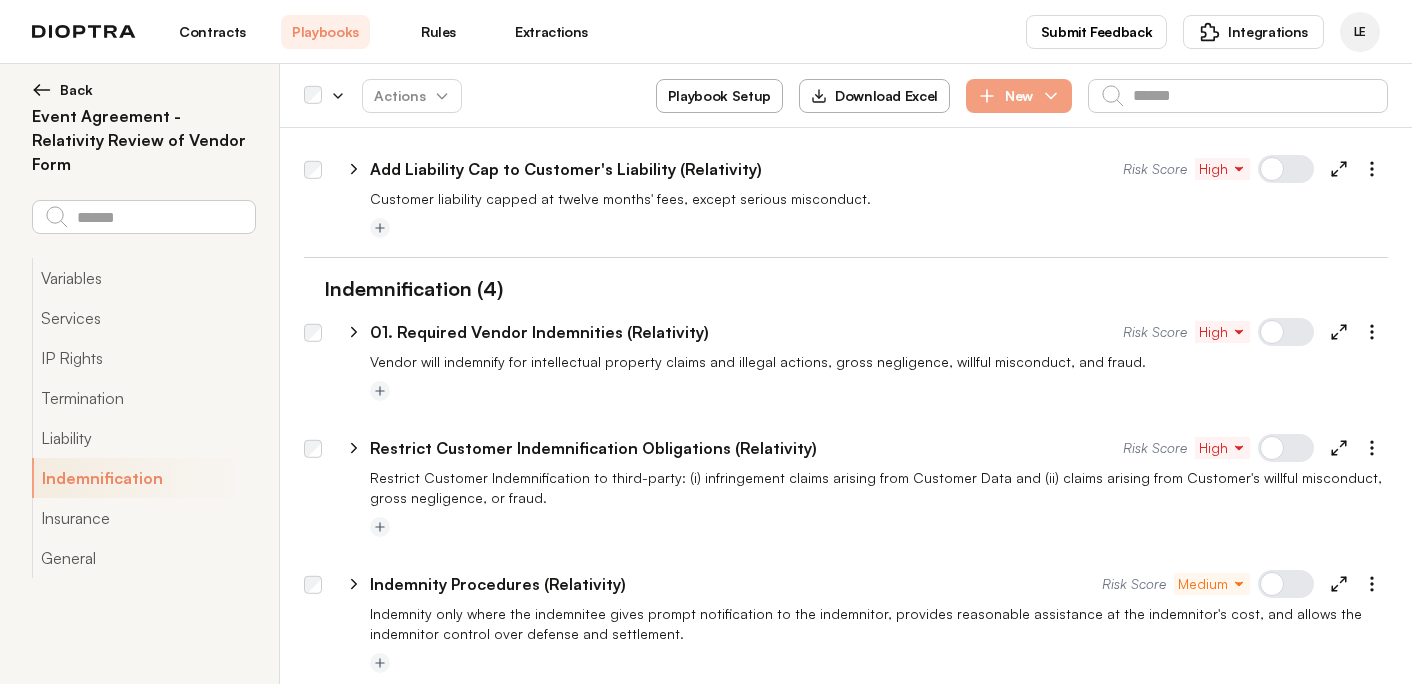 click 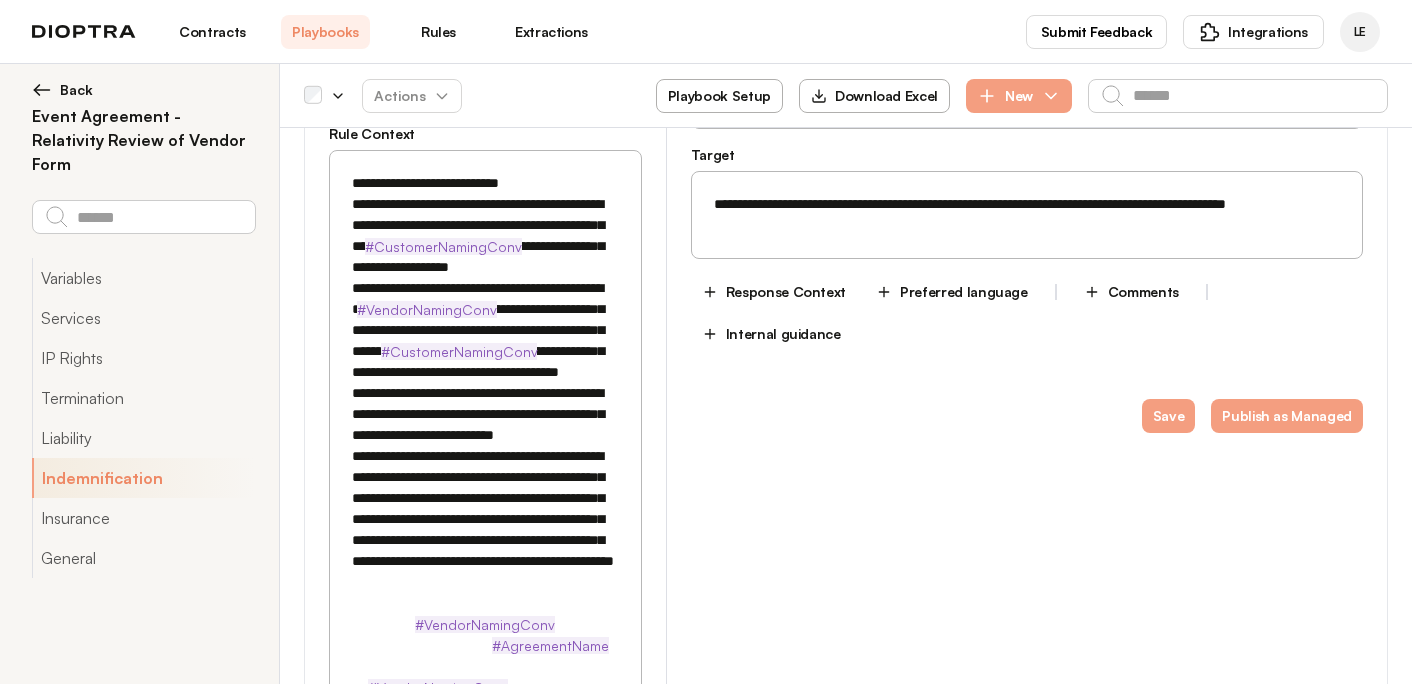 scroll, scrollTop: 2596, scrollLeft: 0, axis: vertical 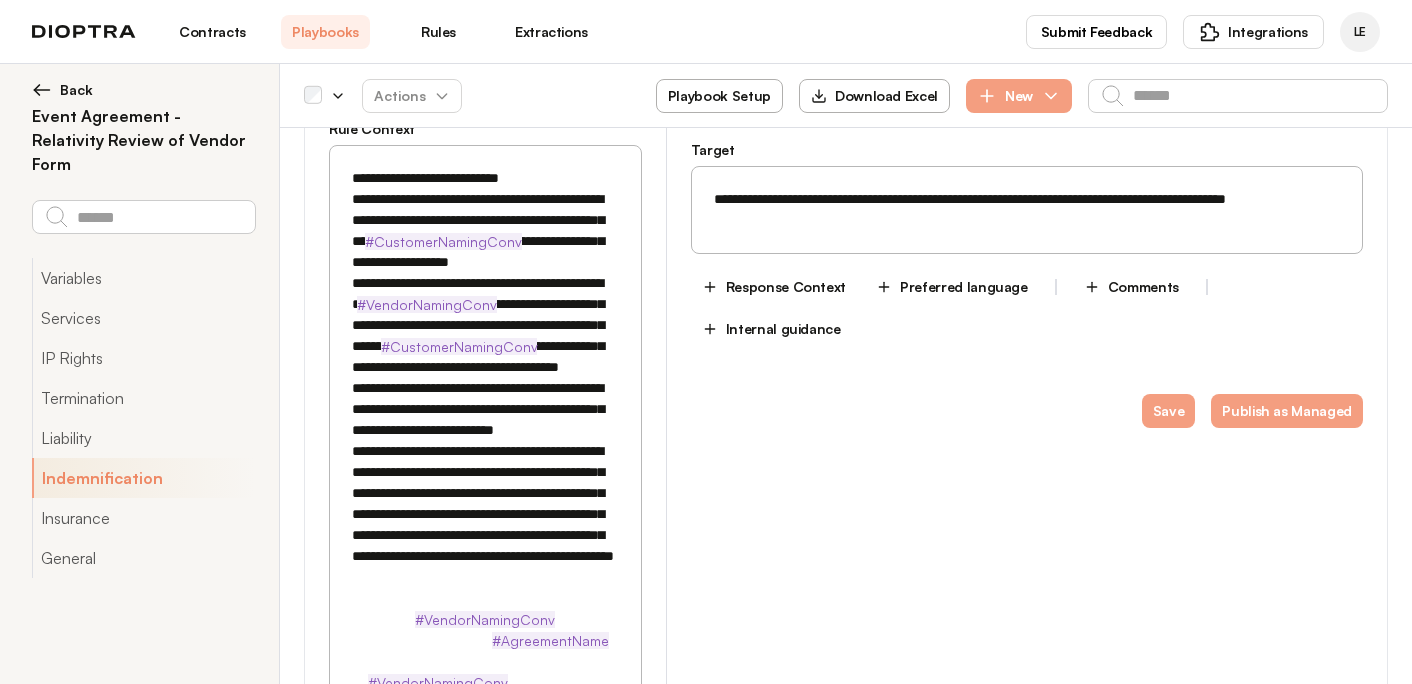 click on "**********" at bounding box center (485, 430) 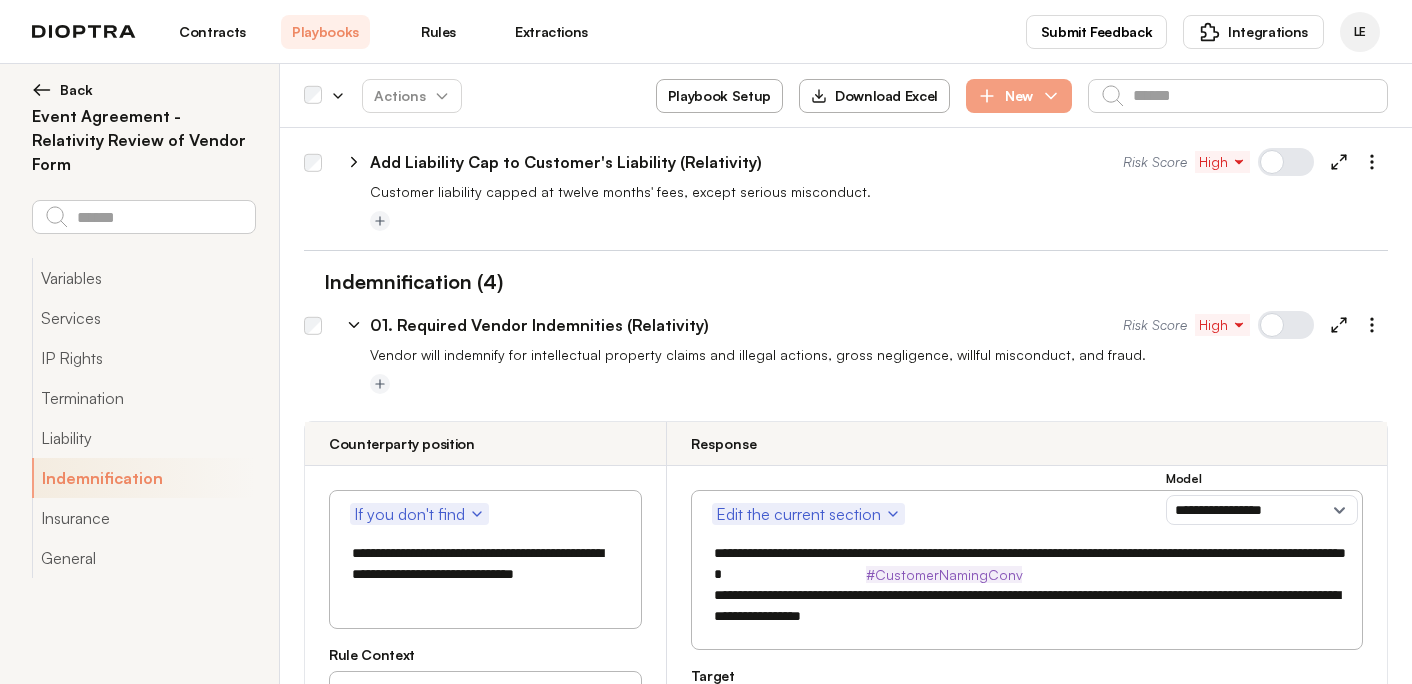 scroll, scrollTop: 2046, scrollLeft: 0, axis: vertical 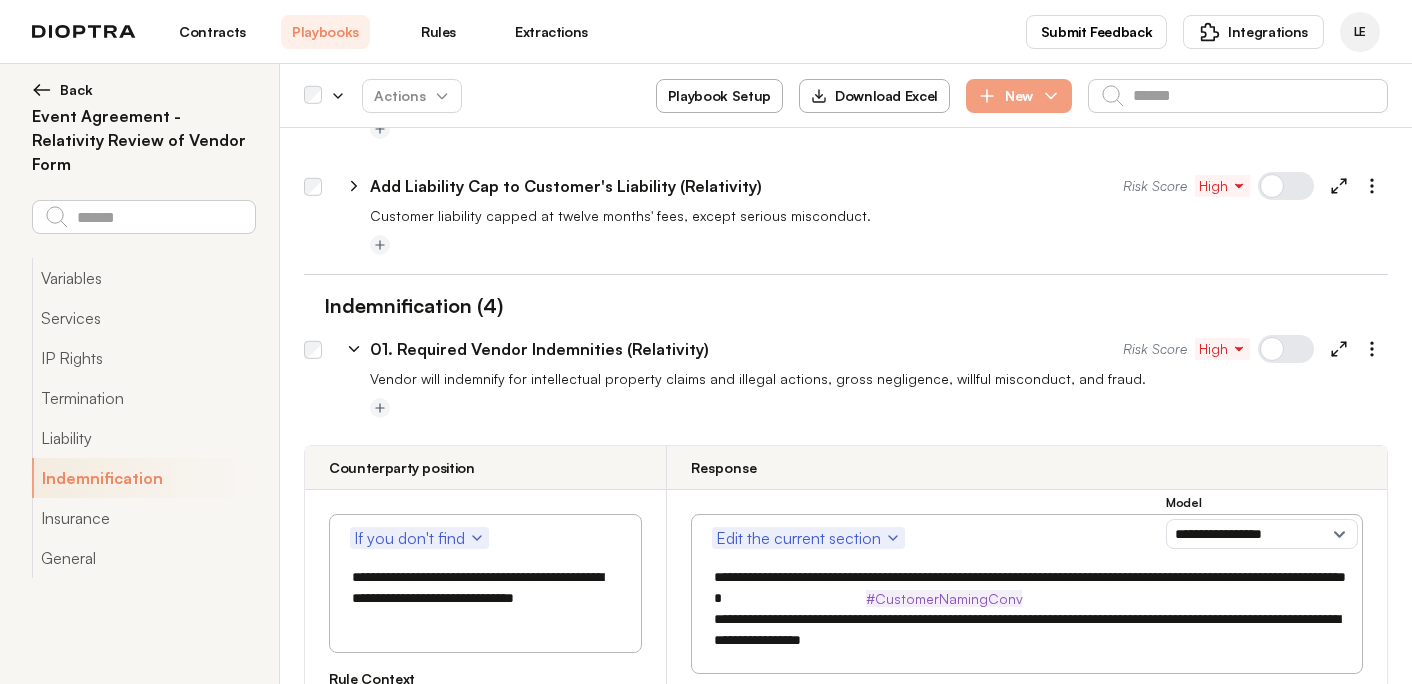 type on "**********" 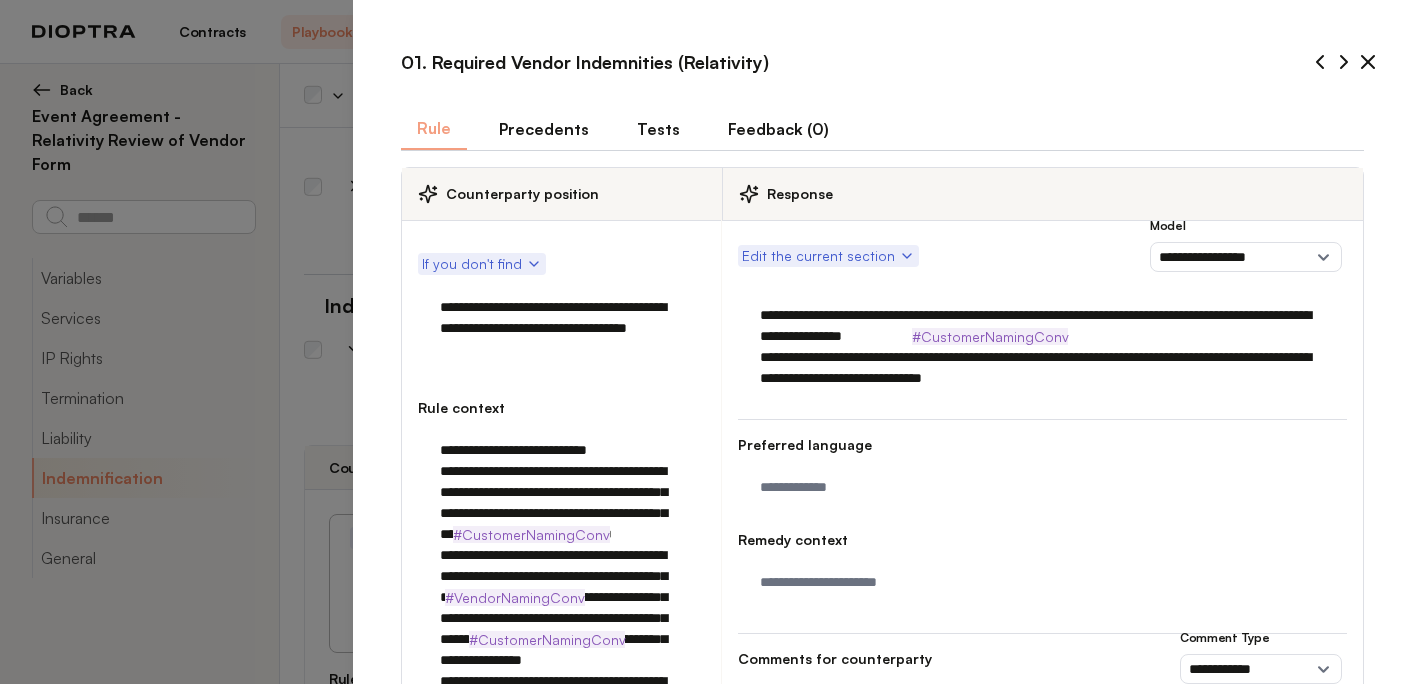 click on "Tests" at bounding box center (658, 129) 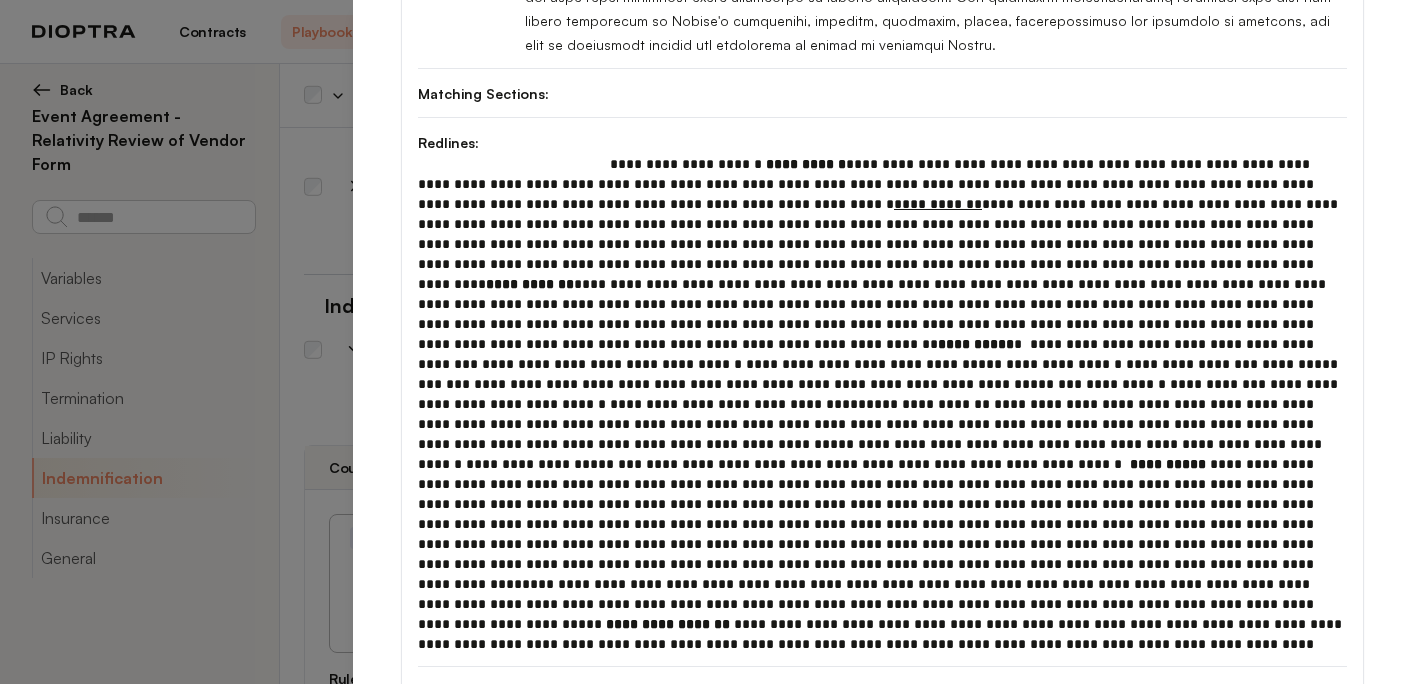 scroll, scrollTop: 530, scrollLeft: 0, axis: vertical 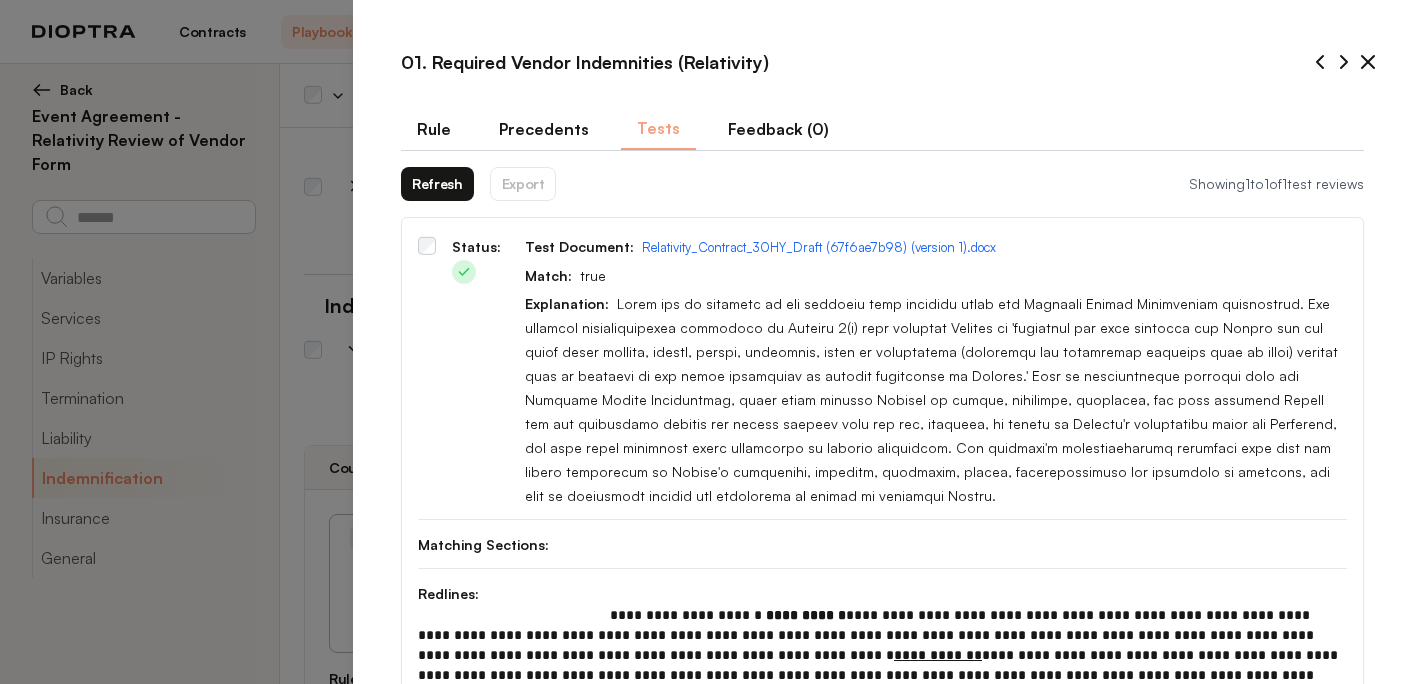 click on "Rule" at bounding box center [434, 129] 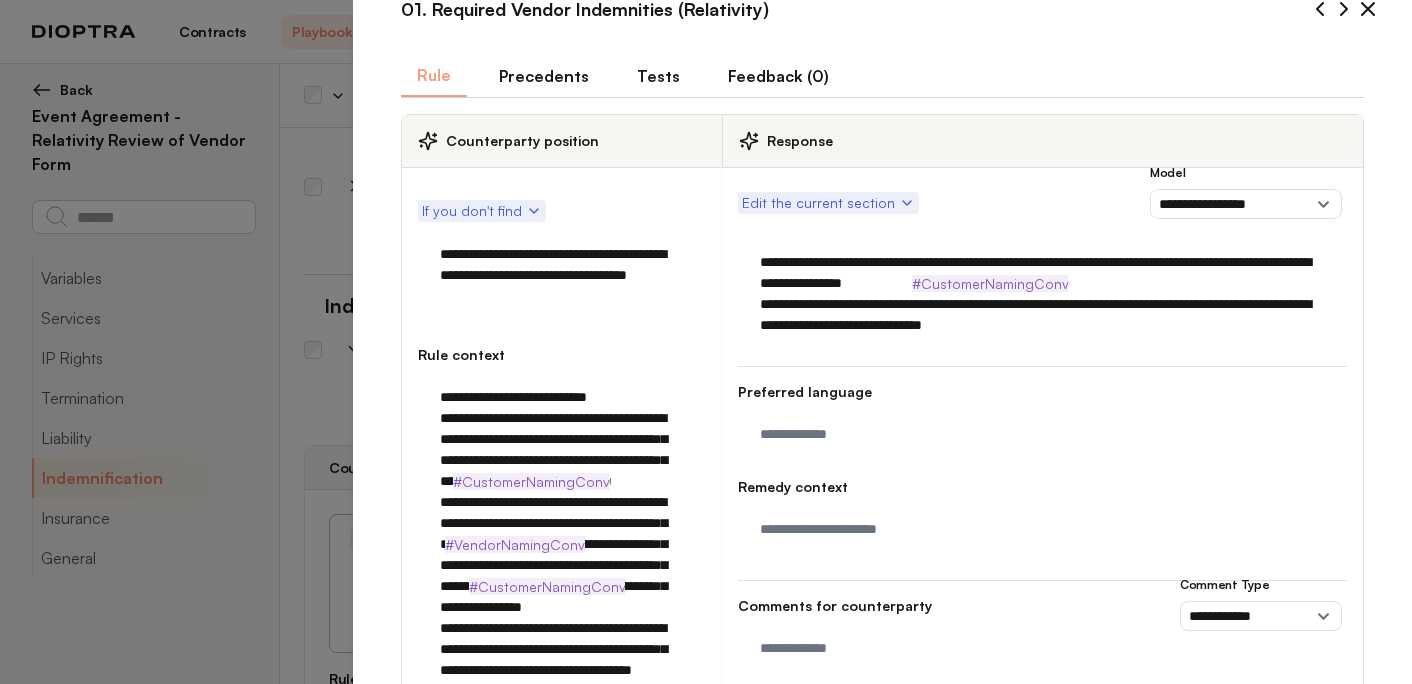 scroll, scrollTop: 56, scrollLeft: 0, axis: vertical 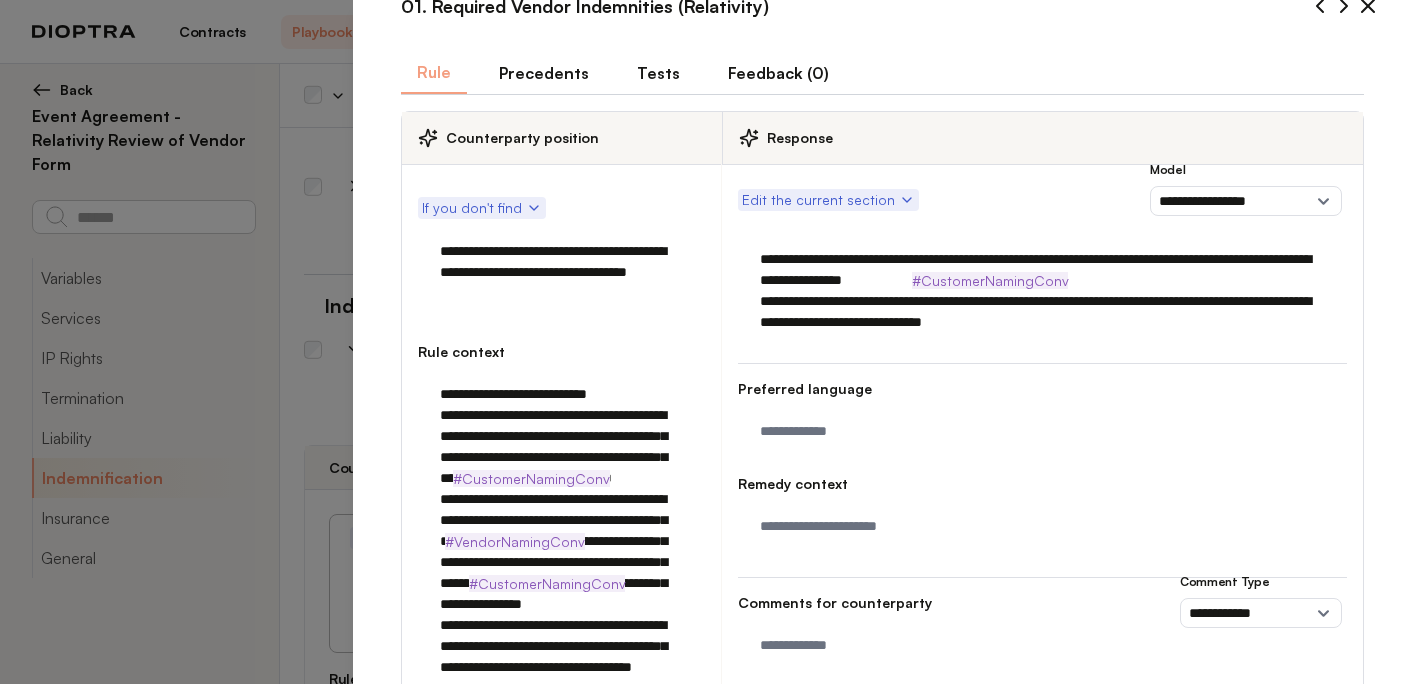 drag, startPoint x: 624, startPoint y: 496, endPoint x: 406, endPoint y: 405, distance: 236.23082 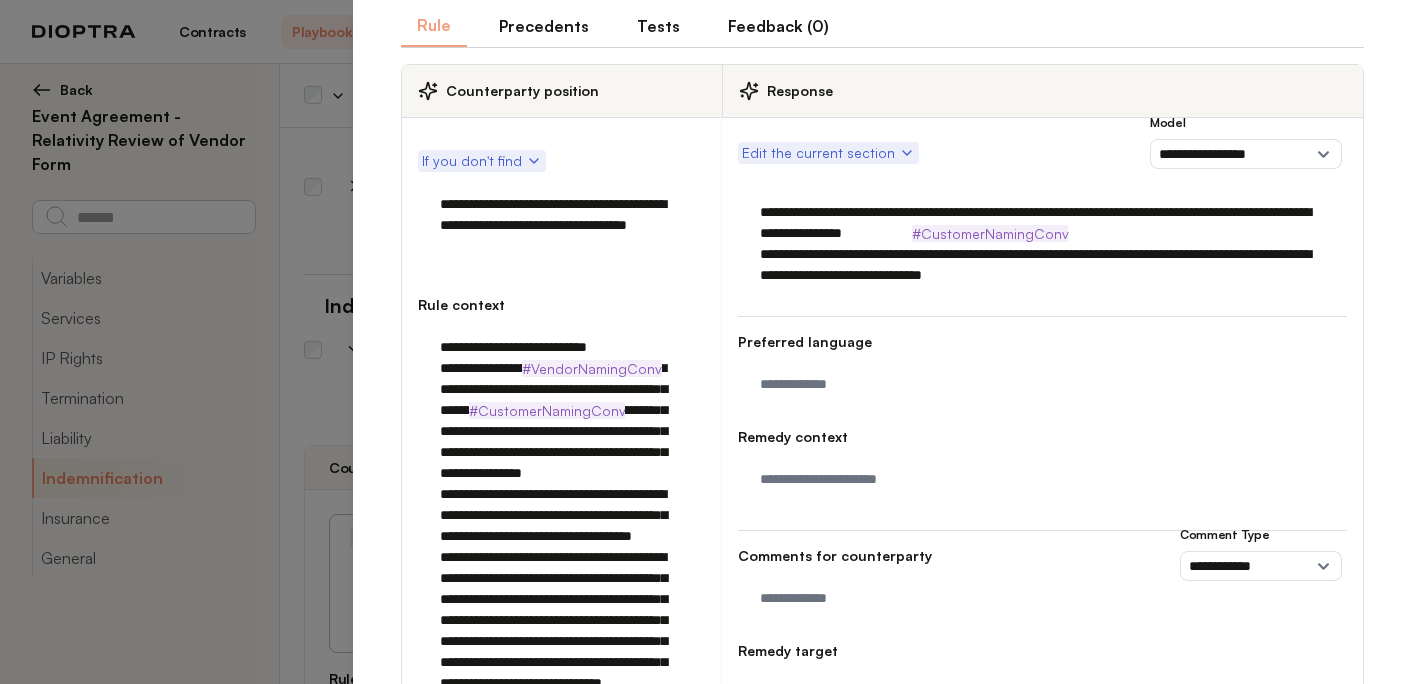 scroll, scrollTop: 106, scrollLeft: 0, axis: vertical 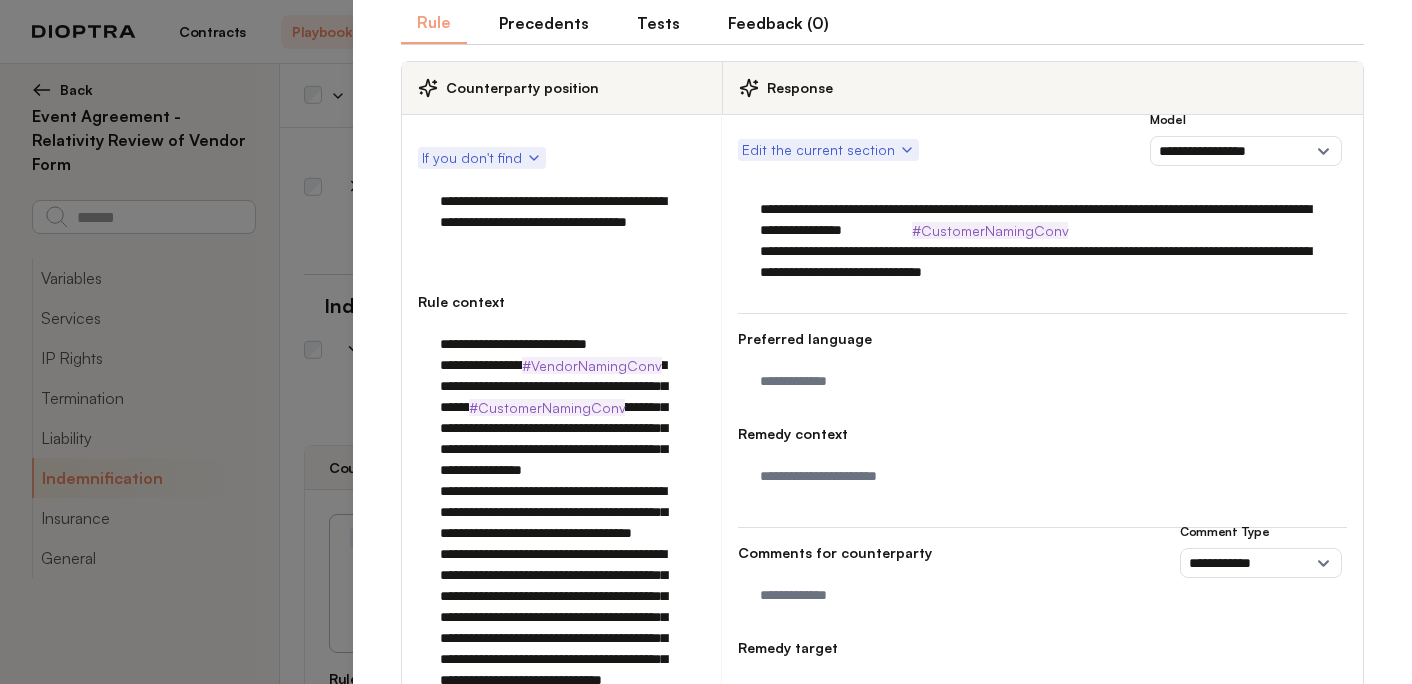 type on "**********" 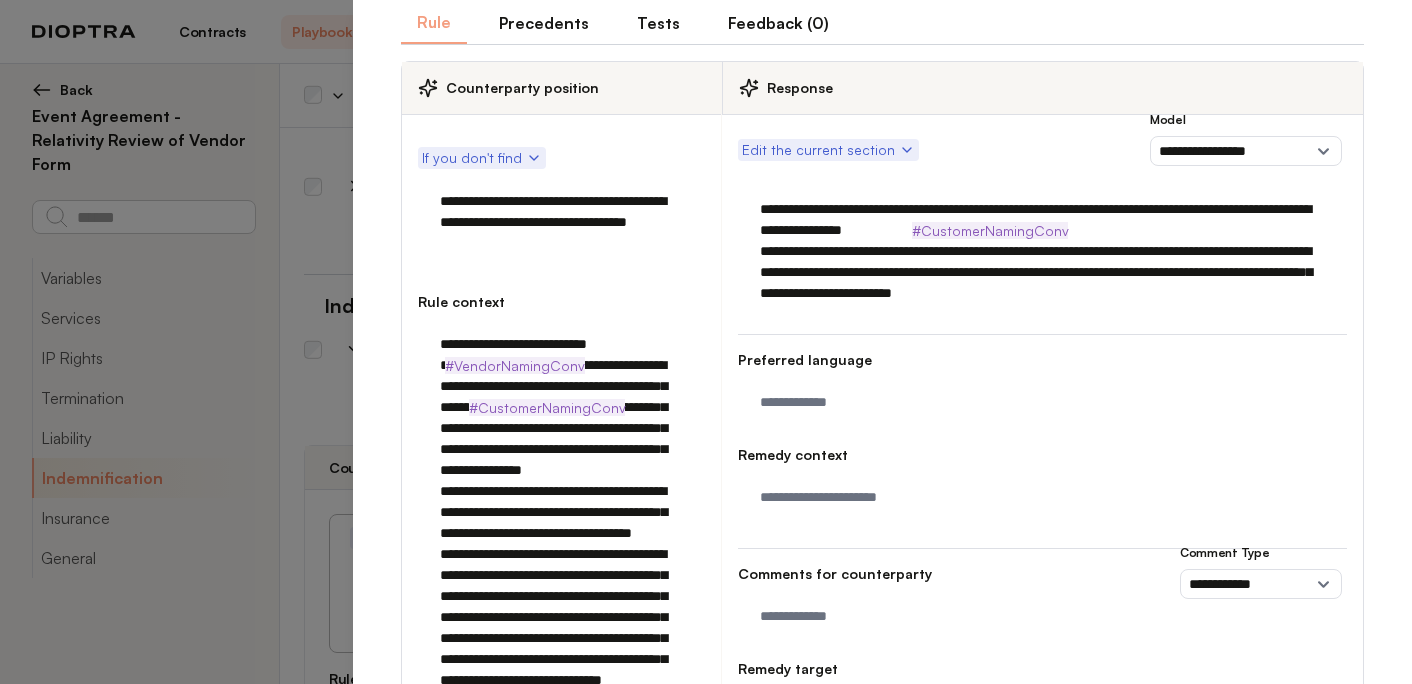 type on "**********" 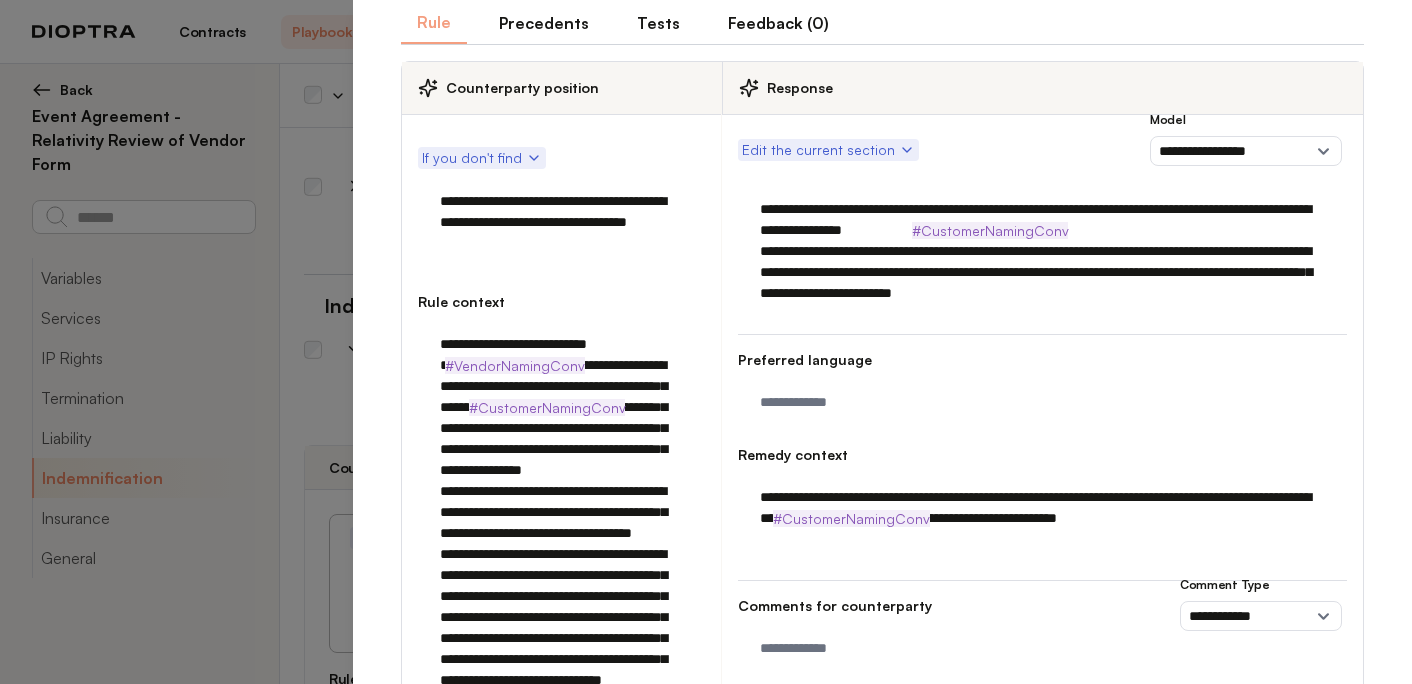 click on "**********" at bounding box center [1042, 508] 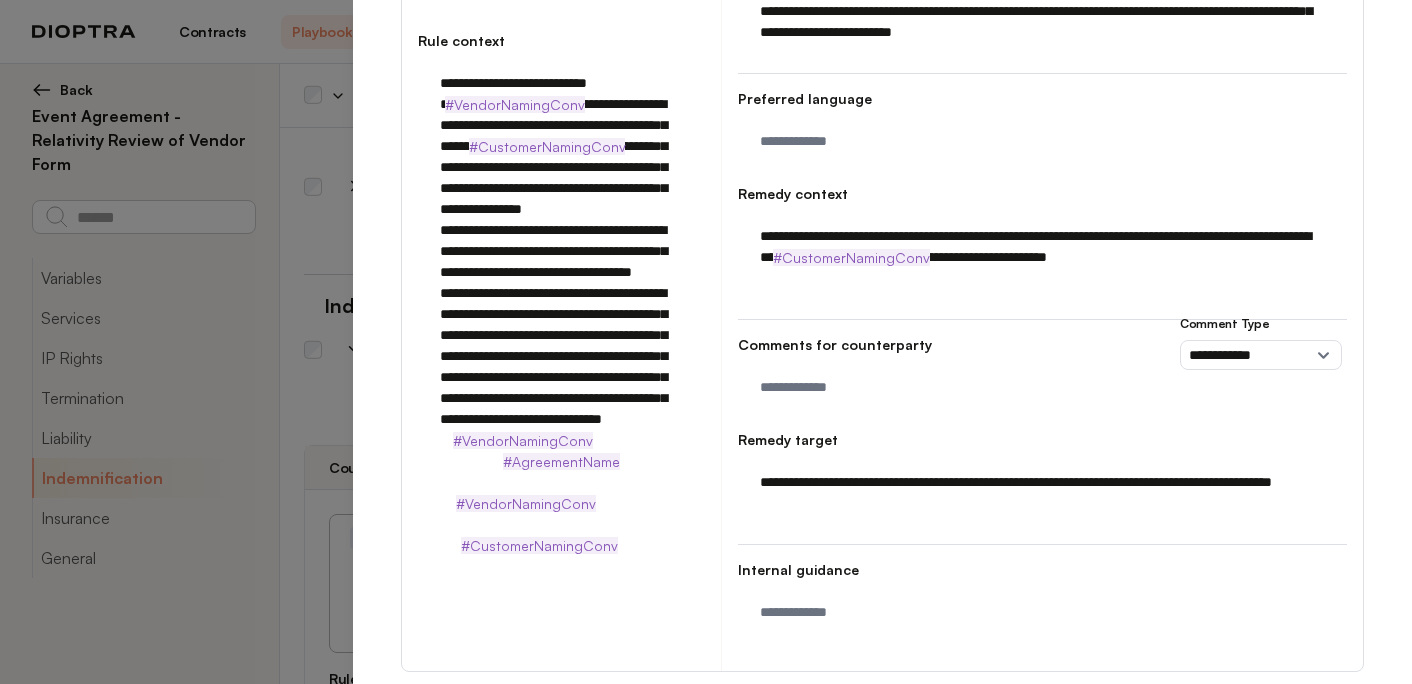 scroll, scrollTop: 426, scrollLeft: 0, axis: vertical 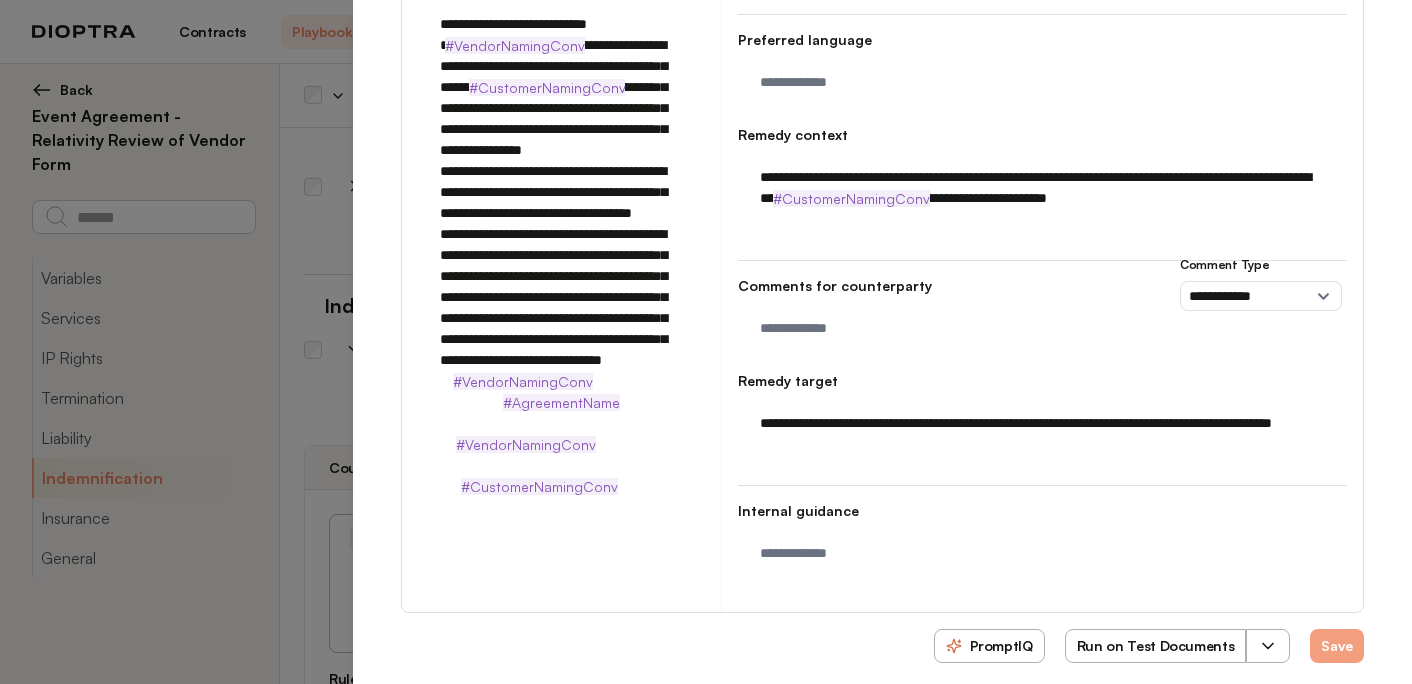 drag, startPoint x: 450, startPoint y: 371, endPoint x: 541, endPoint y: 497, distance: 155.42522 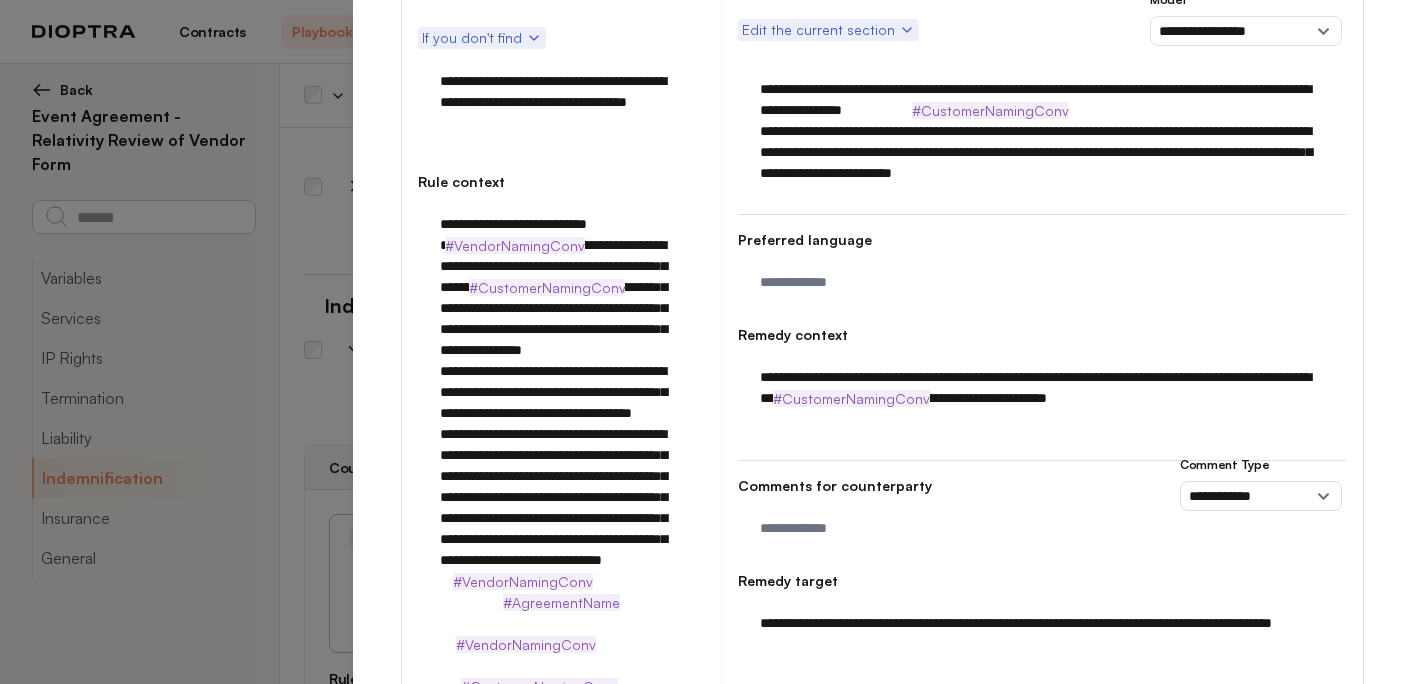 scroll, scrollTop: 176, scrollLeft: 0, axis: vertical 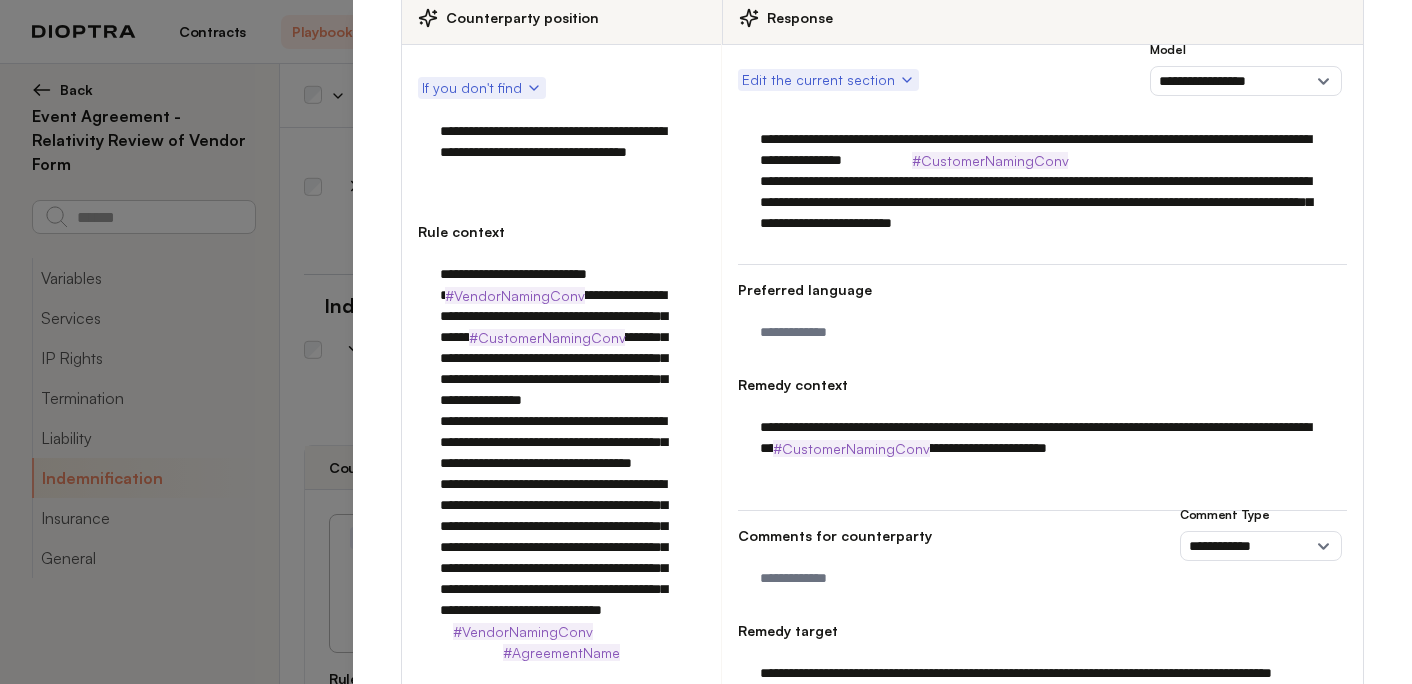 click on "**********" at bounding box center (1042, 438) 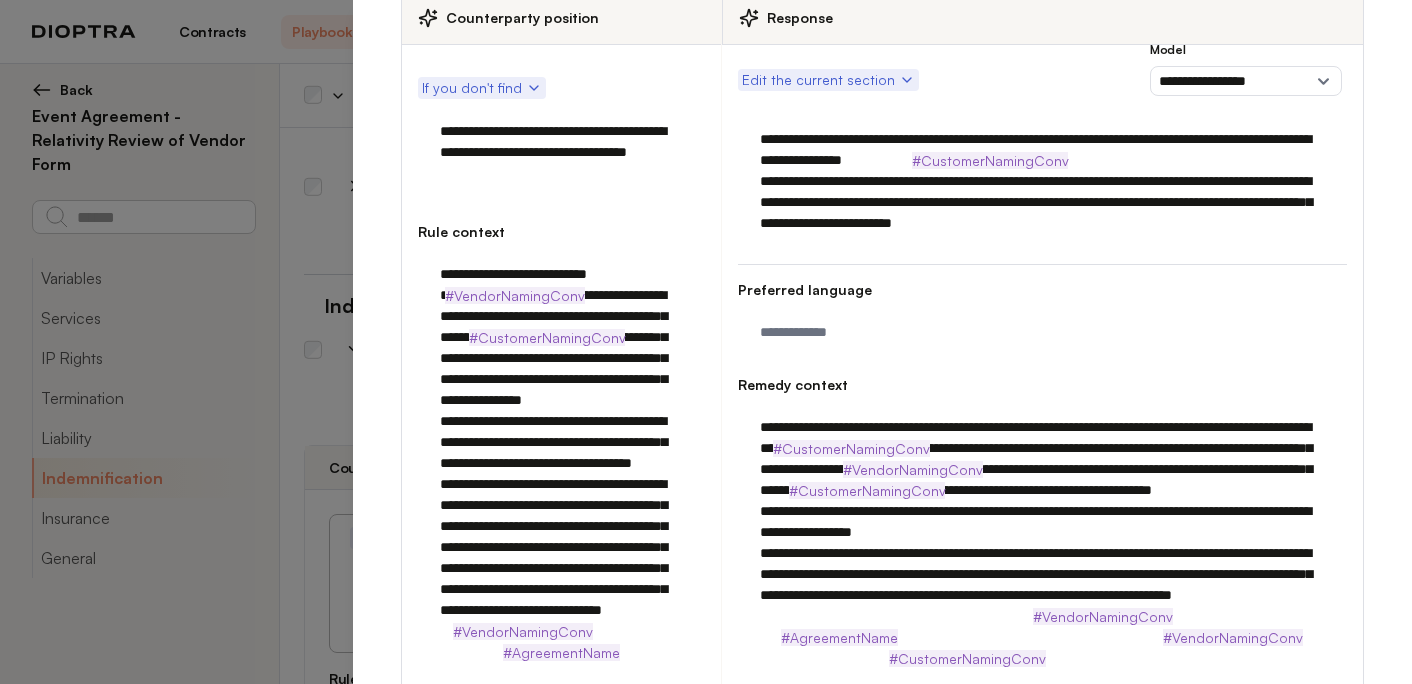 click on "**********" at bounding box center (1042, 532) 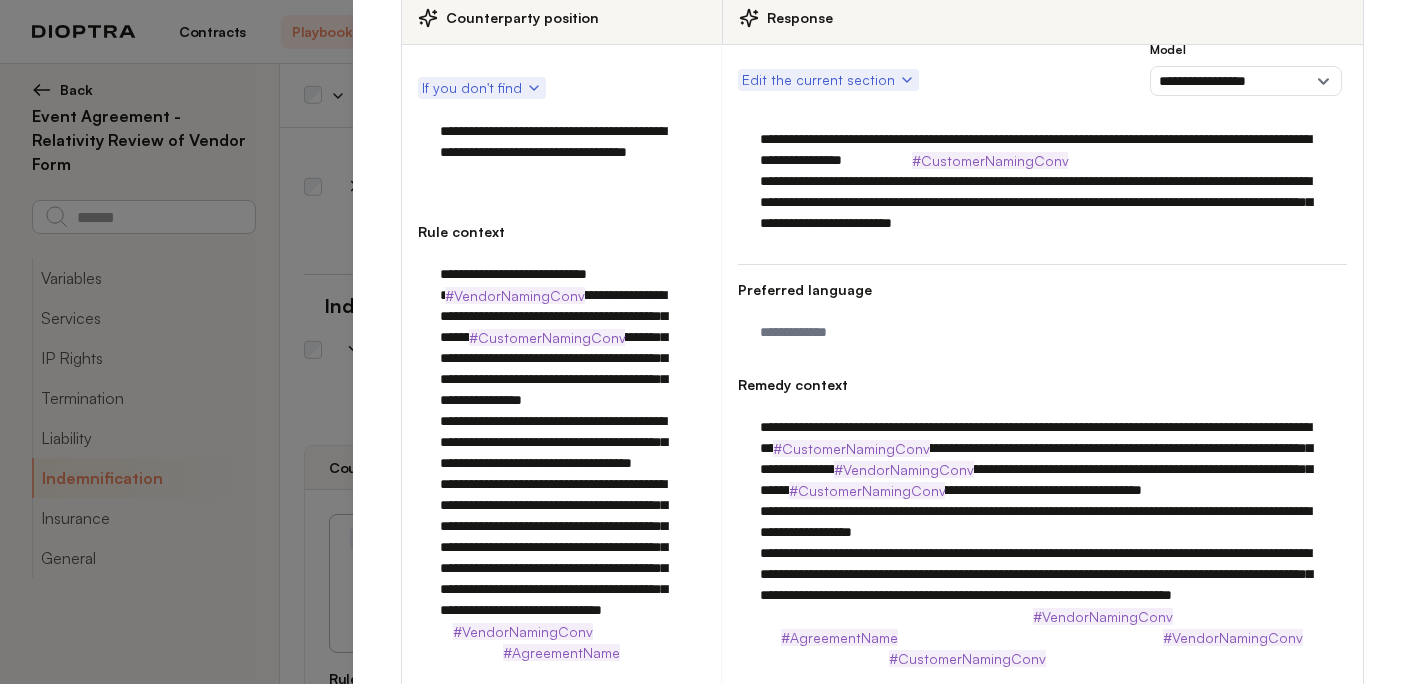 click on "**********" at bounding box center (1042, 532) 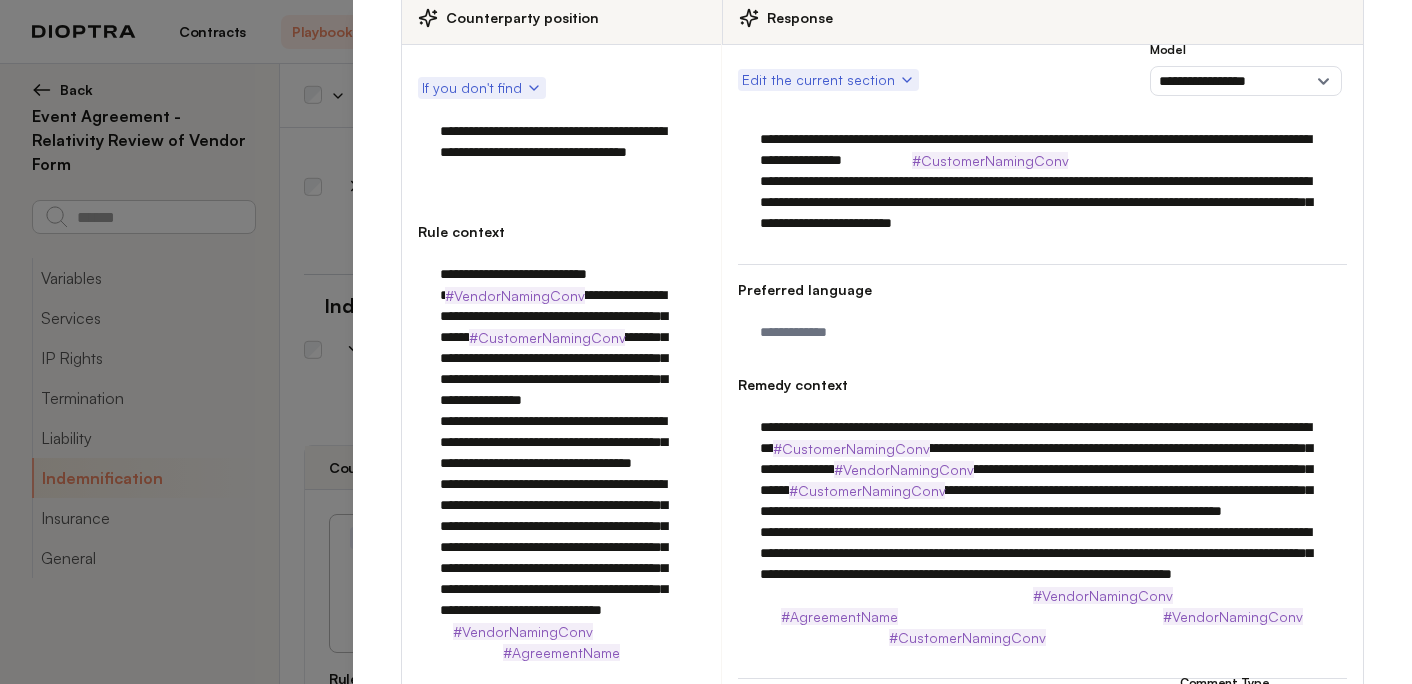 click on "**********" at bounding box center (1042, 522) 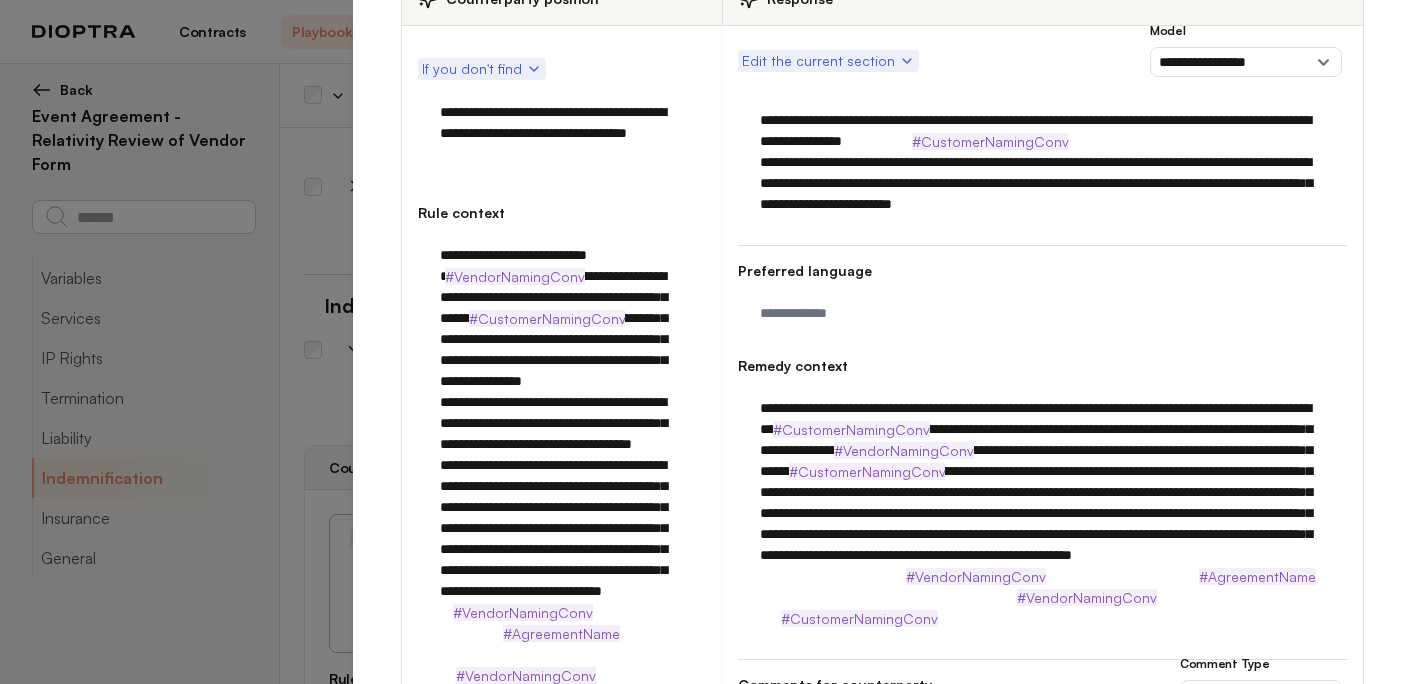 scroll, scrollTop: 201, scrollLeft: 0, axis: vertical 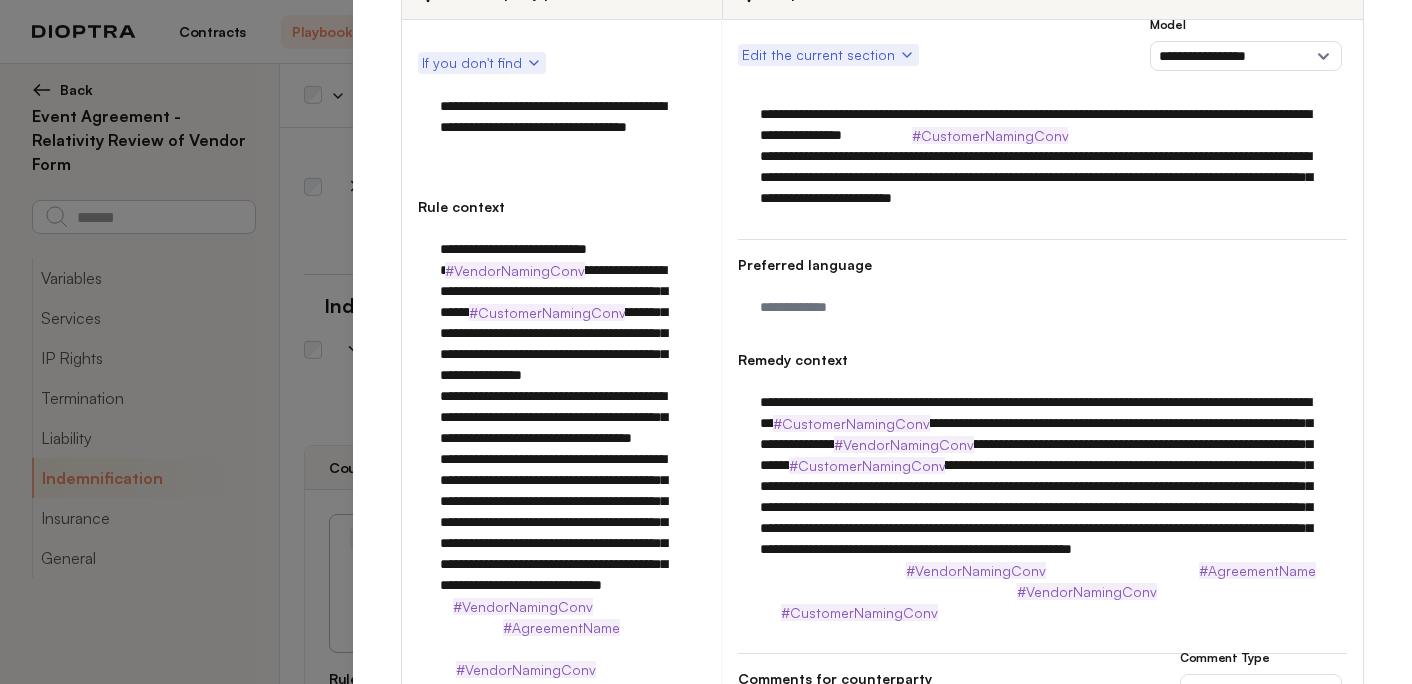 click on "**********" at bounding box center [1042, 497] 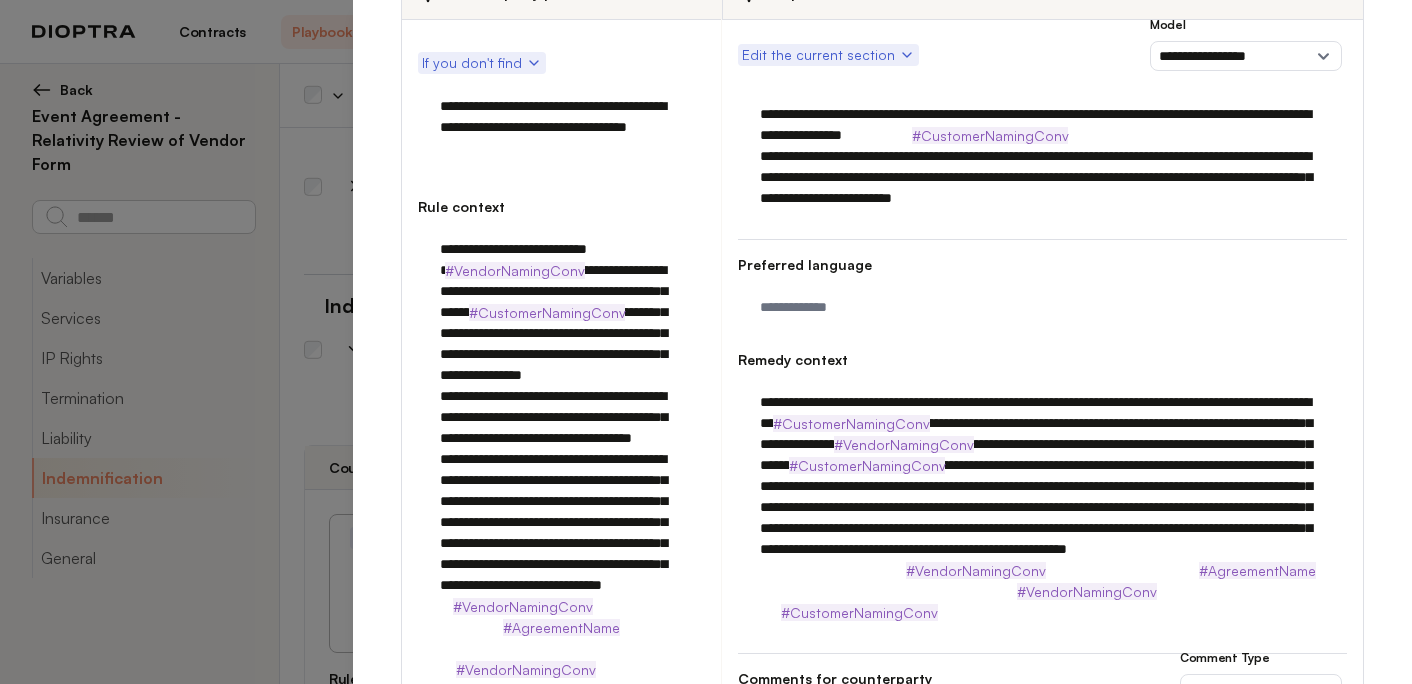 click on "**********" at bounding box center (1042, 497) 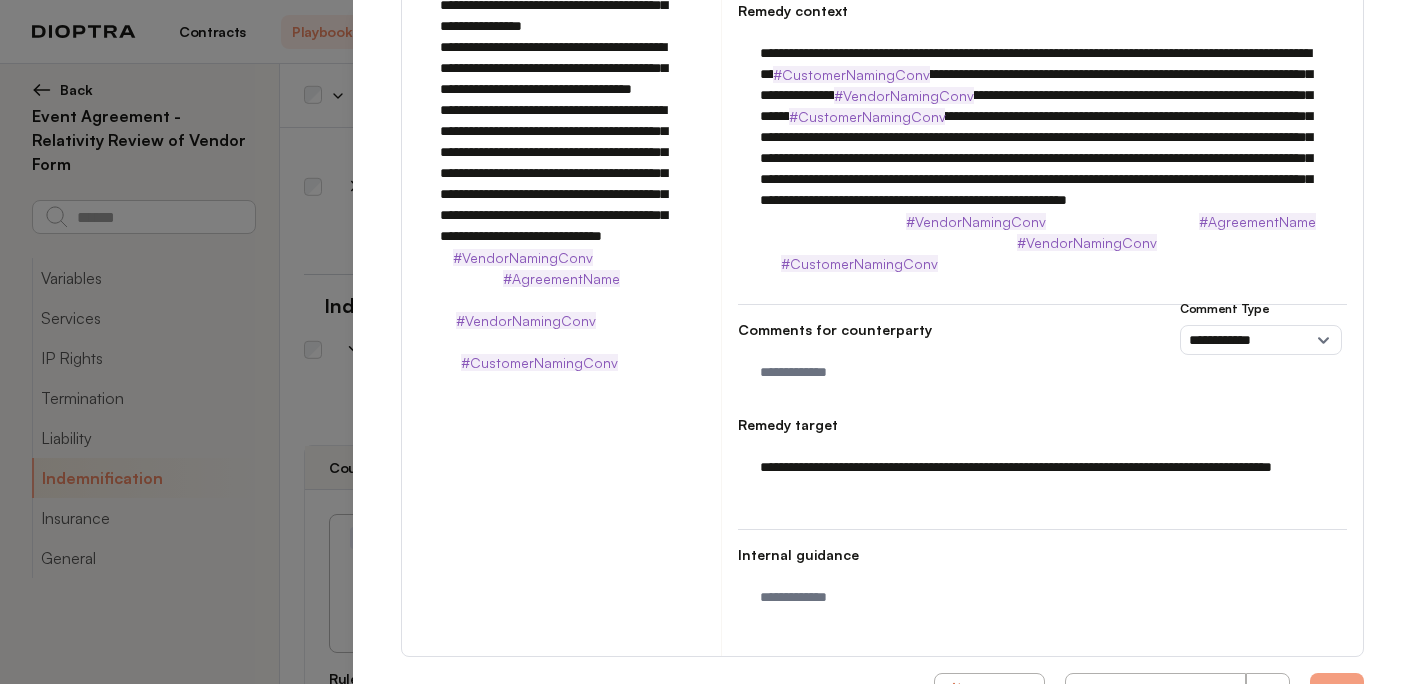 scroll, scrollTop: 589, scrollLeft: 0, axis: vertical 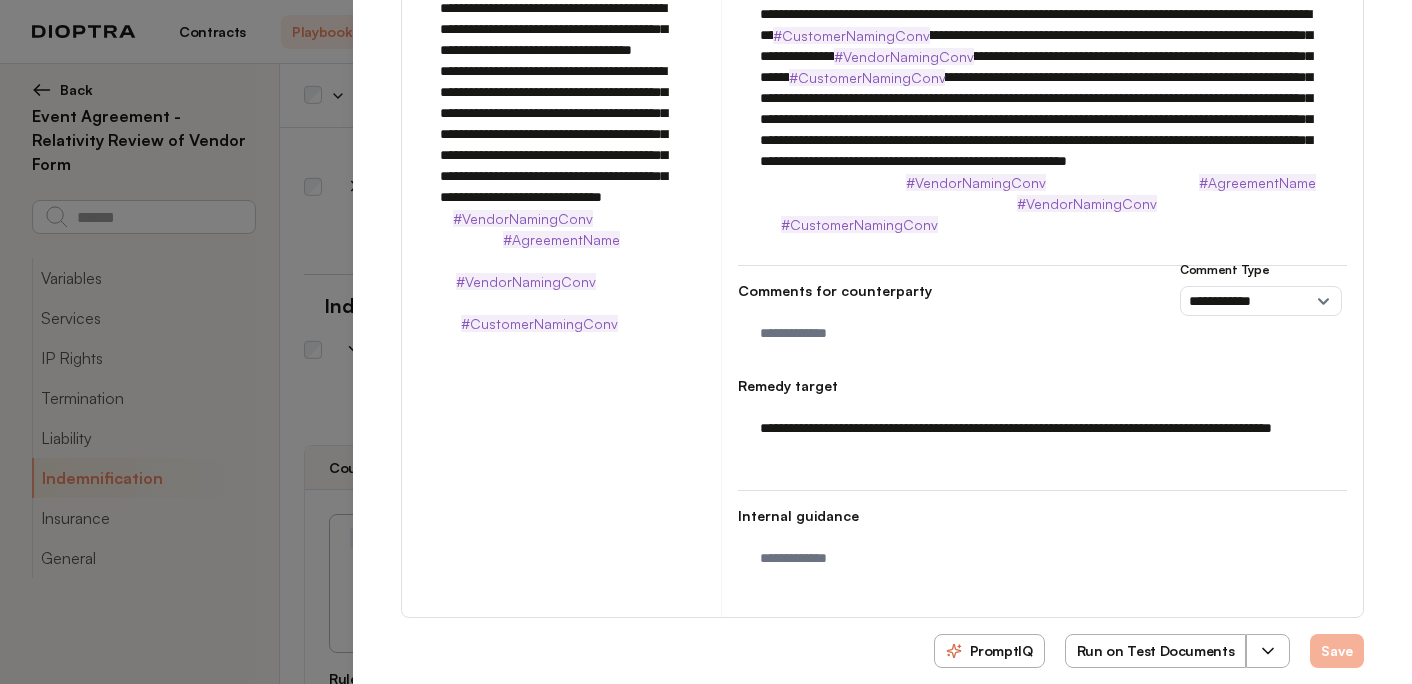 type on "**********" 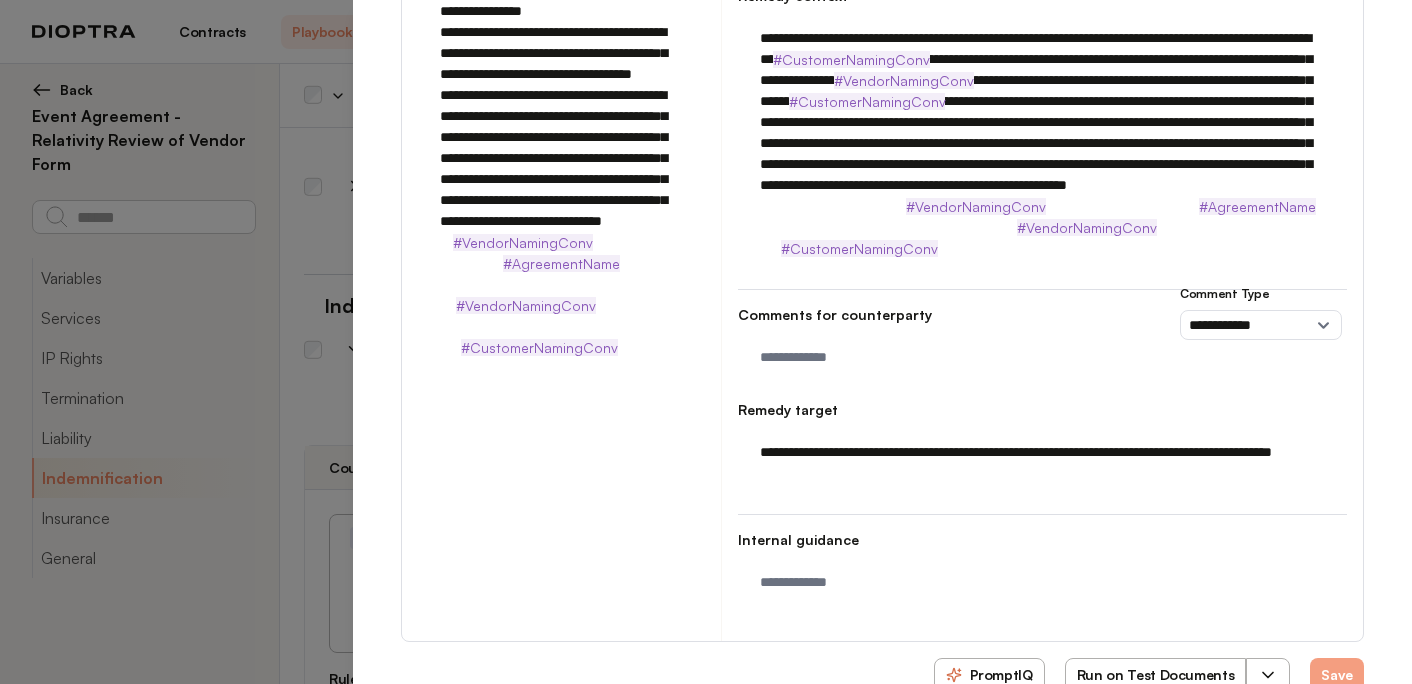 scroll, scrollTop: 594, scrollLeft: 0, axis: vertical 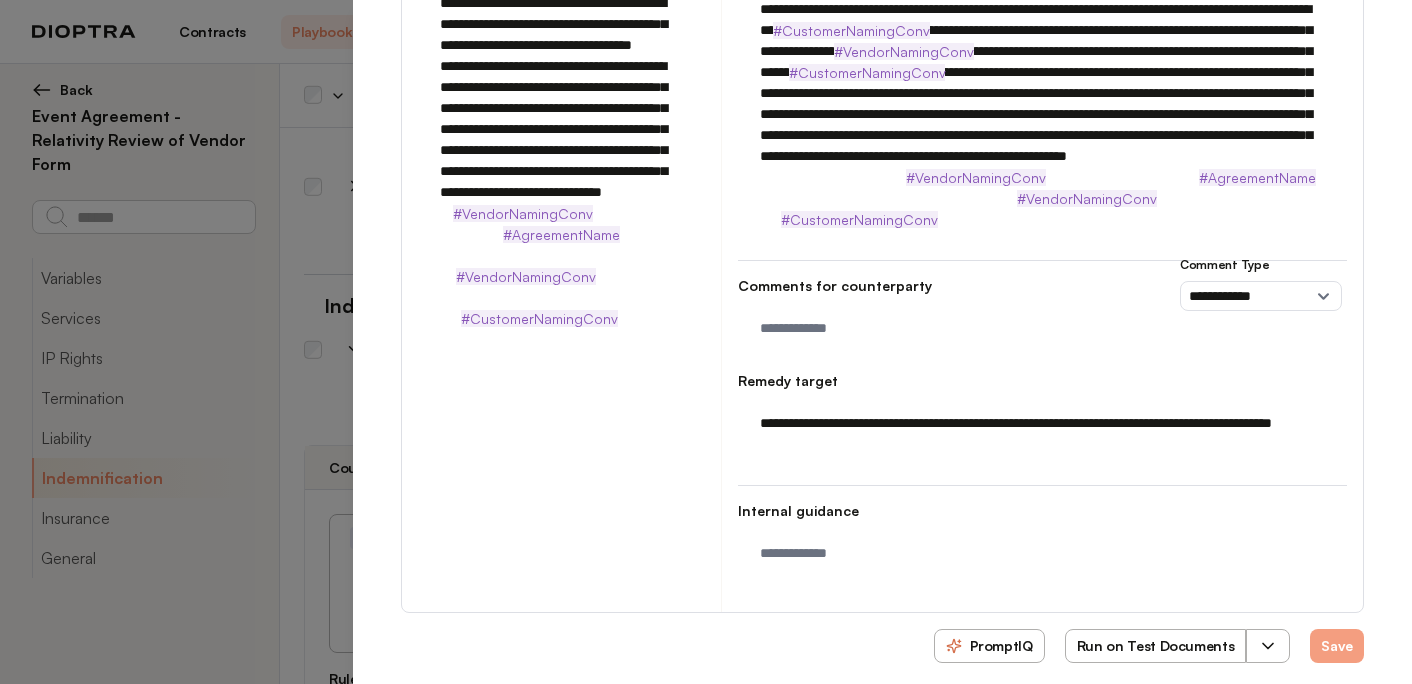 click at bounding box center [1268, 646] 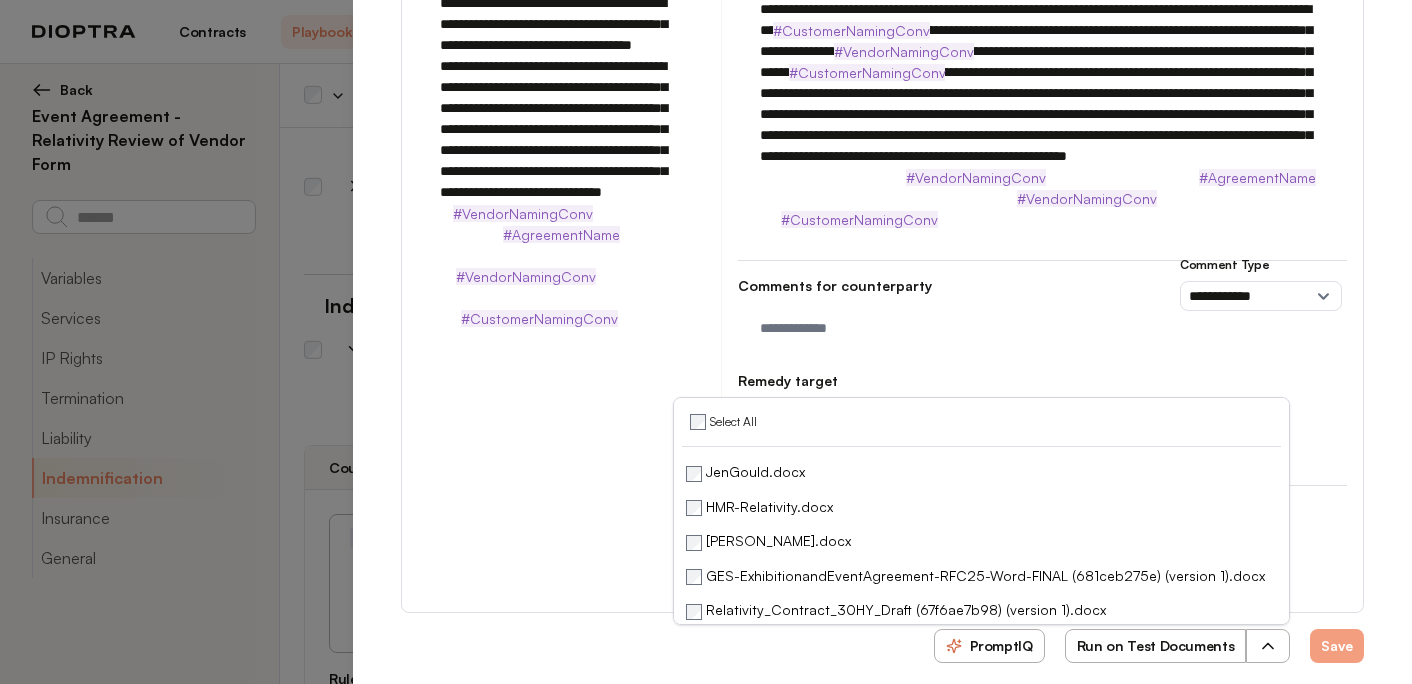 click on "Run on Test Documents" at bounding box center [1156, 646] 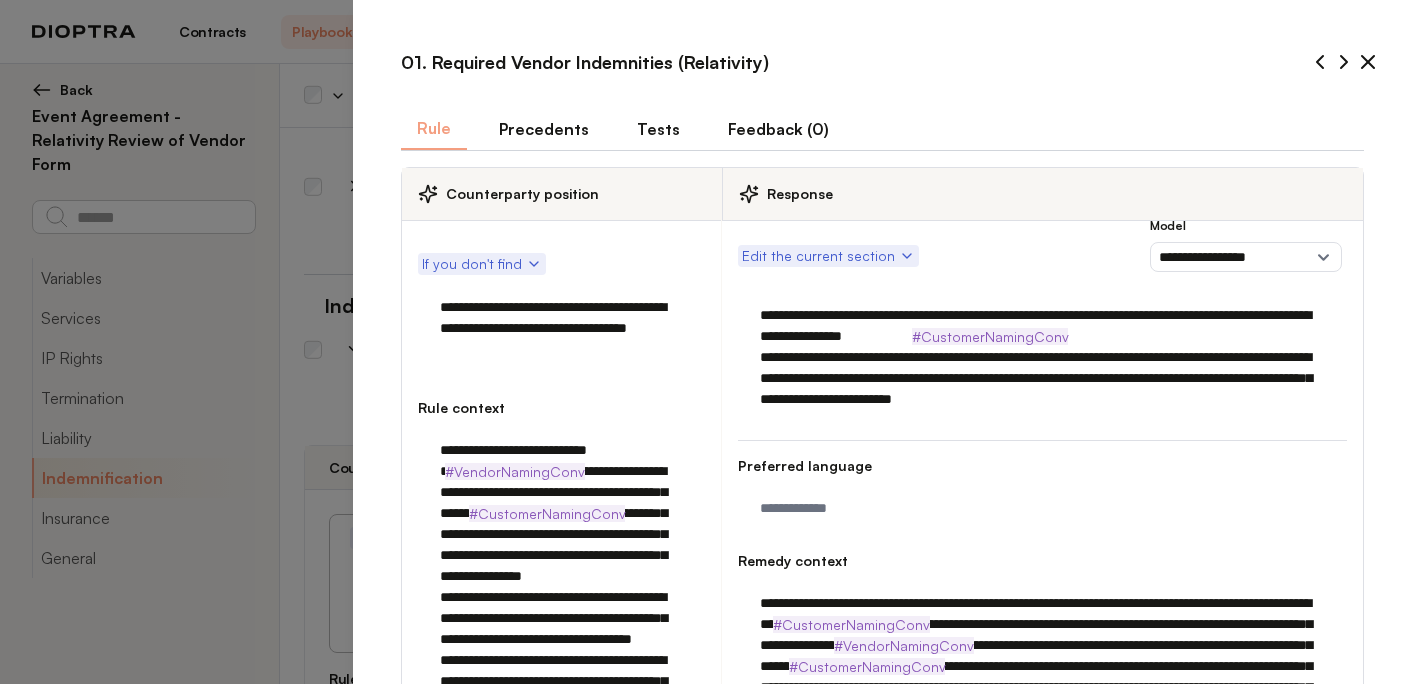 click on "Tests" at bounding box center (658, 129) 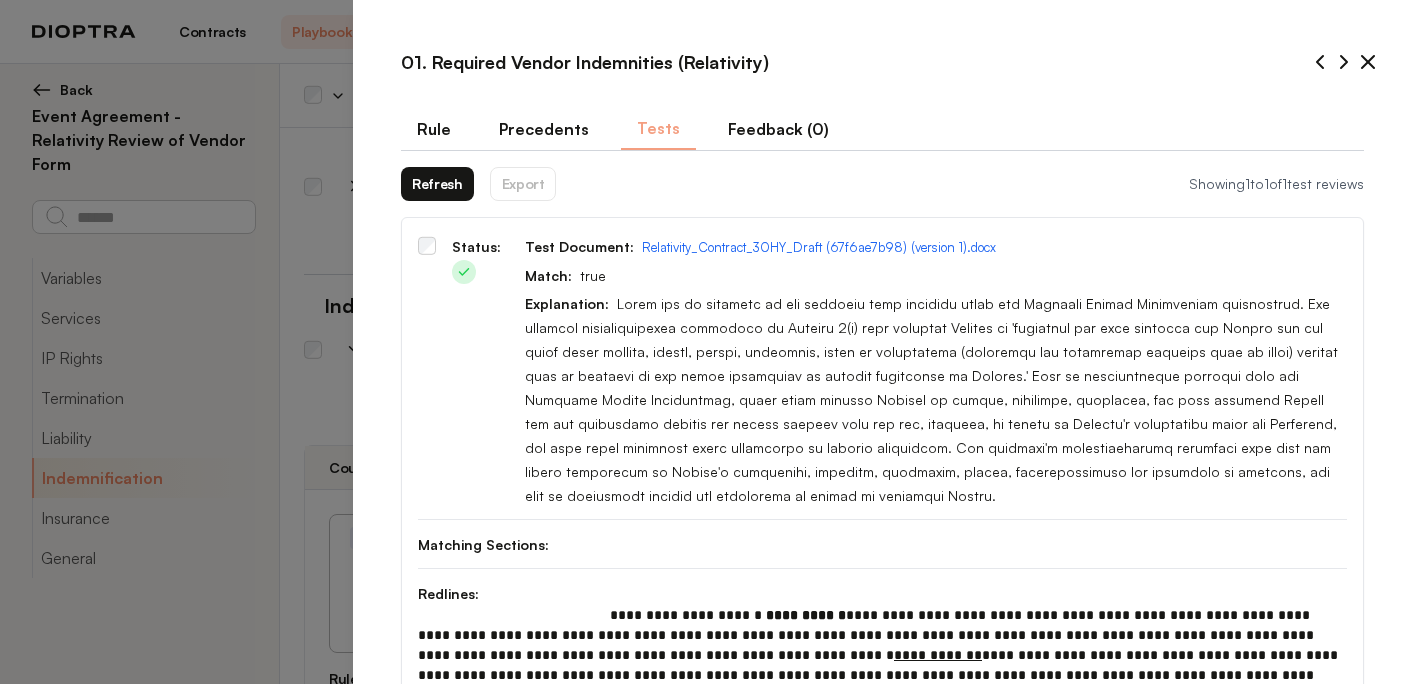 click on "Refresh" at bounding box center [437, 184] 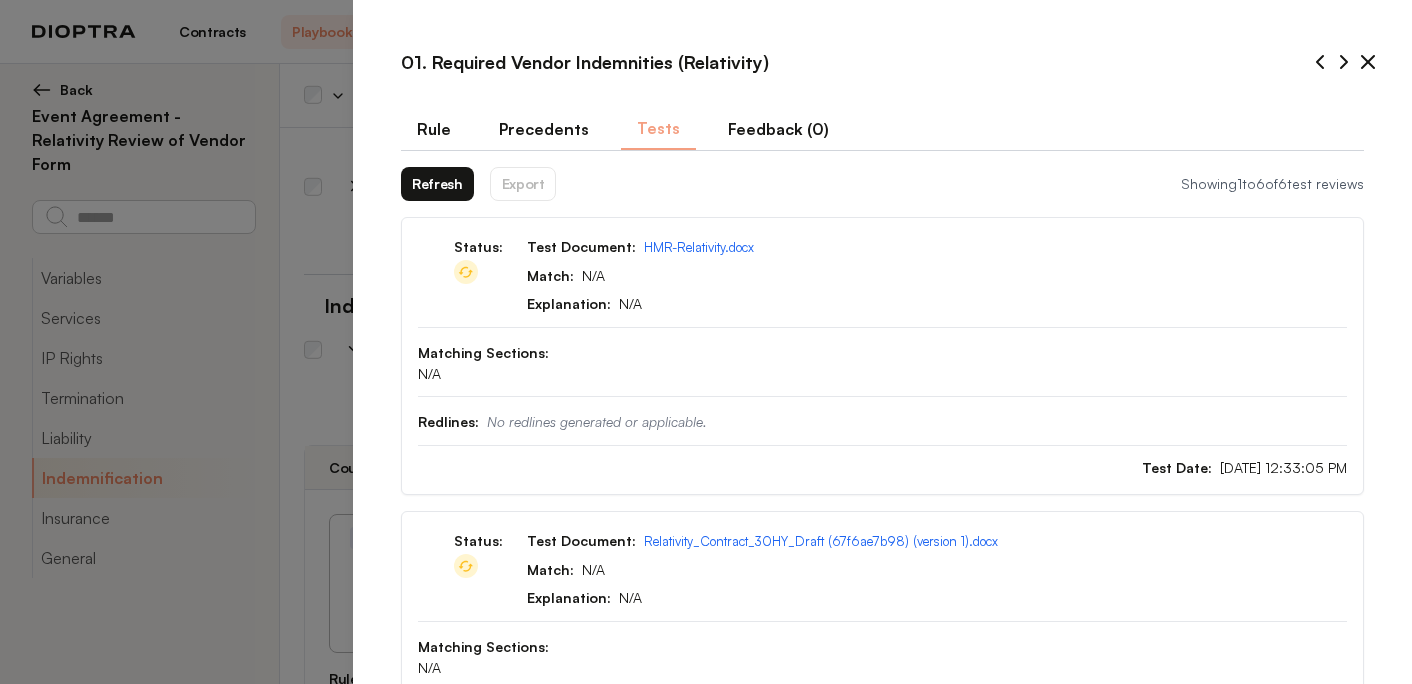 click on "Refresh" at bounding box center (437, 184) 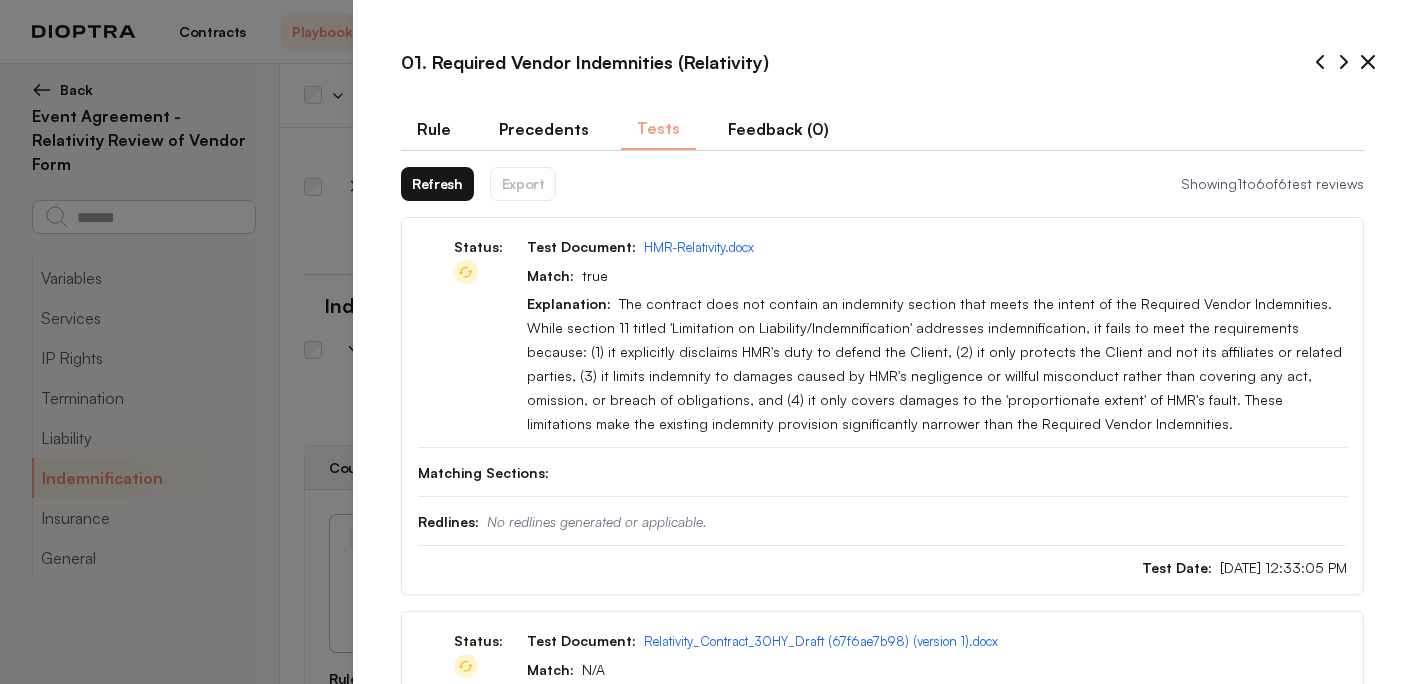 type on "*" 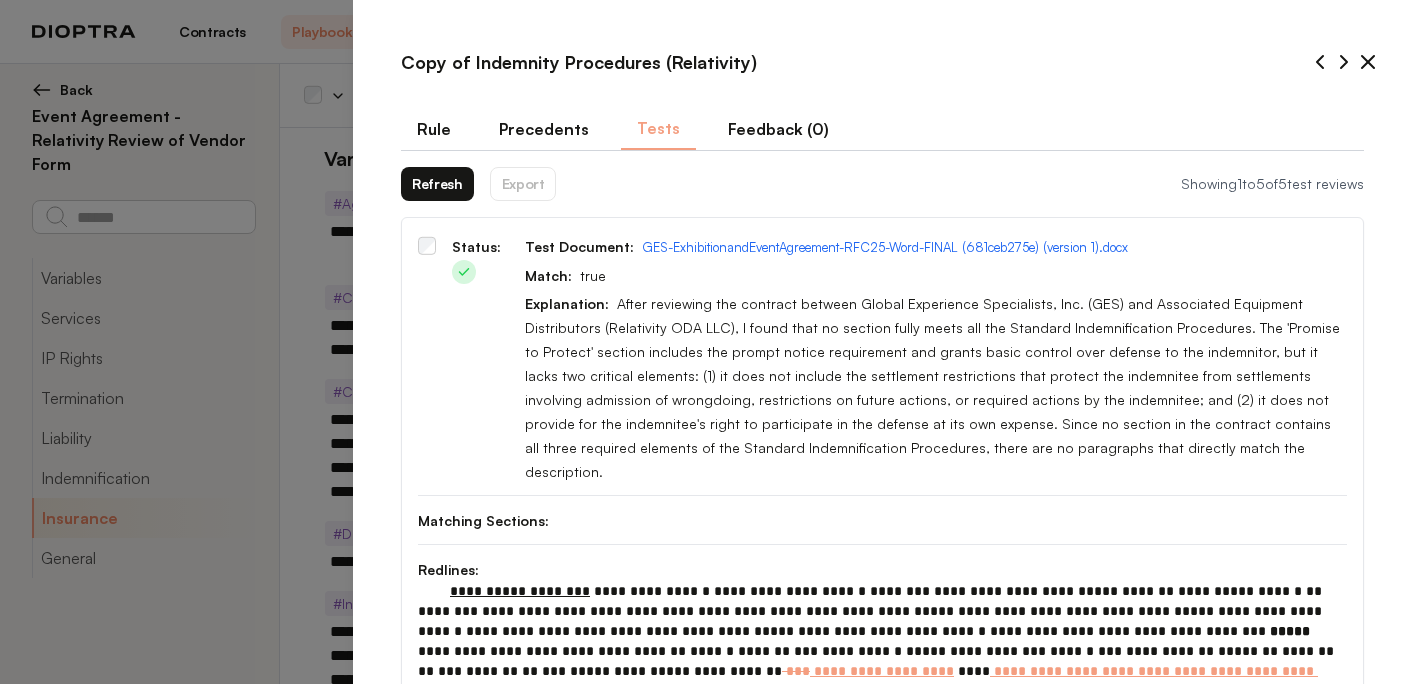 select on "**********" 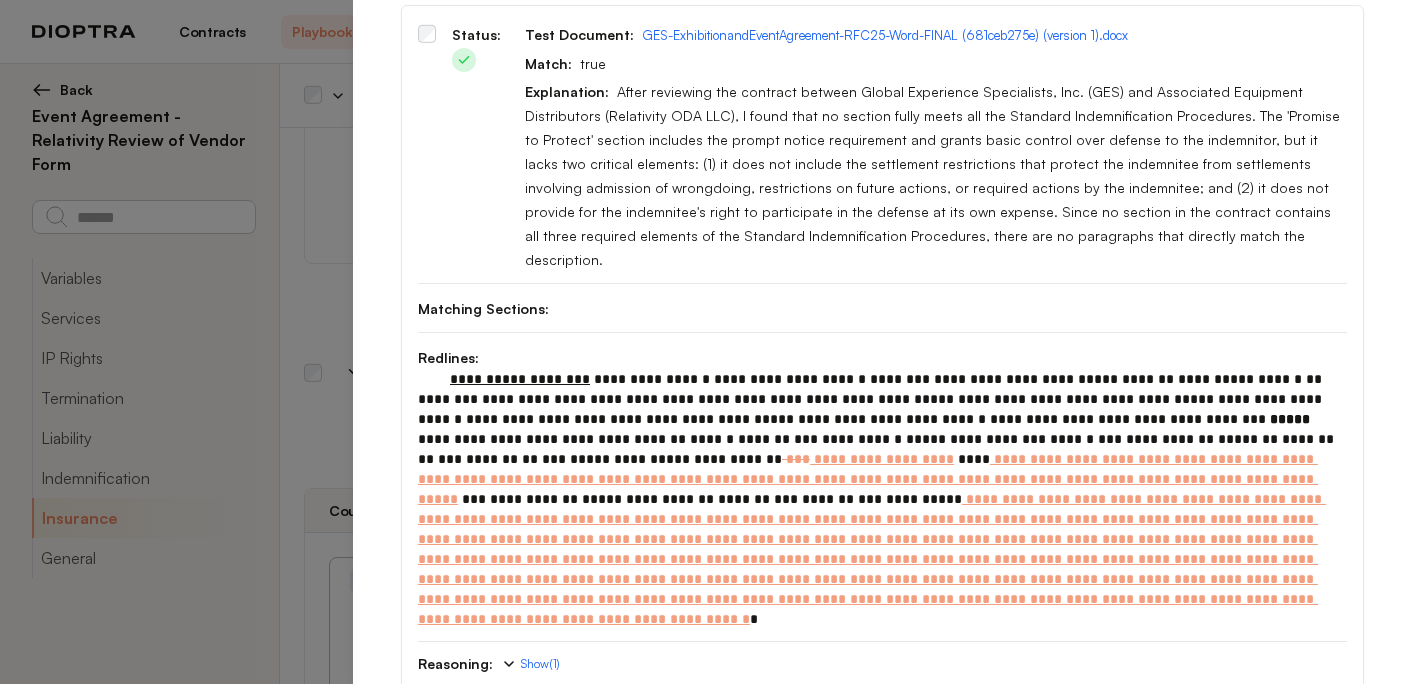 scroll, scrollTop: 0, scrollLeft: 0, axis: both 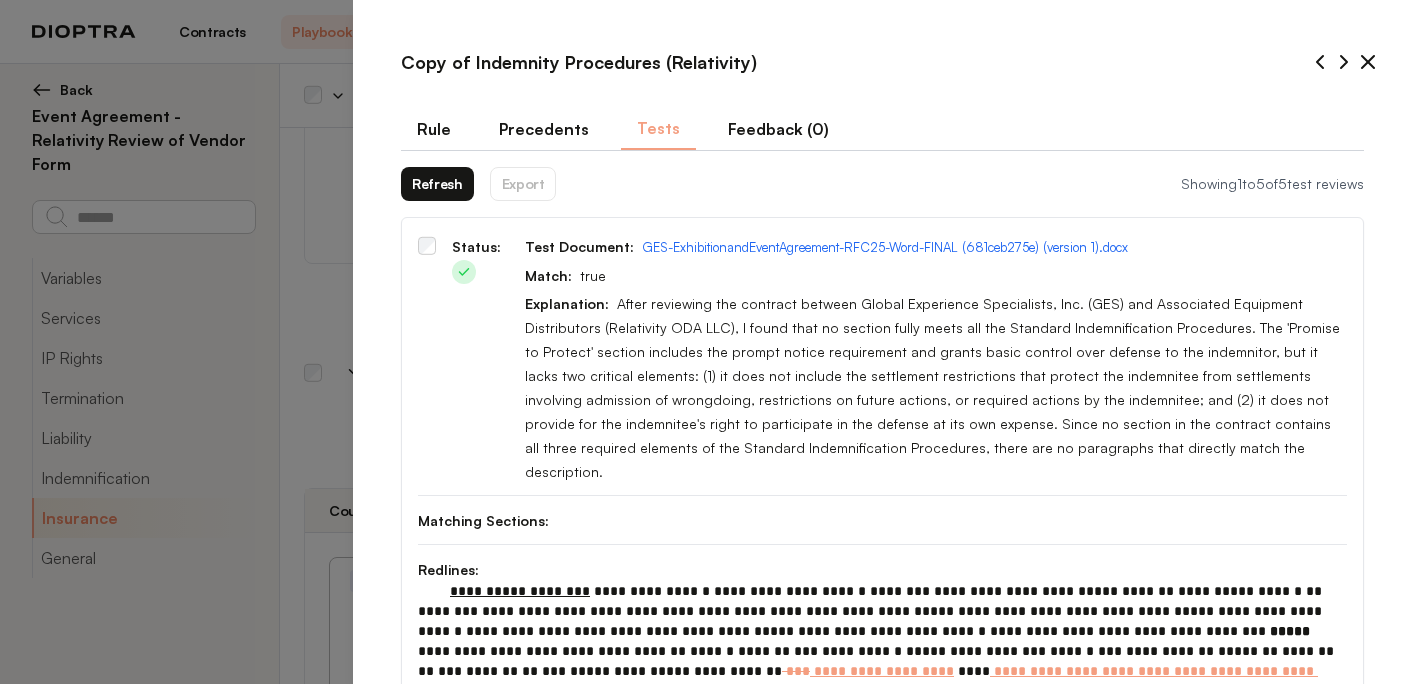 click on "Refresh" at bounding box center (437, 184) 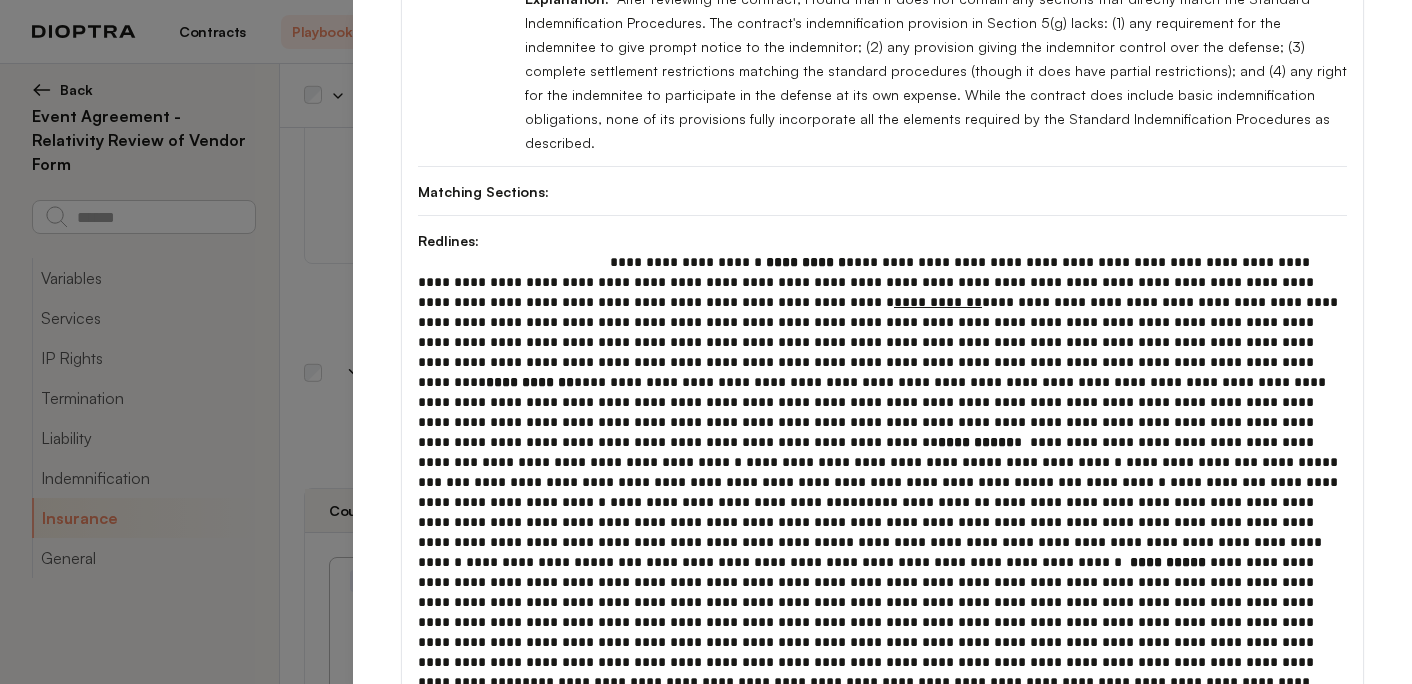 scroll, scrollTop: 1067, scrollLeft: 0, axis: vertical 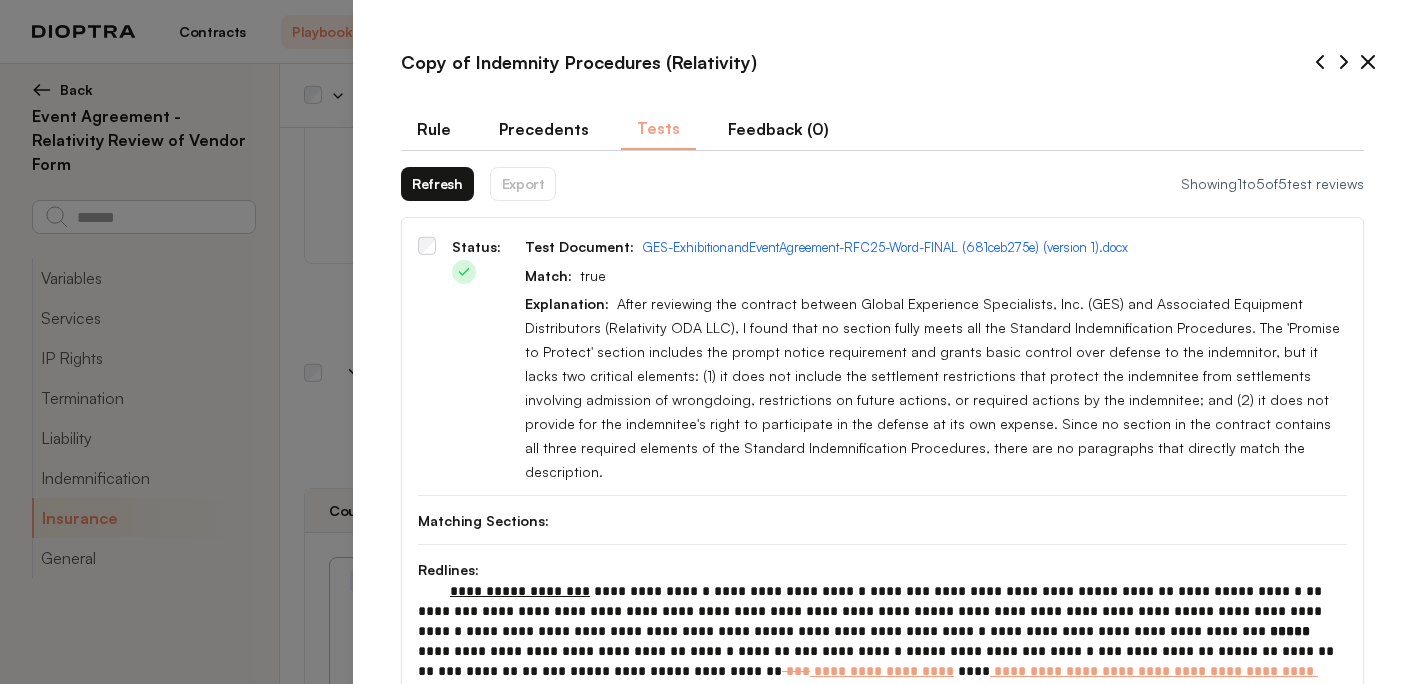 click on "Rule" at bounding box center [434, 129] 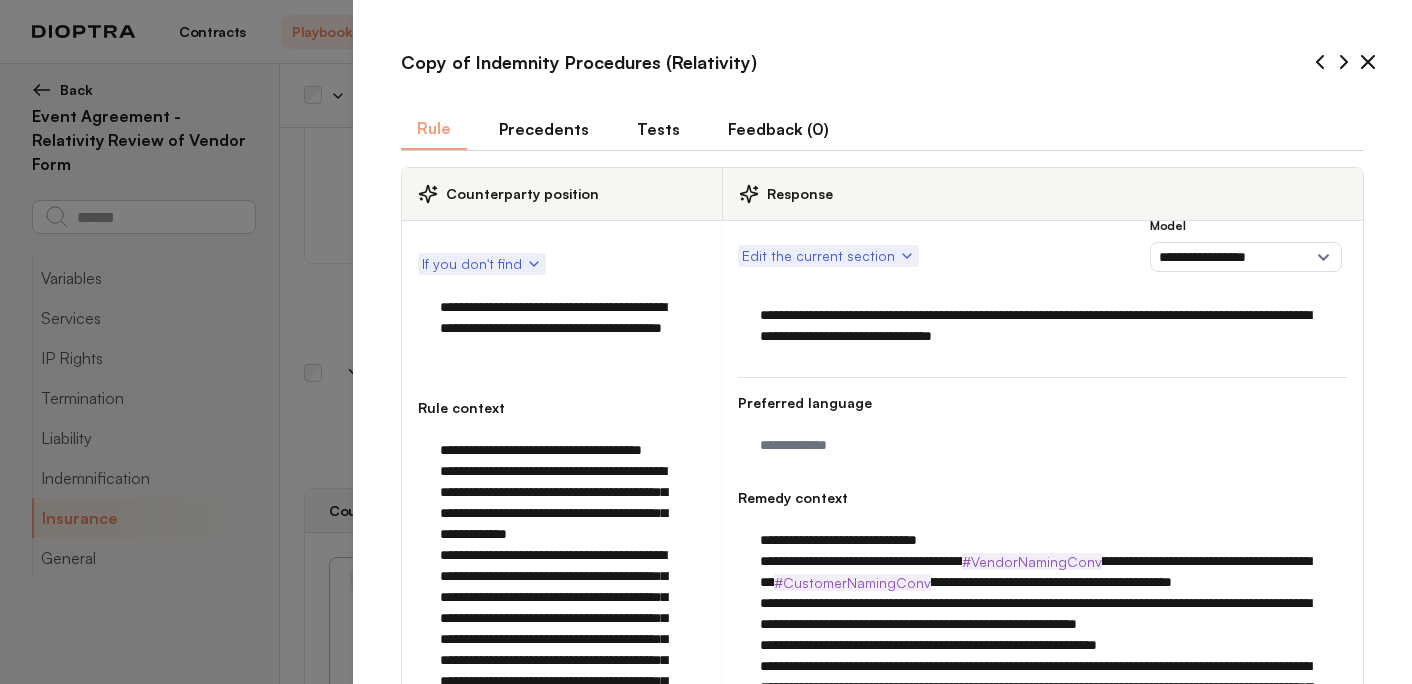 click 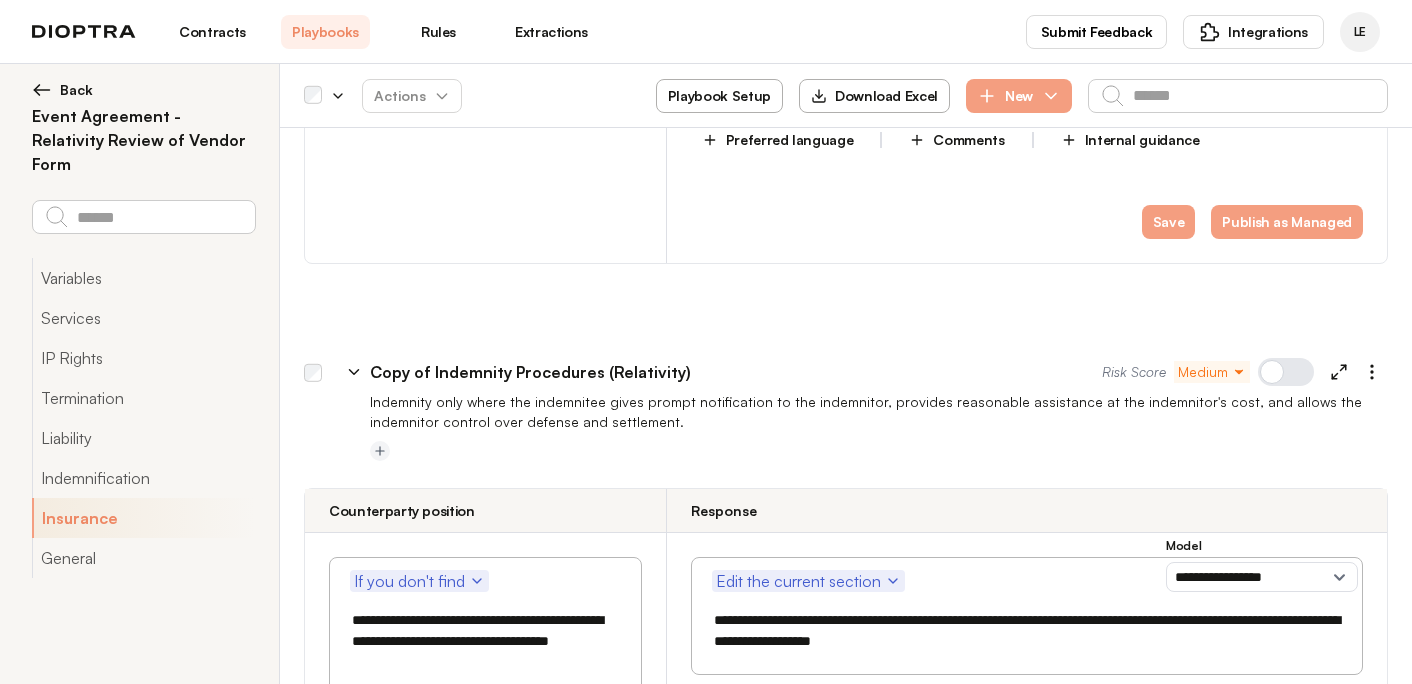 click on "Copy of Indemnity Procedures (Relativity)" at bounding box center (530, 372) 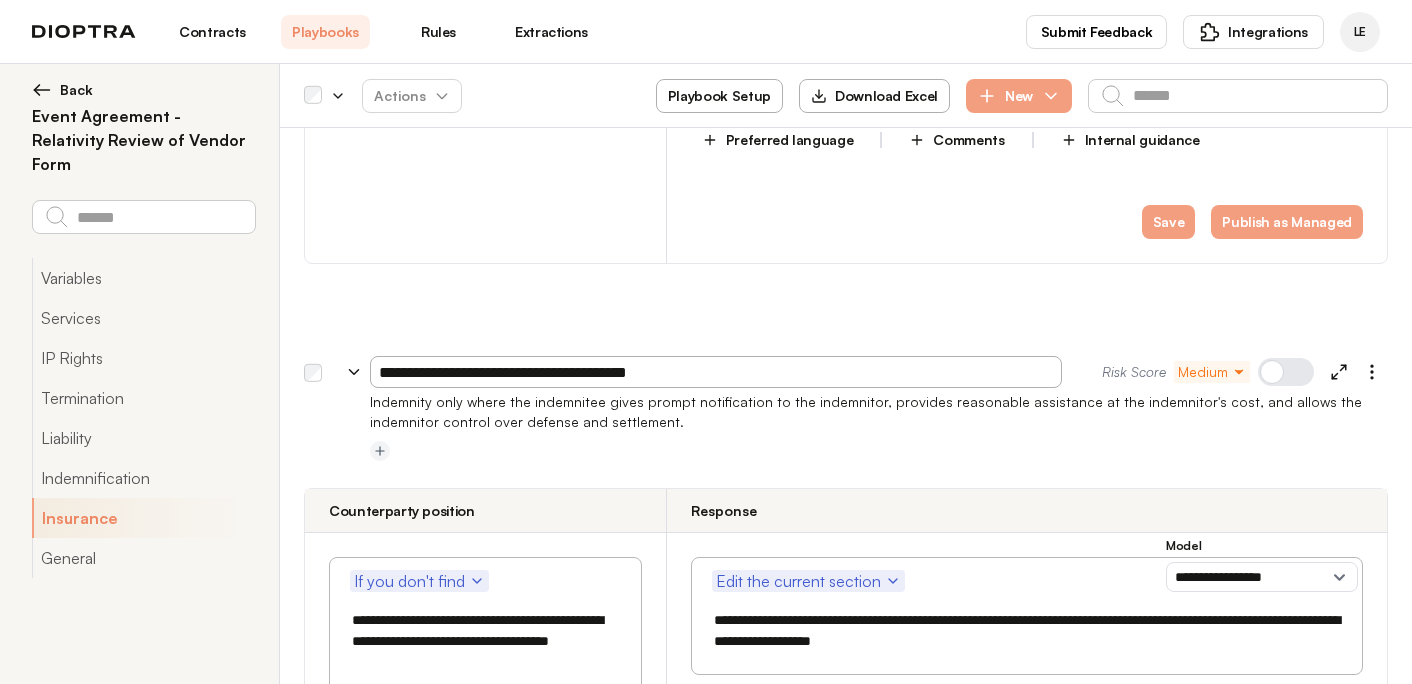 drag, startPoint x: 437, startPoint y: 222, endPoint x: 328, endPoint y: 211, distance: 109.55364 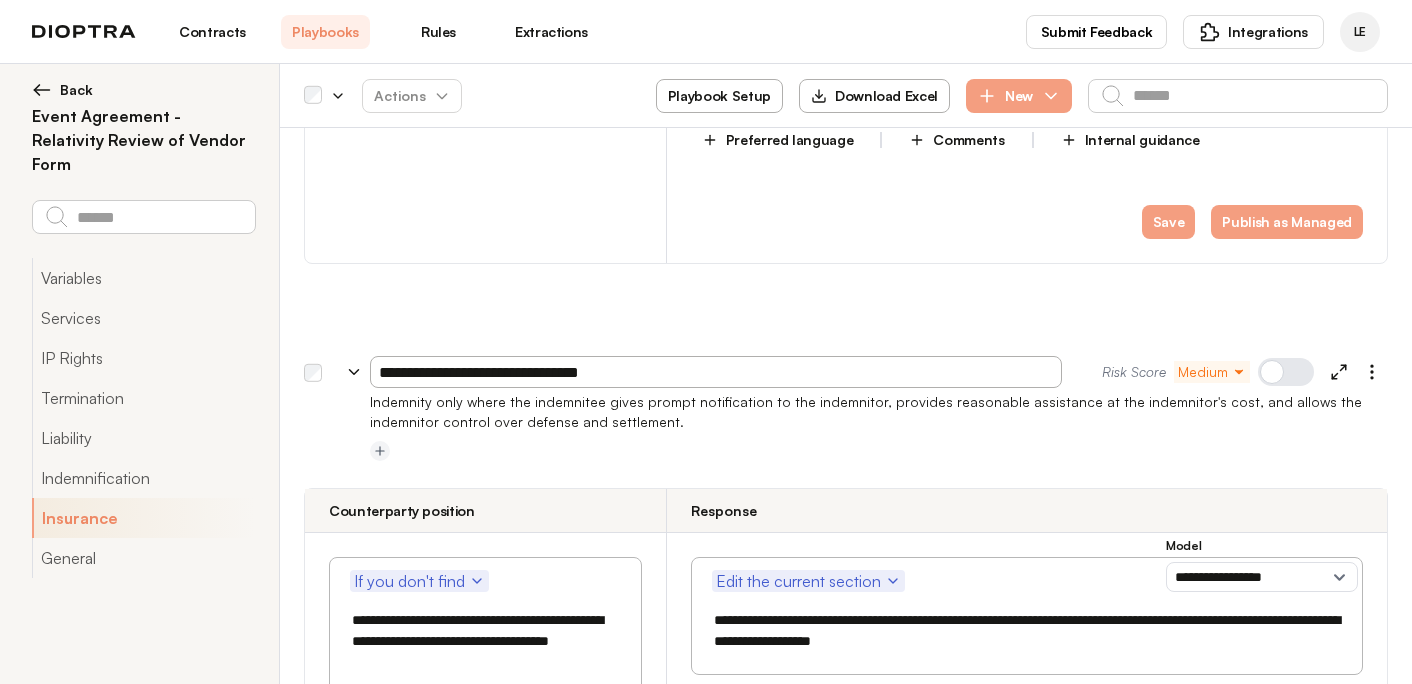 type on "**********" 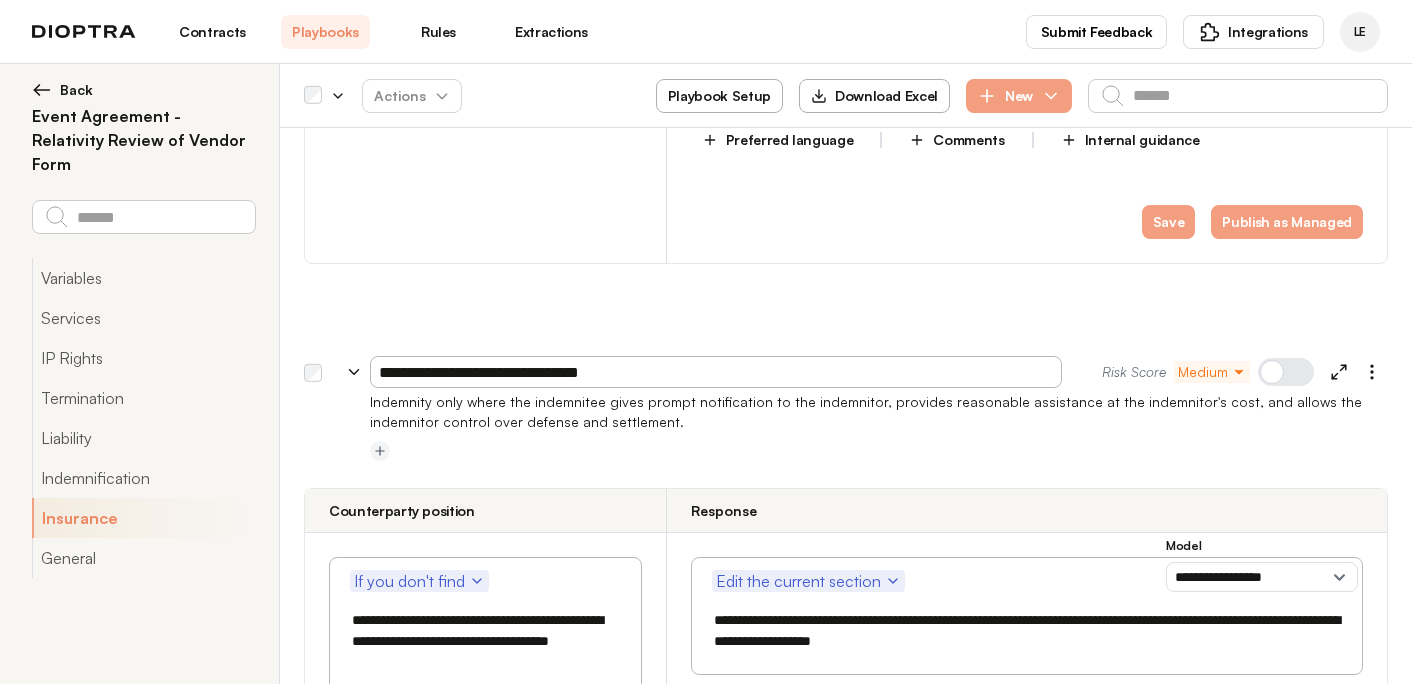 click at bounding box center [879, 452] 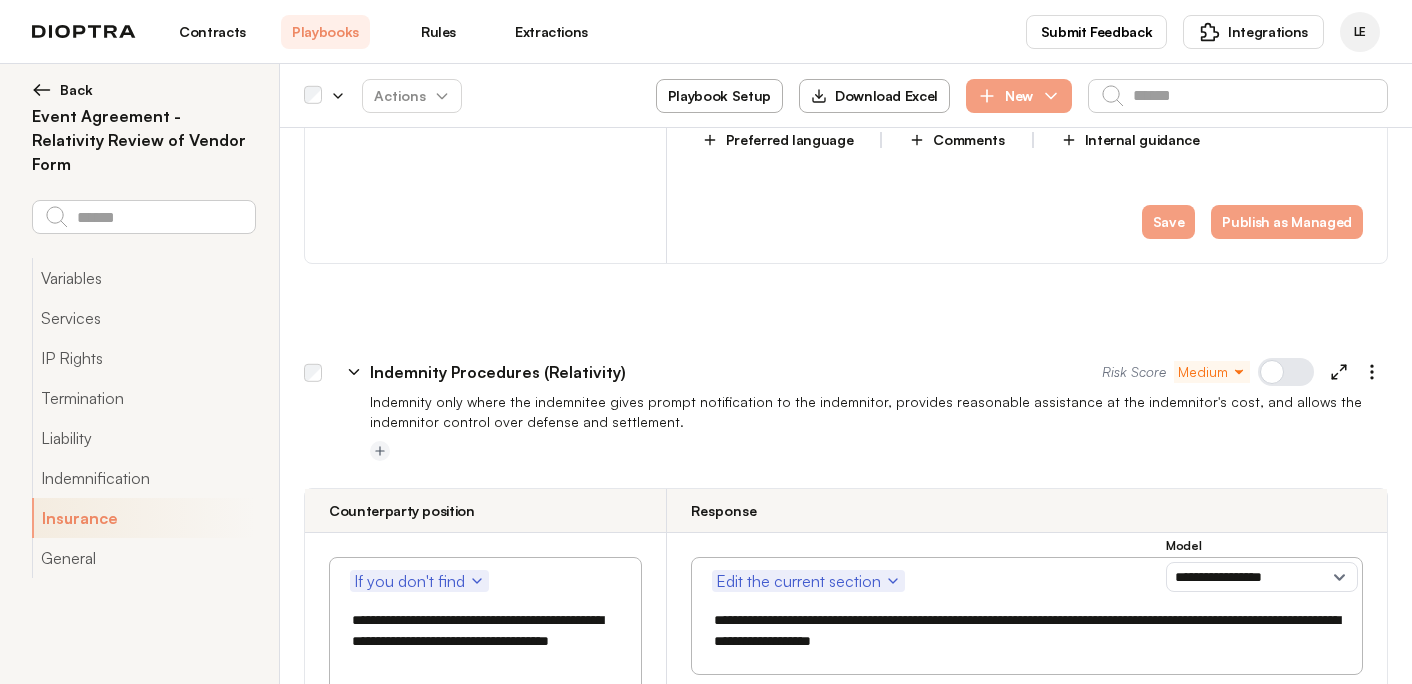 type on "*" 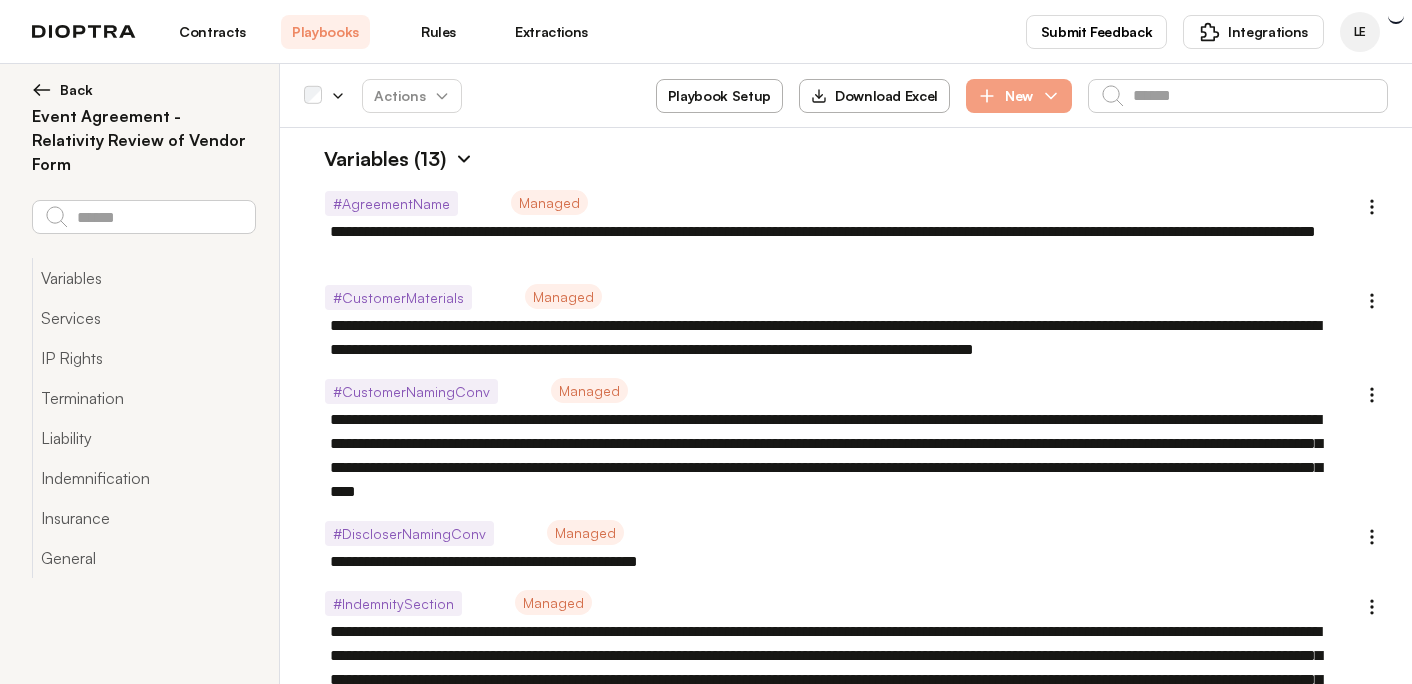 scroll, scrollTop: 0, scrollLeft: 0, axis: both 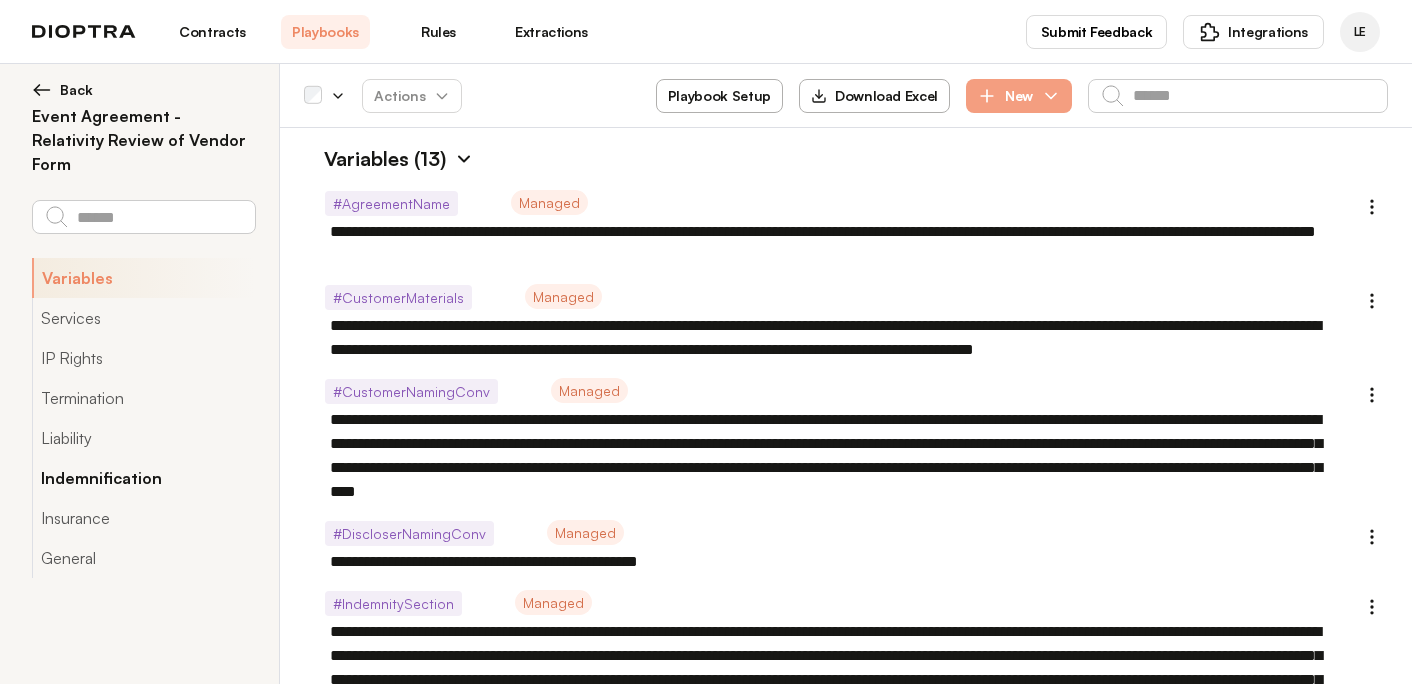 click on "Indemnification" at bounding box center [143, 478] 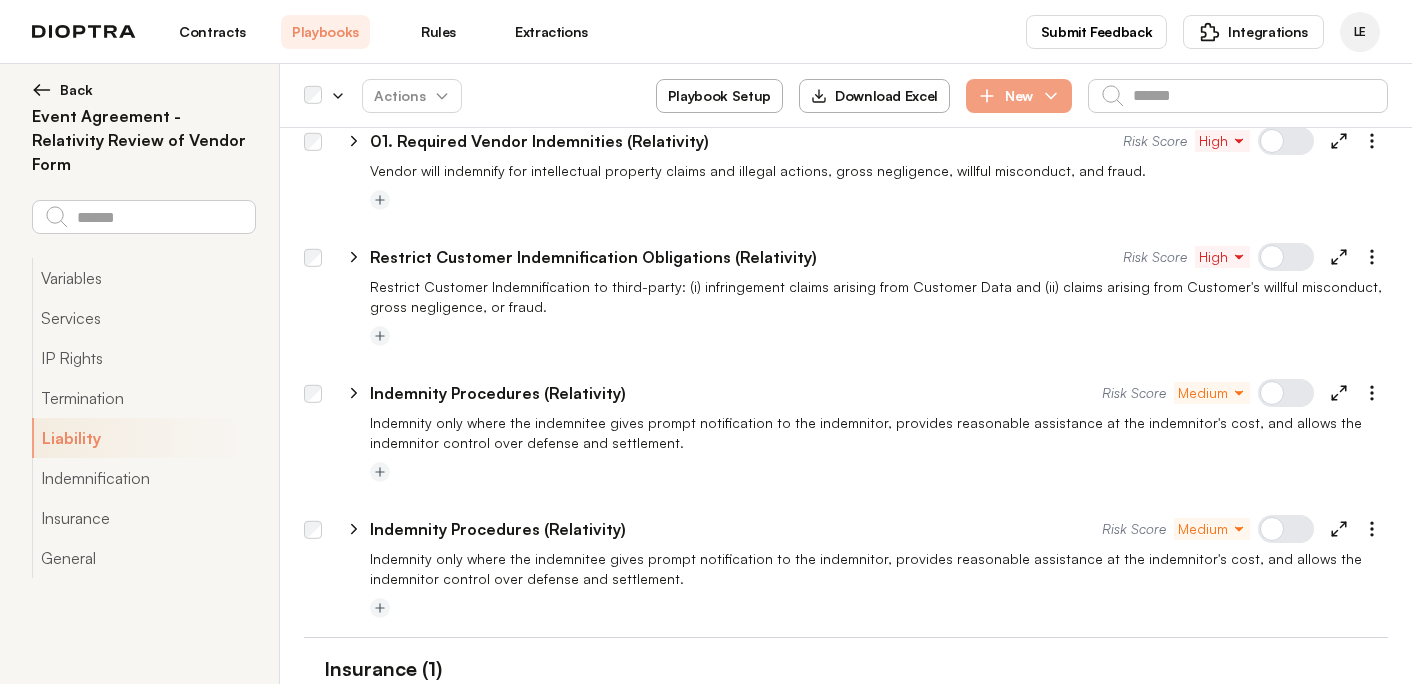 scroll, scrollTop: 2265, scrollLeft: 0, axis: vertical 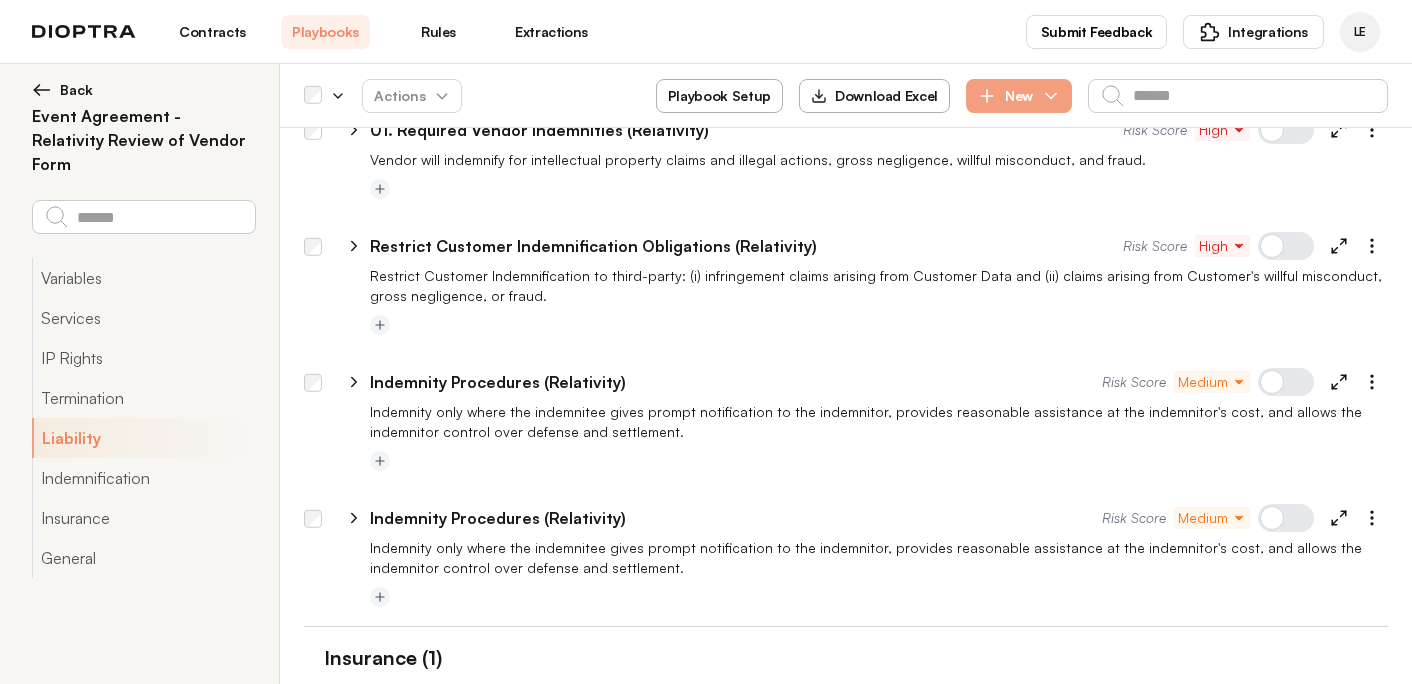 click 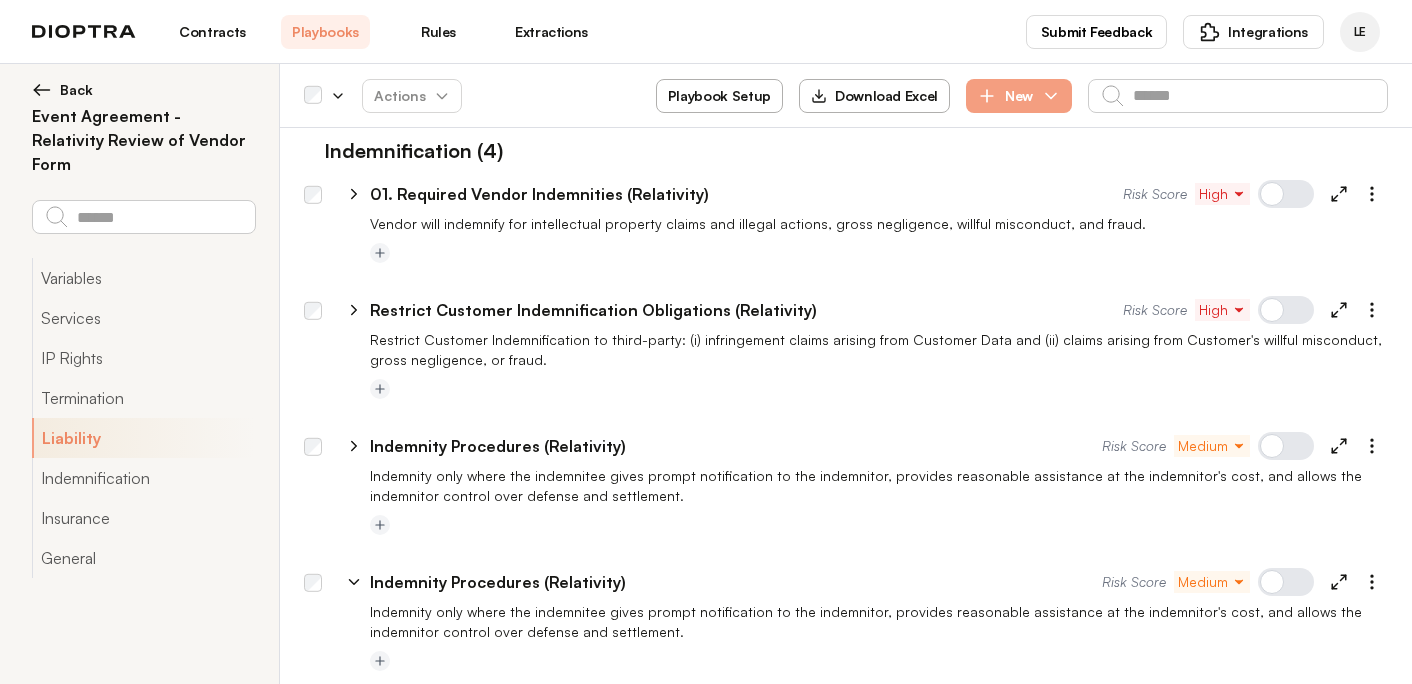 type on "*" 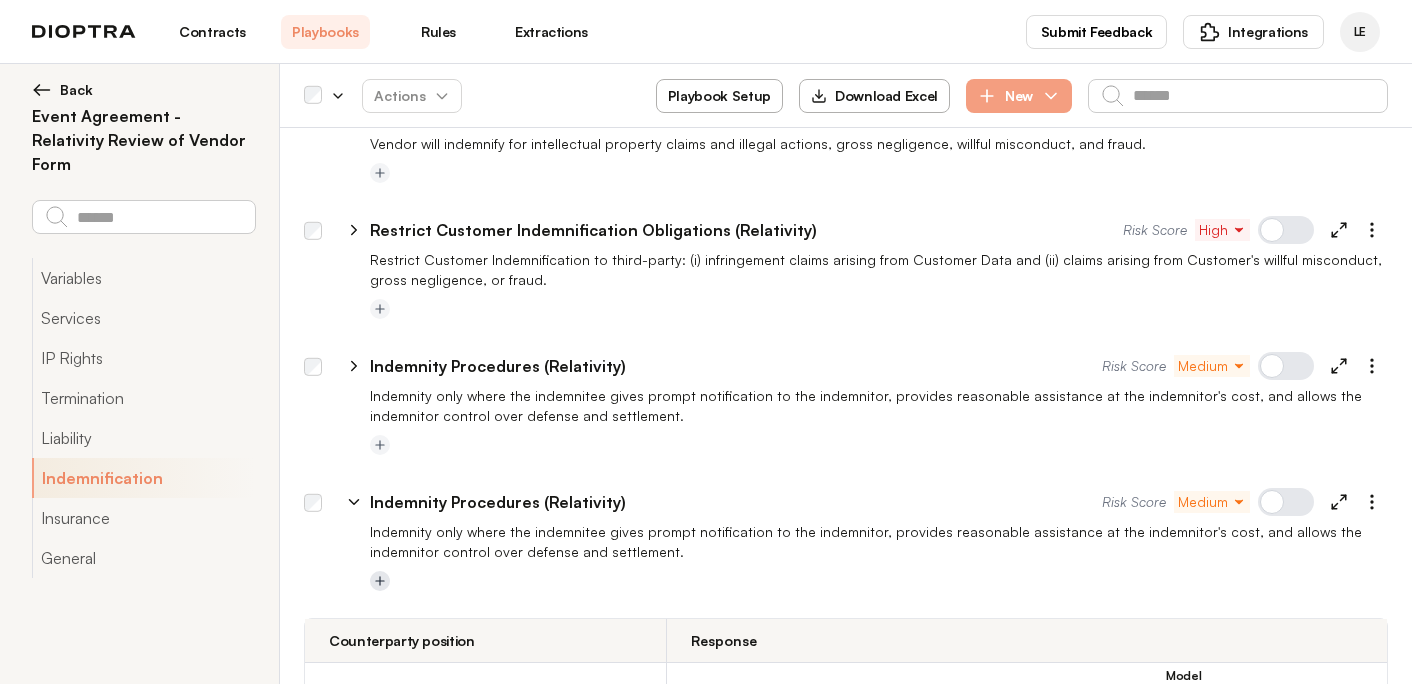 scroll, scrollTop: 2297, scrollLeft: 0, axis: vertical 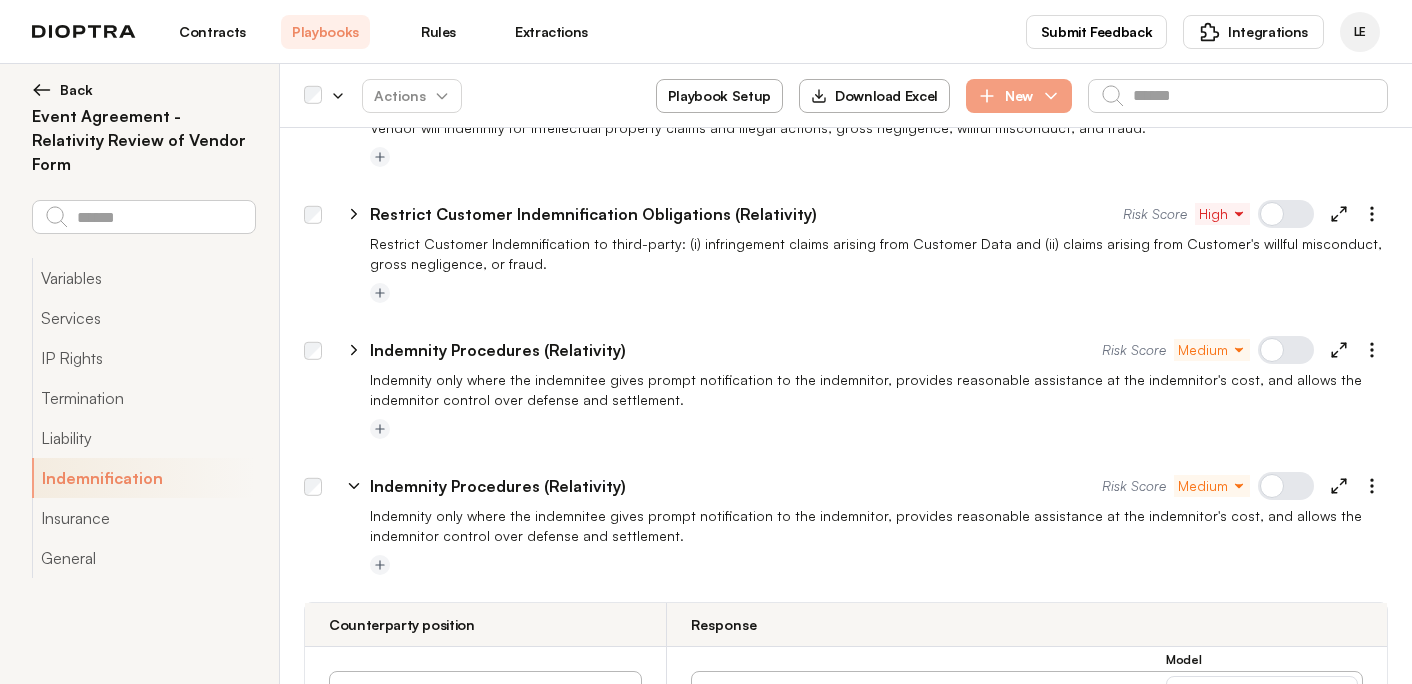 click on "Indemnity Procedures (Relativity)" at bounding box center (498, 486) 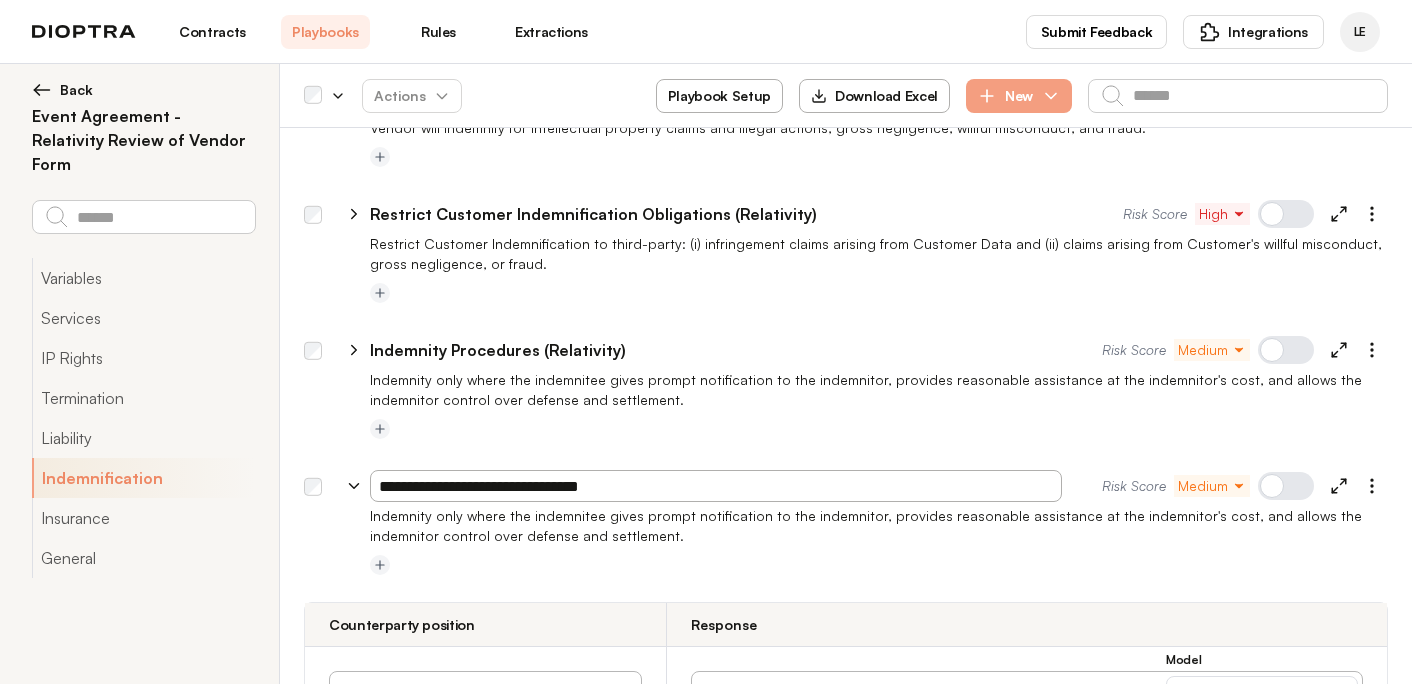 click on "**********" at bounding box center (716, 486) 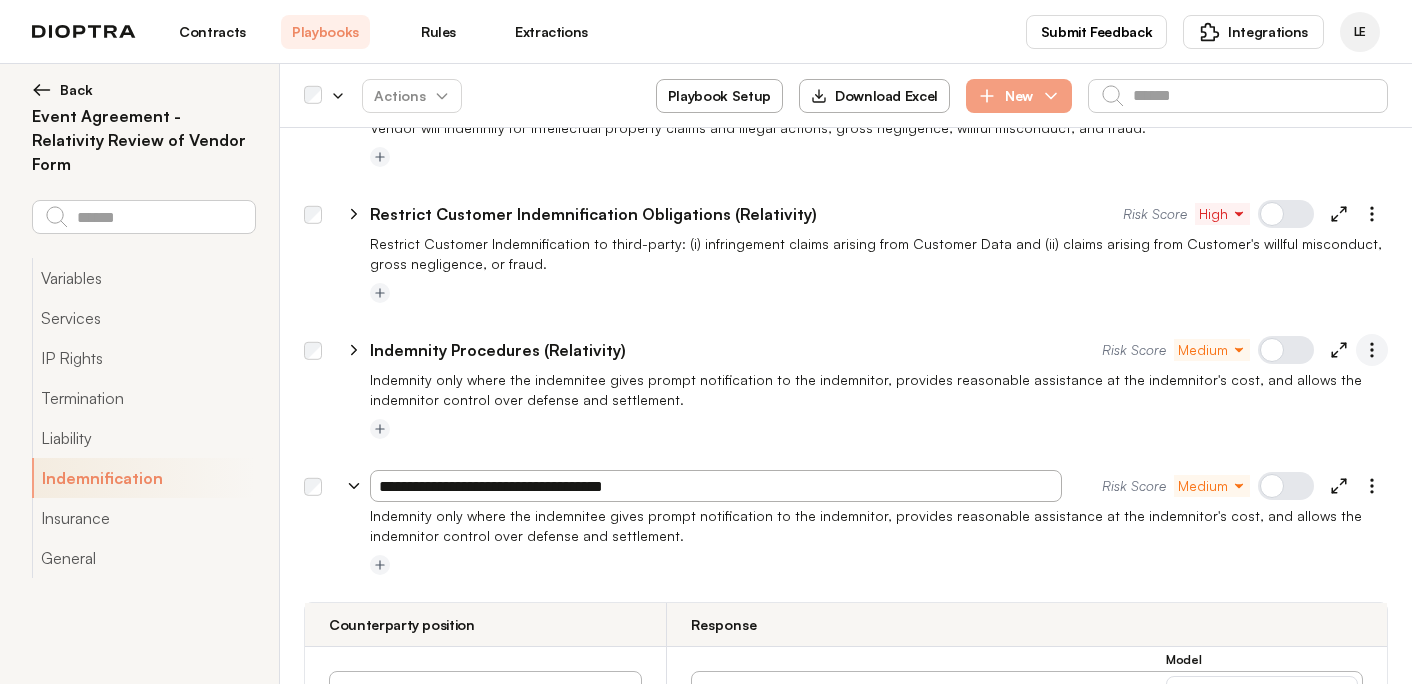 type on "**********" 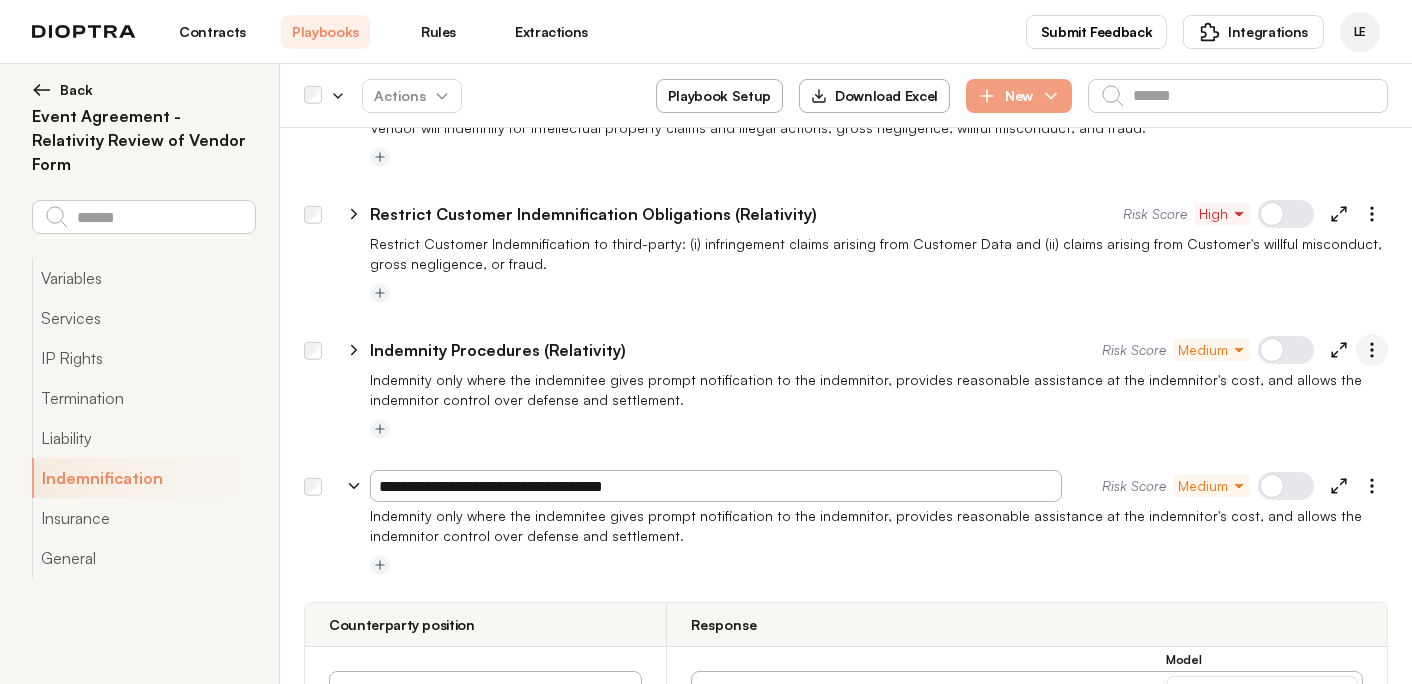 click at bounding box center [1372, 350] 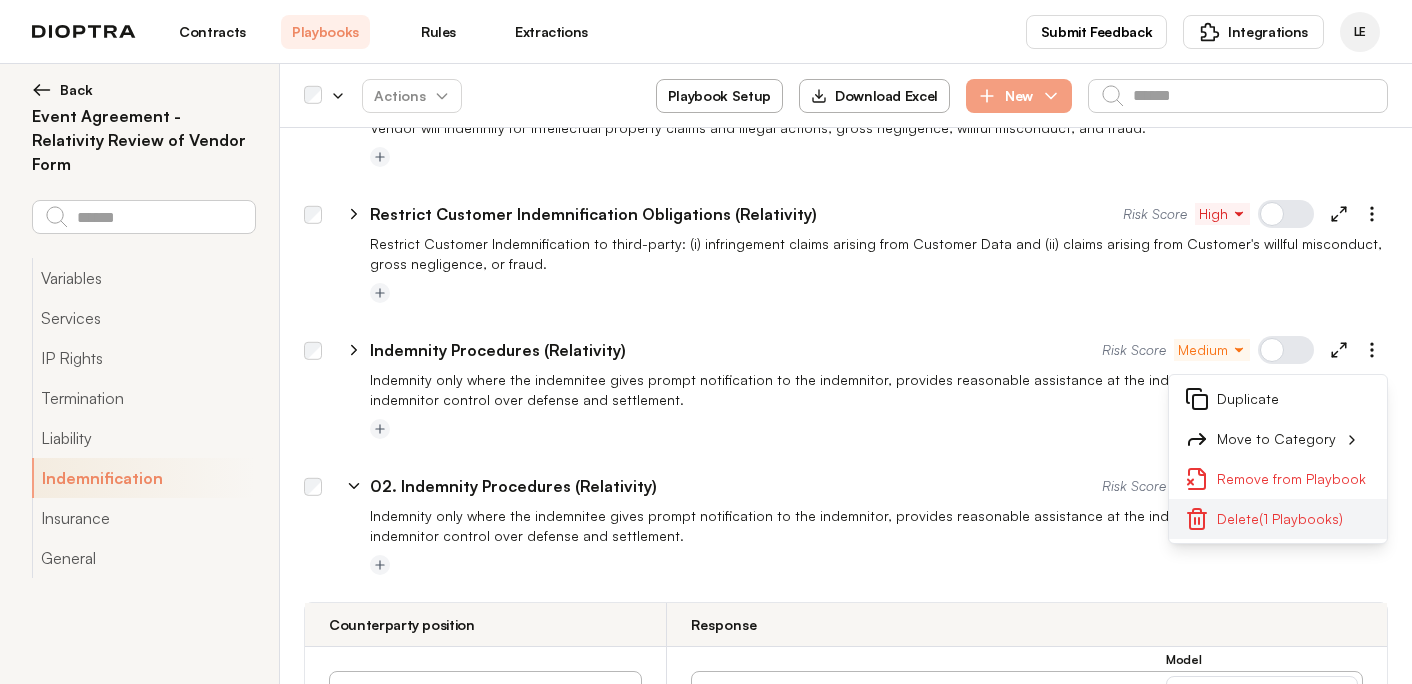 click on "Delete  (1 Playbooks)" at bounding box center [1278, 519] 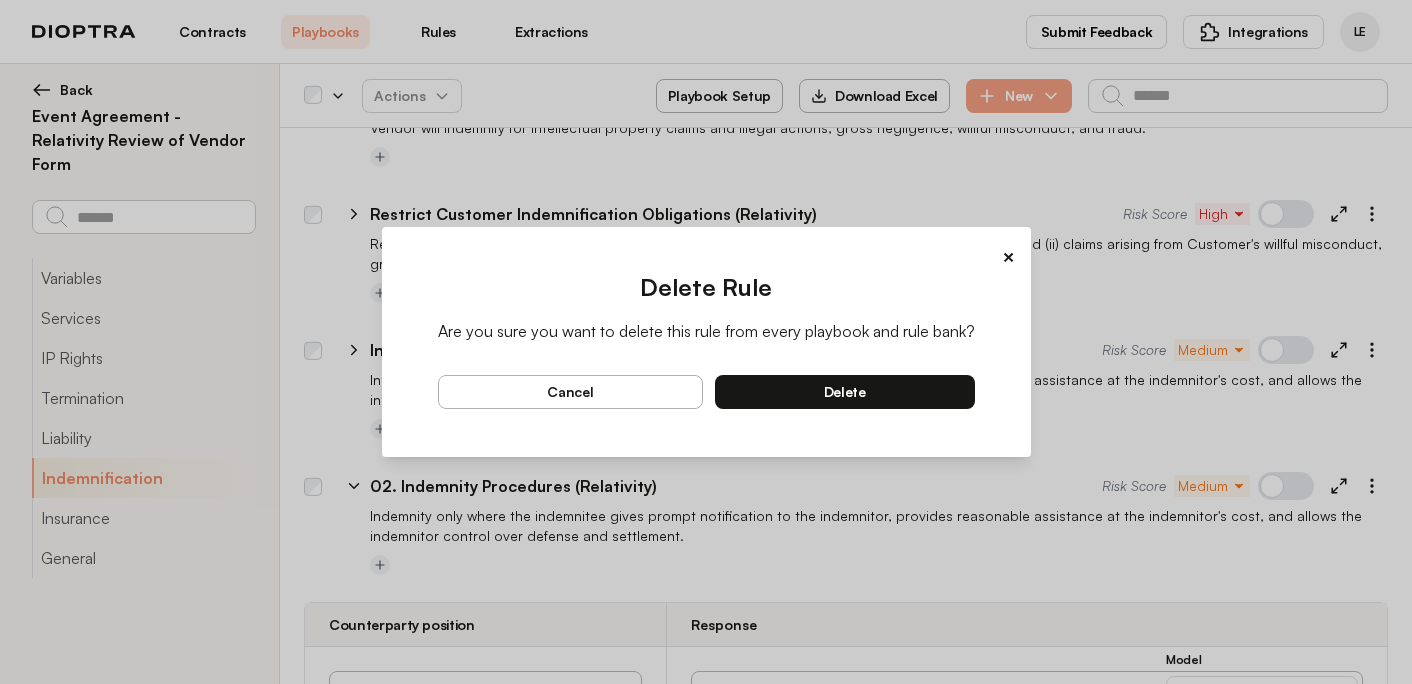 click on "cancel" at bounding box center (571, 392) 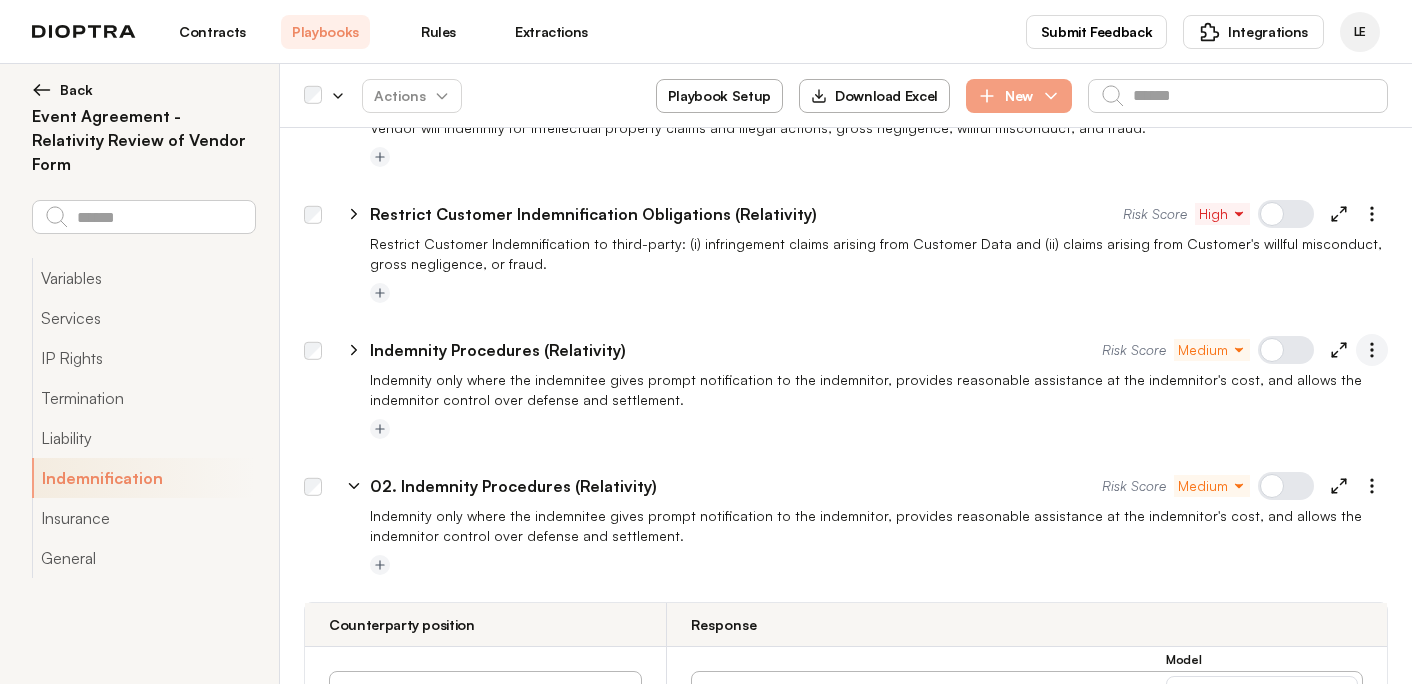click 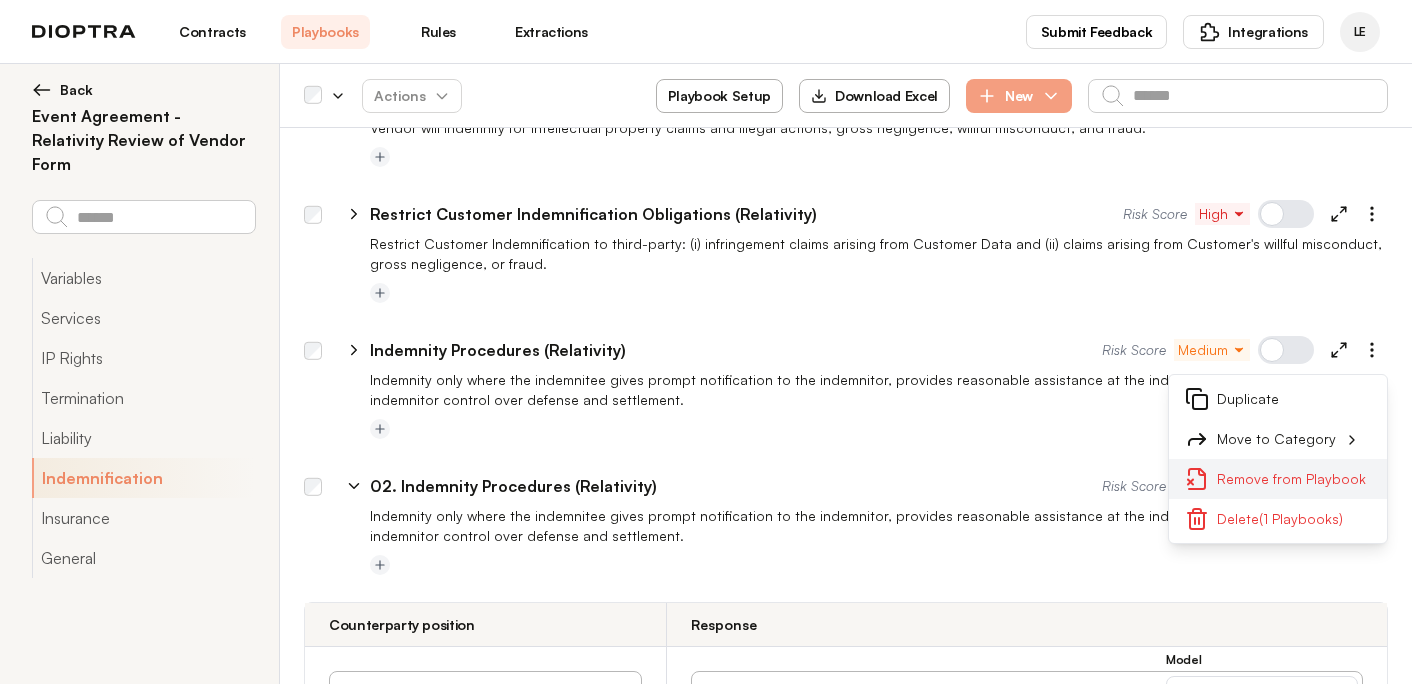 click on "Remove from Playbook" at bounding box center [1278, 479] 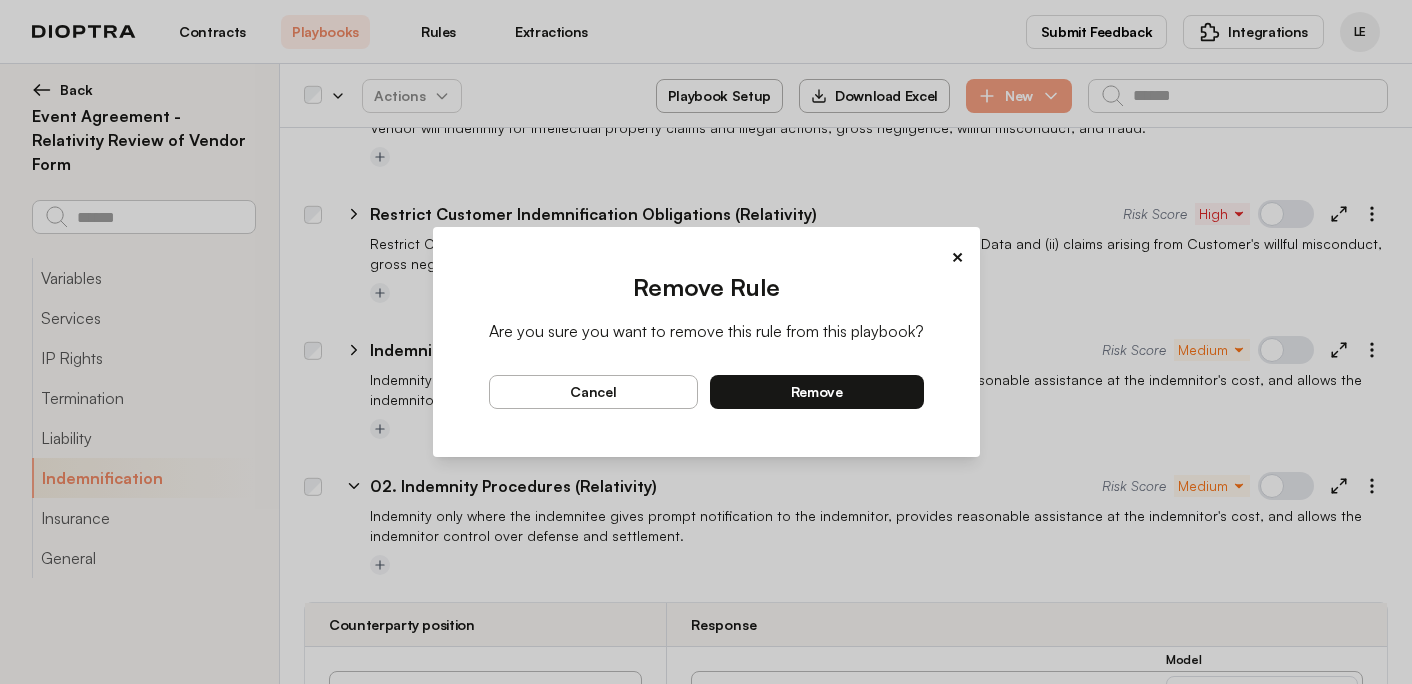 click on "remove" at bounding box center (817, 392) 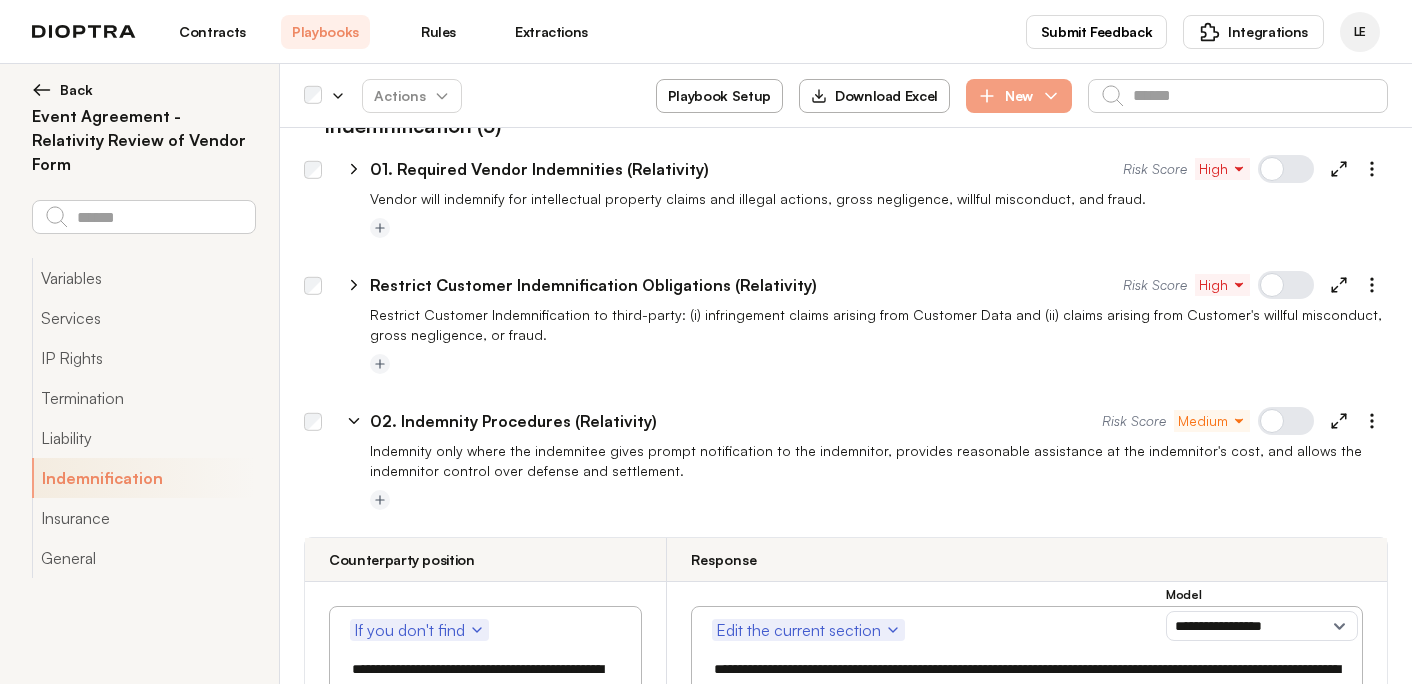 scroll, scrollTop: 2205, scrollLeft: 0, axis: vertical 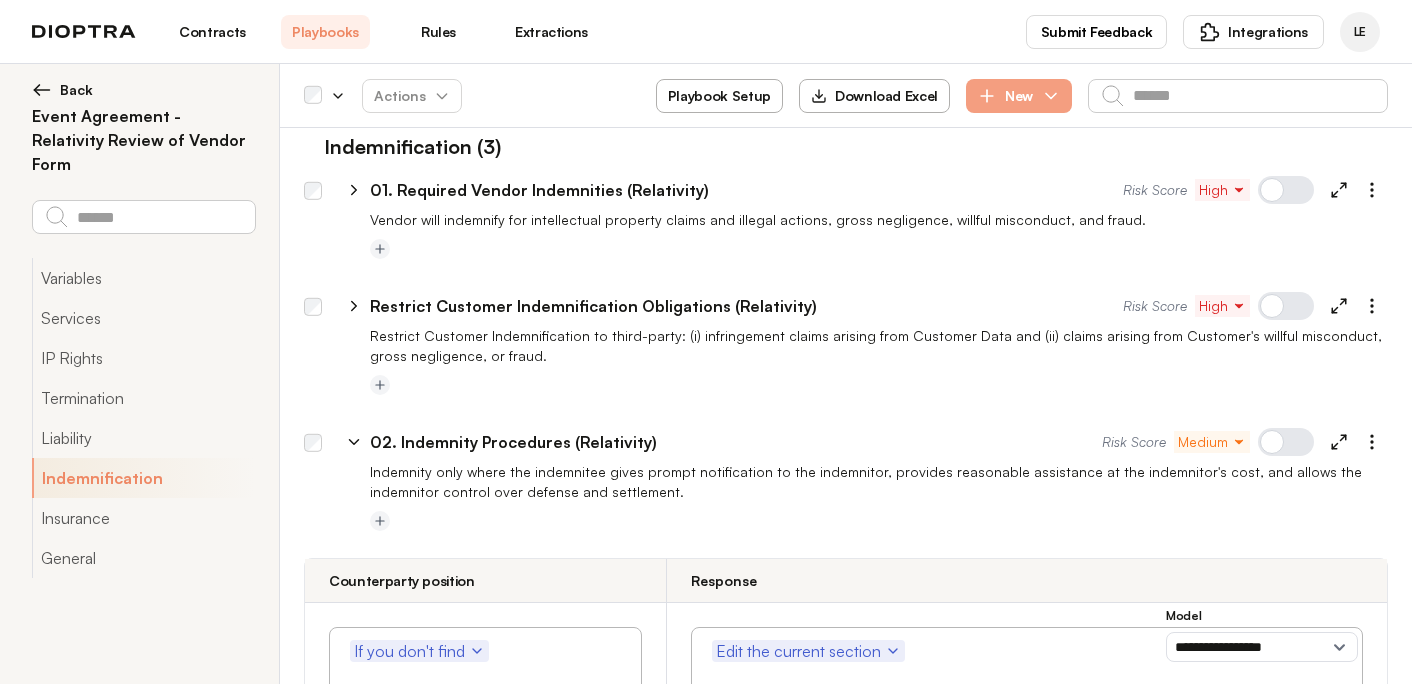 click 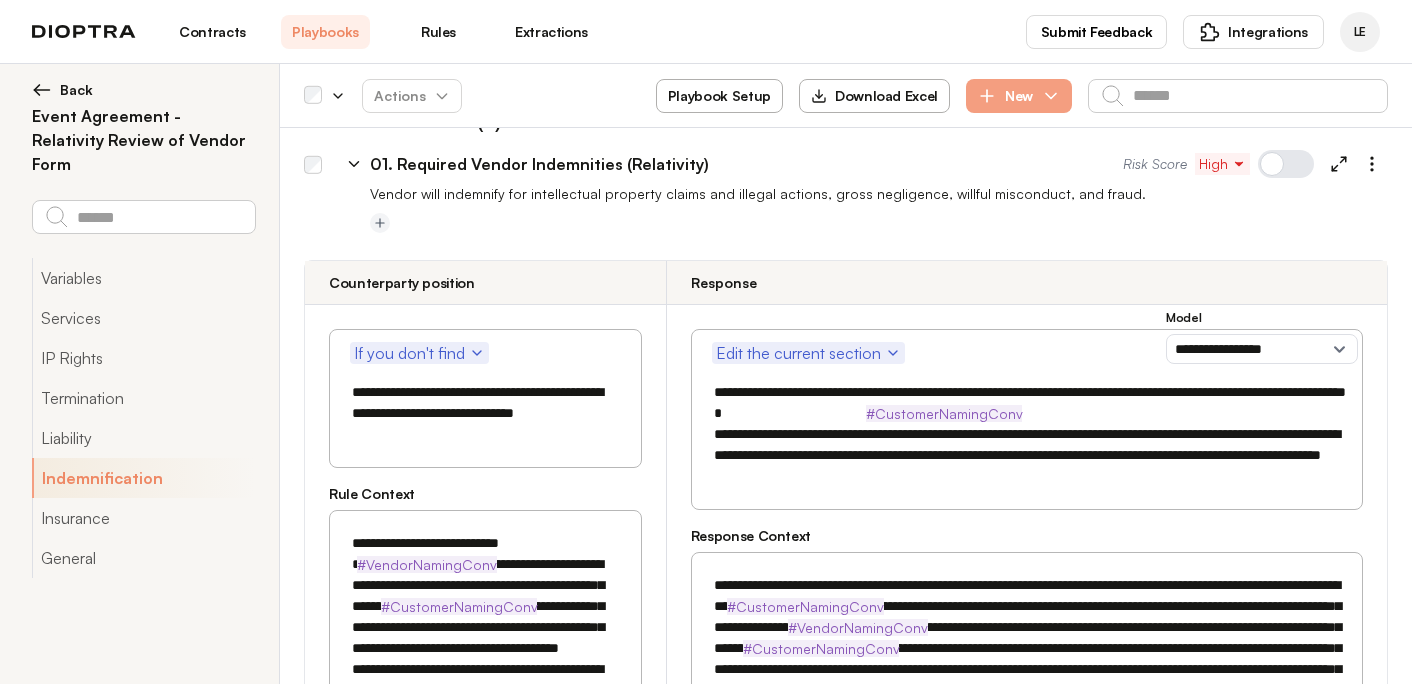 scroll, scrollTop: 2232, scrollLeft: 0, axis: vertical 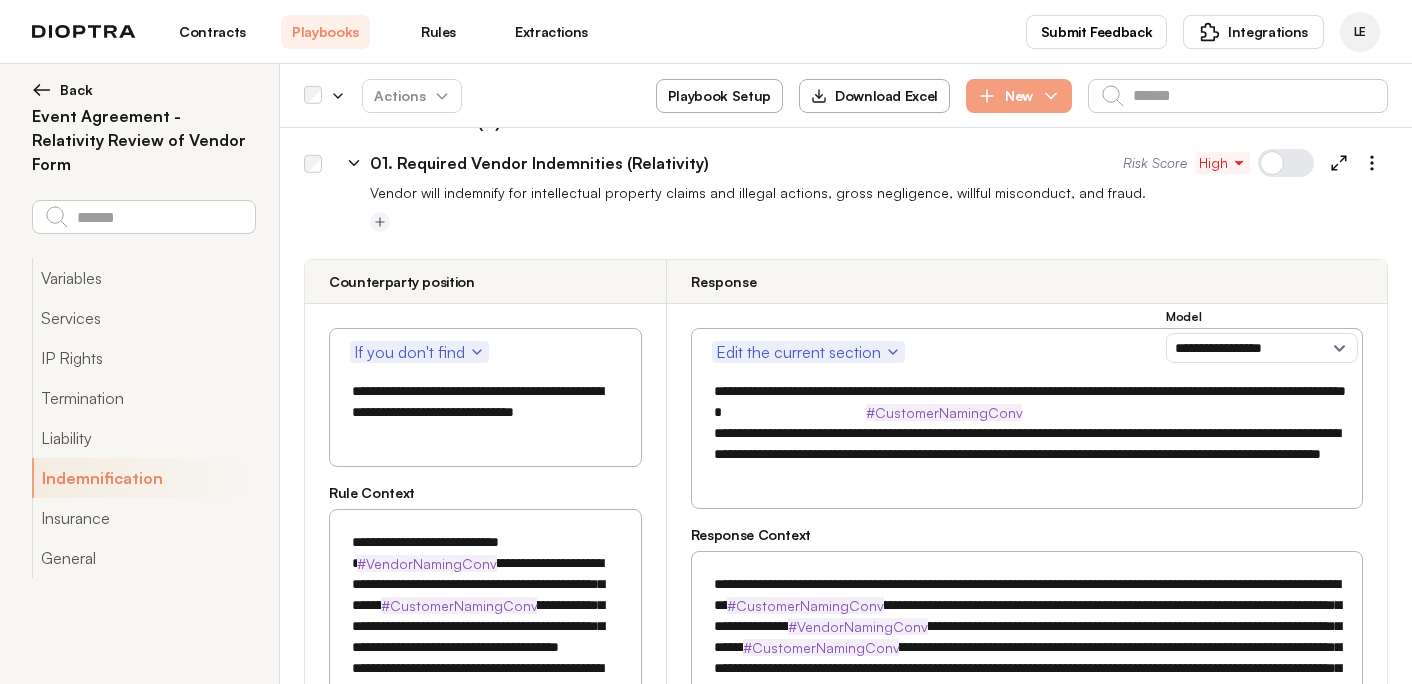 click 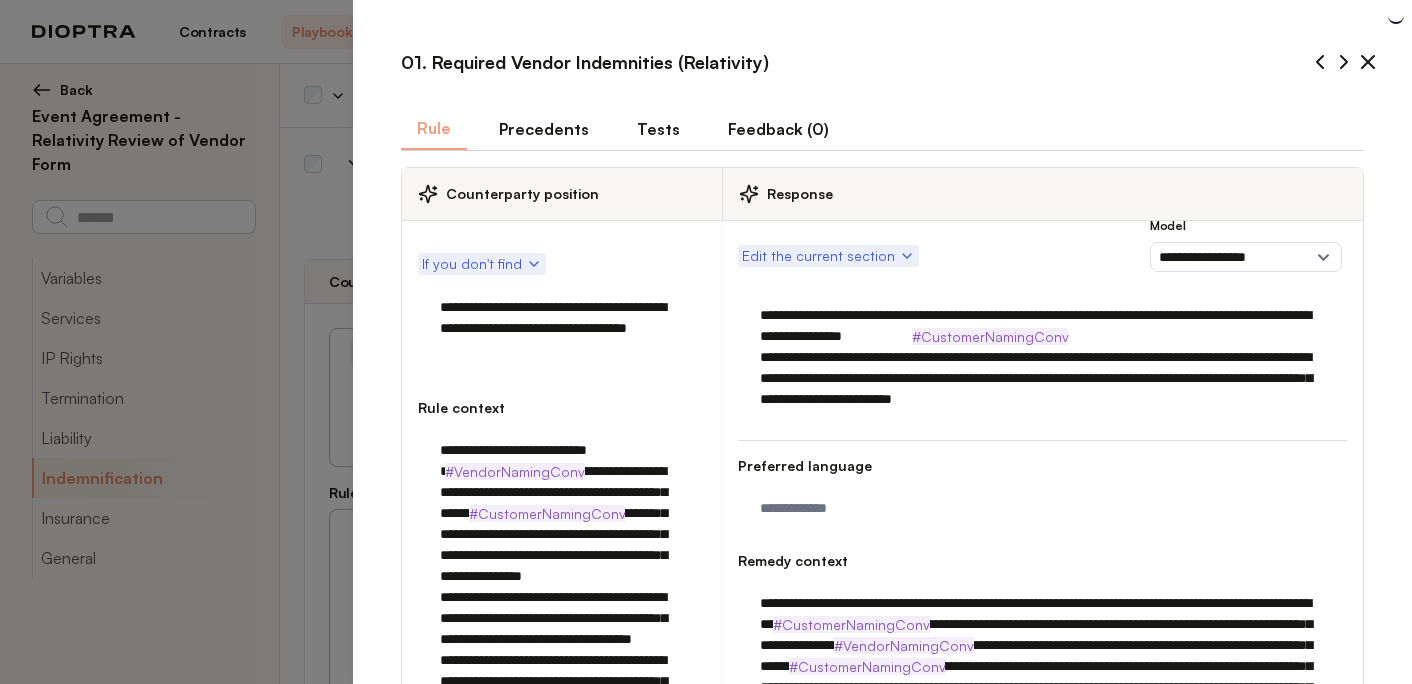 click on "Tests" at bounding box center [658, 129] 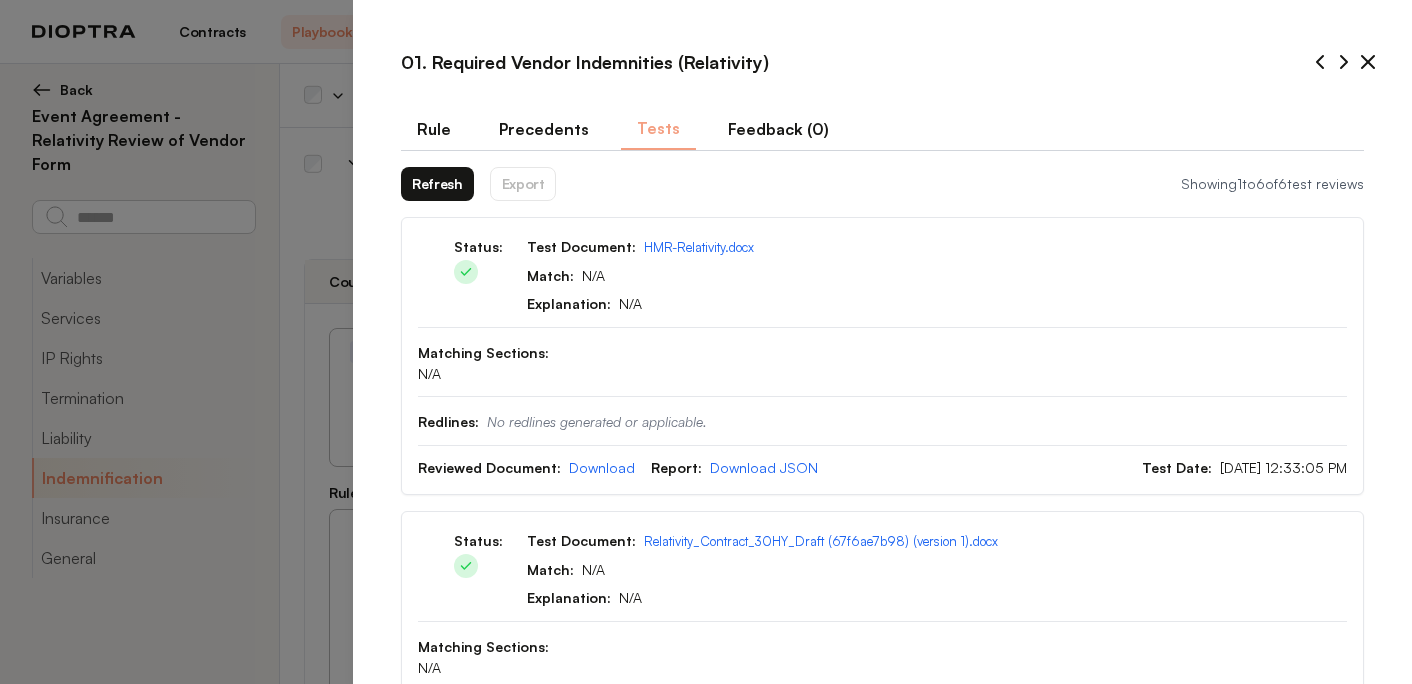 click on "**********" at bounding box center (882, 1028) 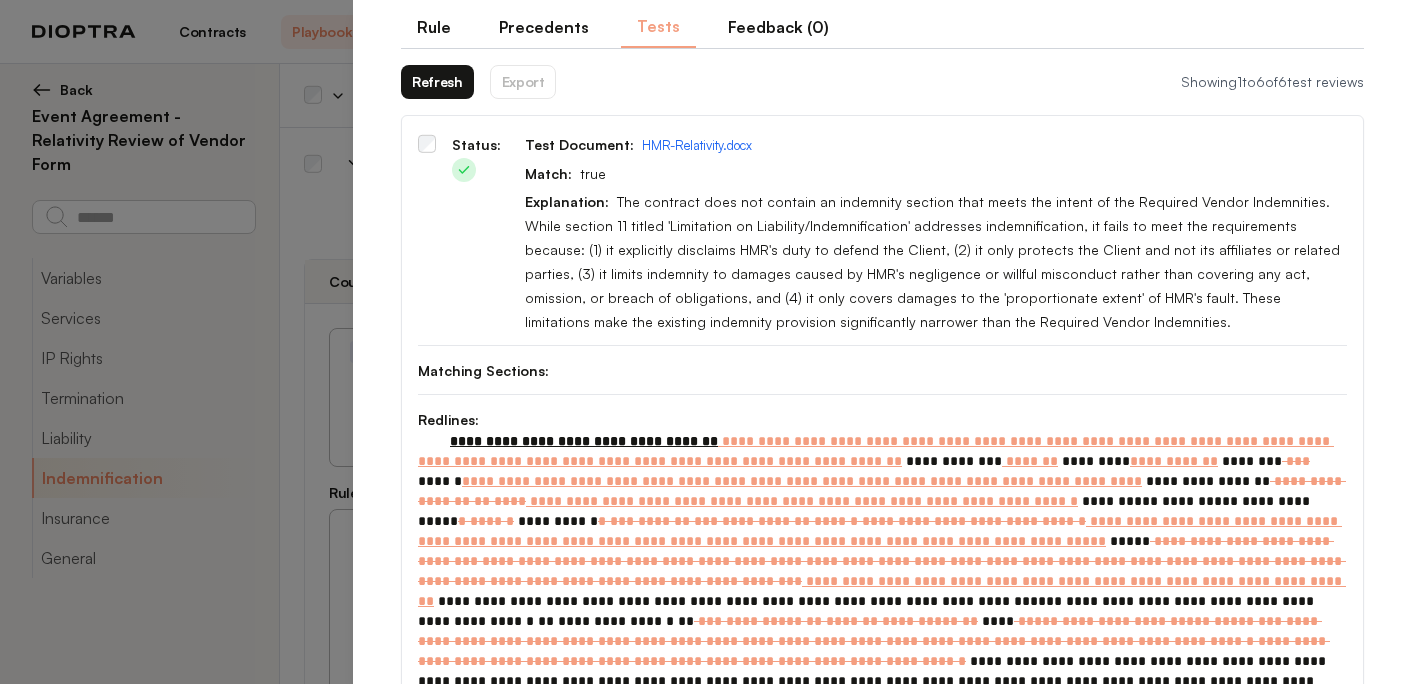 scroll, scrollTop: 0, scrollLeft: 0, axis: both 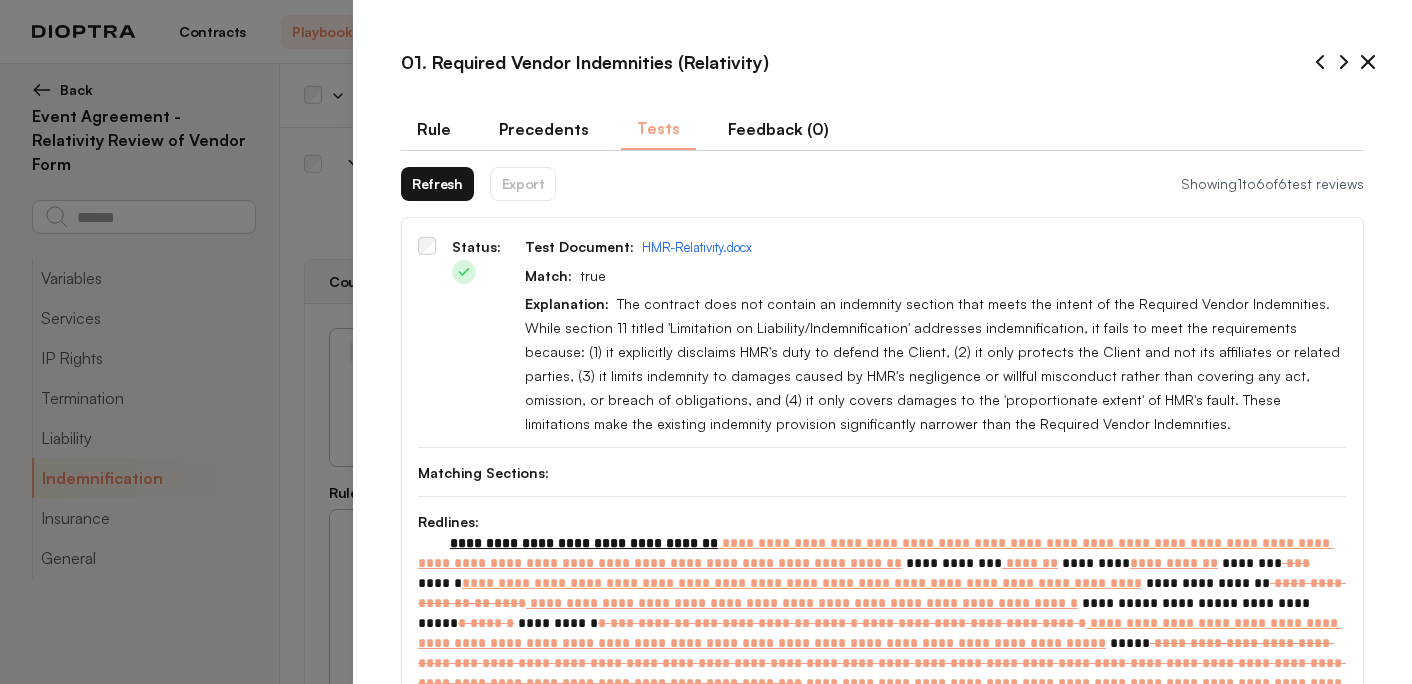 click on "Rule" at bounding box center (434, 129) 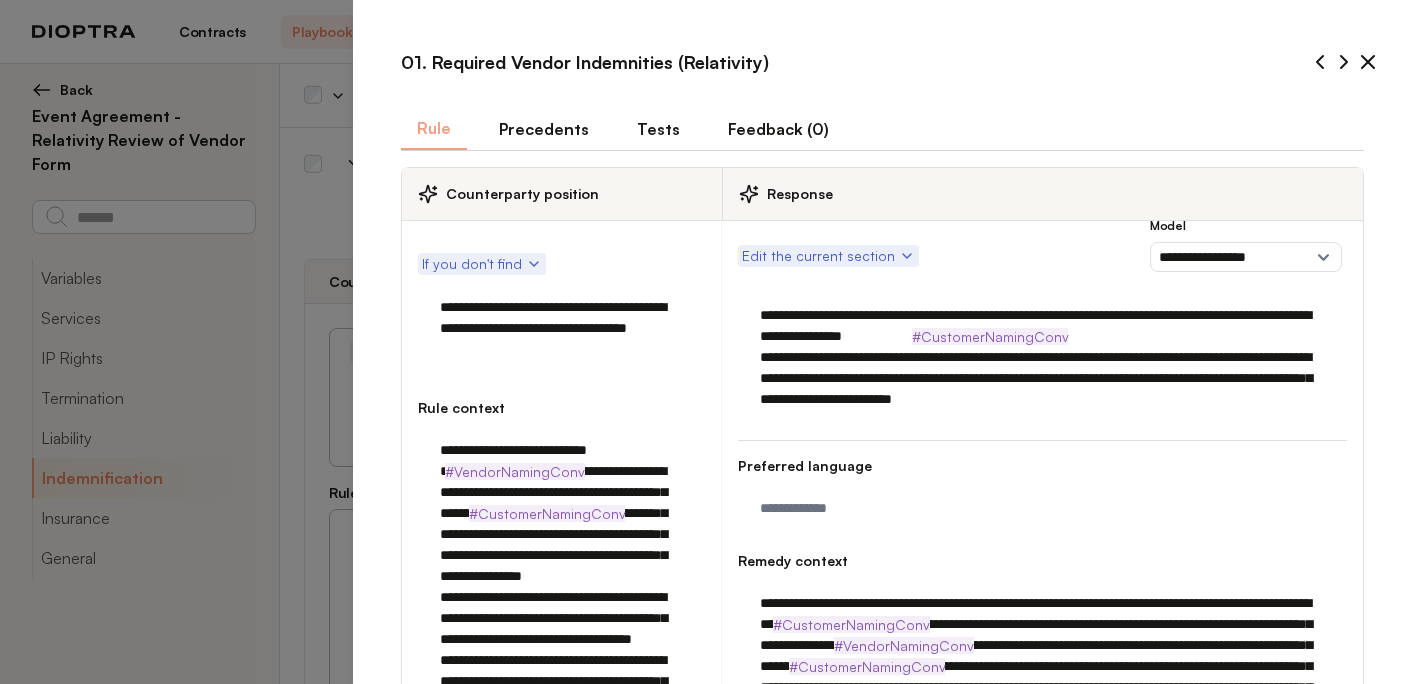 scroll, scrollTop: 594, scrollLeft: 0, axis: vertical 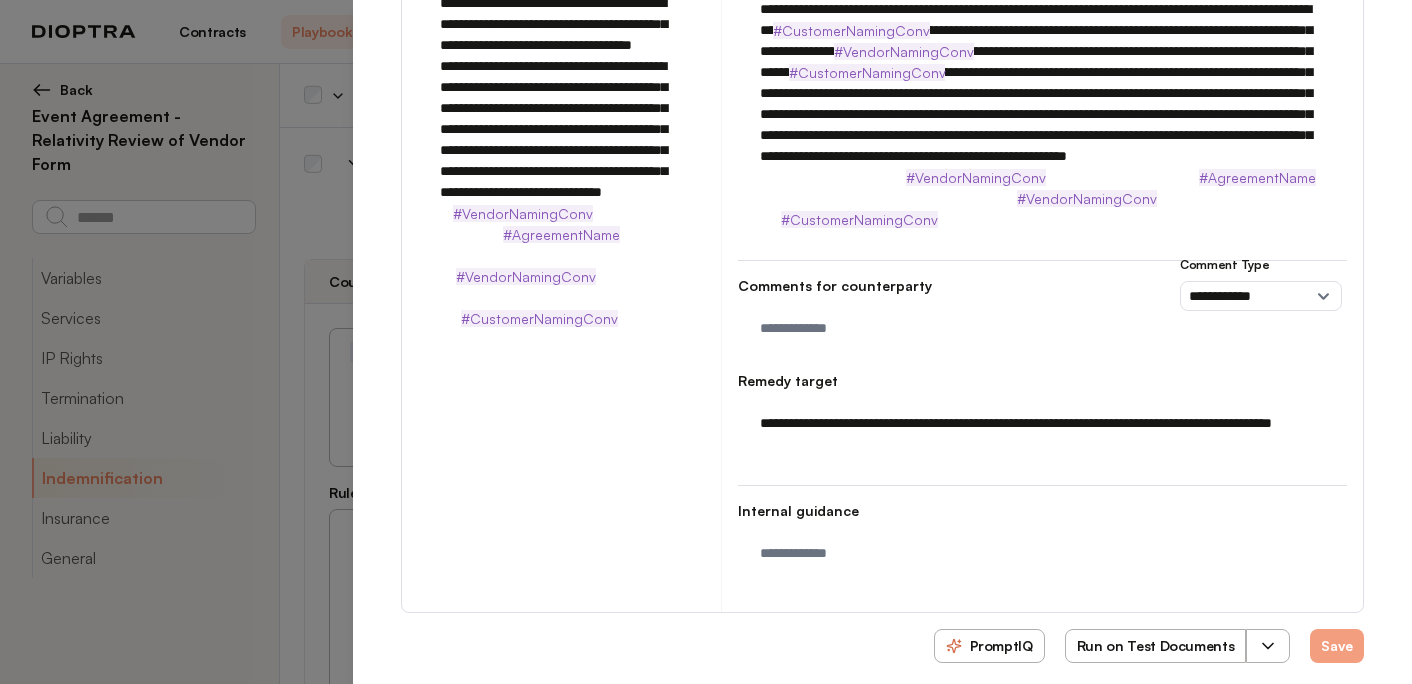 click on "Run on Test Documents" at bounding box center (1156, 646) 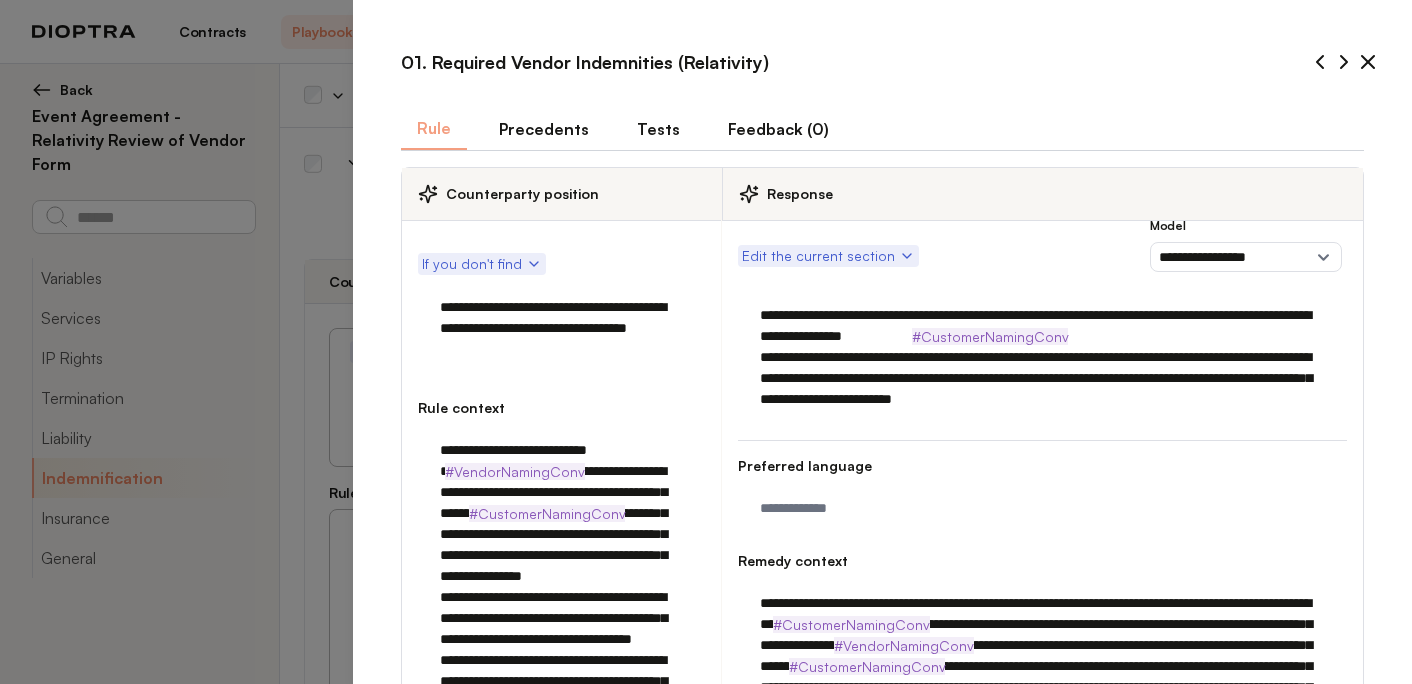 click on "Tests" at bounding box center [658, 129] 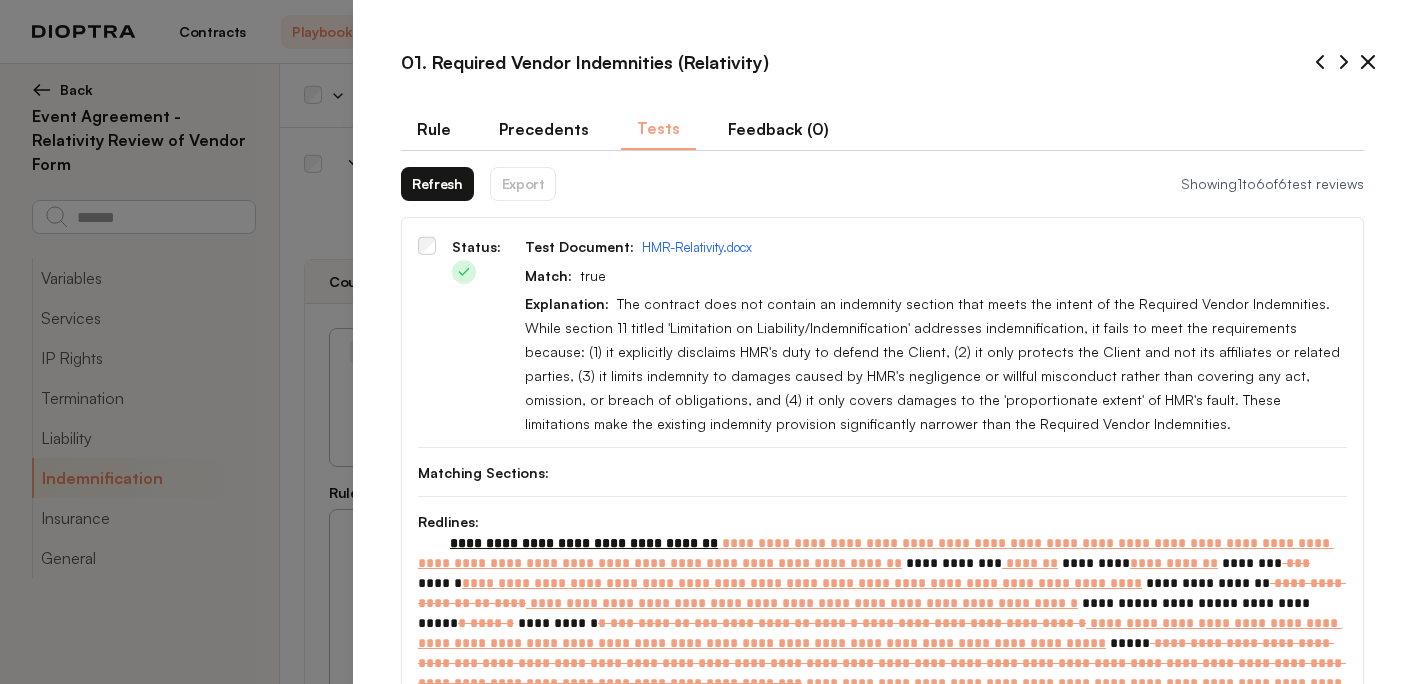 click on "Refresh" at bounding box center [437, 184] 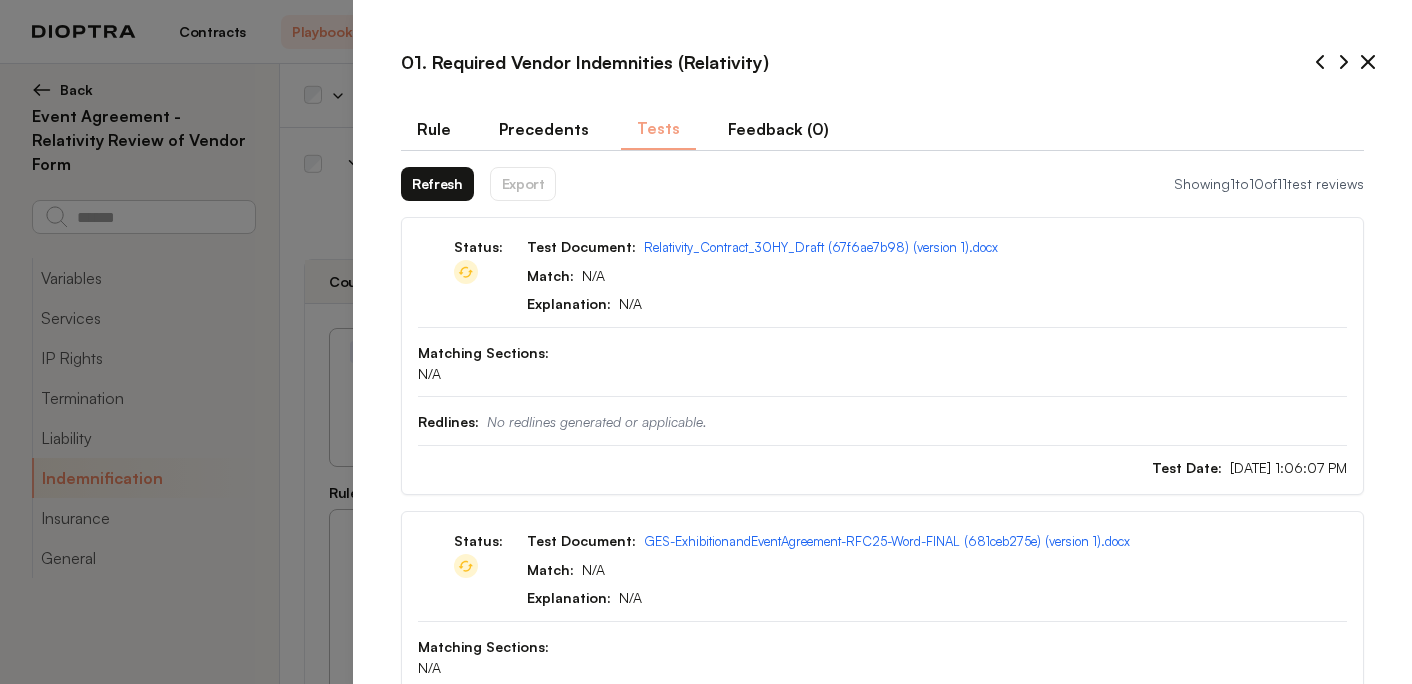 click on "Refresh" at bounding box center (437, 184) 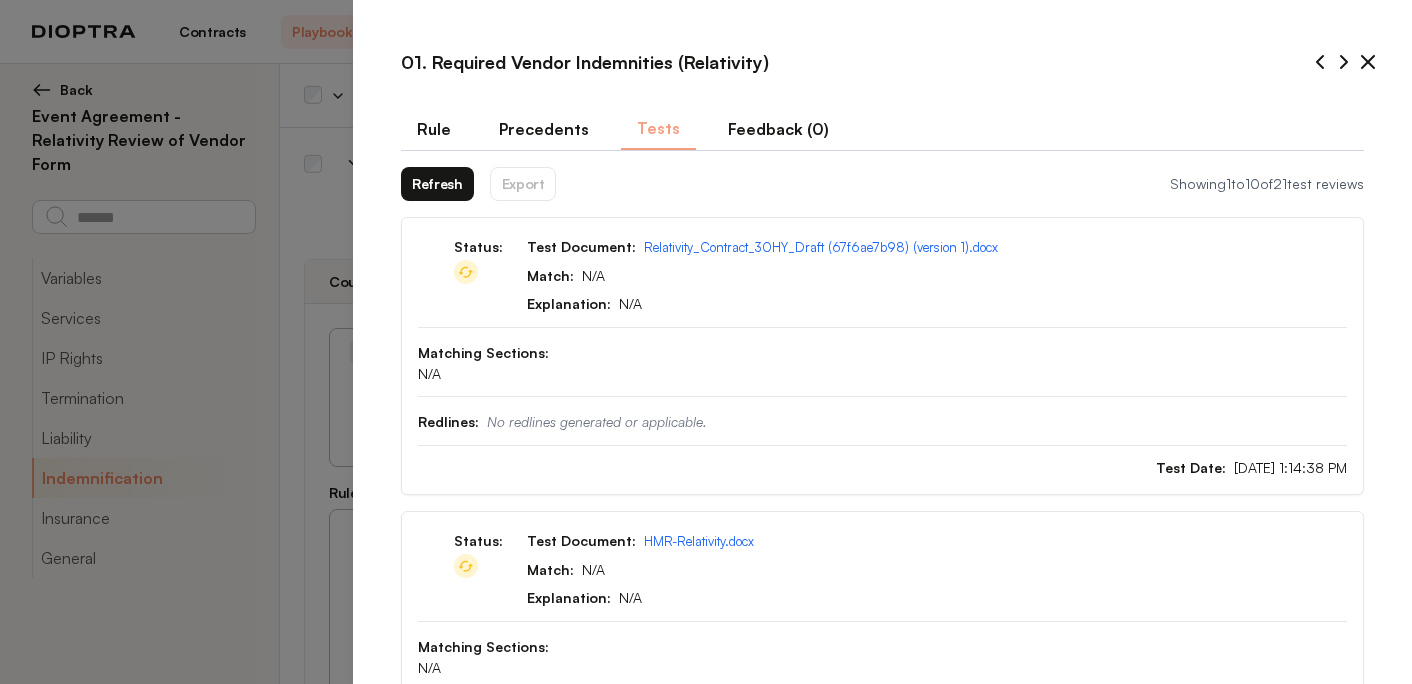 click on "Refresh" at bounding box center [437, 184] 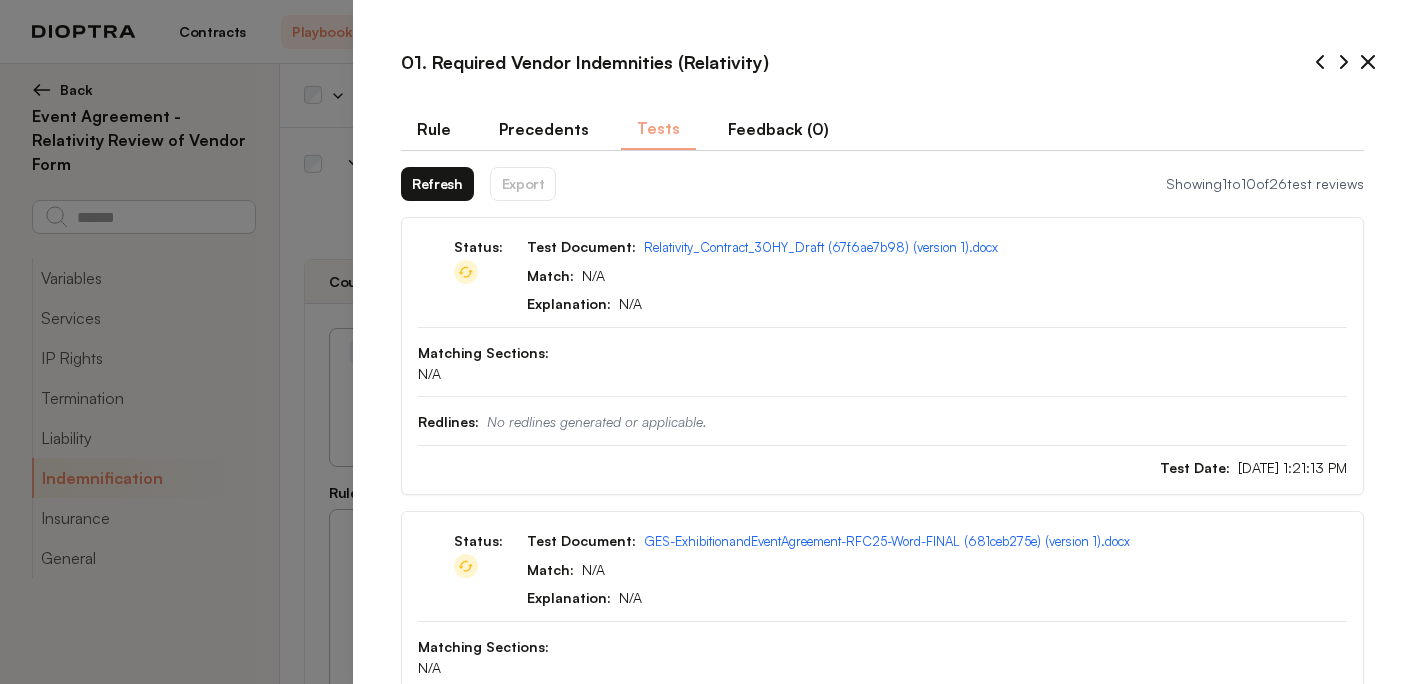 click on "Refresh" at bounding box center (437, 184) 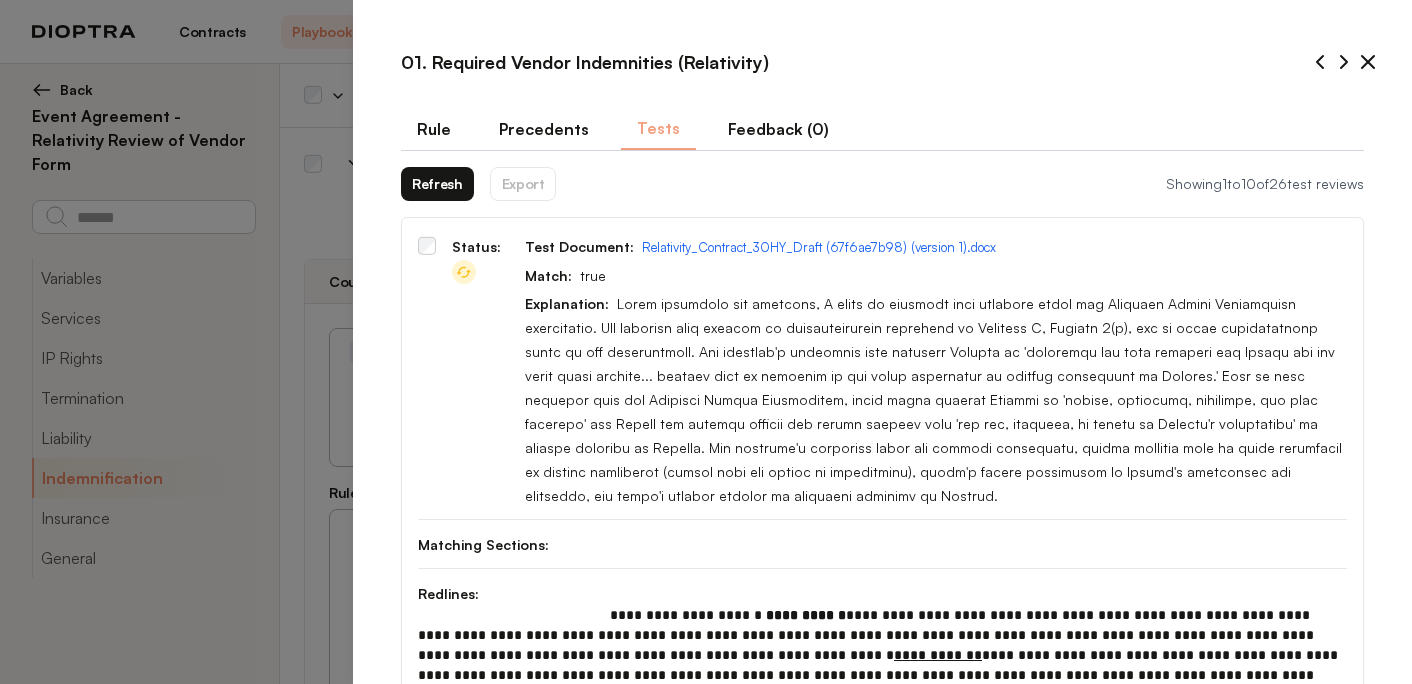 click on "Refresh" at bounding box center [437, 184] 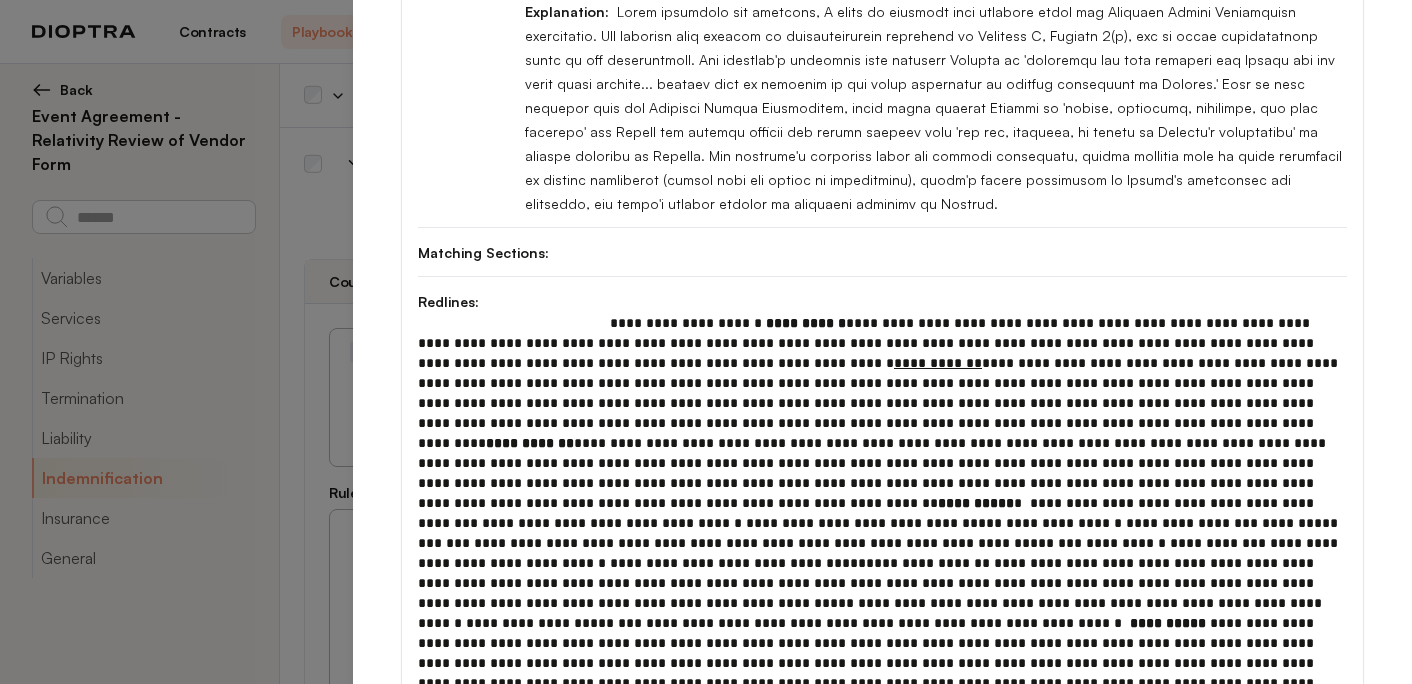 scroll, scrollTop: 334, scrollLeft: 0, axis: vertical 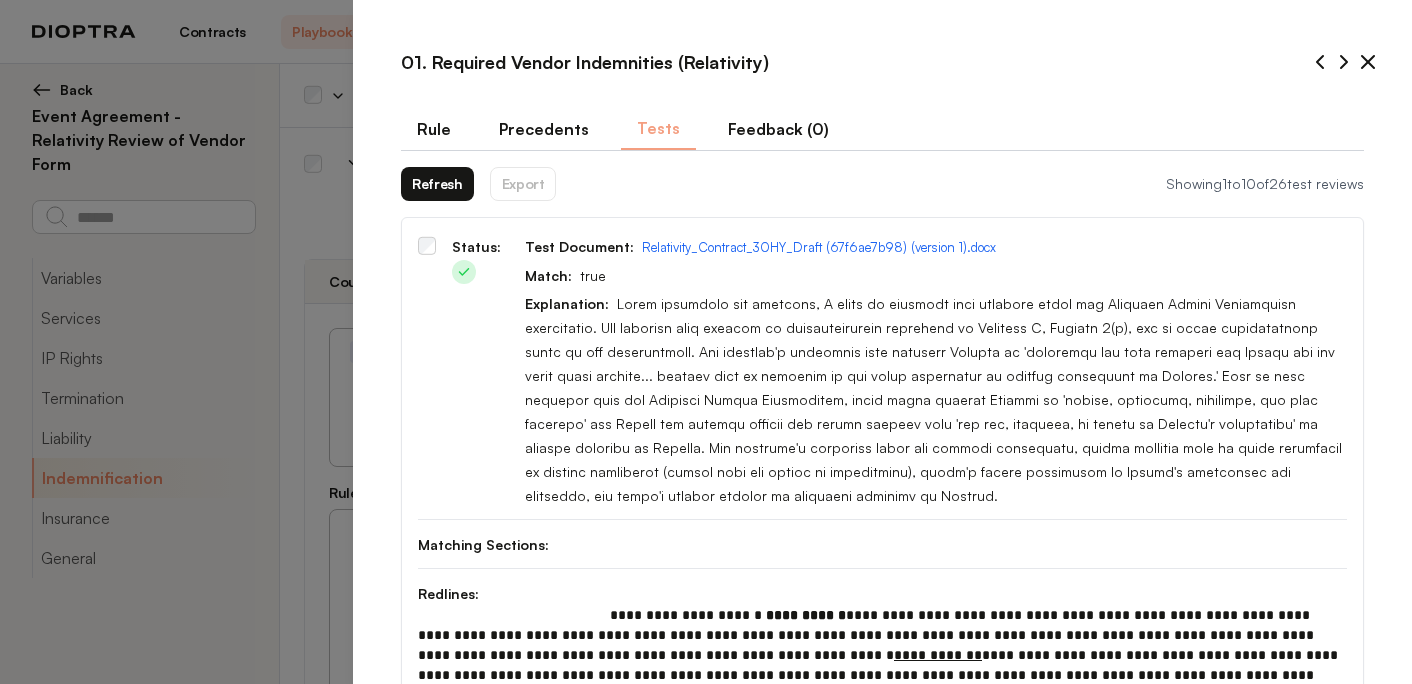 click on "Rule" at bounding box center (434, 129) 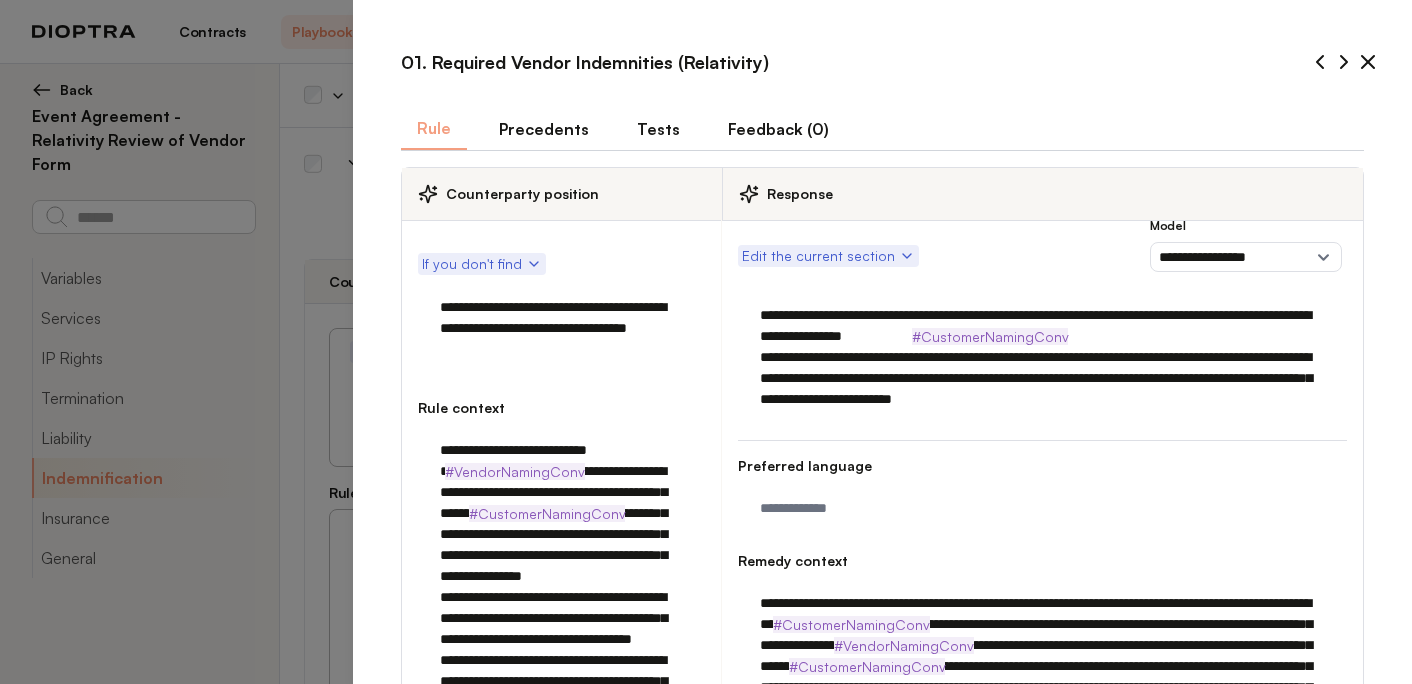 click on "**********" at bounding box center (1042, 357) 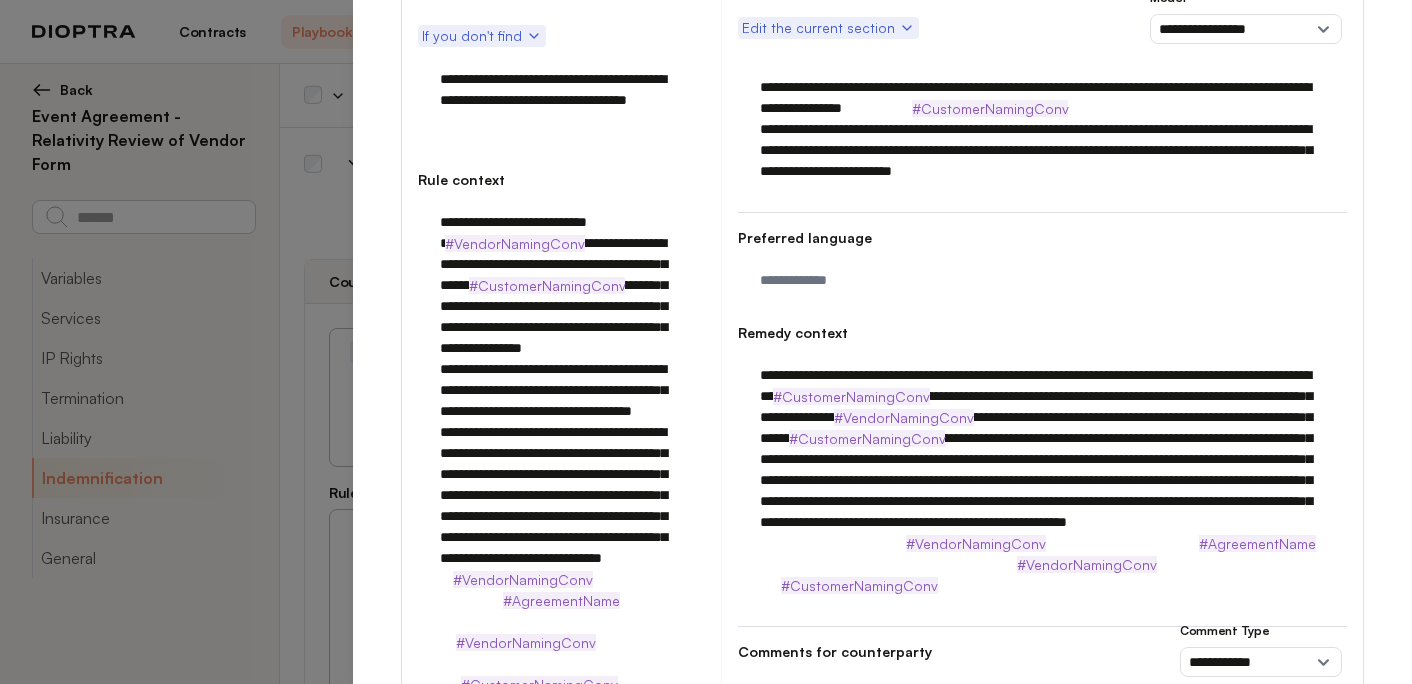 scroll, scrollTop: 278, scrollLeft: 0, axis: vertical 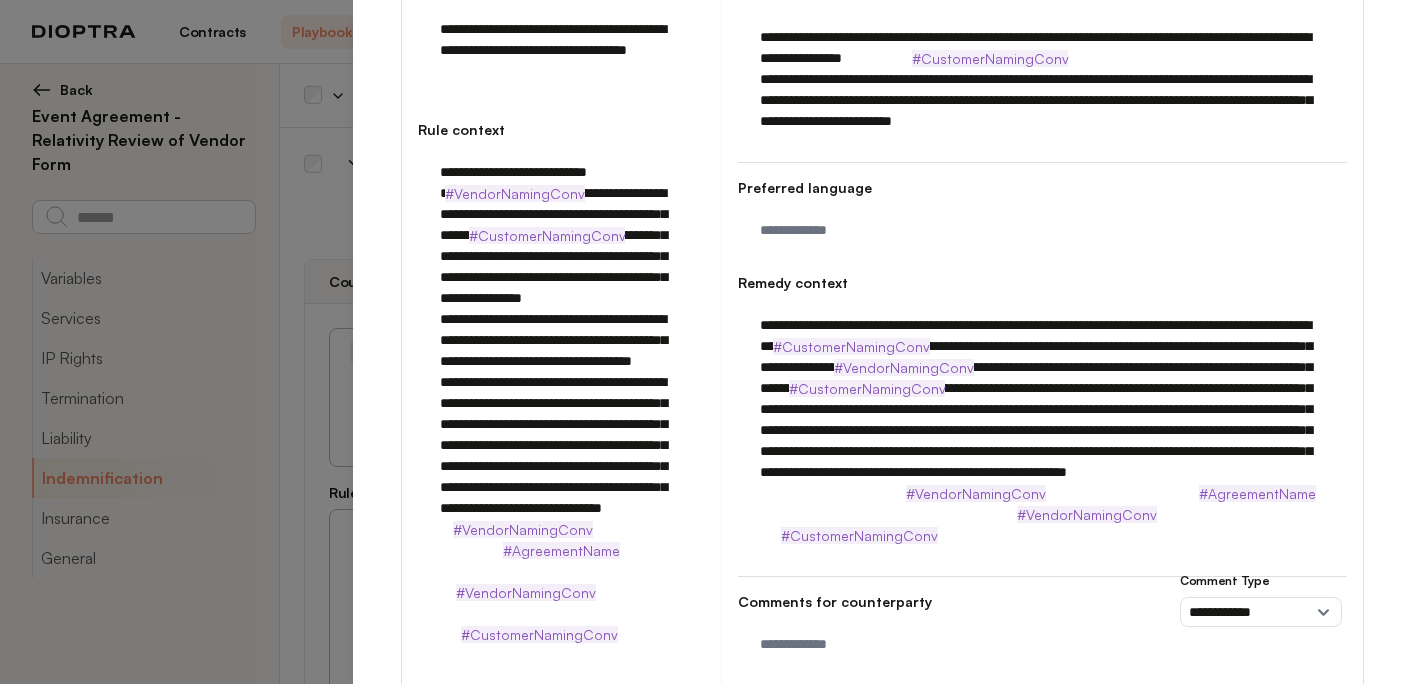 drag, startPoint x: 1084, startPoint y: 518, endPoint x: 748, endPoint y: 303, distance: 398.89975 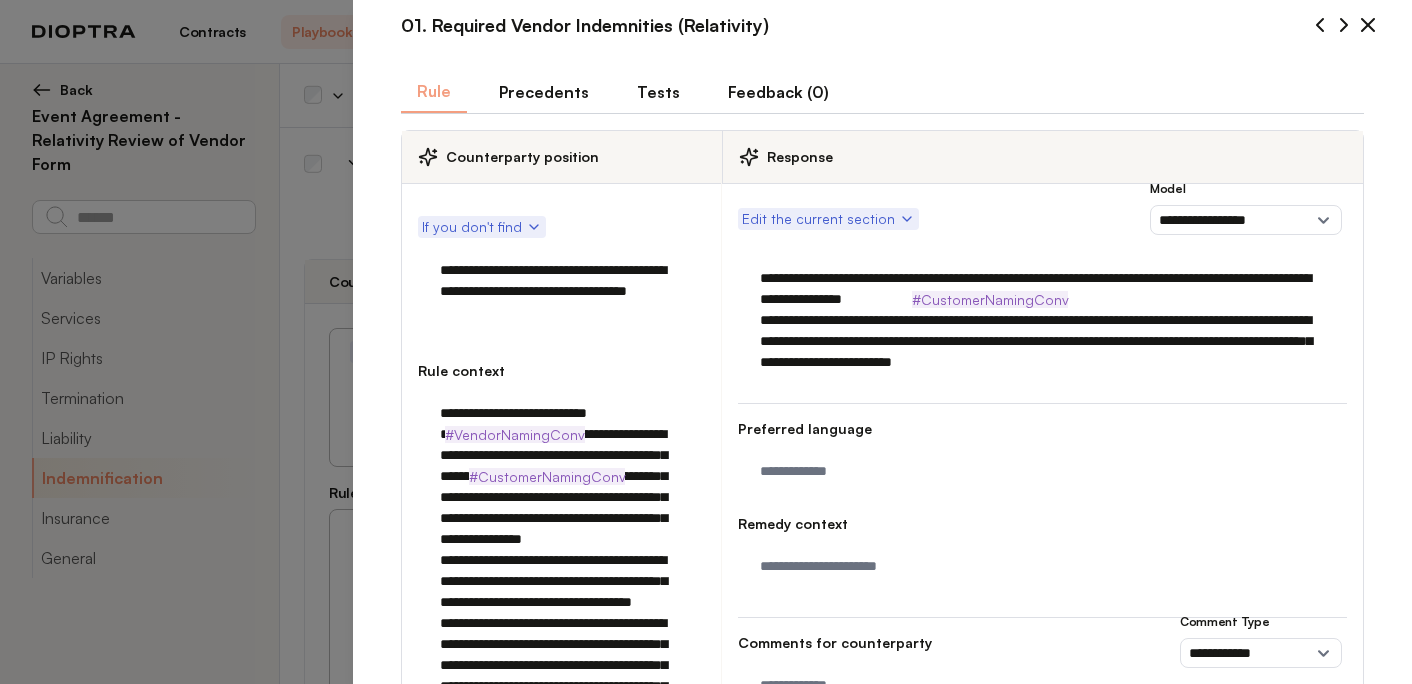 scroll, scrollTop: 0, scrollLeft: 0, axis: both 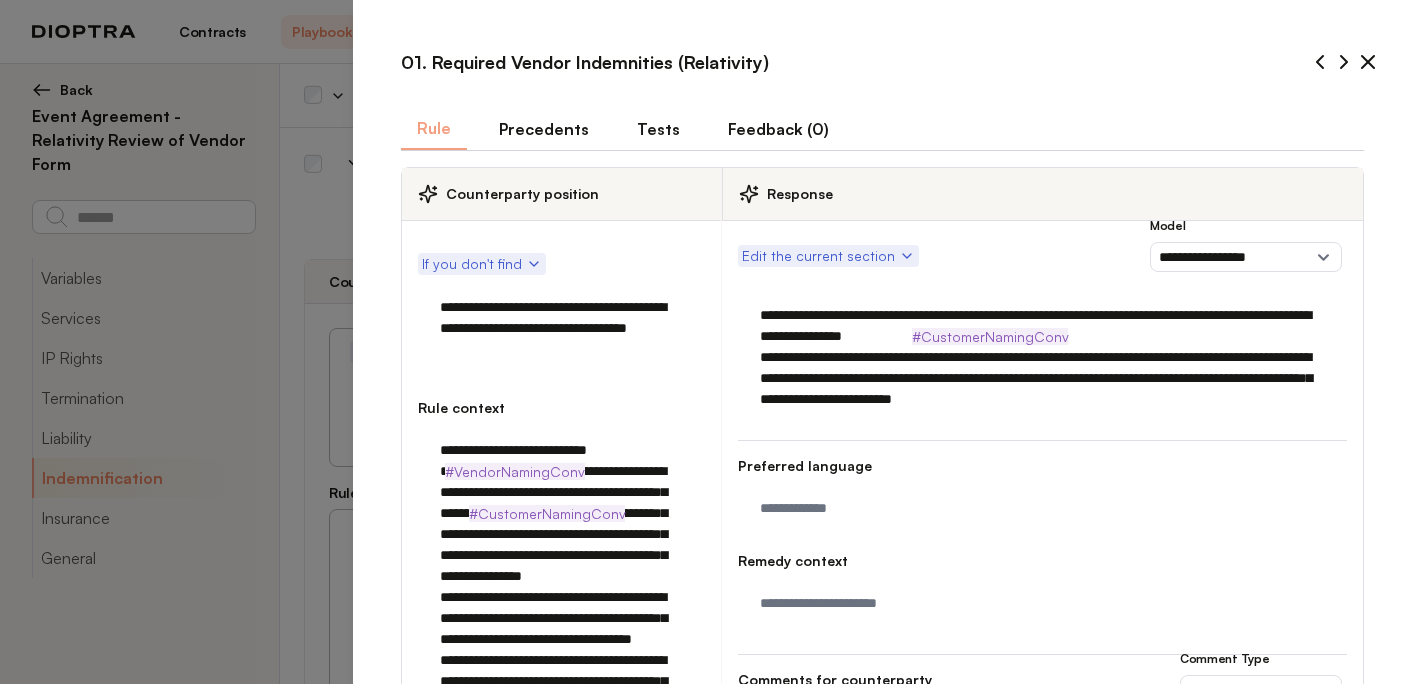 type 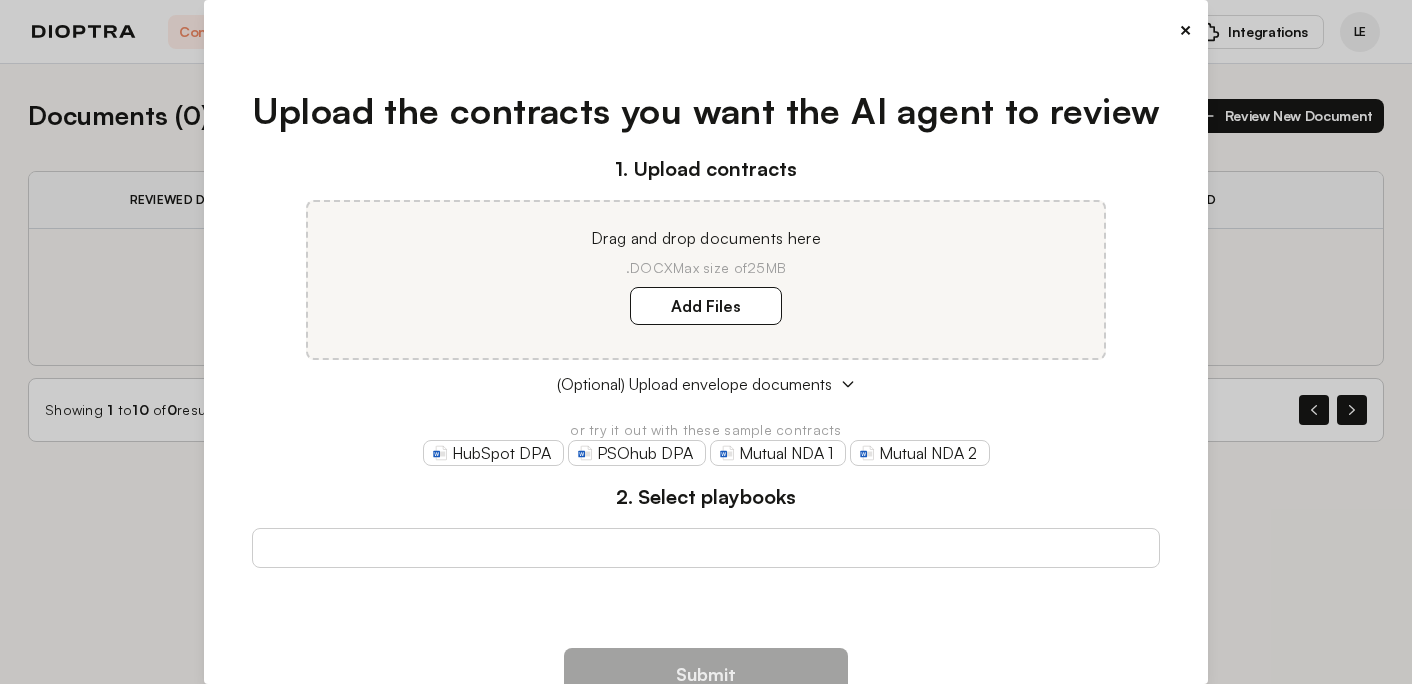 scroll, scrollTop: 0, scrollLeft: 0, axis: both 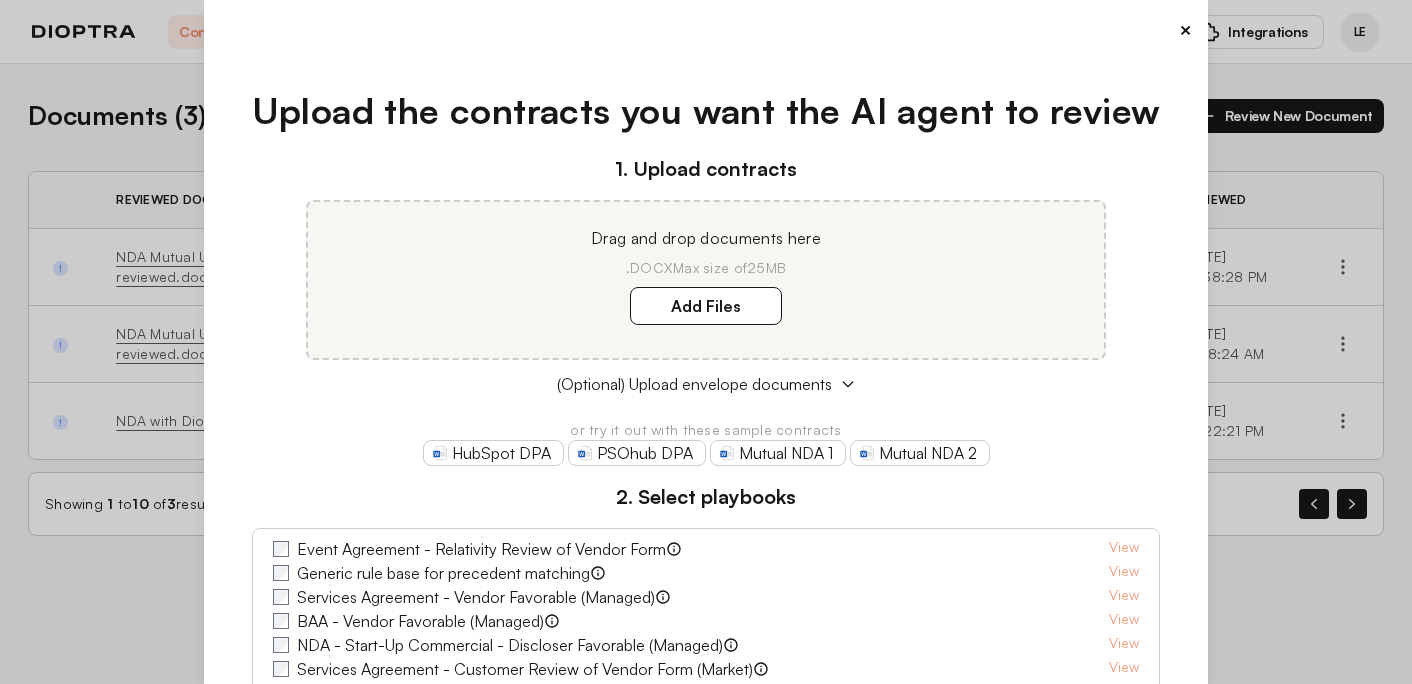 click on "×" at bounding box center [1185, 30] 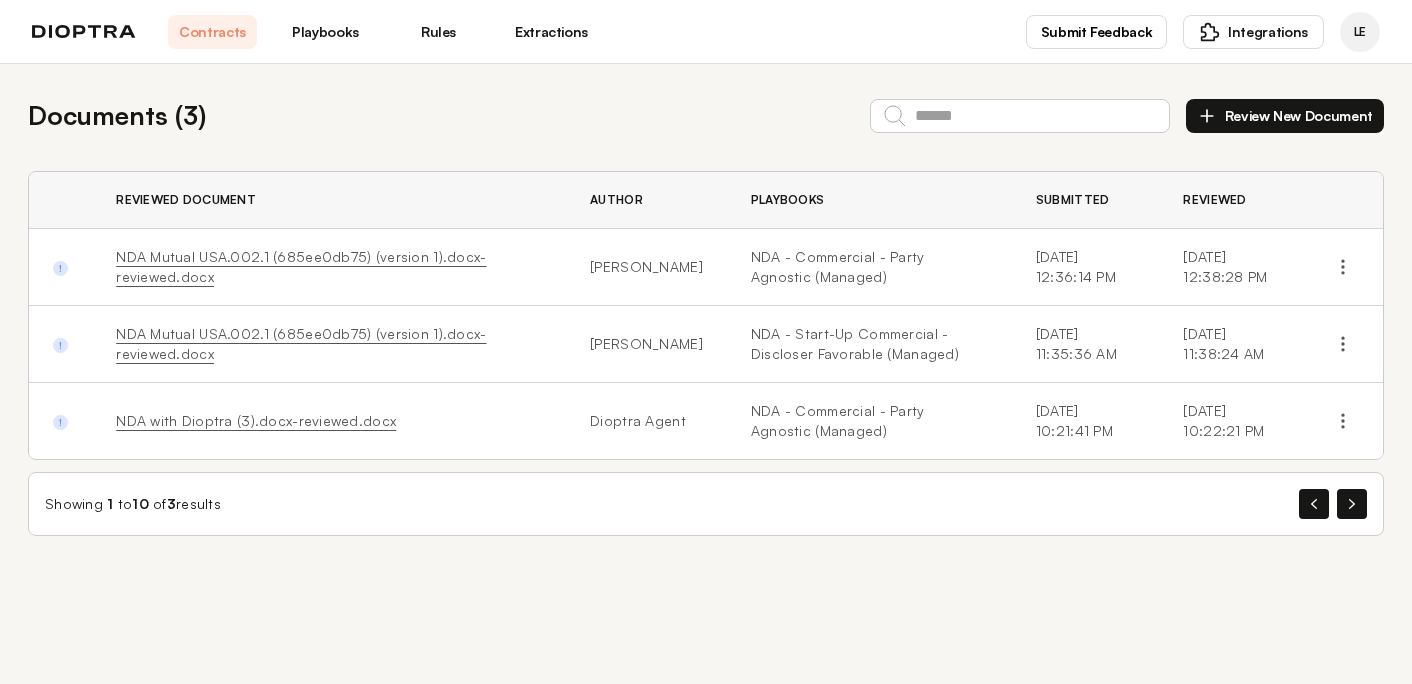 click on "NDA Mutual USA.002.1 (685ee0db75) (version 1).docx-reviewed.docx" at bounding box center [301, 266] 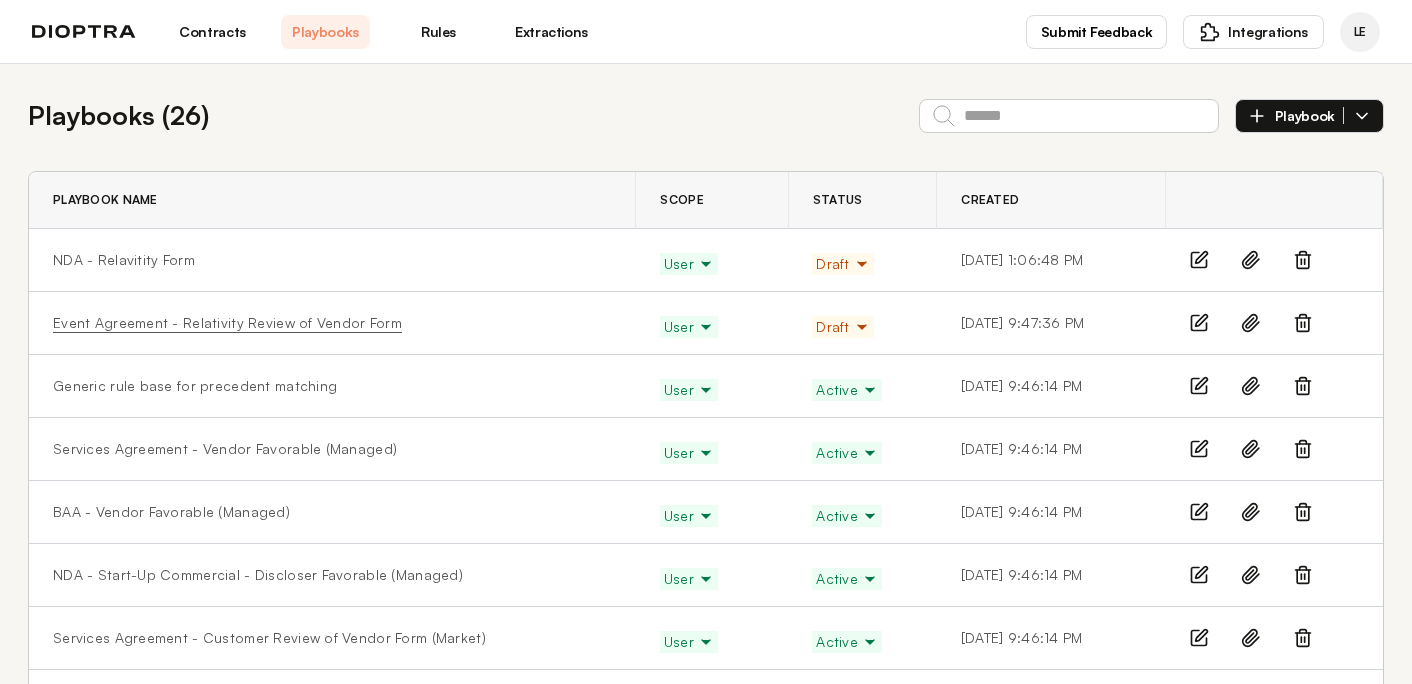 click on "Event Agreement - Relativity Review of Vendor Form" at bounding box center [227, 323] 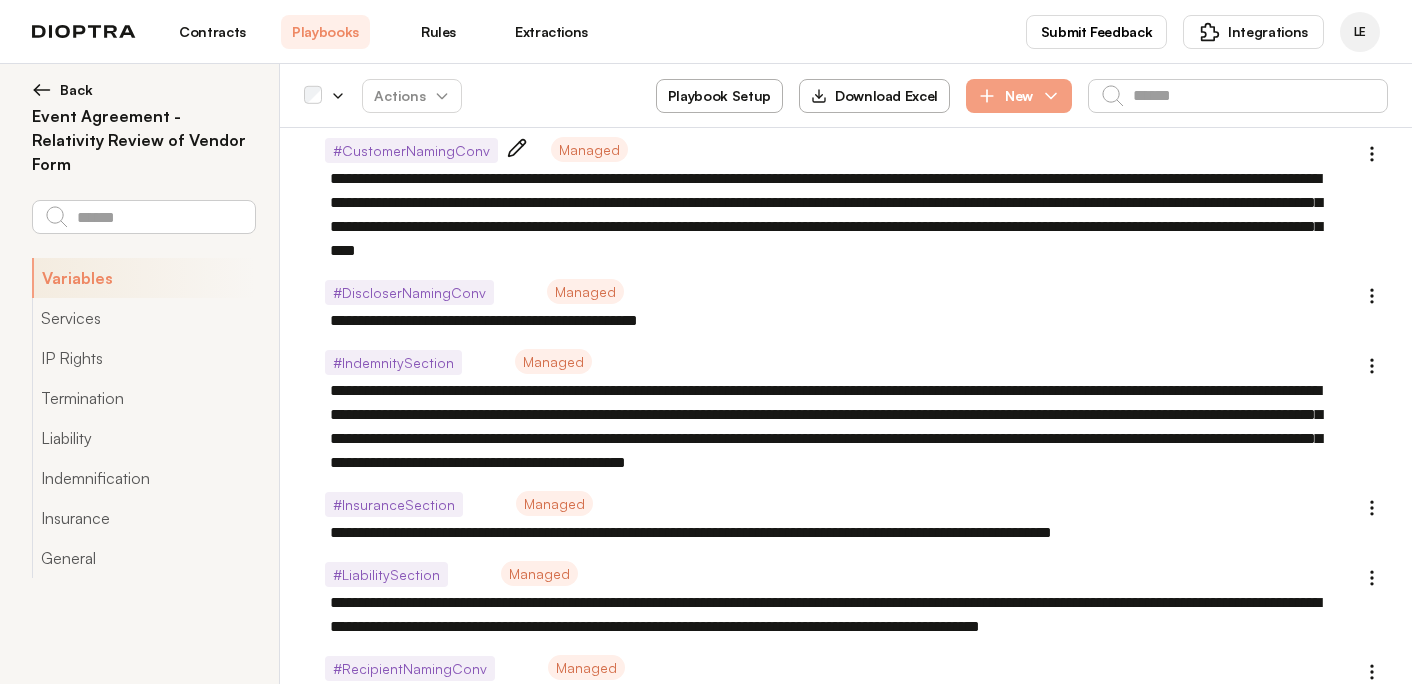scroll, scrollTop: 246, scrollLeft: 0, axis: vertical 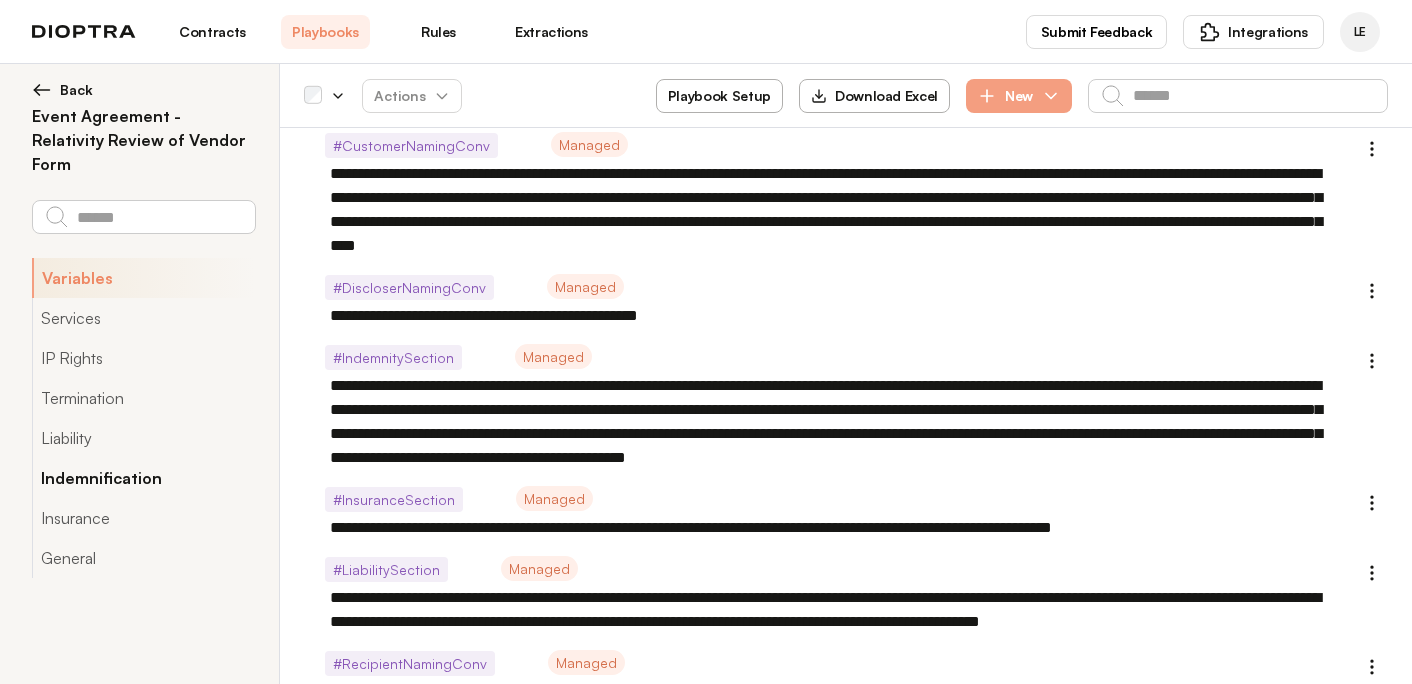 click on "Indemnification" at bounding box center [143, 478] 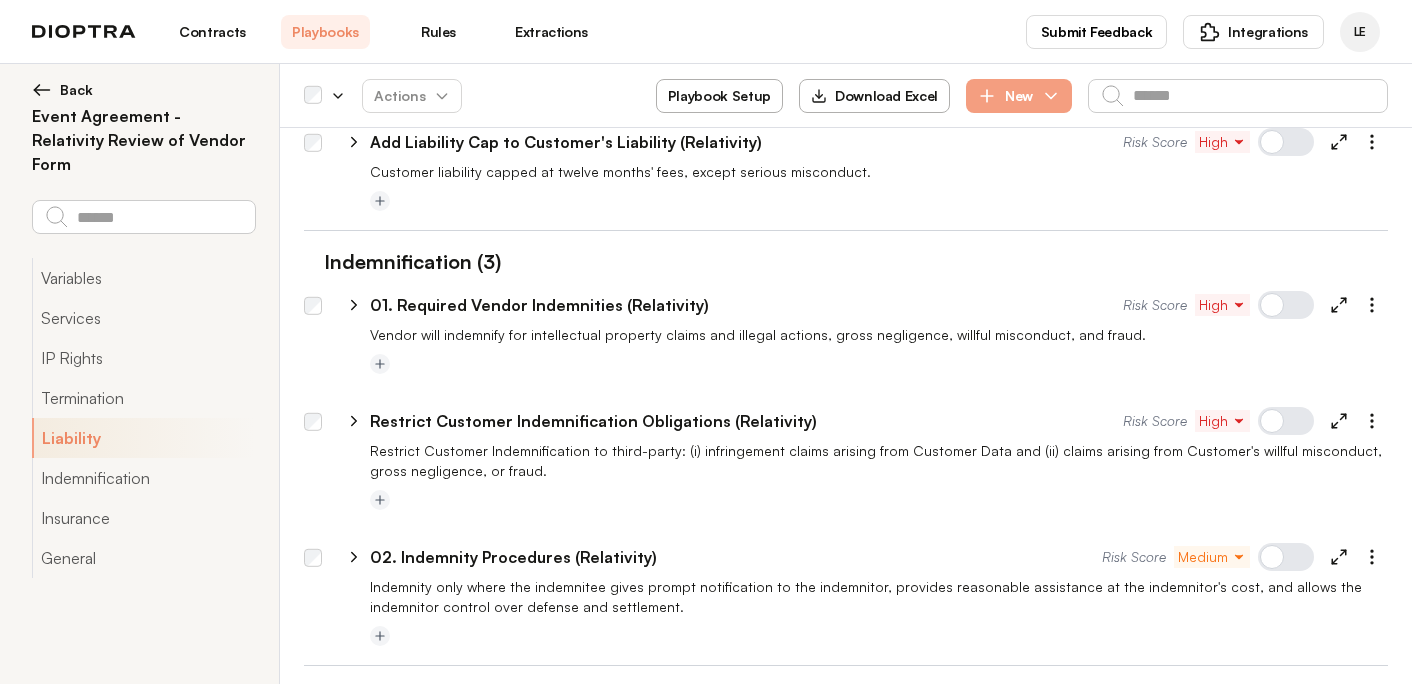 scroll, scrollTop: 2149, scrollLeft: 0, axis: vertical 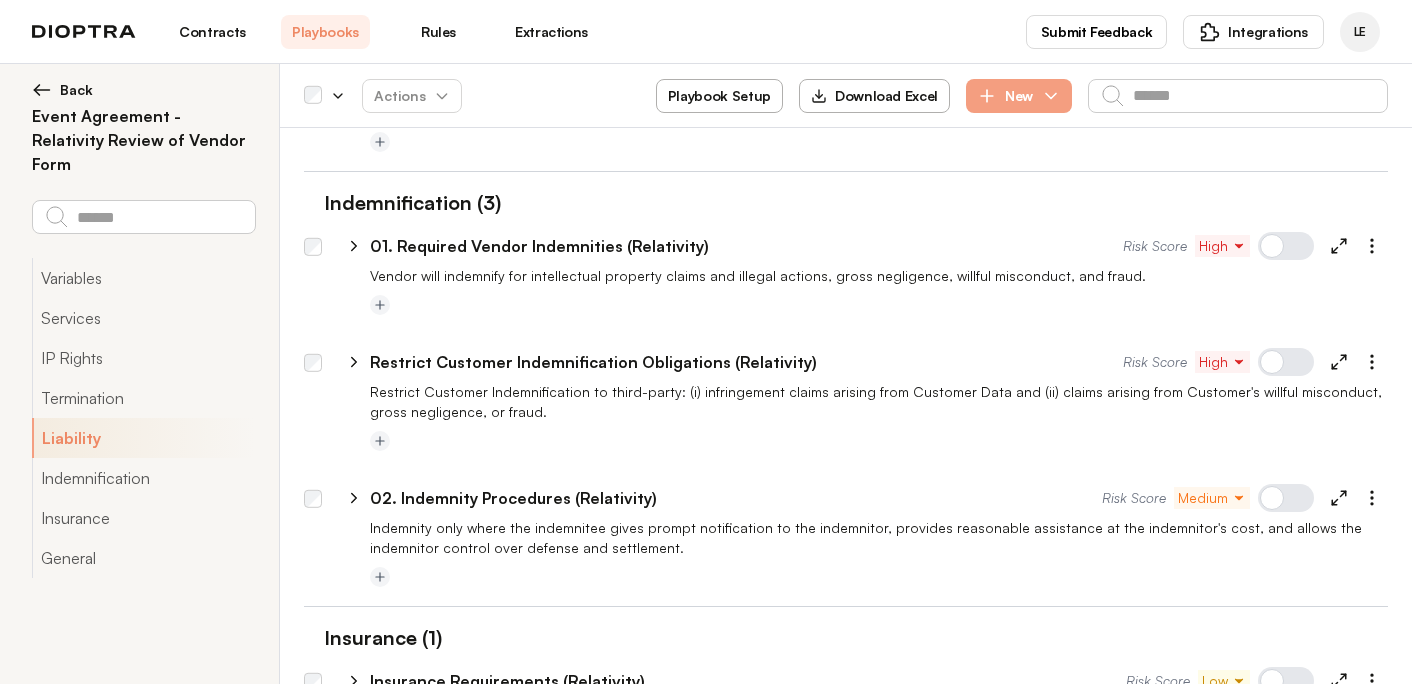 click 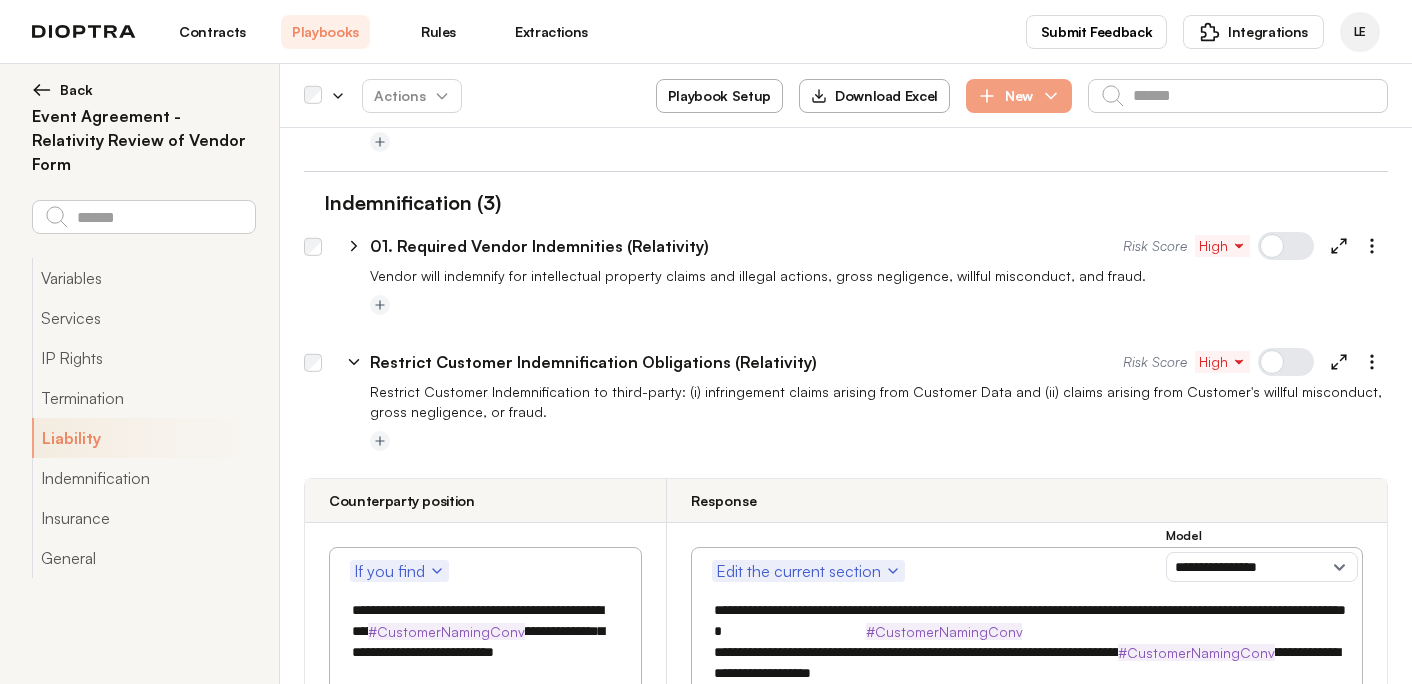 type on "*" 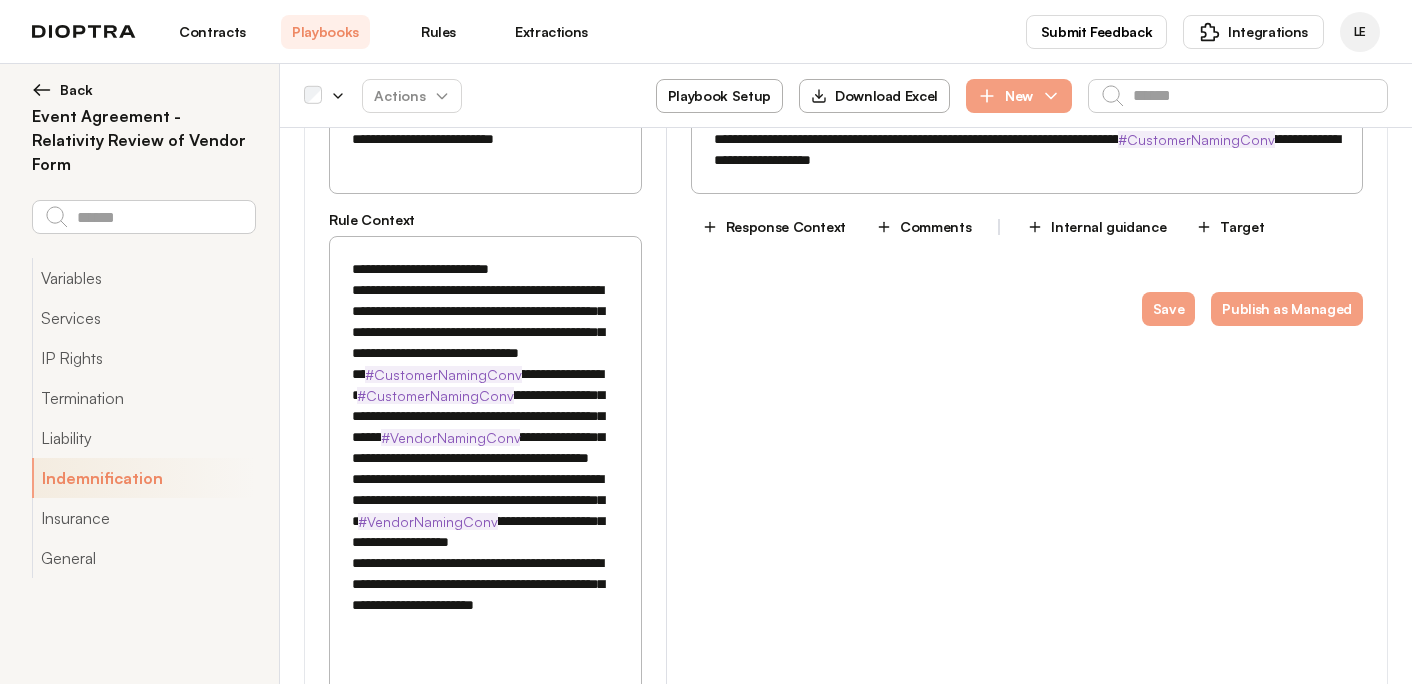 scroll, scrollTop: 2667, scrollLeft: 0, axis: vertical 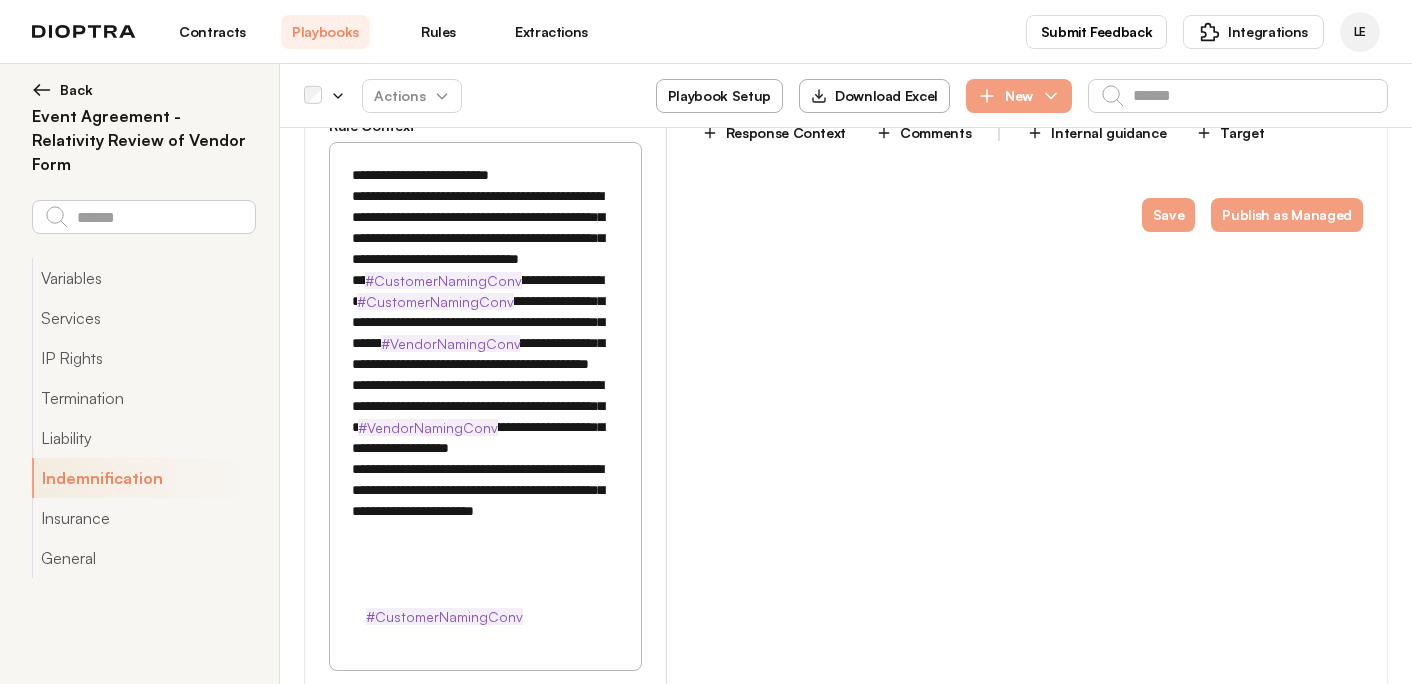 drag, startPoint x: 343, startPoint y: 395, endPoint x: 643, endPoint y: 513, distance: 322.37247 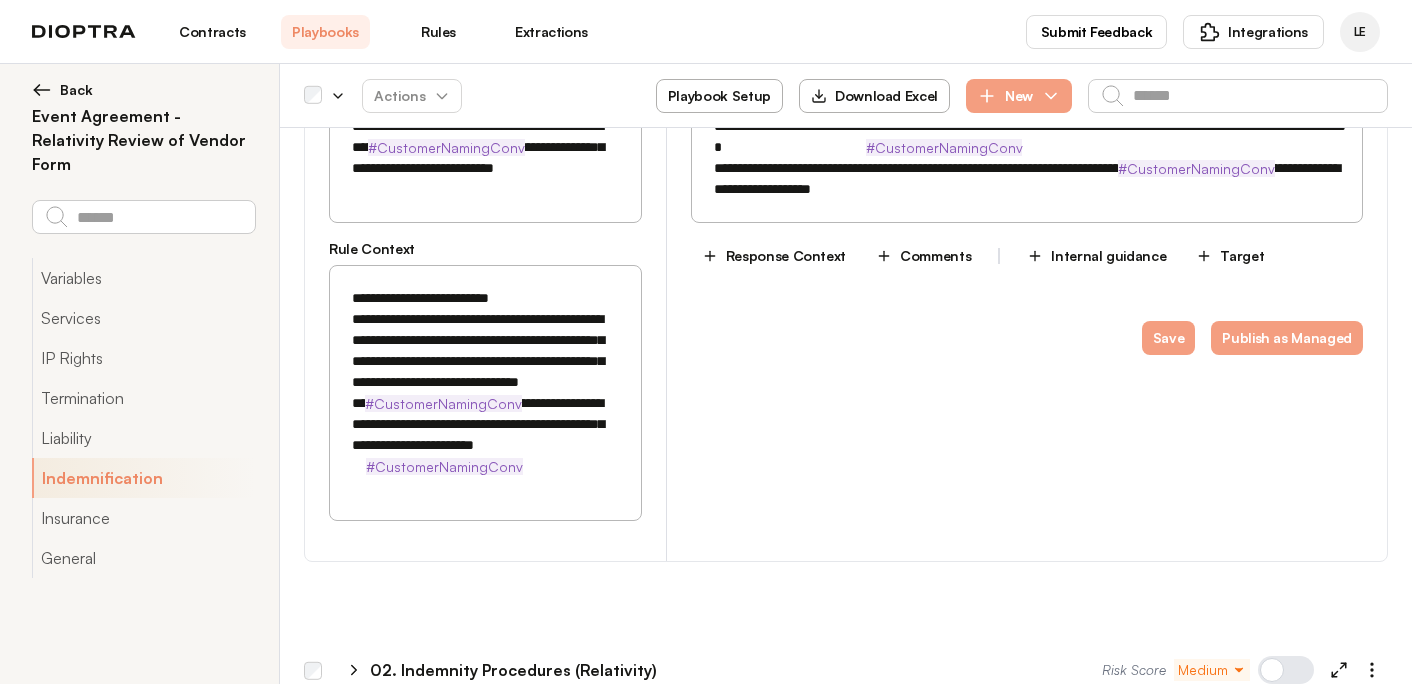 scroll, scrollTop: 2610, scrollLeft: 0, axis: vertical 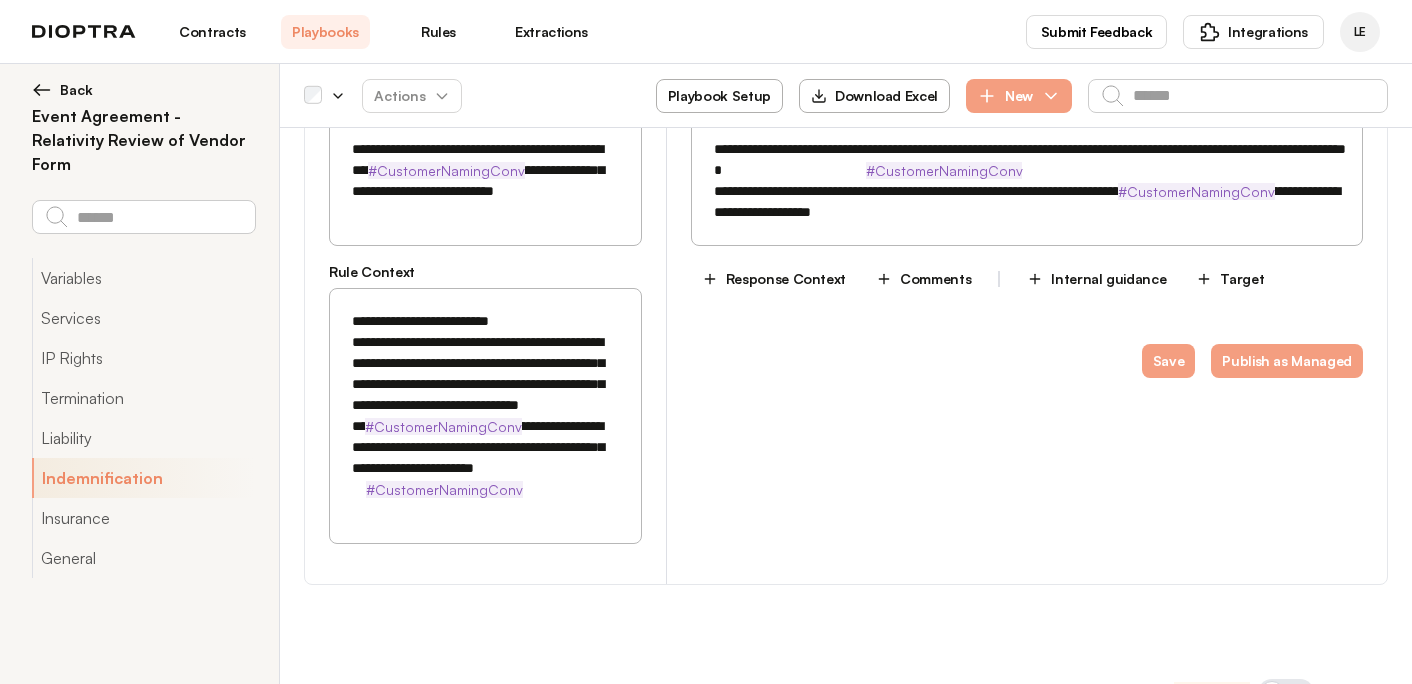 drag, startPoint x: 446, startPoint y: 468, endPoint x: 357, endPoint y: 451, distance: 90.60905 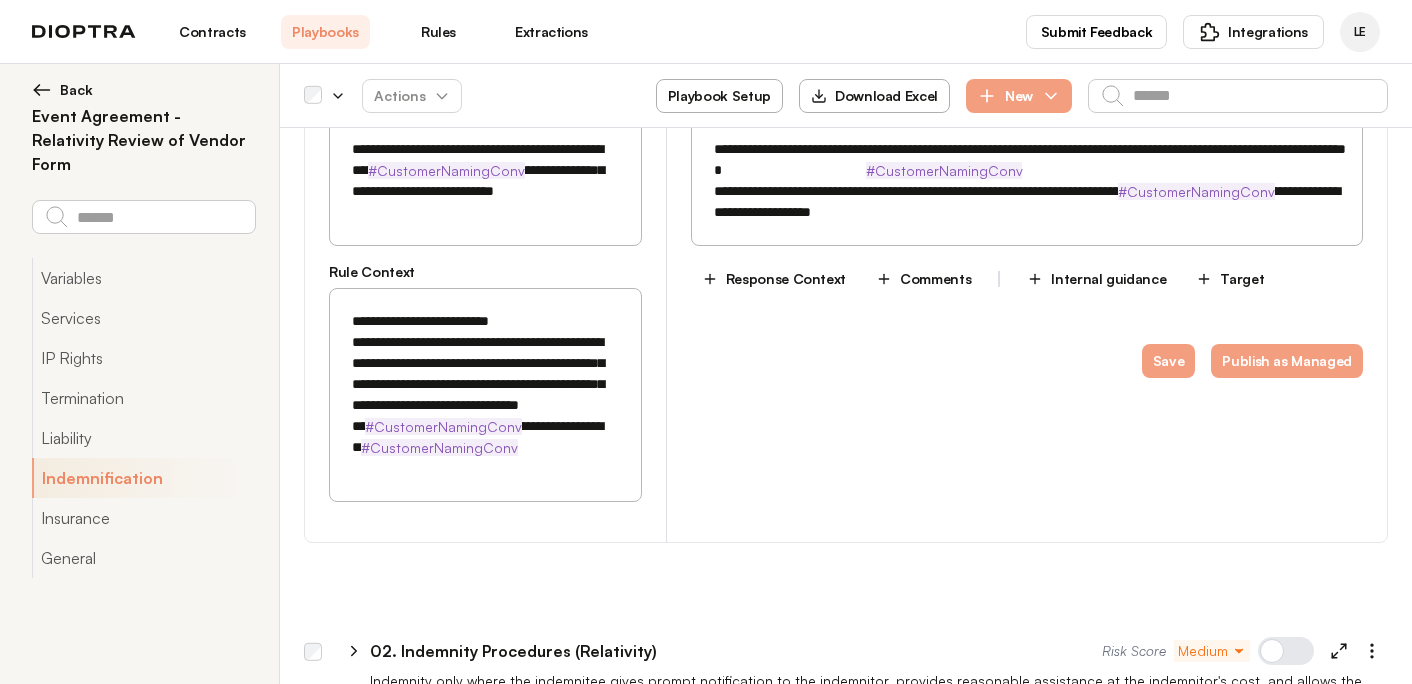 click on "**********" at bounding box center (485, 395) 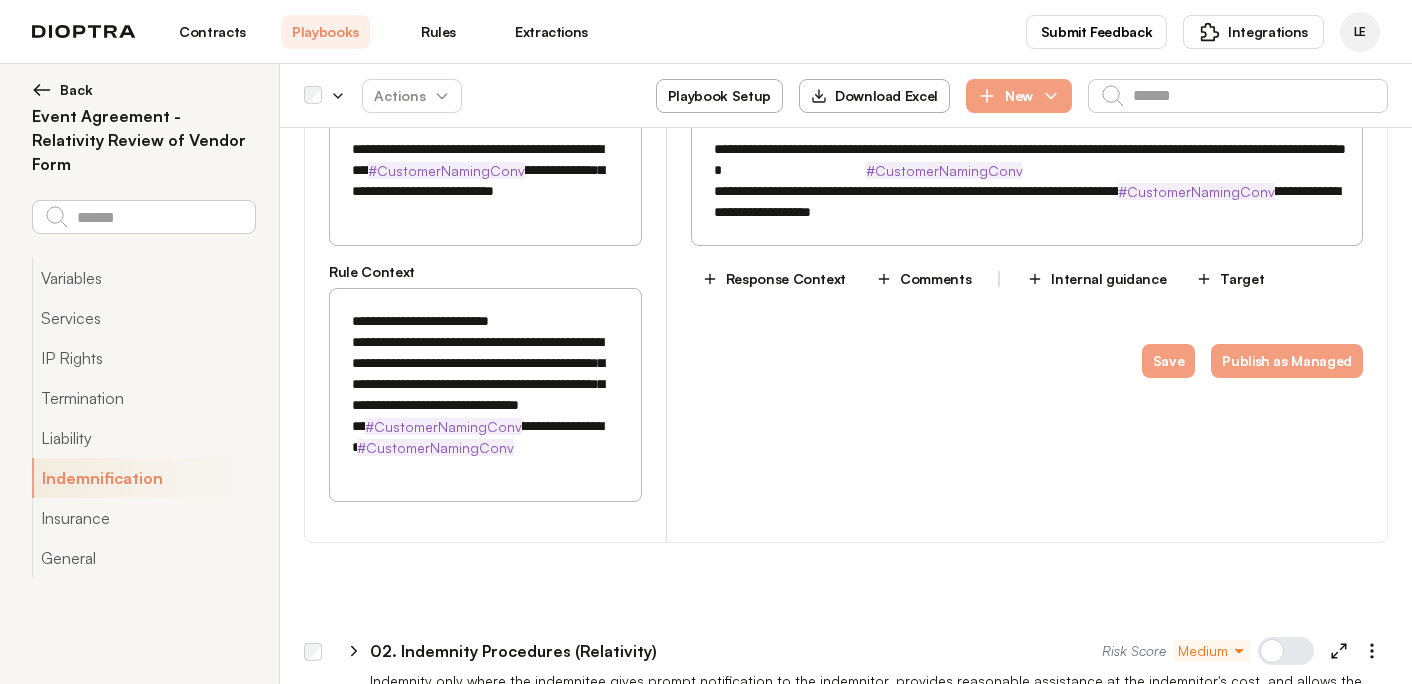 click on "**********" at bounding box center (485, 395) 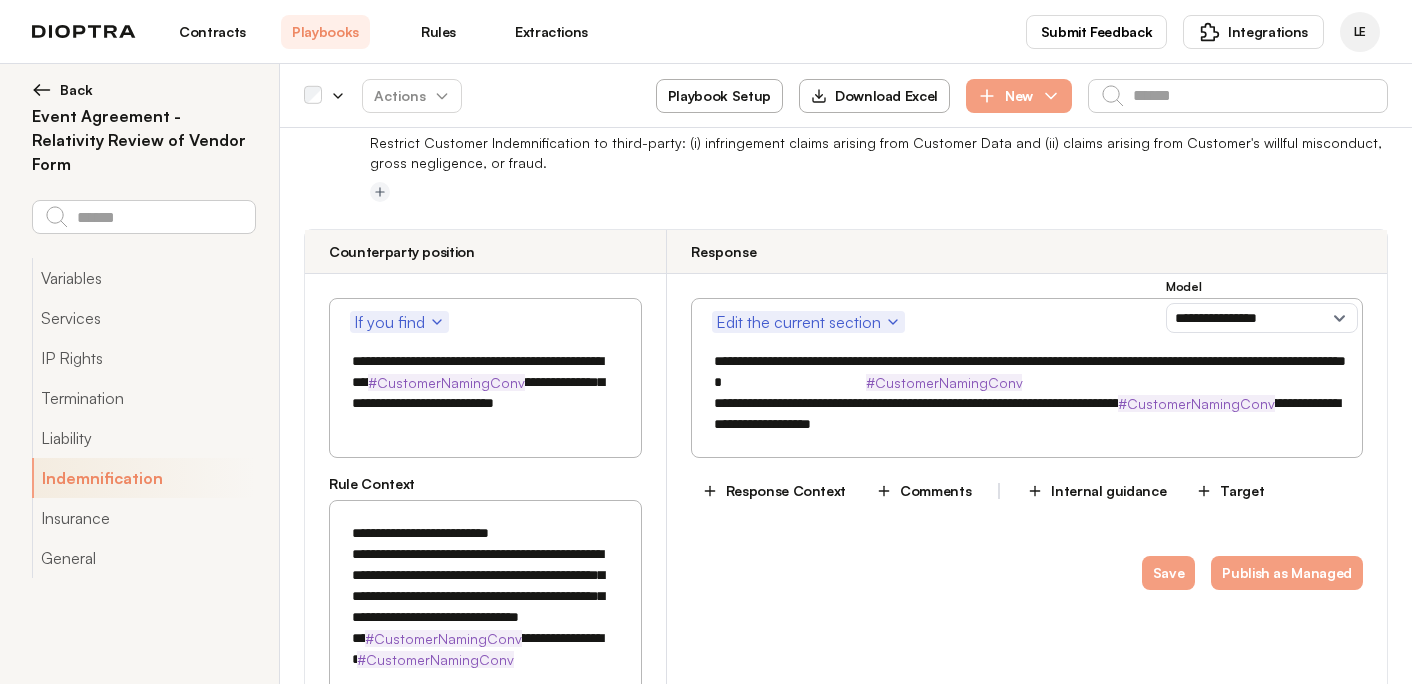 scroll, scrollTop: 2373, scrollLeft: 0, axis: vertical 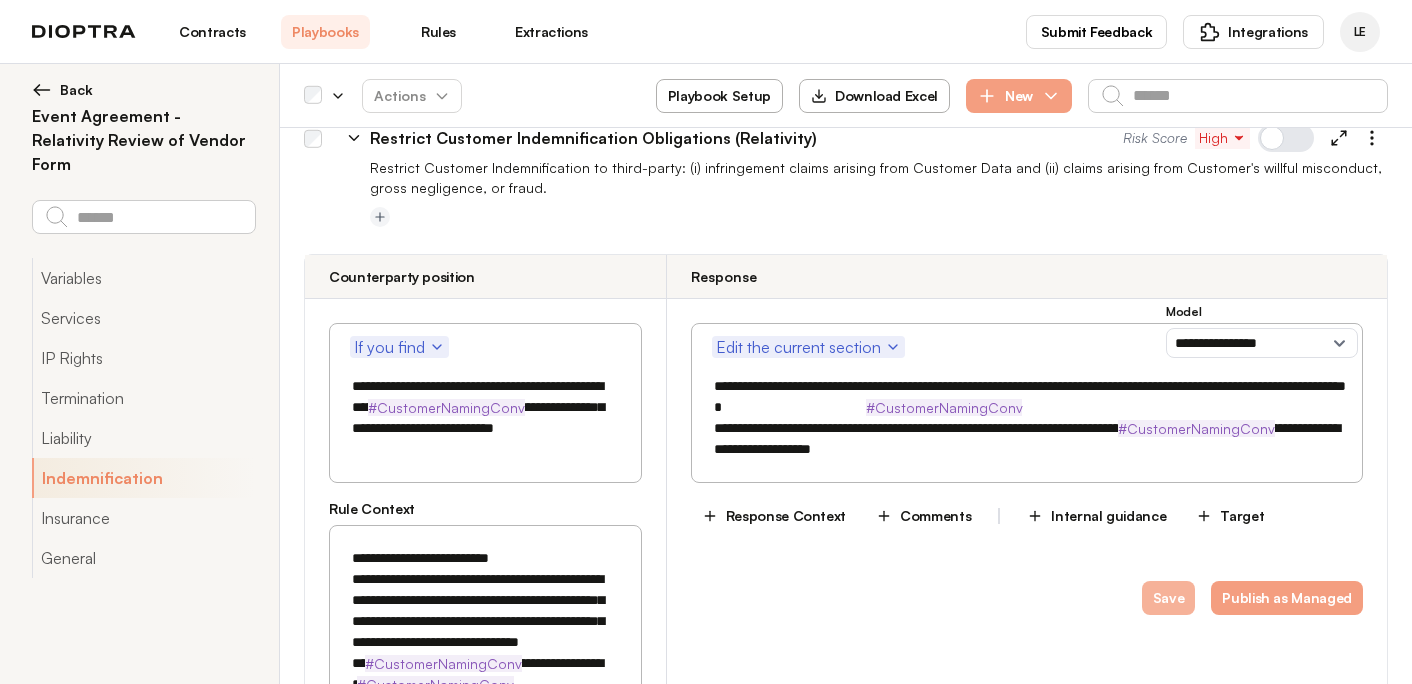 type on "**********" 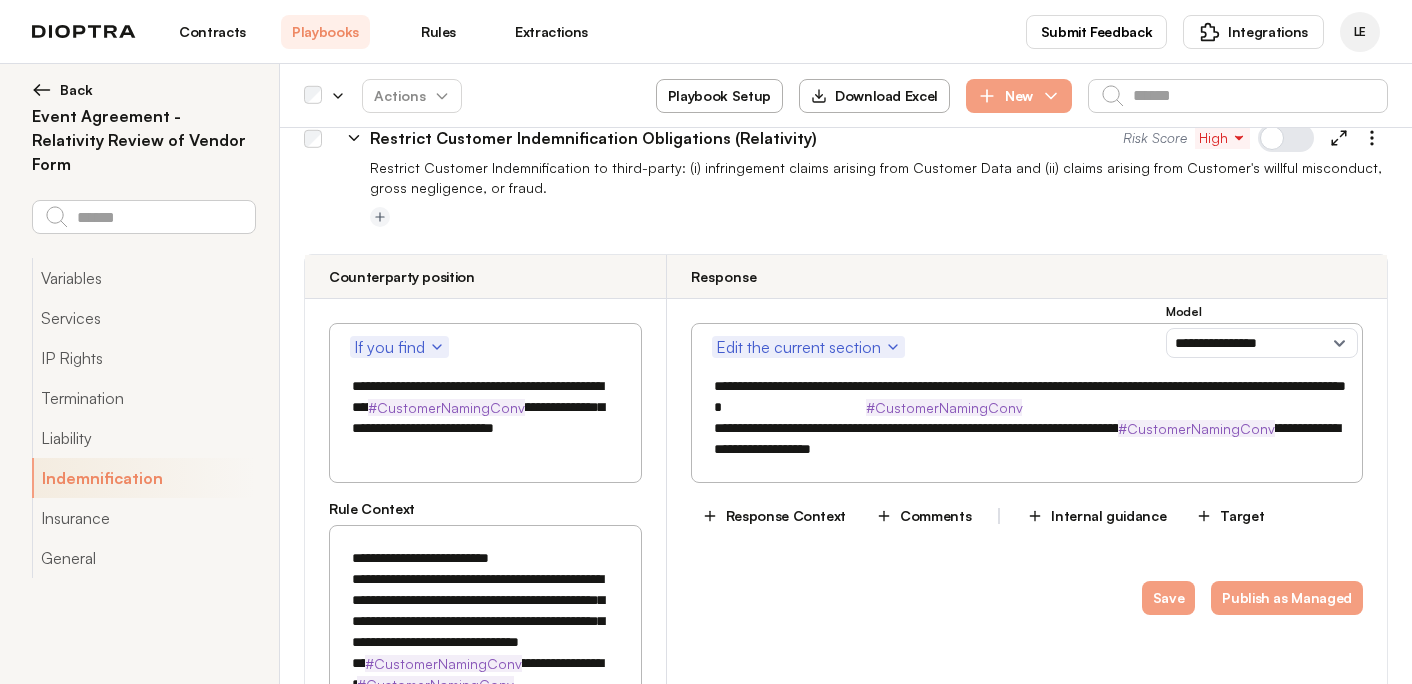 click on "Risk Score High" at bounding box center [1255, 138] 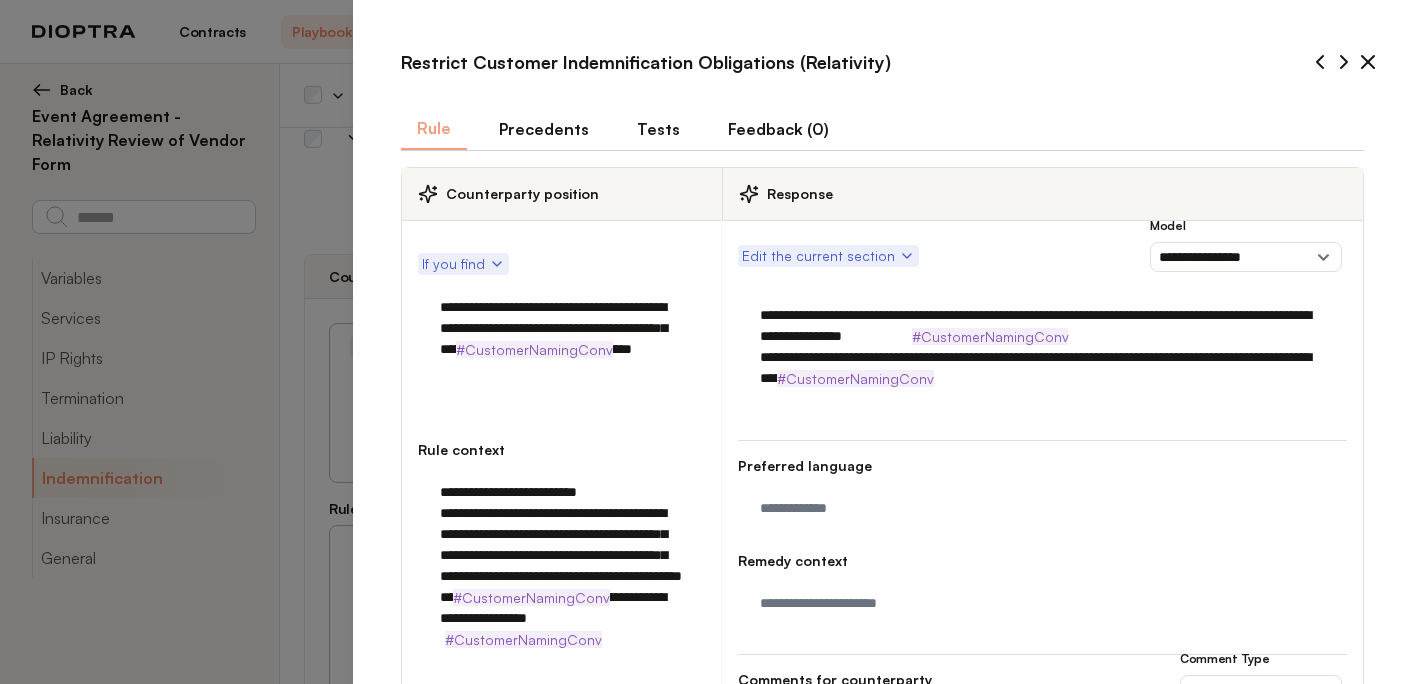 click on "Tests" at bounding box center (658, 129) 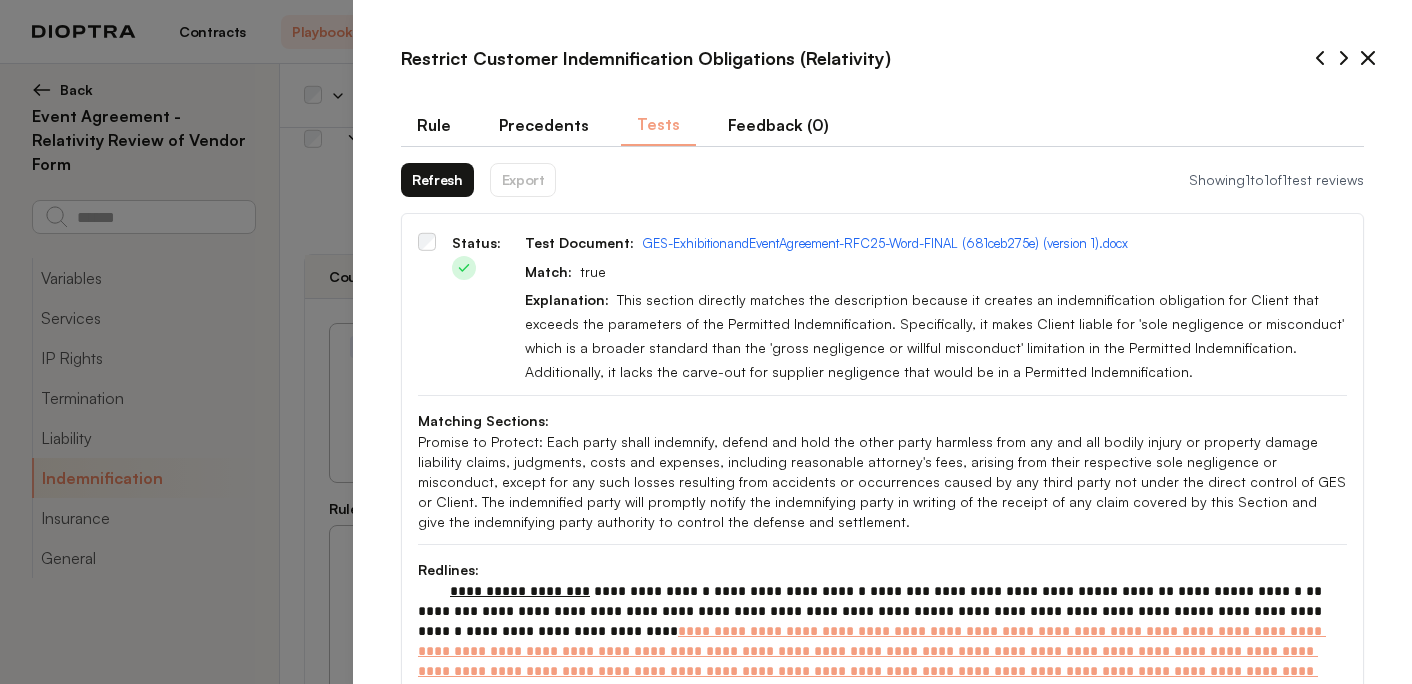 scroll, scrollTop: 0, scrollLeft: 0, axis: both 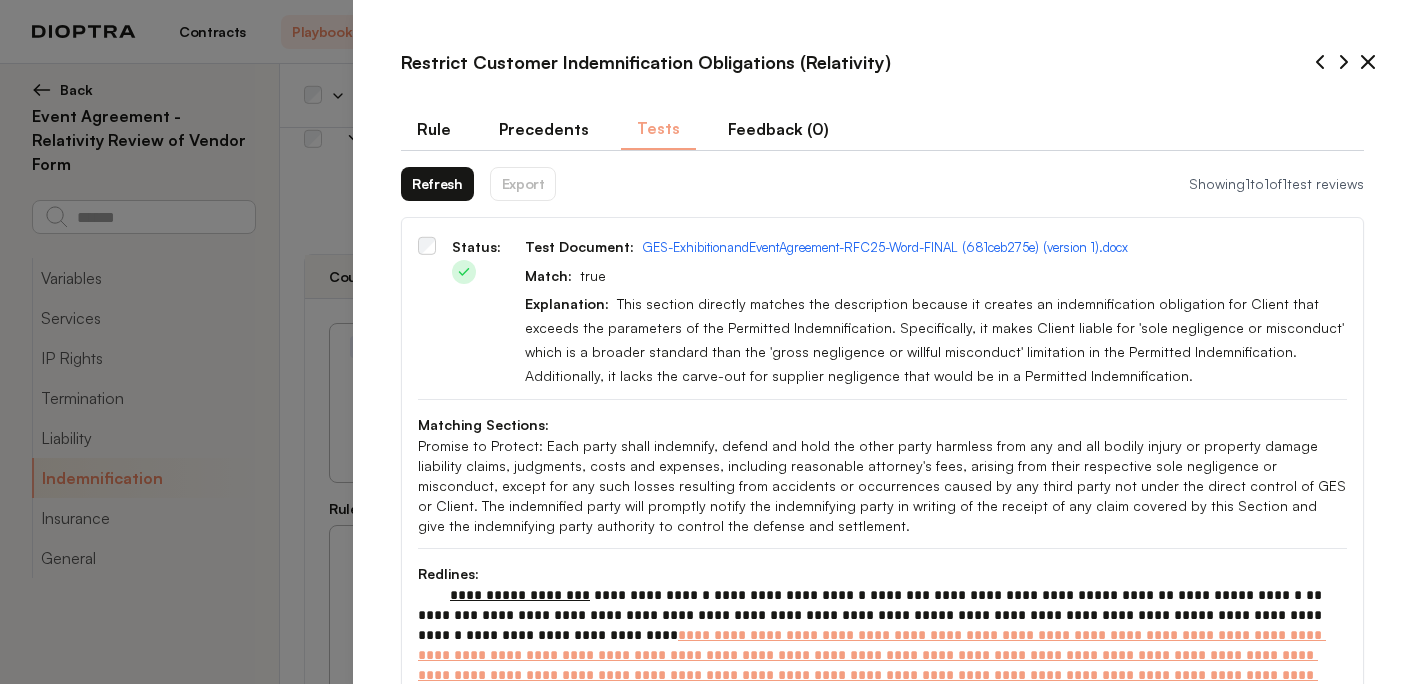 click on "Rule" at bounding box center [434, 129] 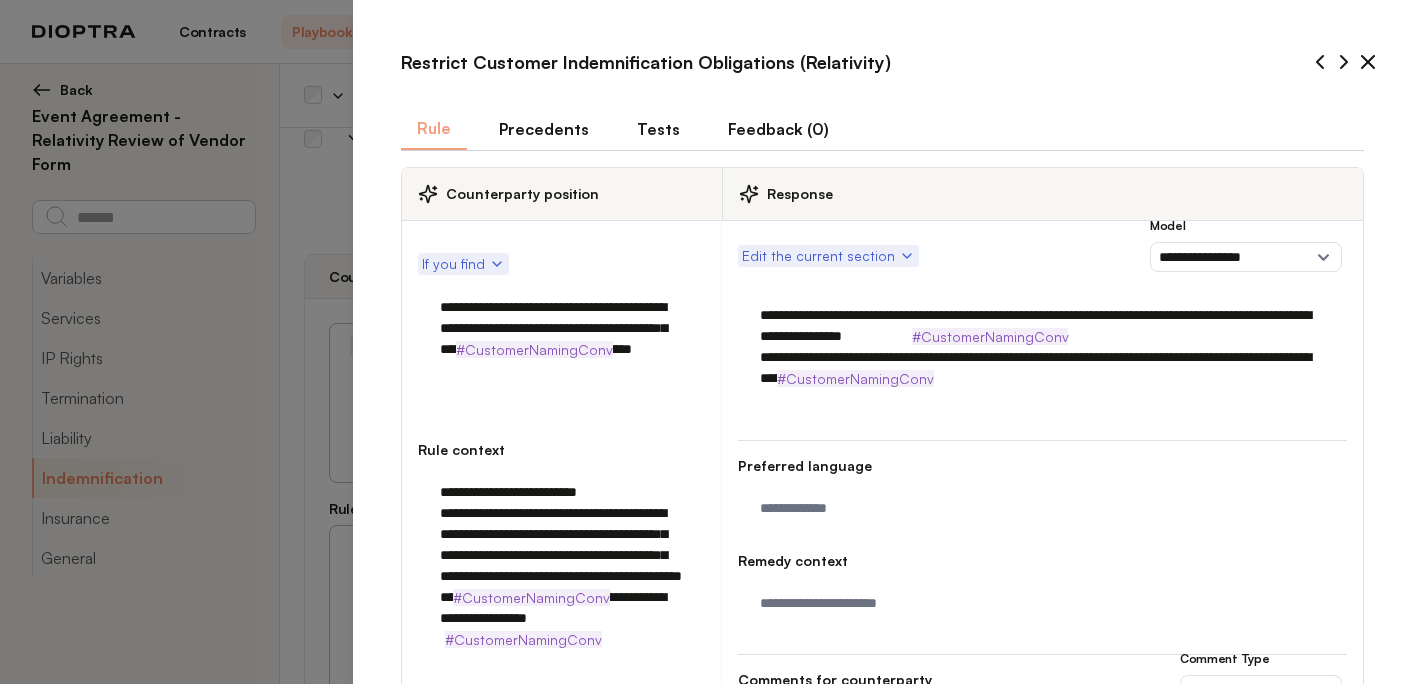 scroll, scrollTop: 383, scrollLeft: 0, axis: vertical 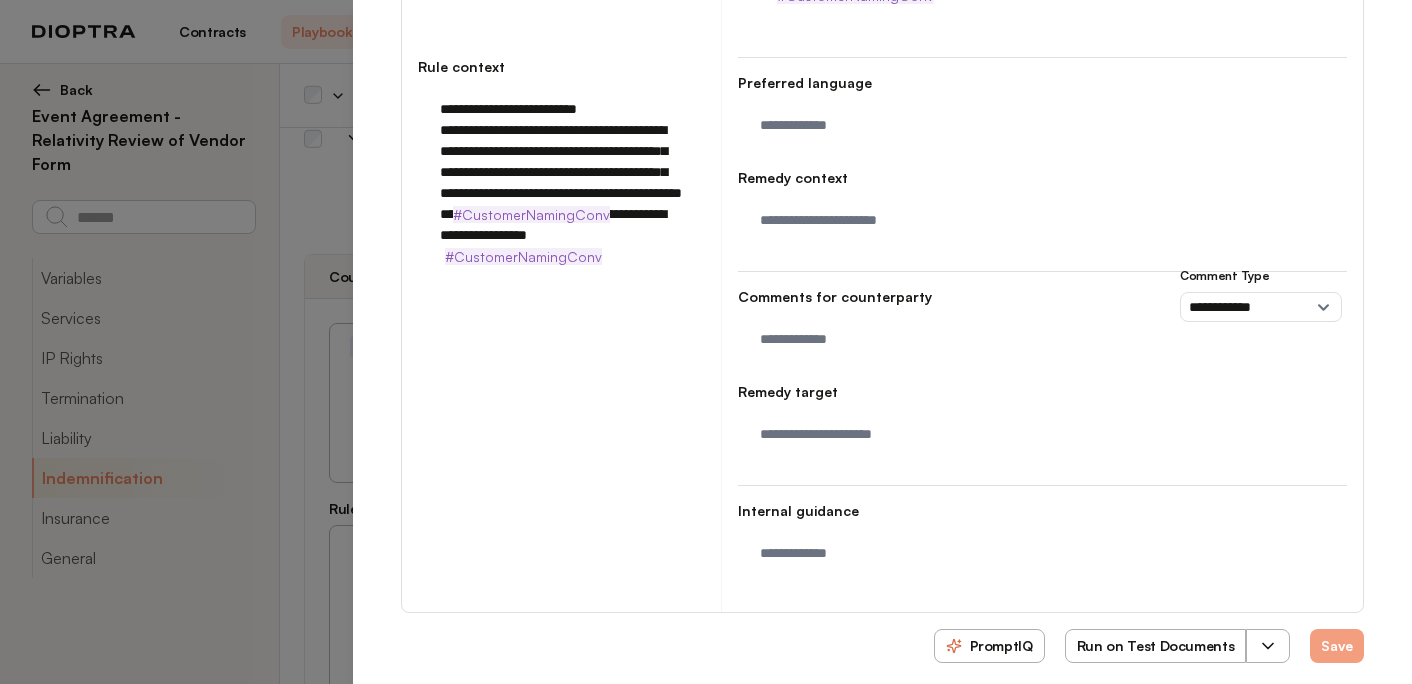 click at bounding box center (1268, 646) 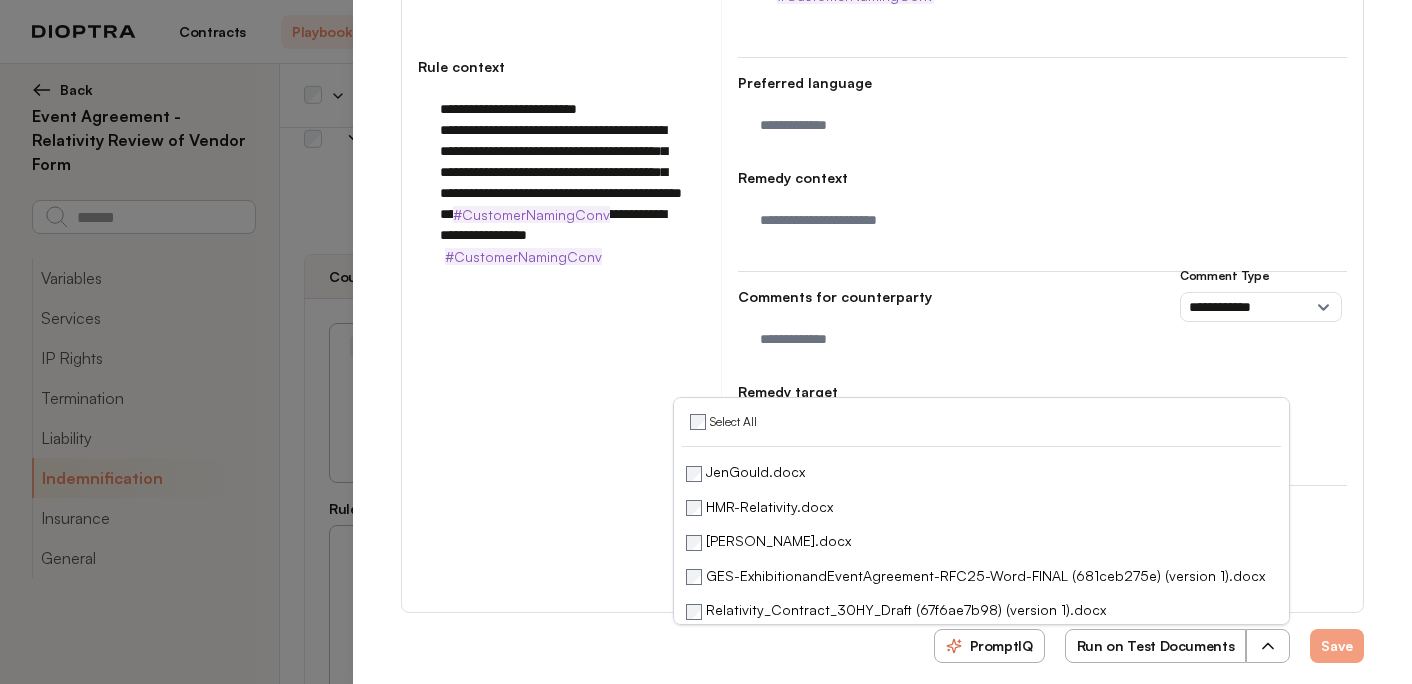 click on "Run on Test Documents" at bounding box center (1156, 646) 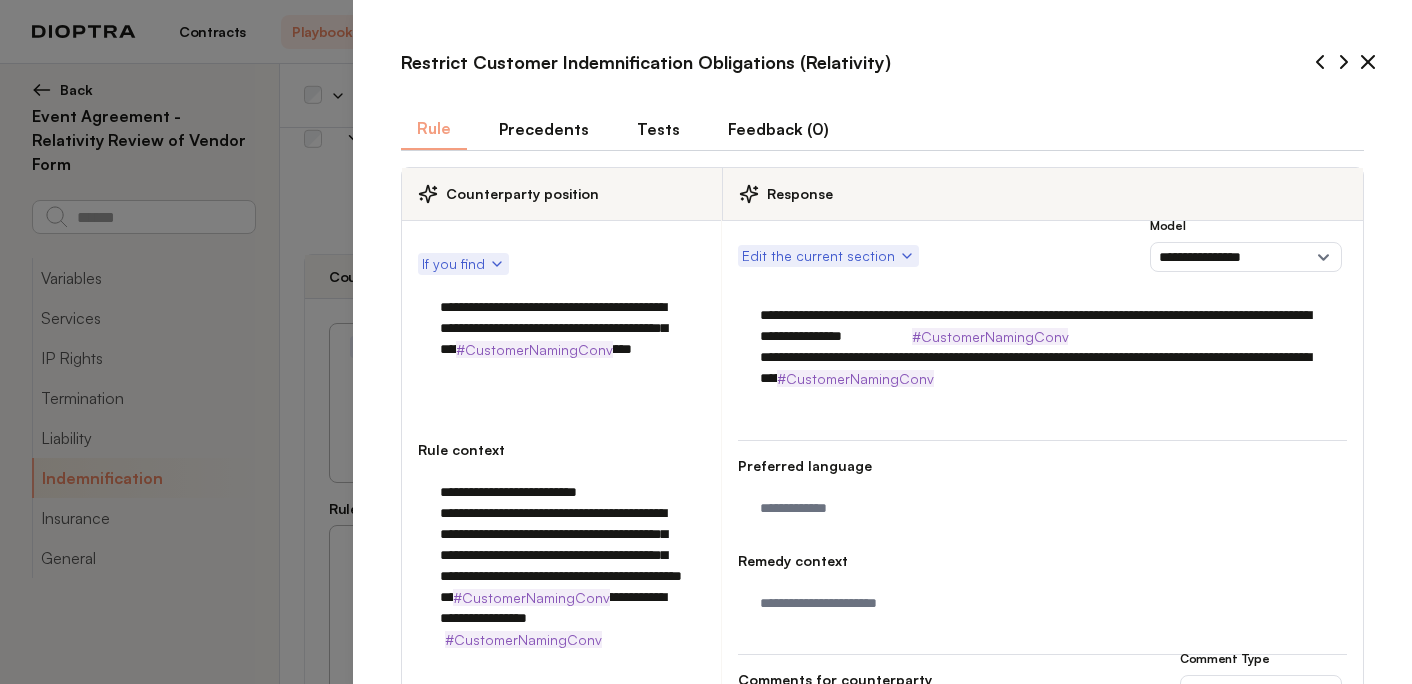 click on "Tests" at bounding box center (658, 129) 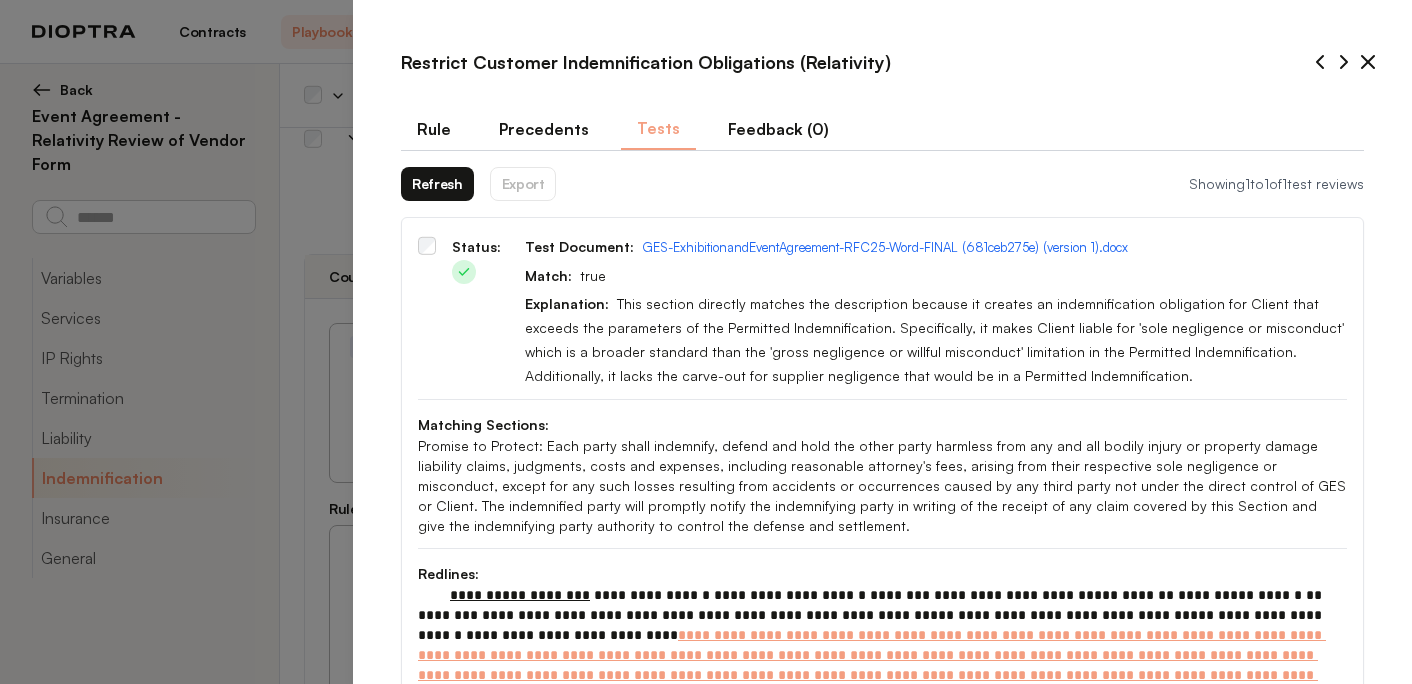 click on "Refresh" at bounding box center [437, 184] 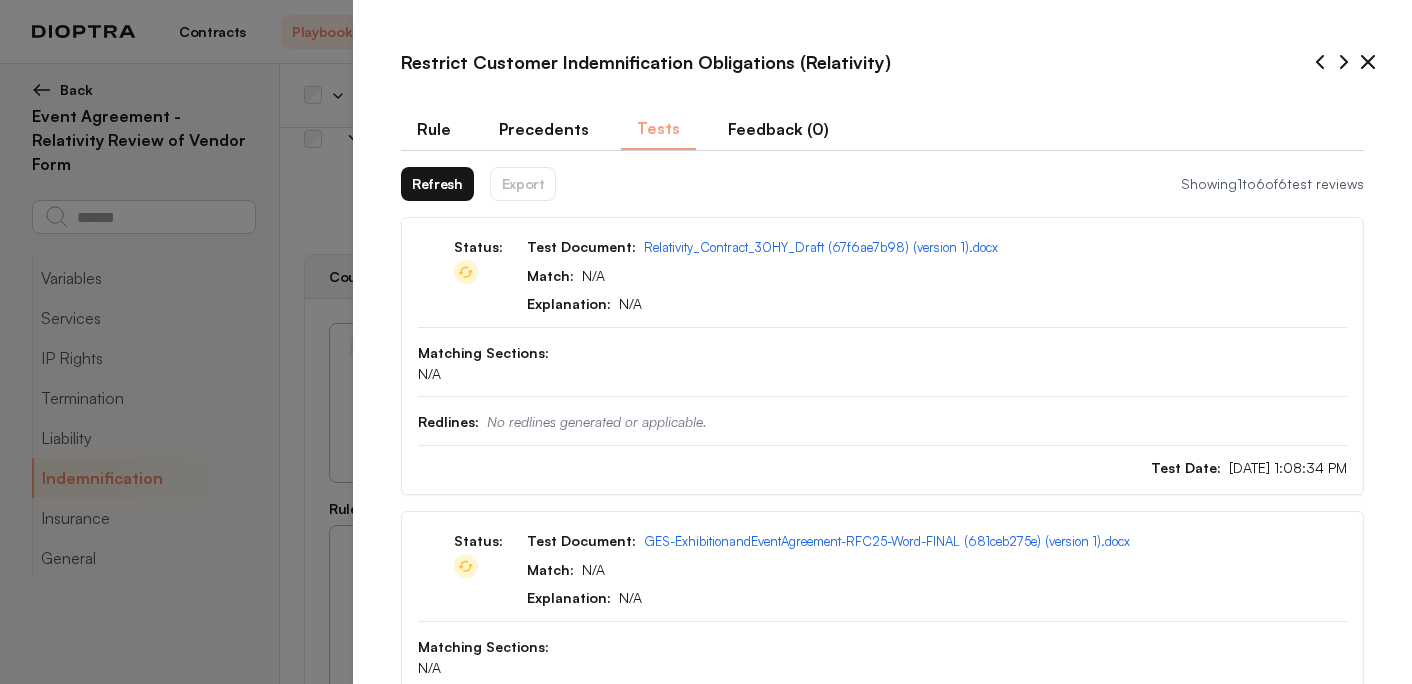 click on "Refresh" at bounding box center [437, 184] 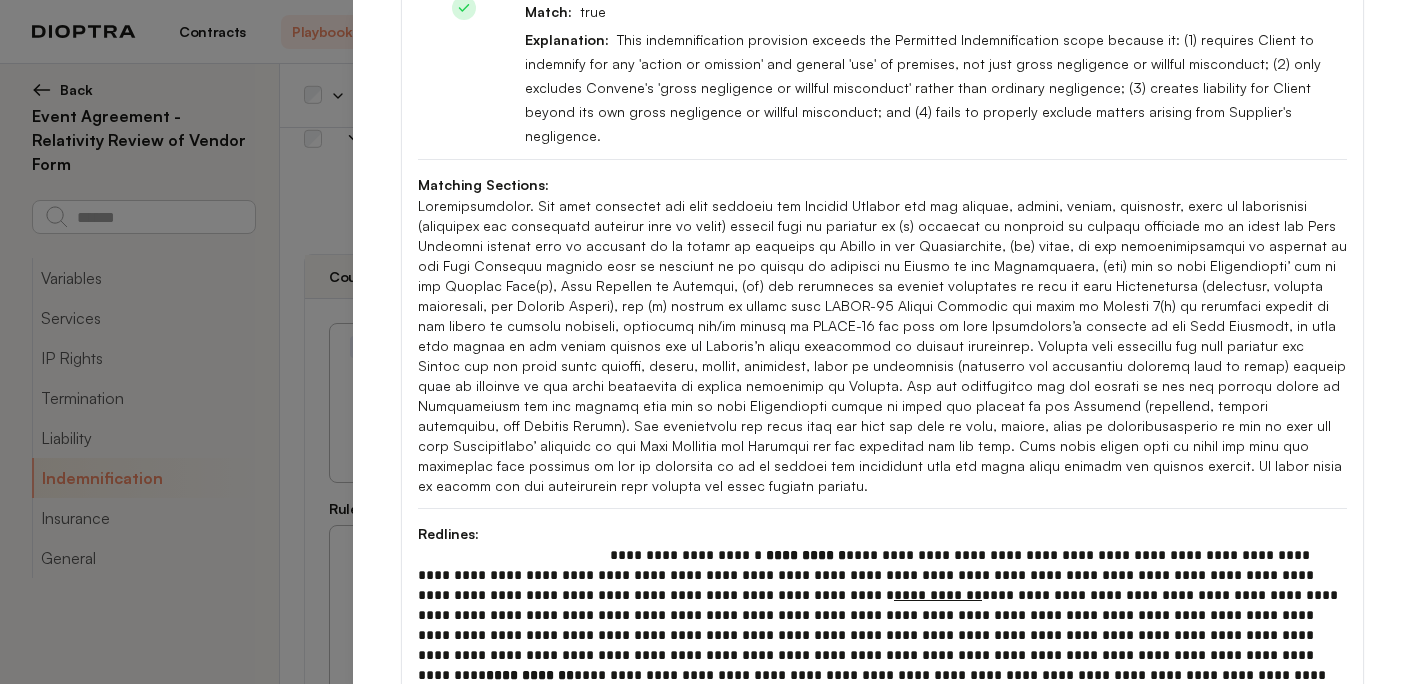 scroll, scrollTop: 478, scrollLeft: 0, axis: vertical 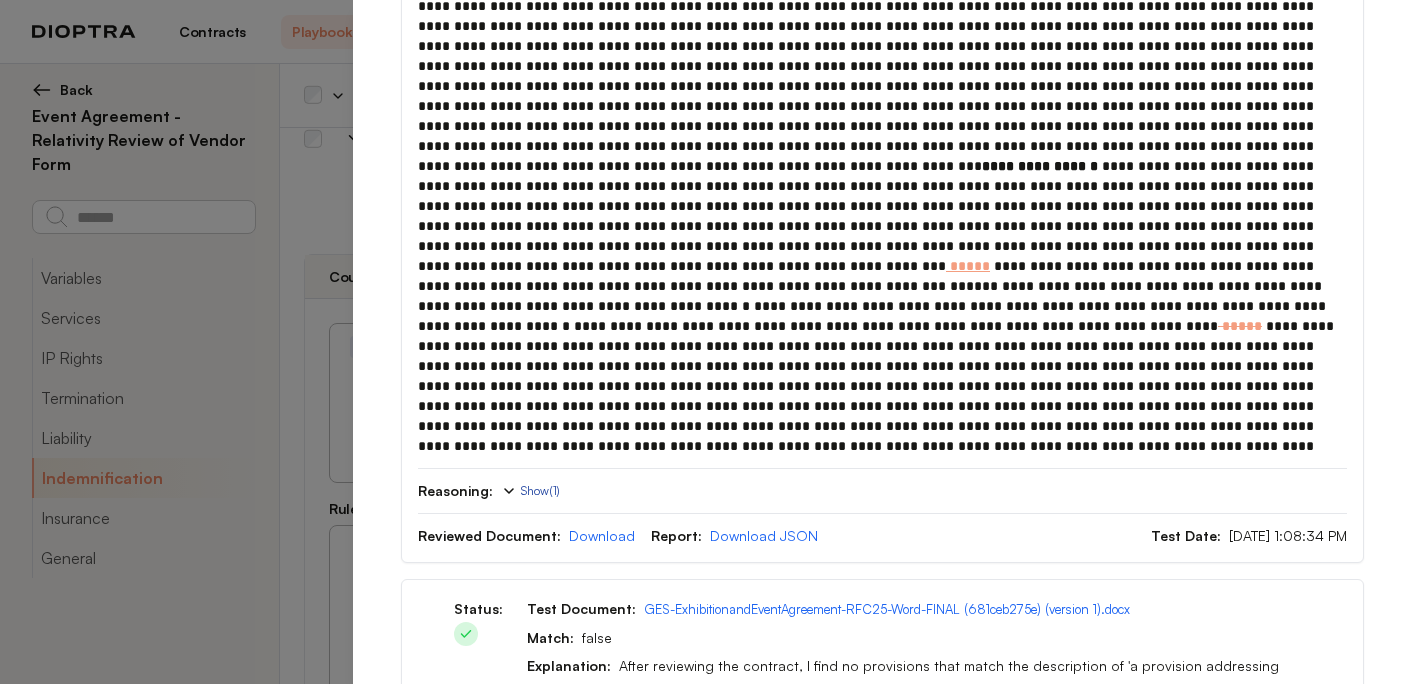 click on "Show  ( 1 )" at bounding box center (530, 491) 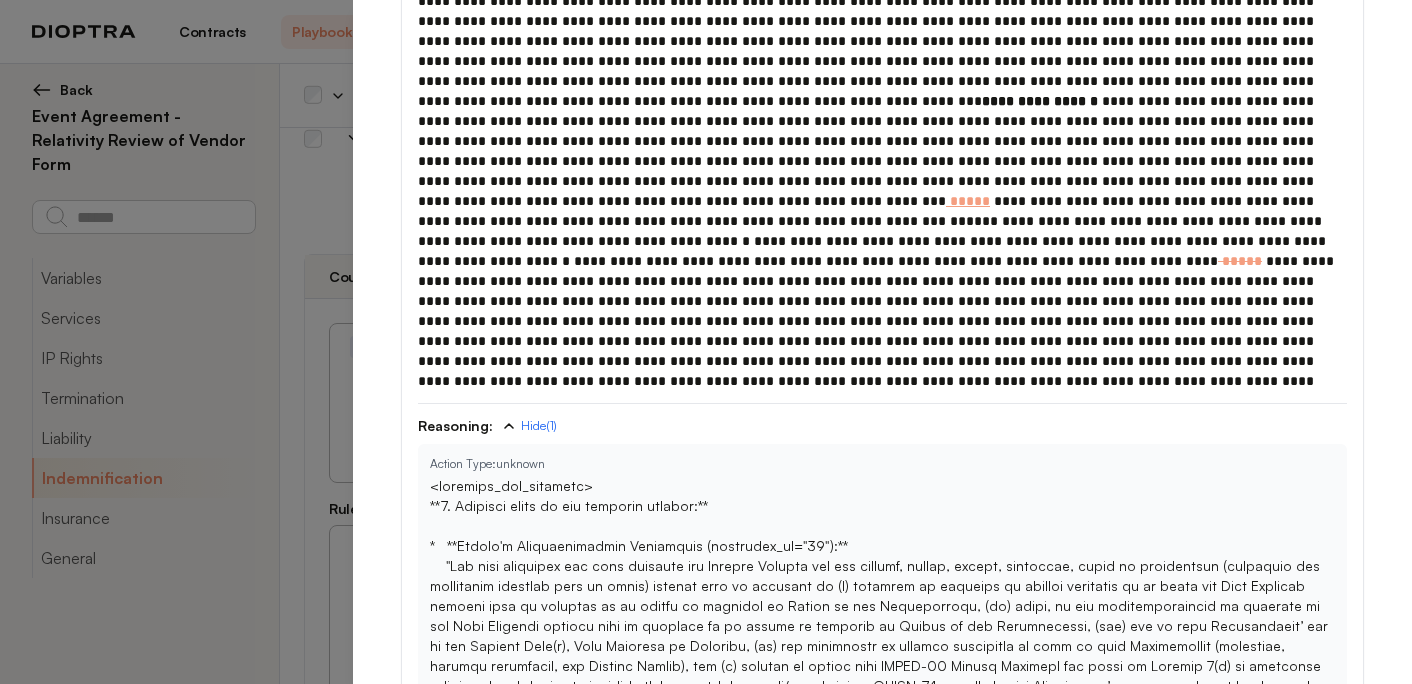 scroll, scrollTop: 342, scrollLeft: 0, axis: vertical 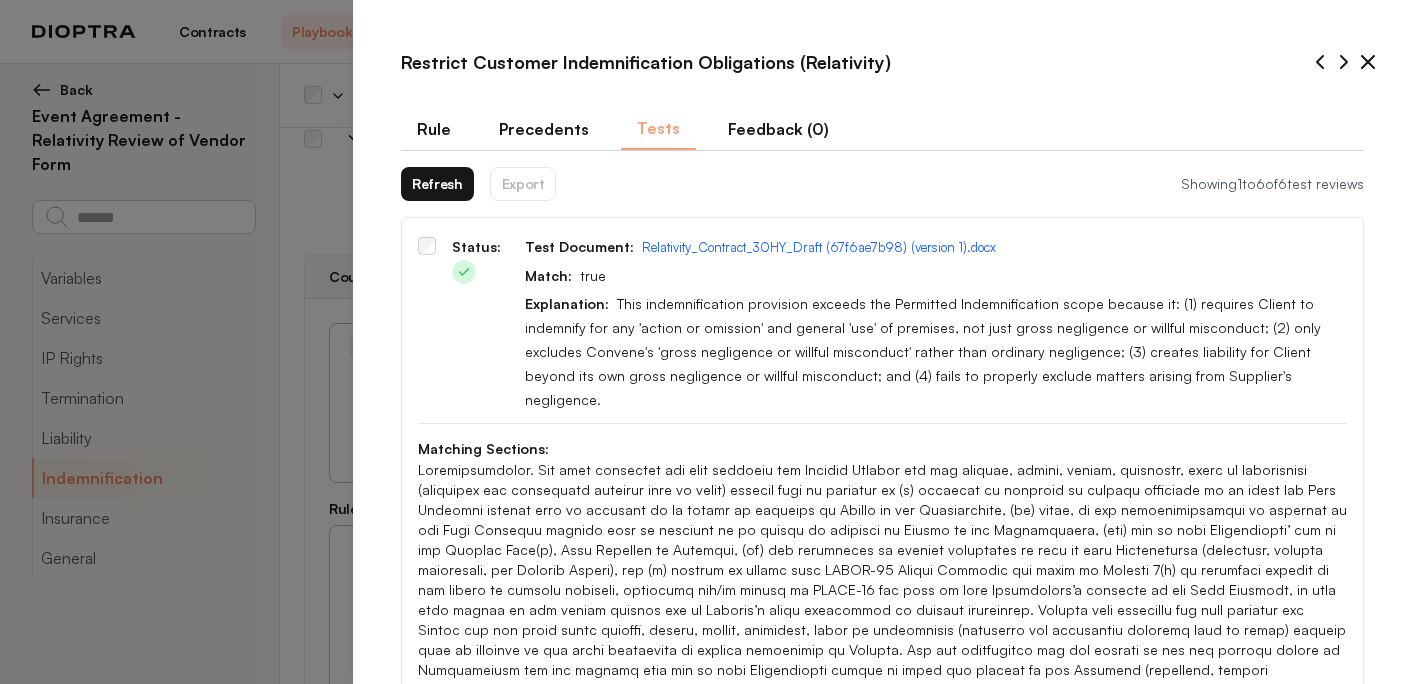 click on "Rule" at bounding box center (434, 129) 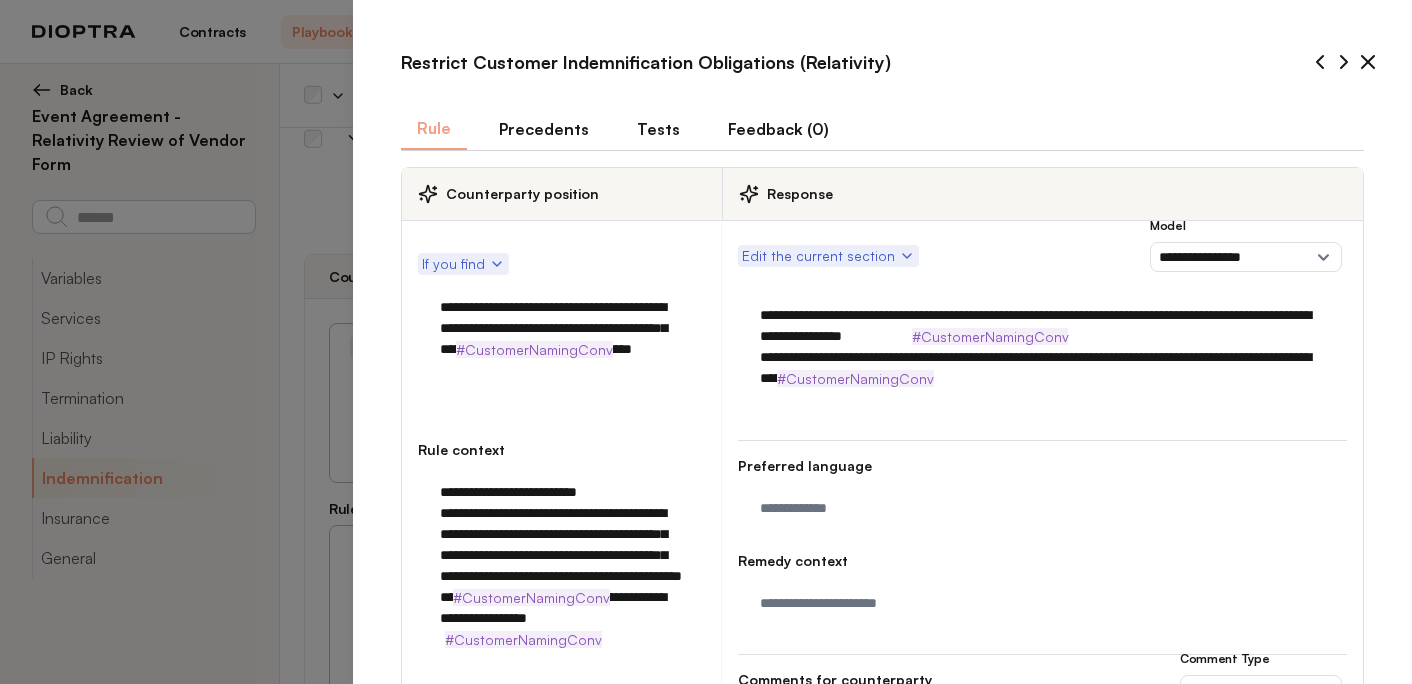 click on "**********" at bounding box center [561, 339] 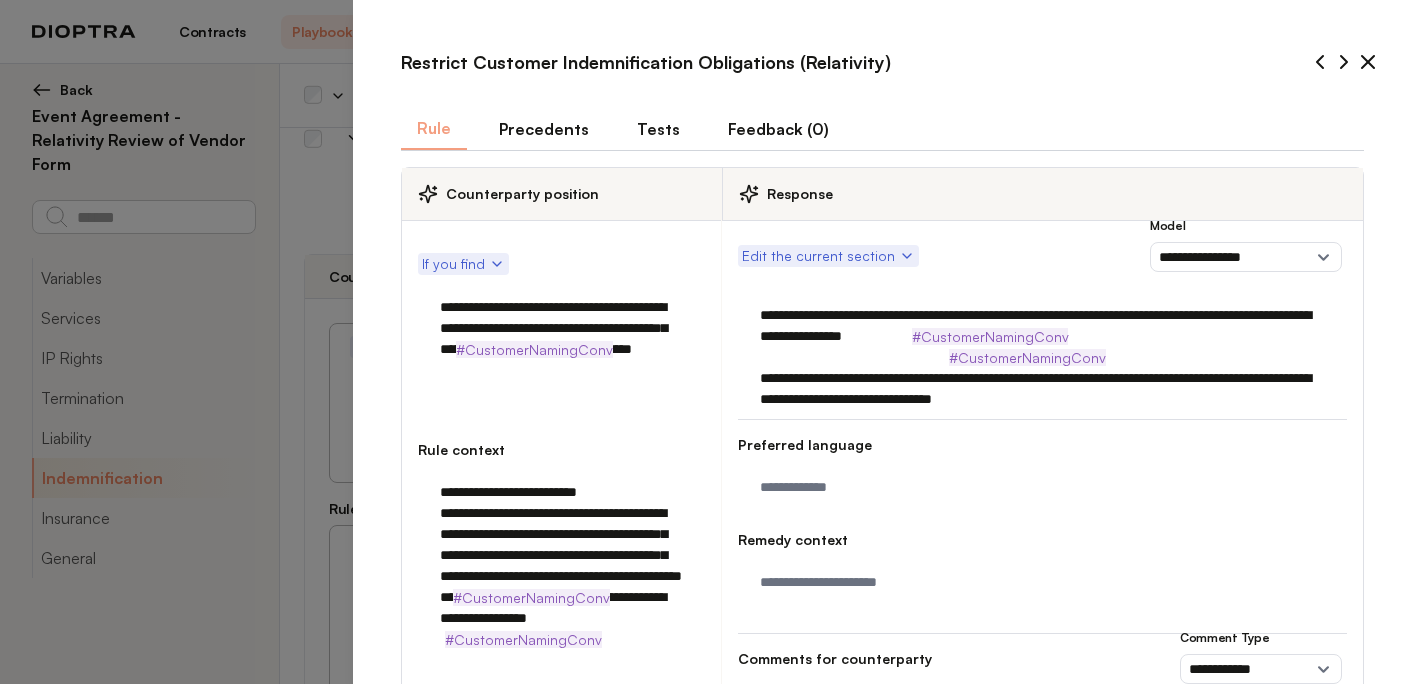 click on "**********" at bounding box center [1042, 357] 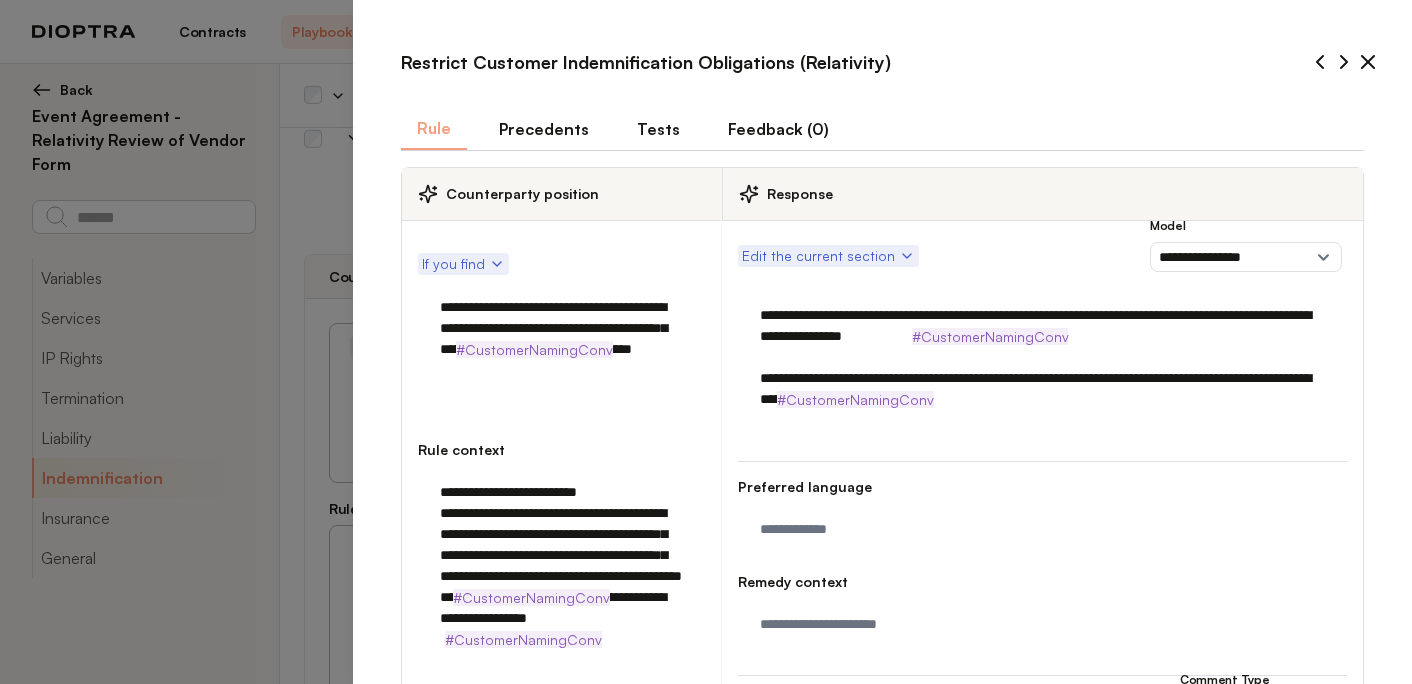 click on "**********" at bounding box center [1042, 357] 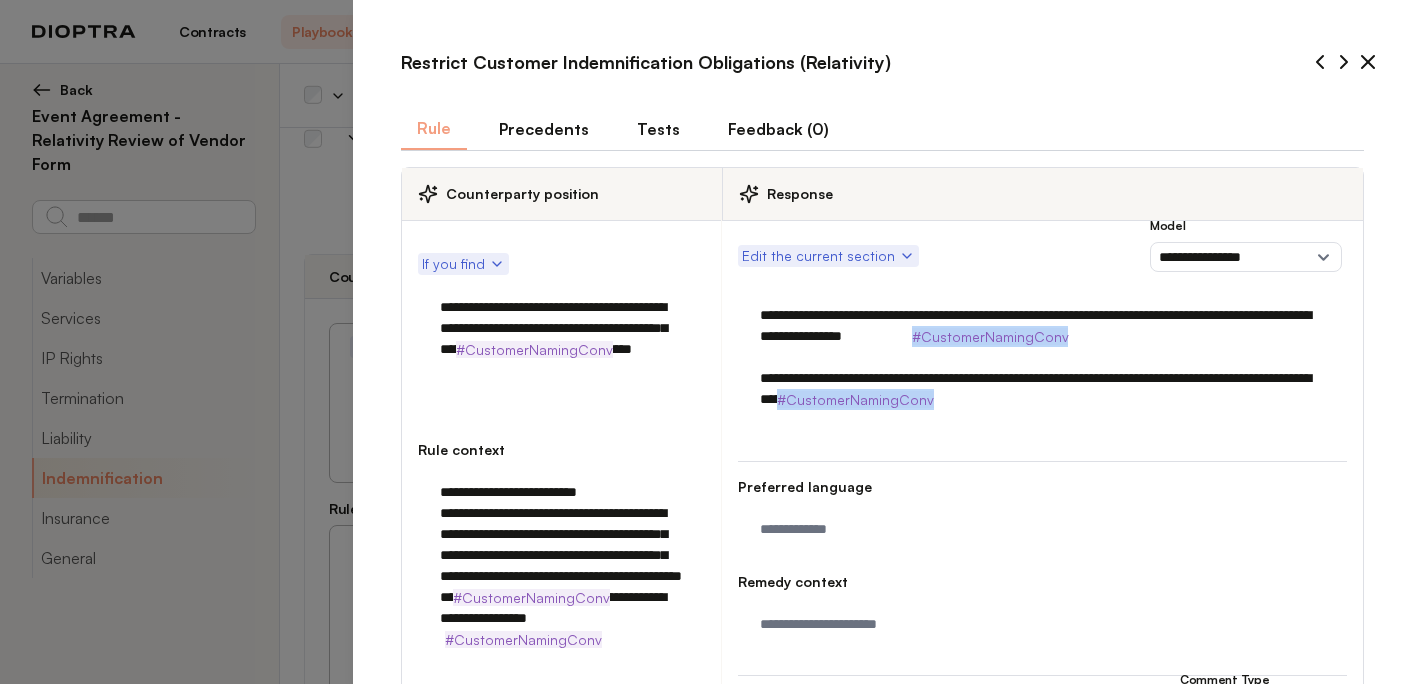 drag, startPoint x: 1336, startPoint y: 379, endPoint x: 882, endPoint y: 394, distance: 454.24774 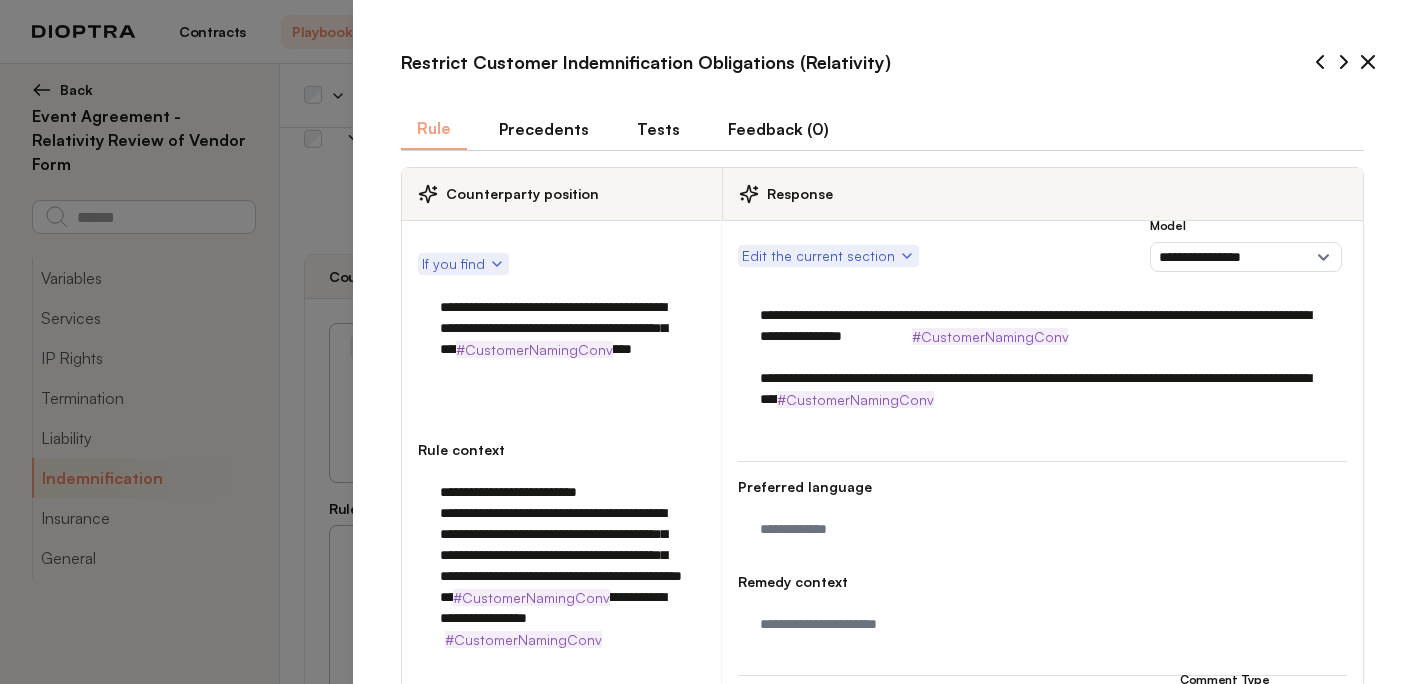 drag, startPoint x: 862, startPoint y: 397, endPoint x: 679, endPoint y: 396, distance: 183.00273 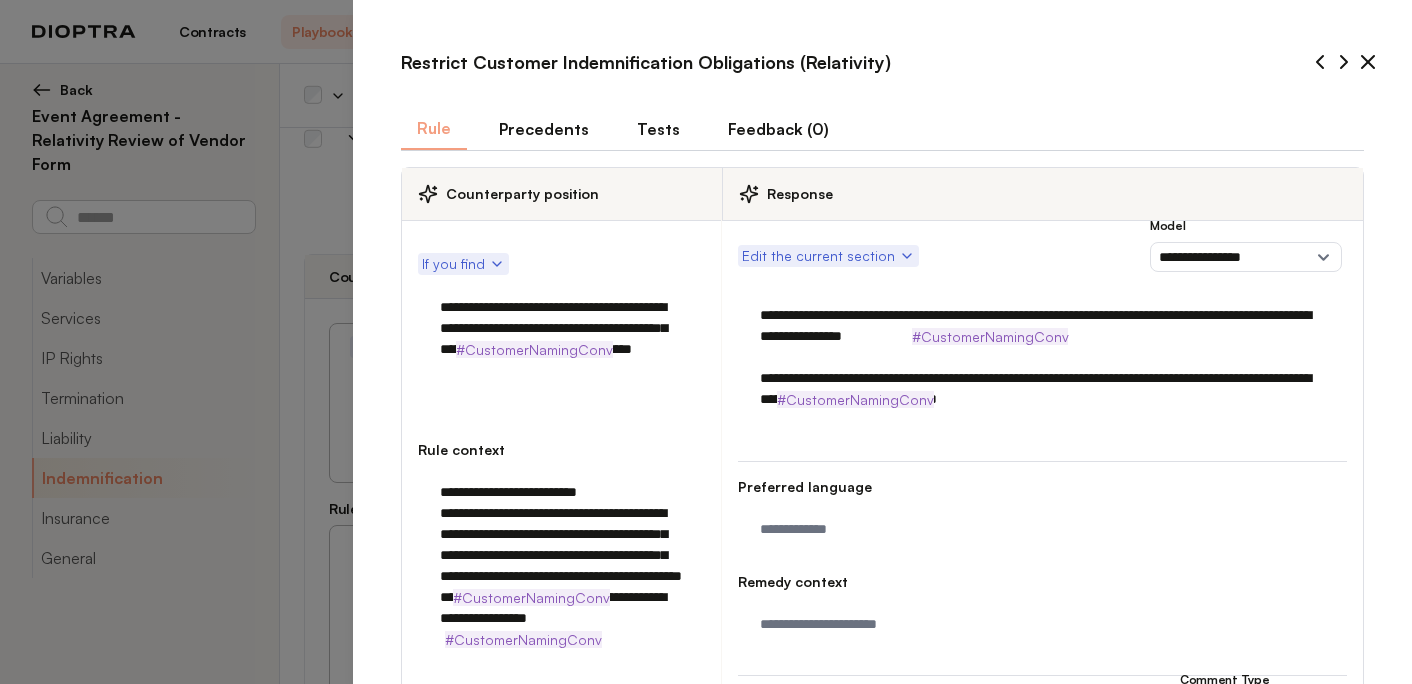 type on "**********" 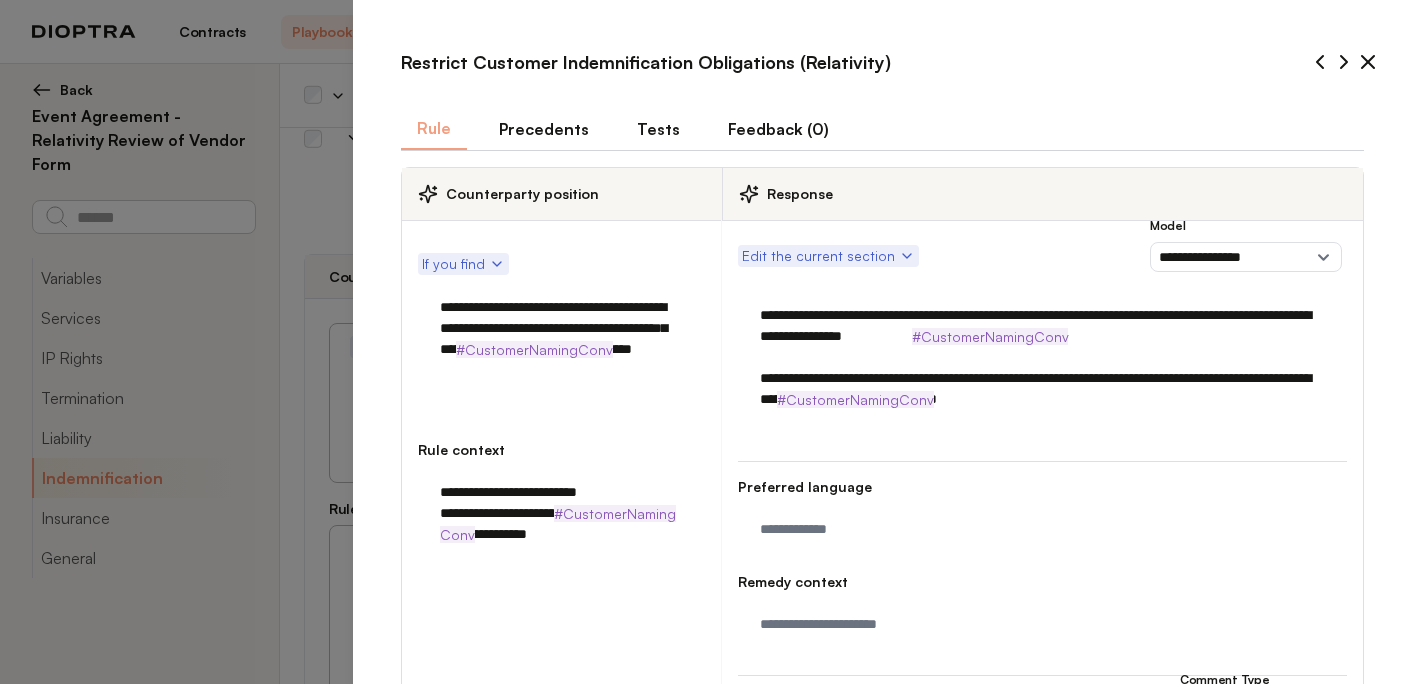 click on "**********" at bounding box center [561, 513] 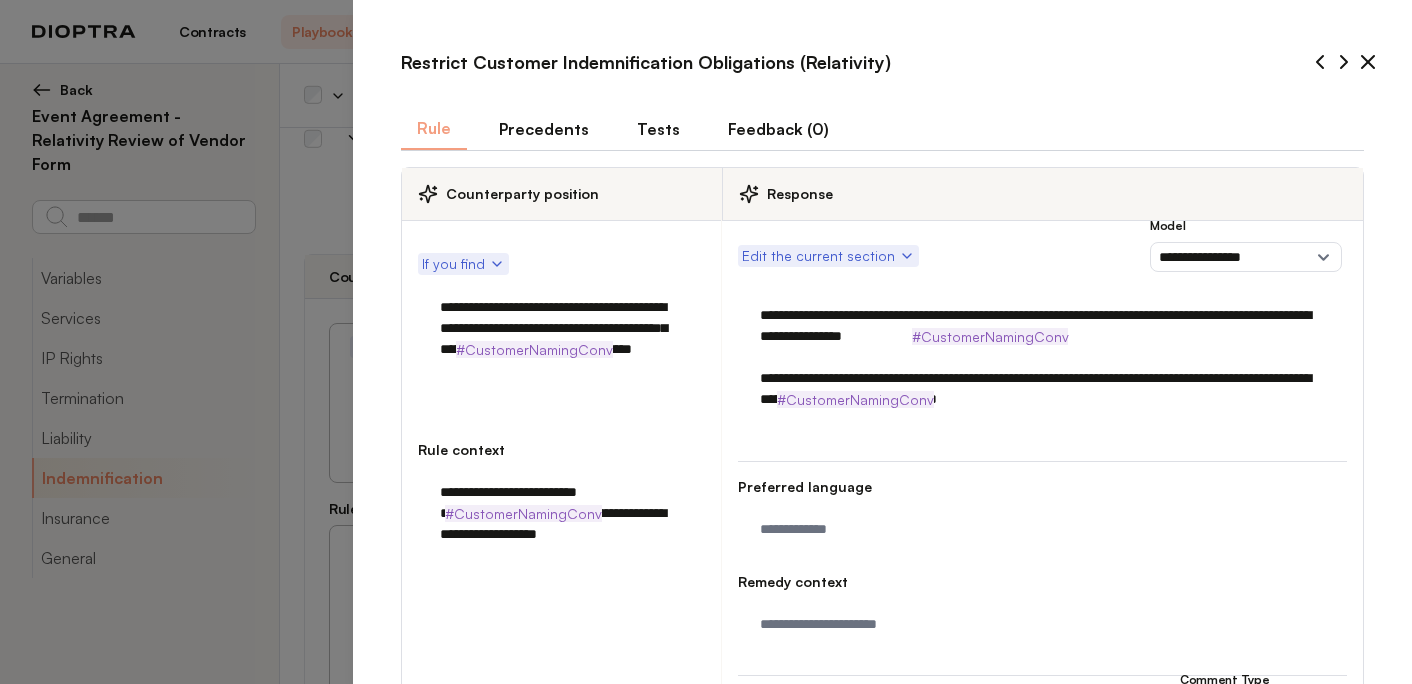 type on "**********" 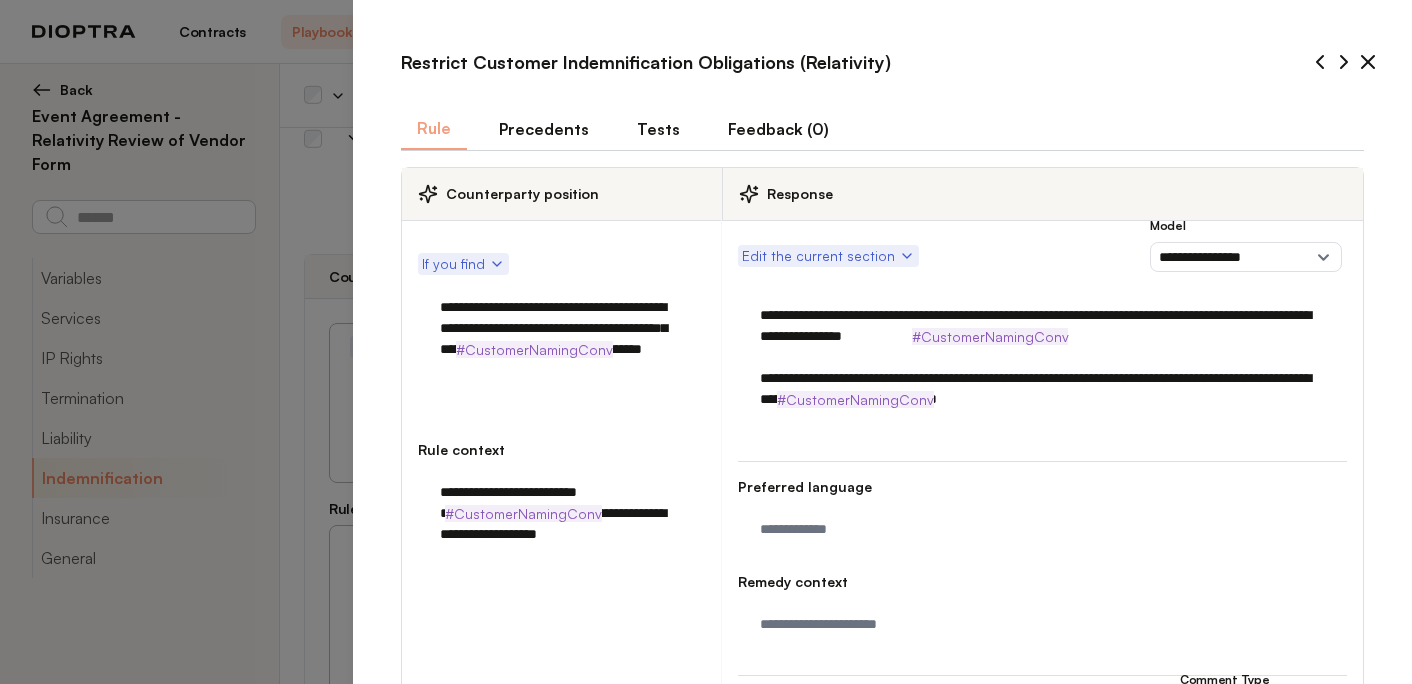 click on "**********" at bounding box center [561, 339] 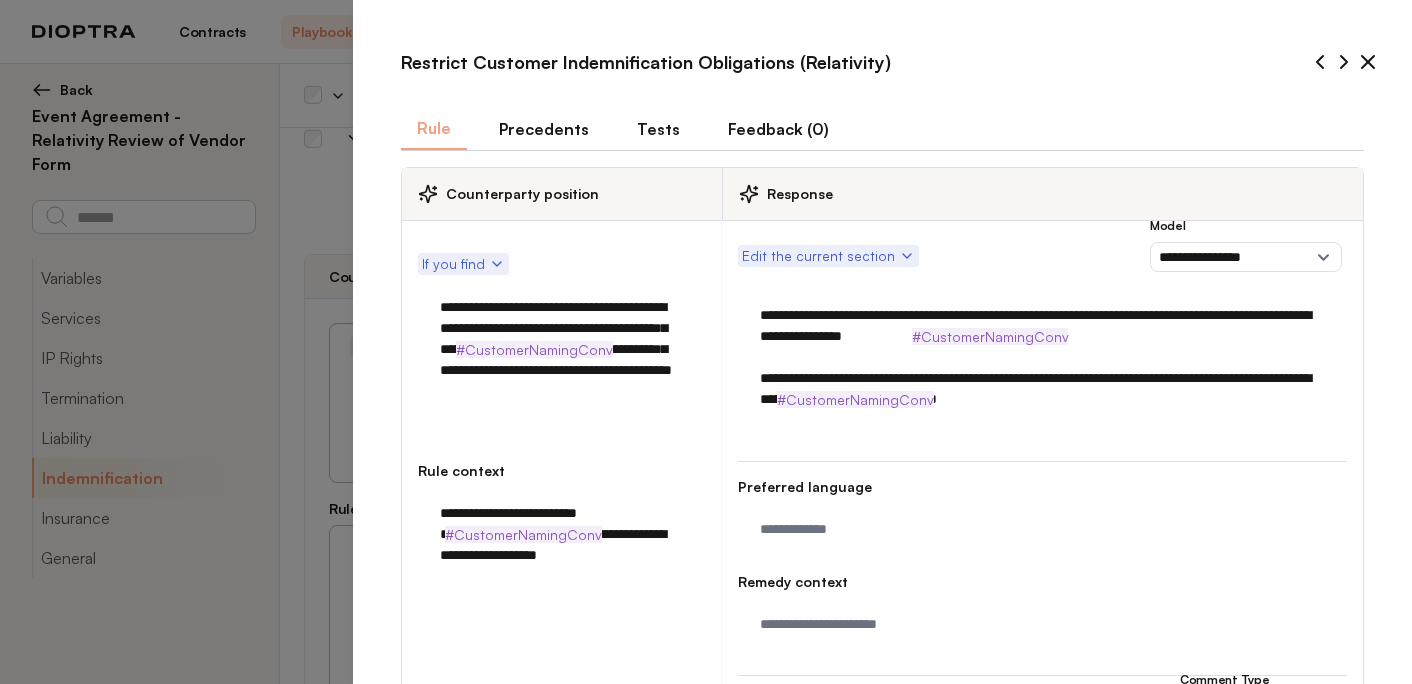type on "**********" 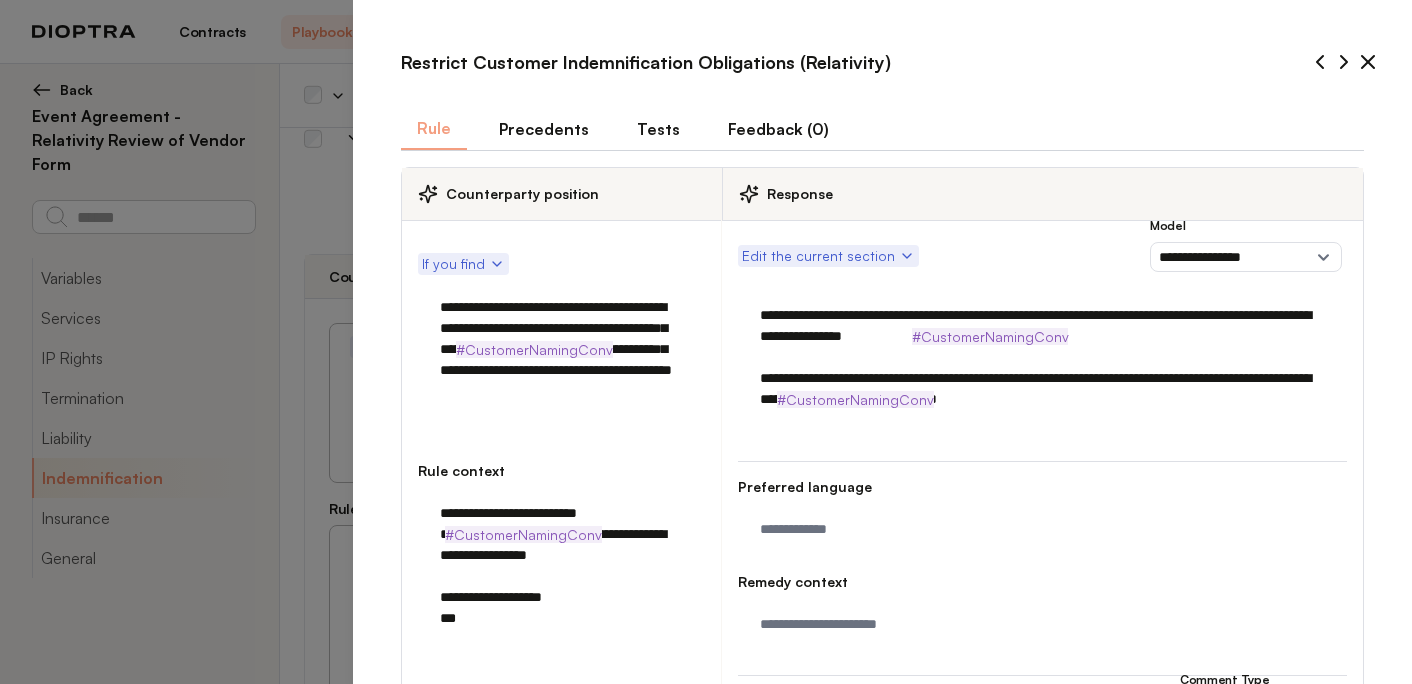paste on "**********" 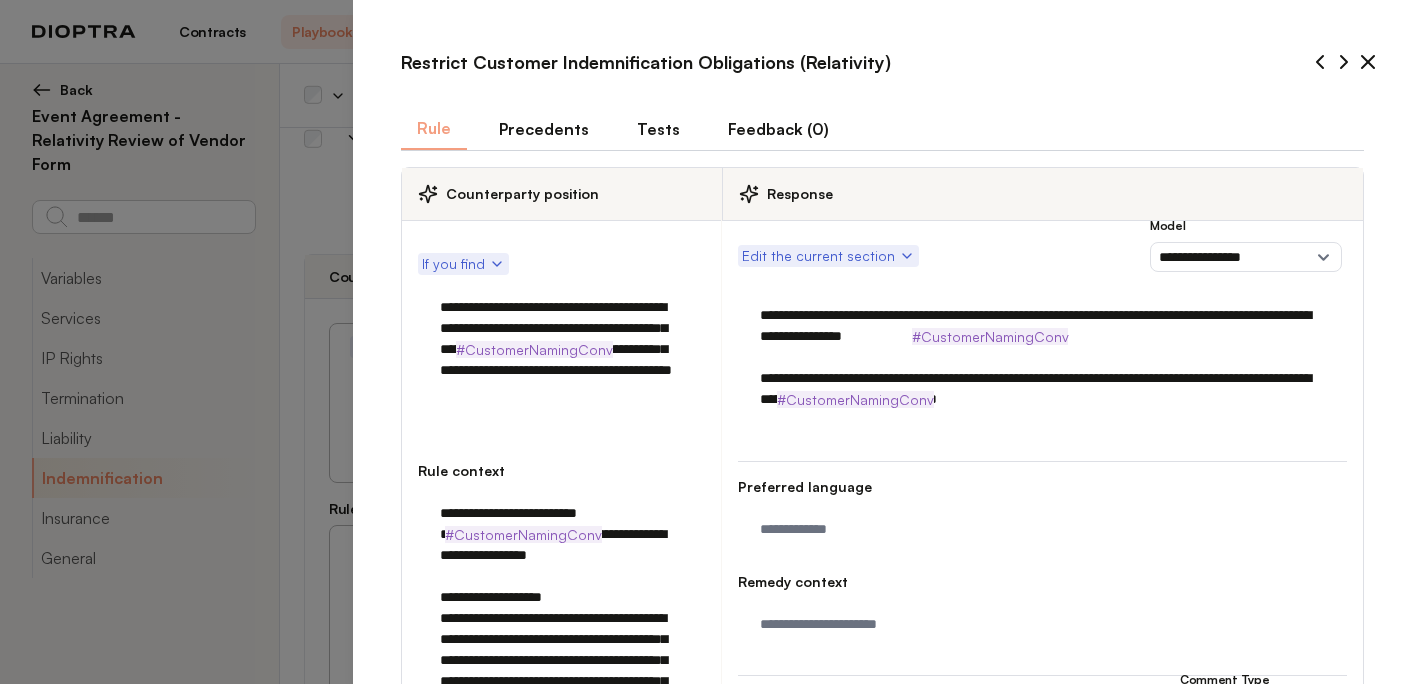 click on "**********" at bounding box center (561, 618) 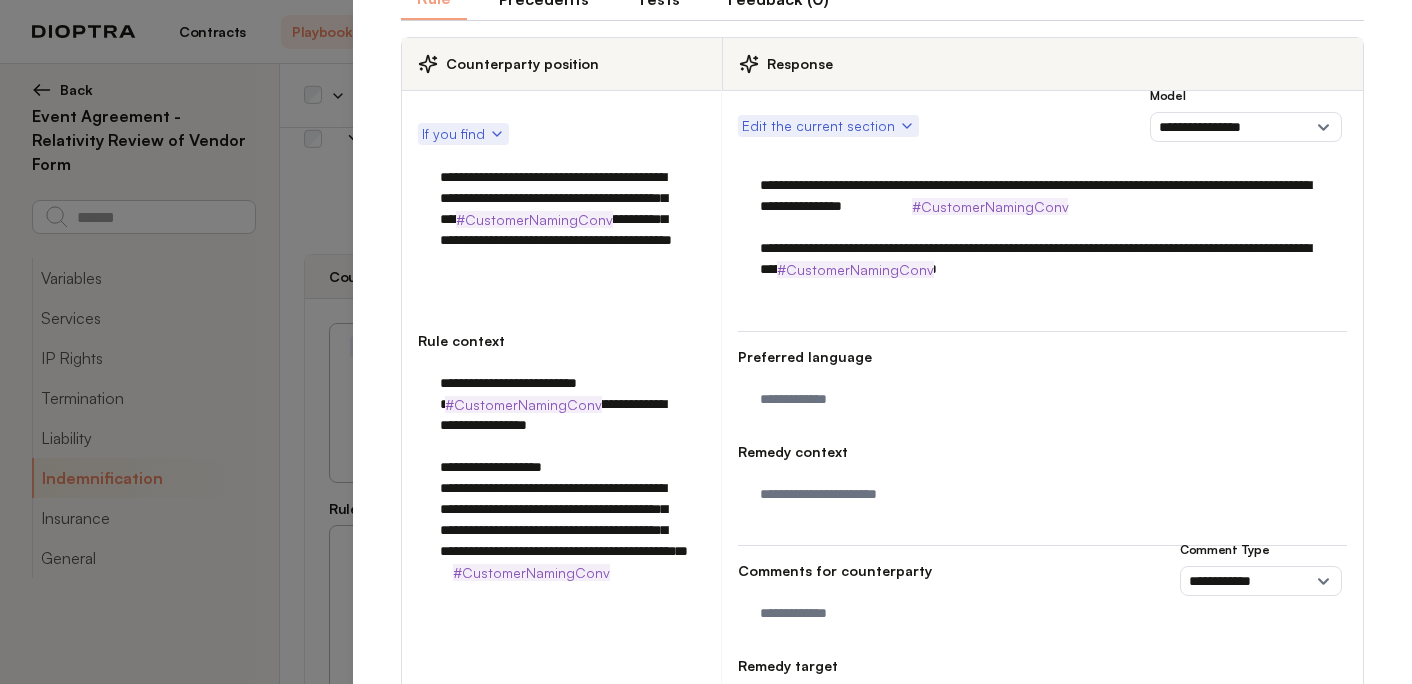 scroll, scrollTop: 135, scrollLeft: 0, axis: vertical 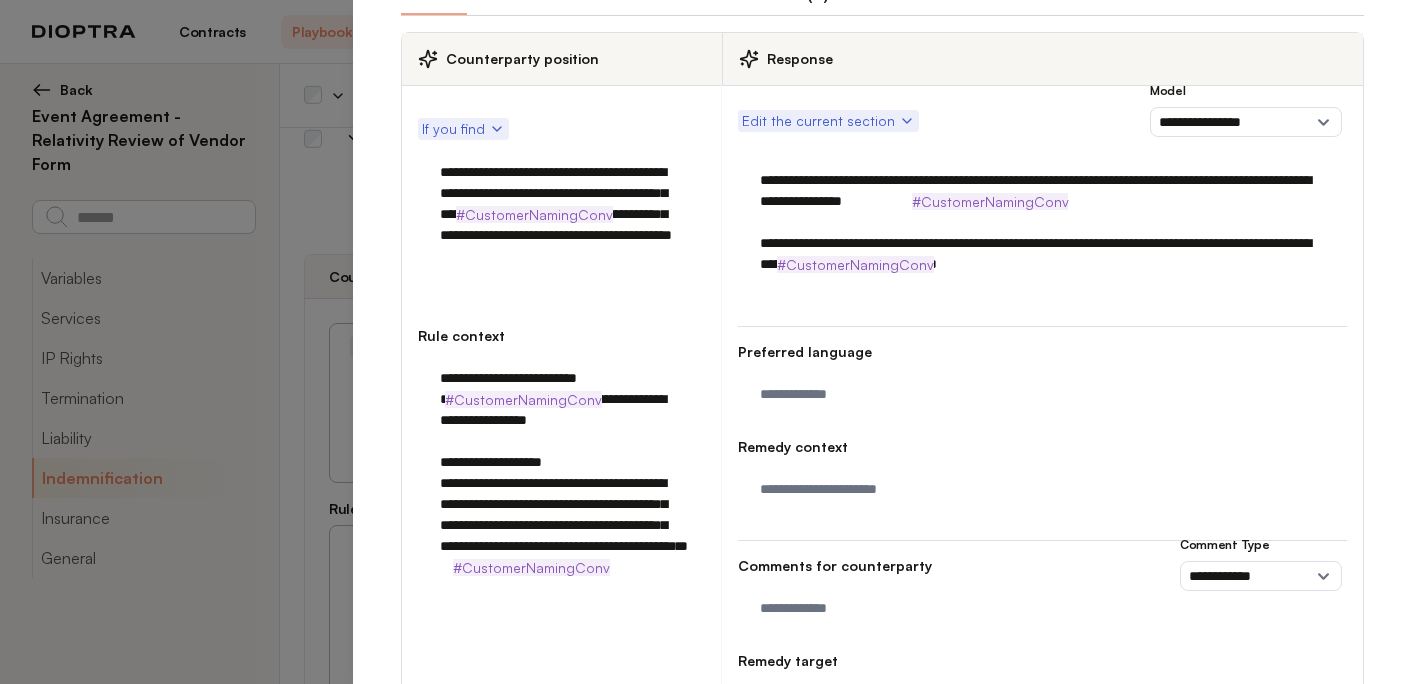 click on "**********" at bounding box center [561, 483] 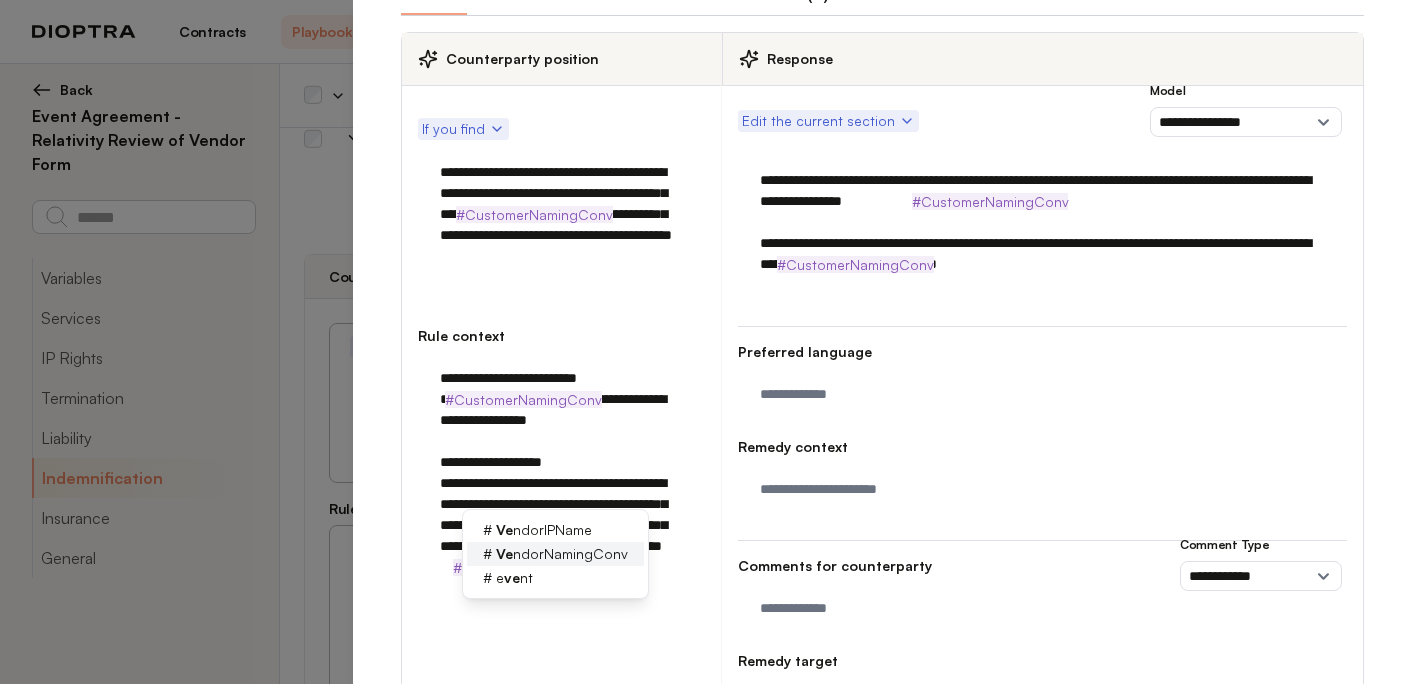 click on "Ve ndorNamingConv" at bounding box center (562, 554) 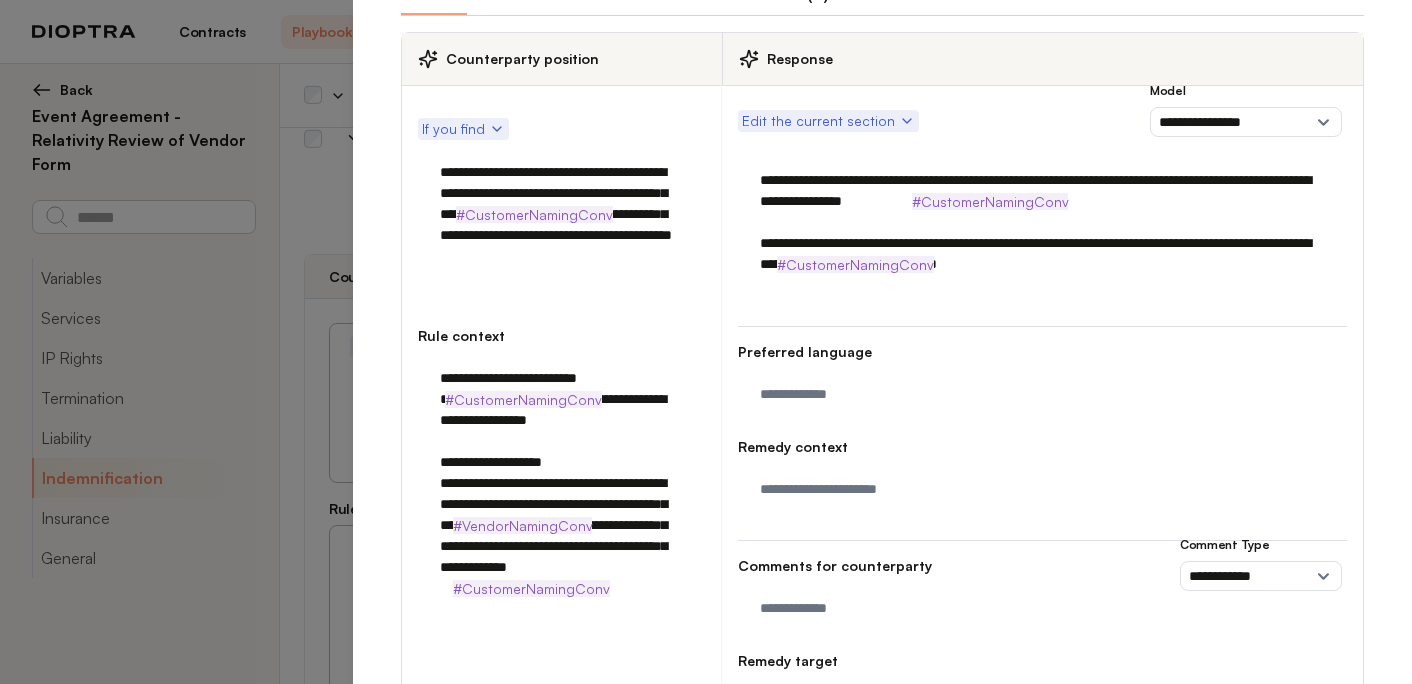 click on "**********" at bounding box center (561, 494) 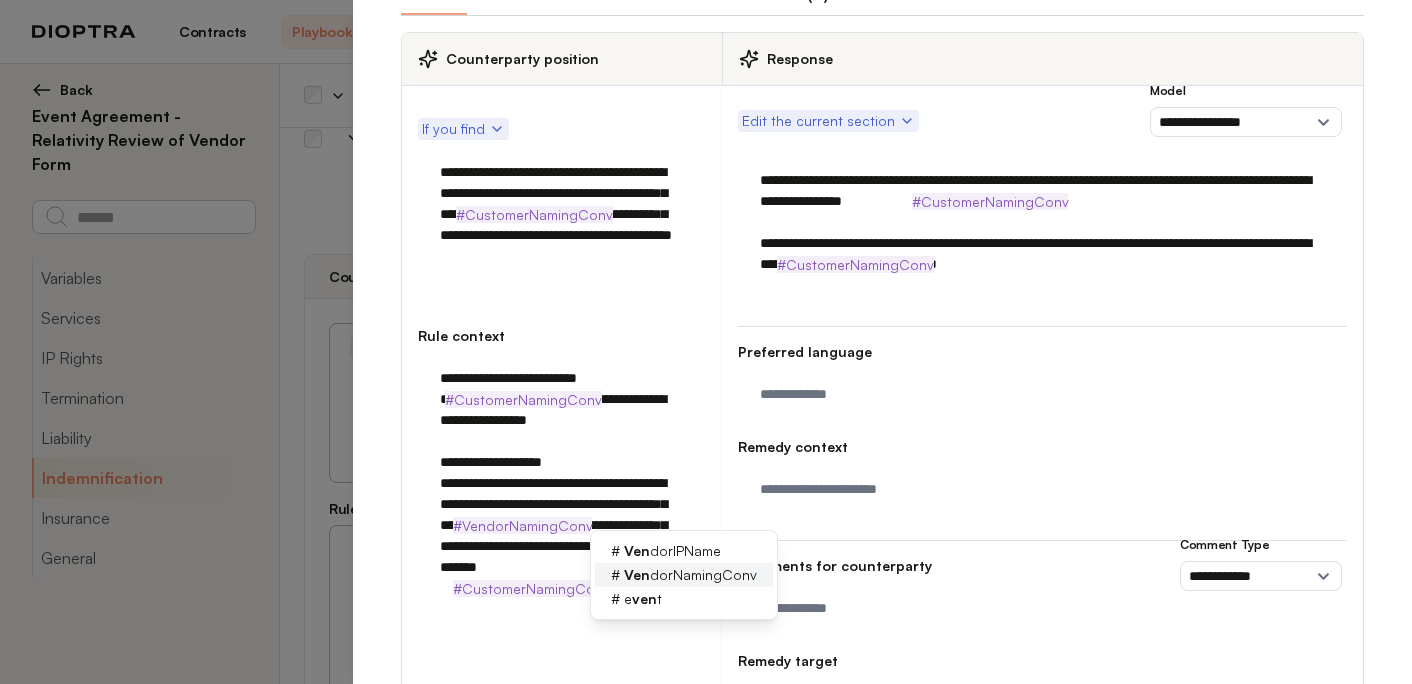 click on "Ven dorNamingConv" at bounding box center [690, 575] 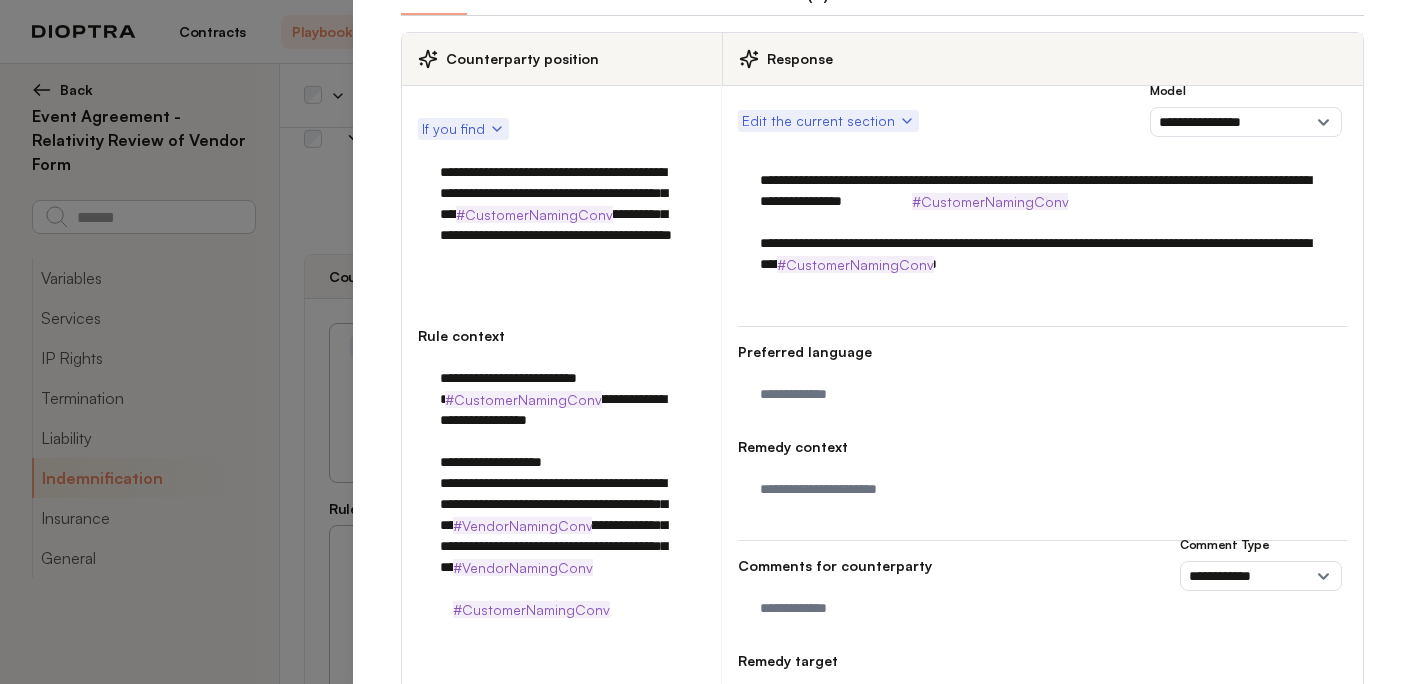 click on "**********" at bounding box center (561, 504) 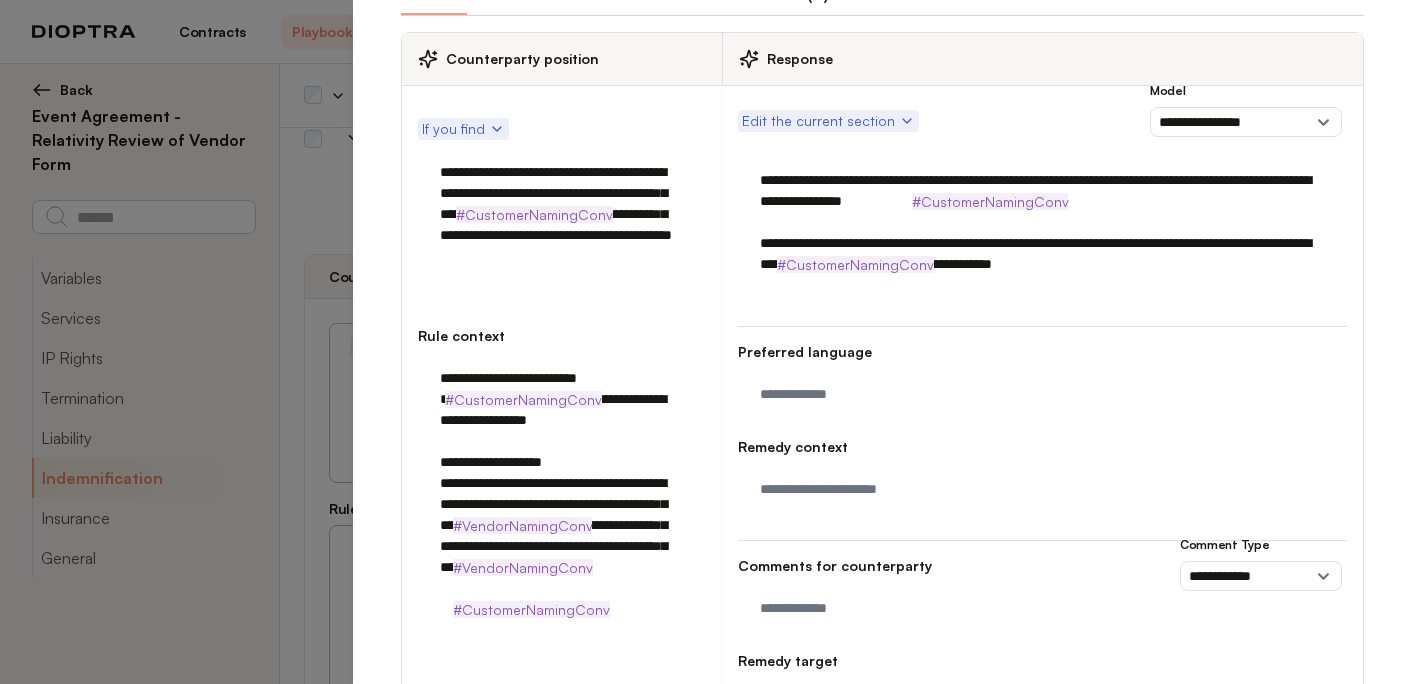 drag, startPoint x: 436, startPoint y: 167, endPoint x: 612, endPoint y: 193, distance: 177.9101 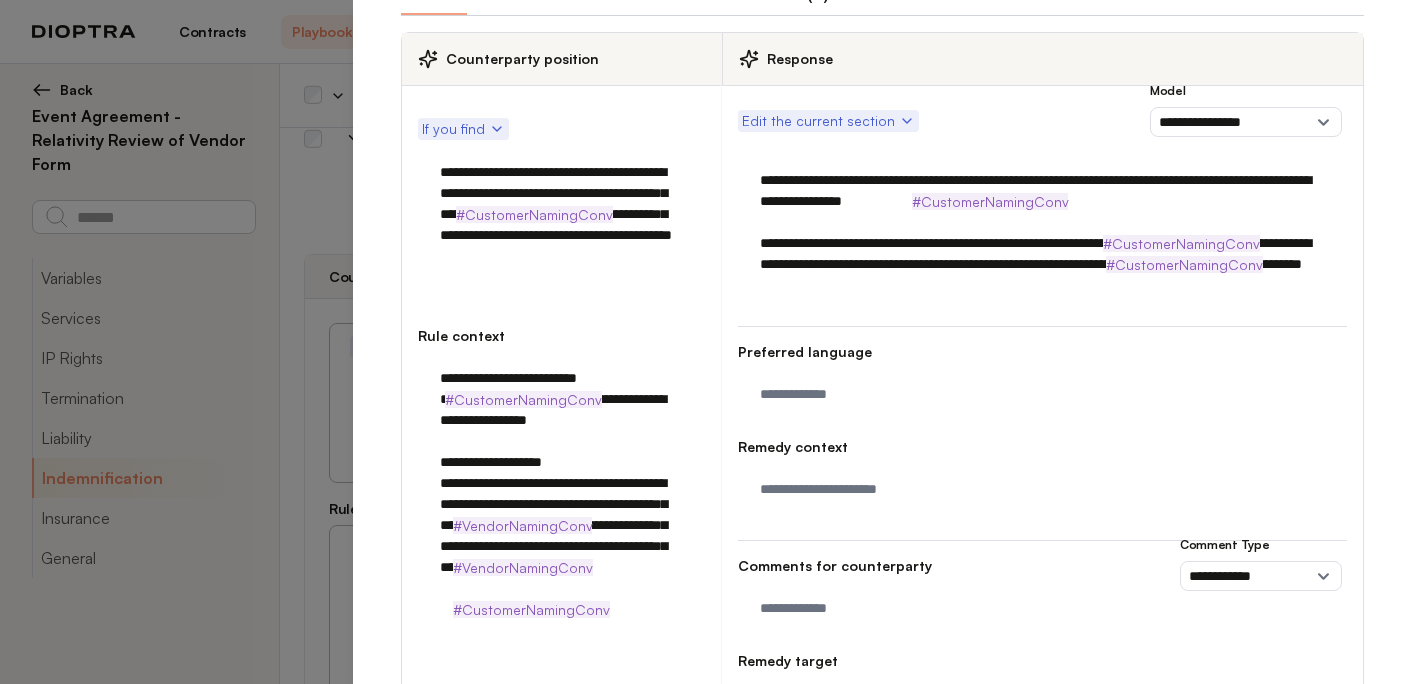 click on "**********" at bounding box center [1042, 233] 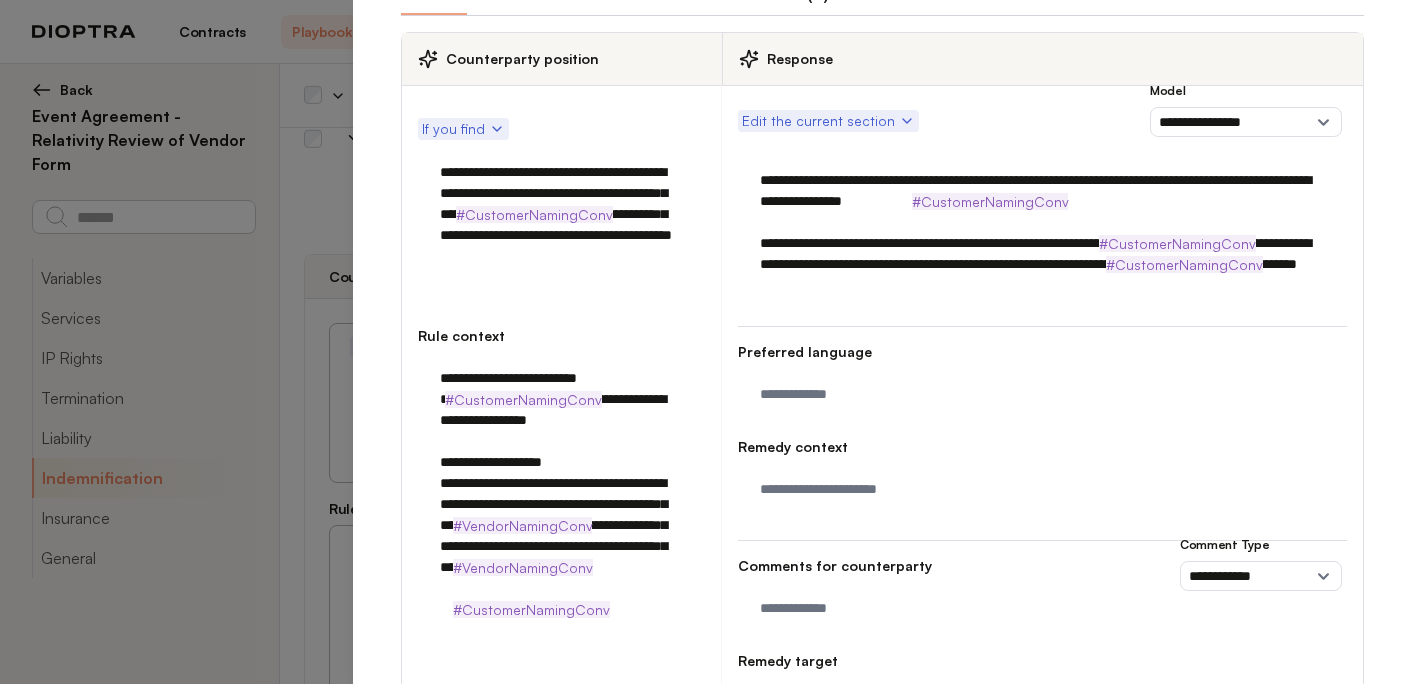 click on "**********" at bounding box center (1042, 233) 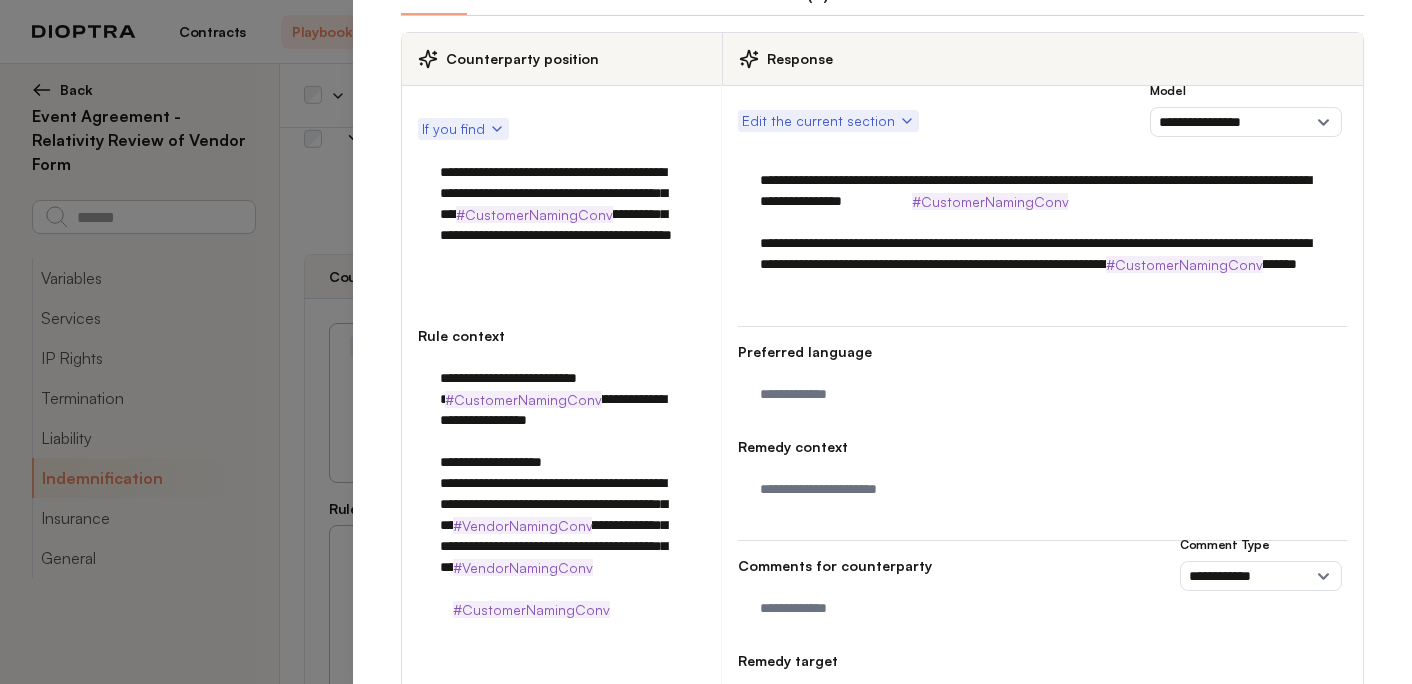 click on "**********" at bounding box center [1042, 233] 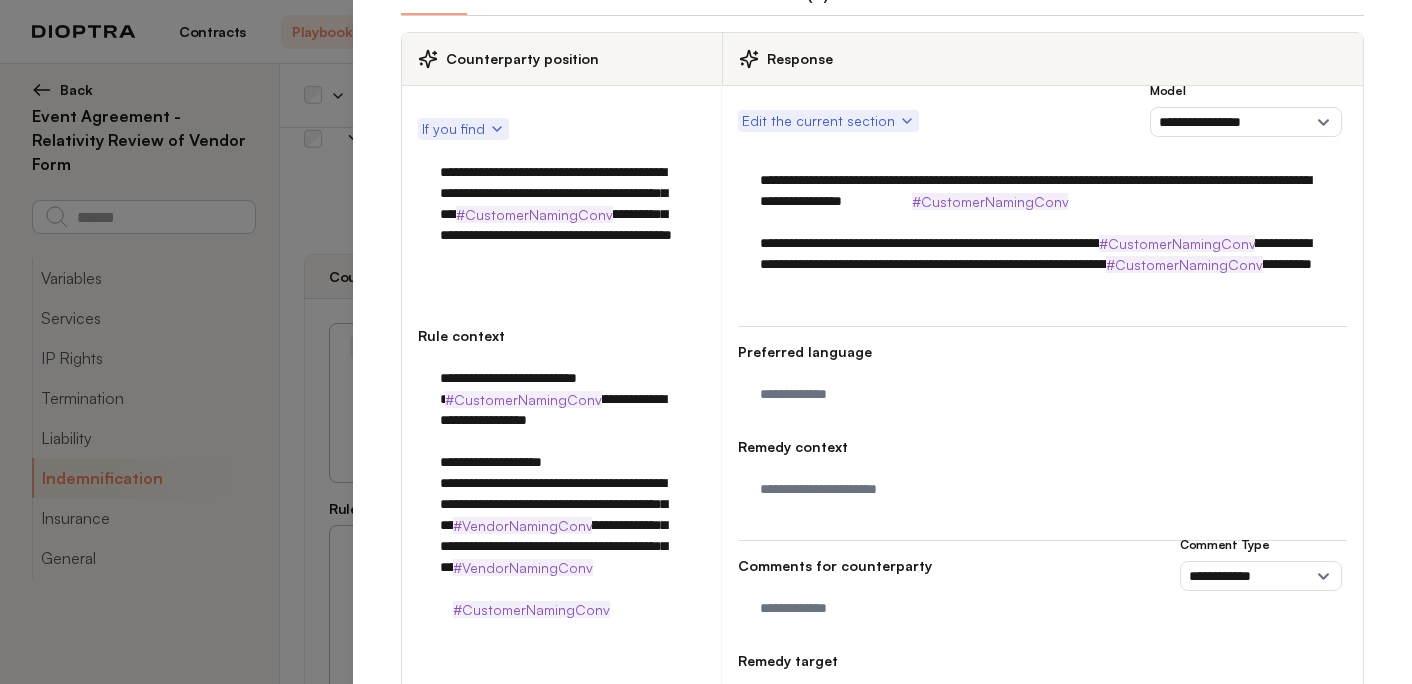 click on "**********" at bounding box center [1042, 233] 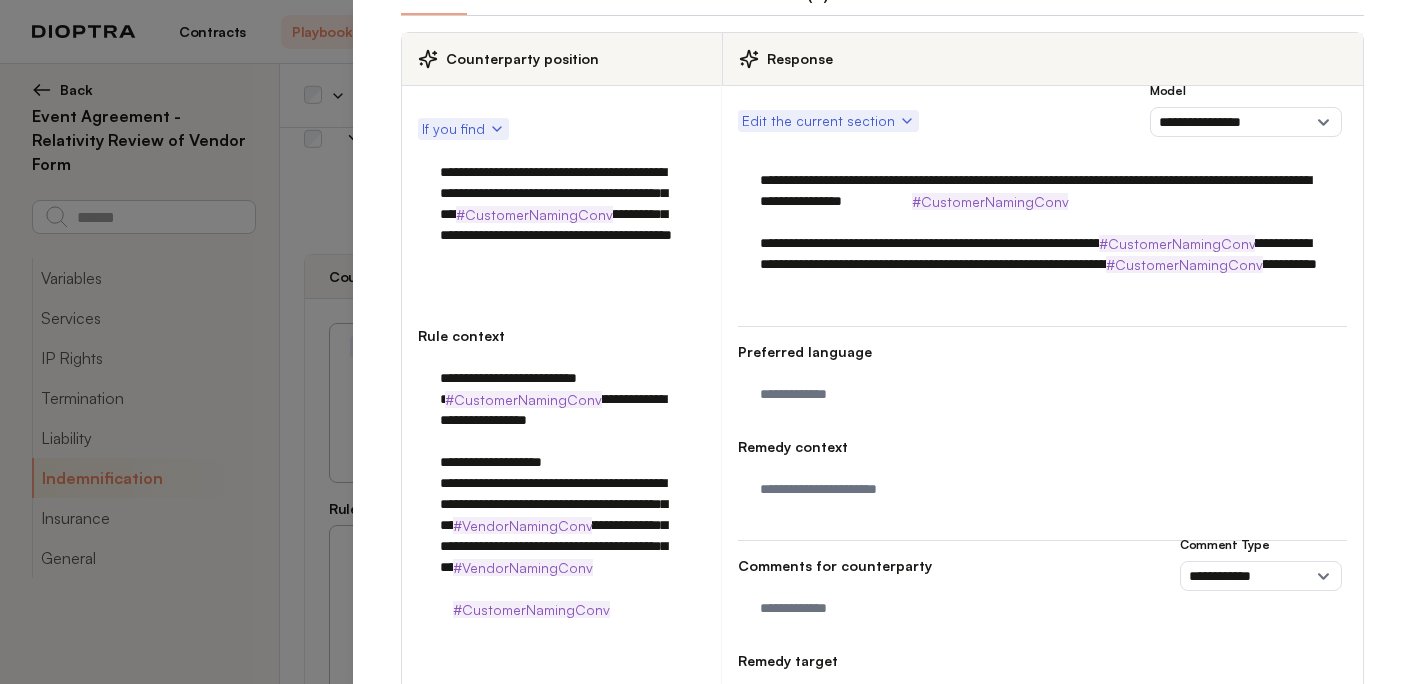 click on "**********" at bounding box center (1042, 233) 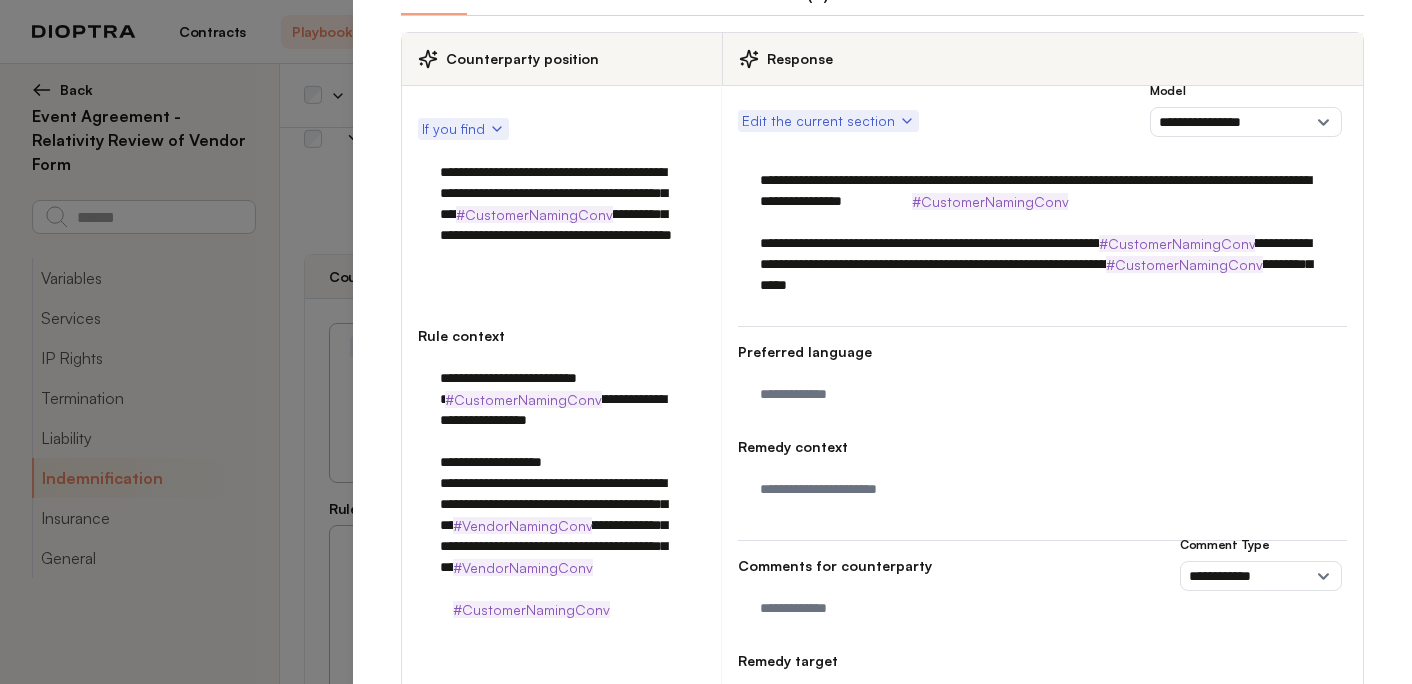 click on "**********" at bounding box center [1042, 233] 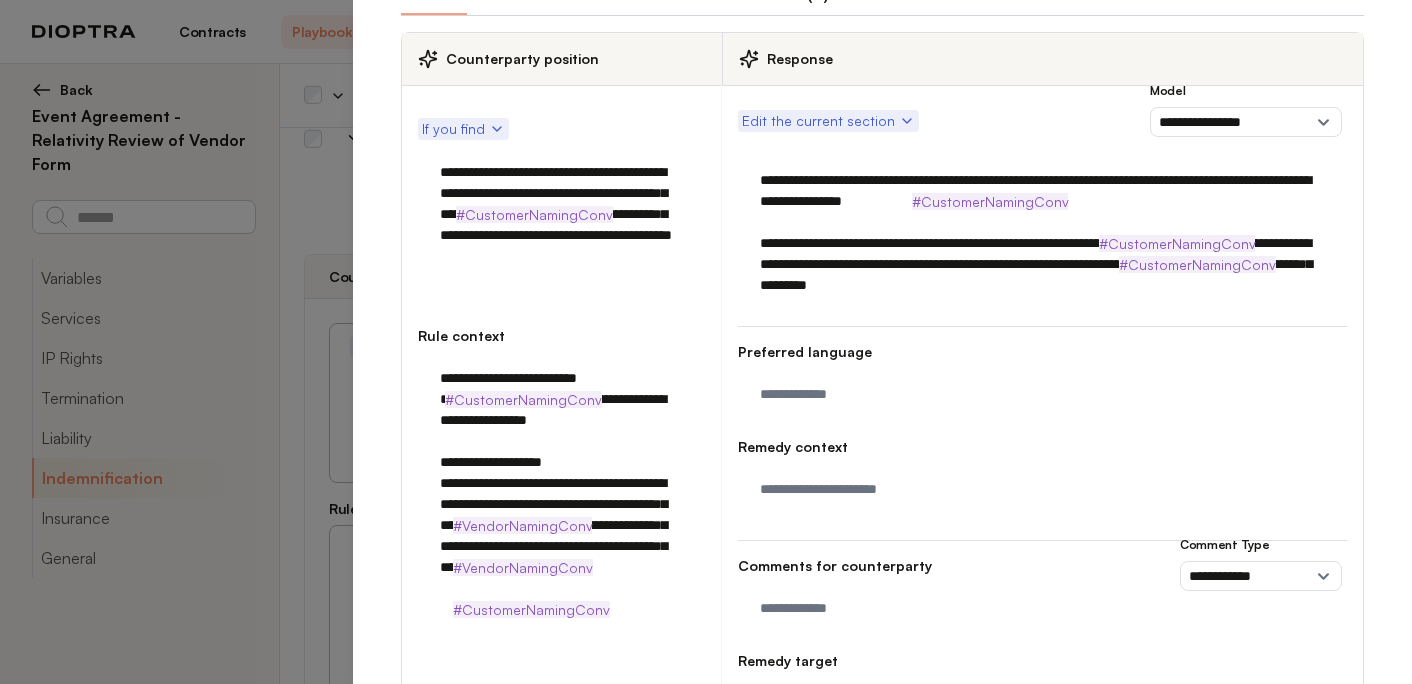 click on "**********" at bounding box center (1042, 233) 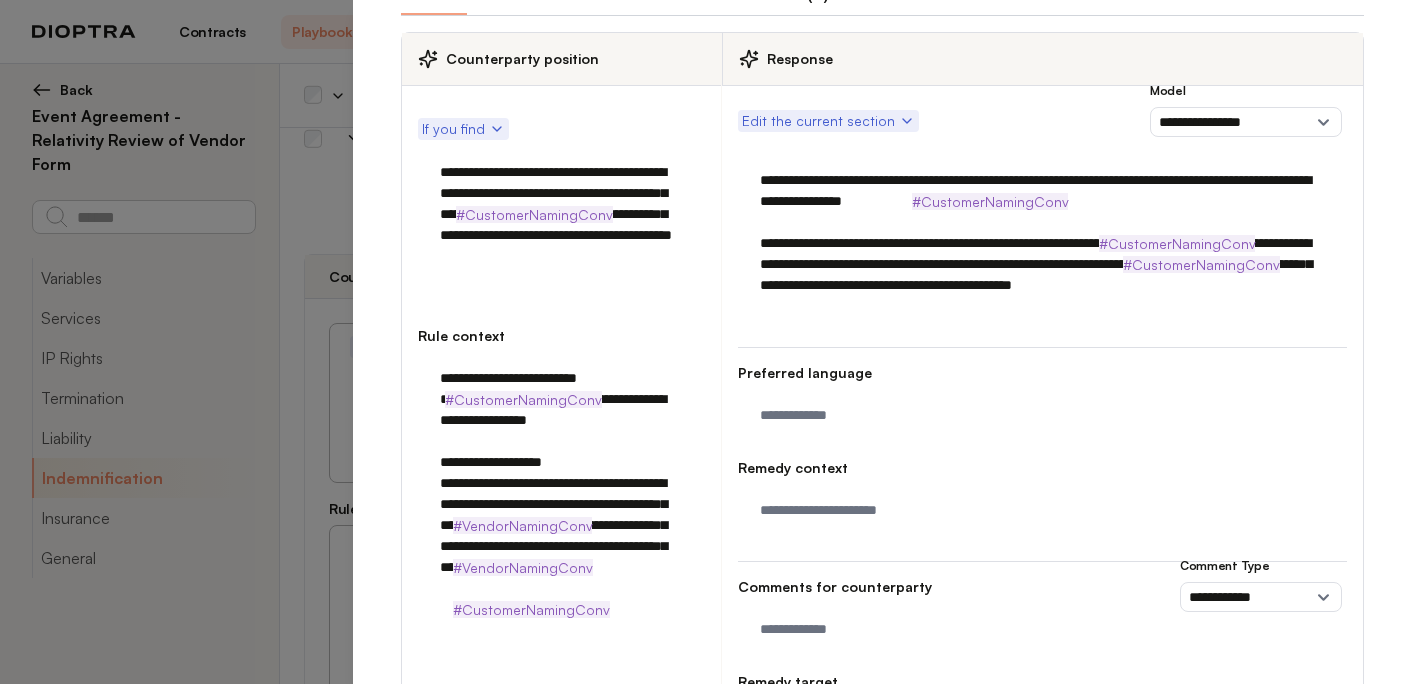 click on "**********" at bounding box center [1042, 243] 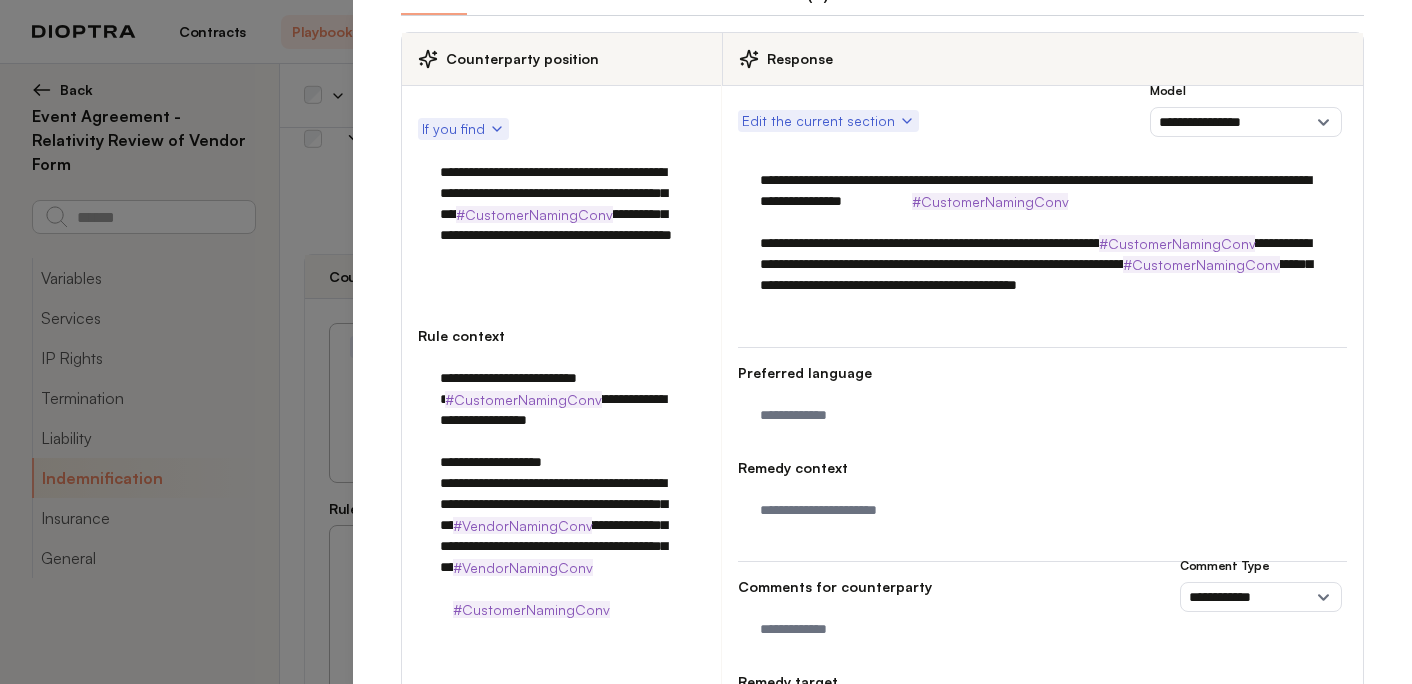 click on "**********" at bounding box center (1042, 243) 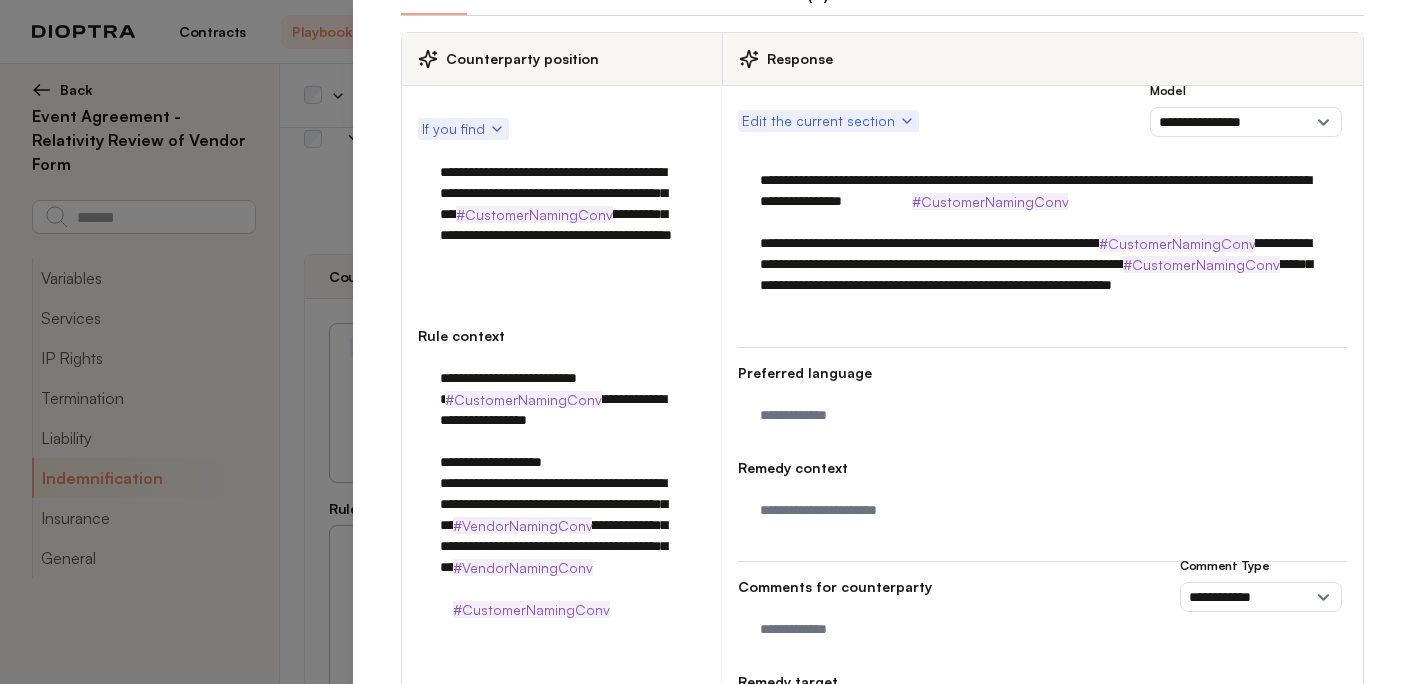 drag, startPoint x: 932, startPoint y: 312, endPoint x: 873, endPoint y: 312, distance: 59 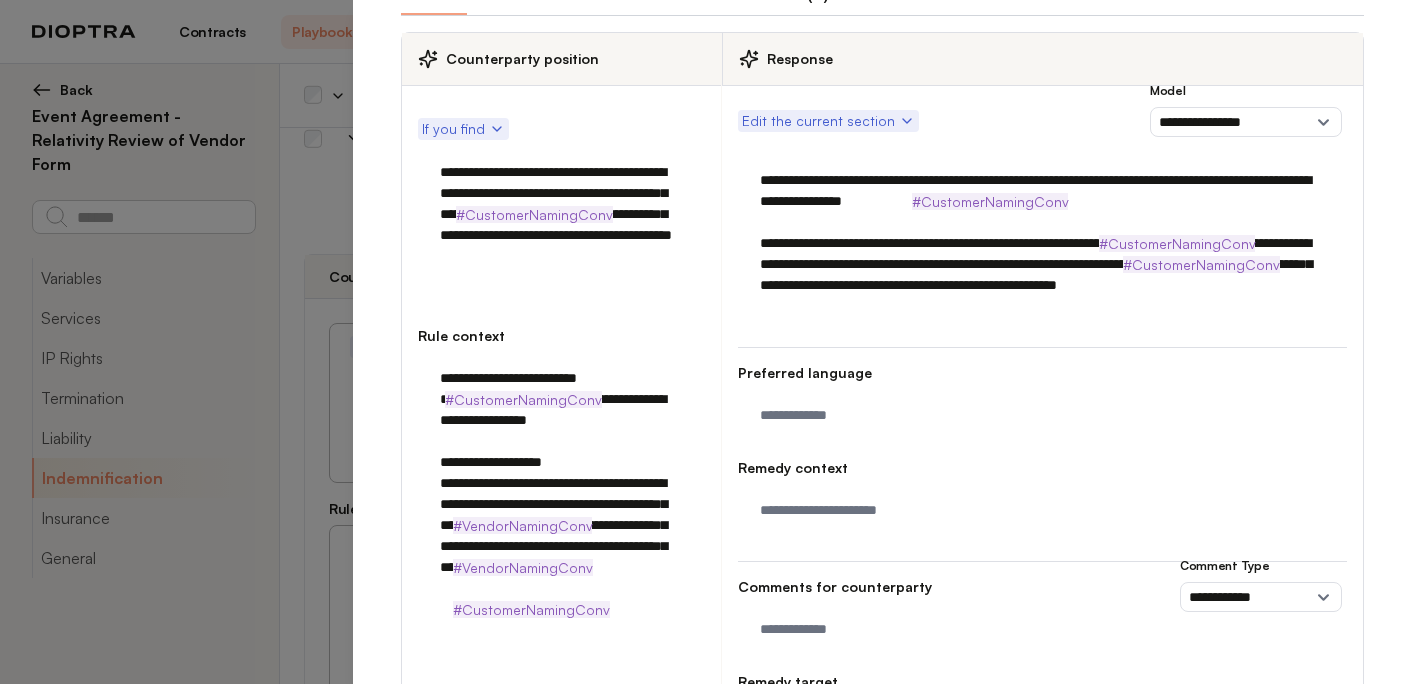type on "**********" 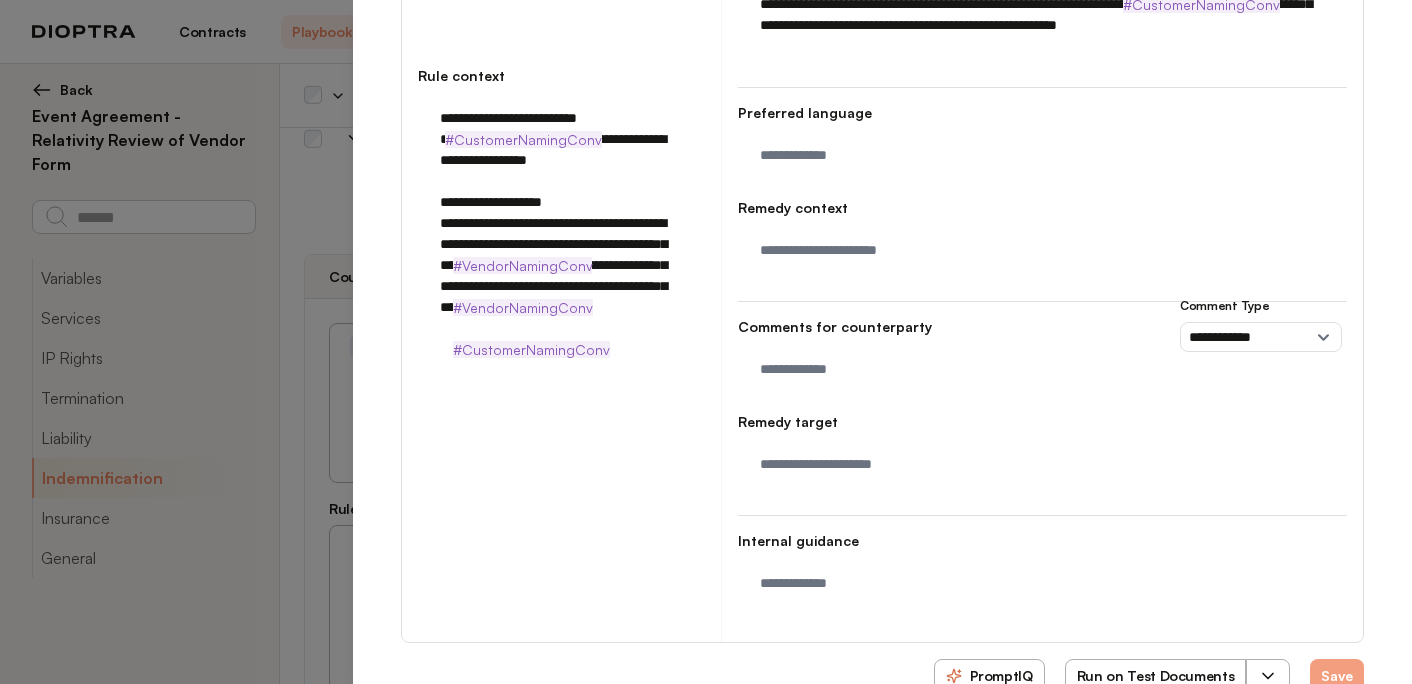 scroll, scrollTop: 446, scrollLeft: 0, axis: vertical 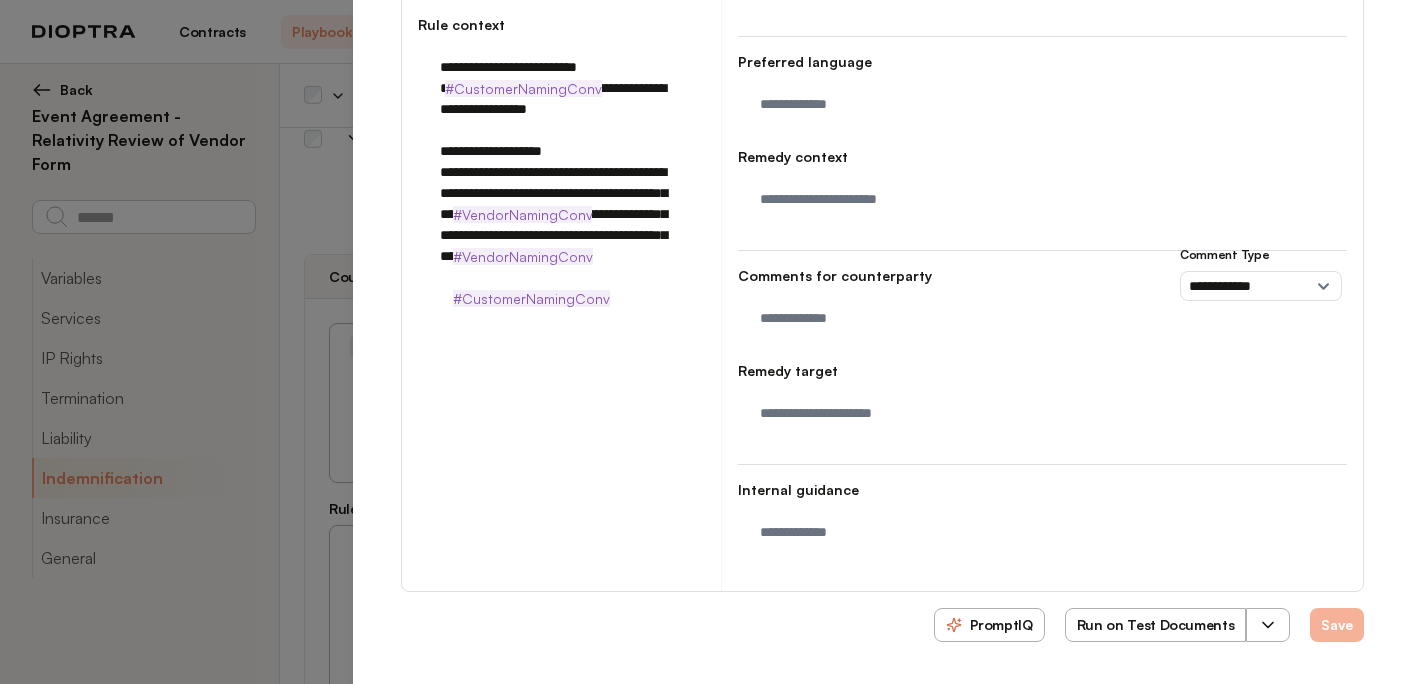 click on "Save" at bounding box center (1337, 625) 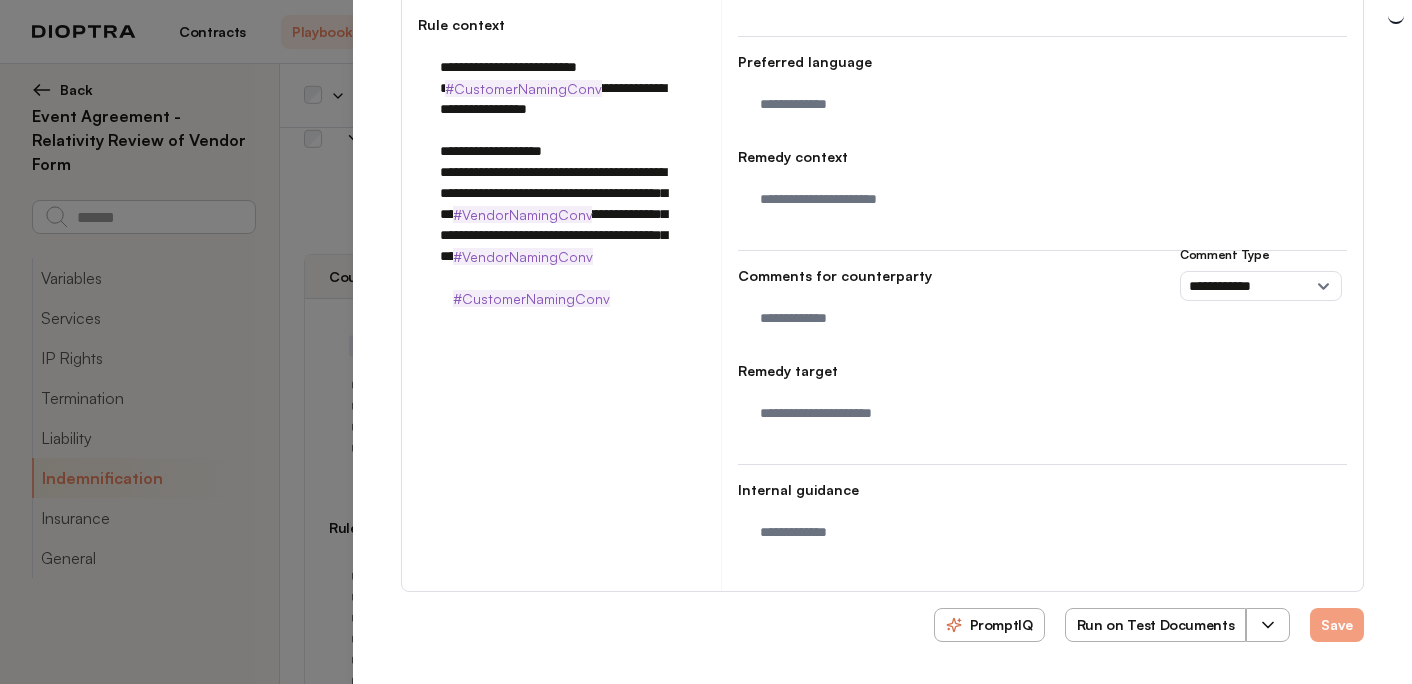 type on "*" 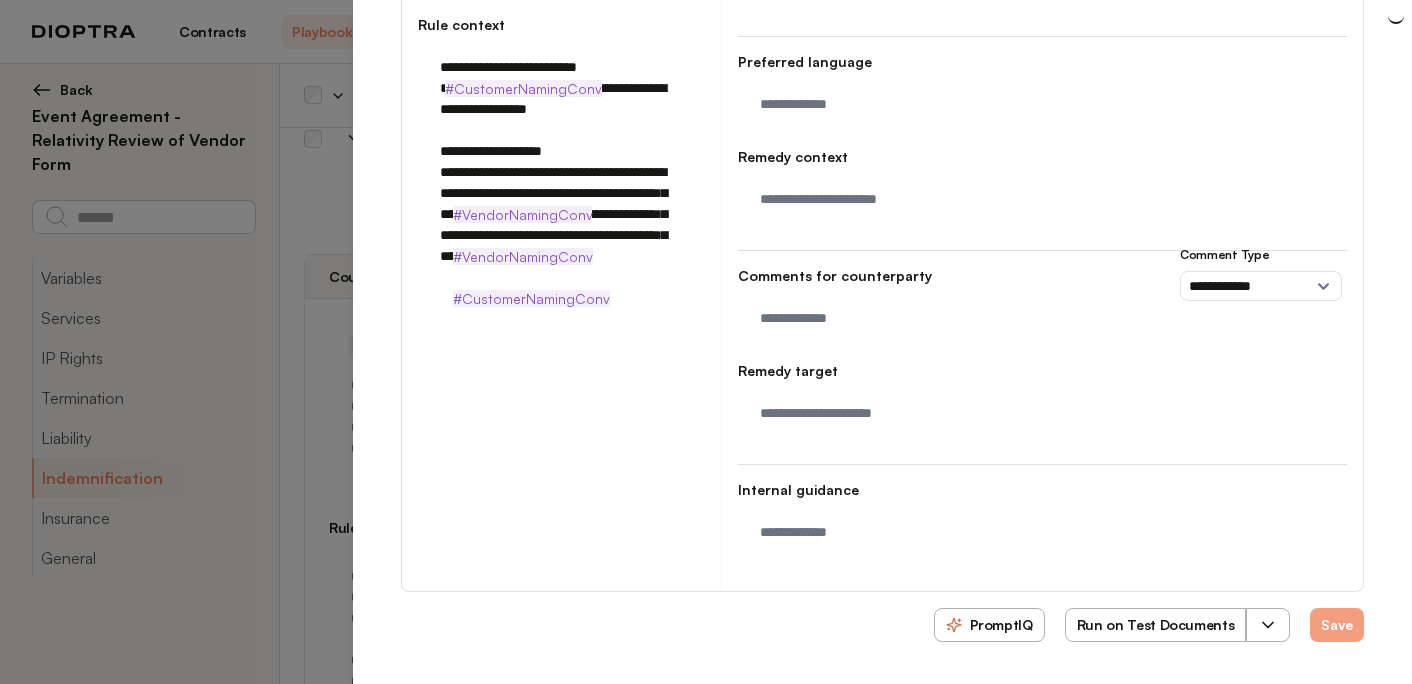 type on "*" 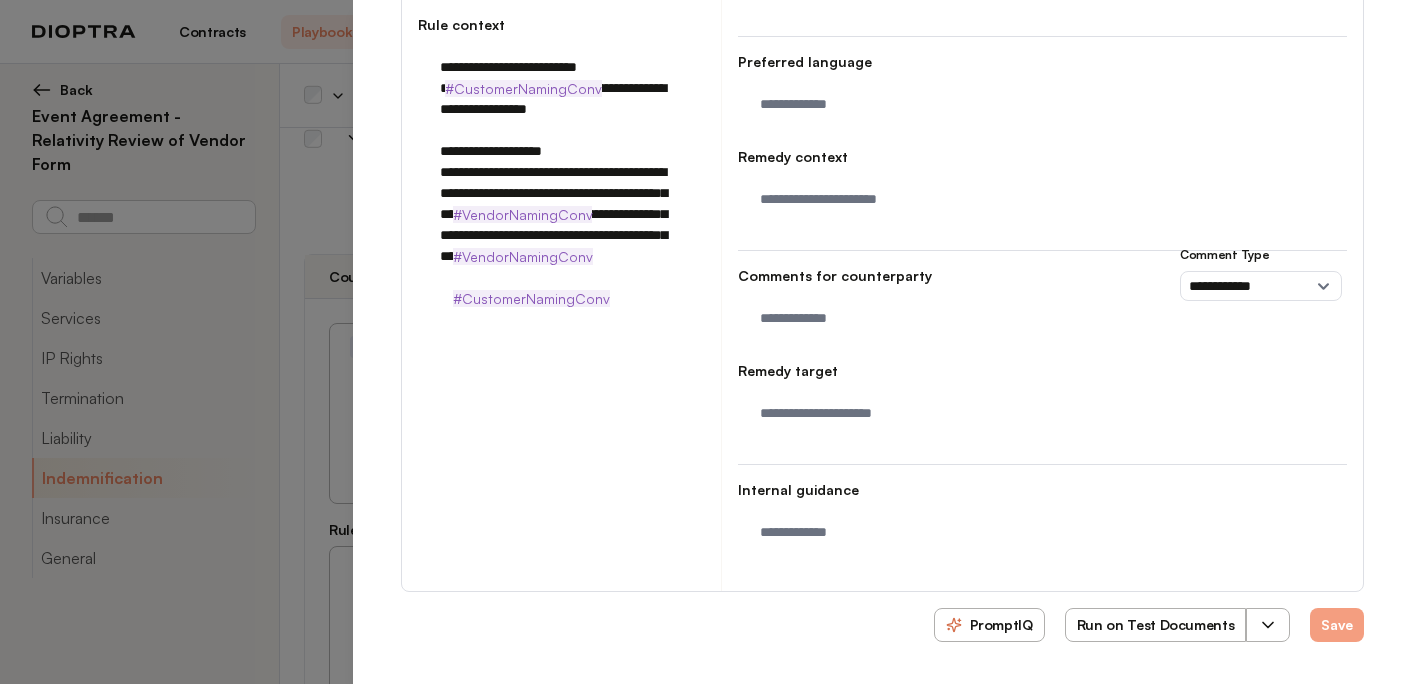 scroll, scrollTop: 0, scrollLeft: 0, axis: both 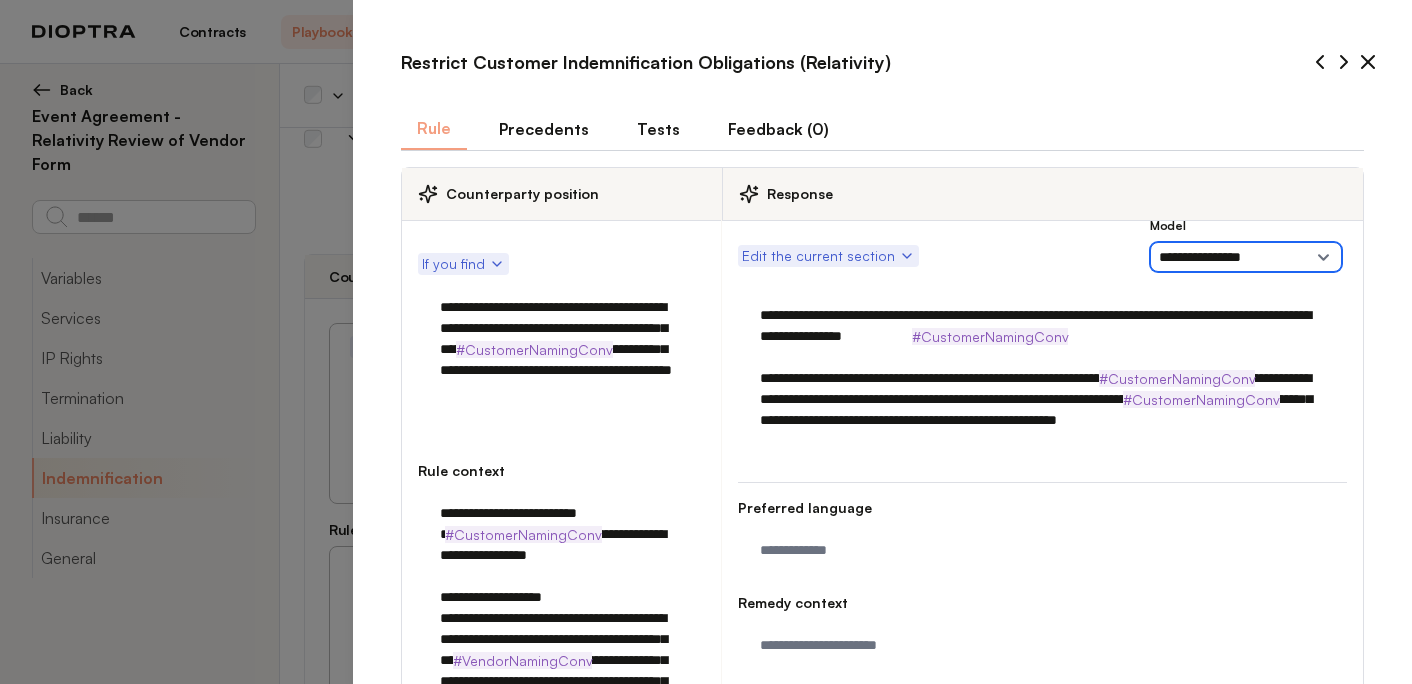 click on "**********" at bounding box center [1246, 257] 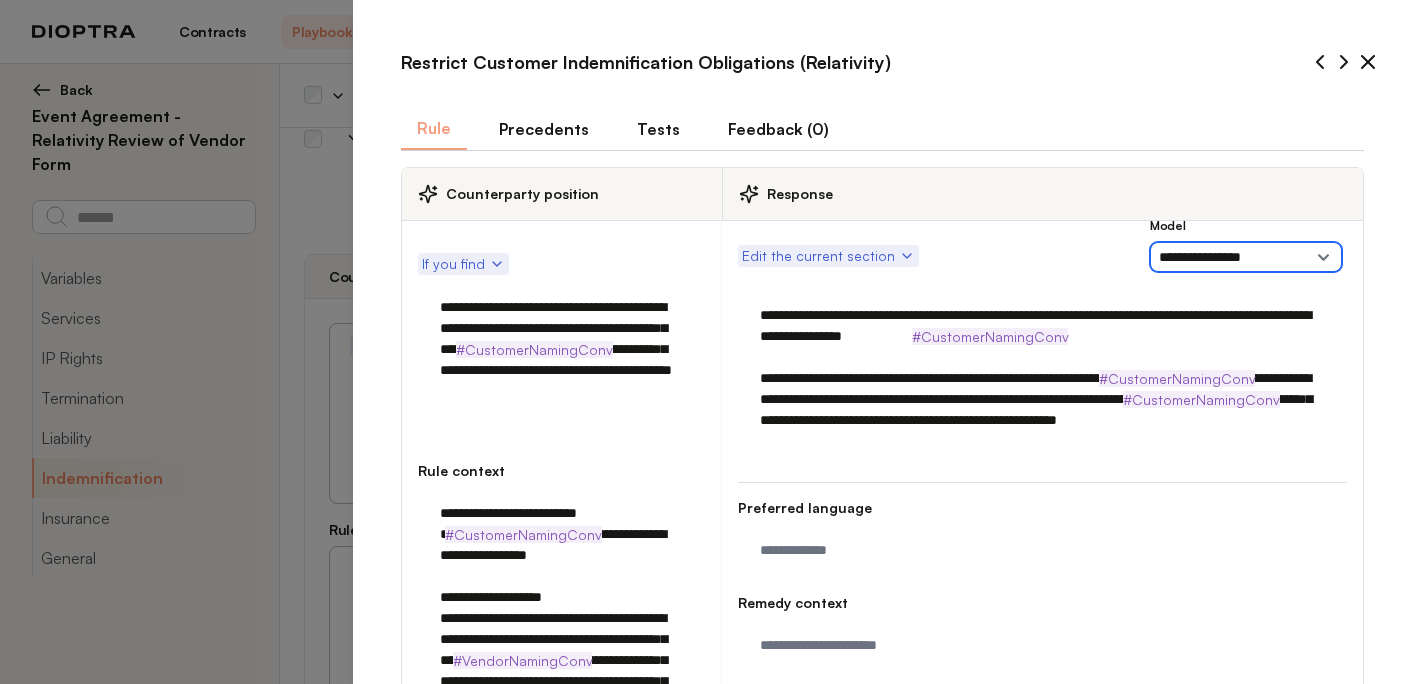 select on "******" 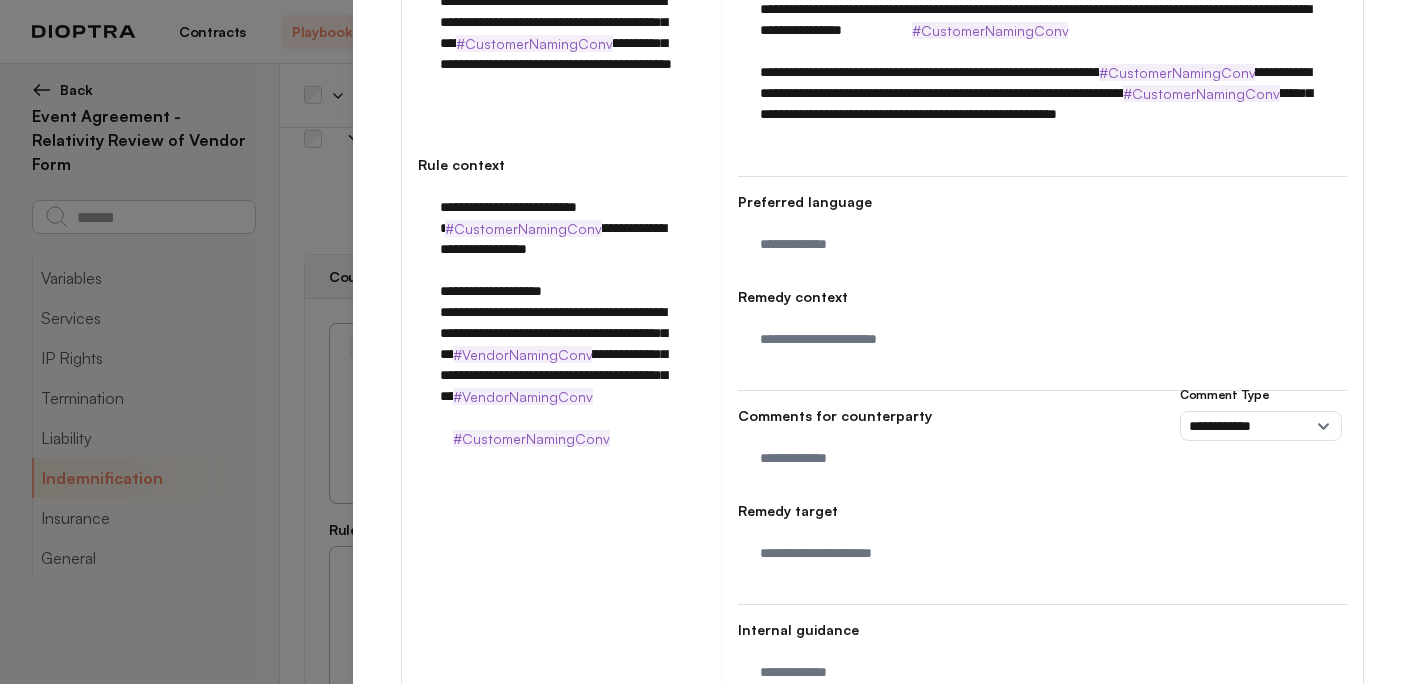 scroll, scrollTop: 446, scrollLeft: 0, axis: vertical 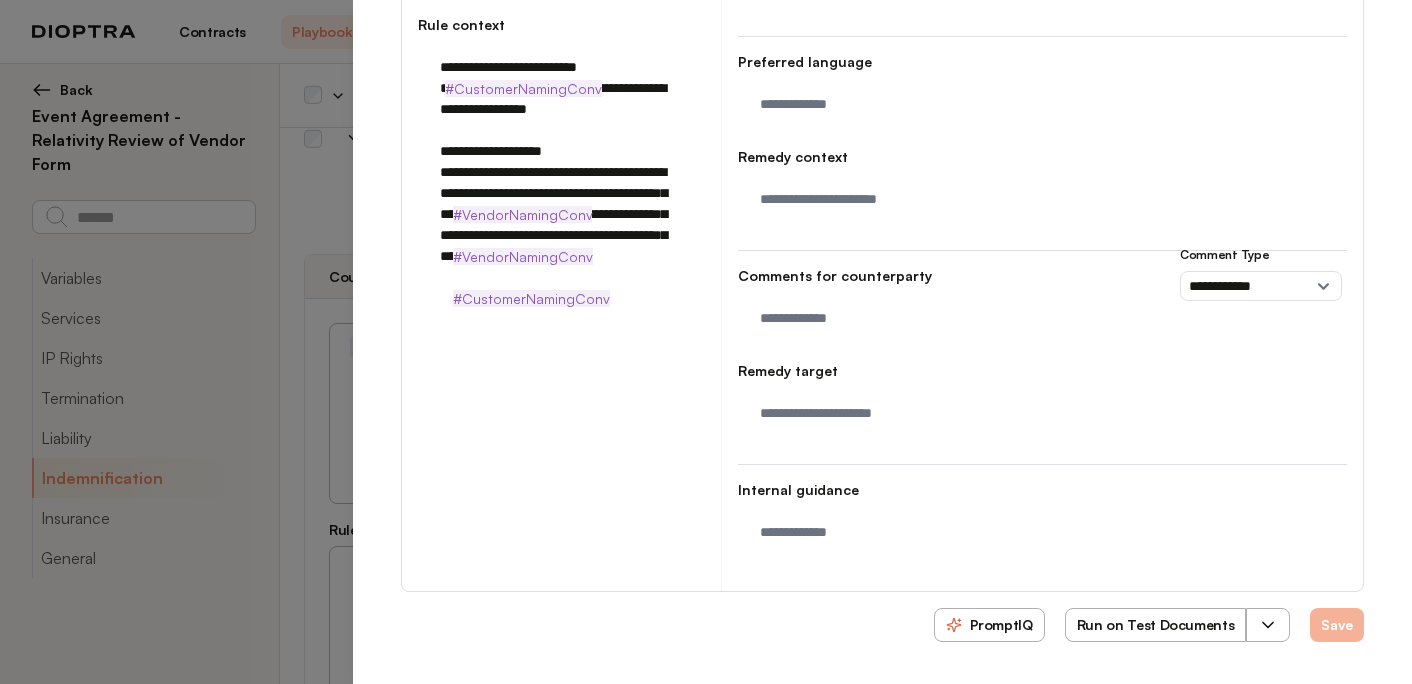 click on "Save" at bounding box center [1337, 625] 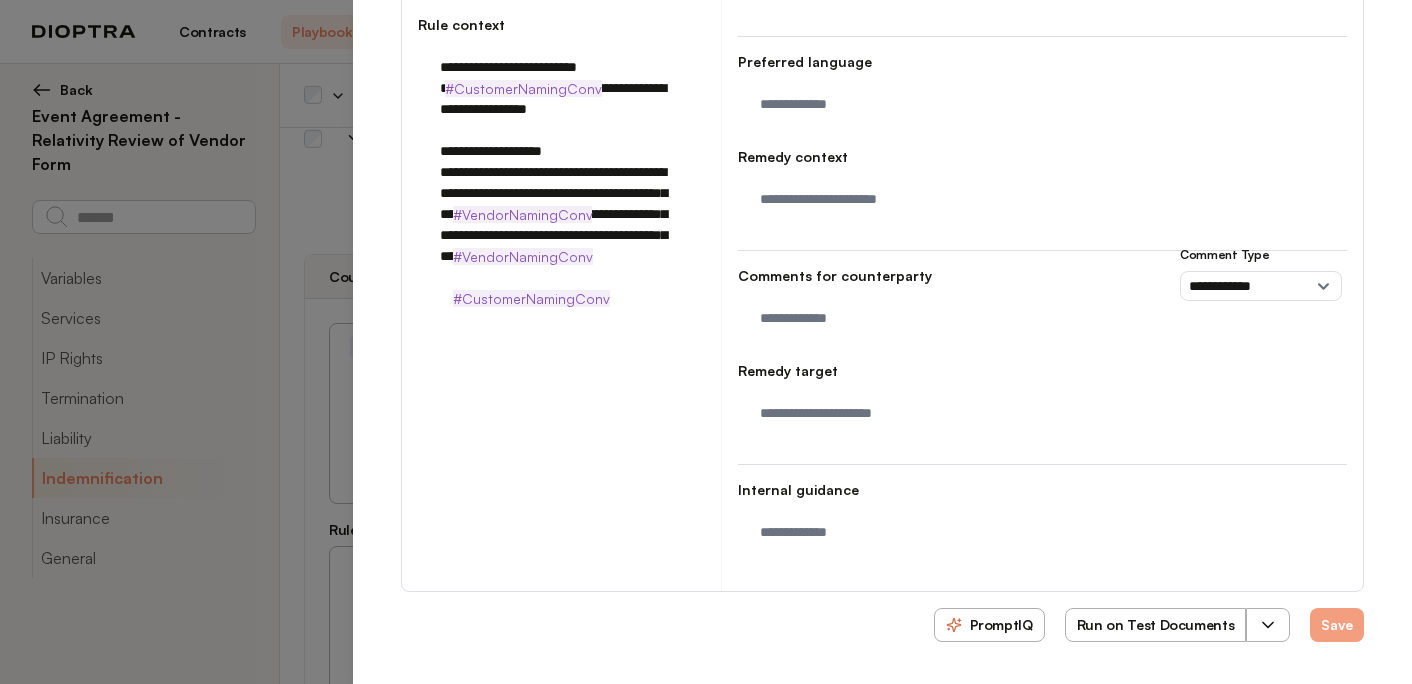 click on "Run on Test Documents" at bounding box center [1156, 625] 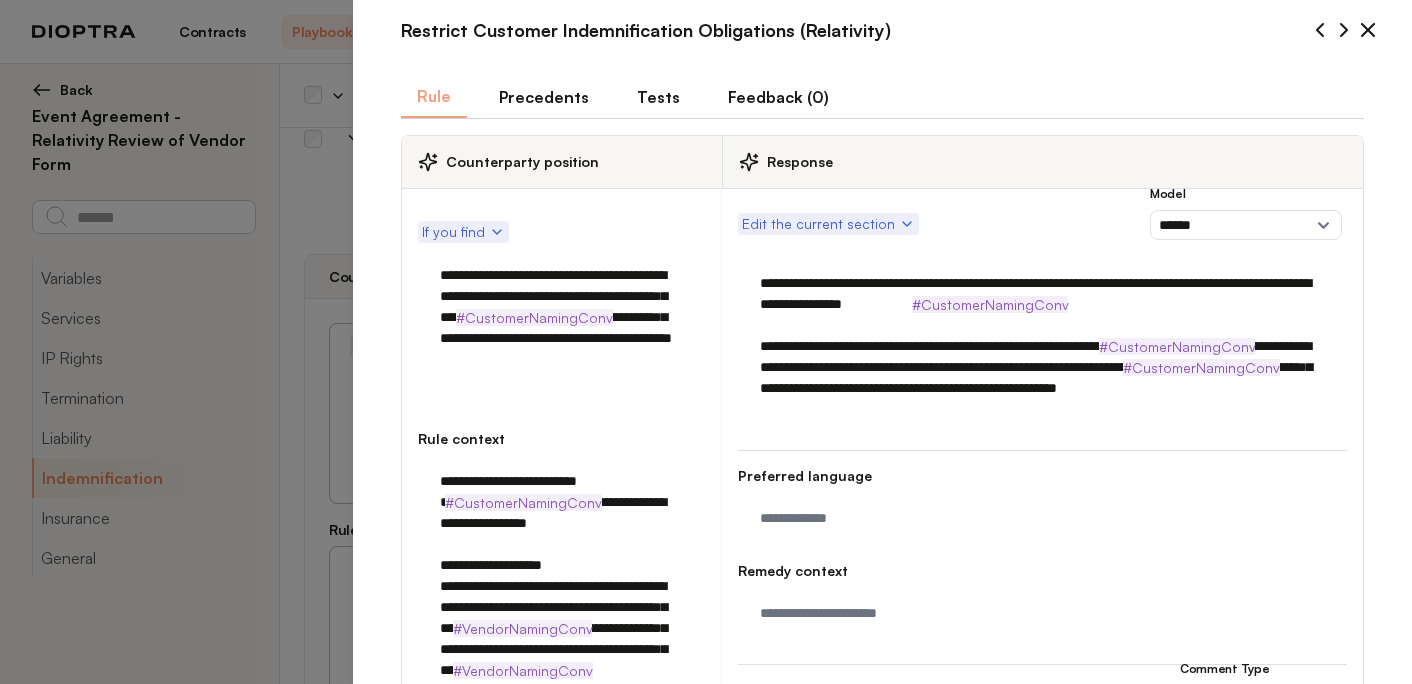 scroll, scrollTop: 0, scrollLeft: 0, axis: both 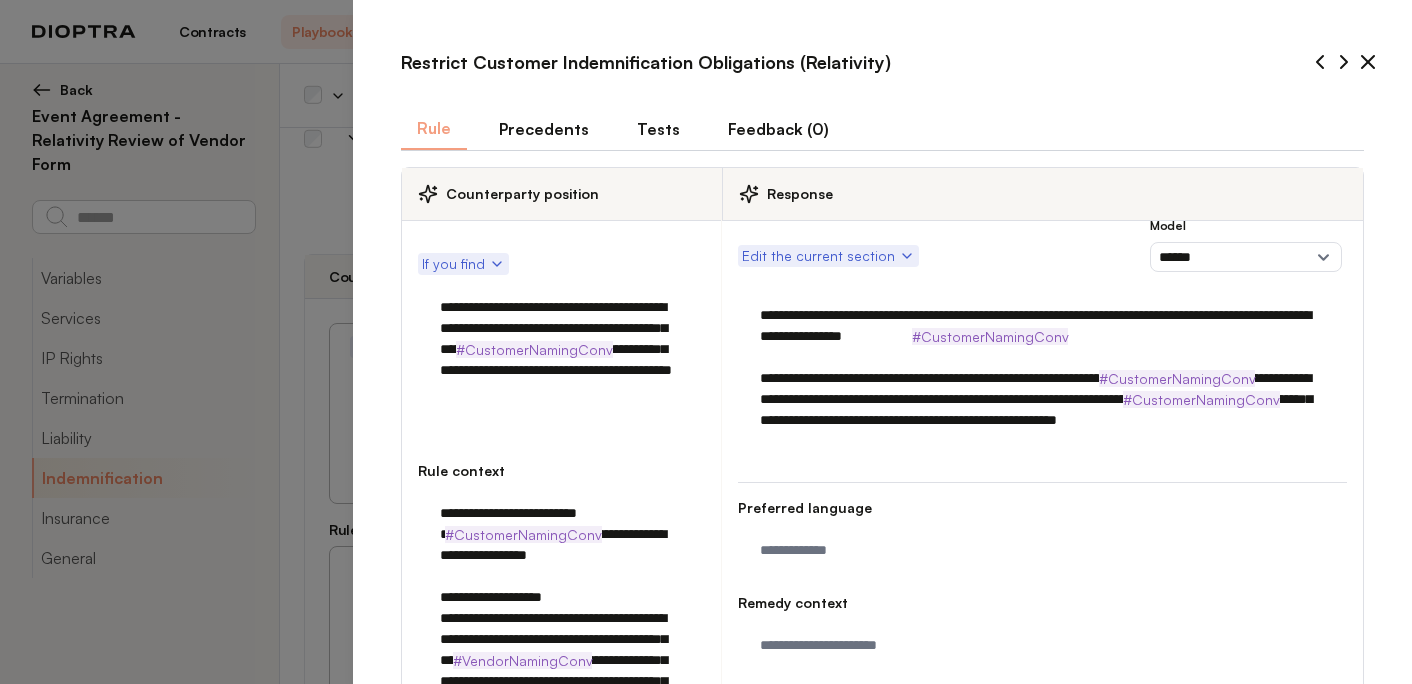 click on "Tests" at bounding box center (658, 129) 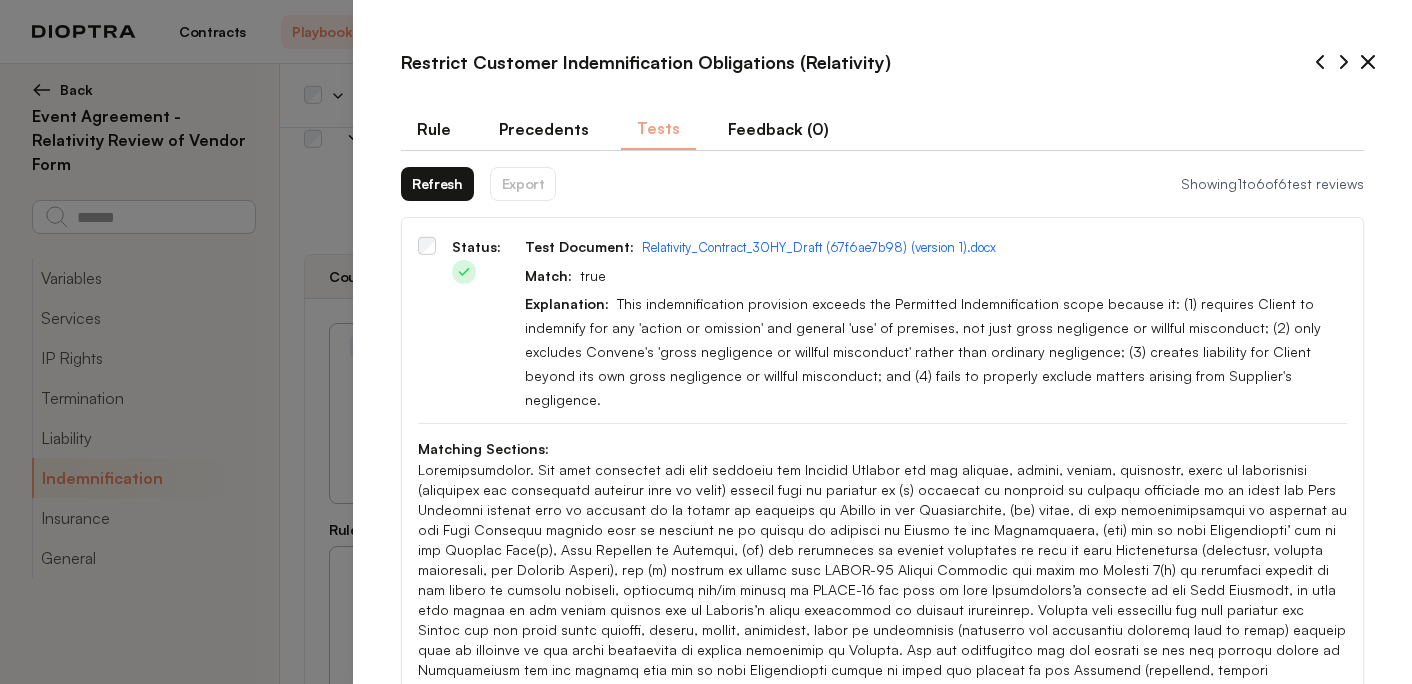 click on "Refresh" at bounding box center [437, 184] 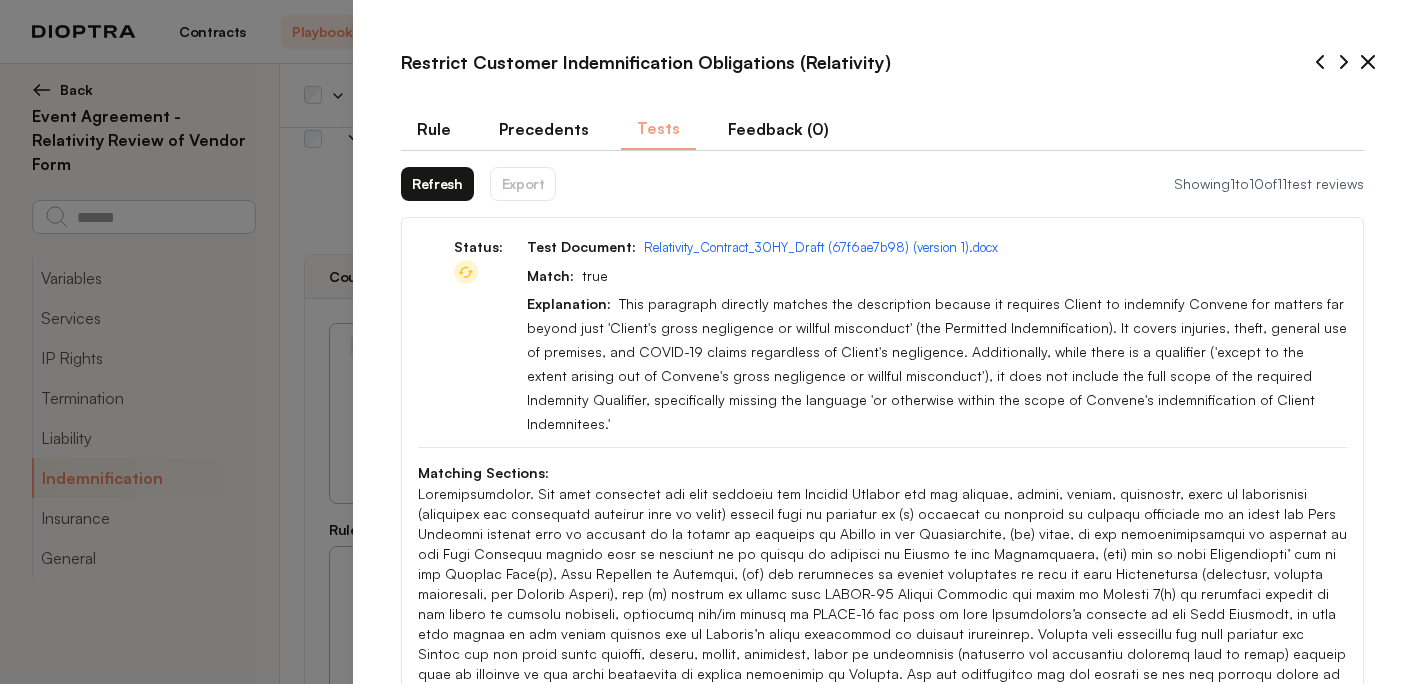click on "Refresh" at bounding box center [437, 184] 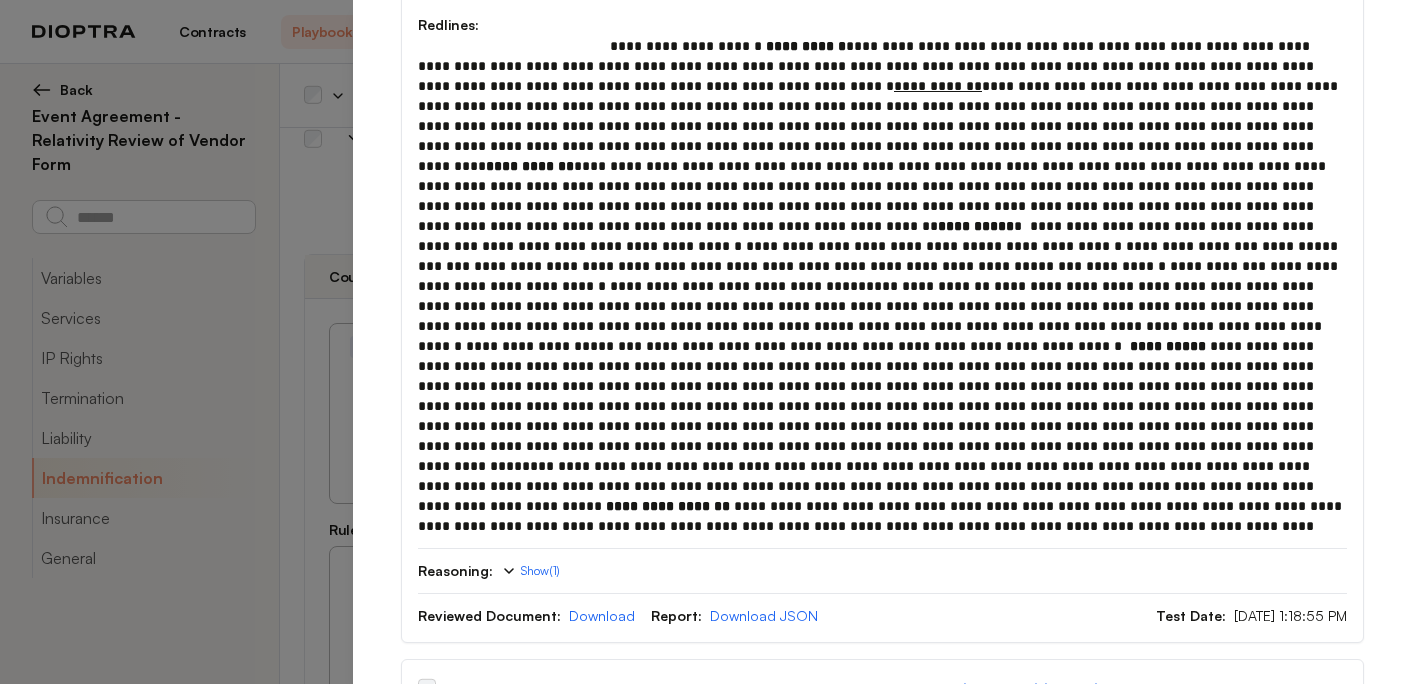 scroll, scrollTop: 778, scrollLeft: 0, axis: vertical 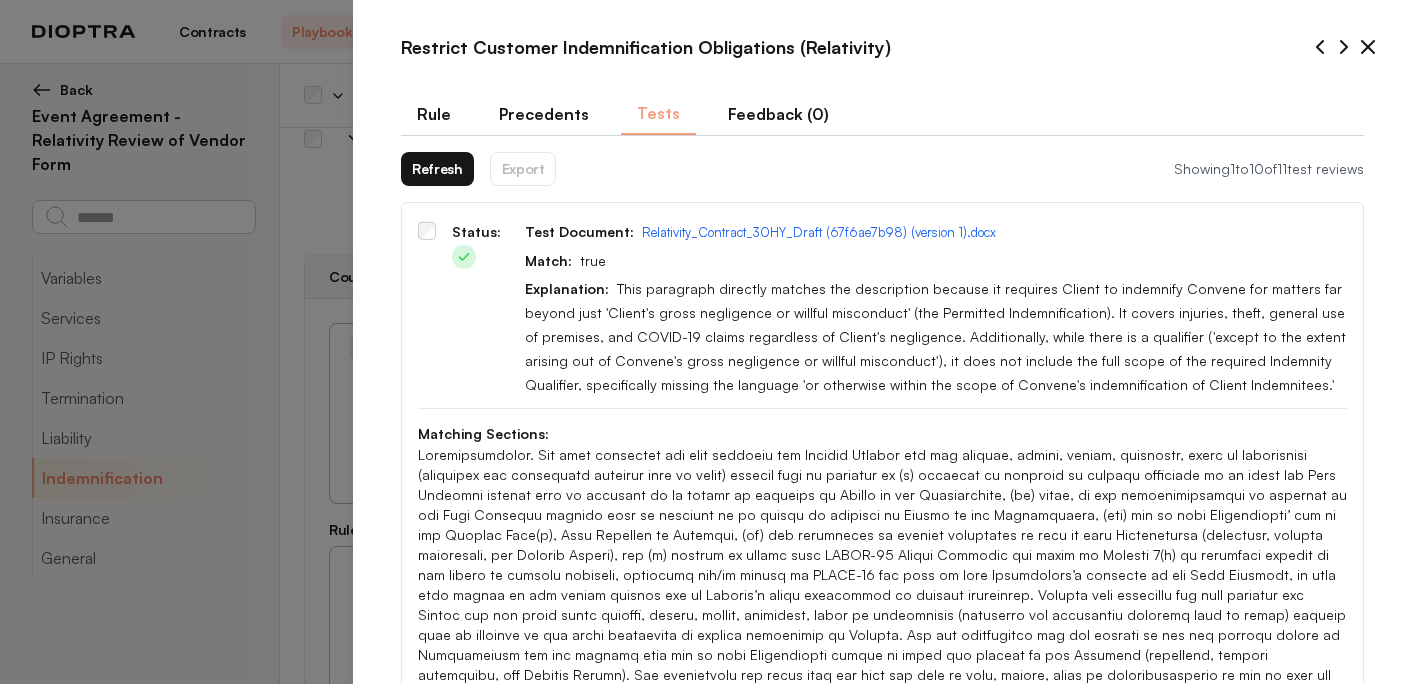 click on "Refresh" at bounding box center (437, 169) 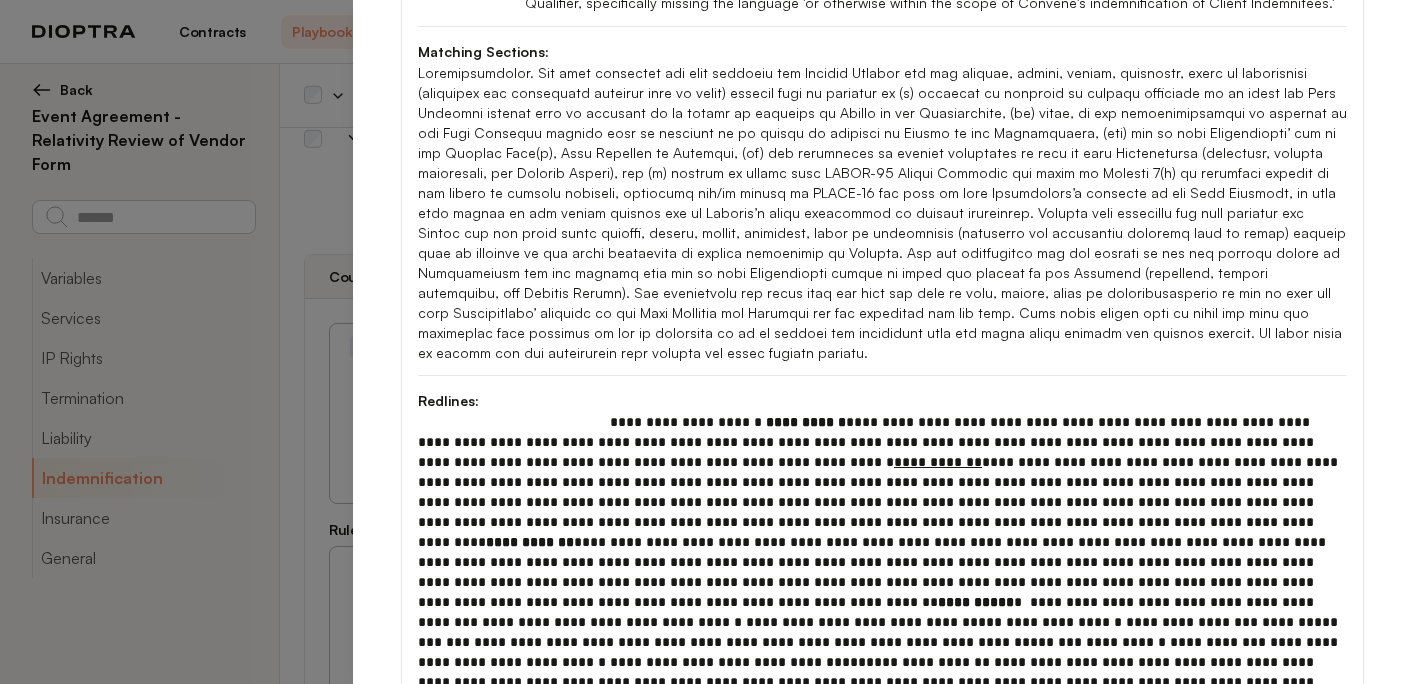 scroll, scrollTop: 464, scrollLeft: 0, axis: vertical 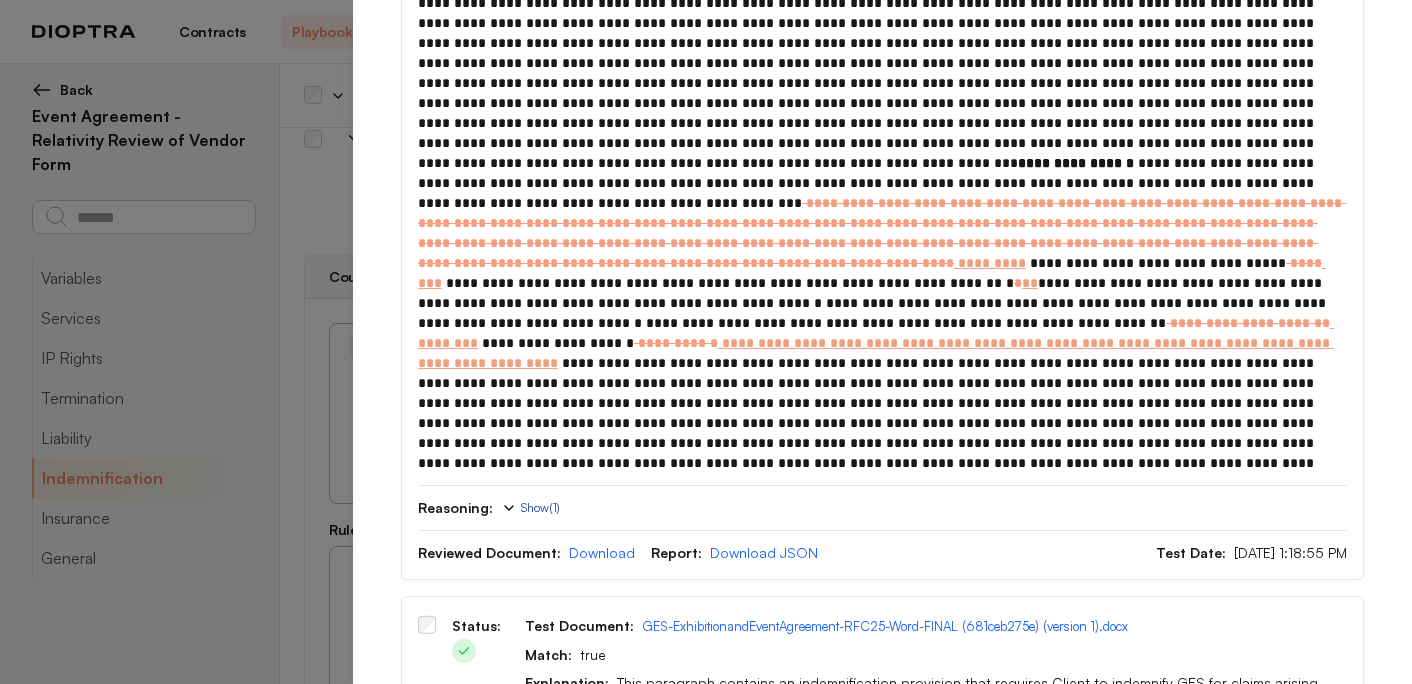 click on "Show  ( 1 )" at bounding box center (530, 508) 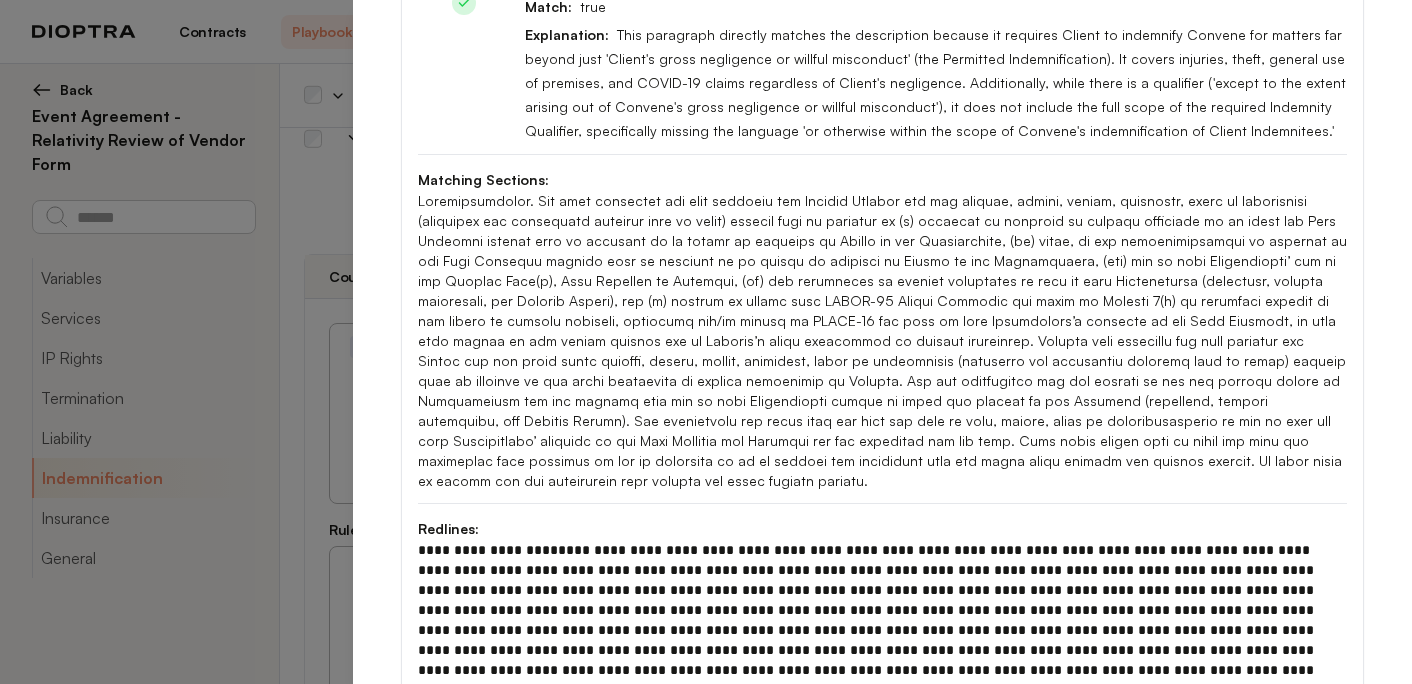 scroll, scrollTop: 0, scrollLeft: 0, axis: both 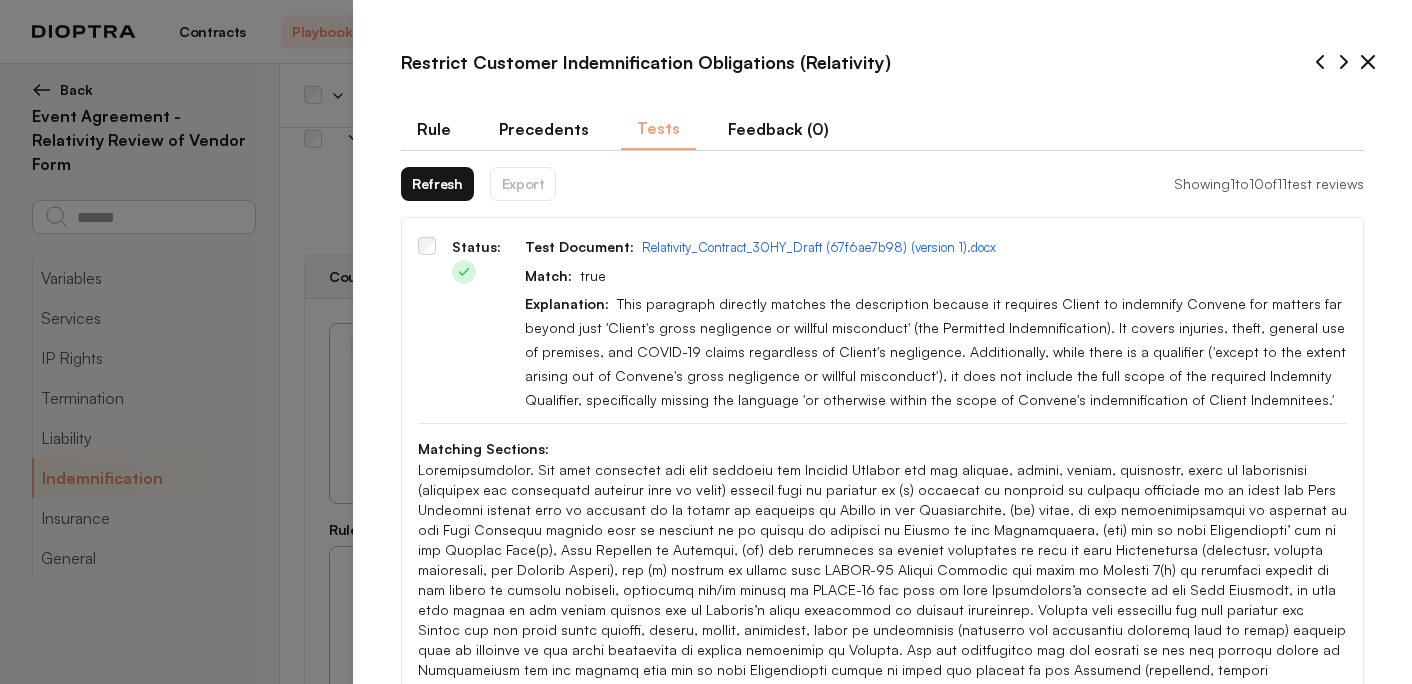 click on "Rule" at bounding box center [434, 129] 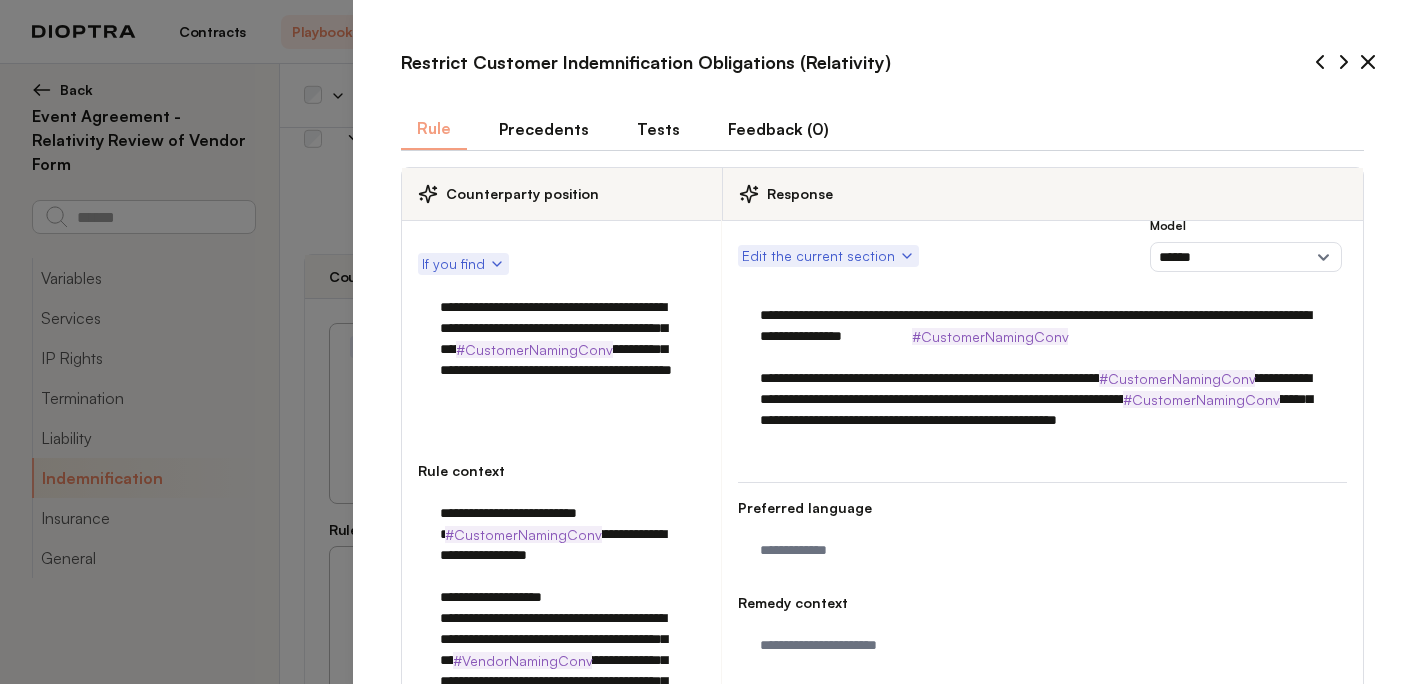 click on "Tests" at bounding box center (658, 129) 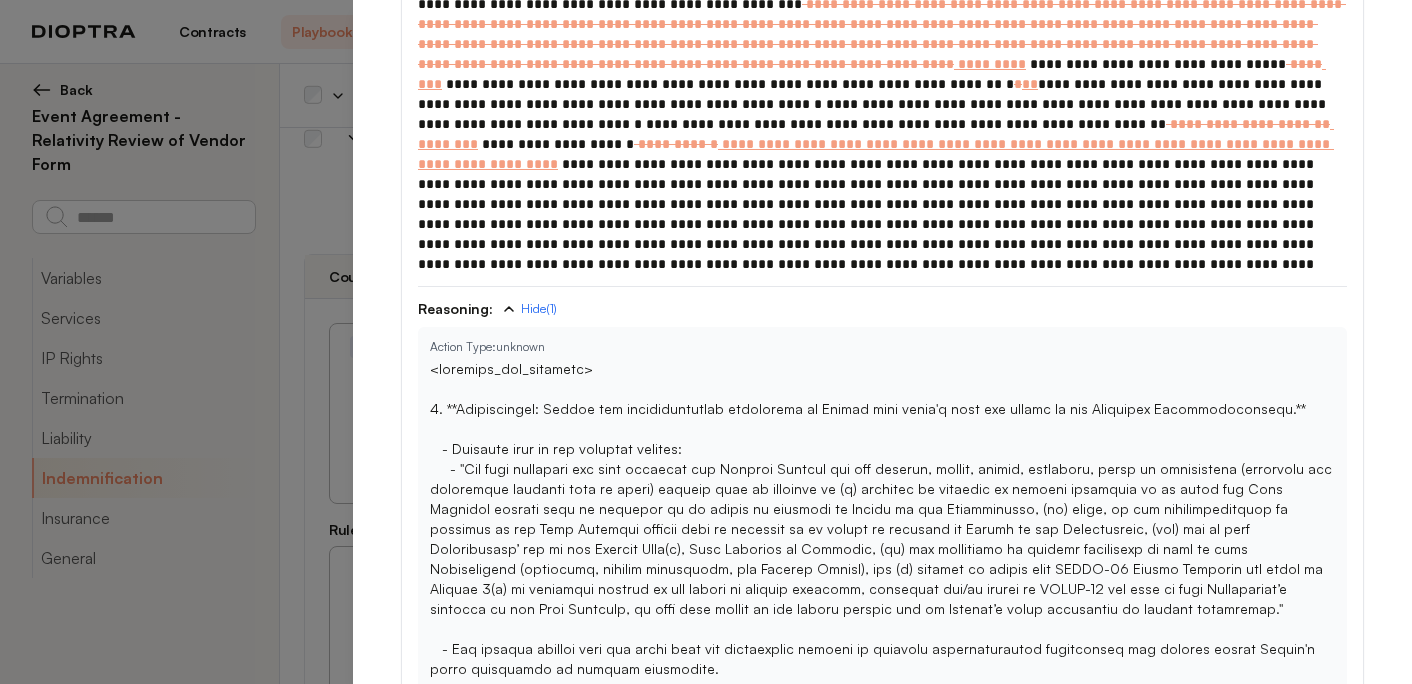 scroll, scrollTop: 974, scrollLeft: 0, axis: vertical 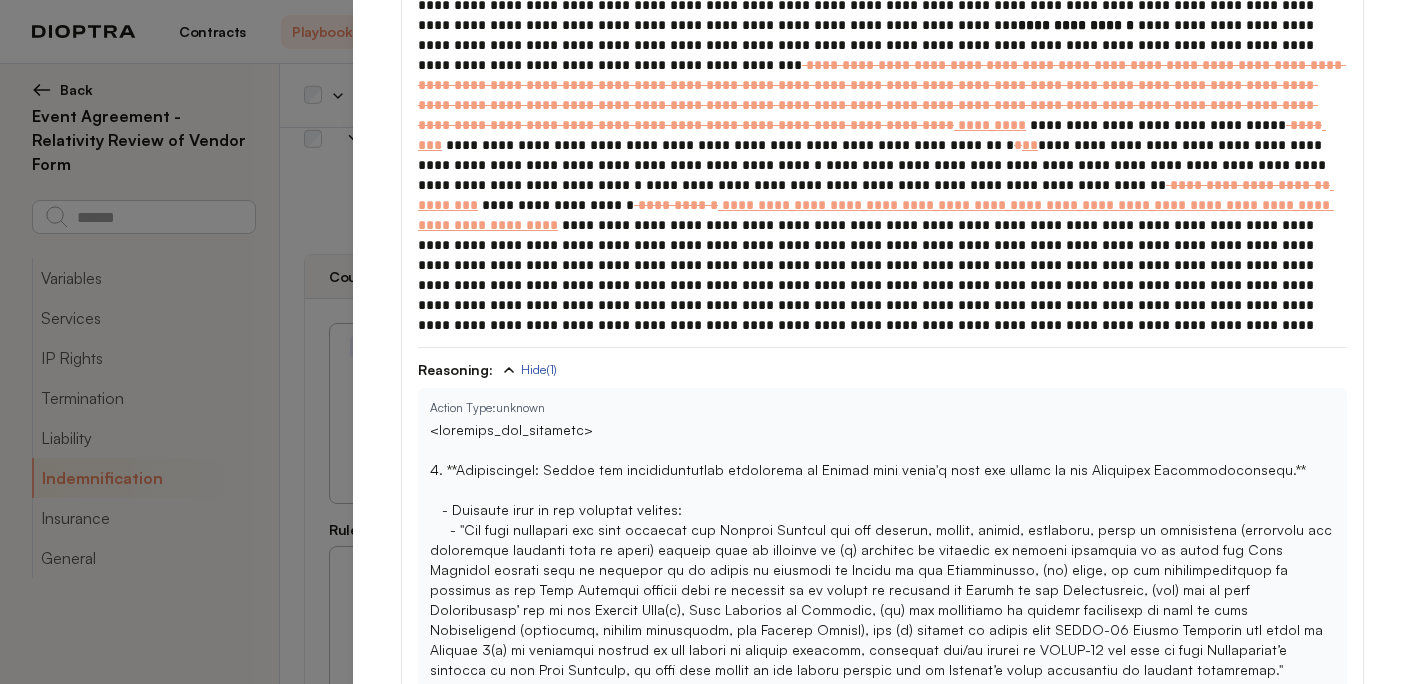 click on "Hide  ( 1 )" at bounding box center (529, 370) 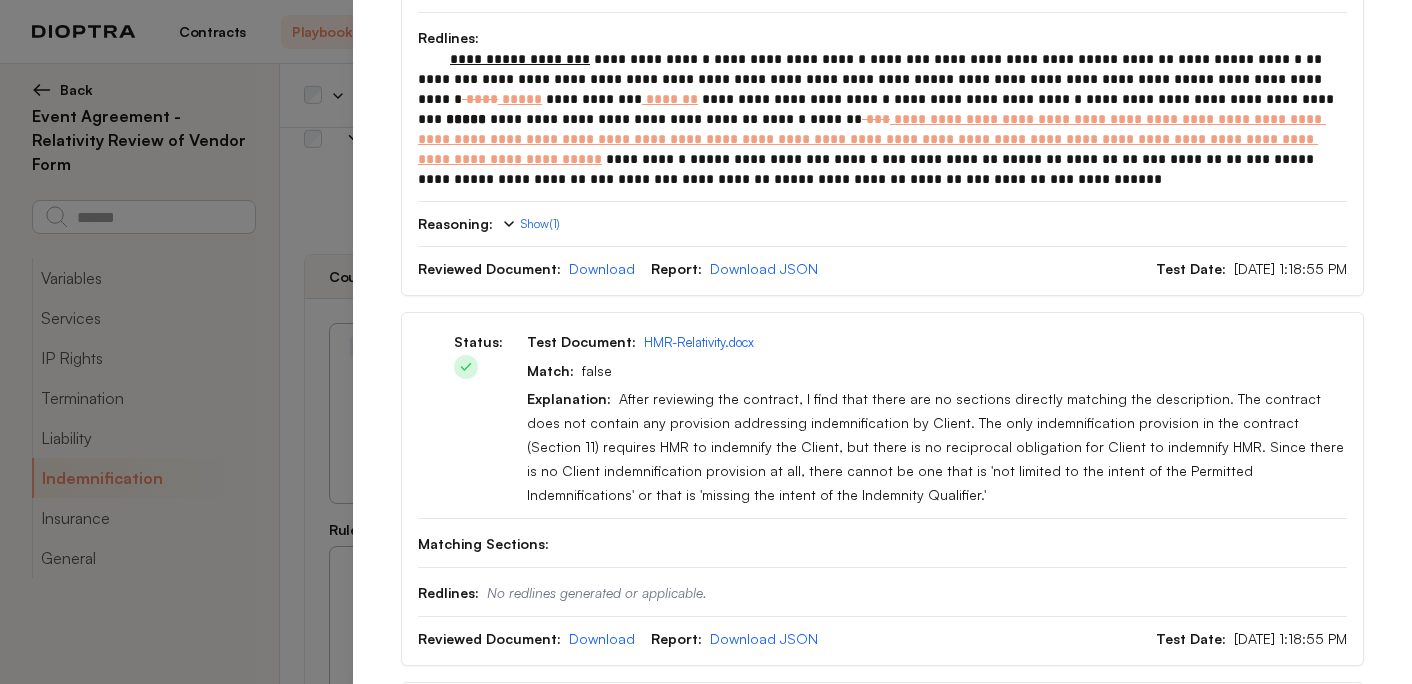 scroll, scrollTop: 1844, scrollLeft: 0, axis: vertical 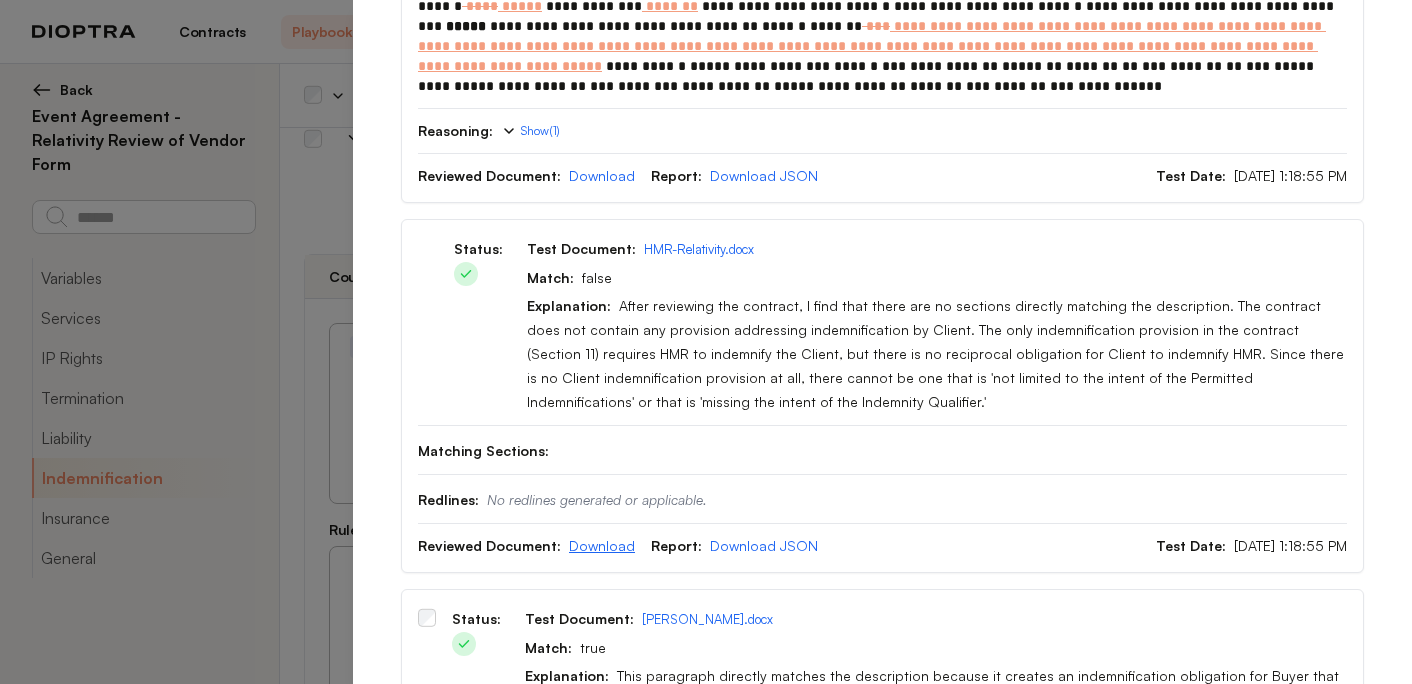 click on "Download" at bounding box center (602, 545) 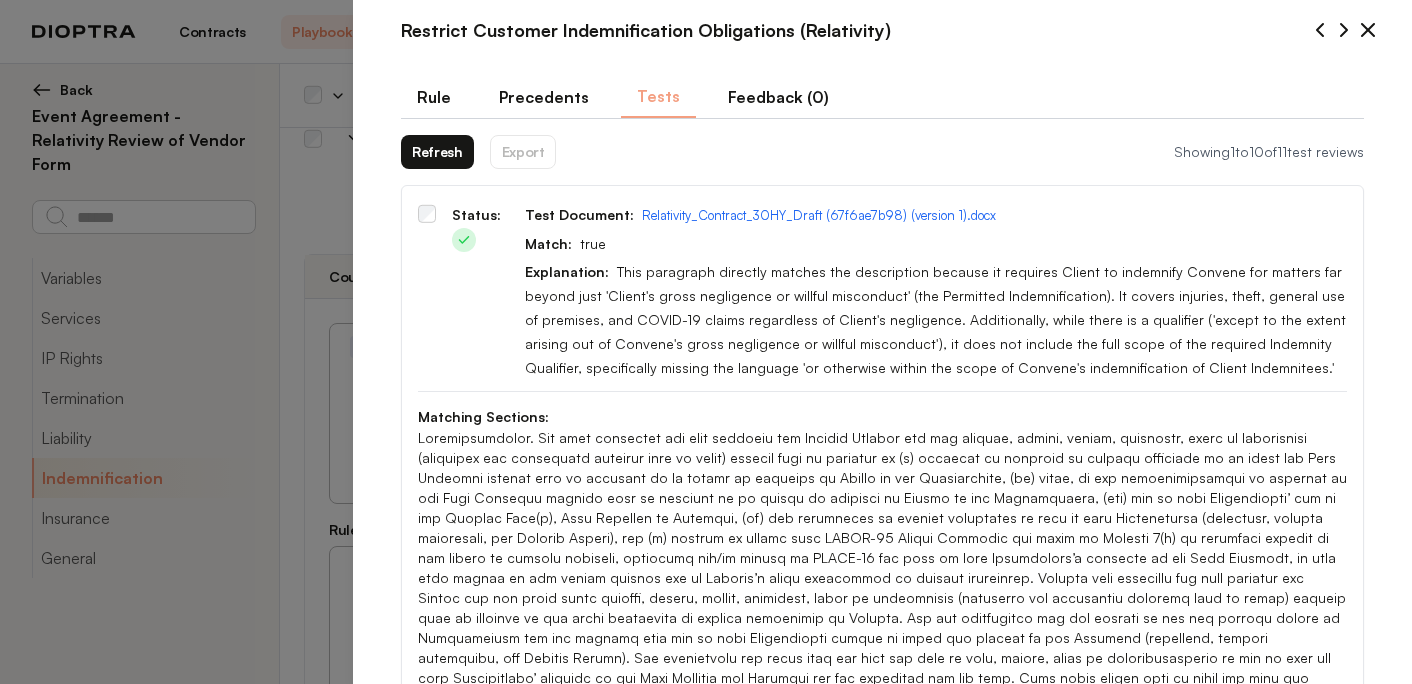 scroll, scrollTop: 0, scrollLeft: 0, axis: both 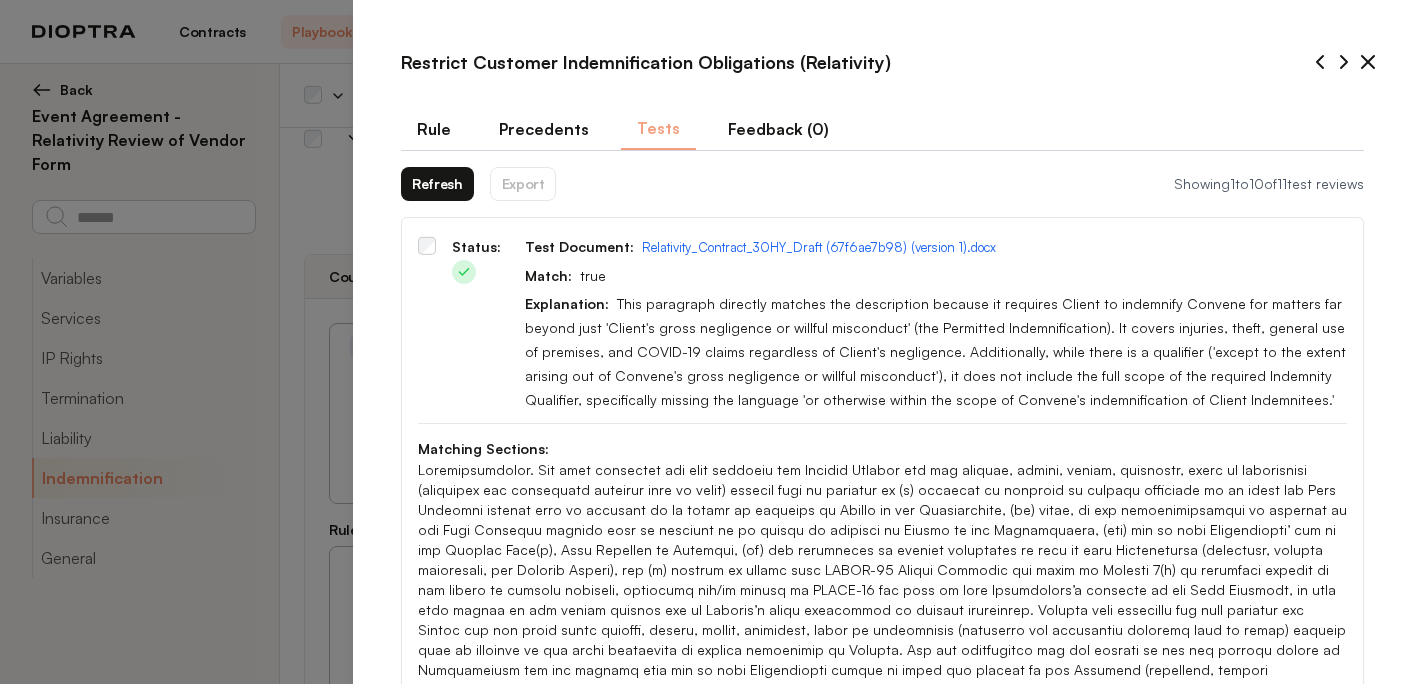 click on "Rule" at bounding box center (434, 129) 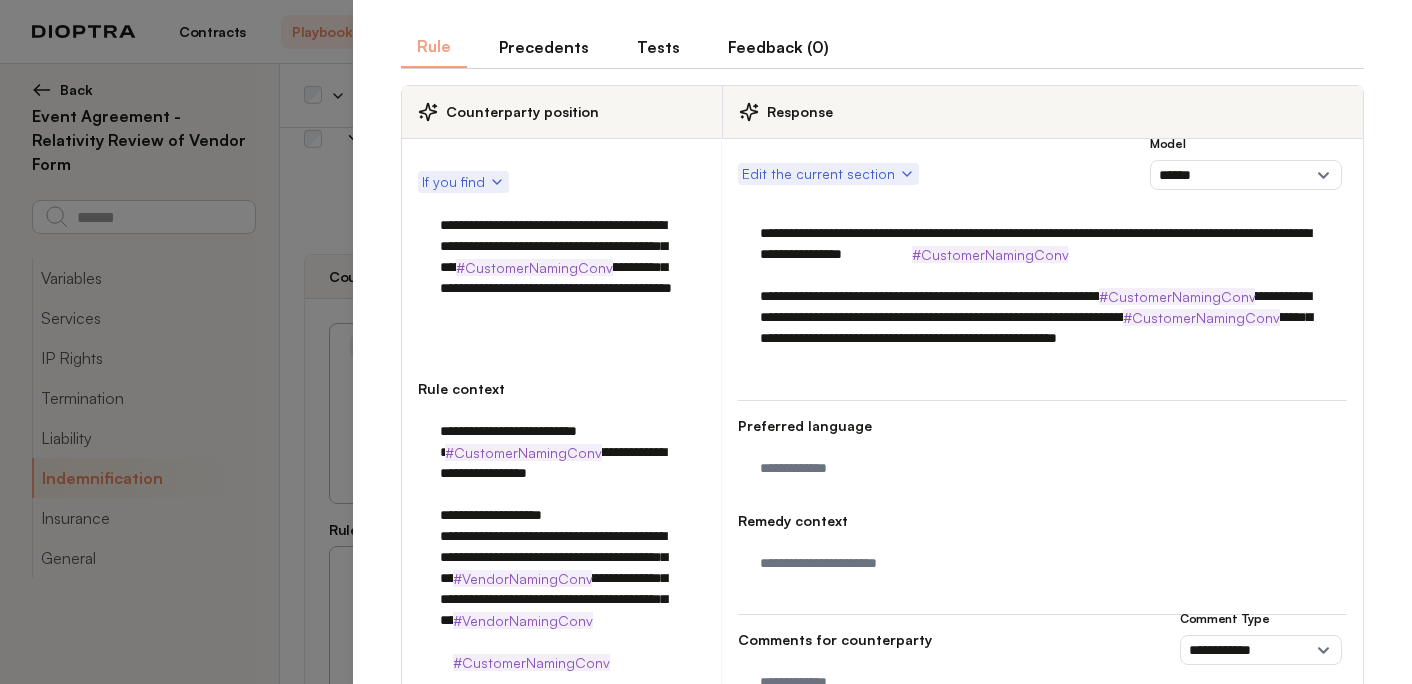 scroll, scrollTop: 94, scrollLeft: 0, axis: vertical 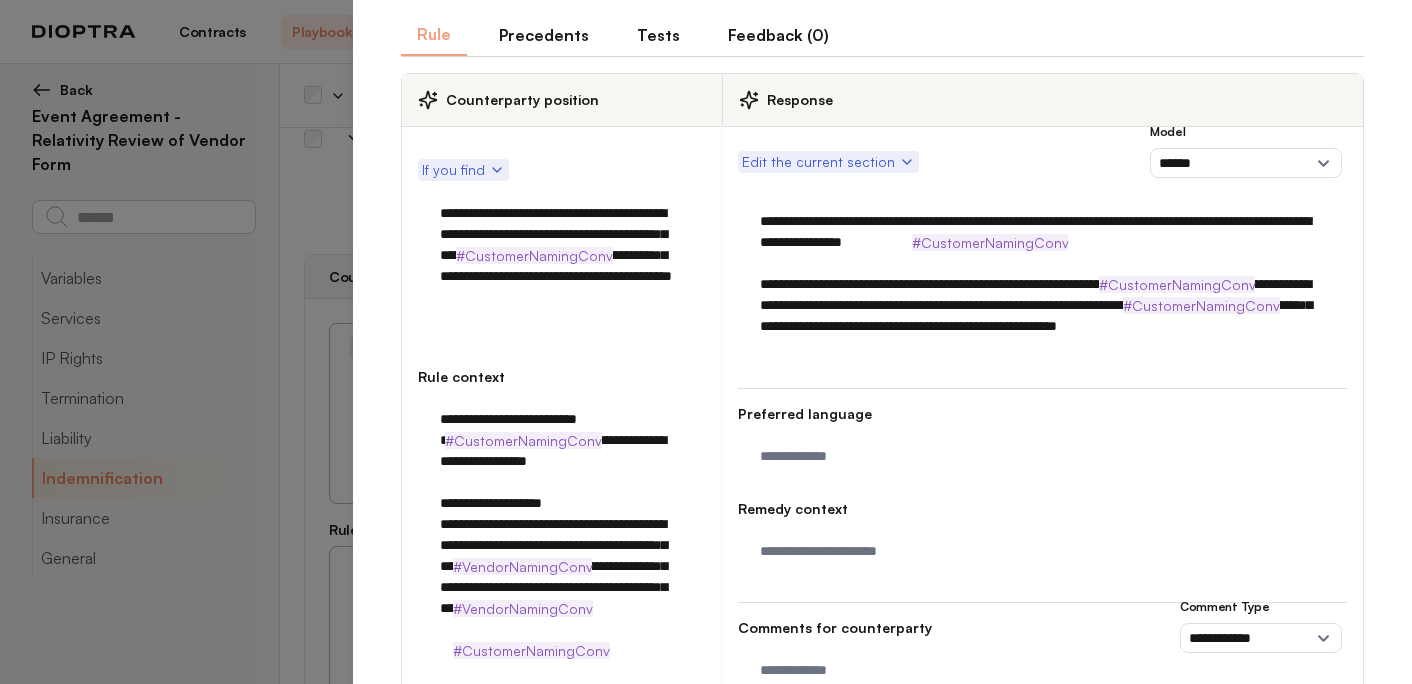 click on "**********" at bounding box center [1042, 284] 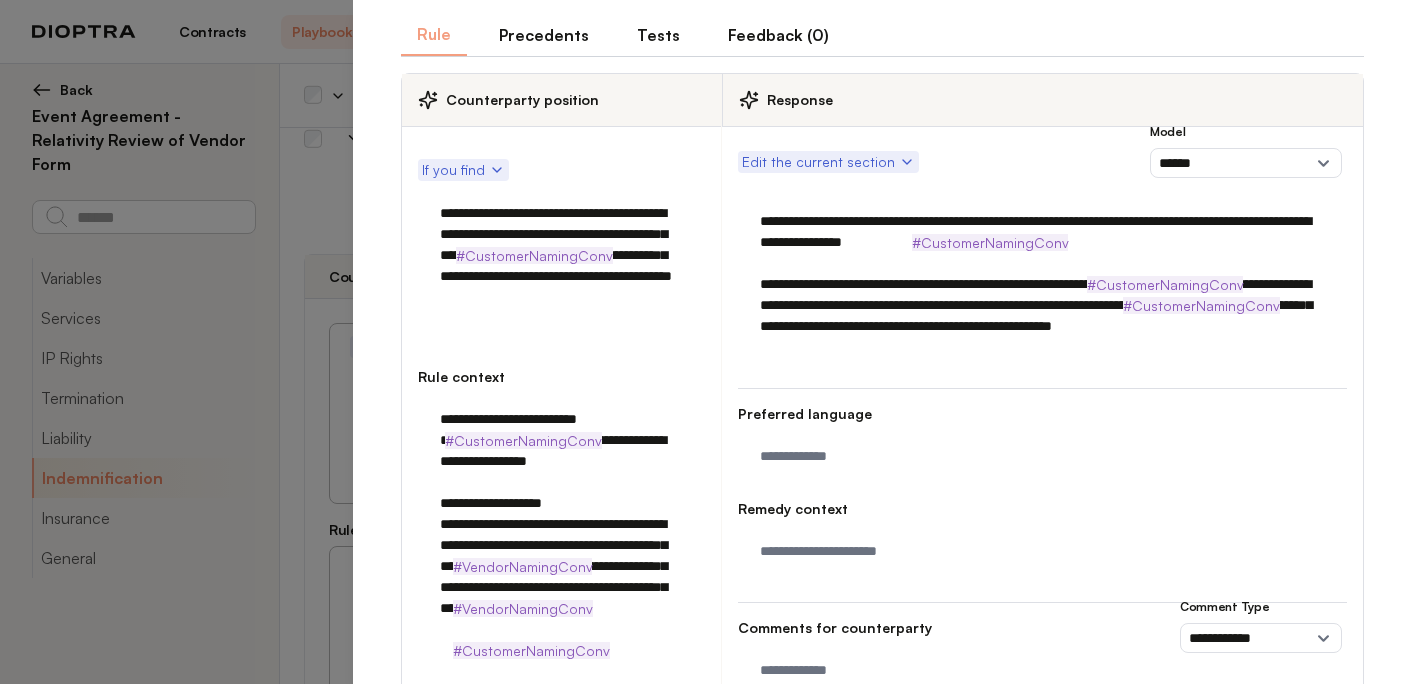 click on "**********" at bounding box center (1042, 284) 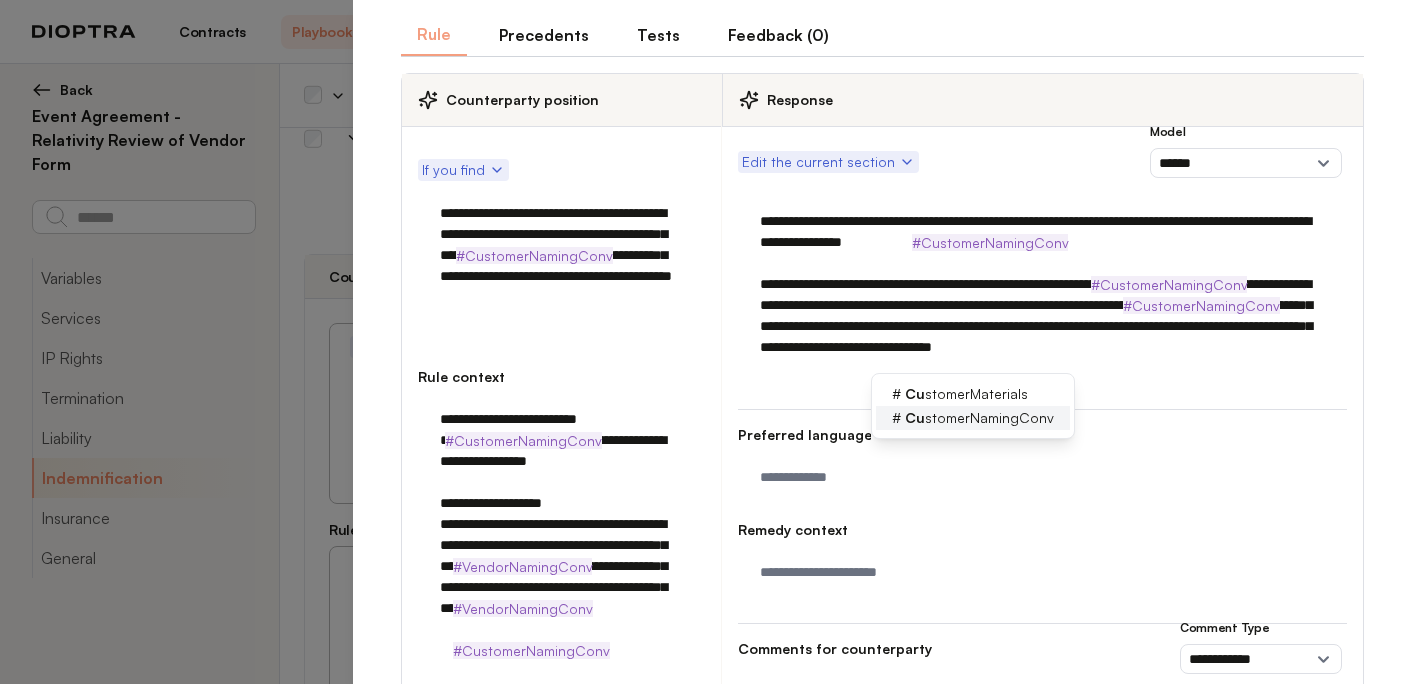 click on "Cu stomerNamingConv" at bounding box center [979, 418] 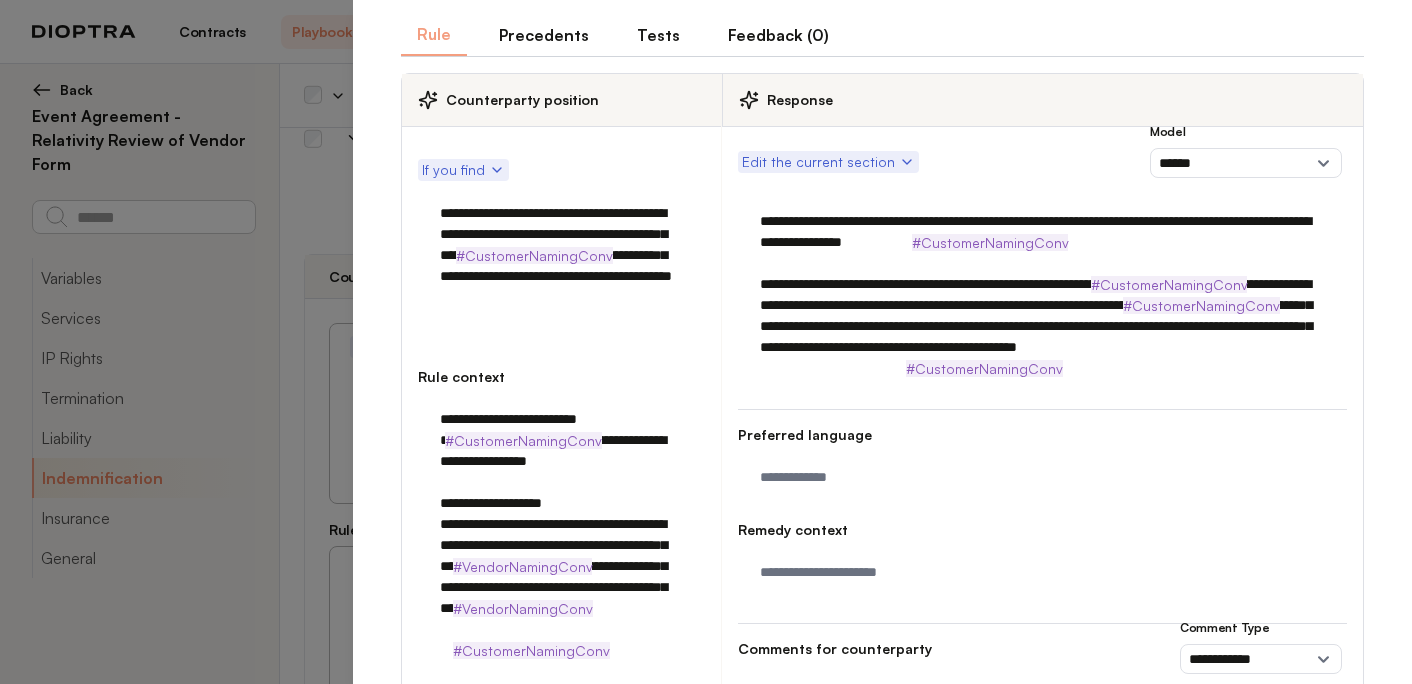 click on "**********" at bounding box center [1042, 295] 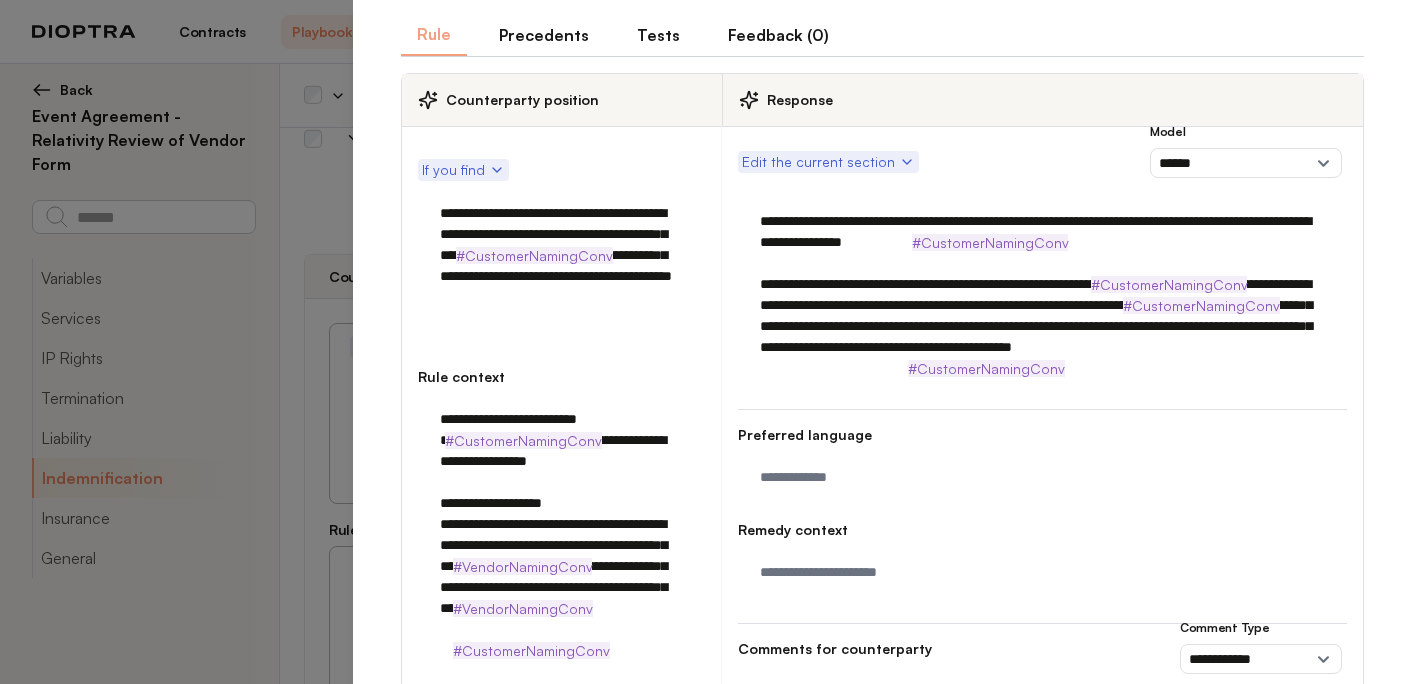 click on "**********" at bounding box center [1042, 295] 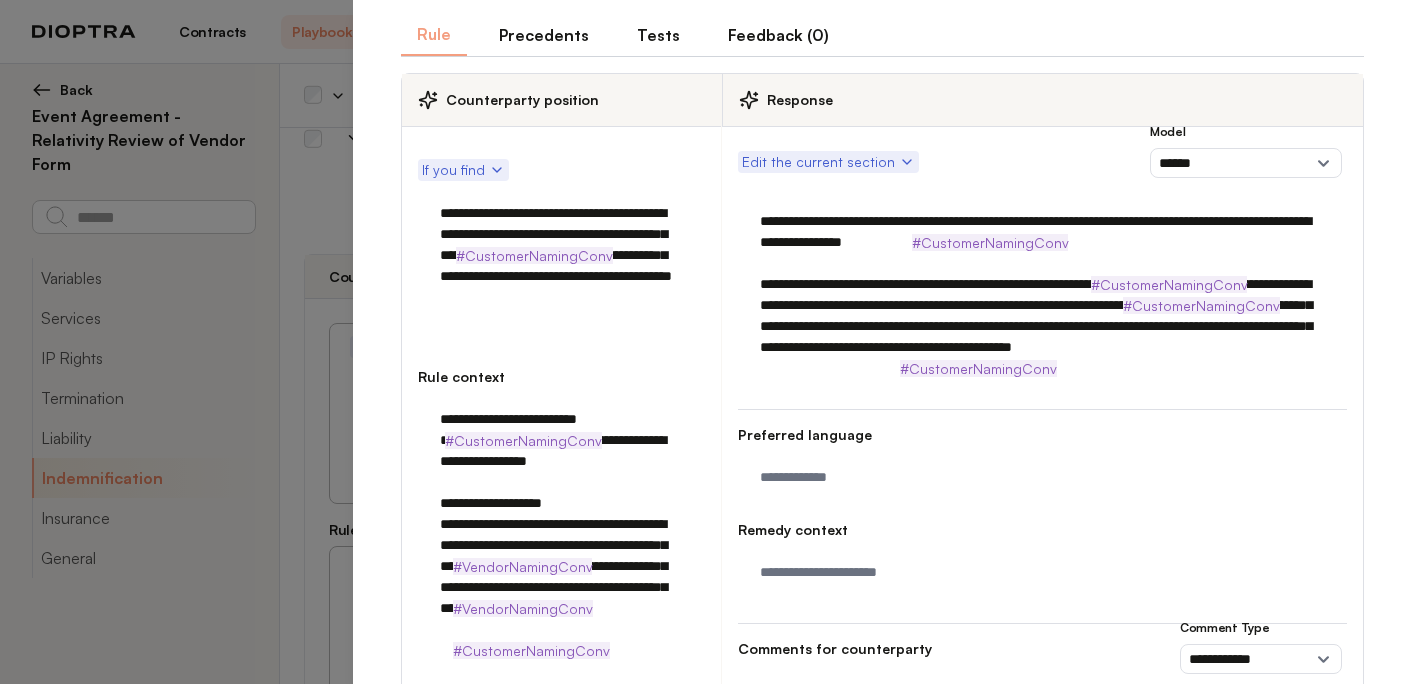 click on "**********" at bounding box center [1042, 295] 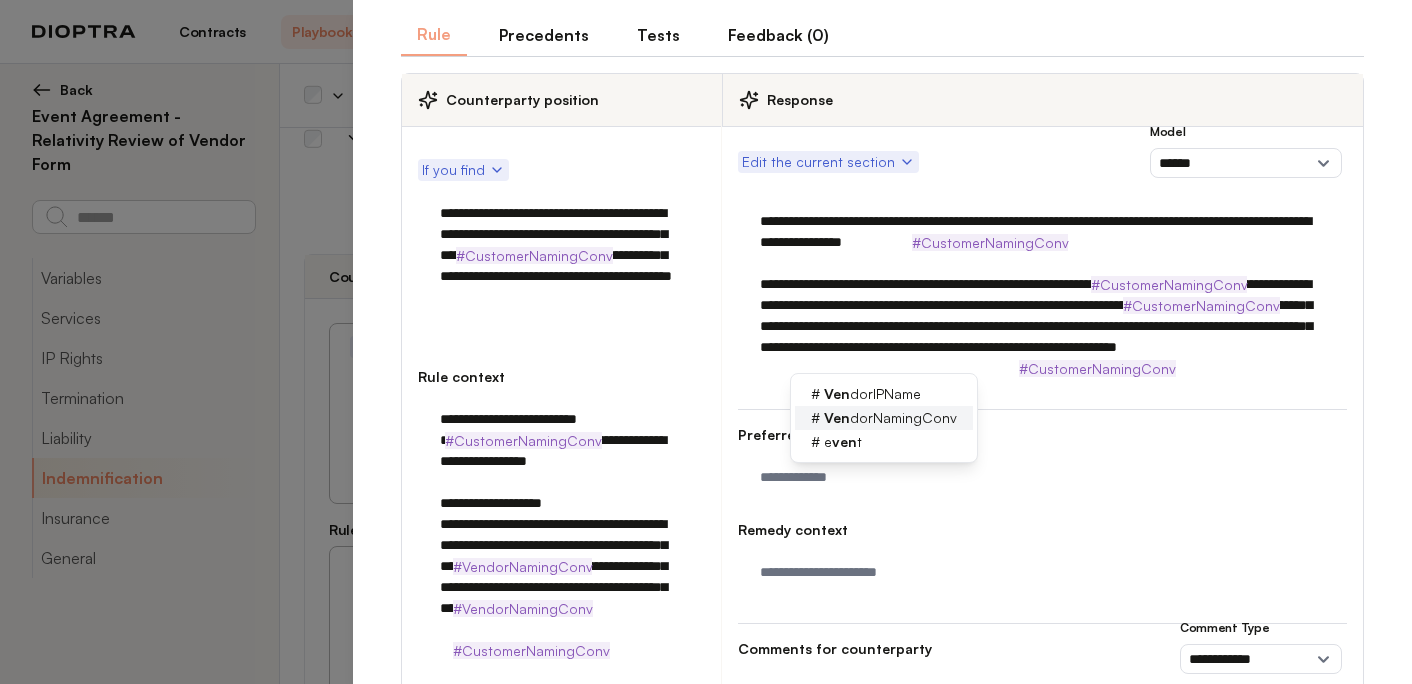 click on "# Ven dorNamingConv" at bounding box center (884, 418) 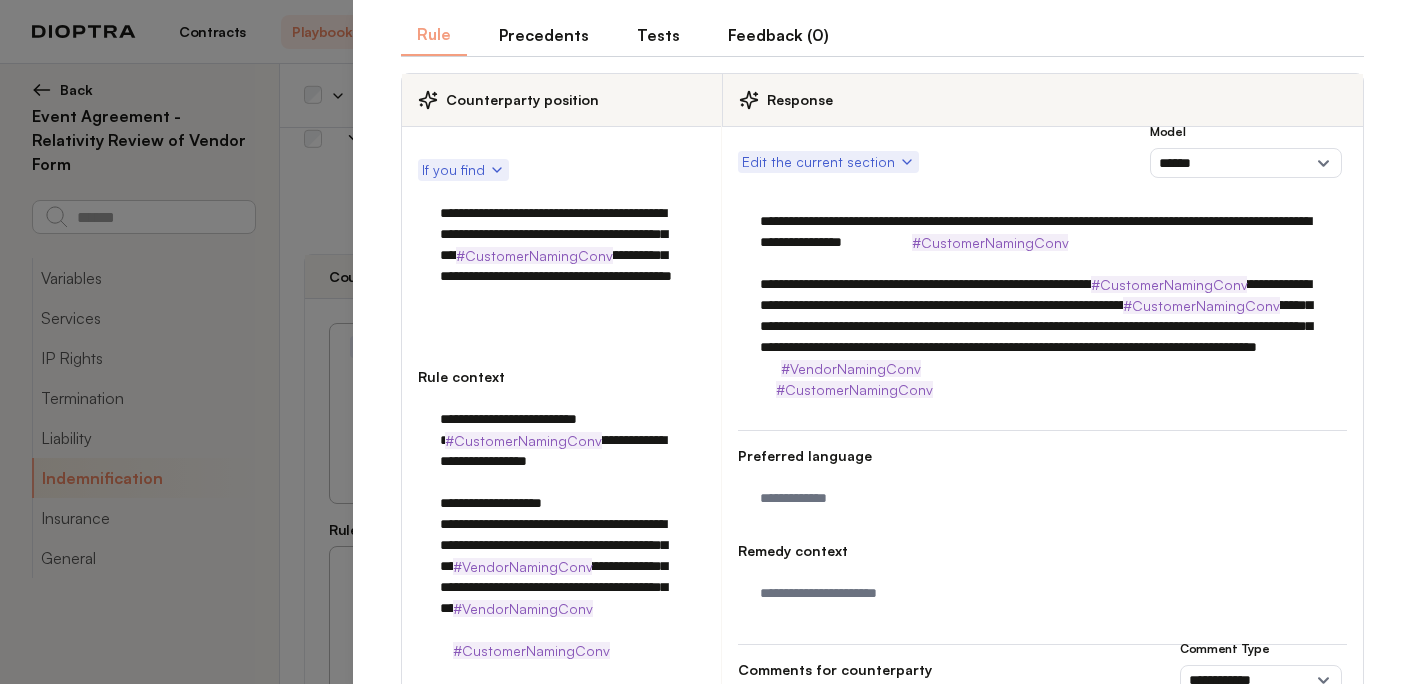 click on "**********" at bounding box center [1042, 305] 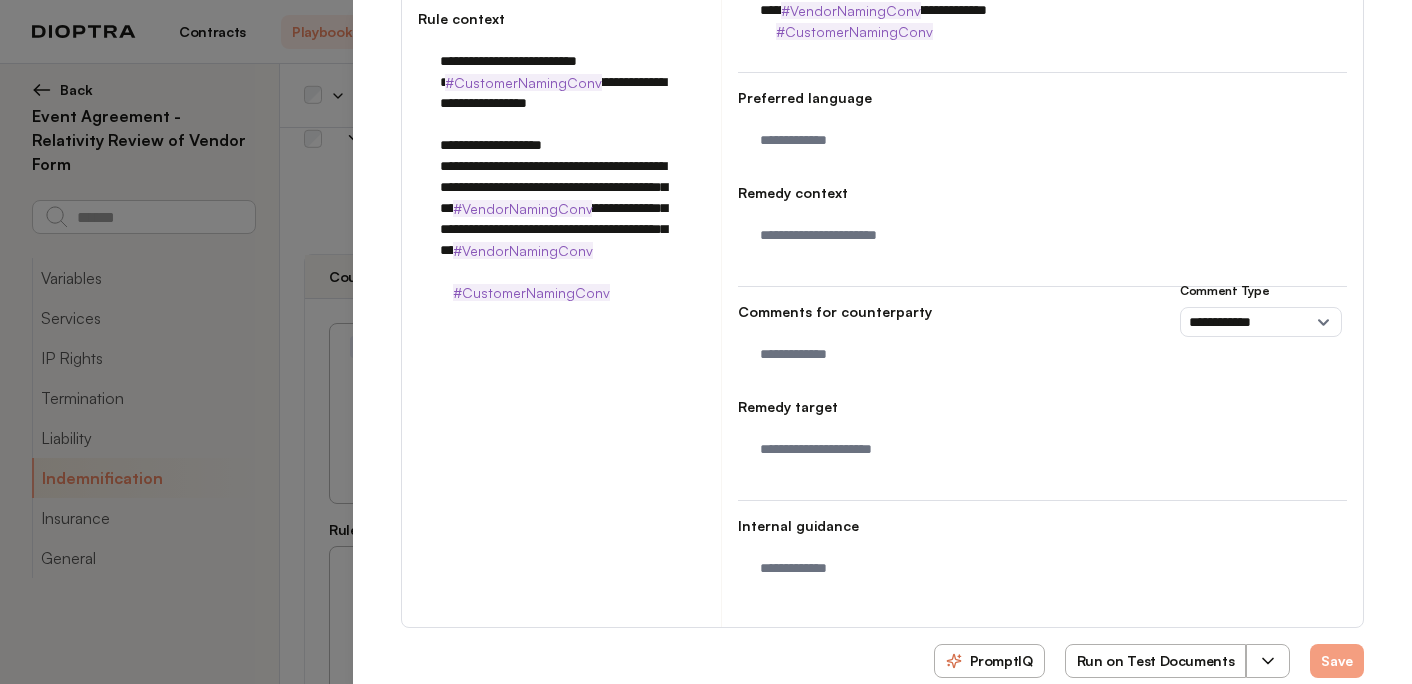 scroll, scrollTop: 488, scrollLeft: 0, axis: vertical 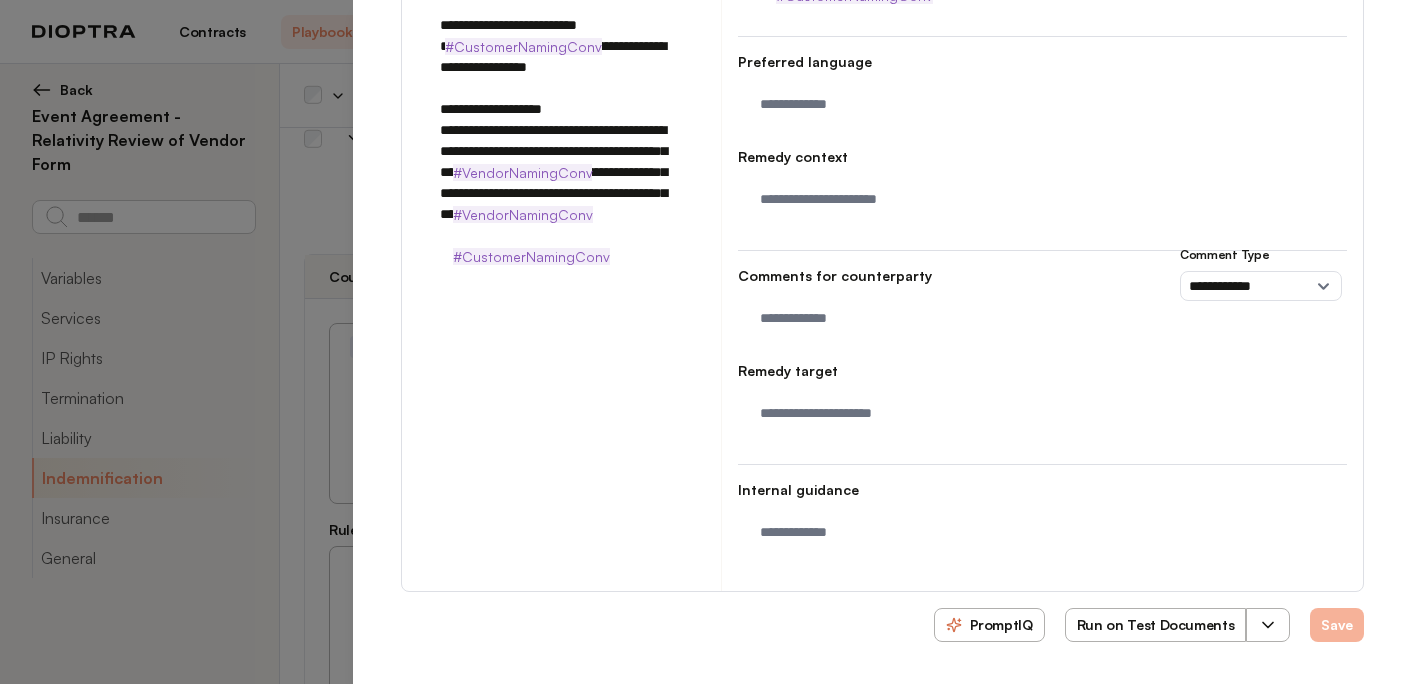 type on "**********" 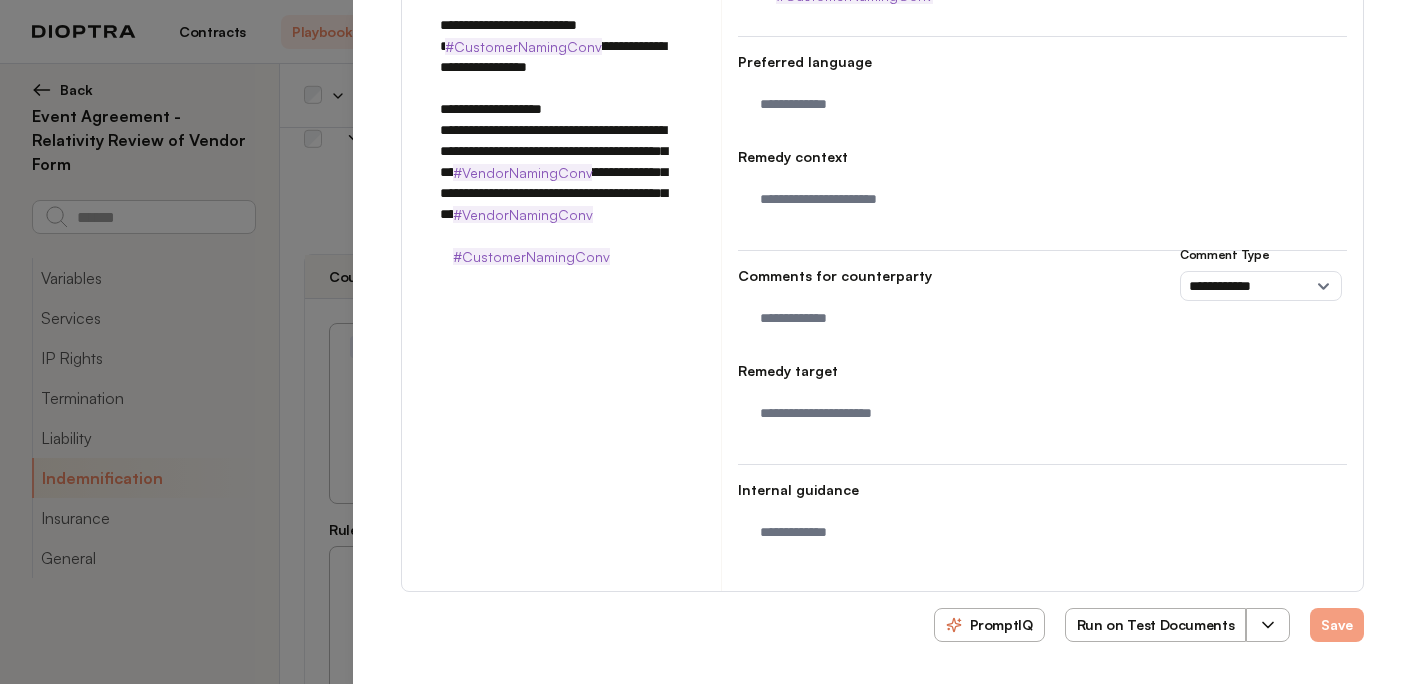 click on "Run on Test Documents" at bounding box center [1156, 625] 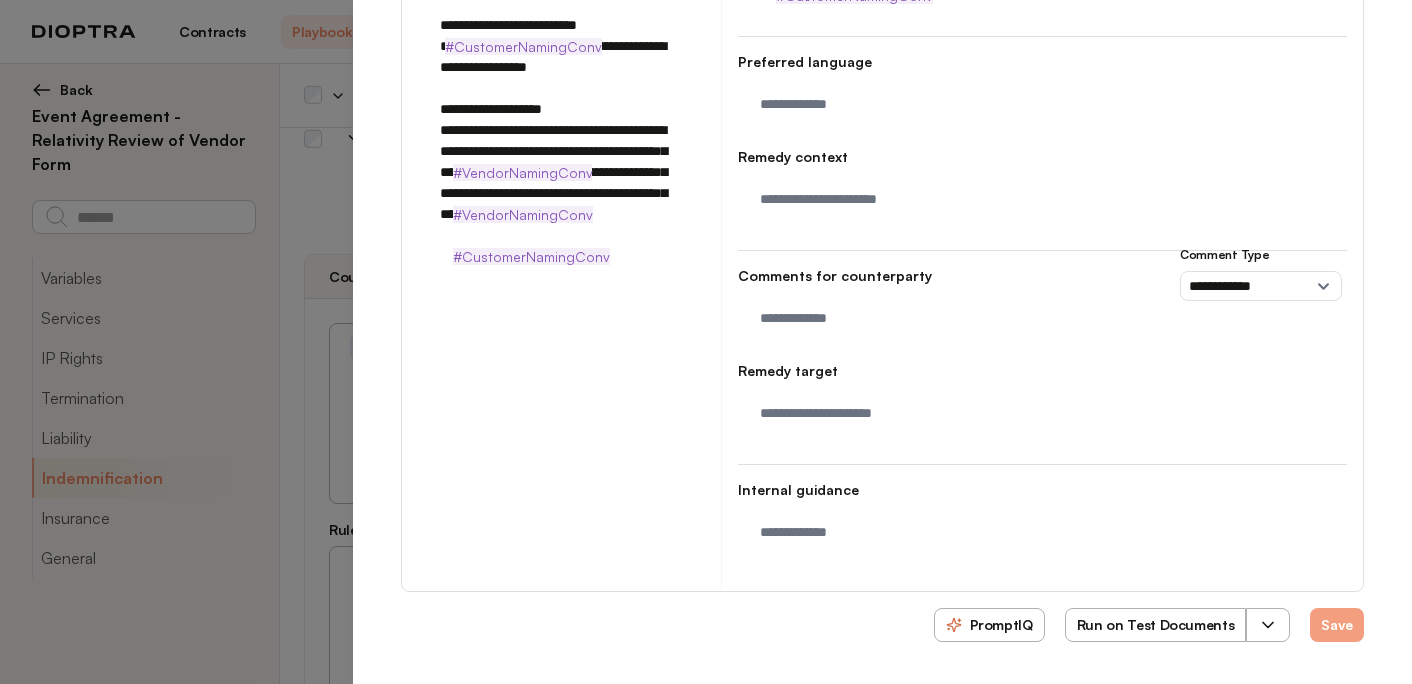 scroll, scrollTop: 0, scrollLeft: 0, axis: both 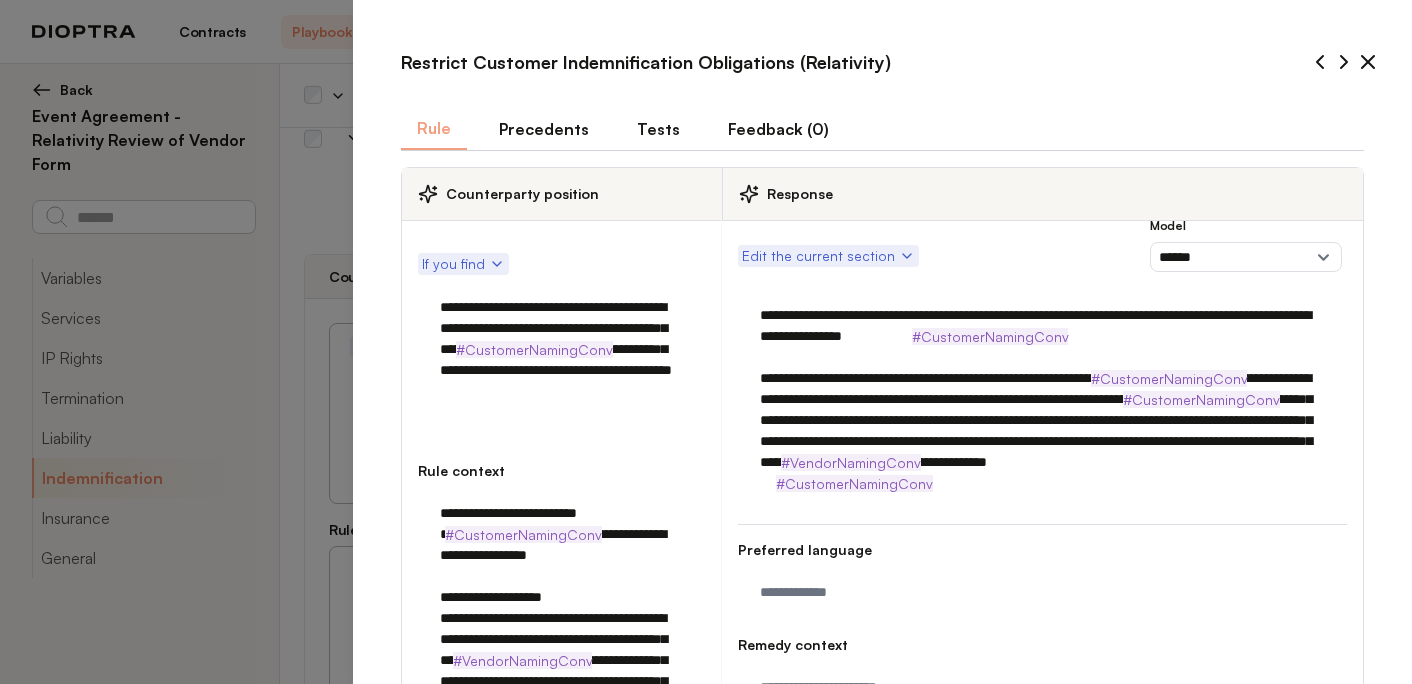 click on "Tests" at bounding box center [658, 129] 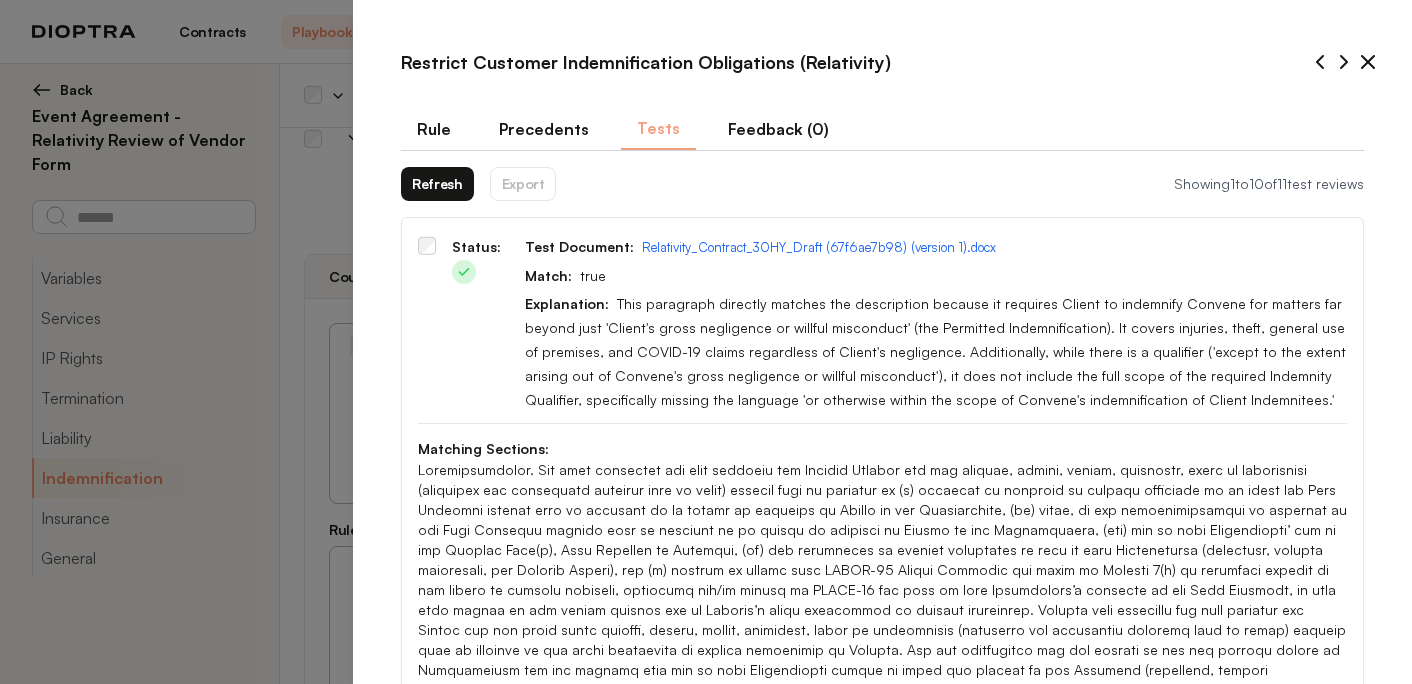 click on "Refresh" at bounding box center (437, 184) 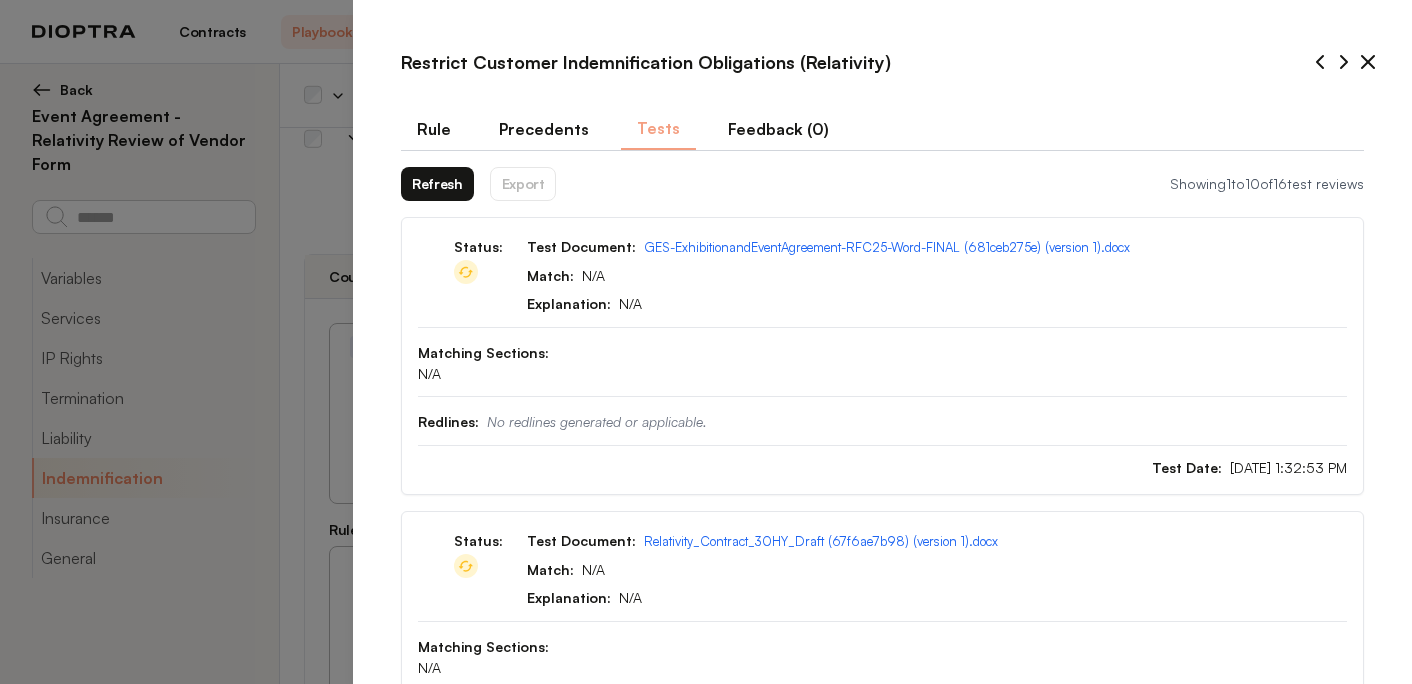 click on "Refresh" at bounding box center (437, 184) 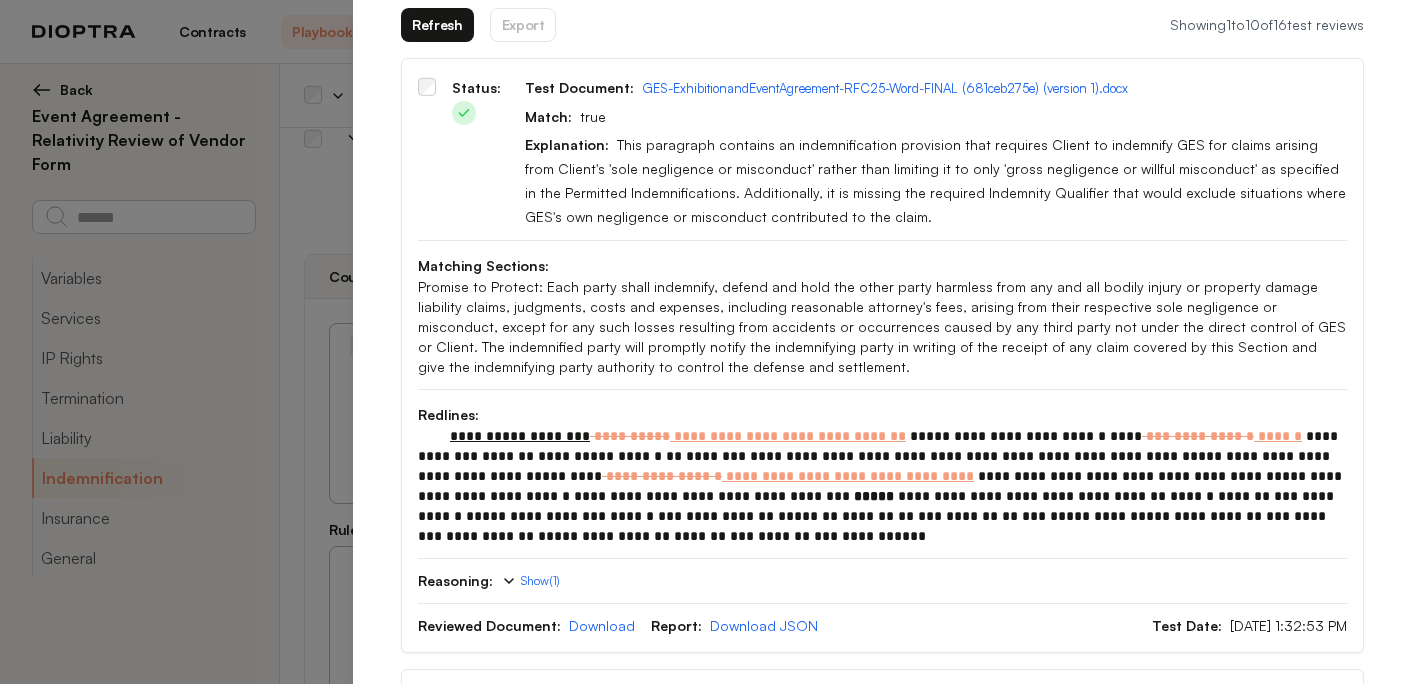 scroll, scrollTop: 165, scrollLeft: 0, axis: vertical 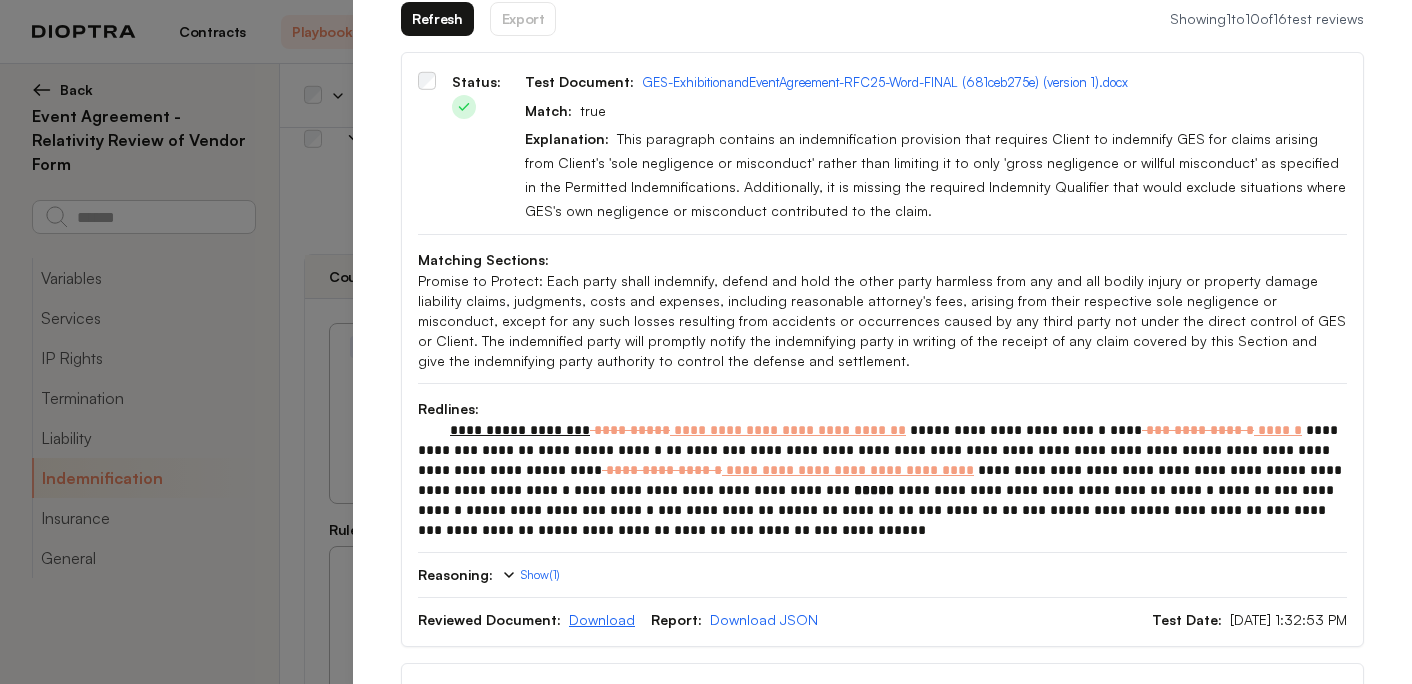 click on "Download" at bounding box center [602, 619] 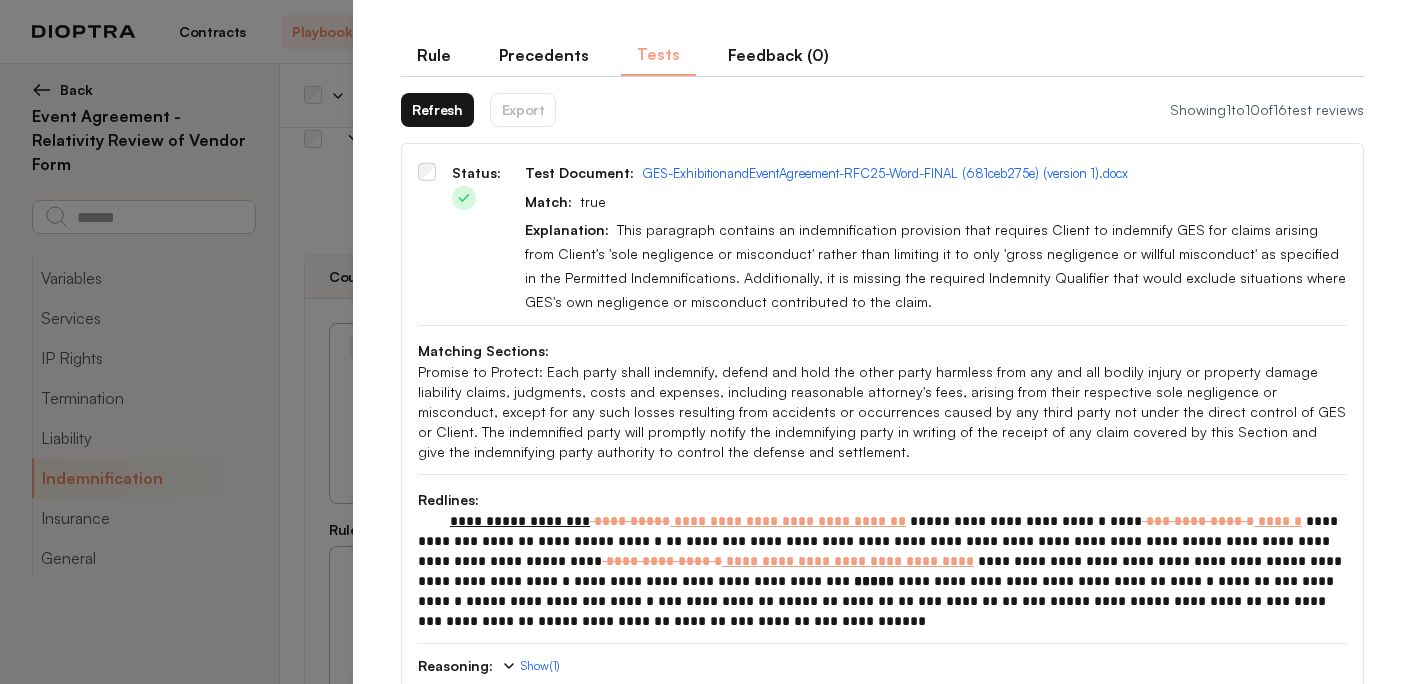 scroll, scrollTop: 0, scrollLeft: 0, axis: both 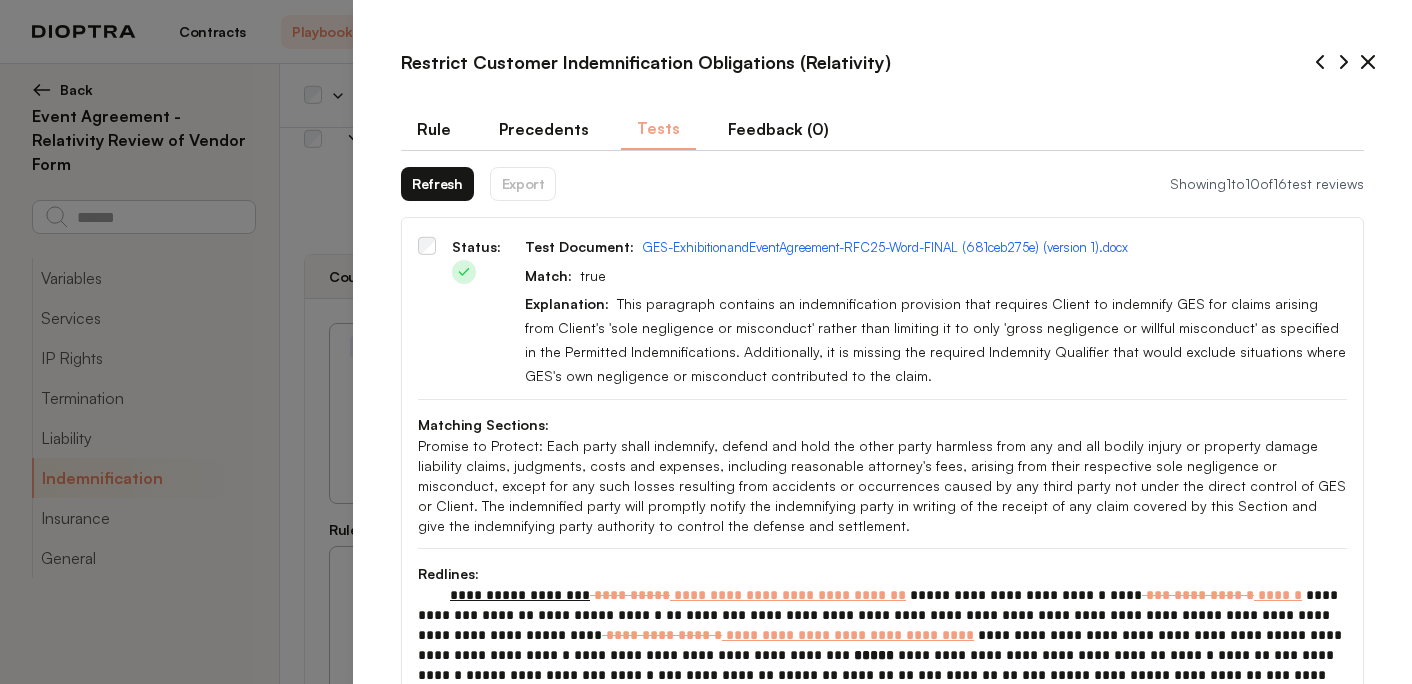 click on "Rule" at bounding box center [434, 129] 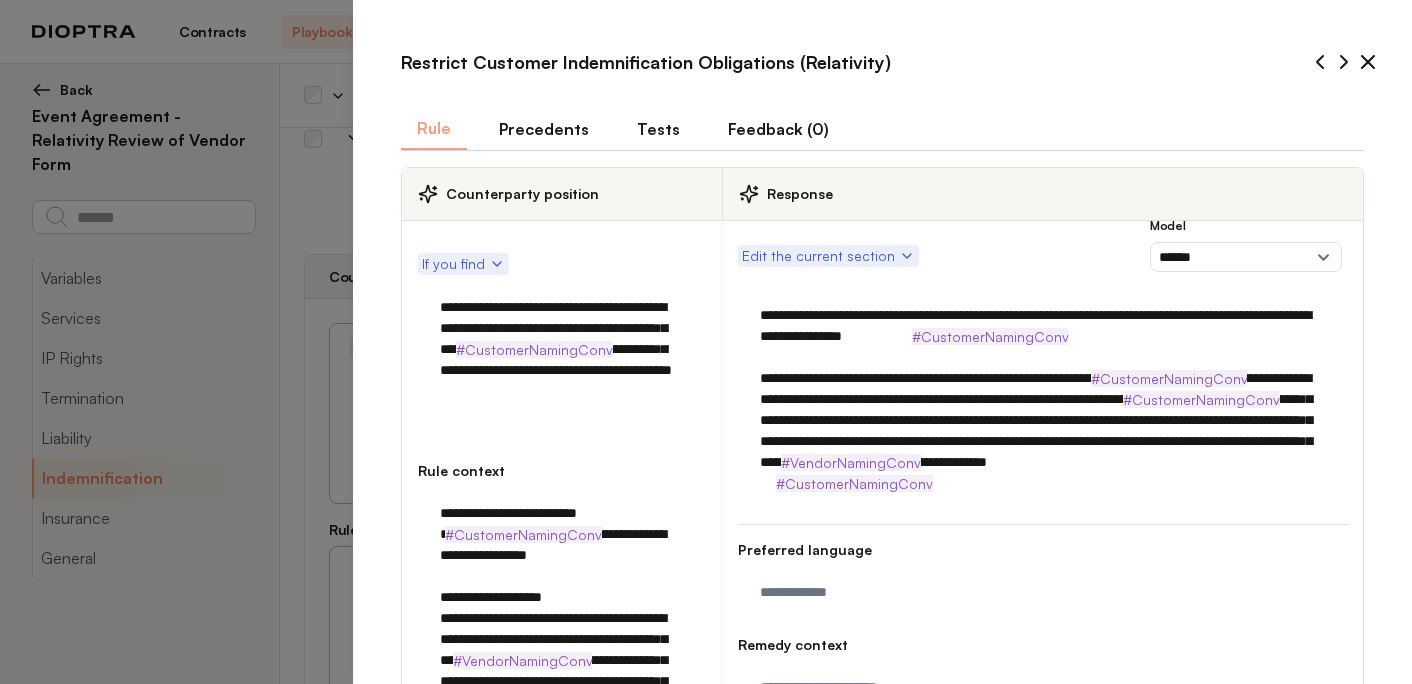 click on "**********" at bounding box center (1042, 399) 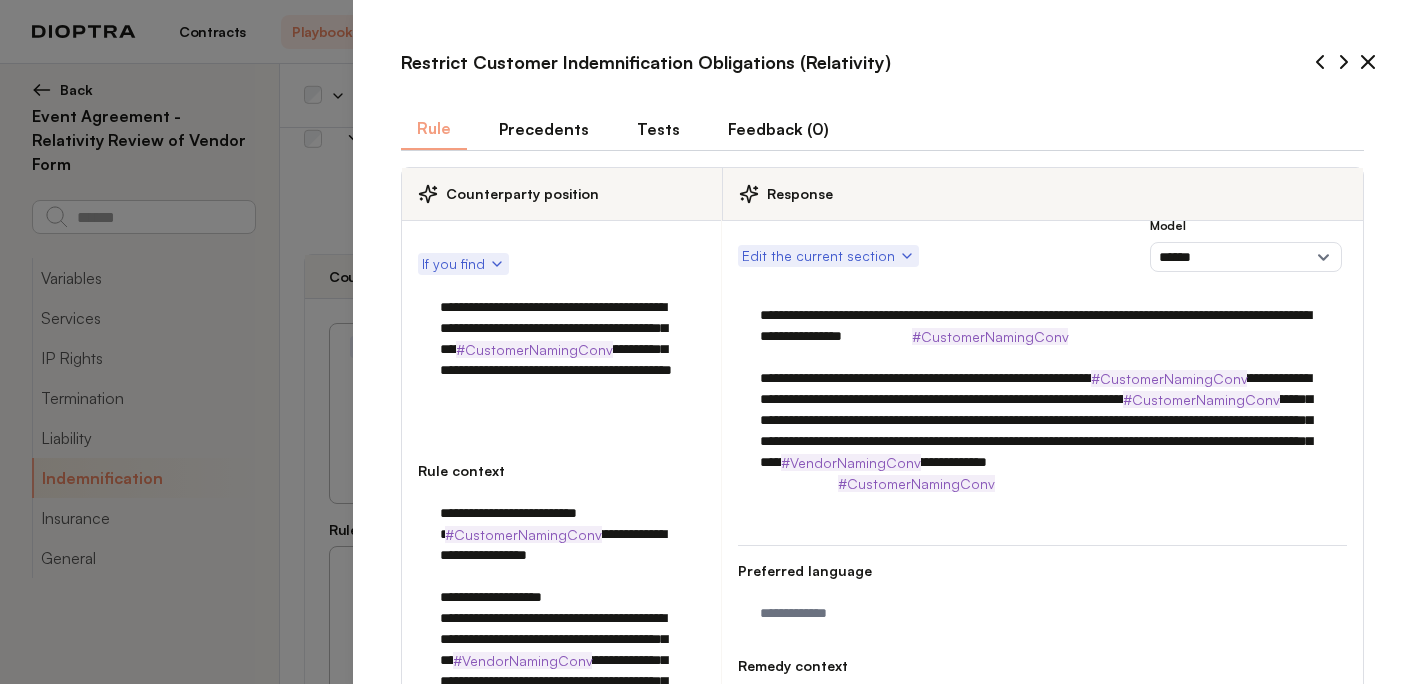 click on "**********" at bounding box center [1042, 399] 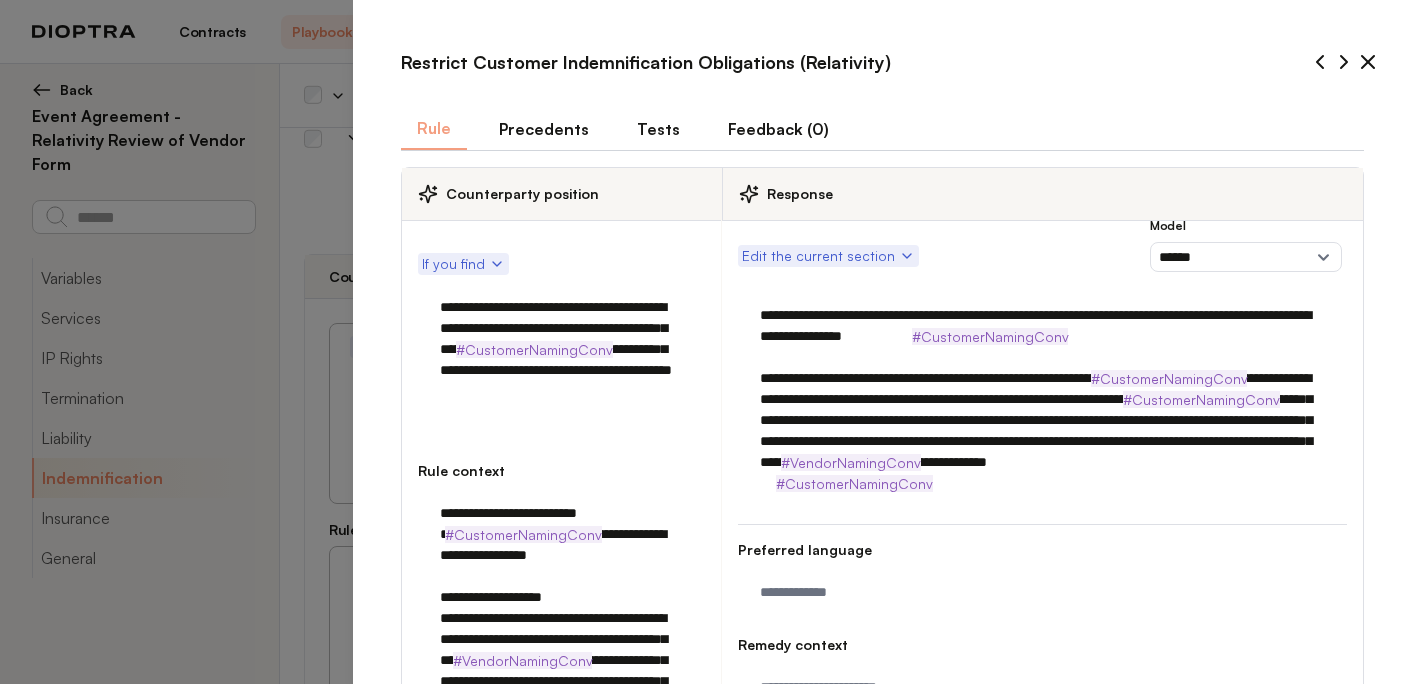 click on "**********" at bounding box center [1042, 399] 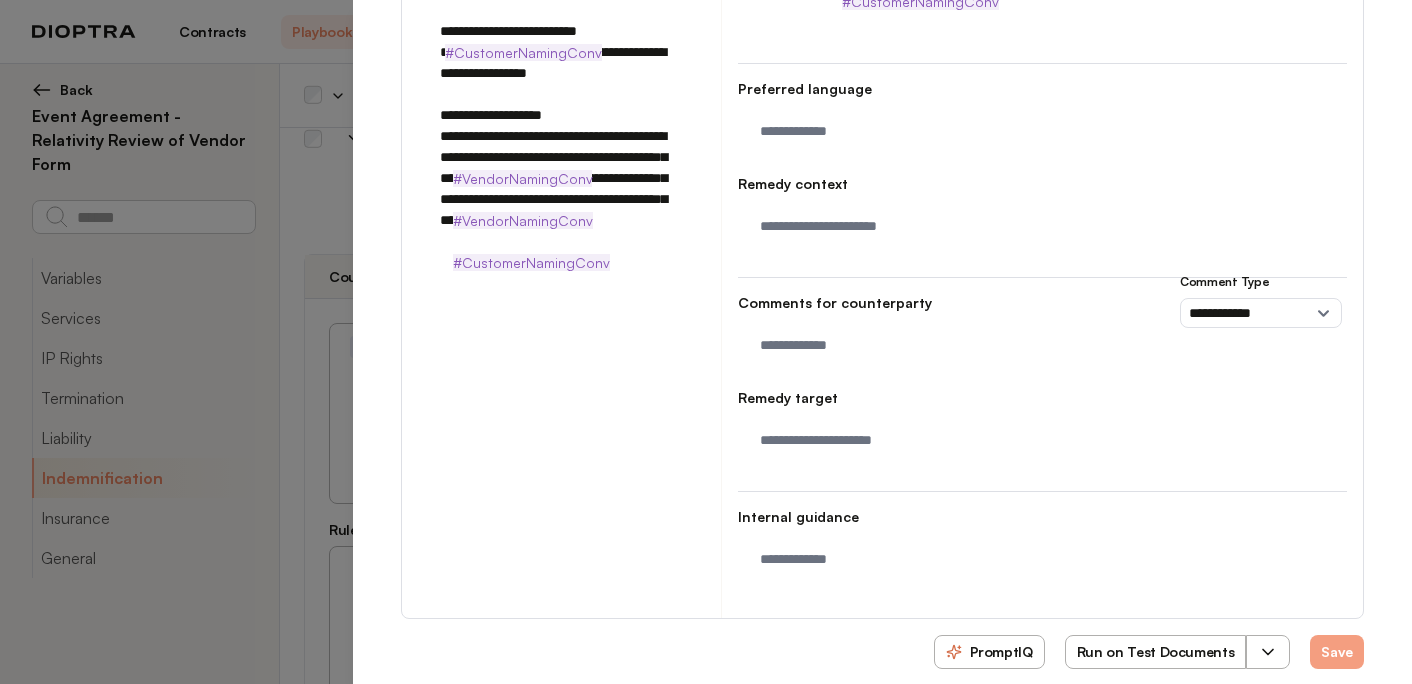 scroll, scrollTop: 488, scrollLeft: 0, axis: vertical 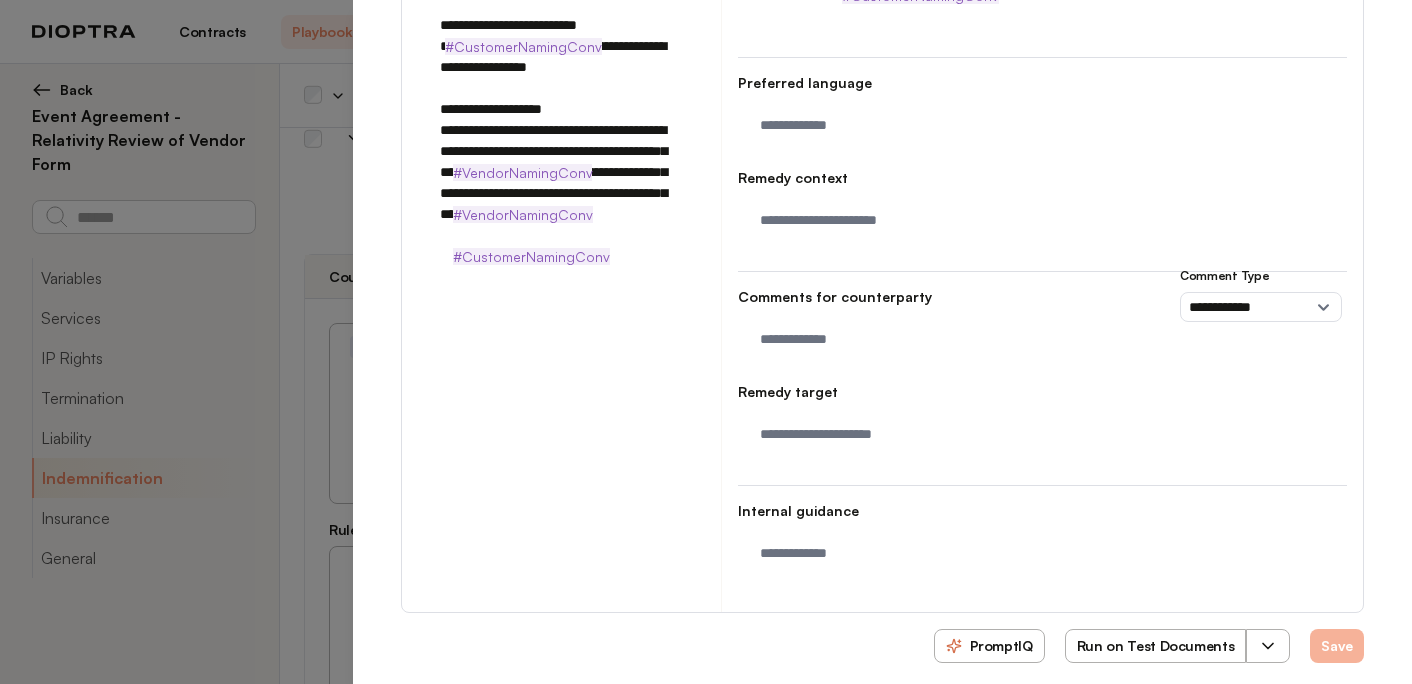 type on "**********" 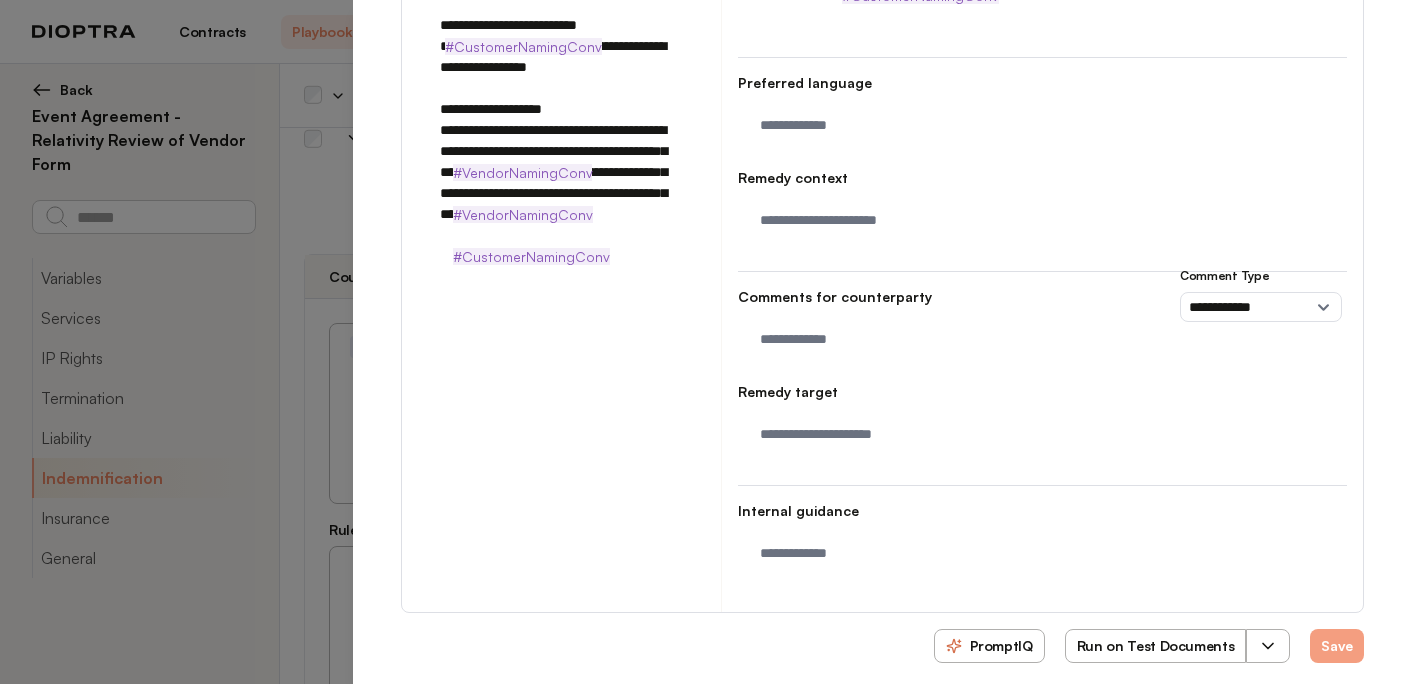 click on "Run on Test Documents" at bounding box center (1156, 646) 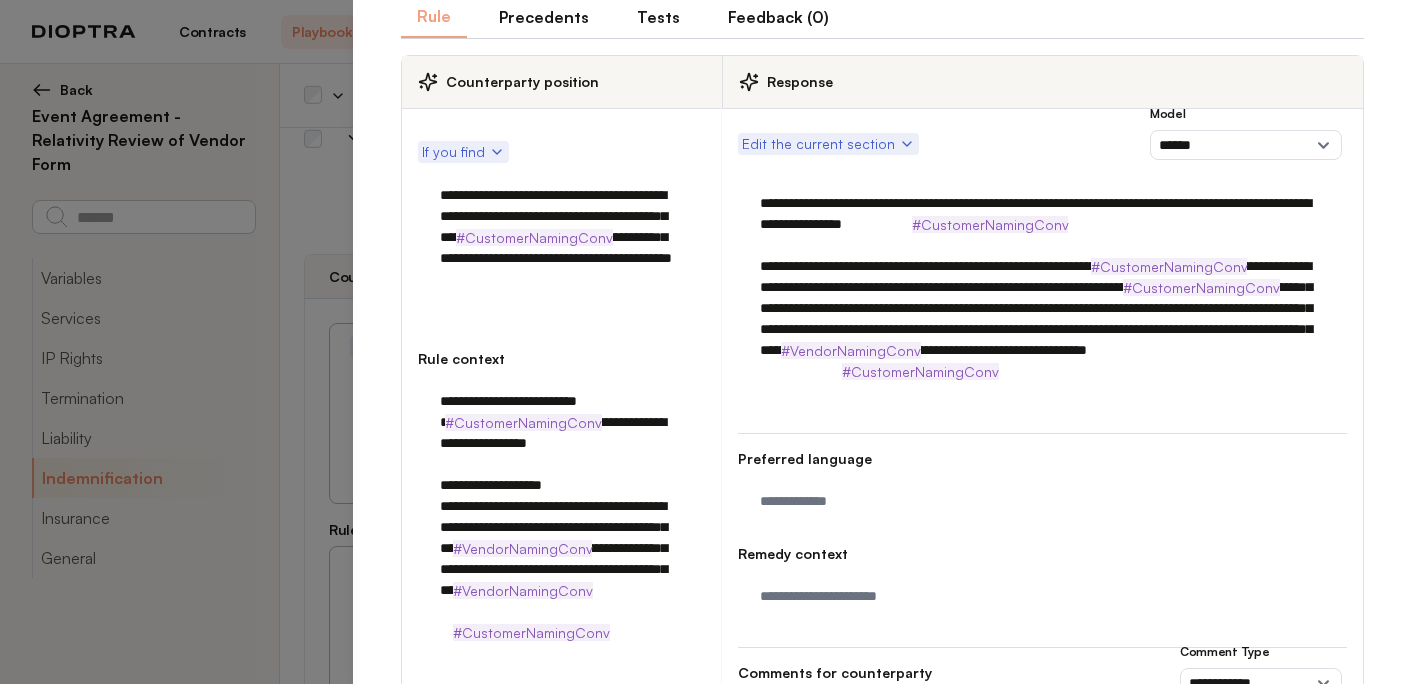 scroll, scrollTop: 0, scrollLeft: 0, axis: both 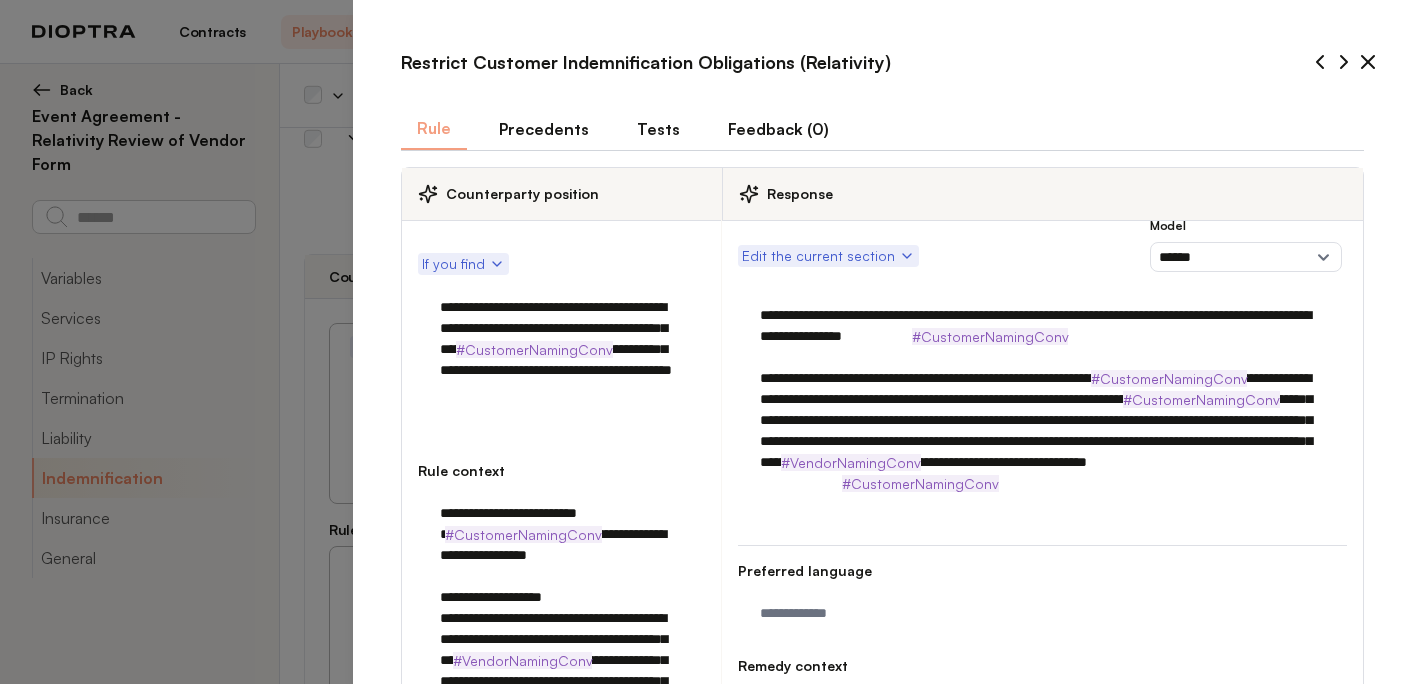 click on "Tests" at bounding box center [658, 129] 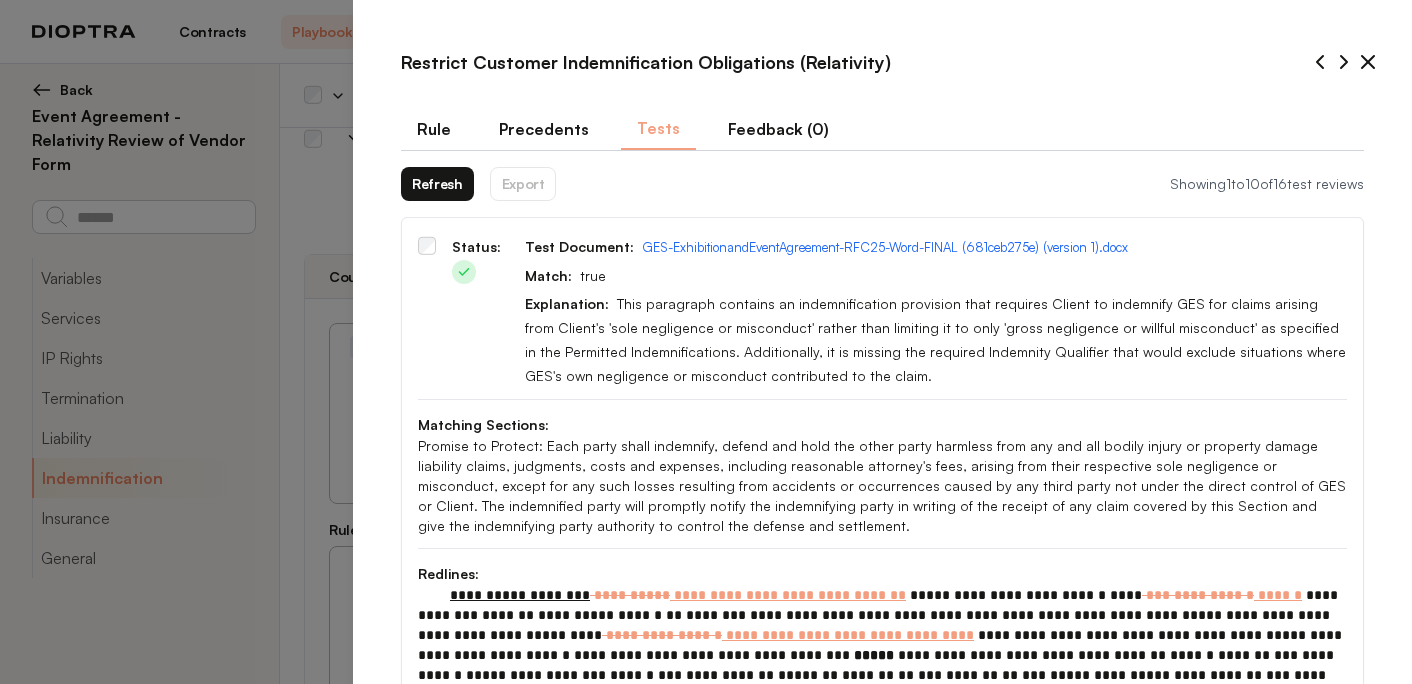 click on "Refresh" at bounding box center [437, 184] 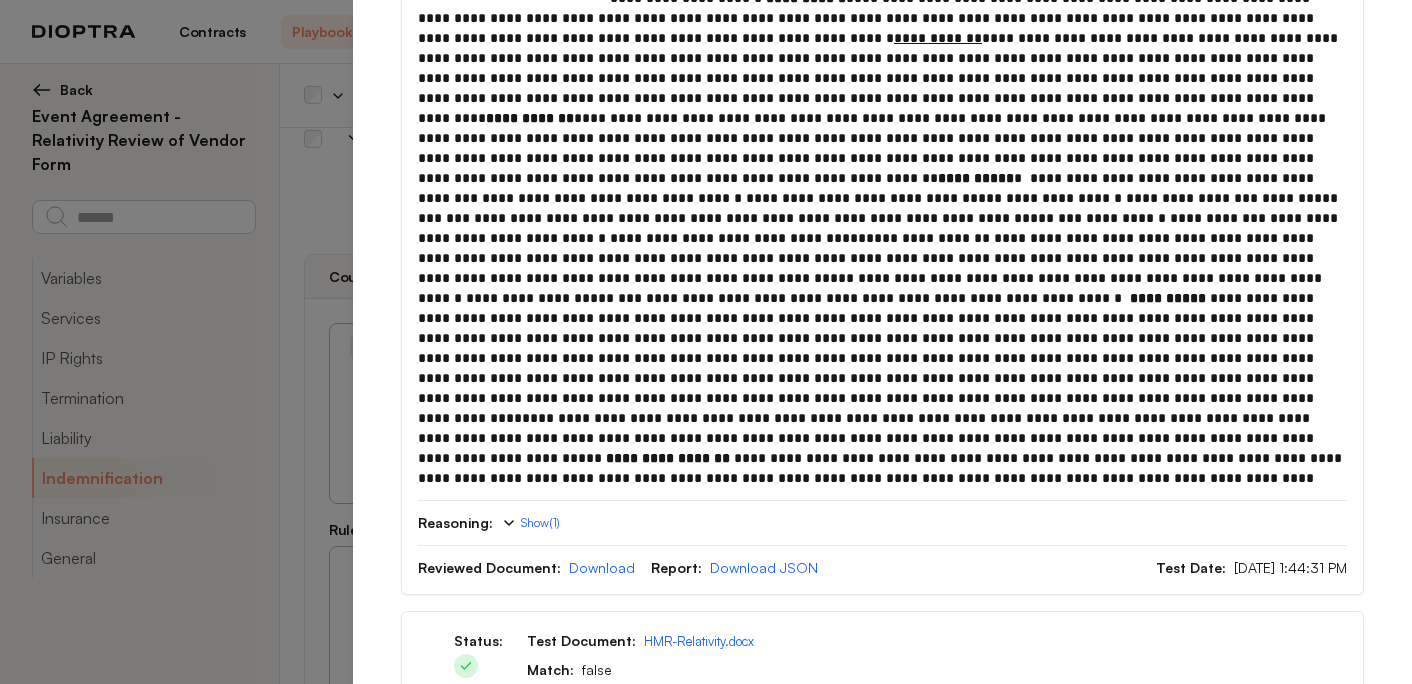 scroll, scrollTop: 851, scrollLeft: 0, axis: vertical 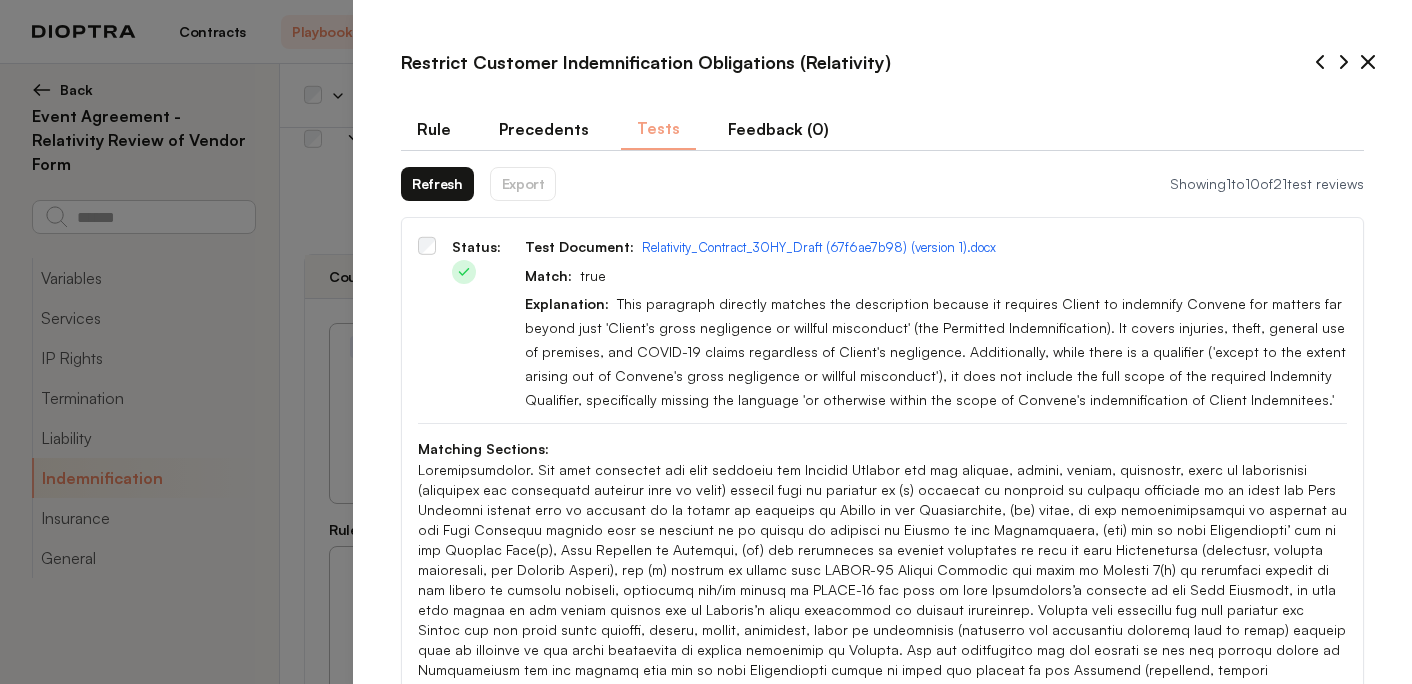 click on "Rule" at bounding box center [434, 129] 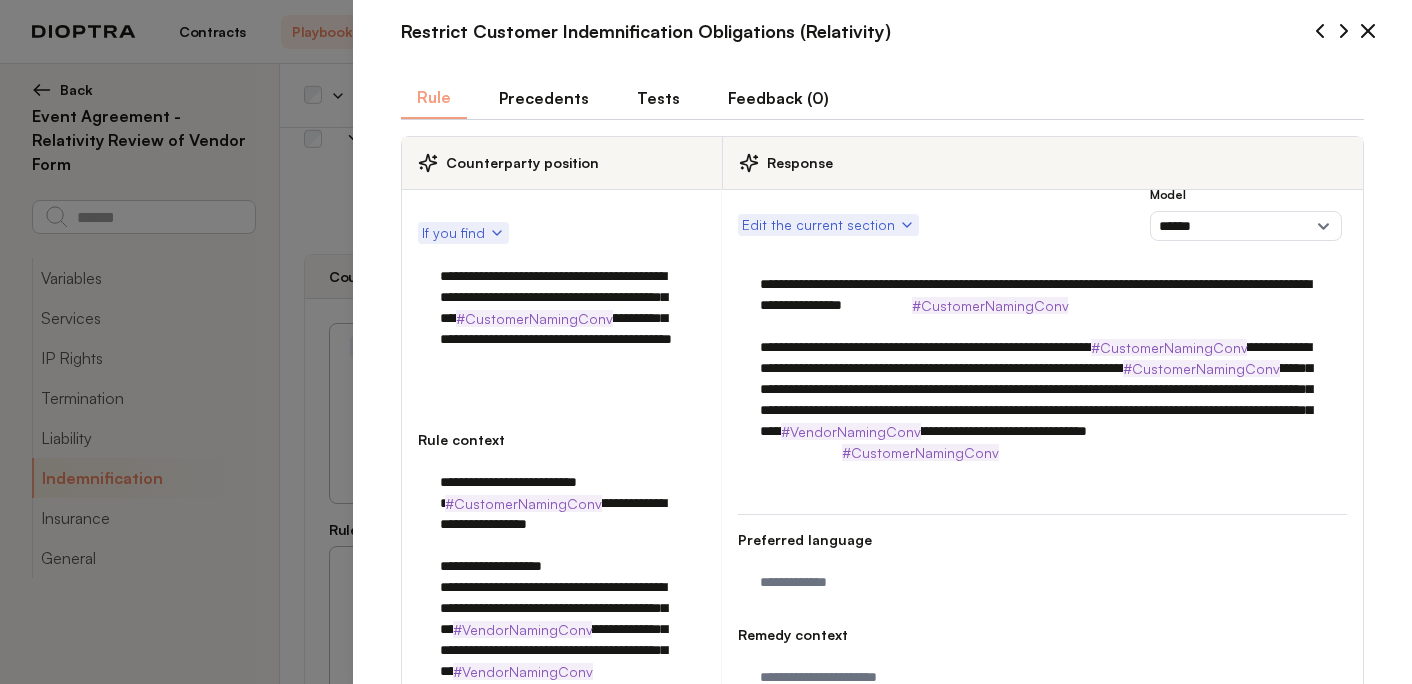 scroll, scrollTop: 35, scrollLeft: 0, axis: vertical 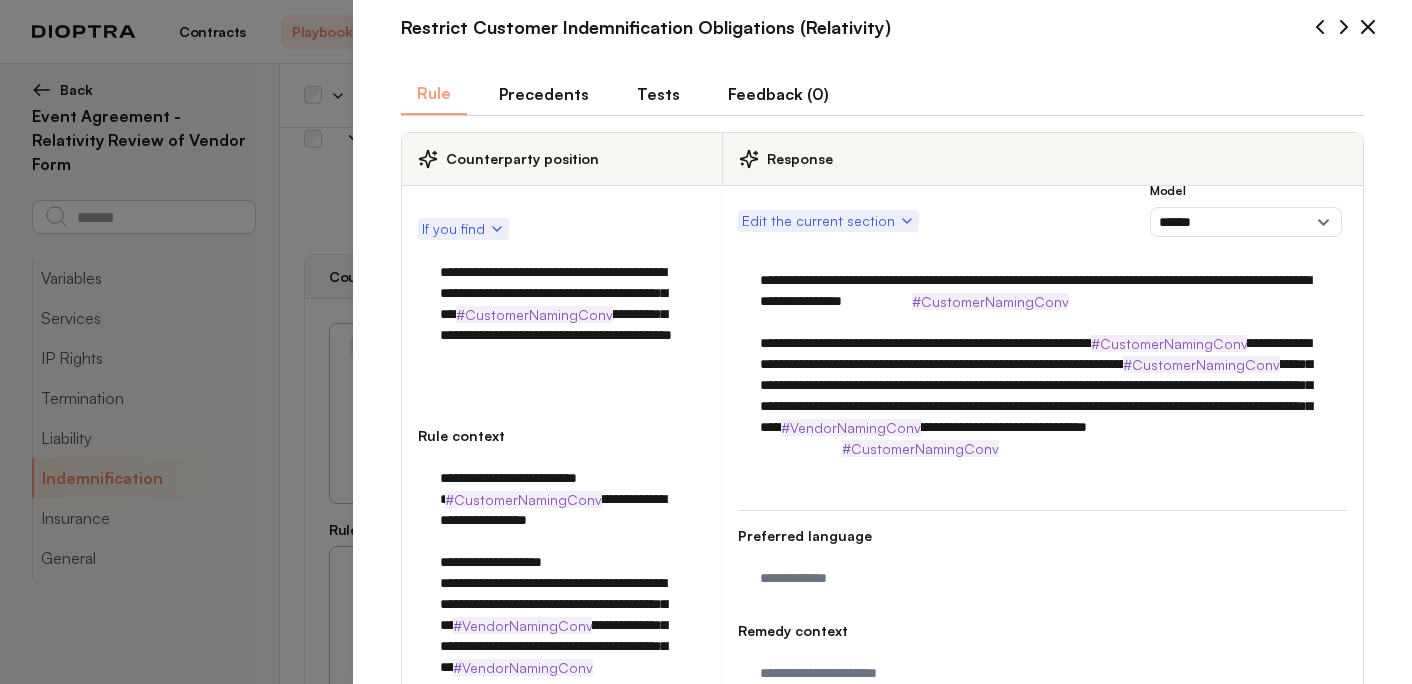 click on "**********" at bounding box center [1042, 364] 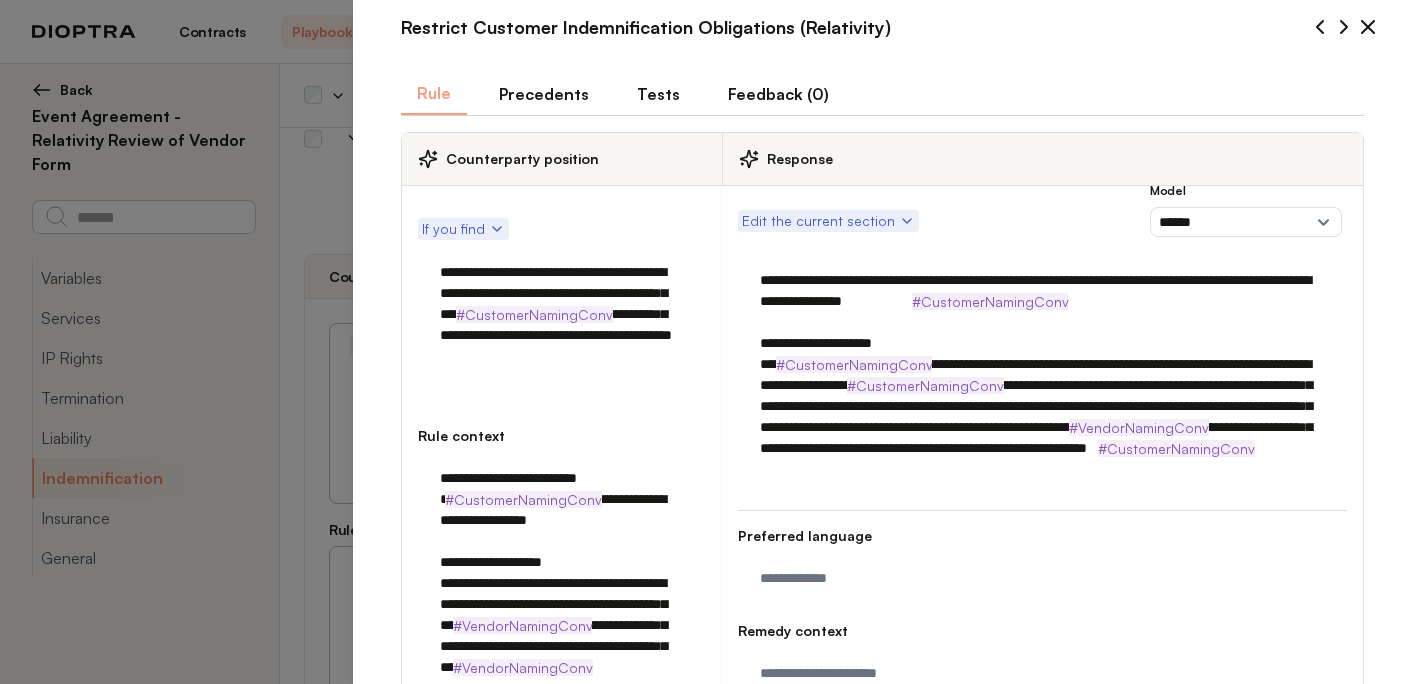 click on "**********" at bounding box center (1042, 375) 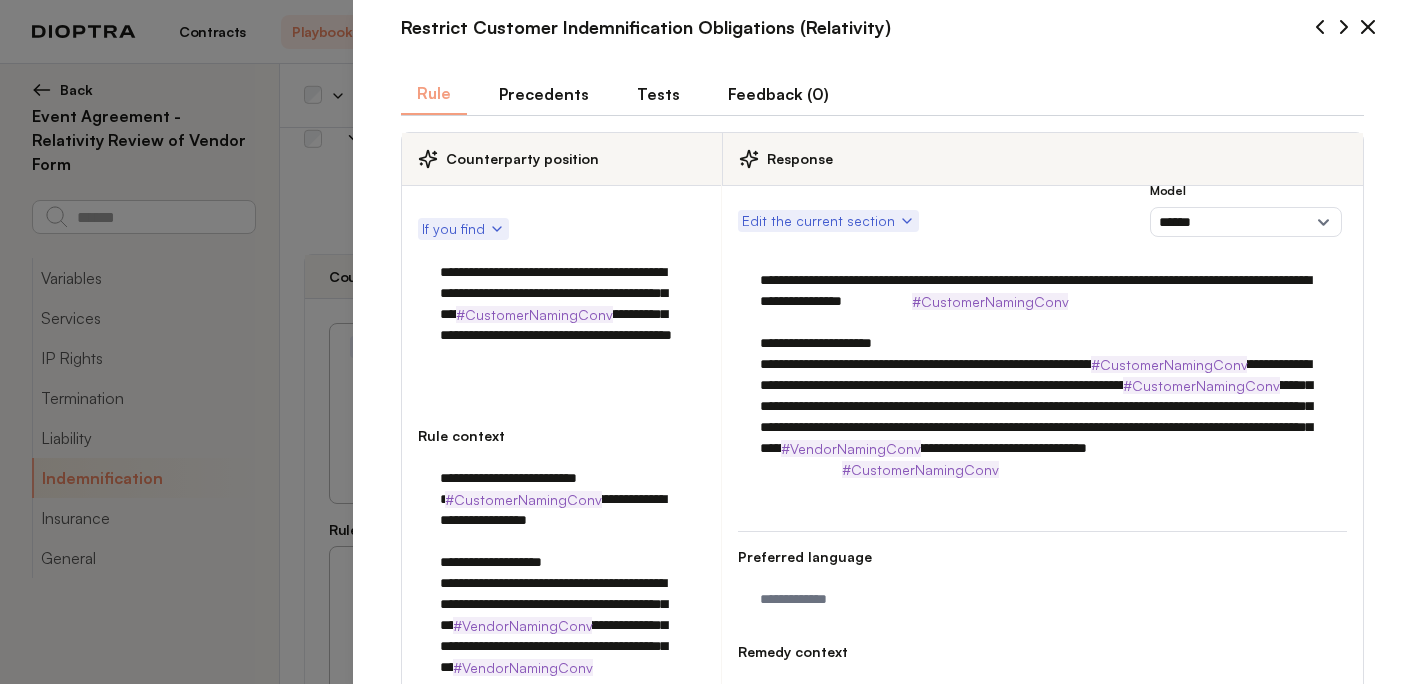 drag, startPoint x: 1274, startPoint y: 485, endPoint x: 742, endPoint y: 369, distance: 544.49976 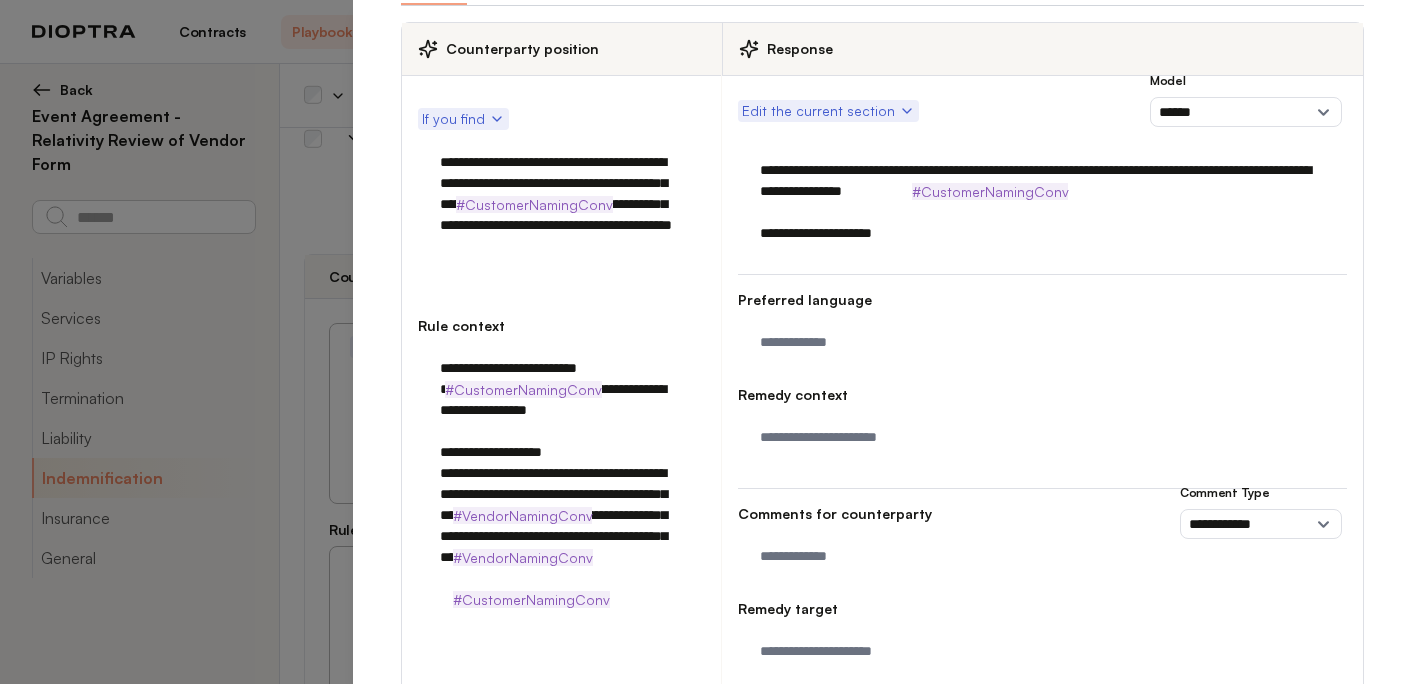 scroll, scrollTop: 155, scrollLeft: 0, axis: vertical 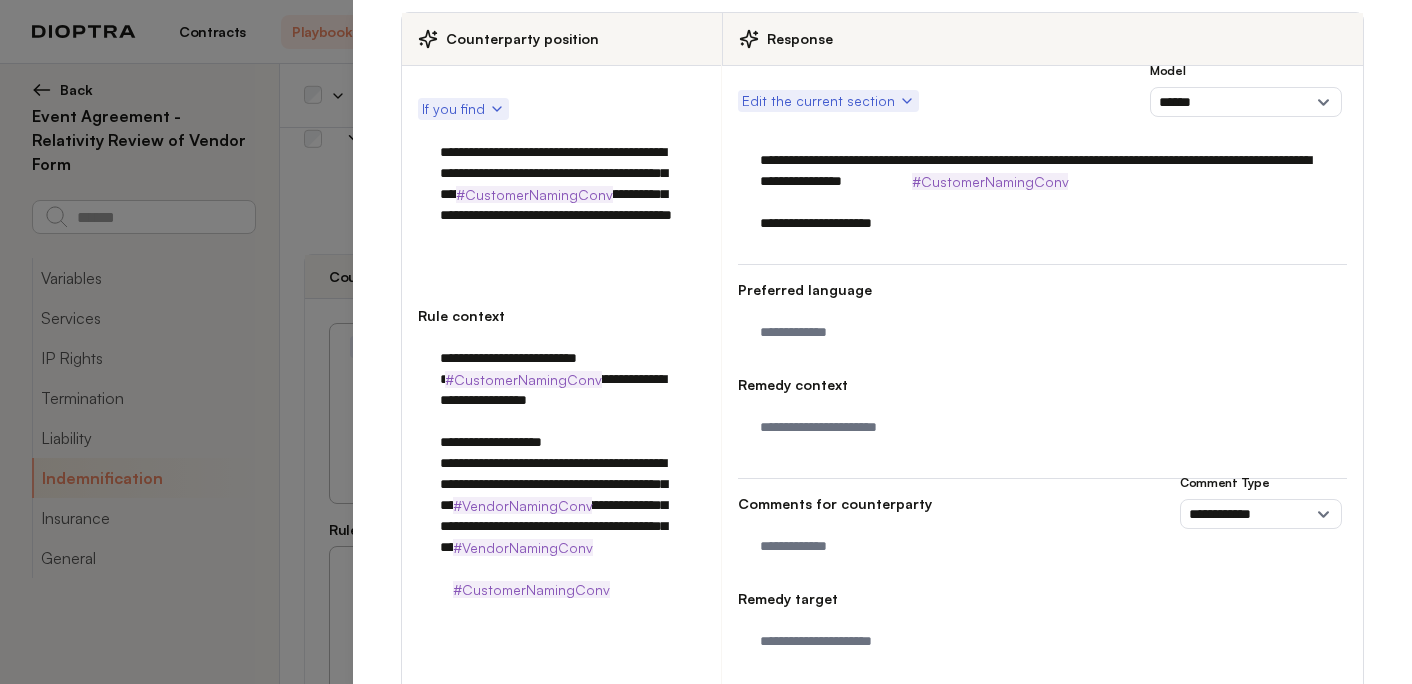 type on "**********" 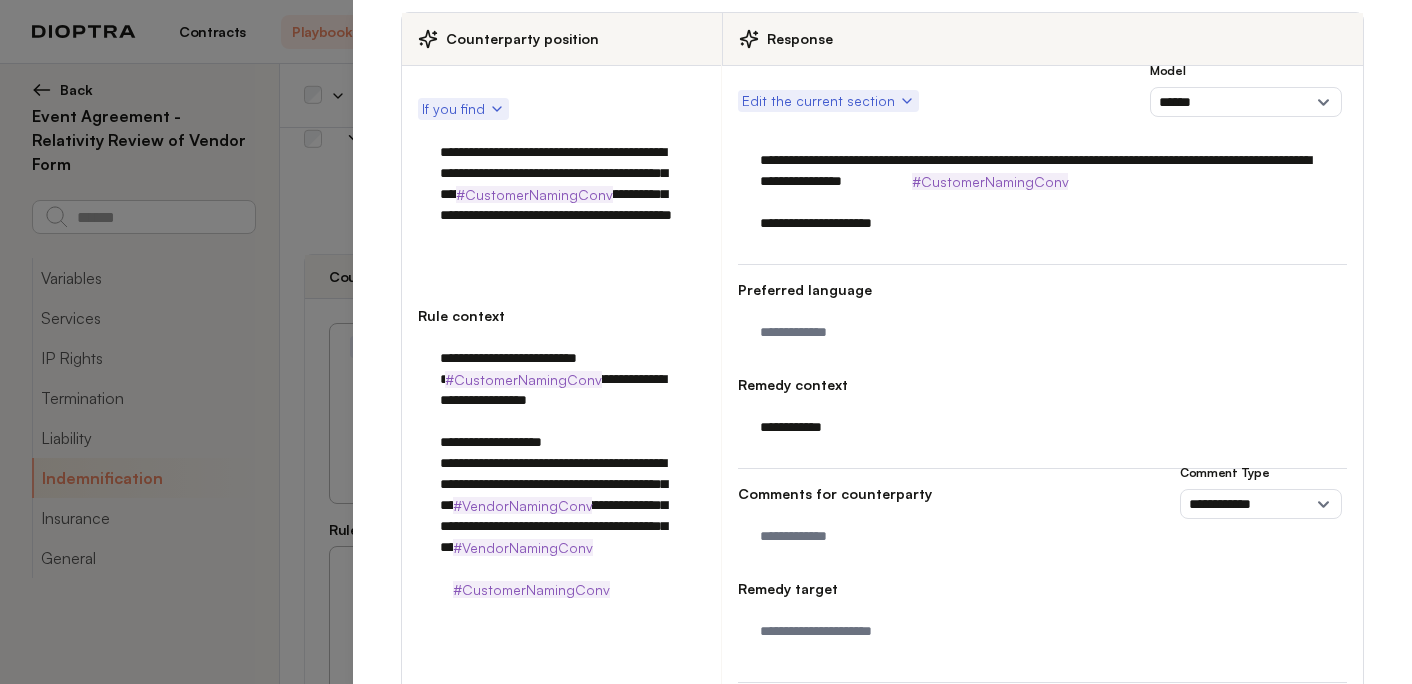 paste on "**********" 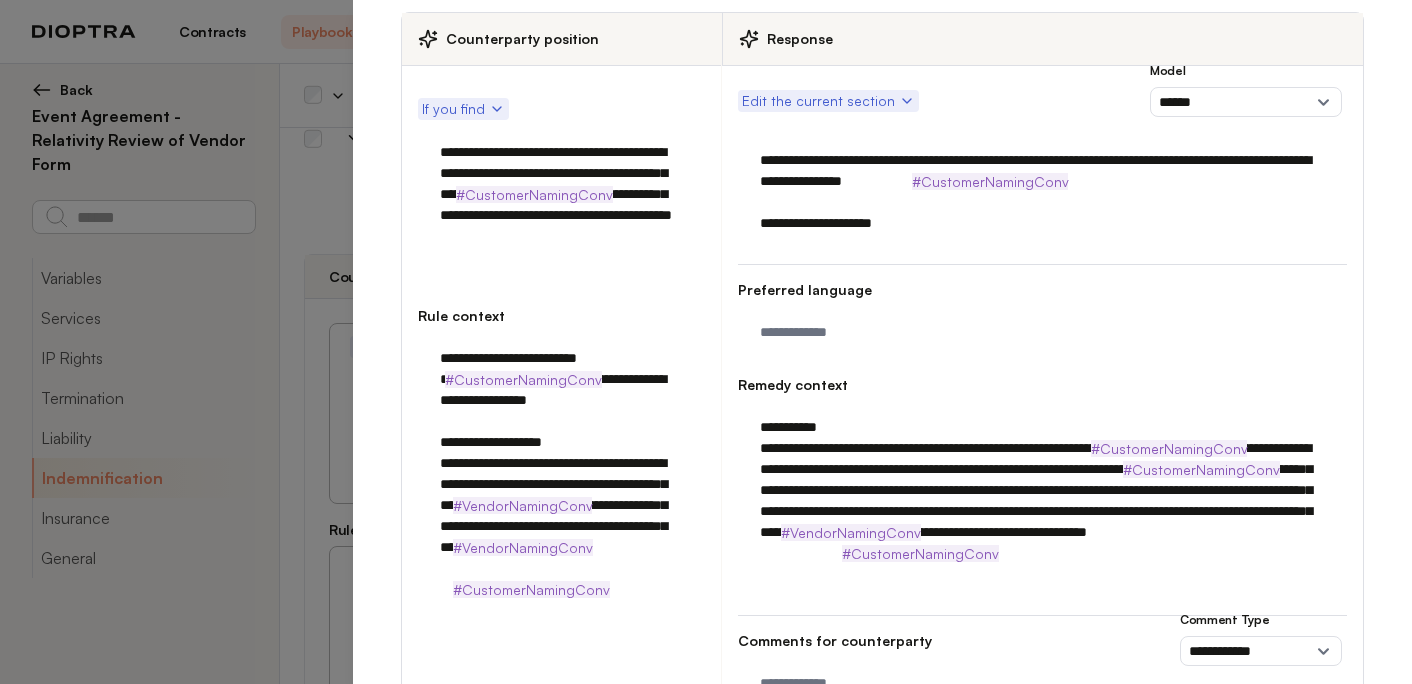 click on "**********" at bounding box center [1042, 490] 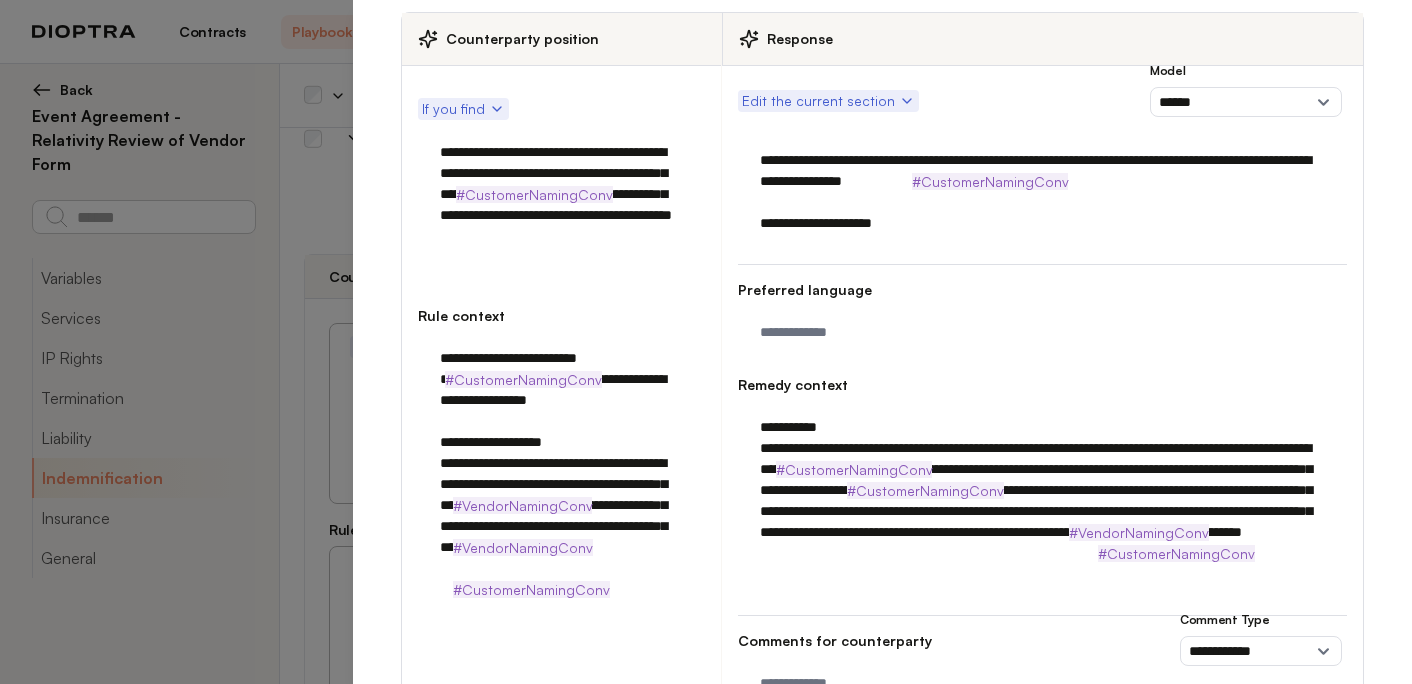 click on "**********" at bounding box center [1042, 501] 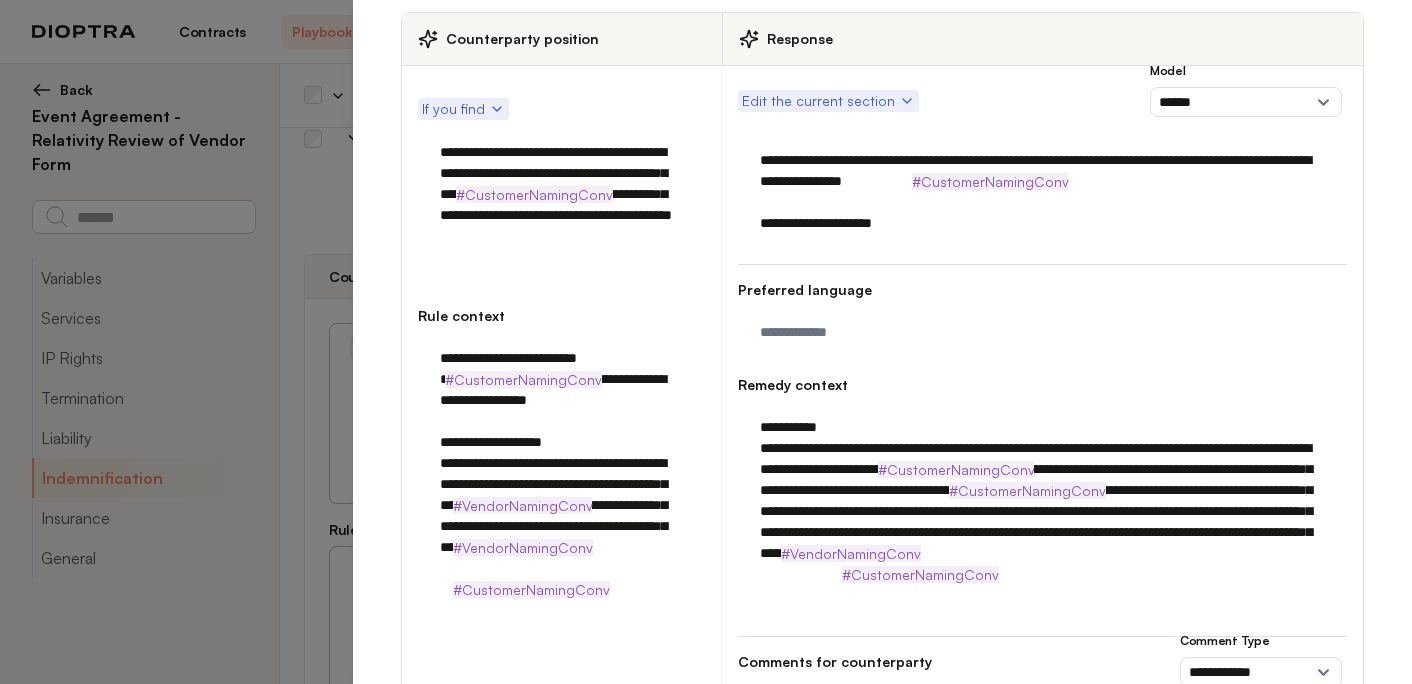 drag, startPoint x: 1020, startPoint y: 559, endPoint x: 954, endPoint y: 531, distance: 71.693794 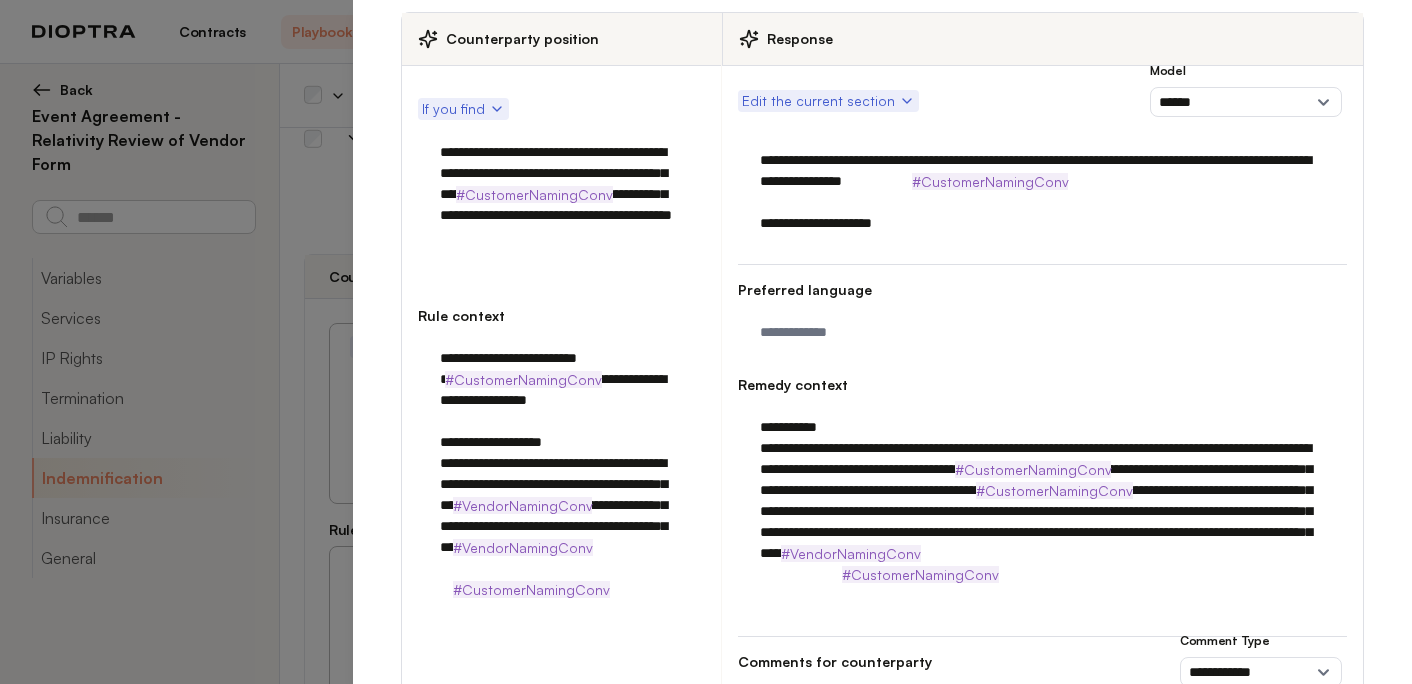 click on "**********" at bounding box center (1042, 501) 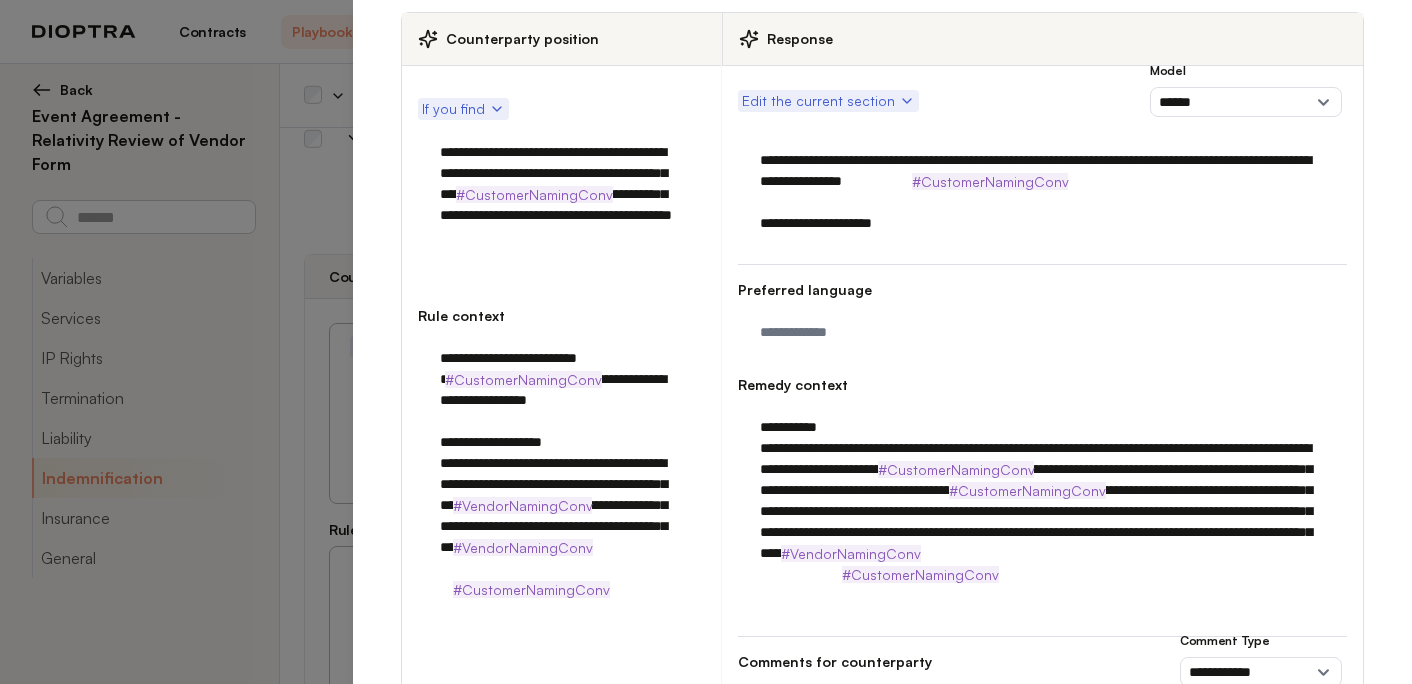 paste on "**********" 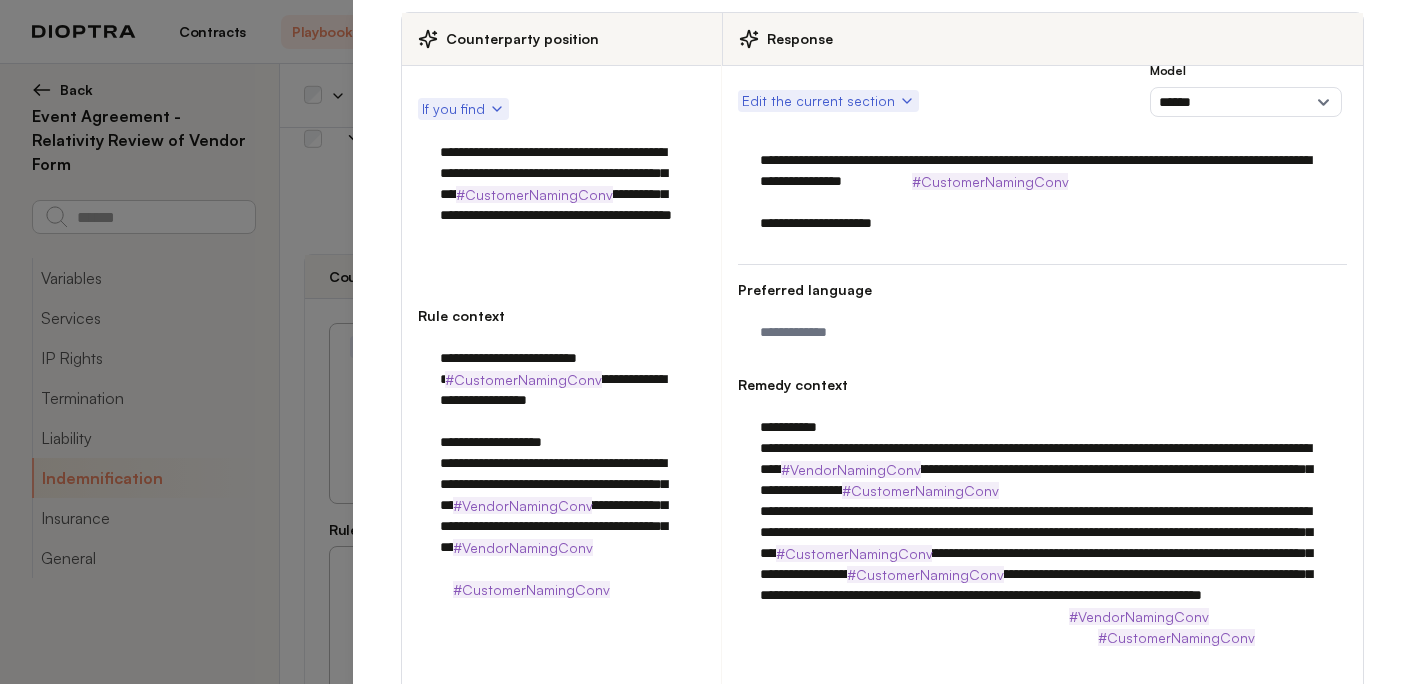click on "**********" at bounding box center (1042, 532) 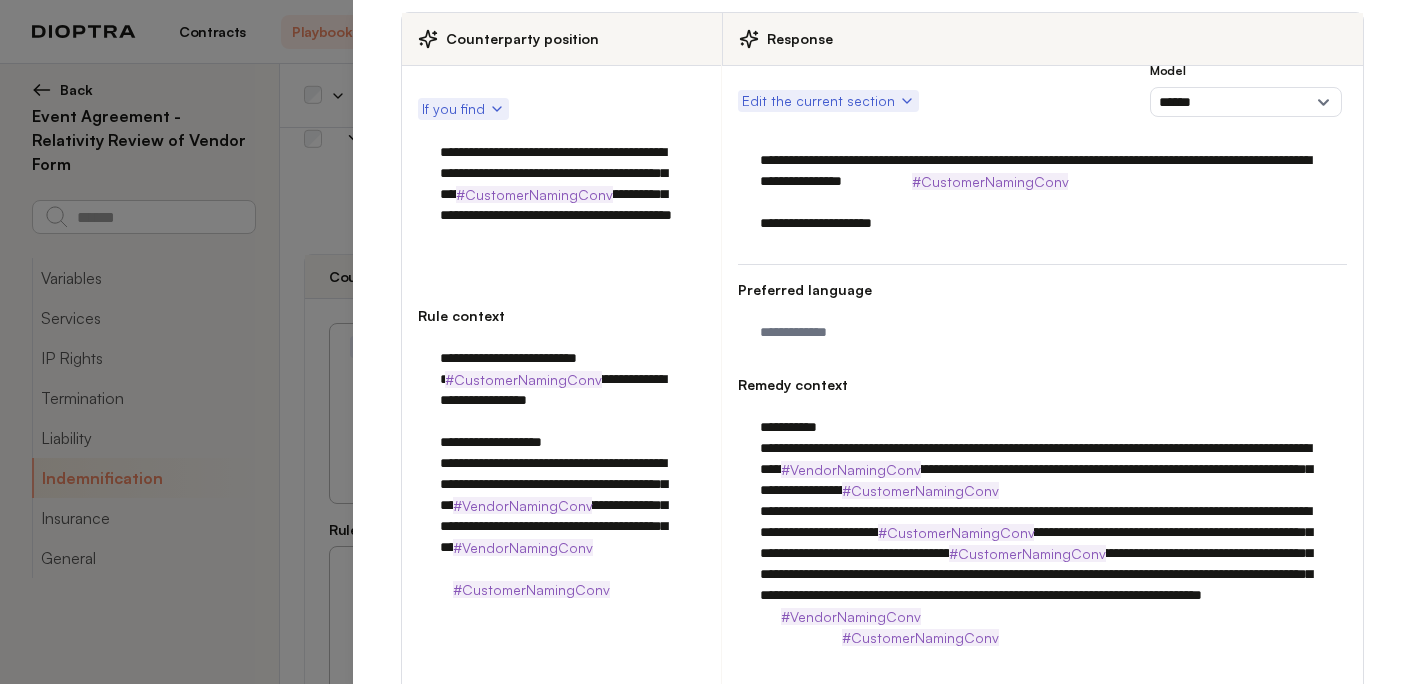 click on "**********" at bounding box center (1042, 543) 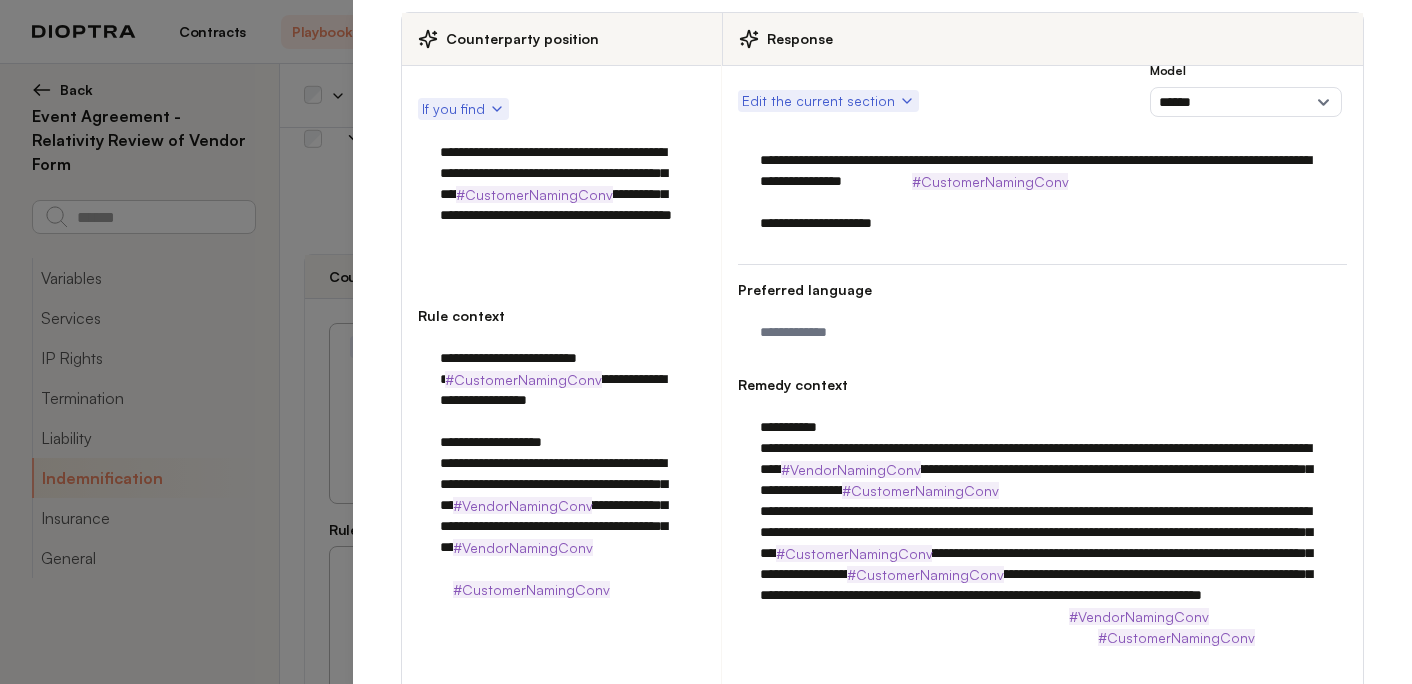 drag, startPoint x: 845, startPoint y: 534, endPoint x: 944, endPoint y: 527, distance: 99.24717 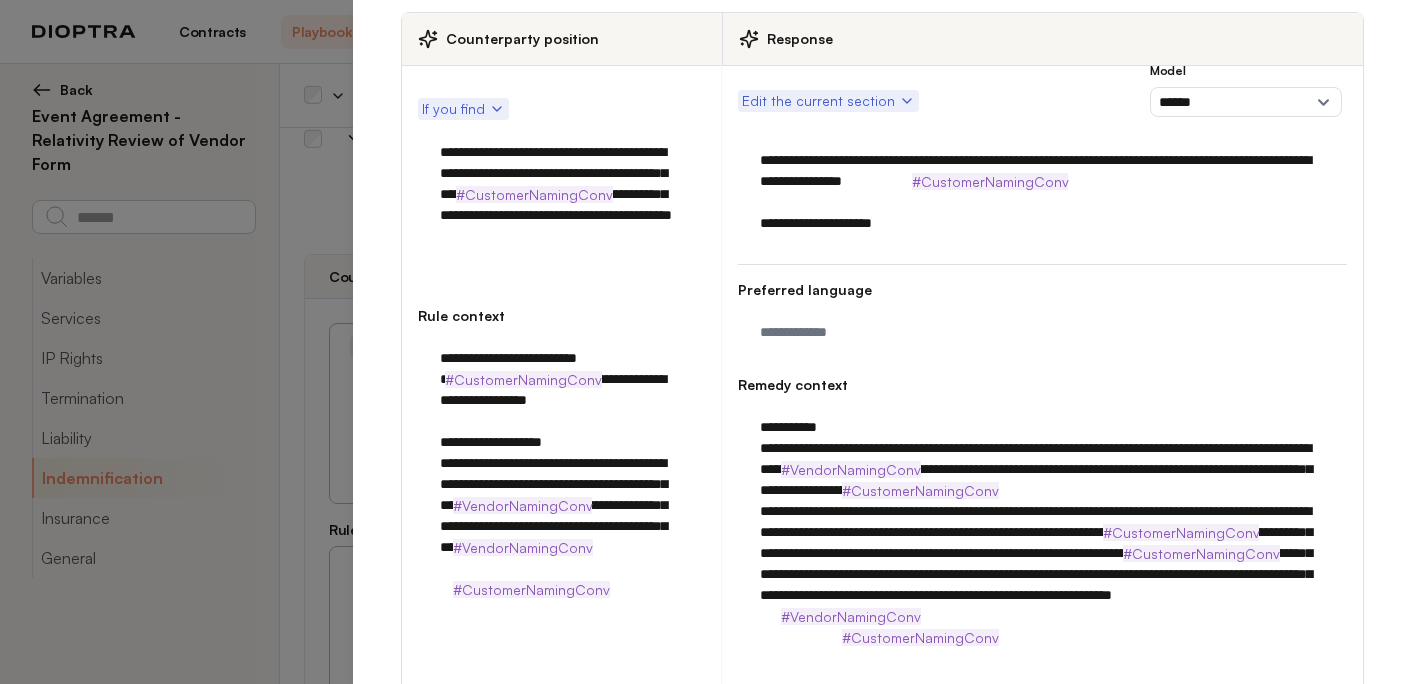 click on "**********" at bounding box center (1042, 532) 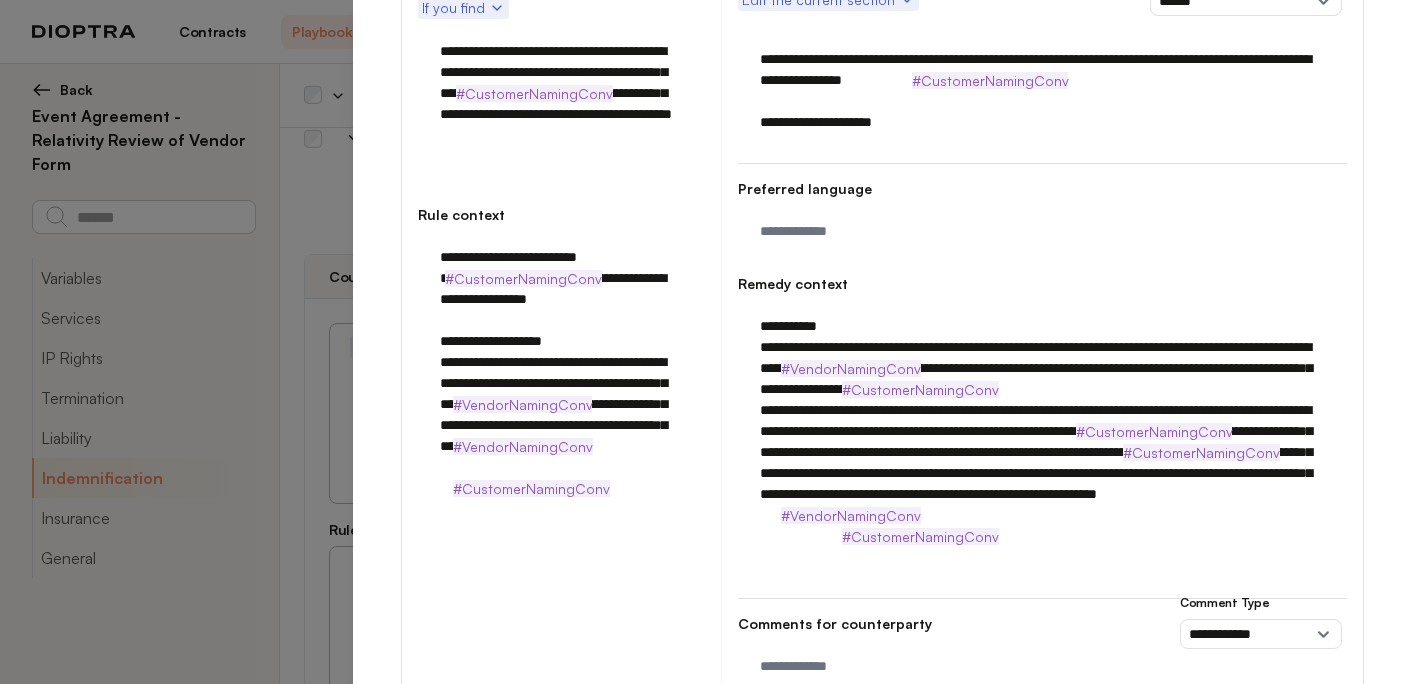 scroll, scrollTop: 257, scrollLeft: 0, axis: vertical 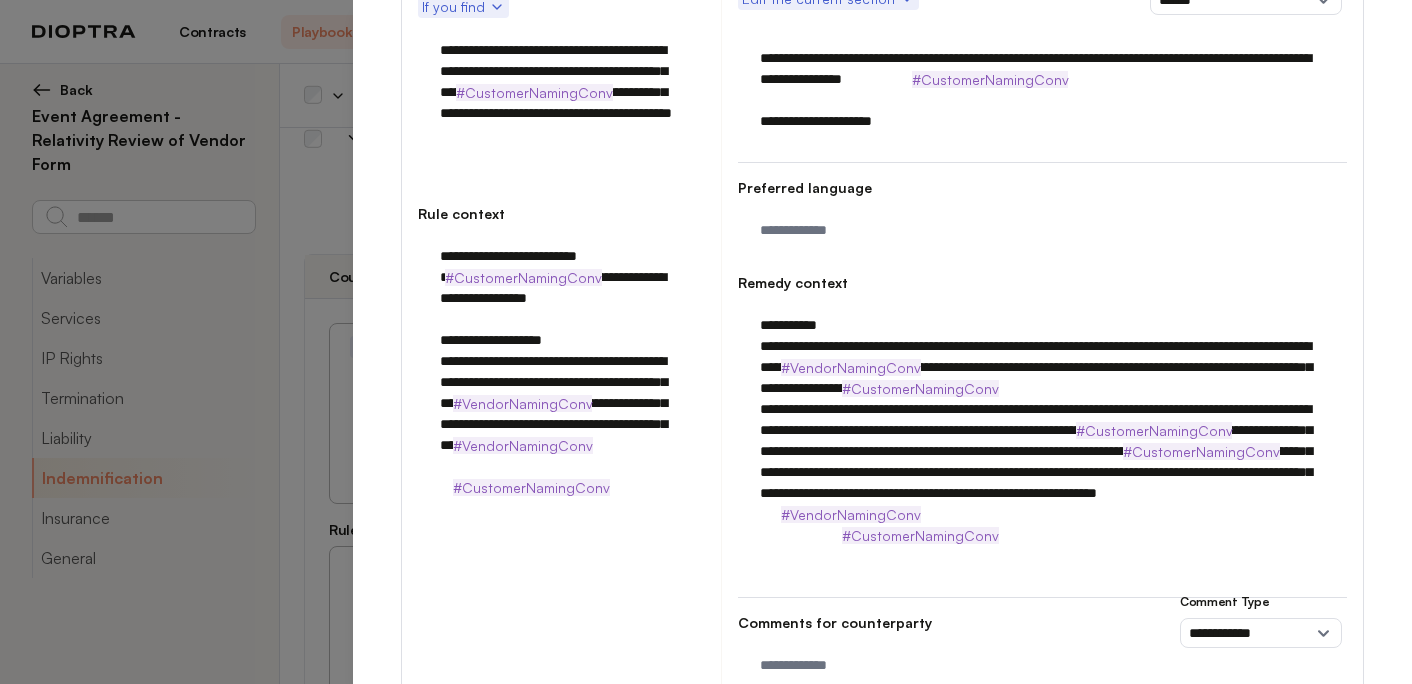 drag, startPoint x: 886, startPoint y: 495, endPoint x: 1255, endPoint y: 543, distance: 372.10886 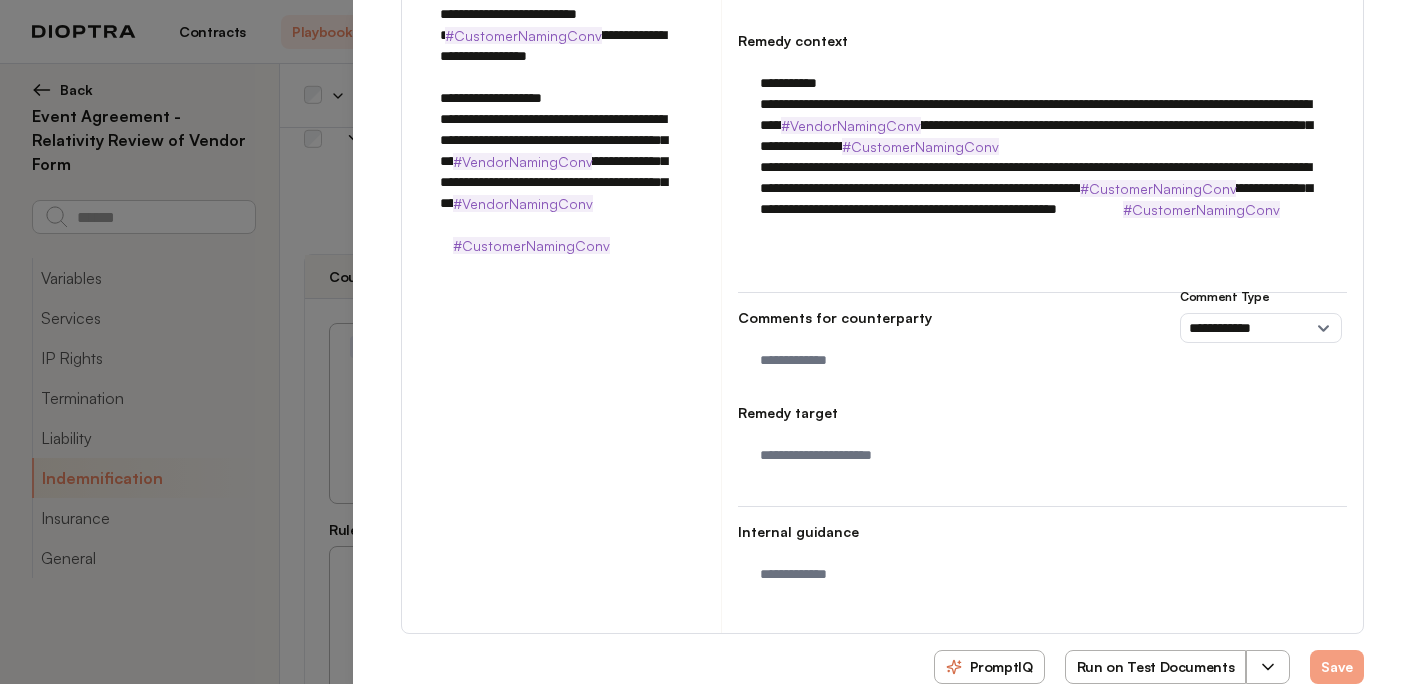 scroll, scrollTop: 541, scrollLeft: 0, axis: vertical 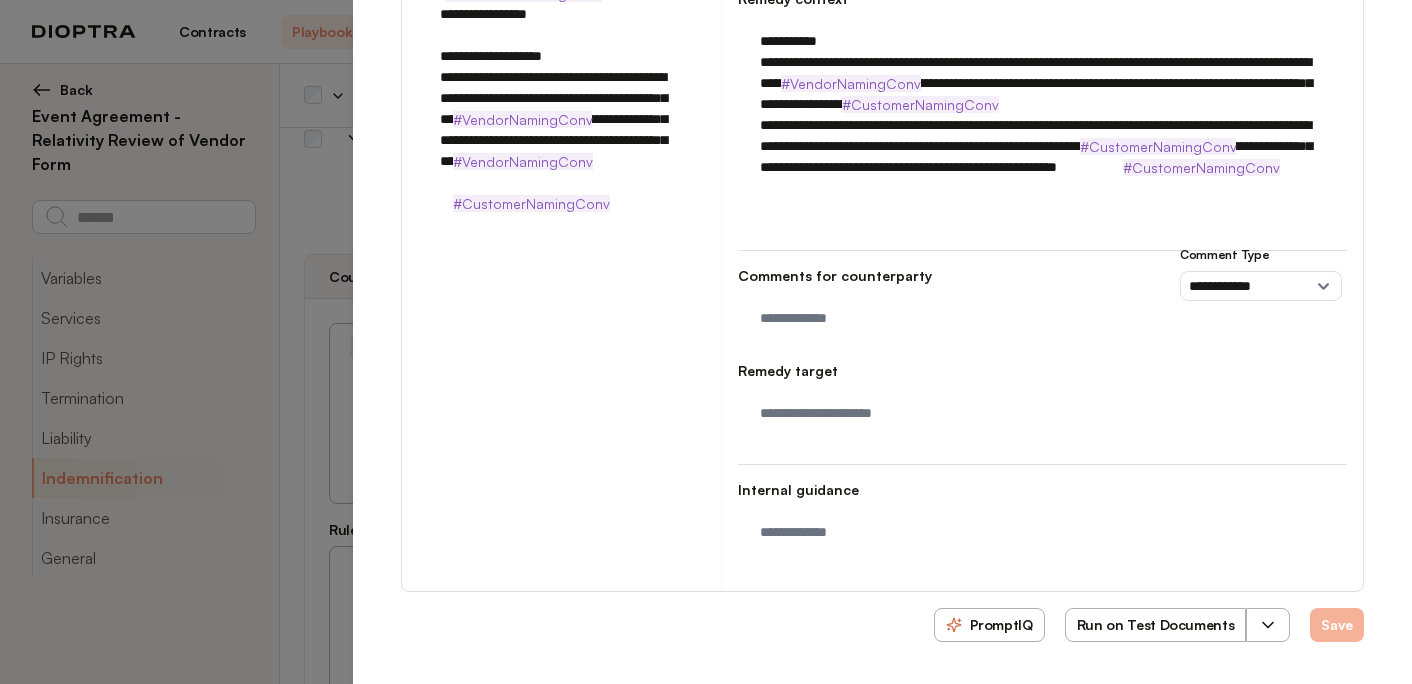 type on "**********" 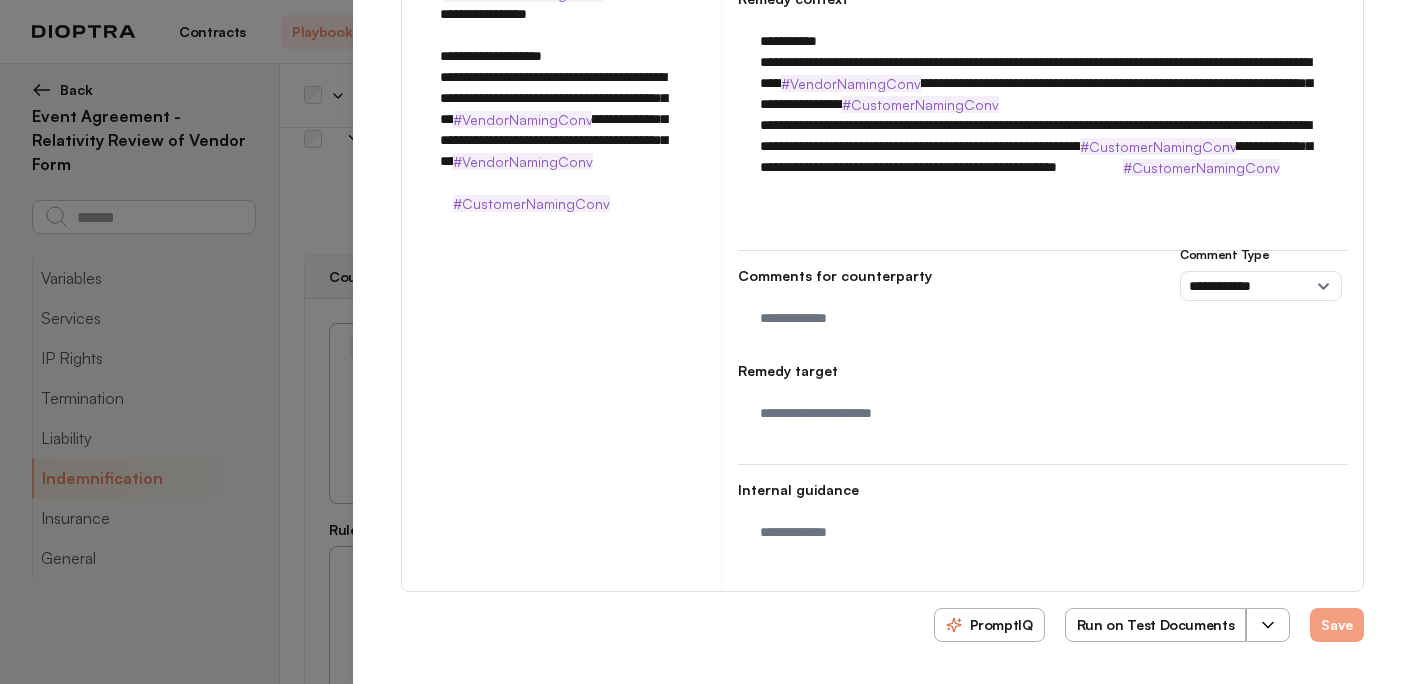 click on "Run on Test Documents" at bounding box center (1156, 625) 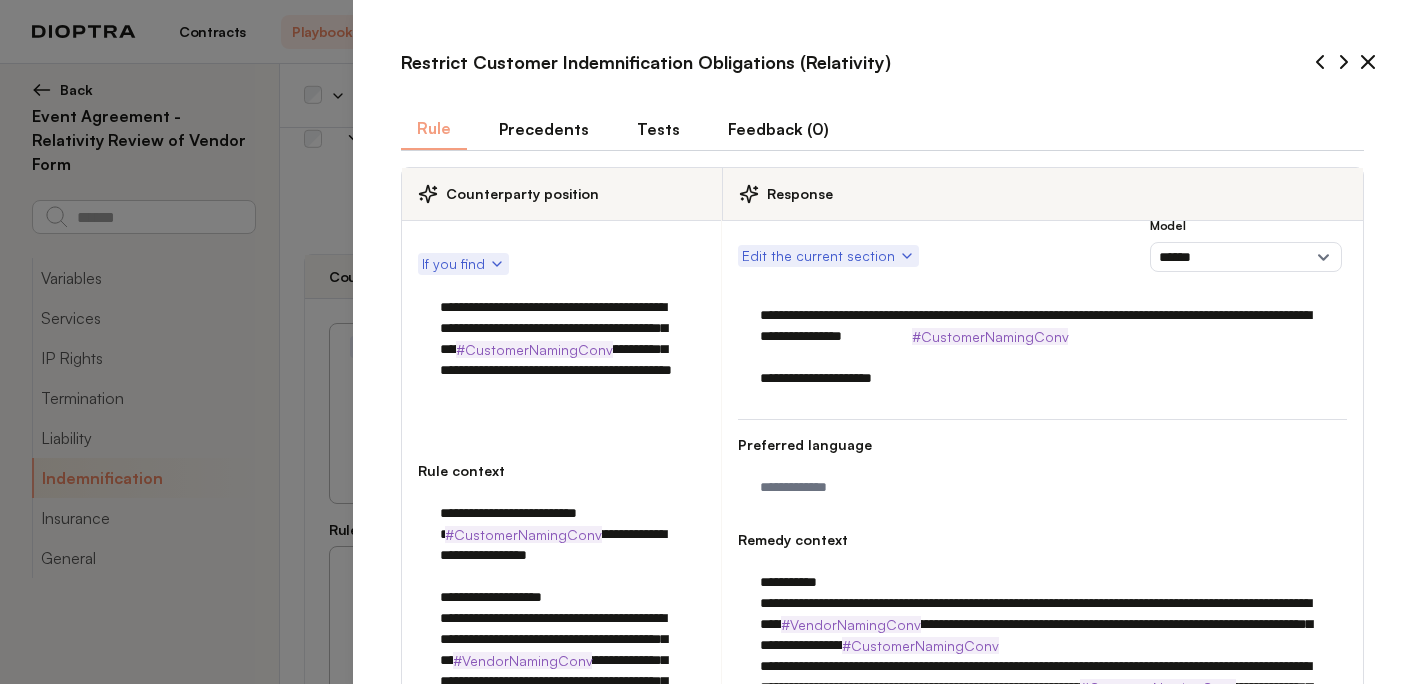 click on "Tests" at bounding box center [658, 129] 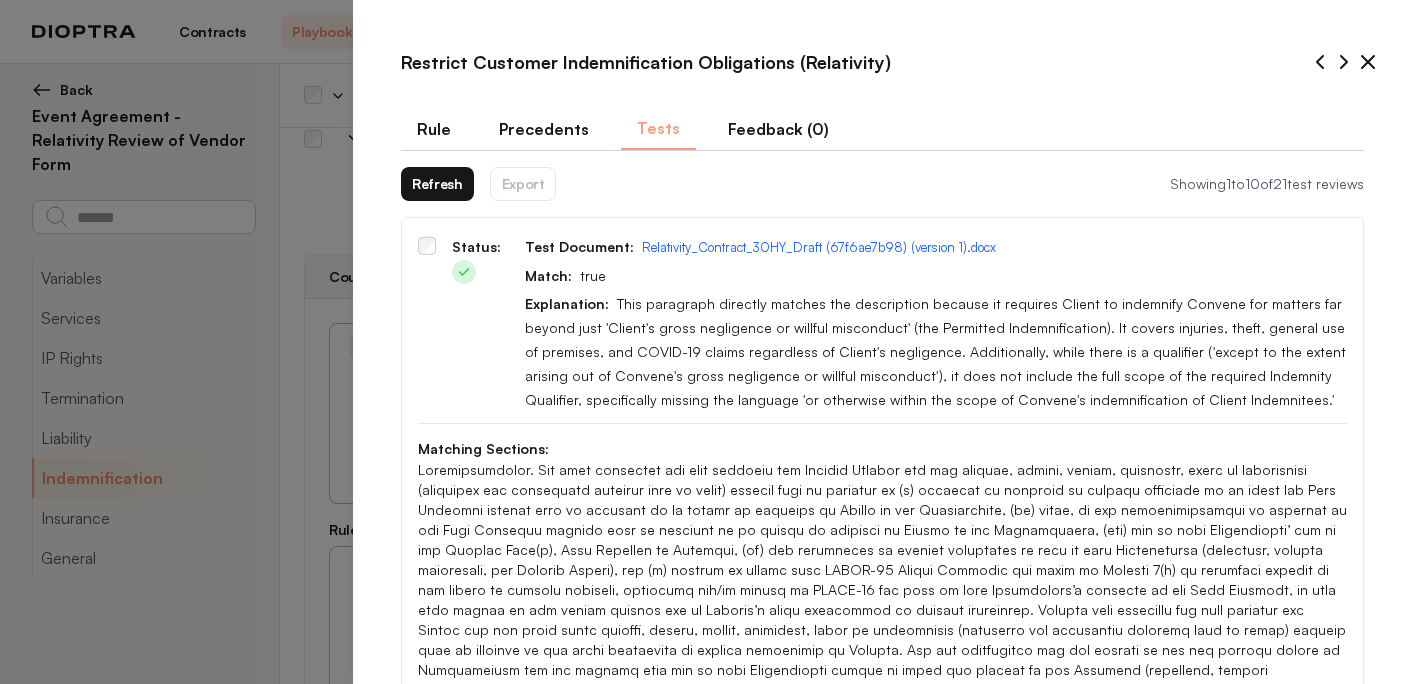 click on "Refresh" at bounding box center (437, 184) 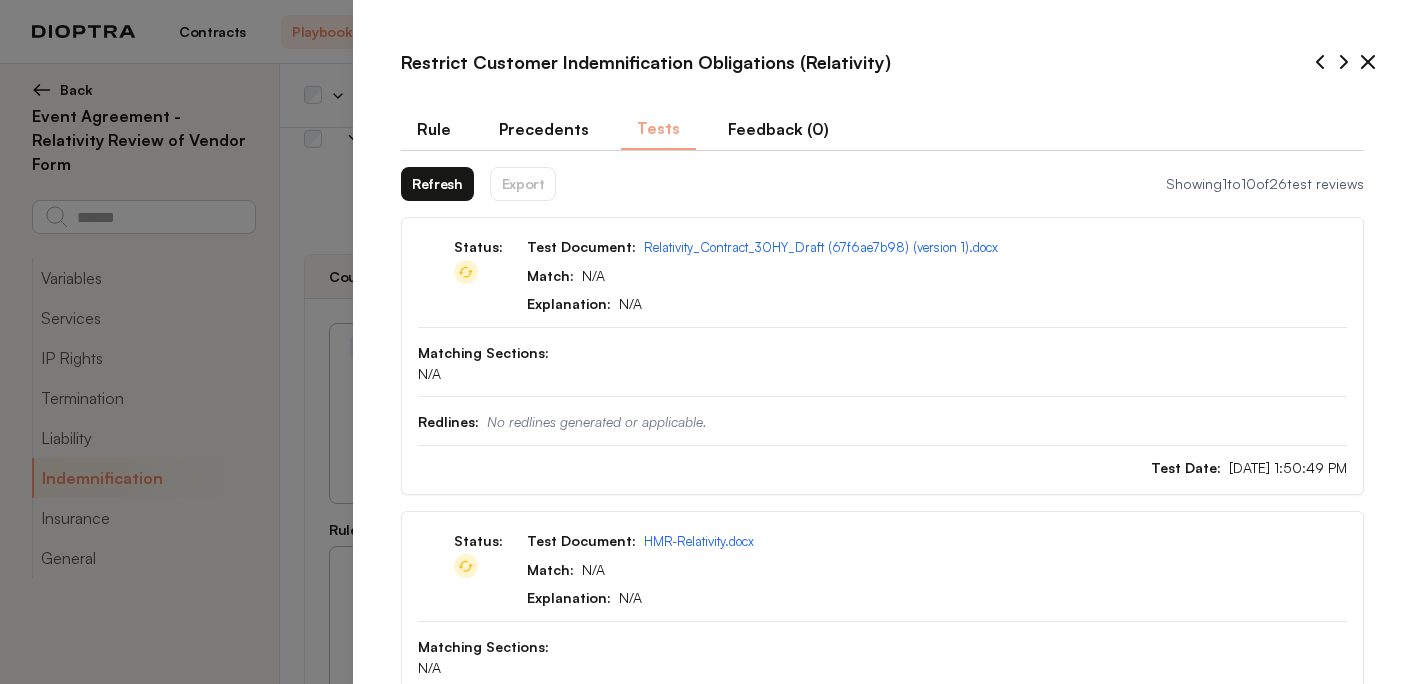 click on "Refresh" at bounding box center [437, 184] 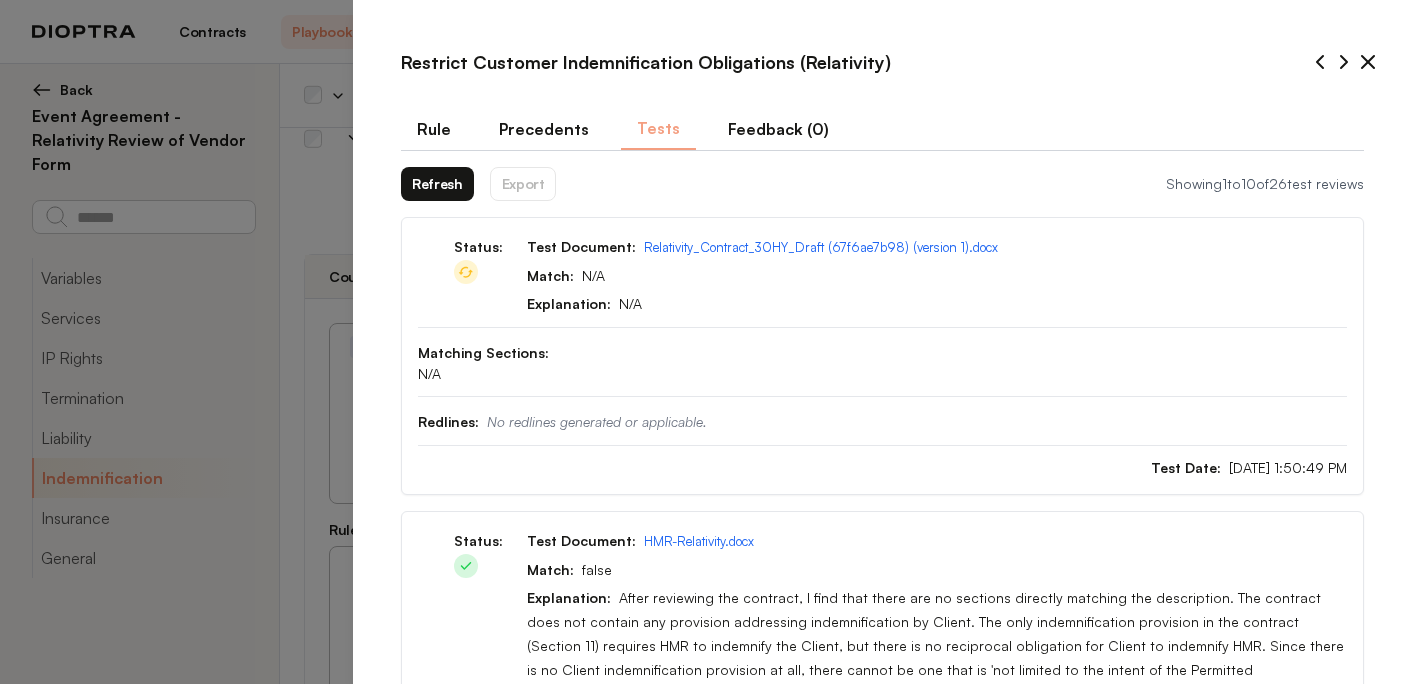 click on "Refresh" at bounding box center [437, 184] 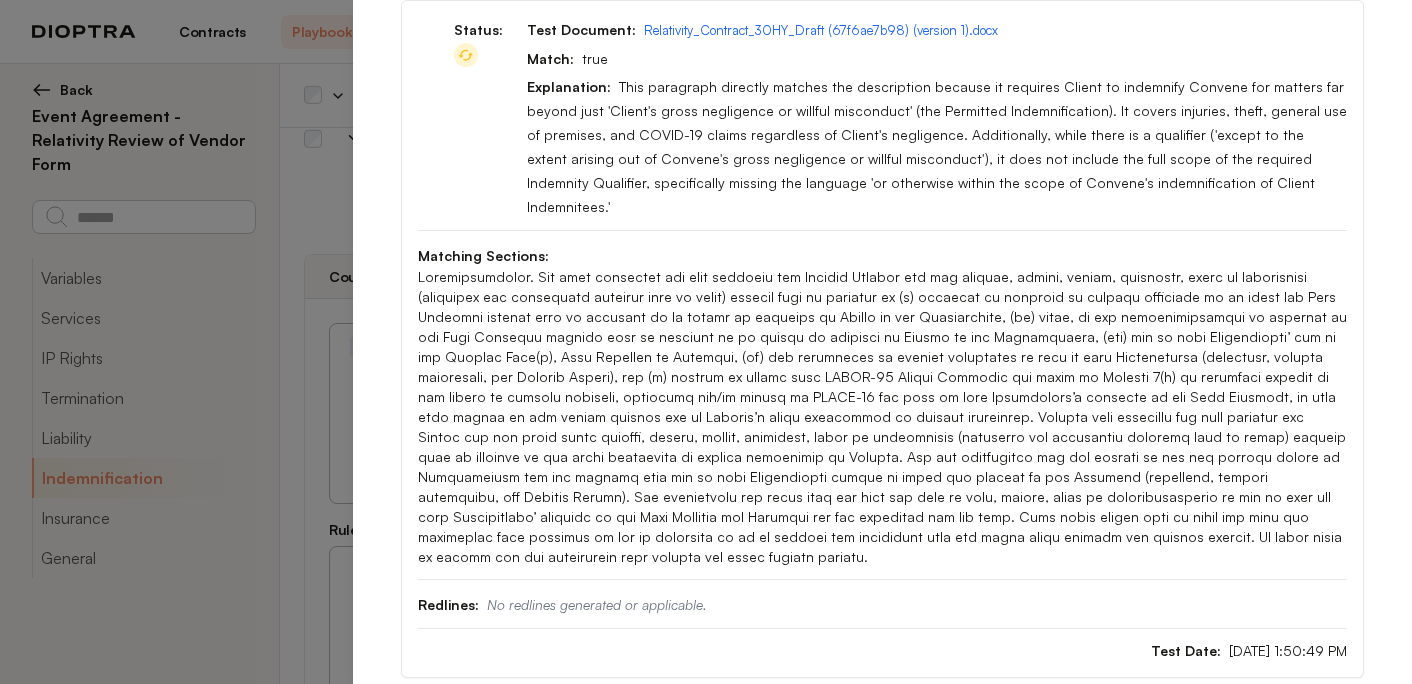 scroll, scrollTop: 152, scrollLeft: 0, axis: vertical 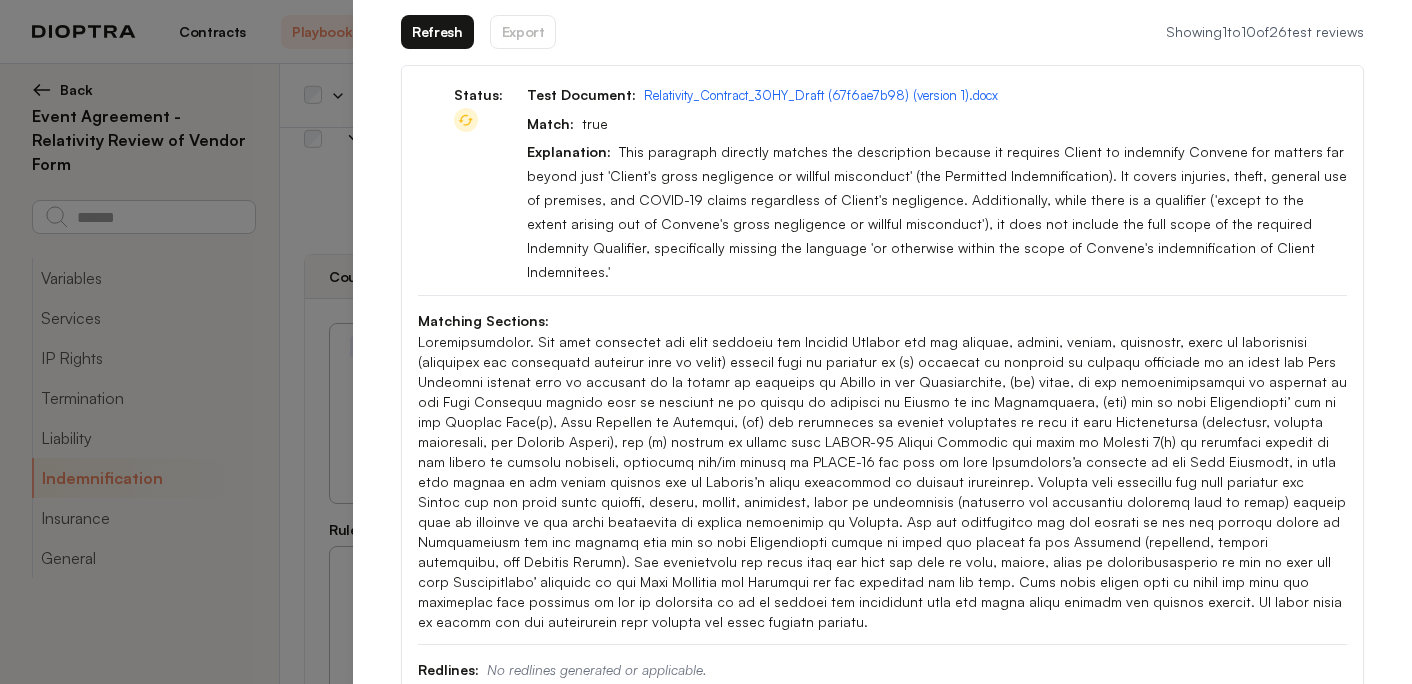 click on "Refresh" at bounding box center [437, 32] 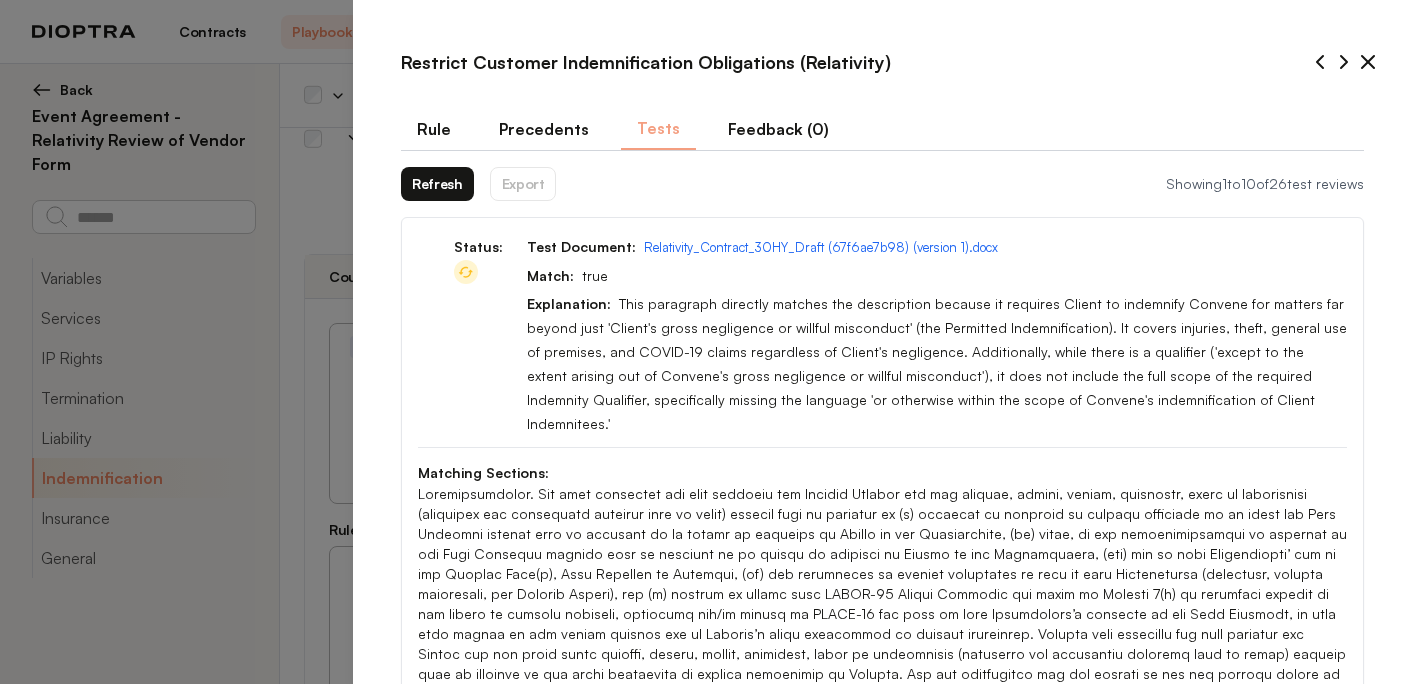 click on "Refresh" at bounding box center (437, 184) 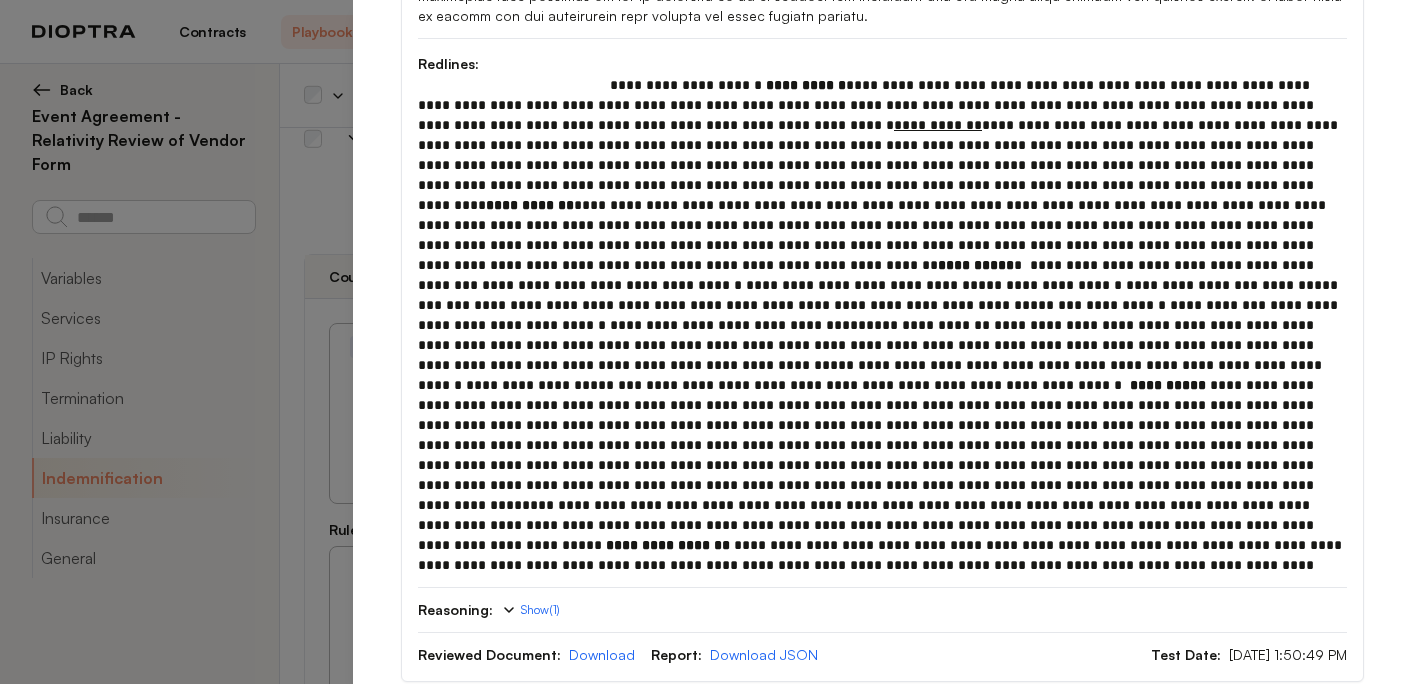 scroll, scrollTop: 755, scrollLeft: 0, axis: vertical 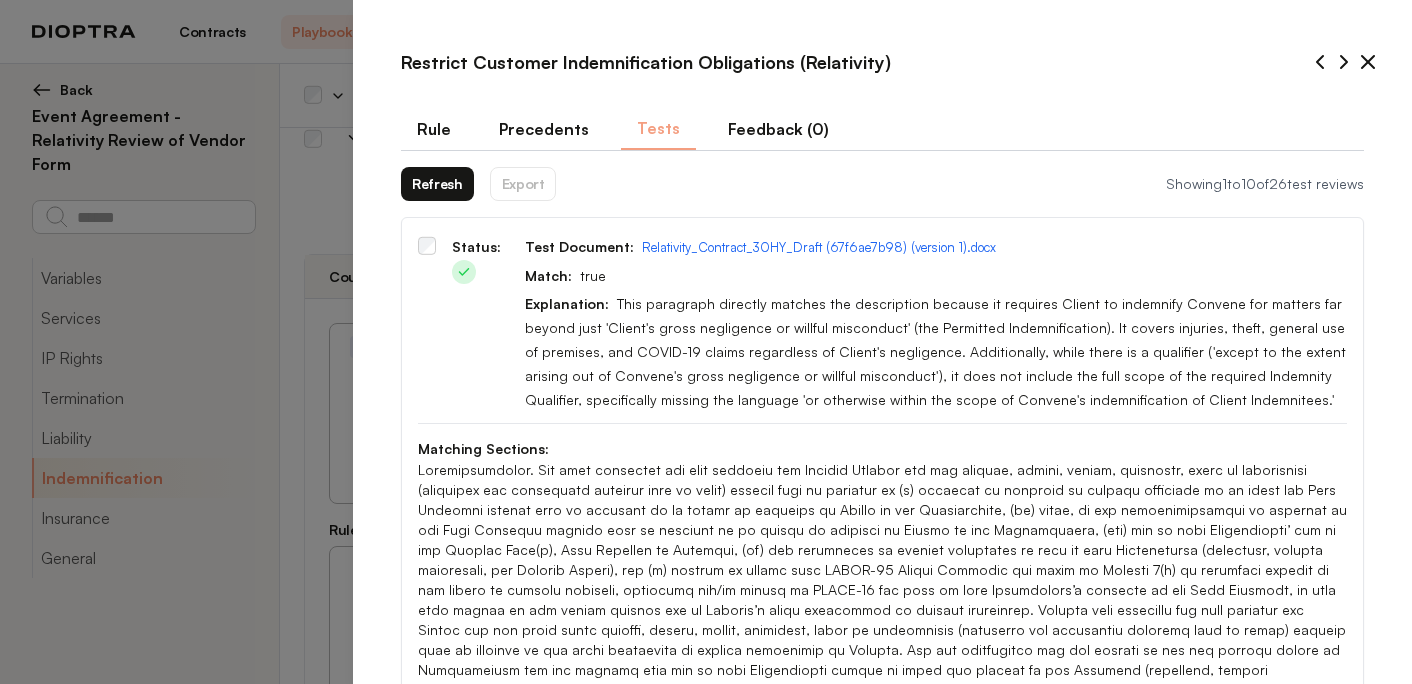 click on "Refresh" at bounding box center [437, 184] 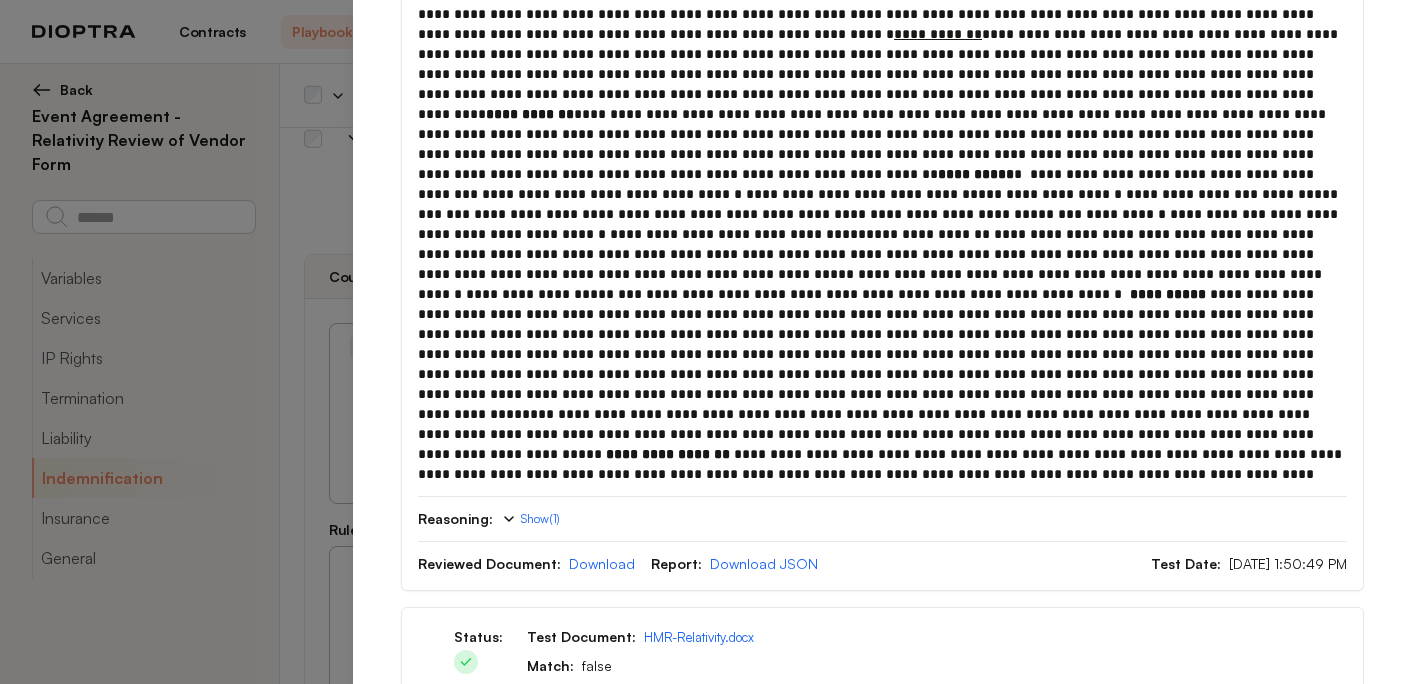 scroll, scrollTop: 852, scrollLeft: 0, axis: vertical 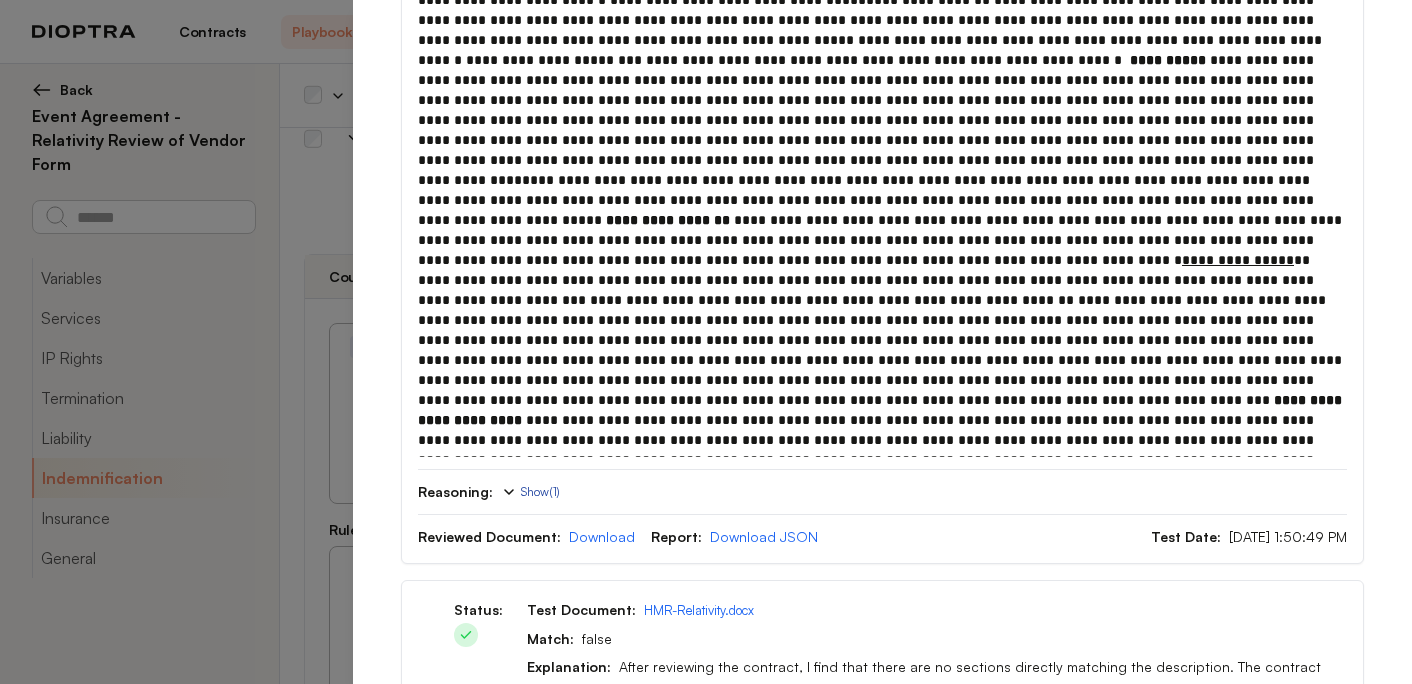click on "Show  ( 1 )" at bounding box center (530, 492) 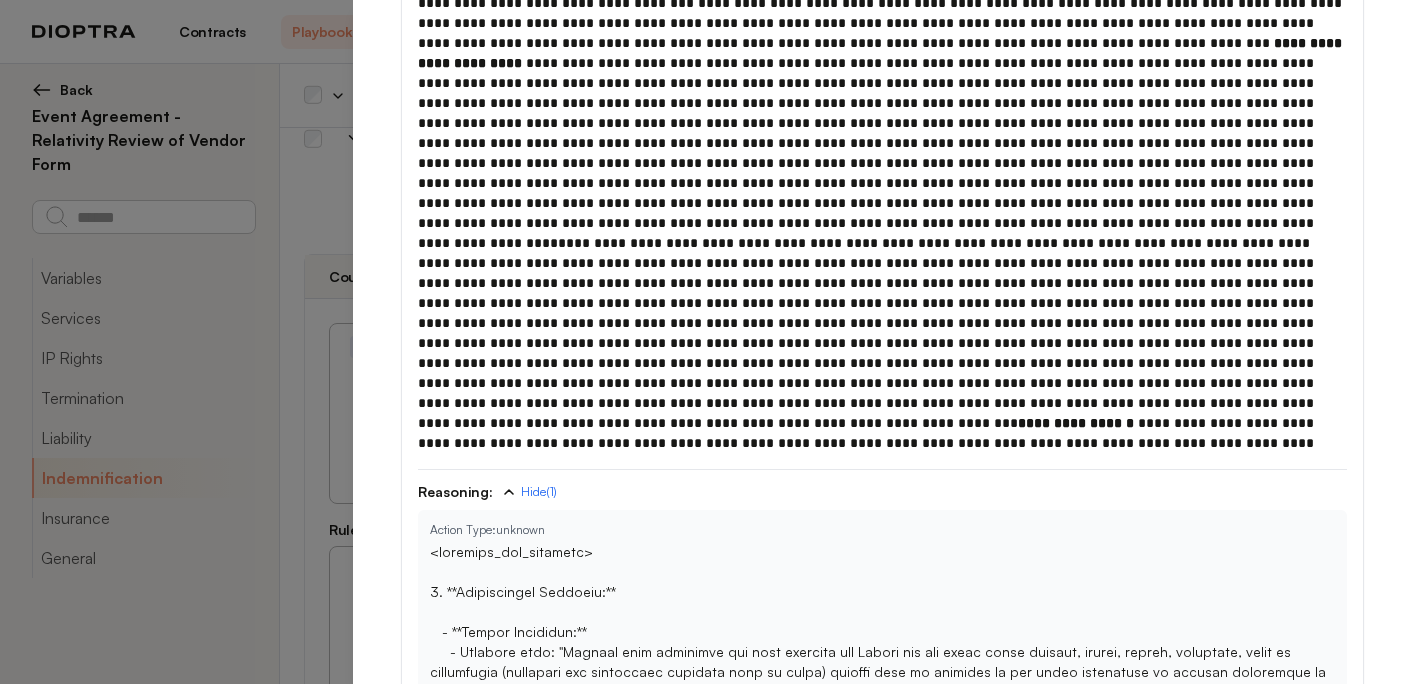 scroll, scrollTop: 588, scrollLeft: 0, axis: vertical 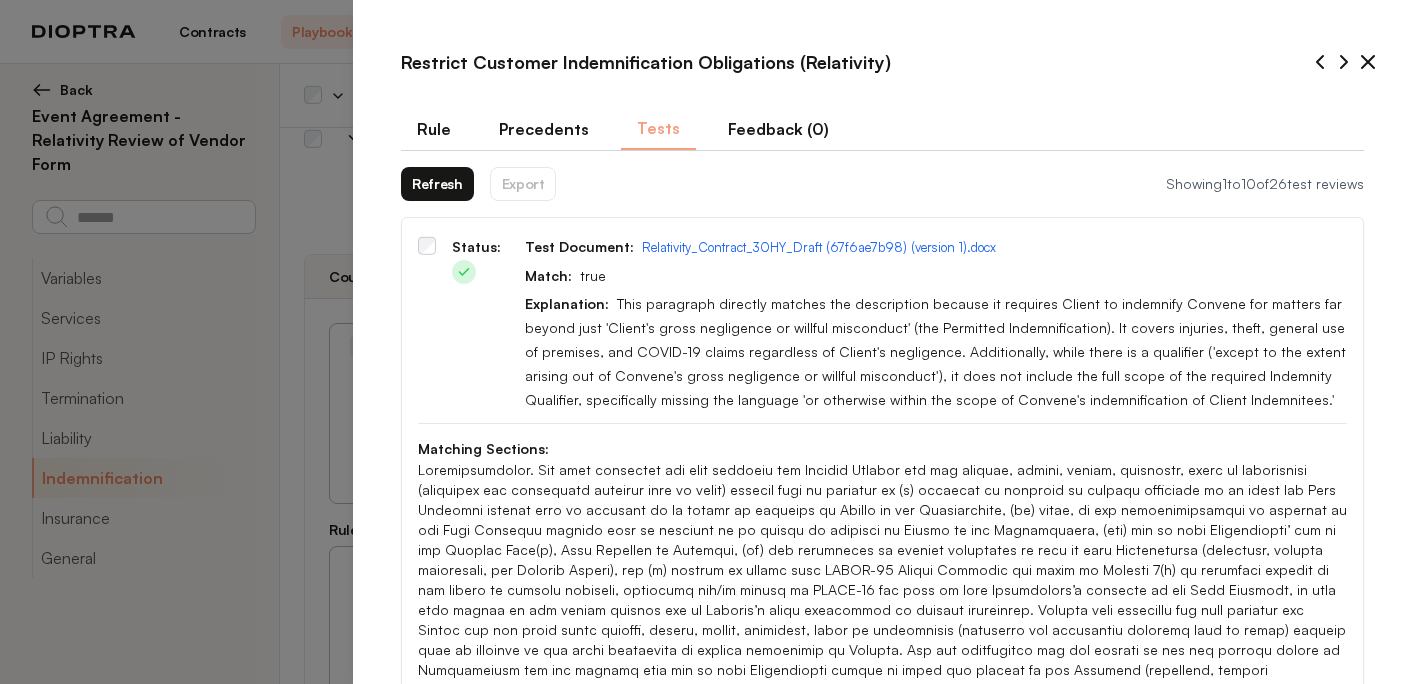 click on "Rule" at bounding box center [434, 129] 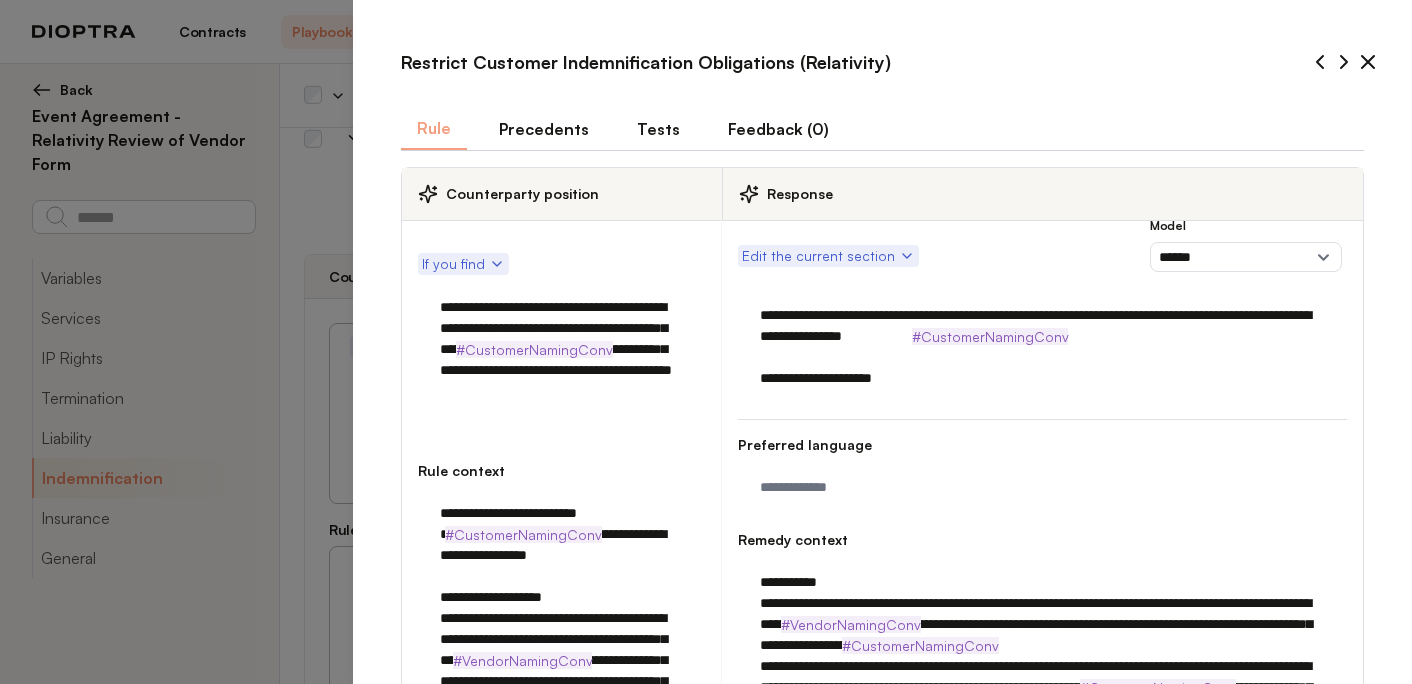 click on "**********" at bounding box center [1042, 347] 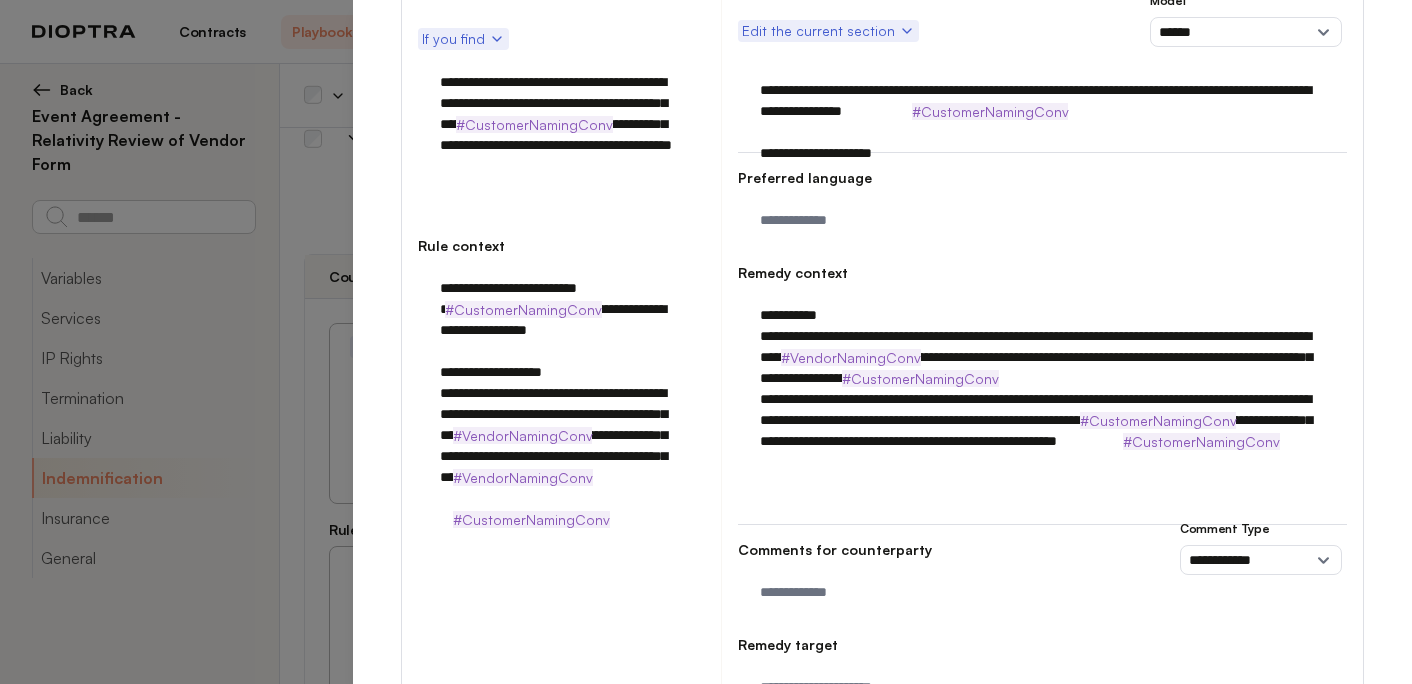 scroll, scrollTop: 244, scrollLeft: 0, axis: vertical 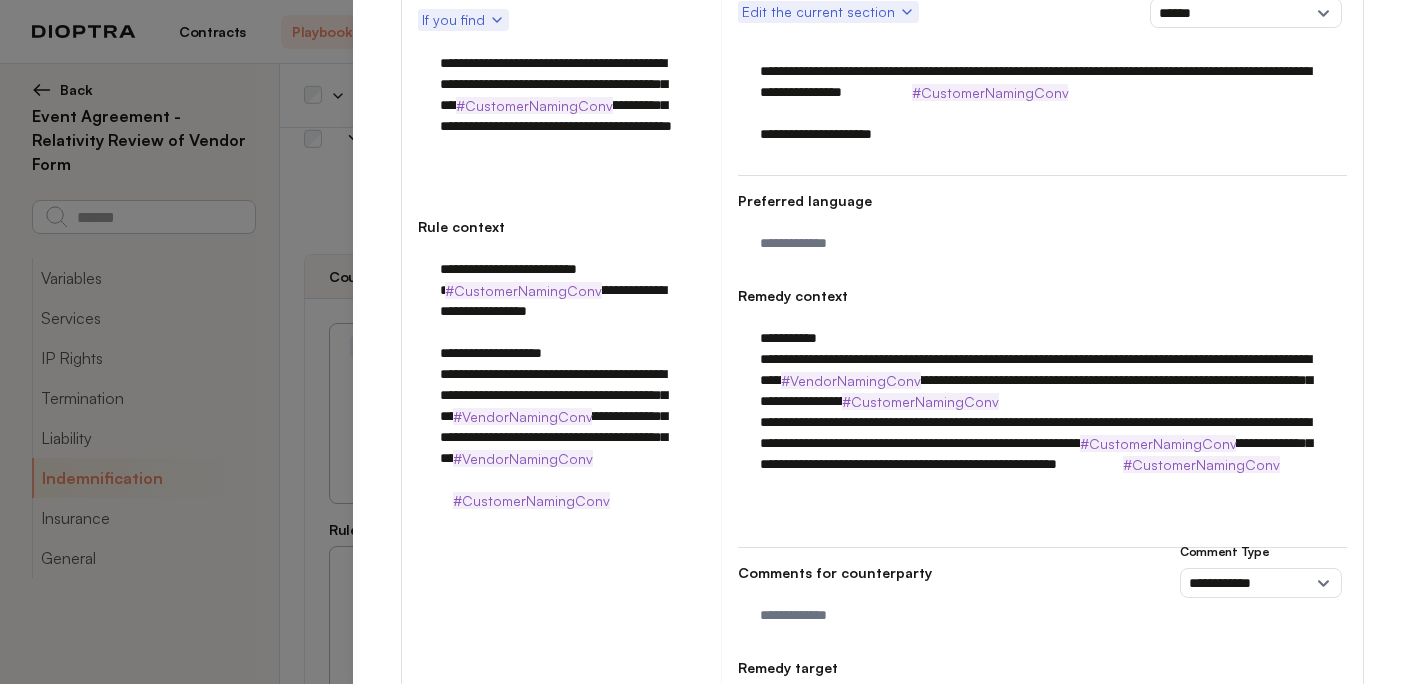 click on "**********" at bounding box center [1042, 422] 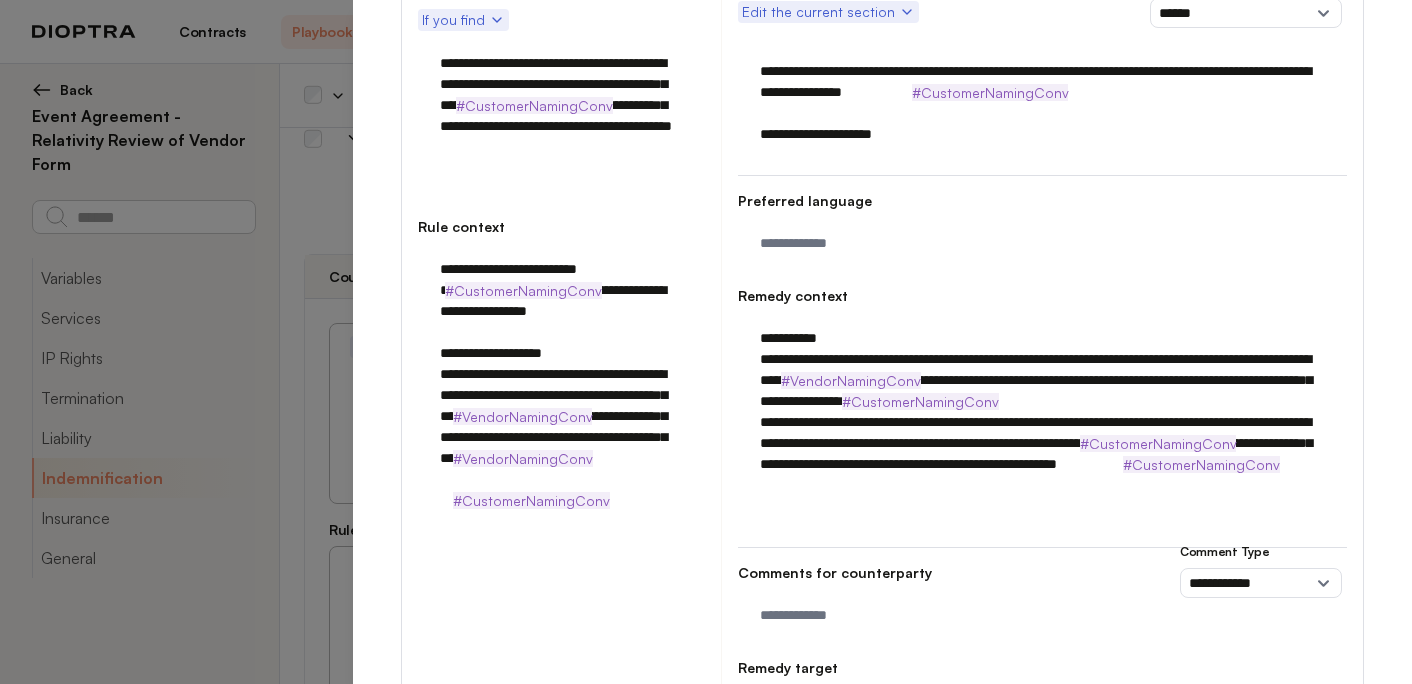 click on "**********" at bounding box center (1042, 412) 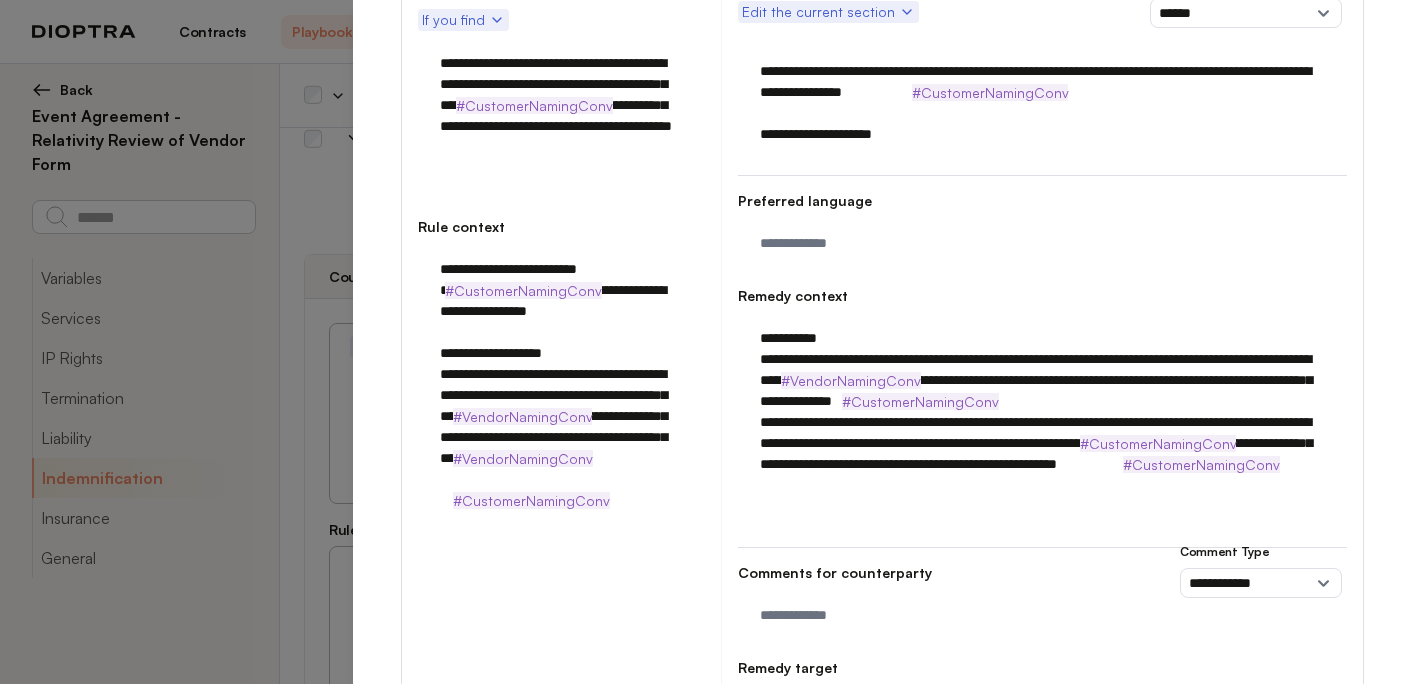 click on "**********" at bounding box center (1042, 412) 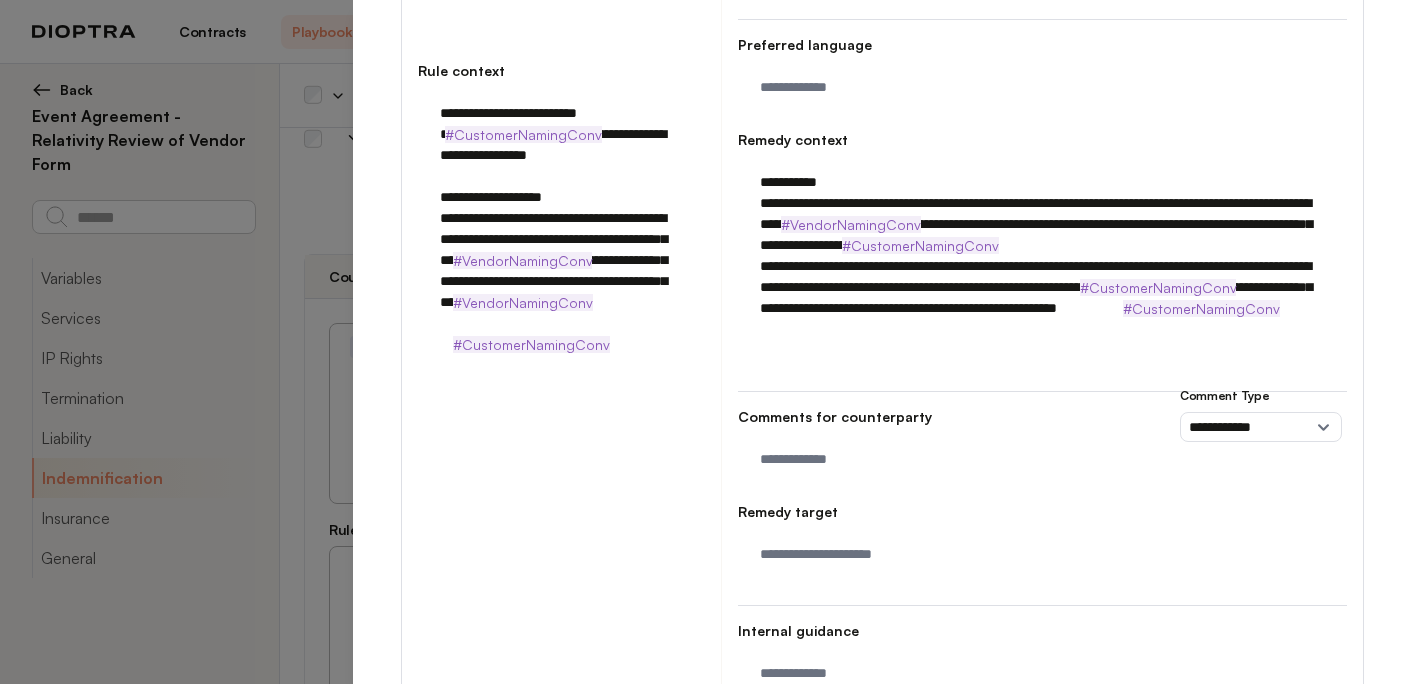 scroll, scrollTop: 541, scrollLeft: 0, axis: vertical 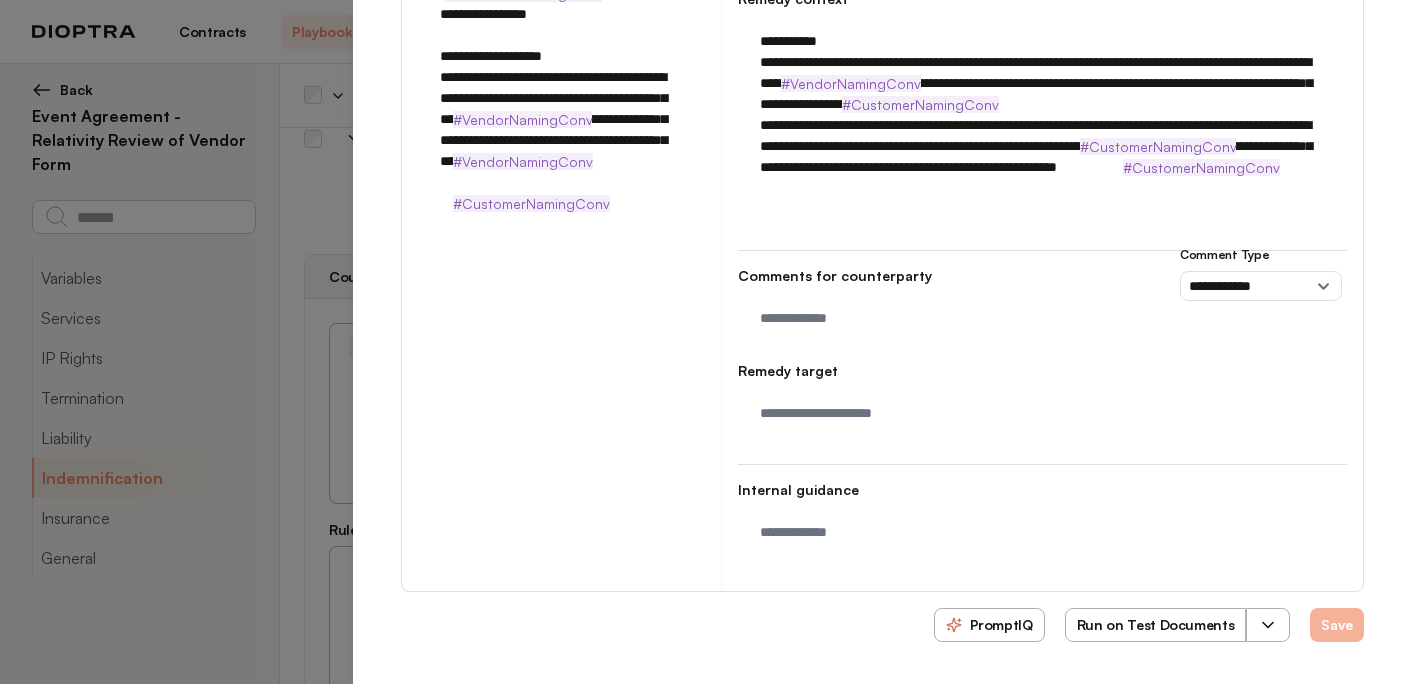type on "**********" 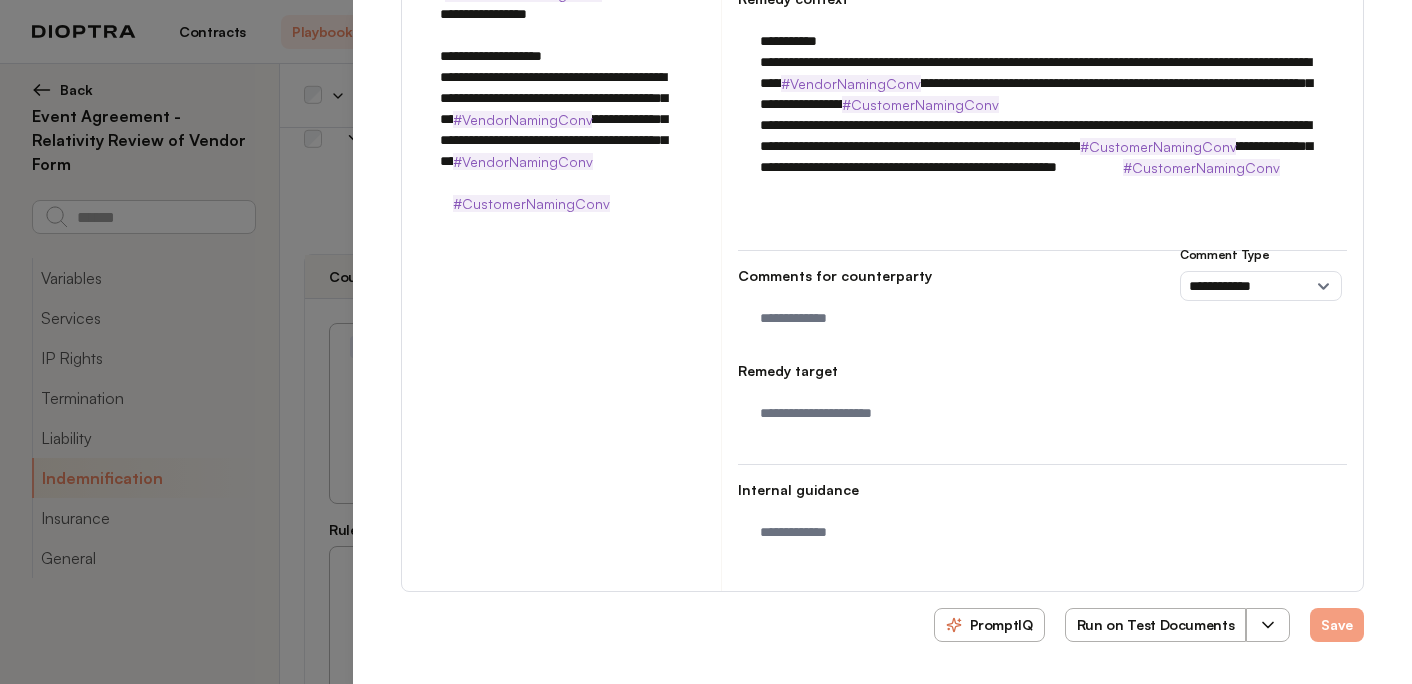 click on "Run on Test Documents" at bounding box center [1156, 625] 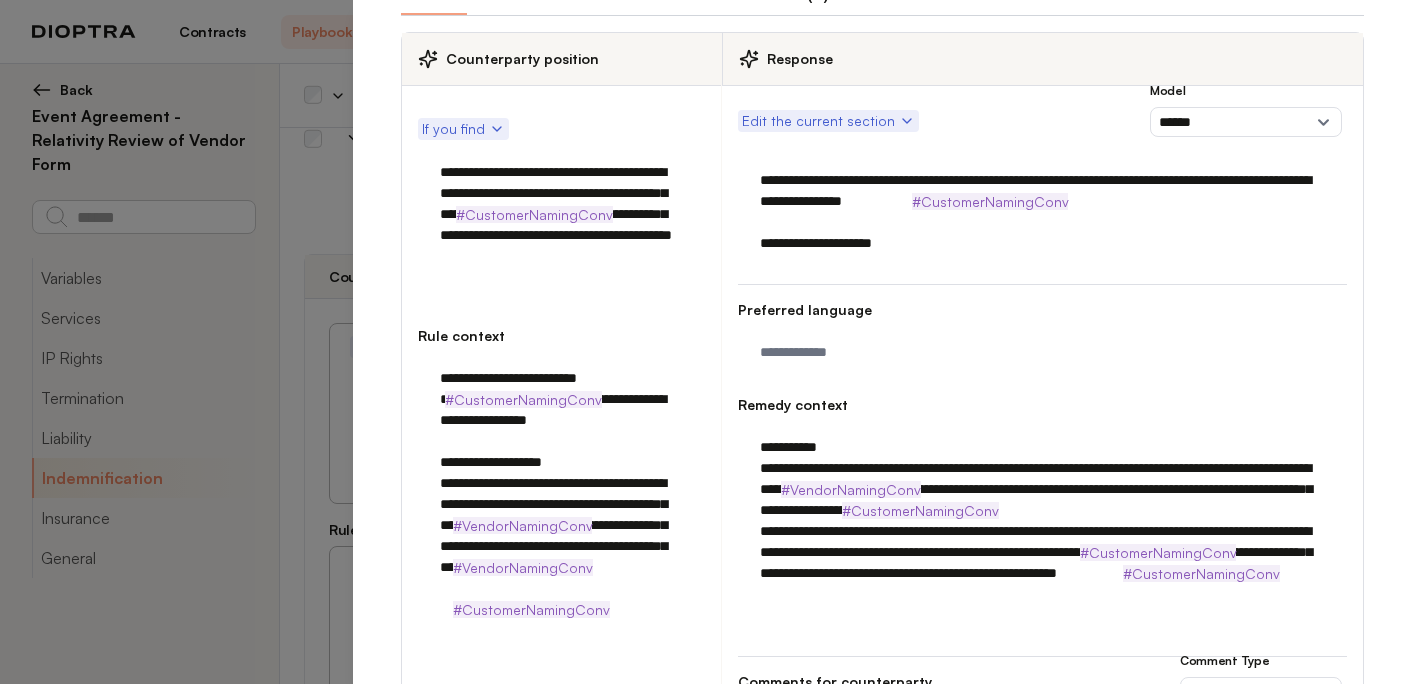 scroll, scrollTop: 0, scrollLeft: 0, axis: both 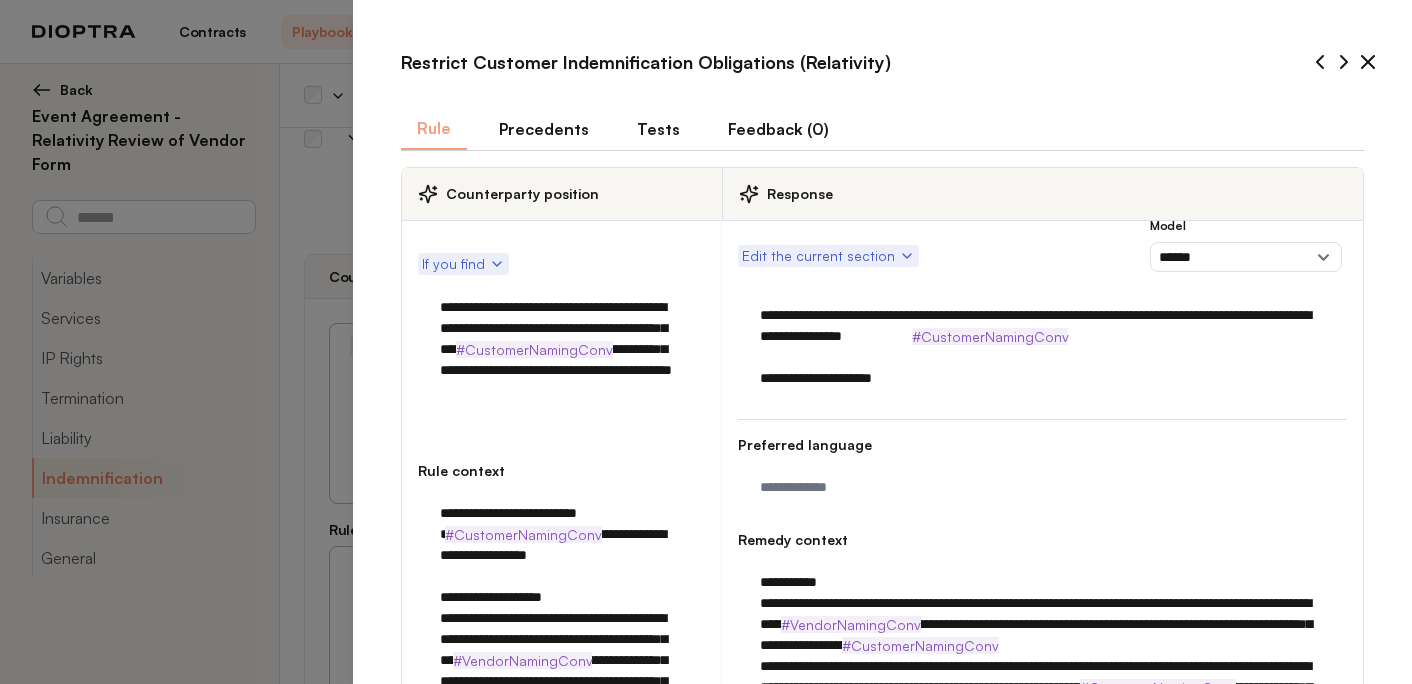 click on "Tests" at bounding box center [658, 129] 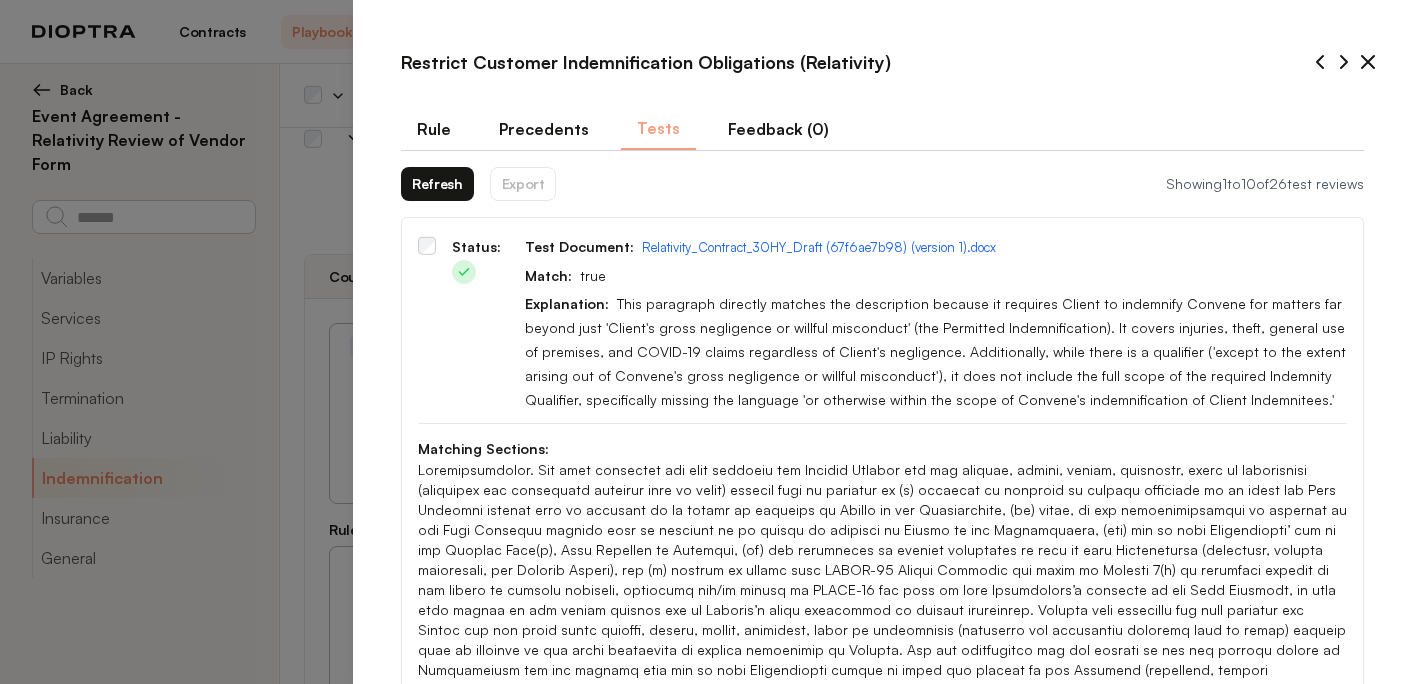 click on "Refresh" at bounding box center (437, 184) 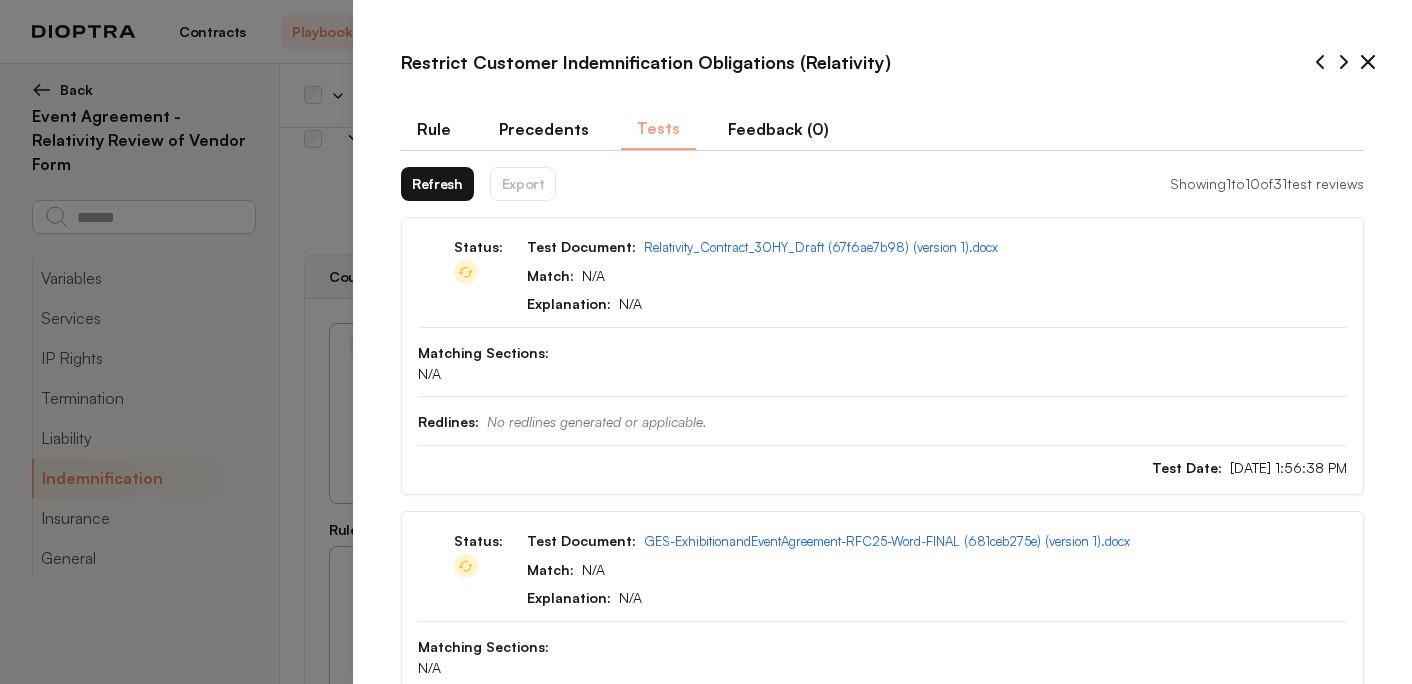 click on "Refresh" at bounding box center (437, 184) 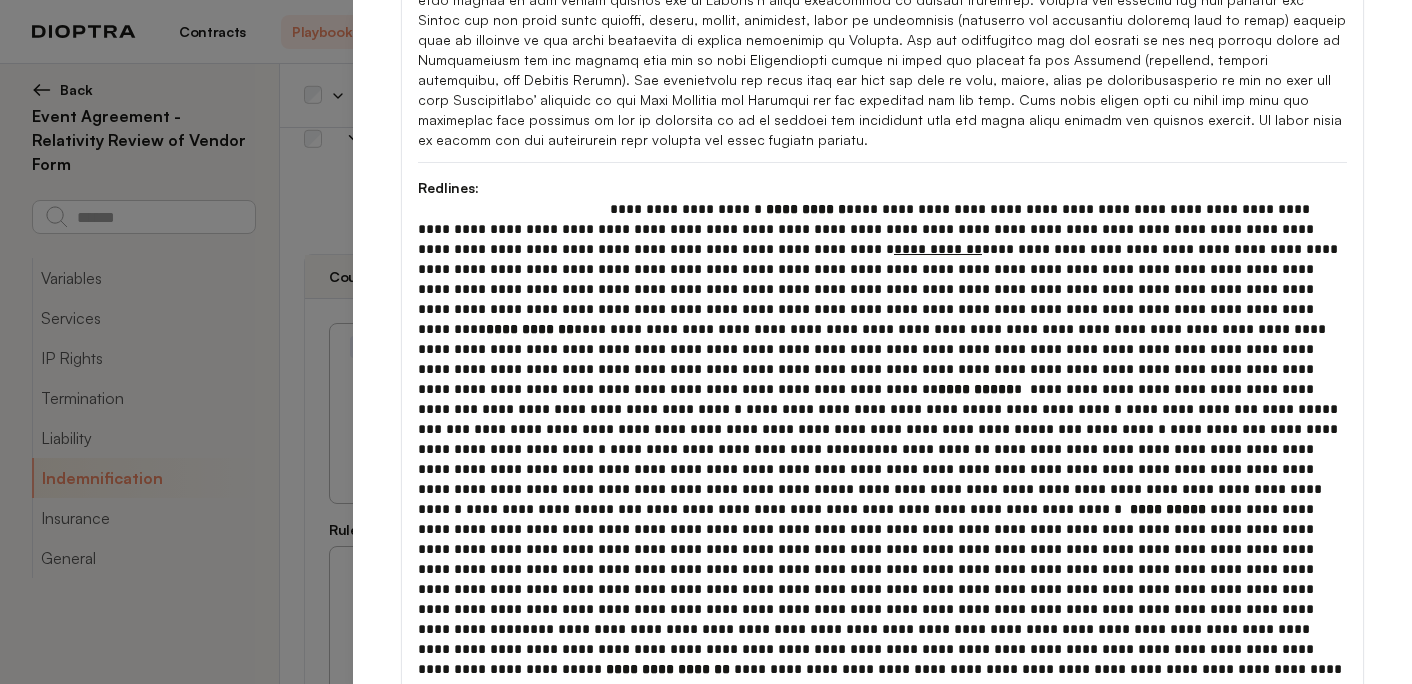 scroll, scrollTop: 747, scrollLeft: 0, axis: vertical 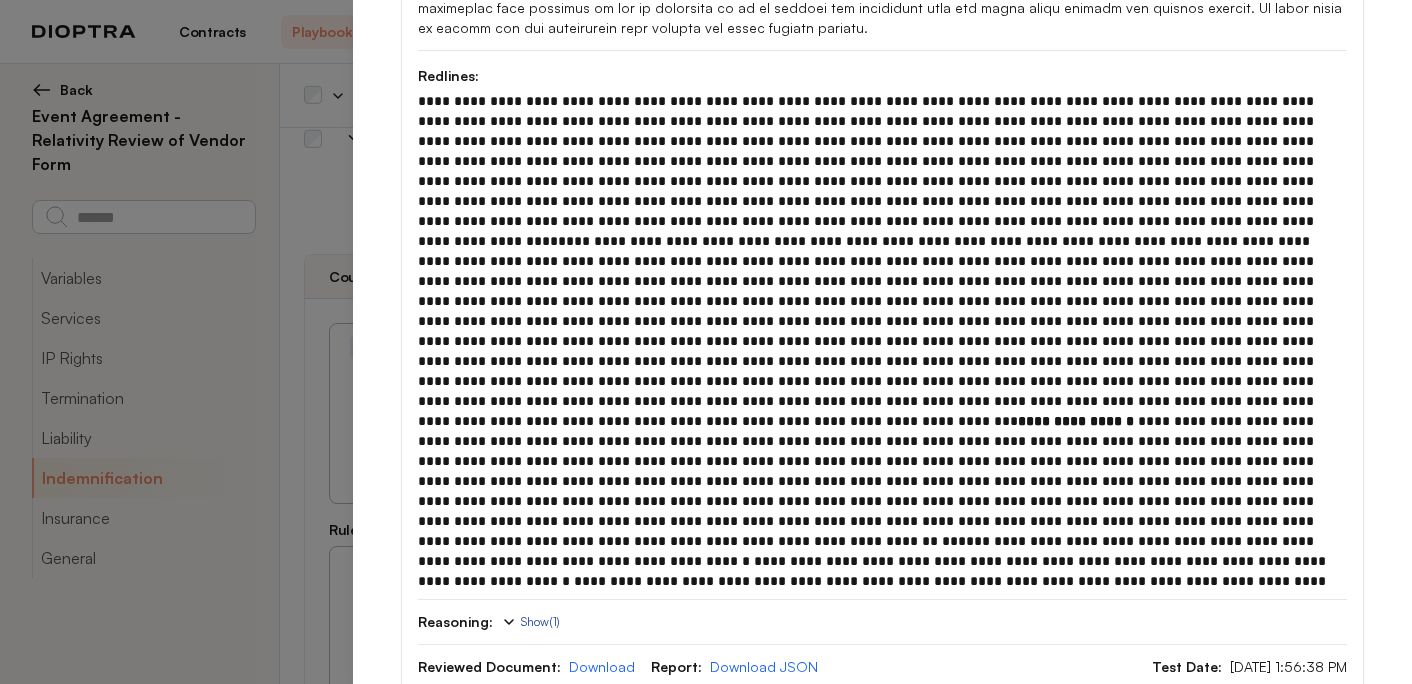 click on "Show  ( 1 )" at bounding box center [530, 622] 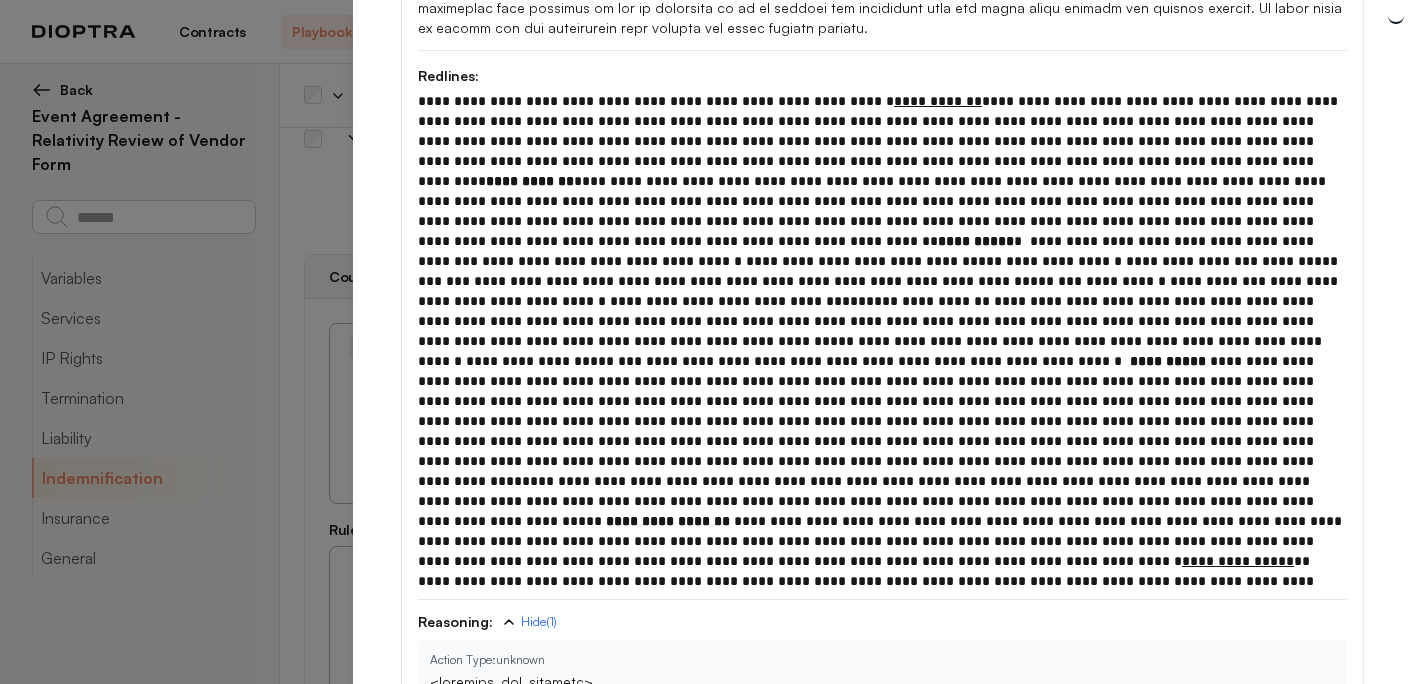 scroll, scrollTop: 0, scrollLeft: 0, axis: both 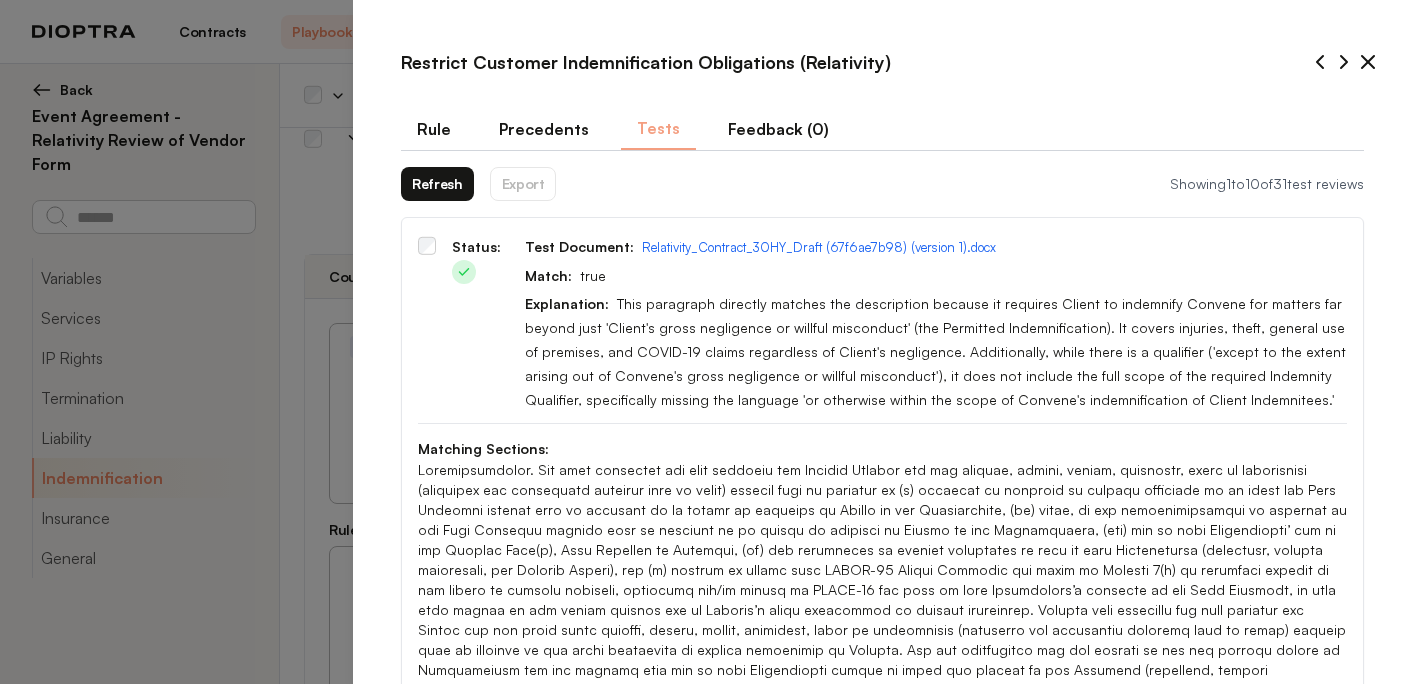 click on "Refresh" at bounding box center (437, 184) 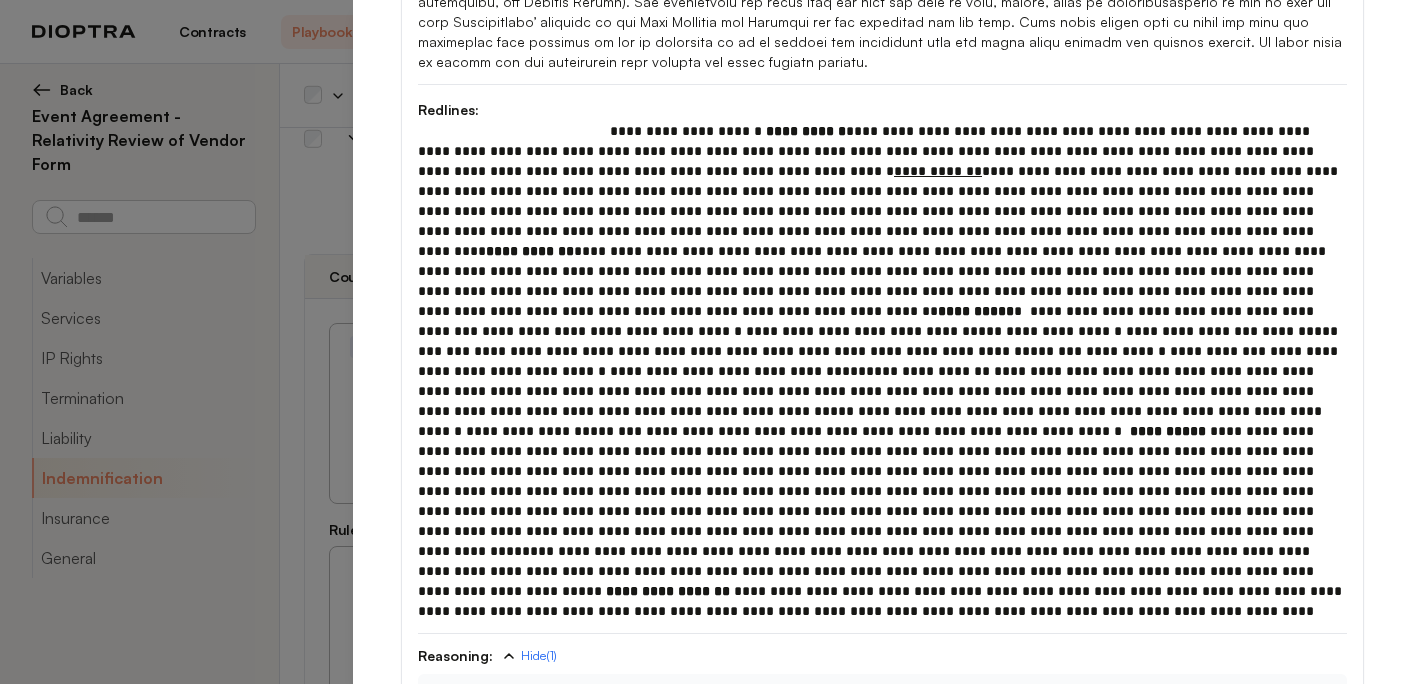 scroll, scrollTop: 718, scrollLeft: 0, axis: vertical 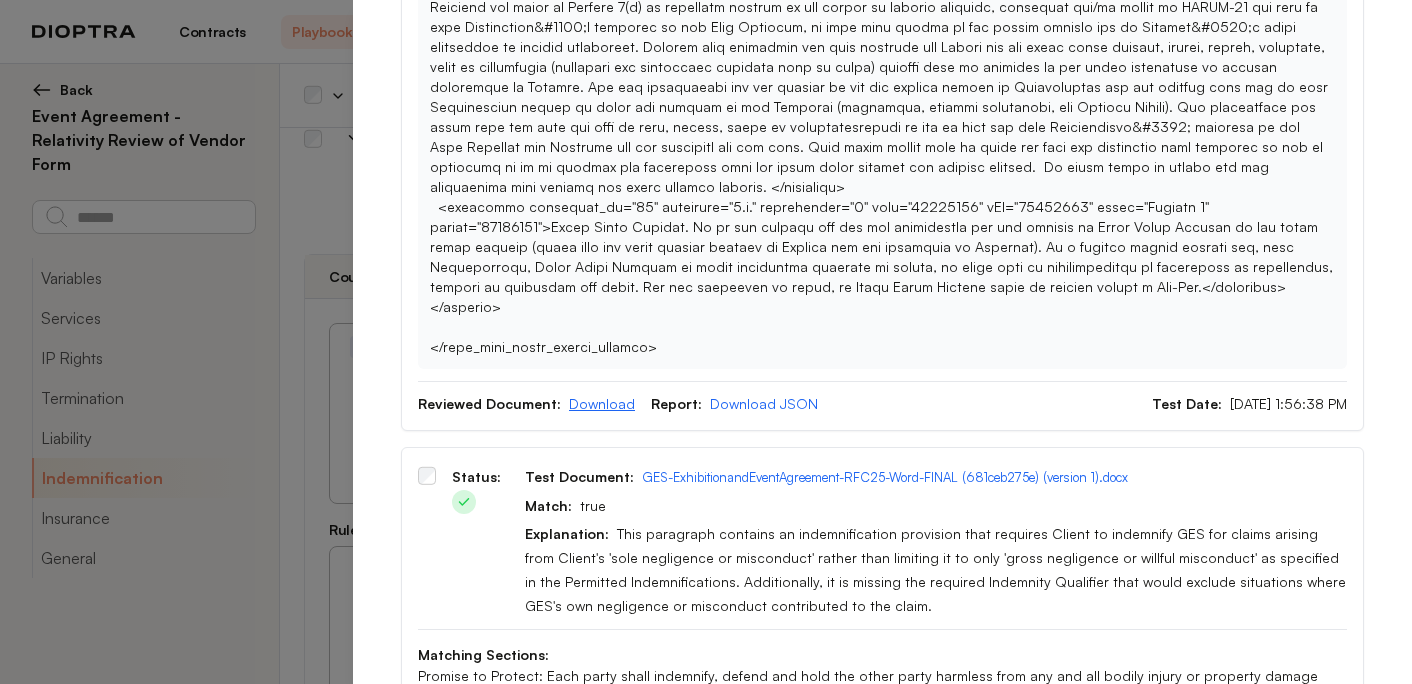 click on "Download" at bounding box center (602, 403) 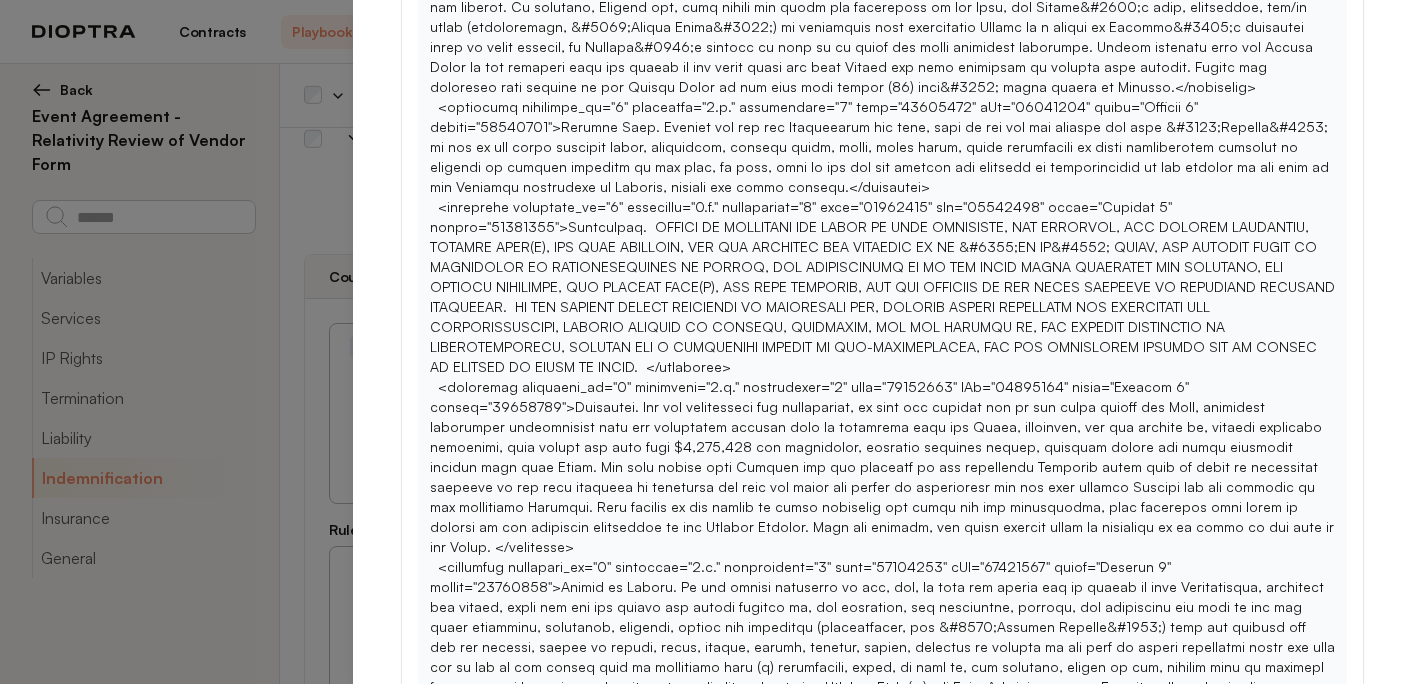 scroll, scrollTop: 4618, scrollLeft: 0, axis: vertical 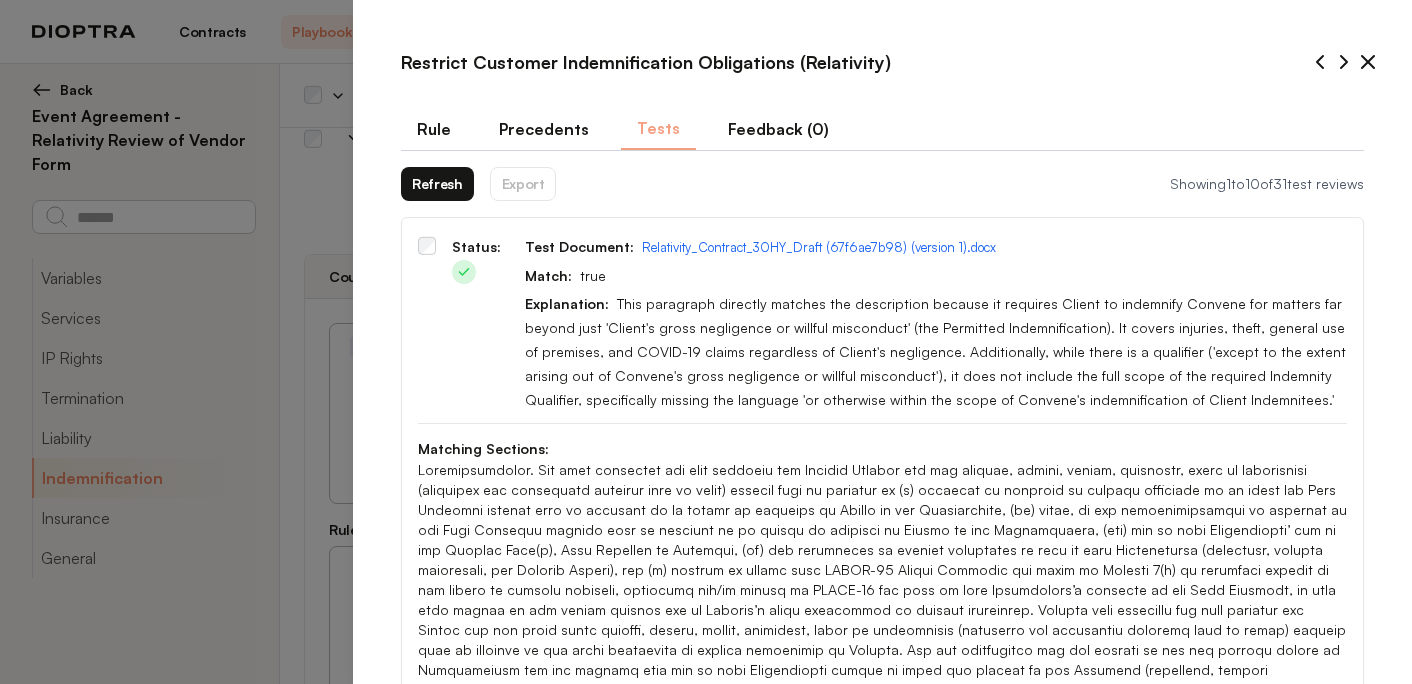 click 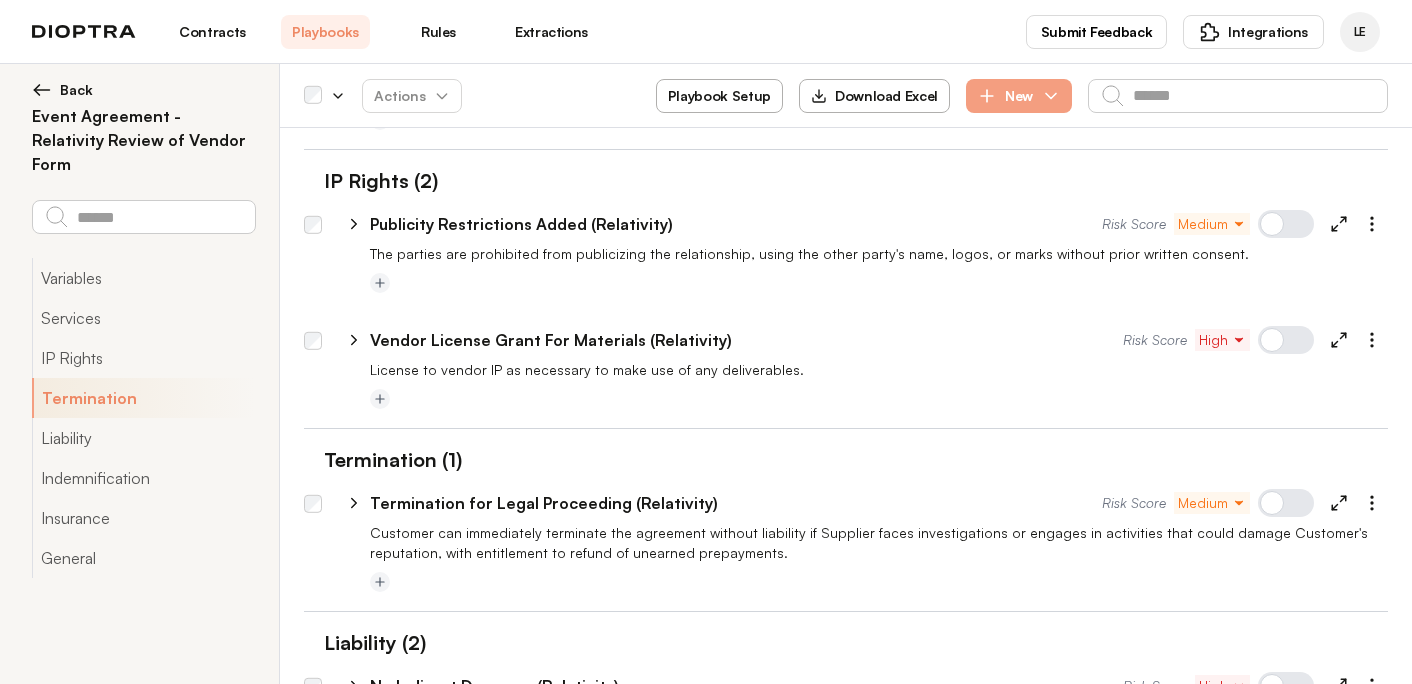 type on "*" 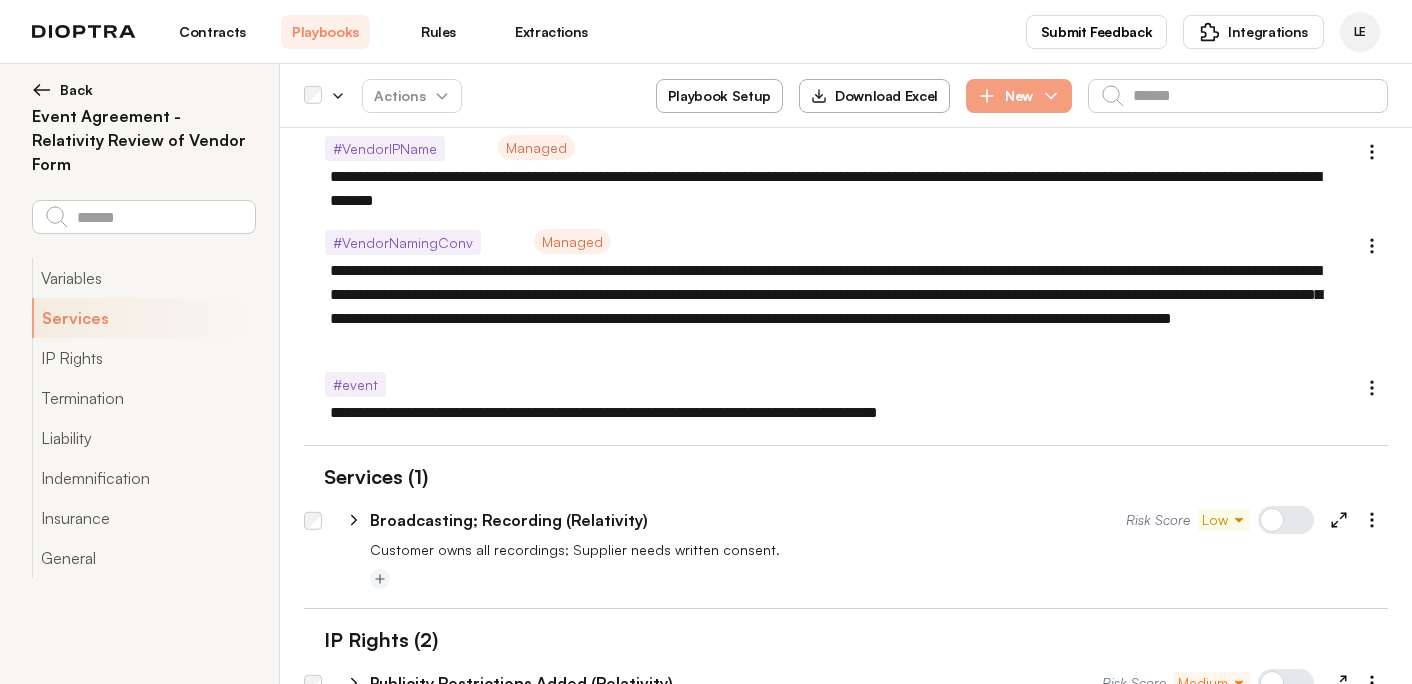 click on "Contracts" at bounding box center (212, 32) 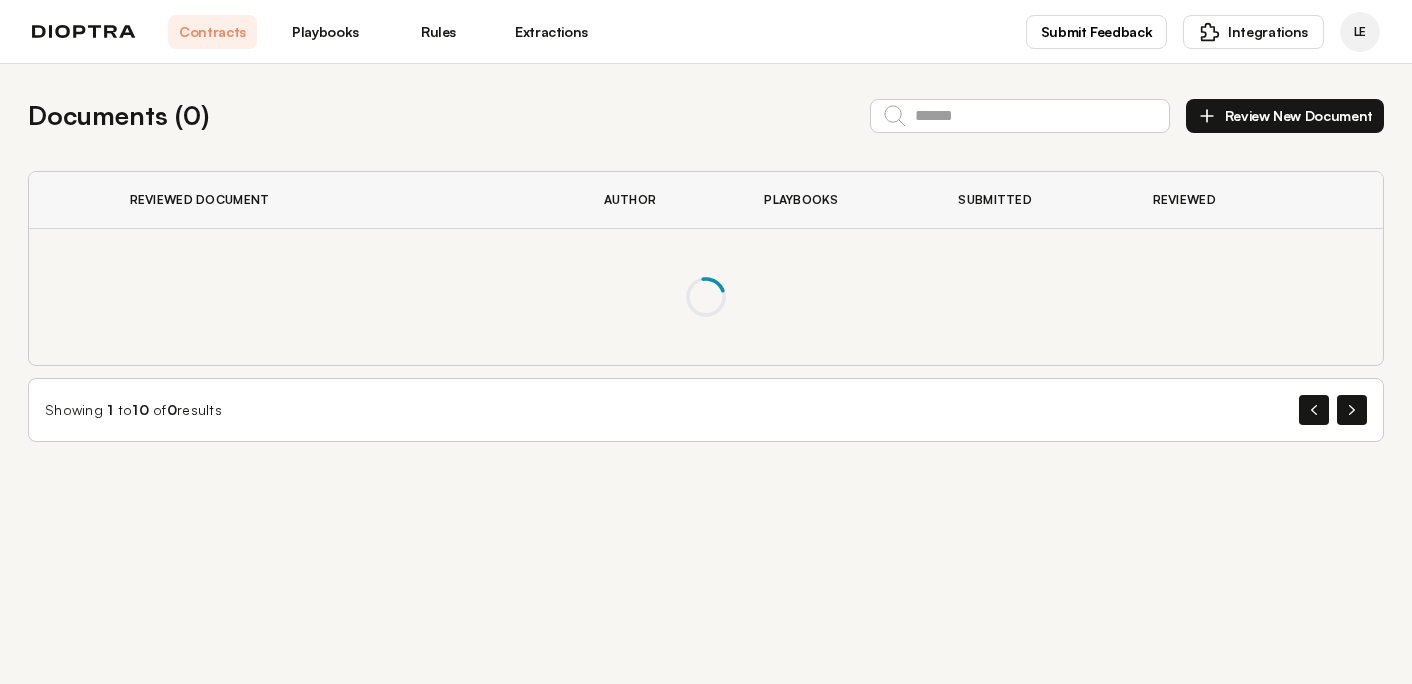 scroll, scrollTop: 0, scrollLeft: 0, axis: both 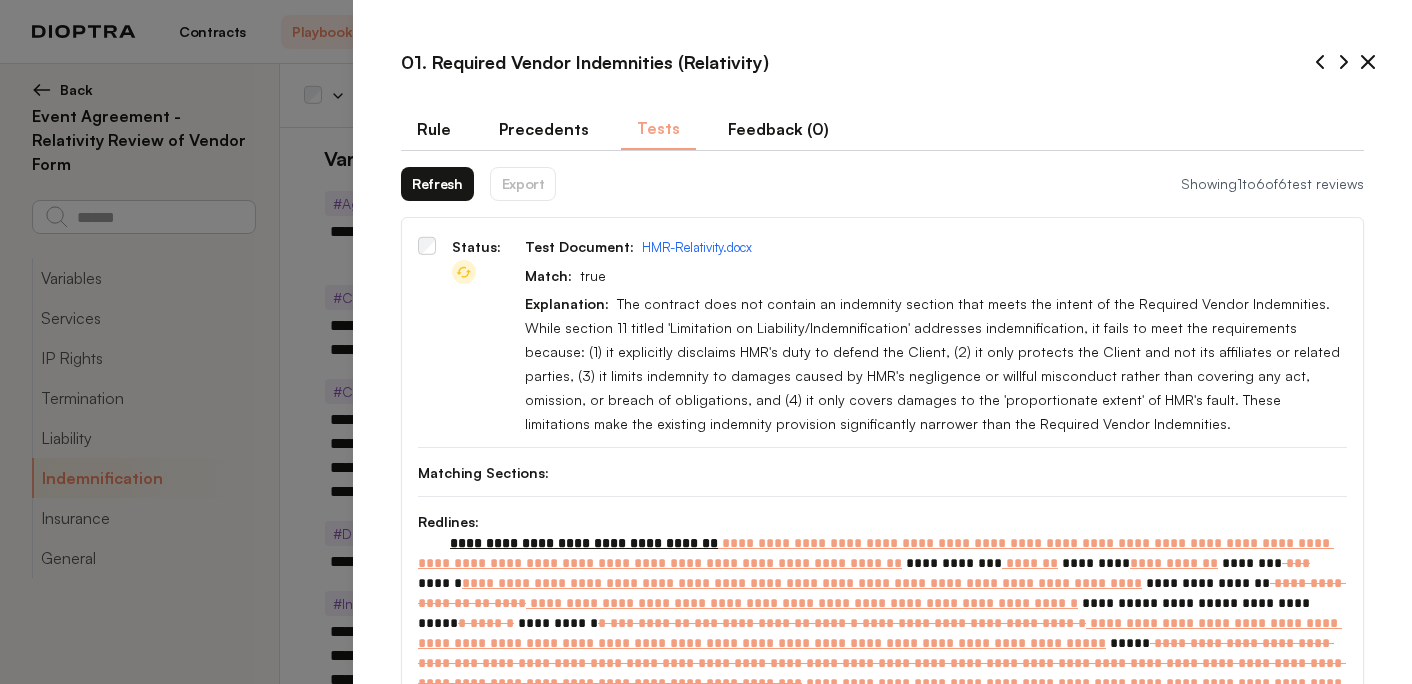 select on "**********" 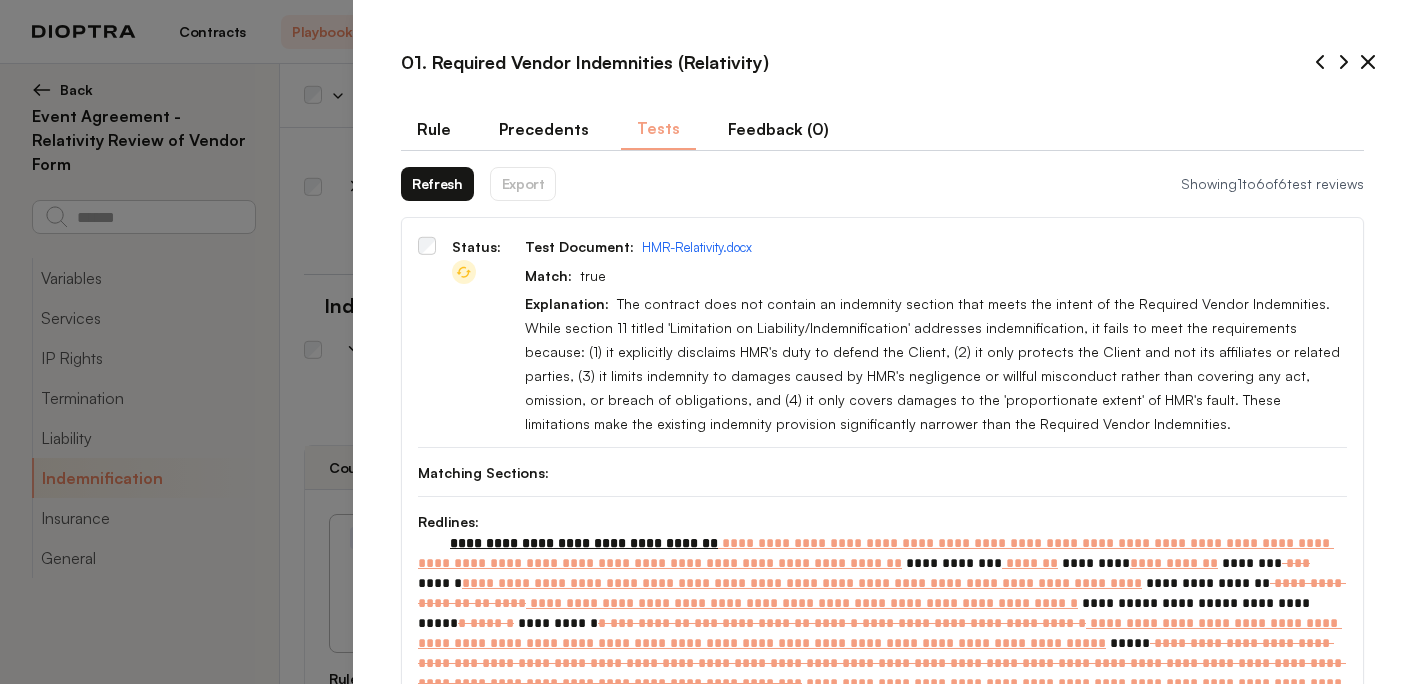 click on "Refresh" at bounding box center (437, 184) 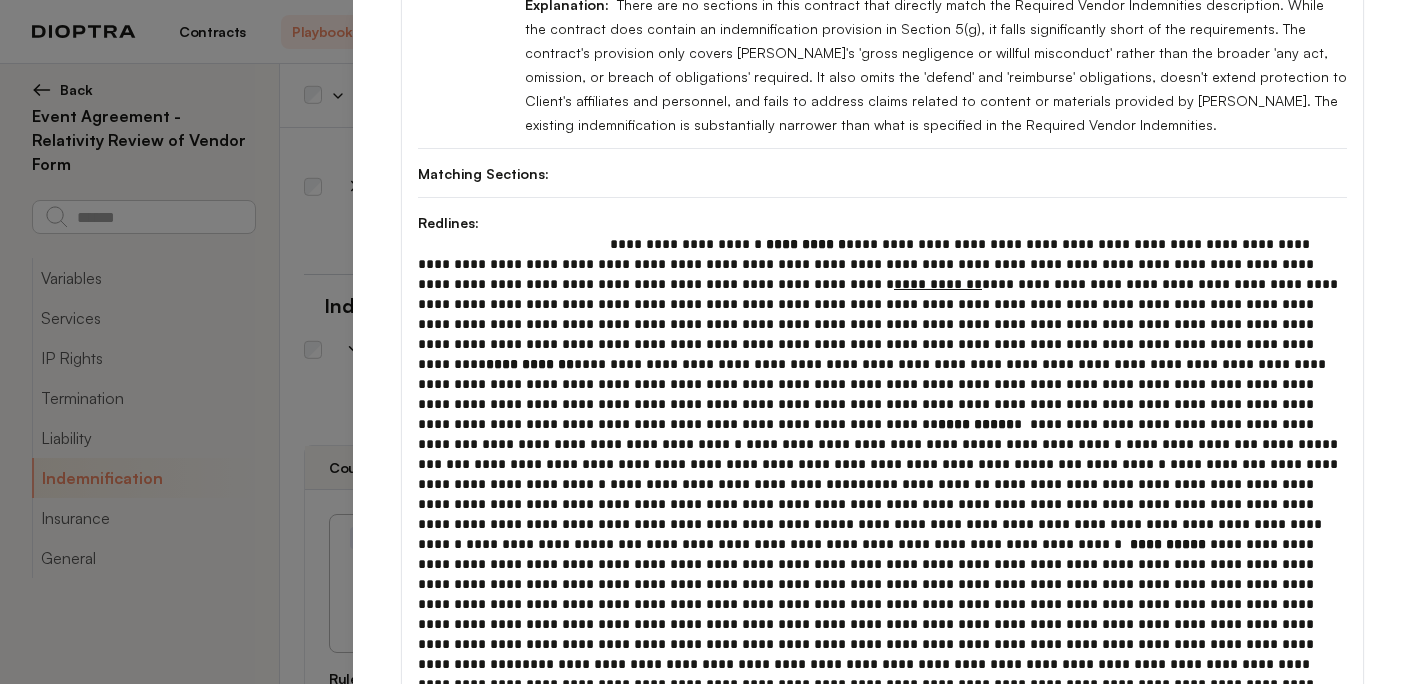 scroll, scrollTop: 416, scrollLeft: 0, axis: vertical 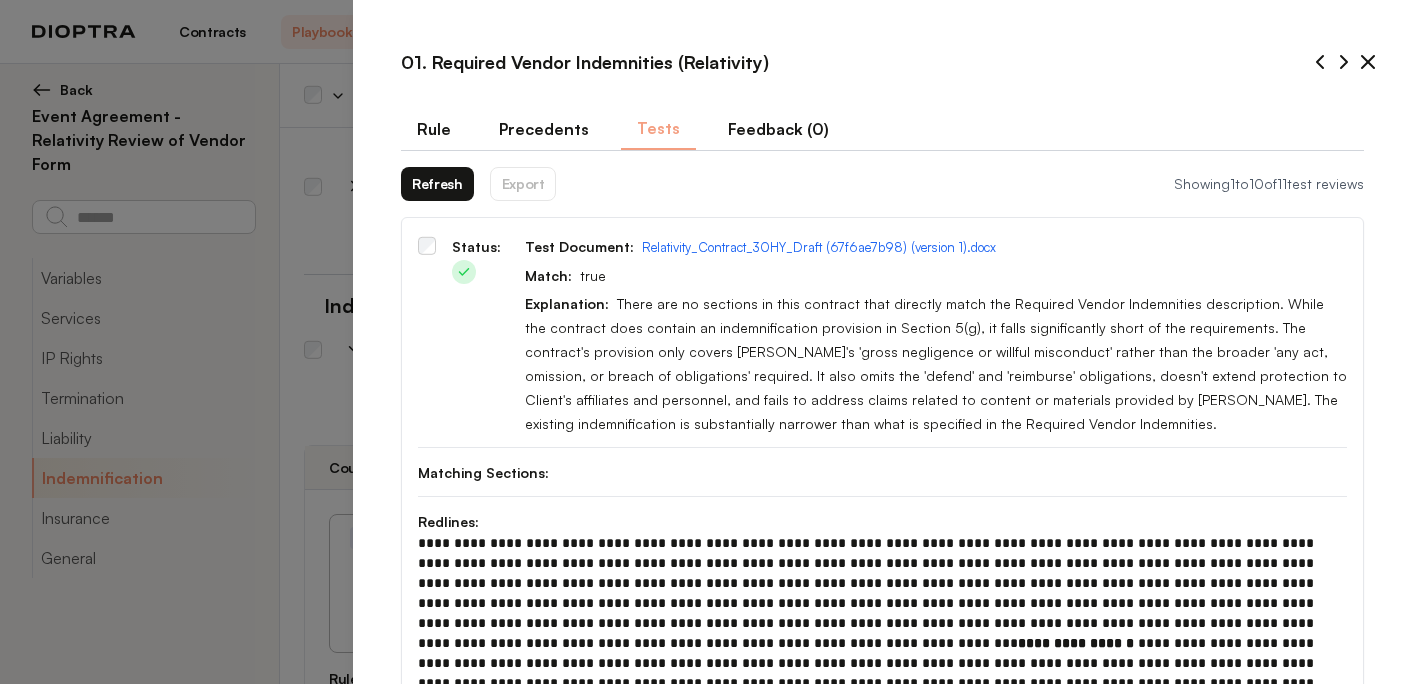 click on "Rule" at bounding box center (434, 129) 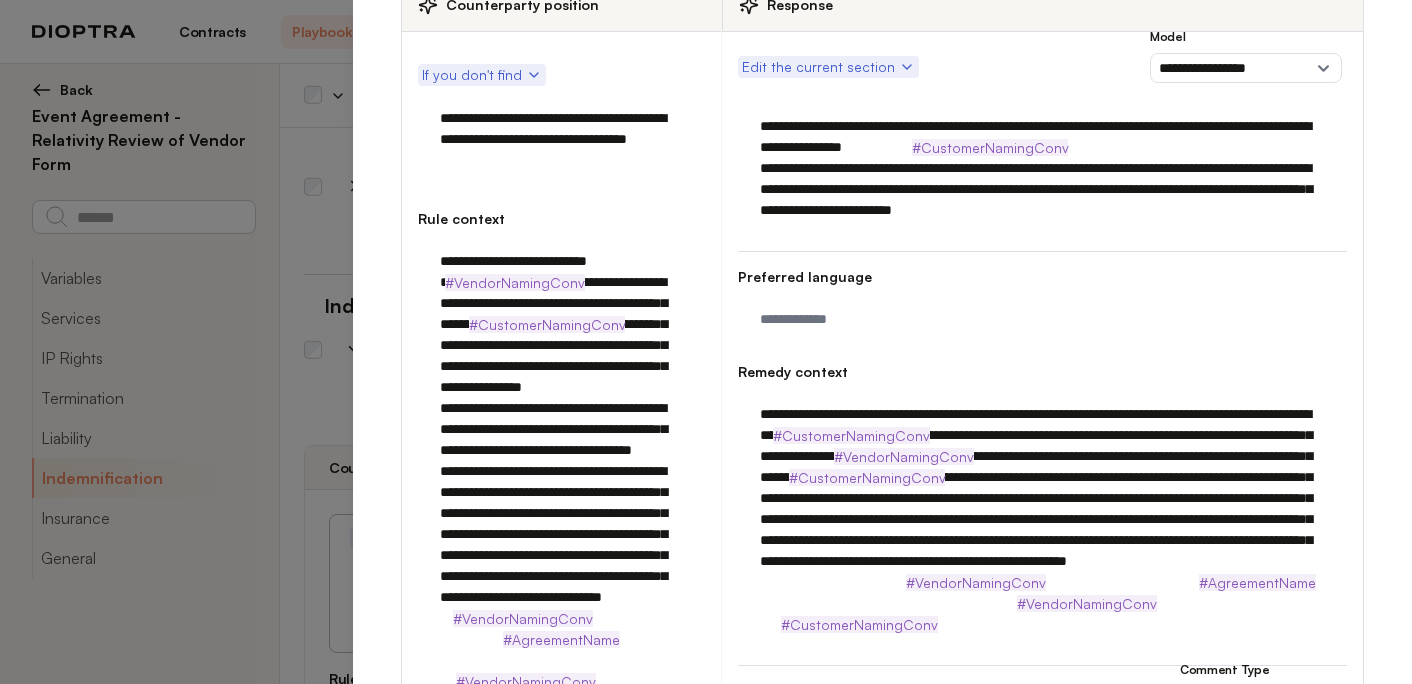 scroll, scrollTop: 188, scrollLeft: 0, axis: vertical 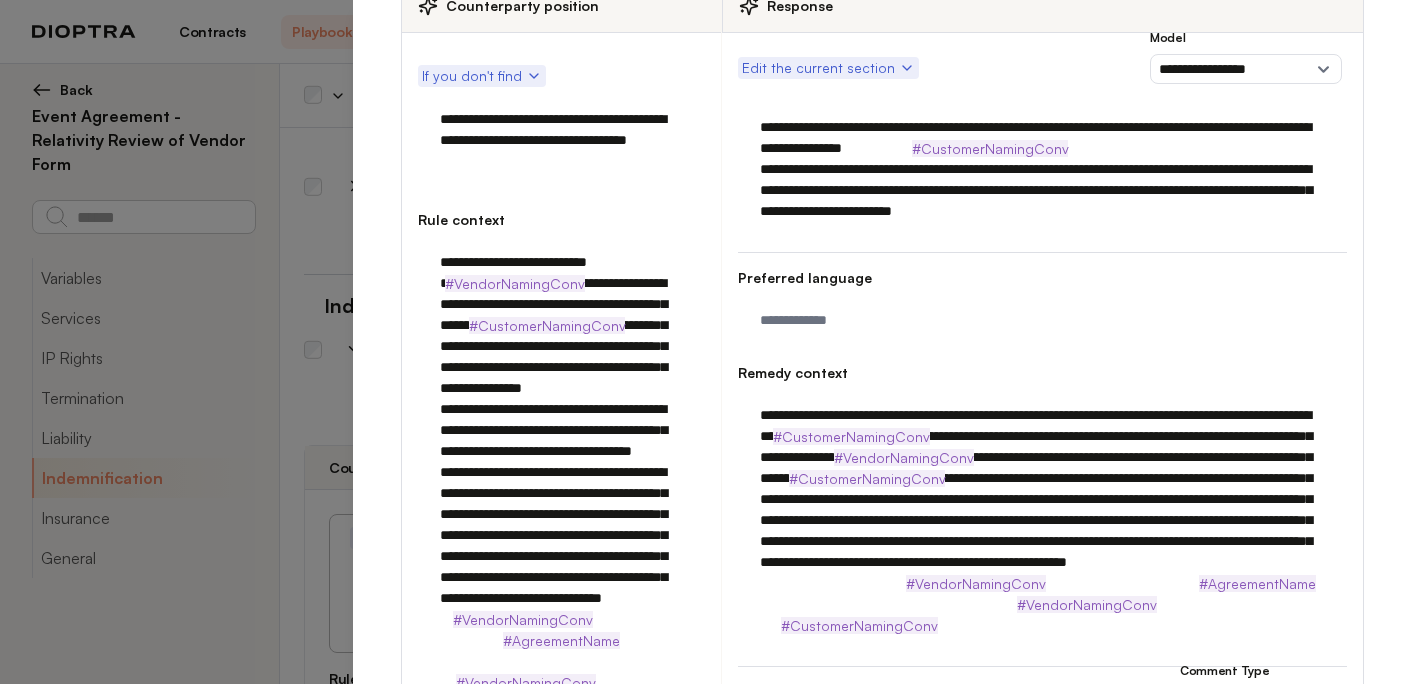 drag, startPoint x: 1193, startPoint y: 210, endPoint x: 1094, endPoint y: 195, distance: 100.12991 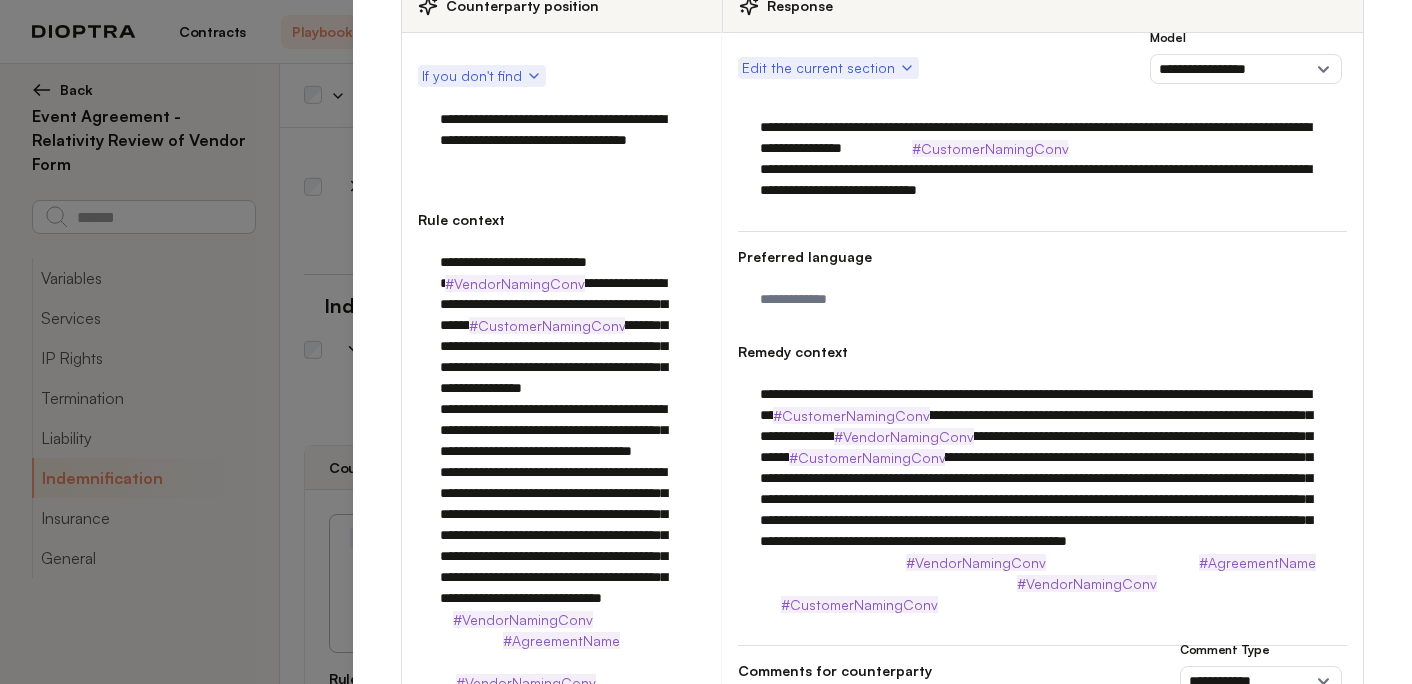 click on "**********" at bounding box center (1042, 159) 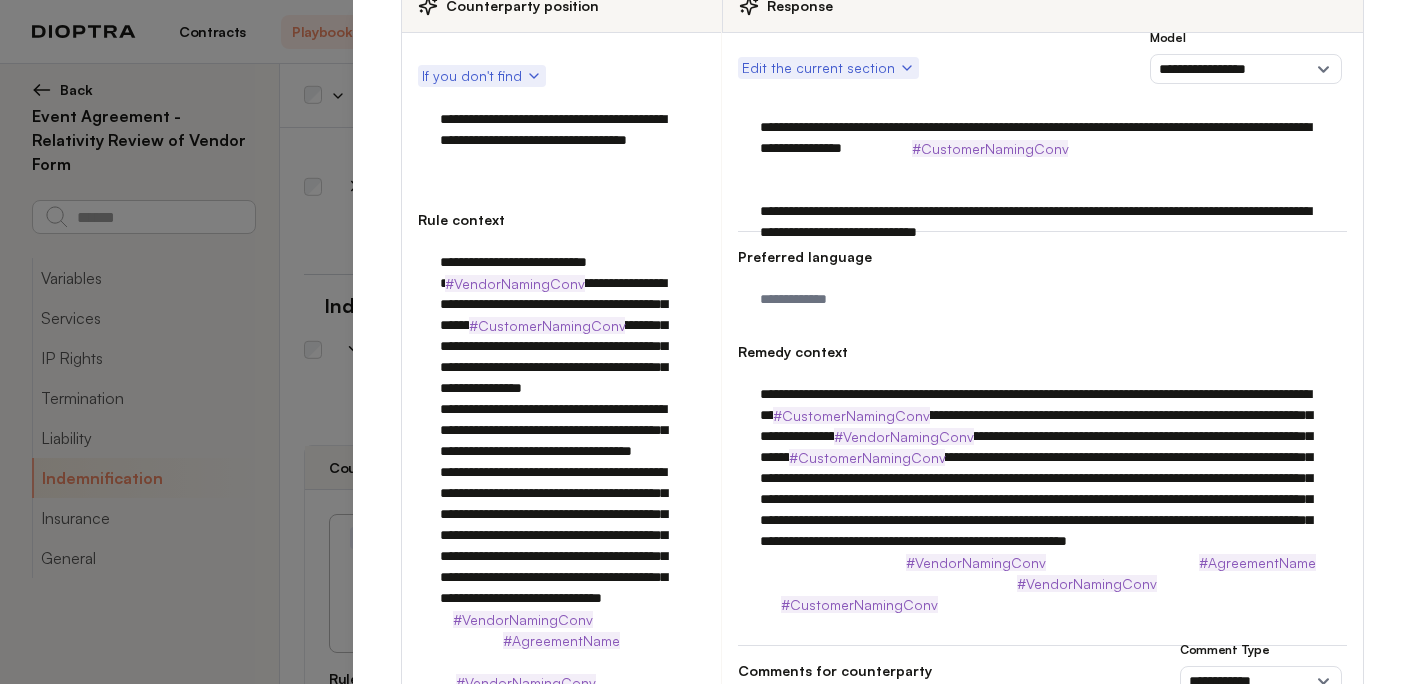 click on "**********" at bounding box center (1042, 180) 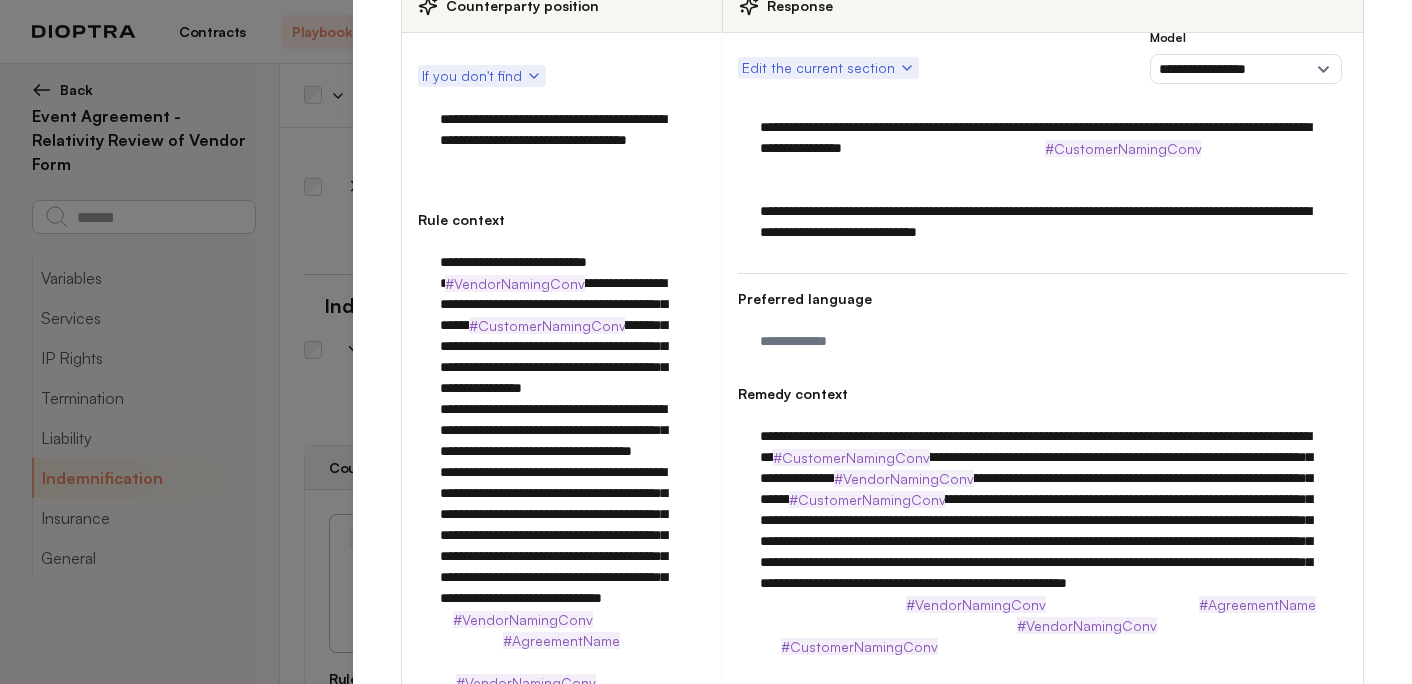click on "**********" at bounding box center (1042, 180) 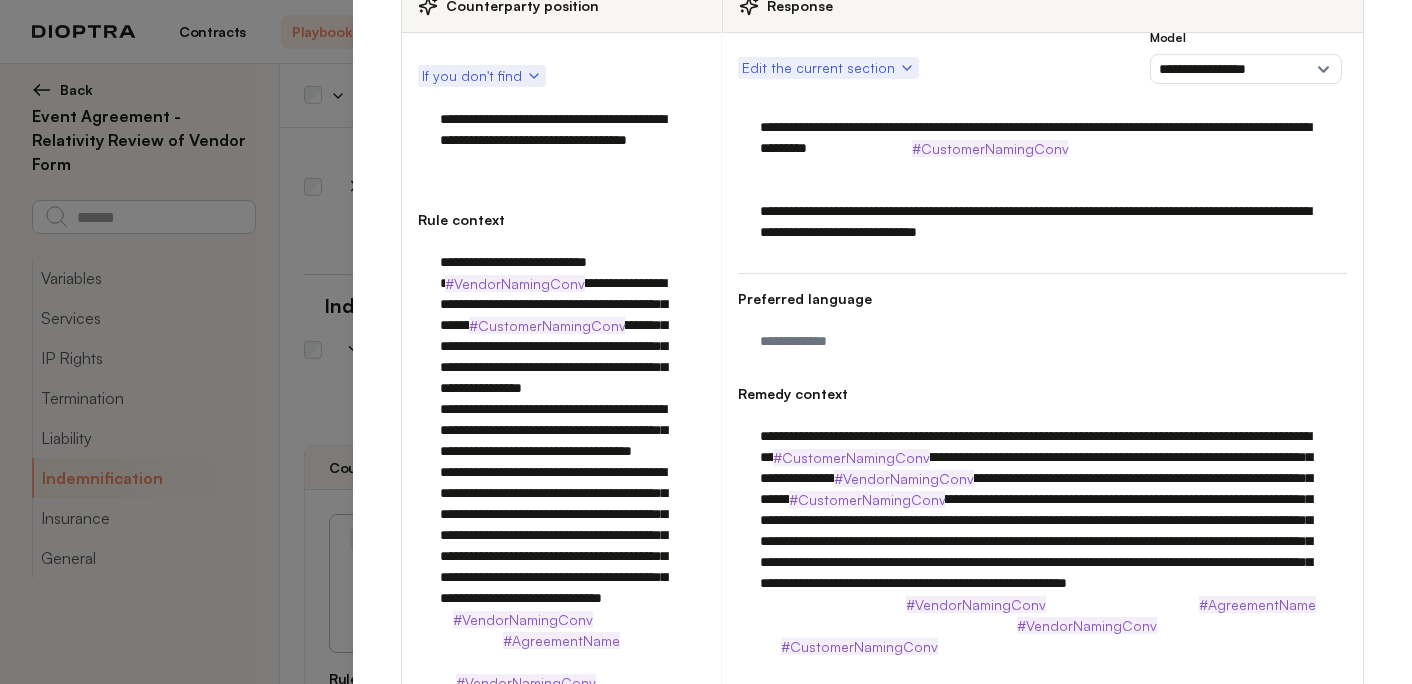 click on "**********" at bounding box center (1042, 180) 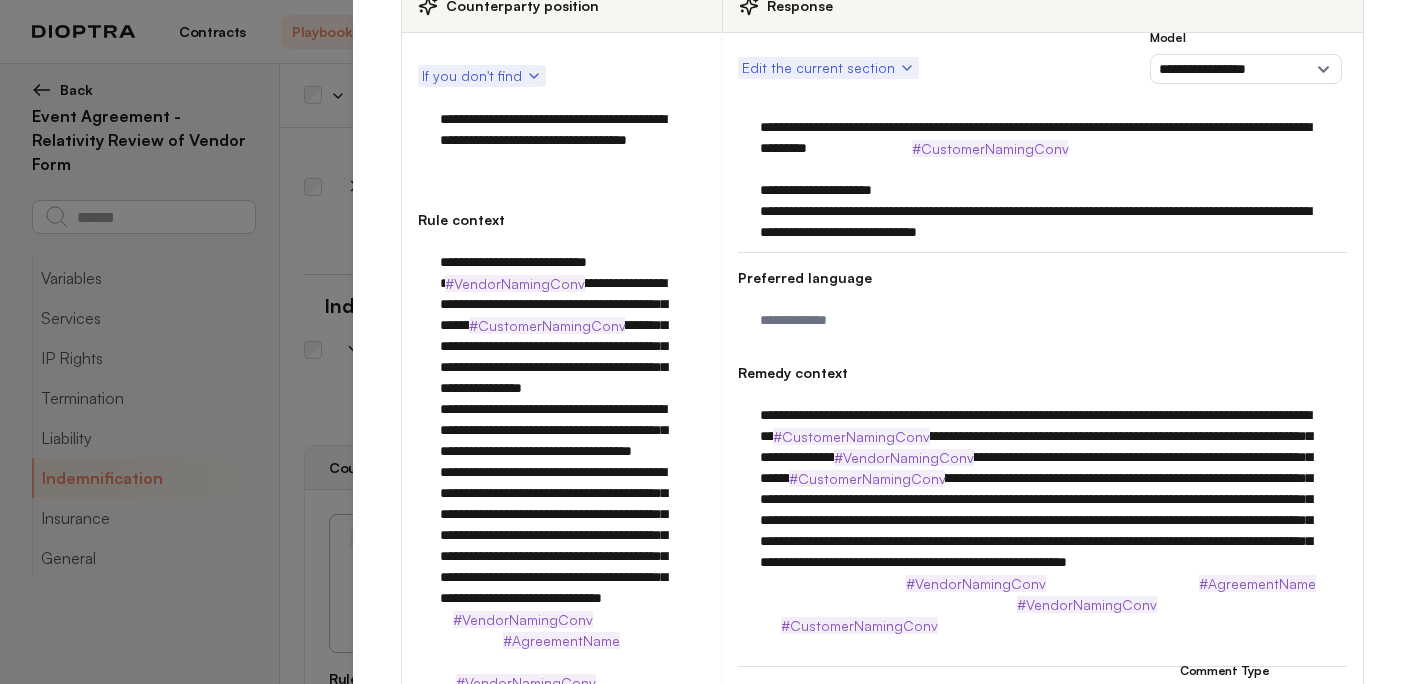 type on "**********" 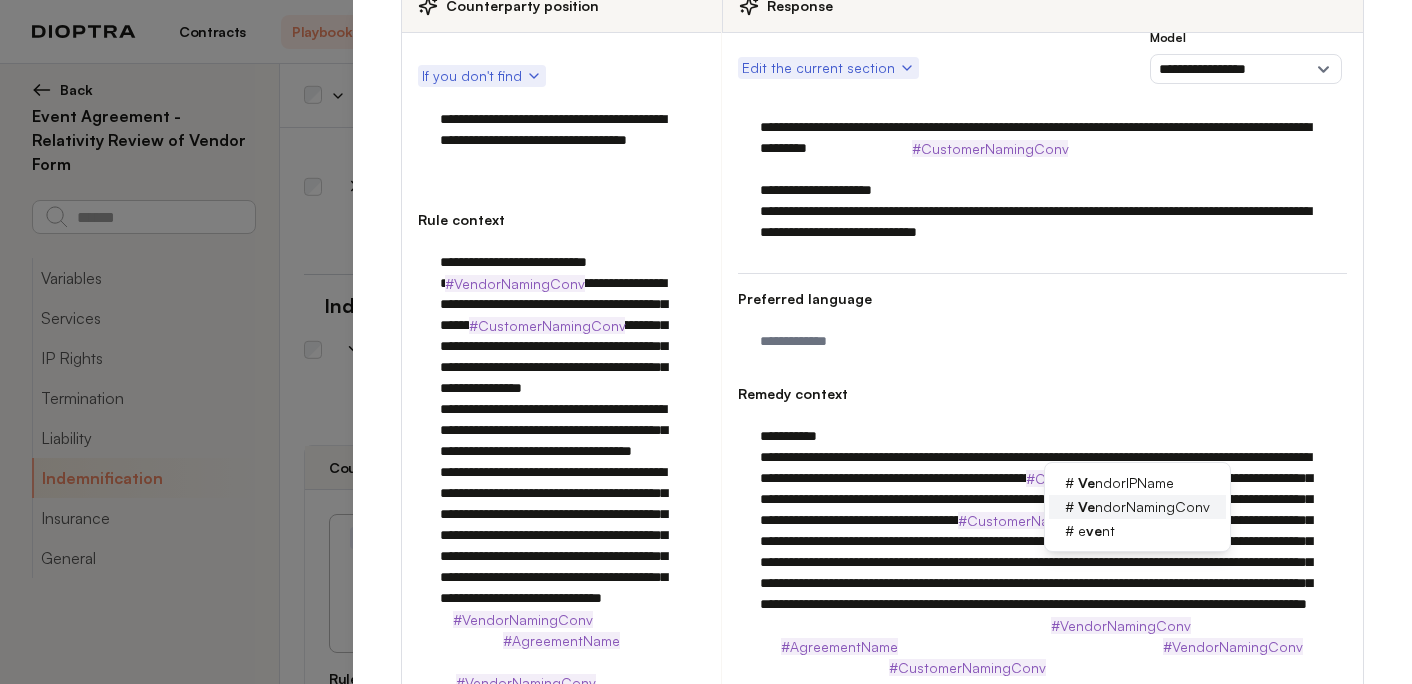 click on "Ve" at bounding box center (1086, 506) 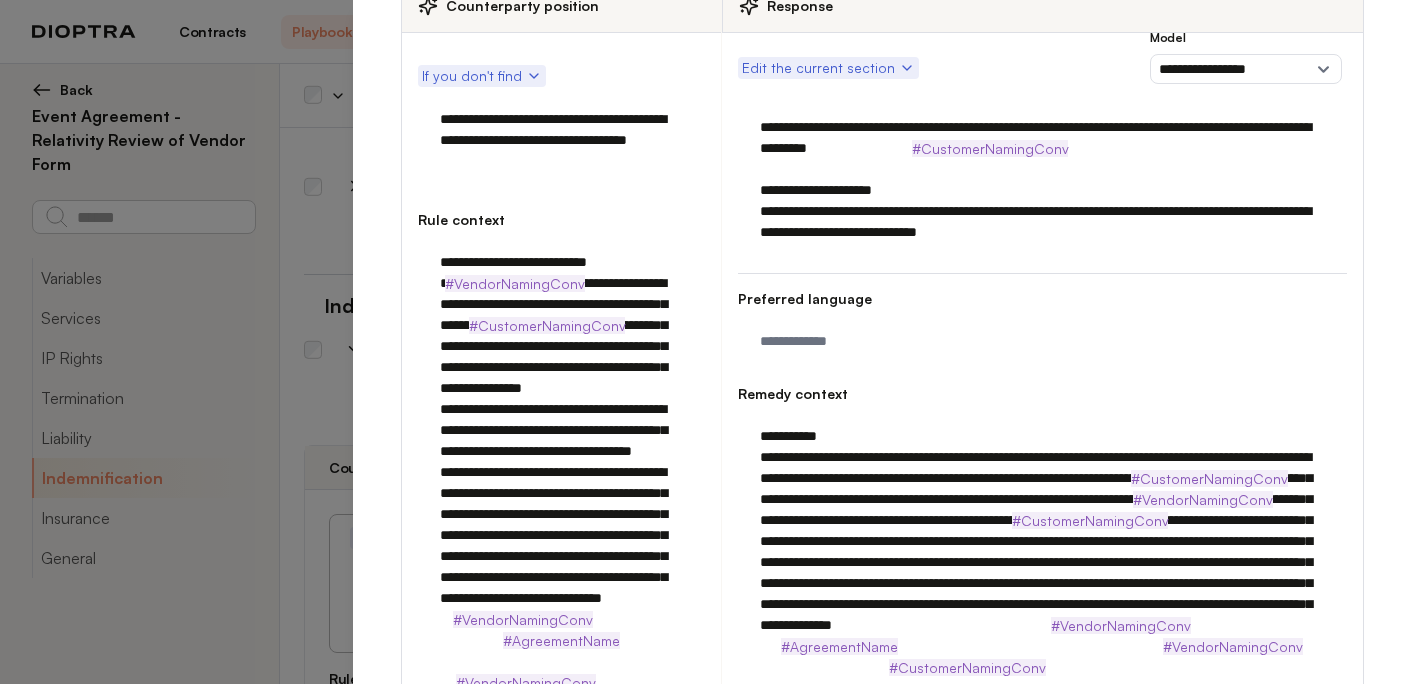 click on "**********" at bounding box center [1042, 552] 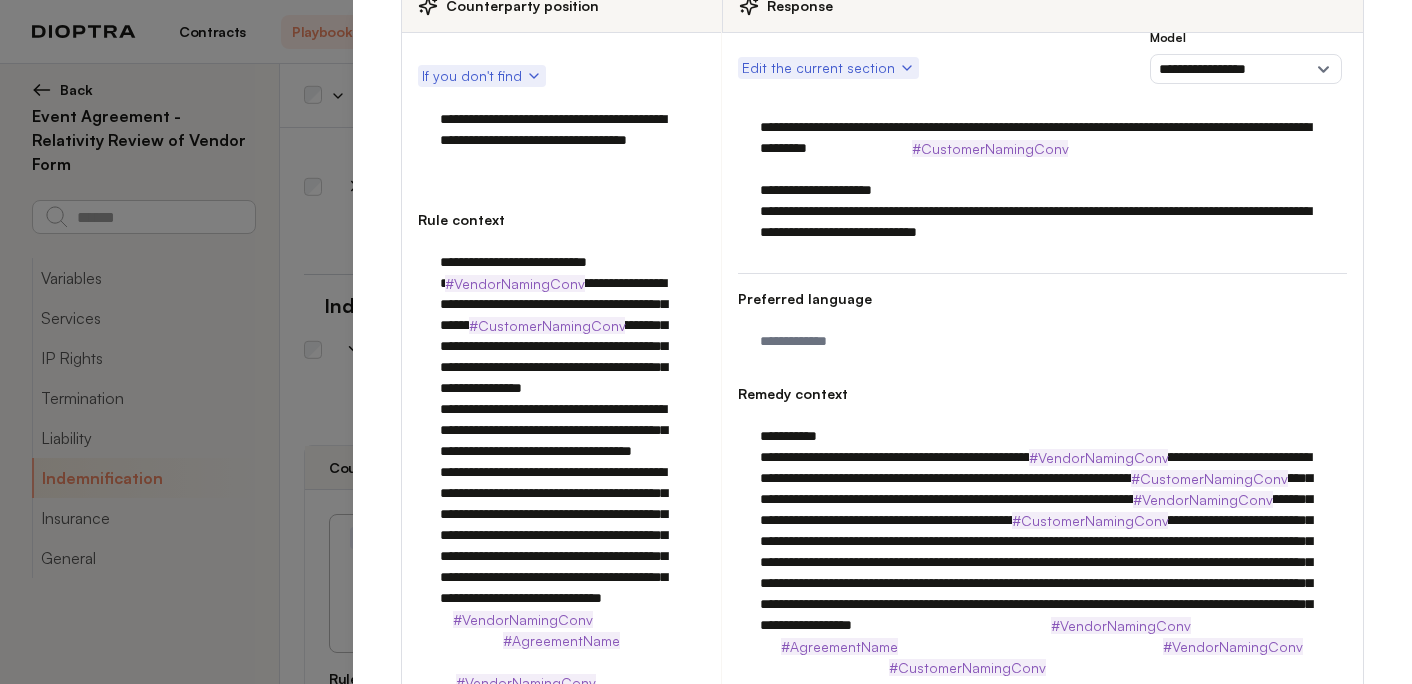 click on "**********" at bounding box center [1042, 552] 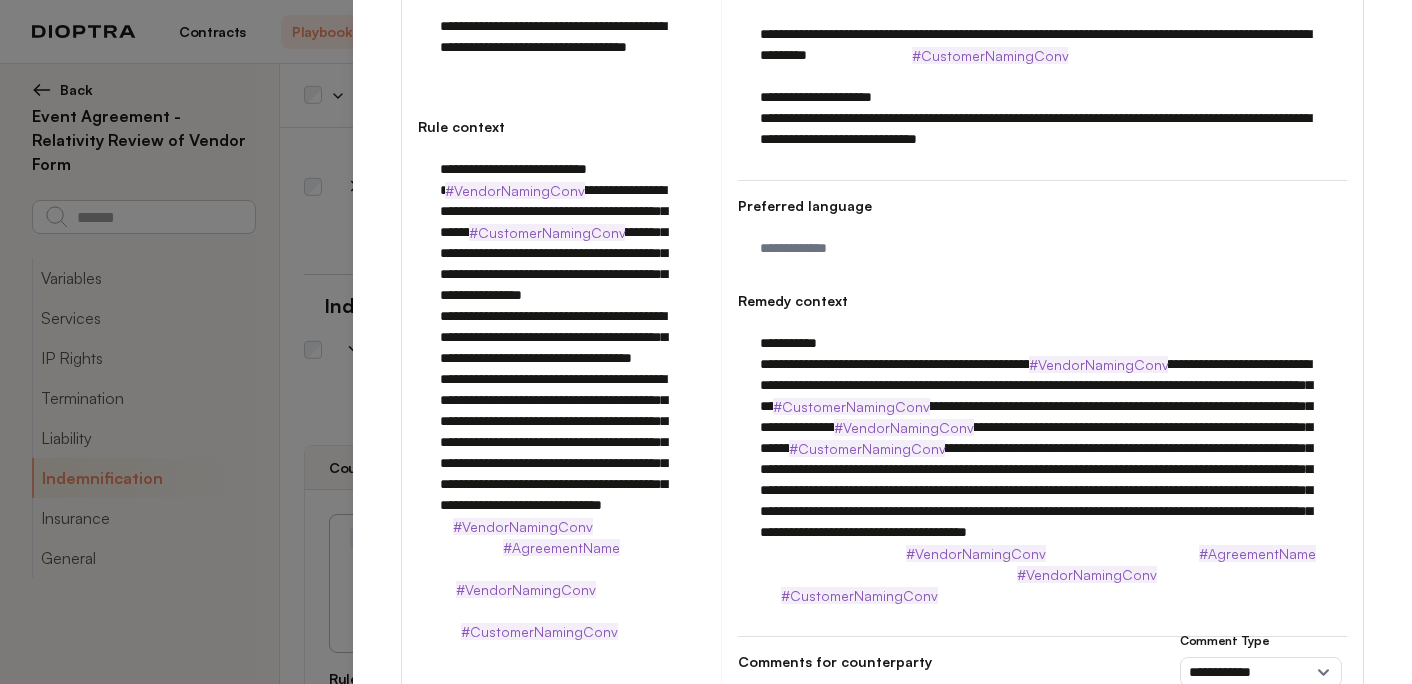 scroll, scrollTop: 287, scrollLeft: 0, axis: vertical 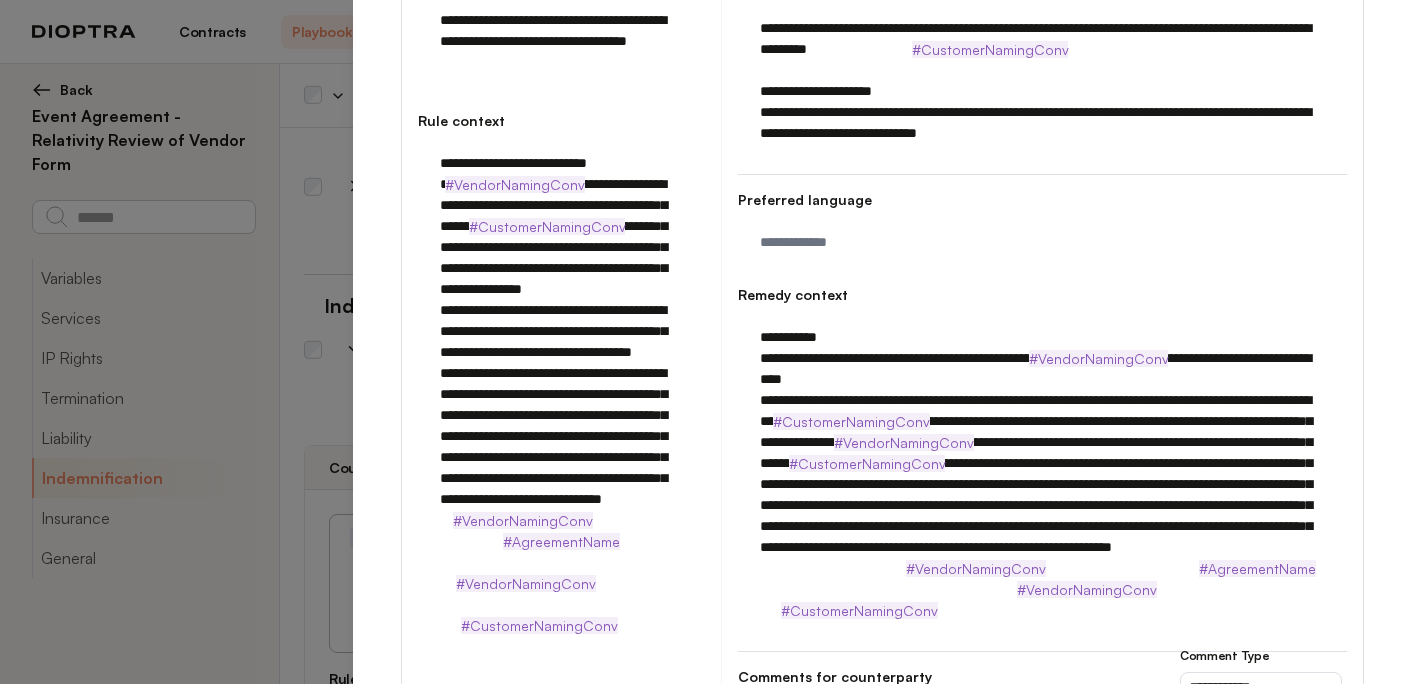 click on "**********" at bounding box center [1042, 463] 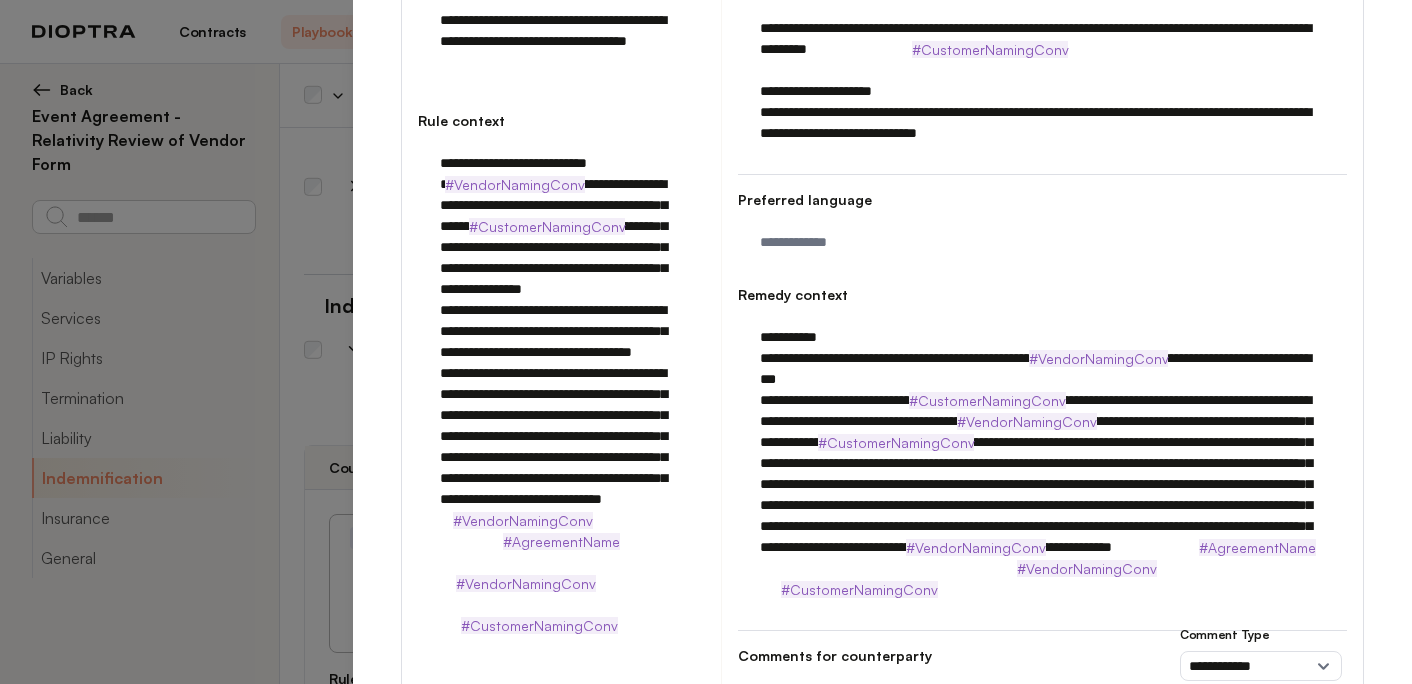 click on "**********" at bounding box center [1042, 463] 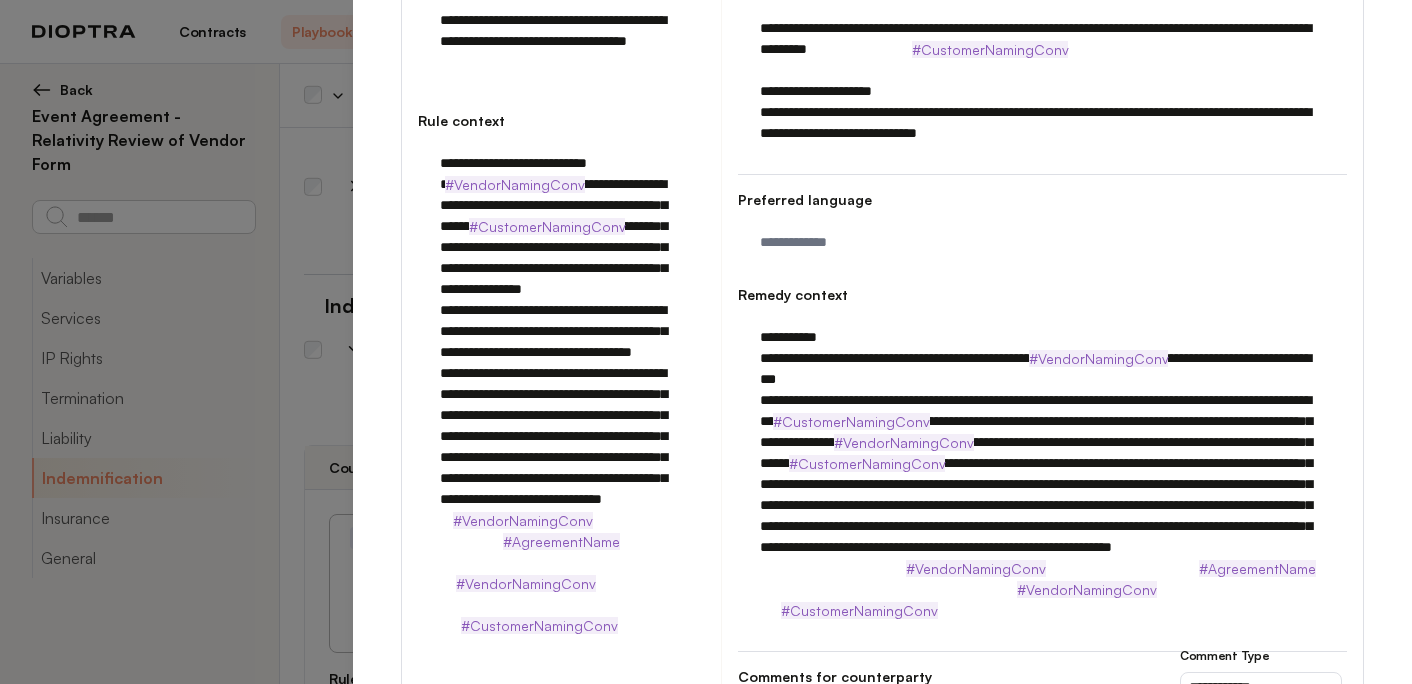 click on "**********" at bounding box center [1042, 463] 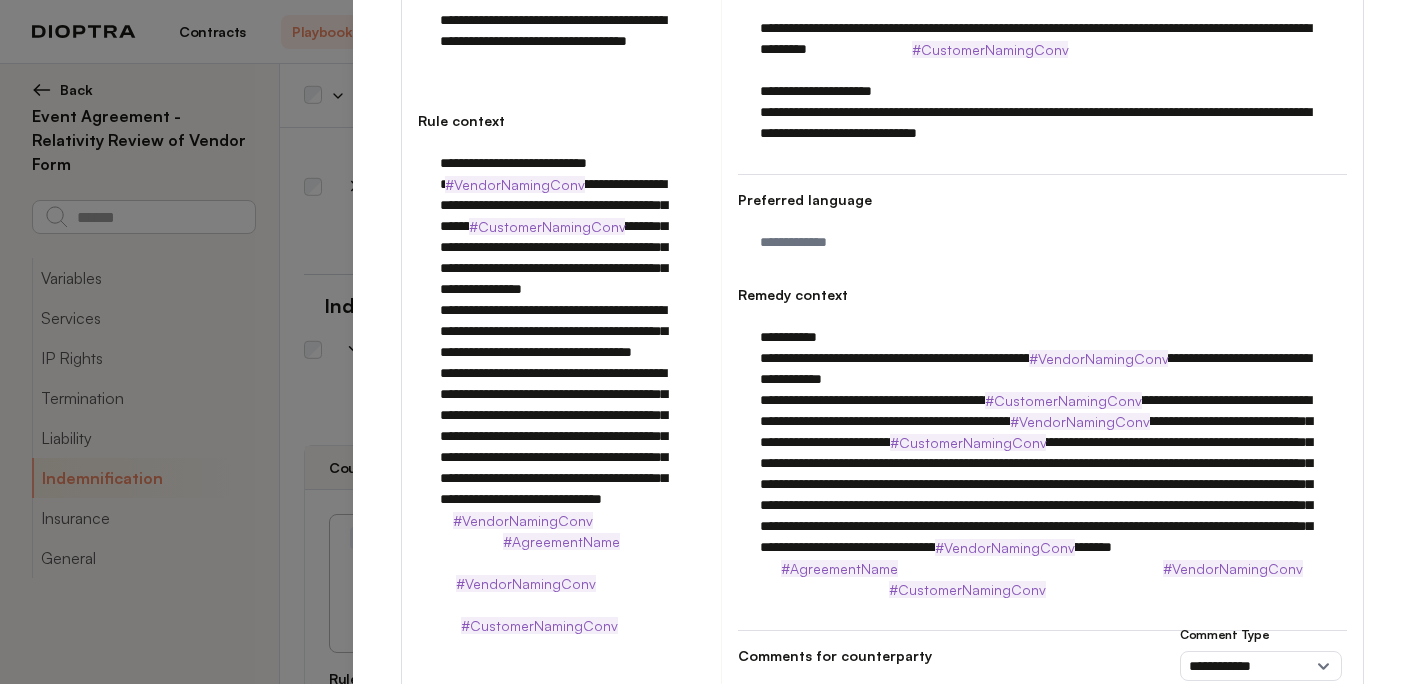 click on "**********" at bounding box center (1042, 463) 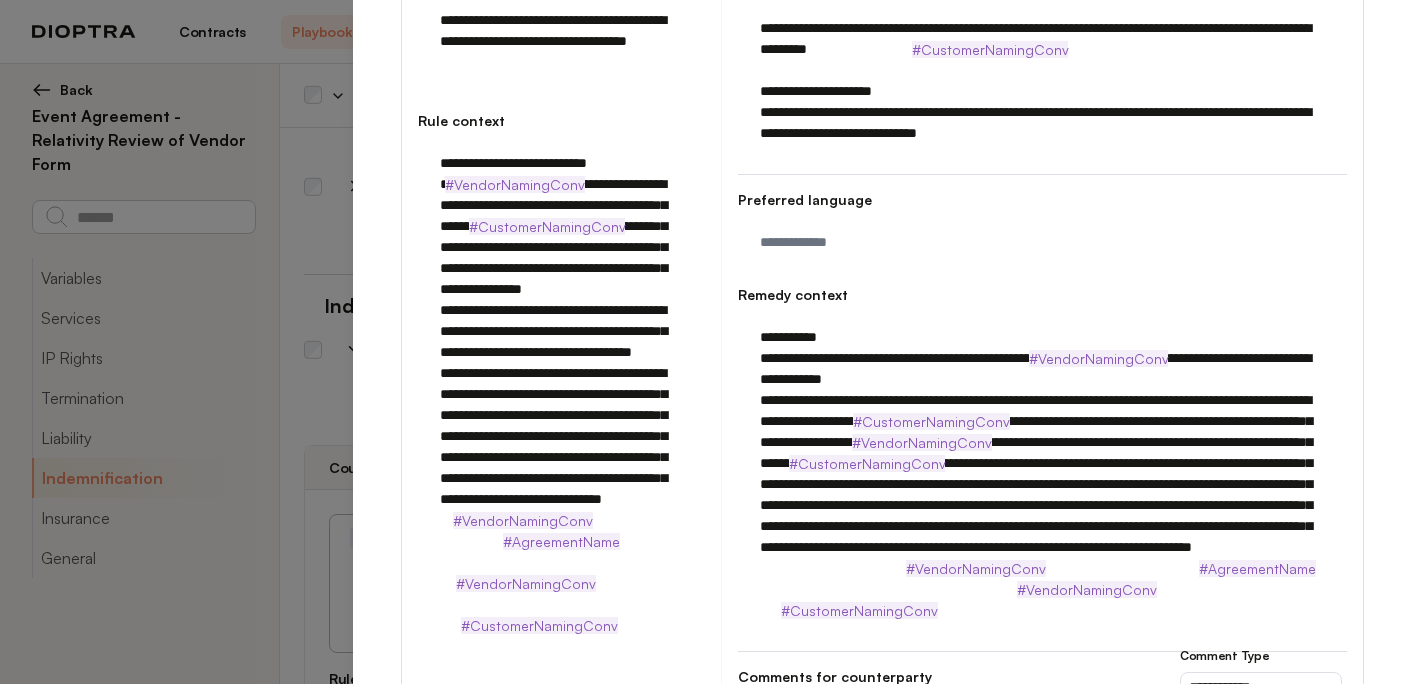 click on "**********" at bounding box center [1042, 463] 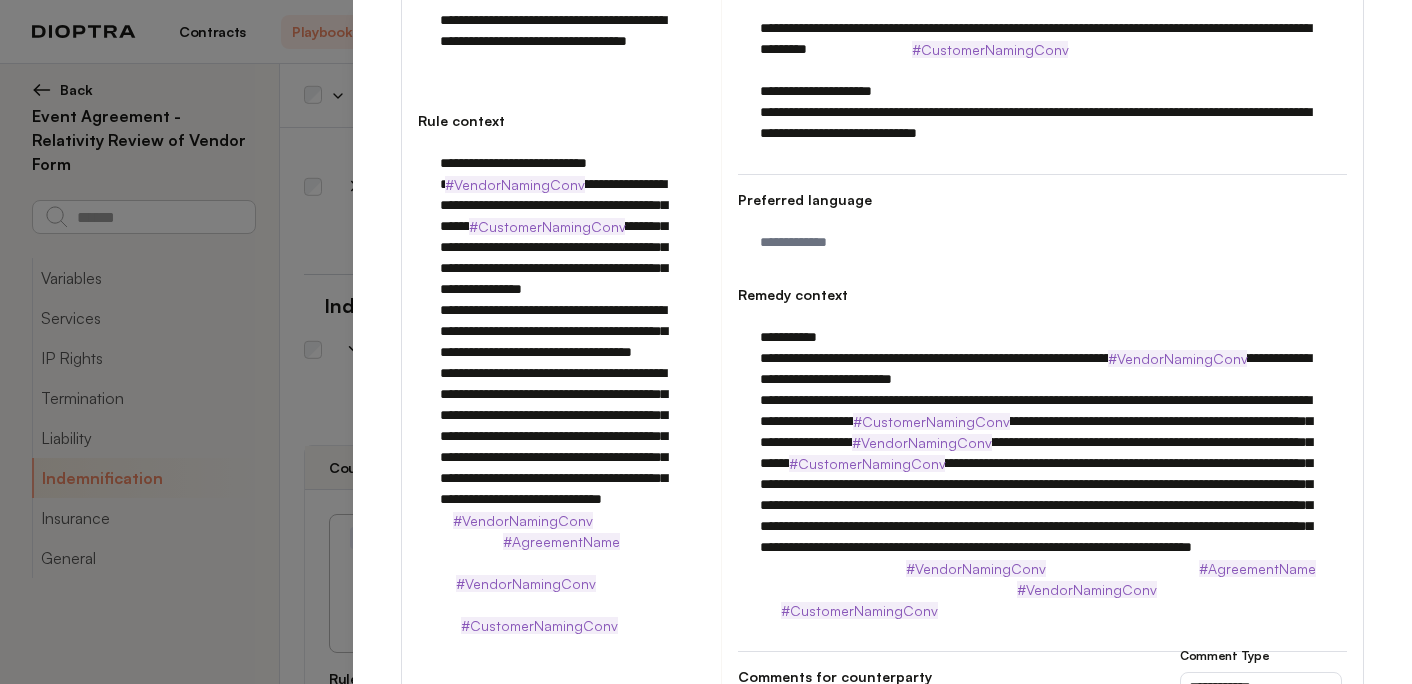click on "**********" at bounding box center (1042, 463) 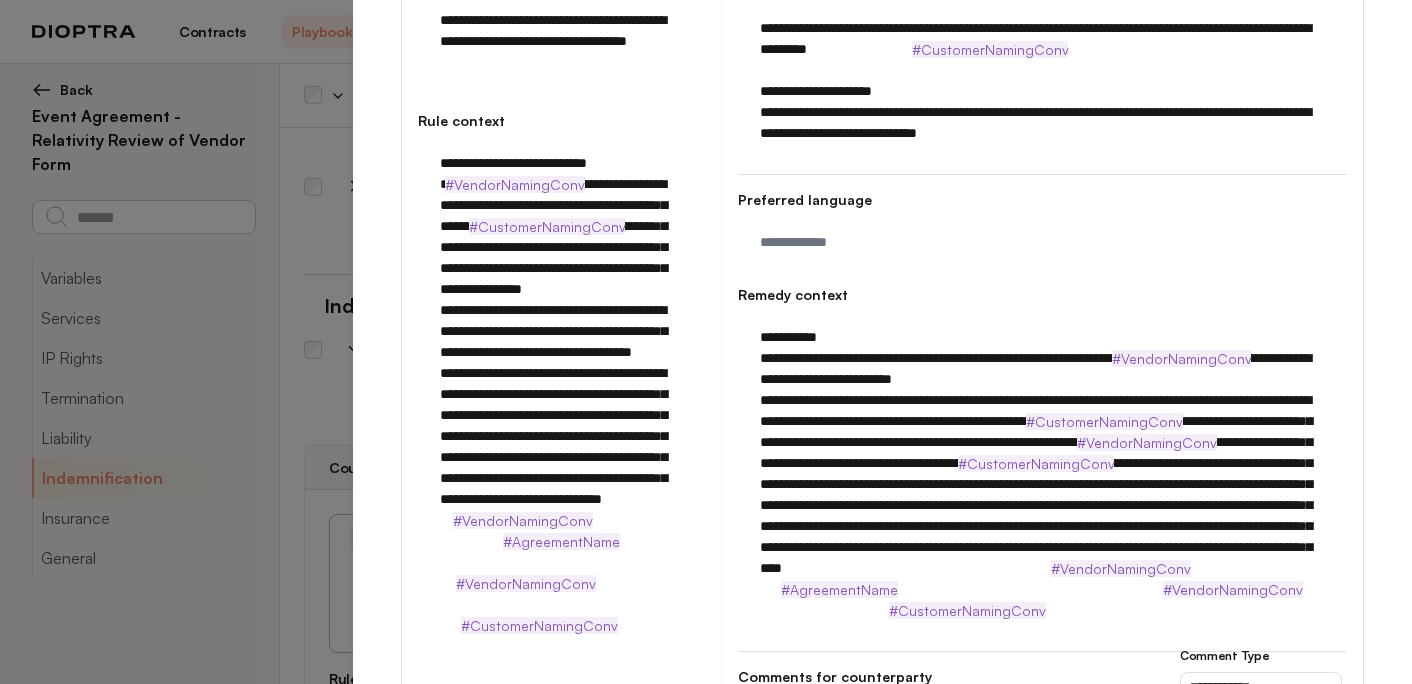 click at bounding box center (1042, 474) 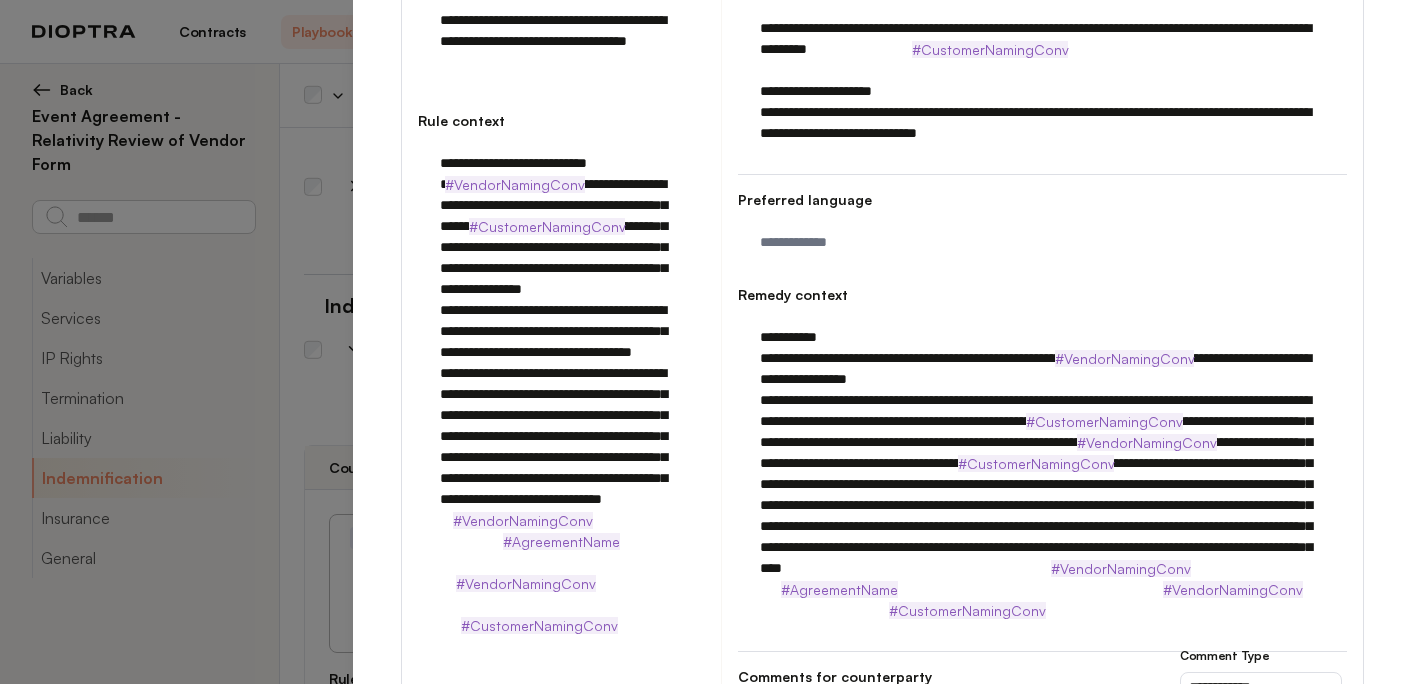 click at bounding box center (1042, 474) 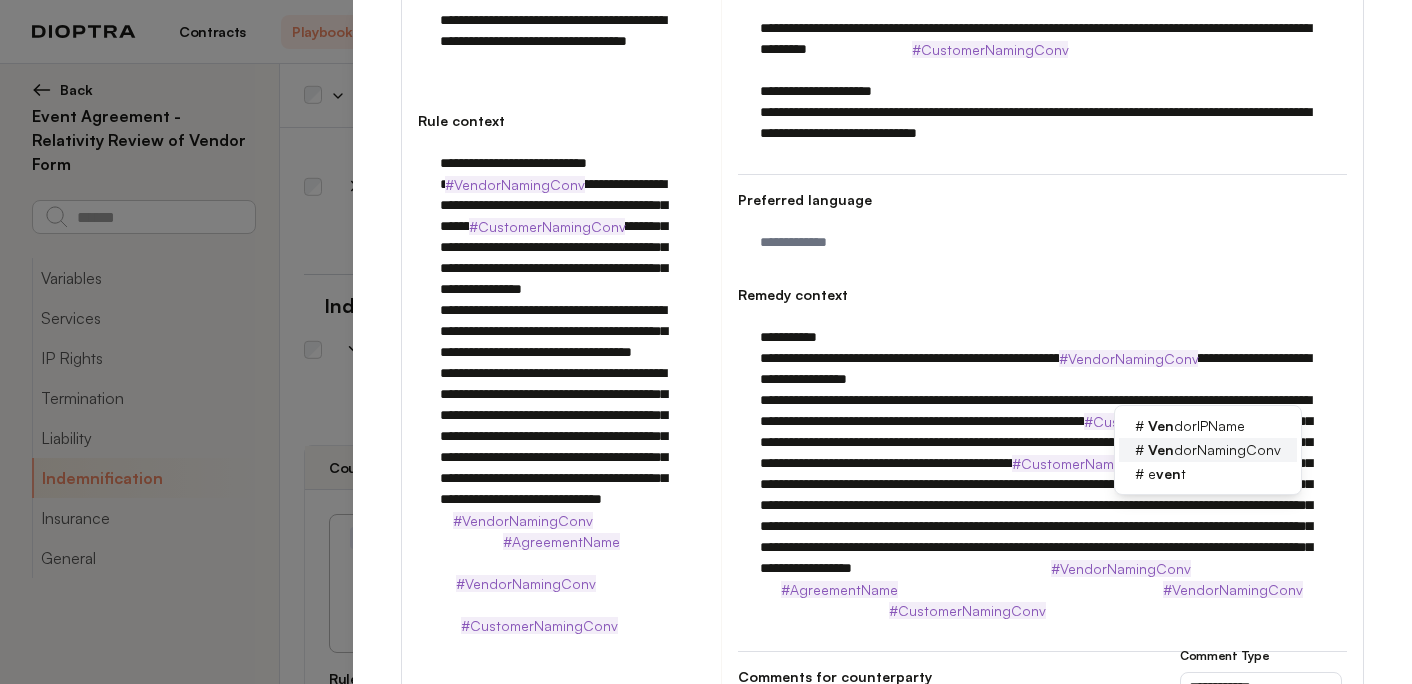 click on "Ven" at bounding box center [1161, 449] 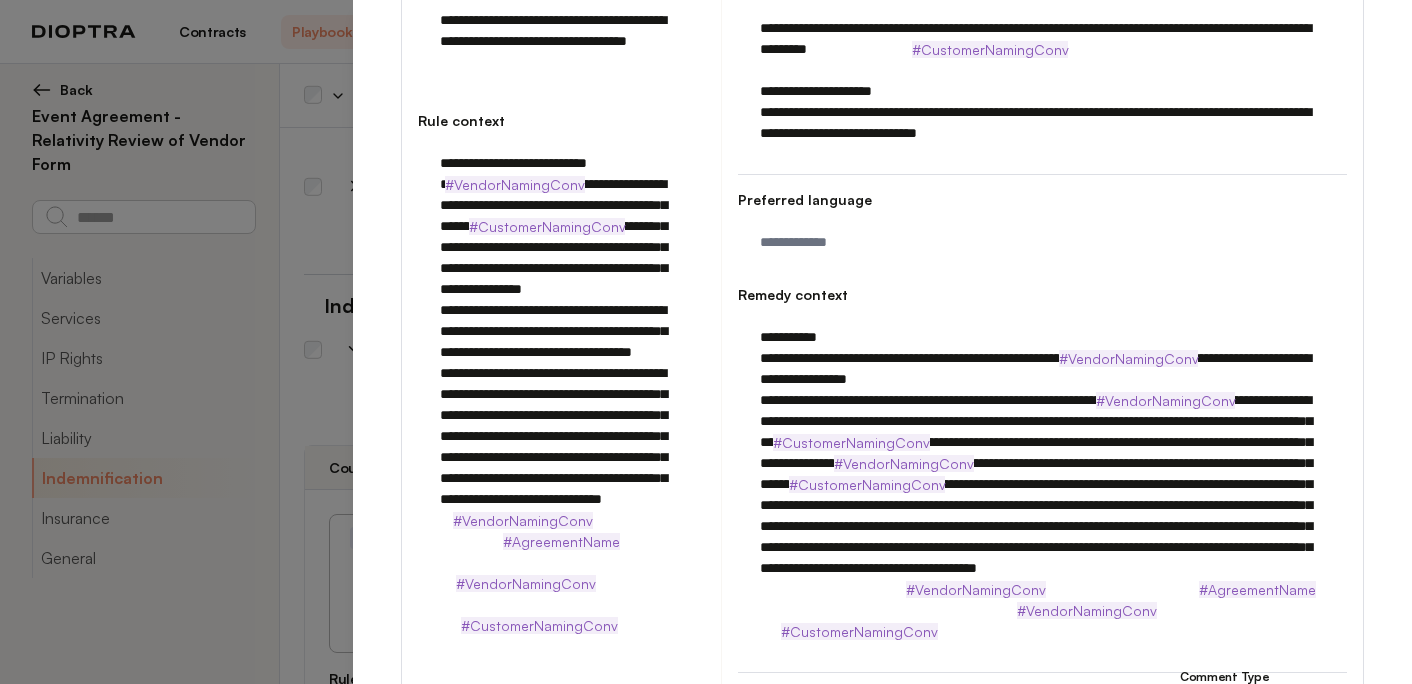 type on "**********" 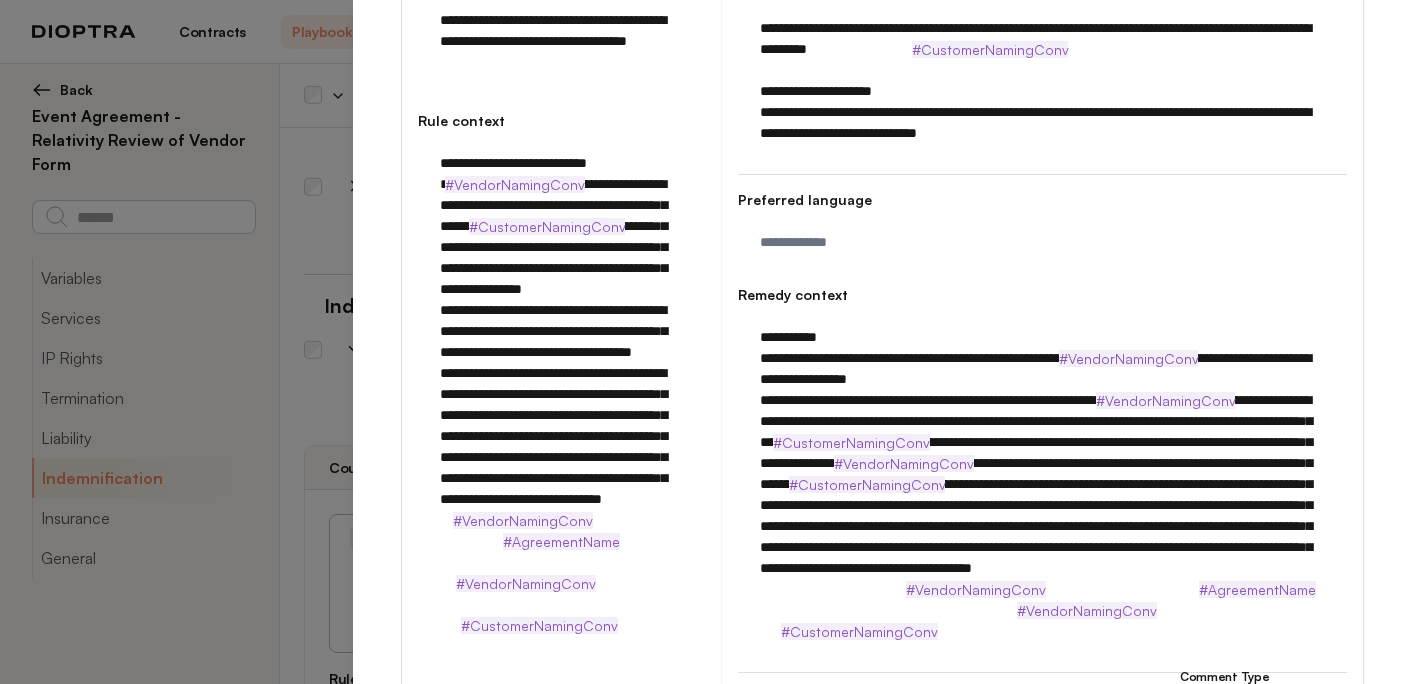 type on "*" 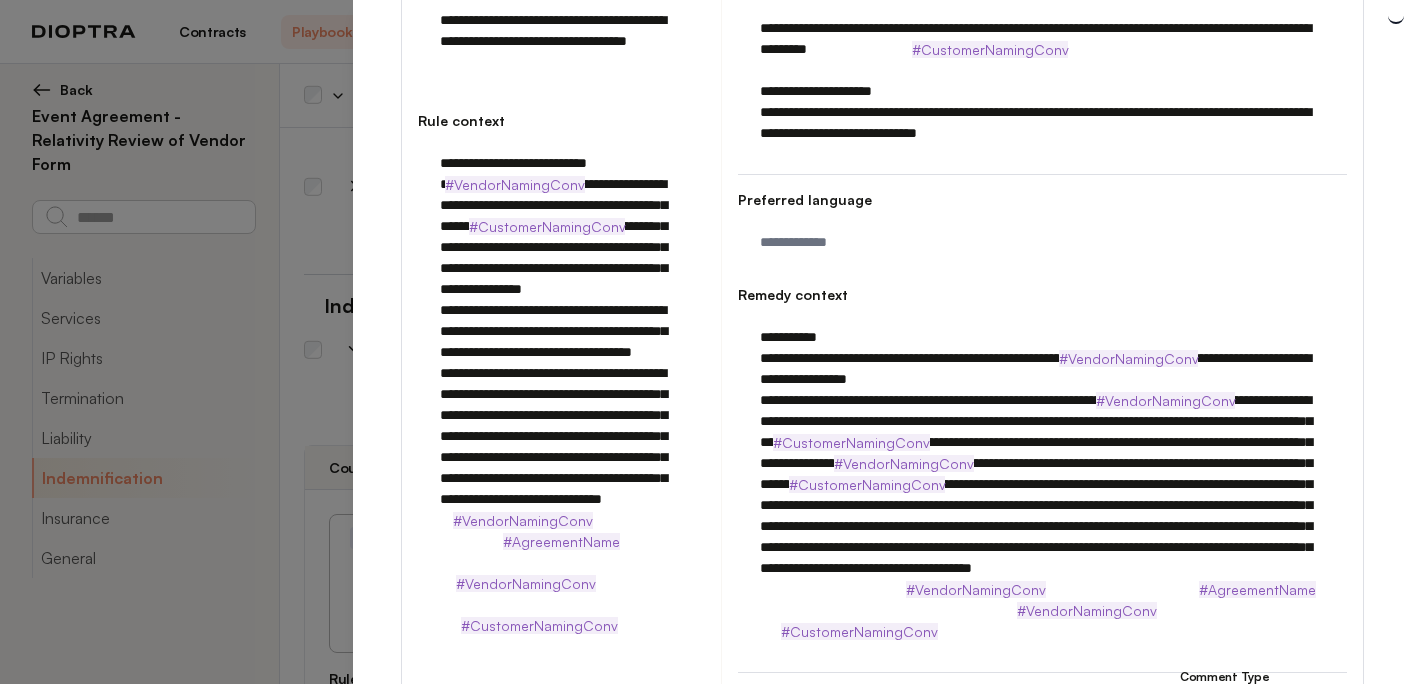 type on "**********" 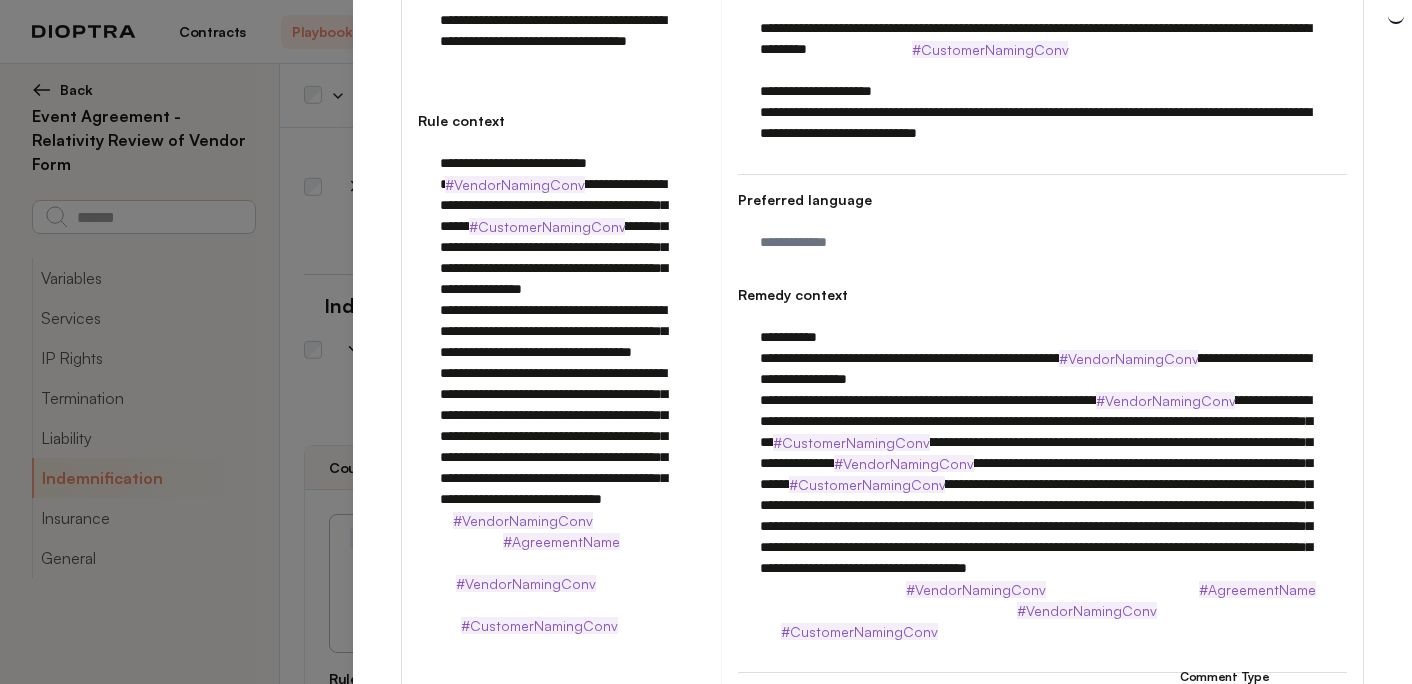 type on "*" 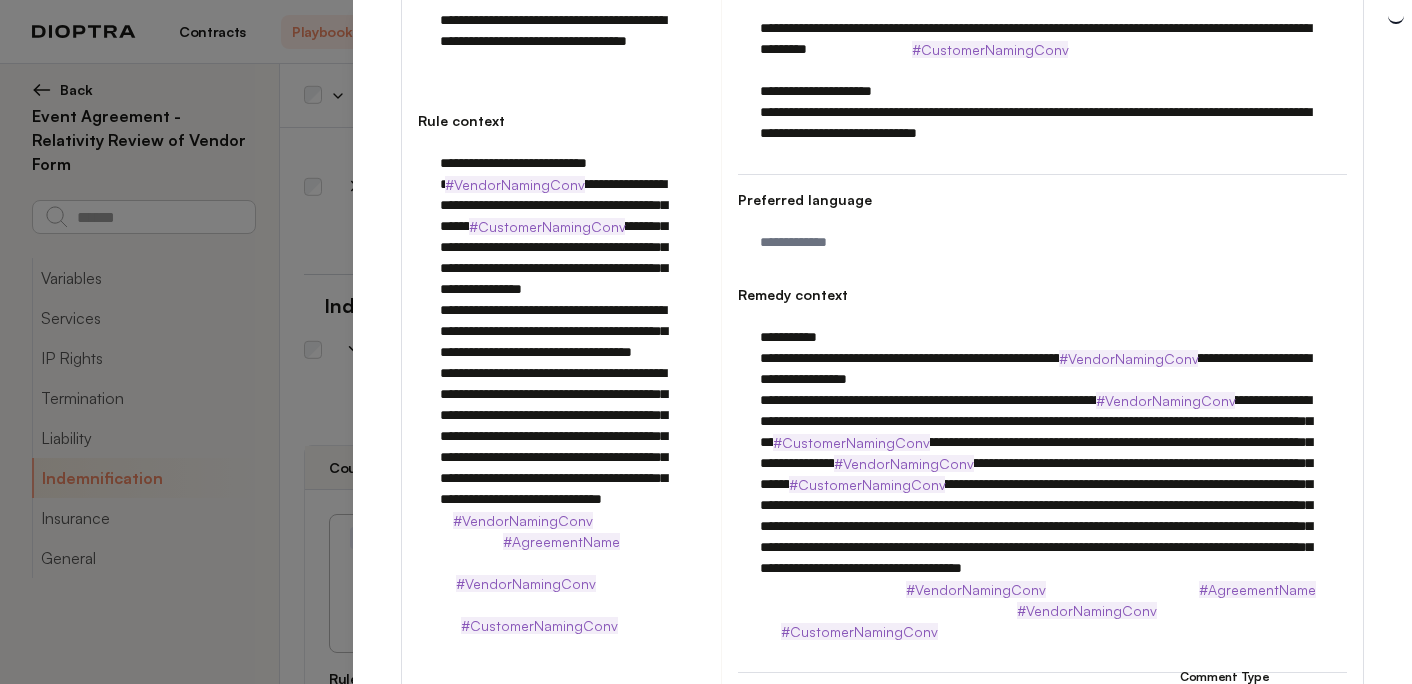 type on "*" 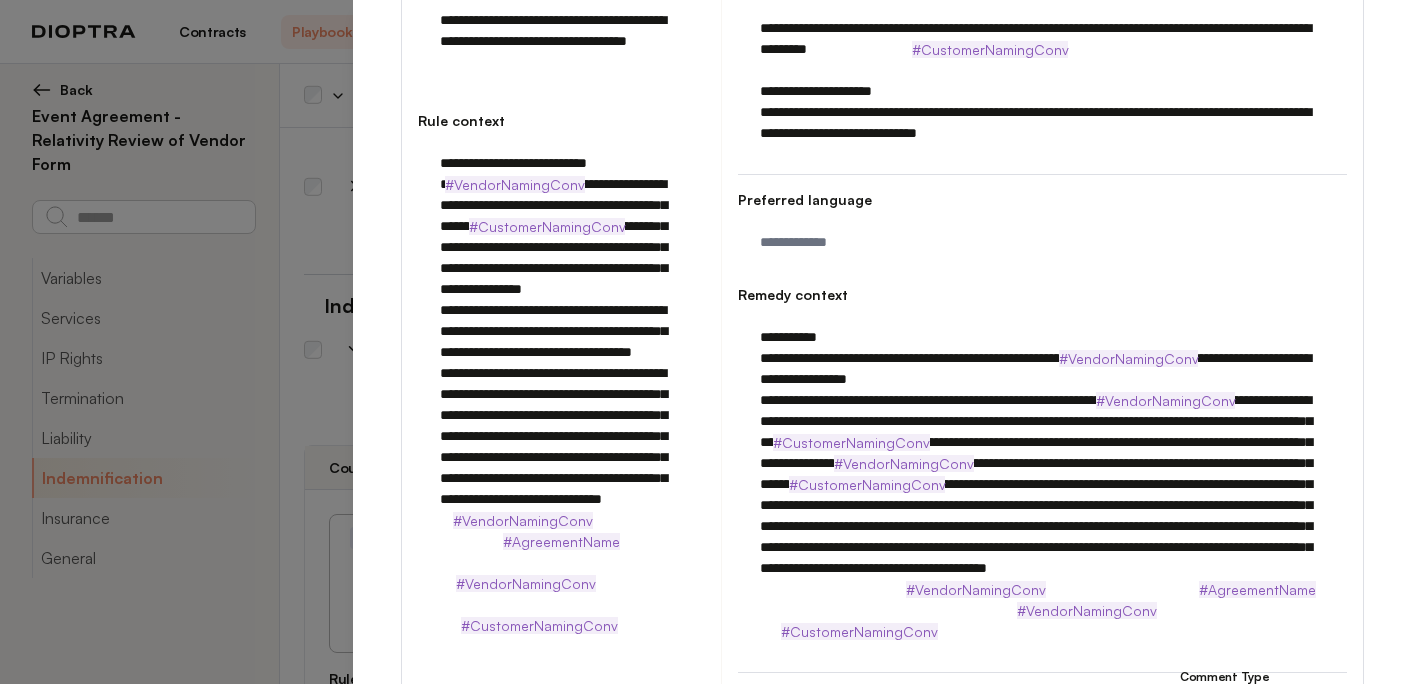 click at bounding box center [1042, 474] 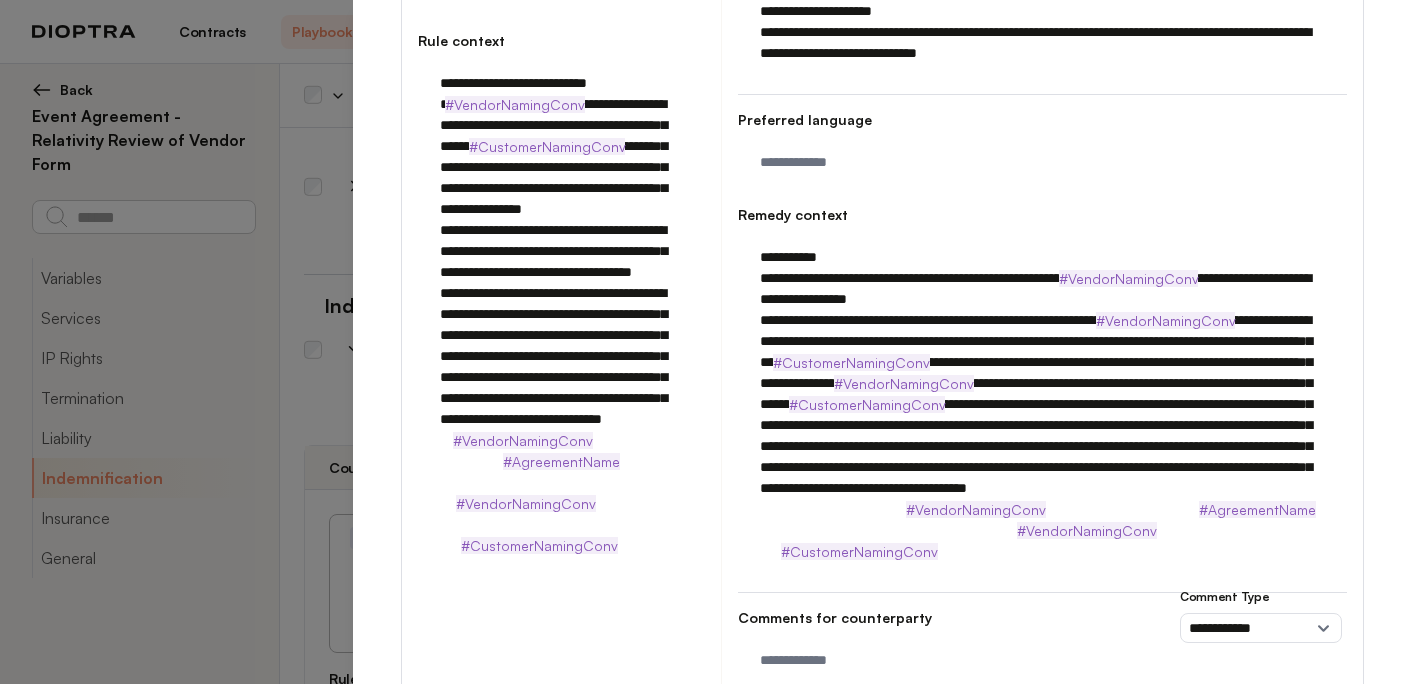 scroll, scrollTop: 371, scrollLeft: 0, axis: vertical 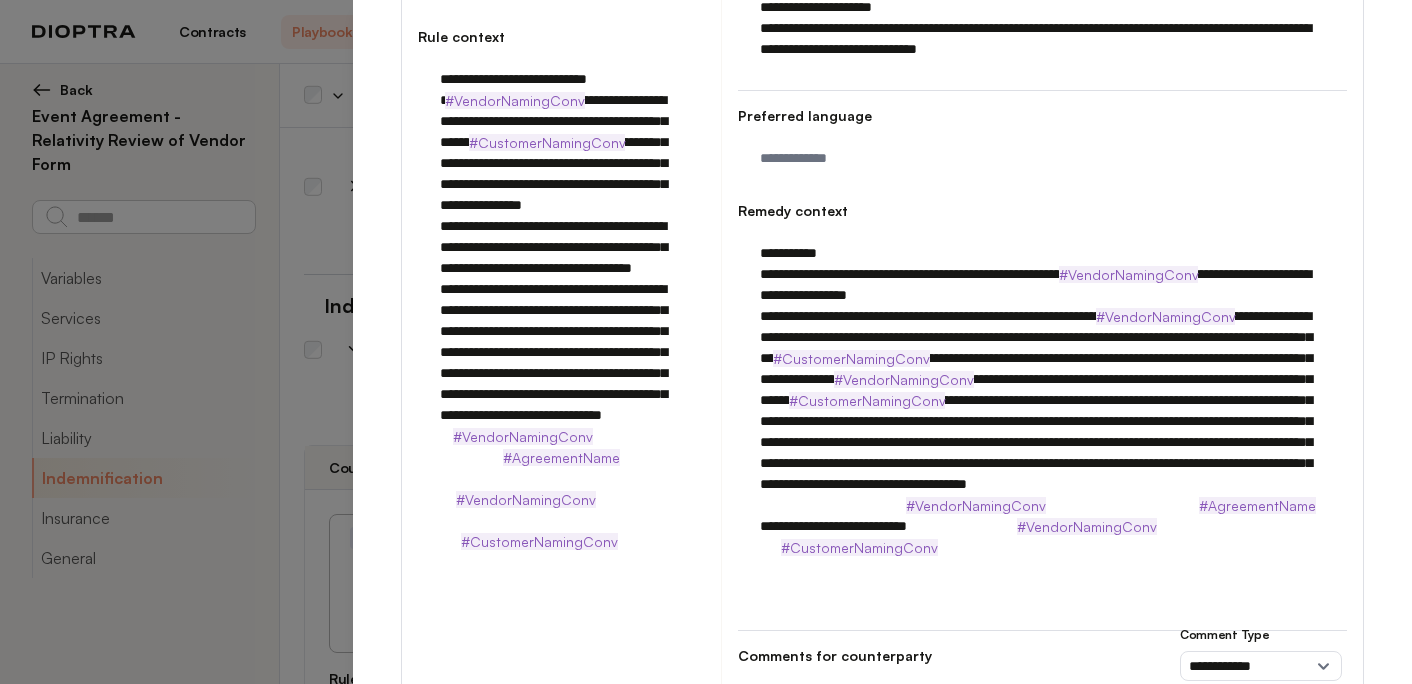 drag, startPoint x: 473, startPoint y: 496, endPoint x: 473, endPoint y: 467, distance: 29 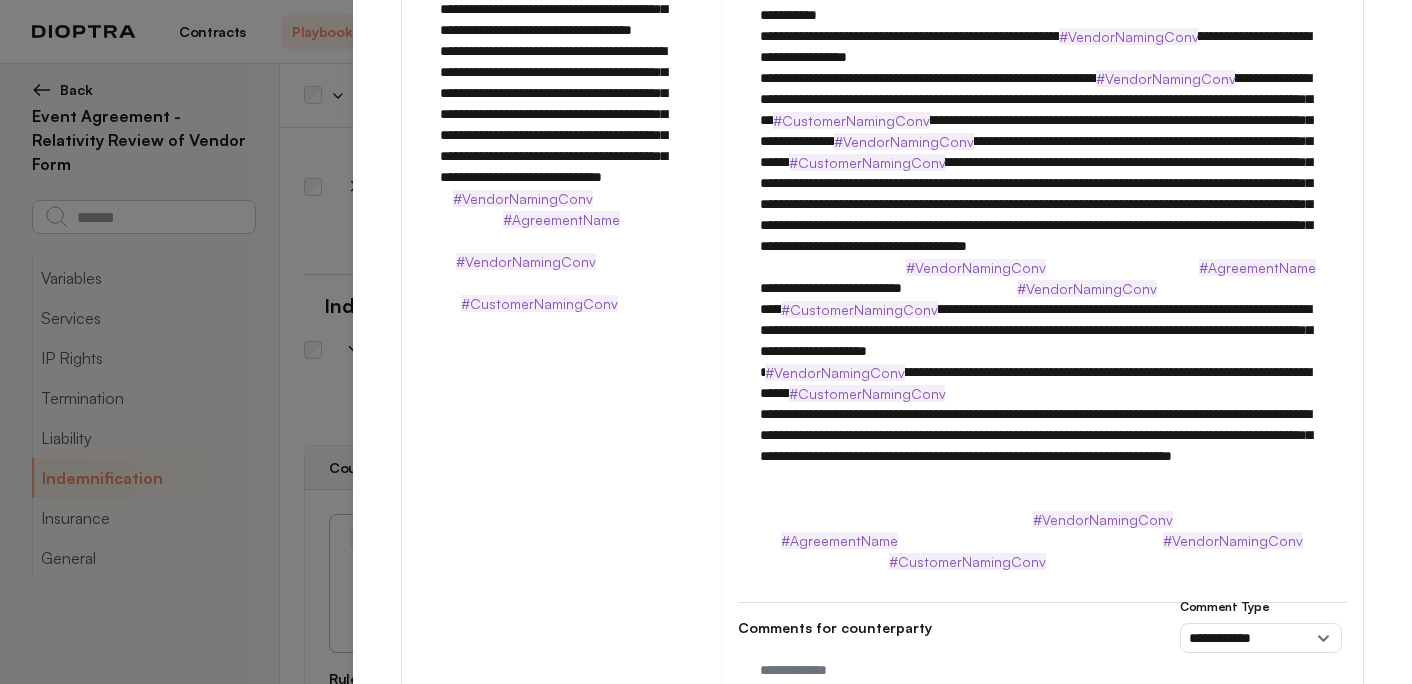 scroll, scrollTop: 610, scrollLeft: 0, axis: vertical 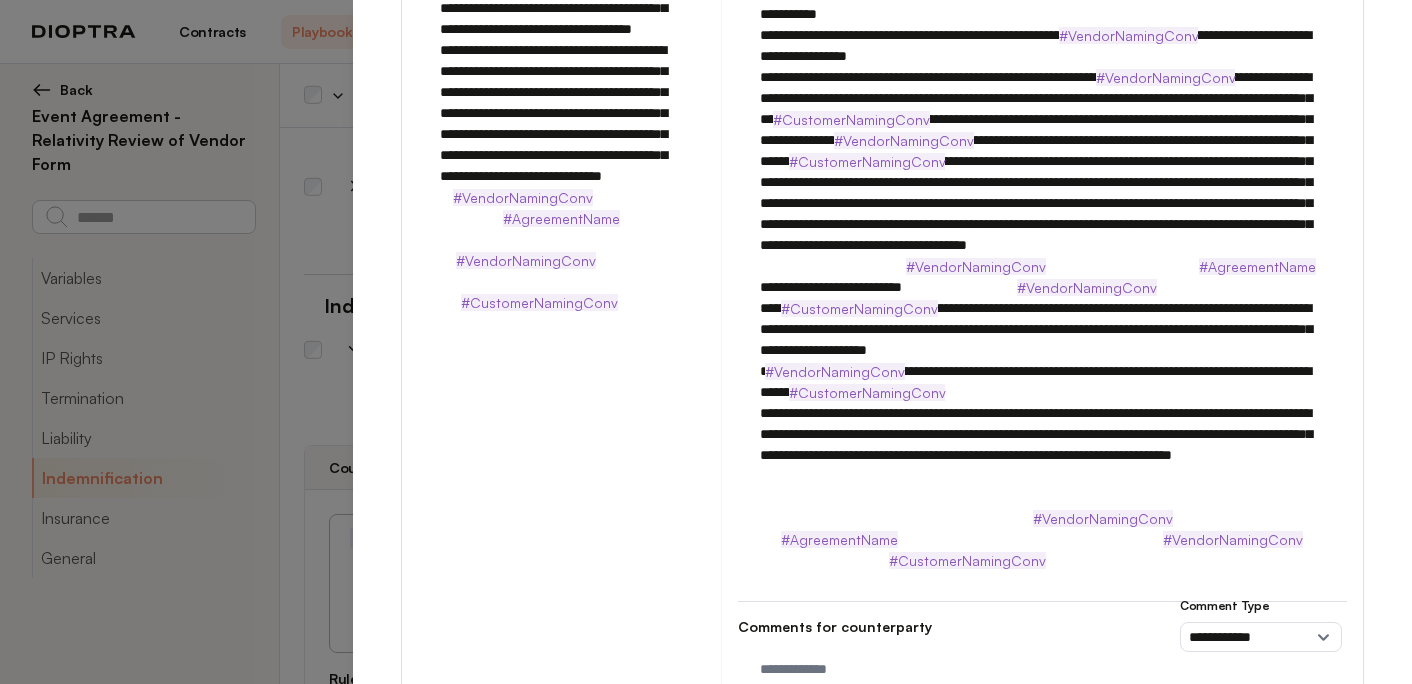 click at bounding box center (1042, 266) 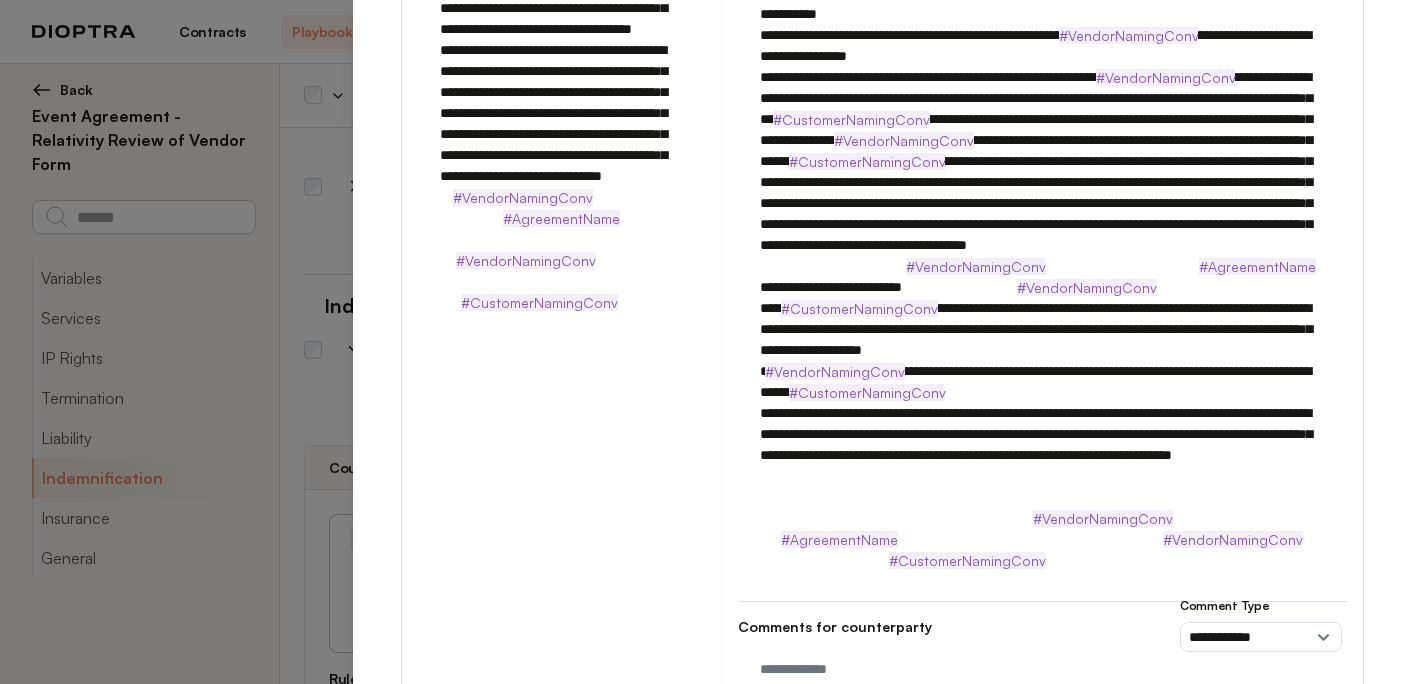 click at bounding box center (1042, 277) 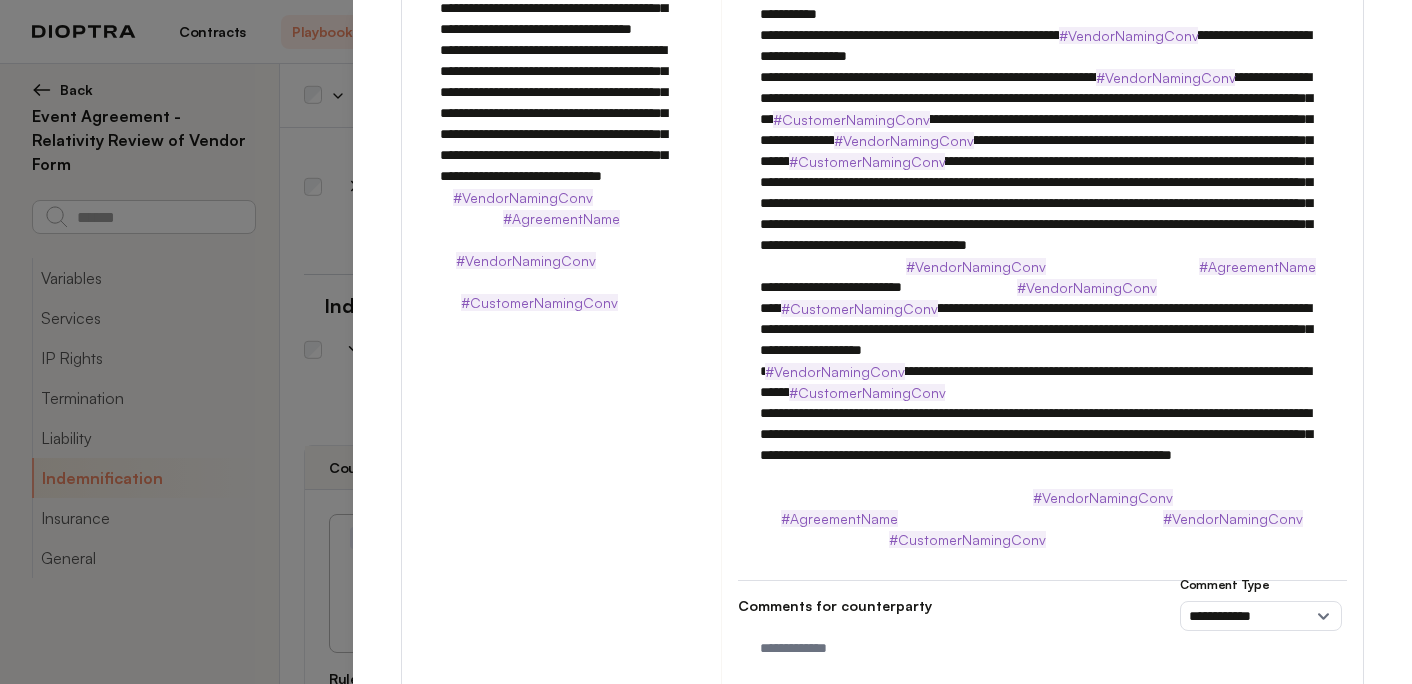 click at bounding box center [1042, 277] 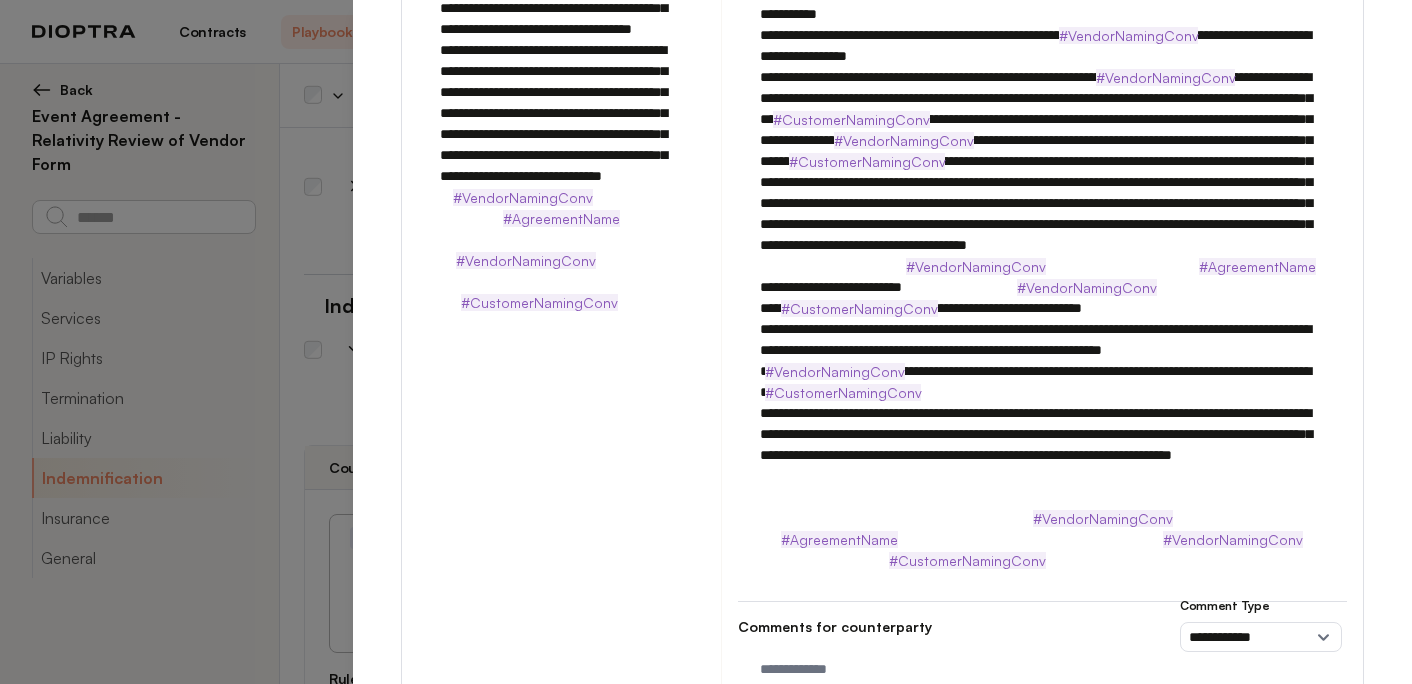 click at bounding box center (1042, 277) 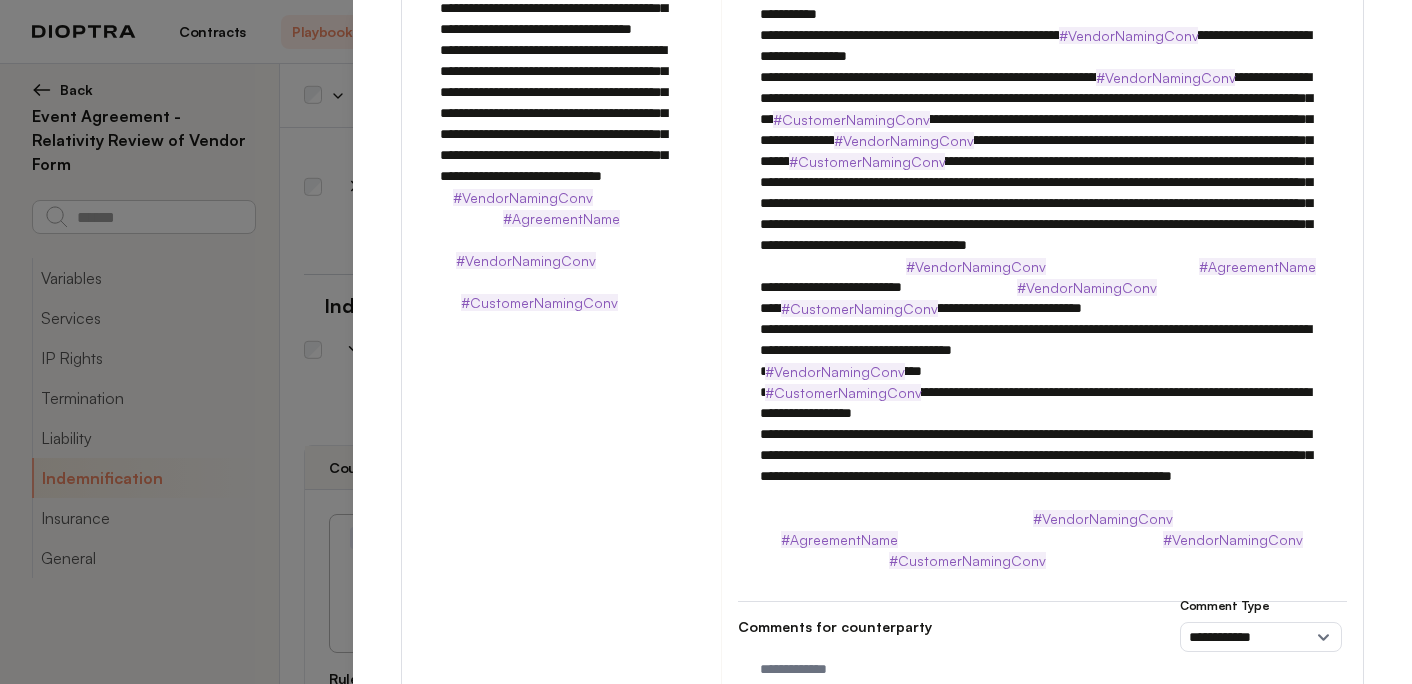 click at bounding box center (1042, 277) 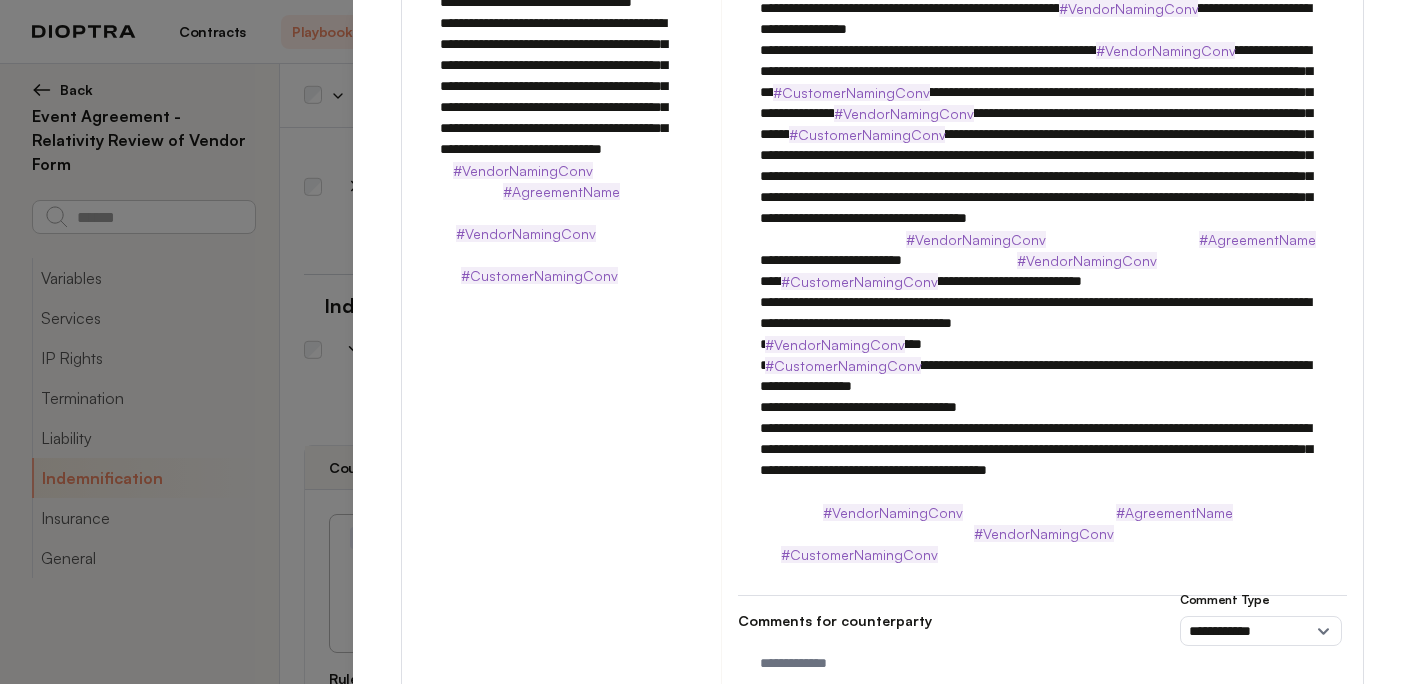 scroll, scrollTop: 639, scrollLeft: 0, axis: vertical 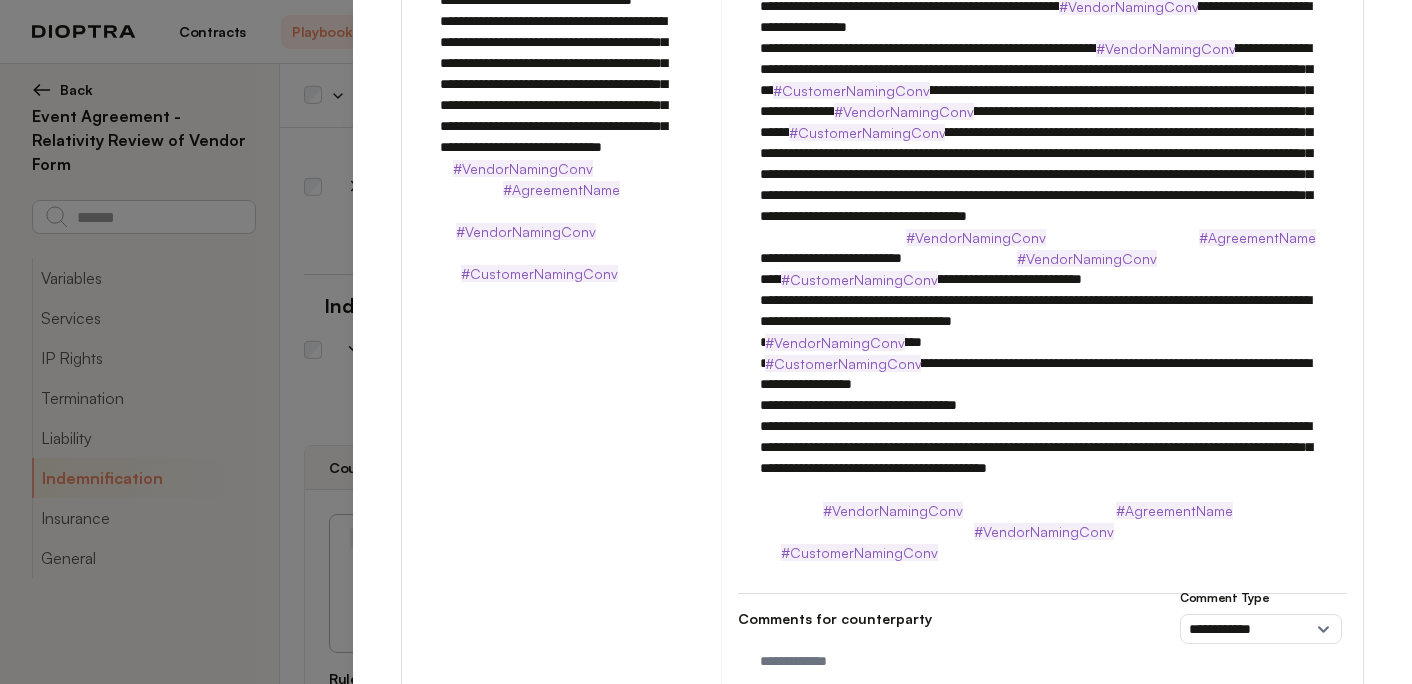click at bounding box center [1042, 258] 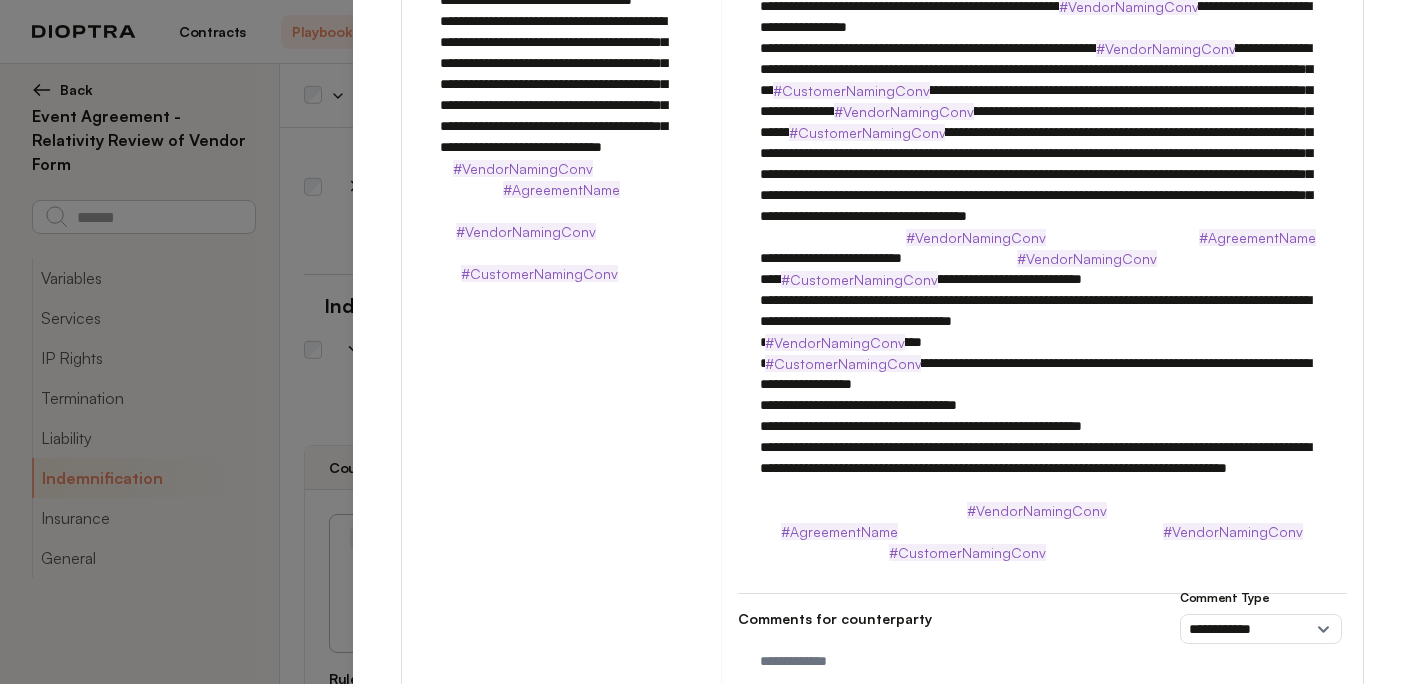 click at bounding box center [1042, 258] 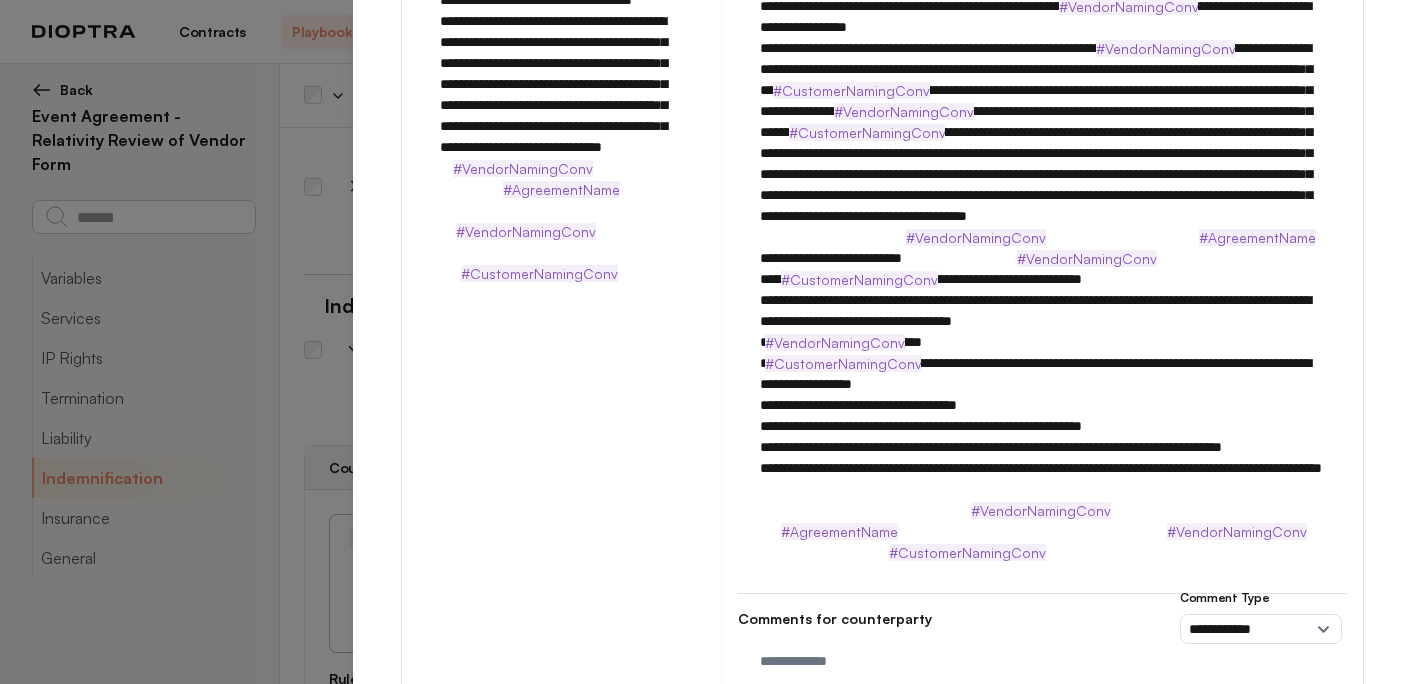 click at bounding box center (1042, 269) 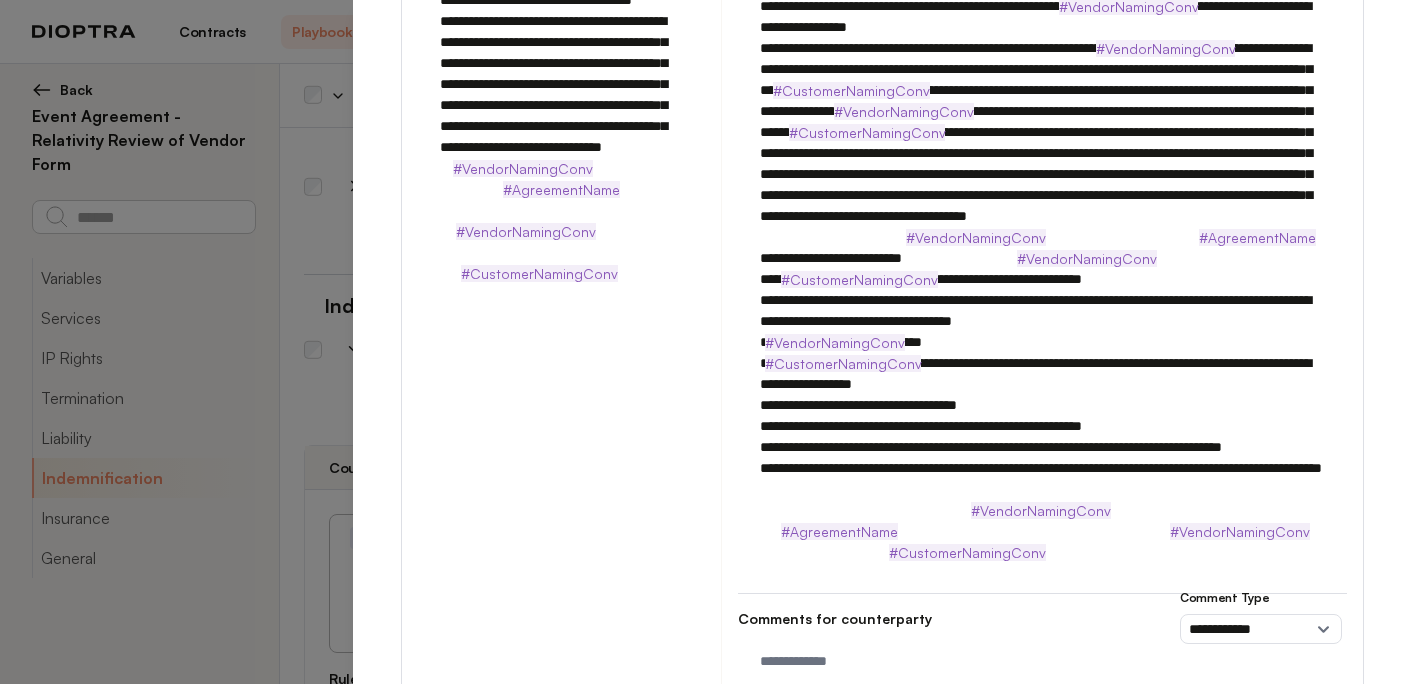 click at bounding box center (1042, 269) 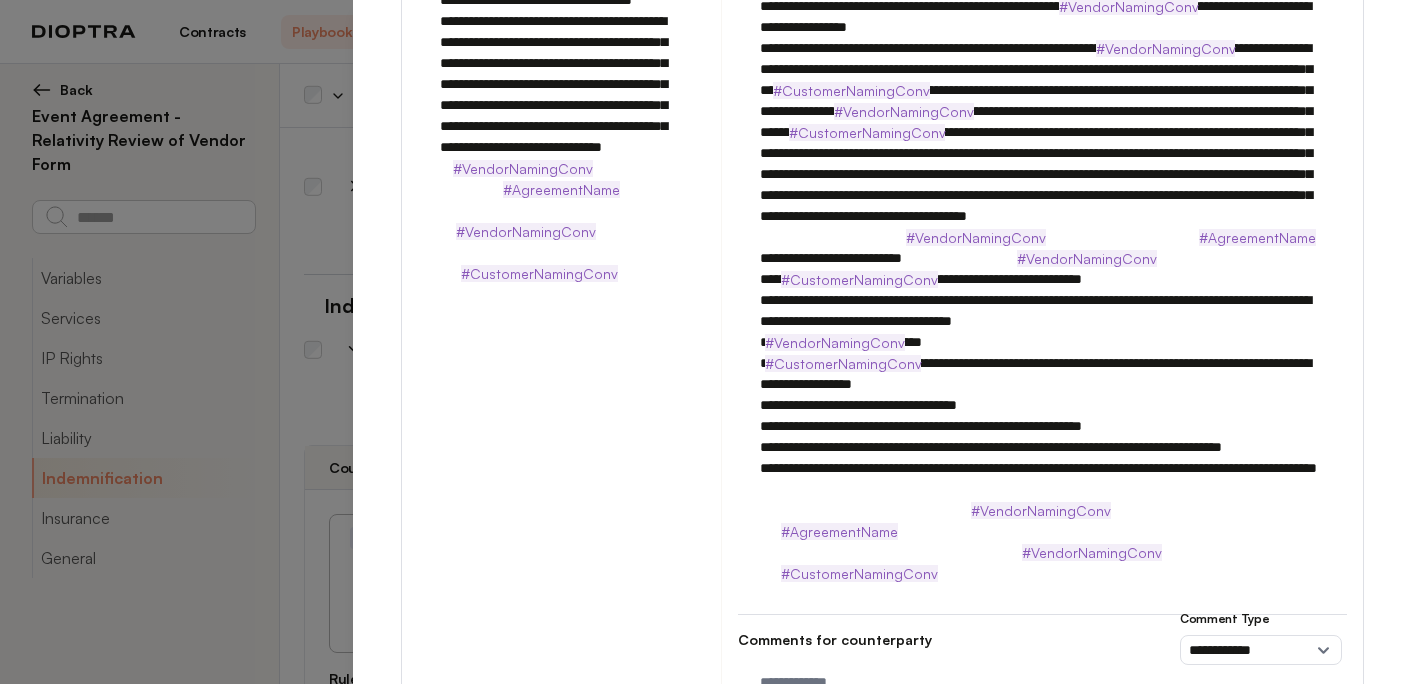 drag, startPoint x: 963, startPoint y: 553, endPoint x: 739, endPoint y: 321, distance: 322.4903 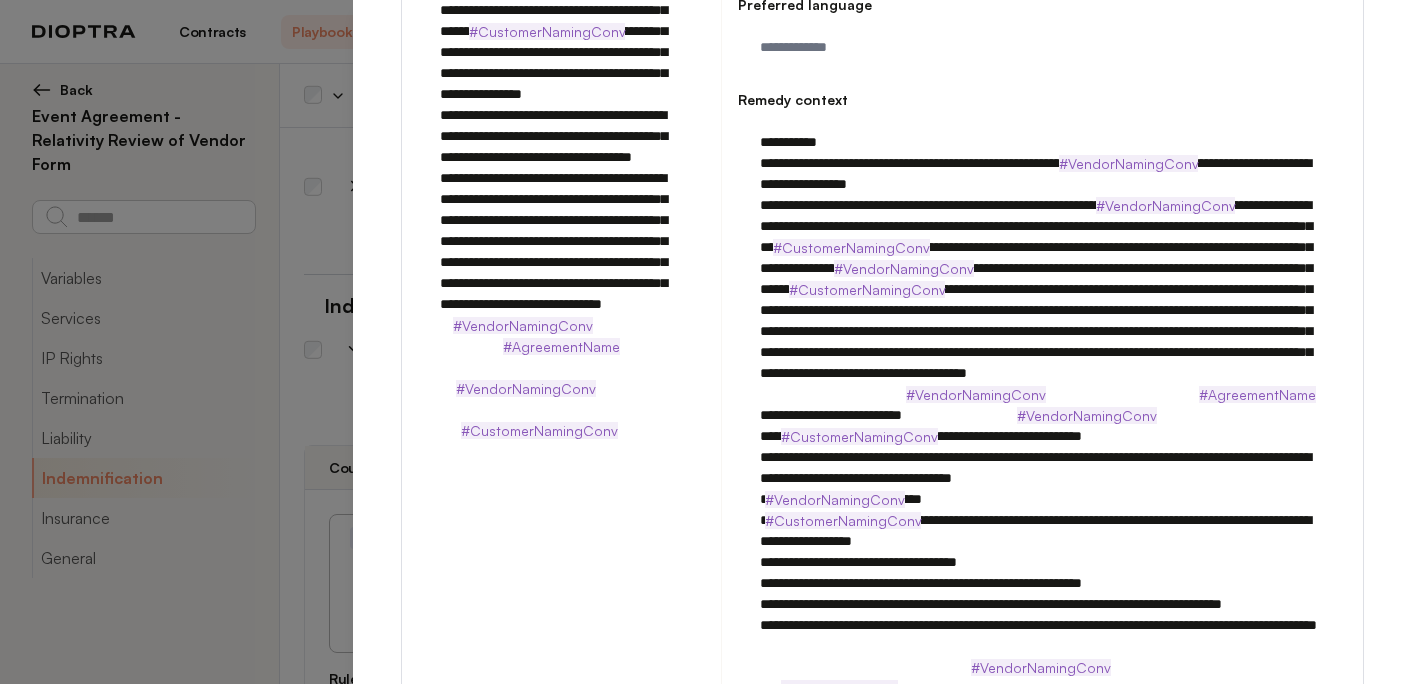 scroll, scrollTop: 462, scrollLeft: 0, axis: vertical 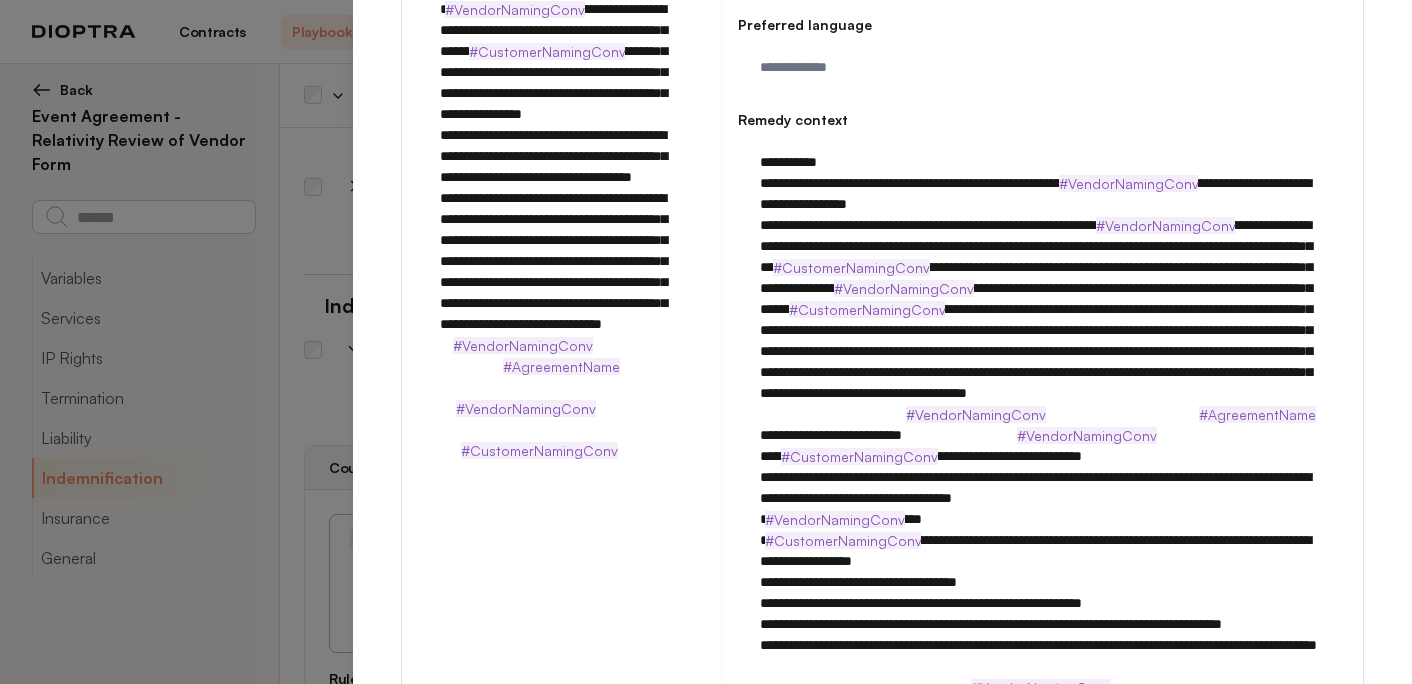 type on "**********" 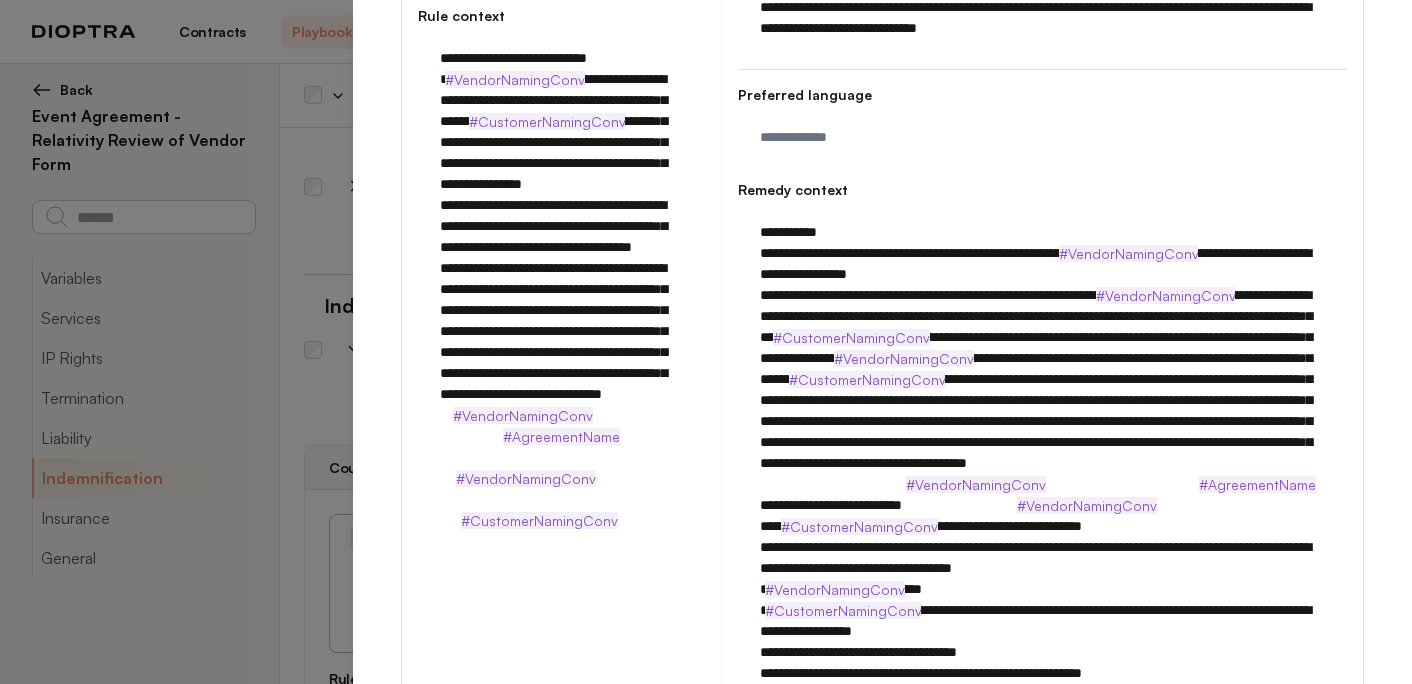 scroll, scrollTop: 314, scrollLeft: 0, axis: vertical 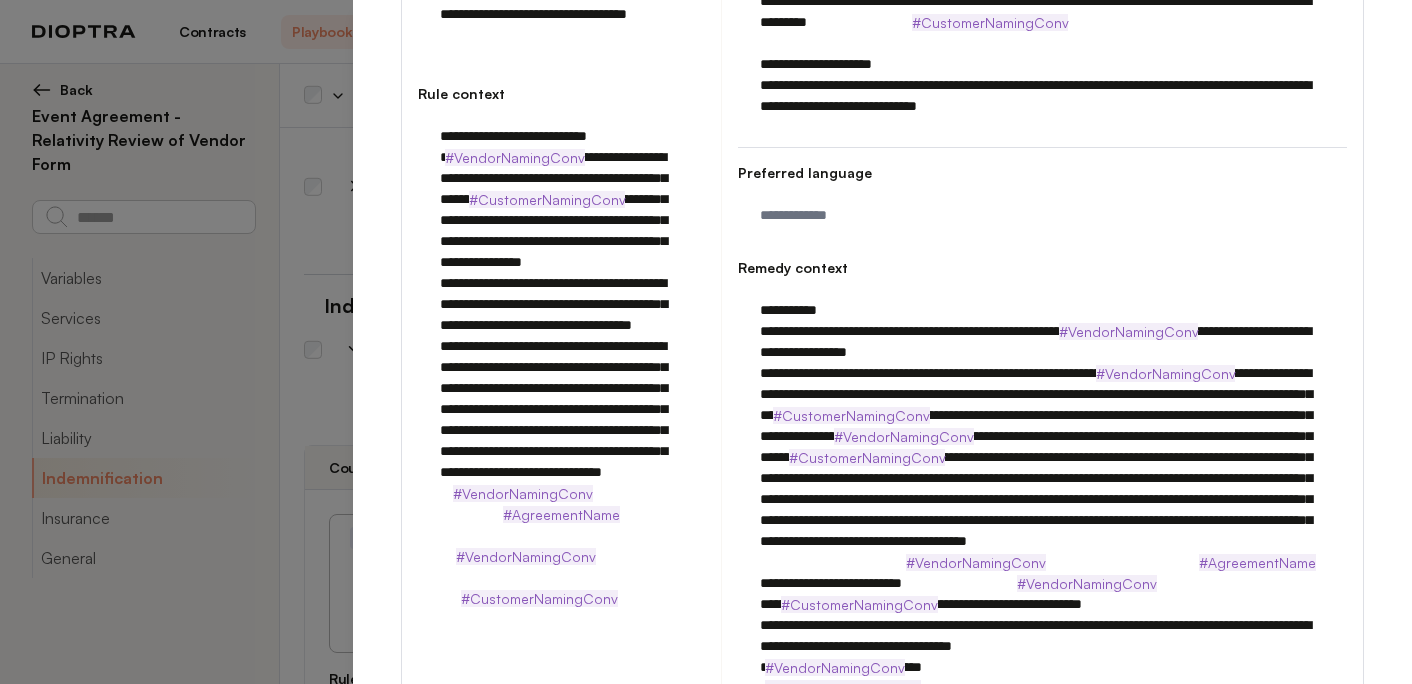 drag, startPoint x: 506, startPoint y: 441, endPoint x: 398, endPoint y: 160, distance: 301.03986 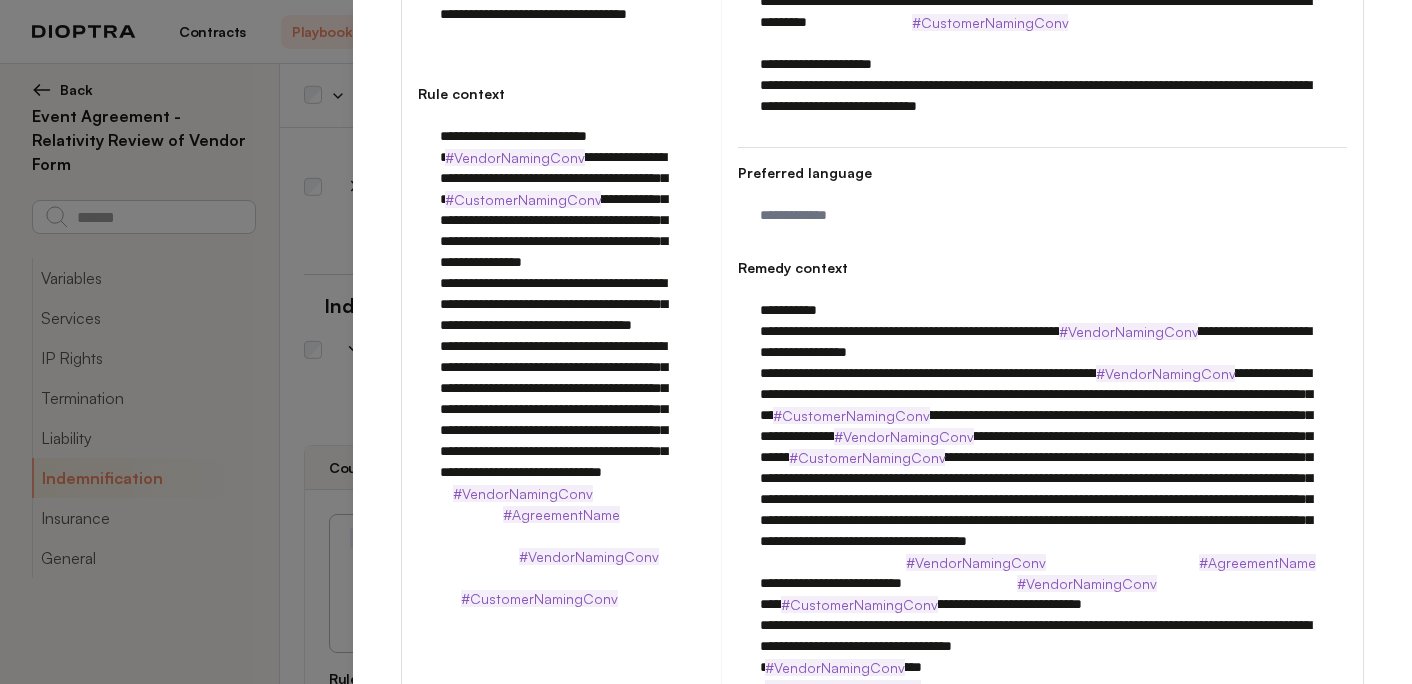 type on "**********" 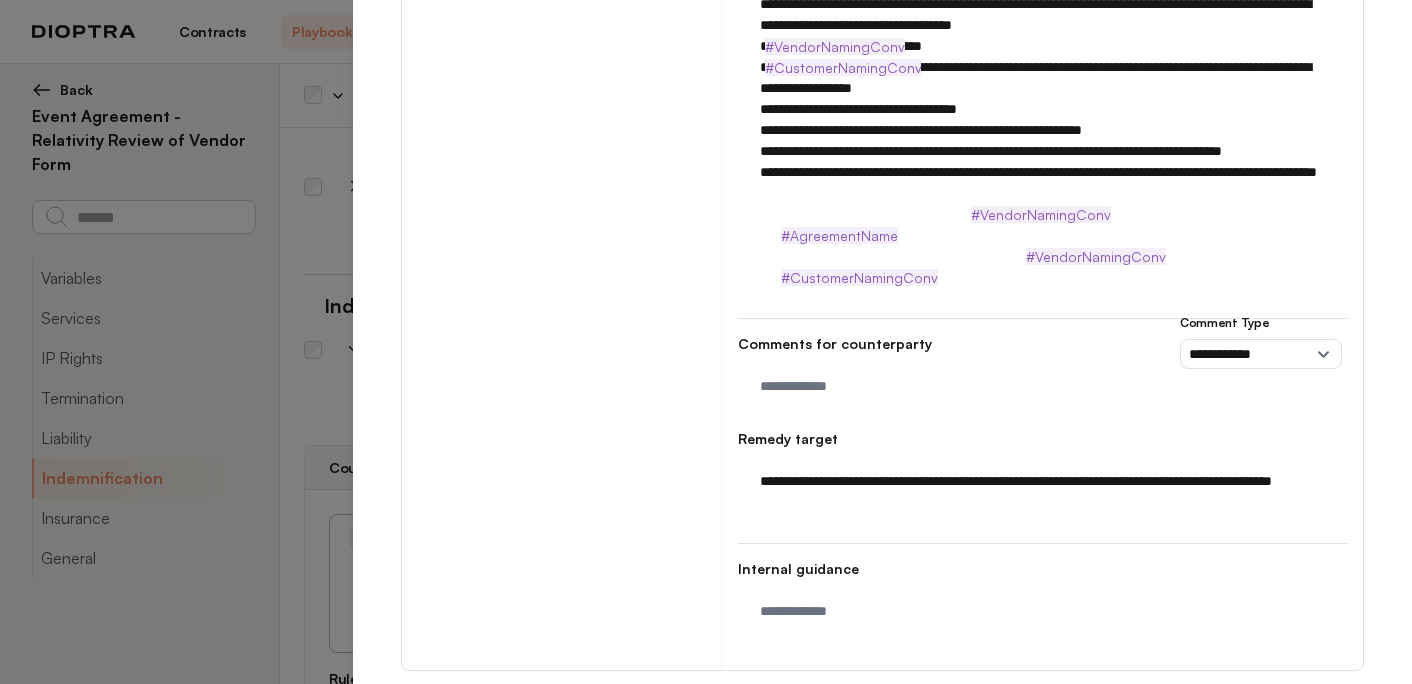 scroll, scrollTop: 993, scrollLeft: 0, axis: vertical 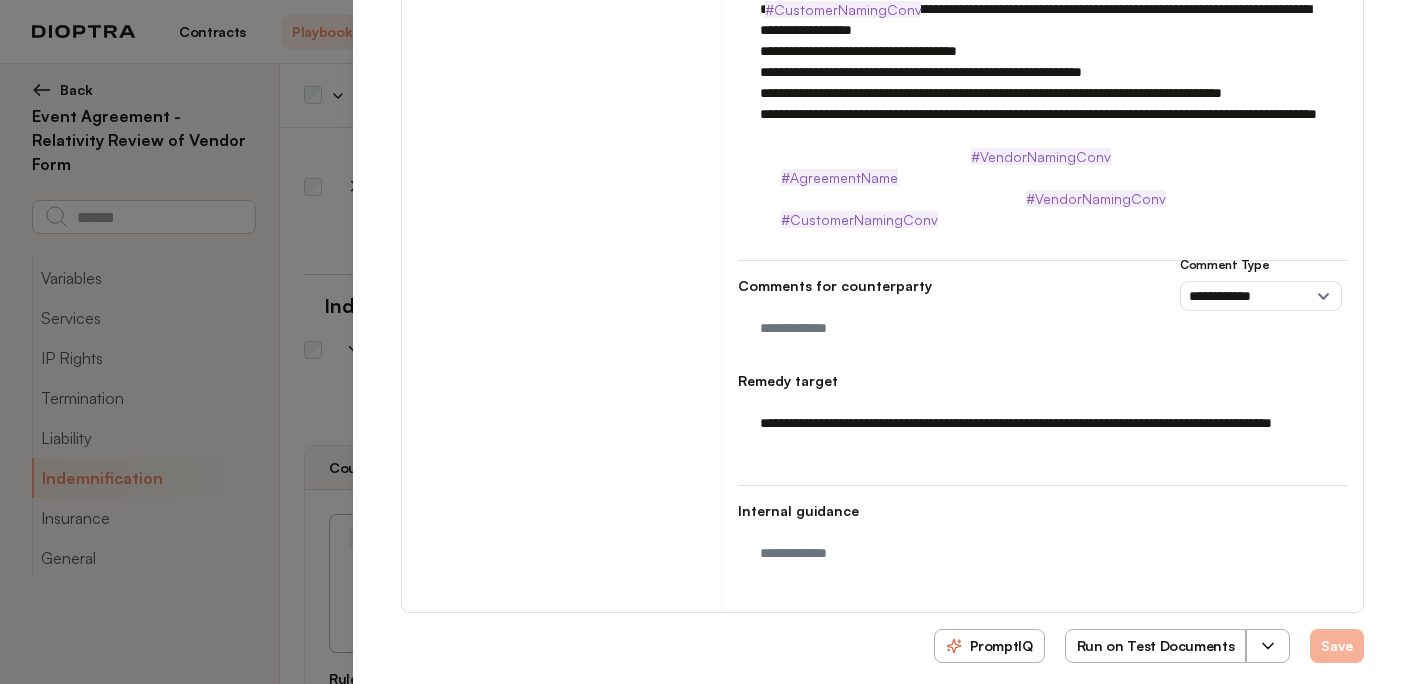 click on "Save" at bounding box center [1337, 646] 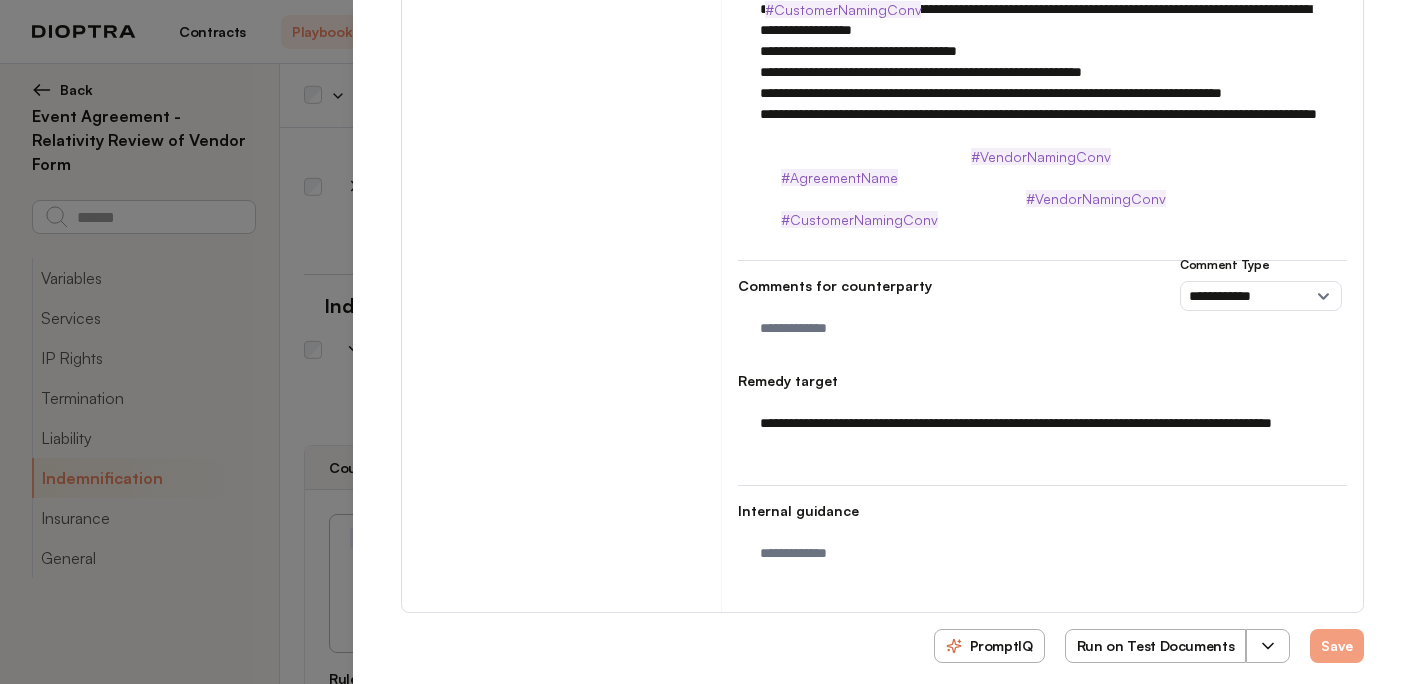 click on "Run on Test Documents" at bounding box center [1156, 646] 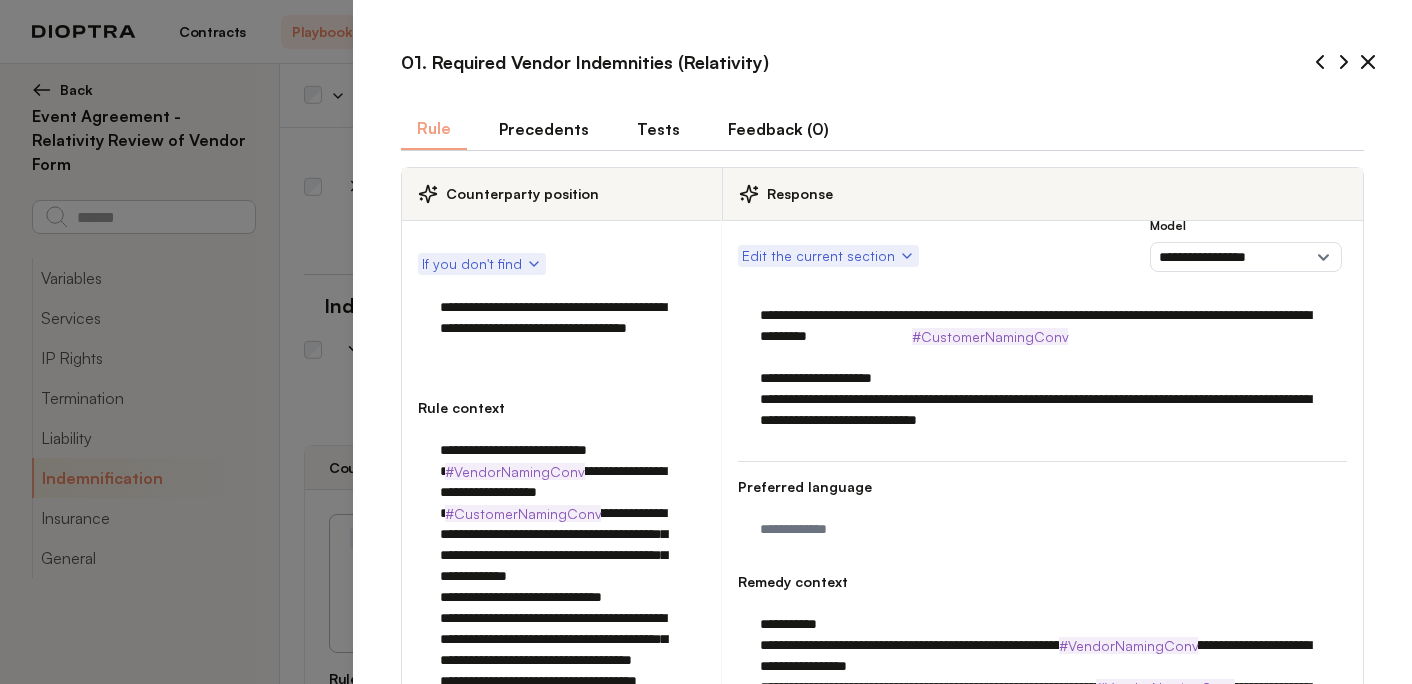 click on "Tests" at bounding box center (658, 129) 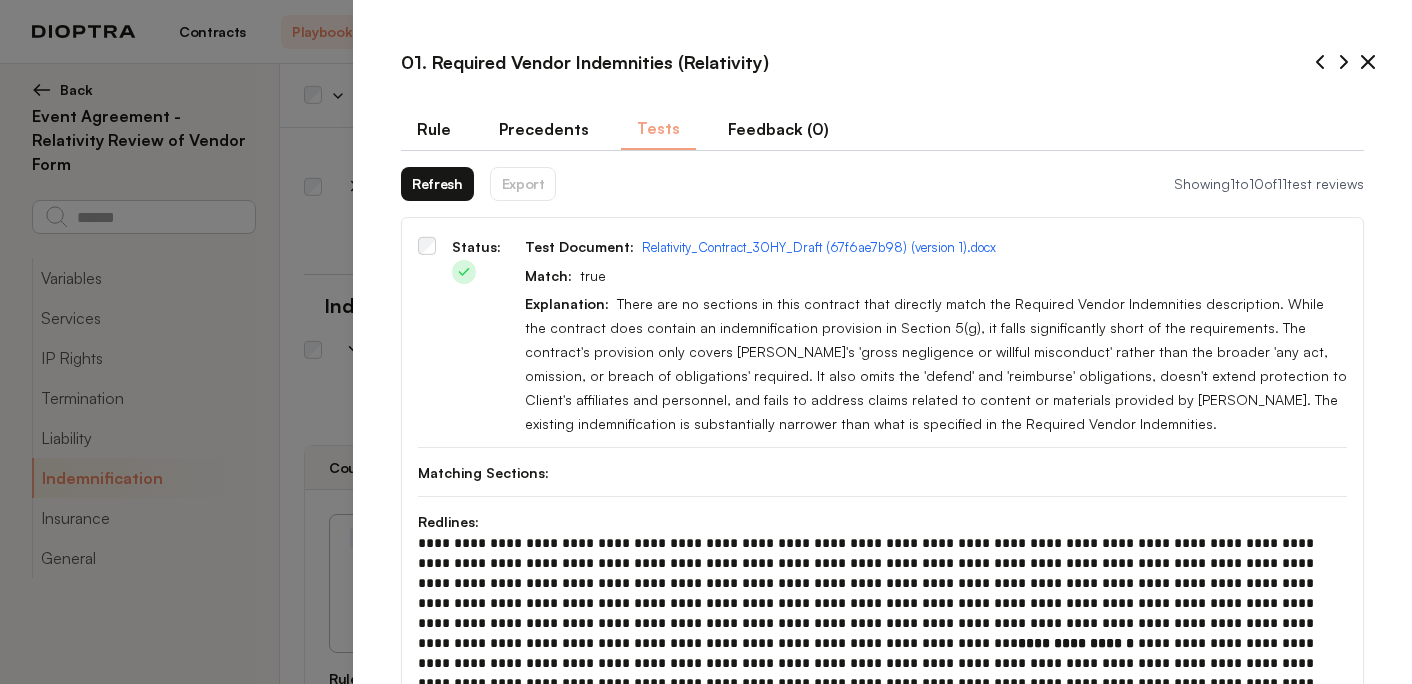 click on "Refresh" at bounding box center (437, 184) 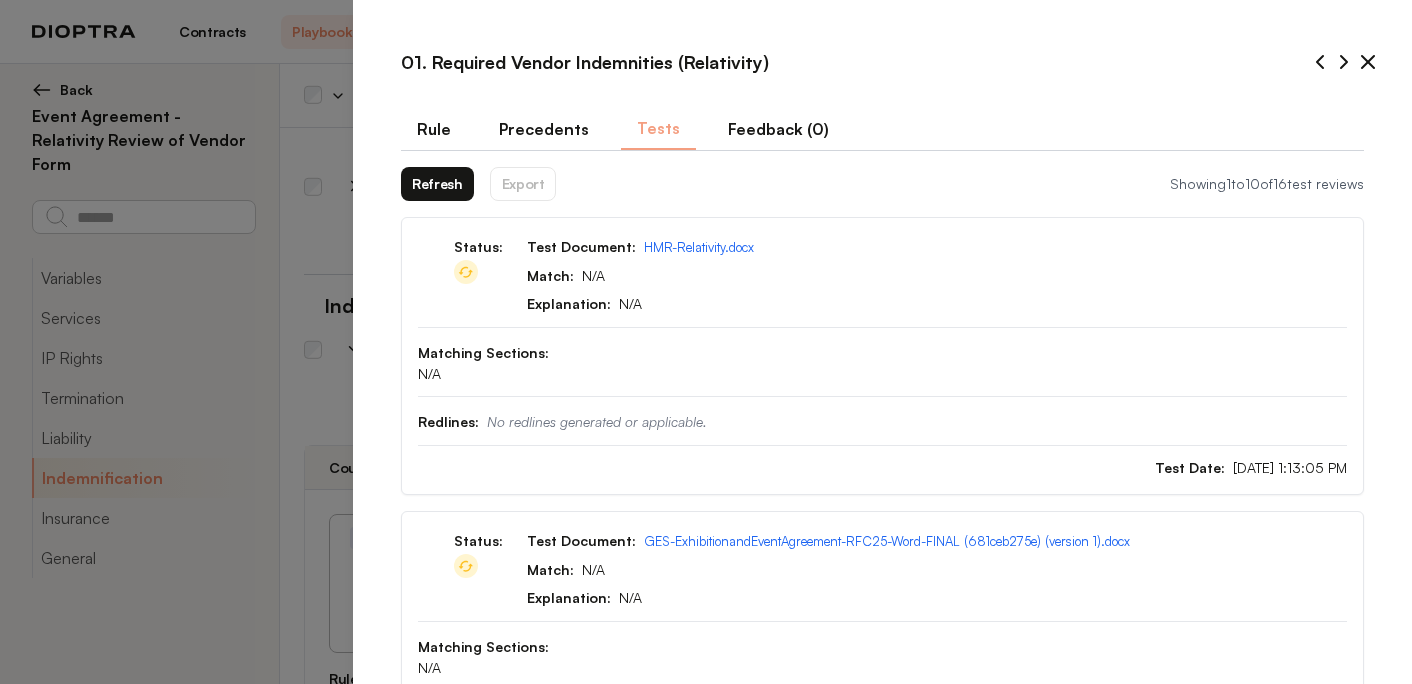 click on "Refresh" at bounding box center (437, 184) 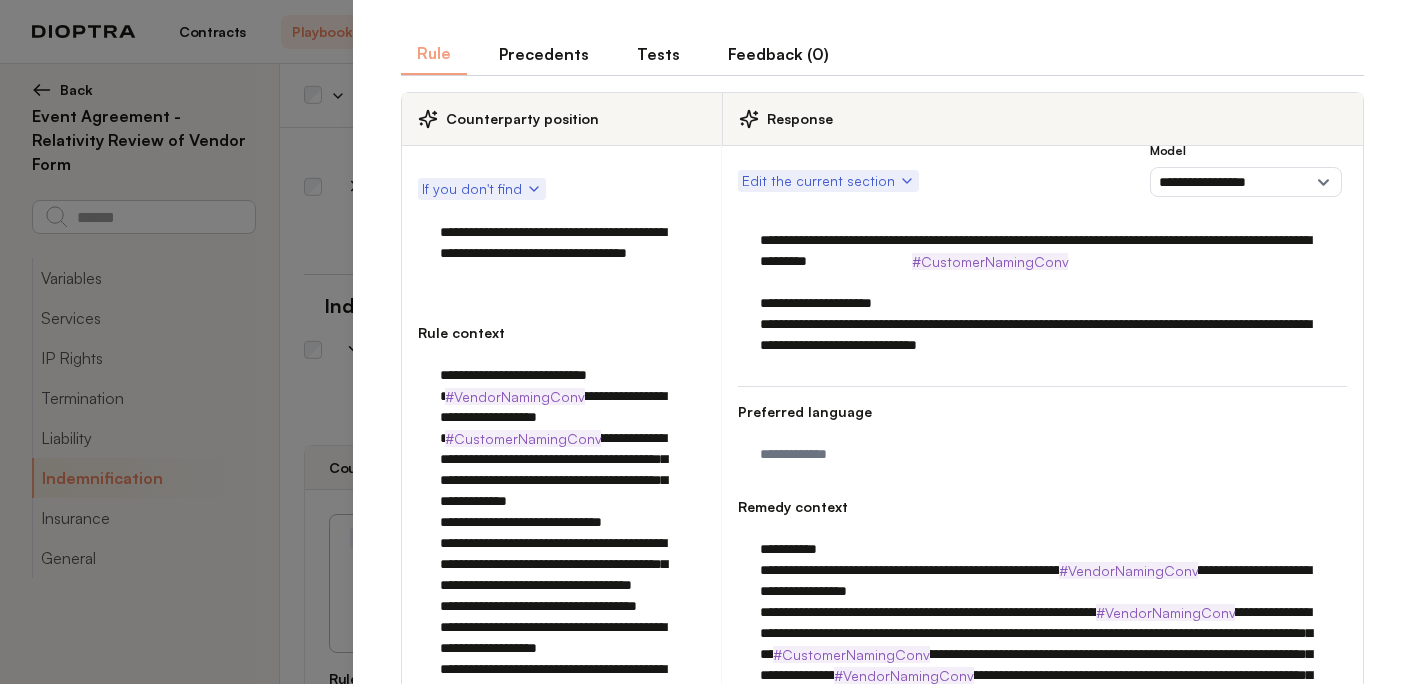 scroll, scrollTop: 77, scrollLeft: 0, axis: vertical 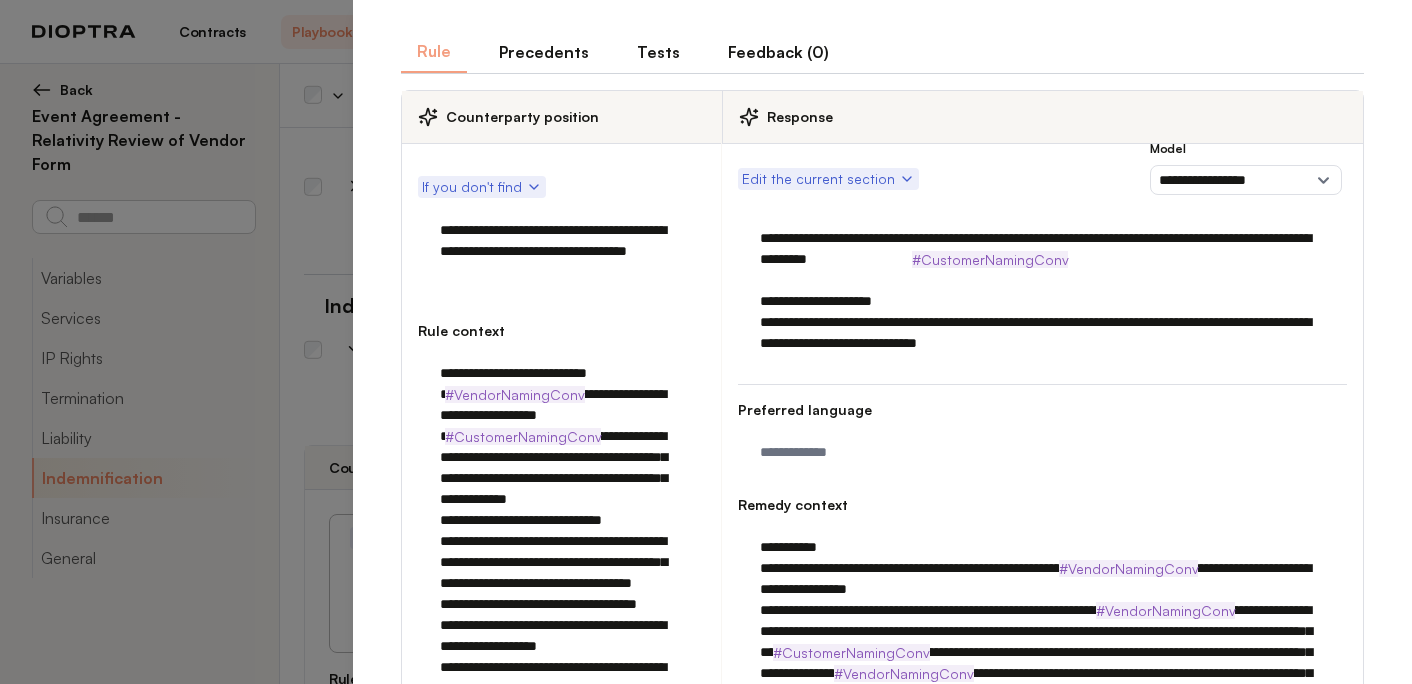drag, startPoint x: 1098, startPoint y: 349, endPoint x: 711, endPoint y: 321, distance: 388.0116 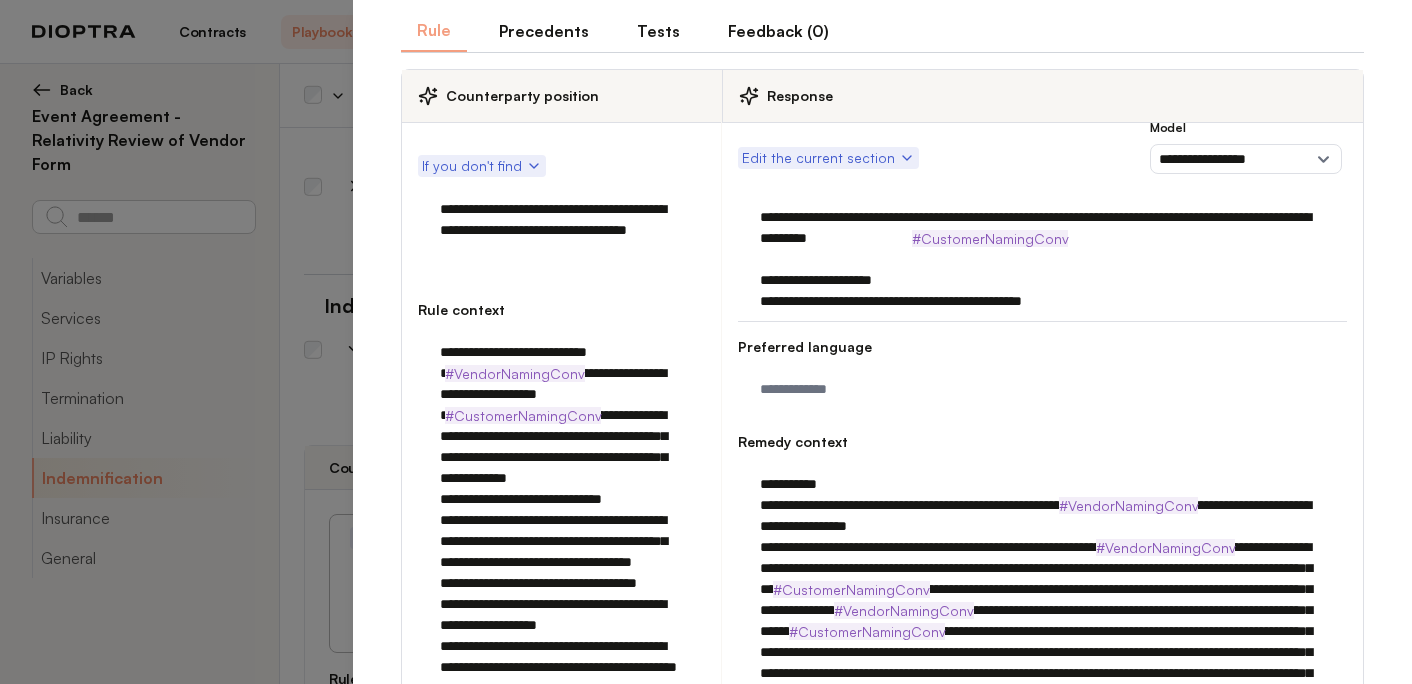 scroll, scrollTop: 103, scrollLeft: 0, axis: vertical 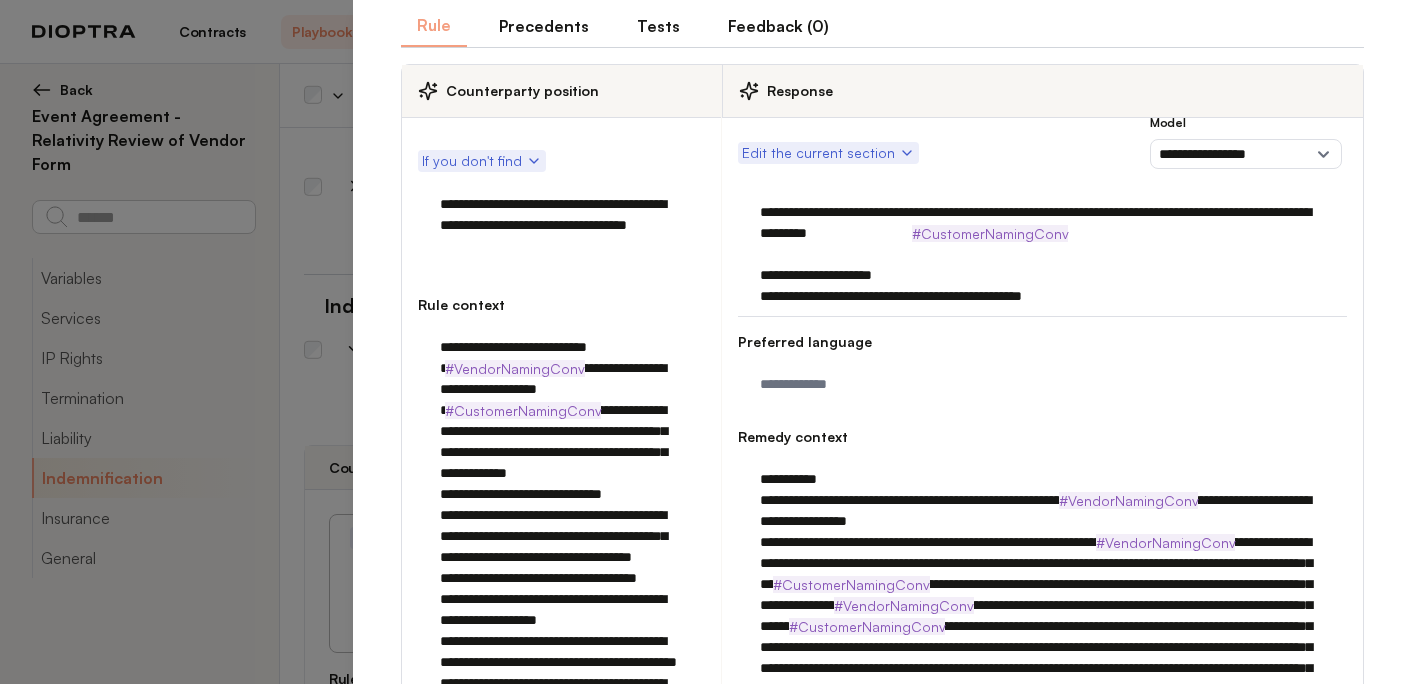 click on "**********" at bounding box center [1042, 254] 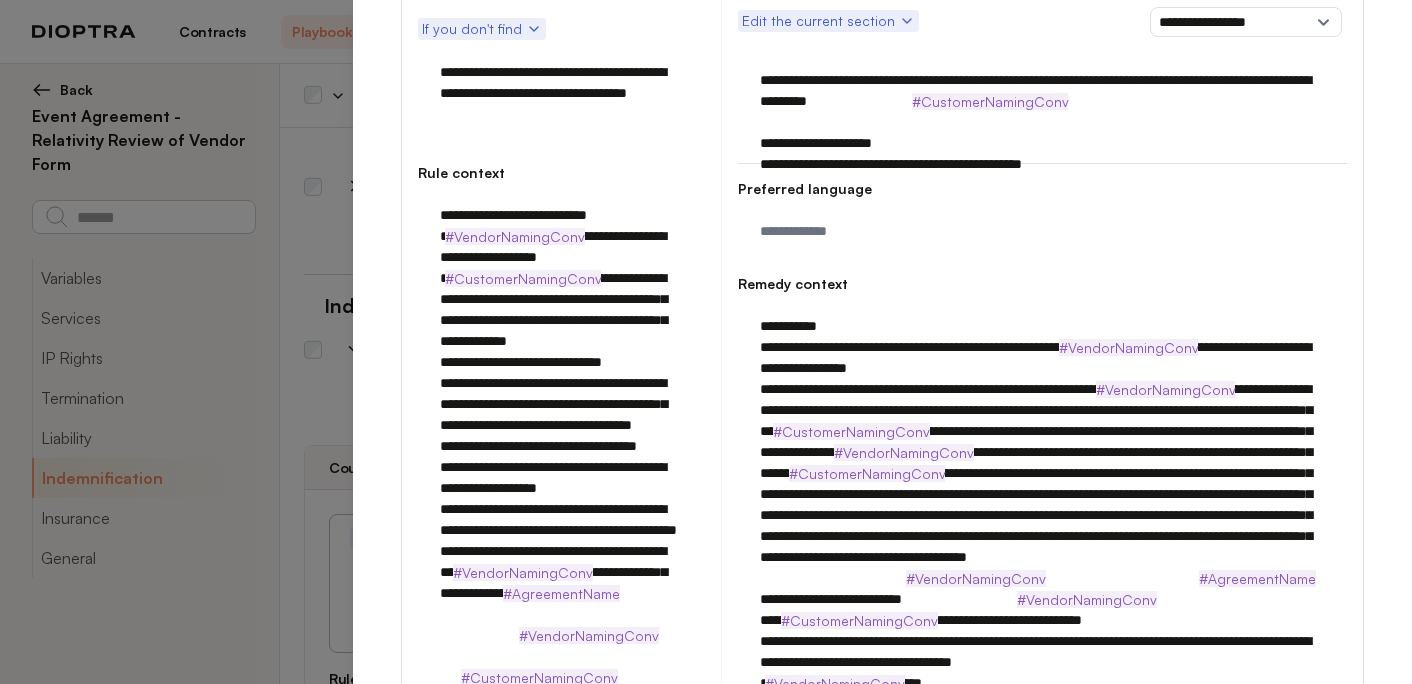 scroll, scrollTop: 243, scrollLeft: 0, axis: vertical 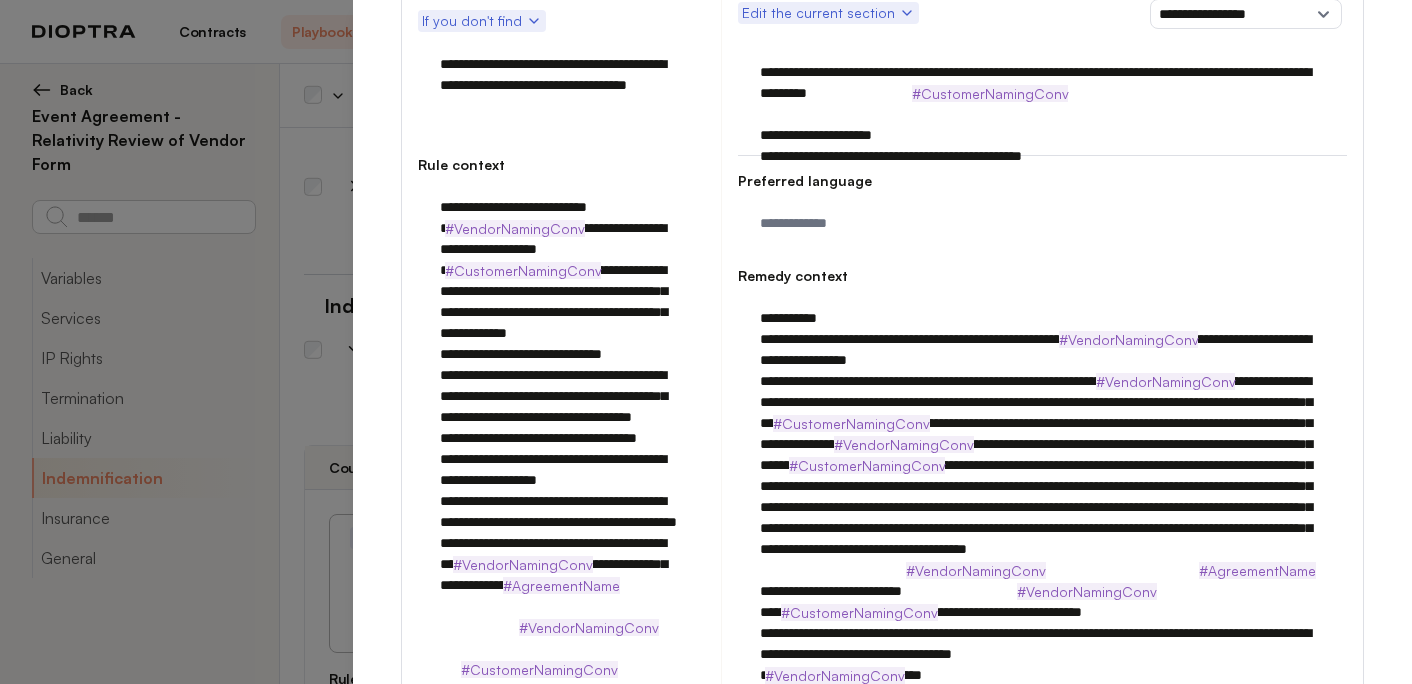 type on "**********" 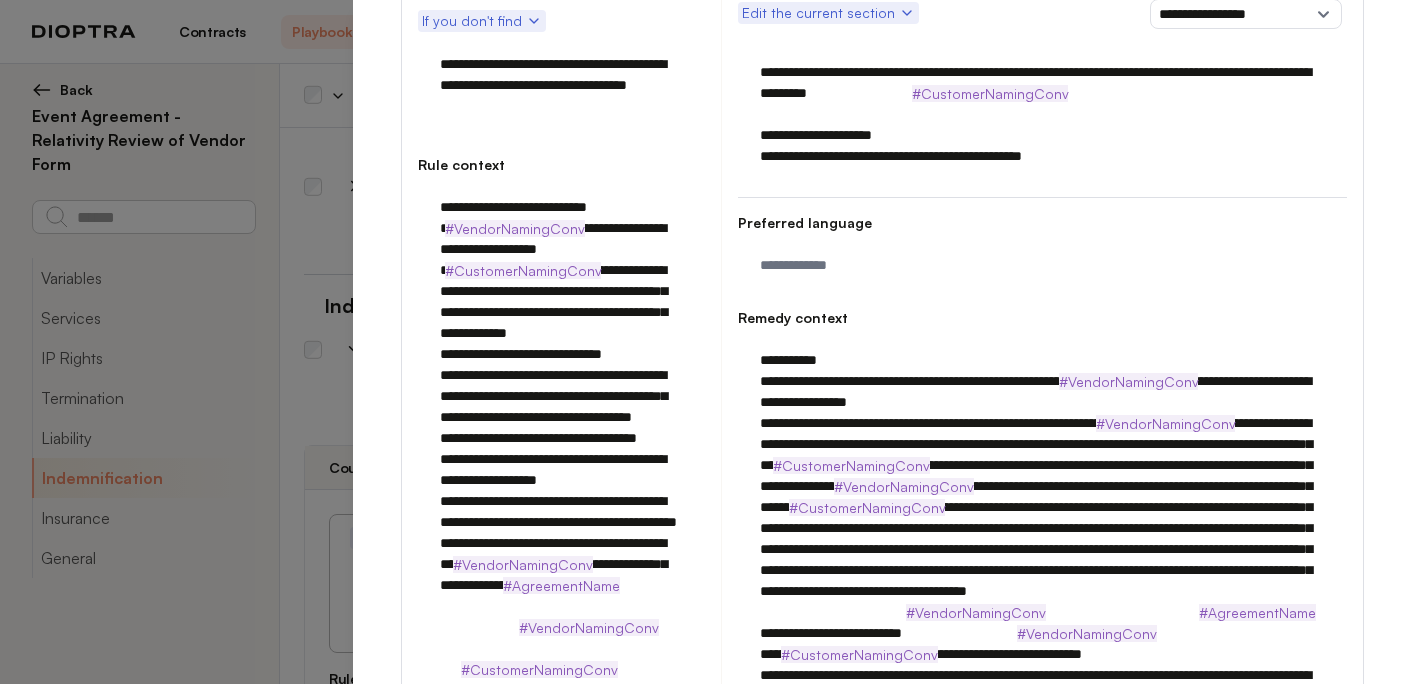 click at bounding box center [1042, 644] 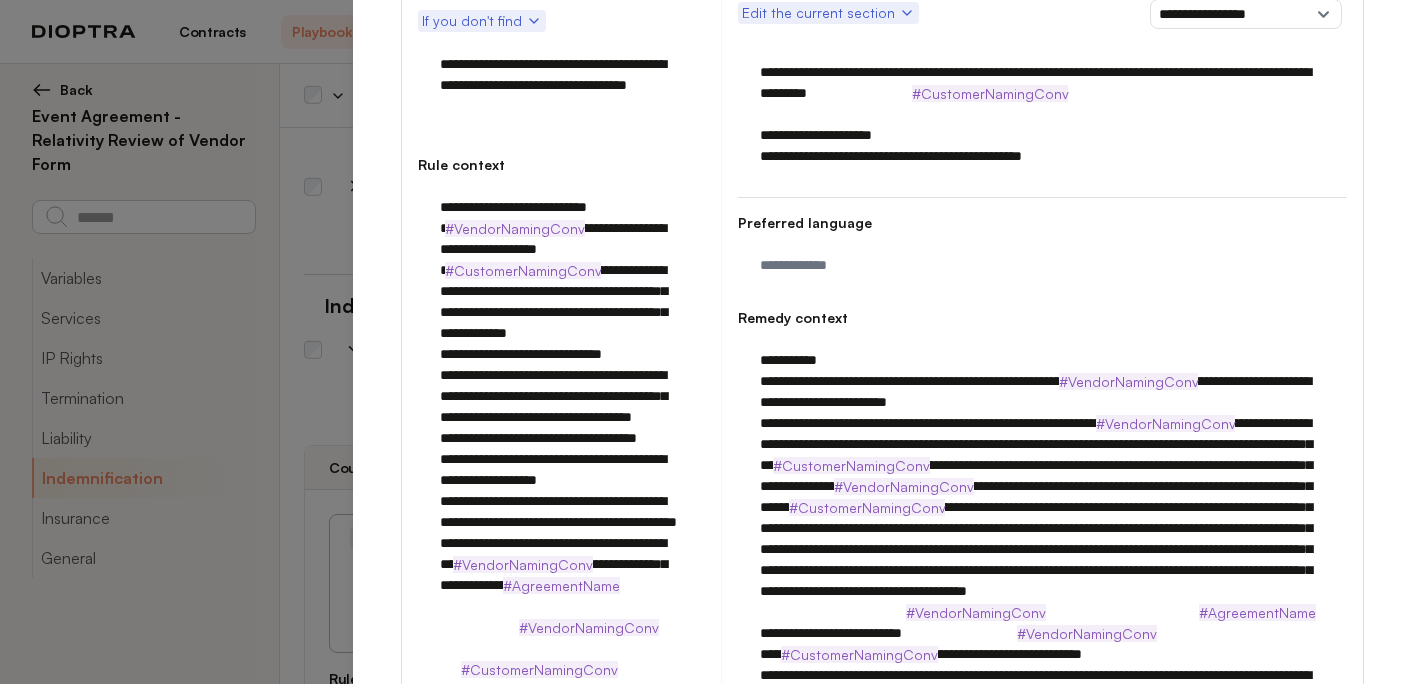click at bounding box center [1042, 644] 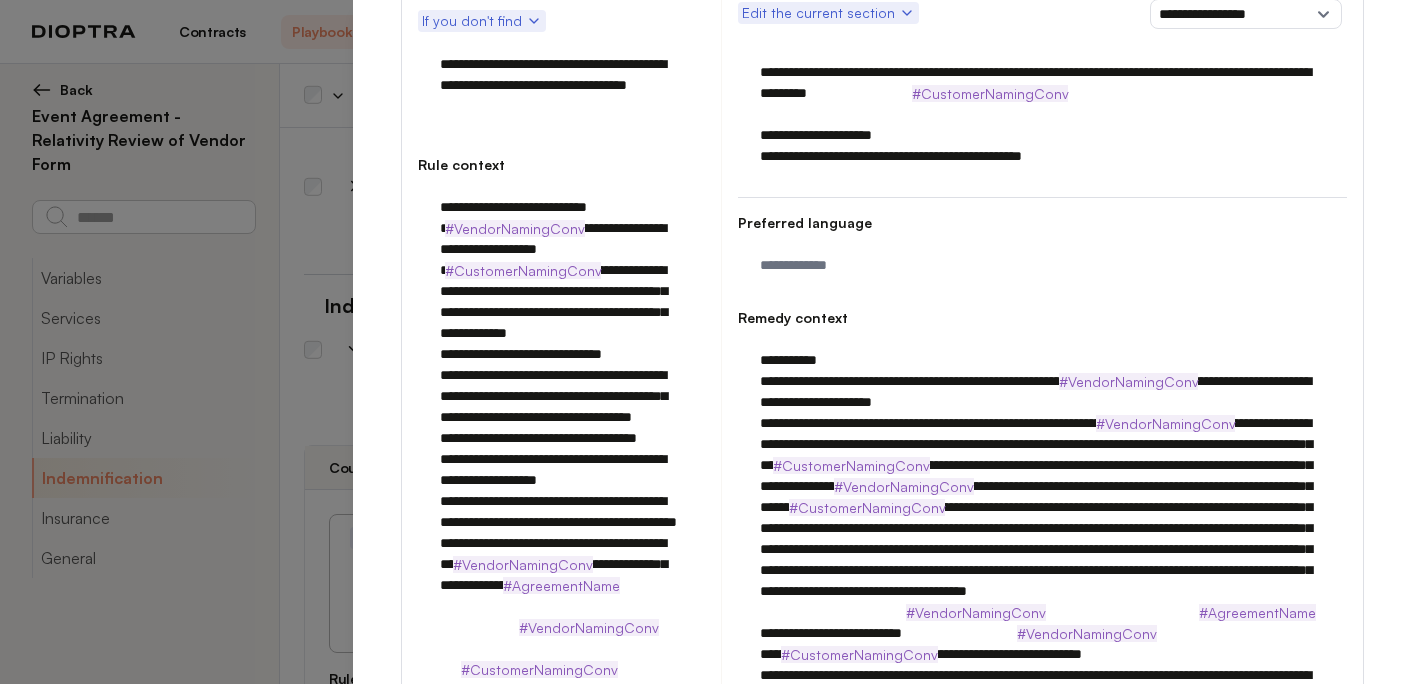click at bounding box center (1042, 644) 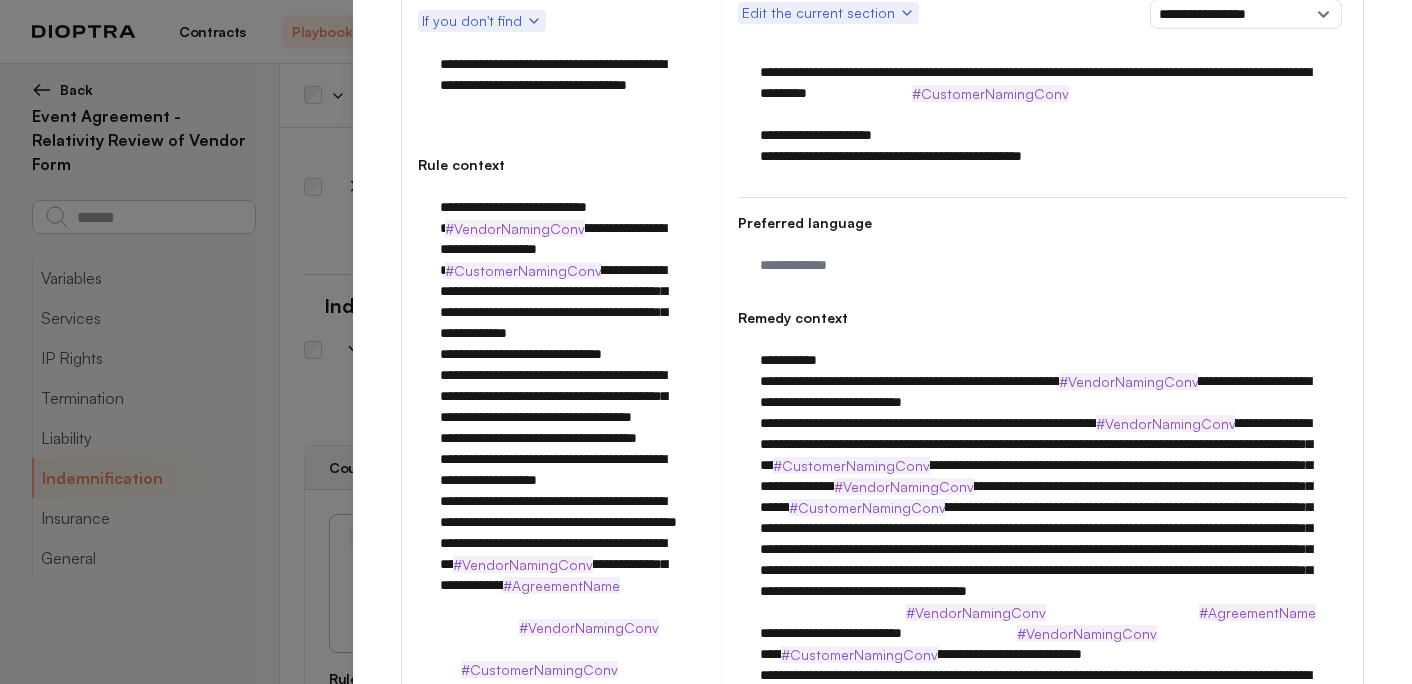 click at bounding box center [1042, 644] 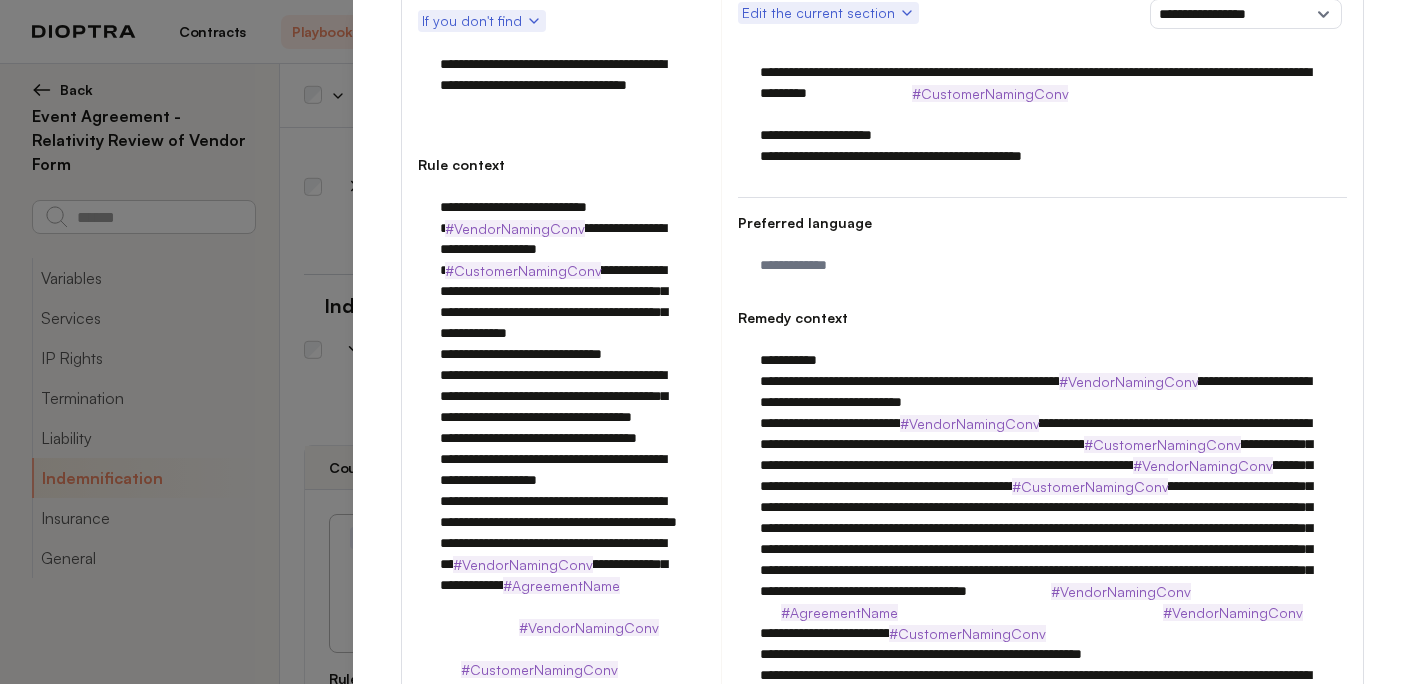 click at bounding box center (1042, 644) 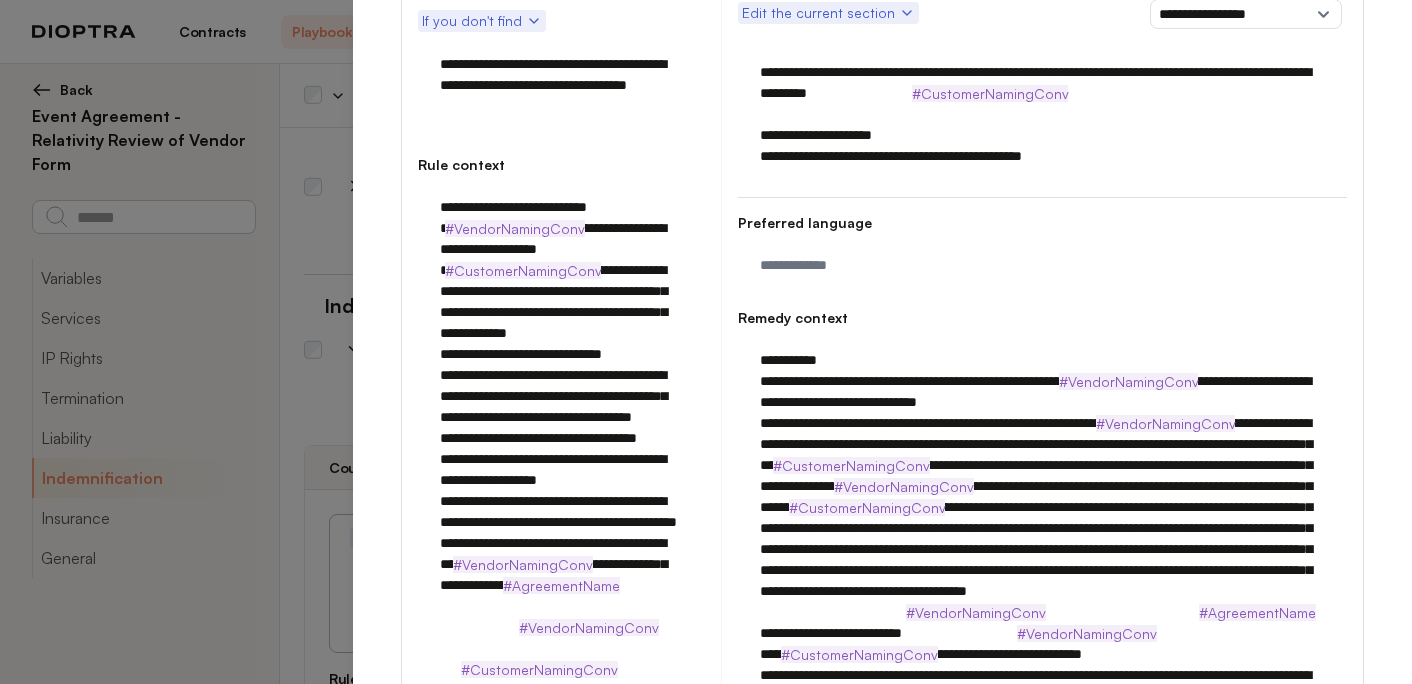 paste on "**********" 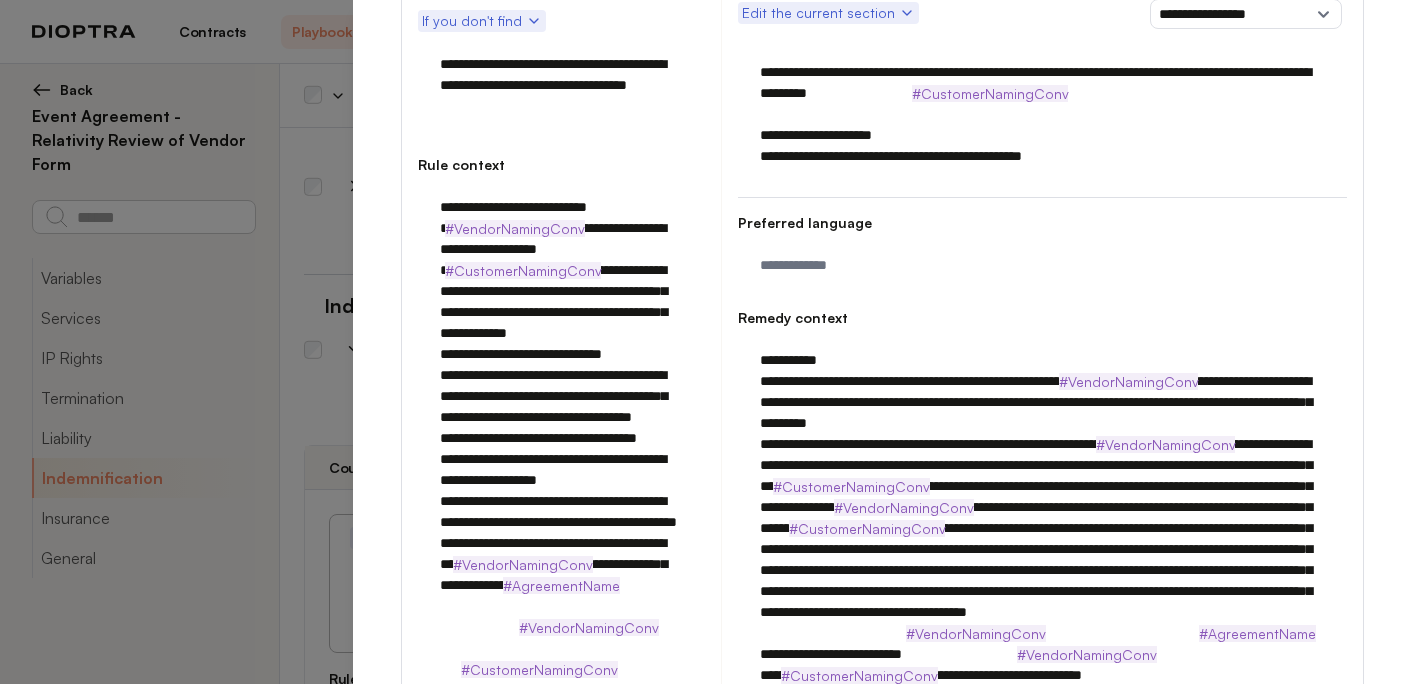 click at bounding box center (1042, 654) 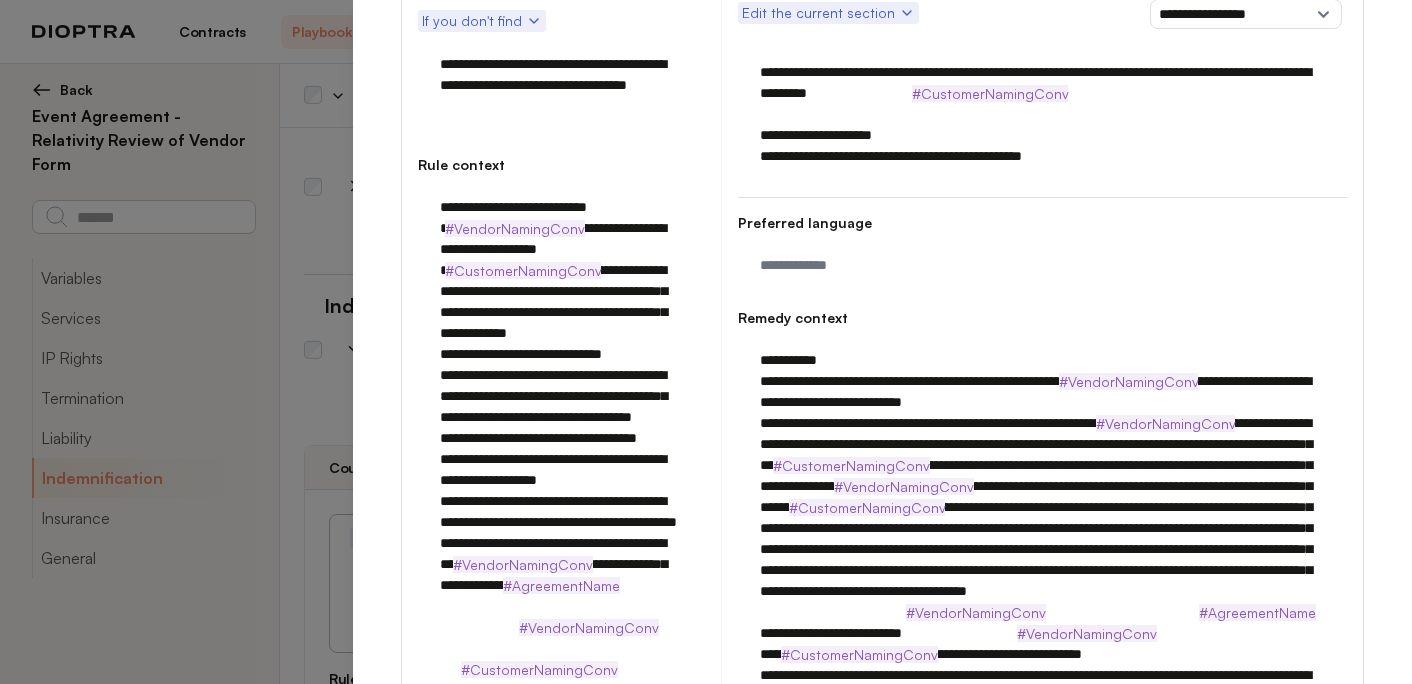 click at bounding box center (1042, 644) 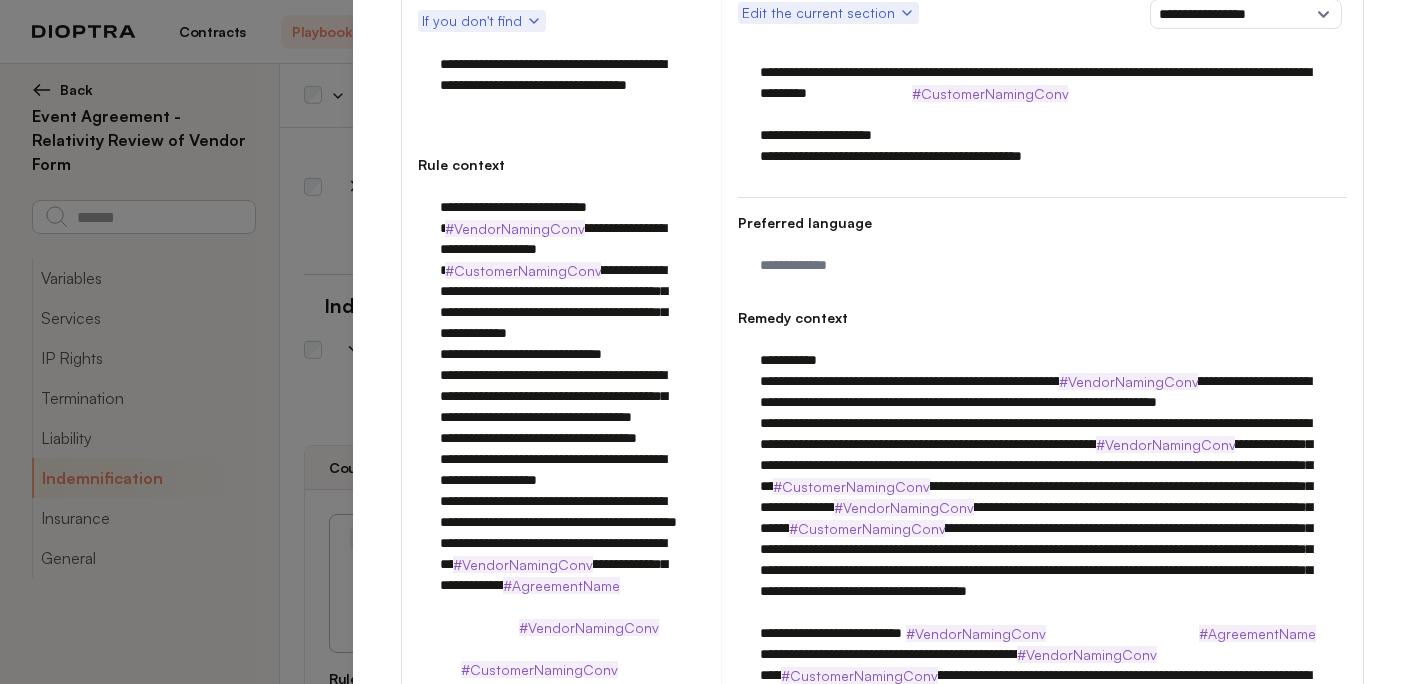 click at bounding box center [1042, 654] 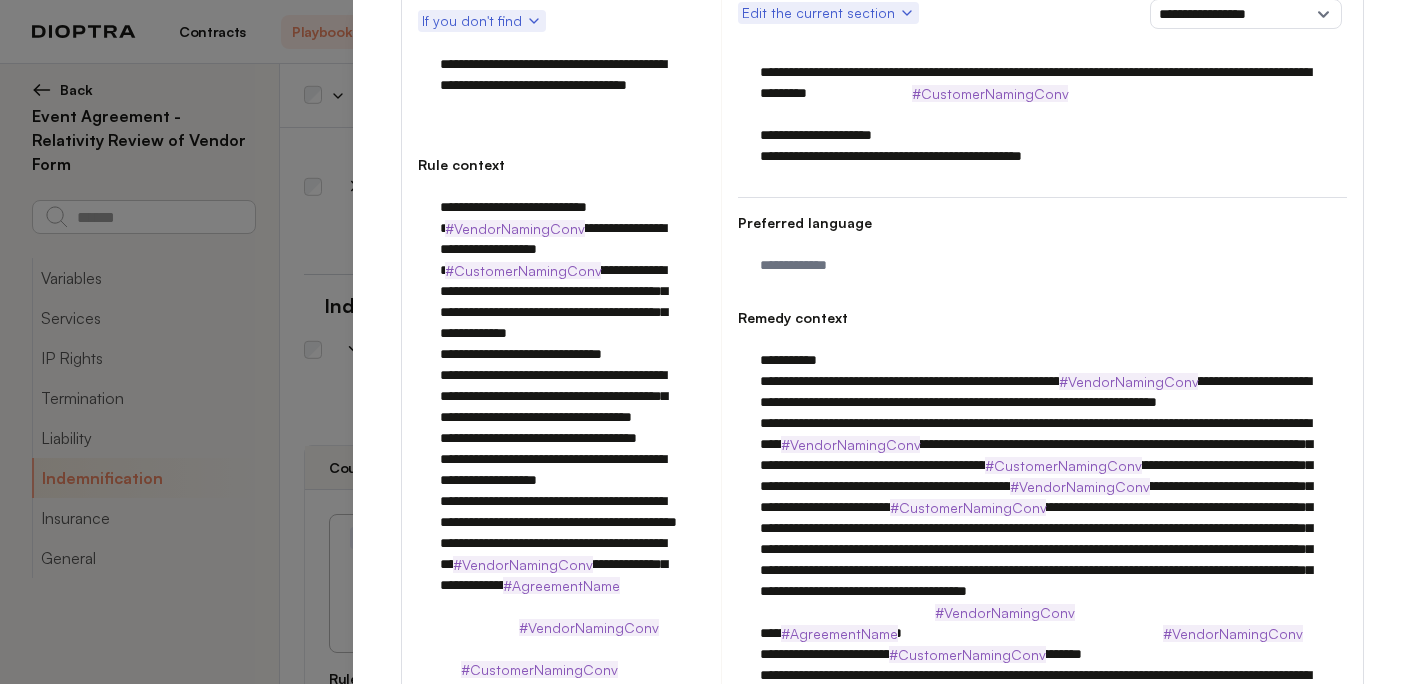click at bounding box center [1042, 654] 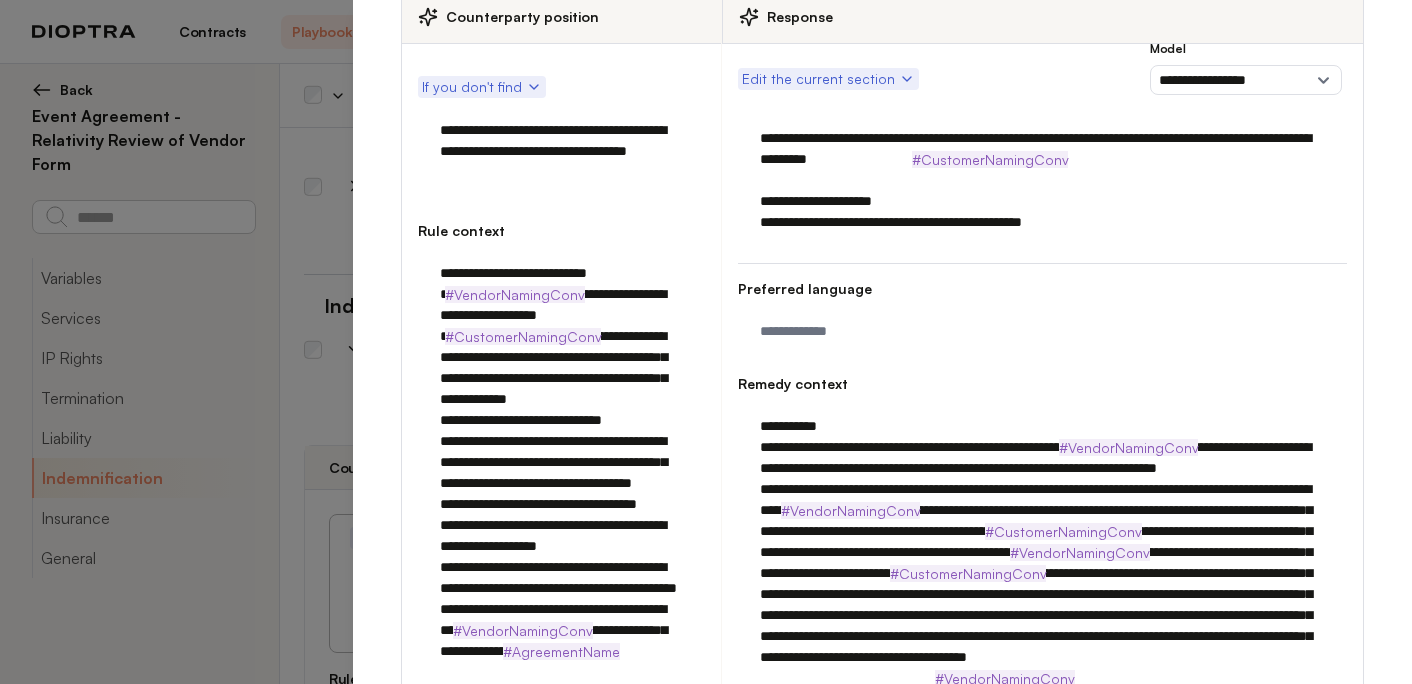 scroll, scrollTop: 173, scrollLeft: 0, axis: vertical 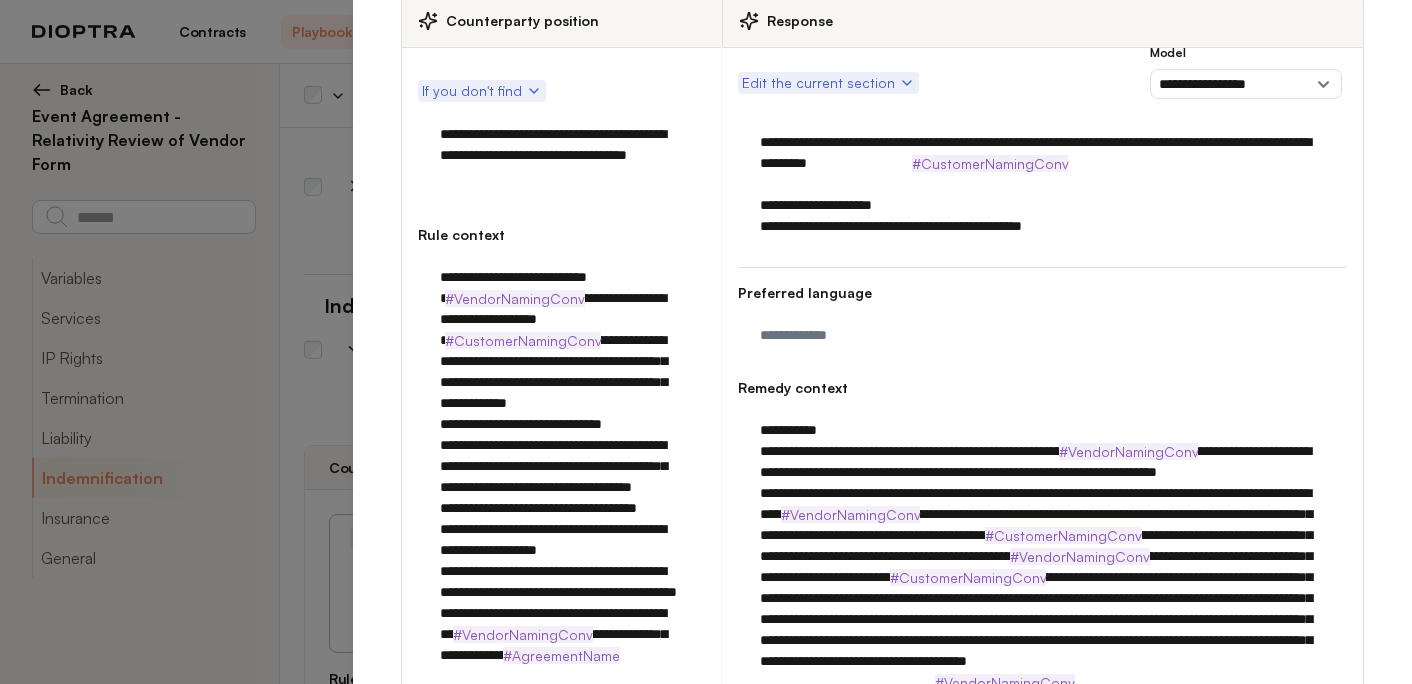 type on "**********" 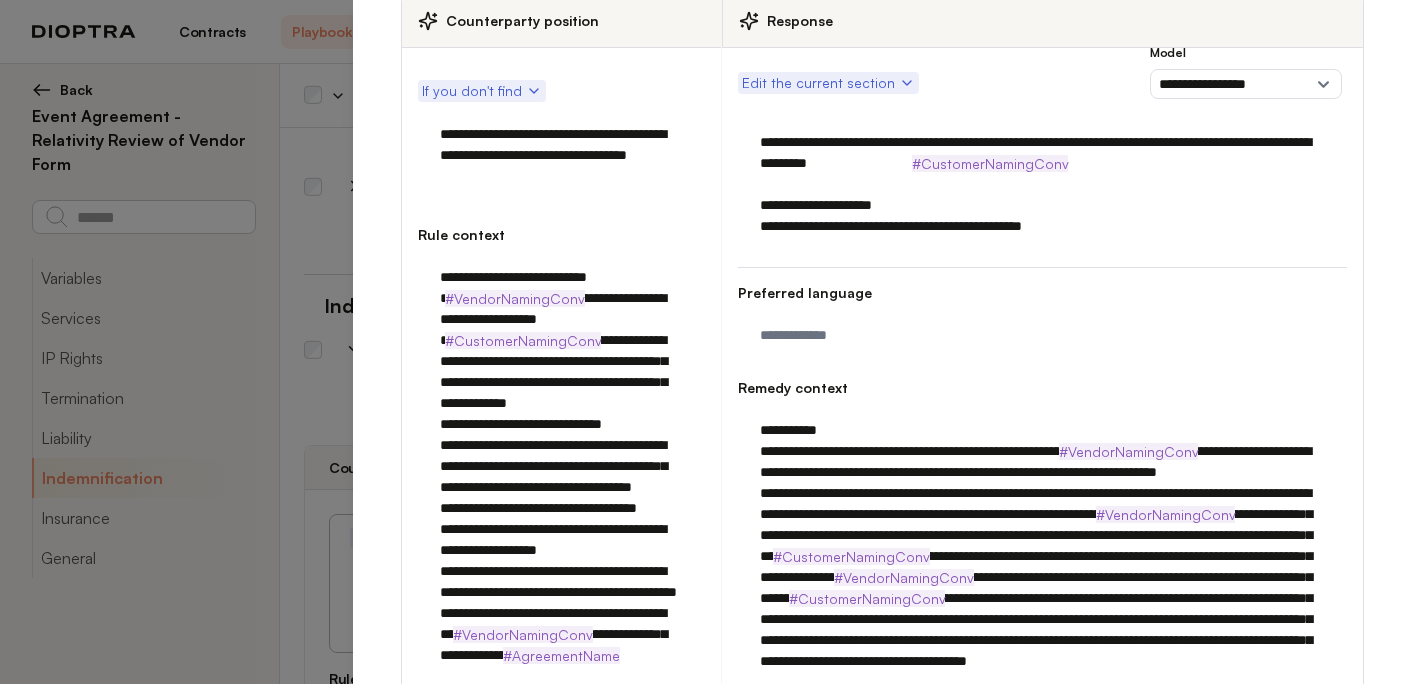 drag, startPoint x: 1111, startPoint y: 229, endPoint x: 736, endPoint y: 225, distance: 375.02133 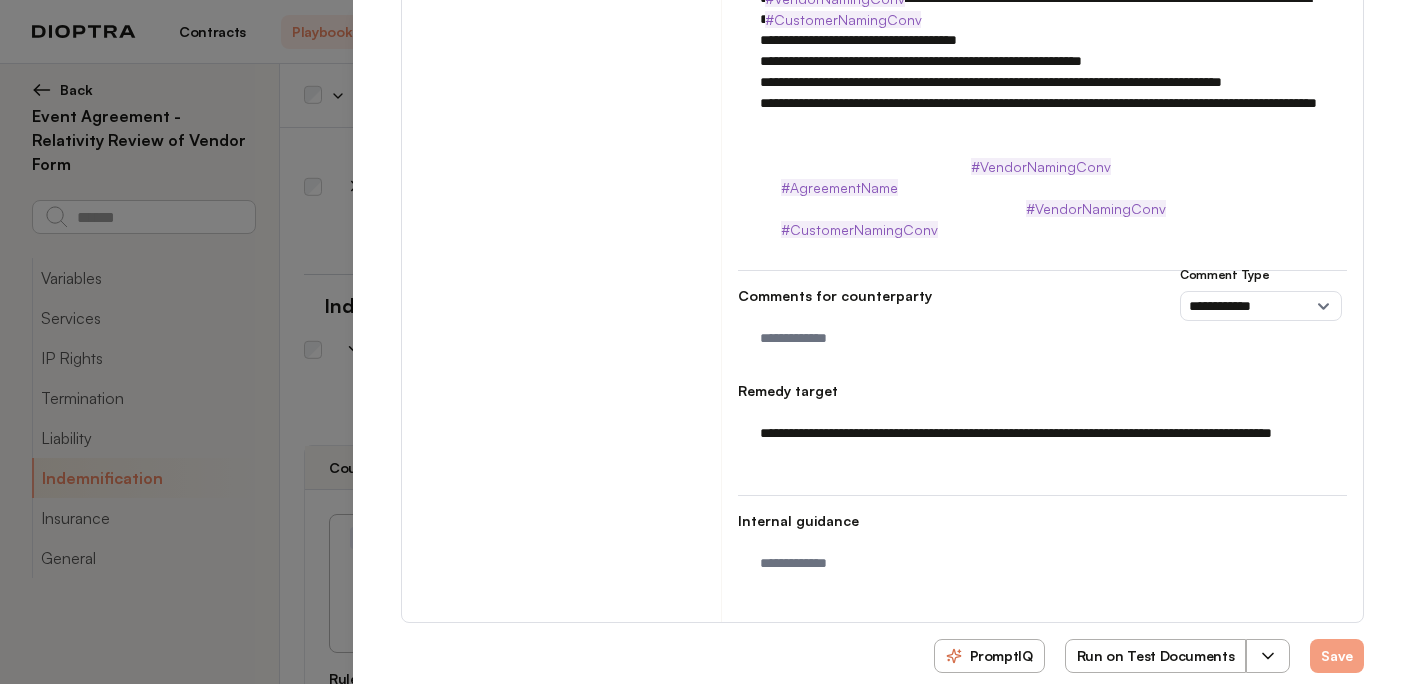 scroll, scrollTop: 972, scrollLeft: 0, axis: vertical 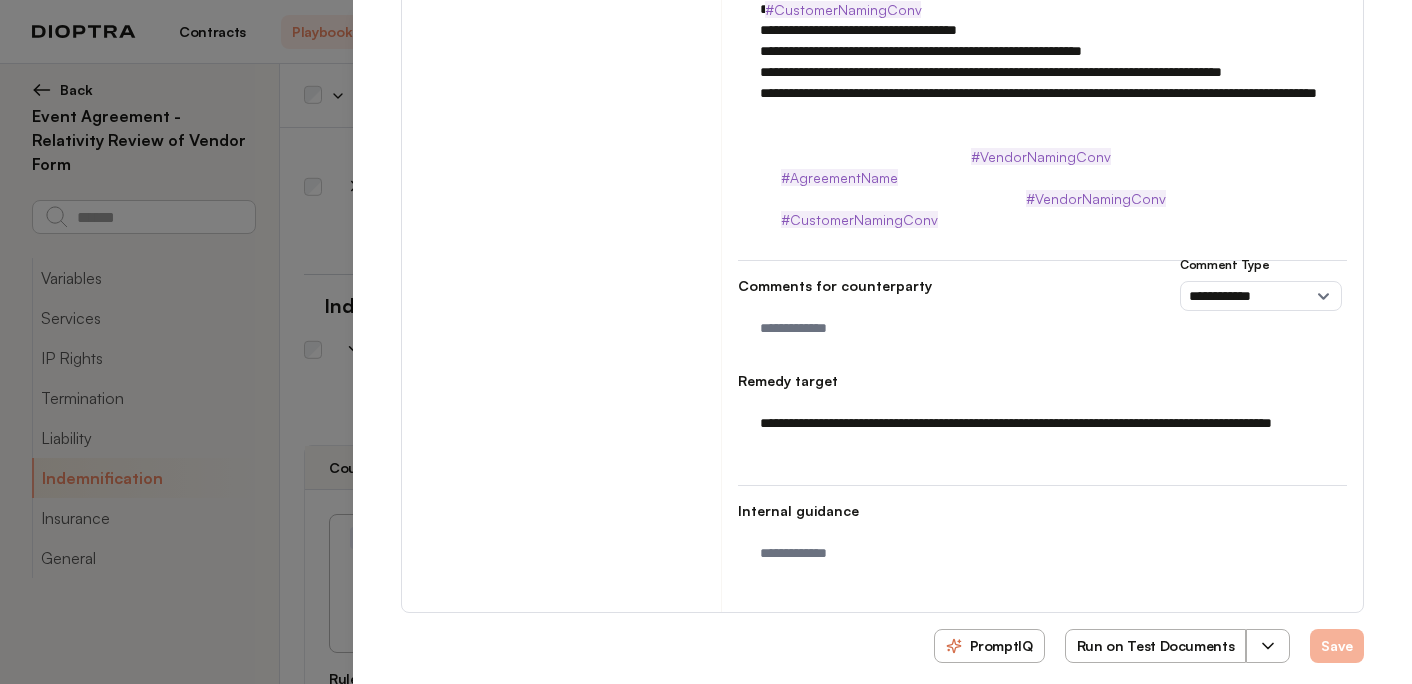 type on "**********" 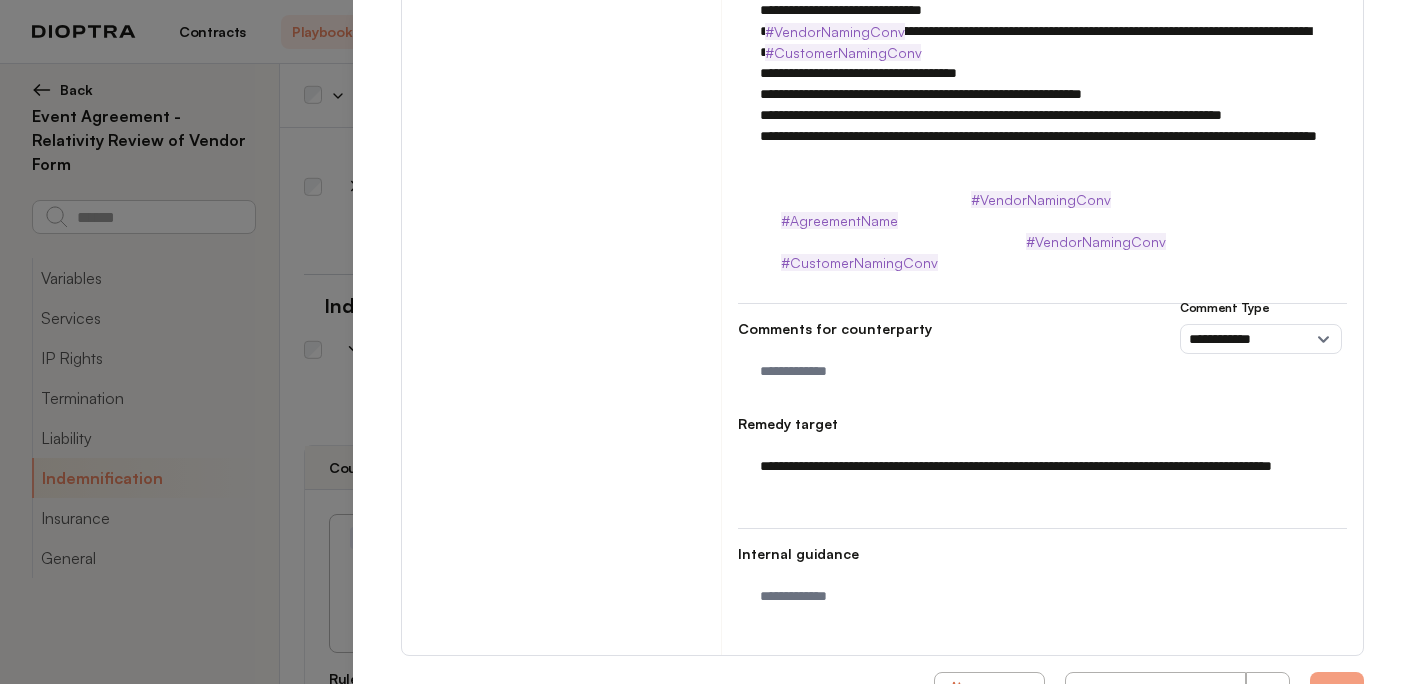 scroll, scrollTop: 972, scrollLeft: 0, axis: vertical 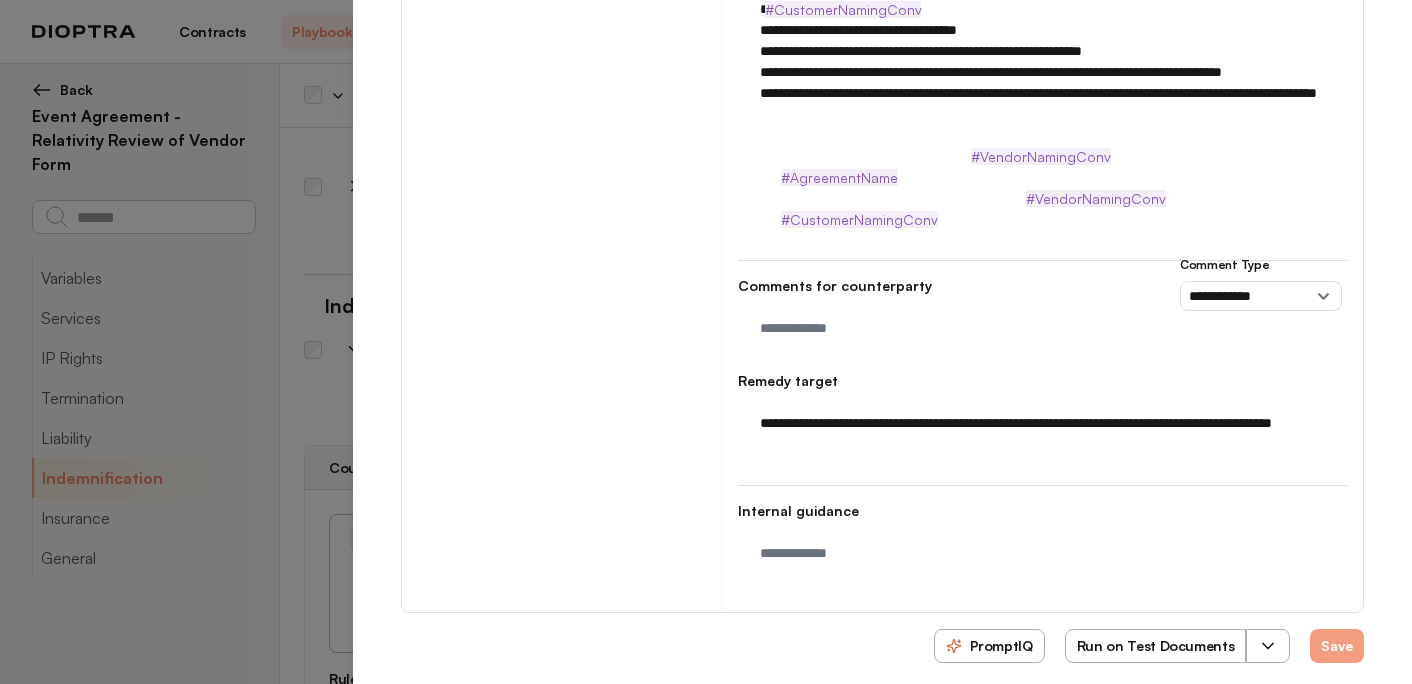 click on "Run on Test Documents" at bounding box center [1156, 646] 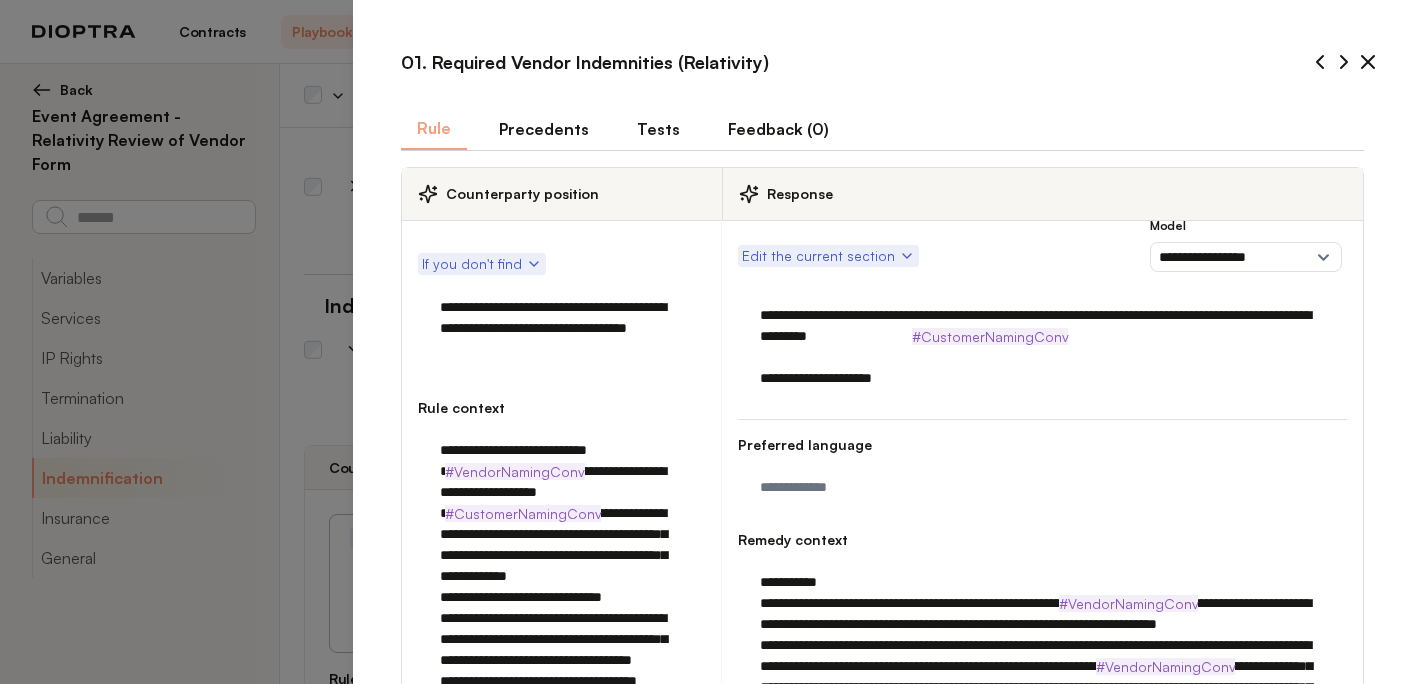 click on "Tests" at bounding box center (658, 129) 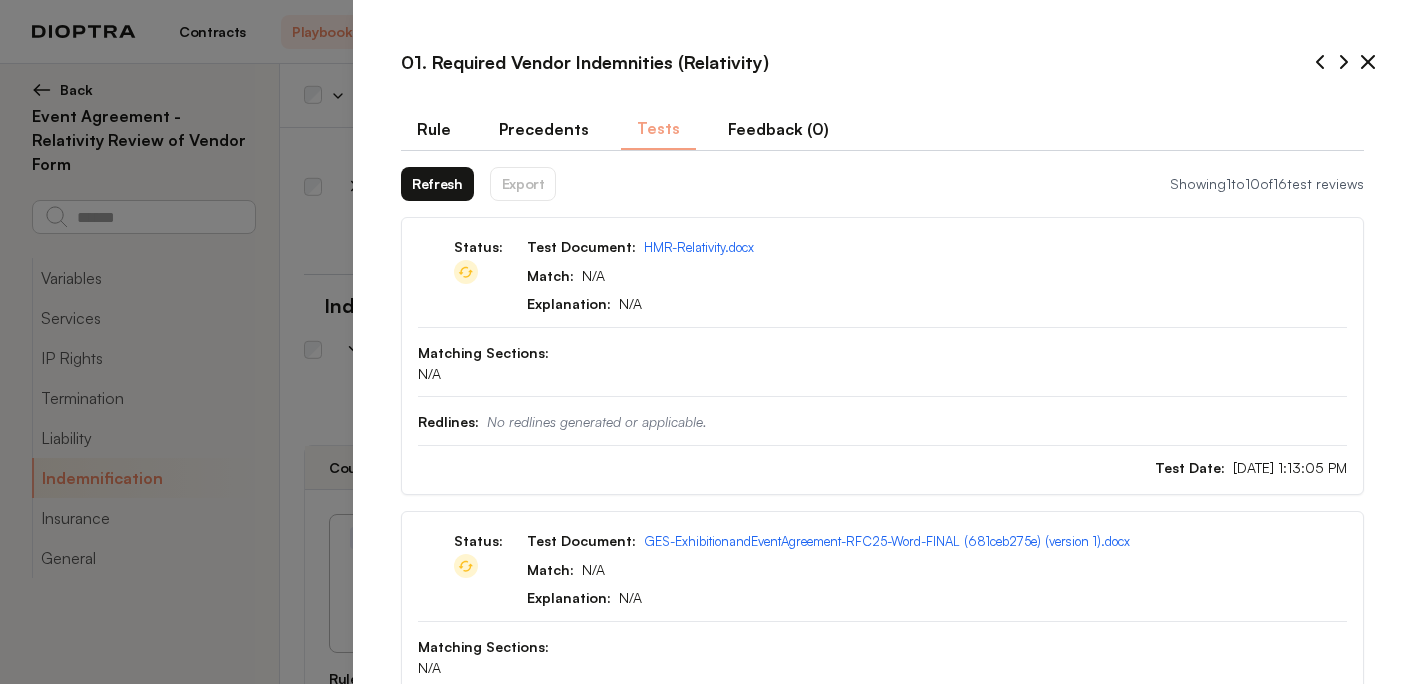 click on "Refresh" at bounding box center [437, 184] 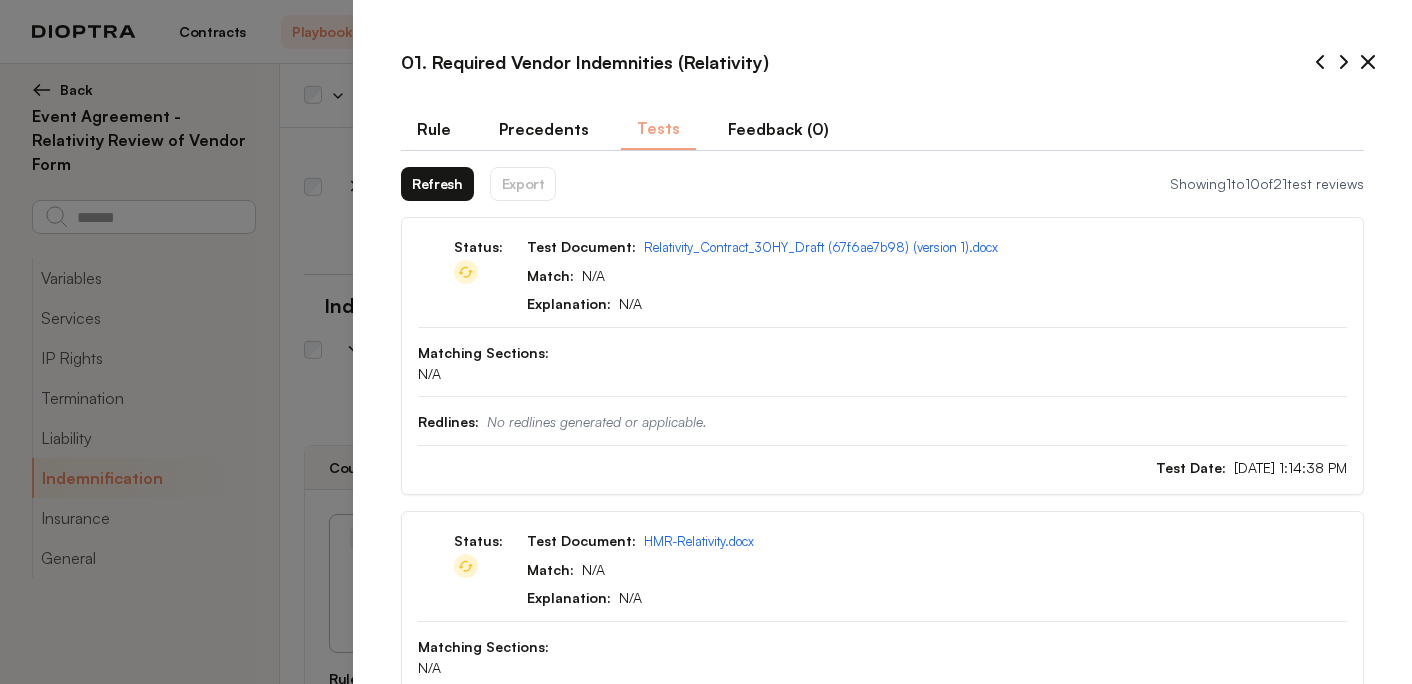 click on "Refresh" at bounding box center (437, 184) 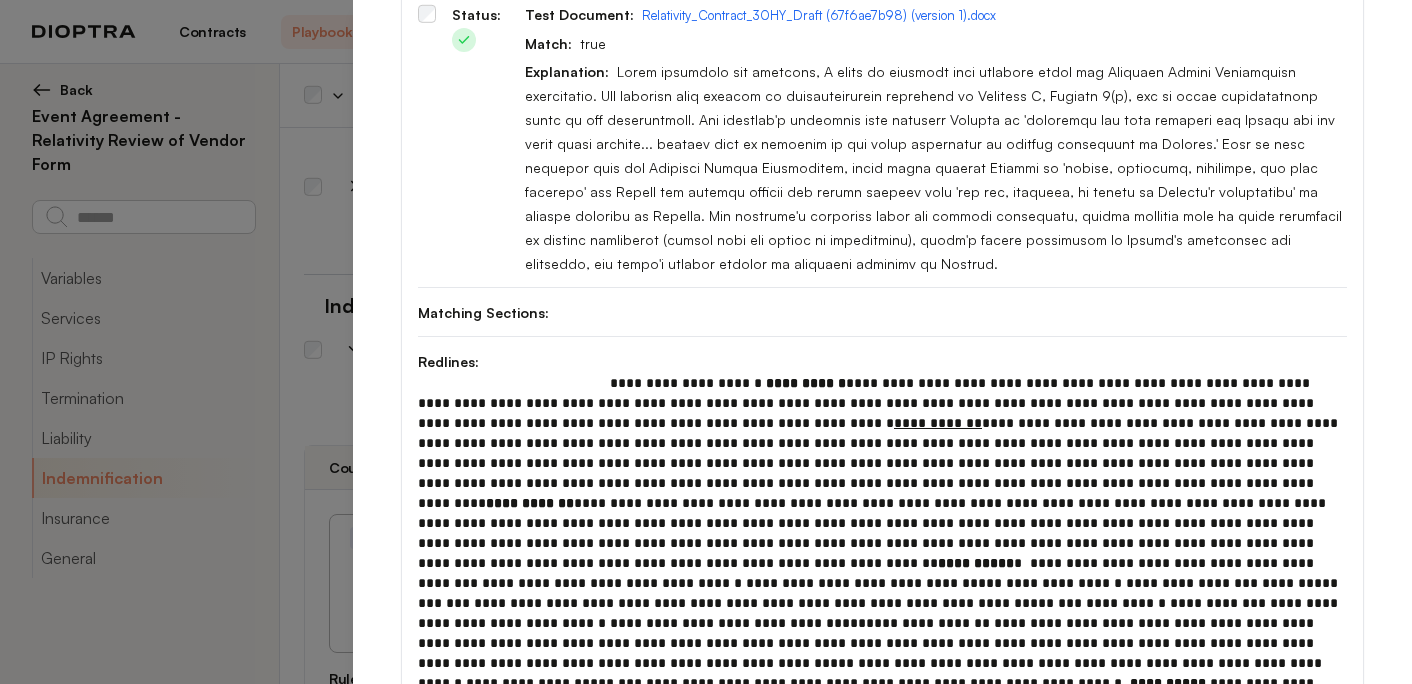 scroll, scrollTop: 419, scrollLeft: 0, axis: vertical 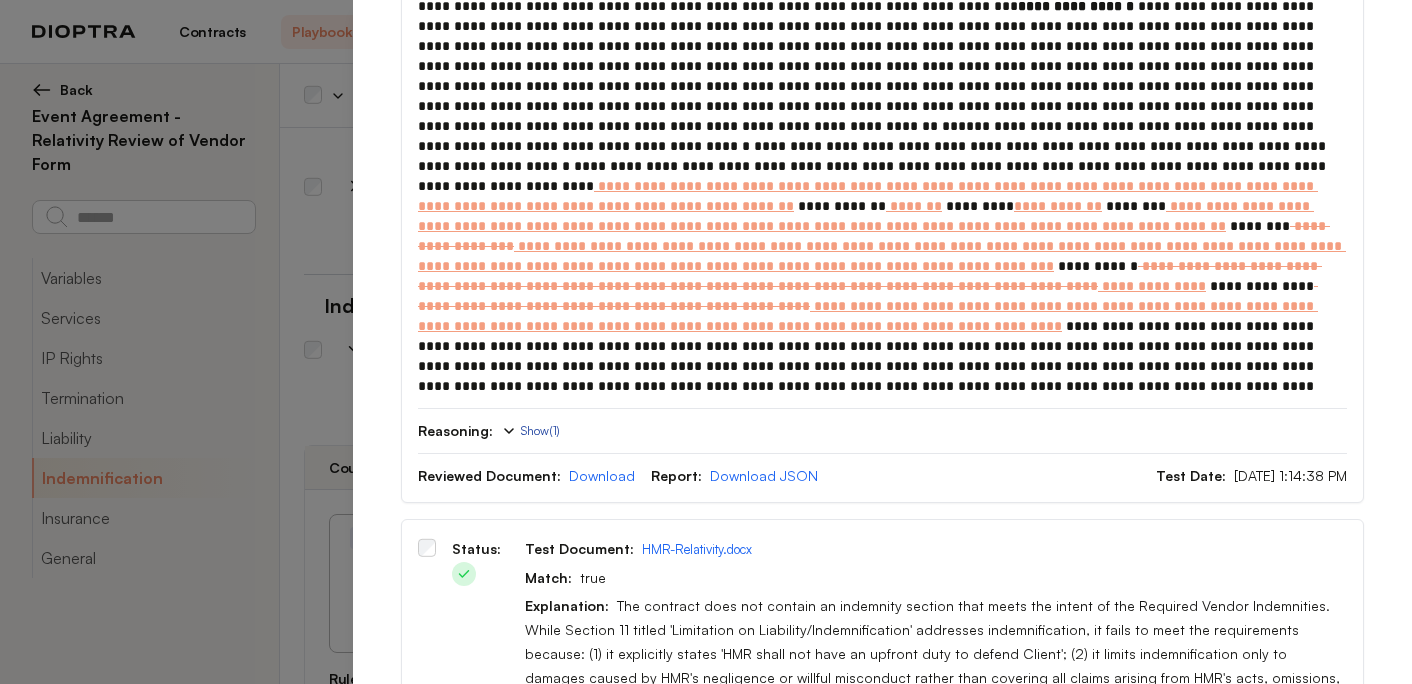 click on "Show  ( 1 )" at bounding box center [530, 431] 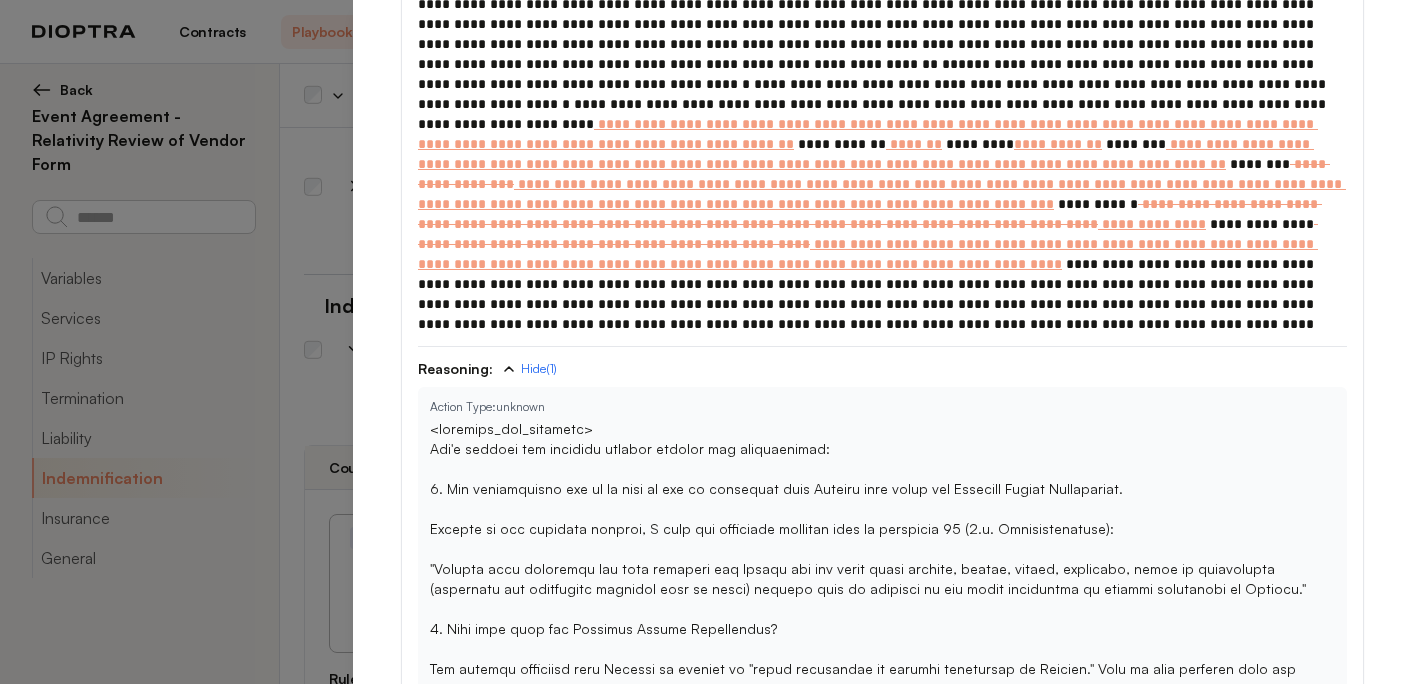 scroll, scrollTop: 483, scrollLeft: 0, axis: vertical 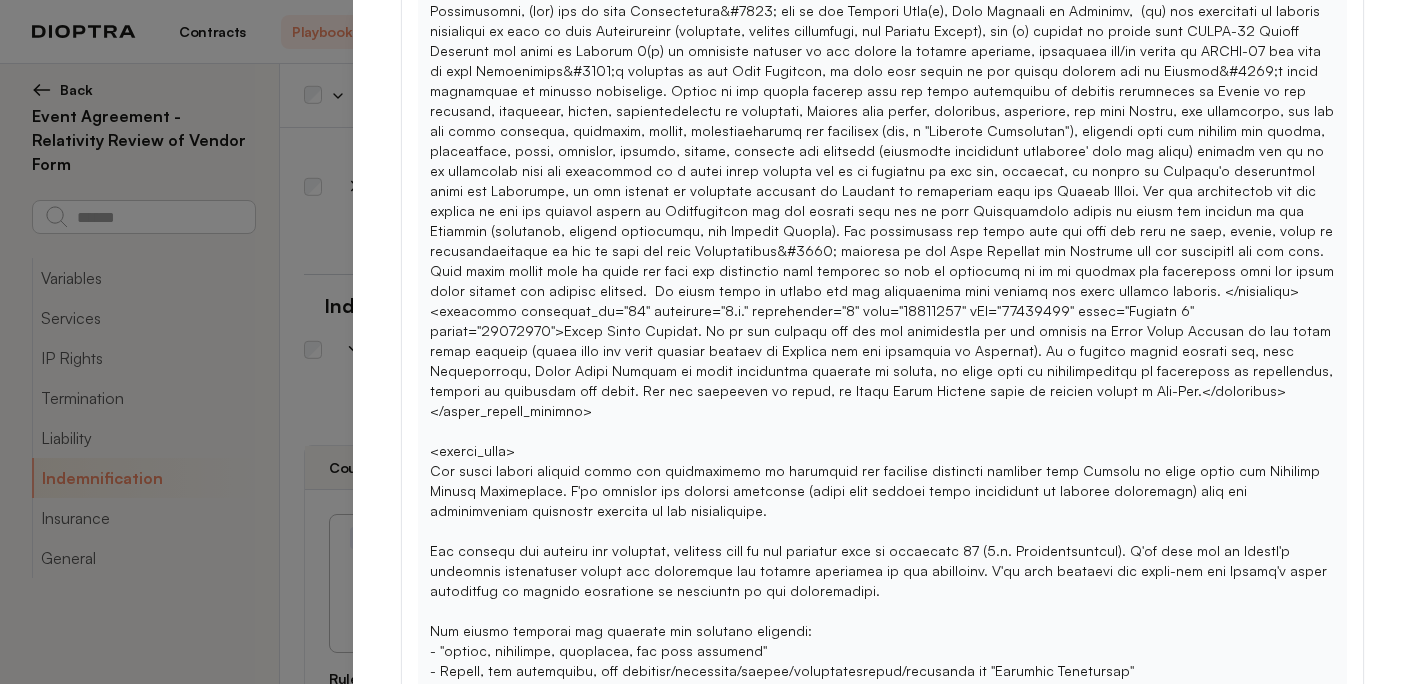 click at bounding box center [882, 141] 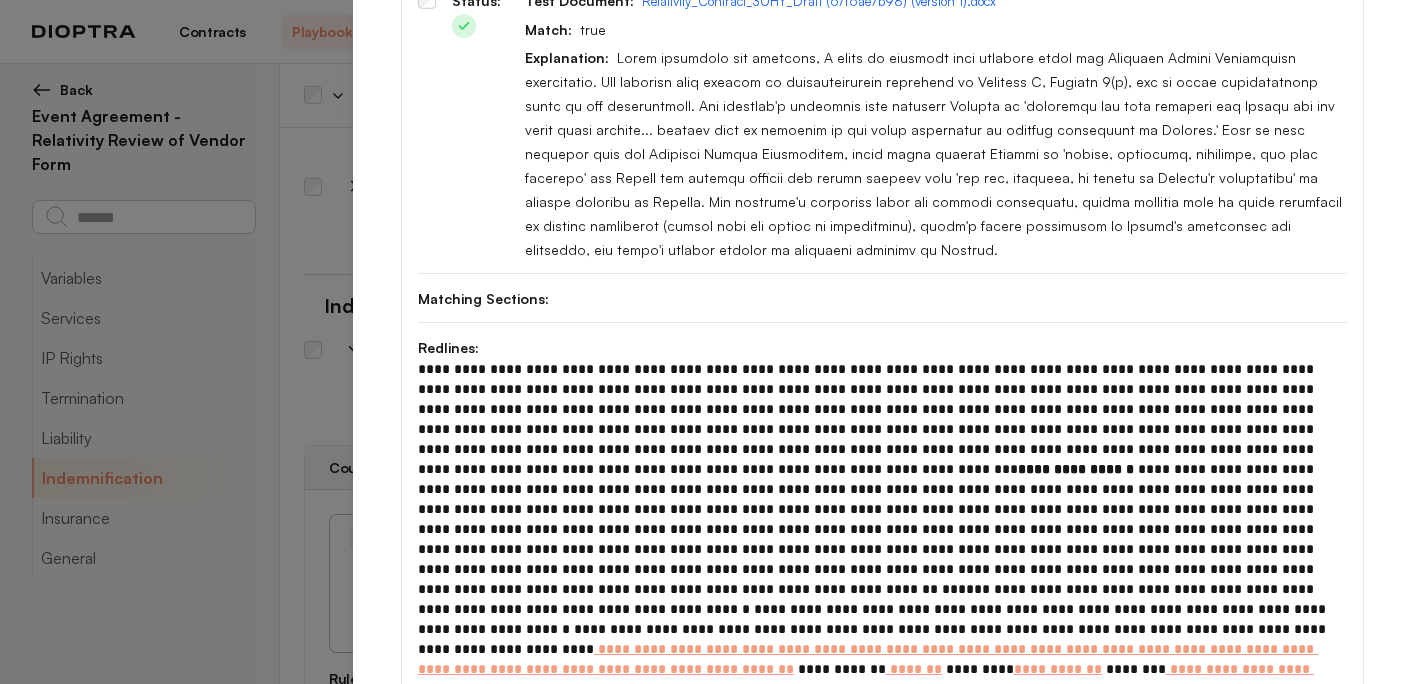 scroll, scrollTop: 331, scrollLeft: 0, axis: vertical 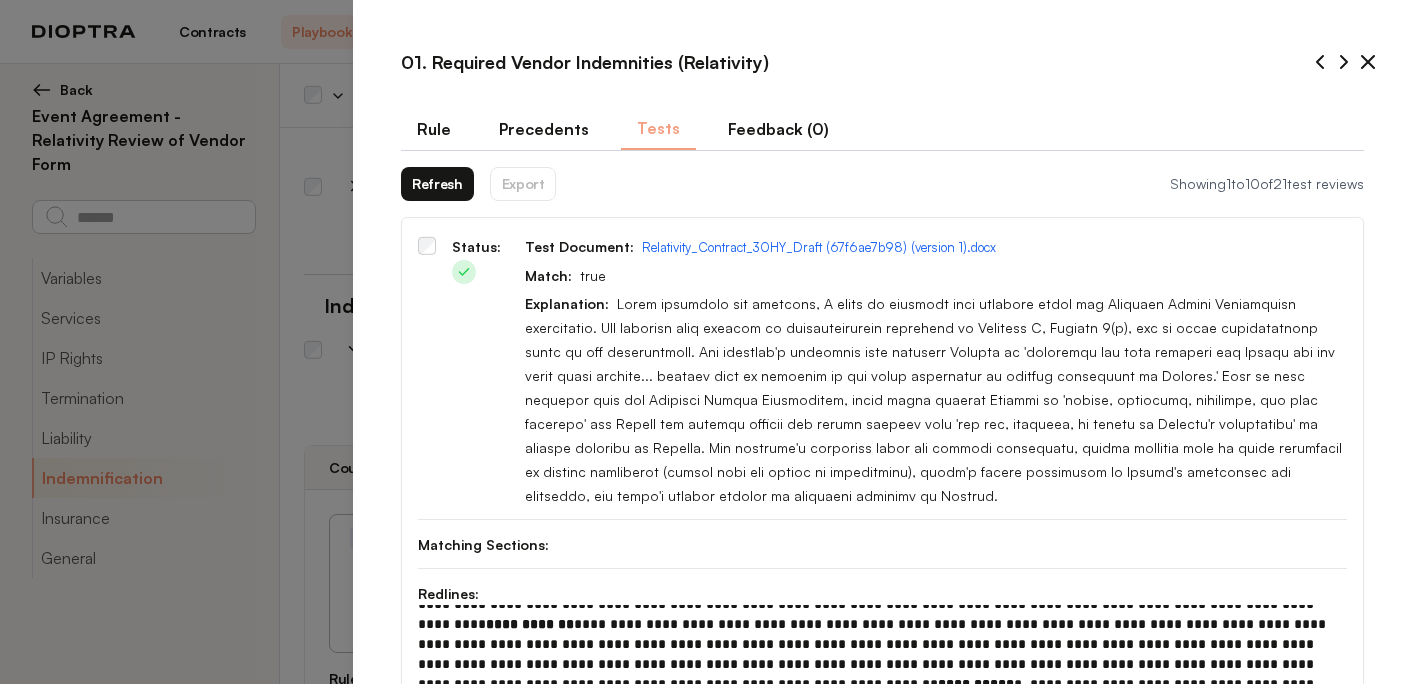 click on "Rule" at bounding box center (434, 129) 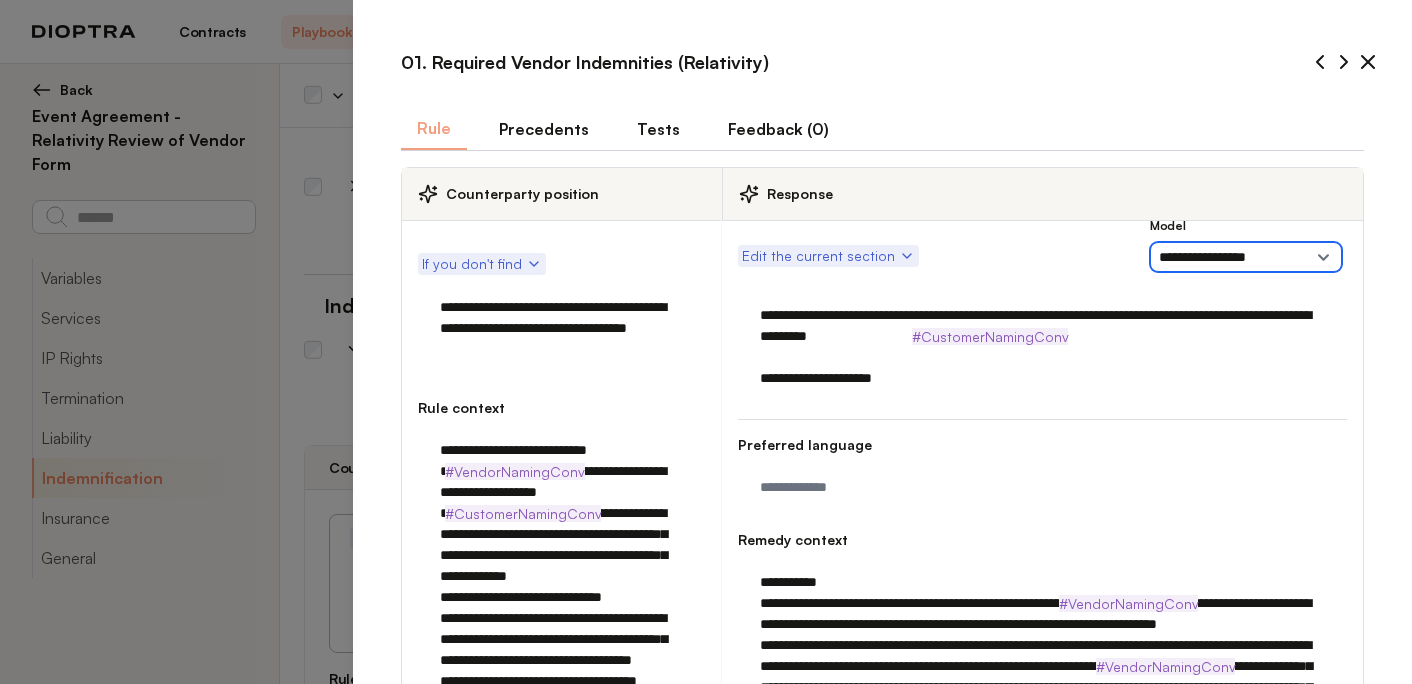 click on "**********" at bounding box center (1246, 257) 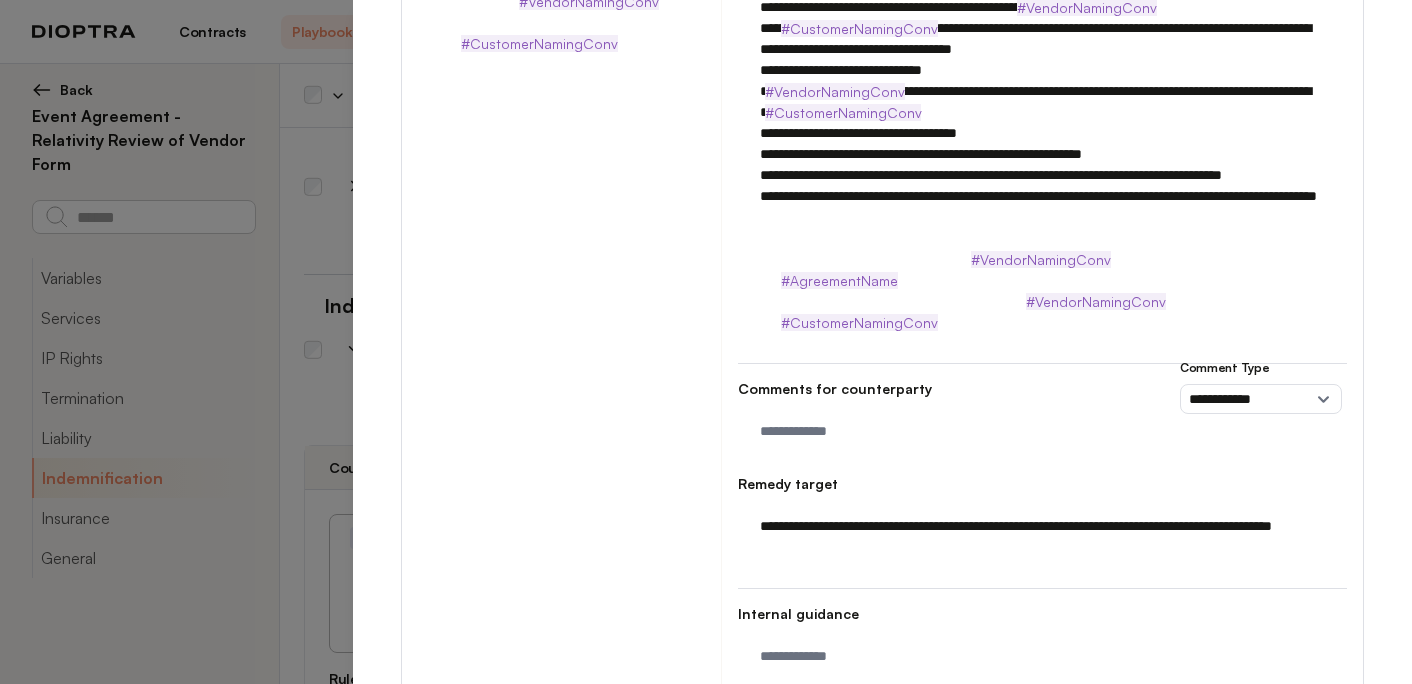 scroll, scrollTop: 972, scrollLeft: 0, axis: vertical 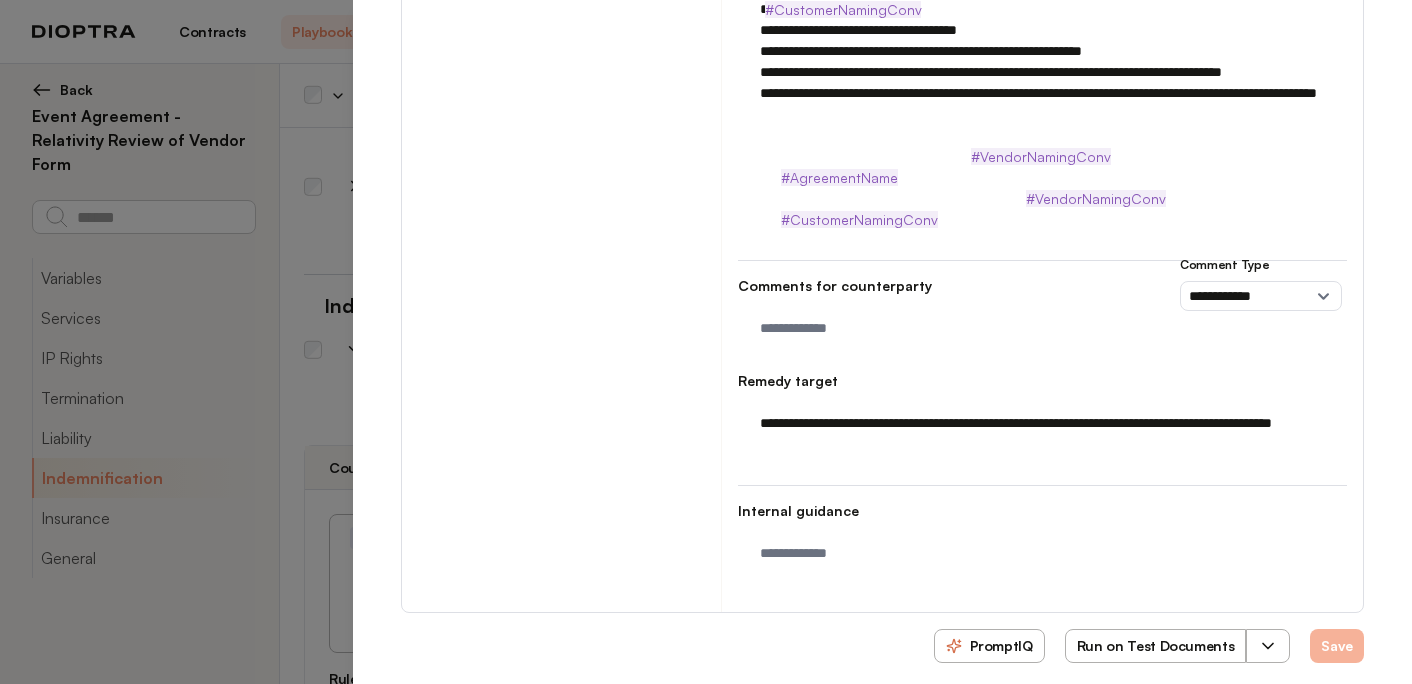 click on "Save" at bounding box center [1337, 646] 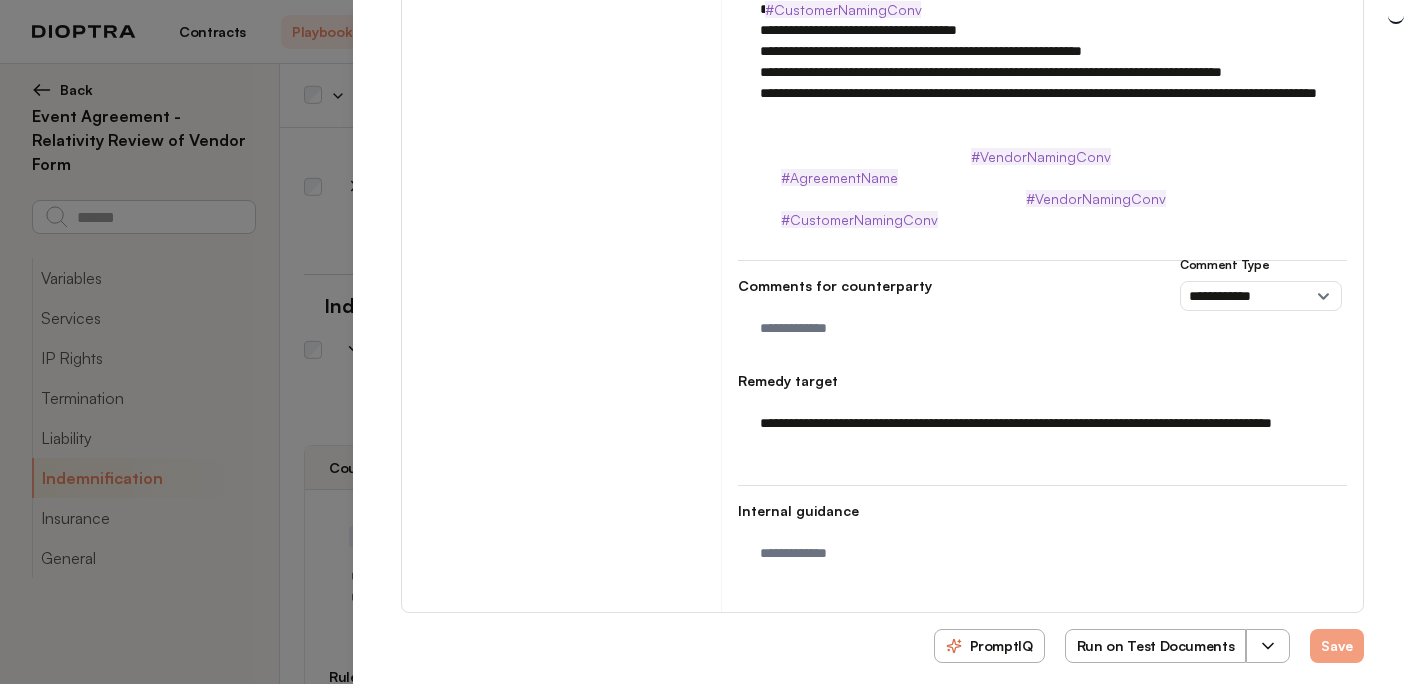 type on "*" 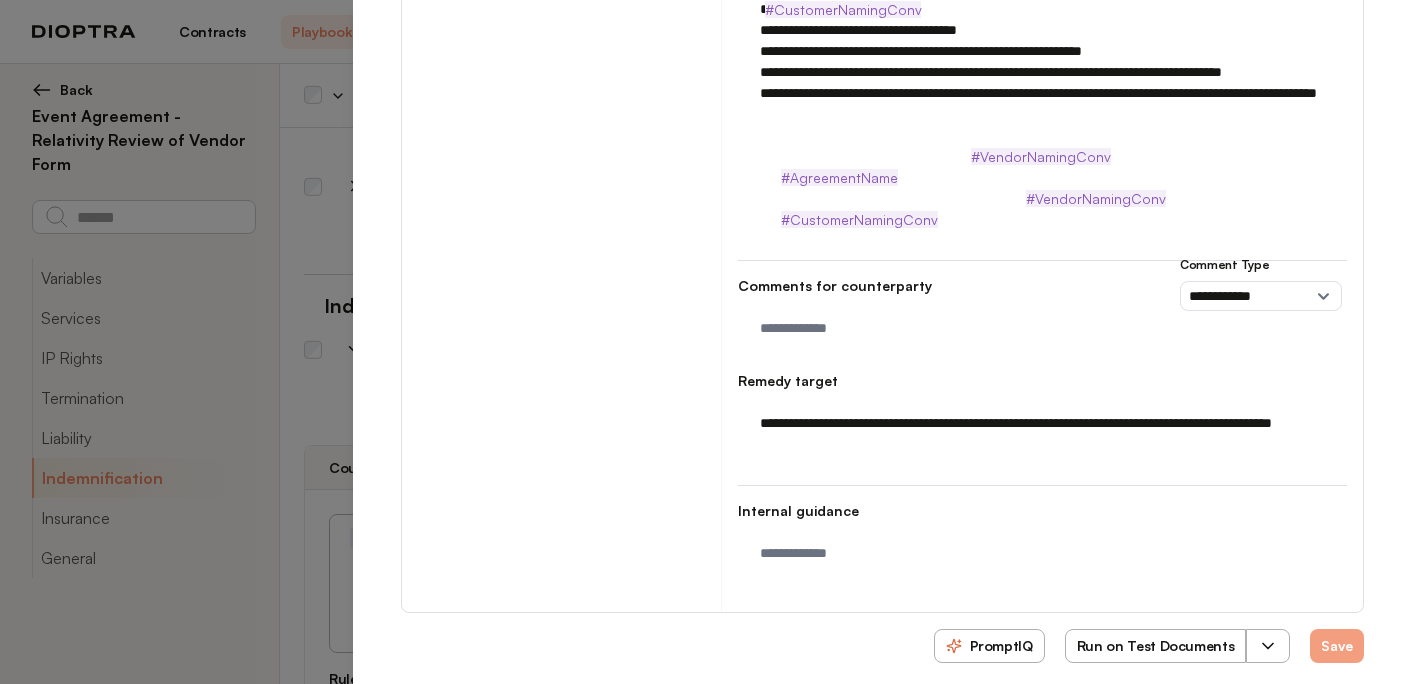 click on "Run on Test Documents" at bounding box center [1156, 646] 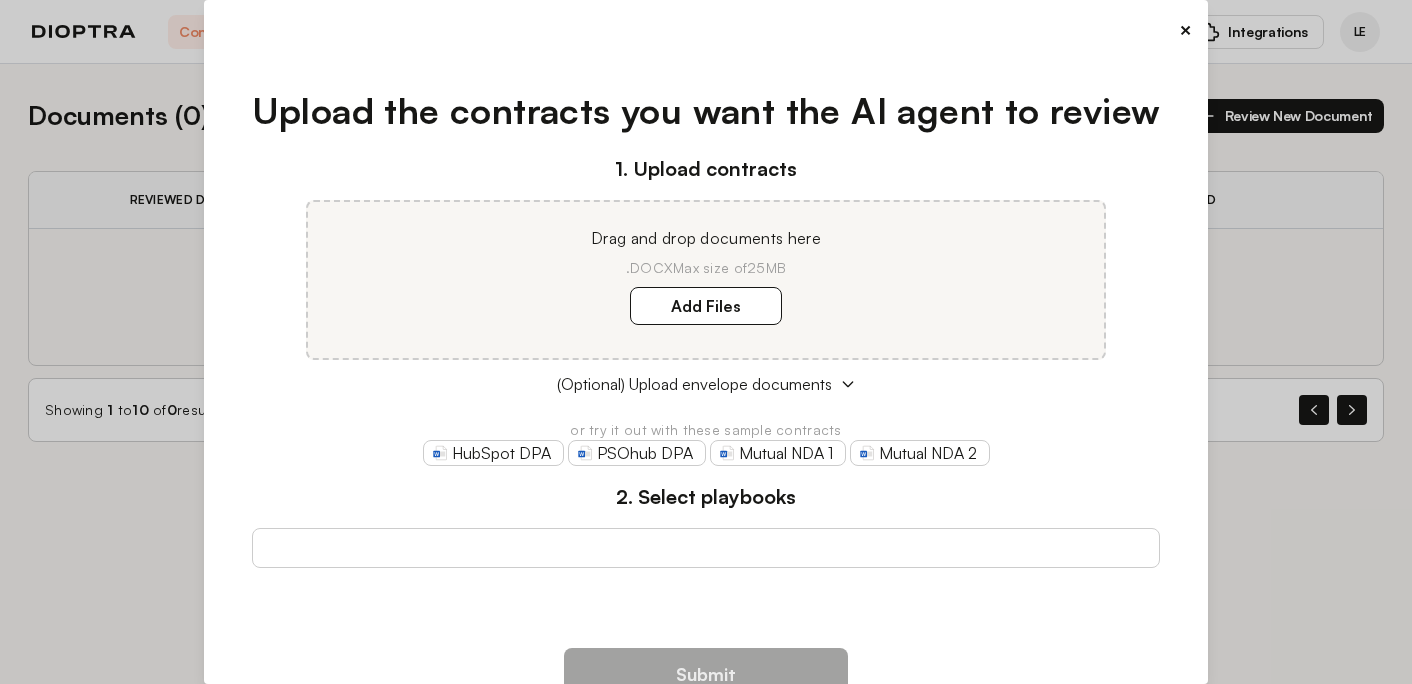scroll, scrollTop: 0, scrollLeft: 0, axis: both 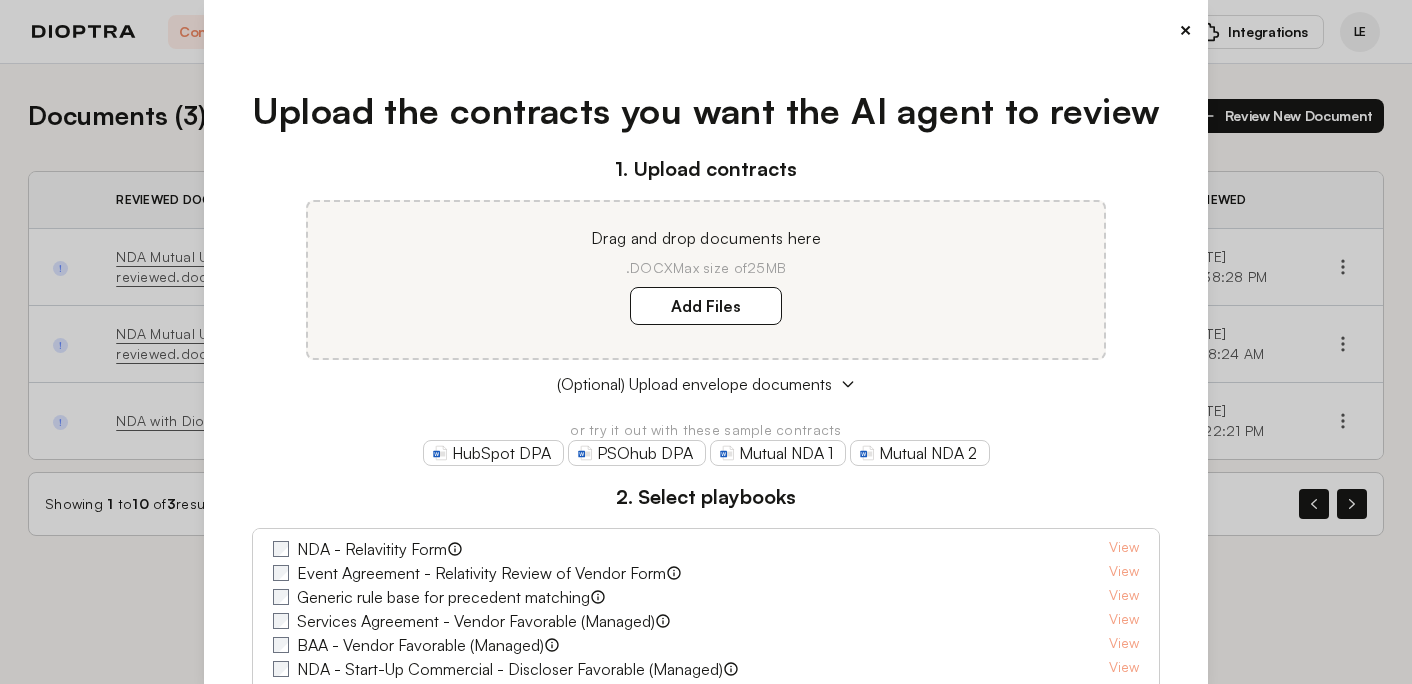click on "×" at bounding box center [1185, 30] 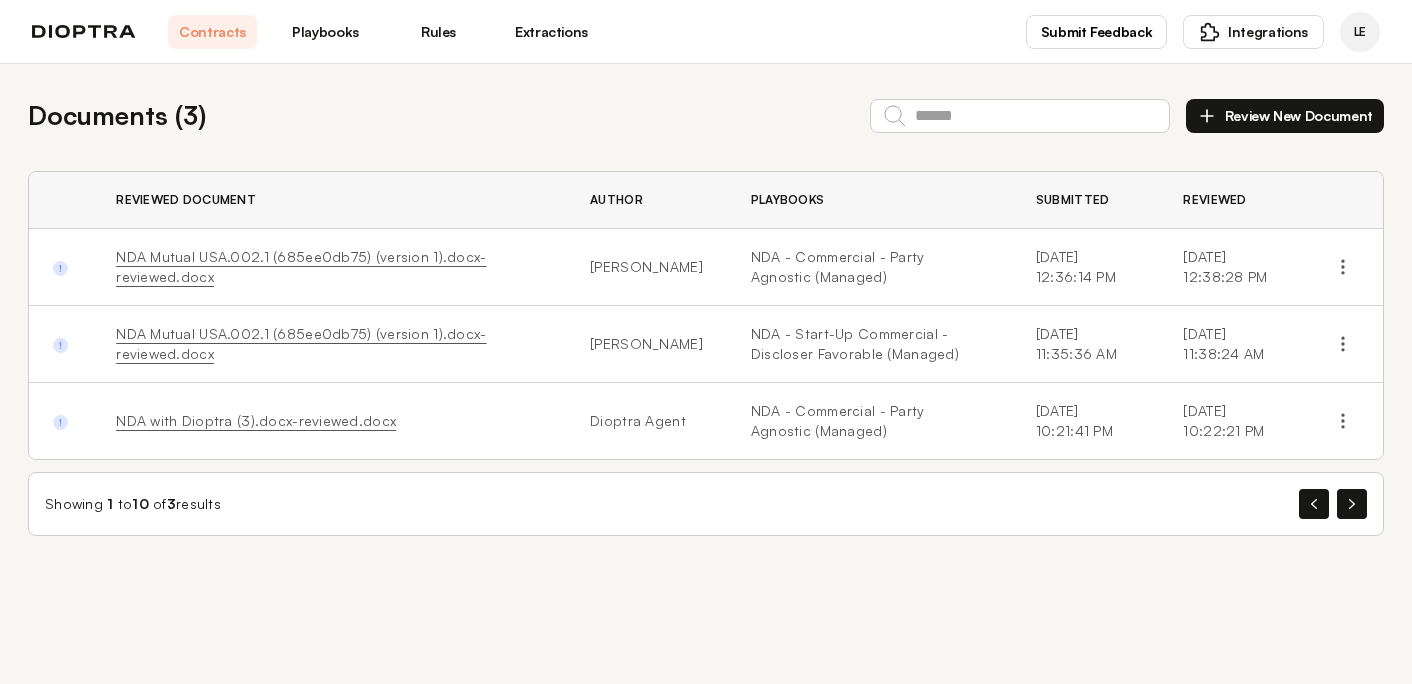 click on "Playbooks" at bounding box center [325, 32] 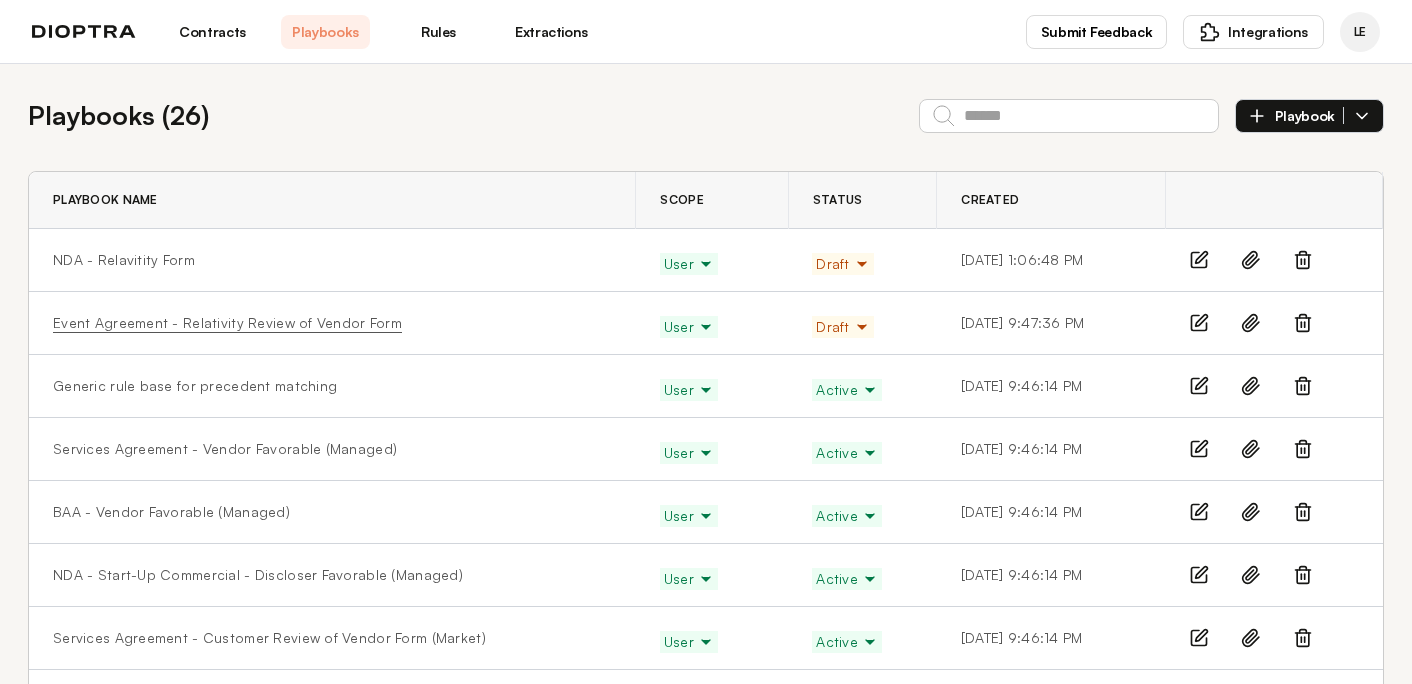 click on "Event Agreement - Relativity Review of Vendor Form" at bounding box center (227, 323) 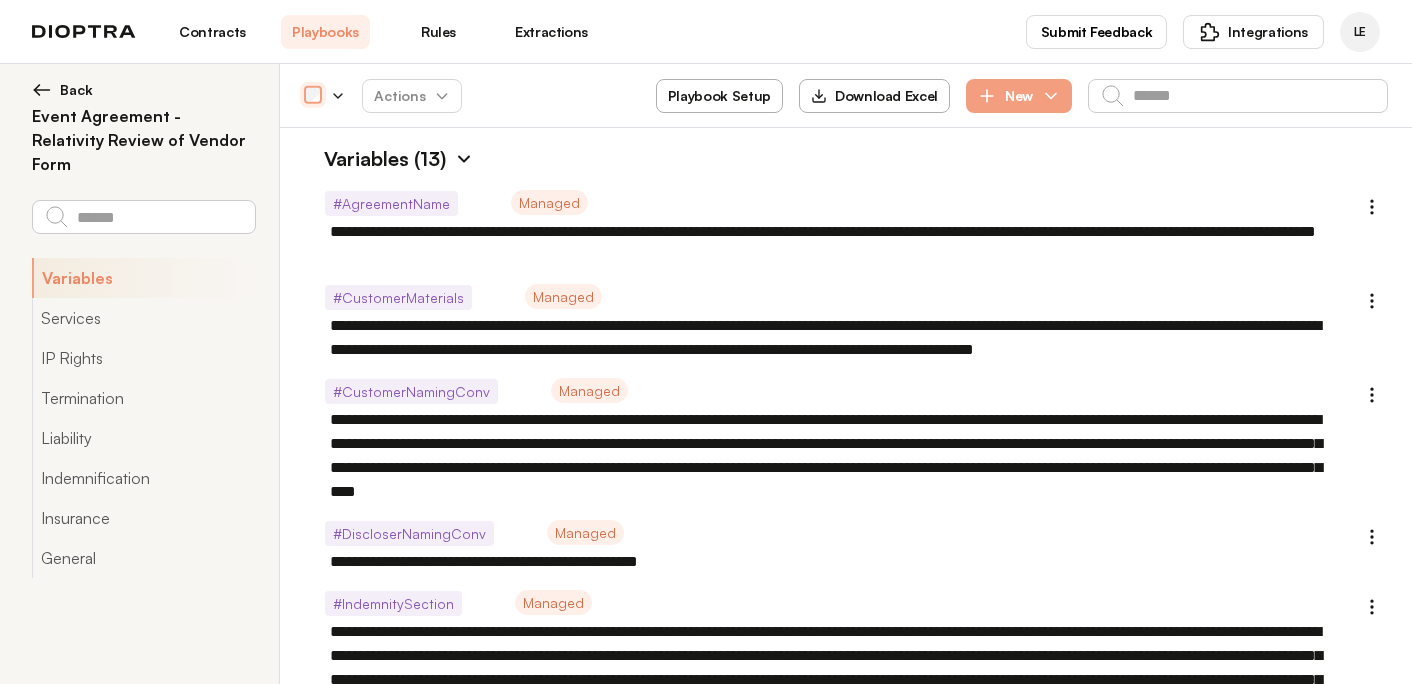 type on "*" 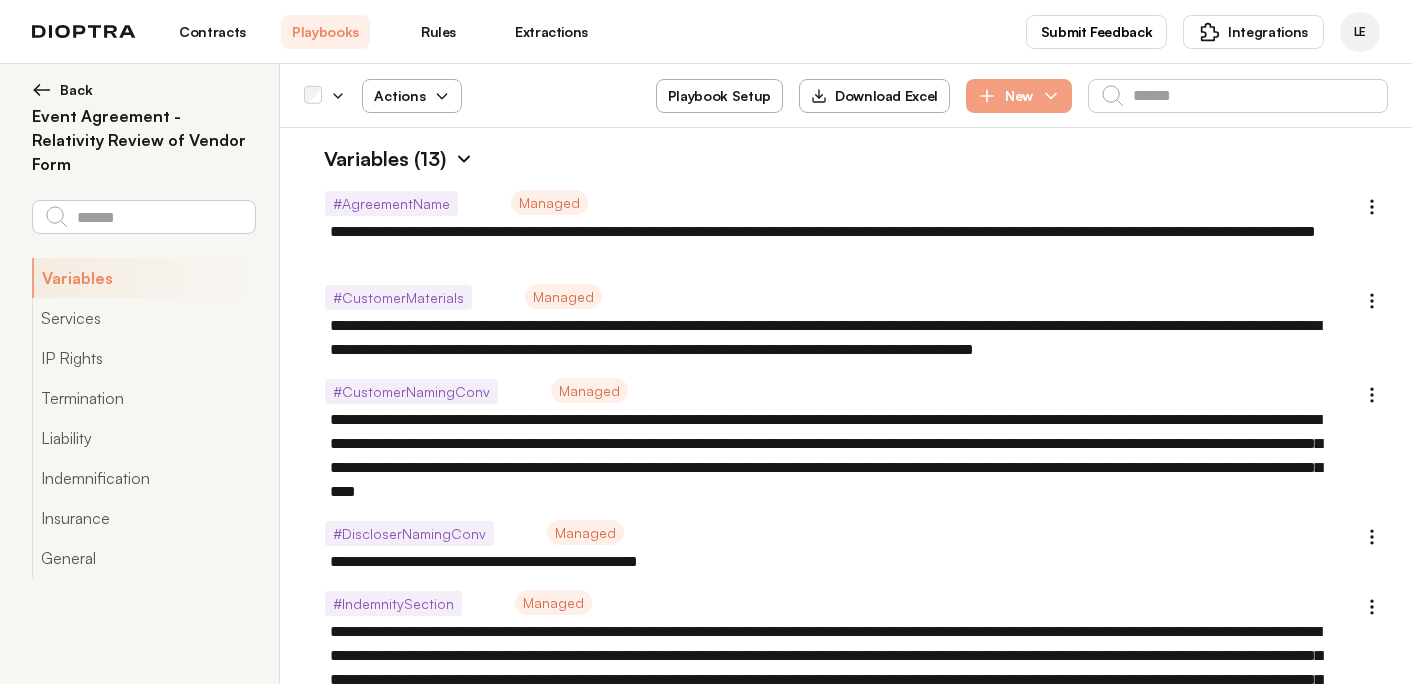 click on "Actions" at bounding box center (412, 96) 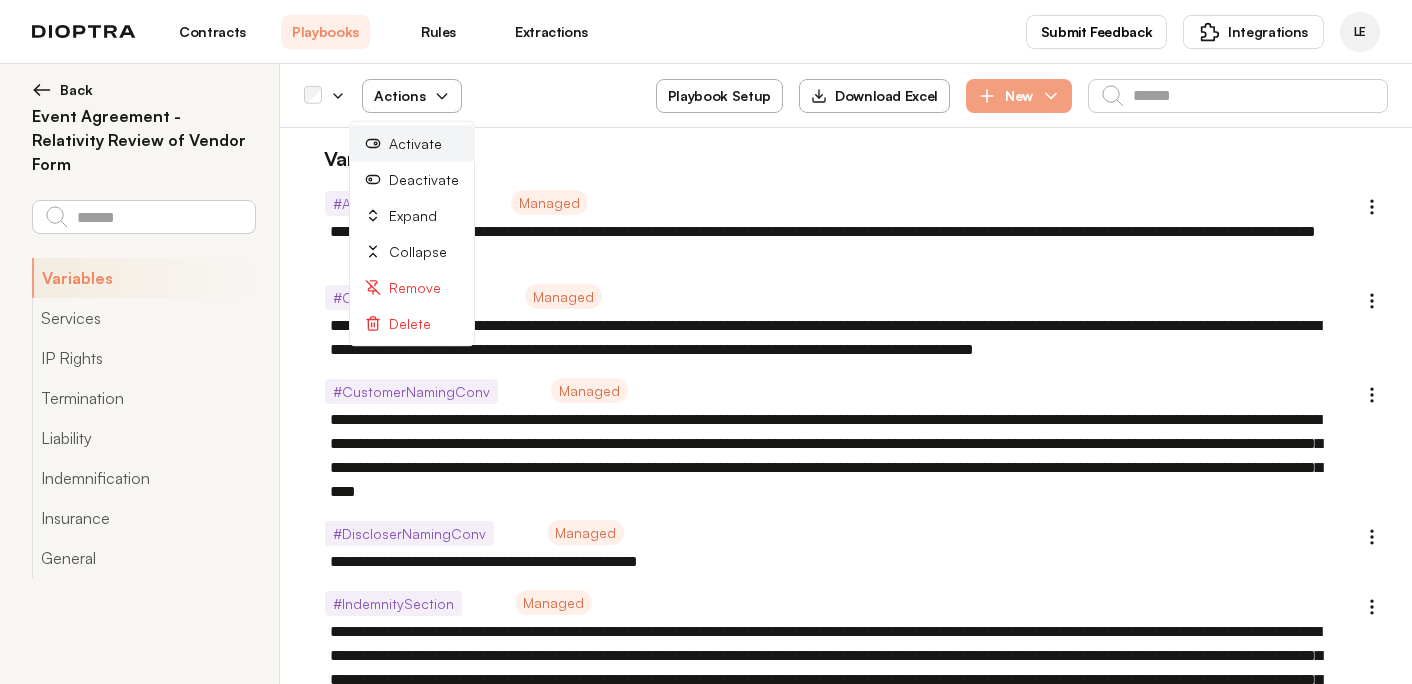 type 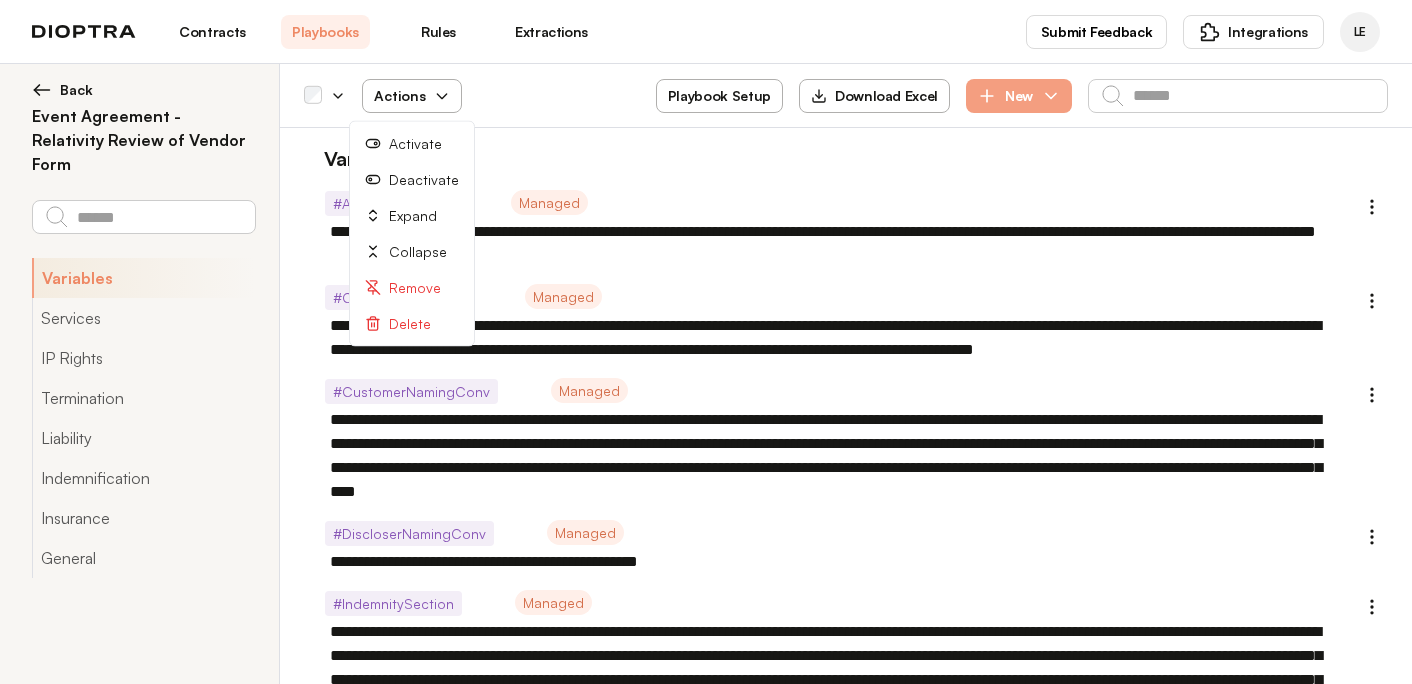 click on "Playbooks" at bounding box center (325, 32) 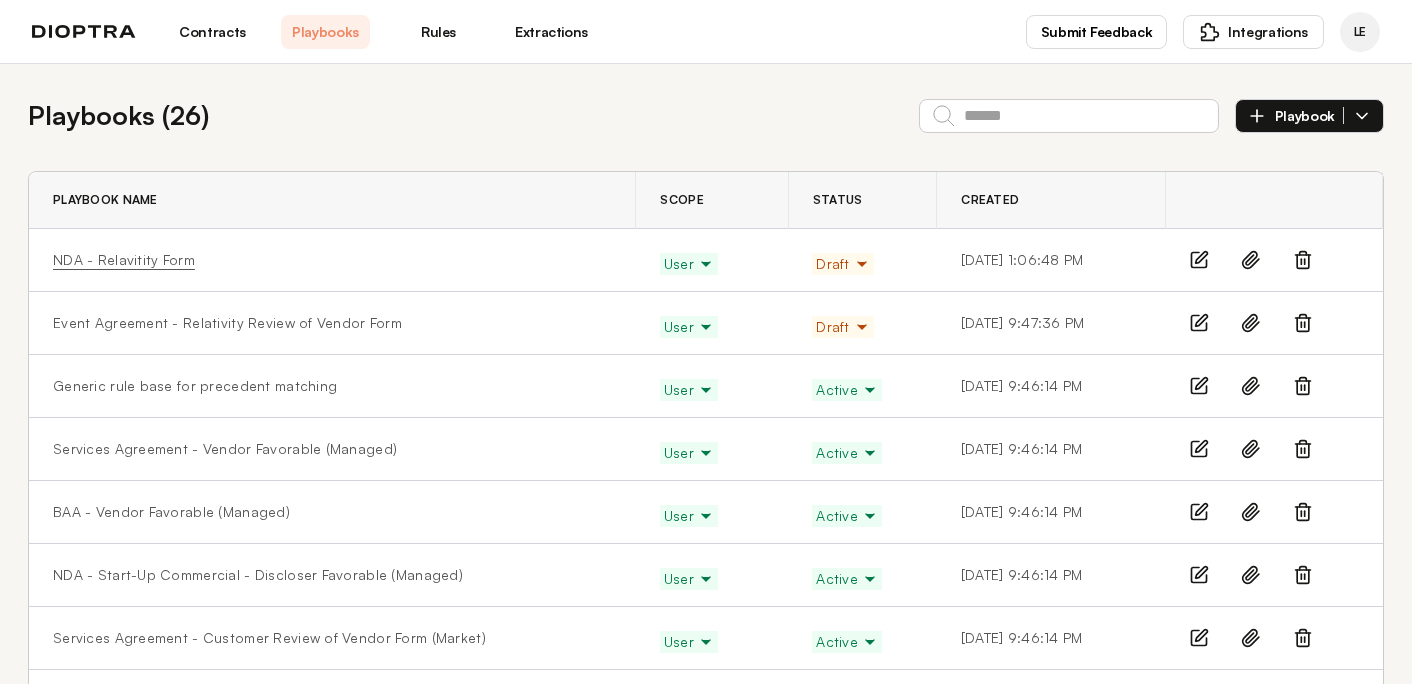 click on "NDA - Relavitity Form" at bounding box center [124, 260] 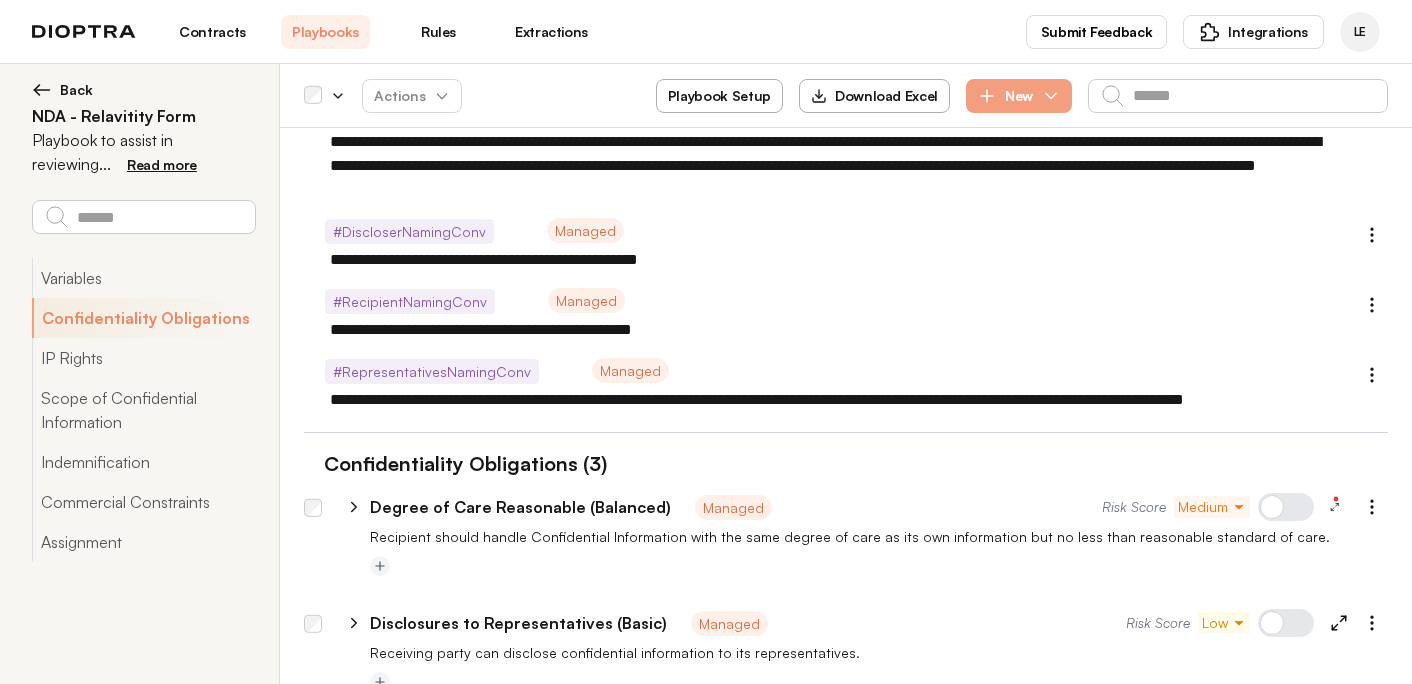 scroll, scrollTop: 160, scrollLeft: 0, axis: vertical 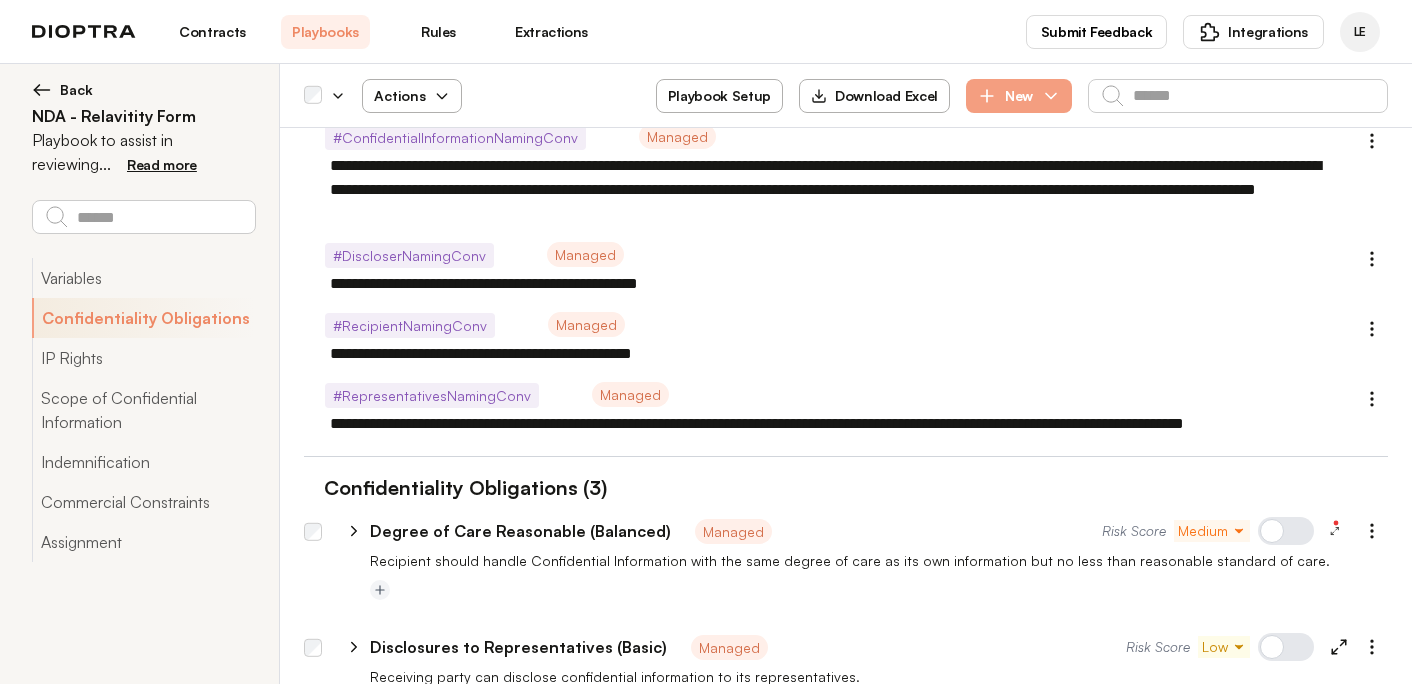 click on "Actions" at bounding box center (412, 96) 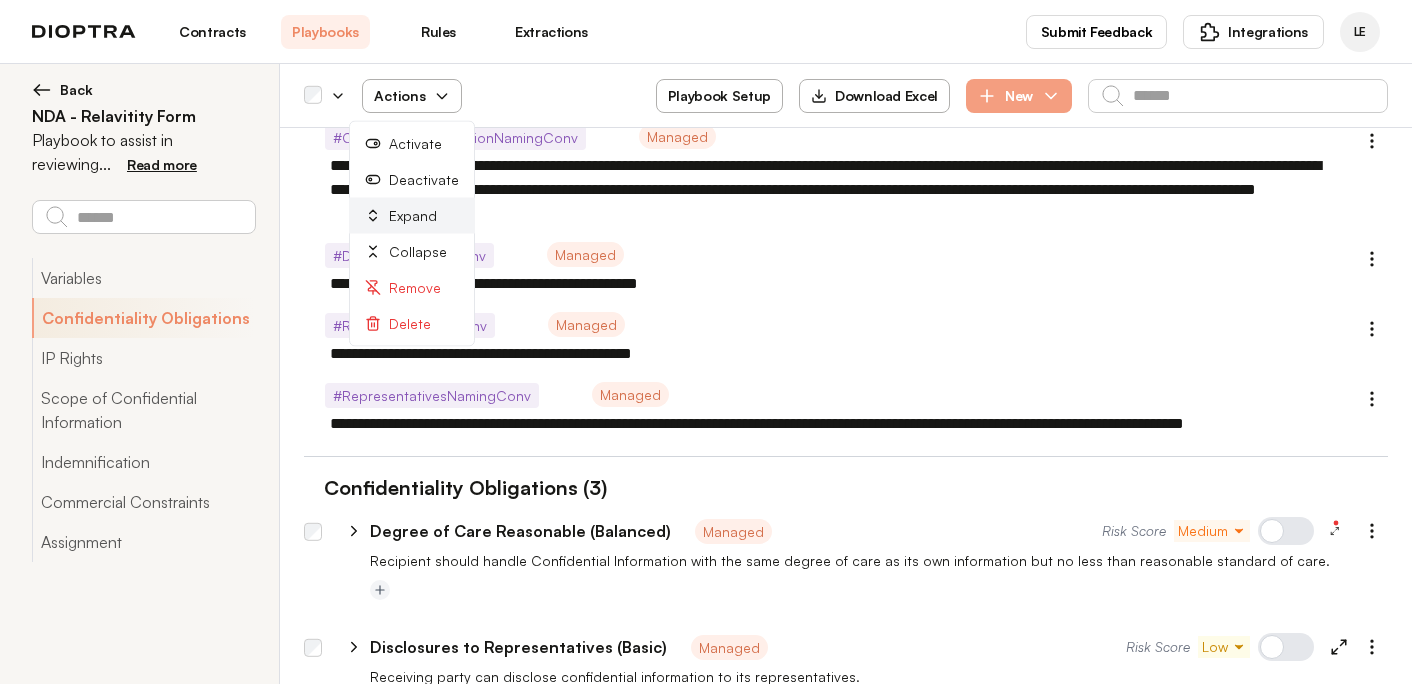 click on "Expand" at bounding box center (412, 216) 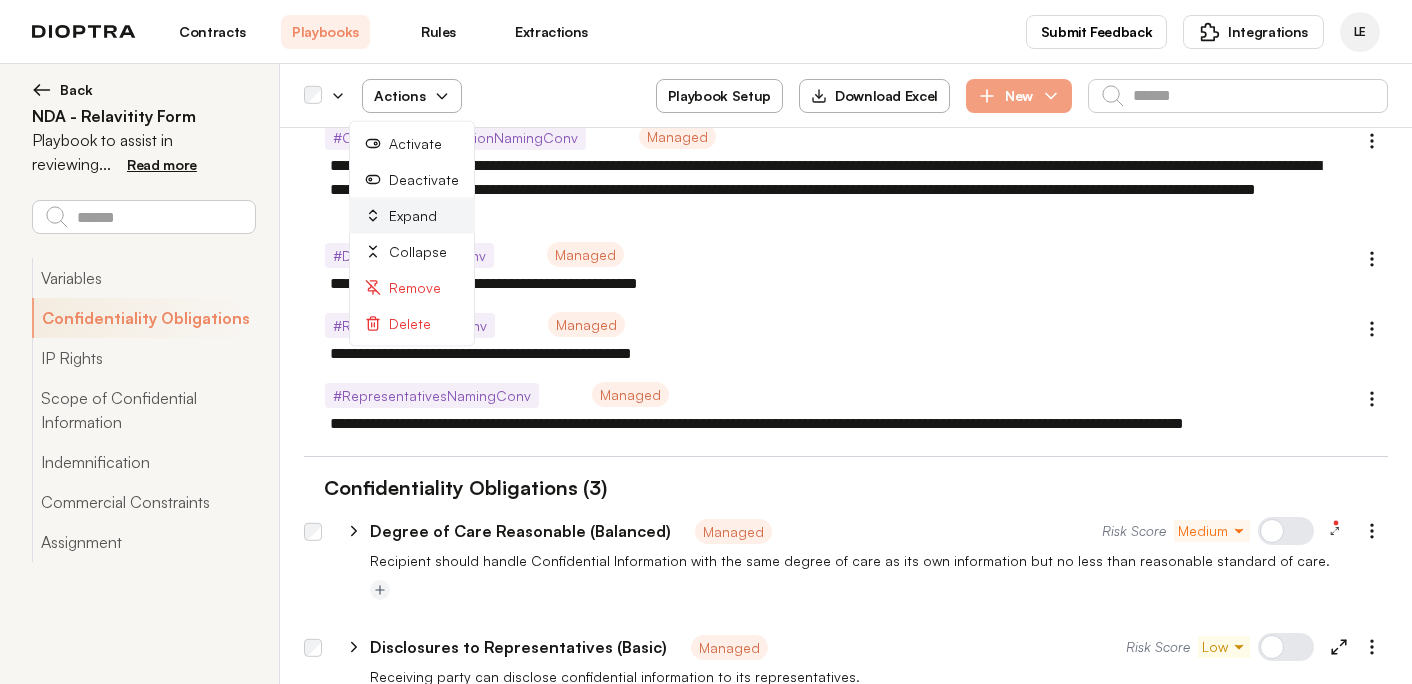 type on "*" 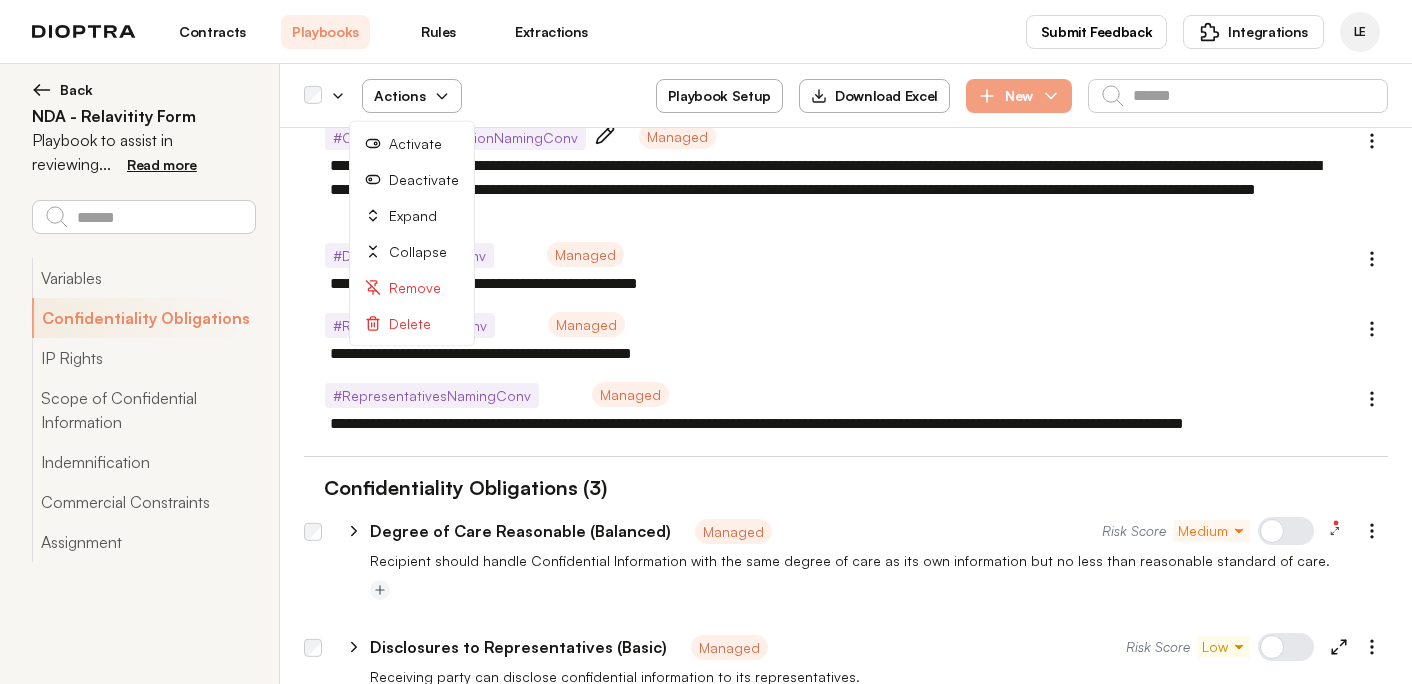 select on "******" 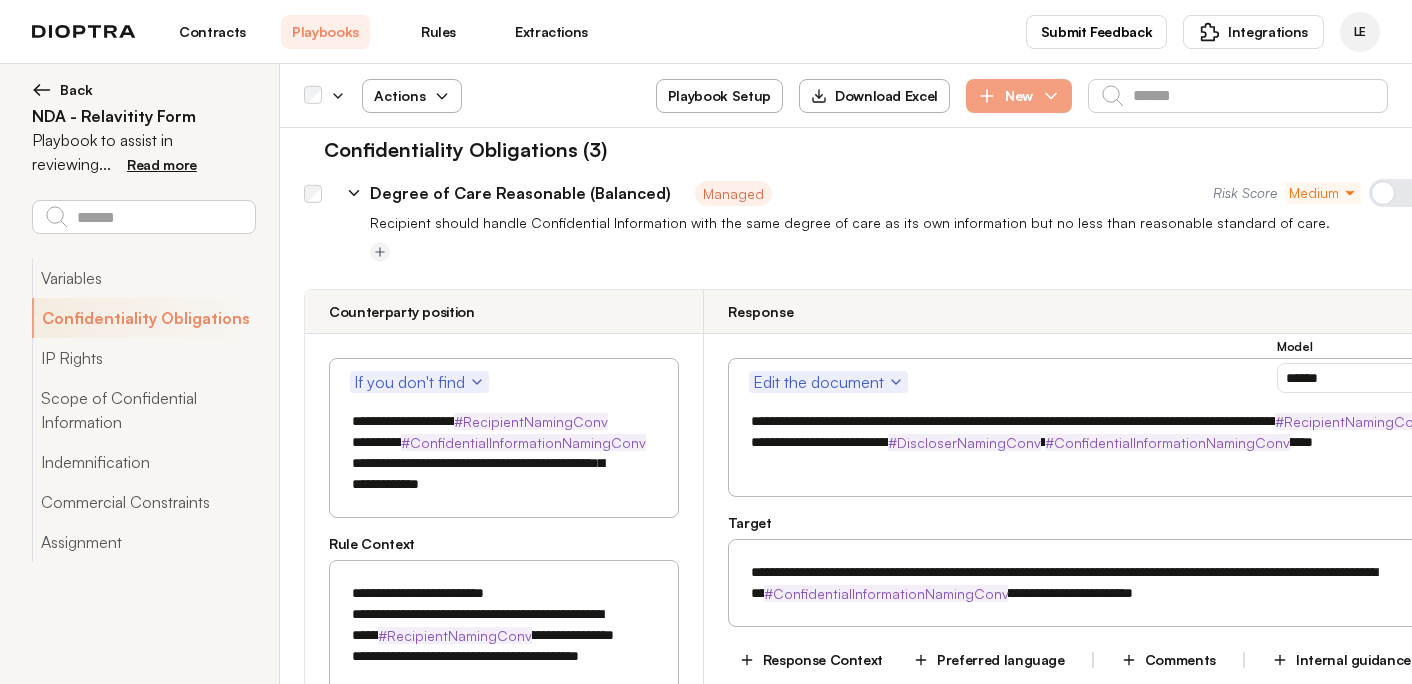 scroll, scrollTop: 453, scrollLeft: 0, axis: vertical 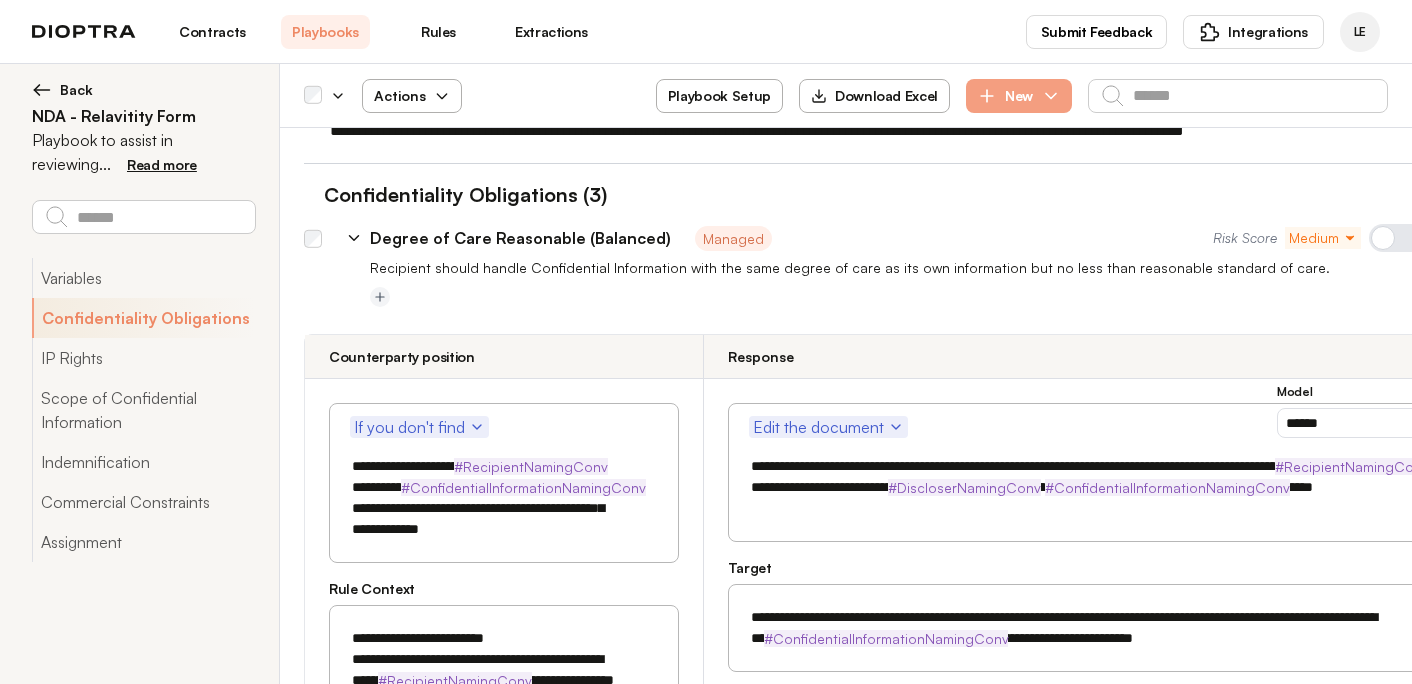 click 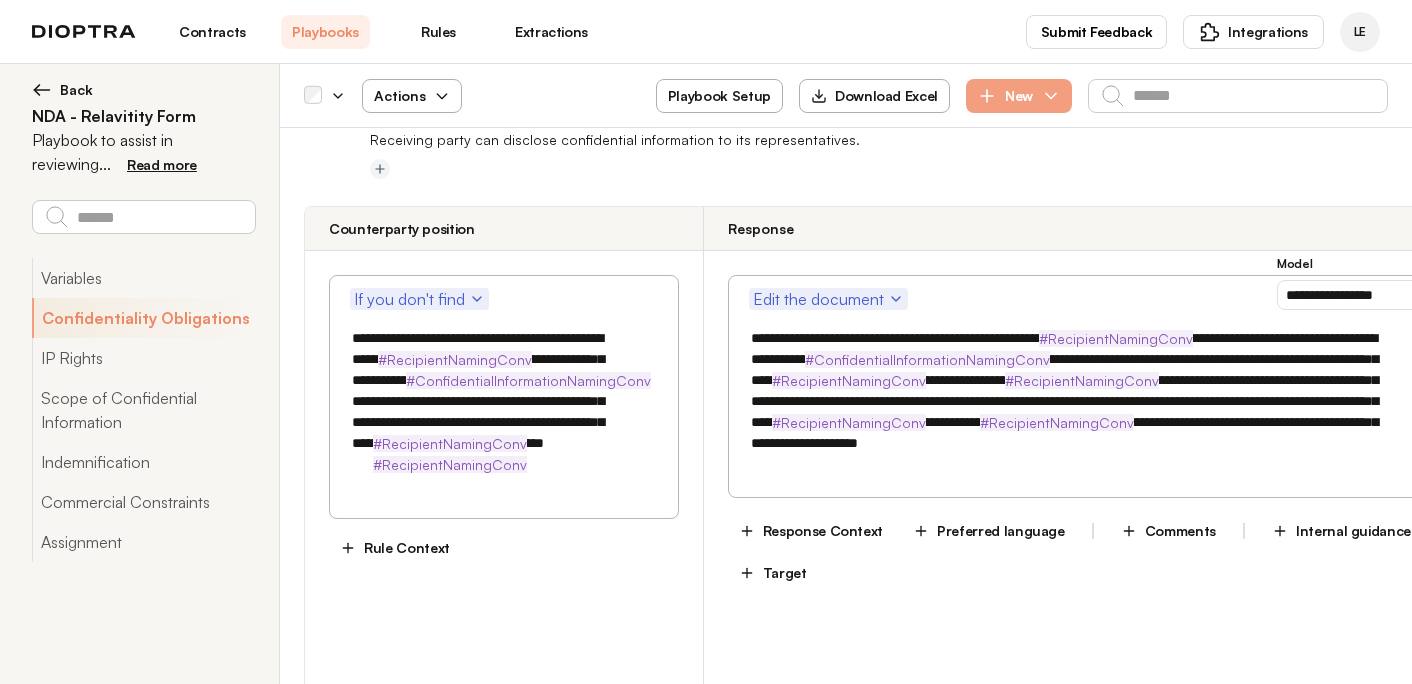 scroll, scrollTop: 628, scrollLeft: 0, axis: vertical 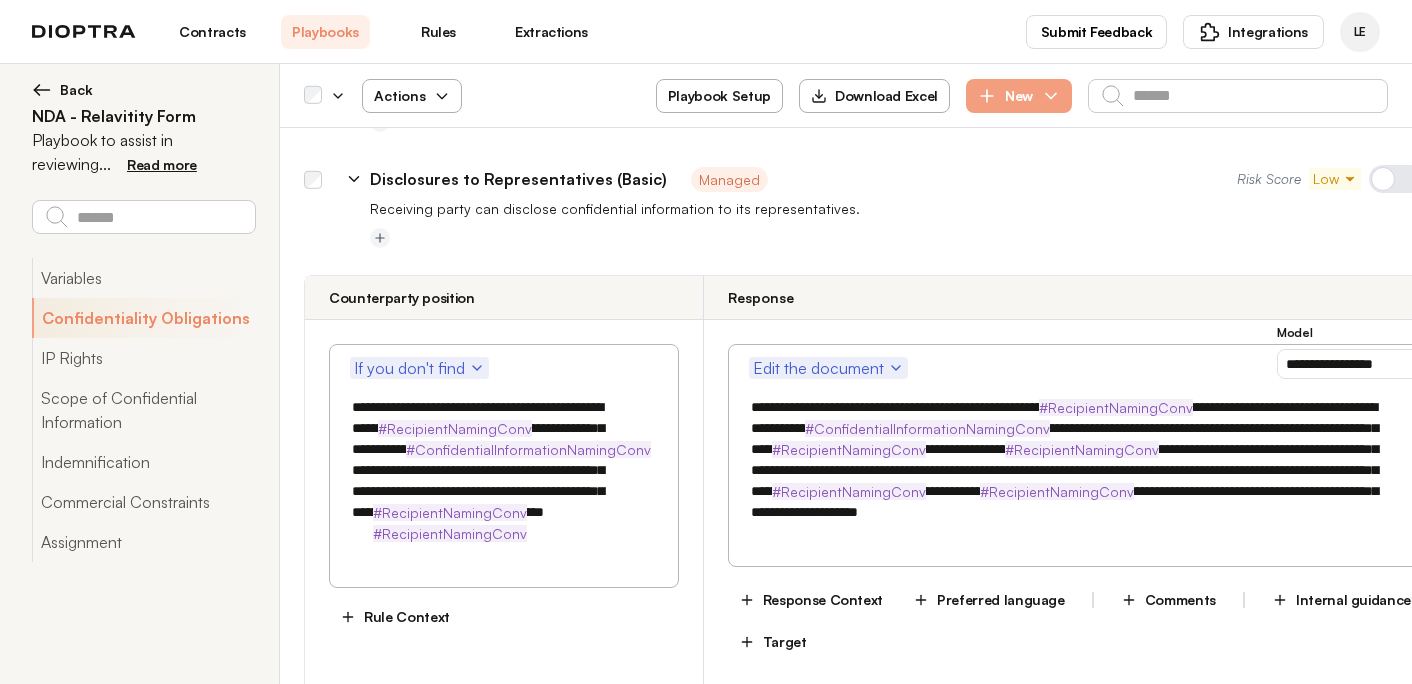 click 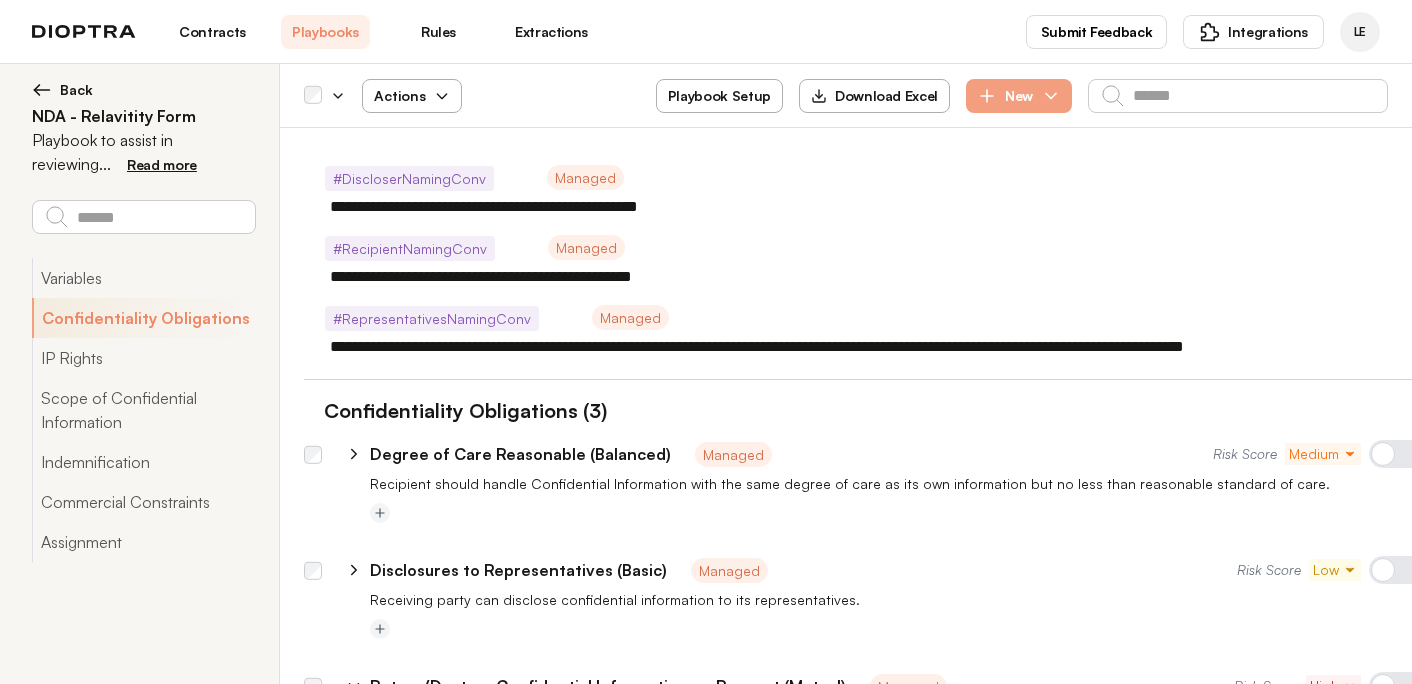 scroll, scrollTop: 0, scrollLeft: 0, axis: both 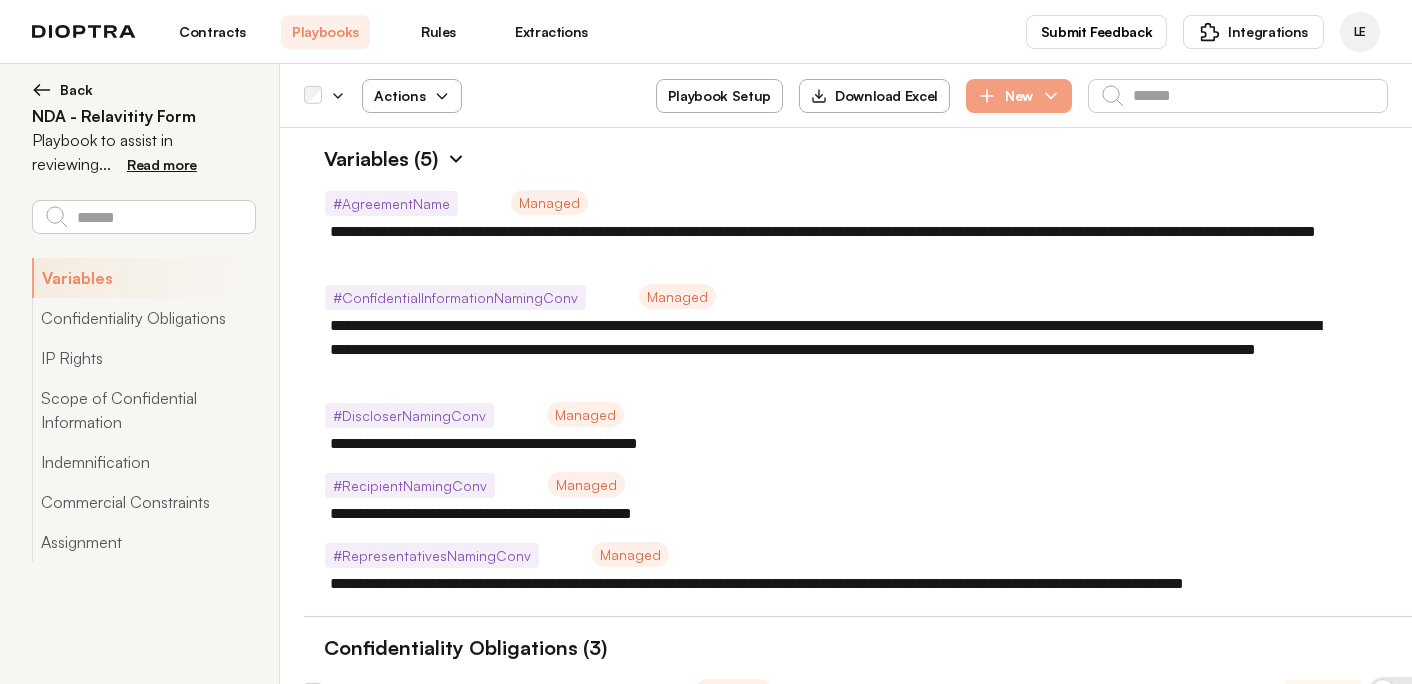 click 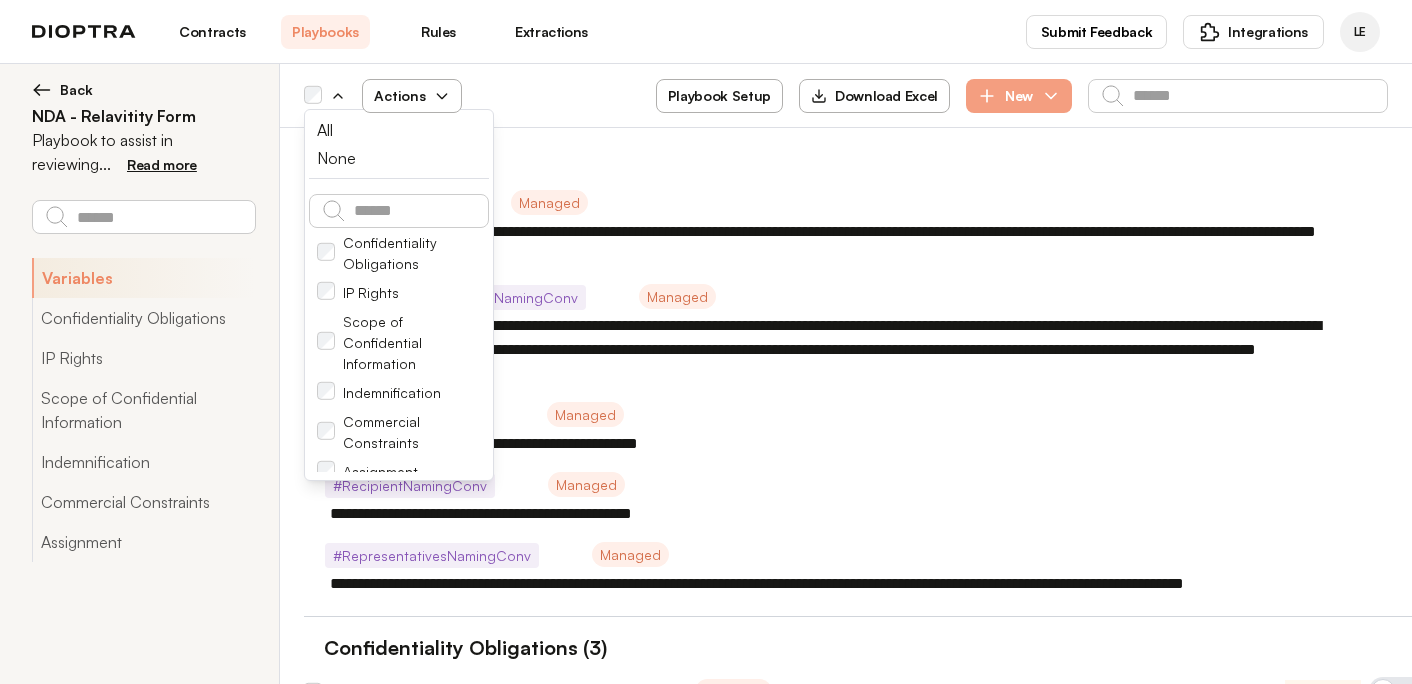 click on "Actions" at bounding box center (412, 96) 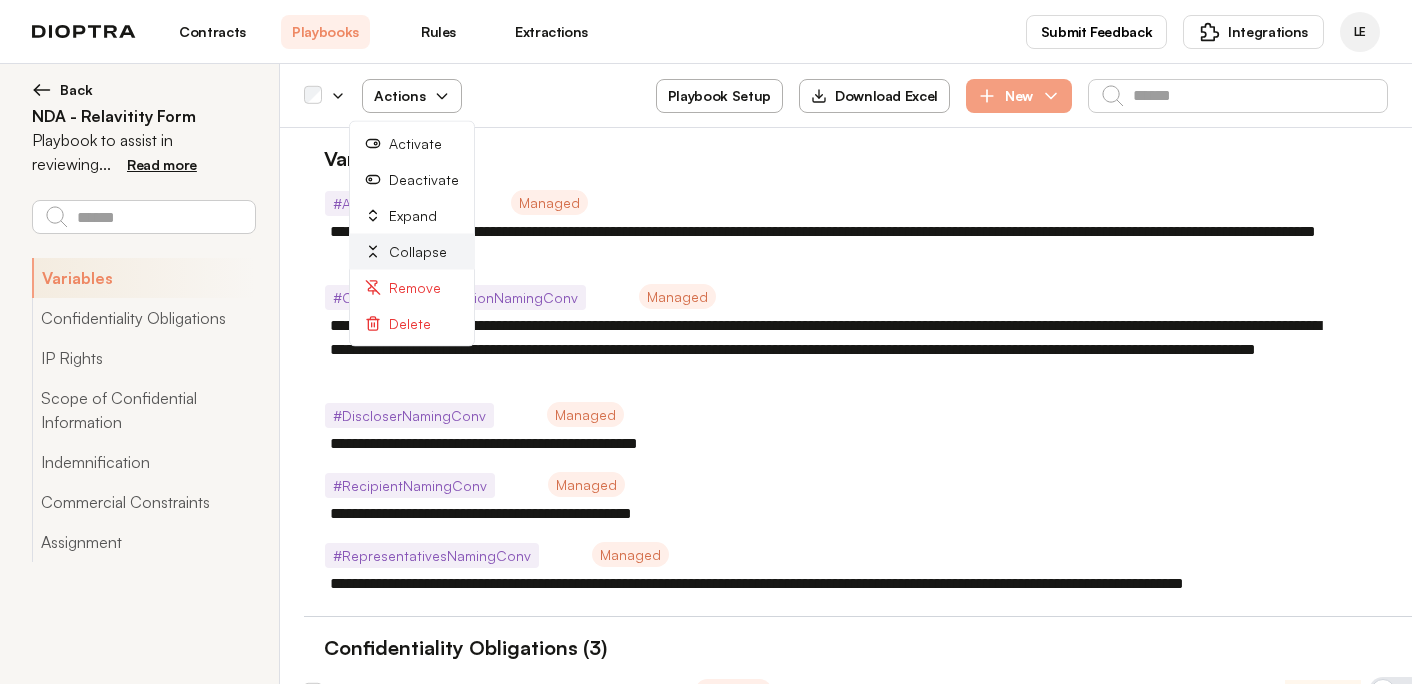 click on "Collapse" at bounding box center (412, 252) 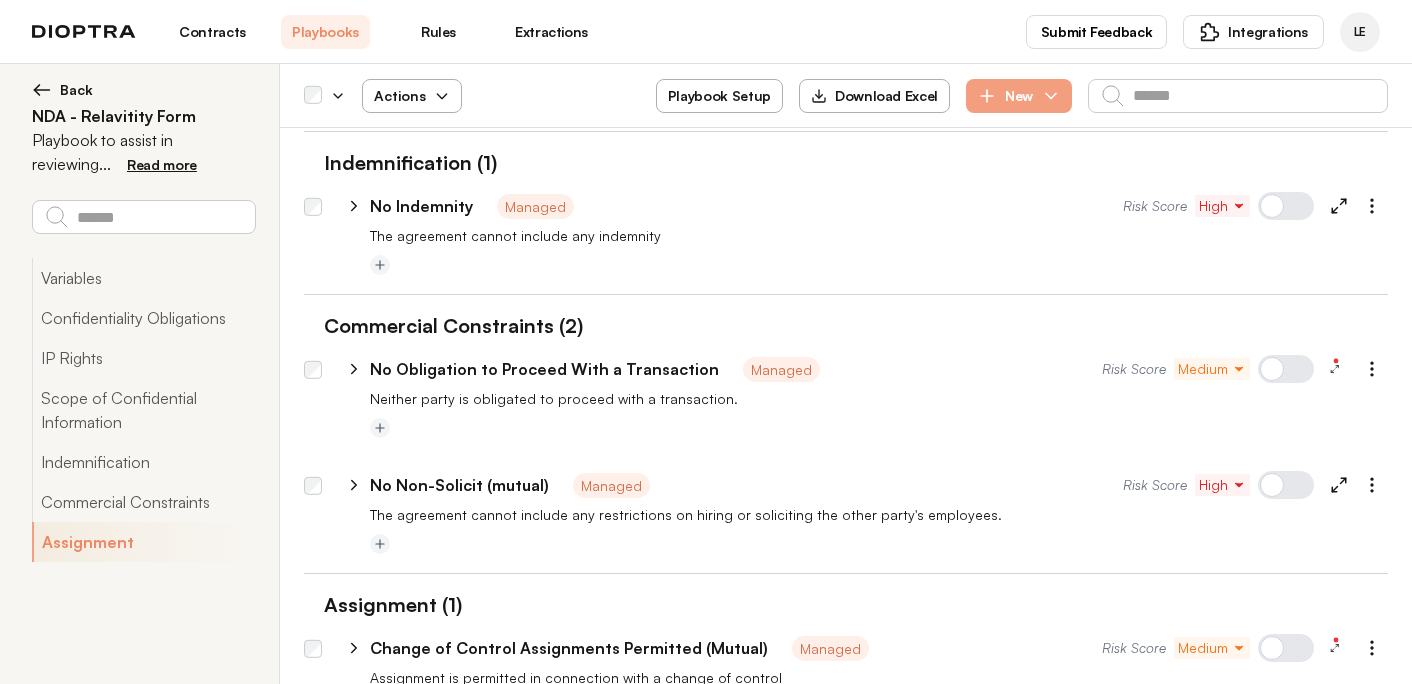scroll, scrollTop: 1659, scrollLeft: 0, axis: vertical 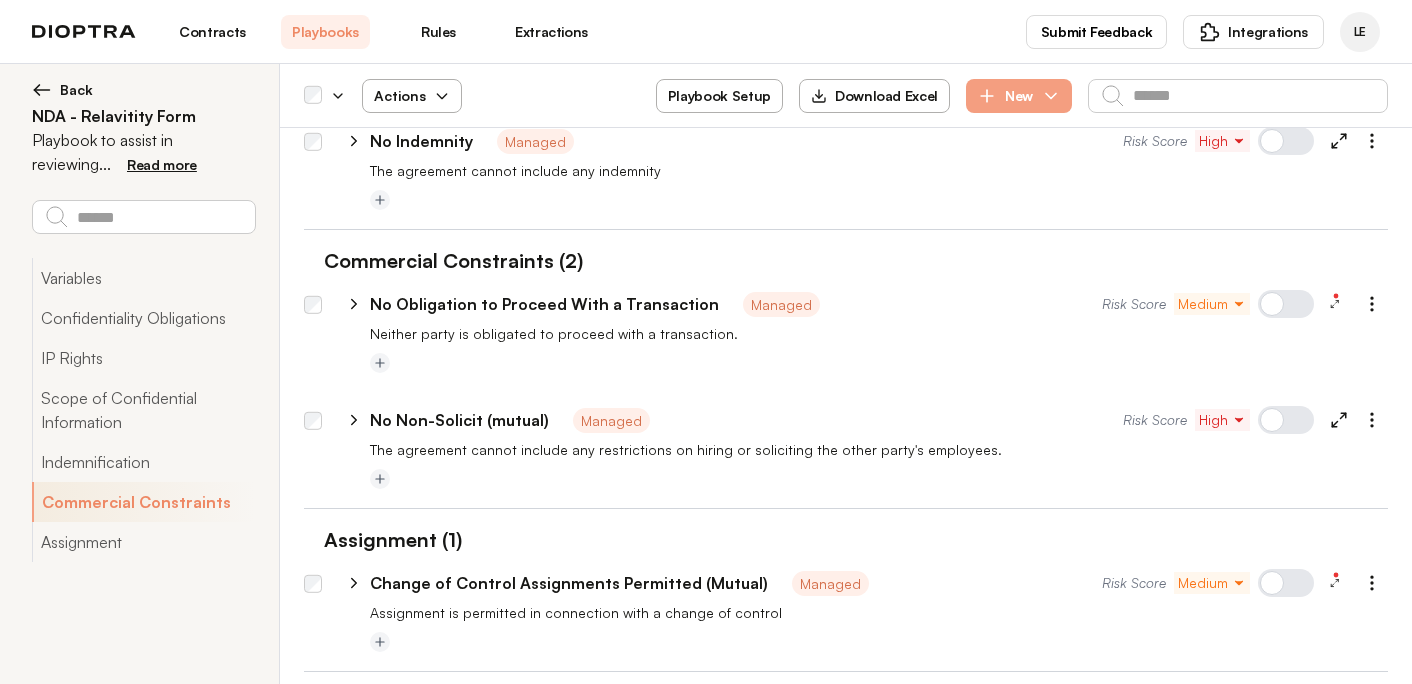 click on "Back" at bounding box center [76, 90] 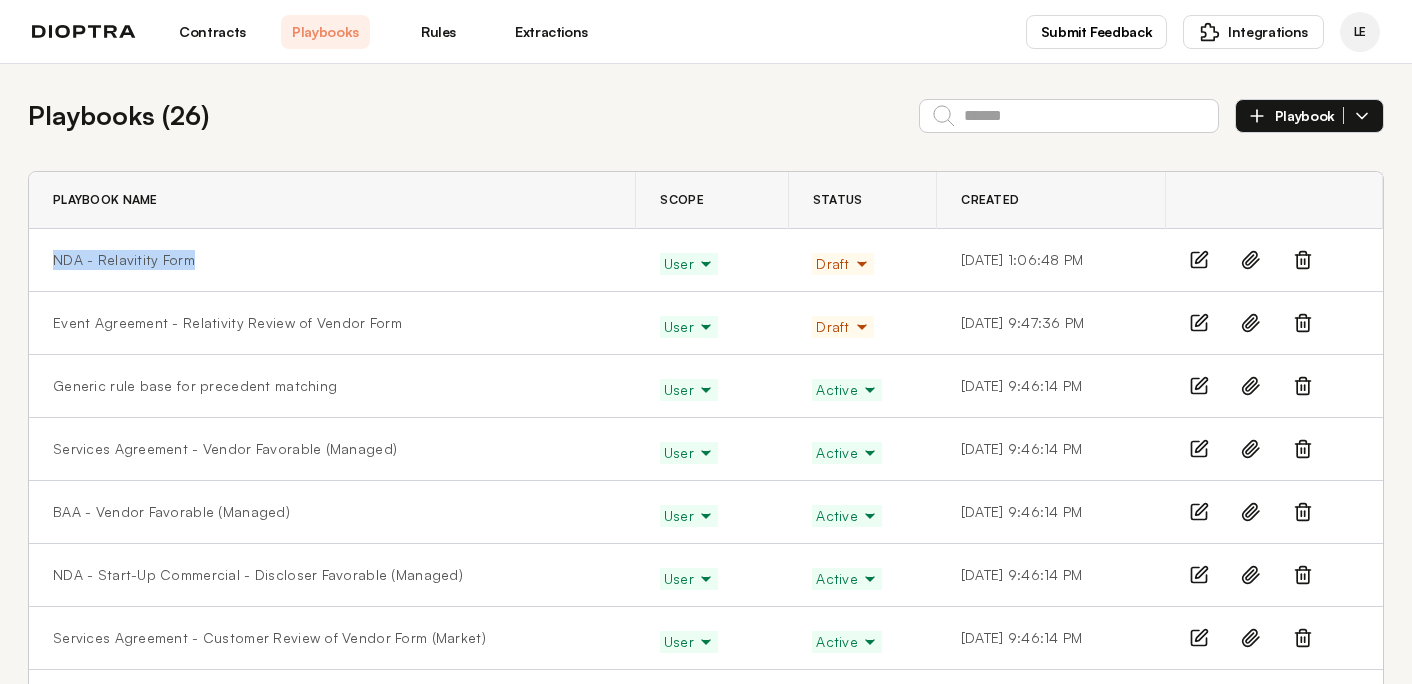 drag, startPoint x: 277, startPoint y: 256, endPoint x: 41, endPoint y: 262, distance: 236.07626 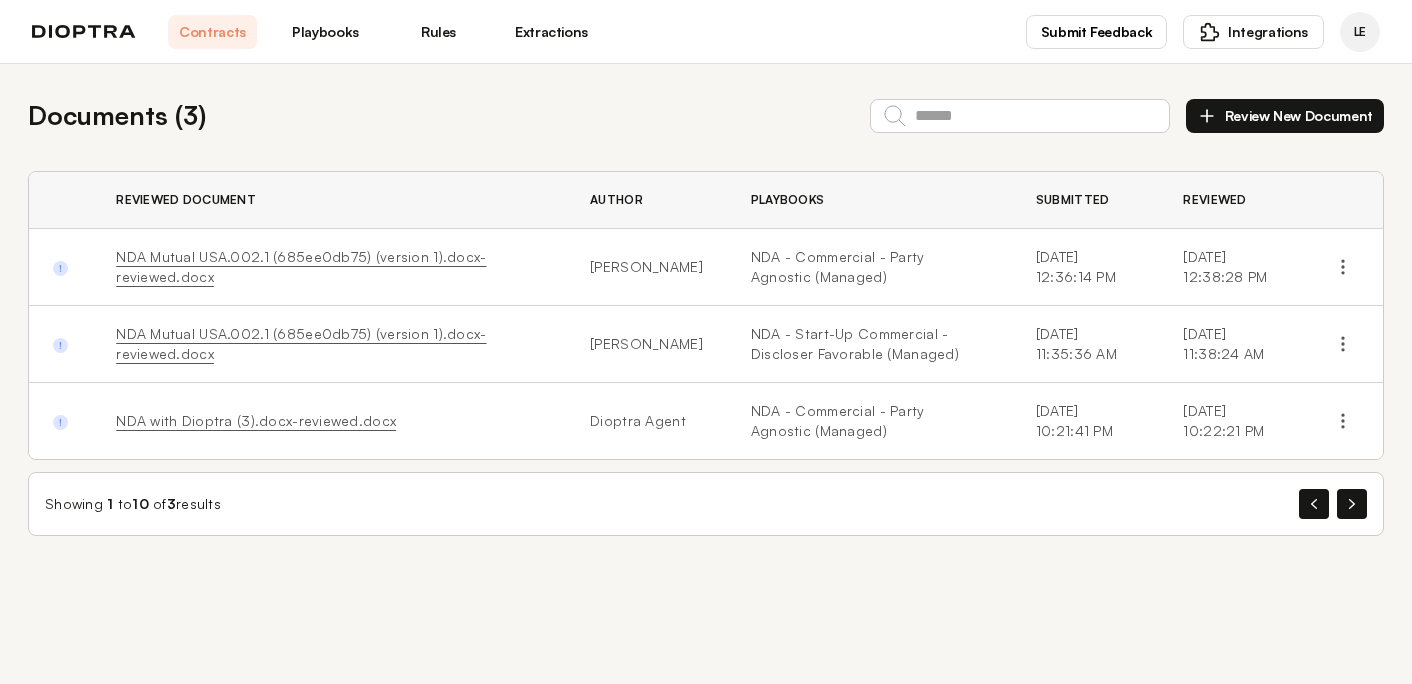 click on "Playbooks" at bounding box center [325, 32] 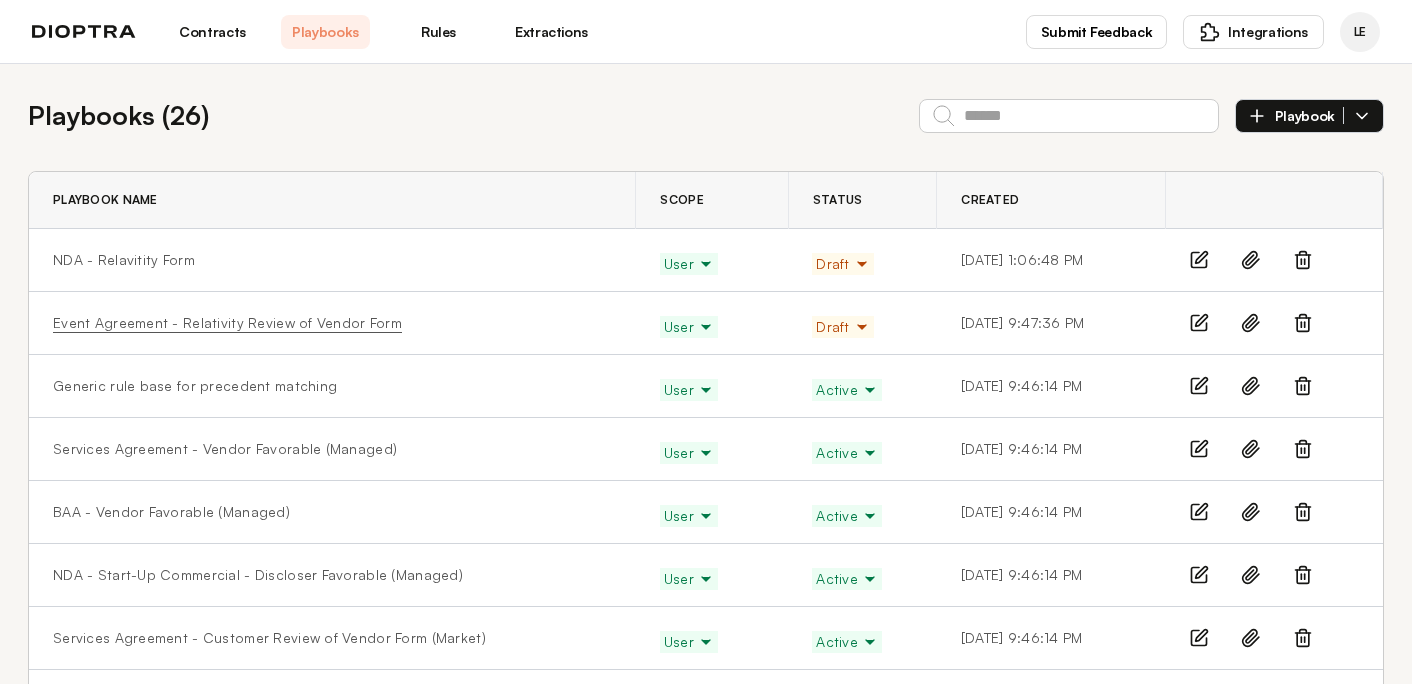 click on "Event Agreement - Relativity Review of Vendor Form" at bounding box center [227, 323] 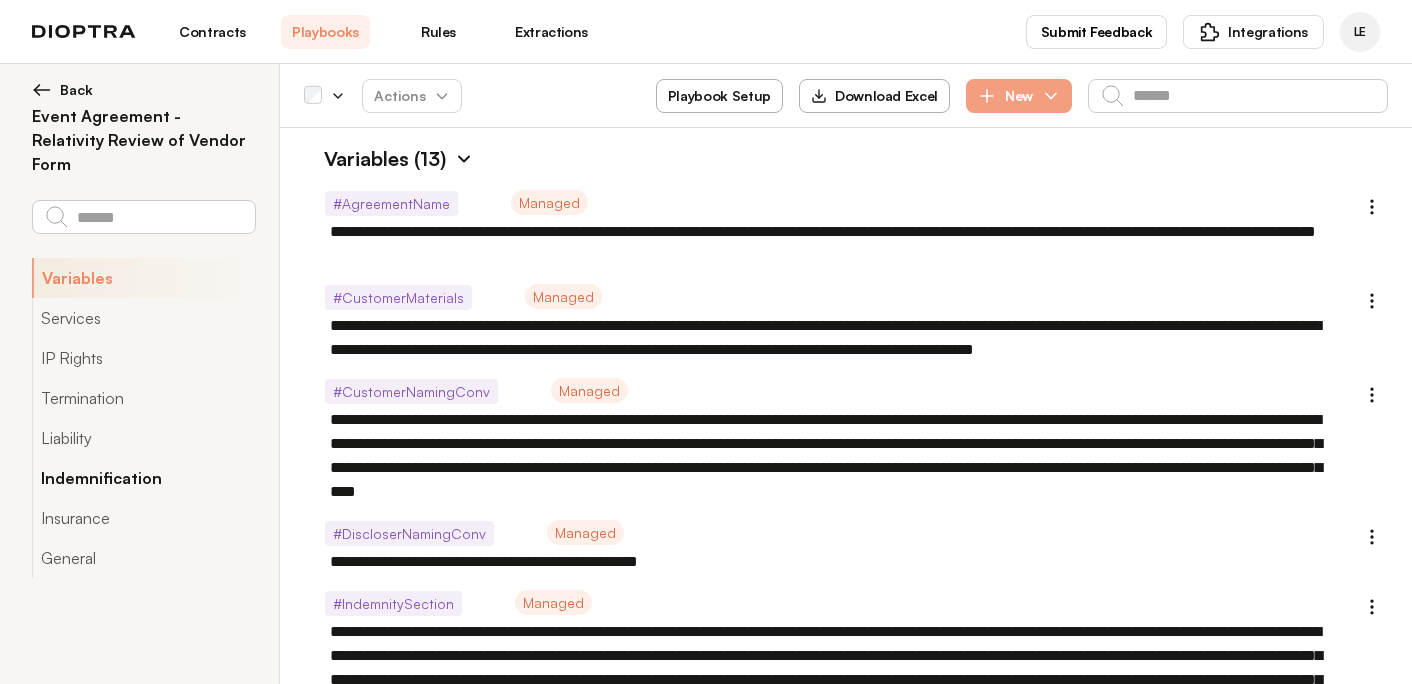 click on "Indemnification" at bounding box center (143, 478) 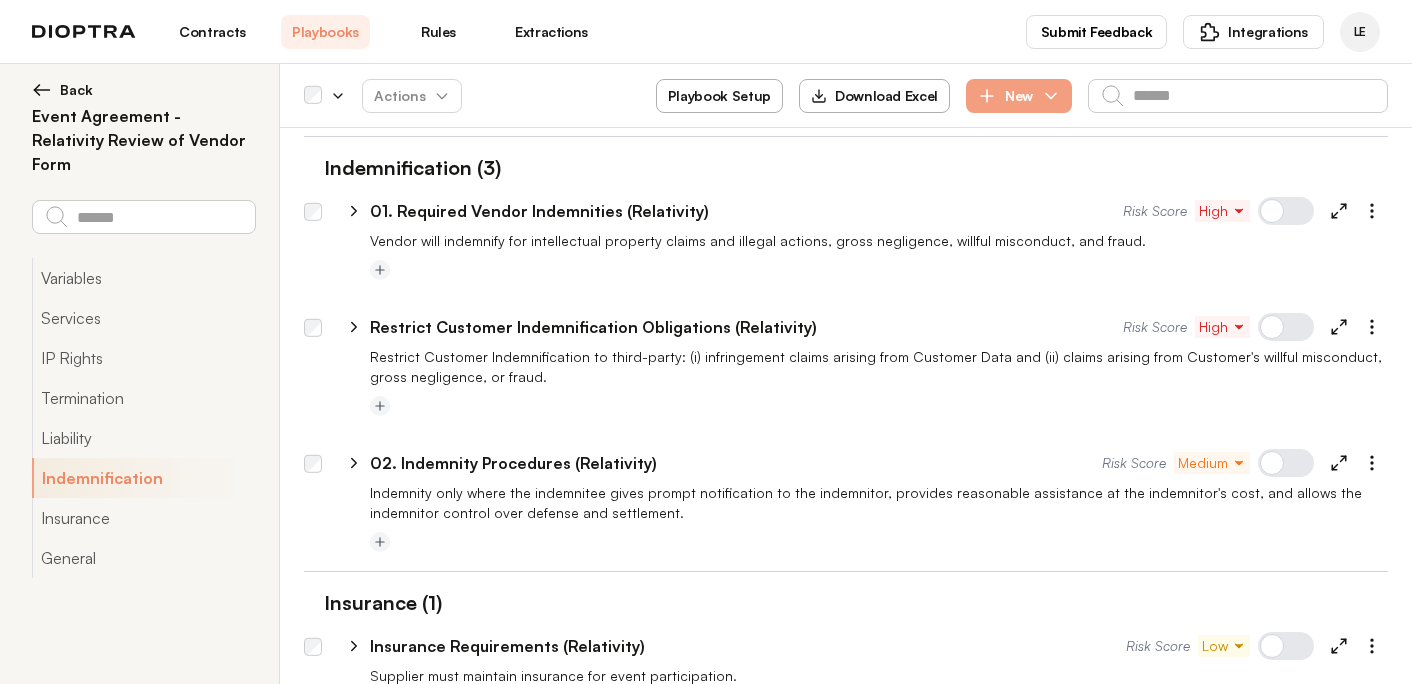 scroll, scrollTop: 2187, scrollLeft: 0, axis: vertical 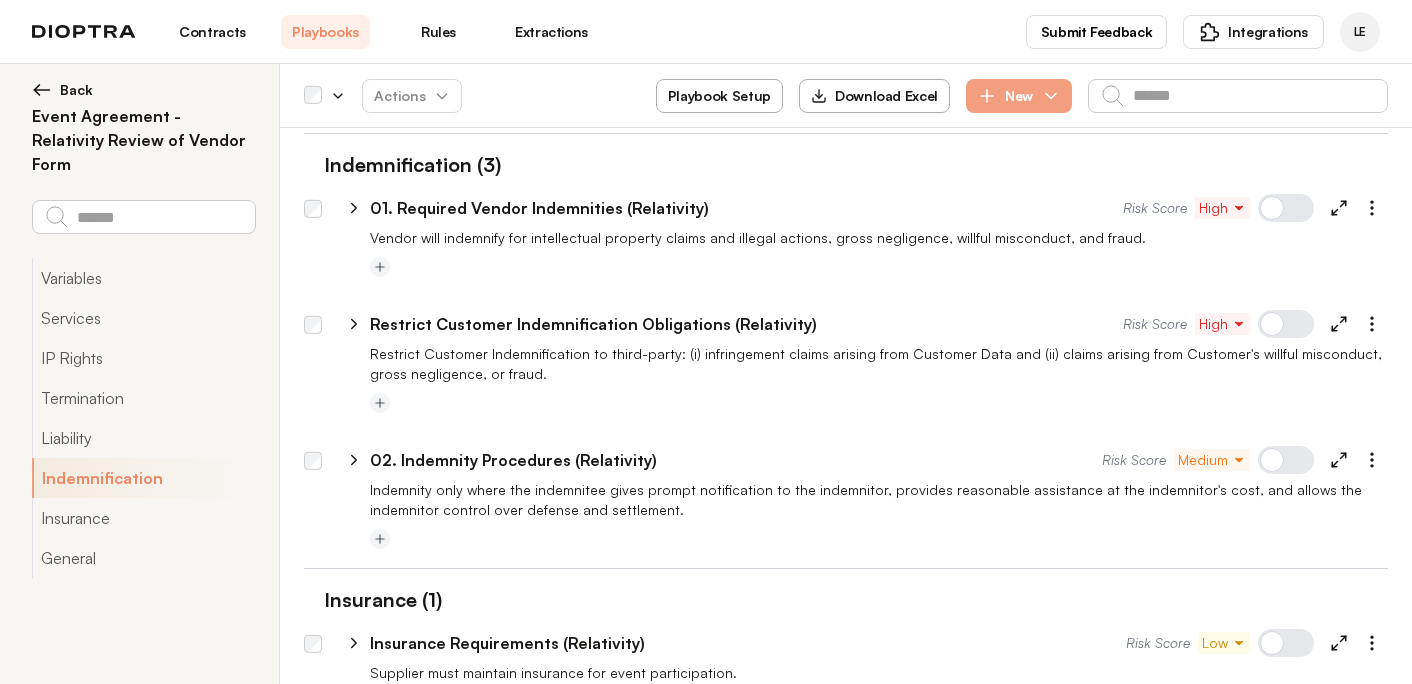 click 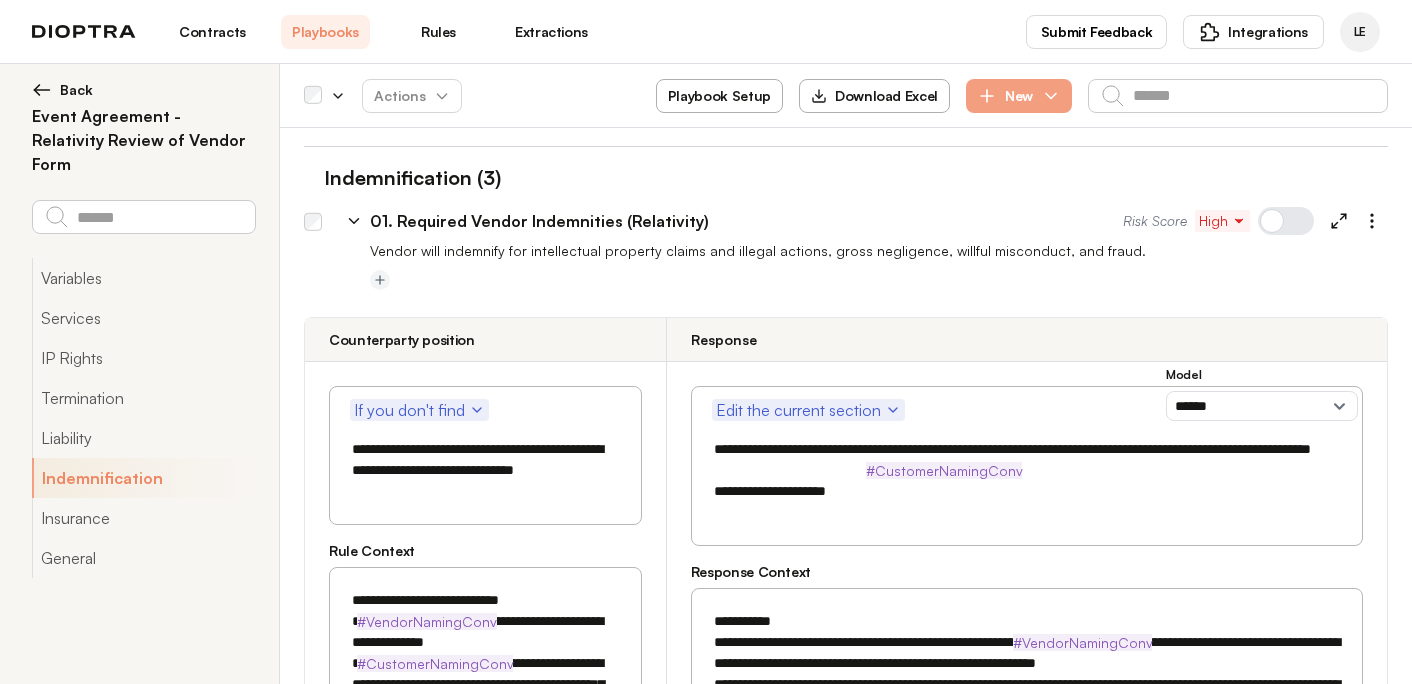 scroll, scrollTop: 2016, scrollLeft: 0, axis: vertical 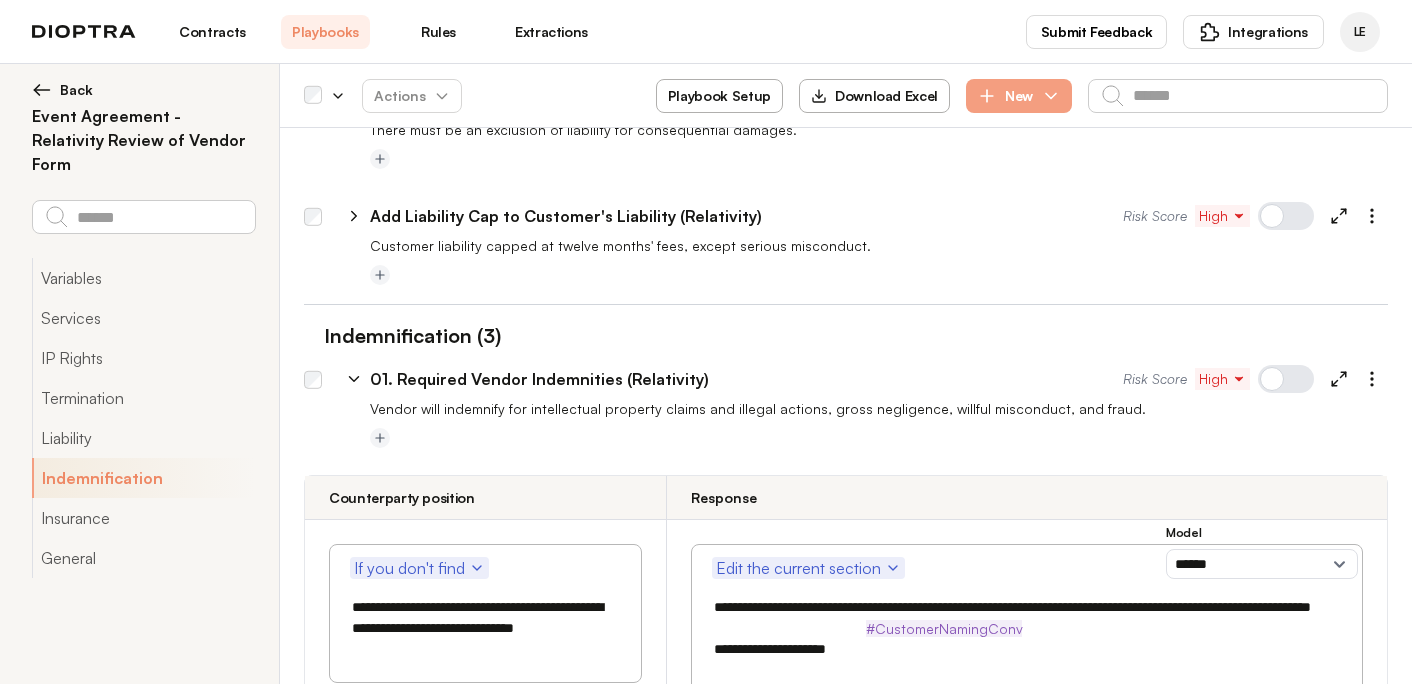 click 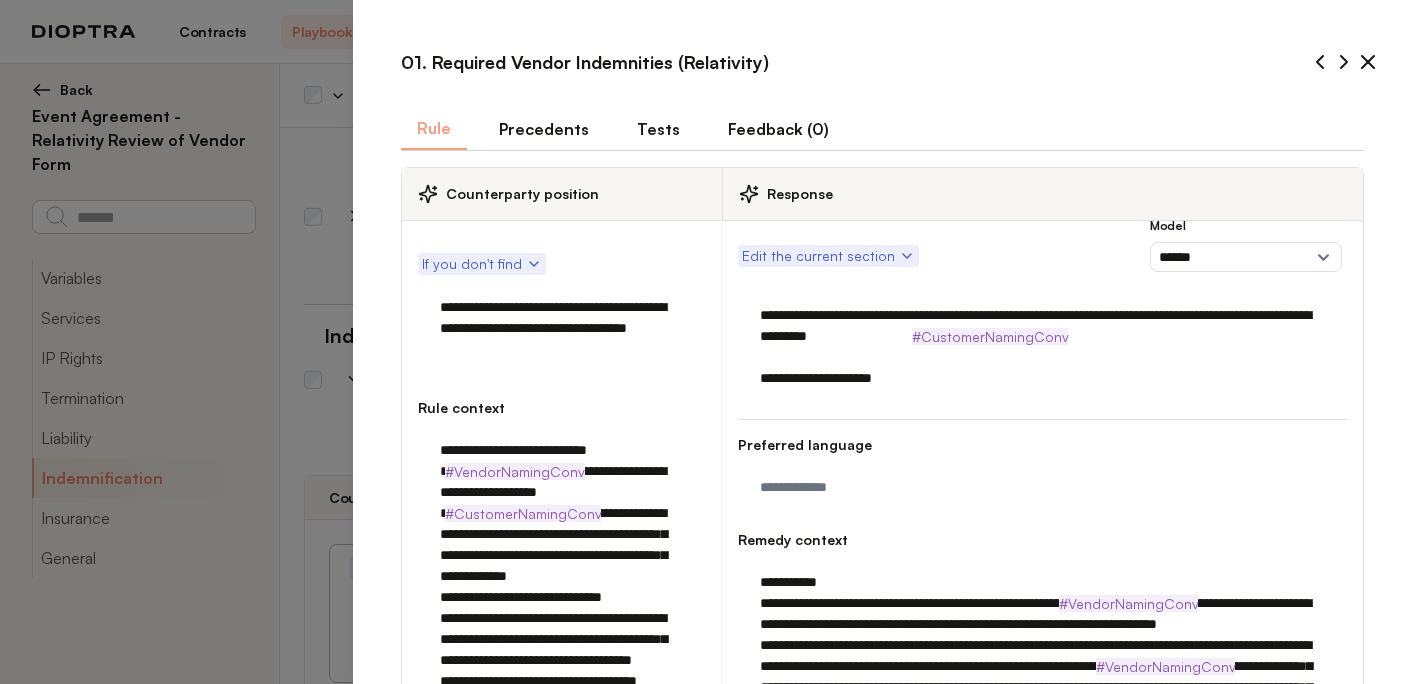 click on "Tests" at bounding box center (658, 129) 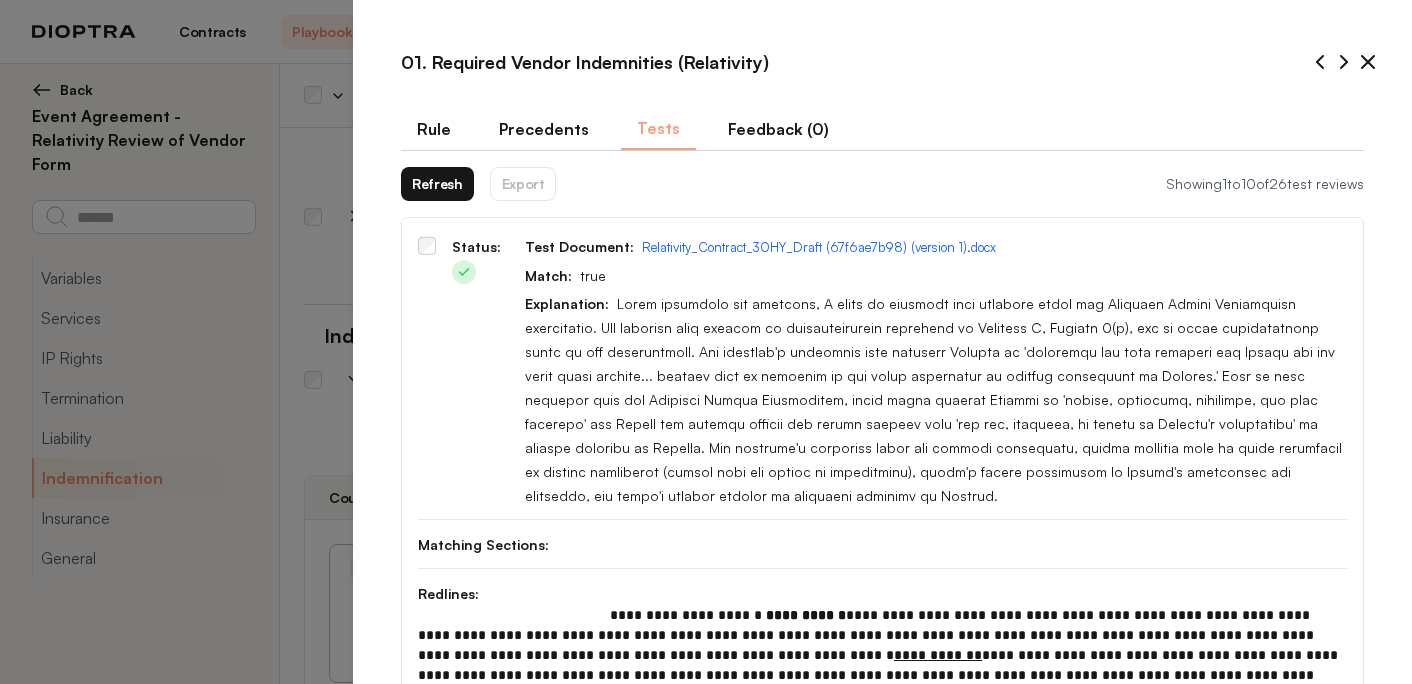 click on "Refresh" at bounding box center [437, 184] 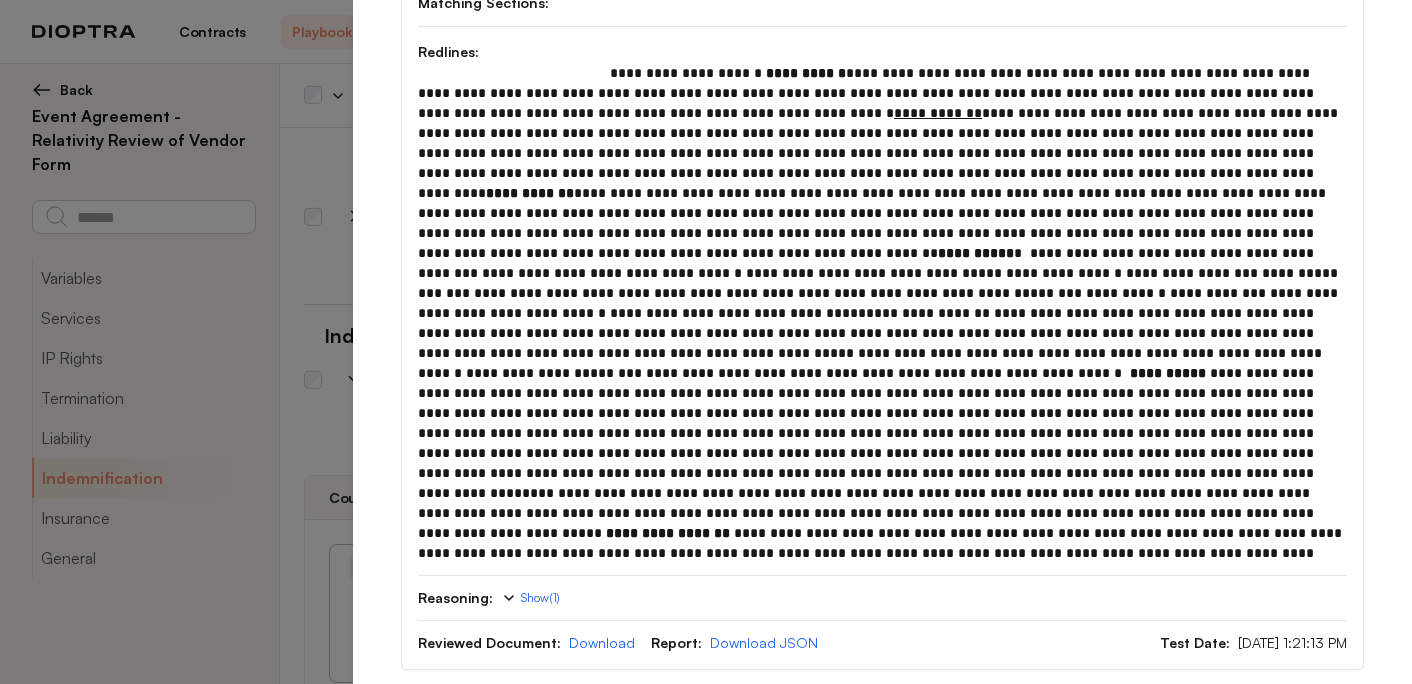 scroll, scrollTop: 594, scrollLeft: 0, axis: vertical 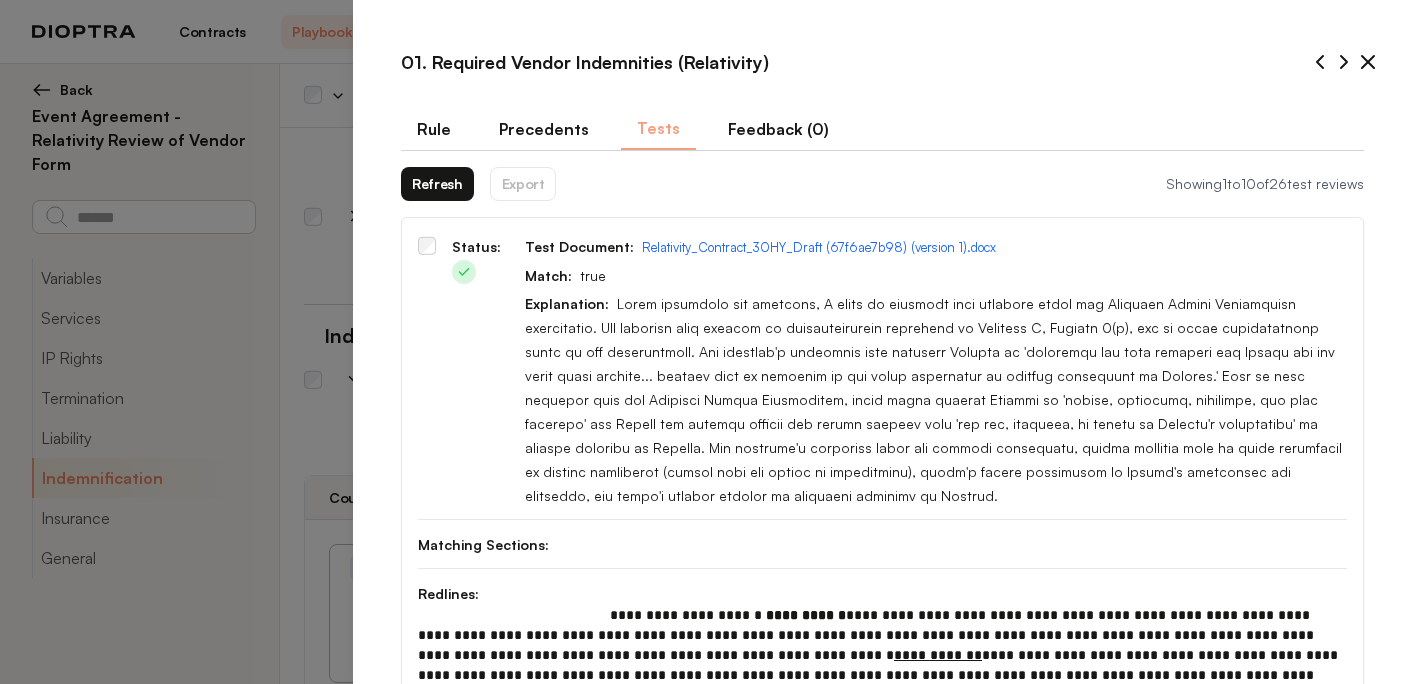 click on "Rule" at bounding box center (434, 129) 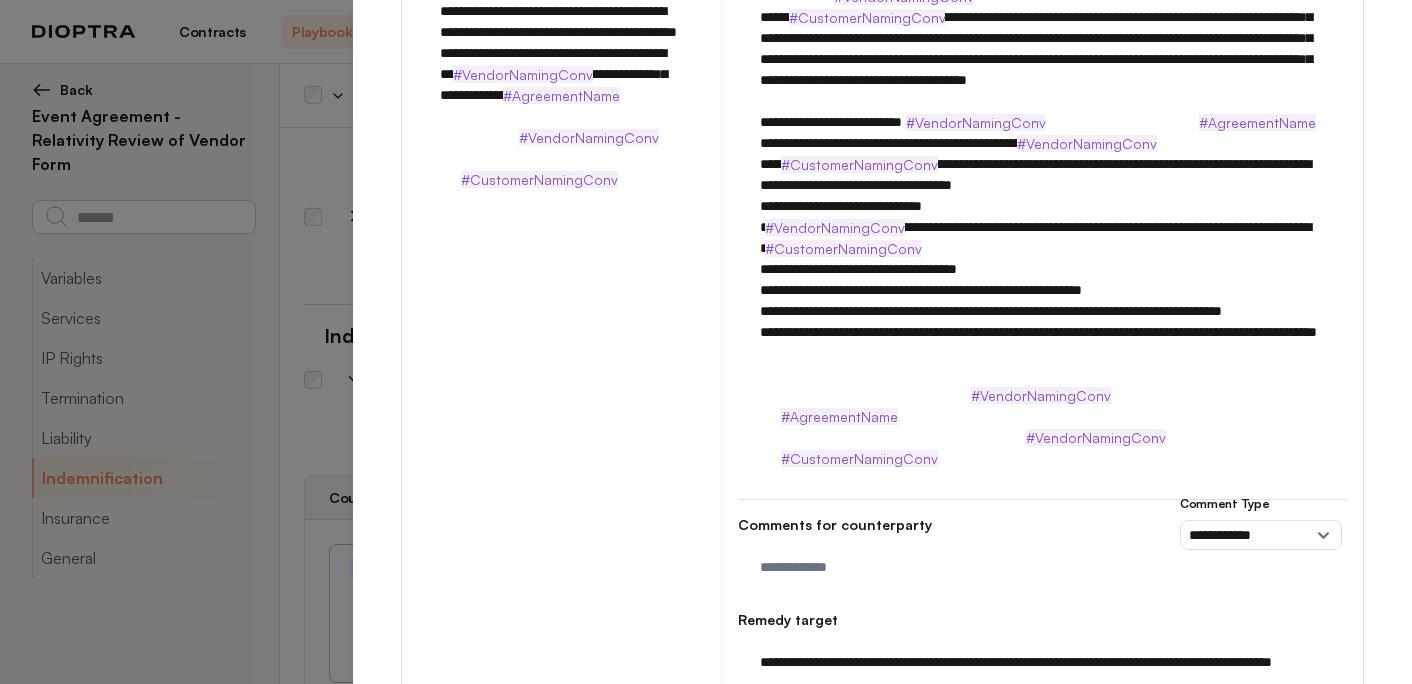 scroll, scrollTop: 972, scrollLeft: 0, axis: vertical 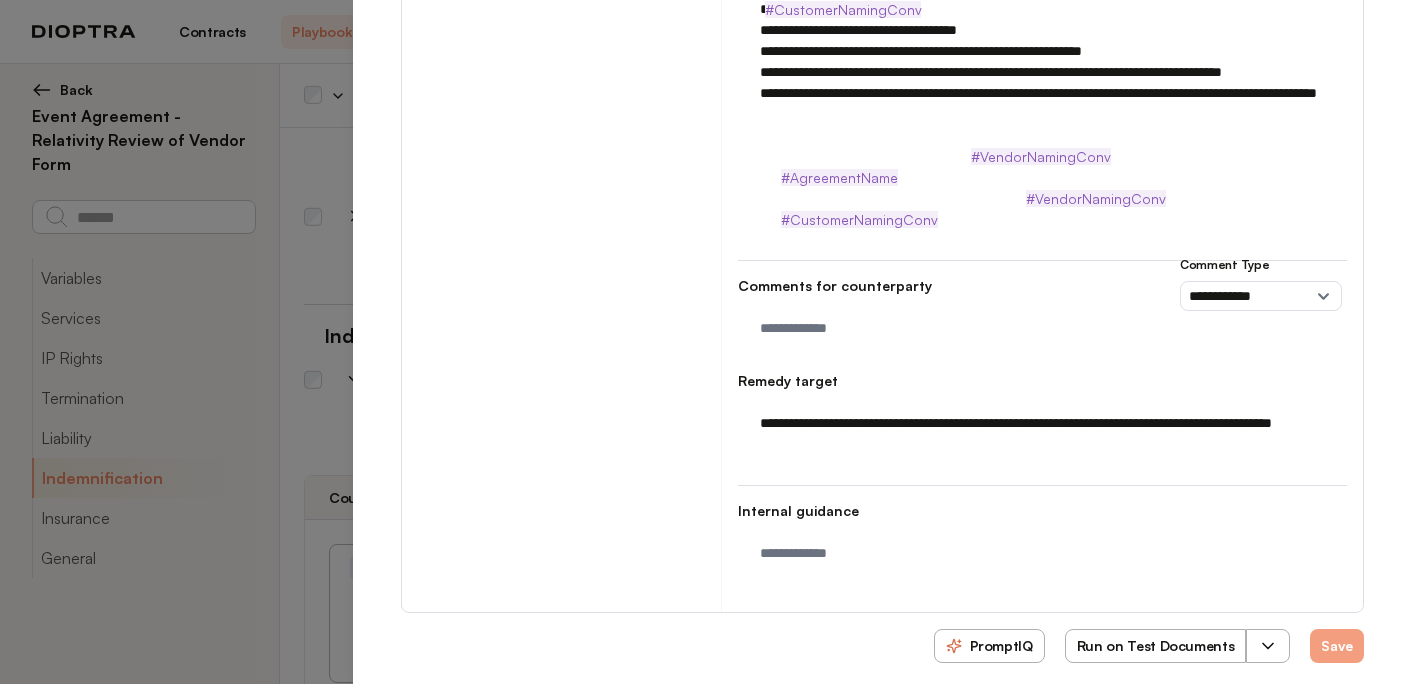 click on "Run on Test Documents" at bounding box center [1156, 646] 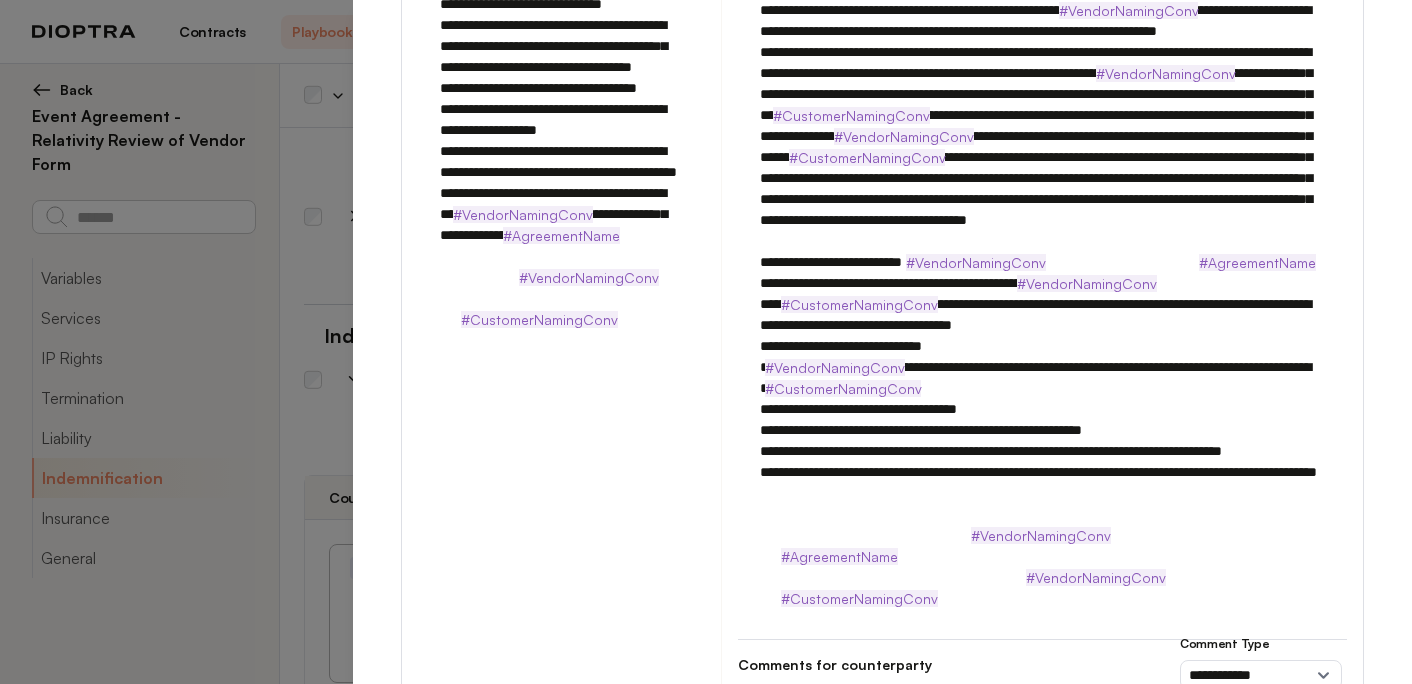 scroll, scrollTop: 0, scrollLeft: 0, axis: both 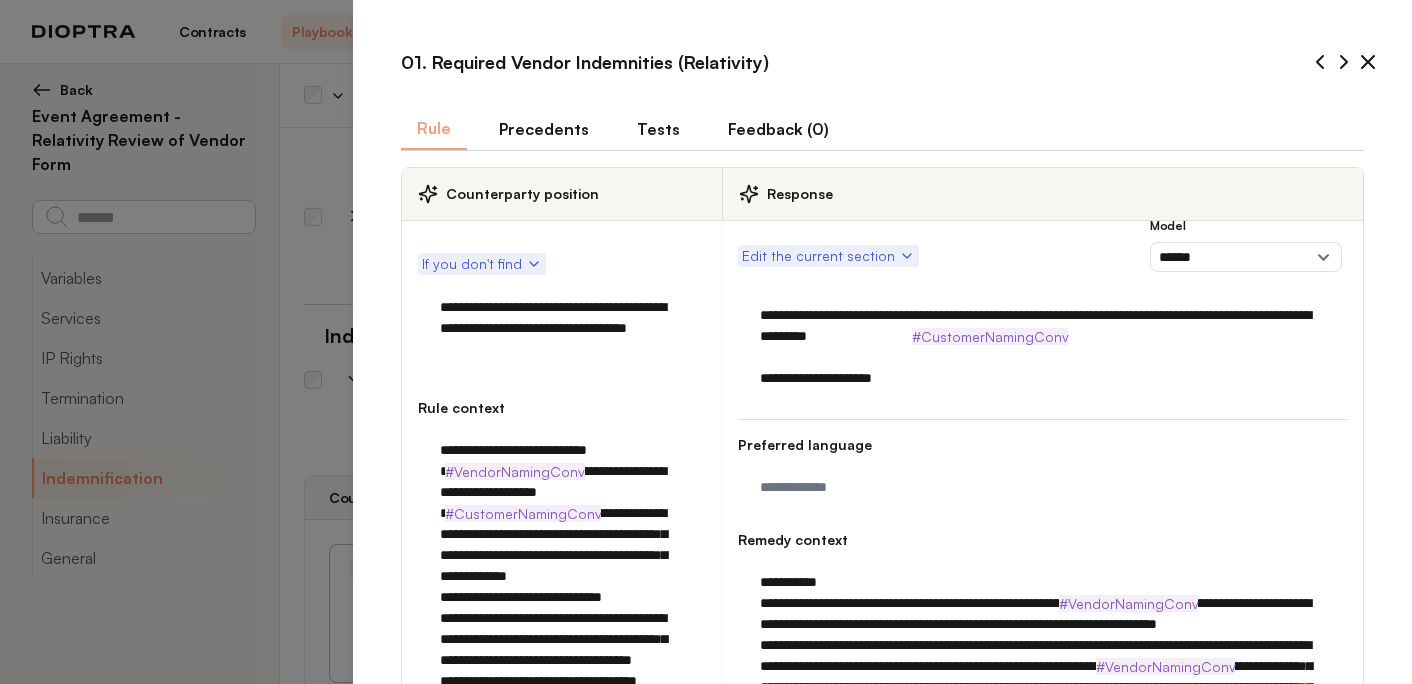 click on "Tests" at bounding box center (658, 129) 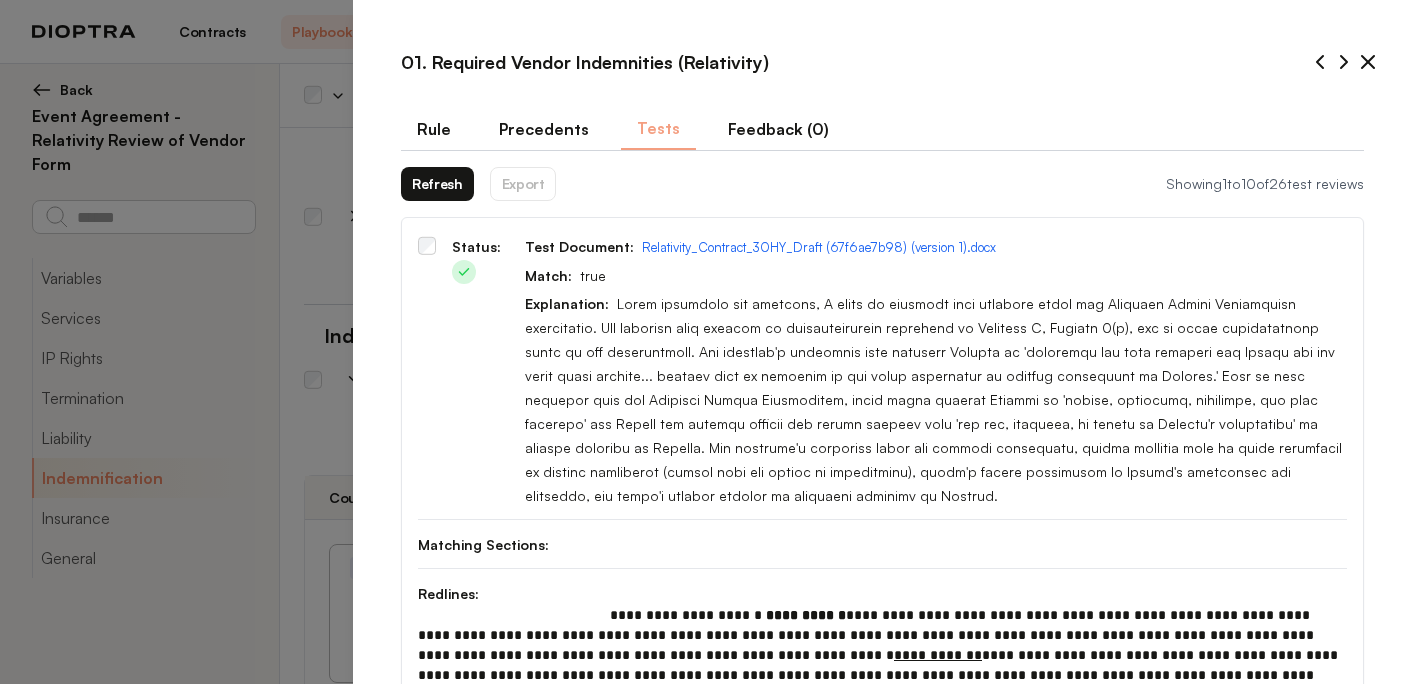 click on "Refresh" at bounding box center [437, 184] 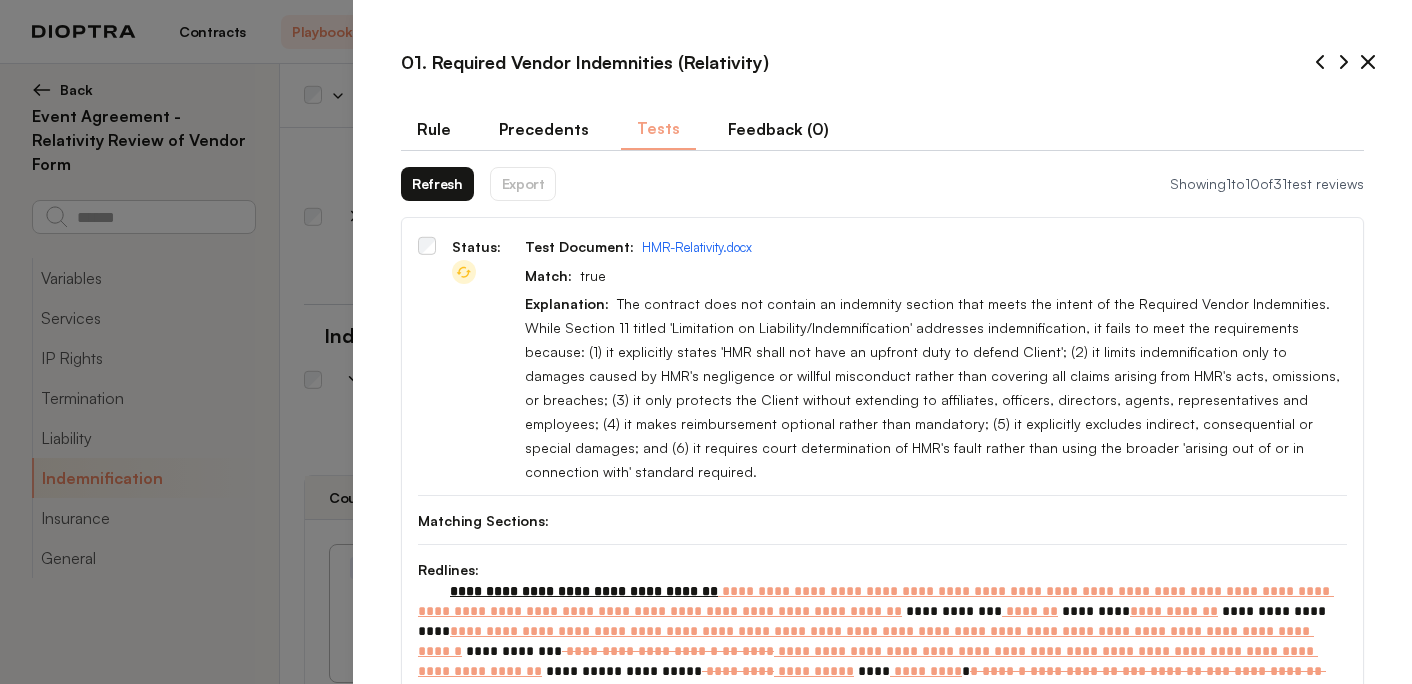 click on "Refresh" at bounding box center [437, 184] 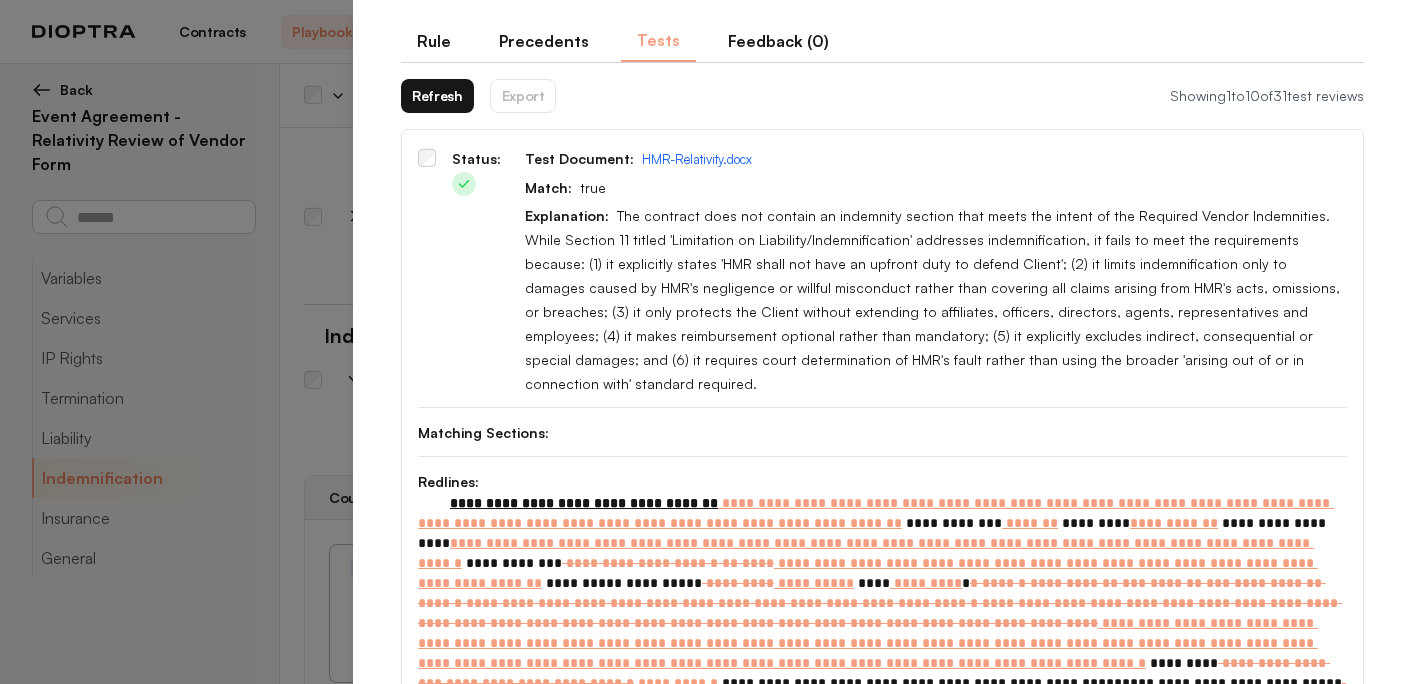 scroll, scrollTop: 93, scrollLeft: 0, axis: vertical 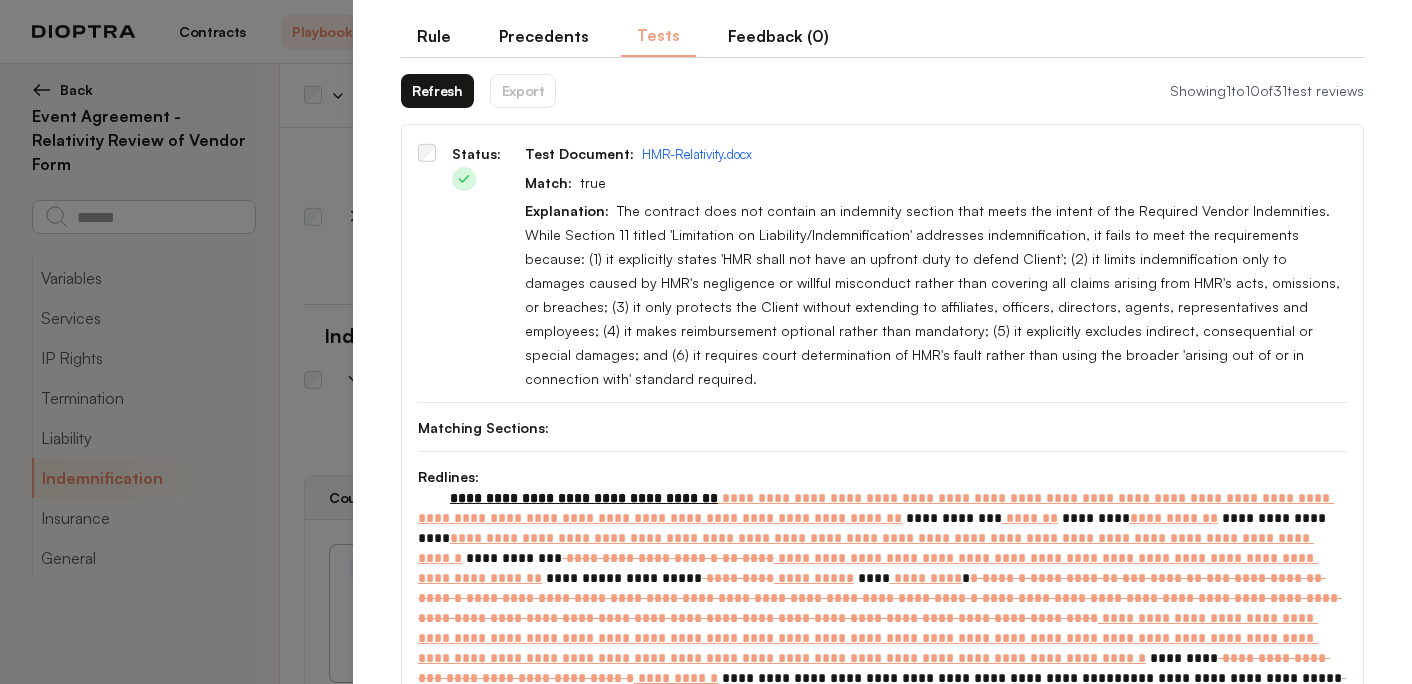 click on "Explanation: The contract does not contain an indemnity section that meets the intent of the Required Vendor Indemnities. While Section 11 titled 'Limitation on Liability/Indemnification' addresses indemnification, it fails to meet the requirements because: (1) it explicitly states 'HMR shall not have an upfront duty to defend Client'; (2) it limits indemnification only to damages caused by HMR's negligence or willful misconduct rather than covering all claims arising from HMR's acts, omissions, or breaches; (3) it only protects the Client without extending to affiliates, officers, directors, agents, representatives and employees; (4) it makes reimbursement optional rather than mandatory; (5) it explicitly excludes indirect, consequential or special damages; and (6) it requires court determination of HMR's fault rather than using the broader 'arising out of or in connection with' standard required." at bounding box center [936, 294] 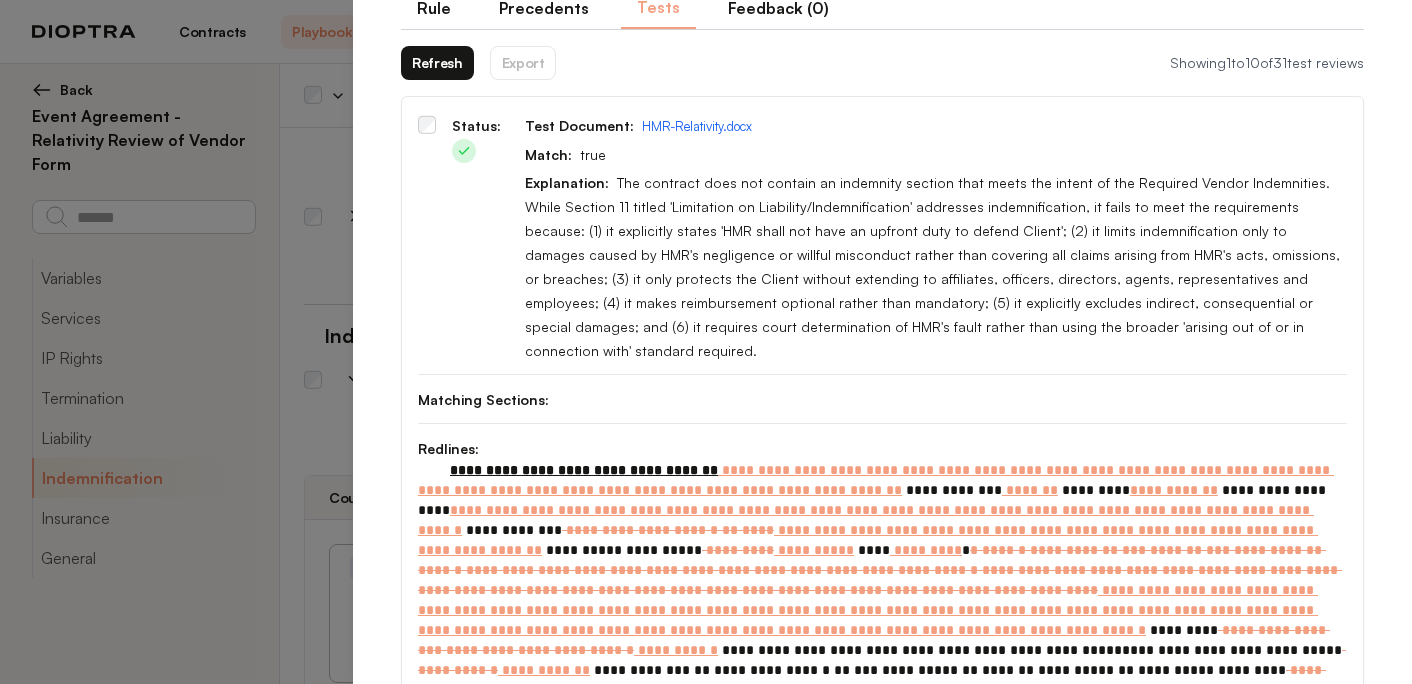 scroll, scrollTop: 120, scrollLeft: 0, axis: vertical 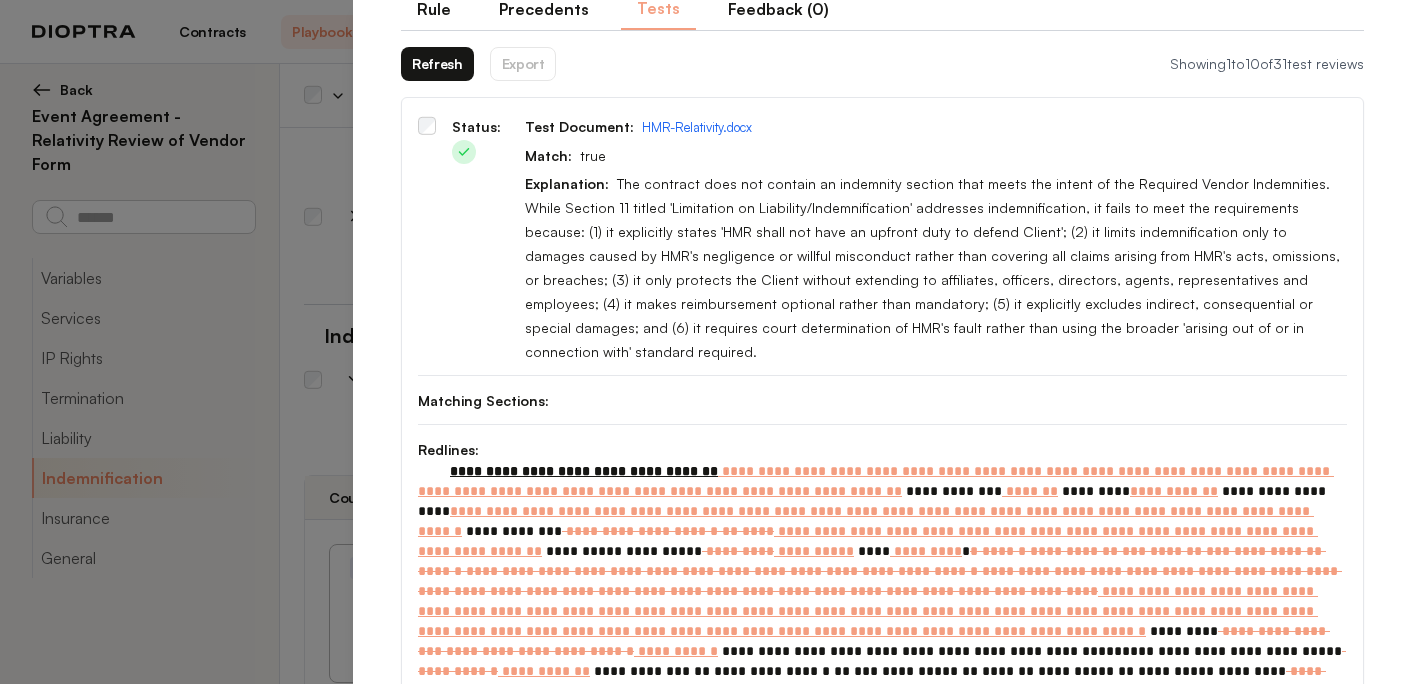 click on "Rule" at bounding box center [434, 9] 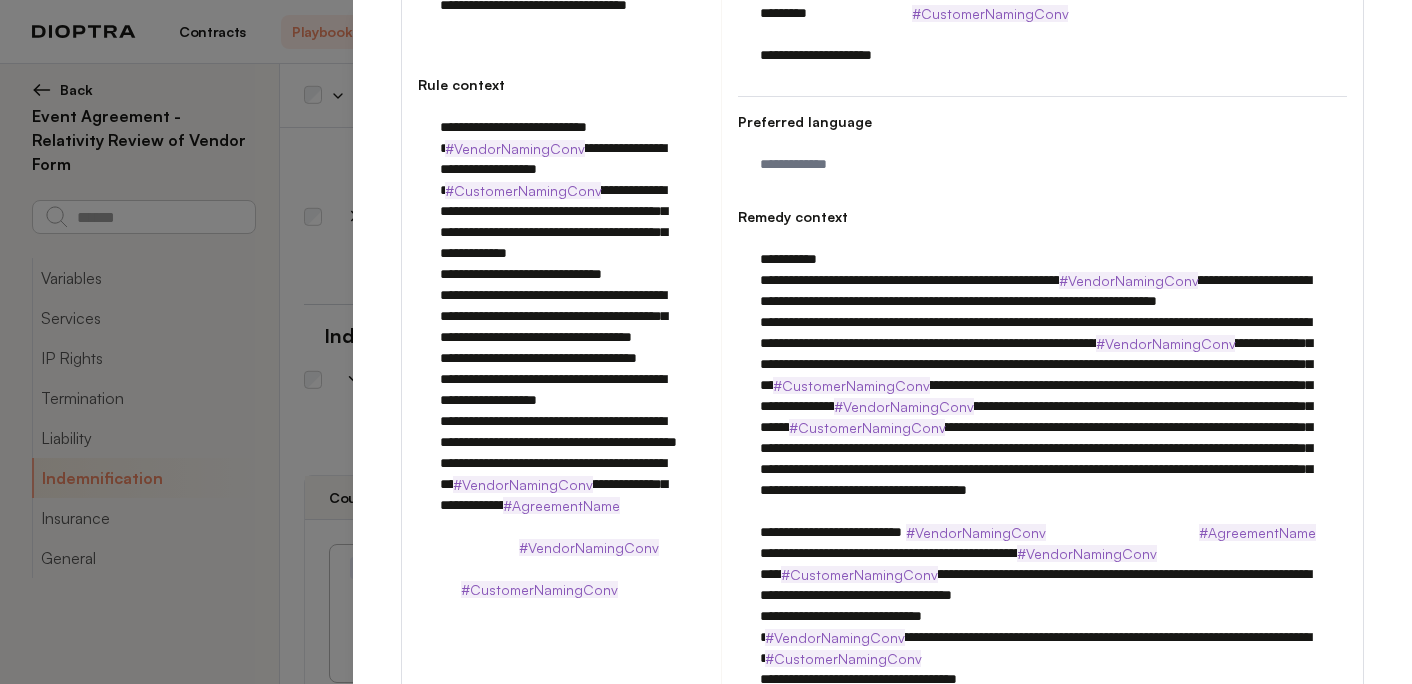 scroll, scrollTop: 362, scrollLeft: 0, axis: vertical 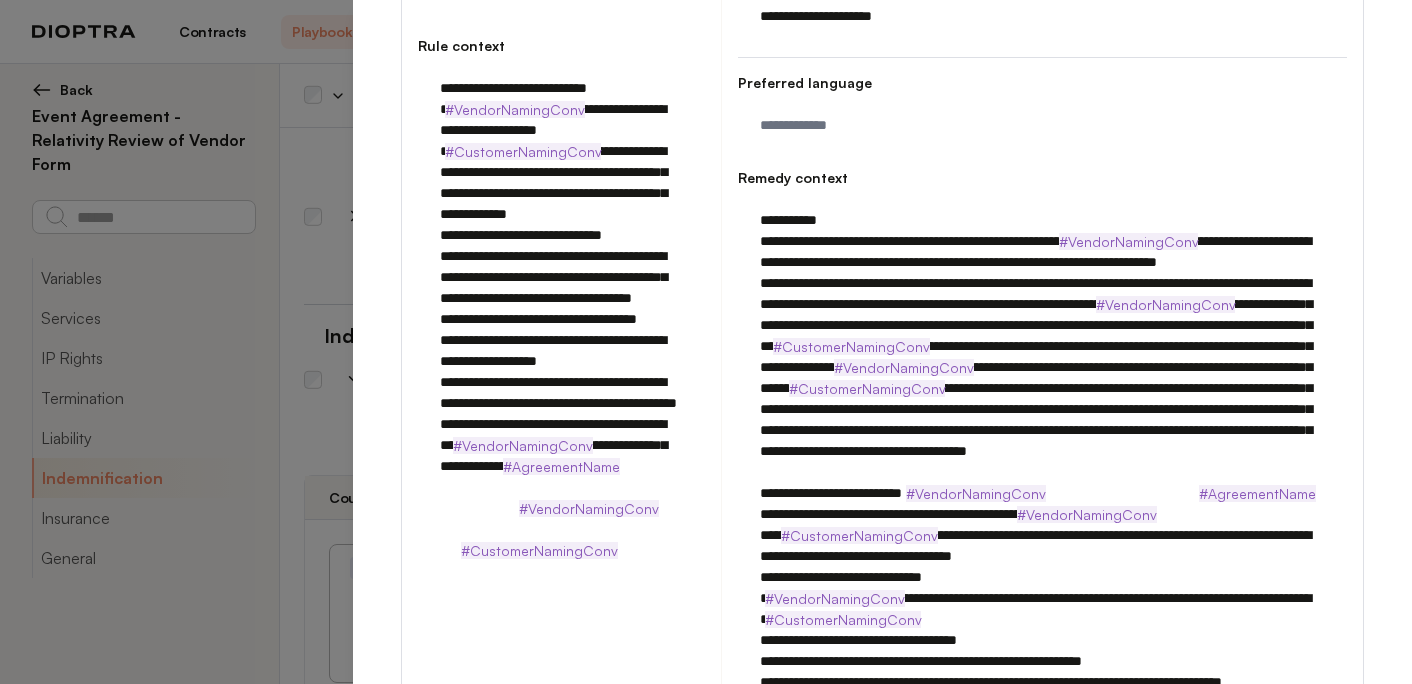 click at bounding box center (1042, 514) 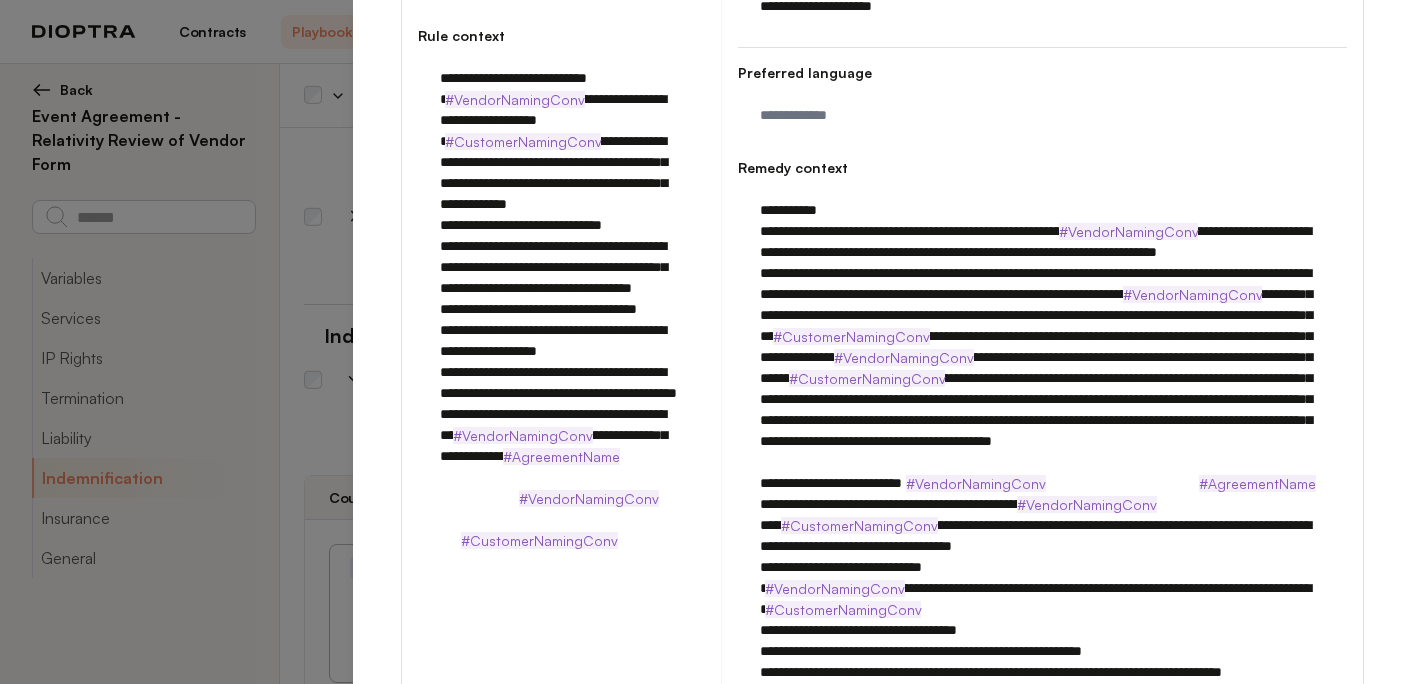 scroll, scrollTop: 374, scrollLeft: 0, axis: vertical 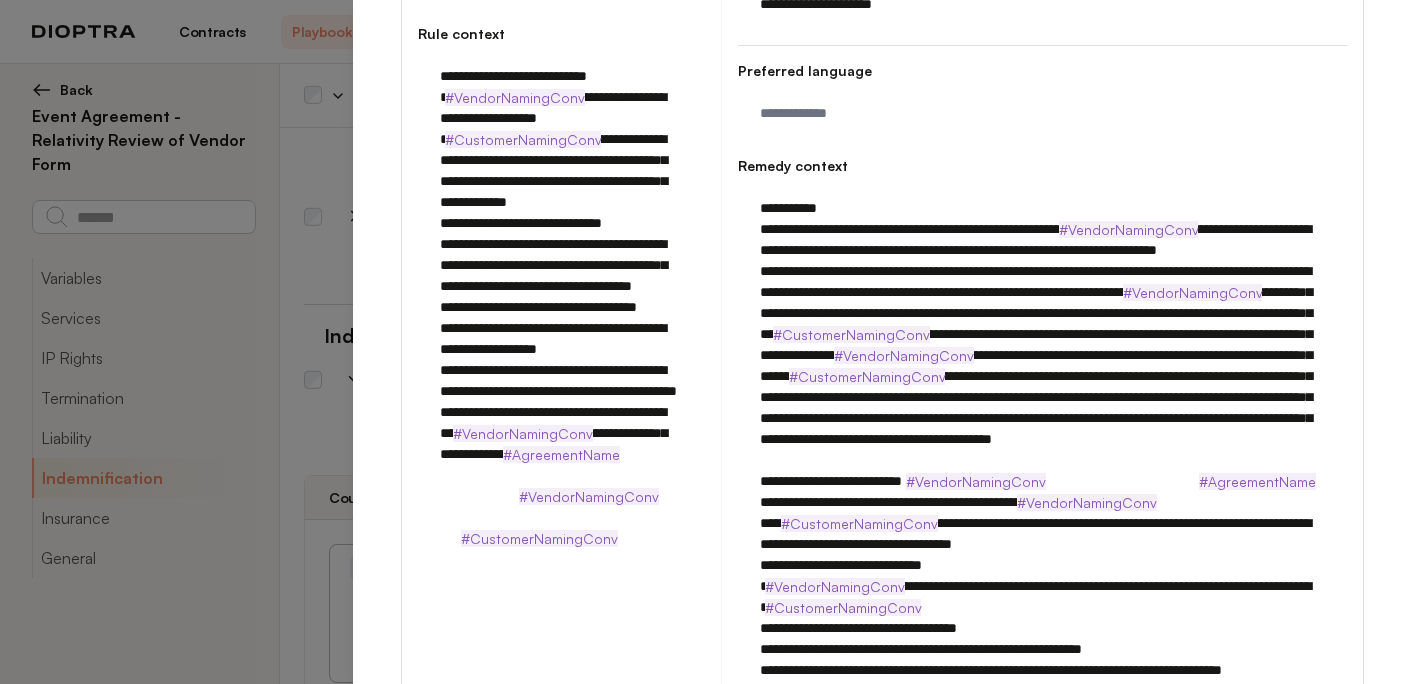 click at bounding box center [1042, 502] 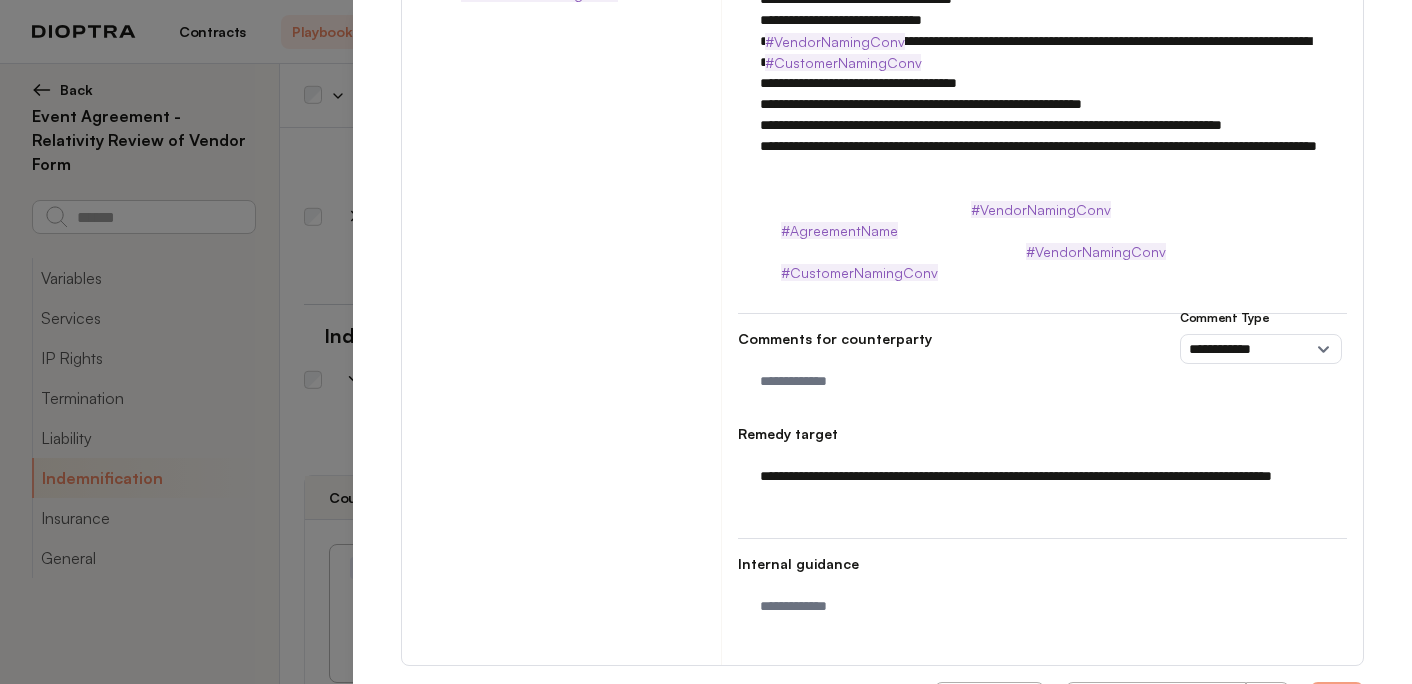 scroll, scrollTop: 972, scrollLeft: 0, axis: vertical 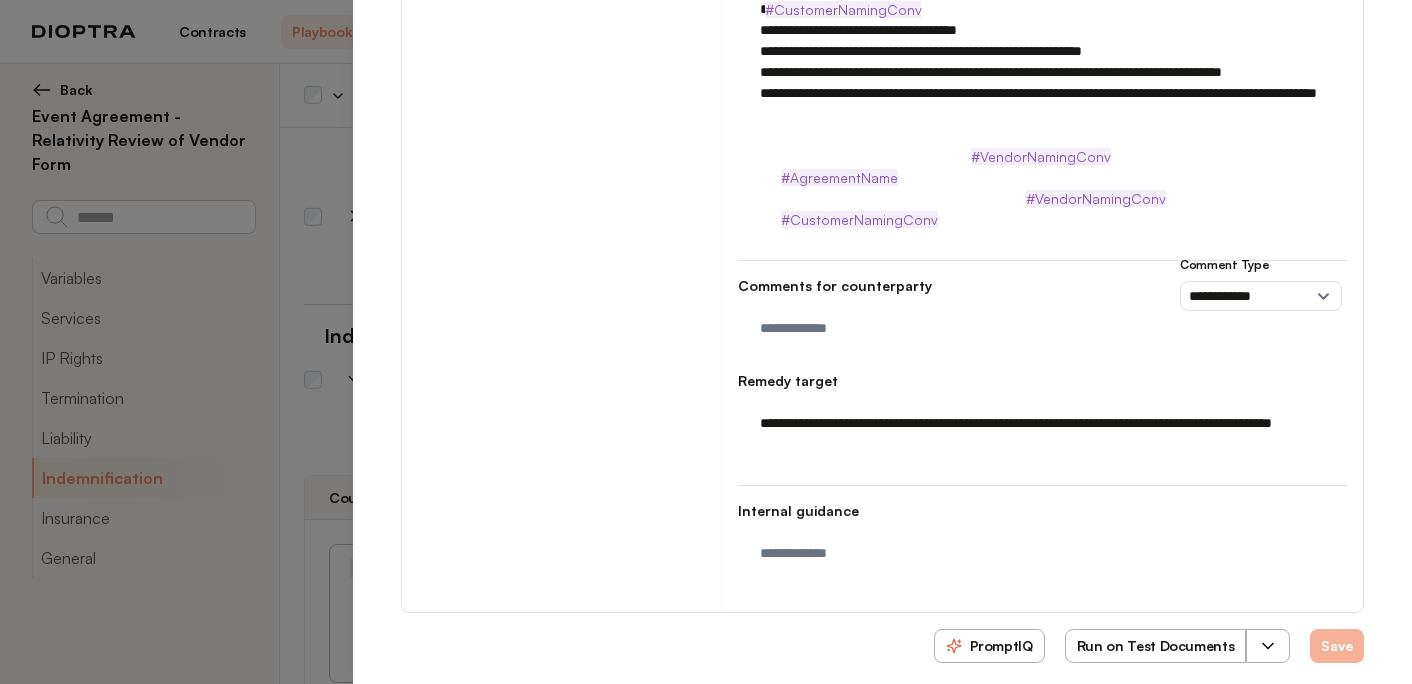 type on "**********" 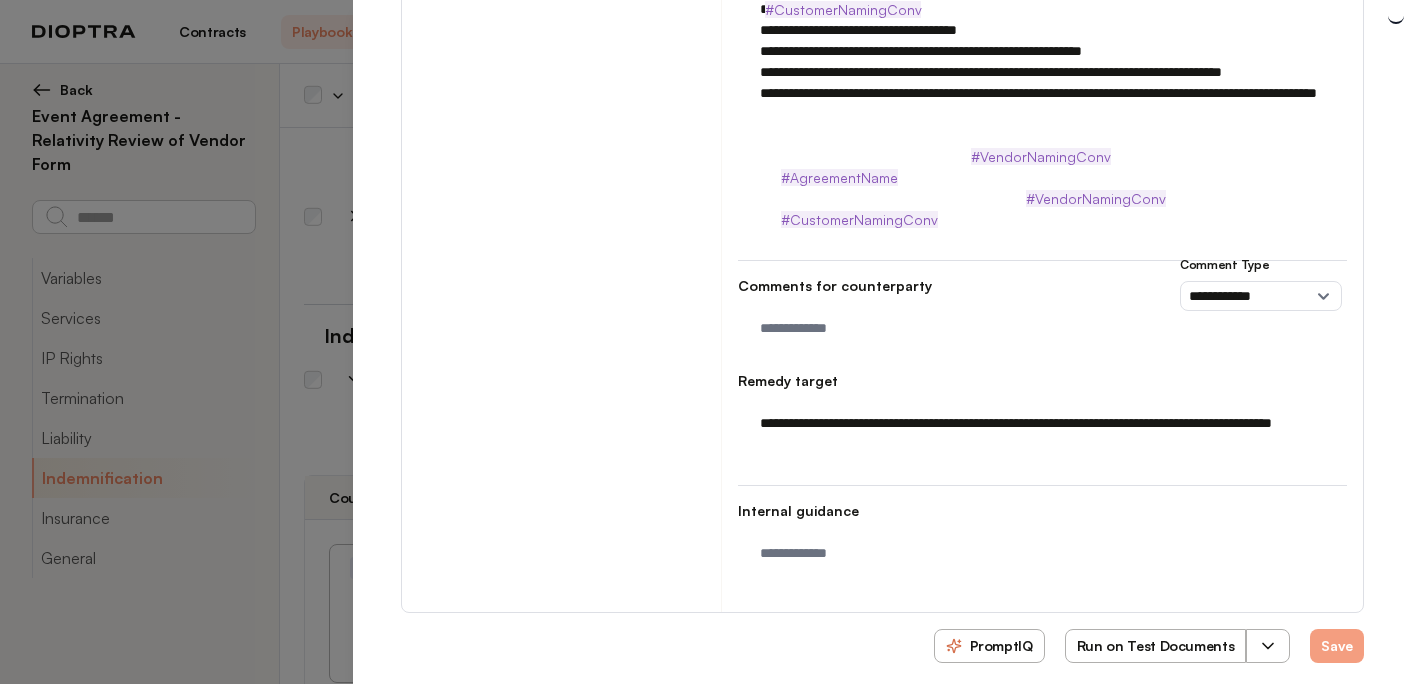 type on "*" 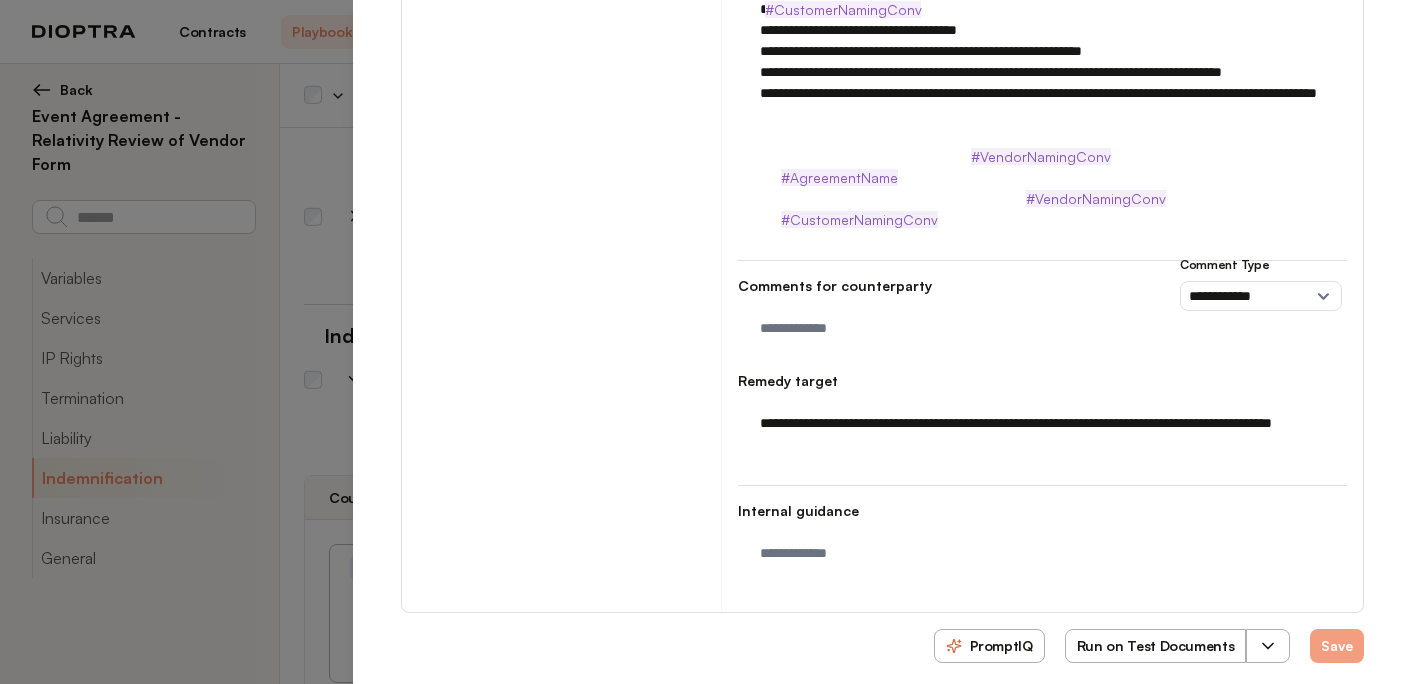 click on "Run on Test Documents" at bounding box center (1156, 646) 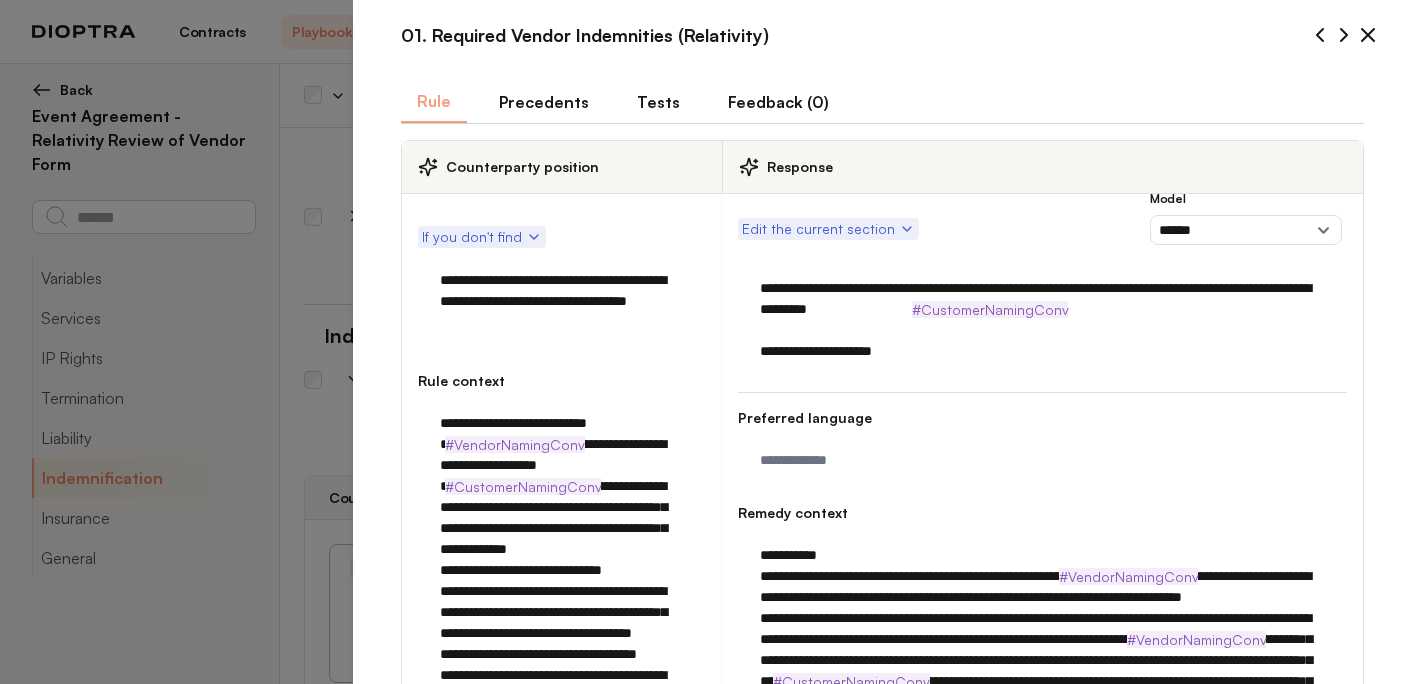 scroll, scrollTop: 0, scrollLeft: 0, axis: both 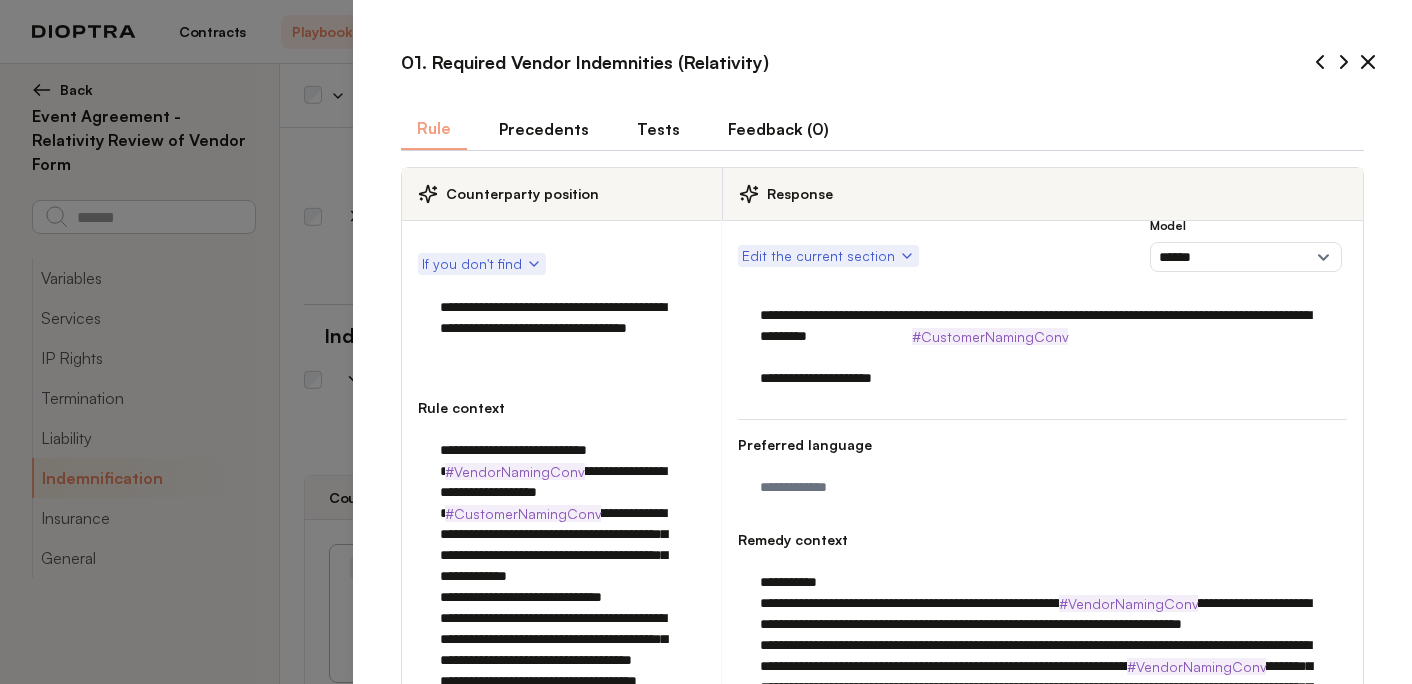 click on "Tests" at bounding box center [658, 129] 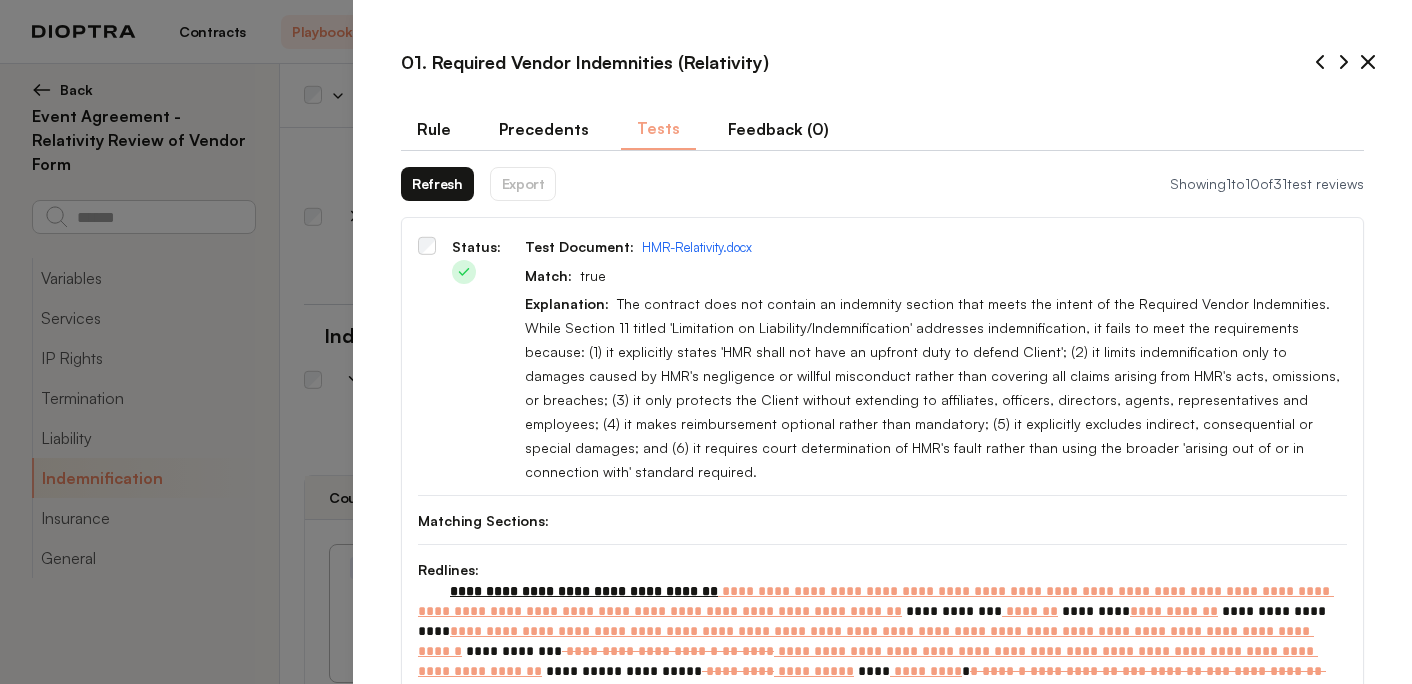 click on "Refresh" at bounding box center (437, 184) 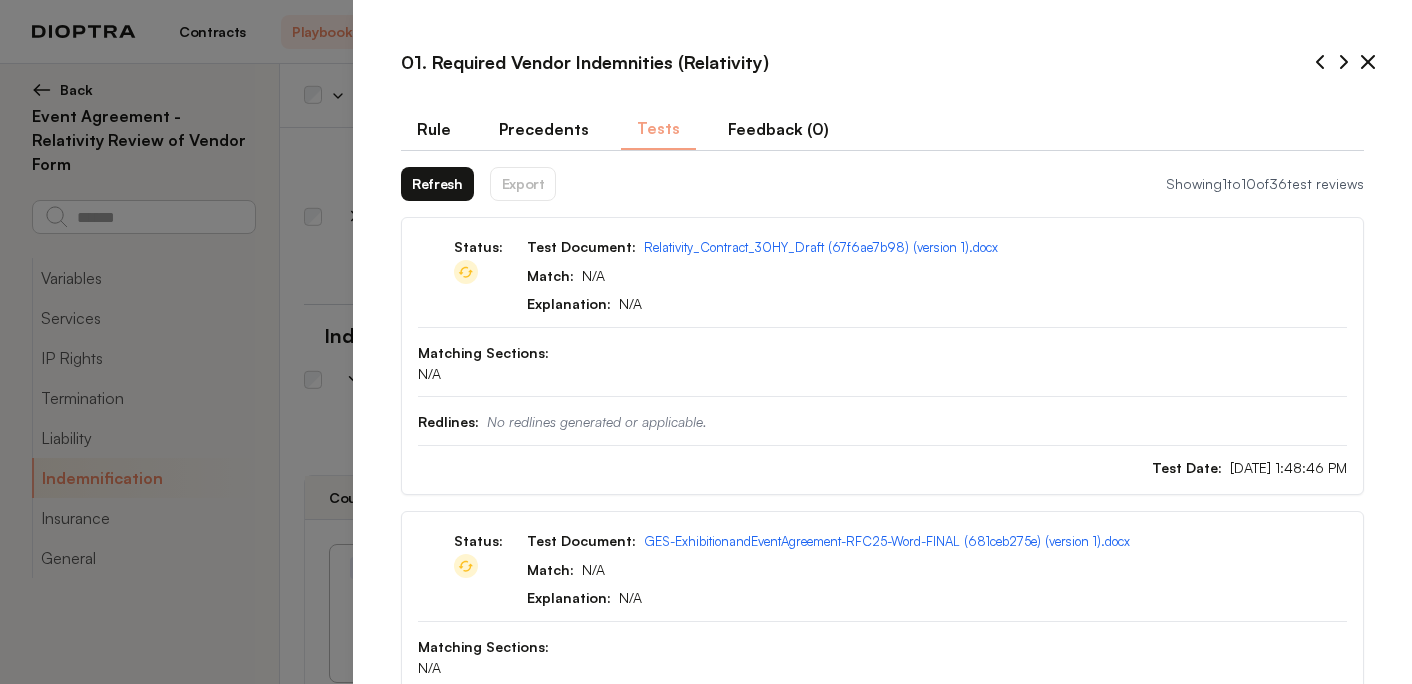 click on "Refresh" at bounding box center [437, 184] 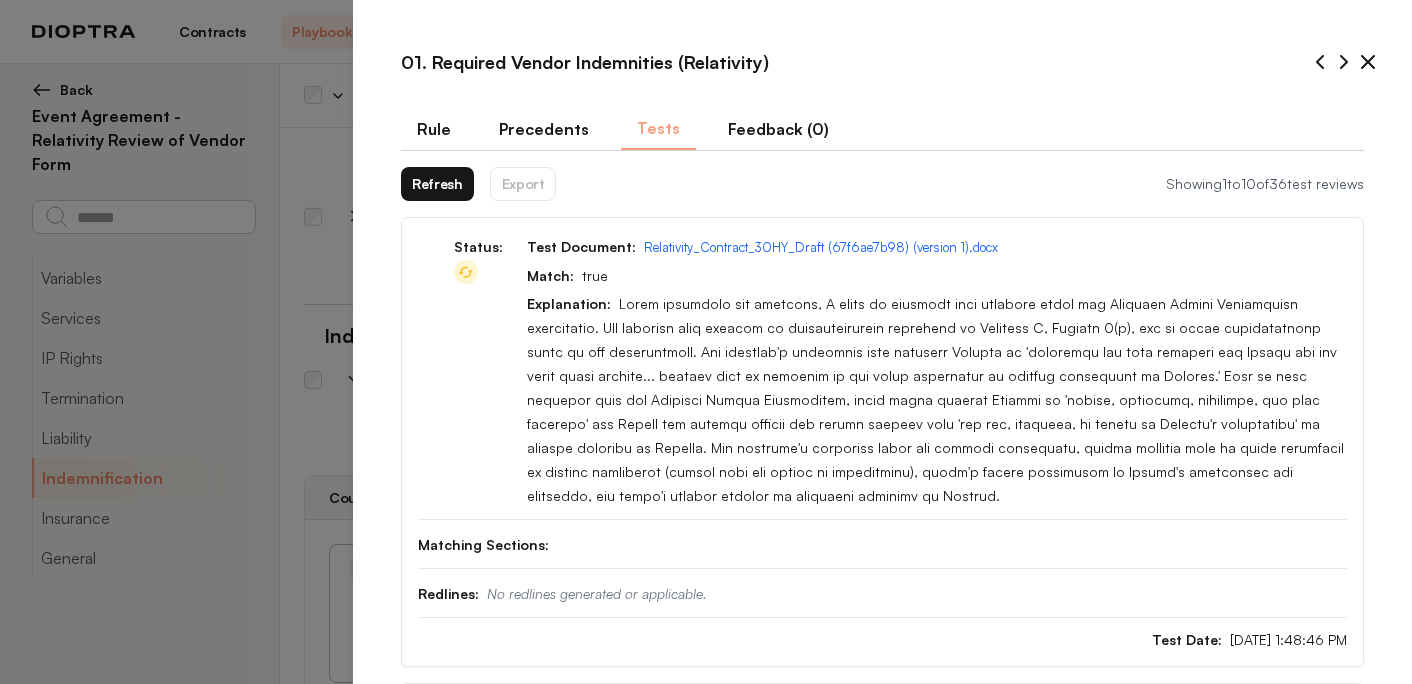 click on "Refresh" at bounding box center [437, 184] 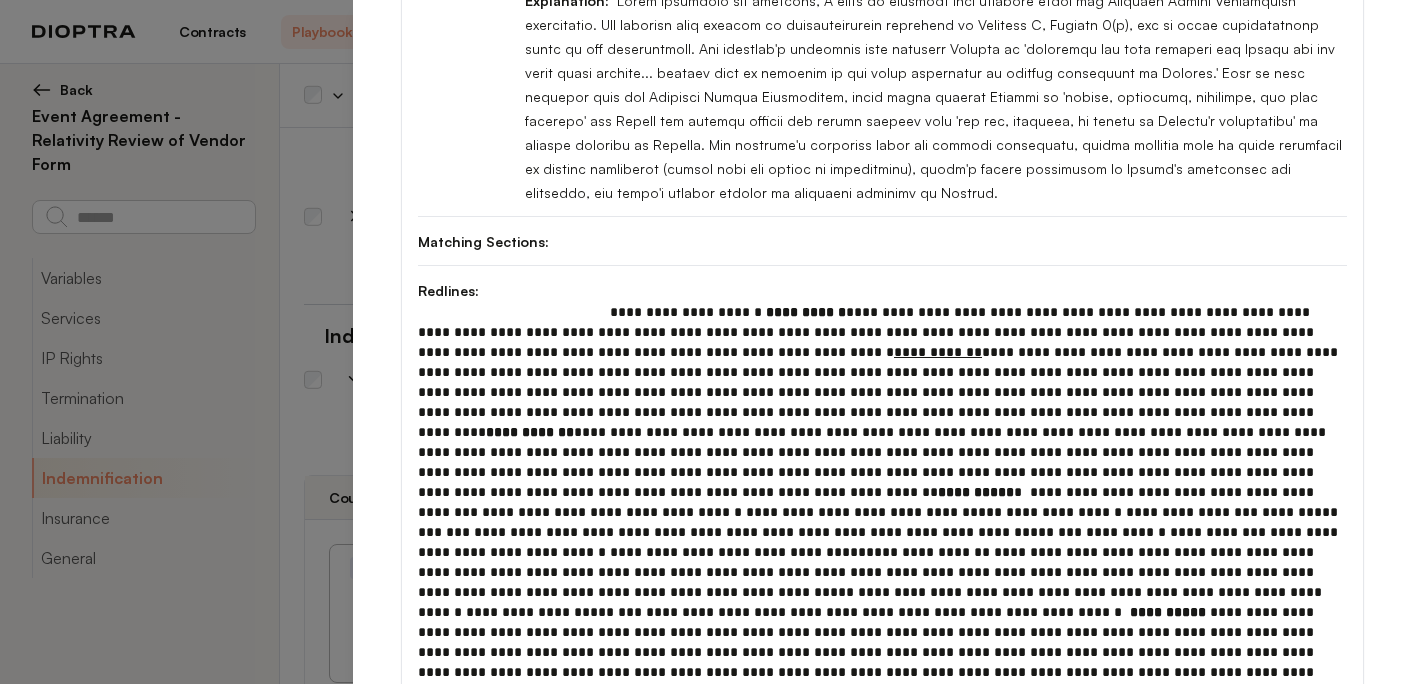 scroll, scrollTop: 353, scrollLeft: 0, axis: vertical 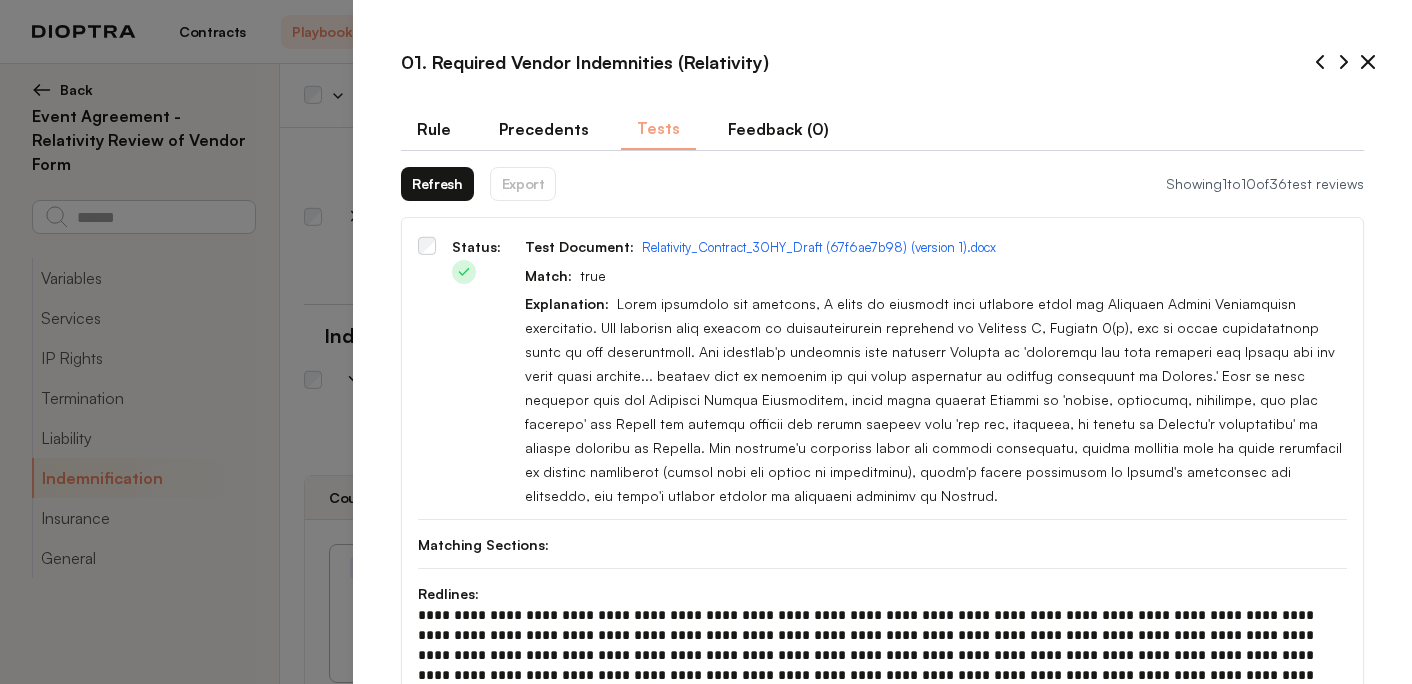 click on "Rule" at bounding box center (434, 129) 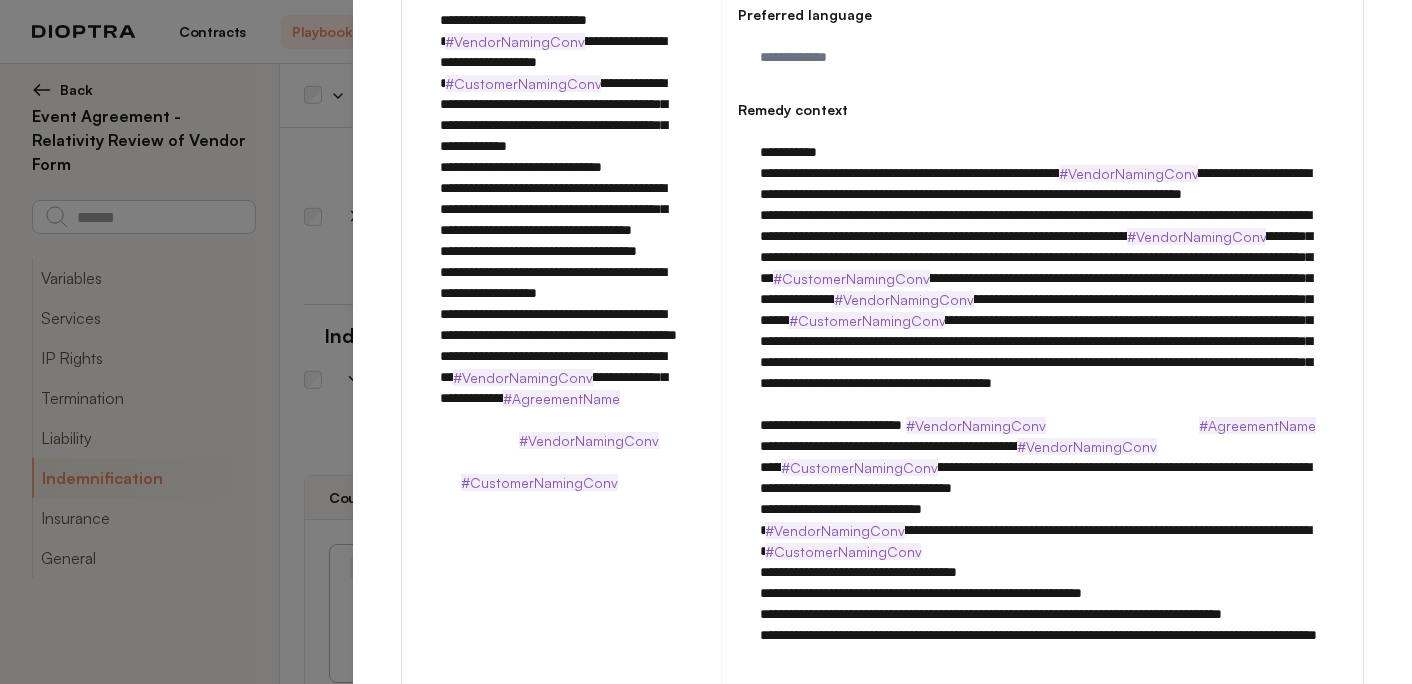 scroll, scrollTop: 411, scrollLeft: 0, axis: vertical 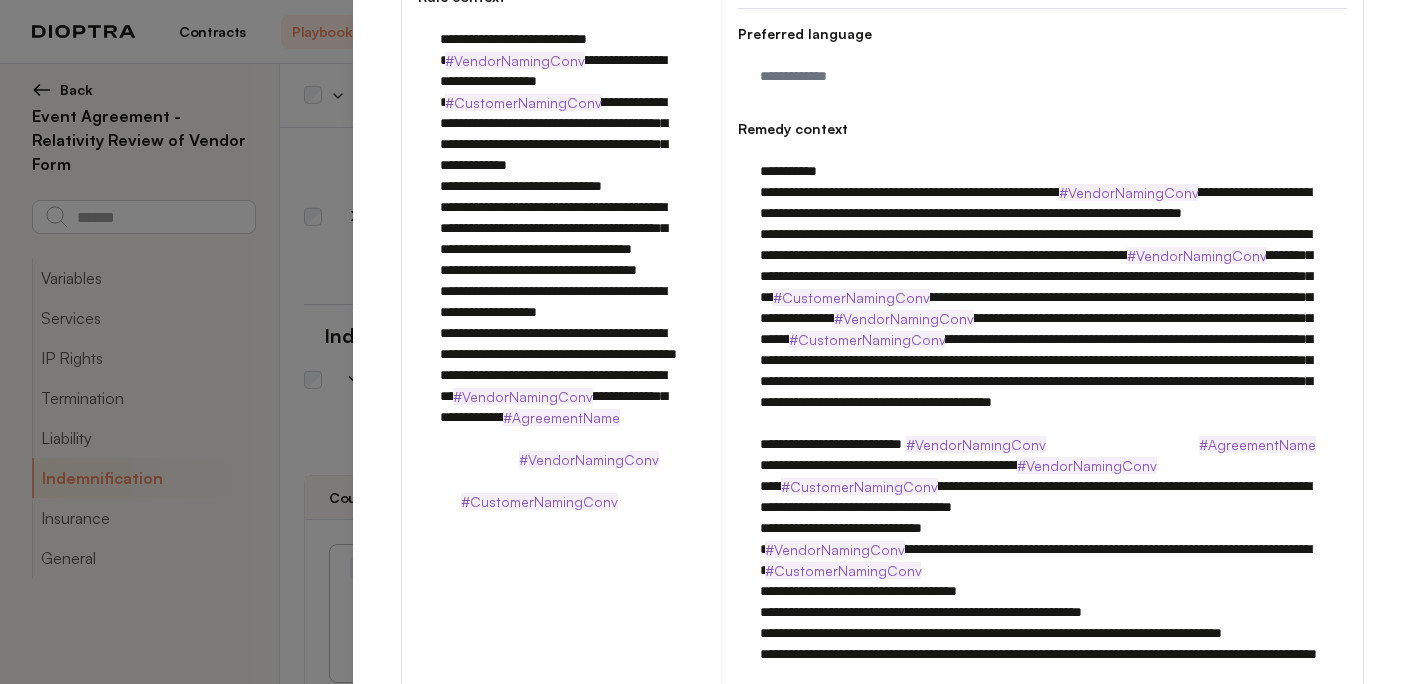 click at bounding box center [1042, 465] 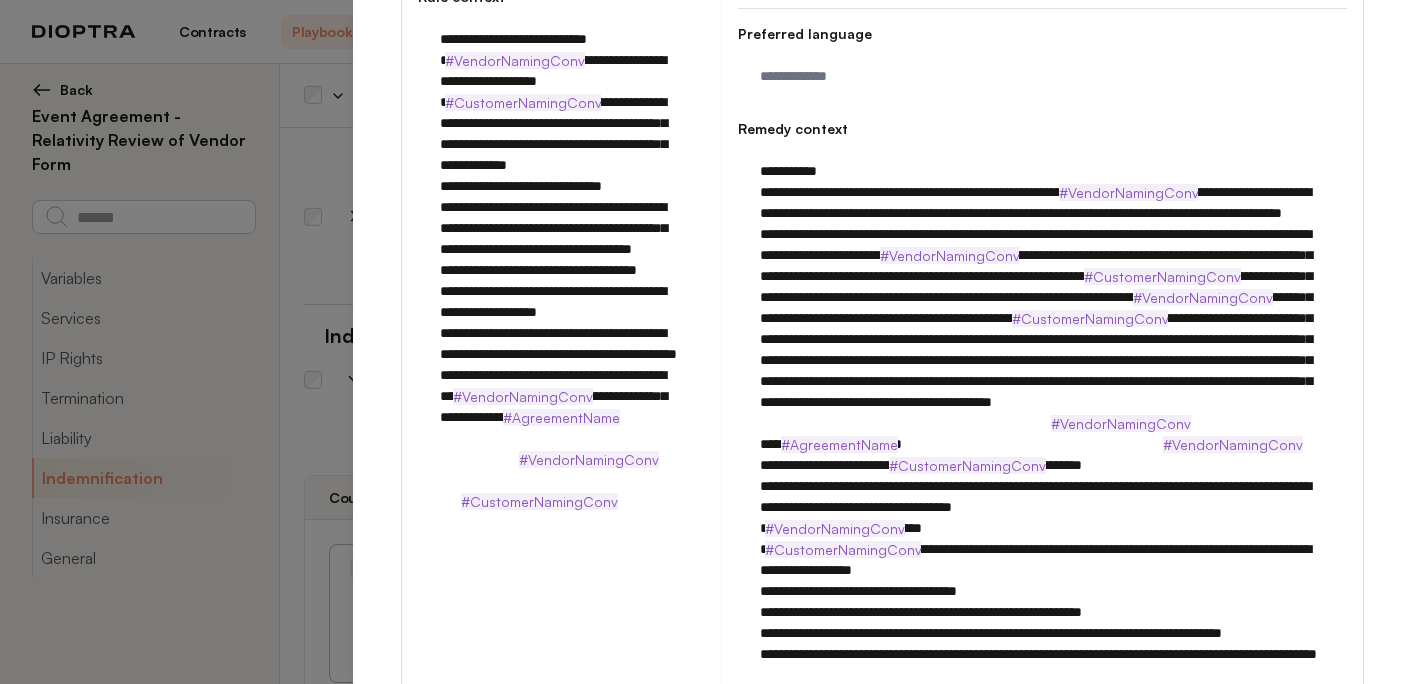 drag, startPoint x: 1051, startPoint y: 237, endPoint x: 938, endPoint y: 236, distance: 113.004425 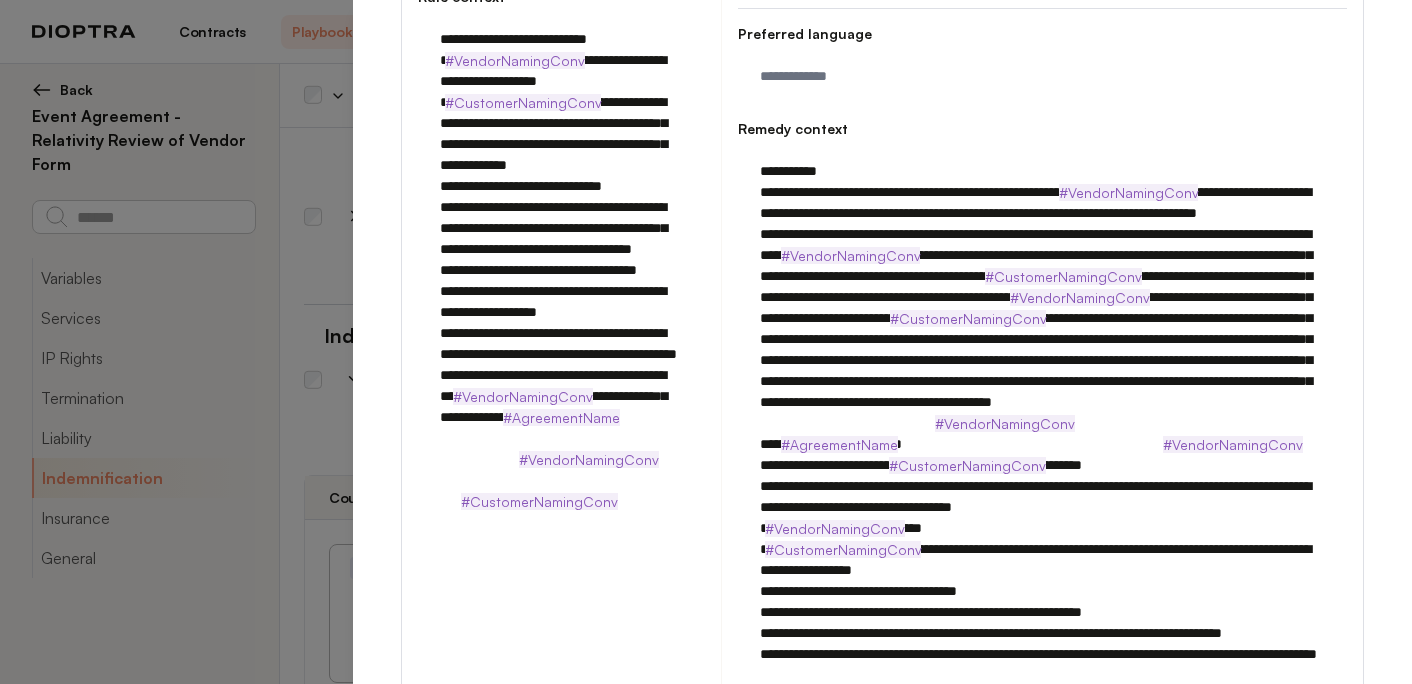 click at bounding box center (1042, 465) 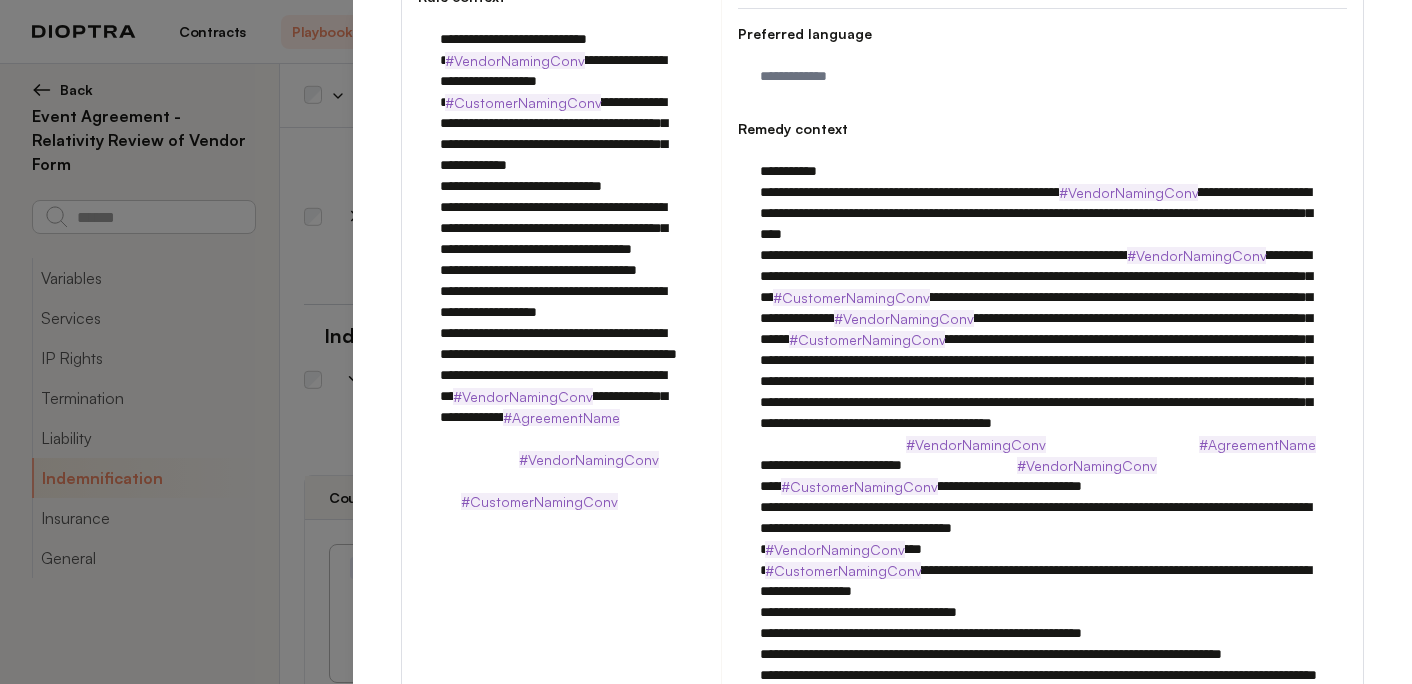 click at bounding box center [1042, 465] 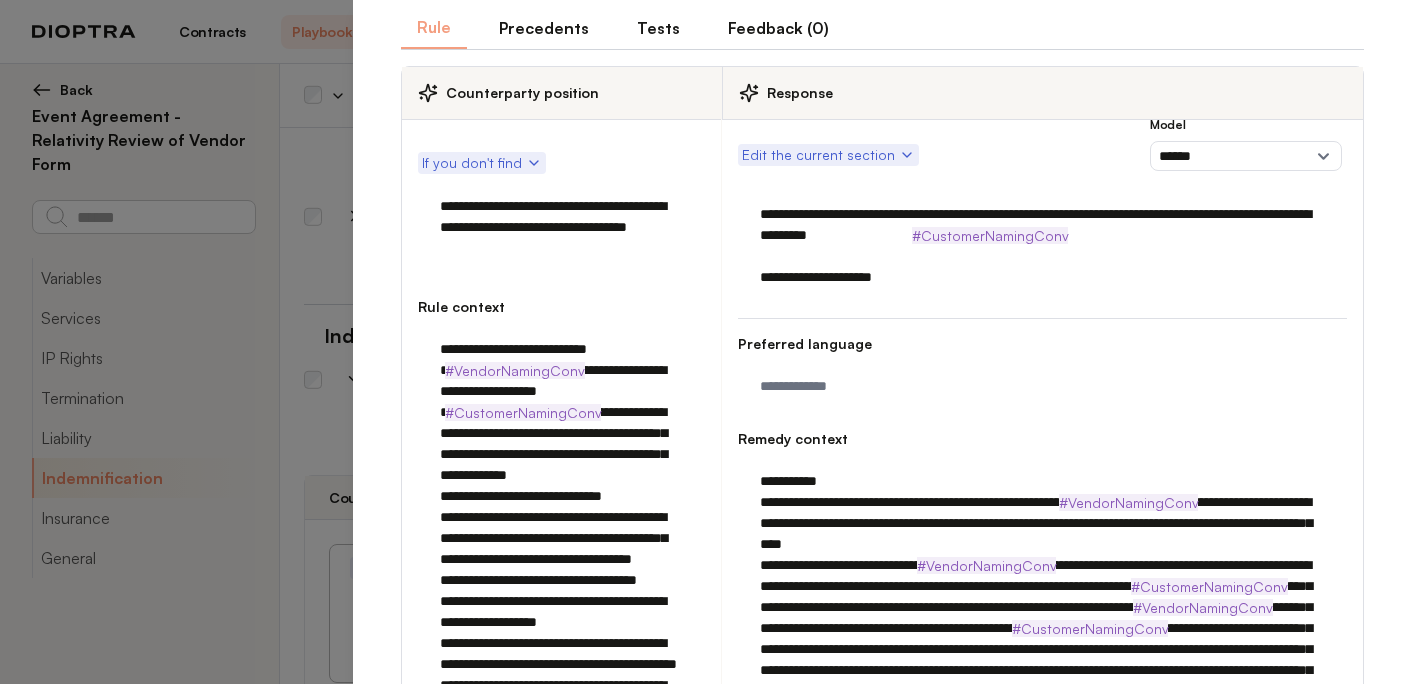 scroll, scrollTop: 0, scrollLeft: 0, axis: both 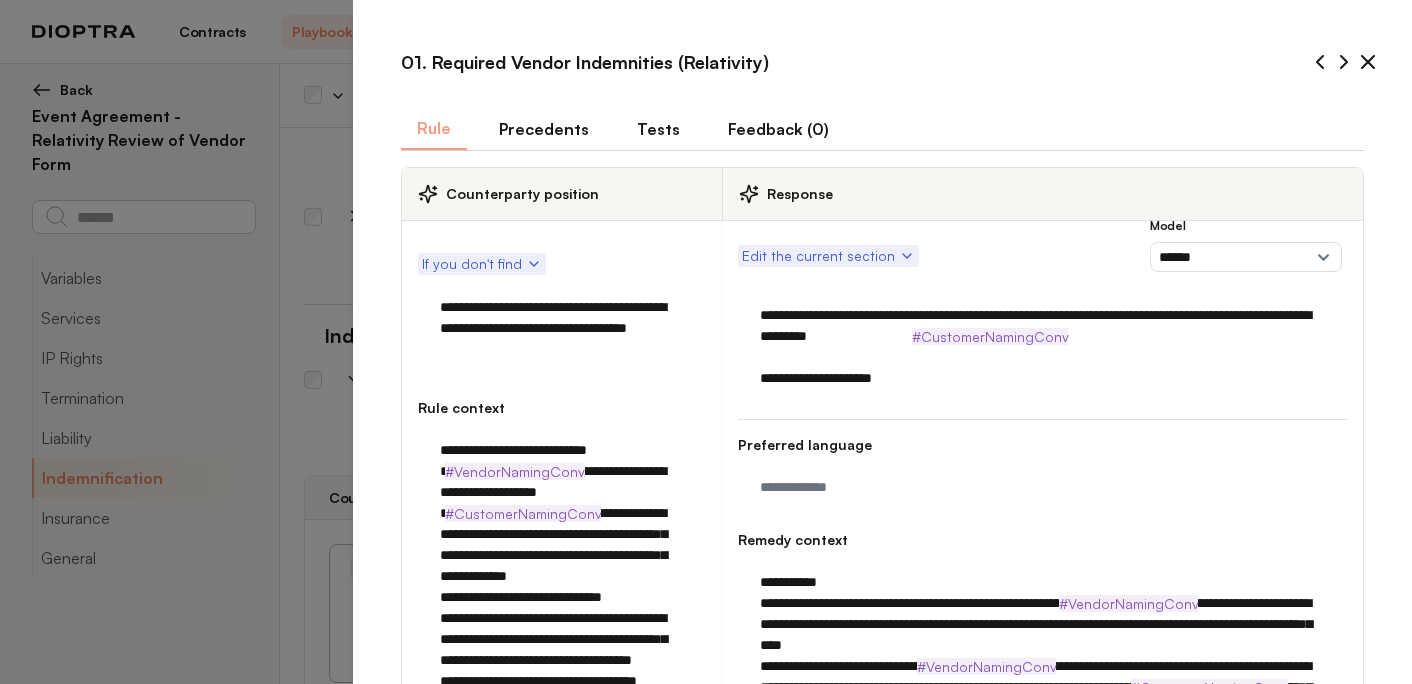 type on "**********" 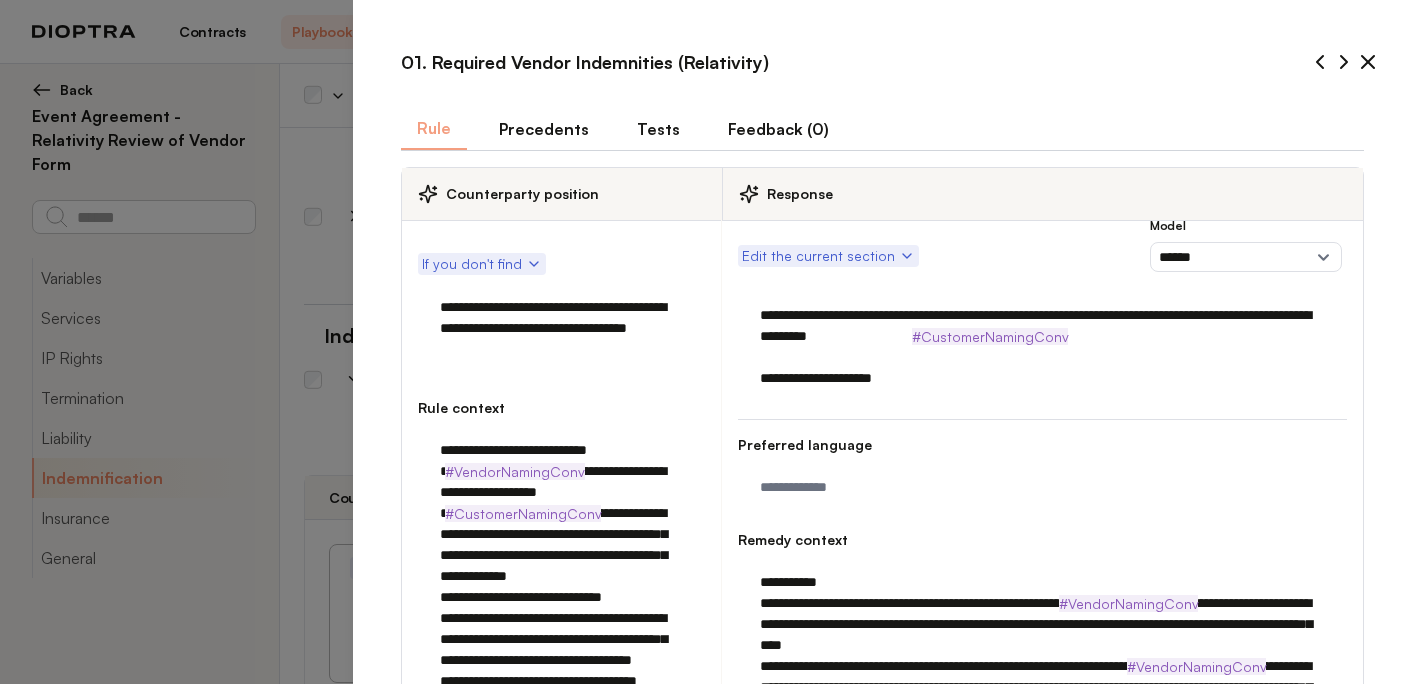 drag, startPoint x: 758, startPoint y: 338, endPoint x: 906, endPoint y: 333, distance: 148.08444 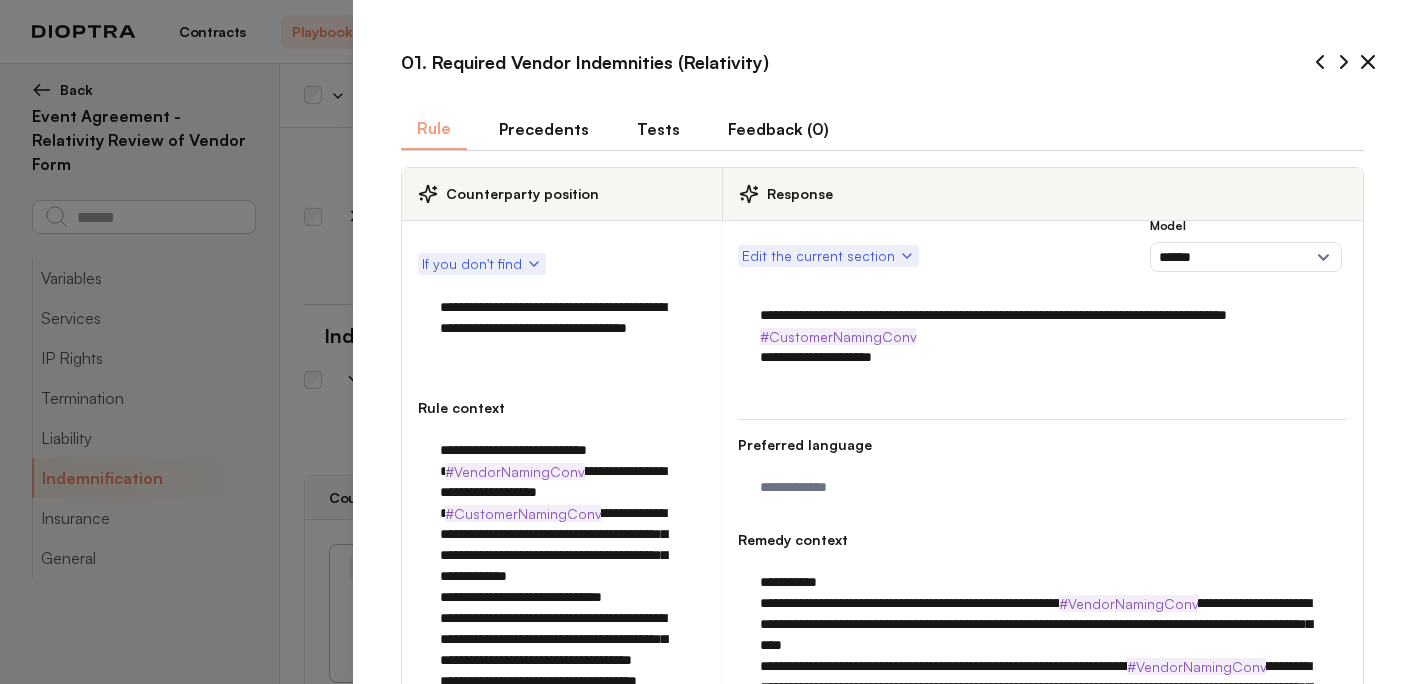 drag, startPoint x: 1223, startPoint y: 317, endPoint x: 1050, endPoint y: 317, distance: 173 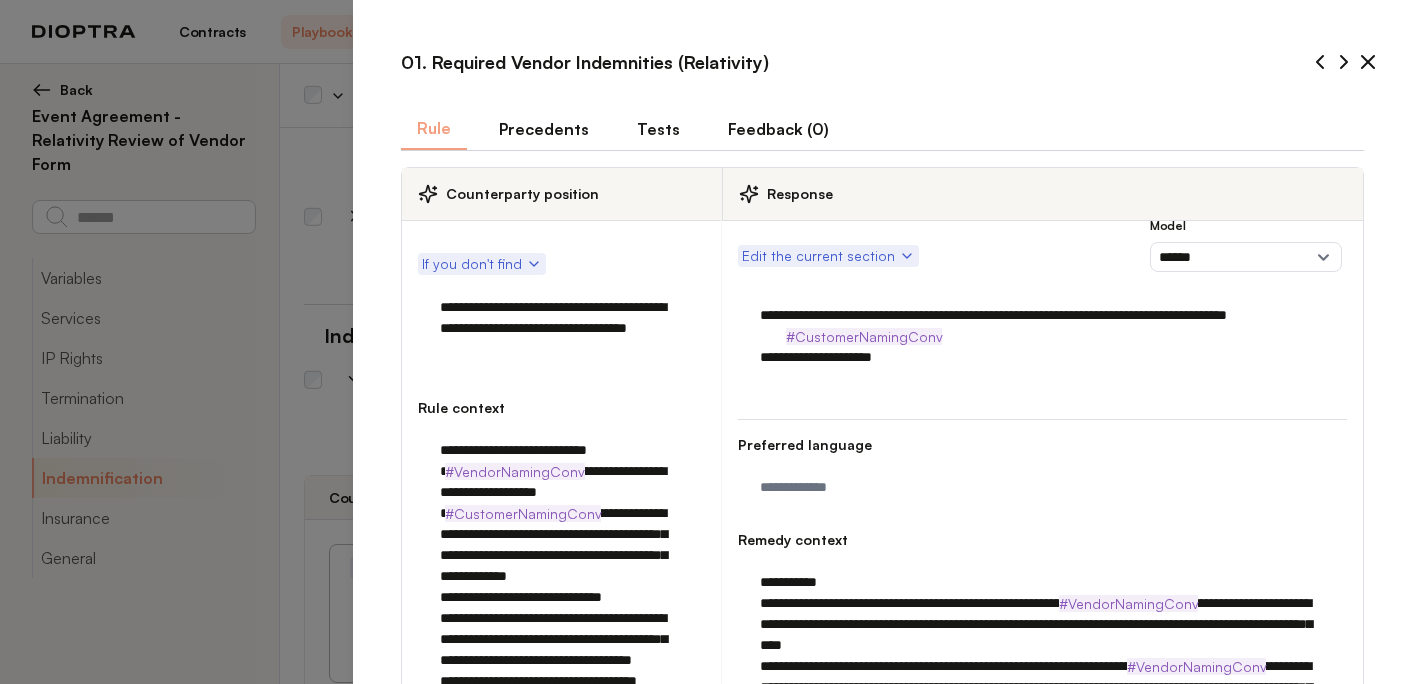 click on "**********" at bounding box center (1042, 347) 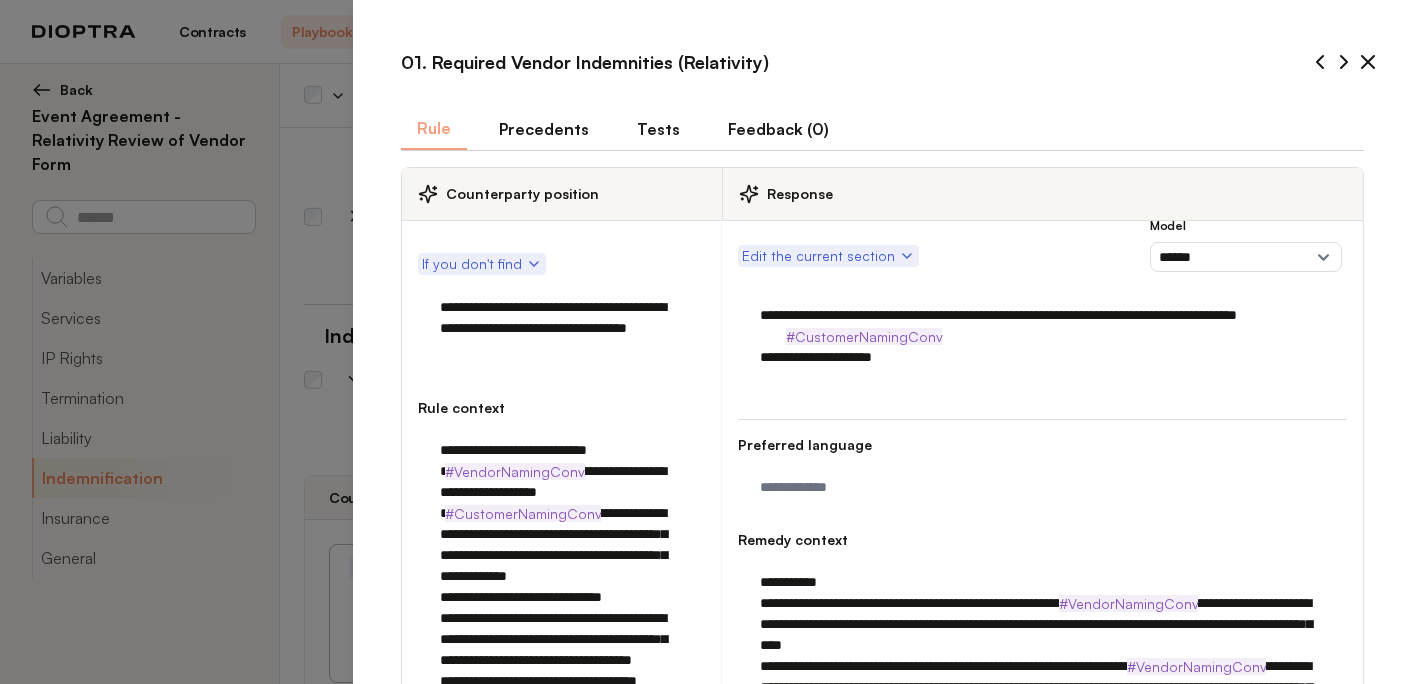 click on "**********" at bounding box center (1042, 347) 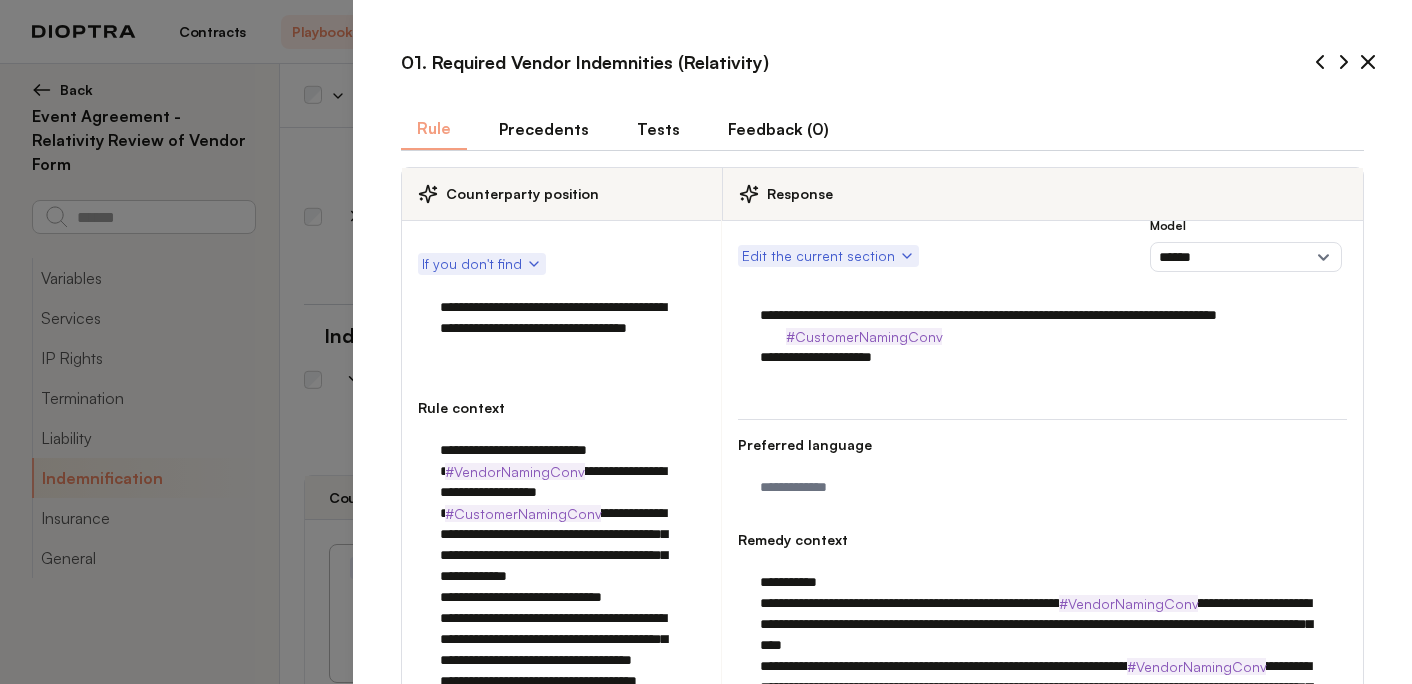 click on "**********" at bounding box center (1042, 347) 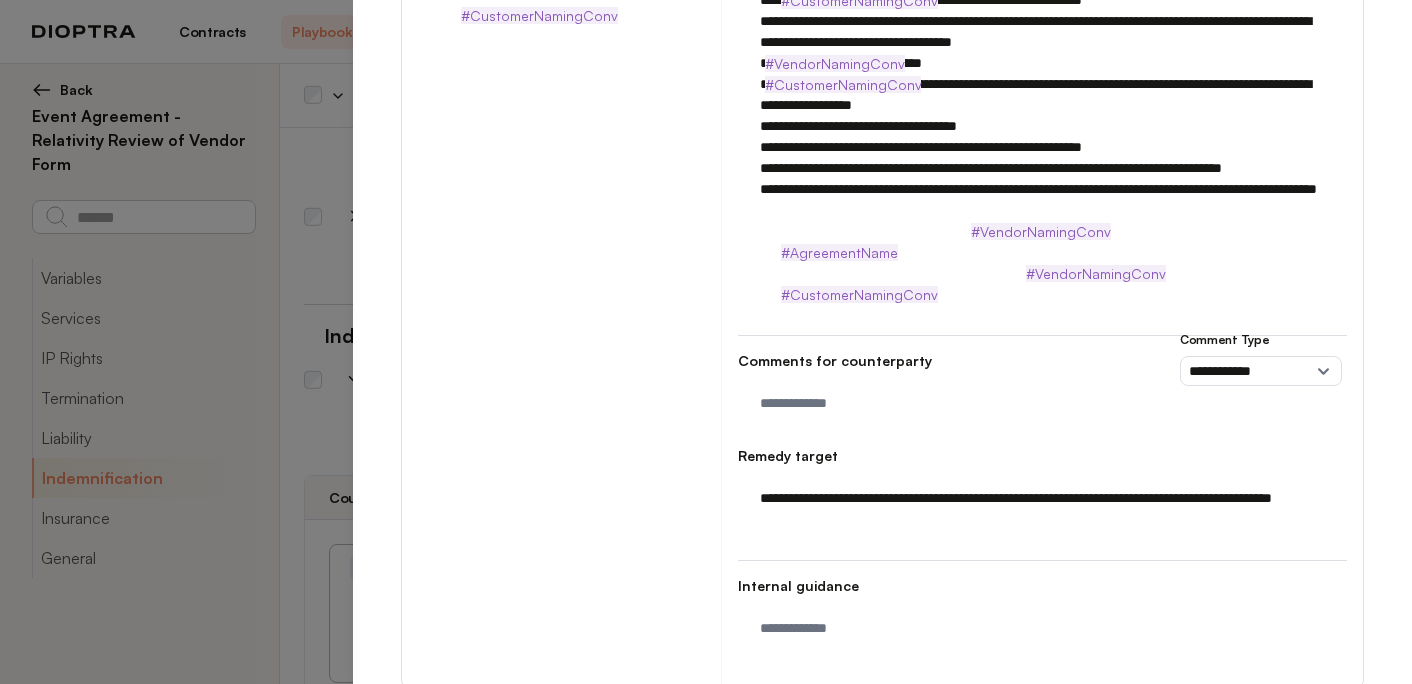 scroll, scrollTop: 972, scrollLeft: 0, axis: vertical 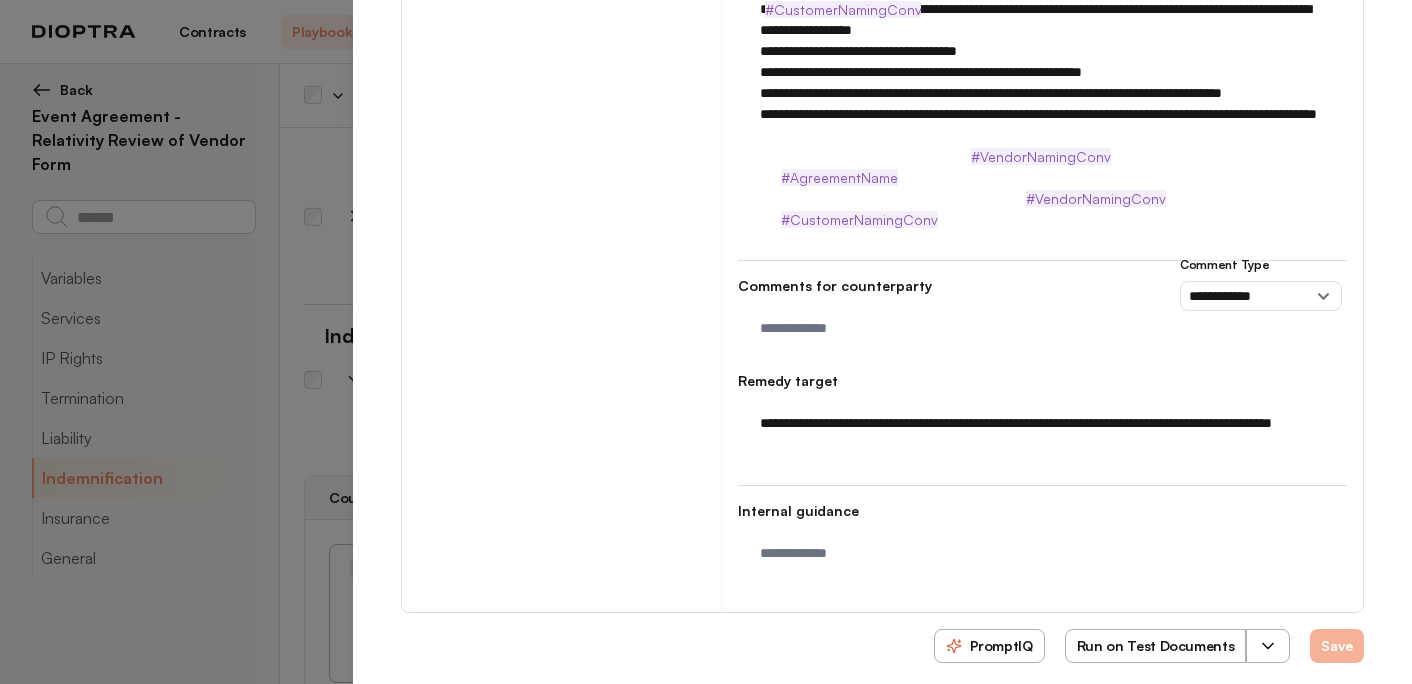 type on "**********" 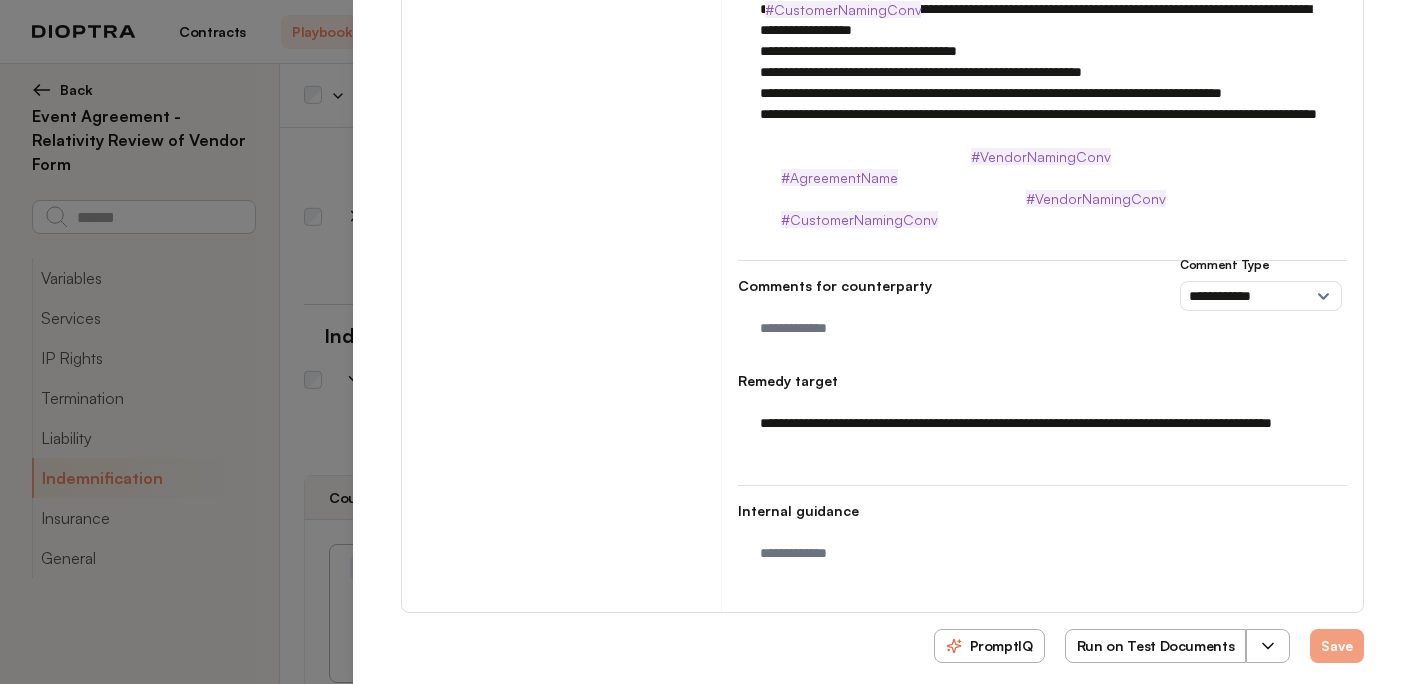 click on "Run on Test Documents" at bounding box center (1156, 646) 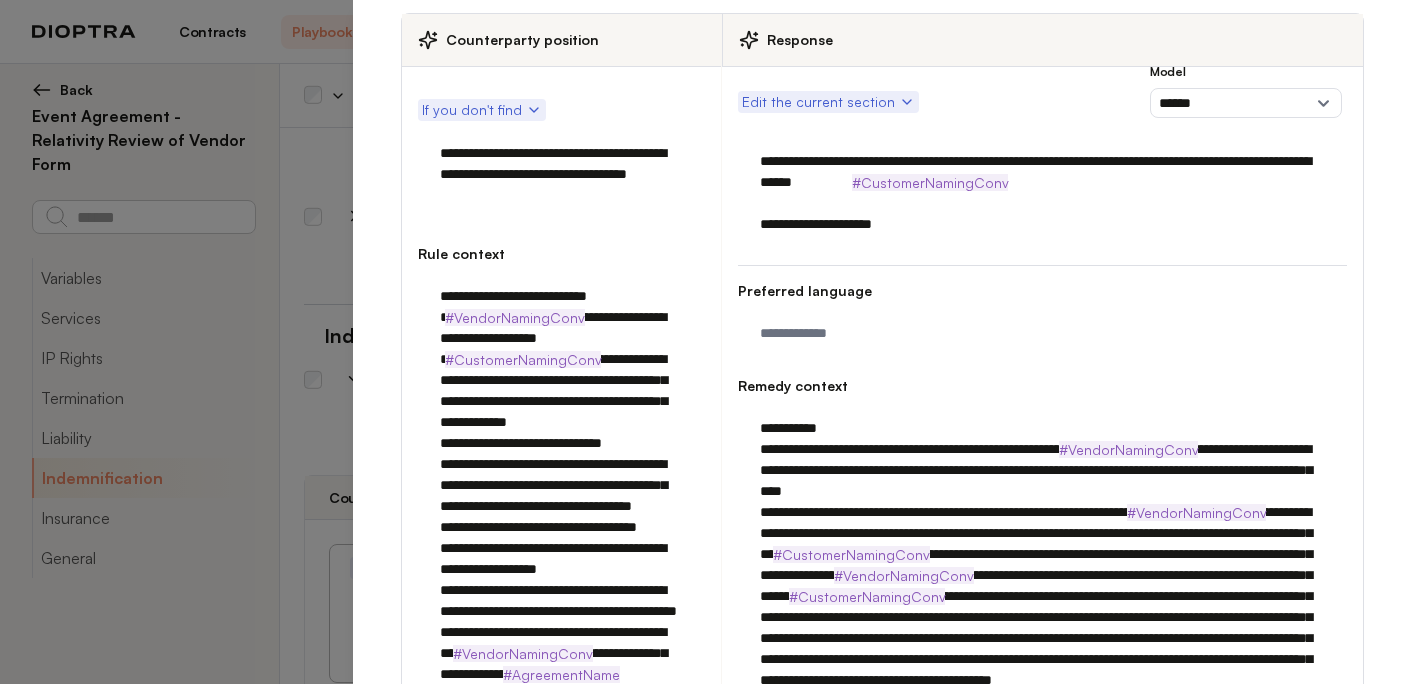 scroll, scrollTop: 94, scrollLeft: 0, axis: vertical 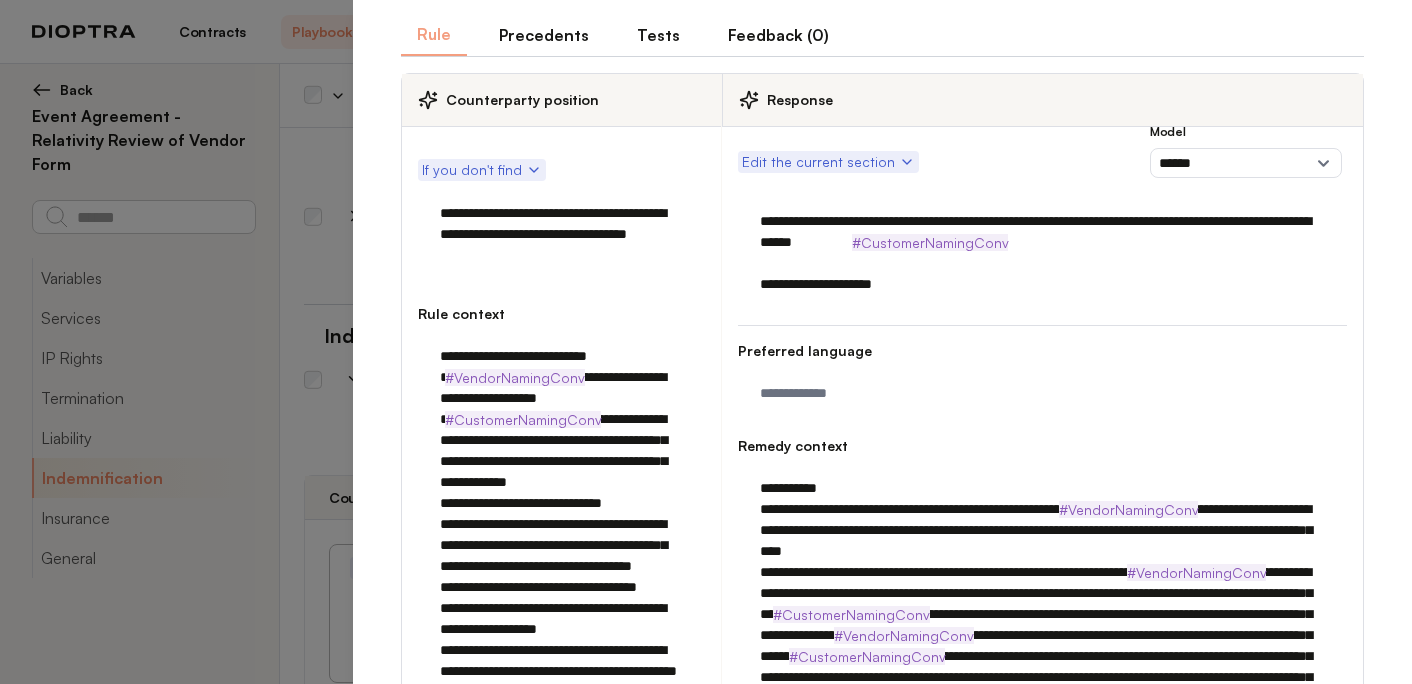 click on "Tests" at bounding box center [658, 35] 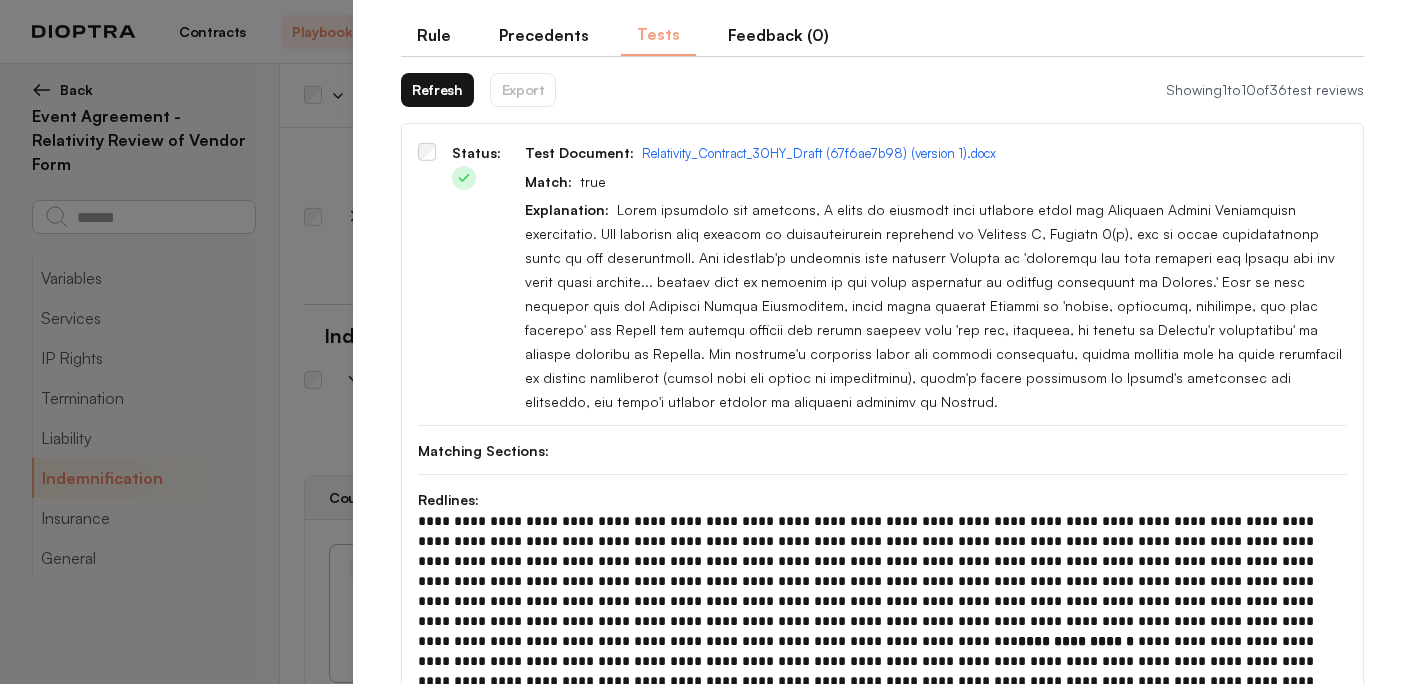 click on "Refresh" at bounding box center [437, 90] 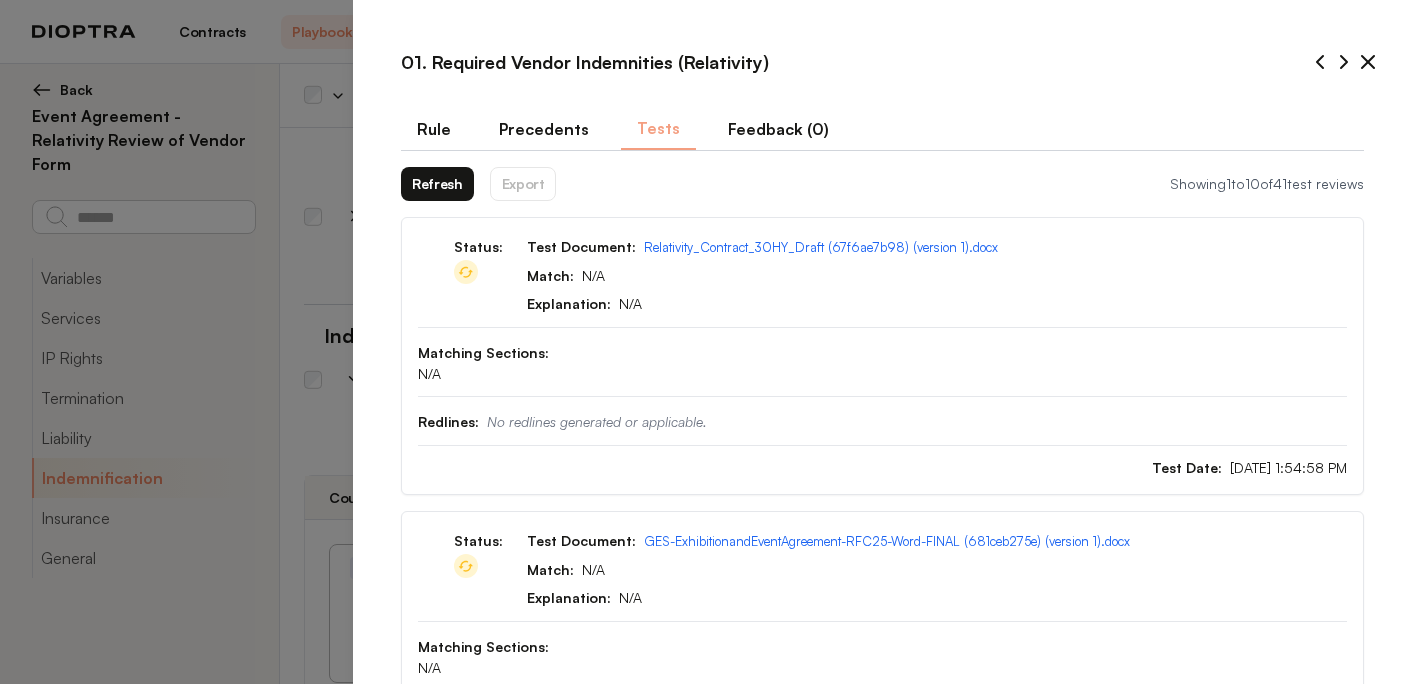 click on "Refresh" at bounding box center (437, 184) 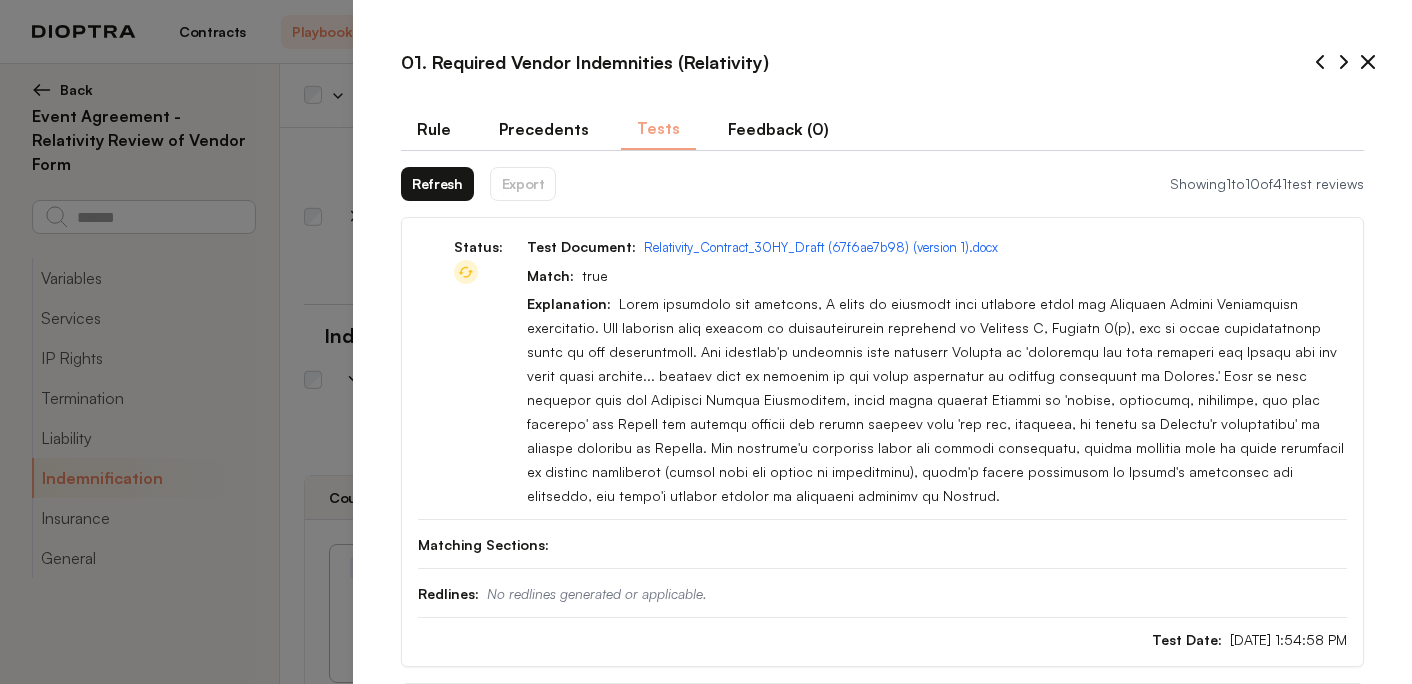 click on "Refresh" at bounding box center (437, 184) 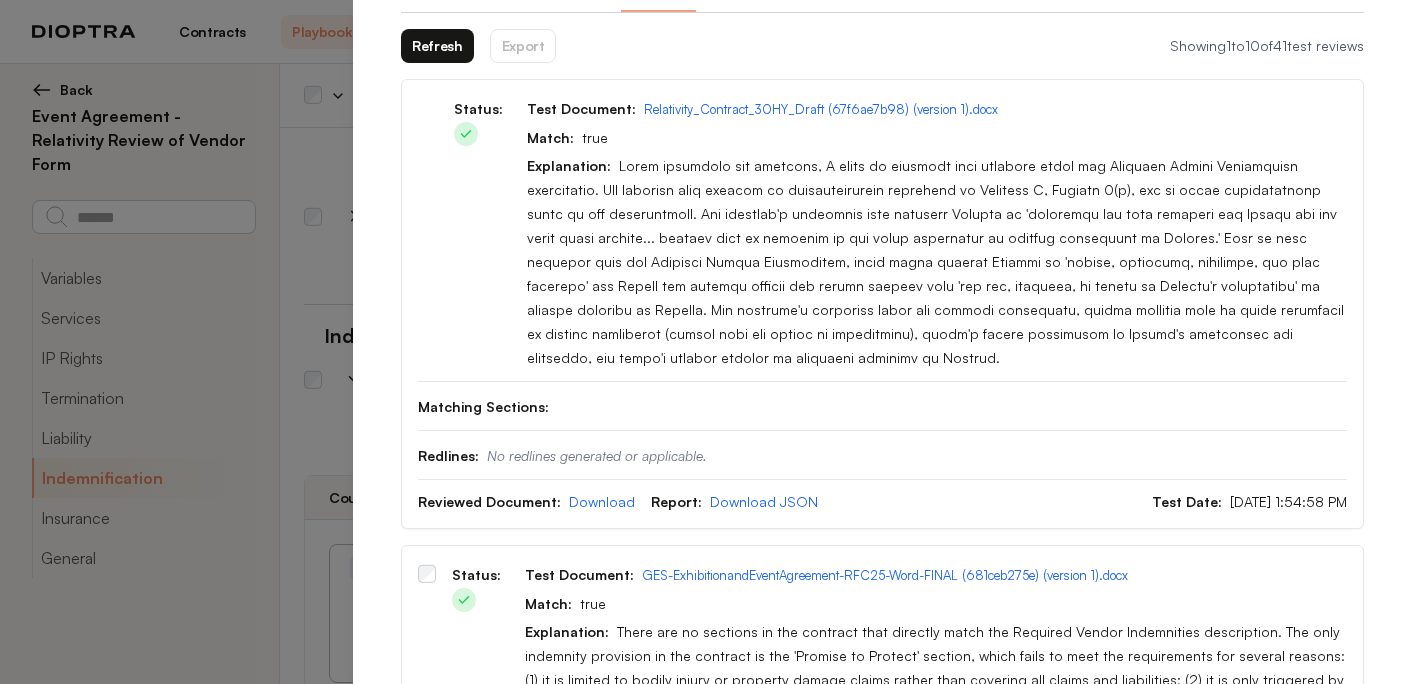 scroll, scrollTop: 279, scrollLeft: 0, axis: vertical 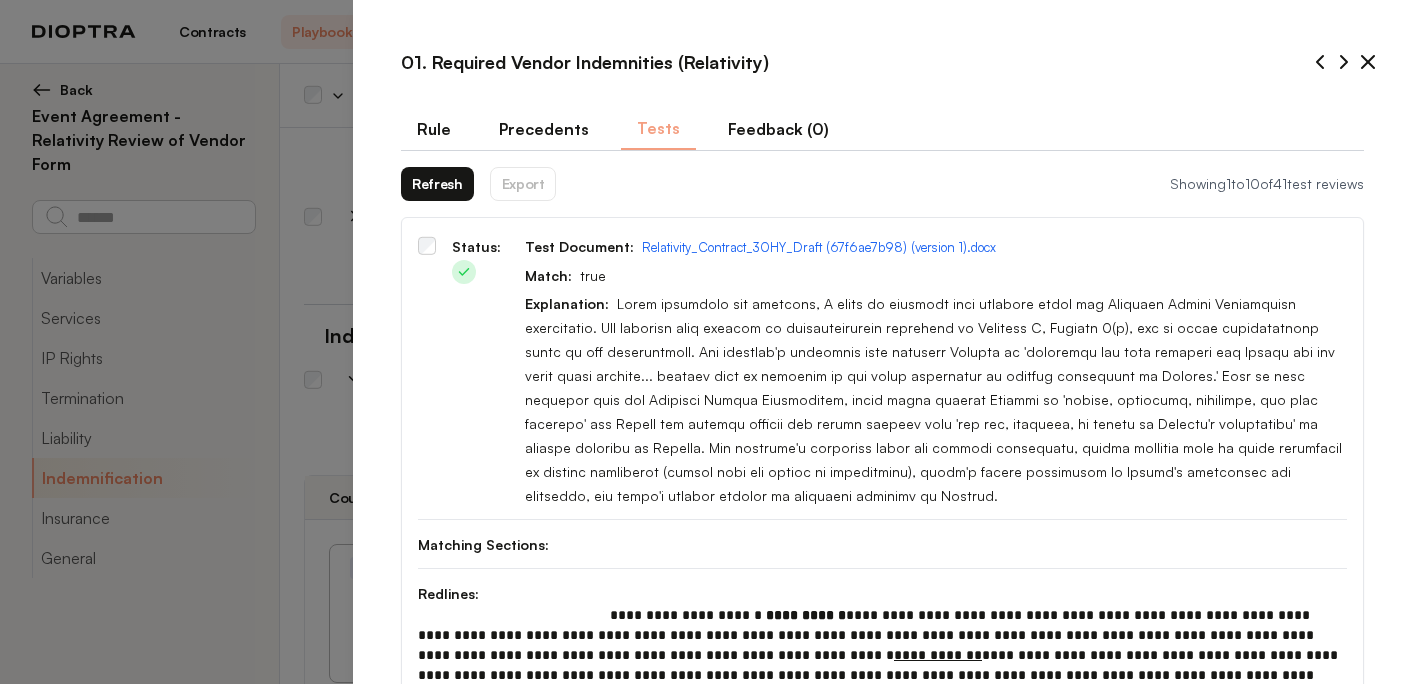 click on "Rule" at bounding box center (434, 129) 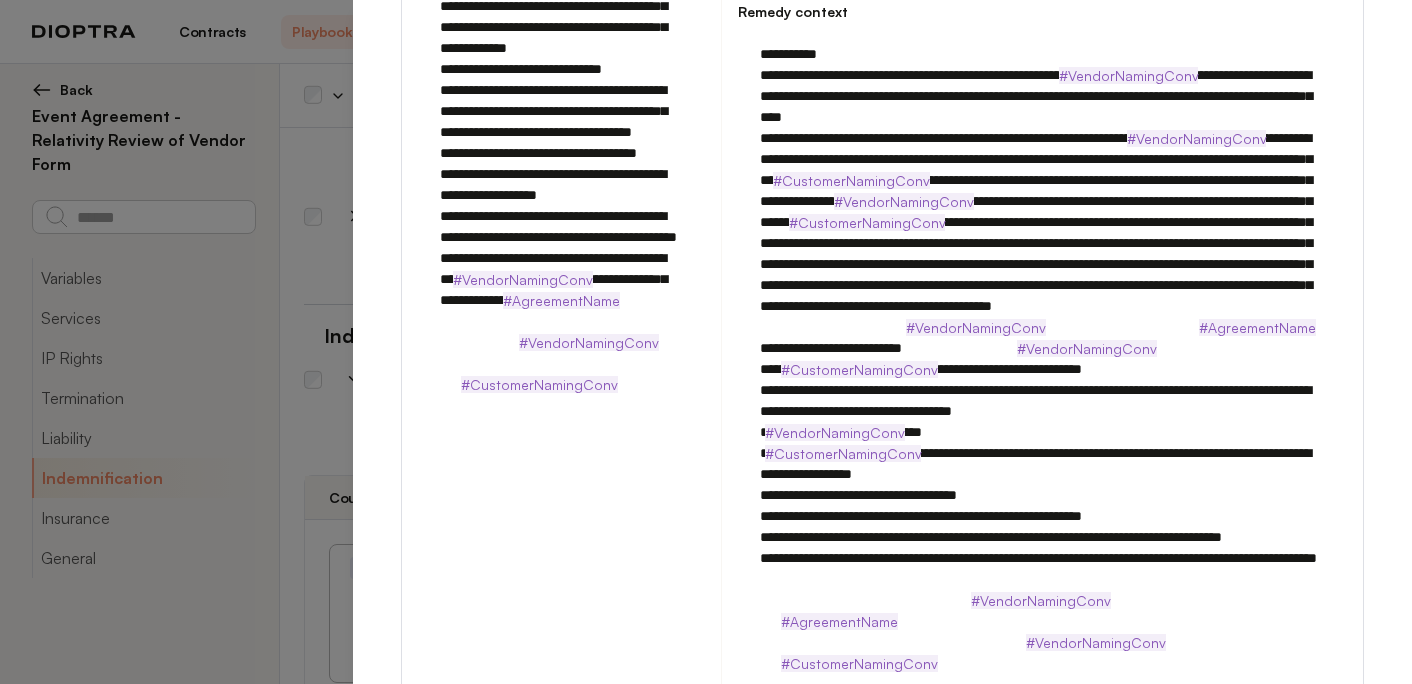 scroll, scrollTop: 532, scrollLeft: 0, axis: vertical 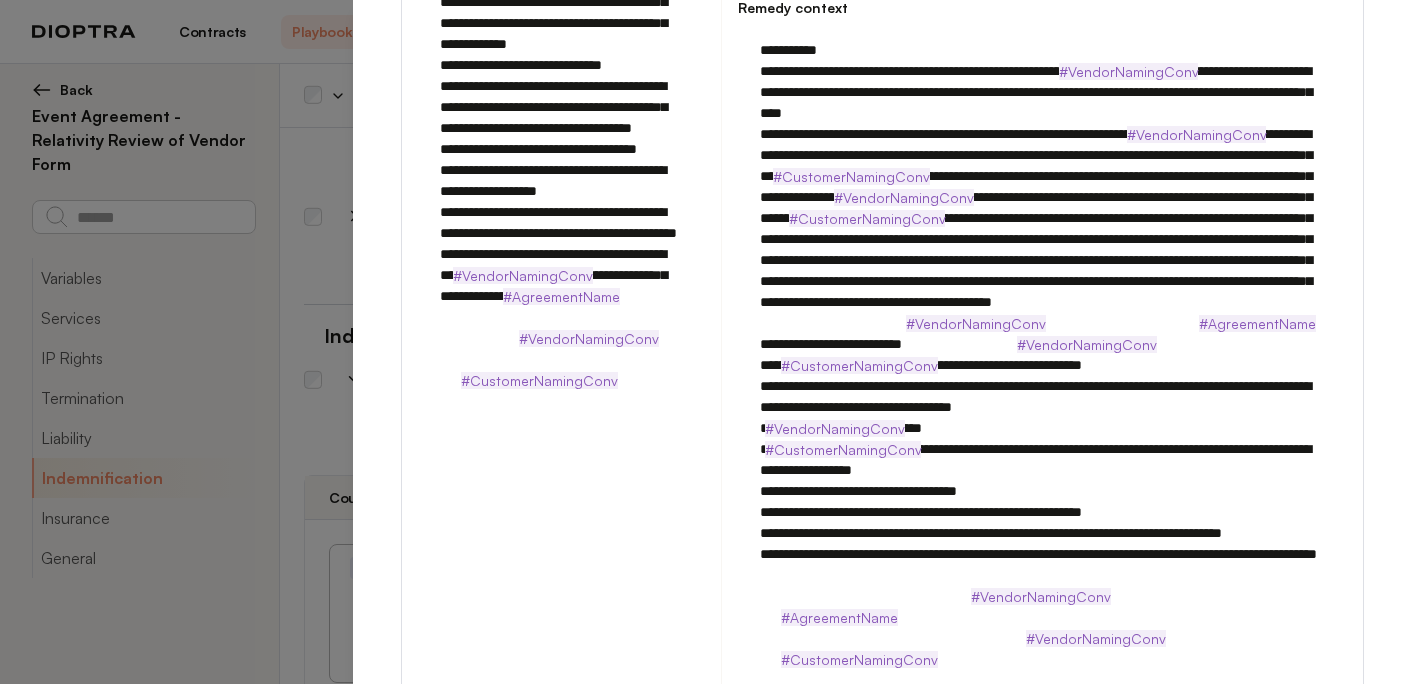 click at bounding box center (1042, 344) 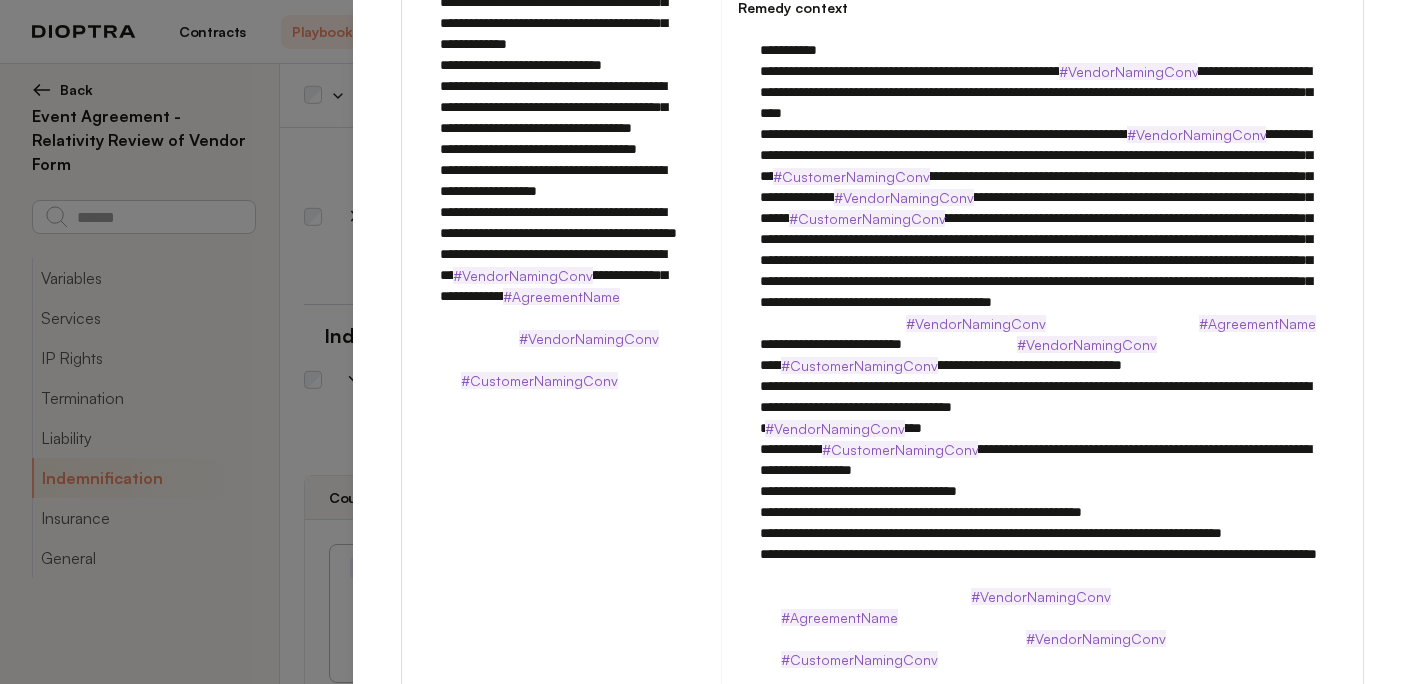 drag, startPoint x: 966, startPoint y: 479, endPoint x: 822, endPoint y: 475, distance: 144.05554 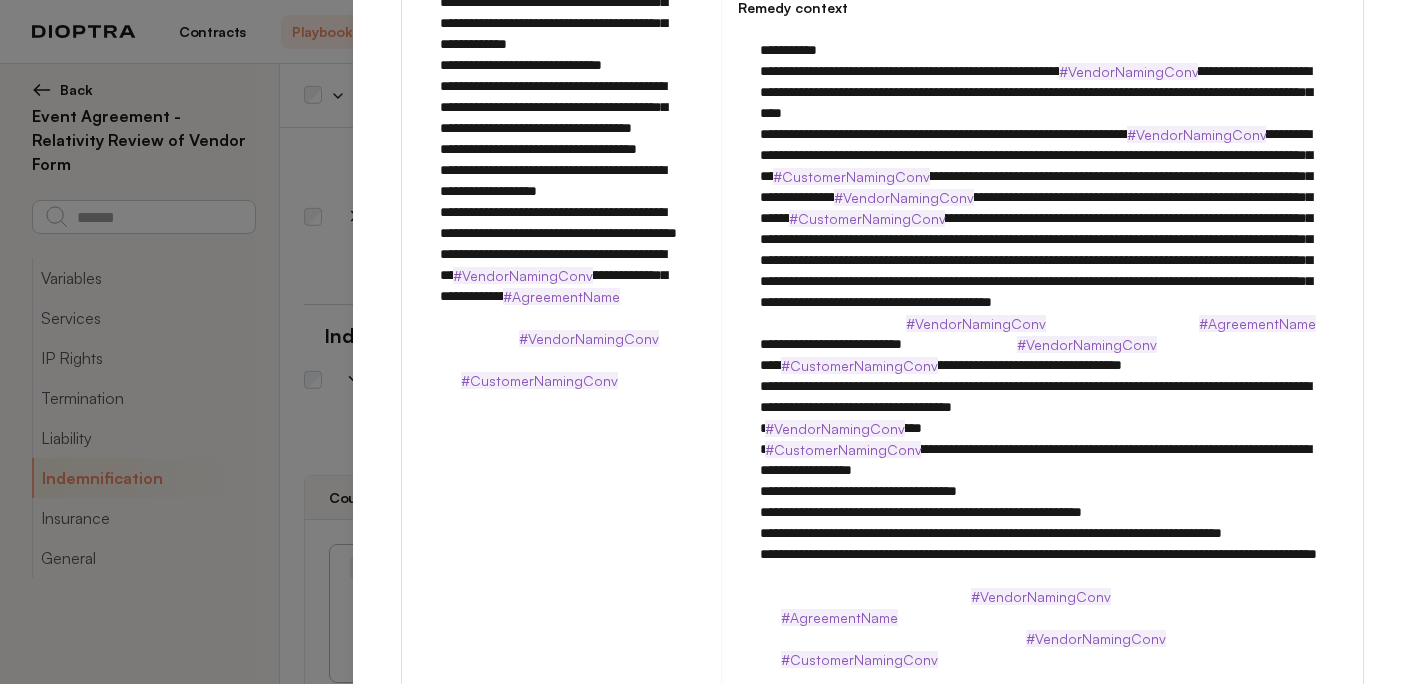 click at bounding box center (1042, 344) 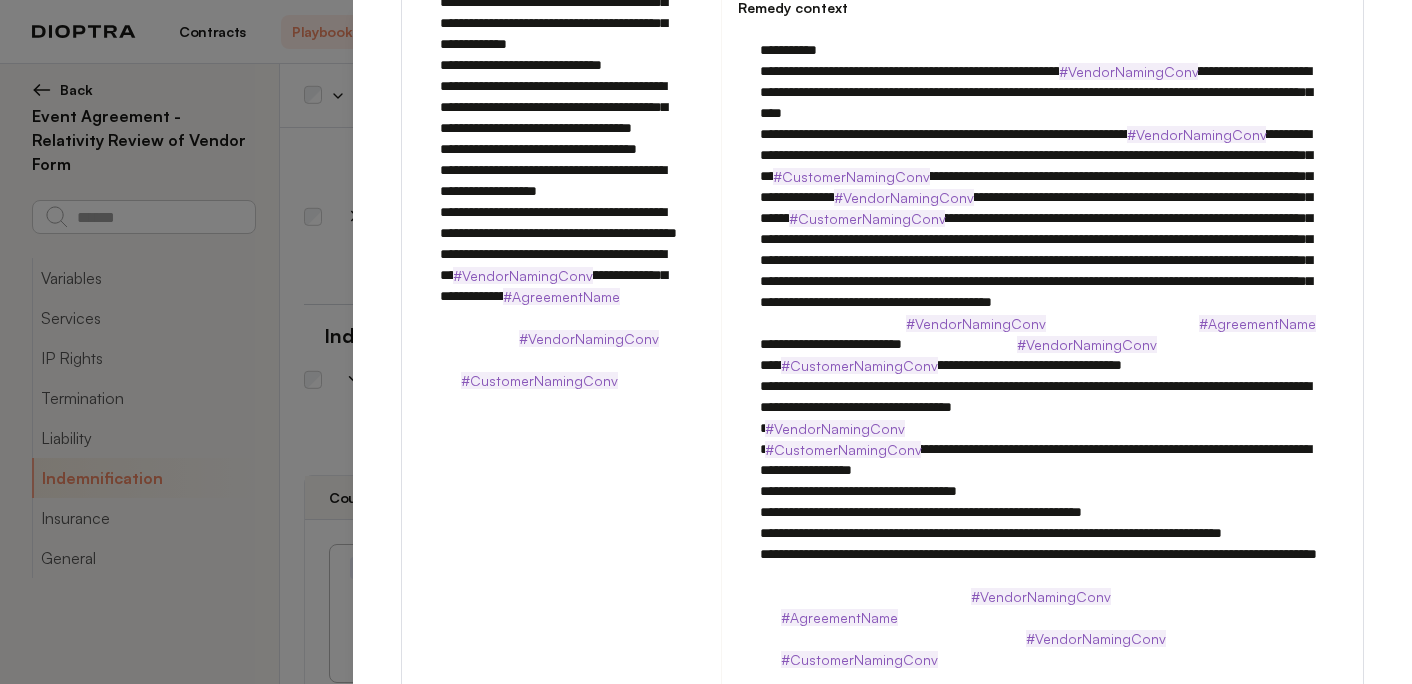 click at bounding box center [1042, 344] 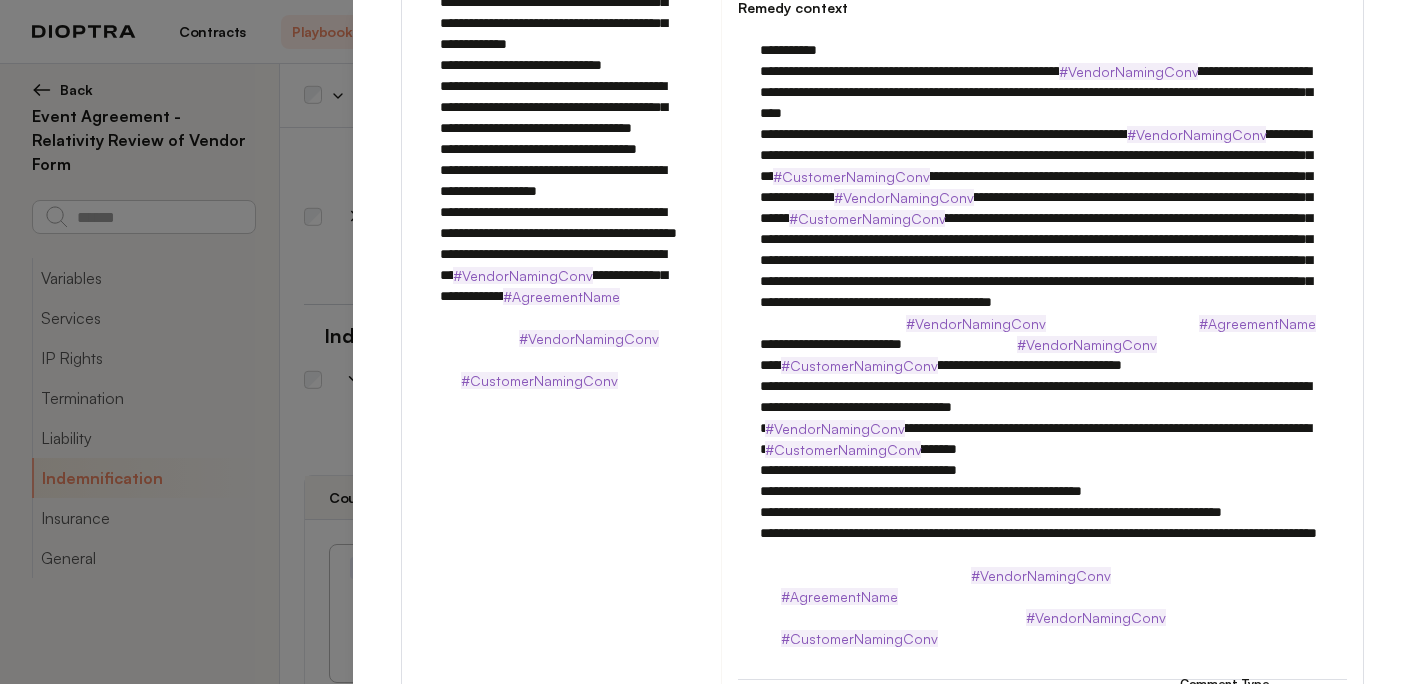 click at bounding box center [1042, 334] 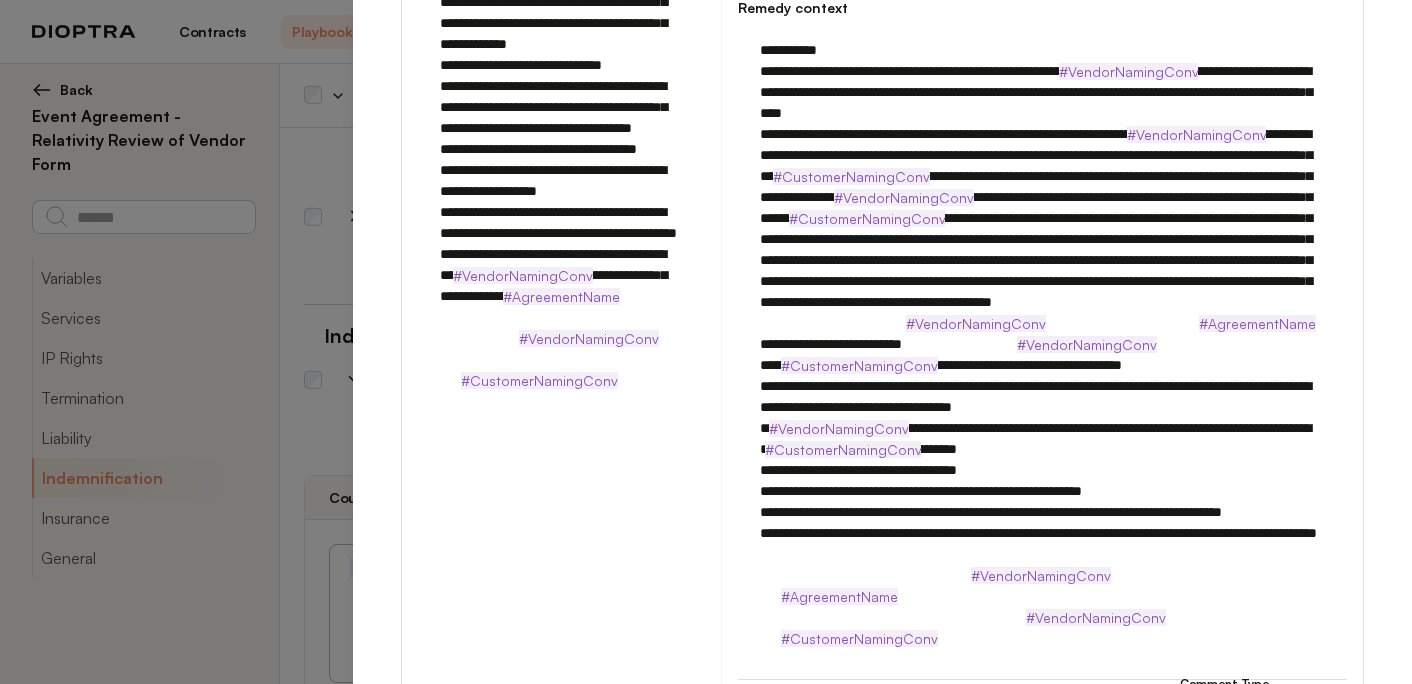 type on "**********" 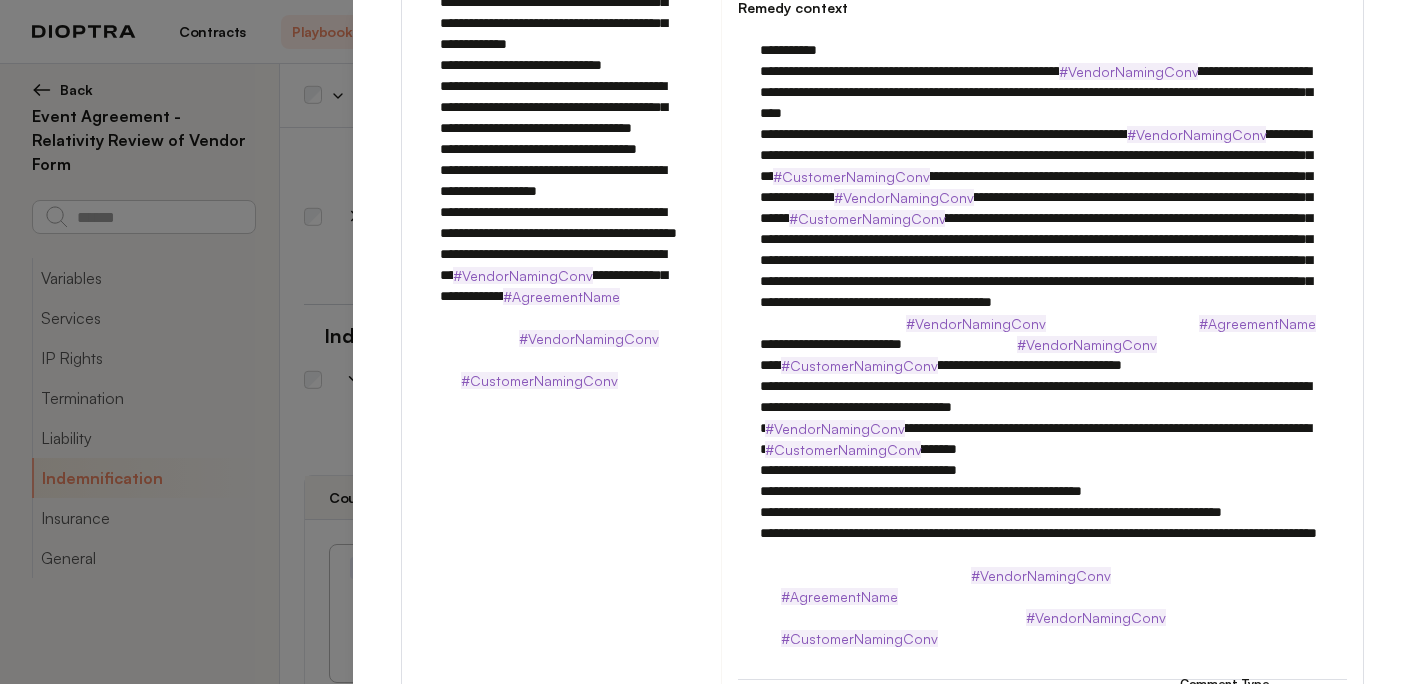 click at bounding box center [1042, 334] 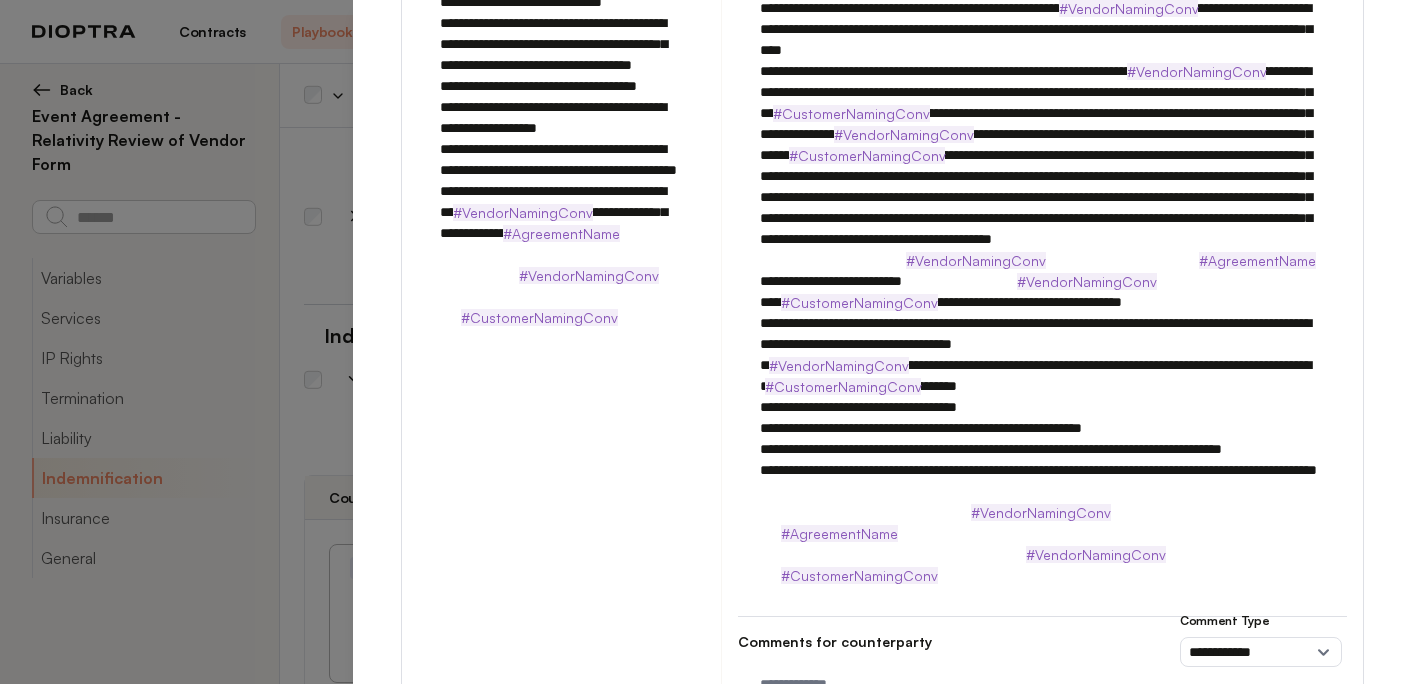 scroll, scrollTop: 603, scrollLeft: 0, axis: vertical 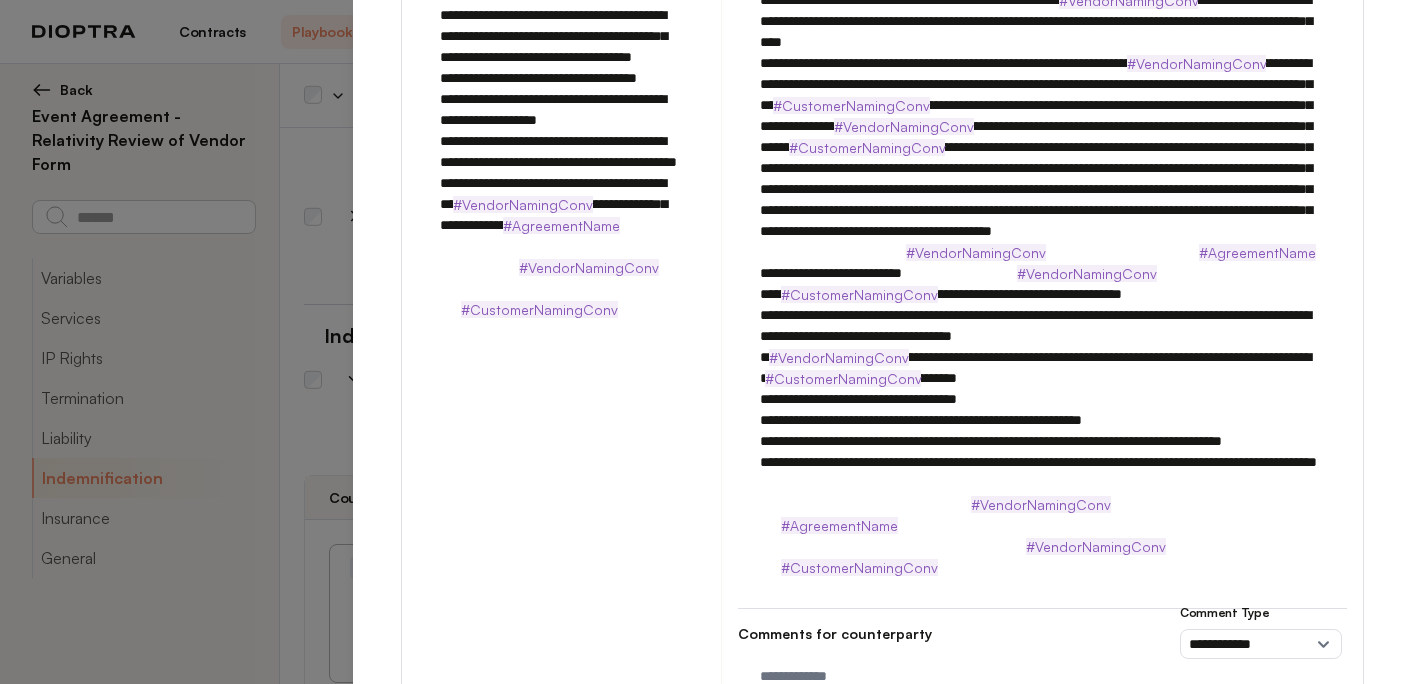 click at bounding box center [1042, 263] 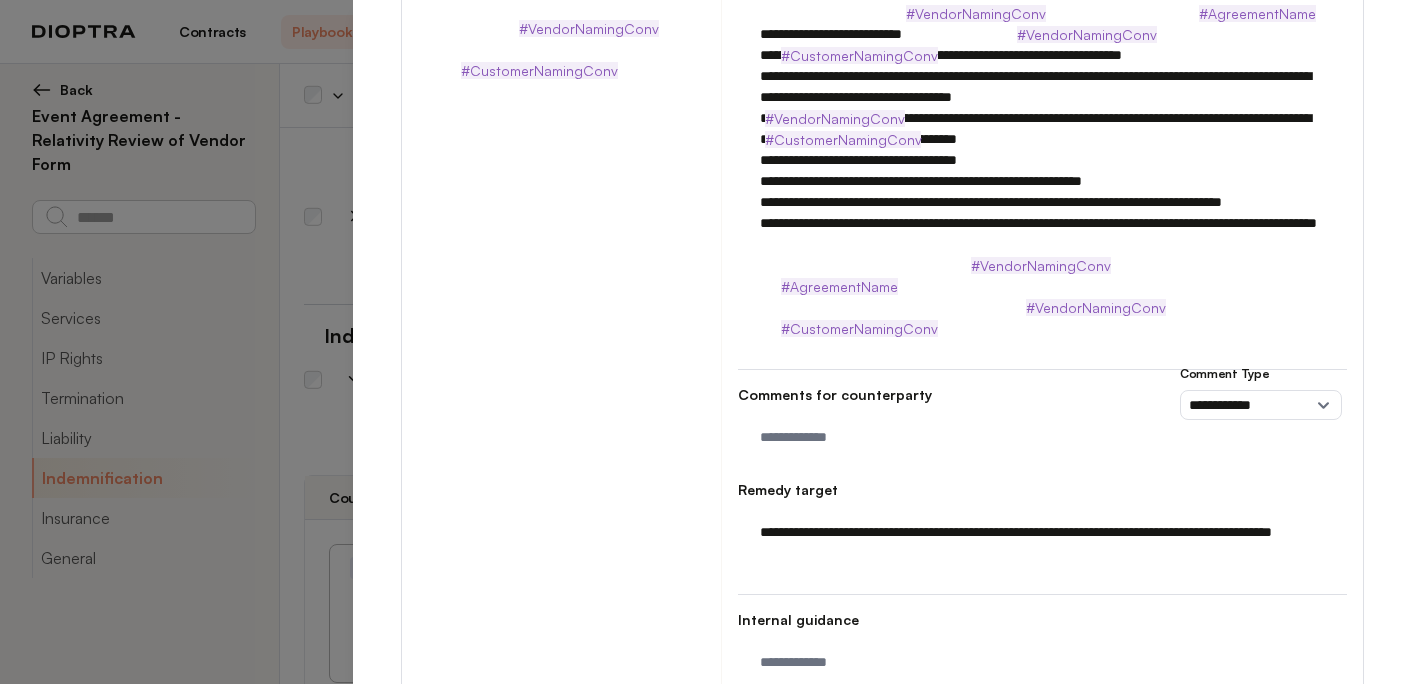 scroll, scrollTop: 951, scrollLeft: 0, axis: vertical 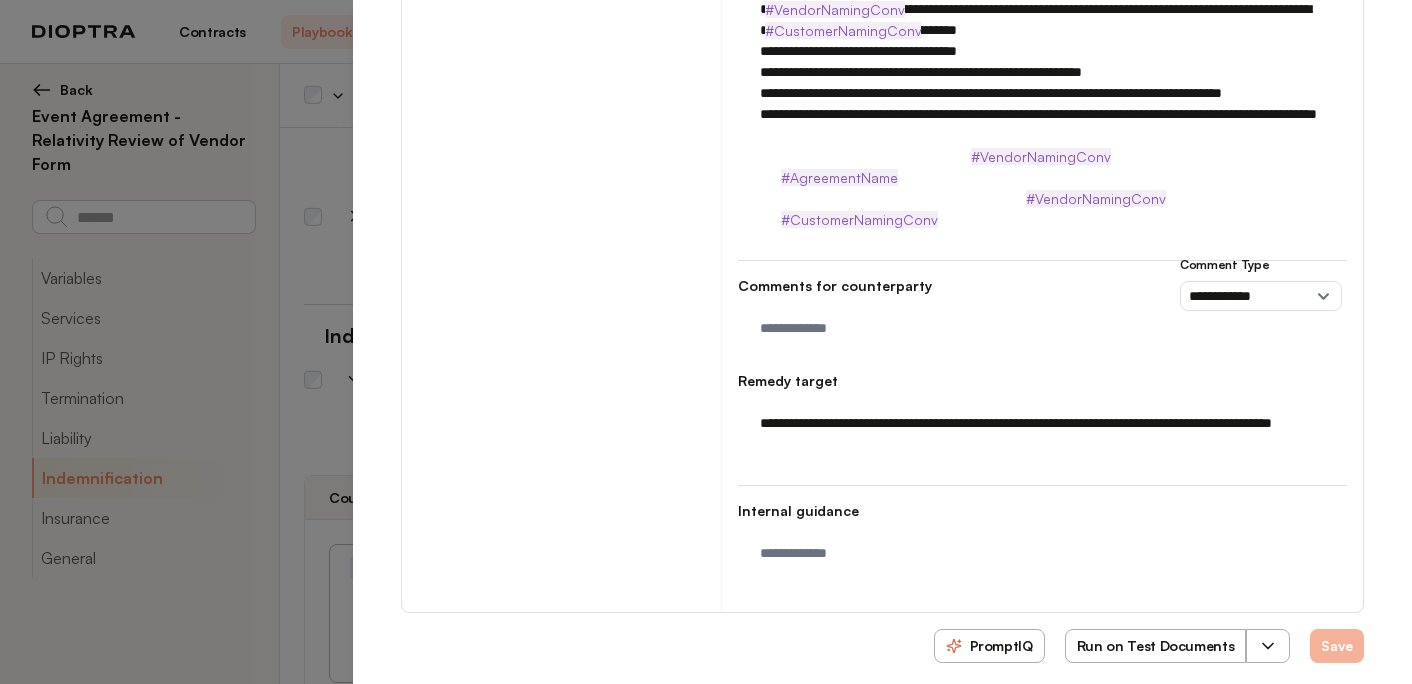 click on "Save" at bounding box center [1337, 646] 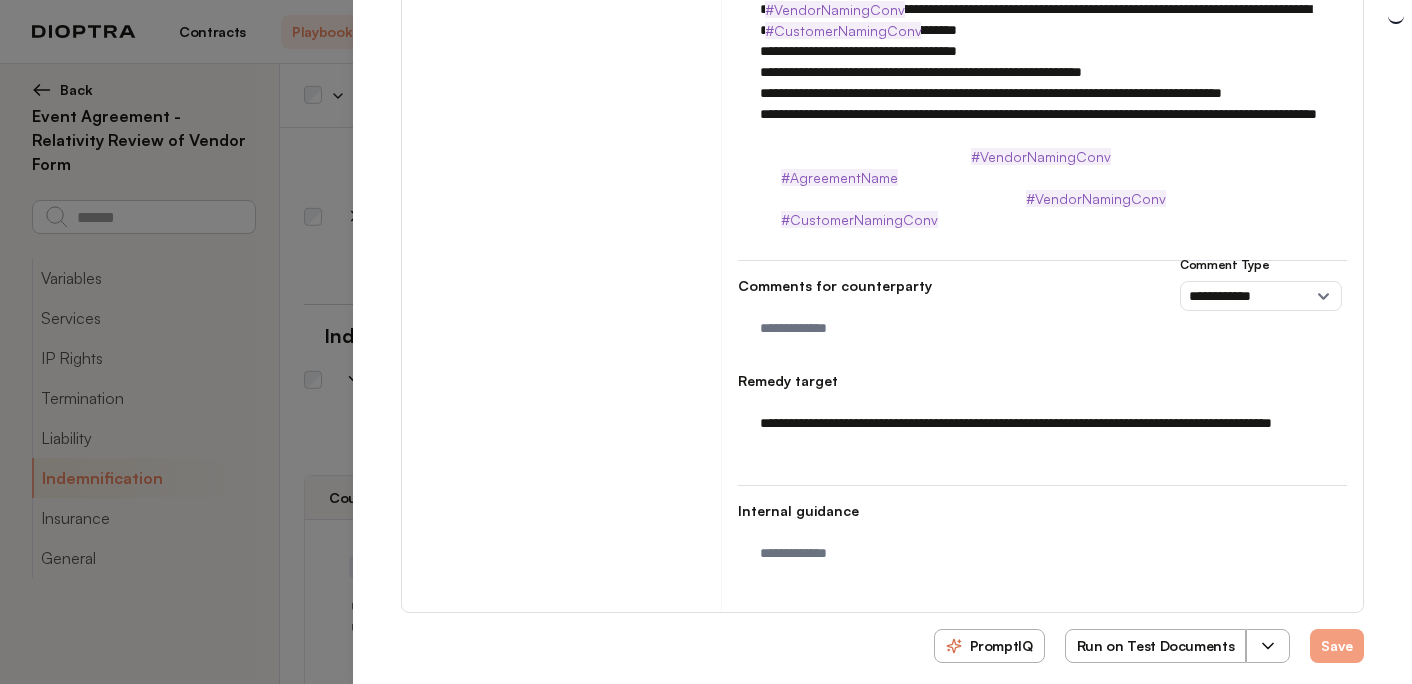 type on "*" 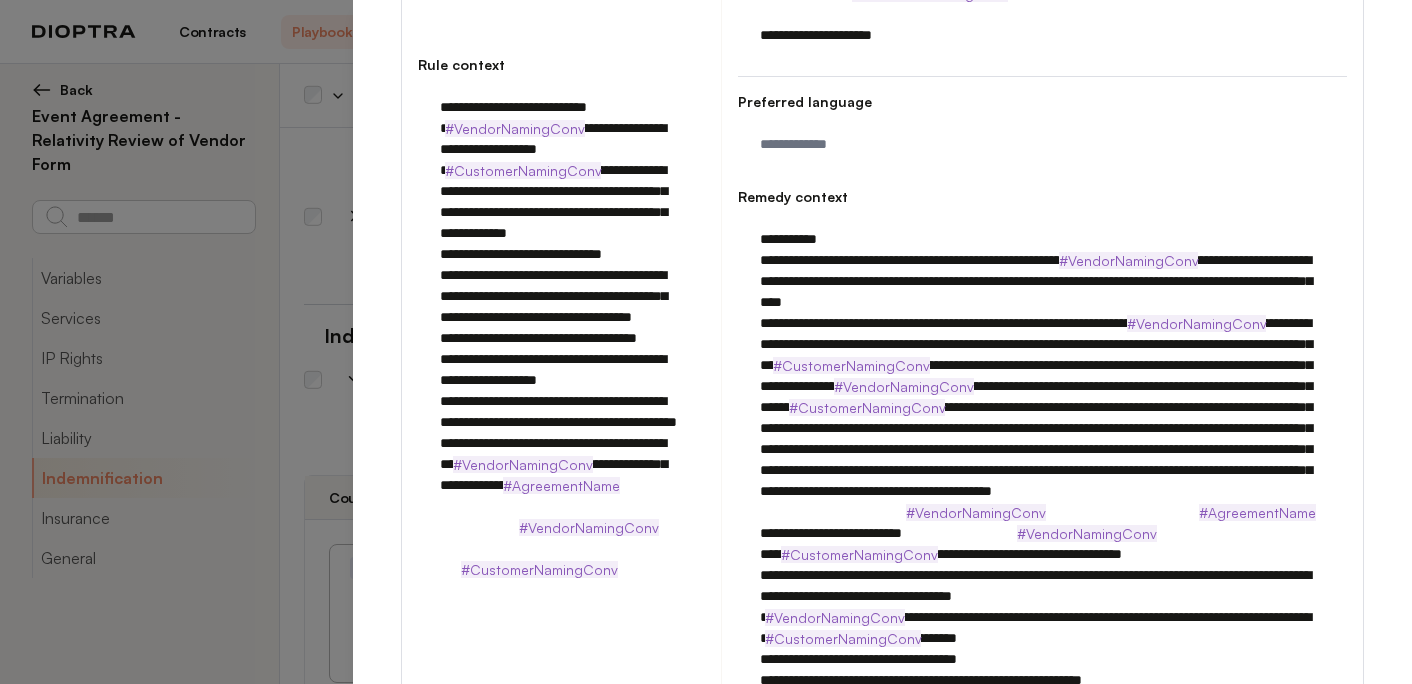 scroll, scrollTop: 349, scrollLeft: 0, axis: vertical 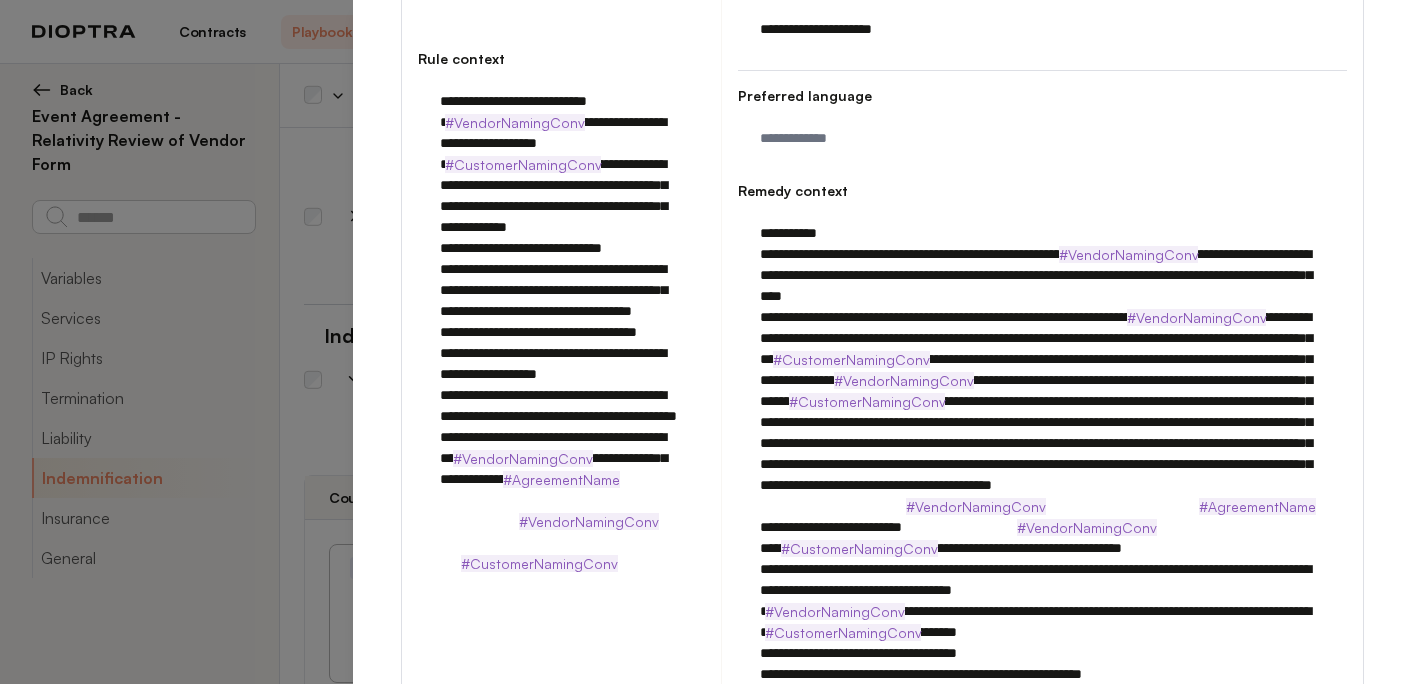 click at bounding box center [1042, 517] 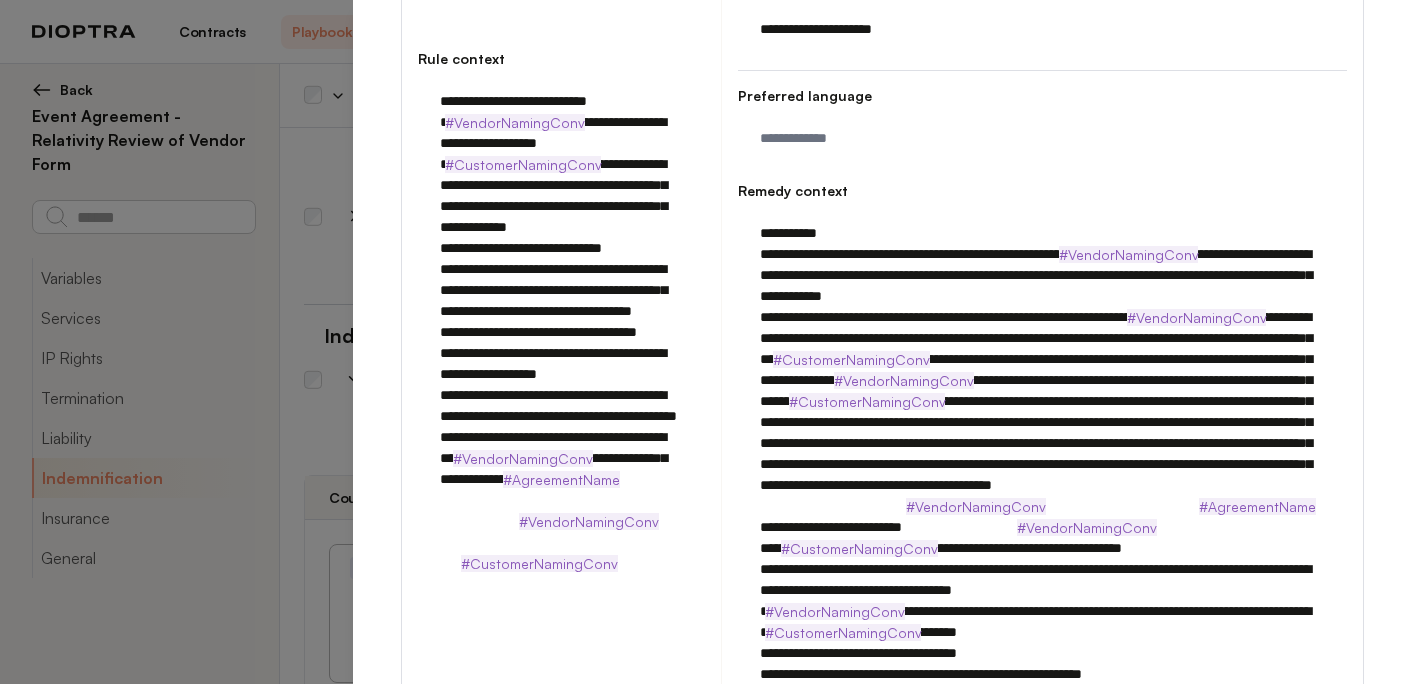 click at bounding box center [1042, 517] 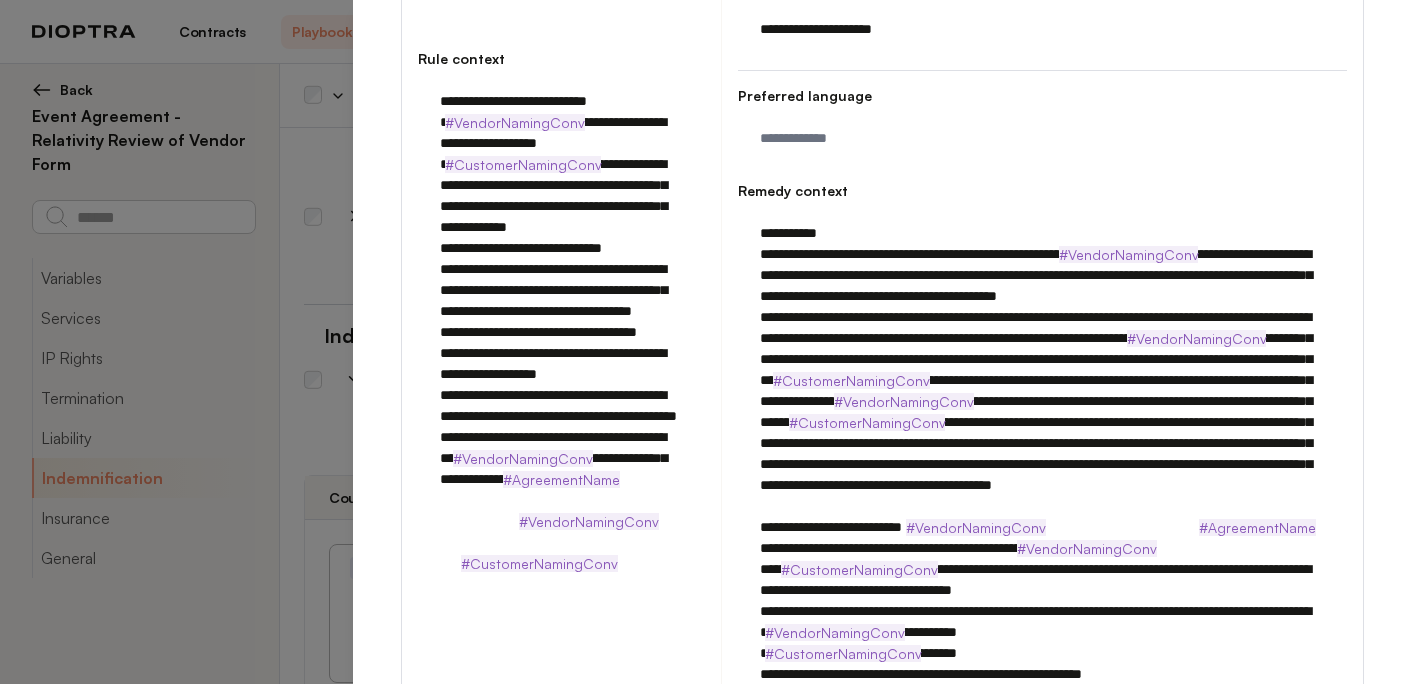 click at bounding box center (1042, 527) 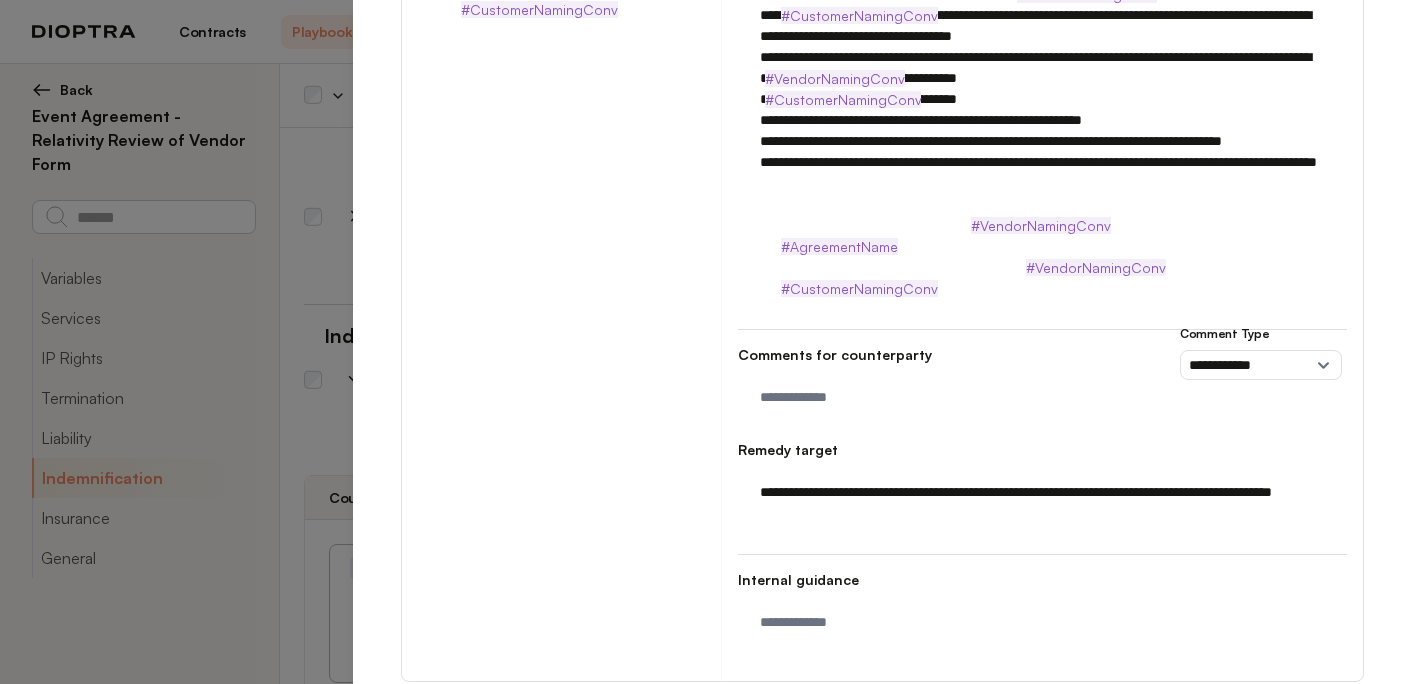 scroll, scrollTop: 972, scrollLeft: 0, axis: vertical 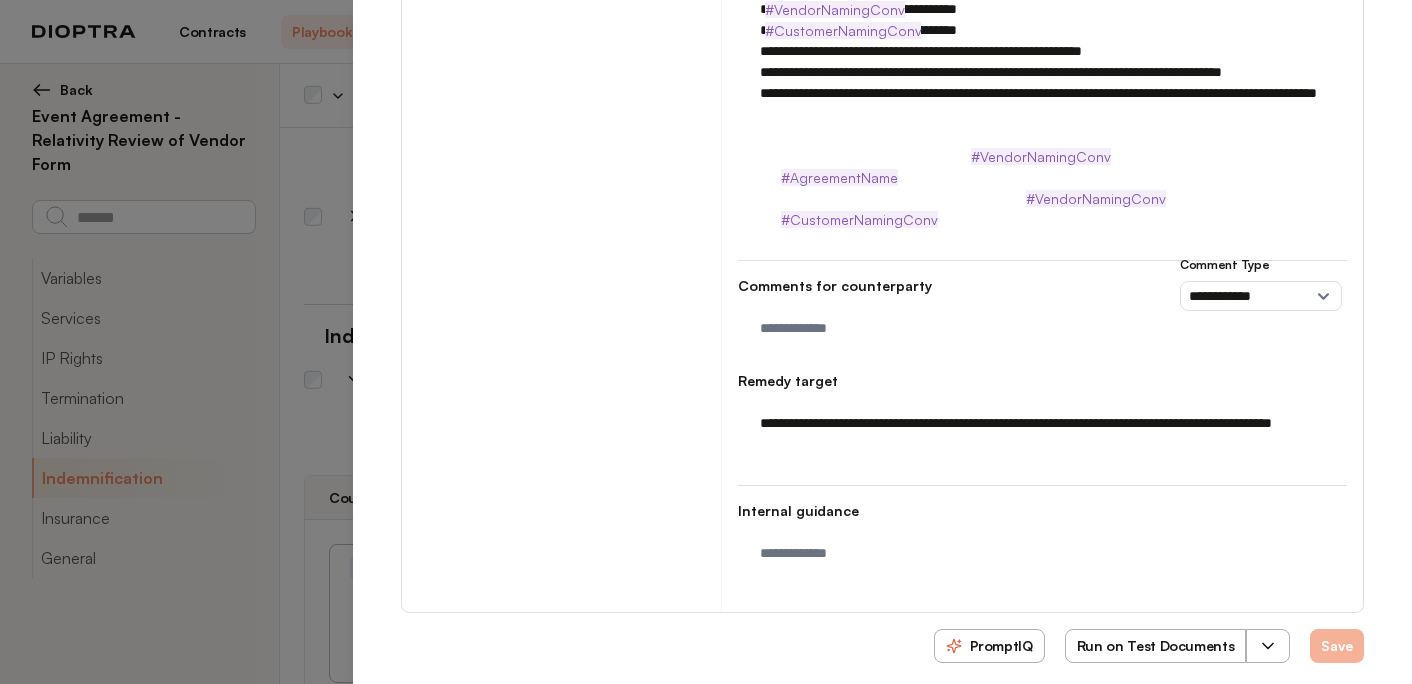 type on "**********" 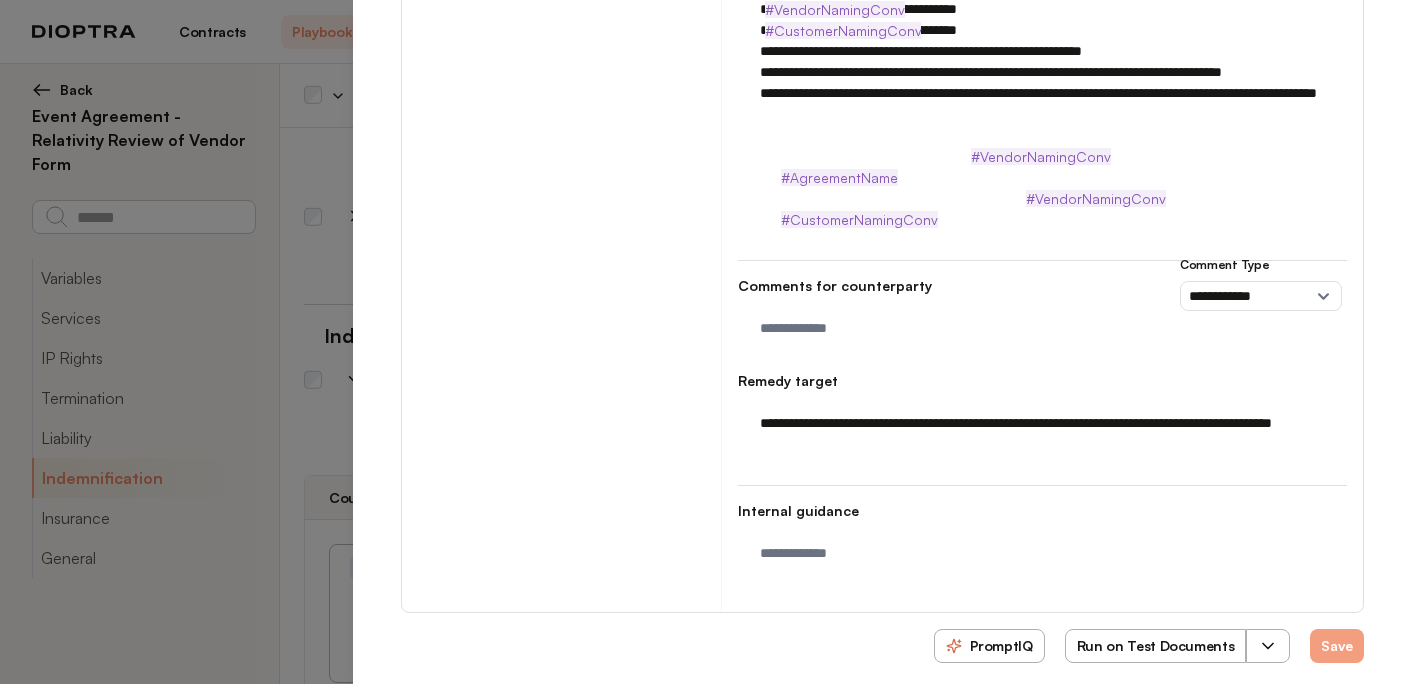 click on "Run on Test Documents" at bounding box center (1156, 646) 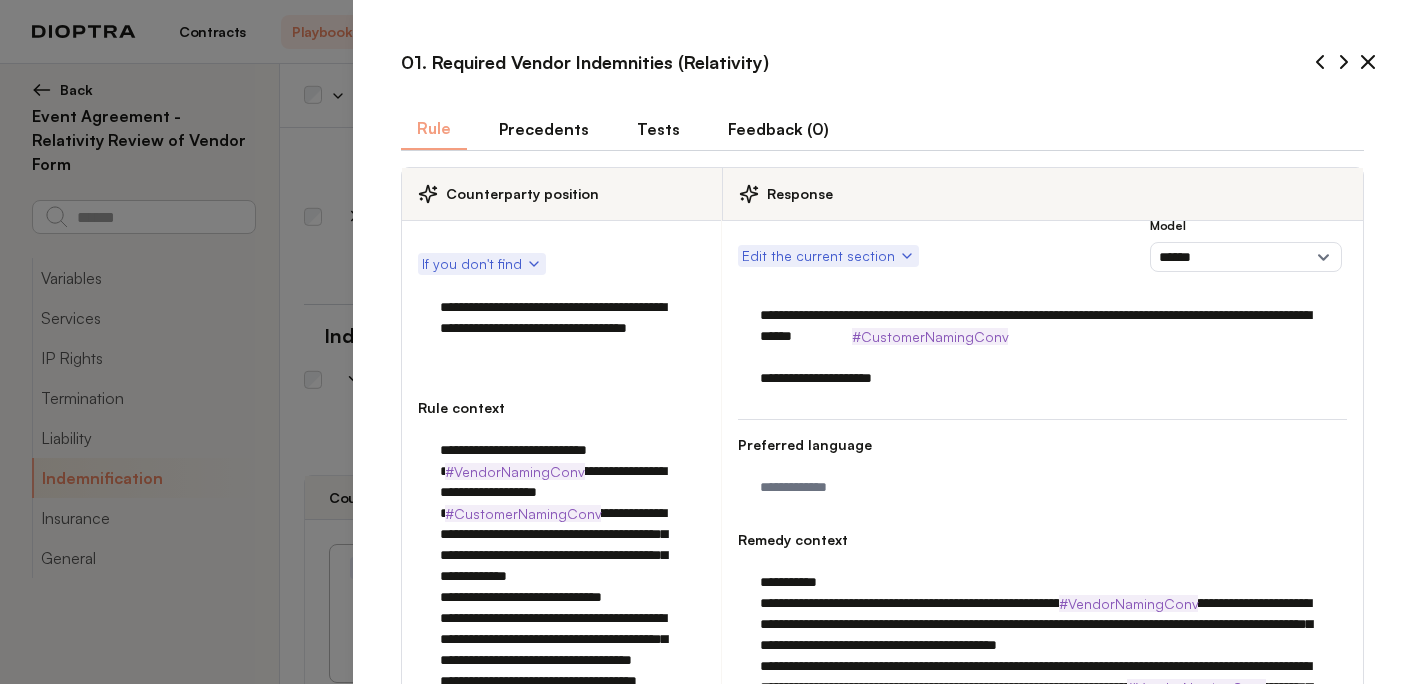 click on "Tests" at bounding box center (658, 129) 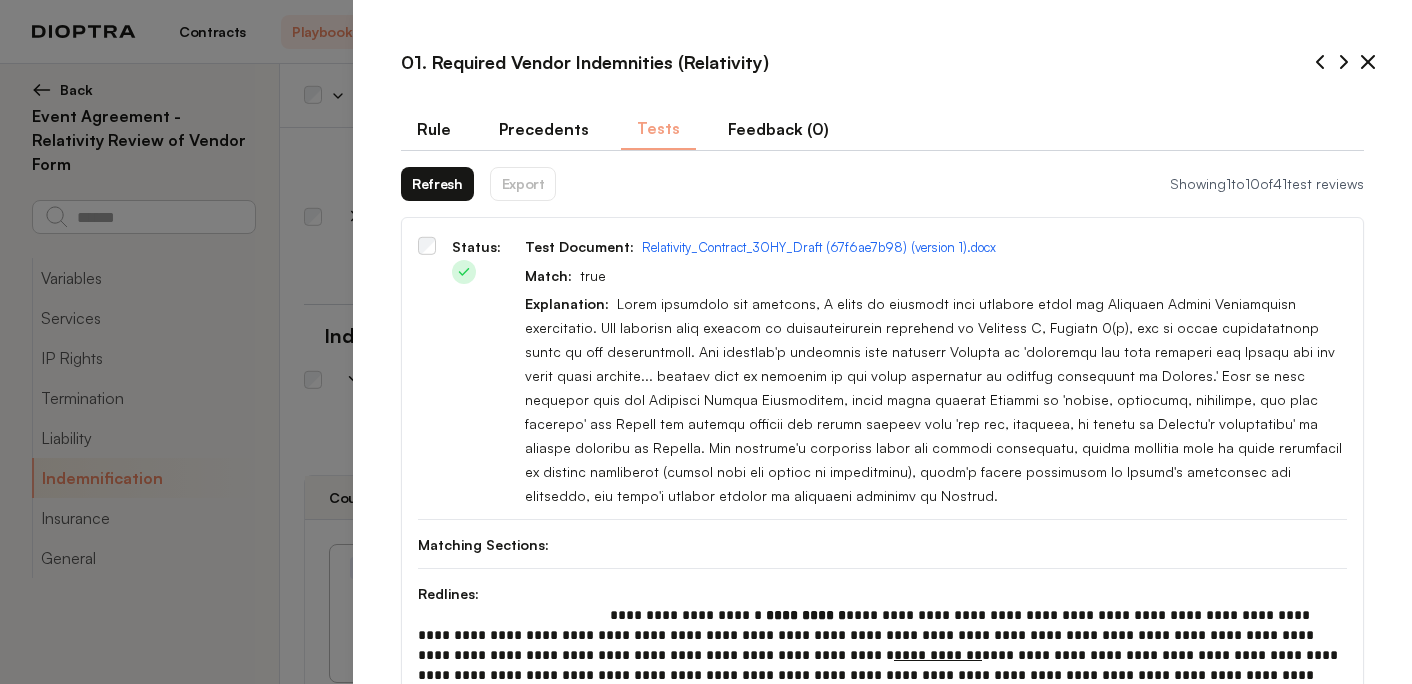 click on "Refresh" at bounding box center (437, 184) 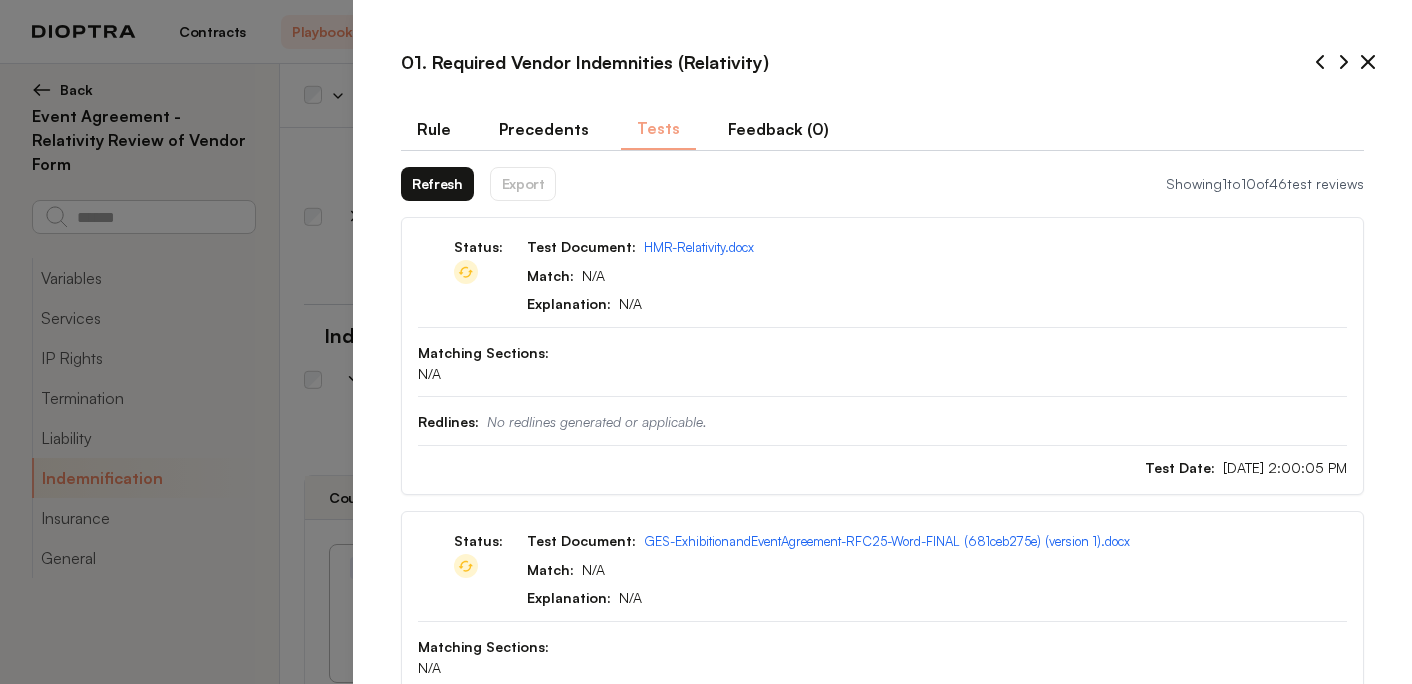 click on "Refresh" at bounding box center (437, 184) 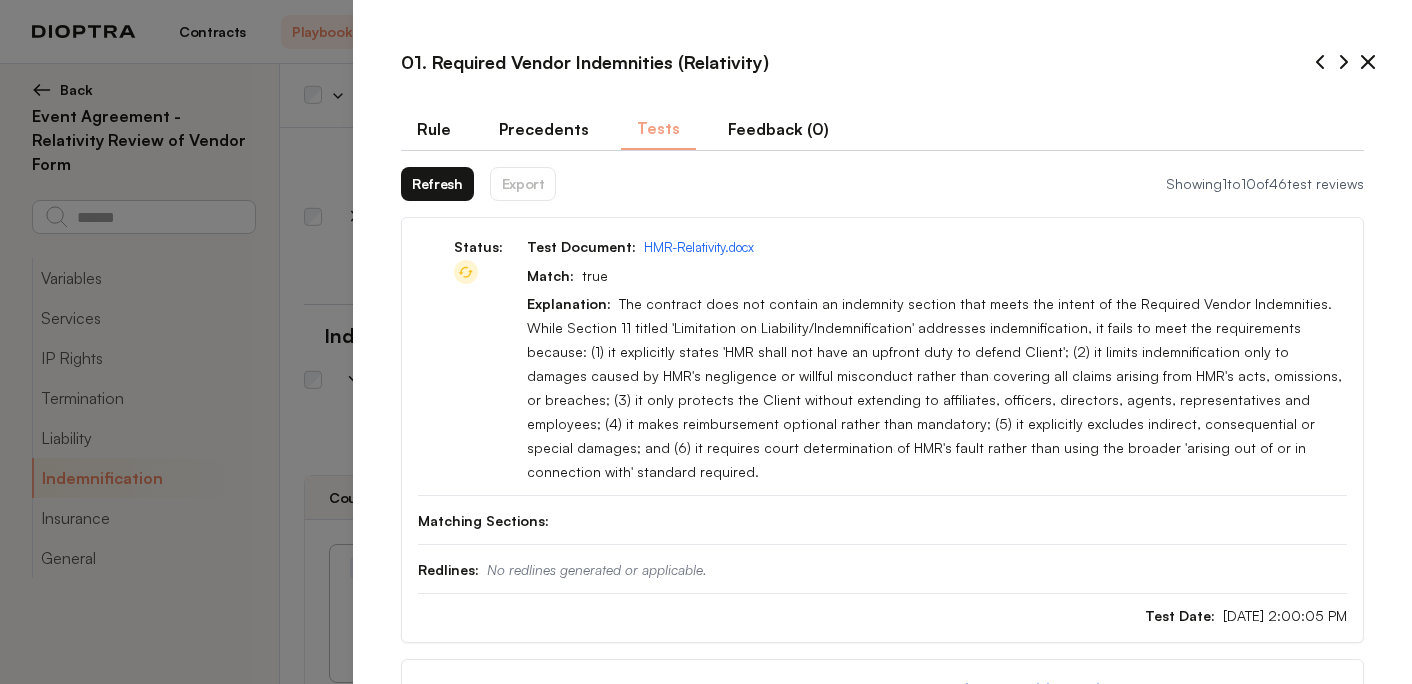 click on "Refresh" at bounding box center (437, 184) 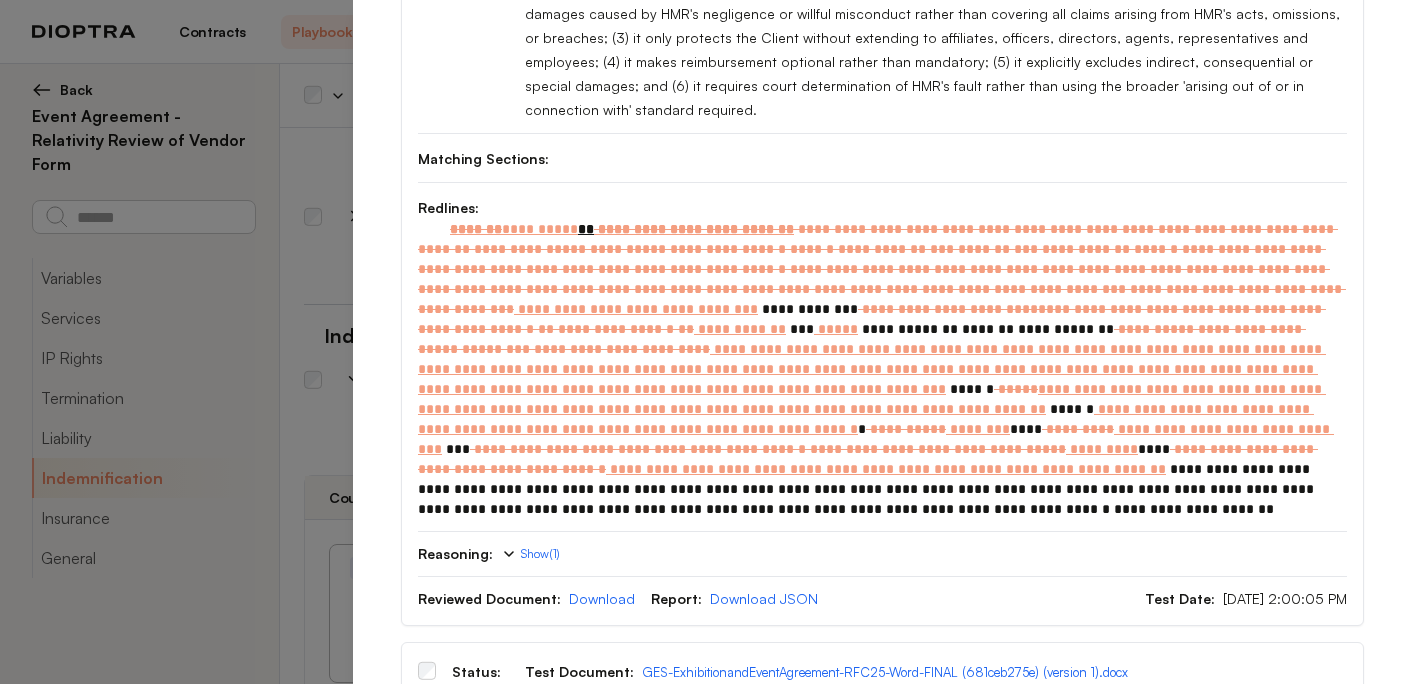 scroll, scrollTop: 0, scrollLeft: 0, axis: both 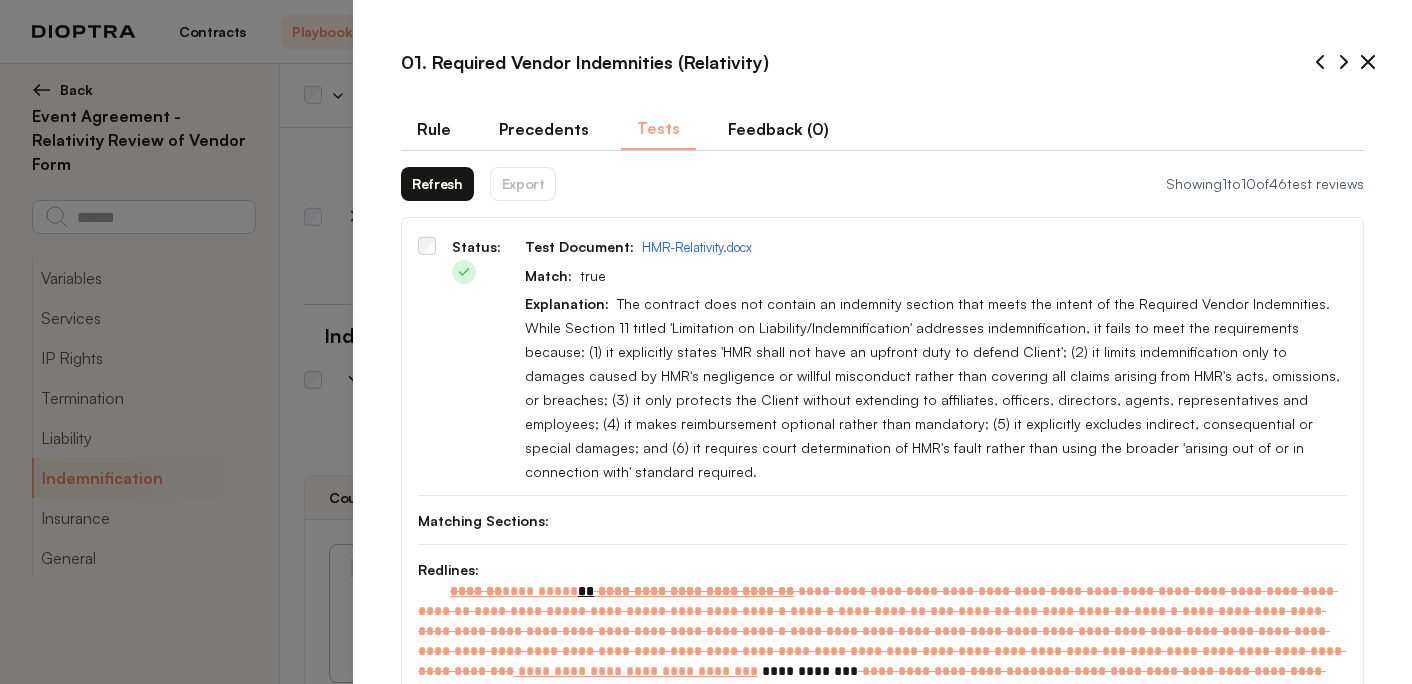 click on "Rule" at bounding box center (434, 129) 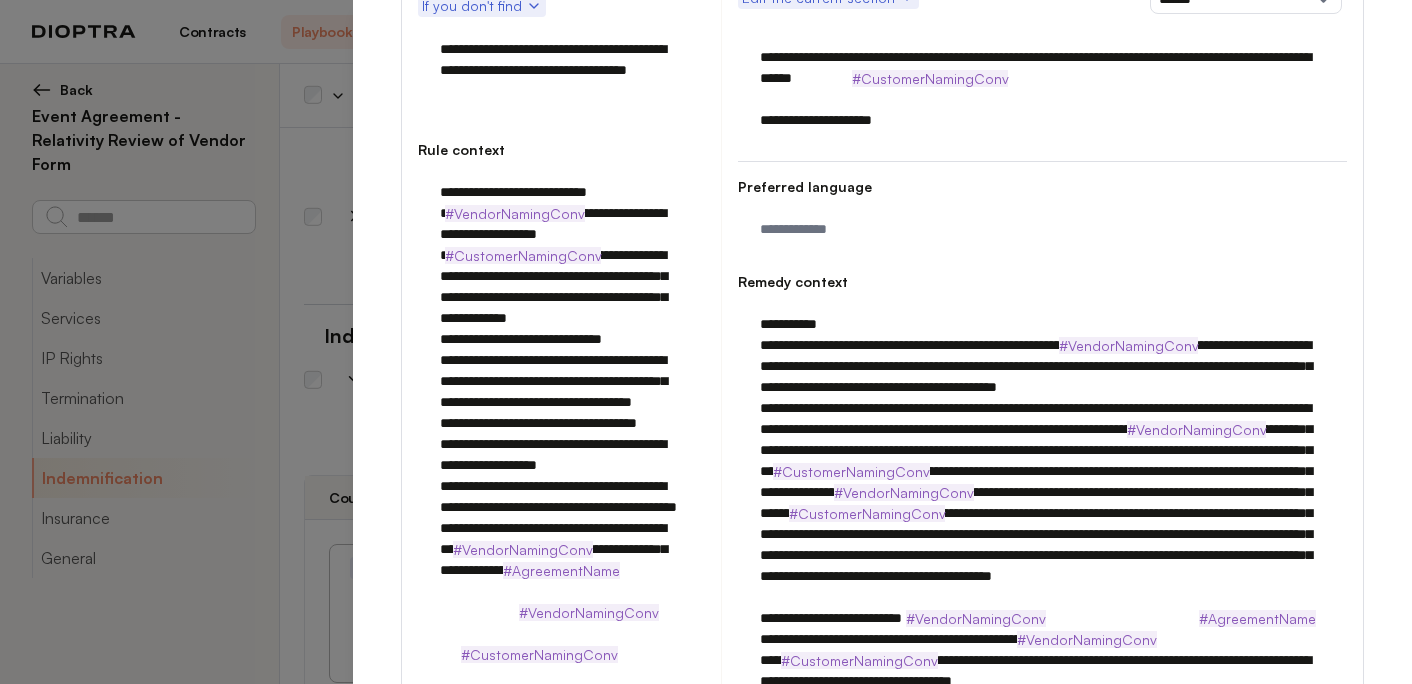 scroll, scrollTop: 273, scrollLeft: 0, axis: vertical 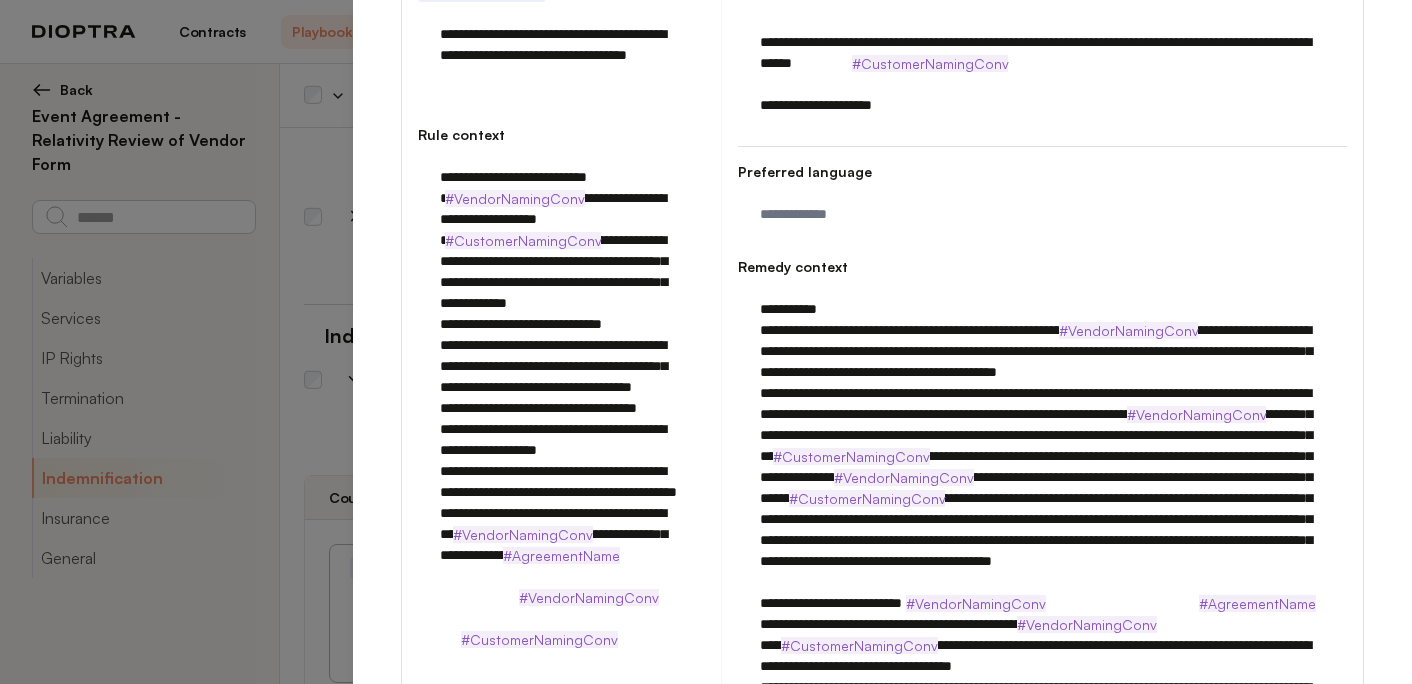 click at bounding box center [1042, 603] 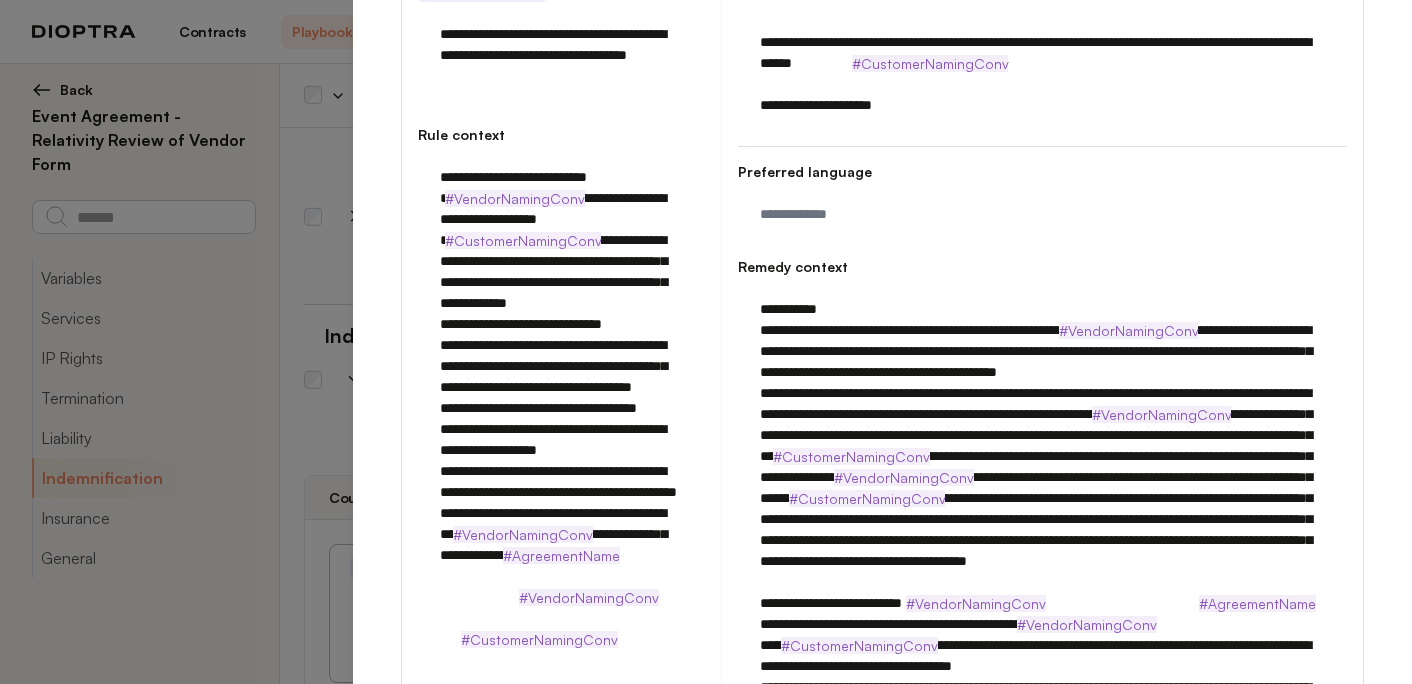 click at bounding box center (1042, 603) 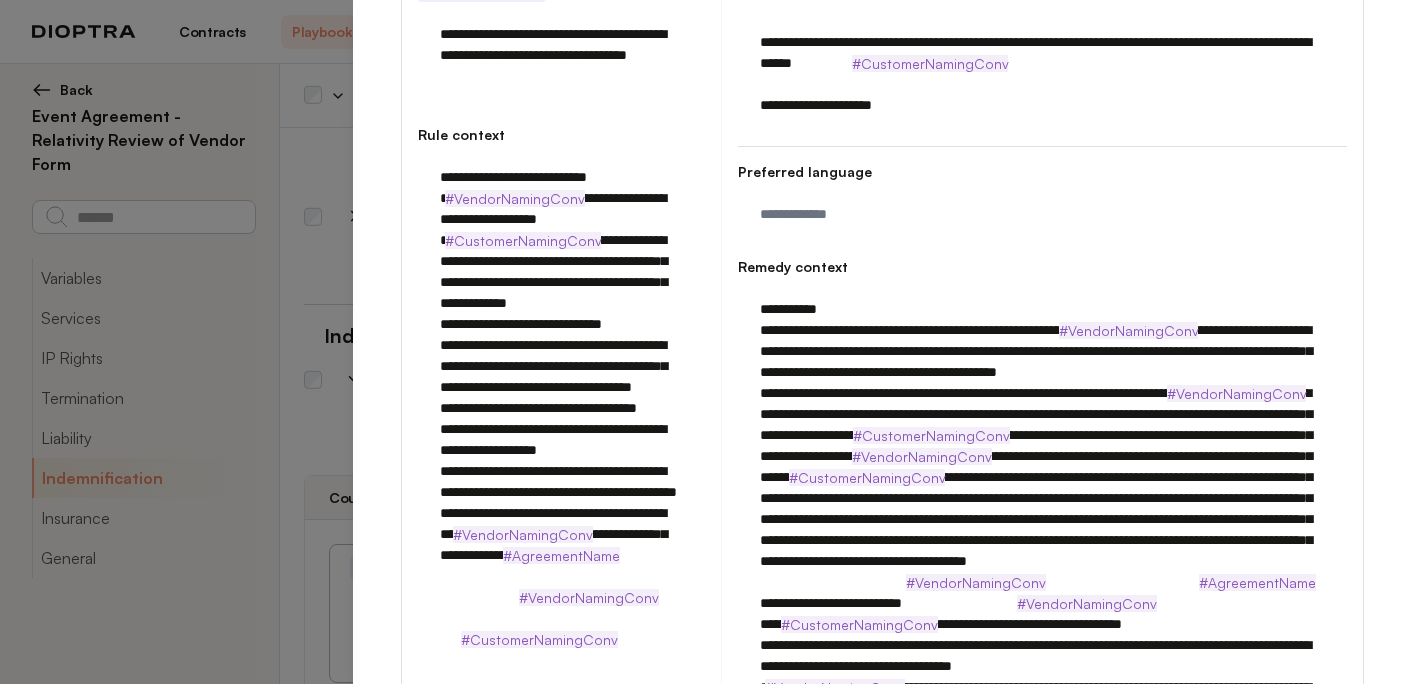 click at bounding box center (1042, 603) 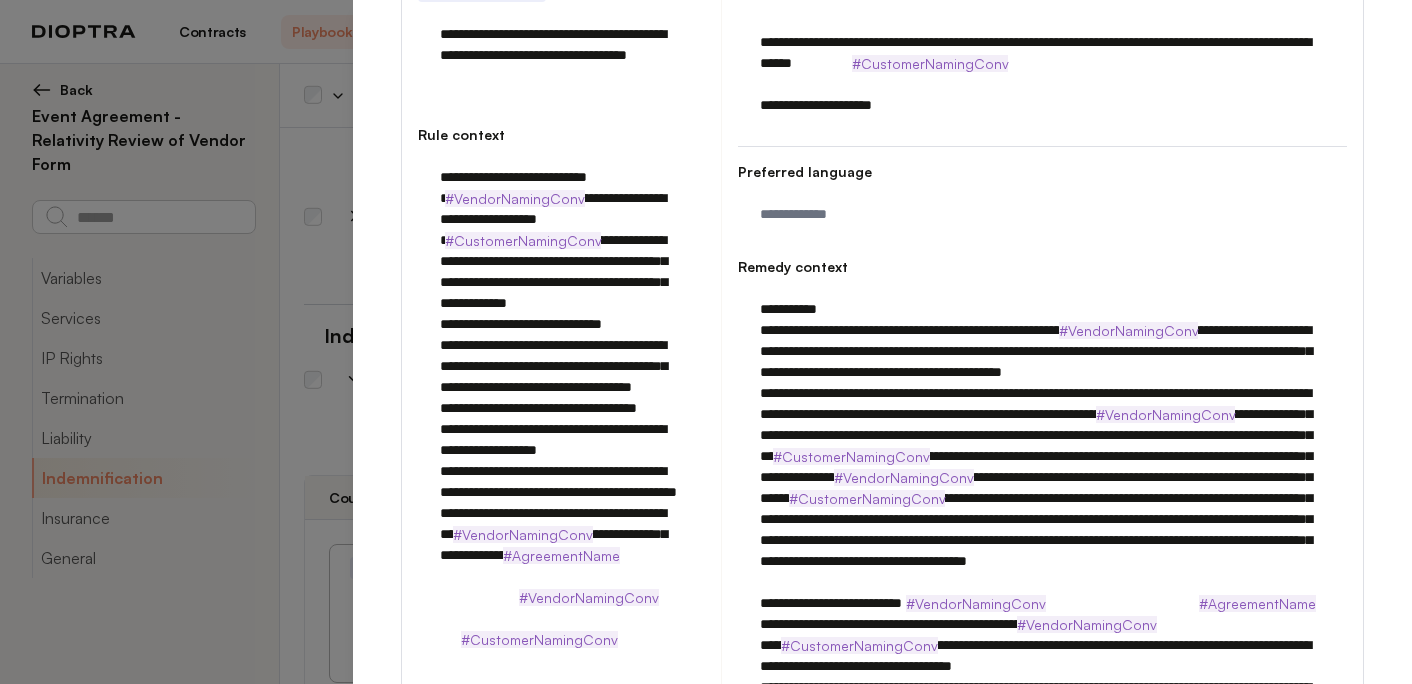 drag, startPoint x: 768, startPoint y: 415, endPoint x: 754, endPoint y: 415, distance: 14 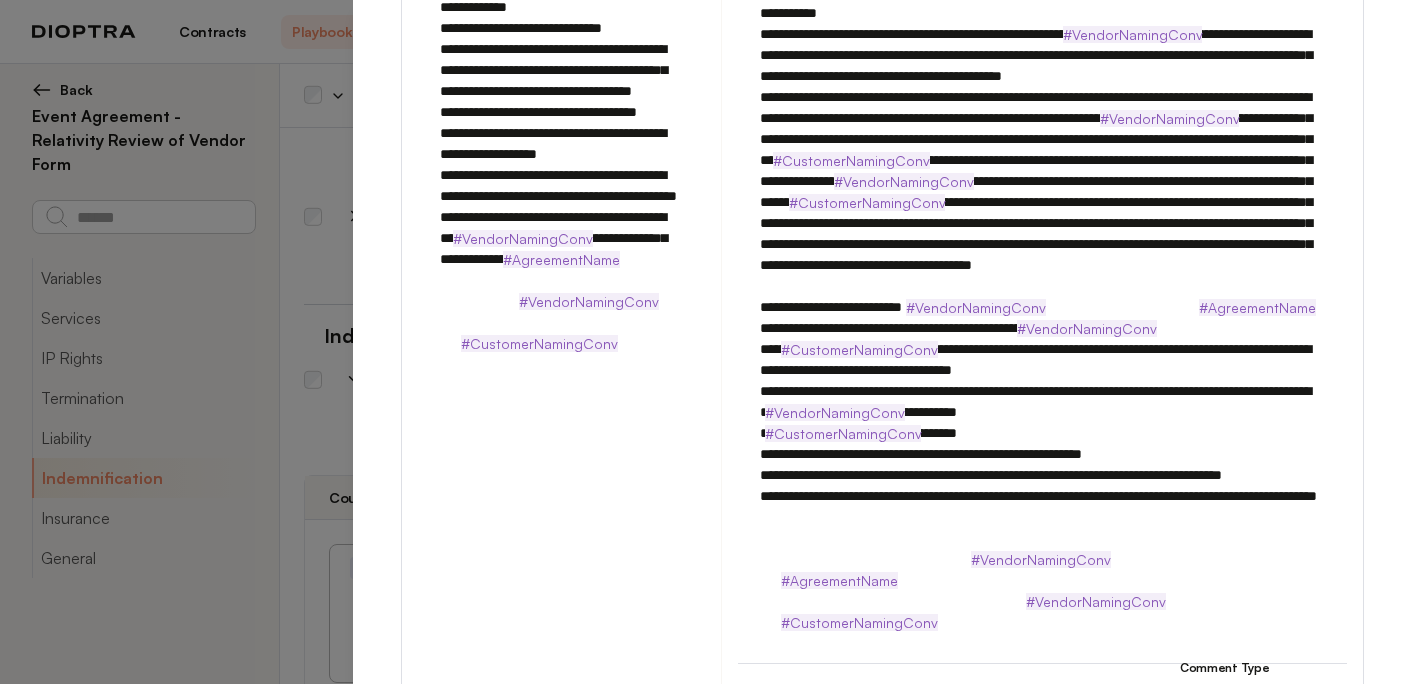 scroll, scrollTop: 571, scrollLeft: 0, axis: vertical 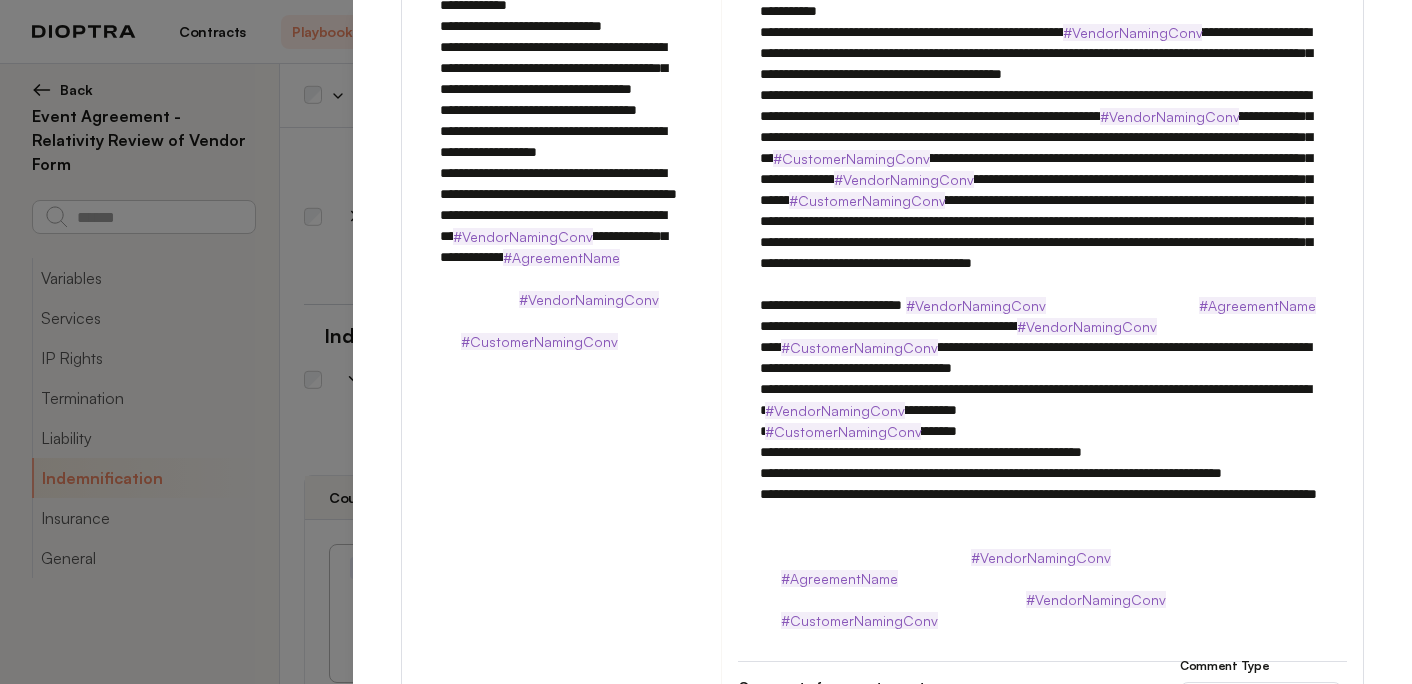 click at bounding box center (1042, 305) 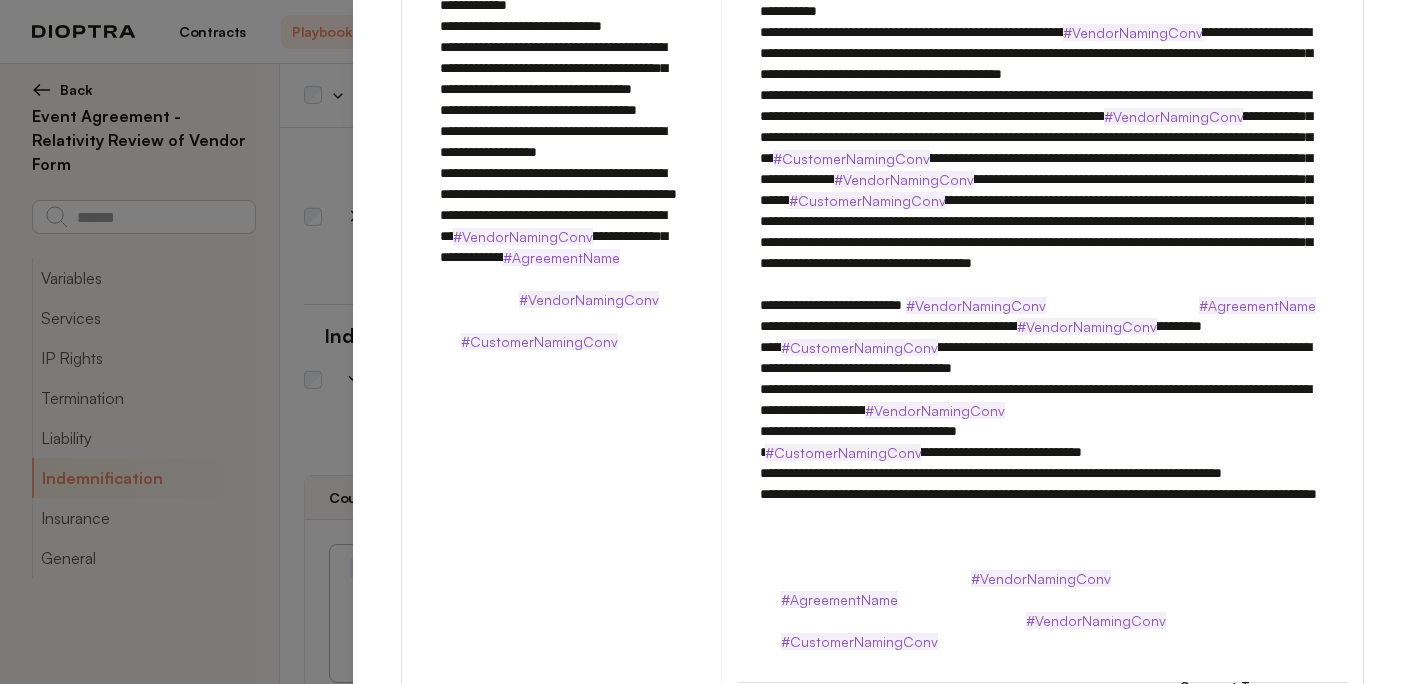 click at bounding box center [1042, 305] 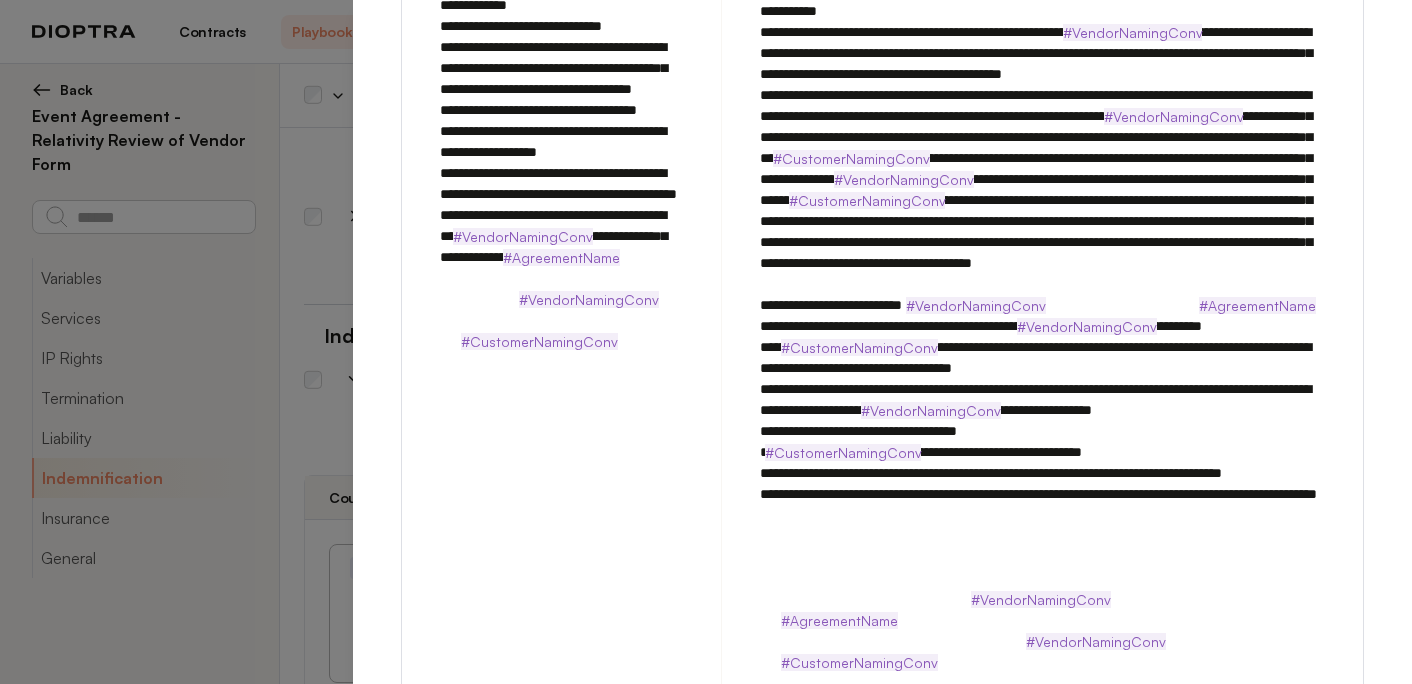 click at bounding box center (1042, 305) 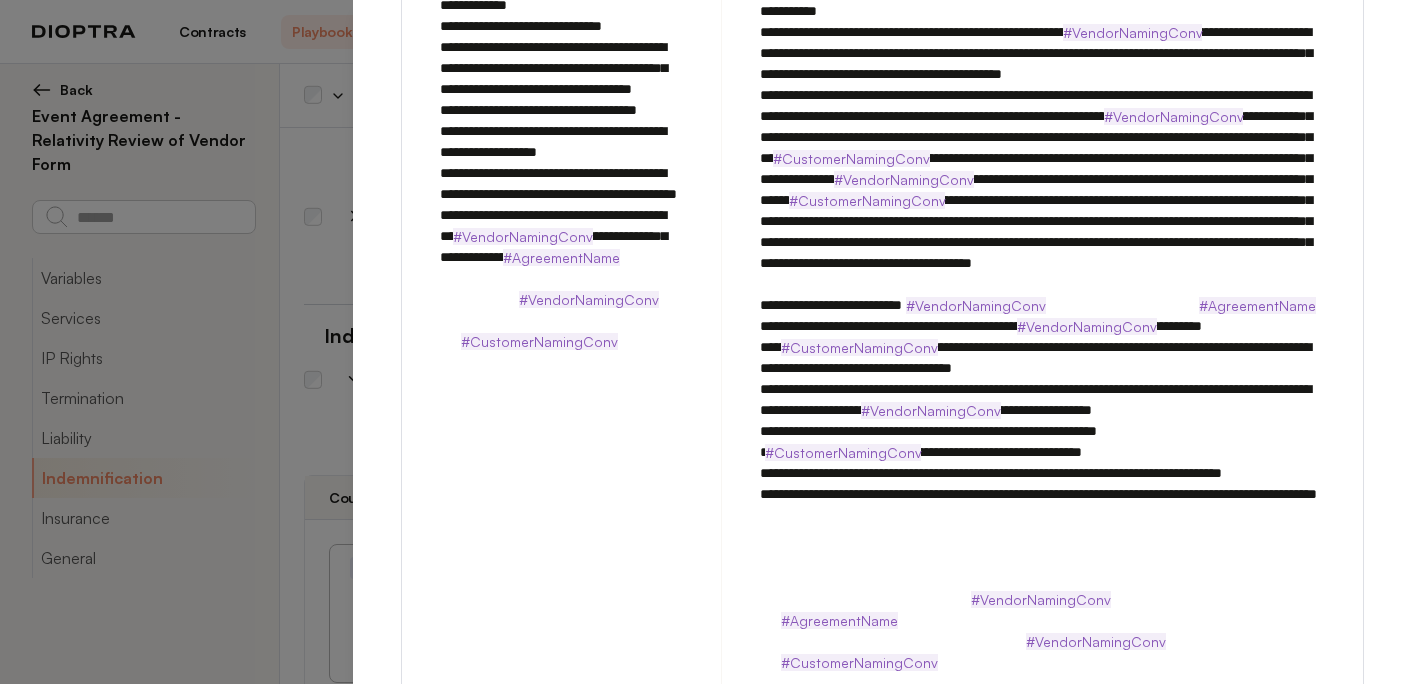 click at bounding box center [1042, 305] 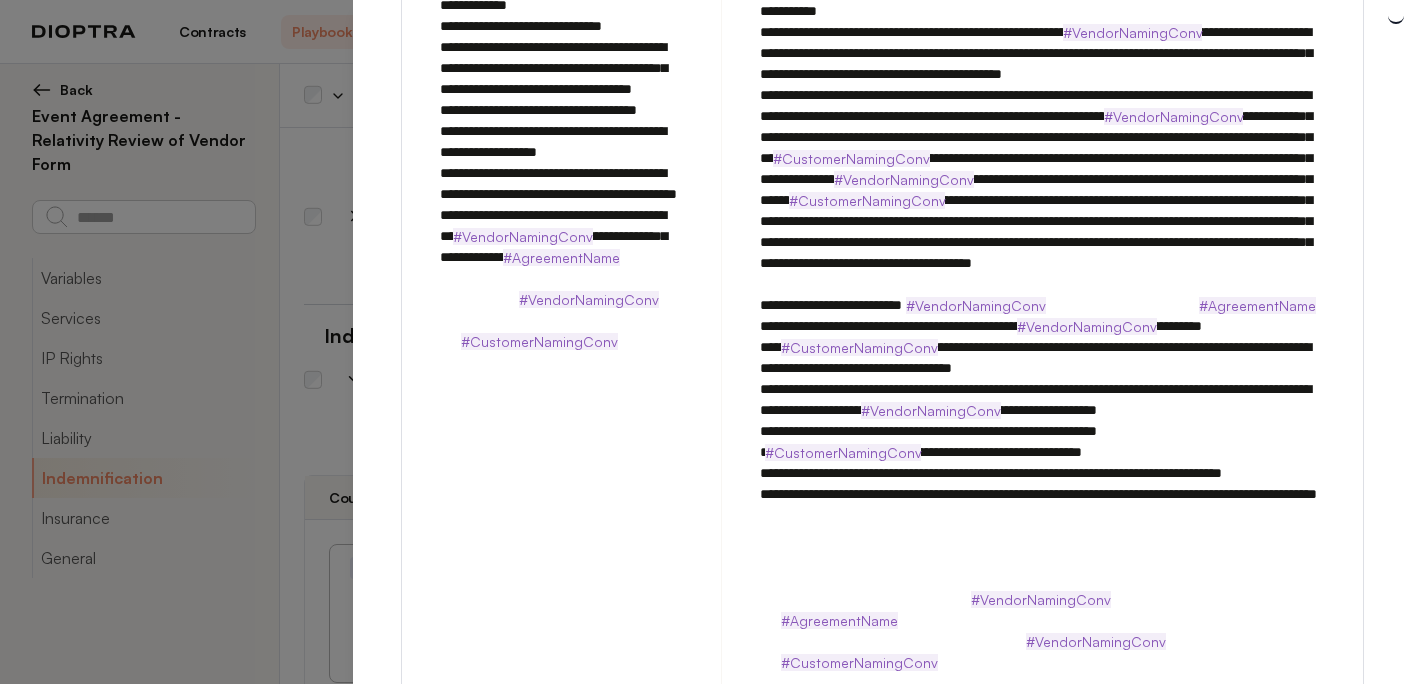 type on "*" 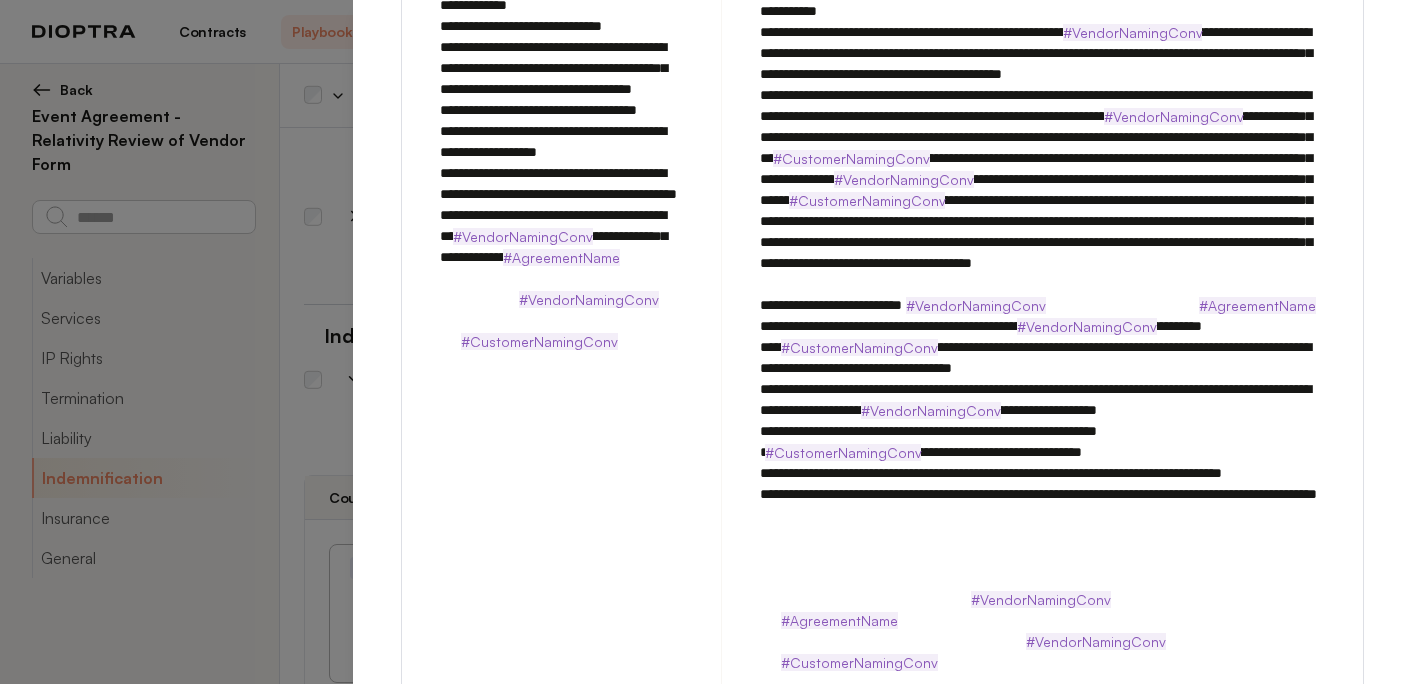 click at bounding box center [1042, 305] 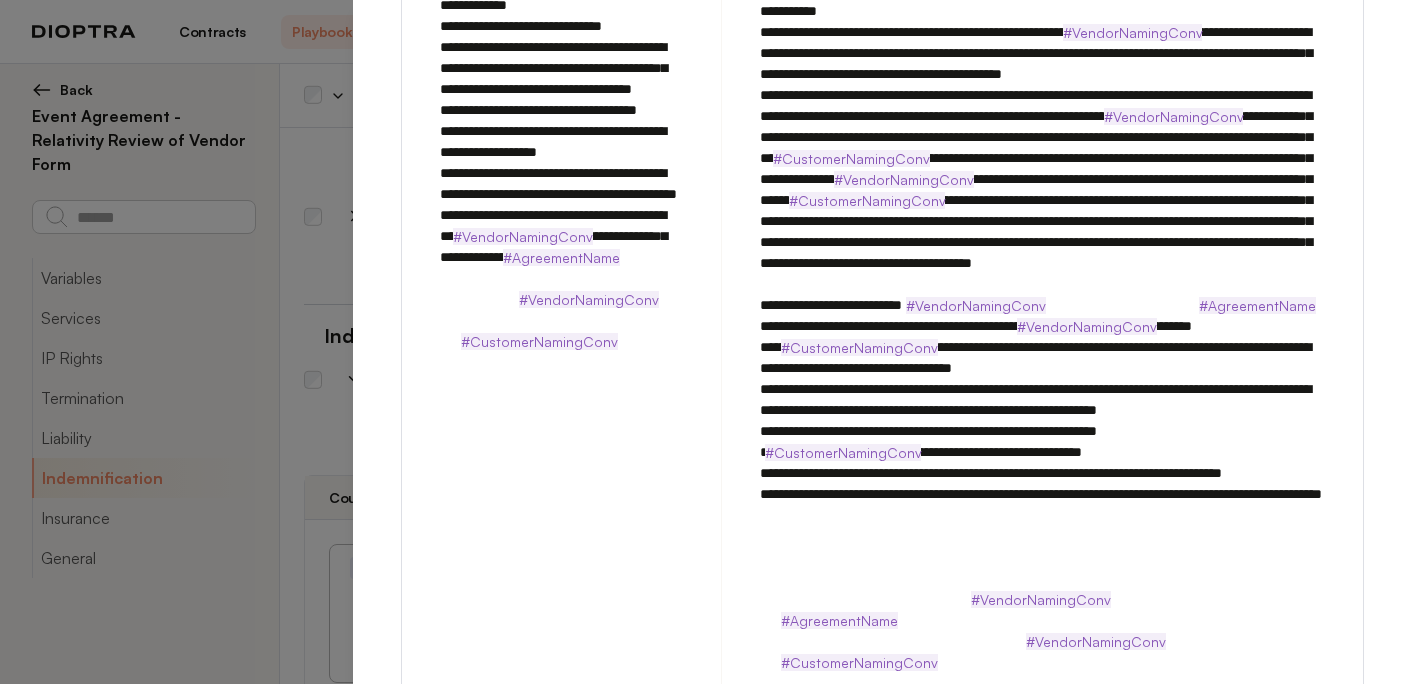 click at bounding box center [1042, 305] 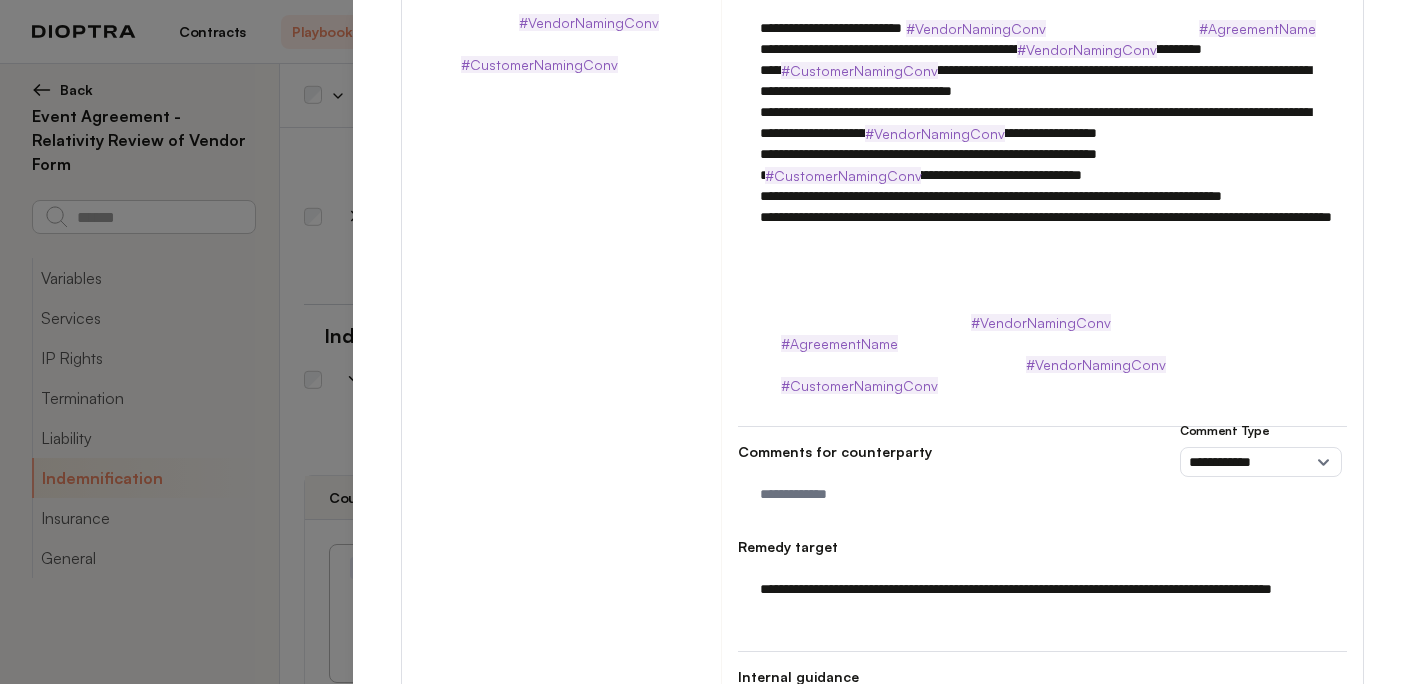 scroll, scrollTop: 836, scrollLeft: 0, axis: vertical 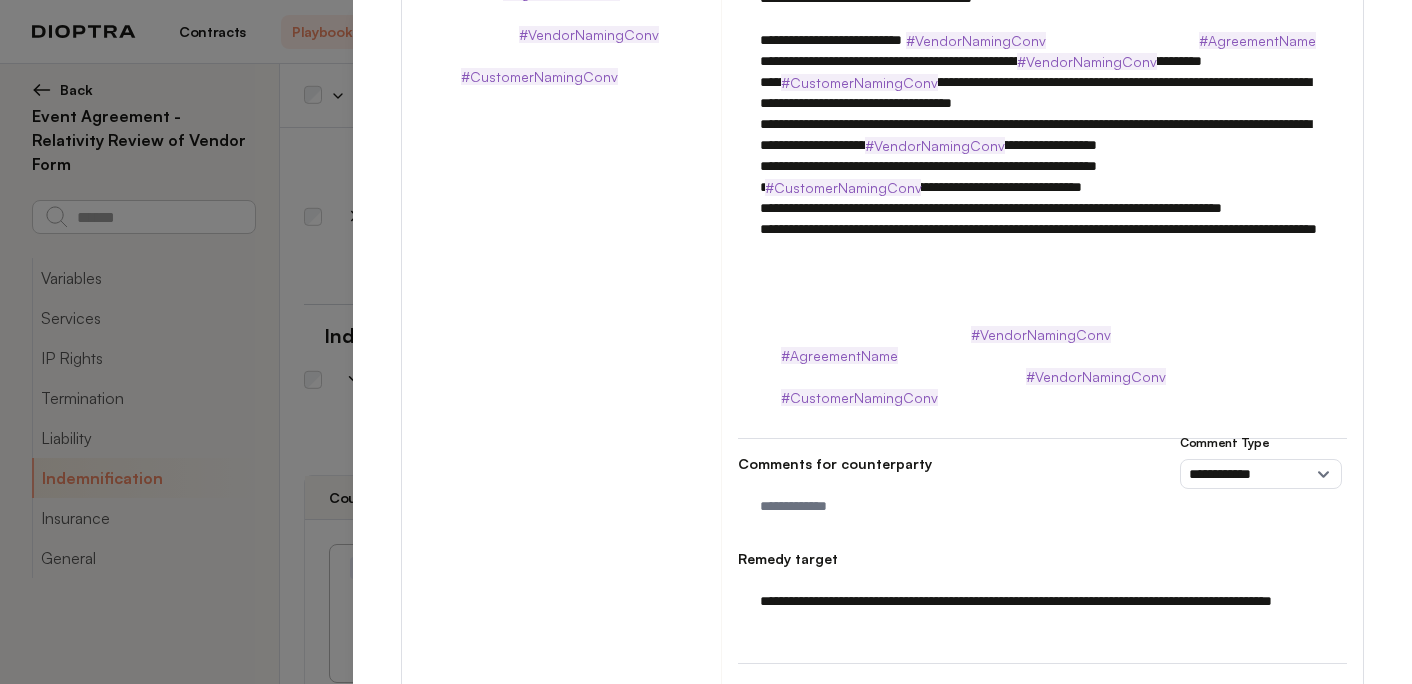 click at bounding box center [1042, 40] 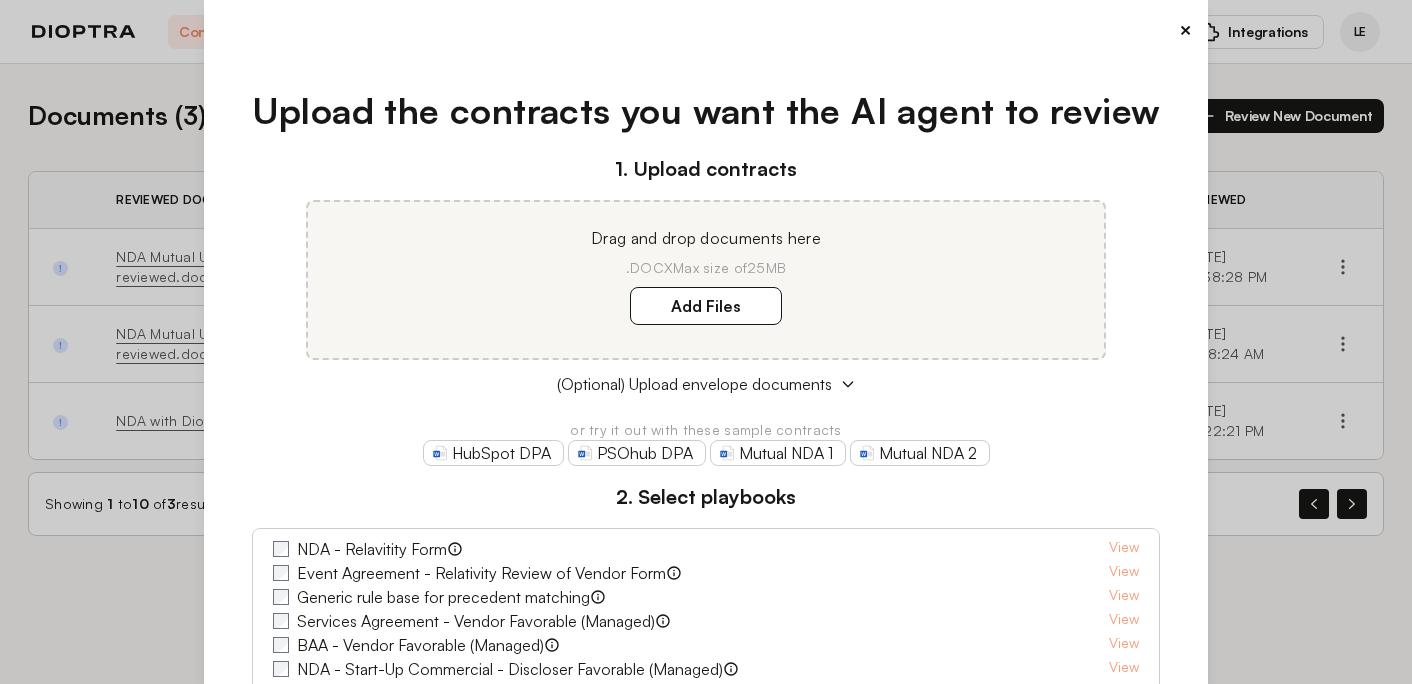 scroll, scrollTop: 0, scrollLeft: 0, axis: both 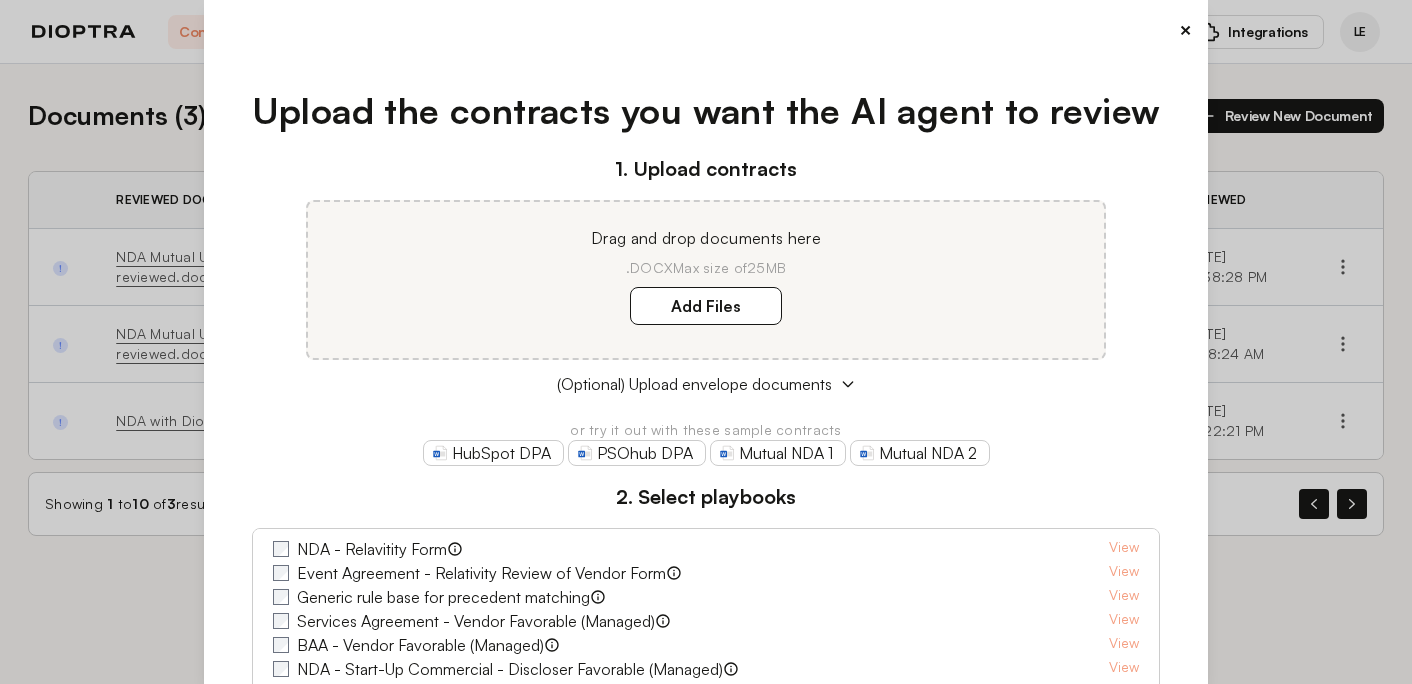 click on "×" at bounding box center [1185, 30] 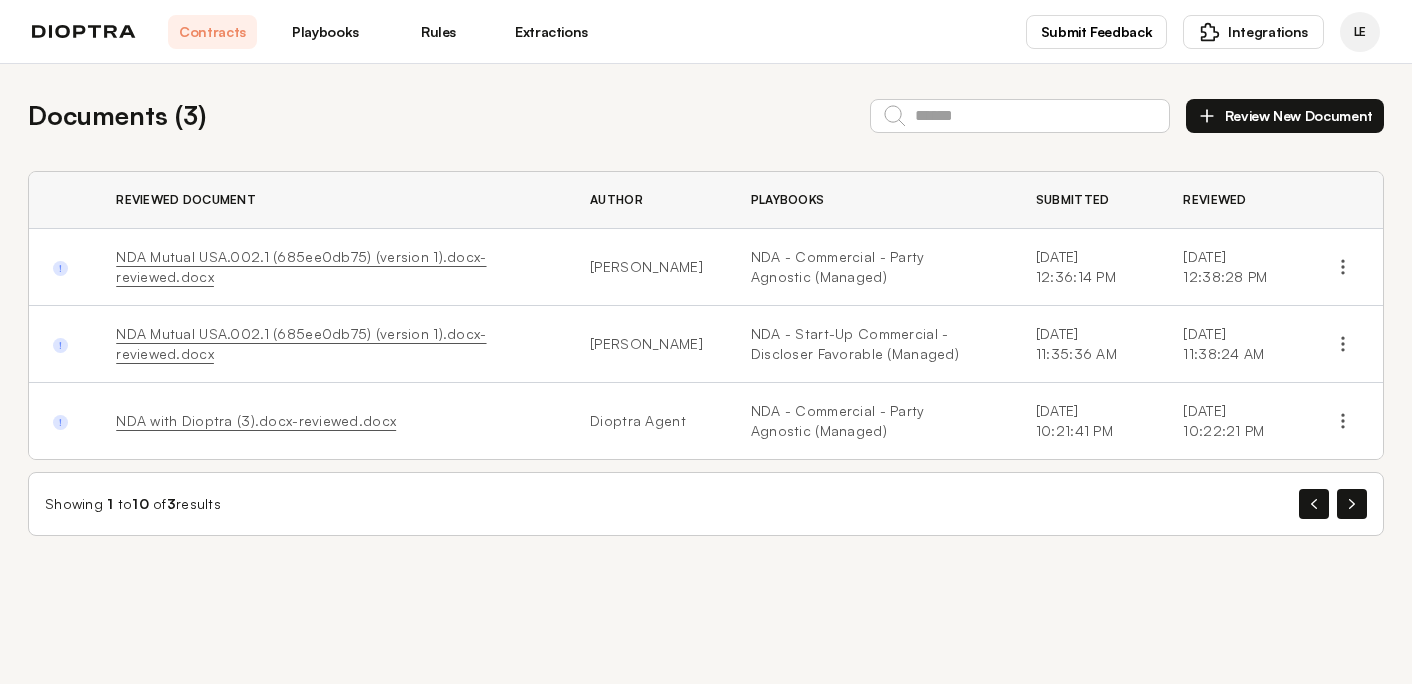 click on "Playbooks" at bounding box center (325, 32) 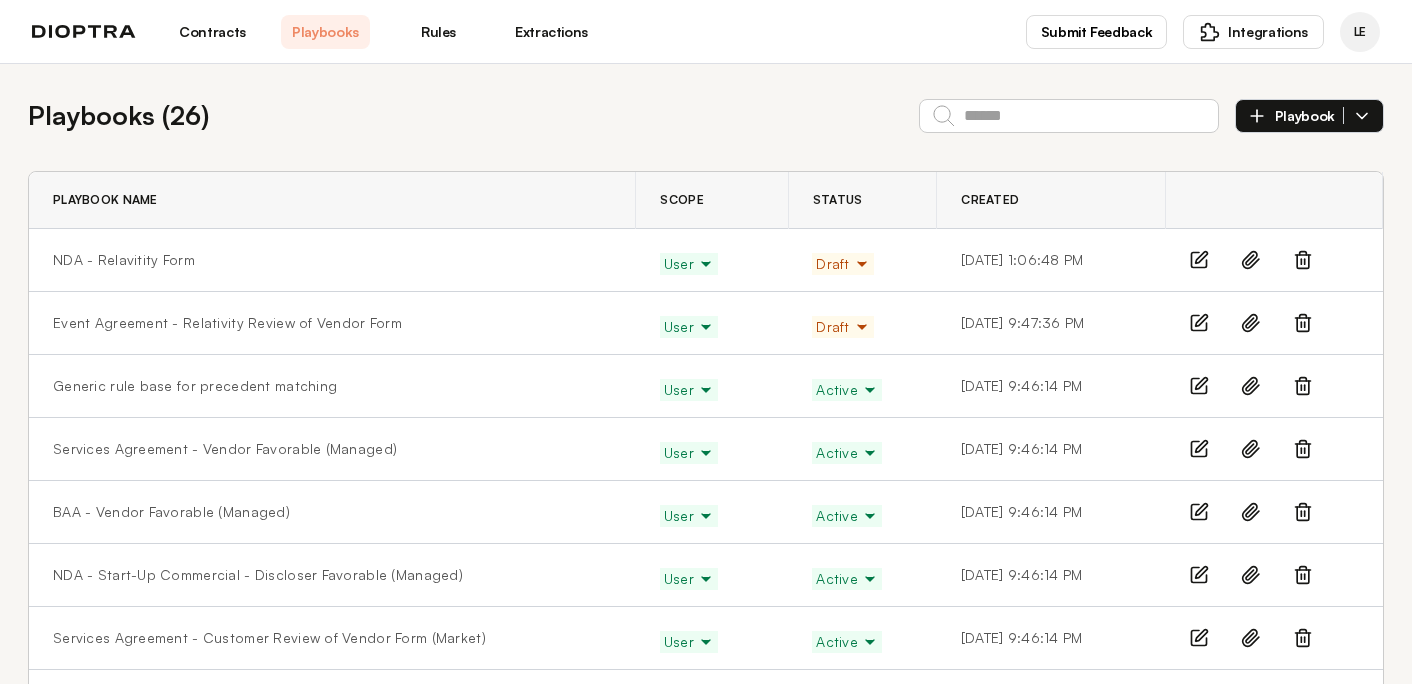 click on "Contracts" at bounding box center [212, 32] 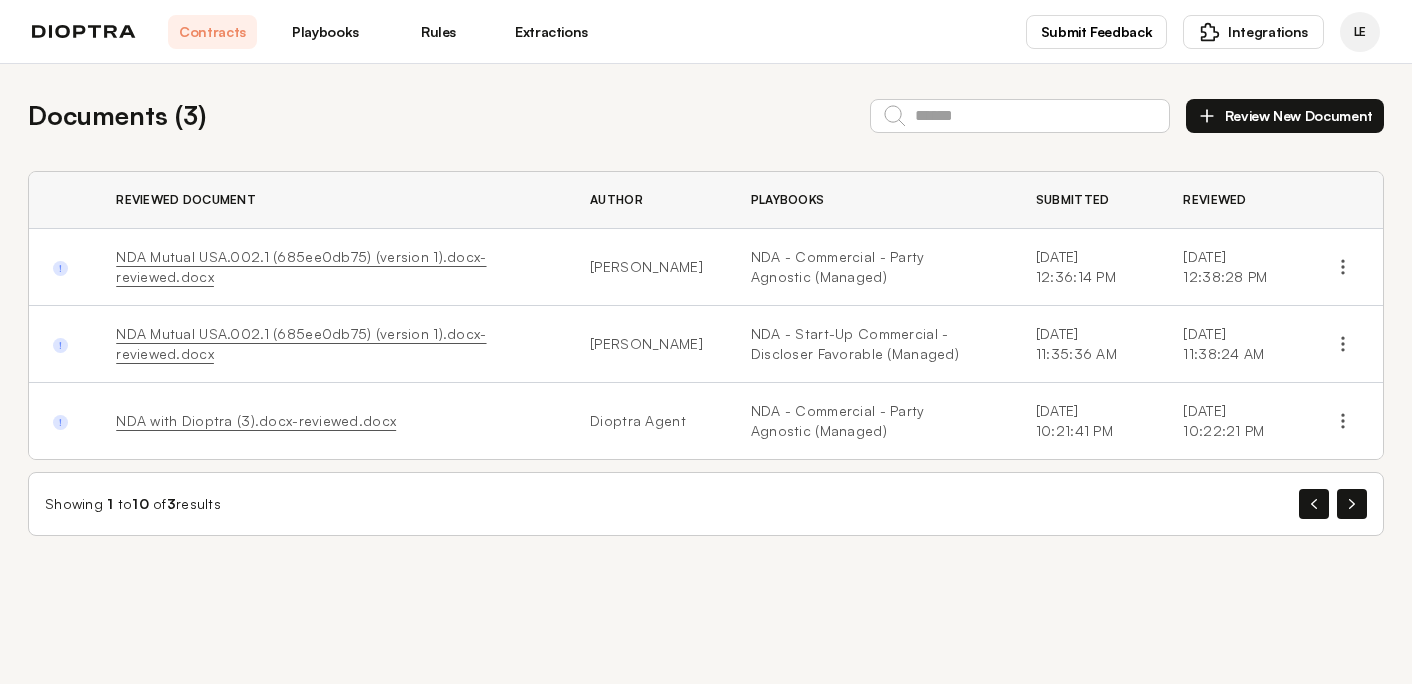 click on "Playbooks" at bounding box center (325, 32) 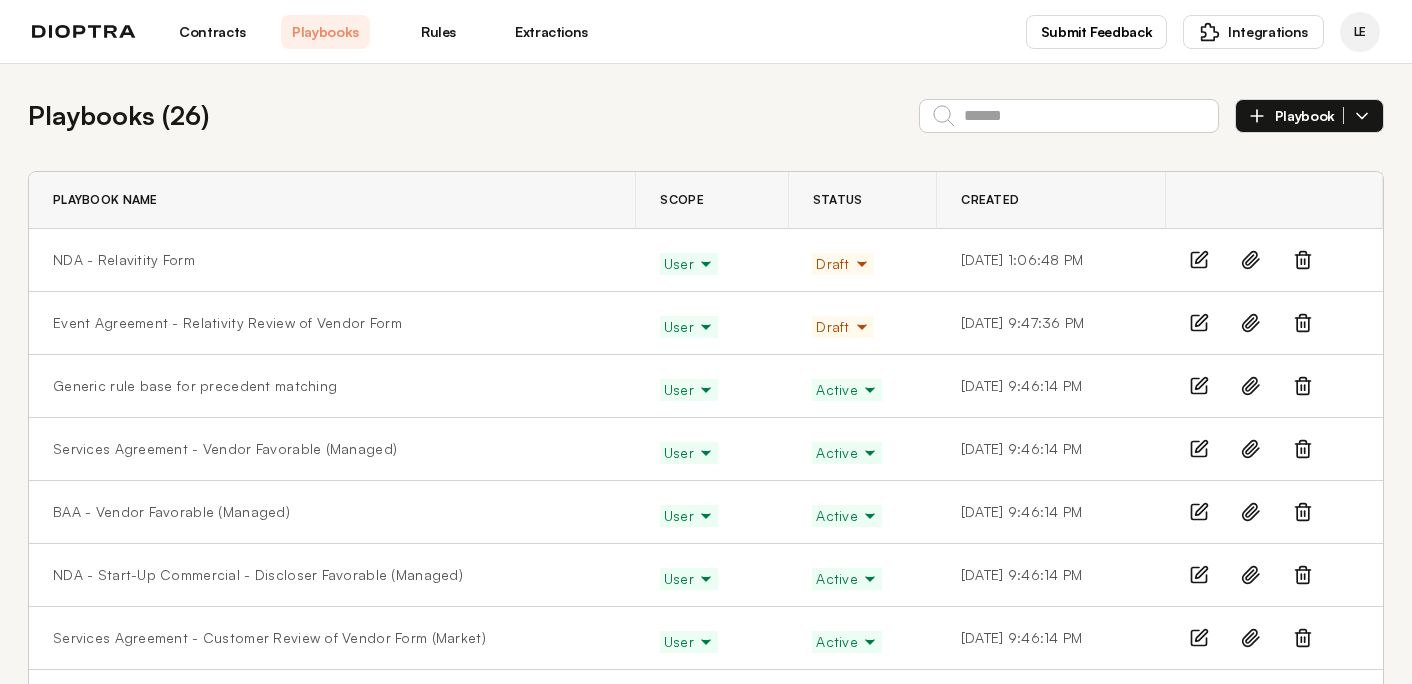 click on "NDA - Relavitity Form" at bounding box center [332, 260] 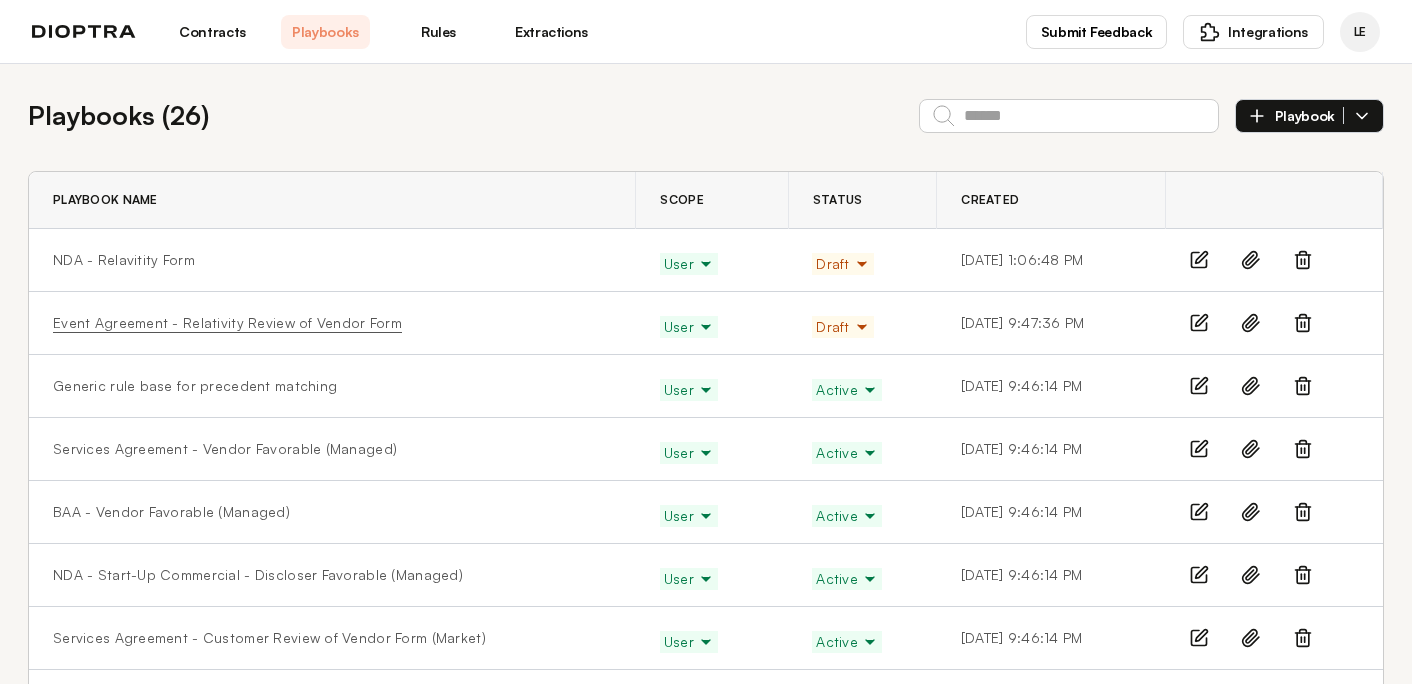 click on "Event Agreement - Relativity Review of Vendor Form" at bounding box center (227, 323) 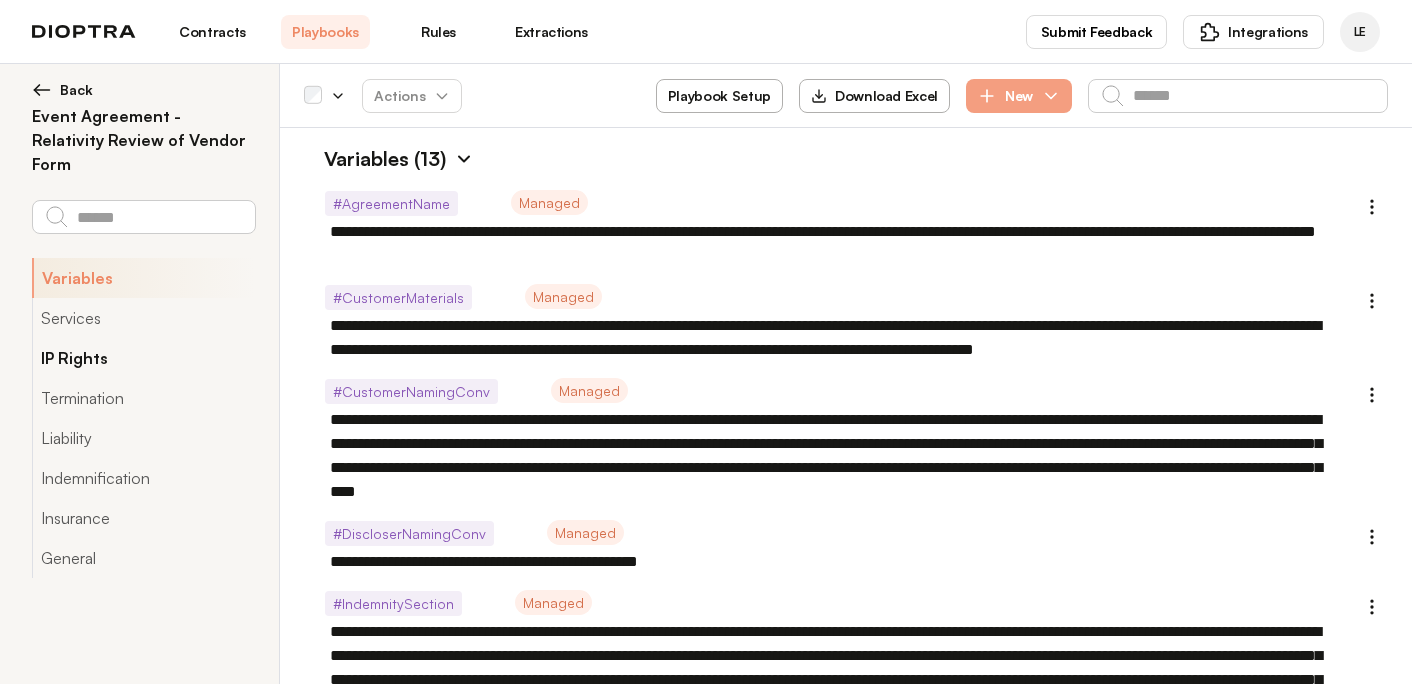 click on "IP Rights" at bounding box center [143, 358] 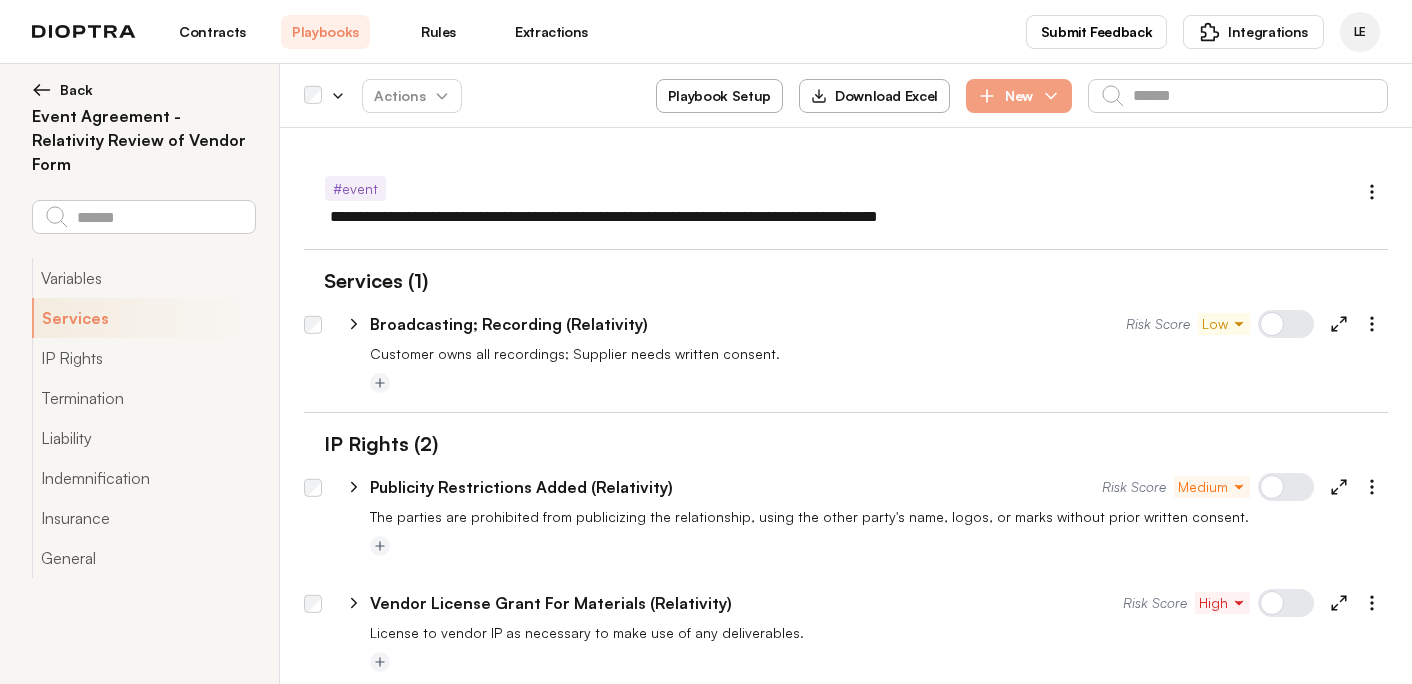 scroll, scrollTop: 1237, scrollLeft: 0, axis: vertical 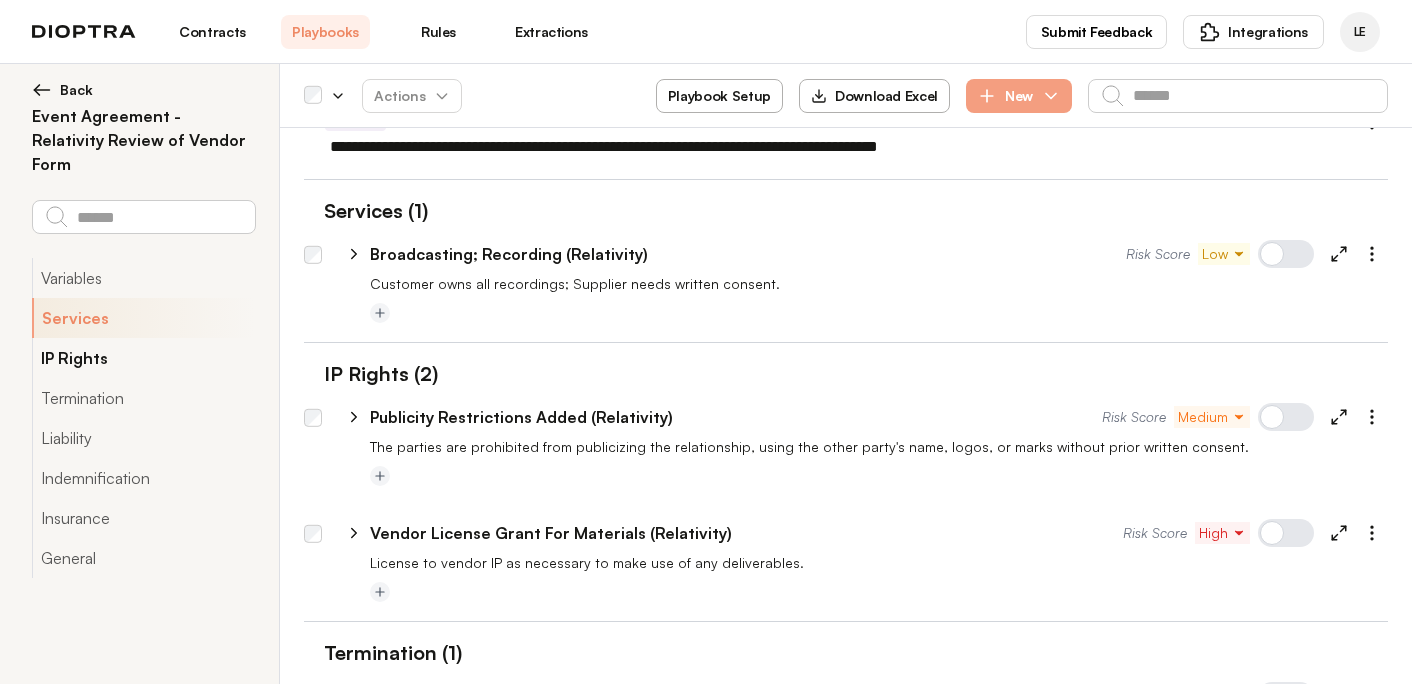 click on "IP Rights" at bounding box center (143, 358) 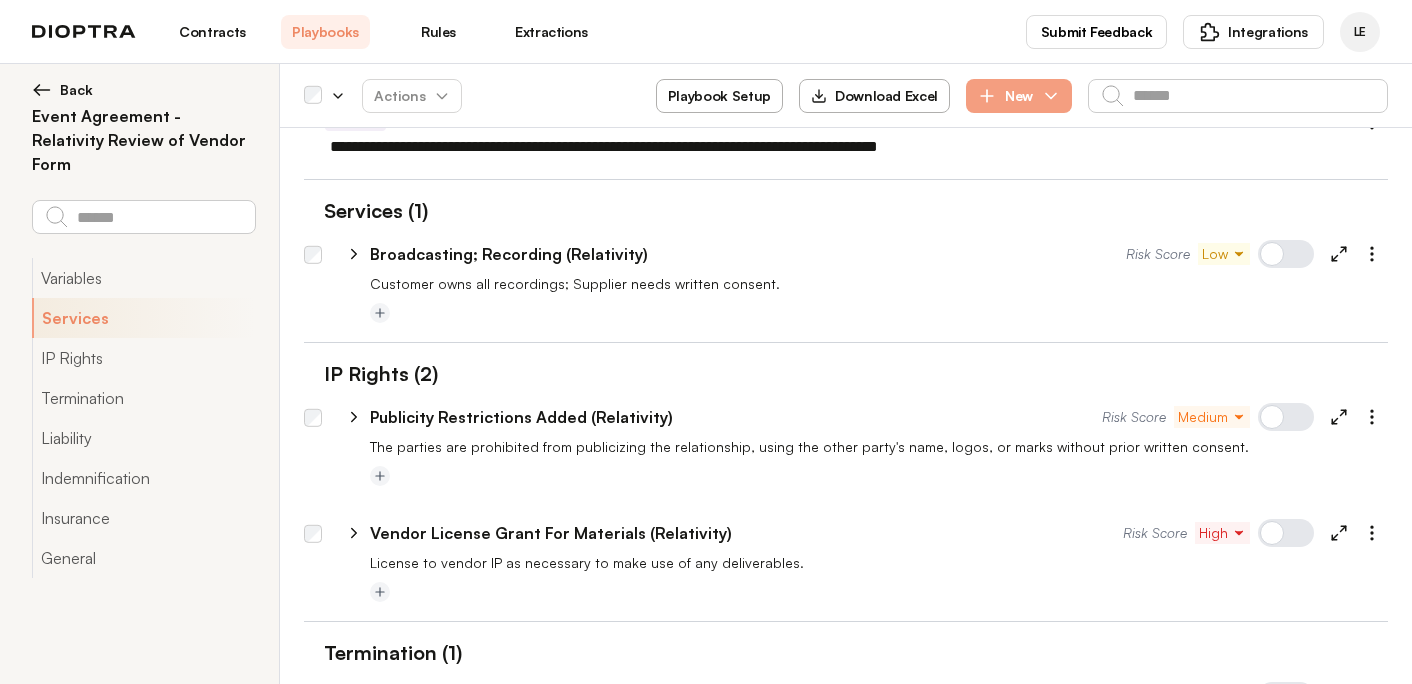 click 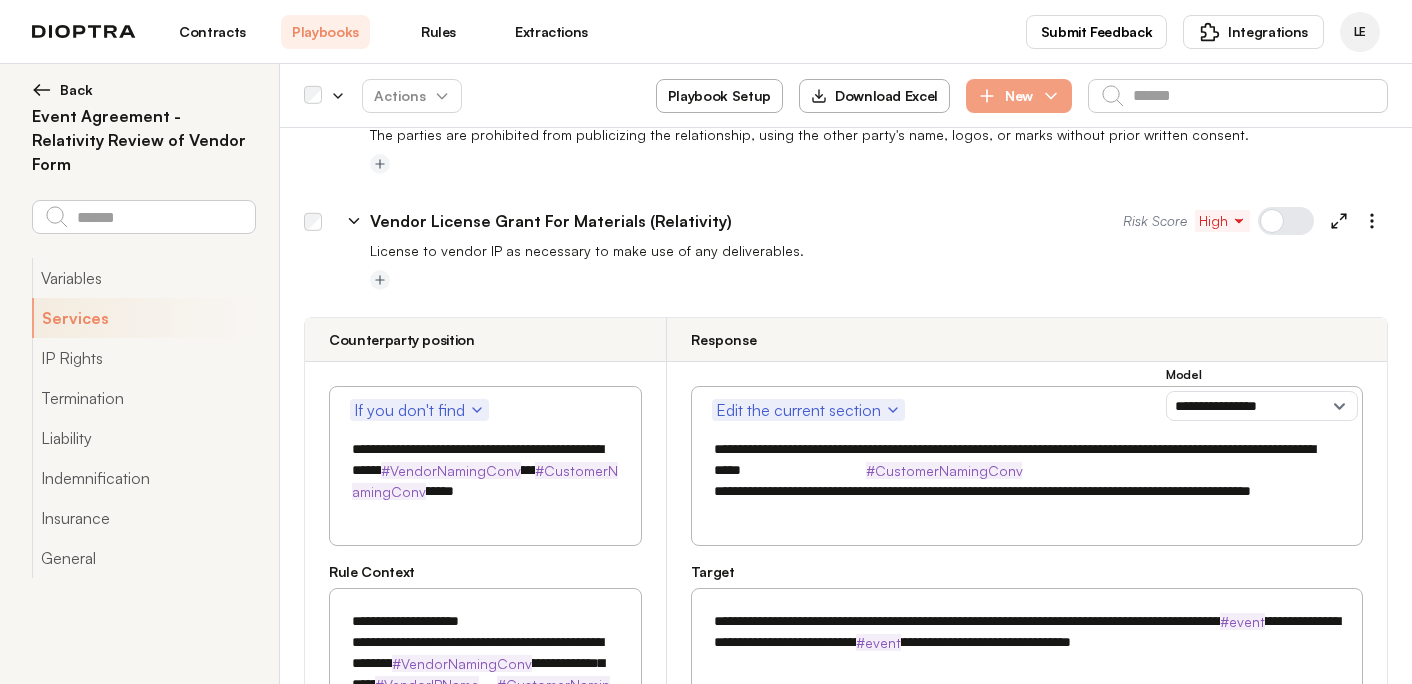 scroll, scrollTop: 1449, scrollLeft: 0, axis: vertical 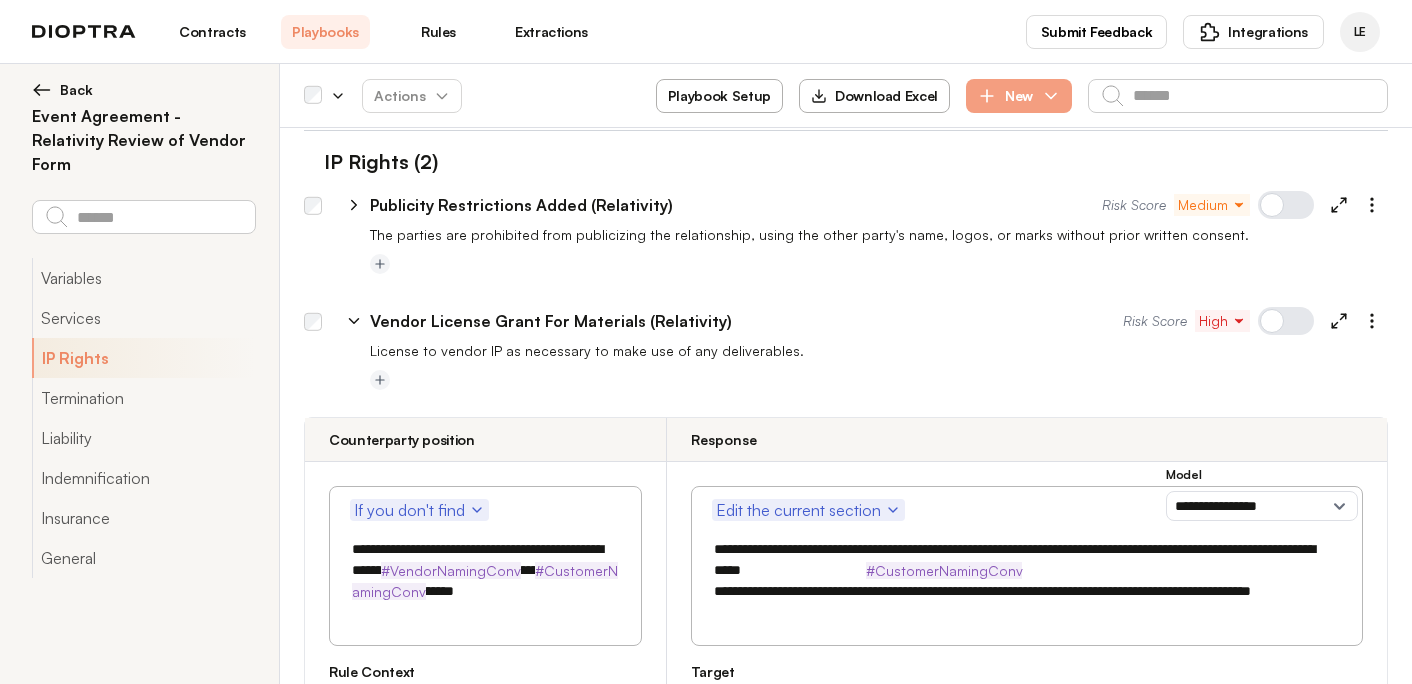 click 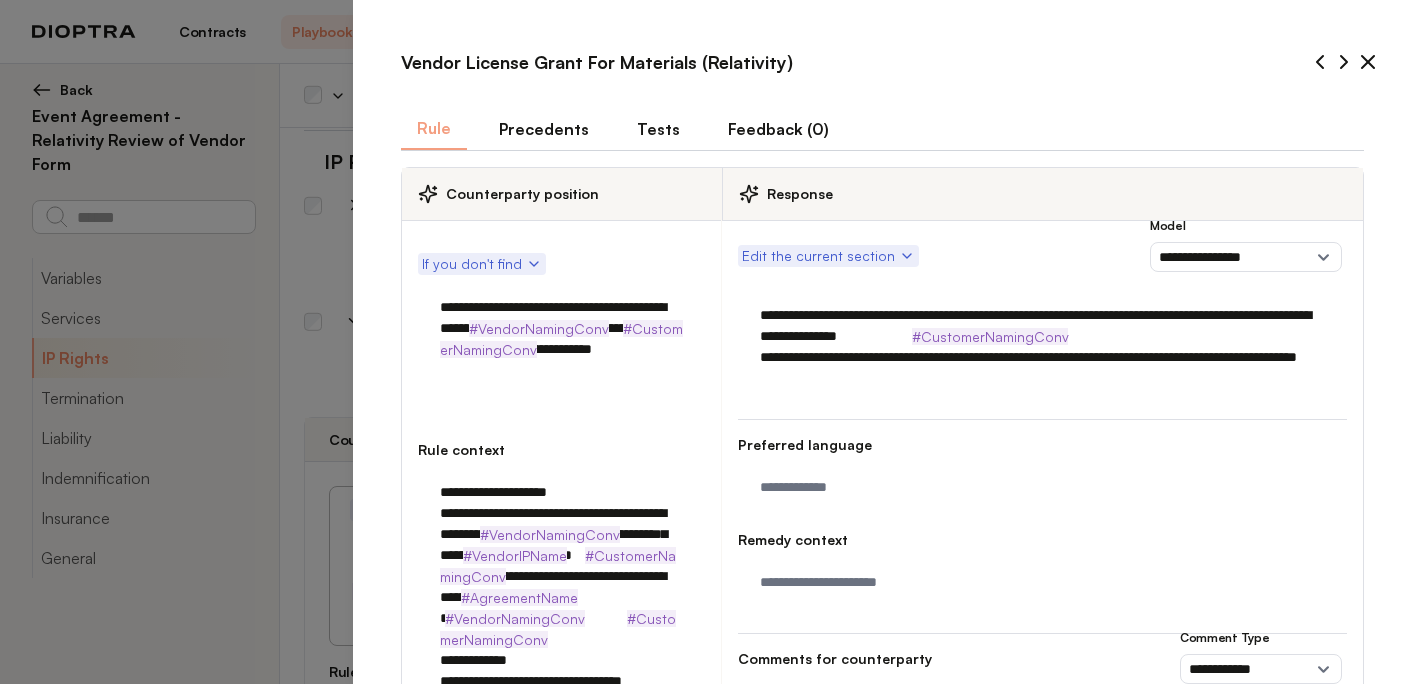 click on "Tests" at bounding box center [658, 129] 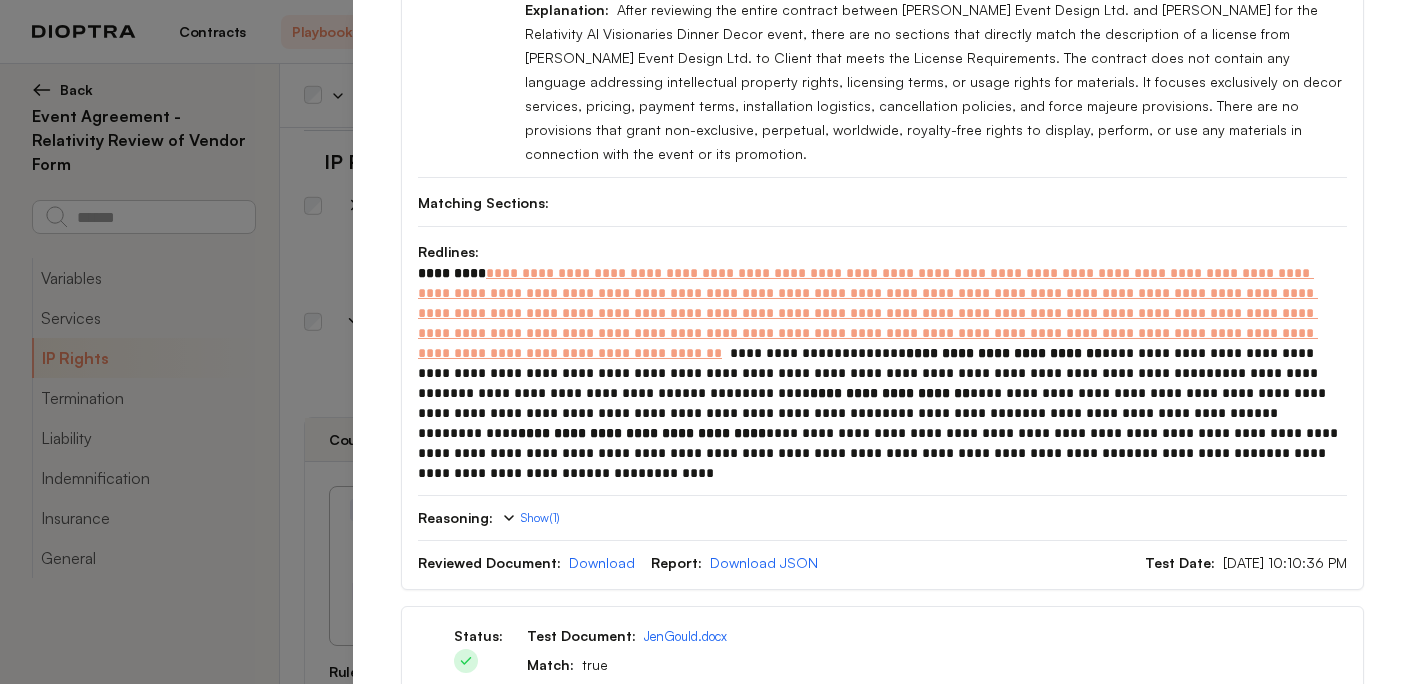 scroll, scrollTop: 478, scrollLeft: 0, axis: vertical 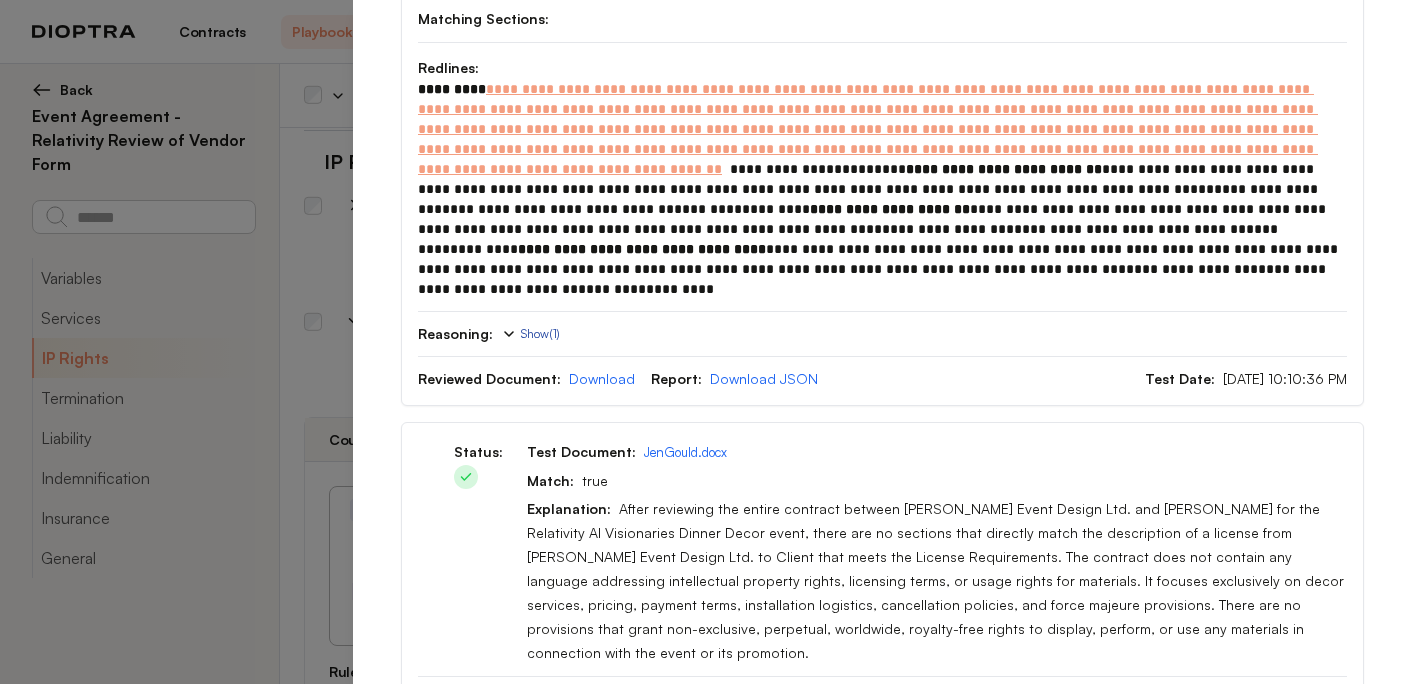 click on "Show  ( 1 )" at bounding box center [530, 334] 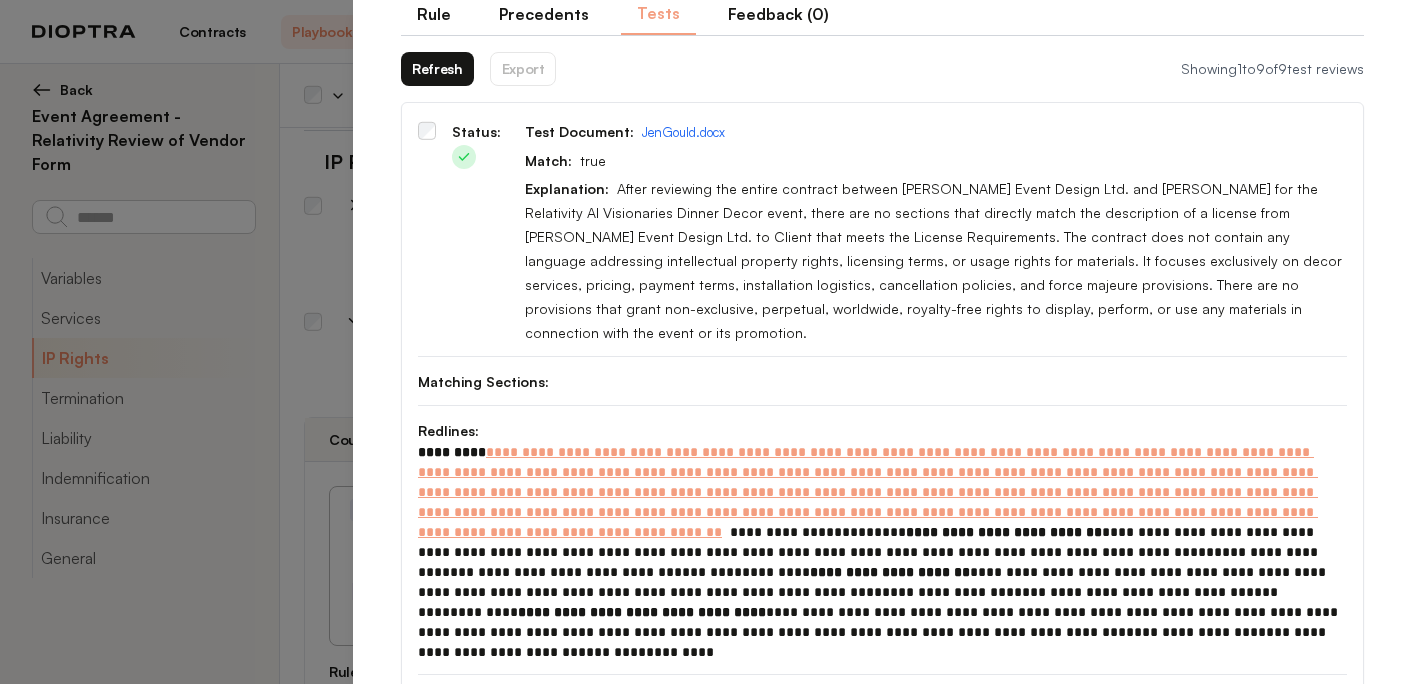 scroll, scrollTop: 0, scrollLeft: 0, axis: both 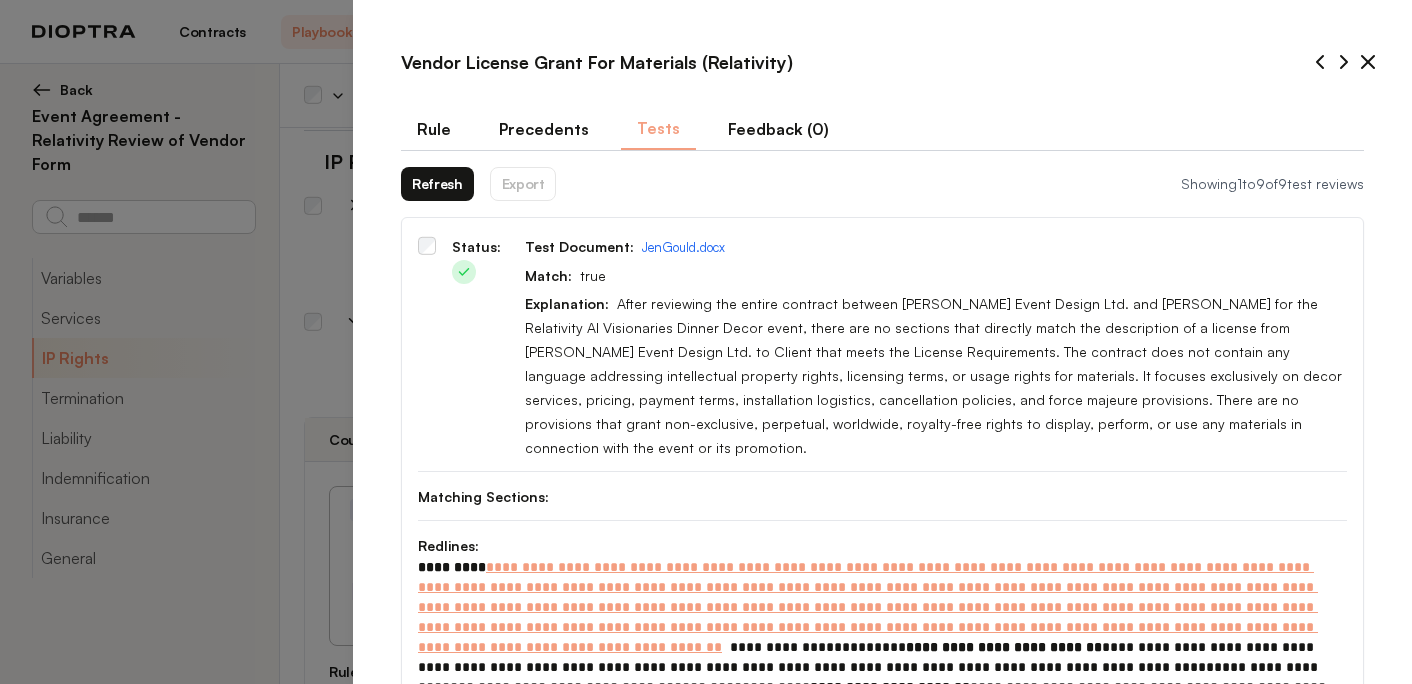 click on "Rule" at bounding box center (434, 129) 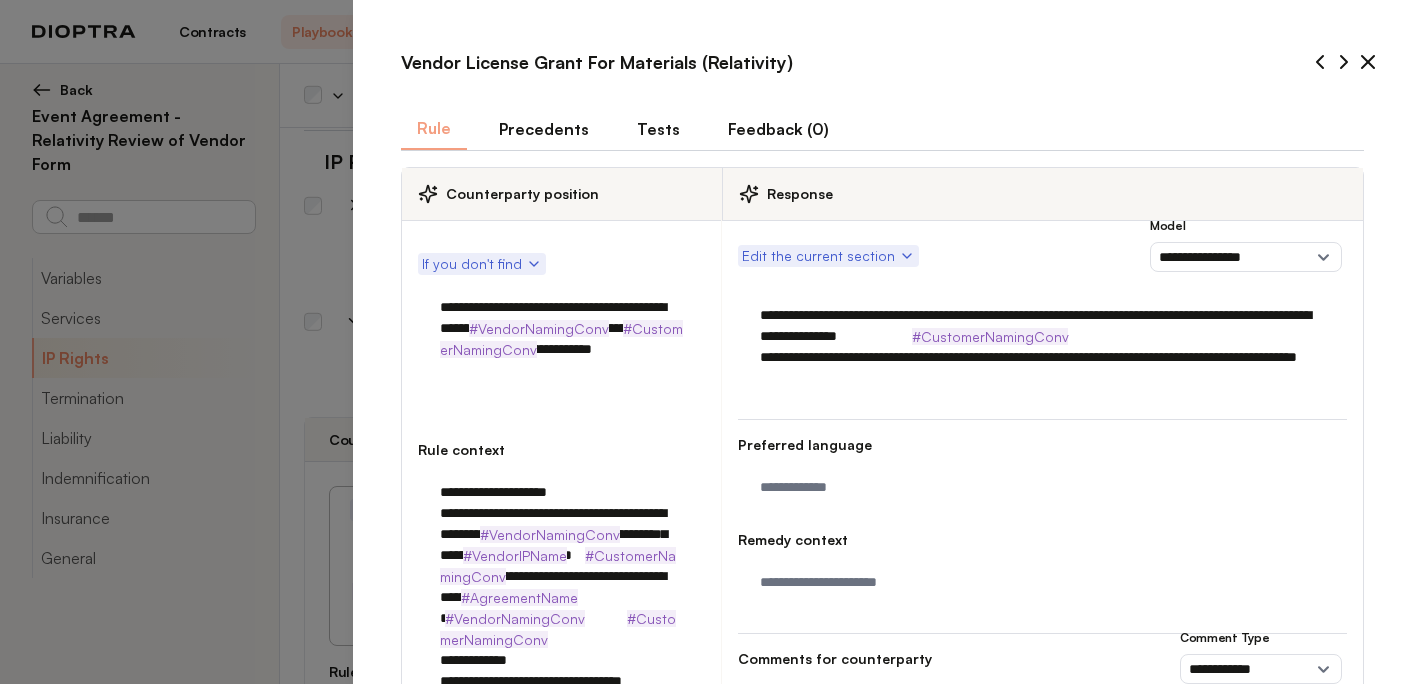 click on "Tests" at bounding box center (658, 129) 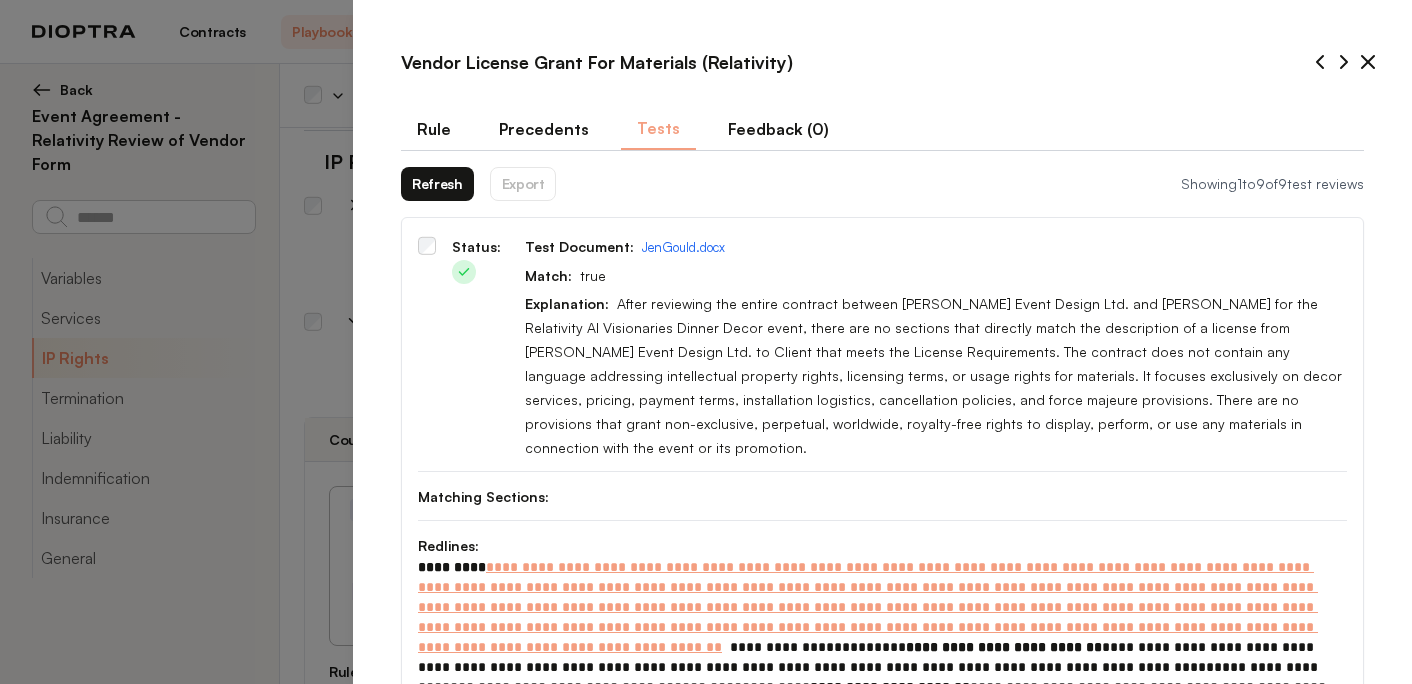 click on "Precedents" at bounding box center [544, 129] 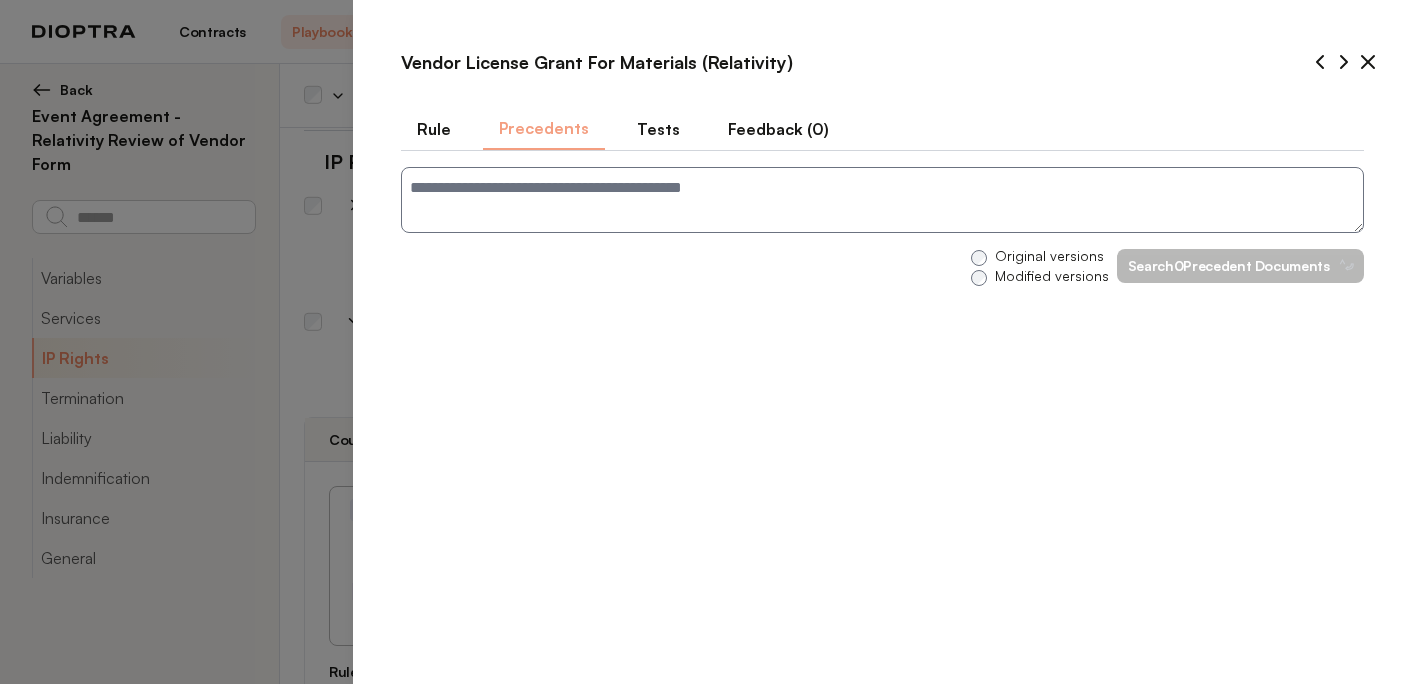 click on "Tests" at bounding box center (658, 129) 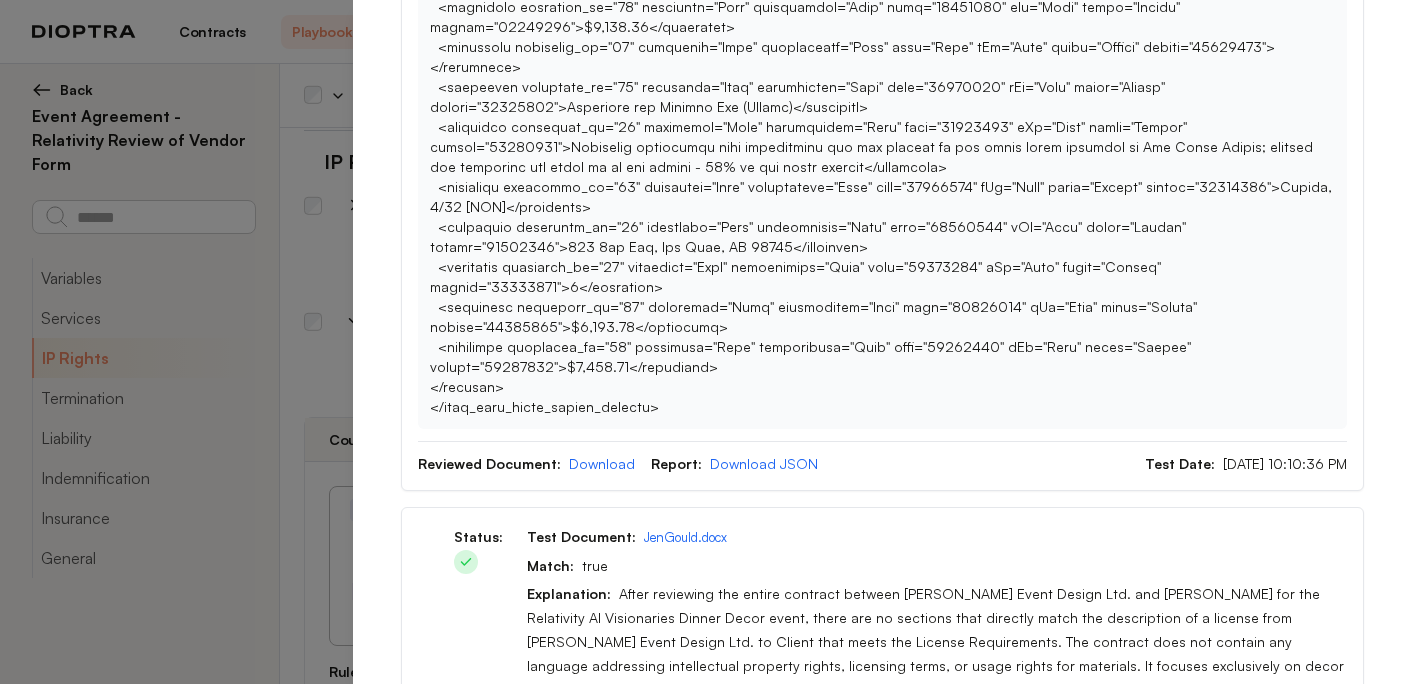 scroll, scrollTop: 5378, scrollLeft: 0, axis: vertical 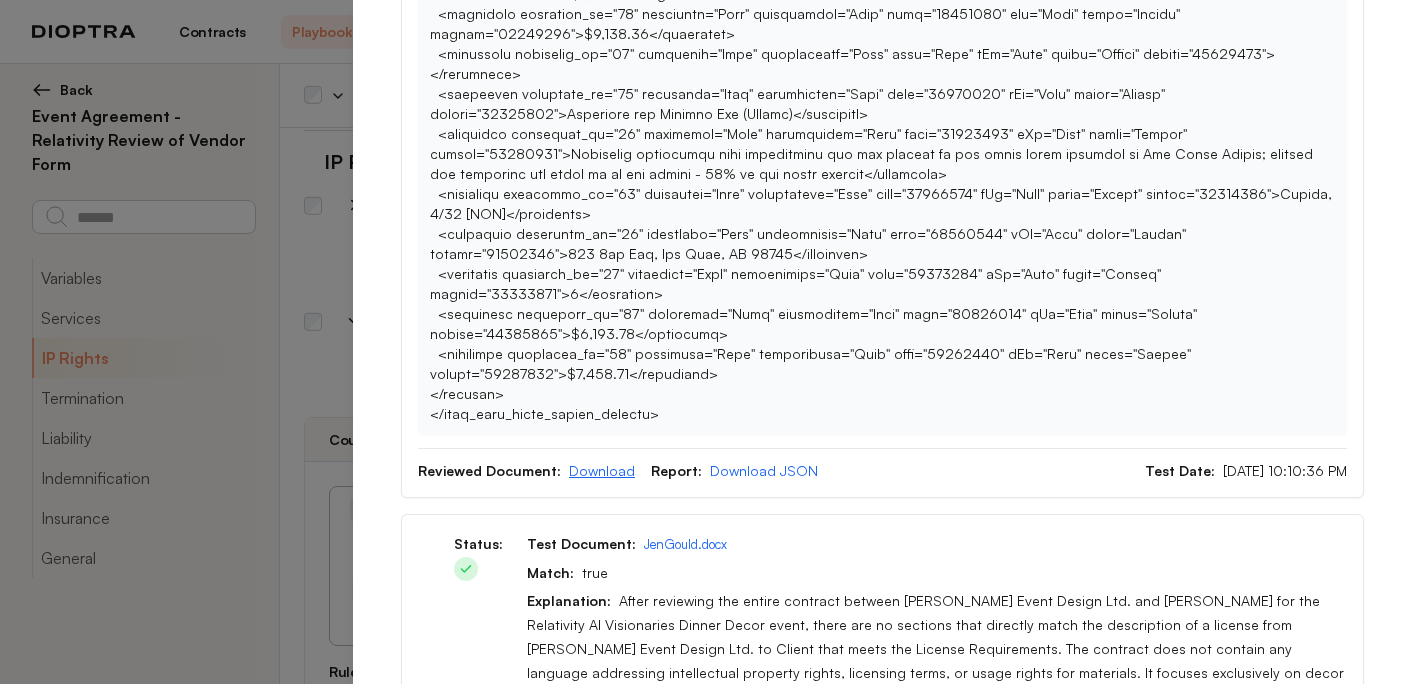 click on "Download" at bounding box center [602, 470] 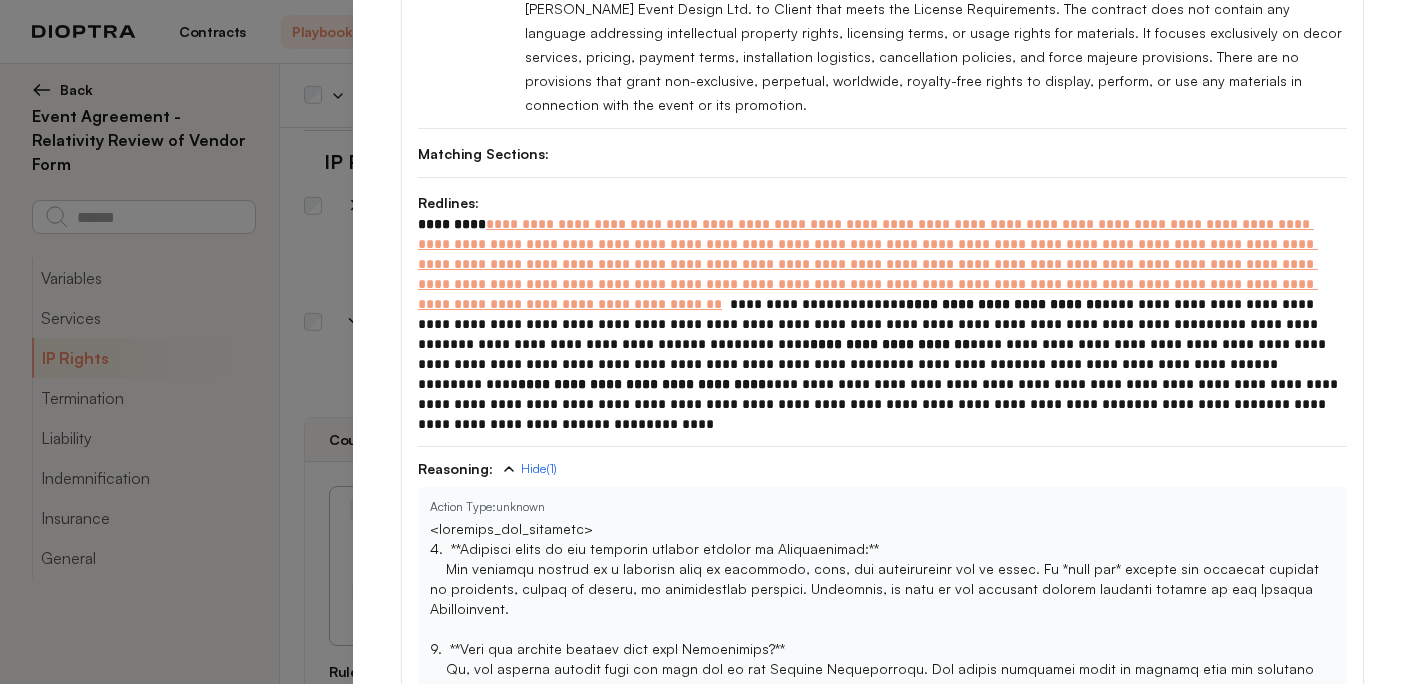 scroll, scrollTop: 0, scrollLeft: 0, axis: both 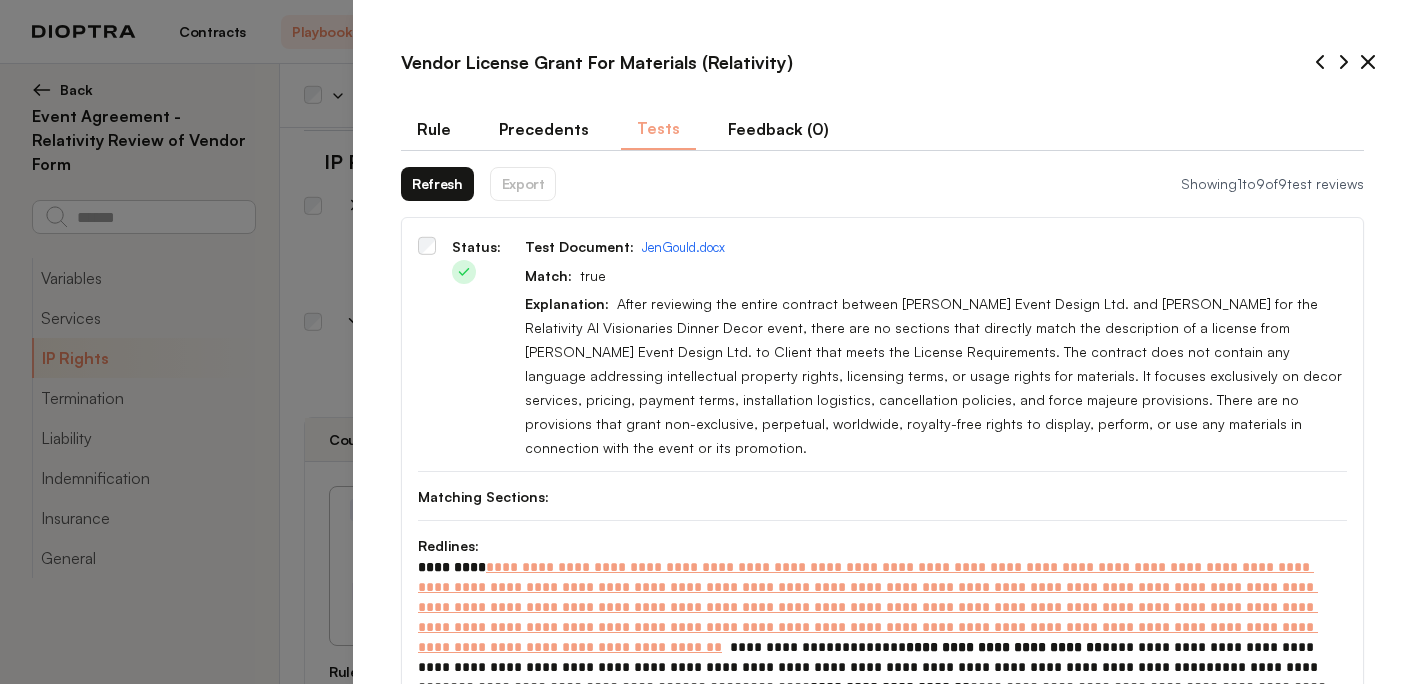 click on "Rule" at bounding box center [434, 129] 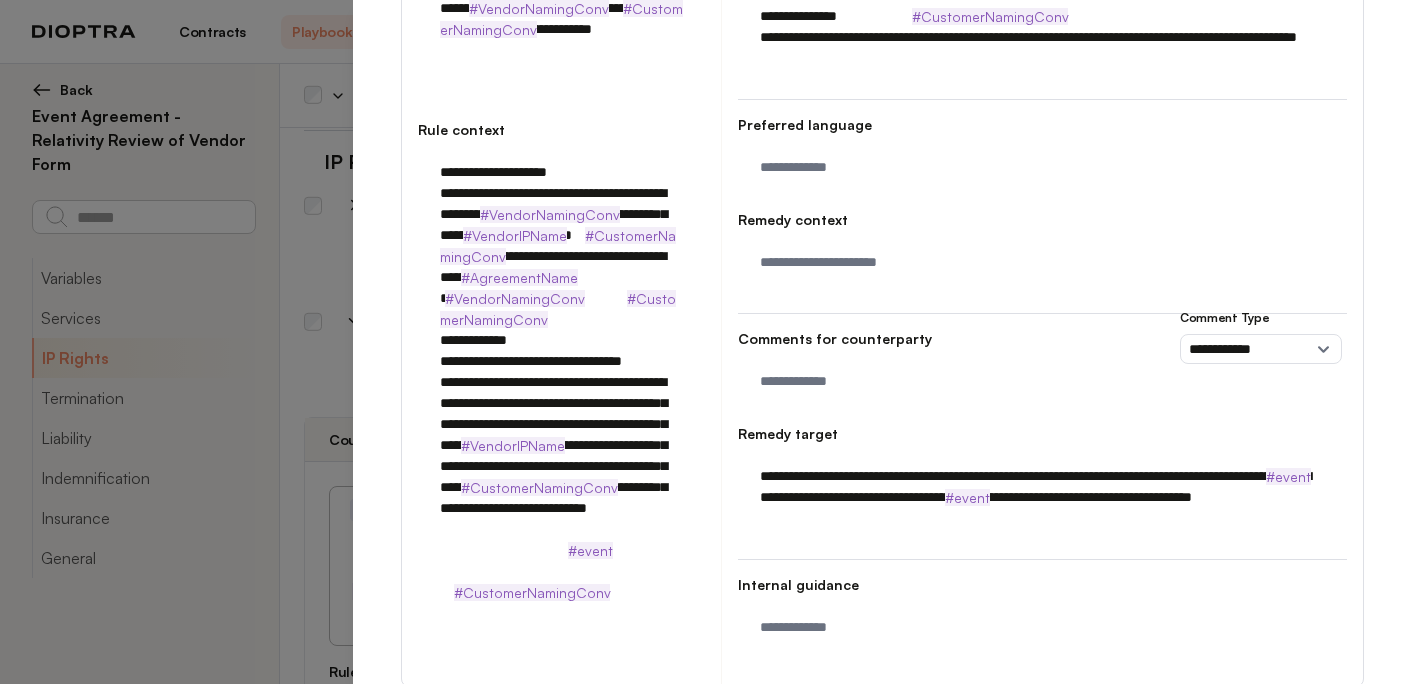 scroll, scrollTop: 349, scrollLeft: 0, axis: vertical 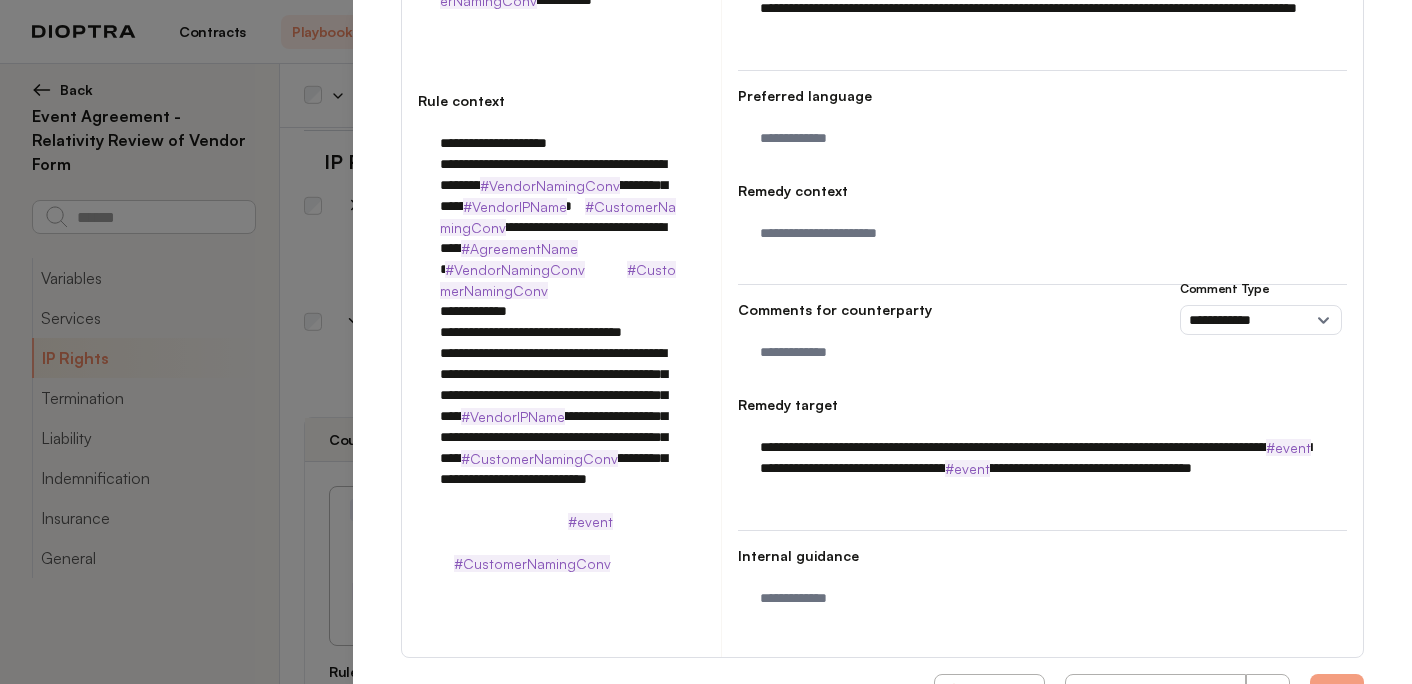 click on "**********" at bounding box center (1042, 468) 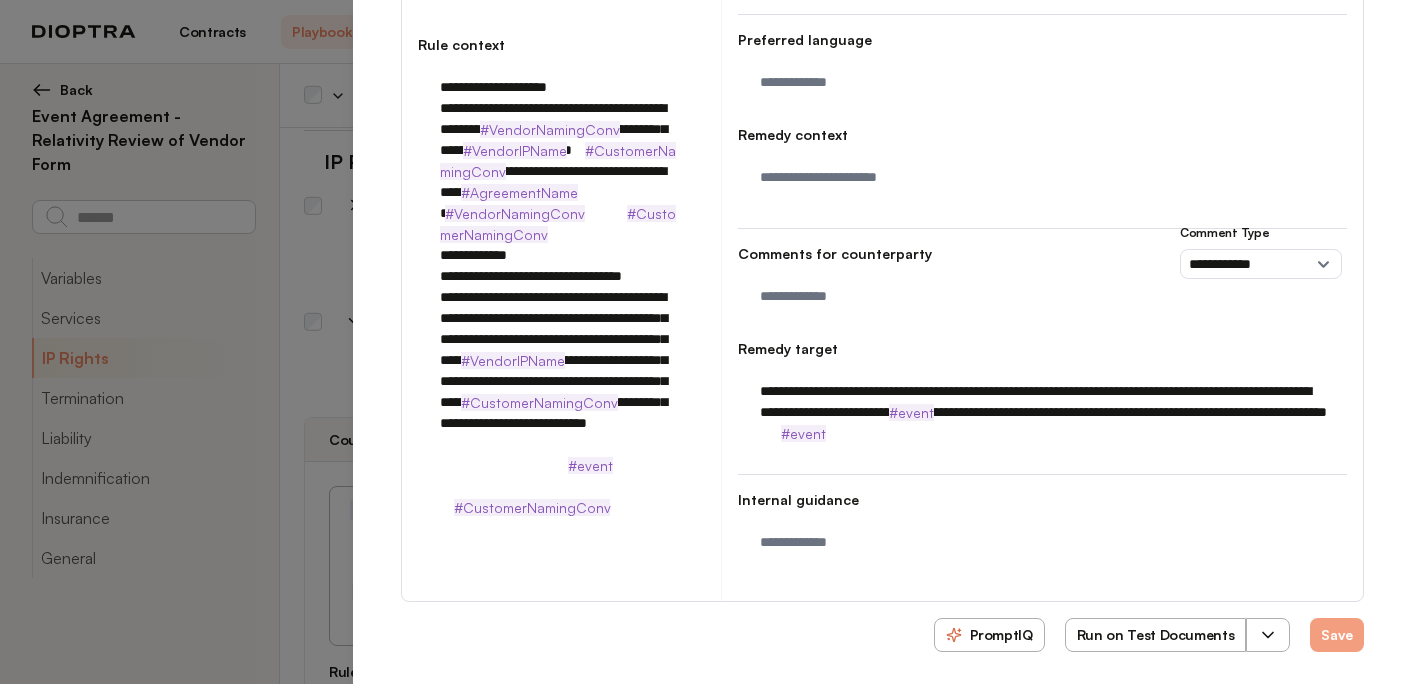 scroll, scrollTop: 415, scrollLeft: 0, axis: vertical 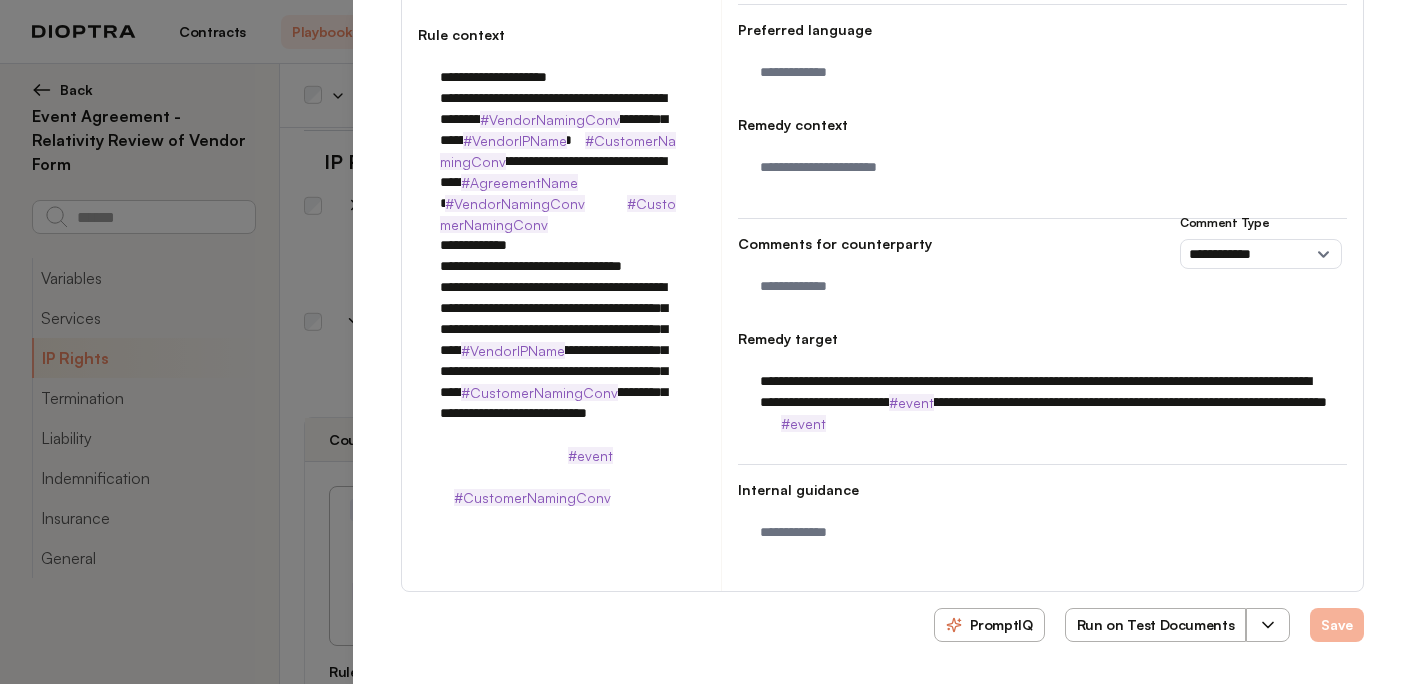 type on "**********" 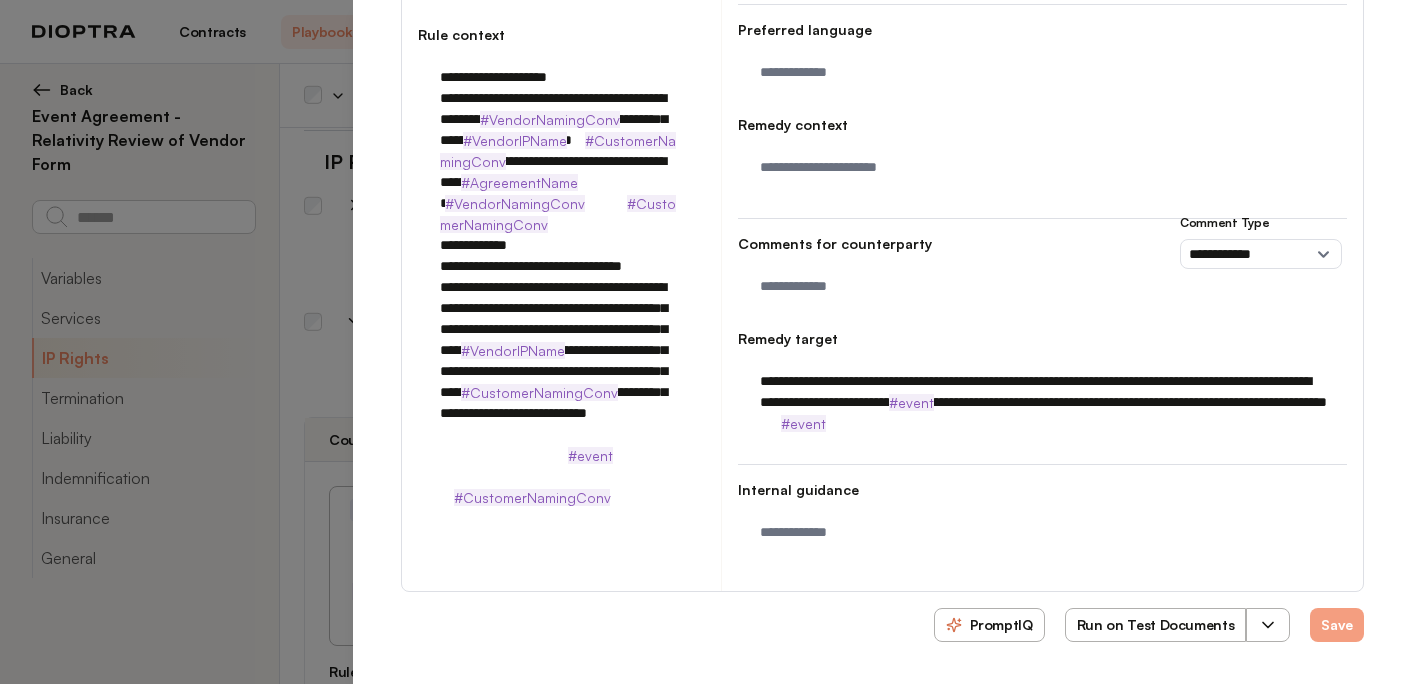 click 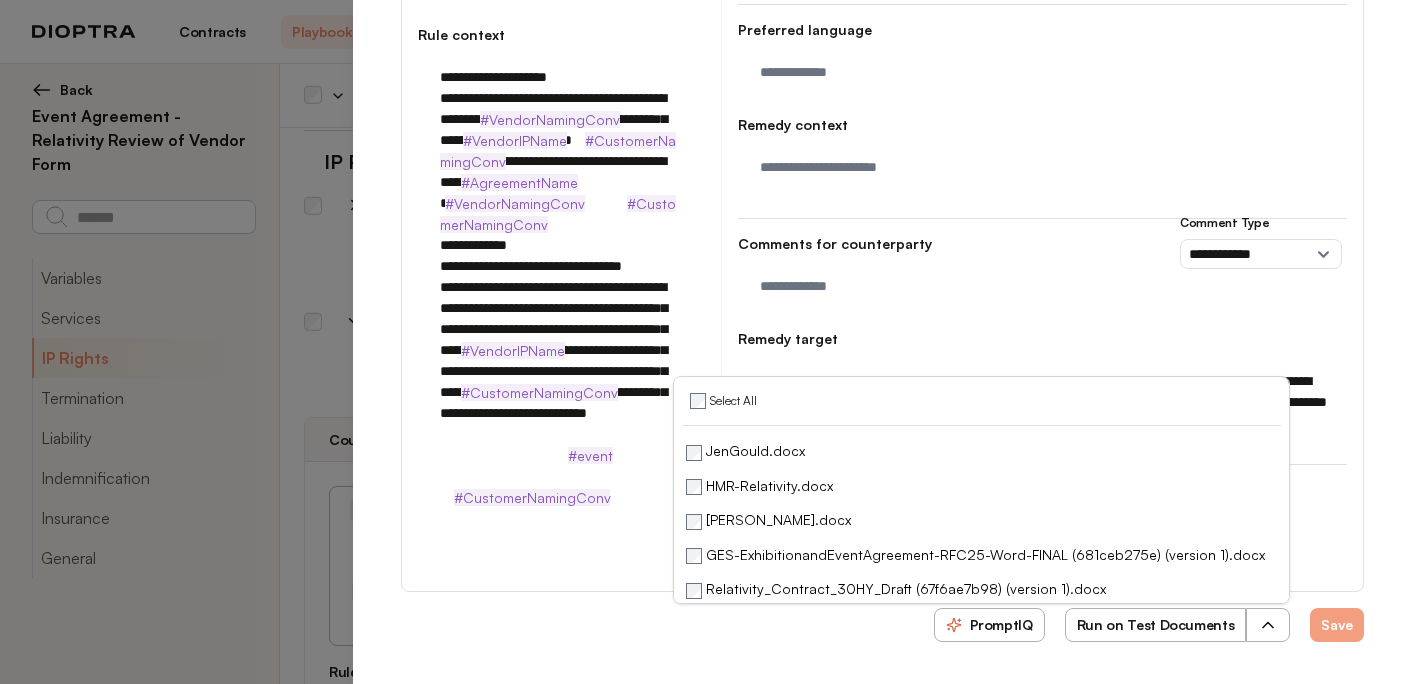 click on "Run on Test Documents" at bounding box center (1156, 625) 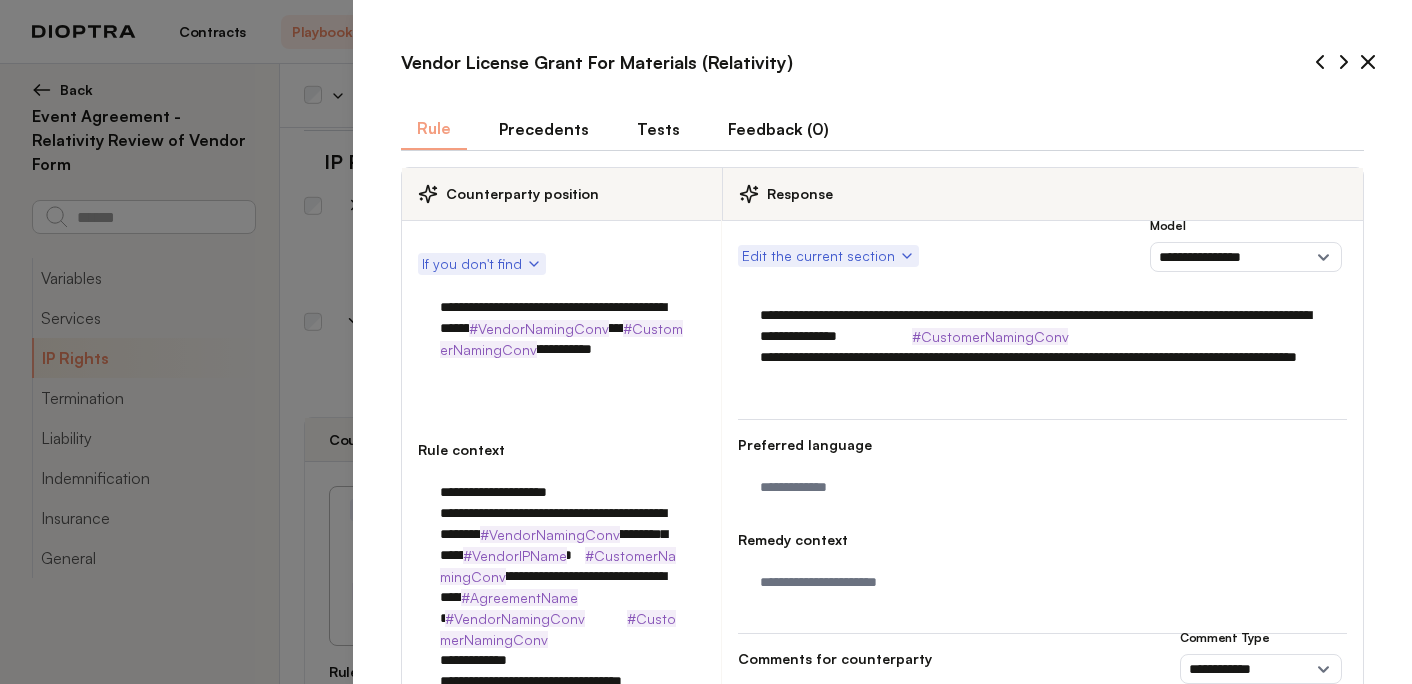 click on "Tests" at bounding box center (658, 129) 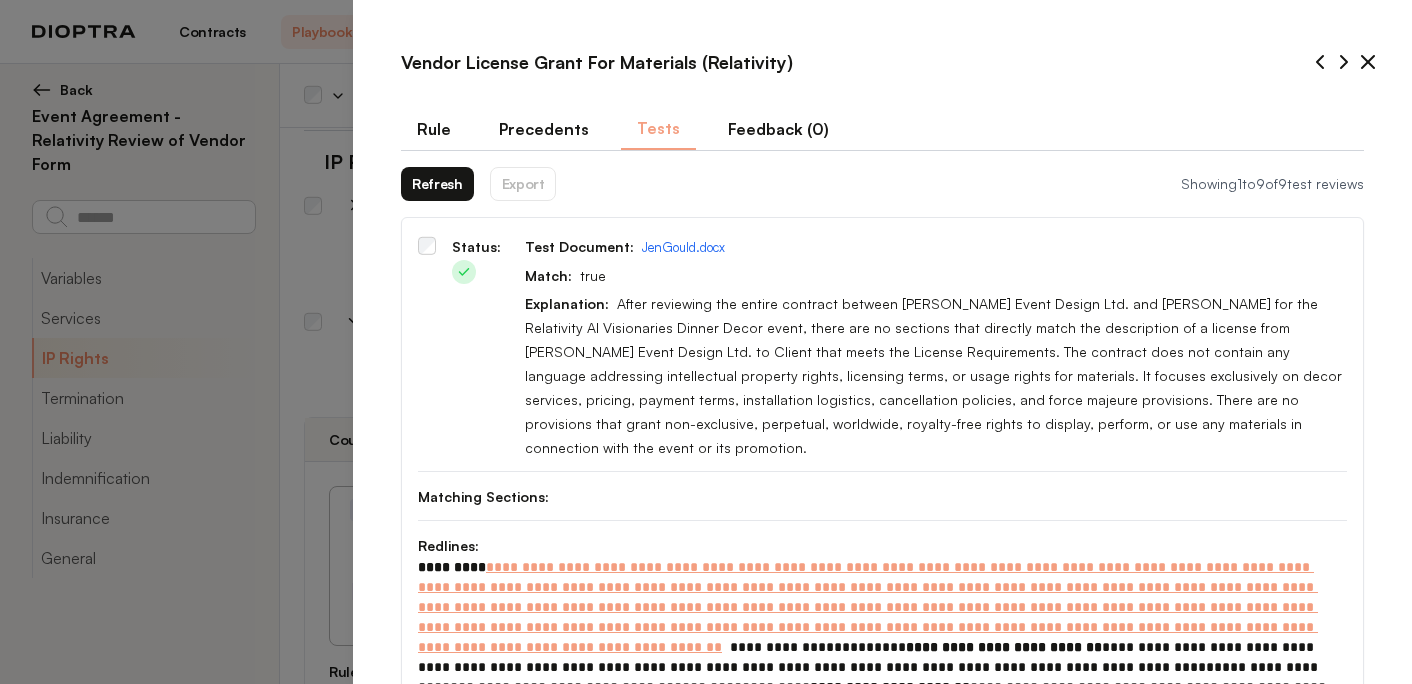 click on "Refresh" at bounding box center [437, 184] 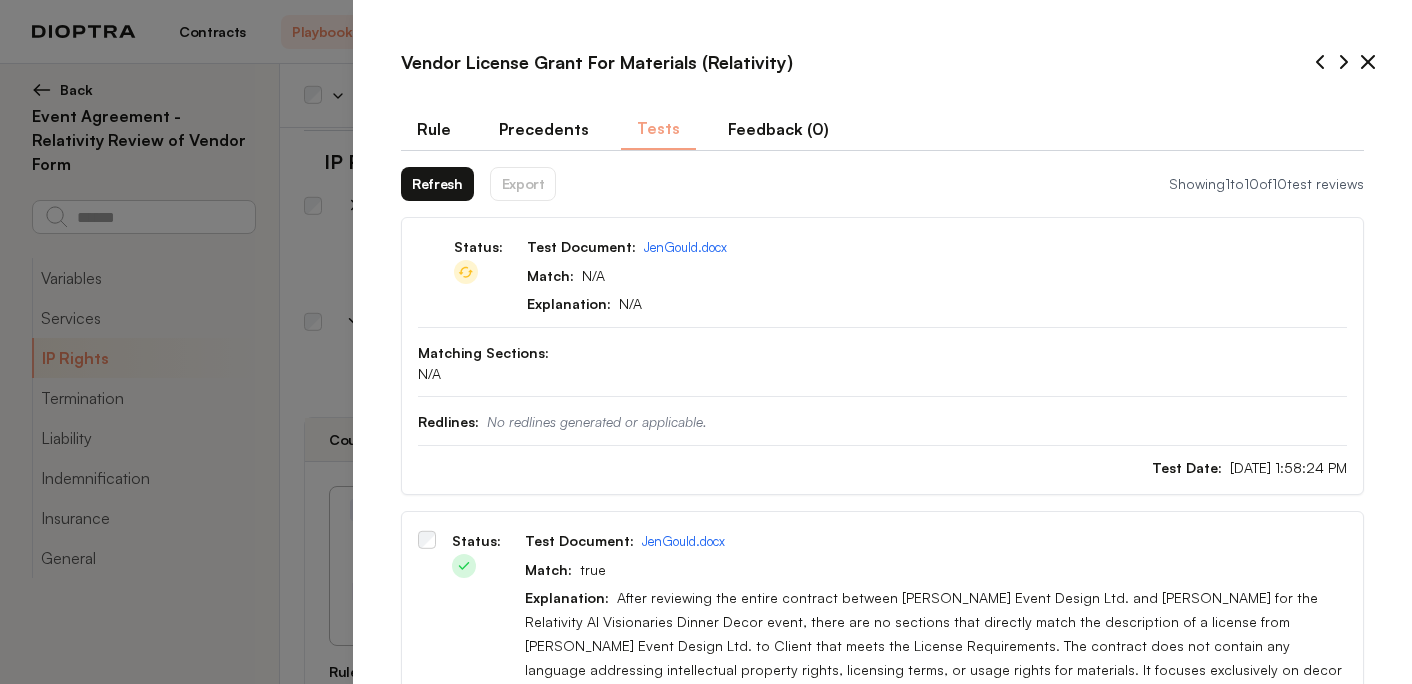 click on "Refresh" at bounding box center [437, 184] 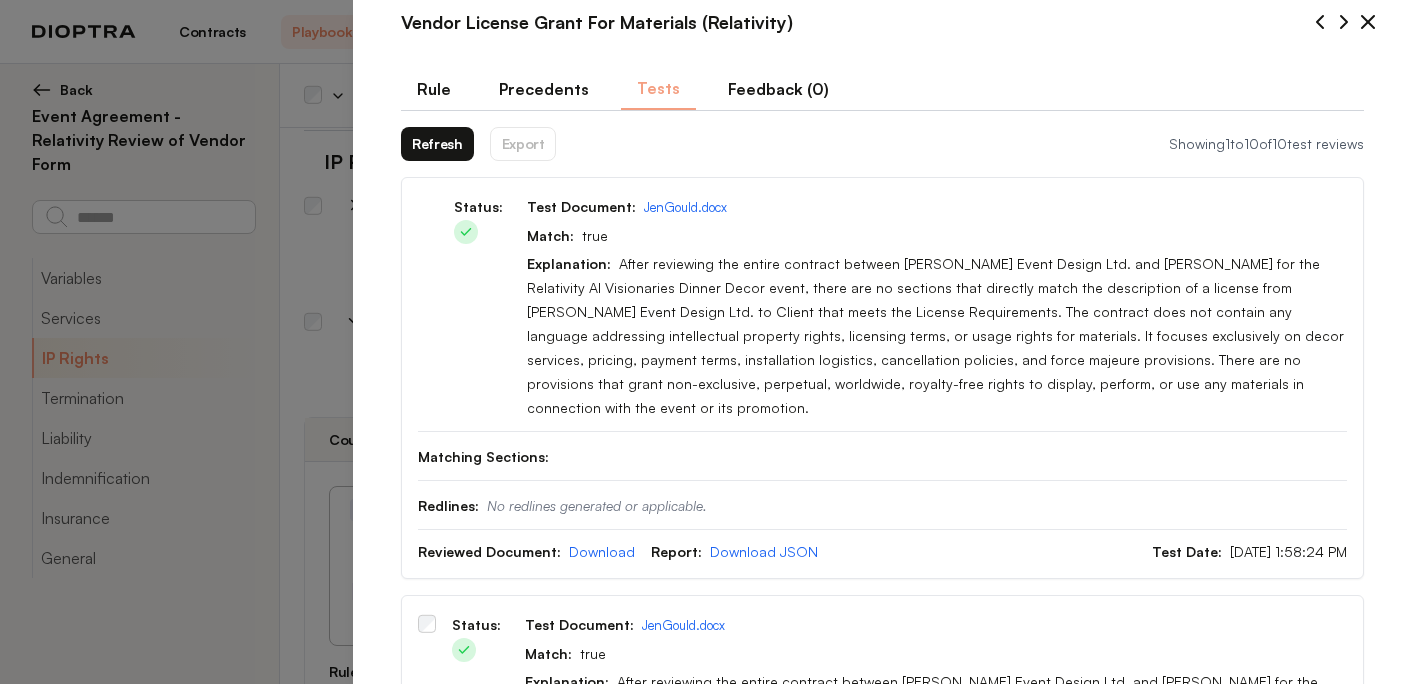 scroll, scrollTop: 41, scrollLeft: 0, axis: vertical 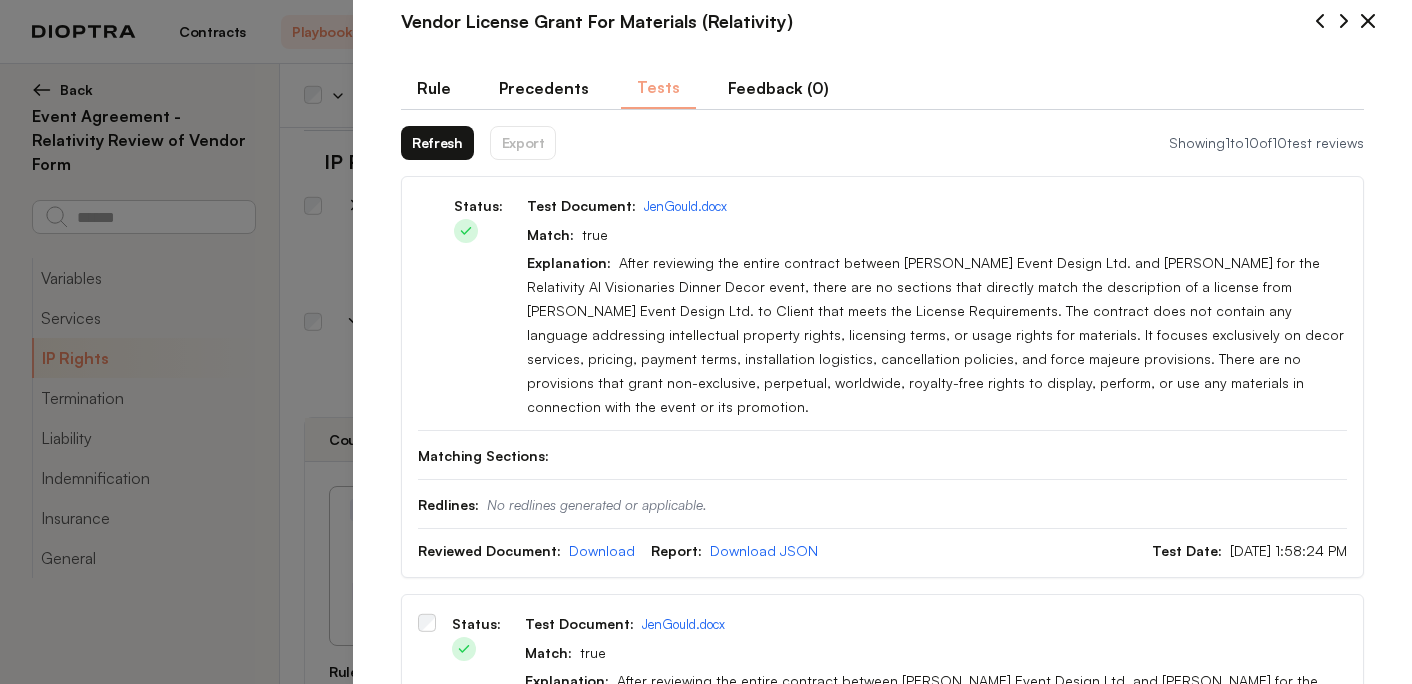 click on "Refresh" at bounding box center (437, 143) 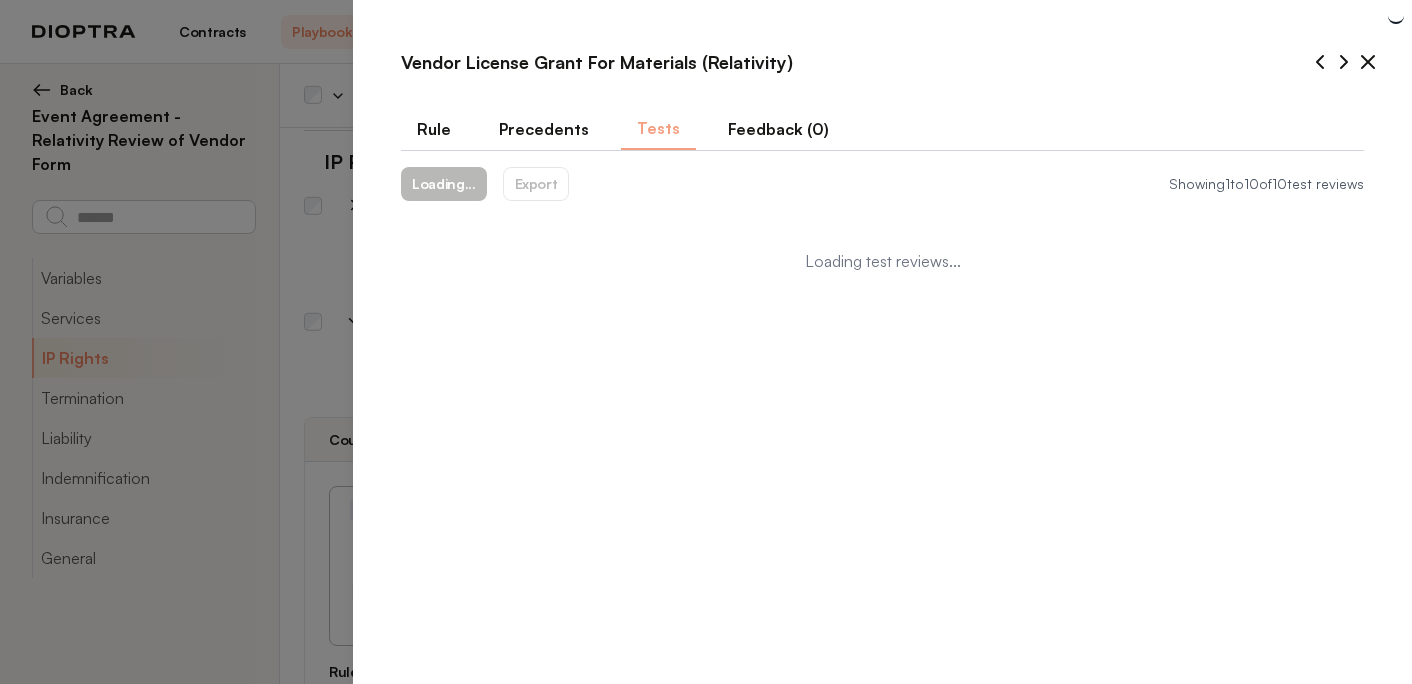 scroll, scrollTop: 0, scrollLeft: 0, axis: both 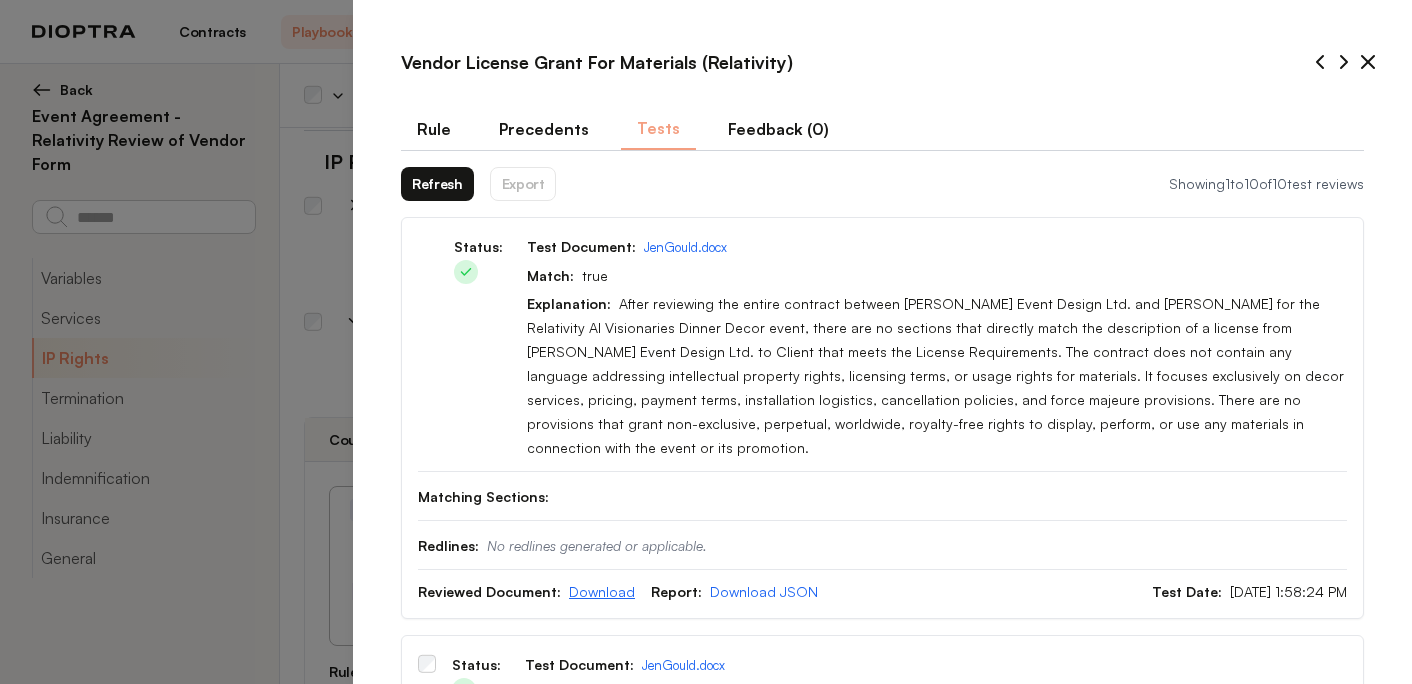 click on "Download" at bounding box center [602, 591] 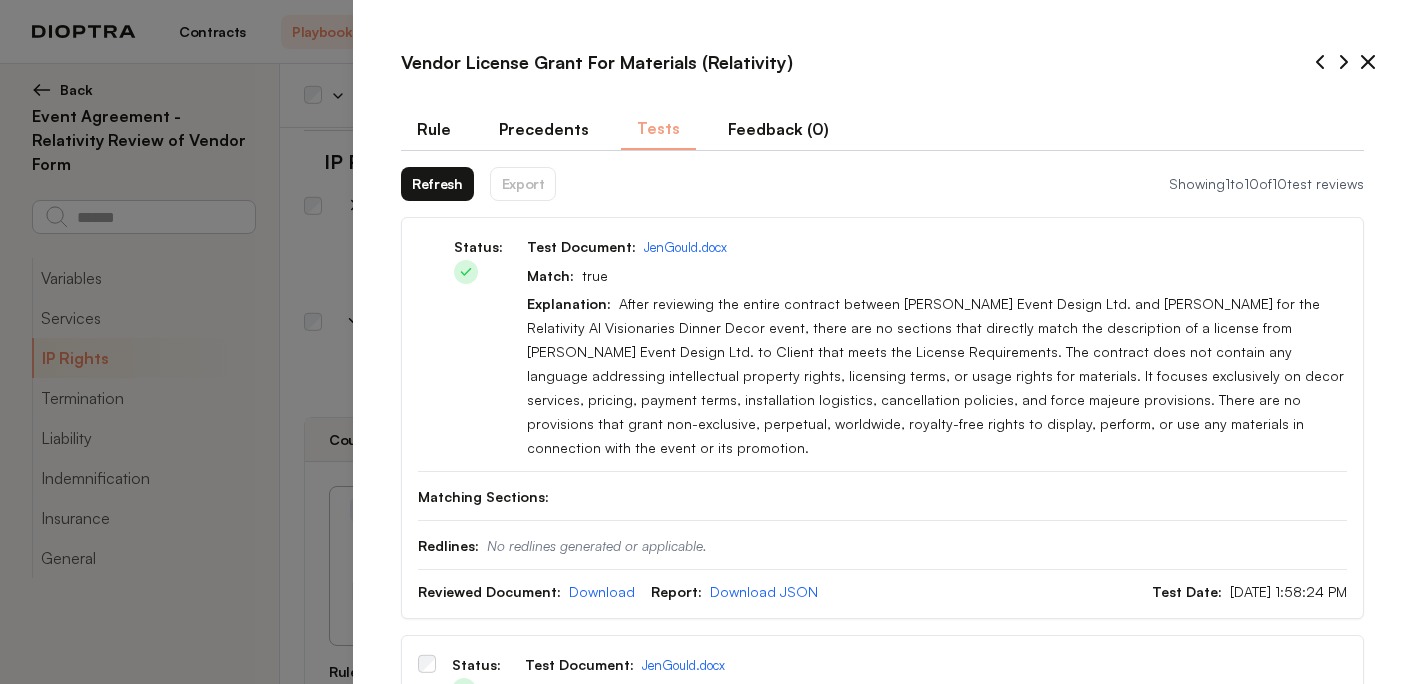 click on "Refresh" at bounding box center [437, 184] 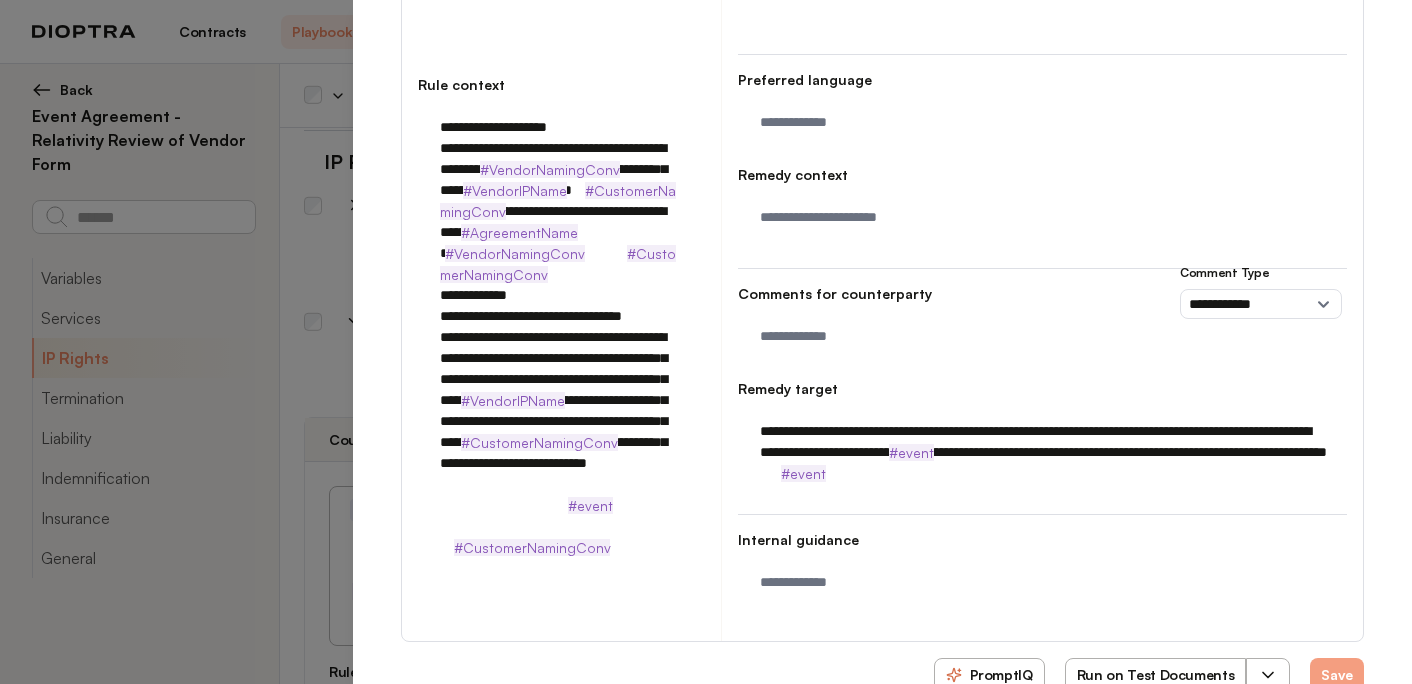 scroll, scrollTop: 415, scrollLeft: 0, axis: vertical 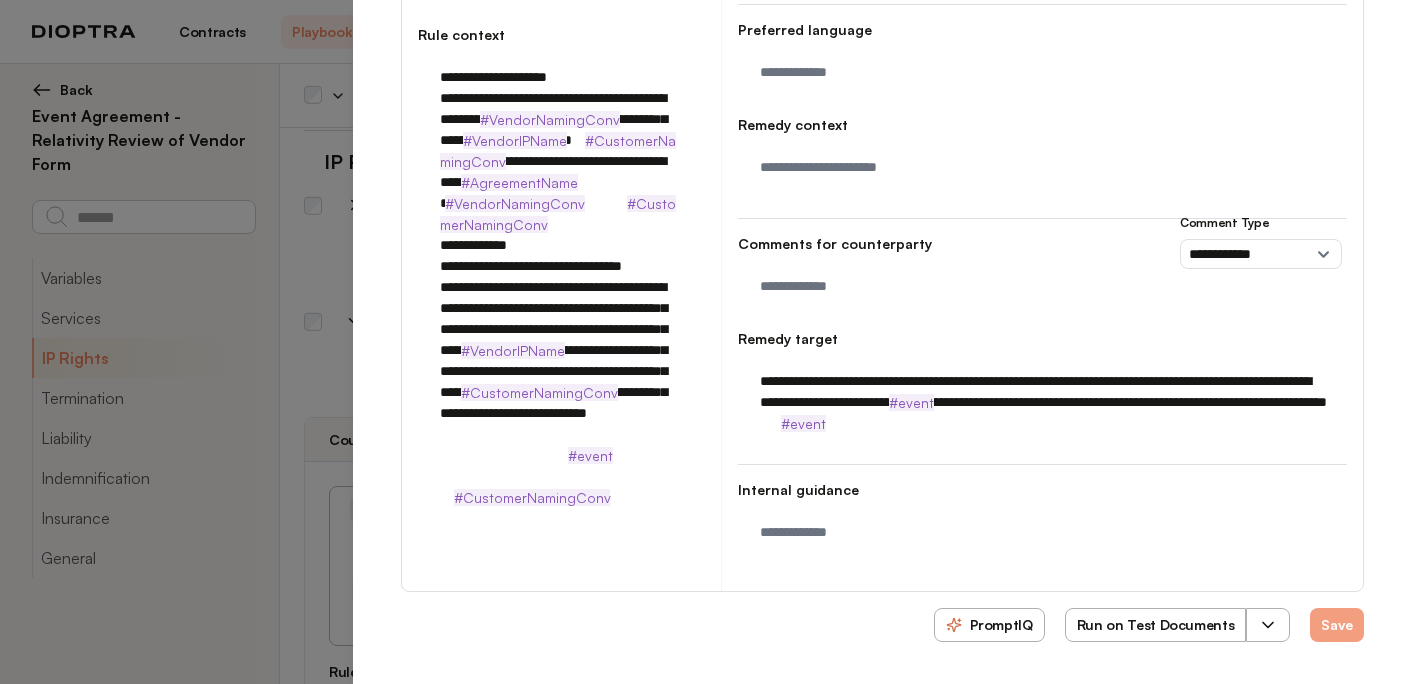 click on "**********" at bounding box center [1042, 402] 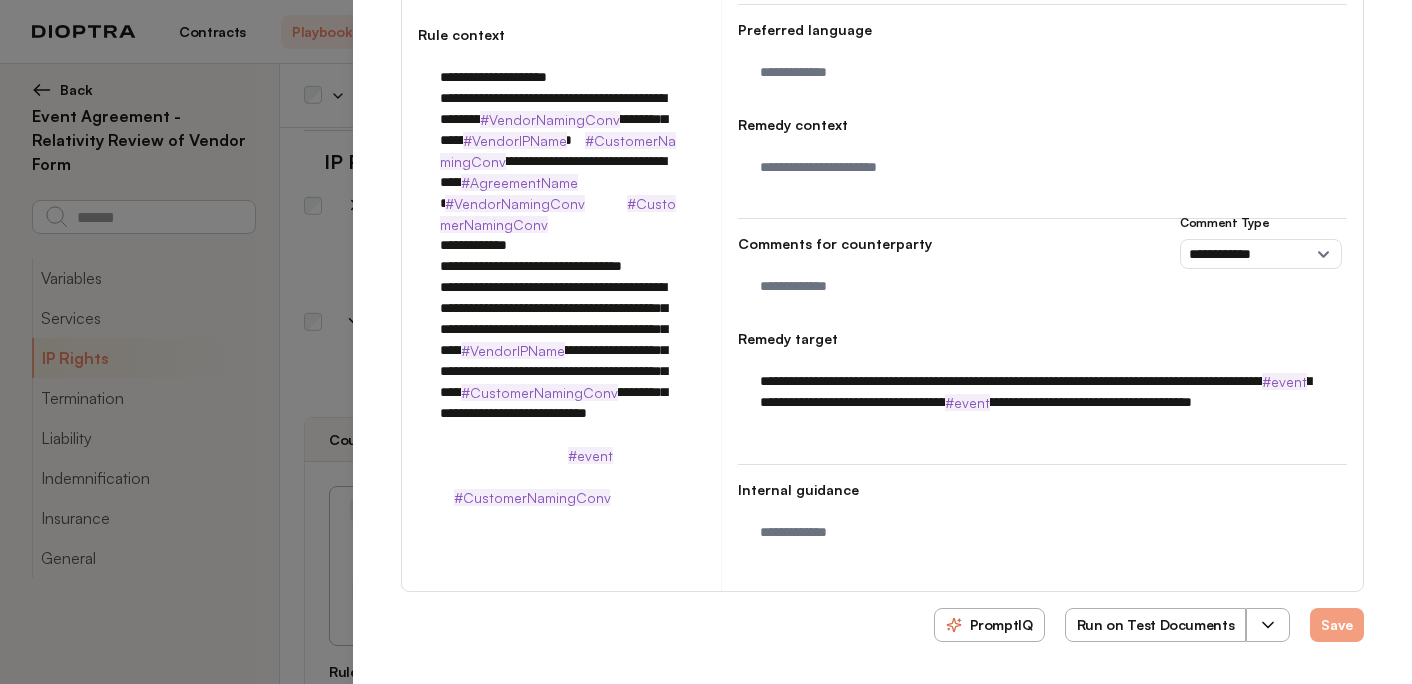 click on "**********" at bounding box center [1042, 402] 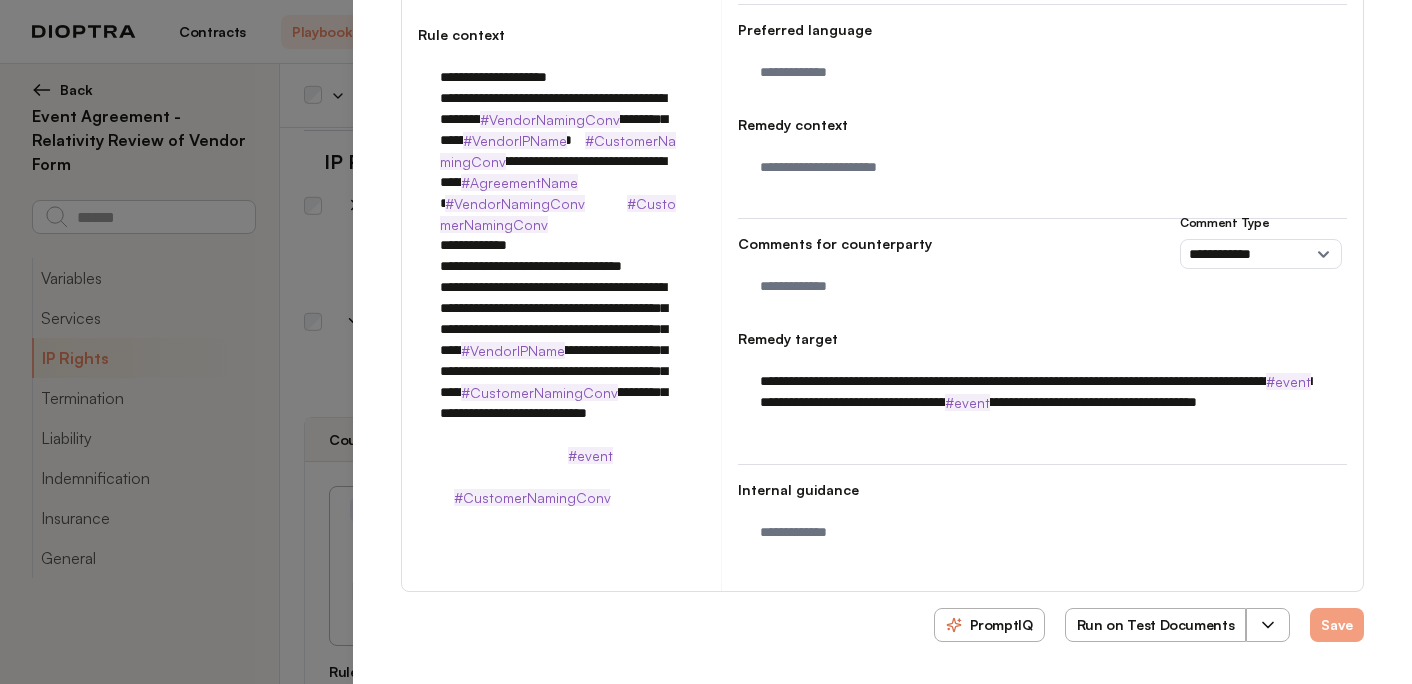 click on "**********" at bounding box center (1042, 402) 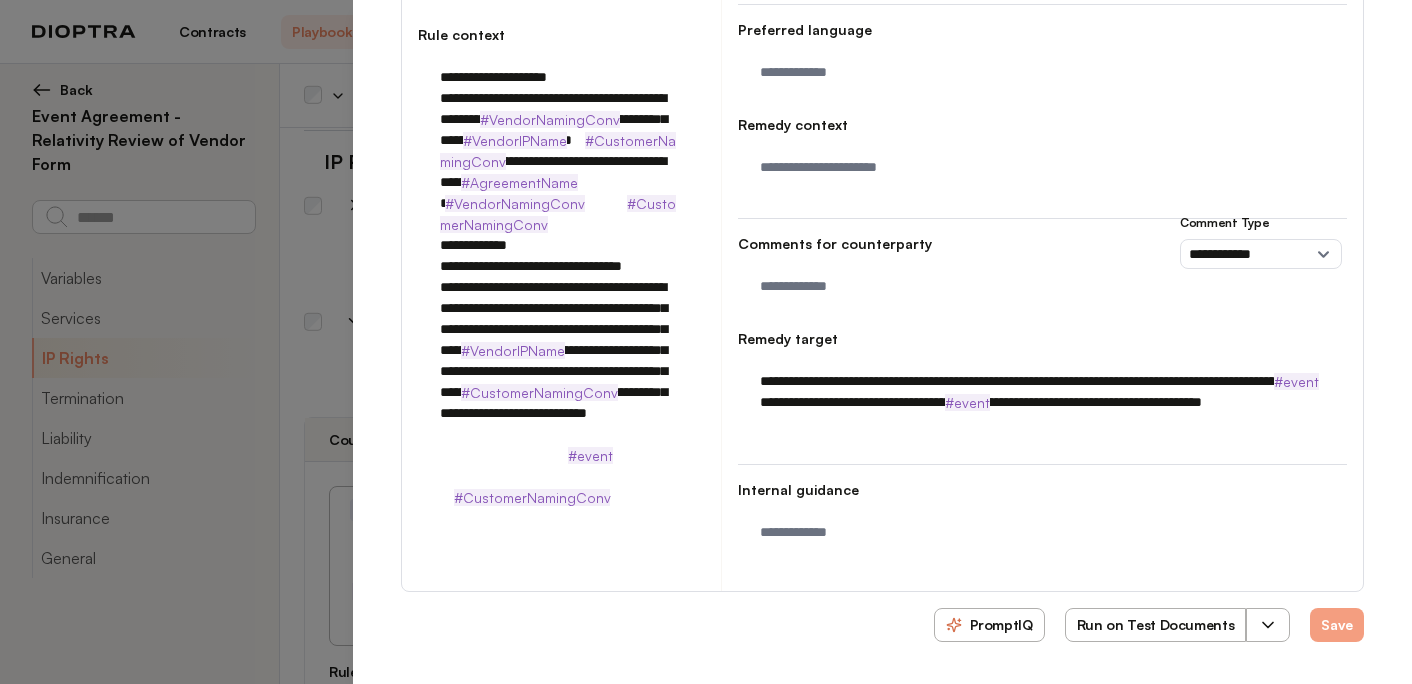 click on "**********" at bounding box center (1042, 402) 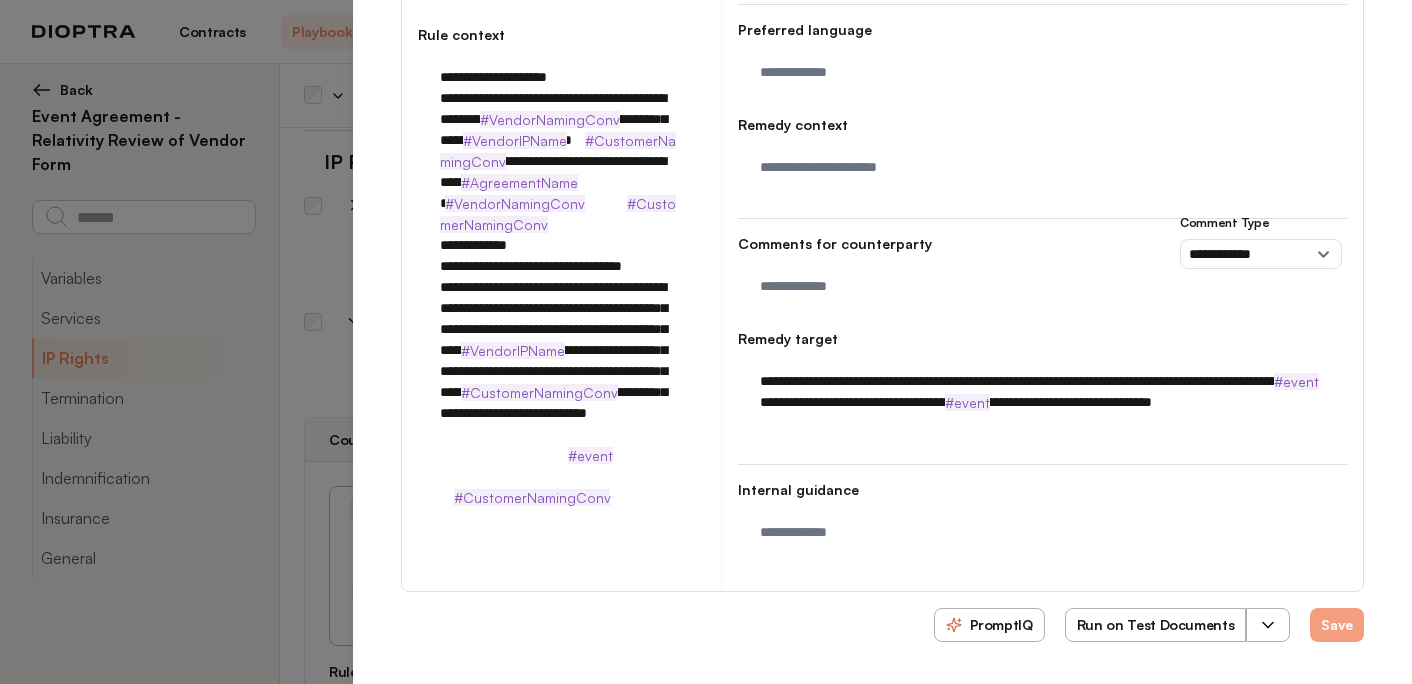 scroll, scrollTop: 394, scrollLeft: 0, axis: vertical 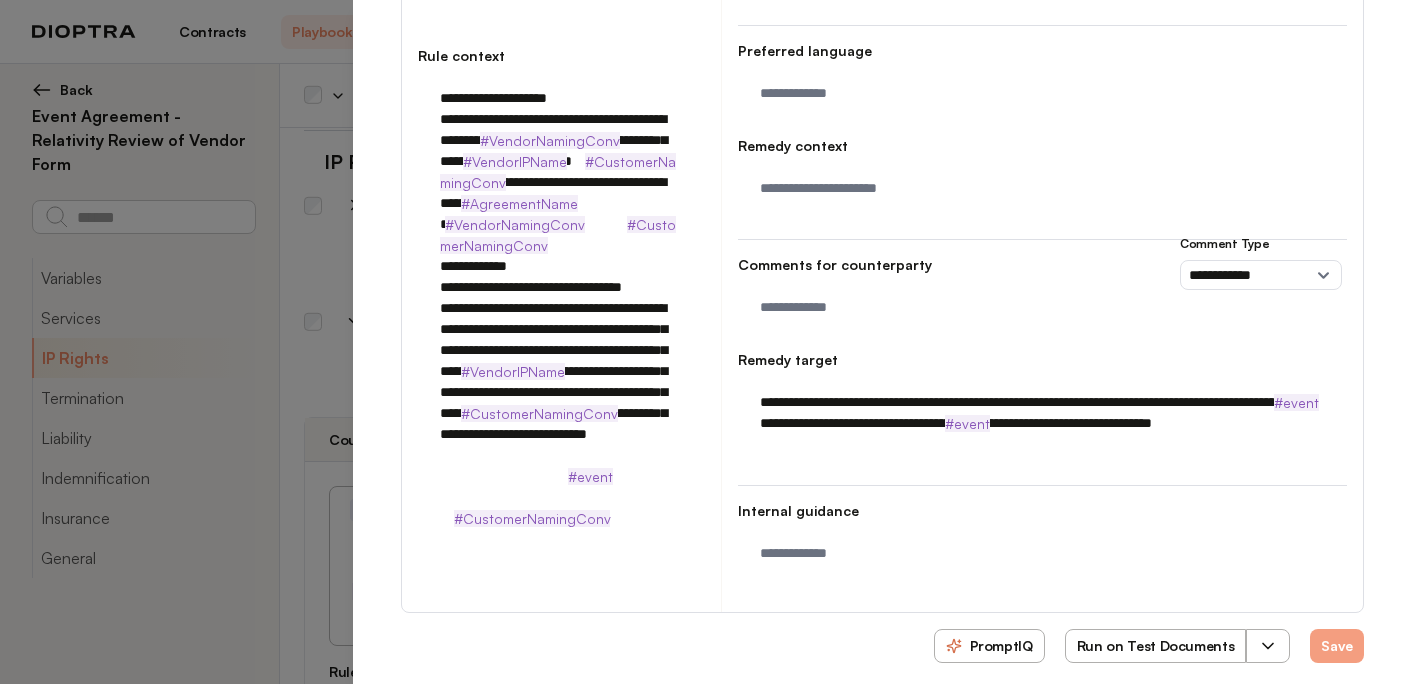 click on "**********" at bounding box center [1042, 413] 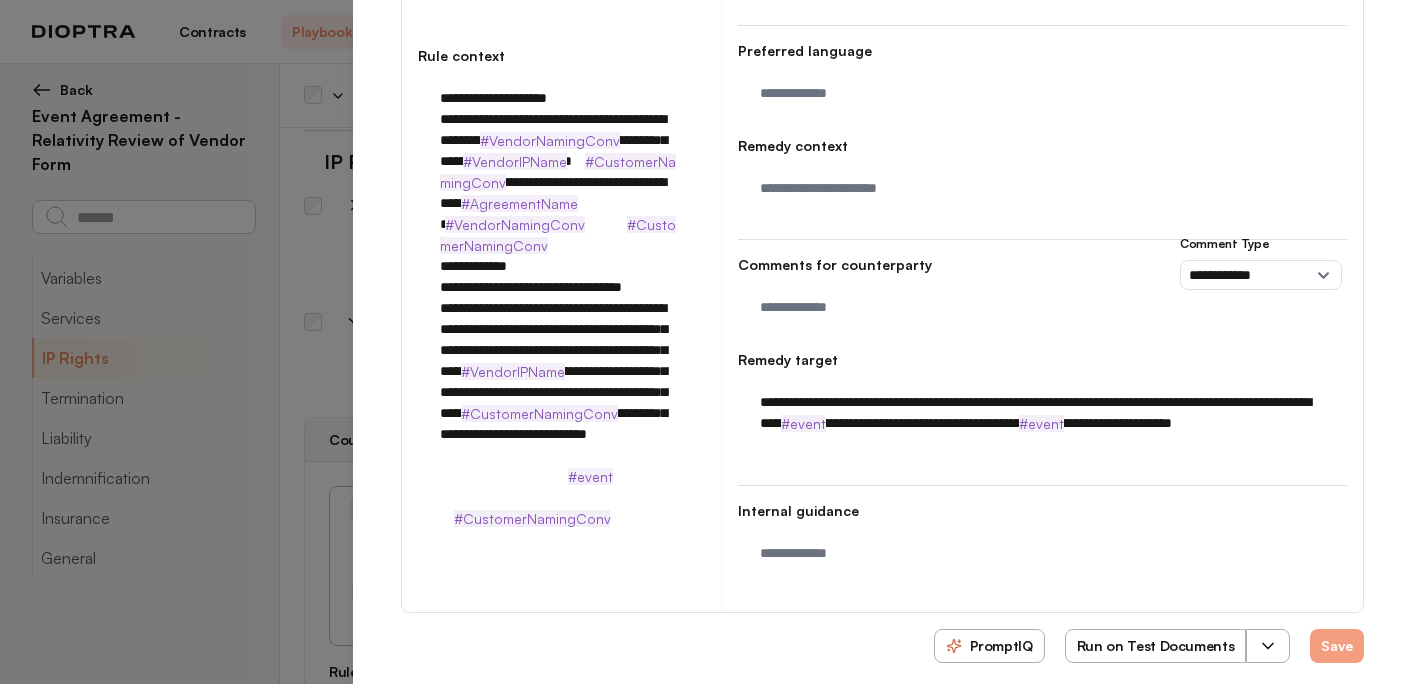scroll, scrollTop: 415, scrollLeft: 0, axis: vertical 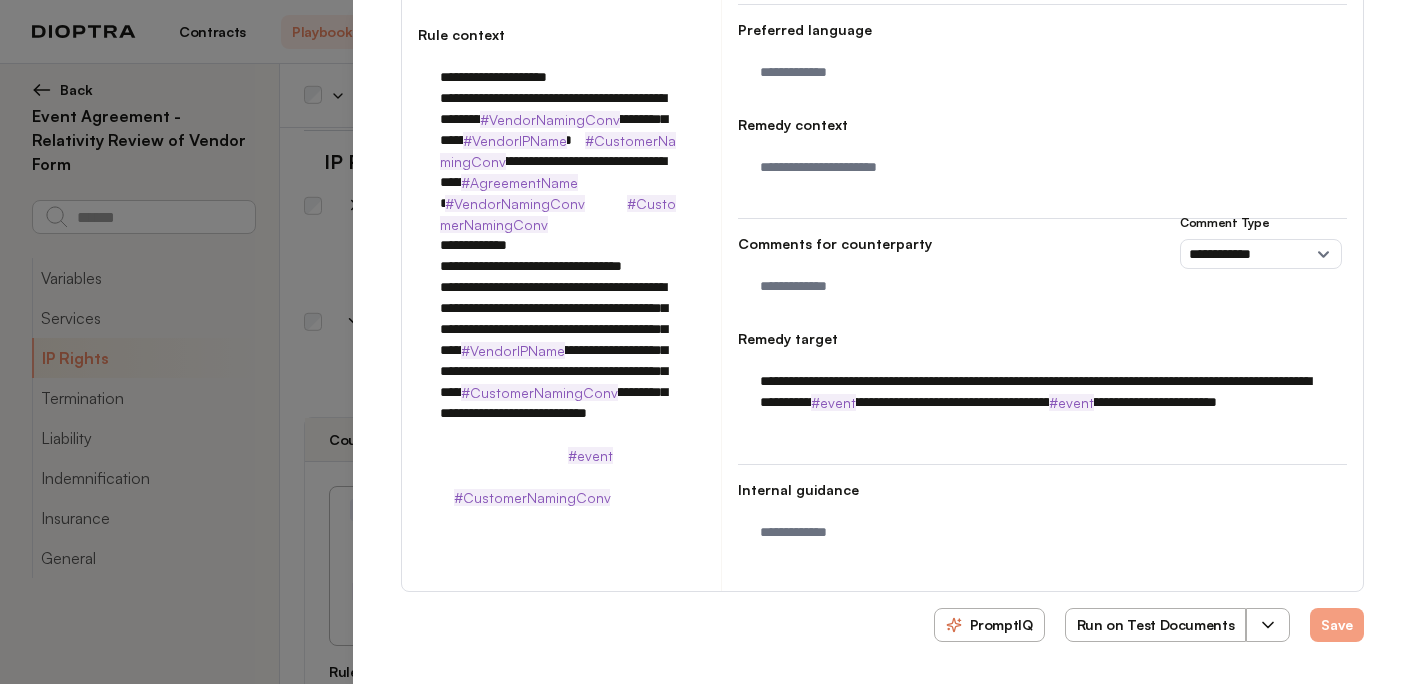 drag, startPoint x: 1141, startPoint y: 402, endPoint x: 812, endPoint y: 404, distance: 329.00607 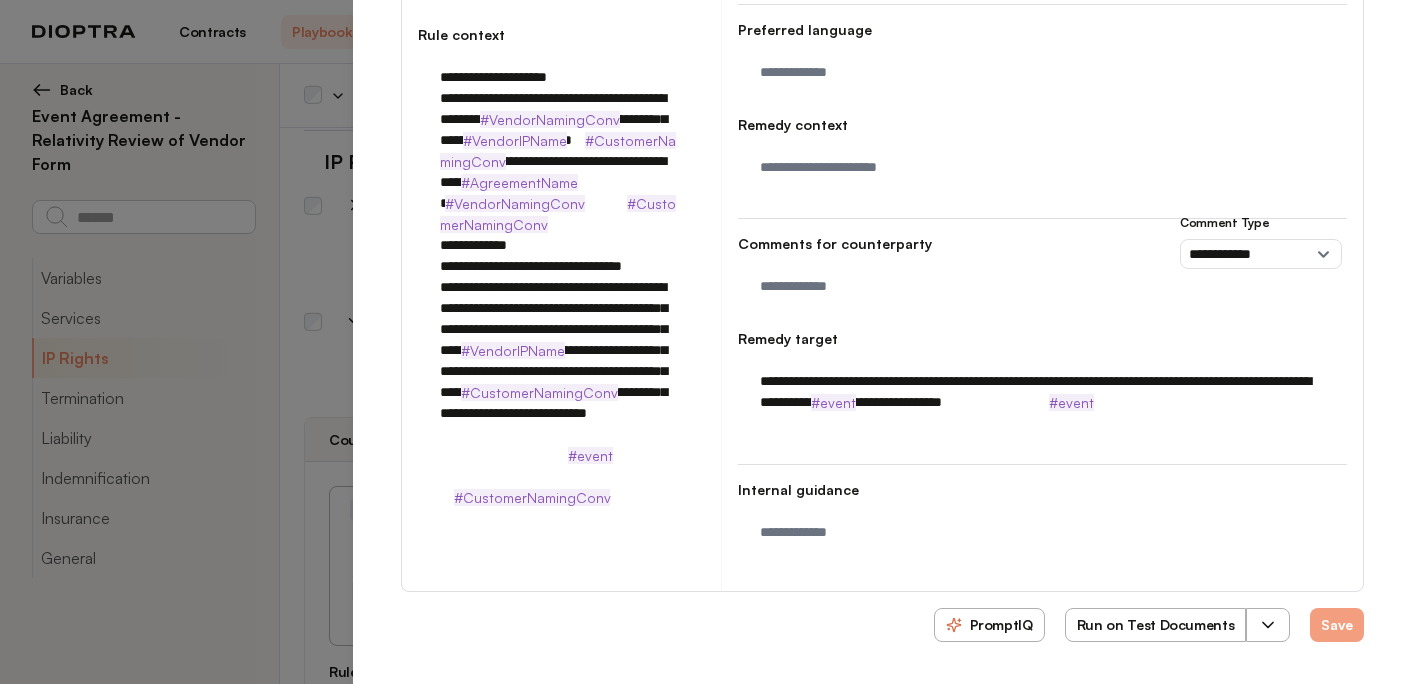 scroll, scrollTop: 394, scrollLeft: 0, axis: vertical 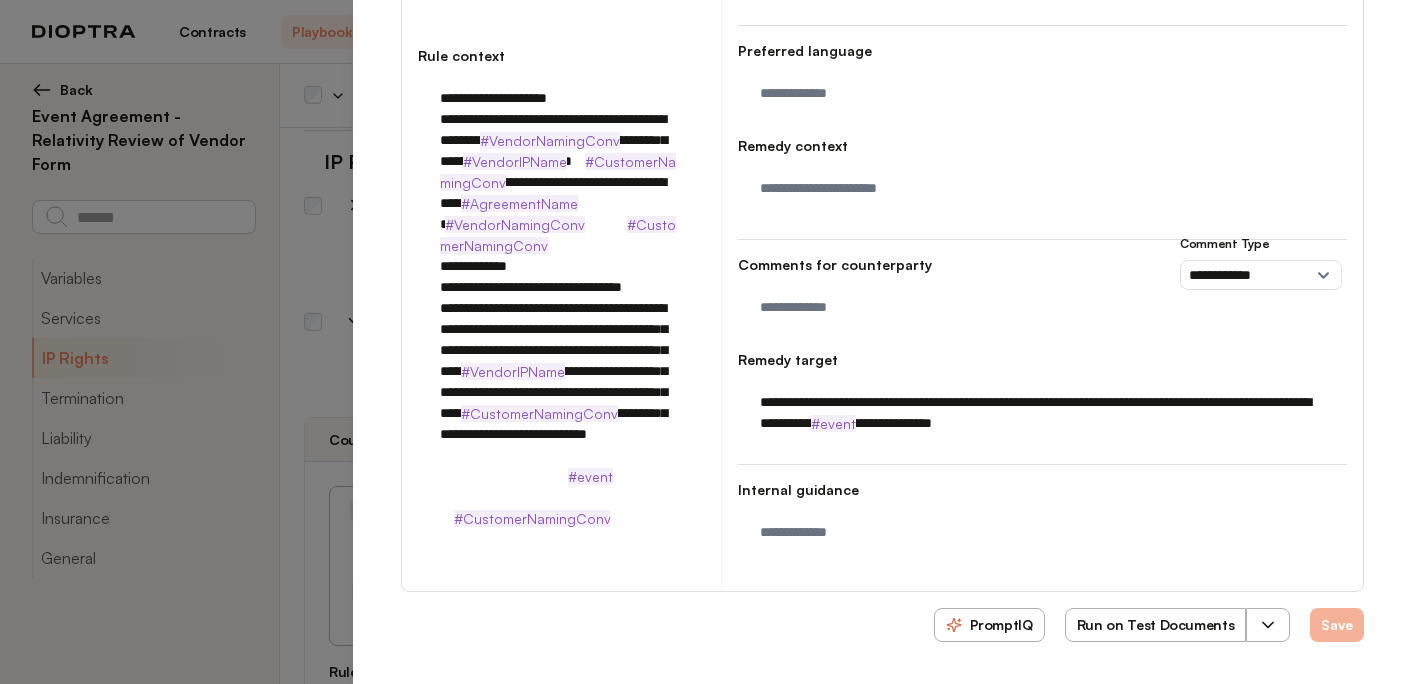 type on "**********" 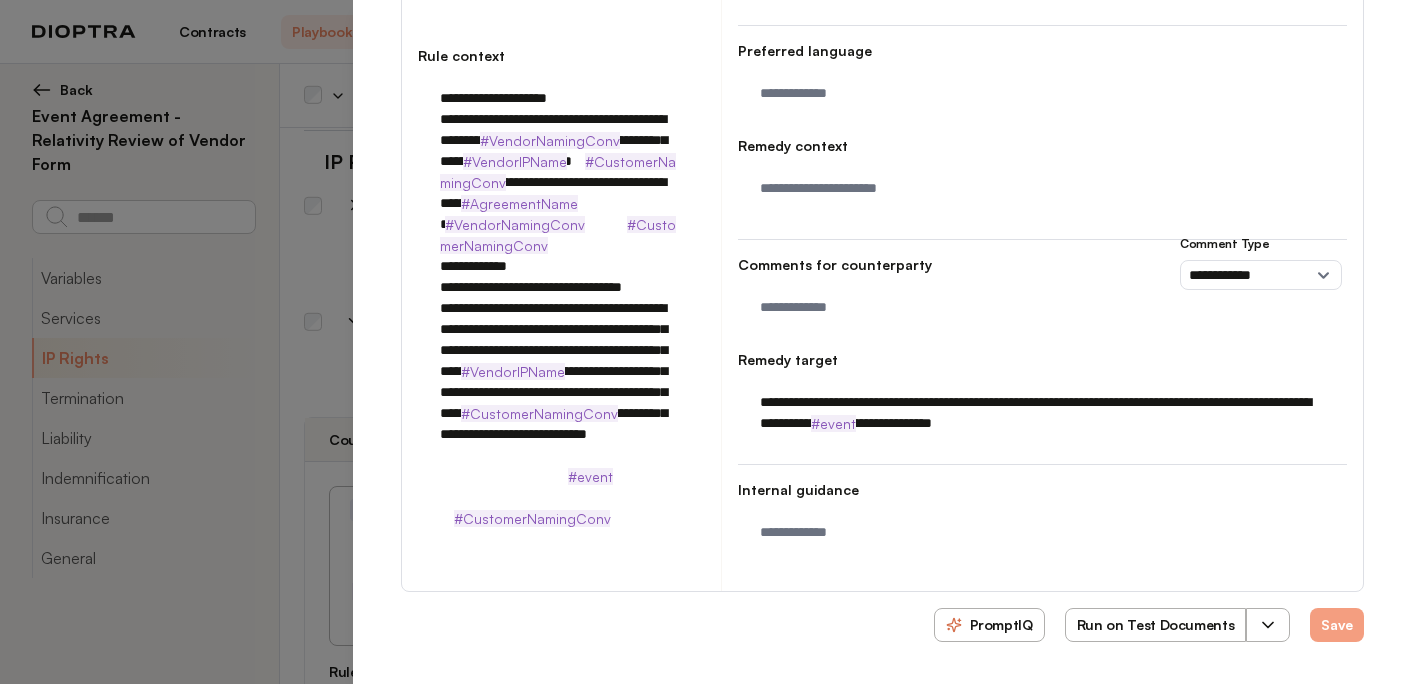 type on "*" 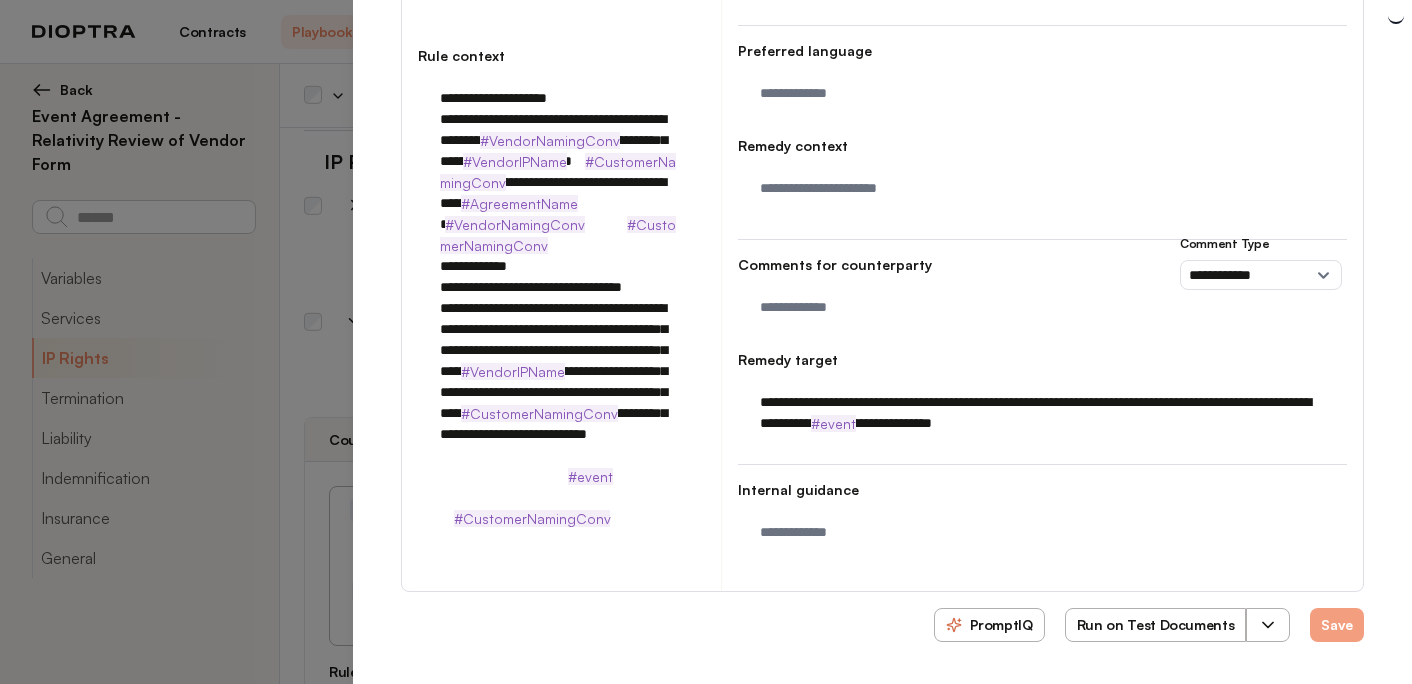 type on "**********" 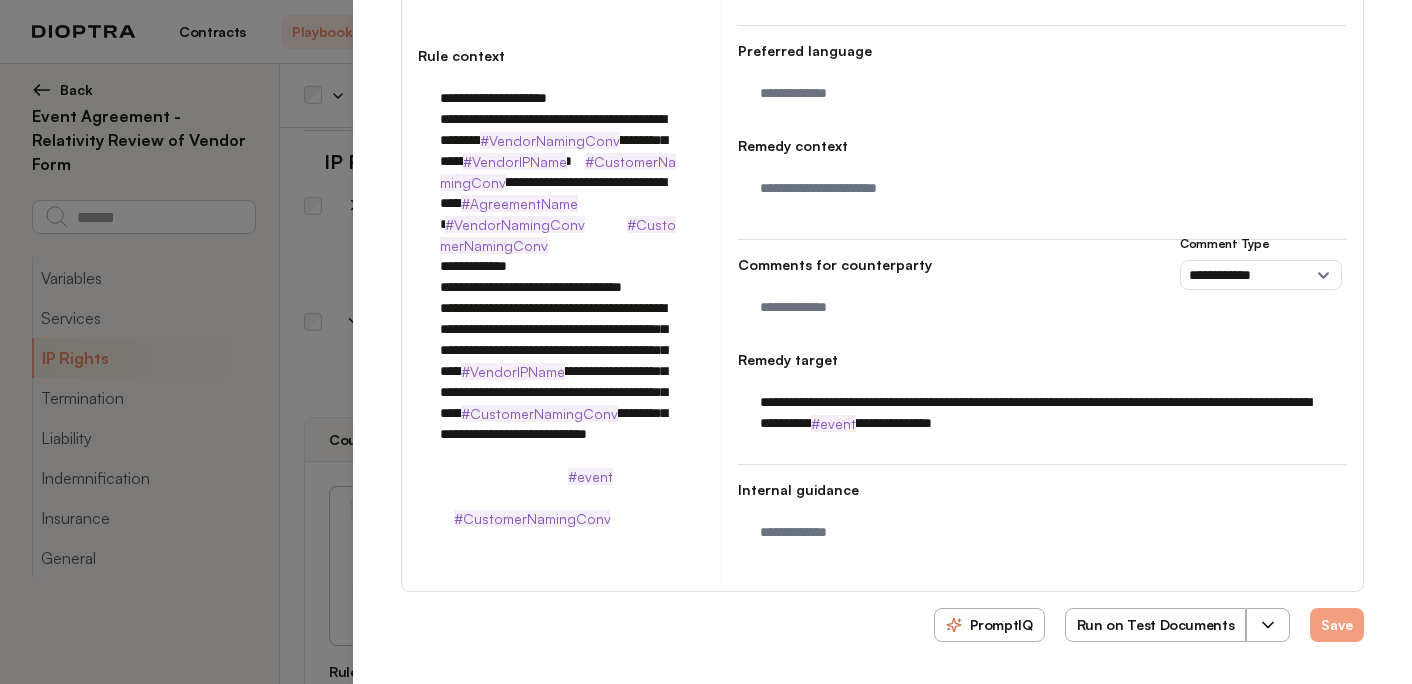 click on "Run on Test Documents" at bounding box center (1156, 625) 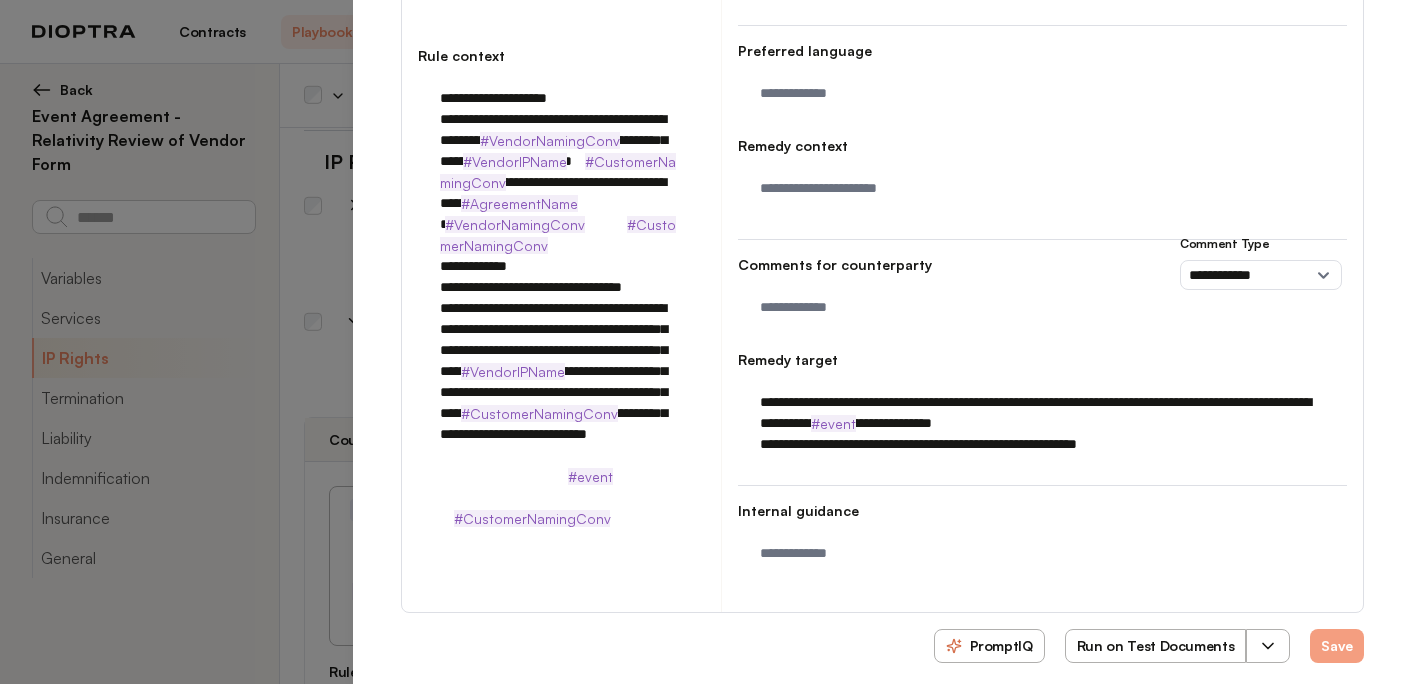 click on "**********" at bounding box center (561, 308) 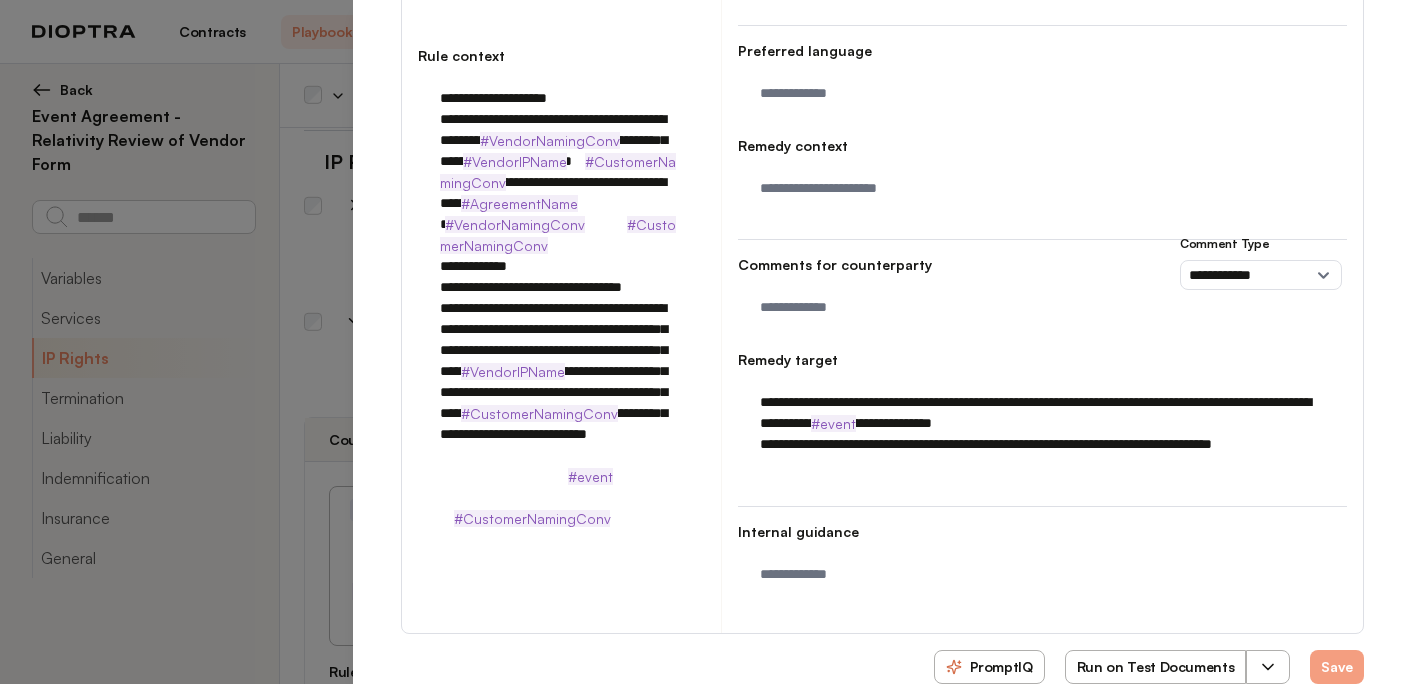 click on "**********" at bounding box center (1042, 423) 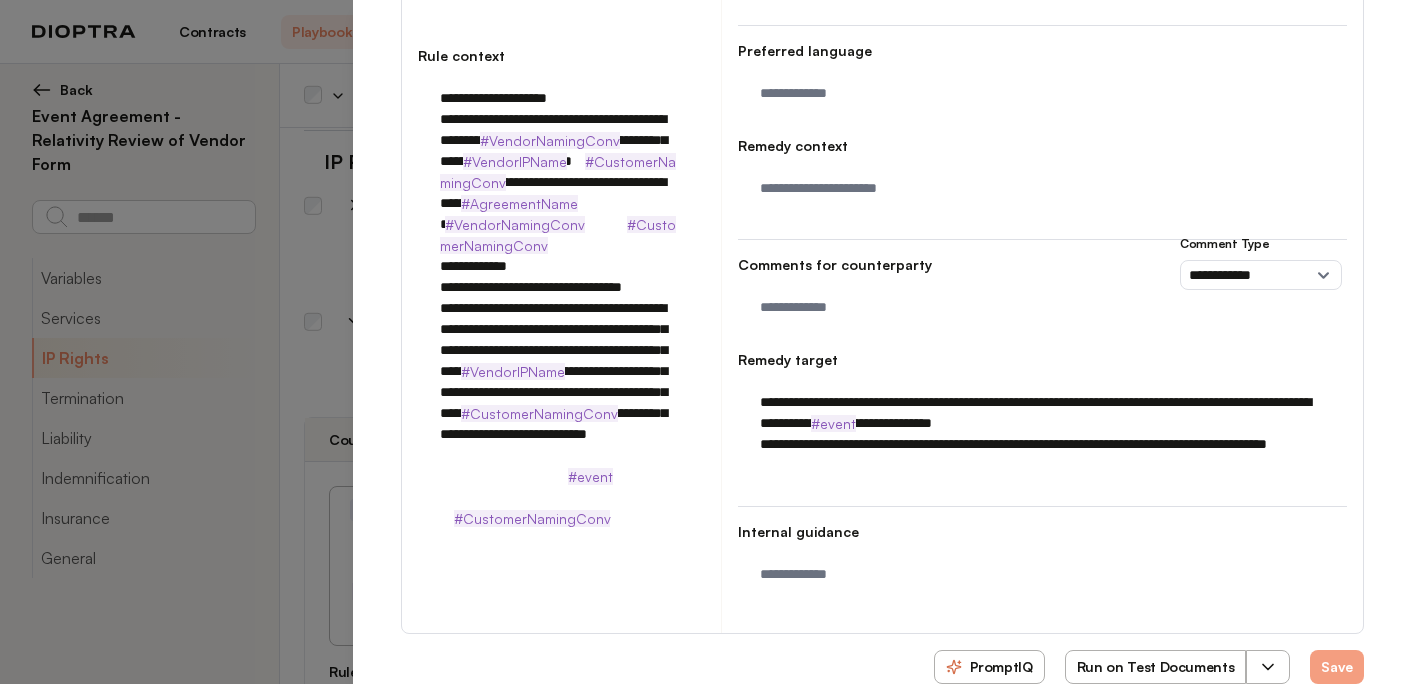 click on "**********" at bounding box center (1042, 434) 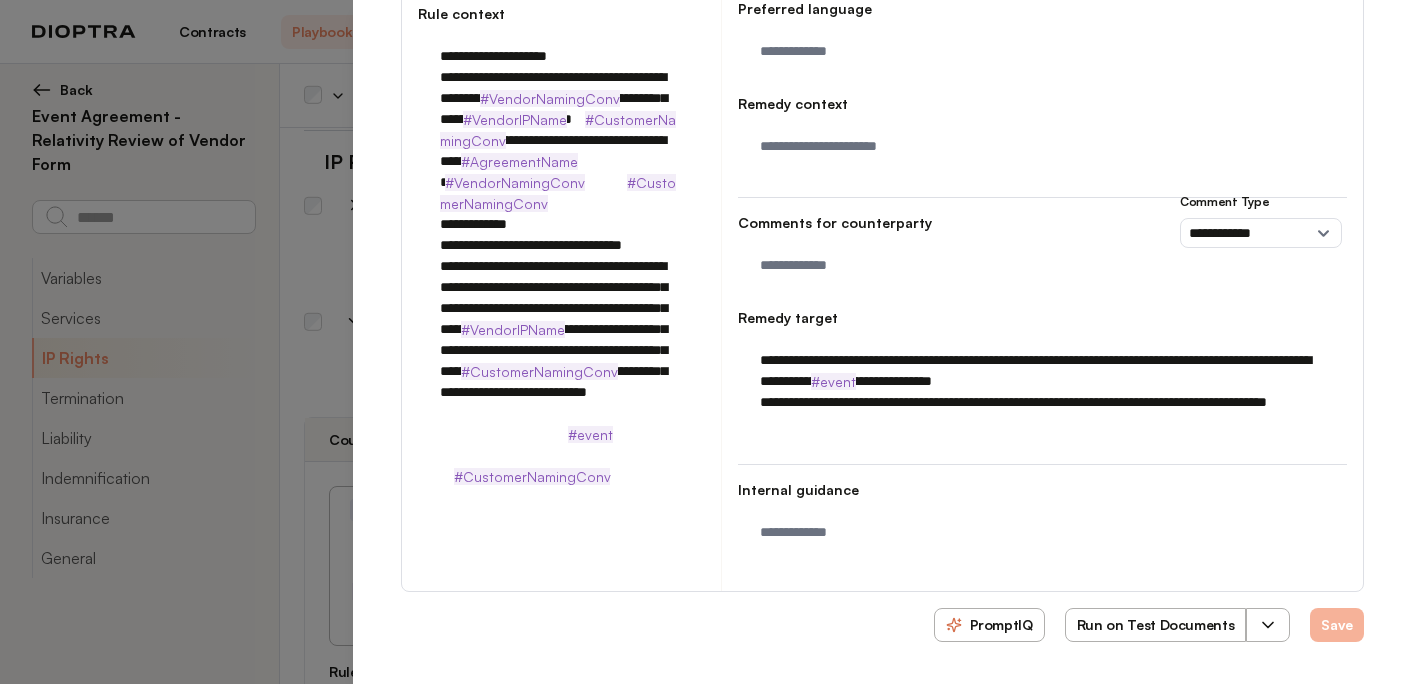 type on "**********" 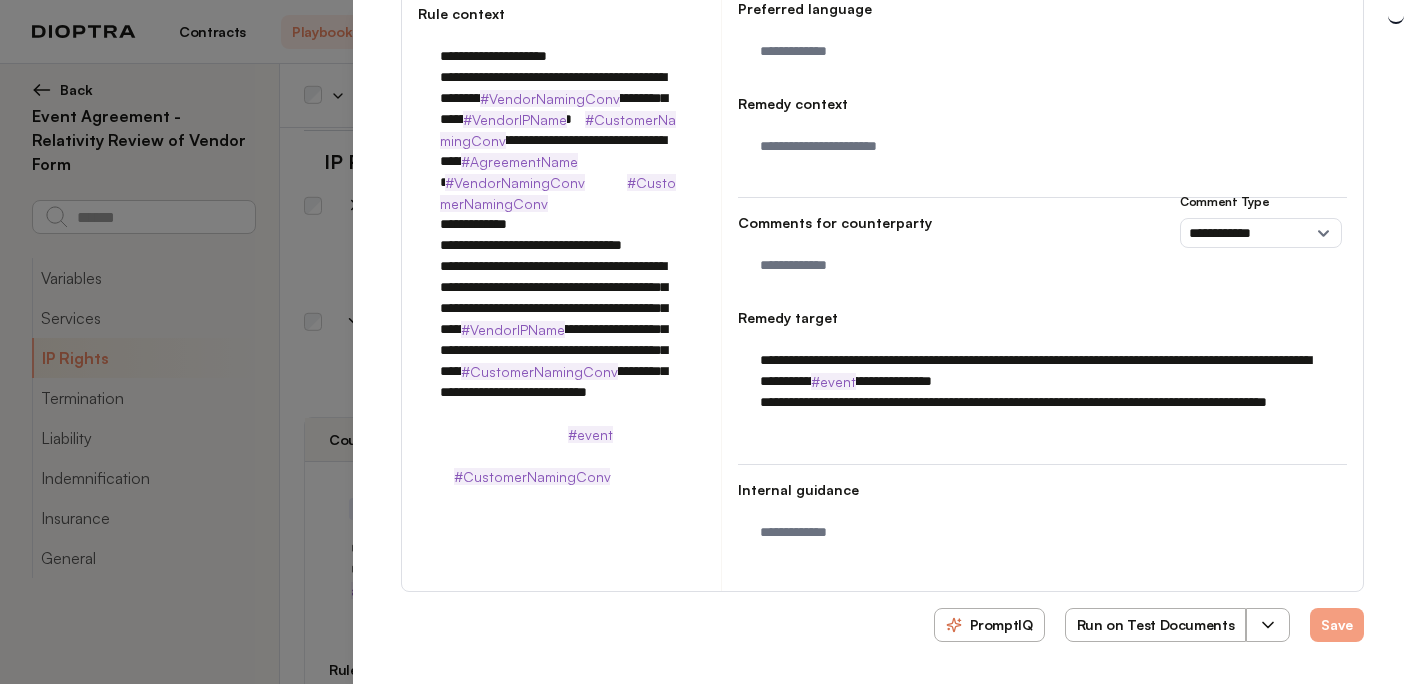type on "*" 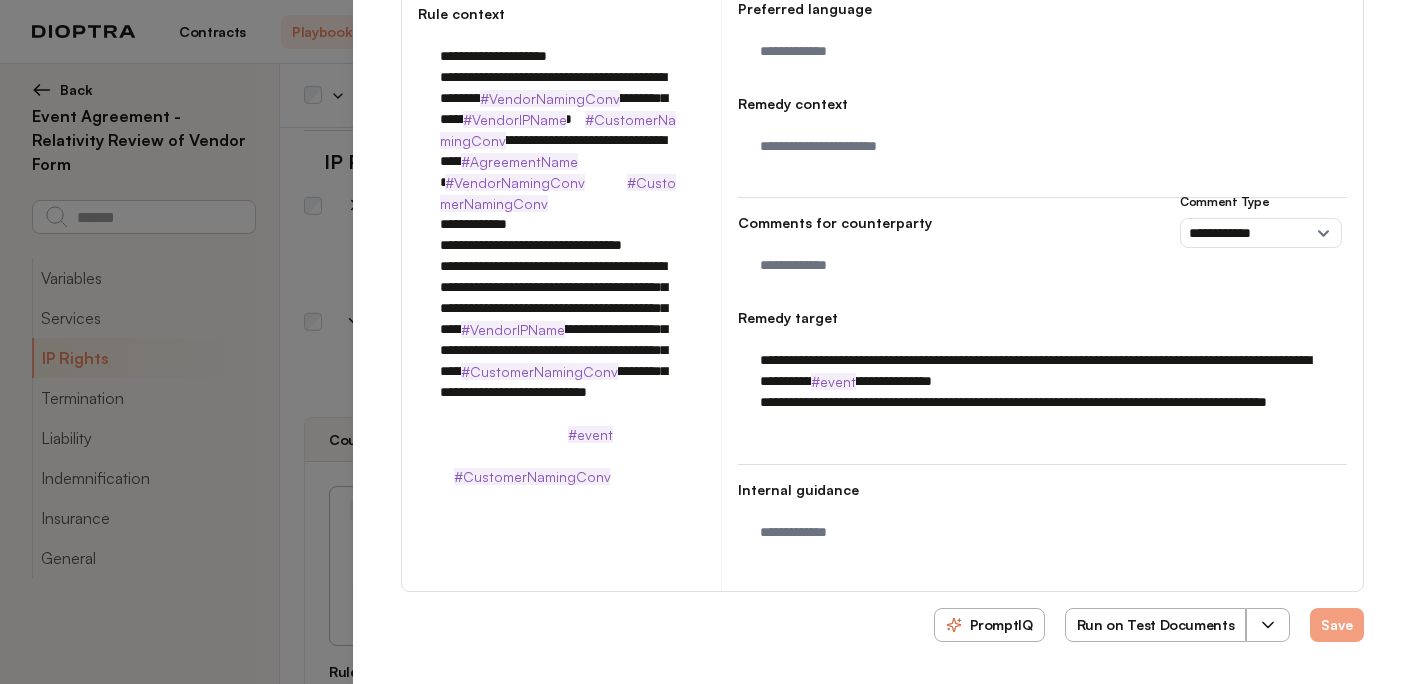 click on "Run on Test Documents" at bounding box center [1156, 625] 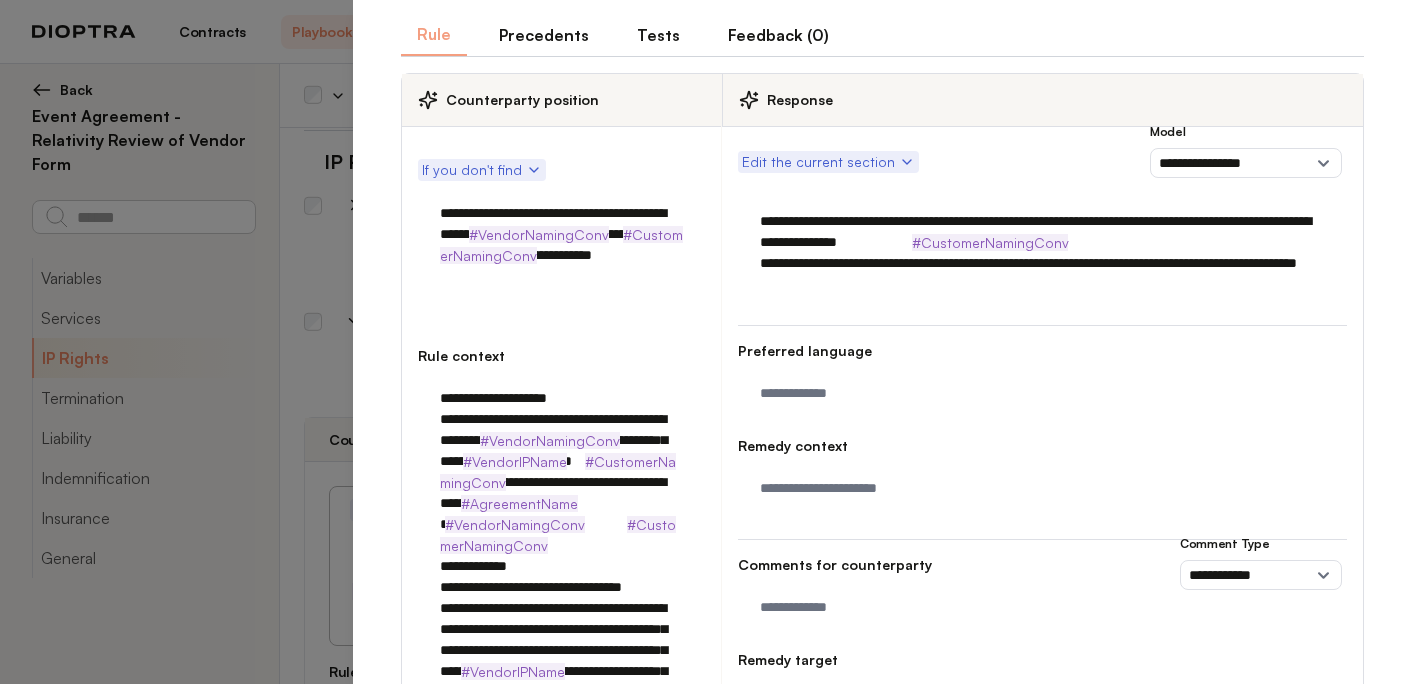 scroll, scrollTop: 0, scrollLeft: 0, axis: both 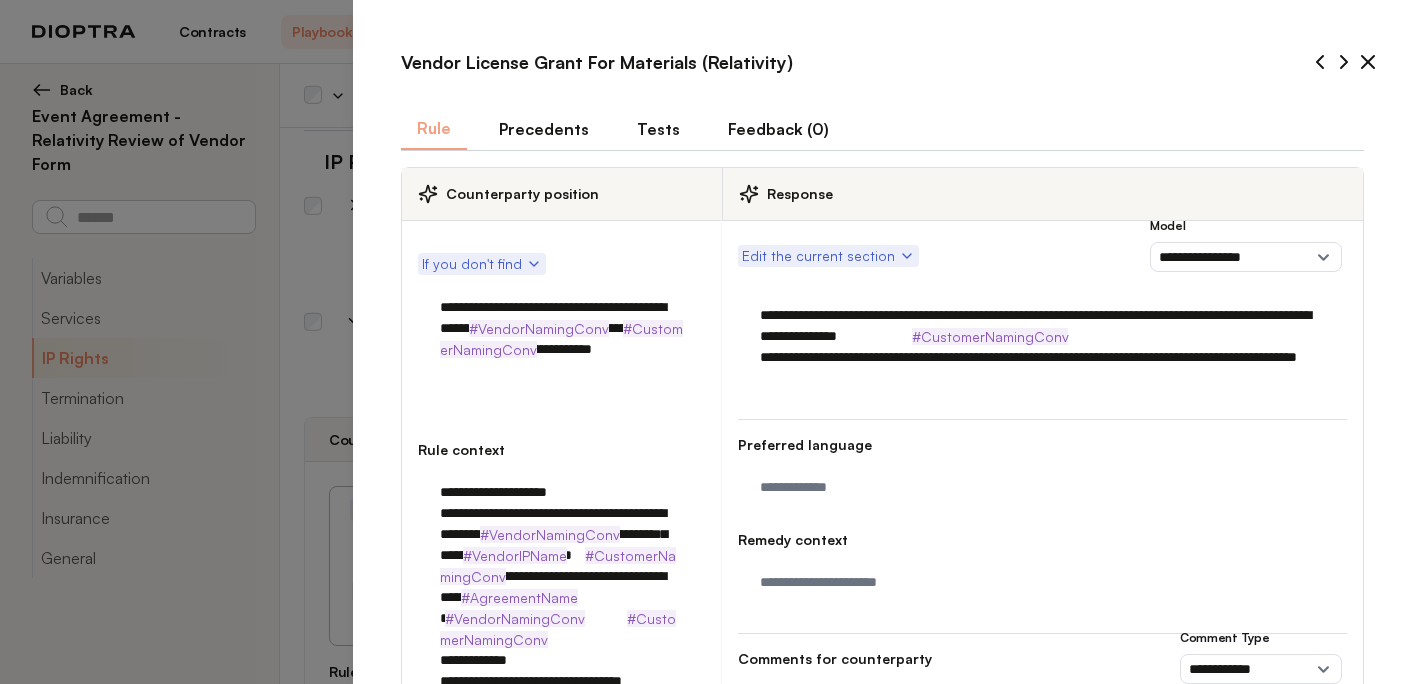 click on "Tests" at bounding box center [658, 129] 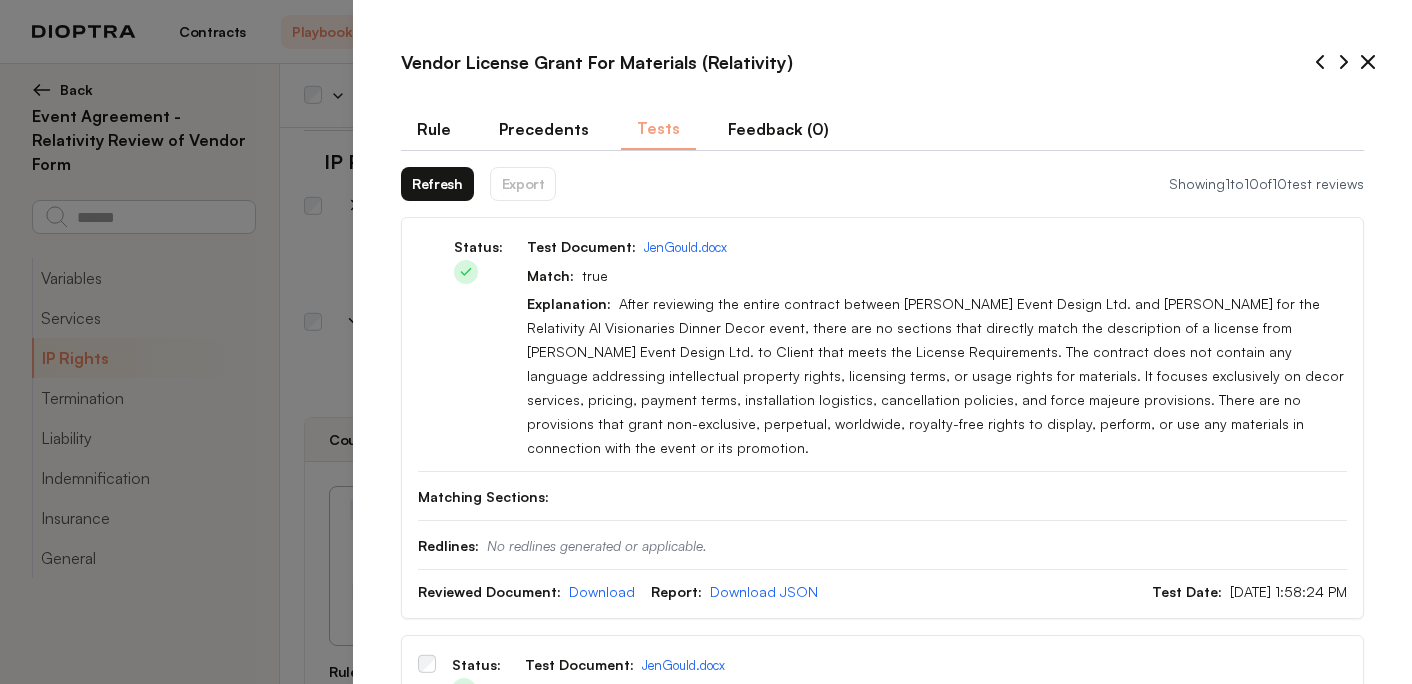 click on "Refresh" at bounding box center [437, 184] 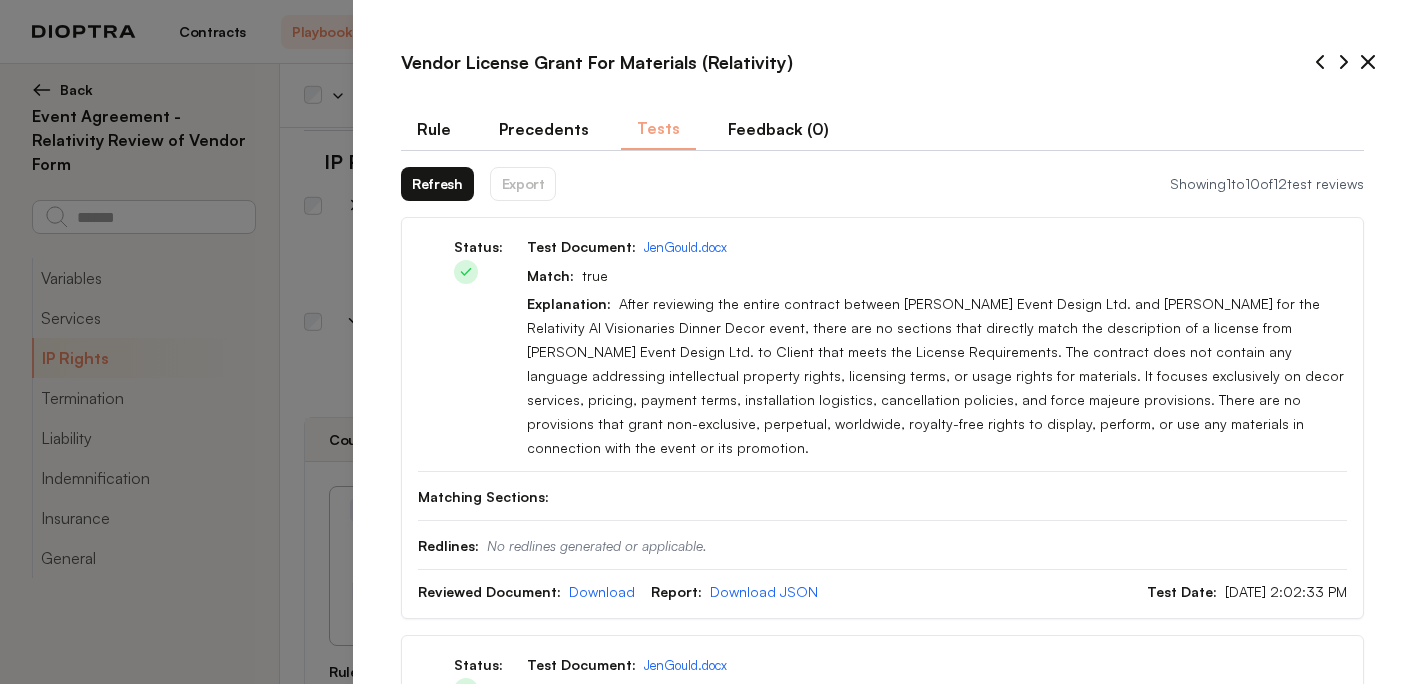 type on "*" 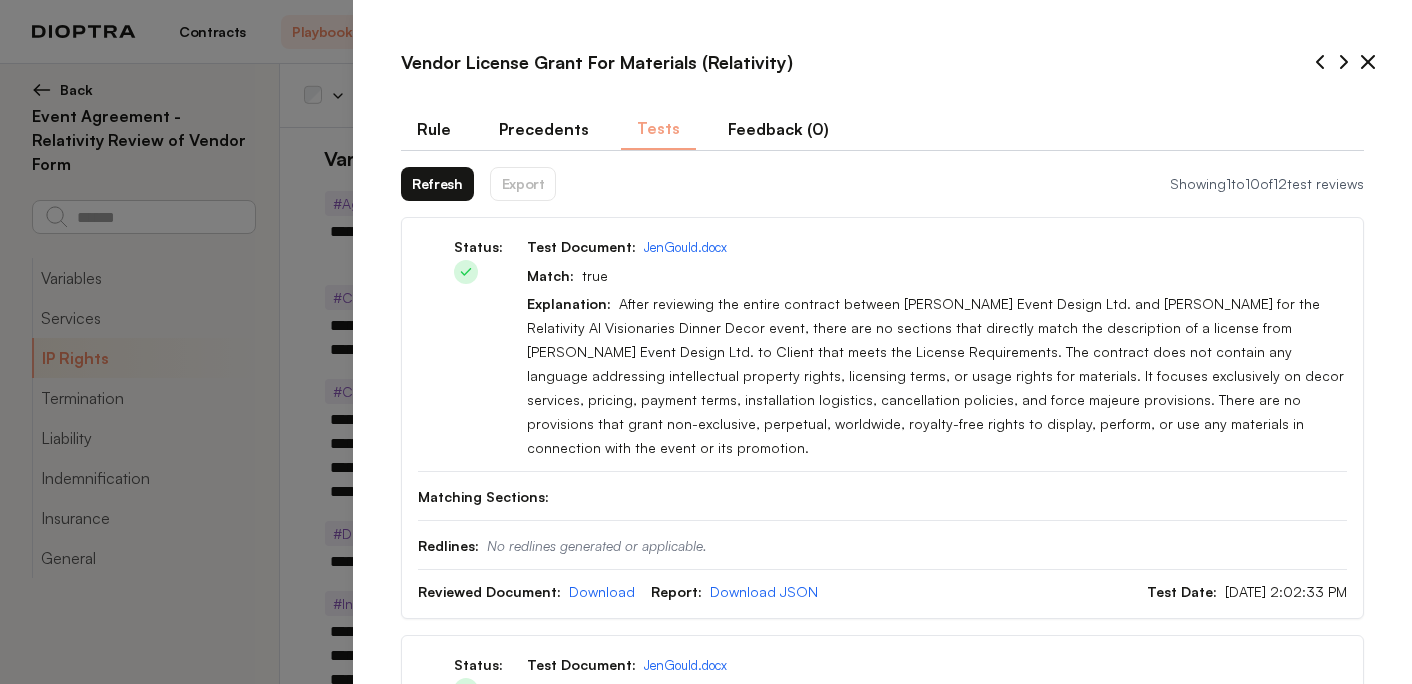 select on "**********" 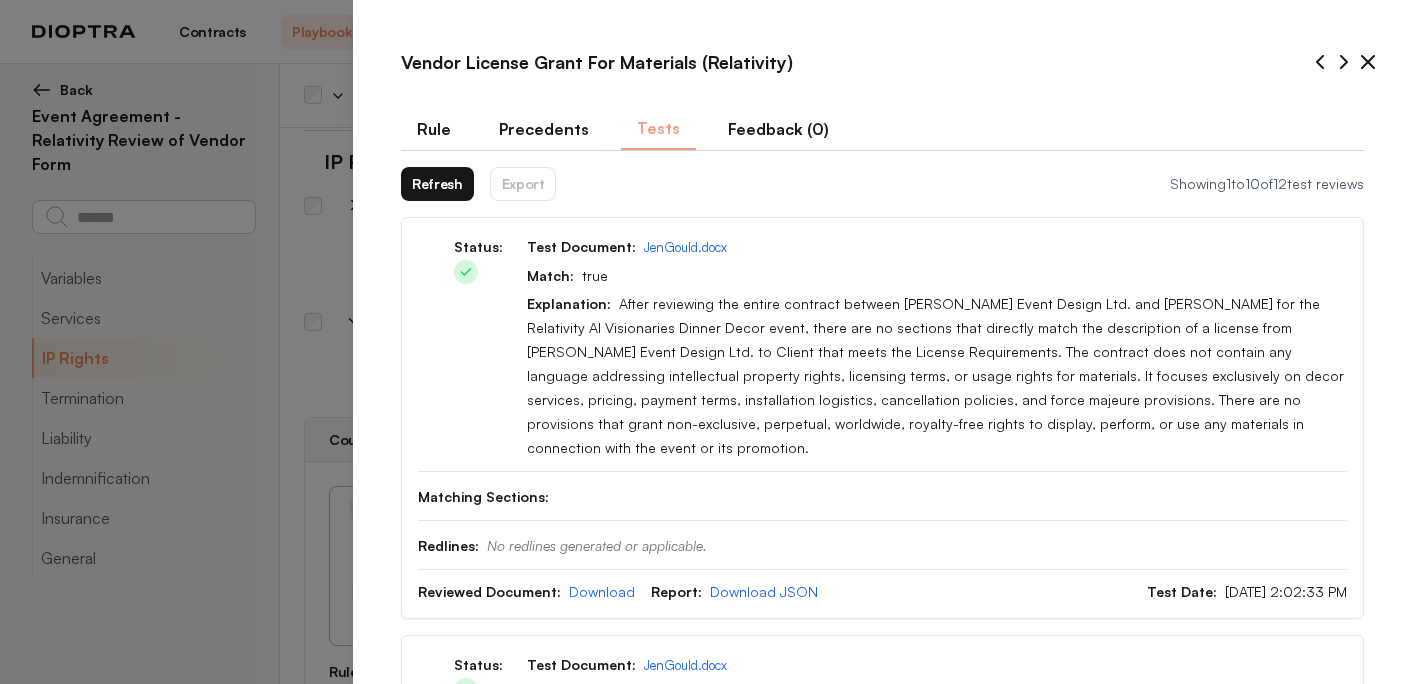 click on "Refresh" at bounding box center (437, 184) 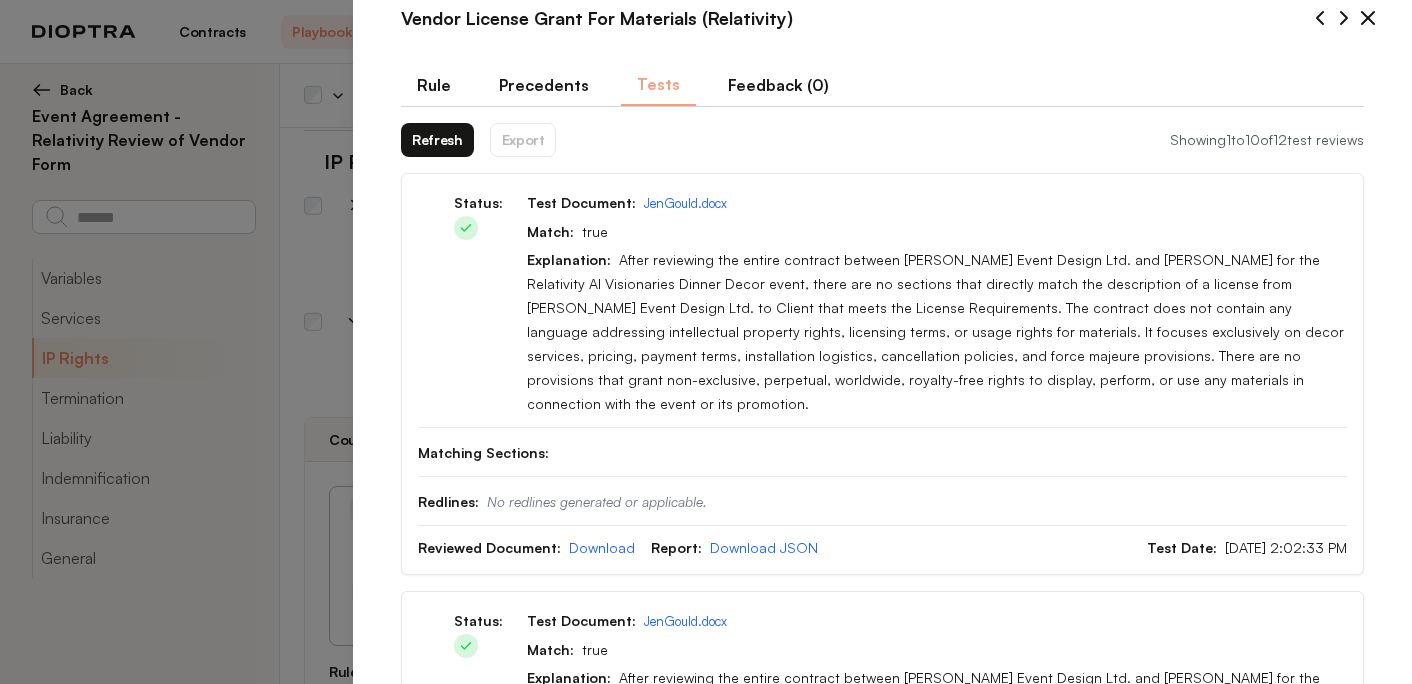 scroll, scrollTop: 52, scrollLeft: 0, axis: vertical 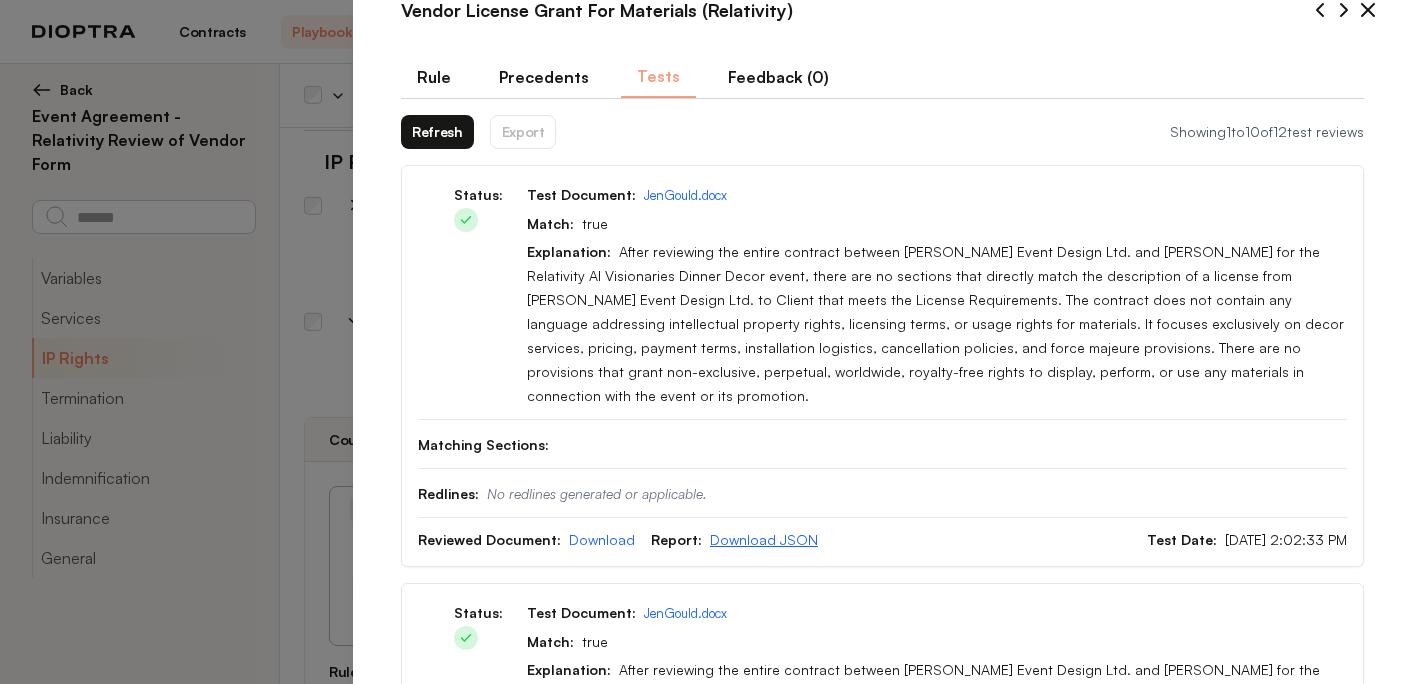click on "Download JSON" at bounding box center (764, 539) 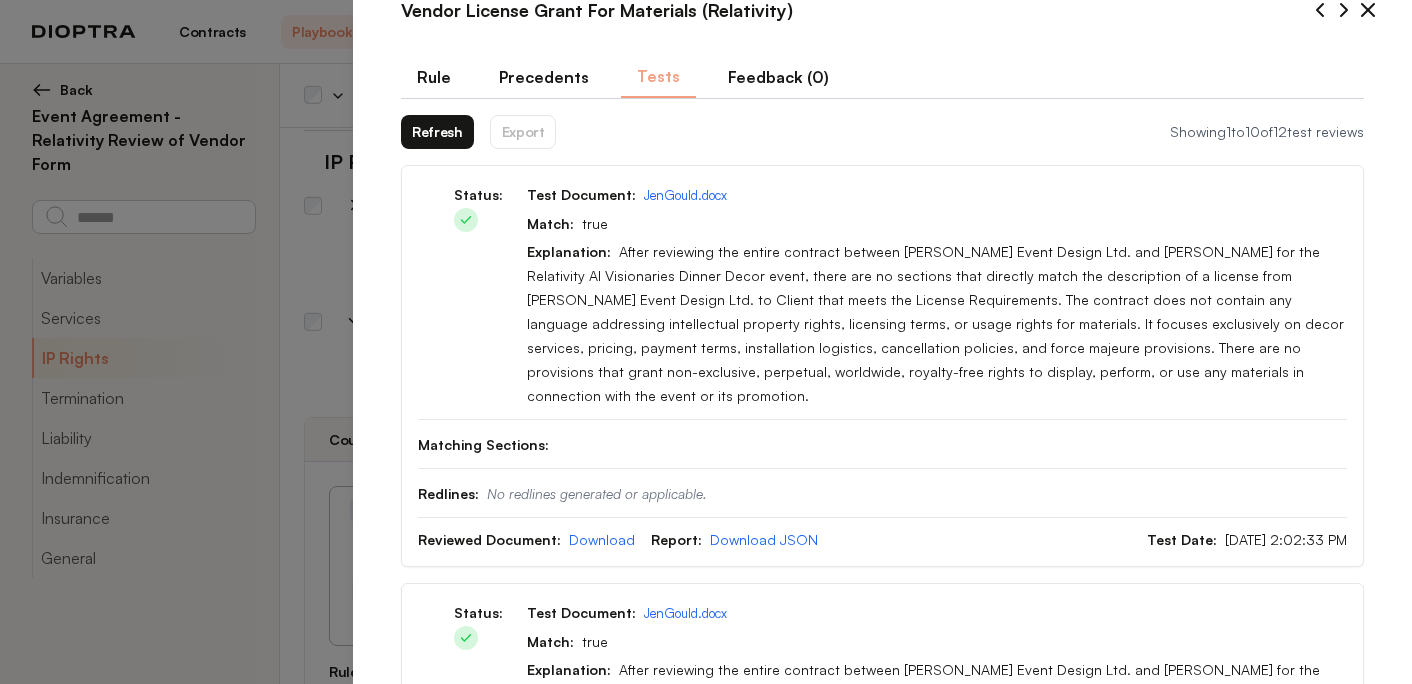 click on "Rule" at bounding box center [434, 77] 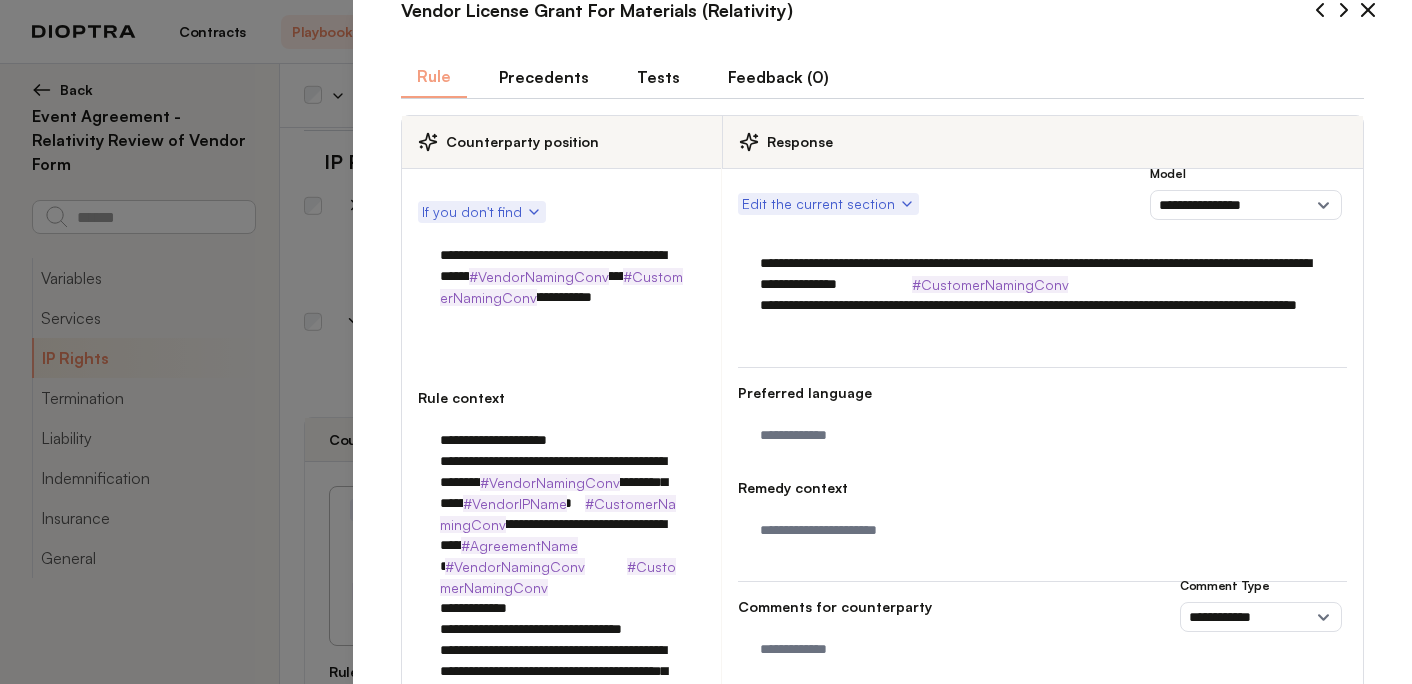 scroll, scrollTop: 436, scrollLeft: 0, axis: vertical 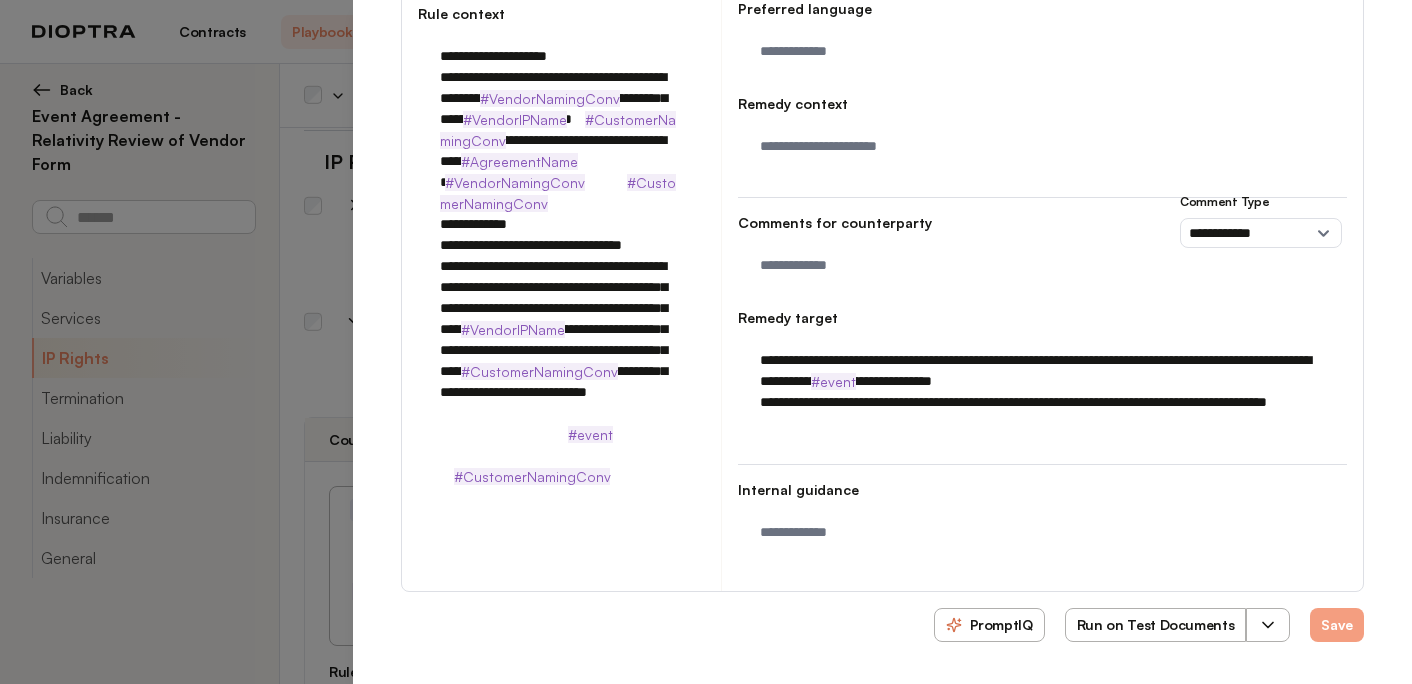 click on "**********" at bounding box center [1042, 392] 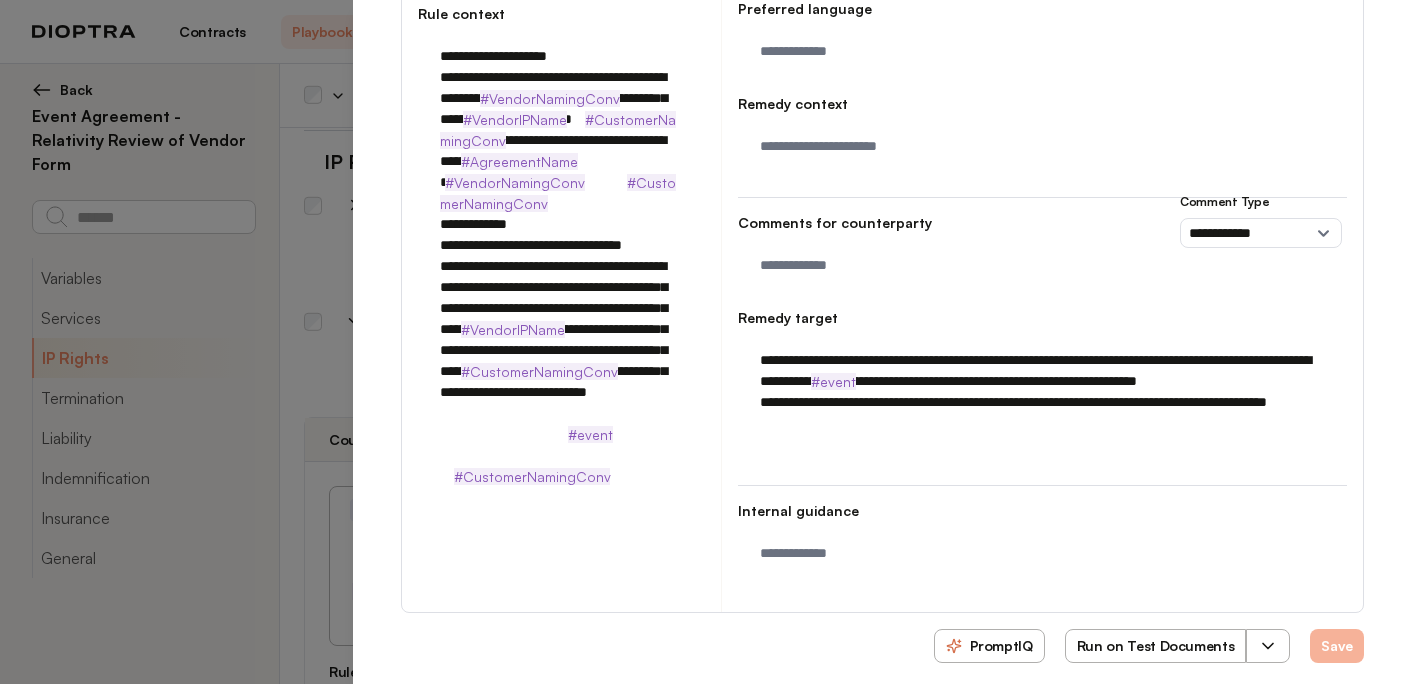type on "**********" 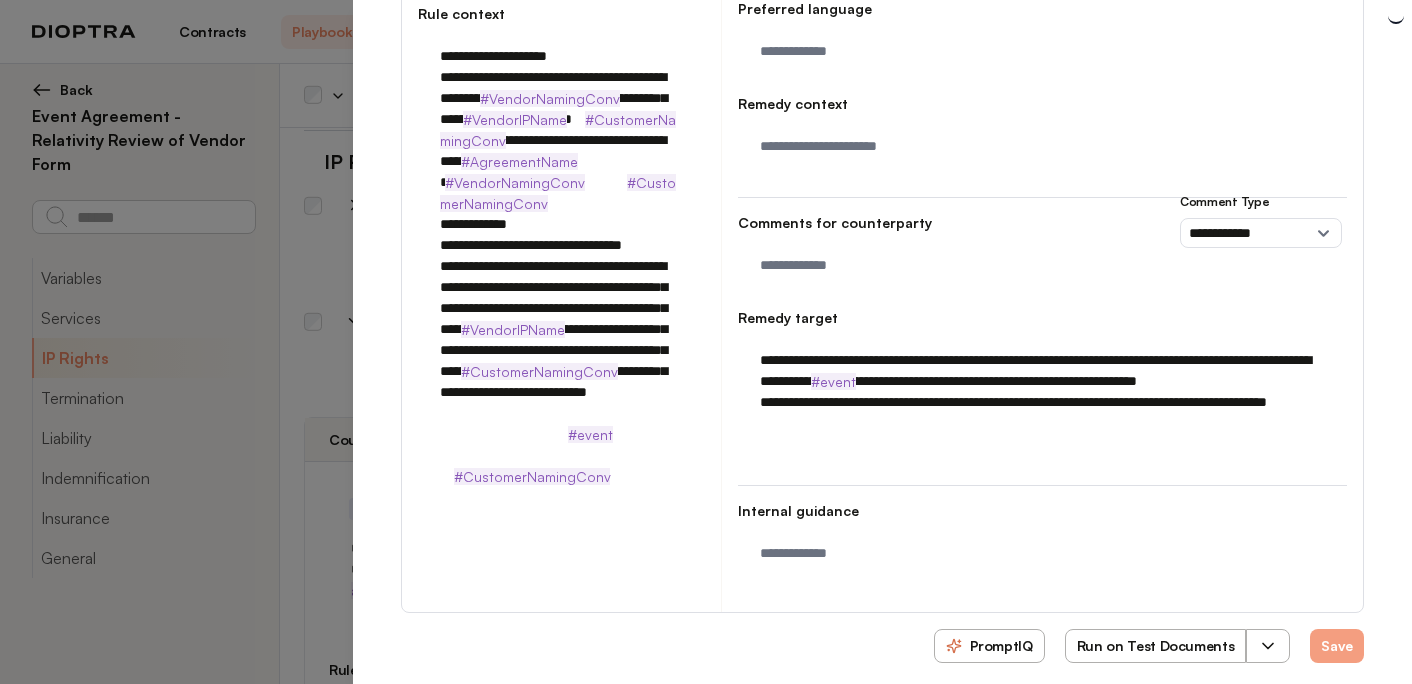 click on "Run on Test Documents" at bounding box center [1156, 646] 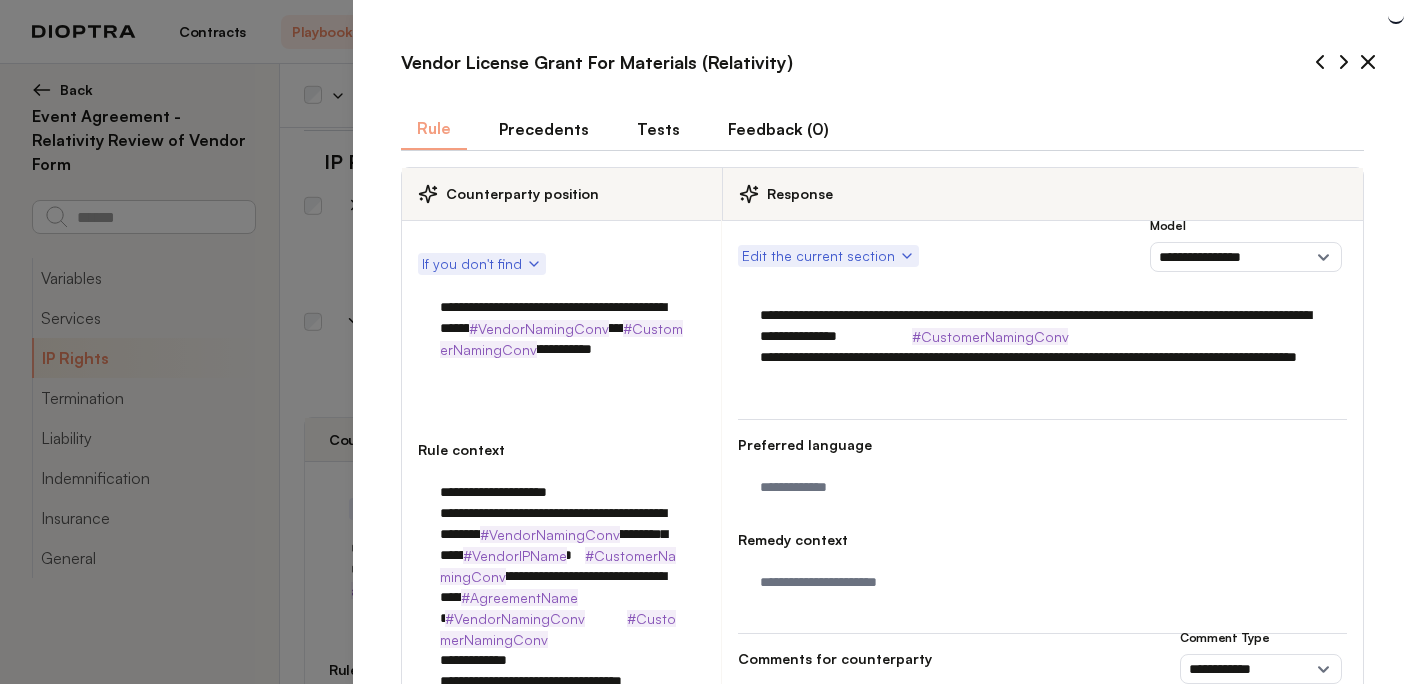 click on "Tests" at bounding box center (658, 129) 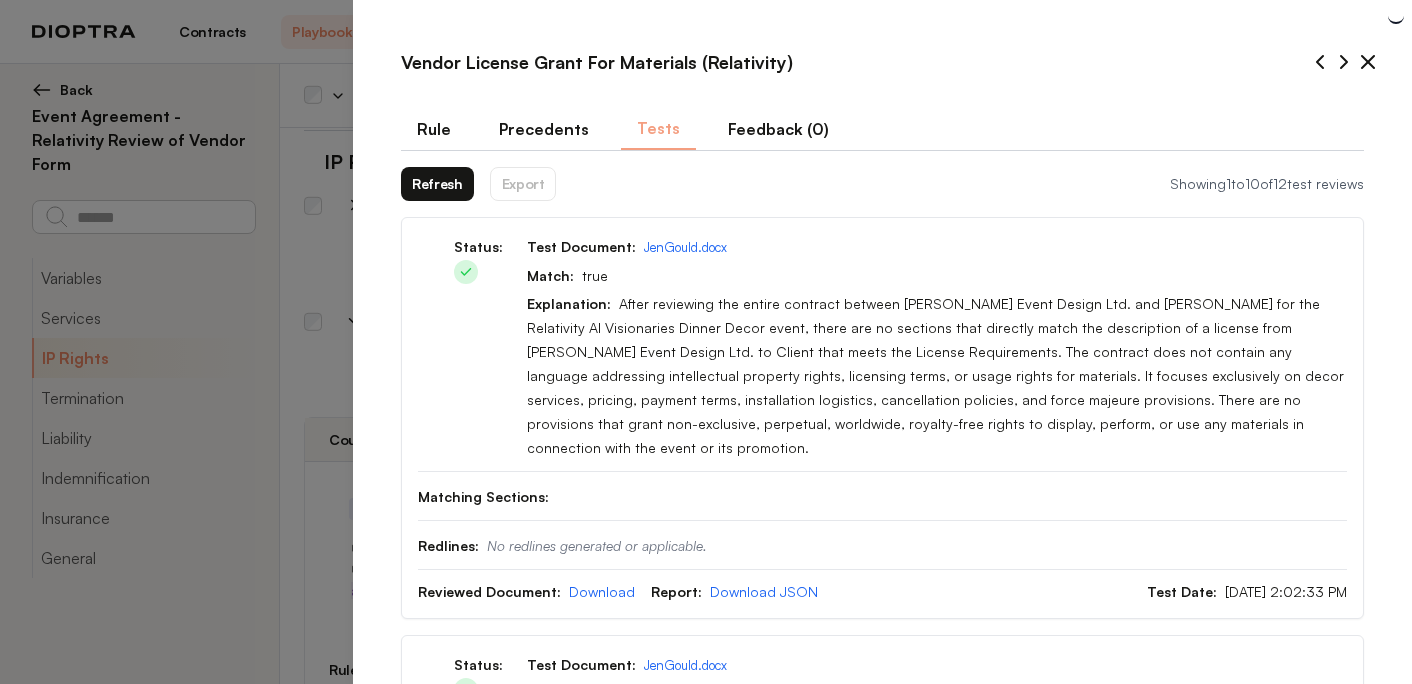 click on "Refresh" at bounding box center (437, 184) 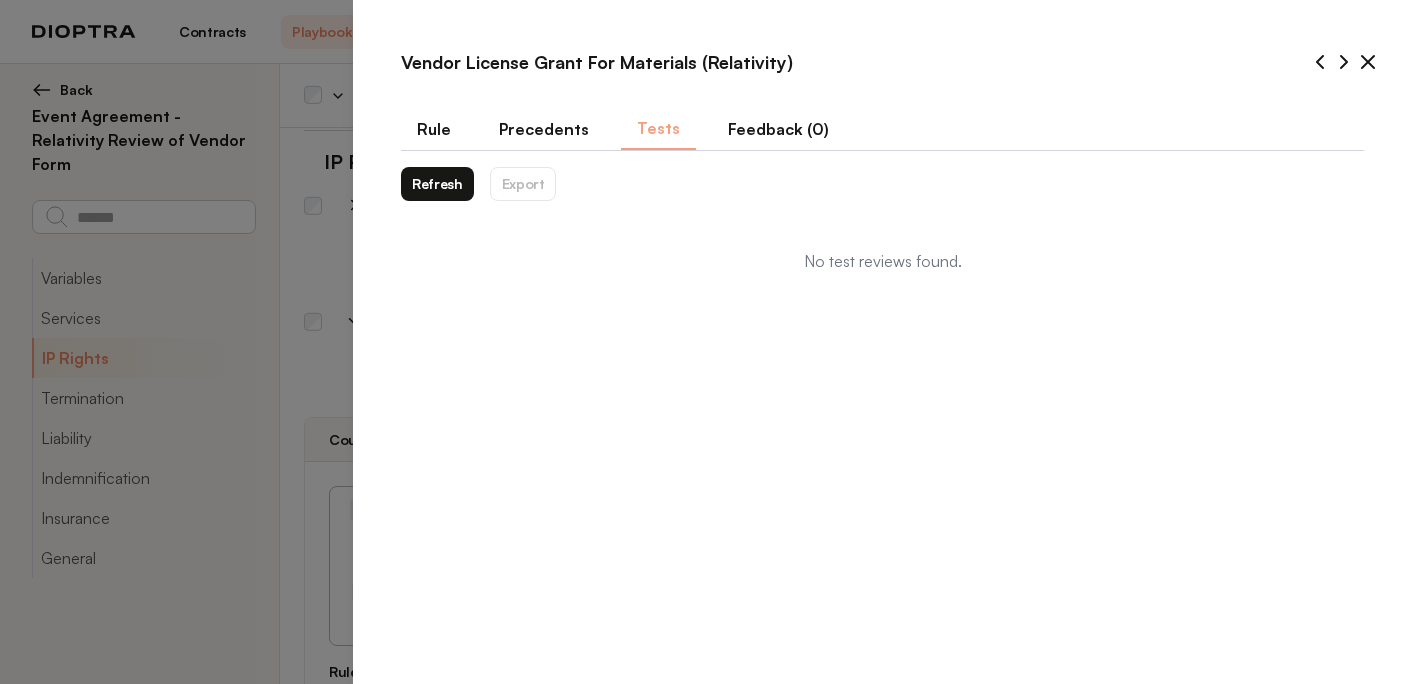 click on "Refresh" at bounding box center [437, 184] 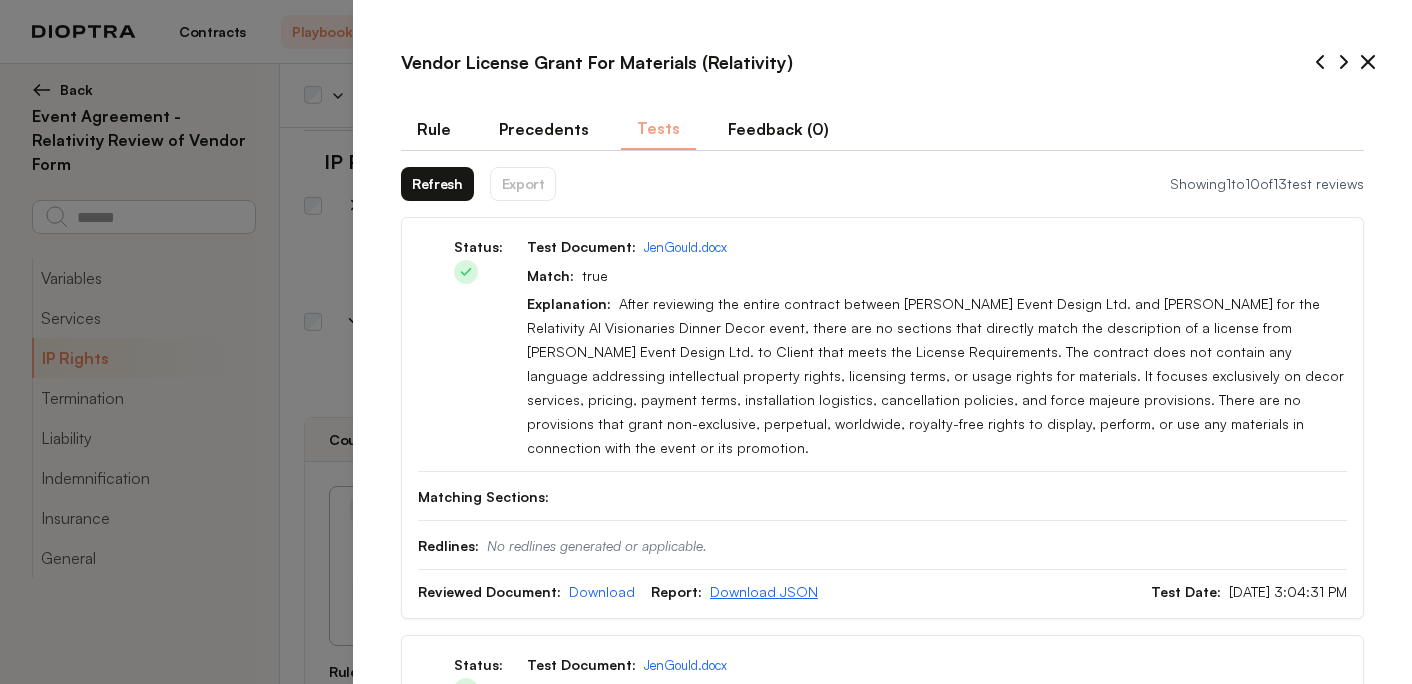 click on "Download JSON" at bounding box center [764, 591] 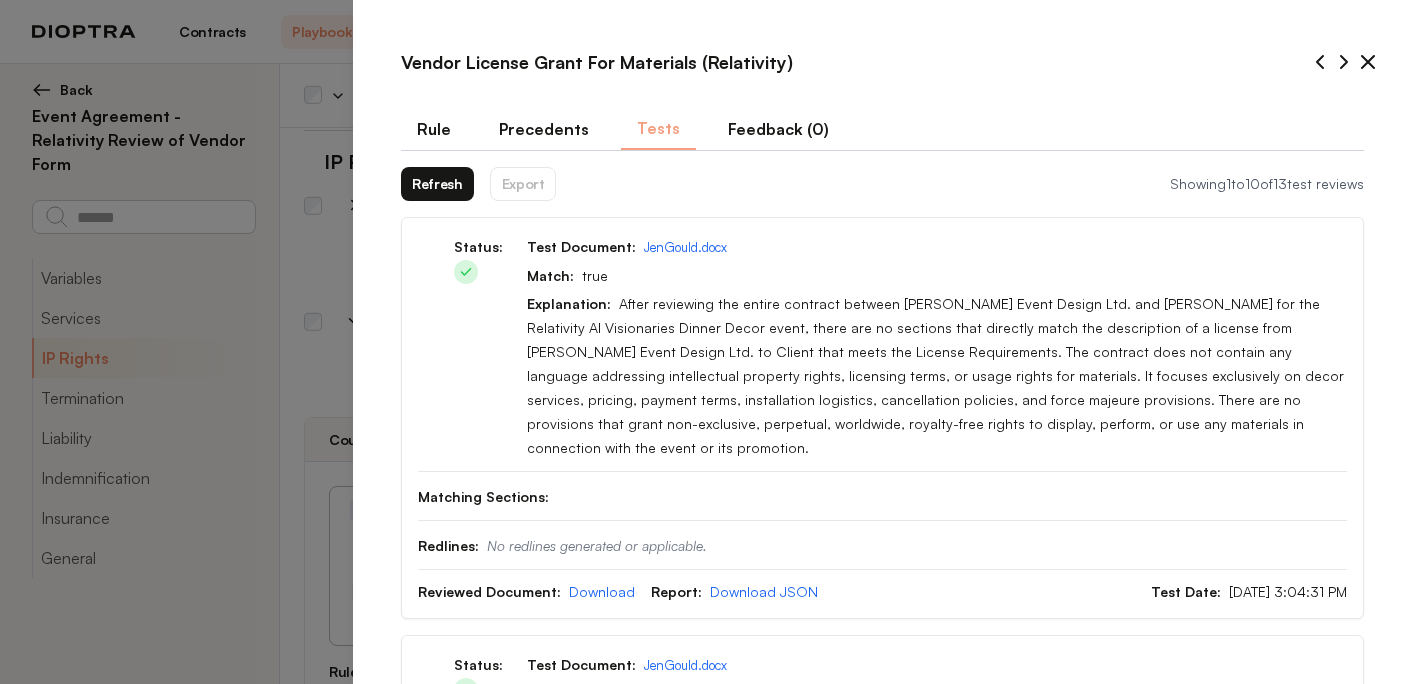 click on "Rule" at bounding box center (434, 129) 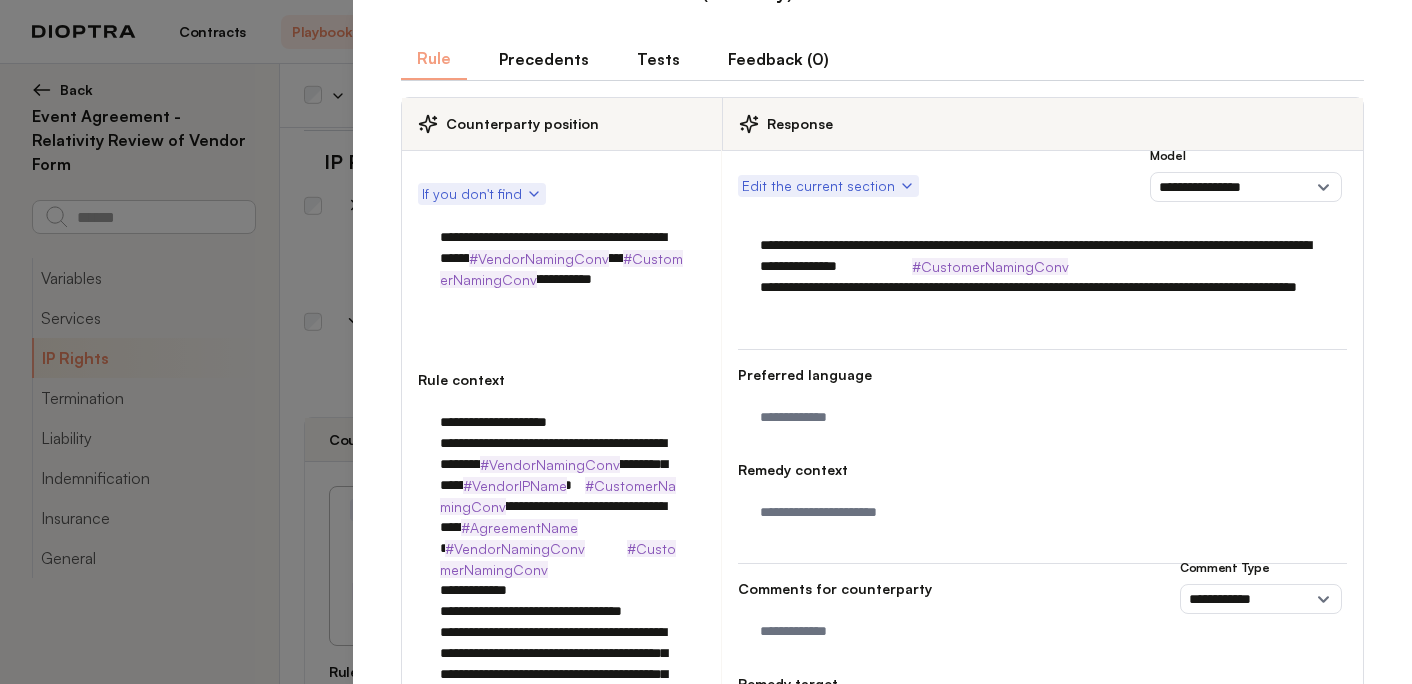 scroll, scrollTop: 436, scrollLeft: 0, axis: vertical 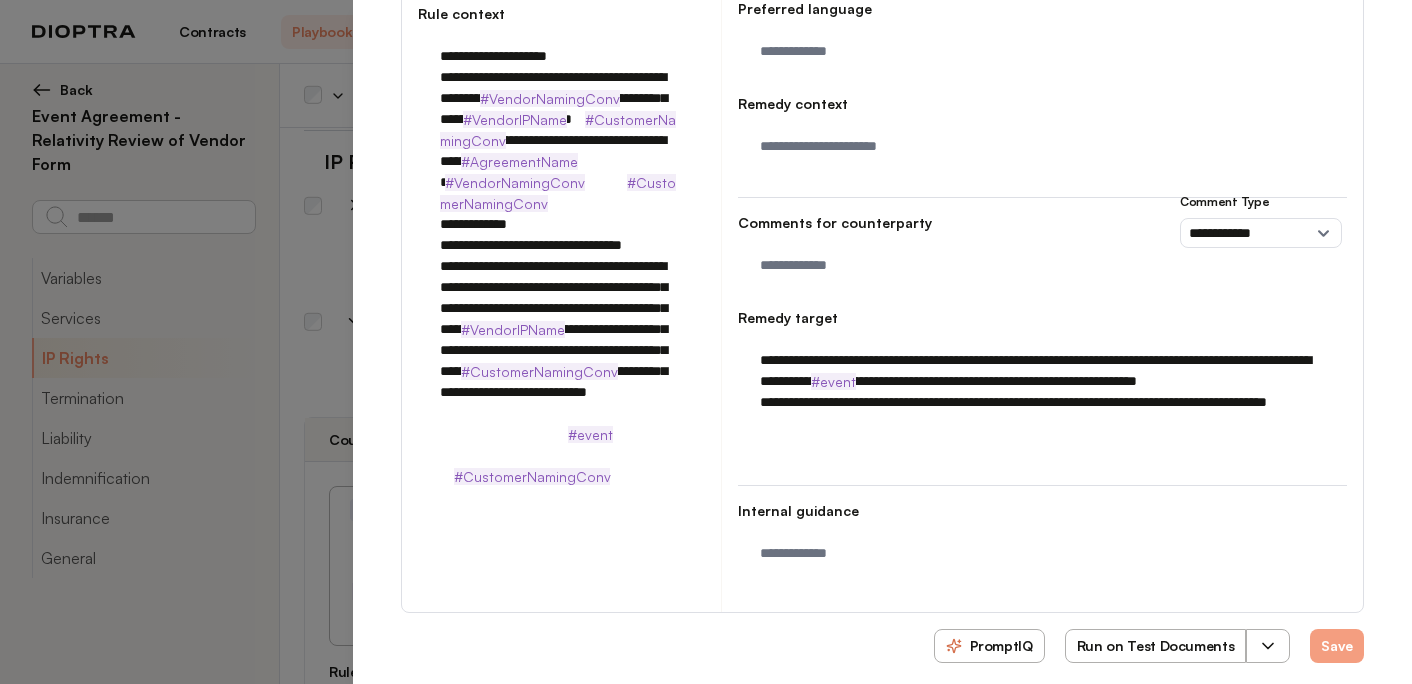 click on "**********" at bounding box center [1042, 392] 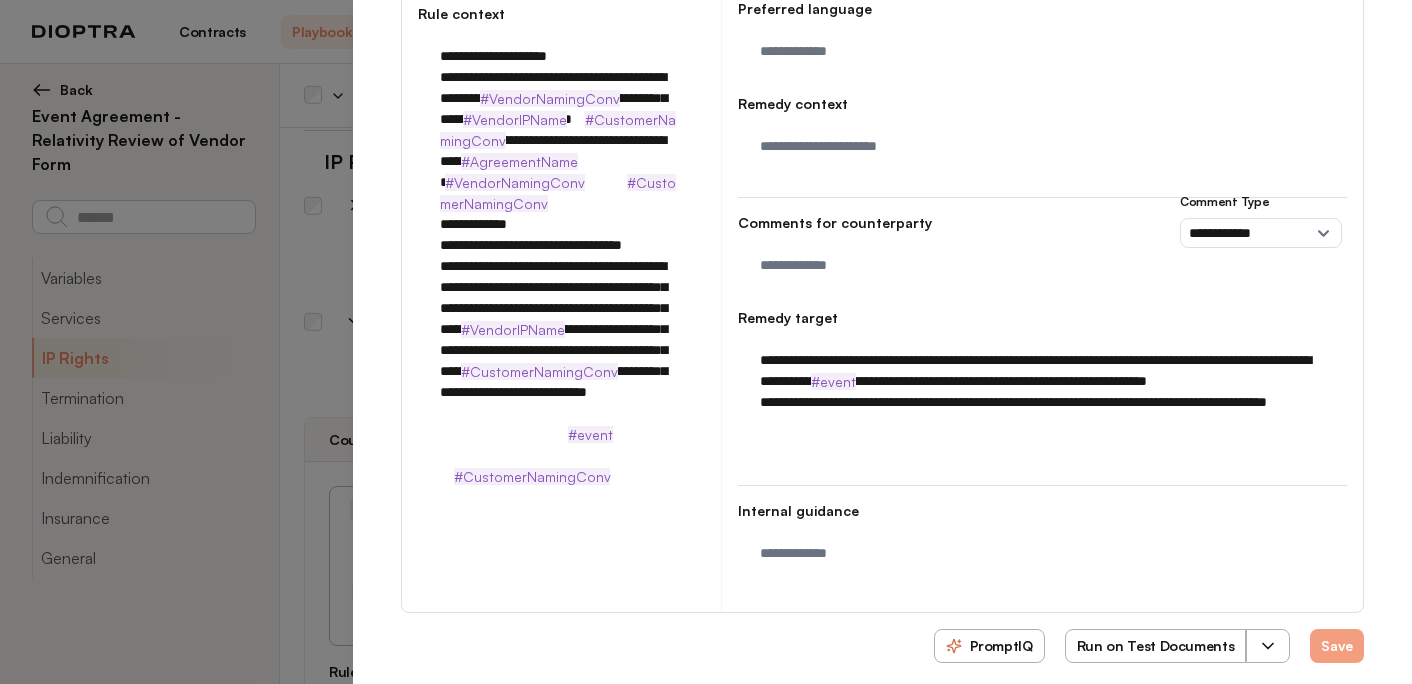 click on "**********" at bounding box center [1042, 392] 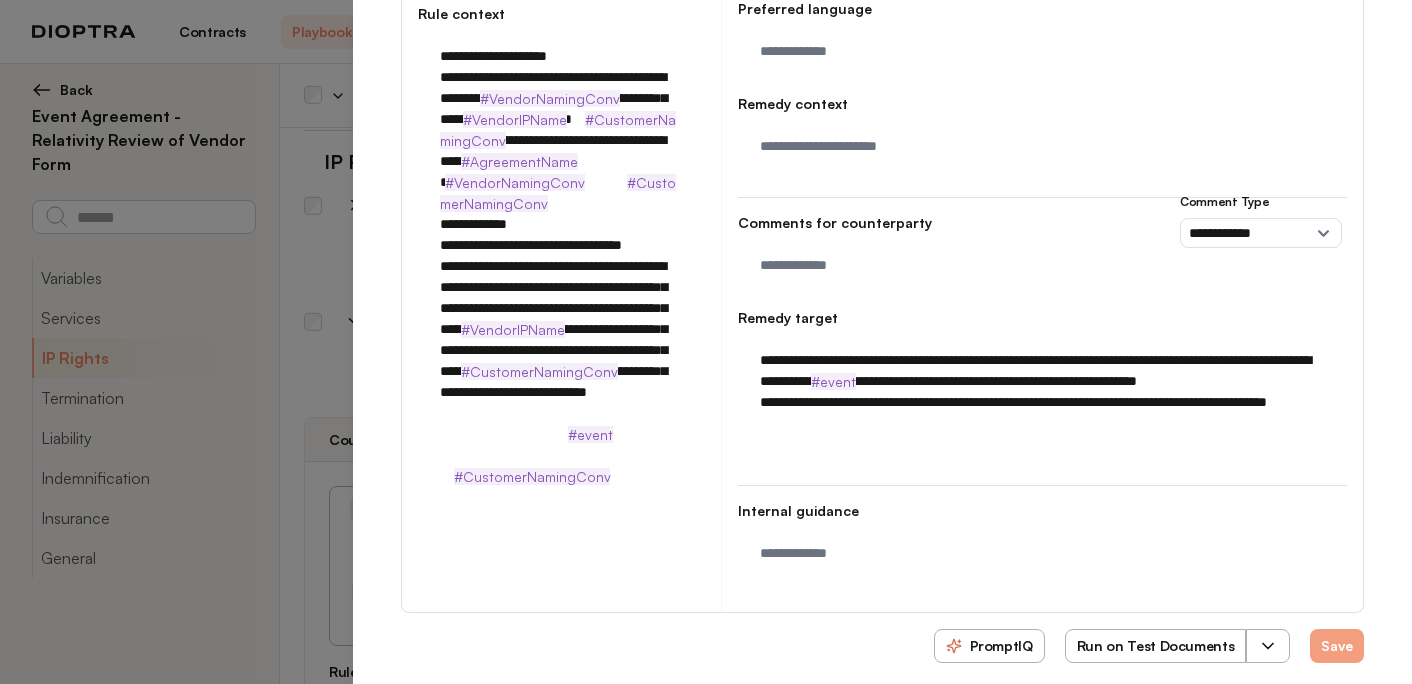 click on "**********" at bounding box center (1042, 392) 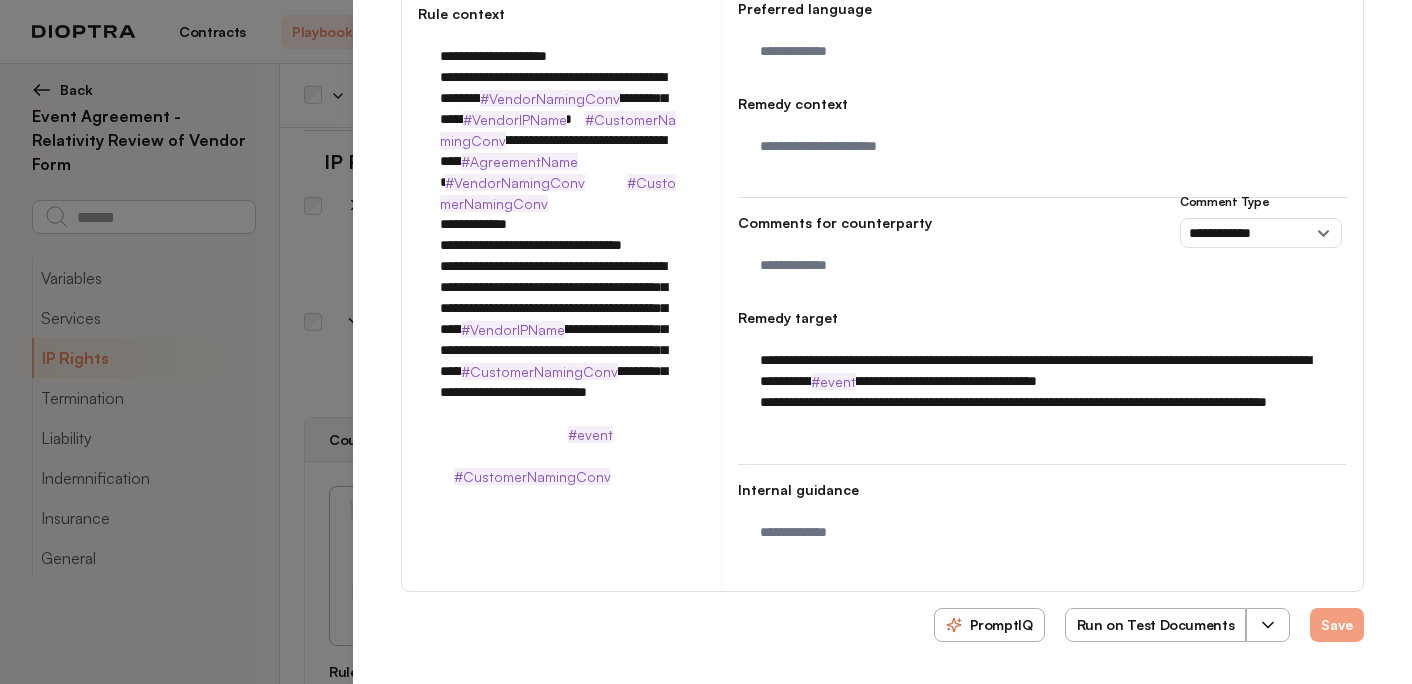 drag, startPoint x: 898, startPoint y: 403, endPoint x: 903, endPoint y: 422, distance: 19.646883 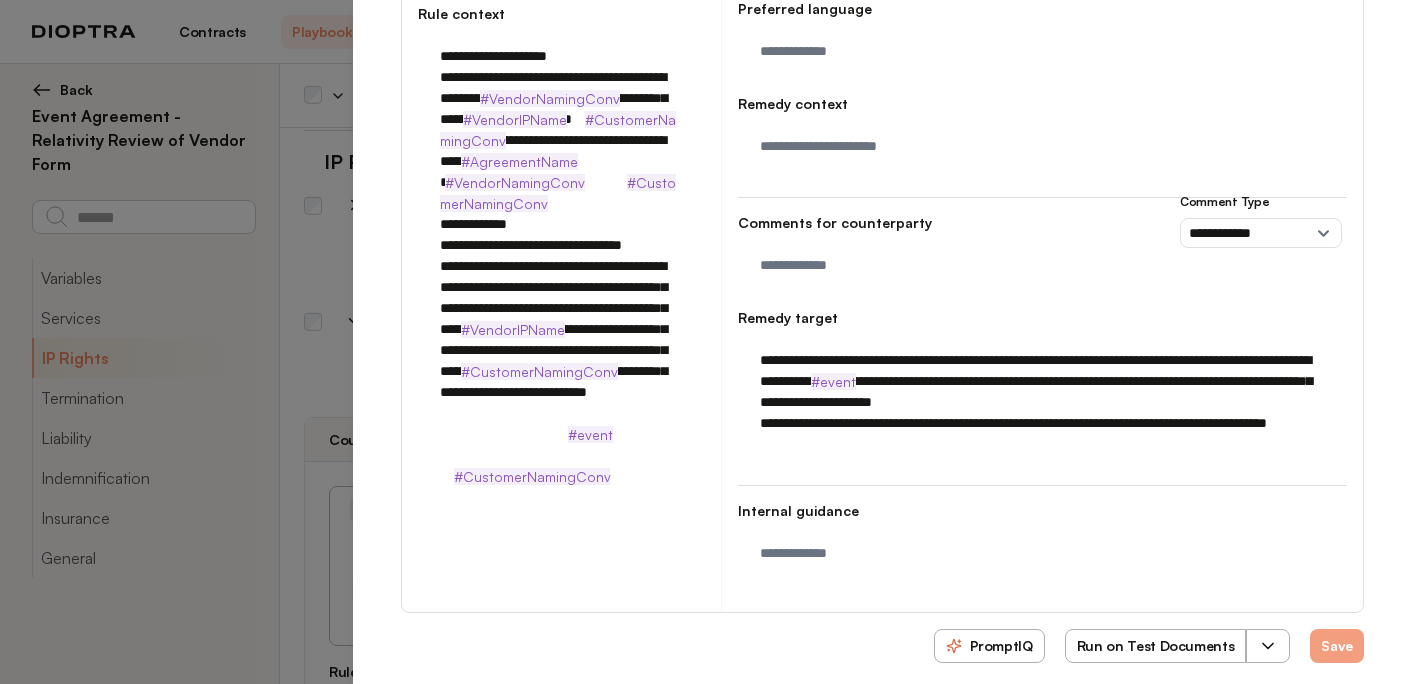 drag, startPoint x: 1308, startPoint y: 383, endPoint x: 1323, endPoint y: 385, distance: 15.132746 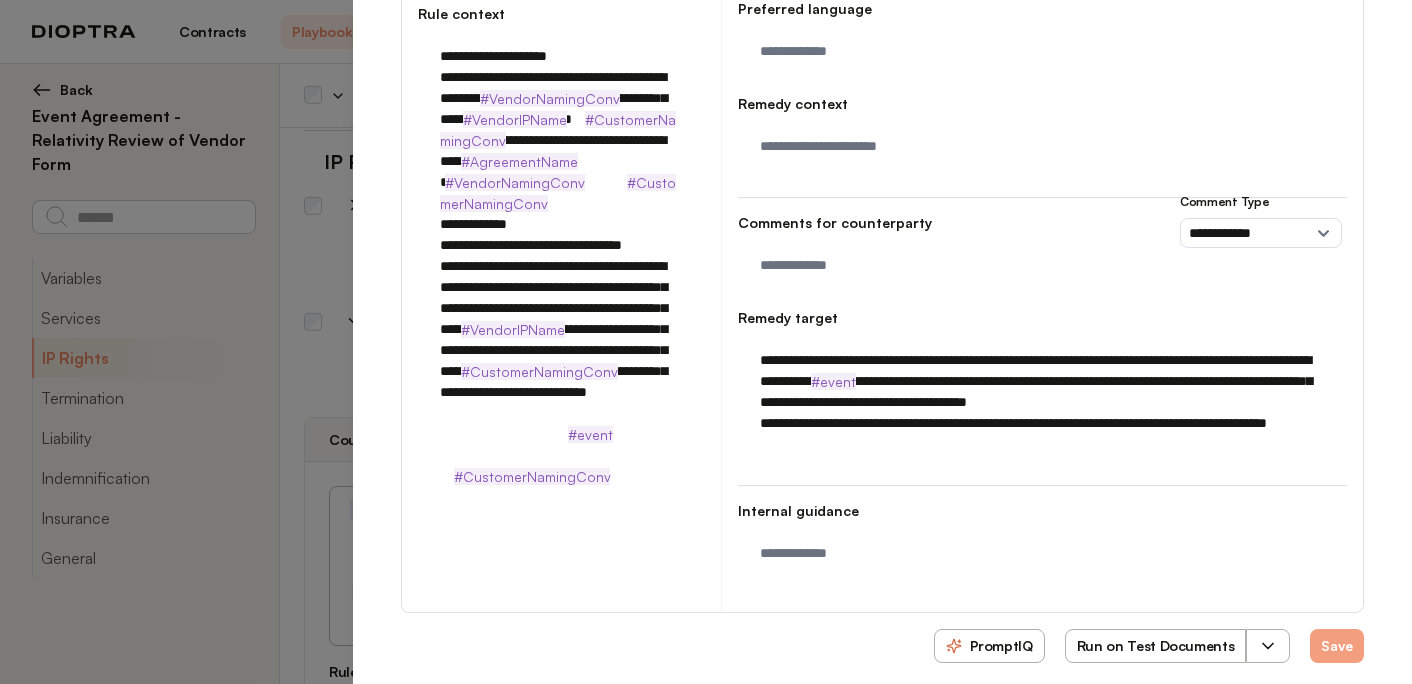 click on "**********" at bounding box center [1042, 402] 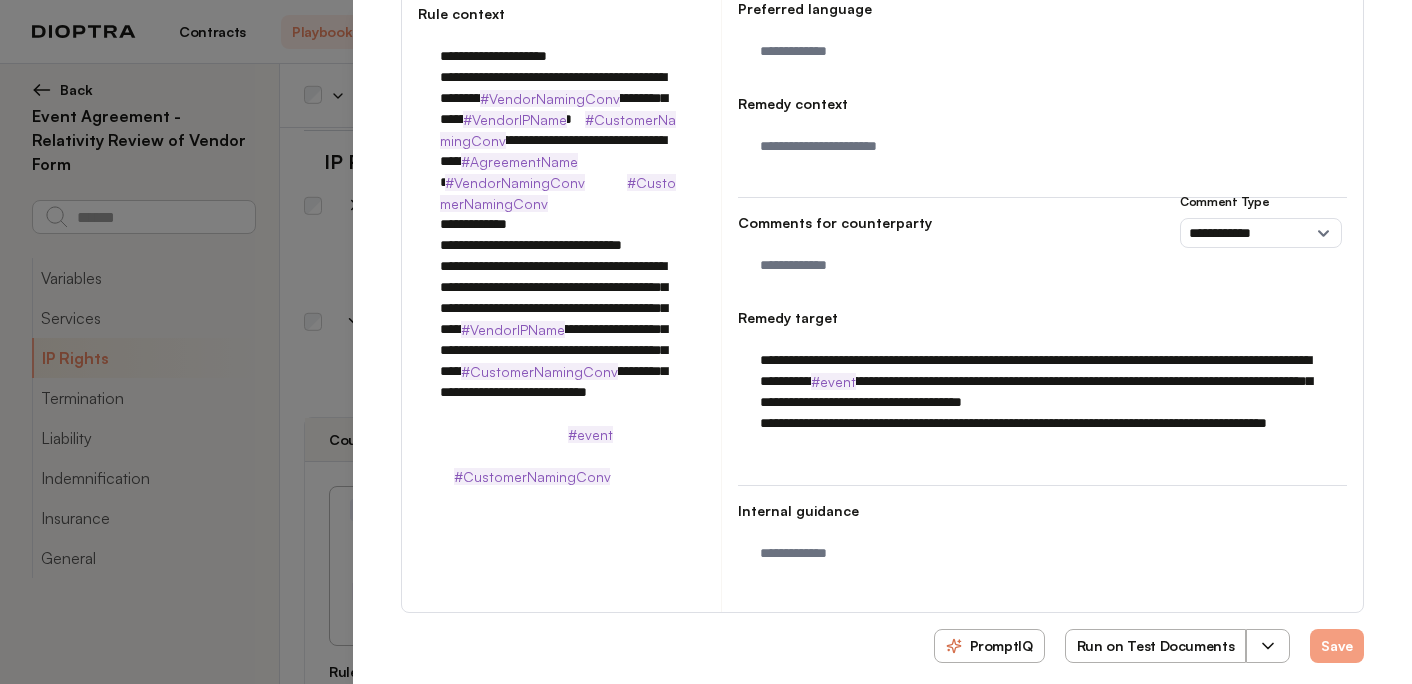 click on "**********" at bounding box center (1042, 402) 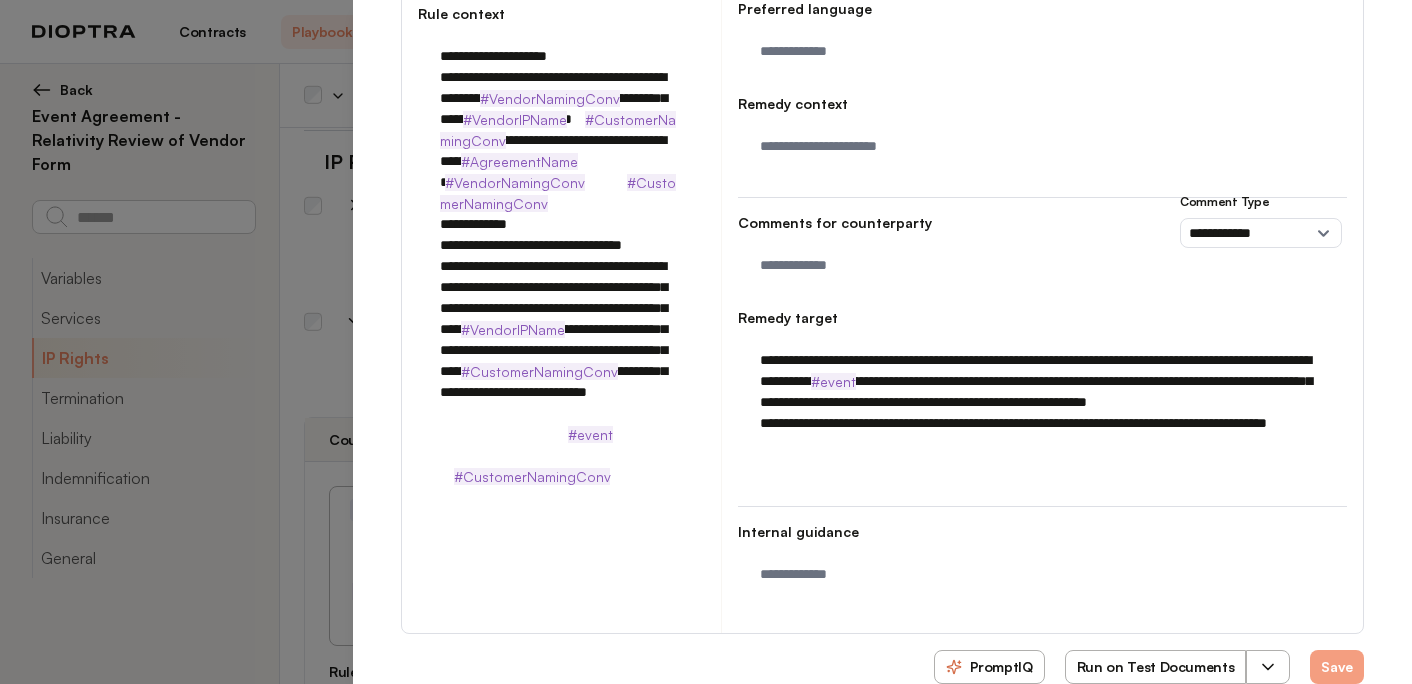 click on "**********" at bounding box center (1042, 413) 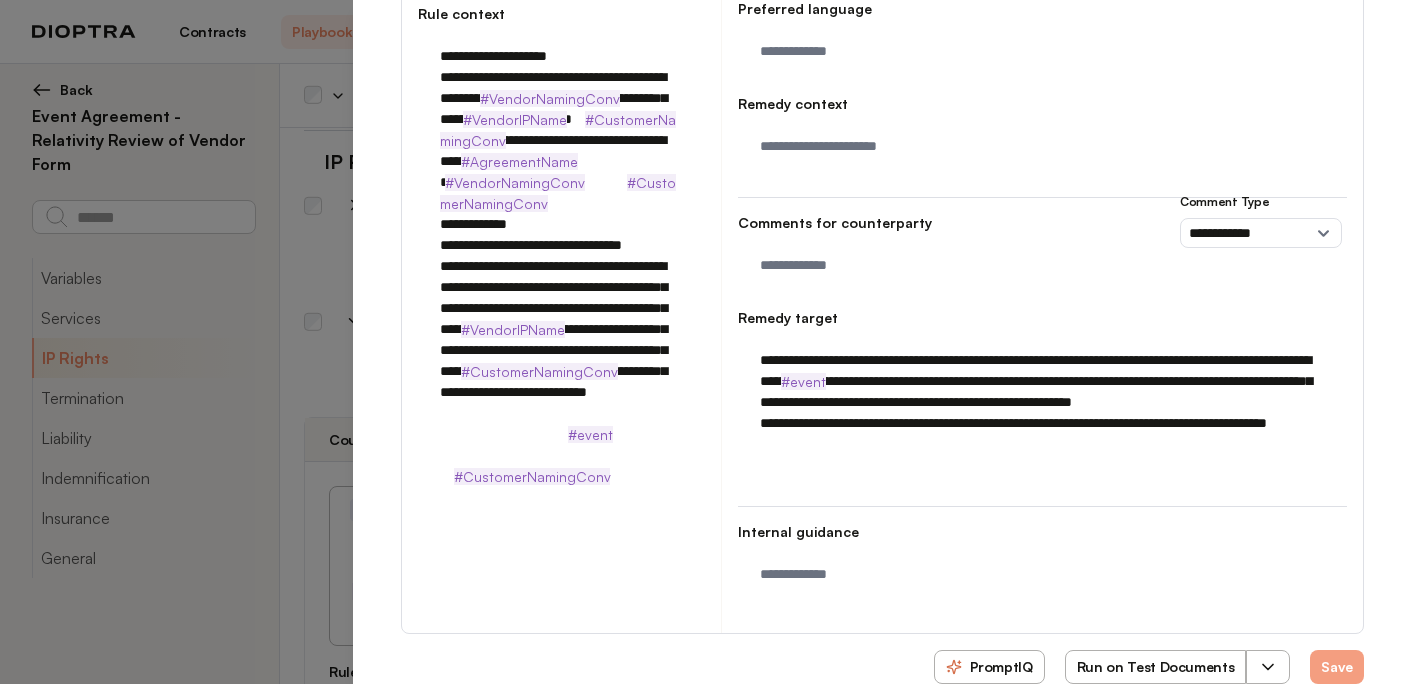 click on "**********" at bounding box center [1042, 413] 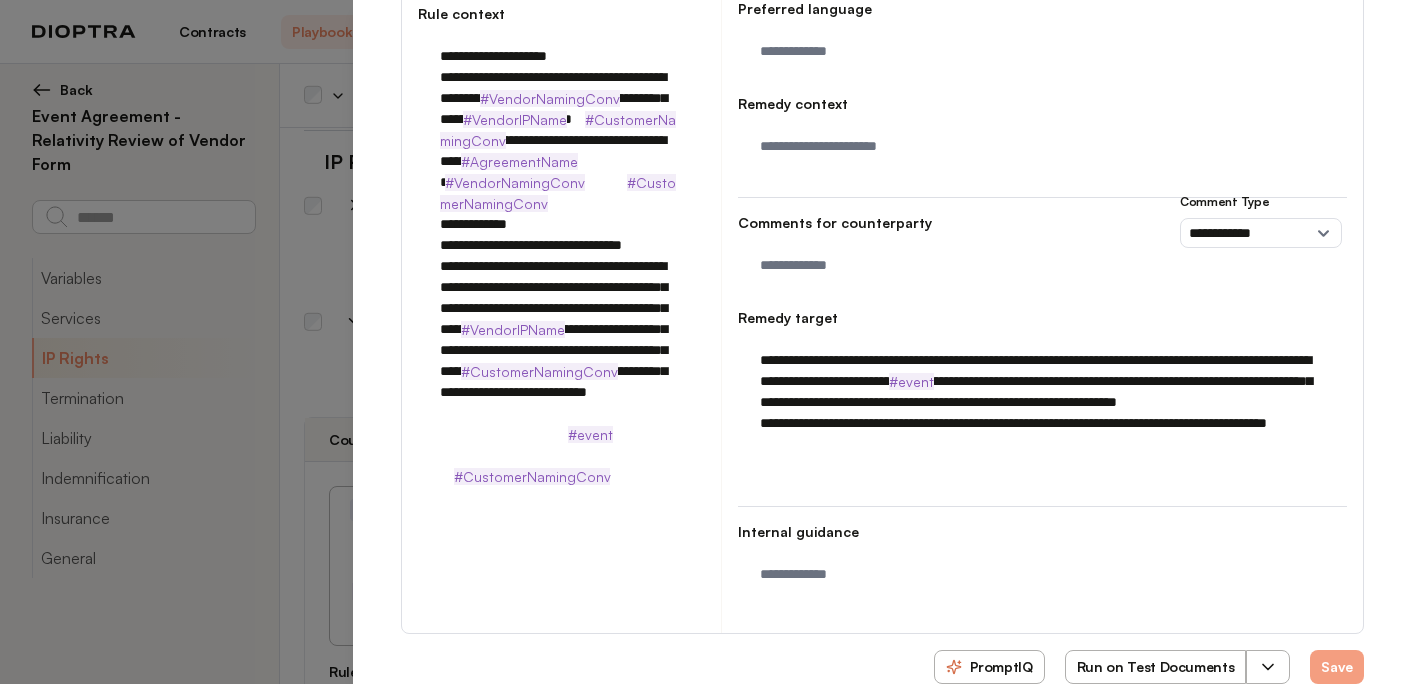 click on "**********" at bounding box center [1042, 413] 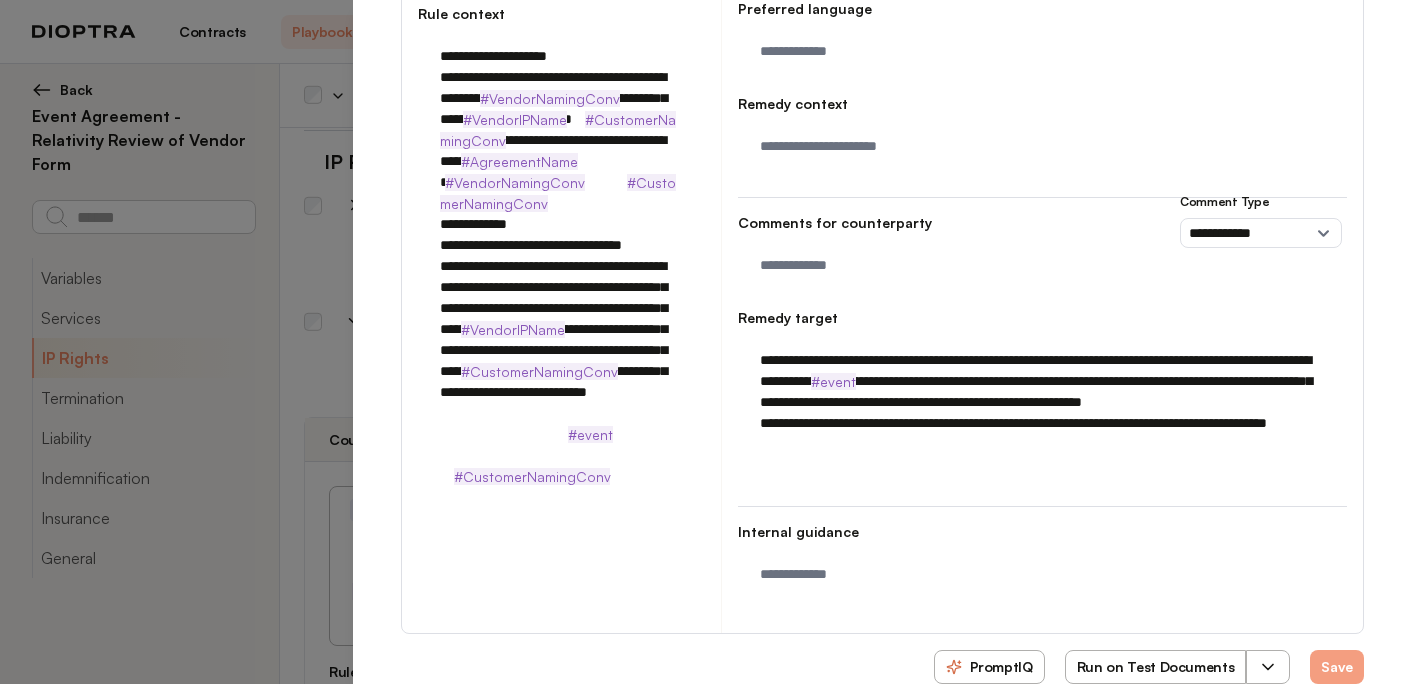drag, startPoint x: 1189, startPoint y: 364, endPoint x: 809, endPoint y: 384, distance: 380.52594 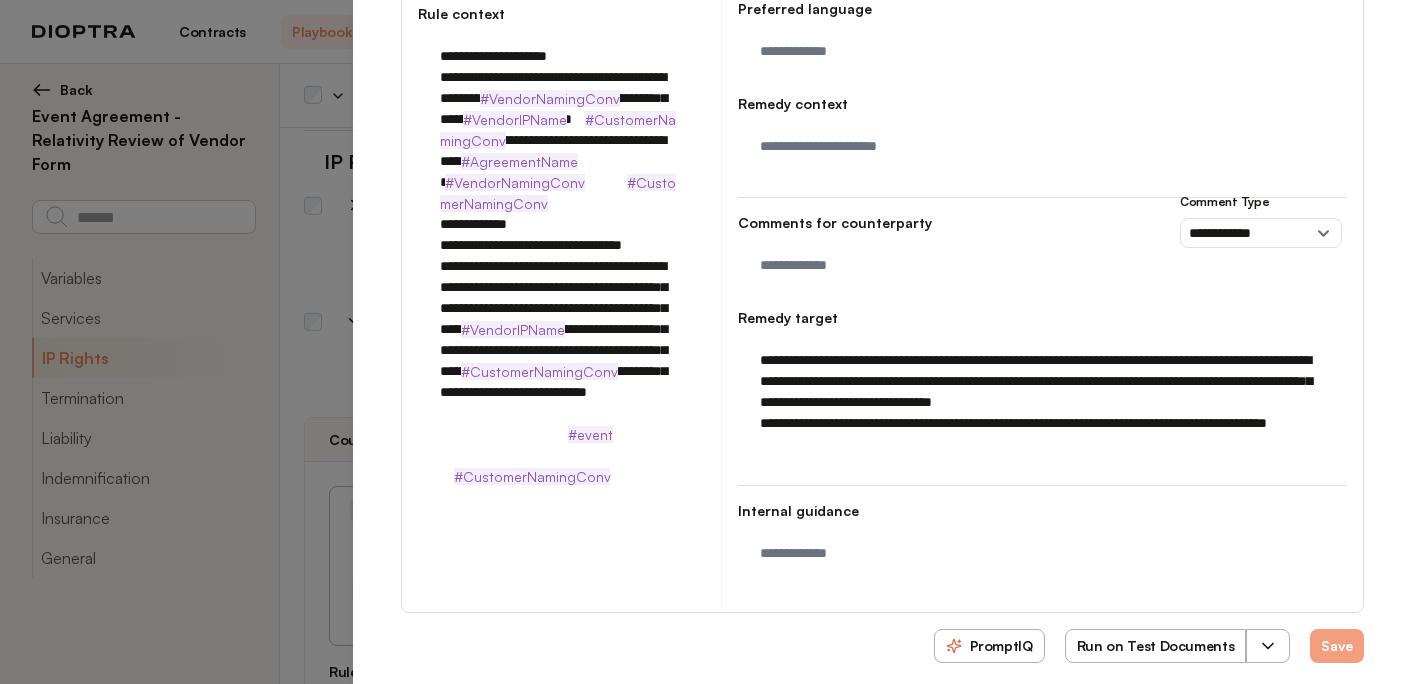 drag, startPoint x: 1191, startPoint y: 362, endPoint x: 826, endPoint y: 375, distance: 365.23145 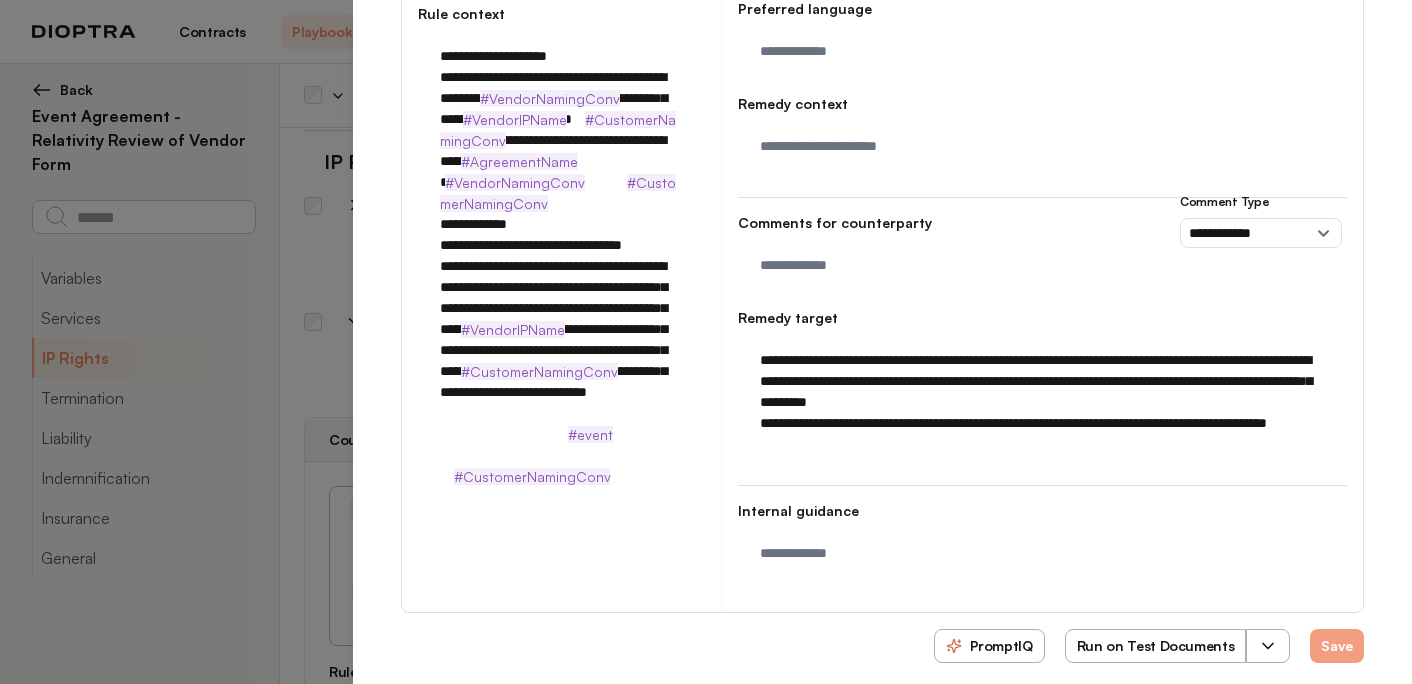 click on "**********" at bounding box center [1042, 402] 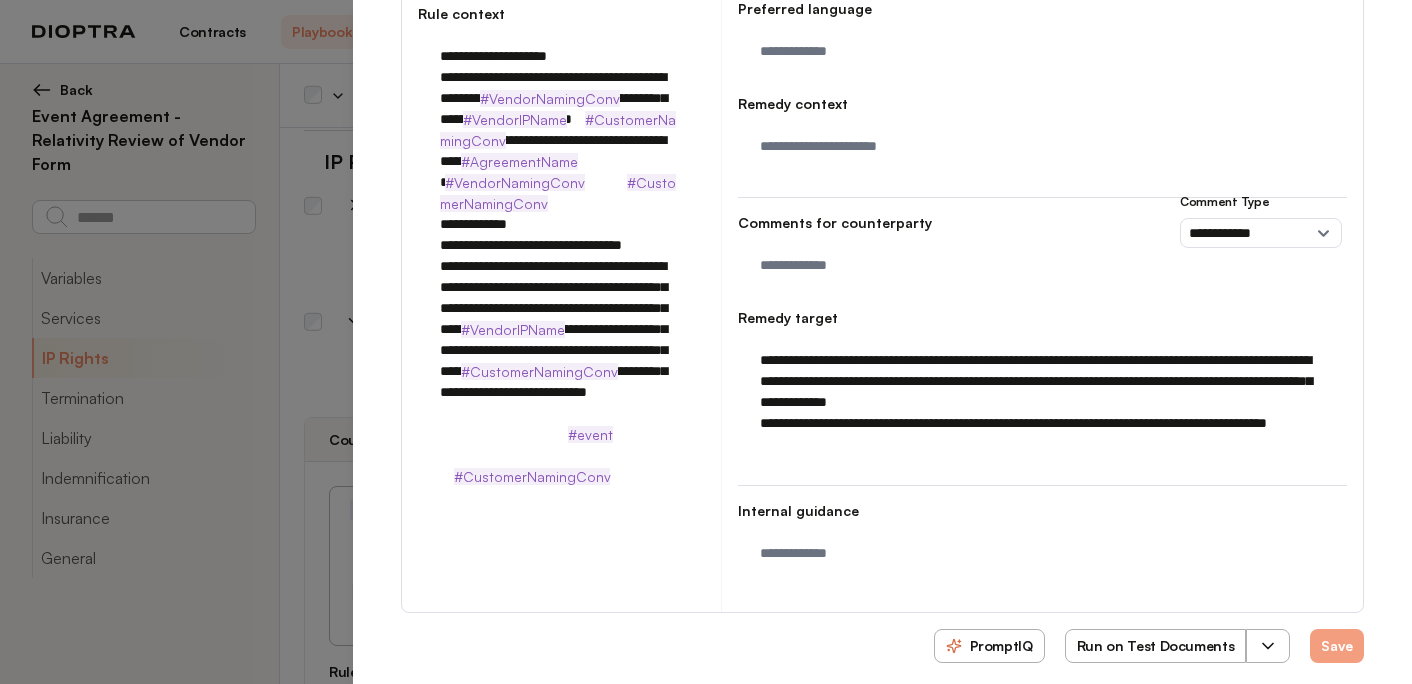 drag, startPoint x: 1251, startPoint y: 383, endPoint x: 788, endPoint y: 409, distance: 463.72946 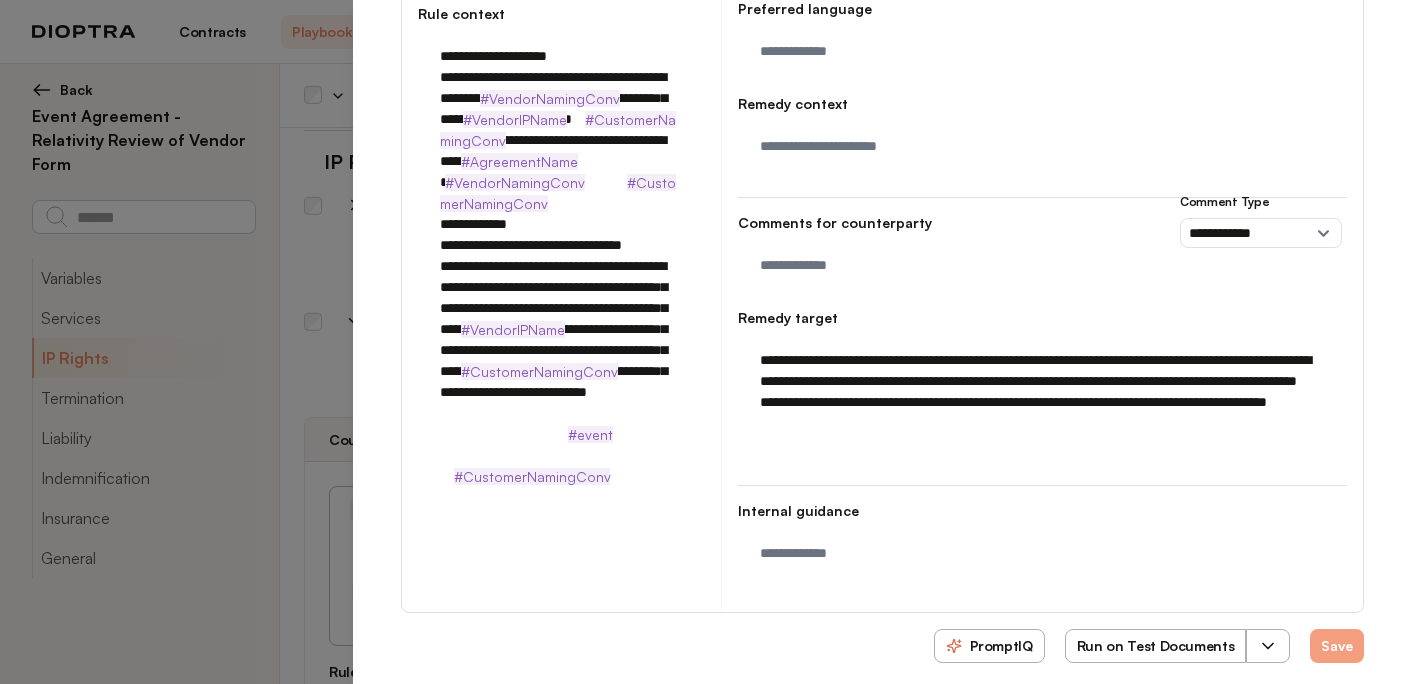 drag, startPoint x: 854, startPoint y: 446, endPoint x: 718, endPoint y: 420, distance: 138.463 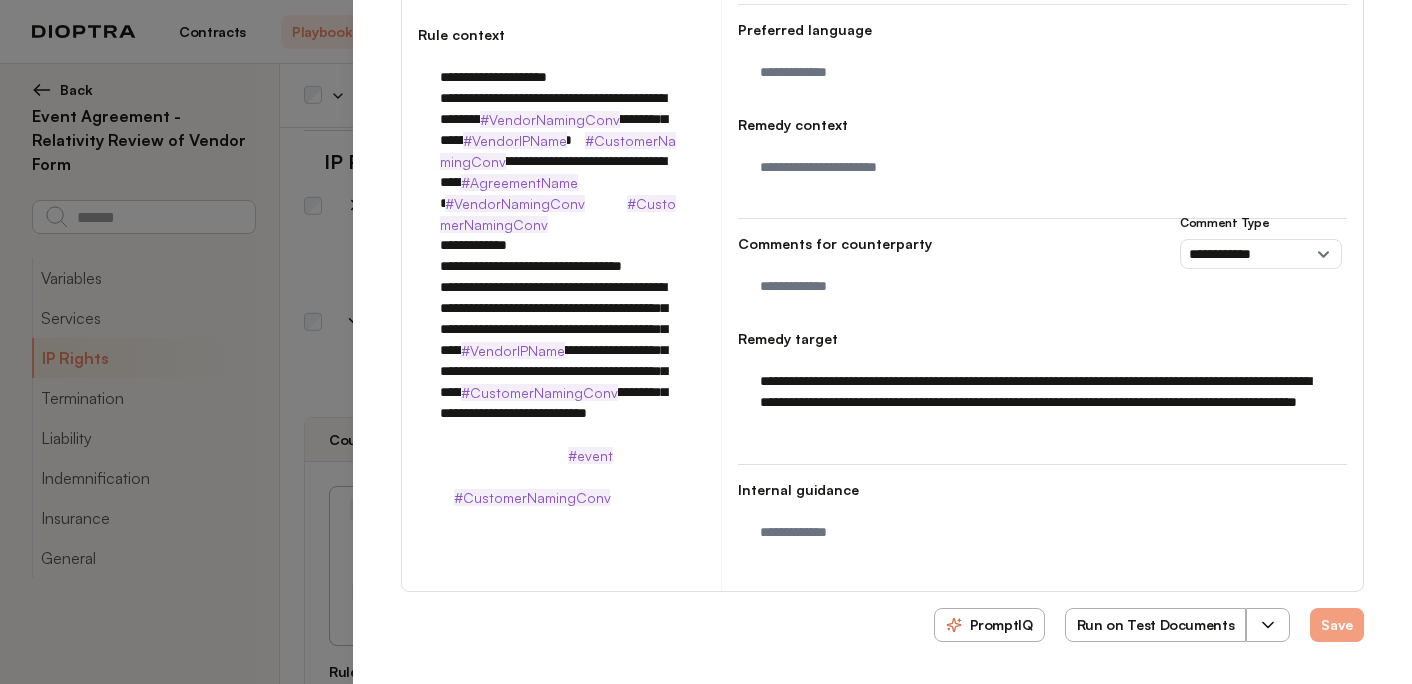 scroll, scrollTop: 415, scrollLeft: 0, axis: vertical 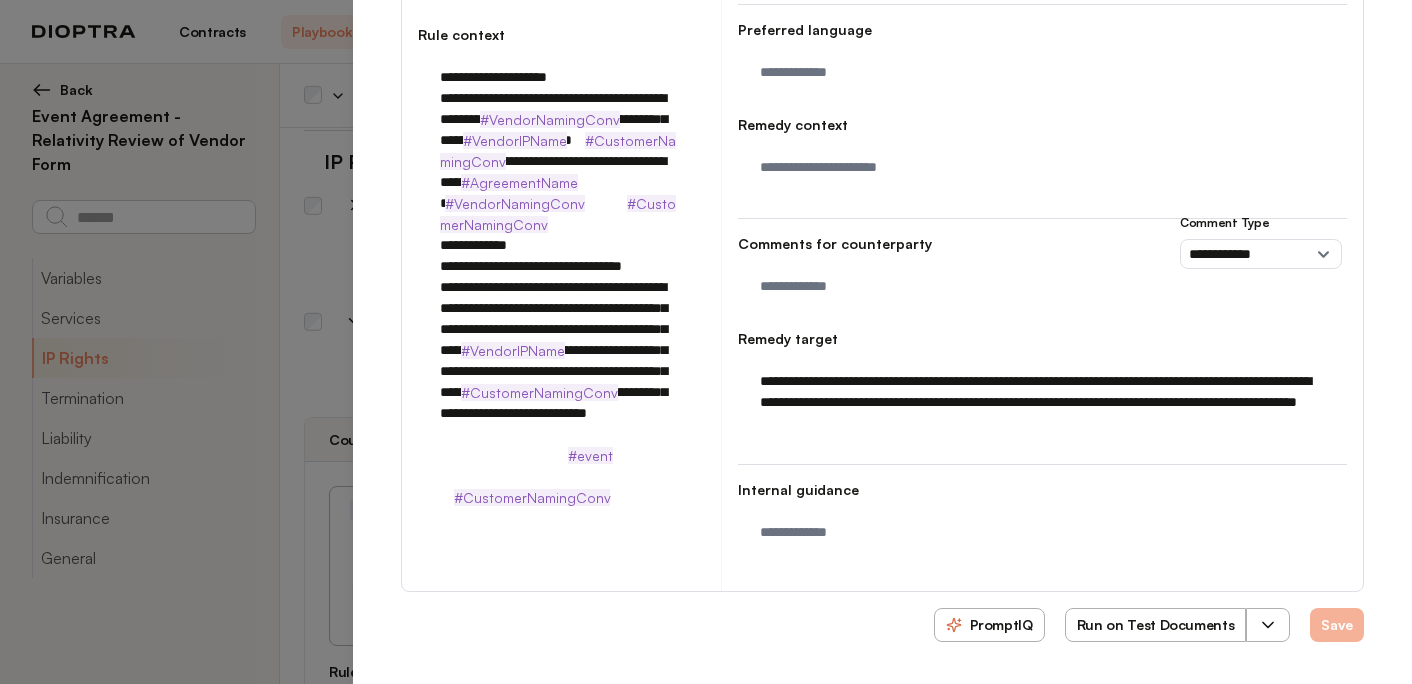 type on "**********" 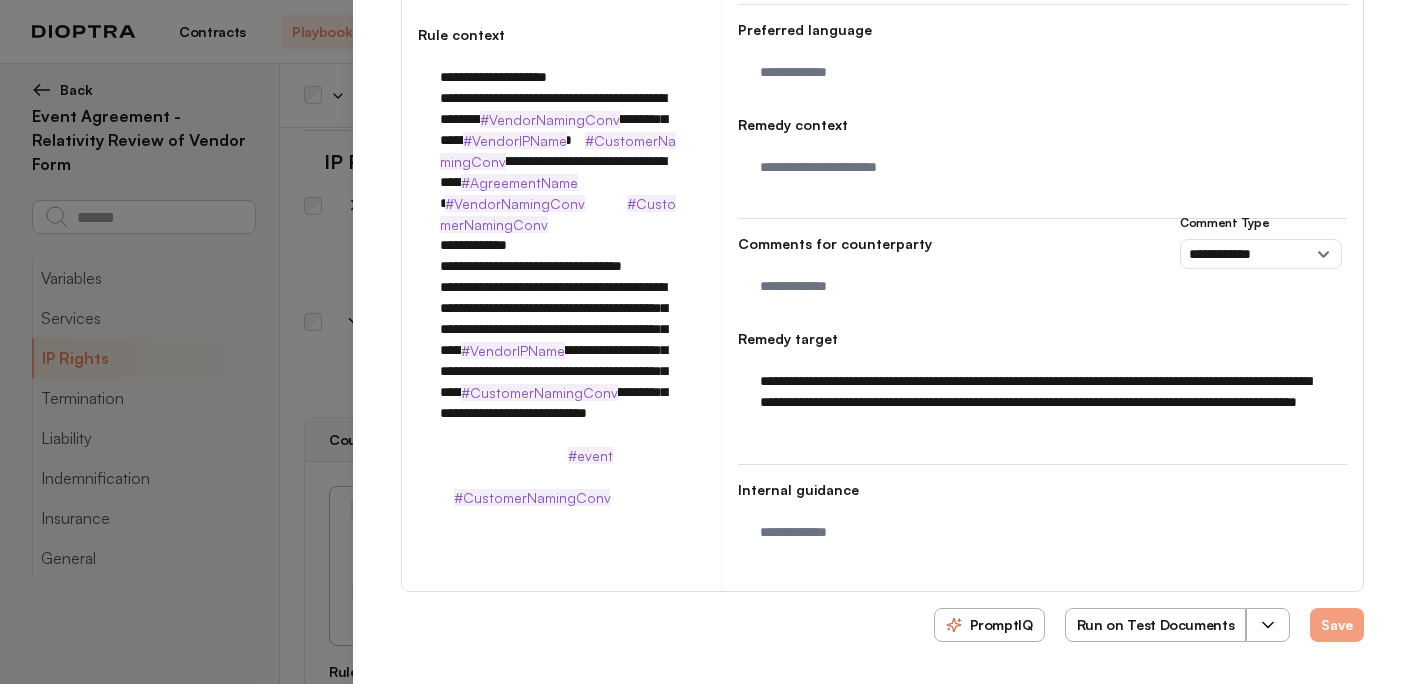 click on "Run on Test Documents" at bounding box center (1156, 625) 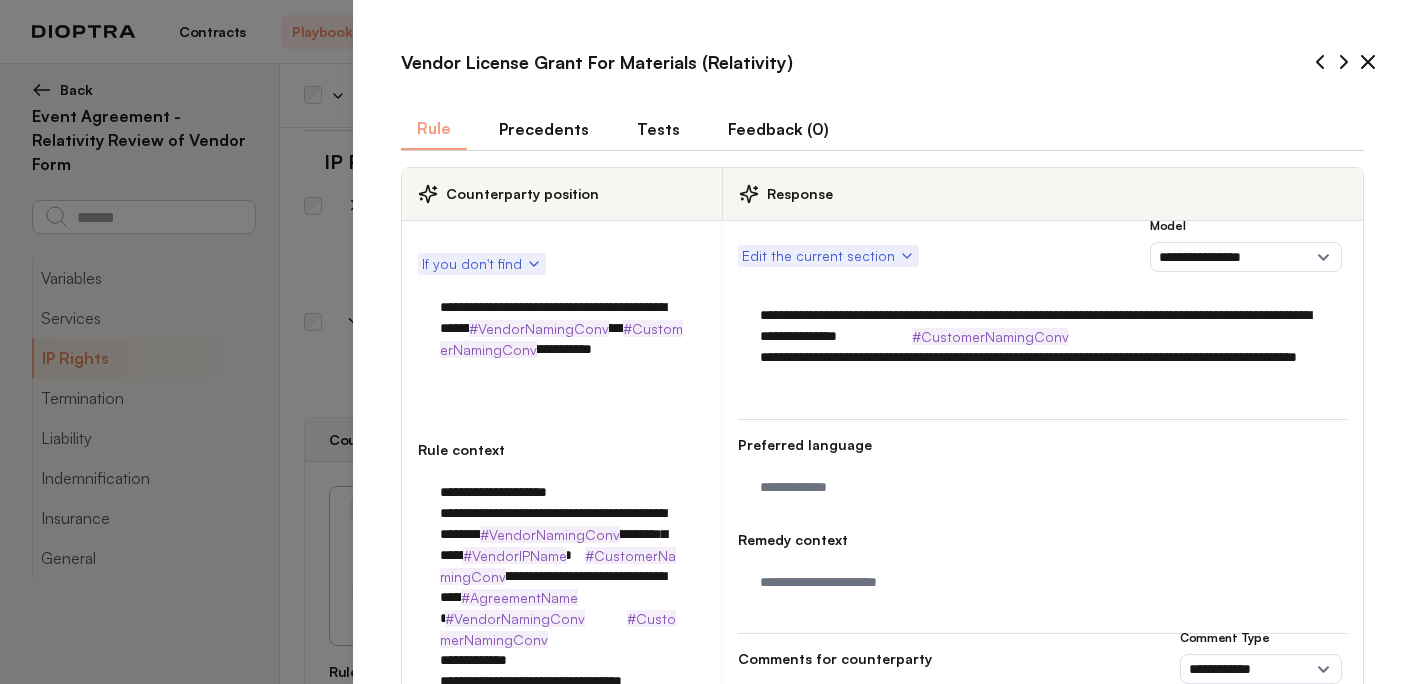 click on "Tests" at bounding box center [658, 129] 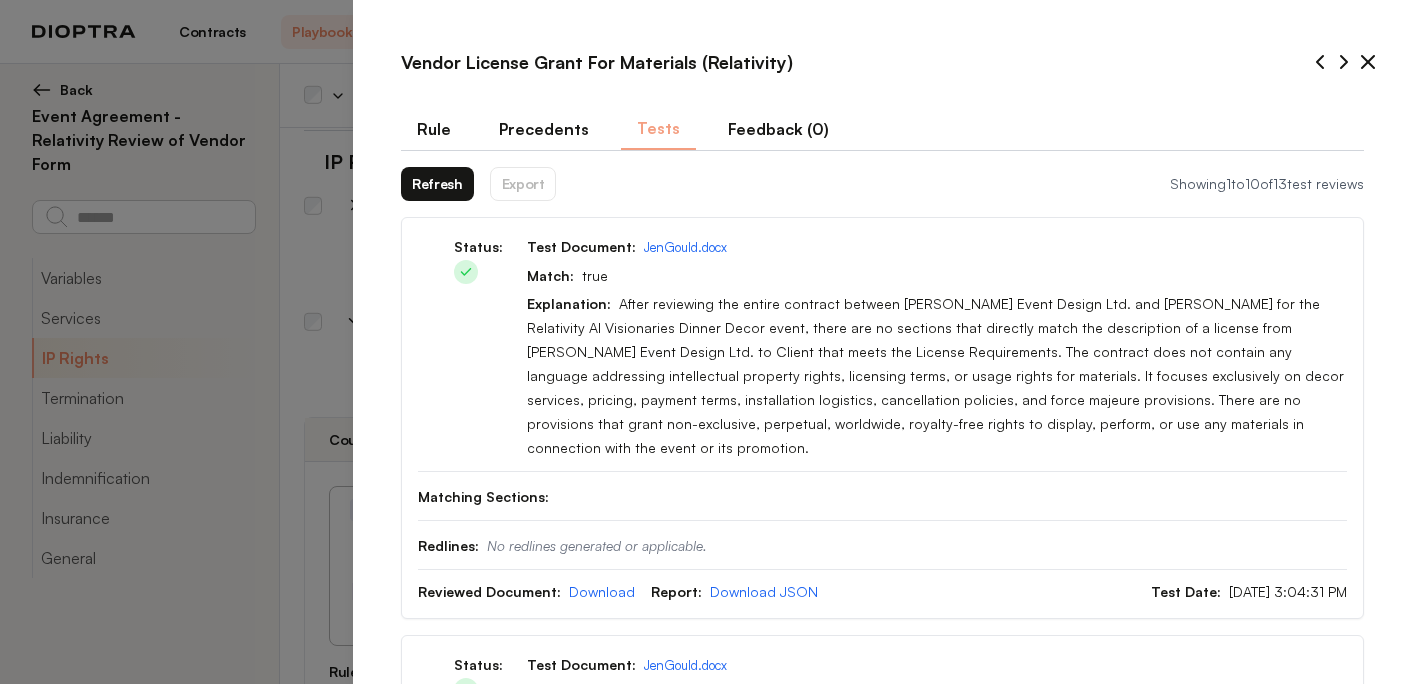 click on "Refresh" at bounding box center [437, 184] 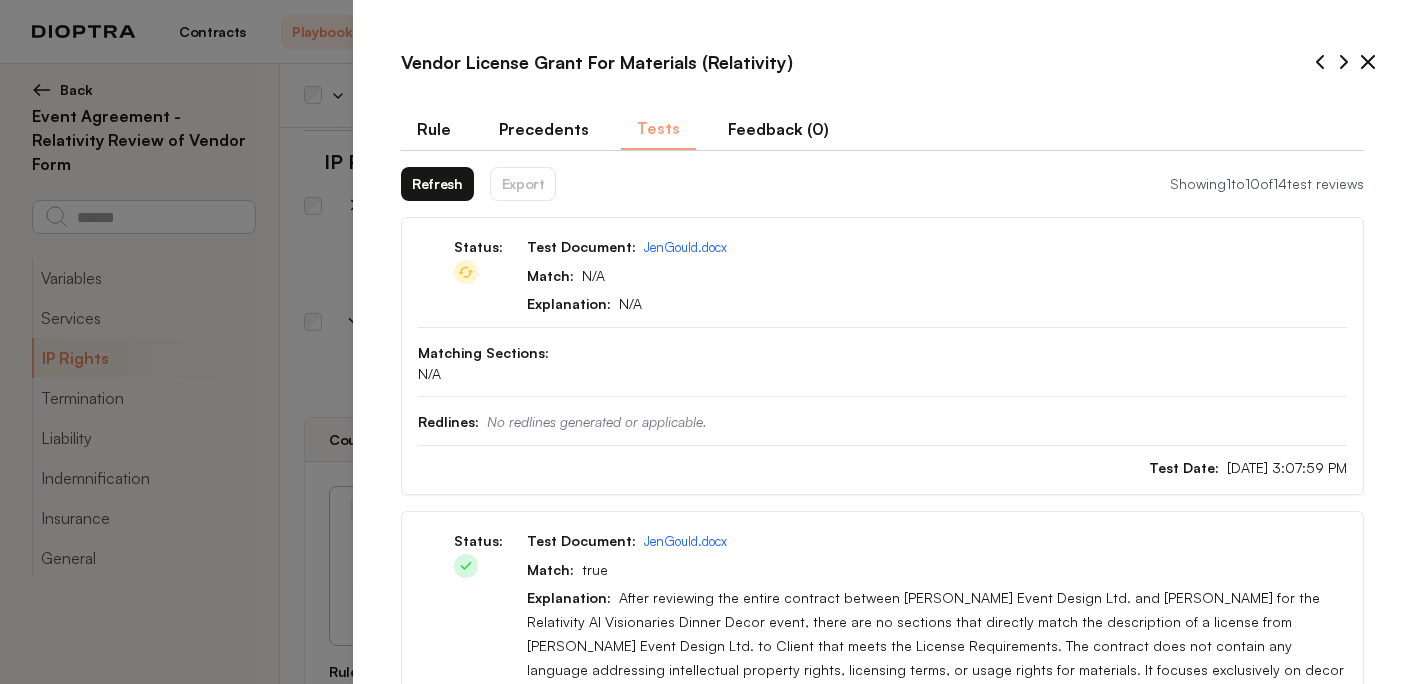 click on "Refresh" at bounding box center [437, 184] 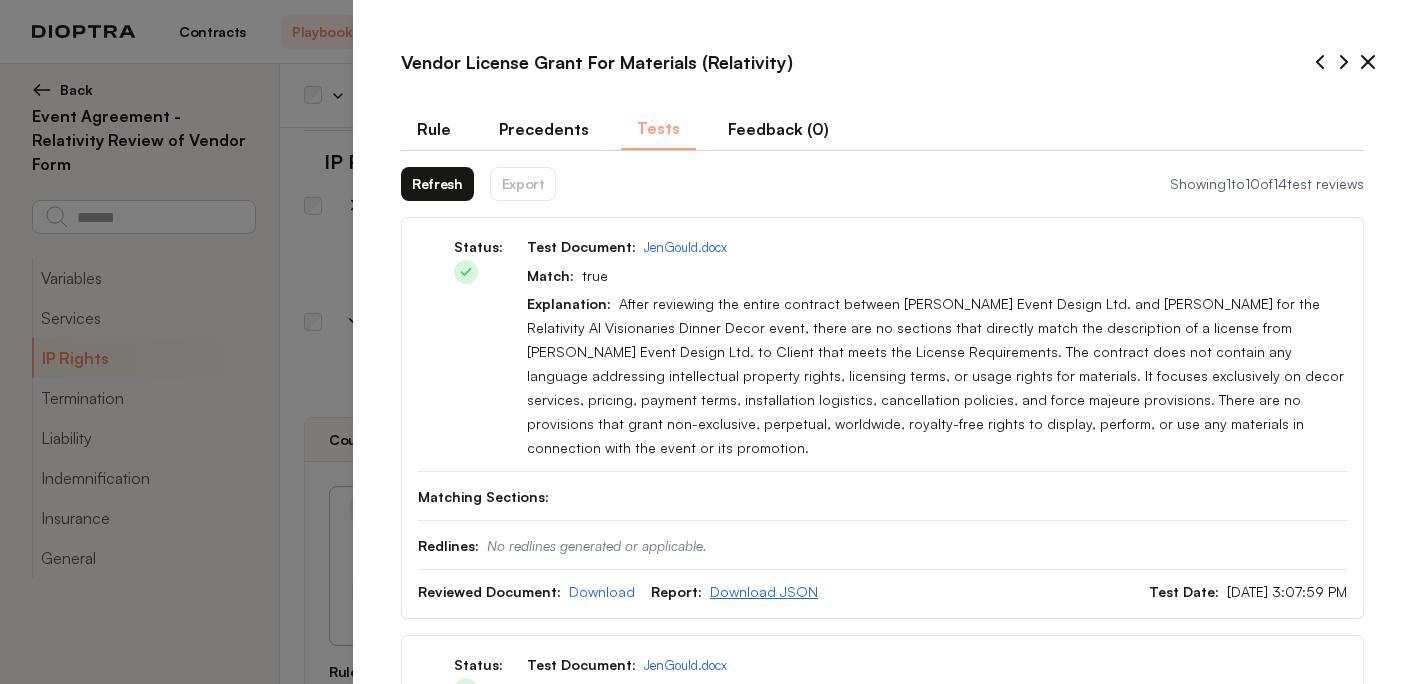 click on "Download JSON" at bounding box center [764, 591] 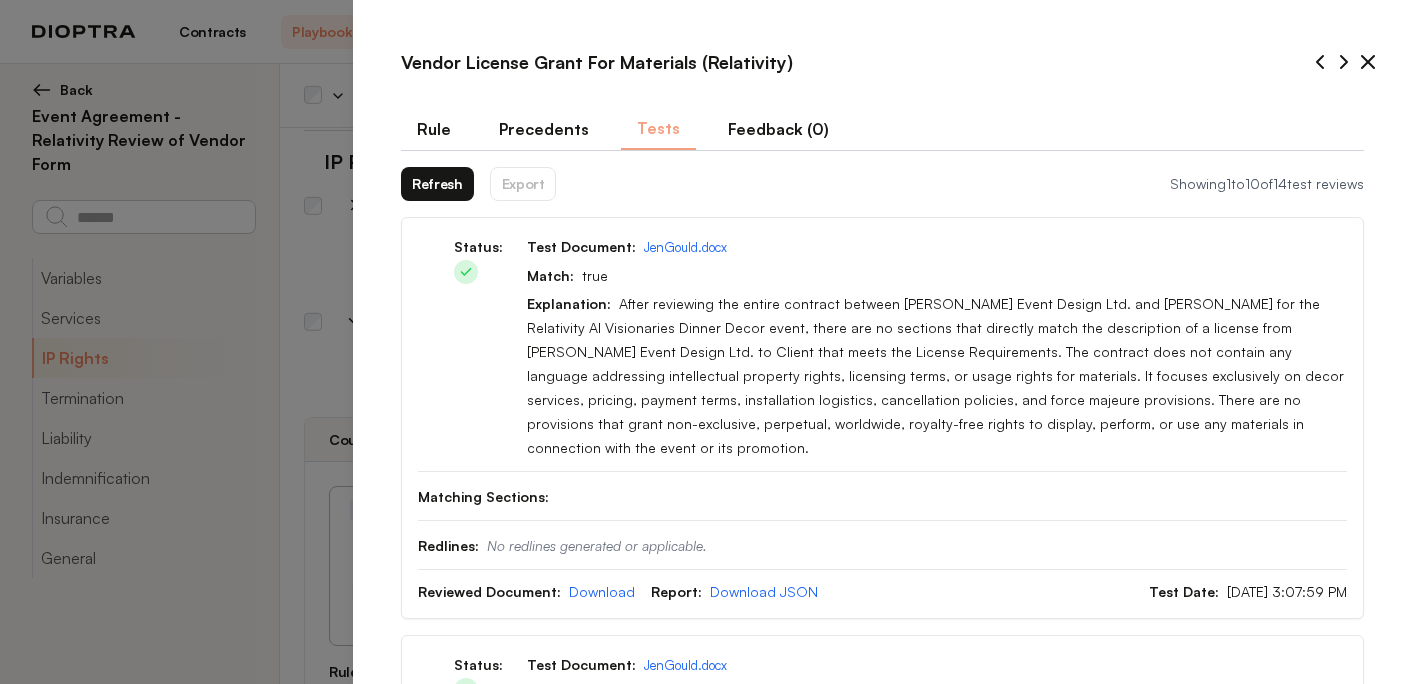 click on "Rule" at bounding box center [434, 129] 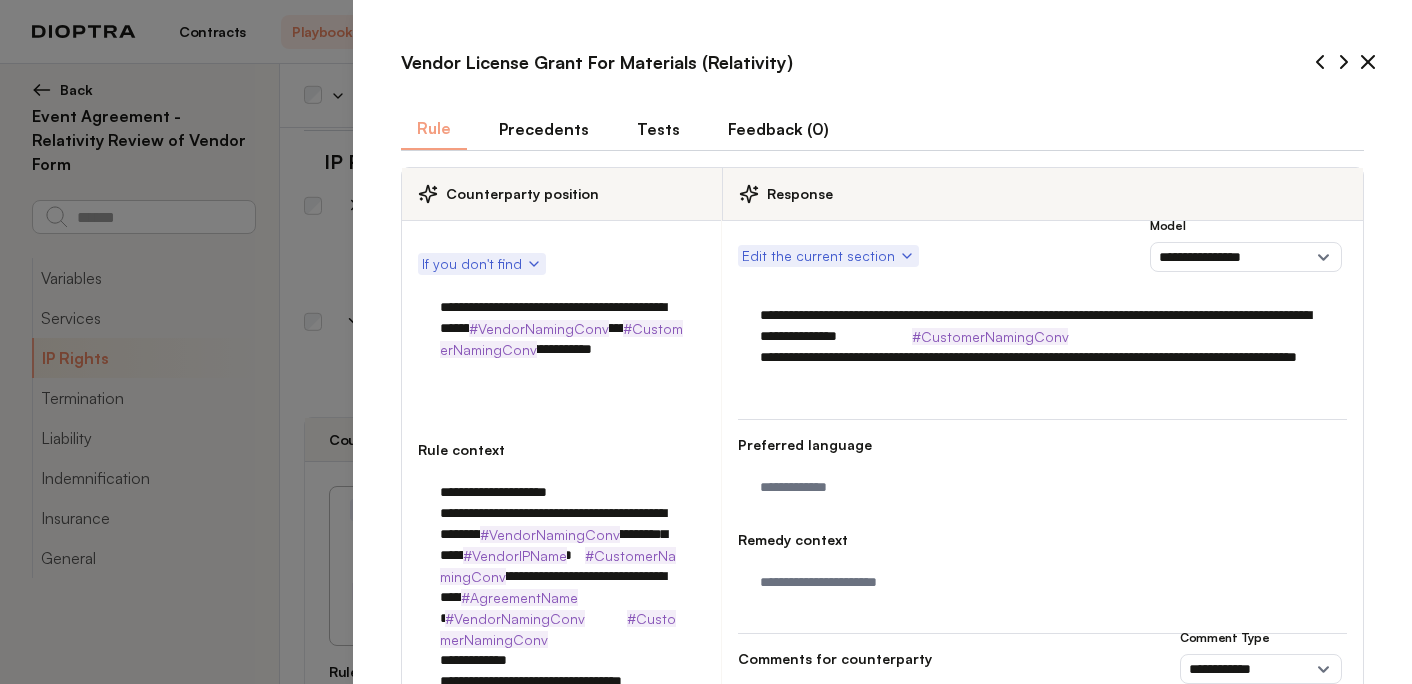 click on "Edit the current section" at bounding box center [828, 256] 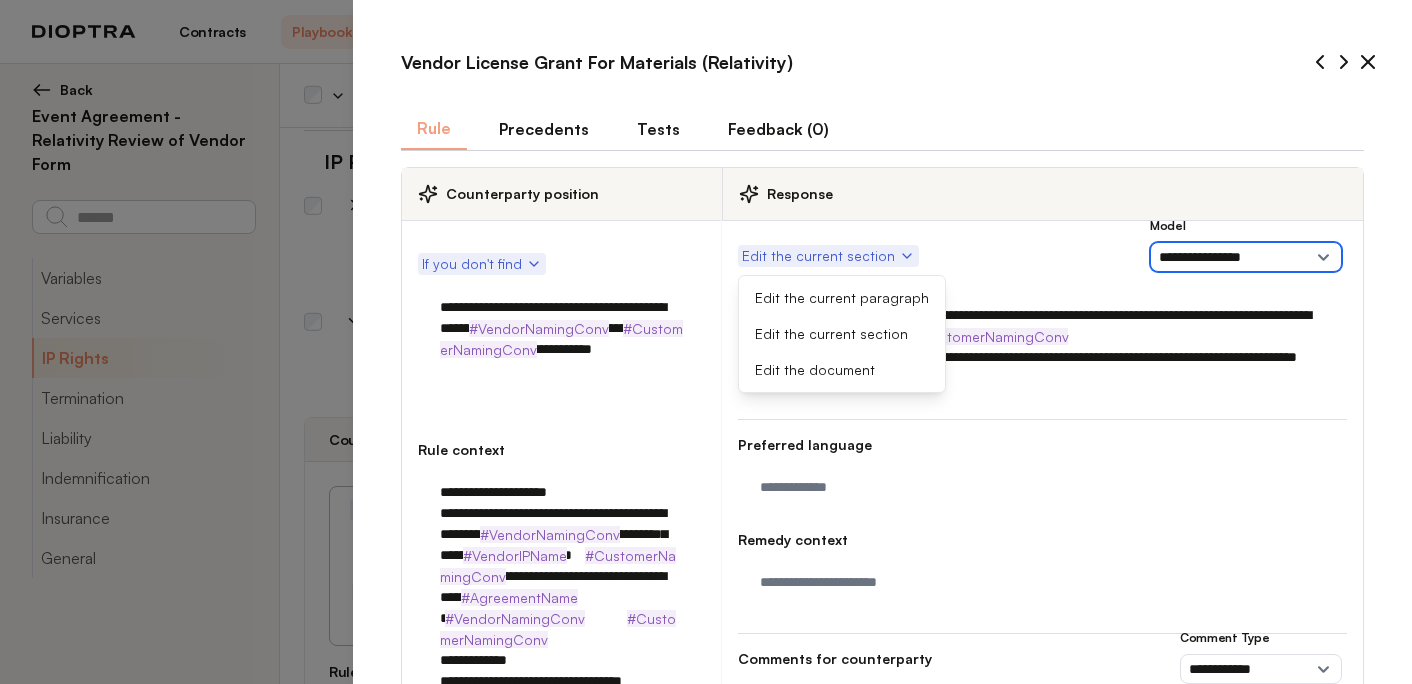 click on "**********" at bounding box center (1246, 257) 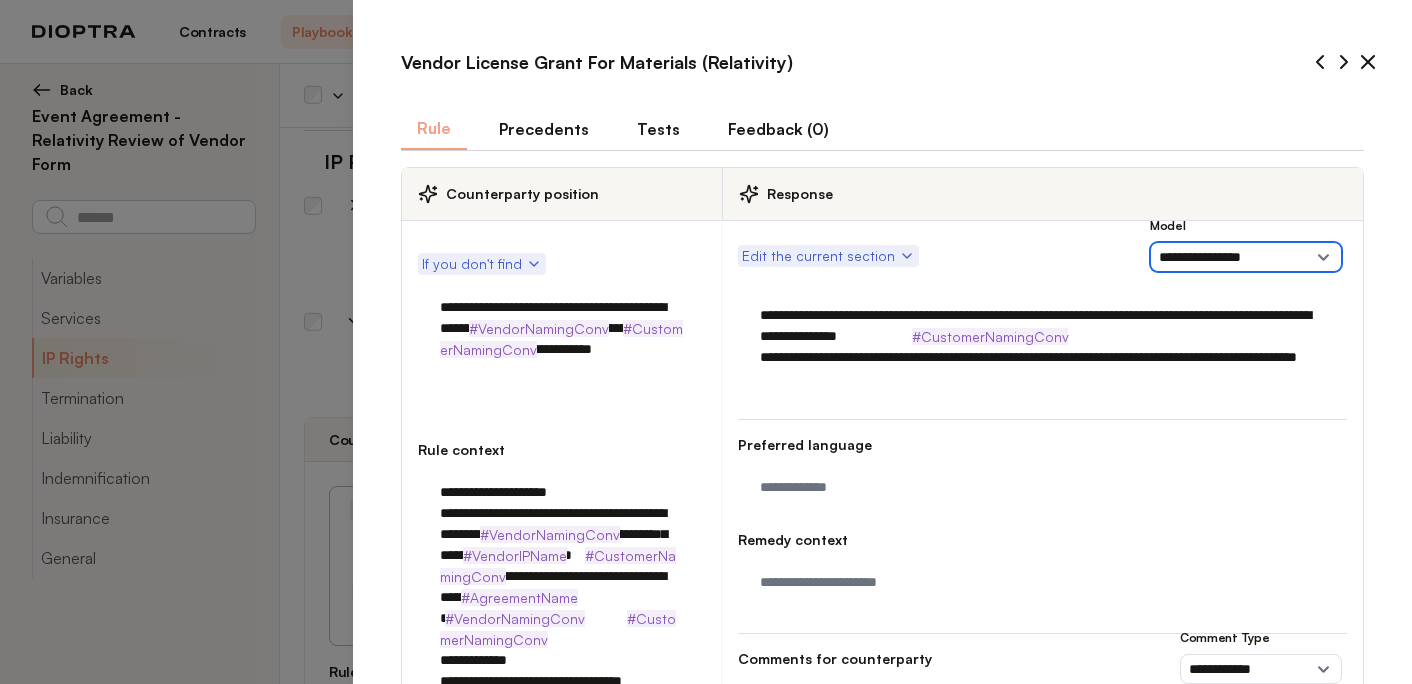 select on "******" 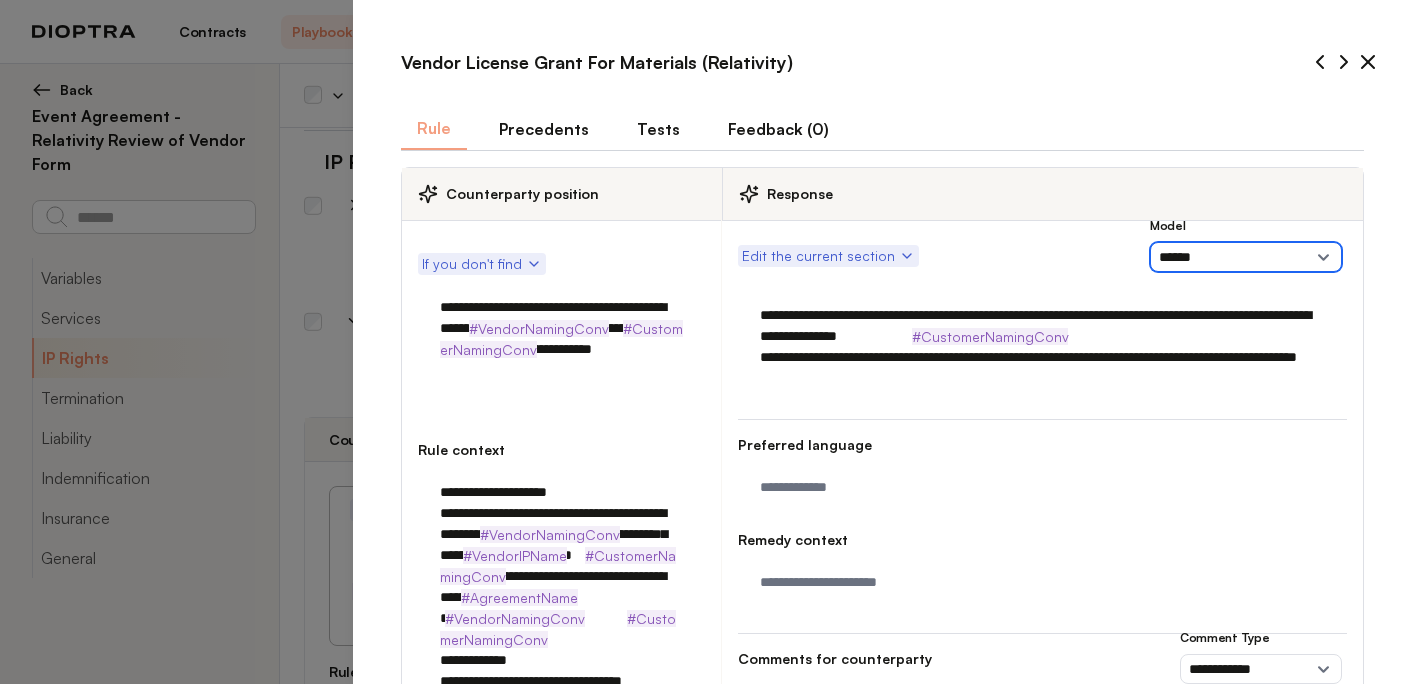scroll, scrollTop: 415, scrollLeft: 0, axis: vertical 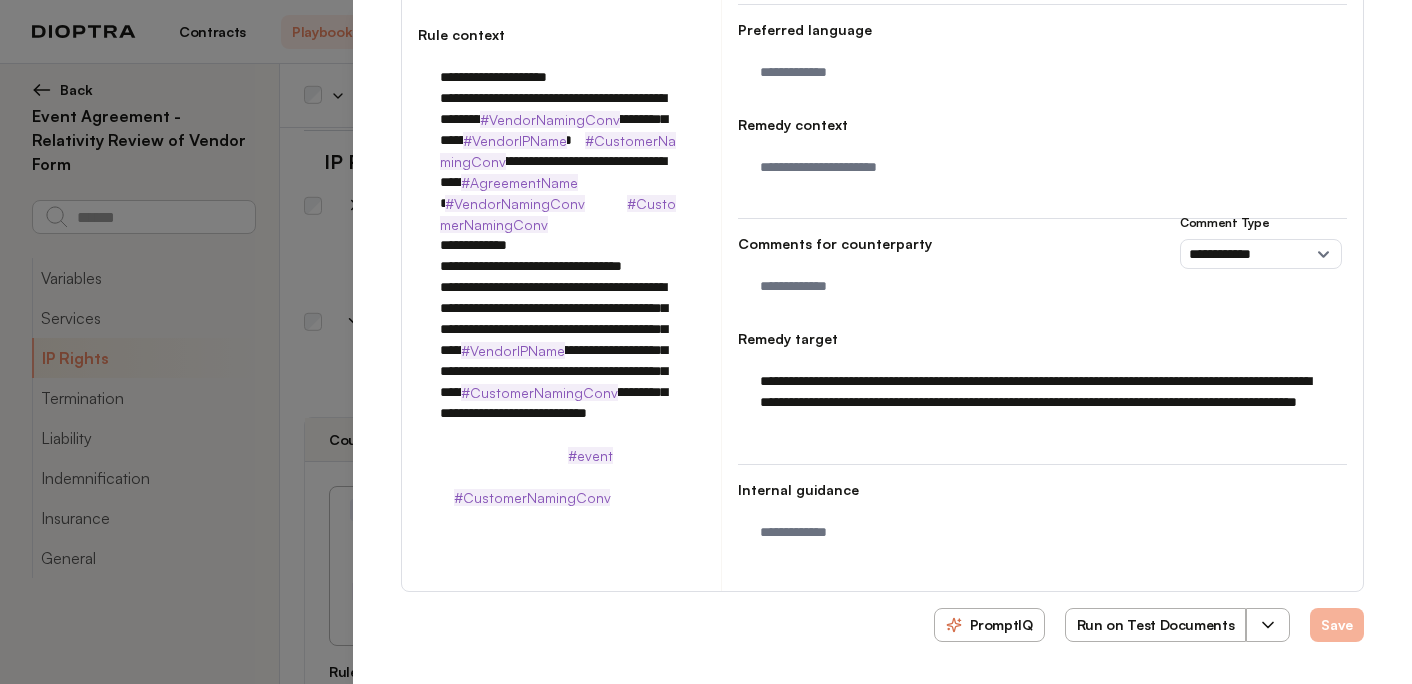 click on "Save" at bounding box center [1337, 625] 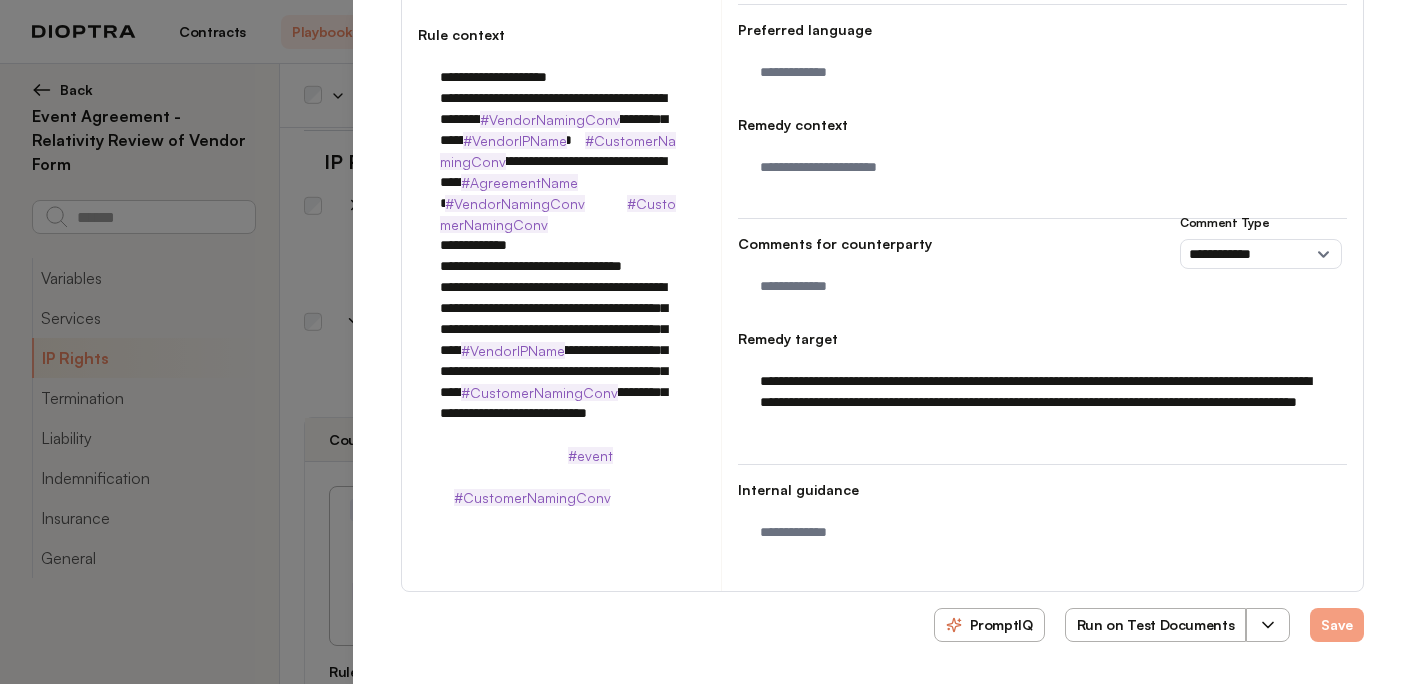 click on "Run on Test Documents" at bounding box center (1156, 625) 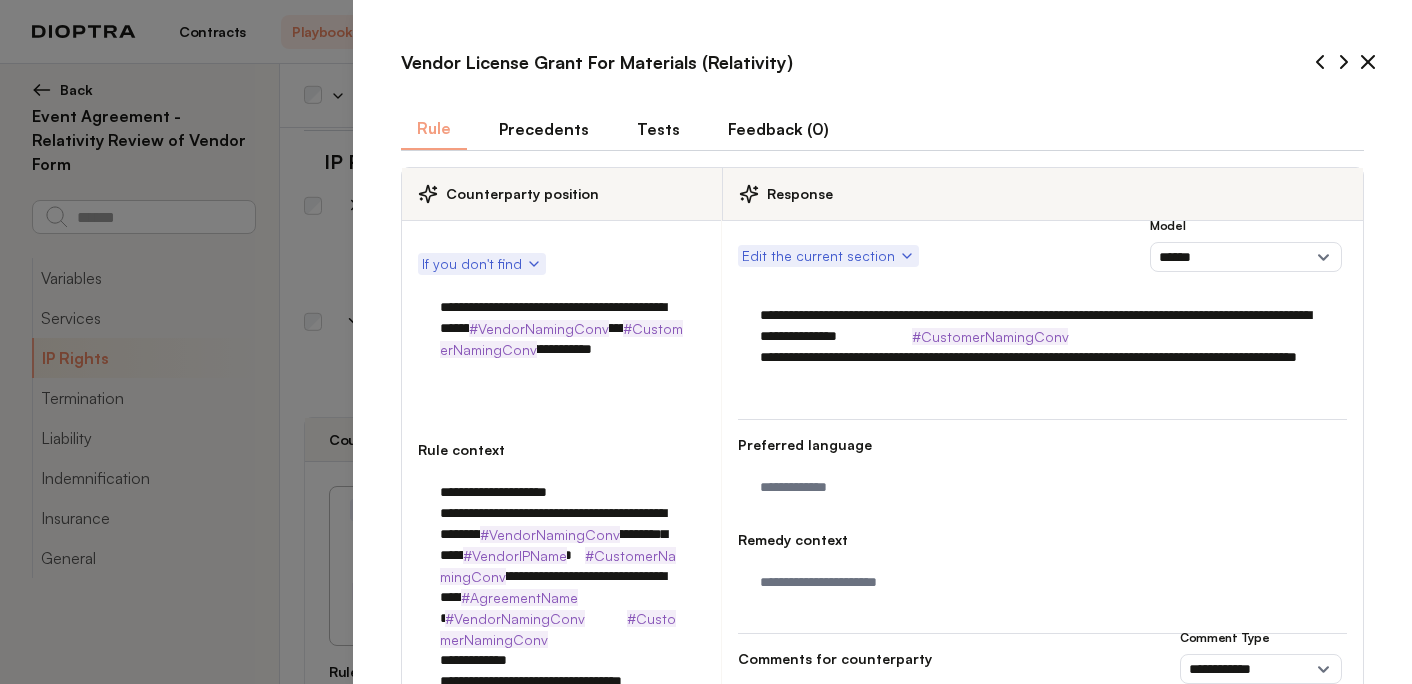 click on "Tests" at bounding box center [658, 129] 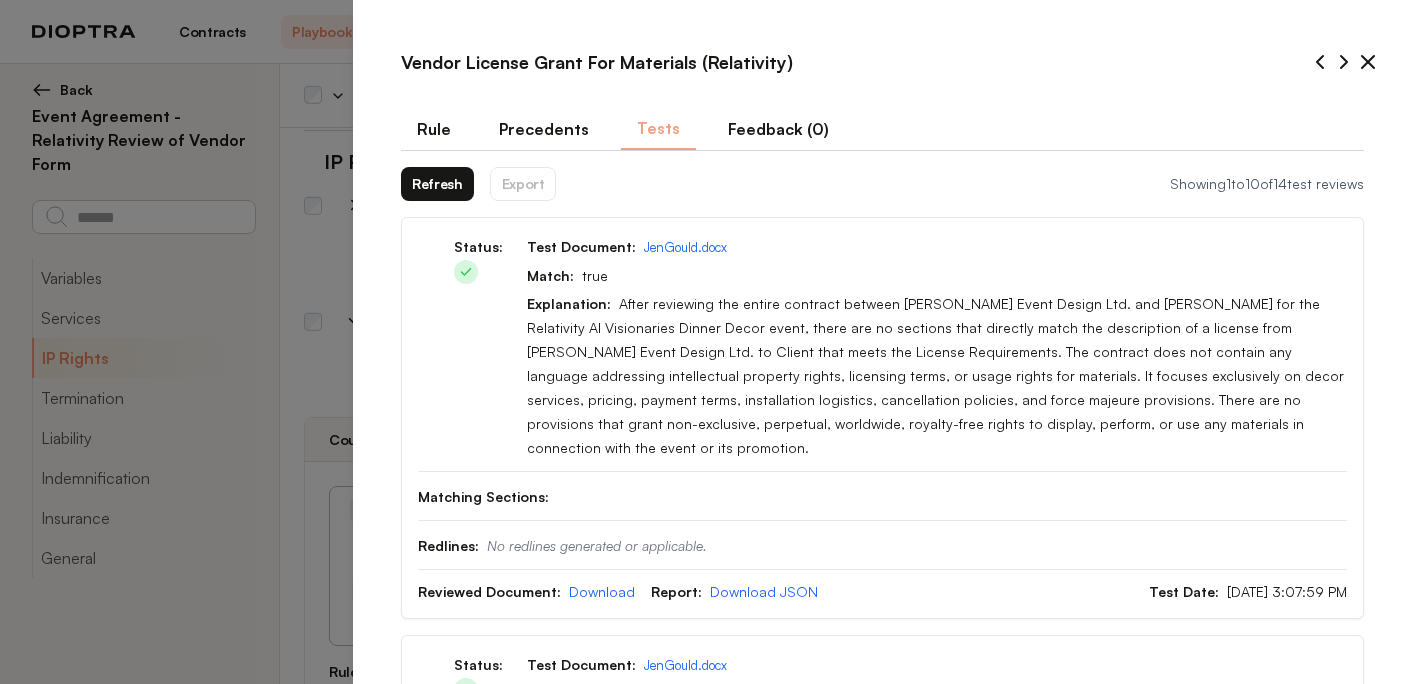 click on "Refresh" at bounding box center [437, 184] 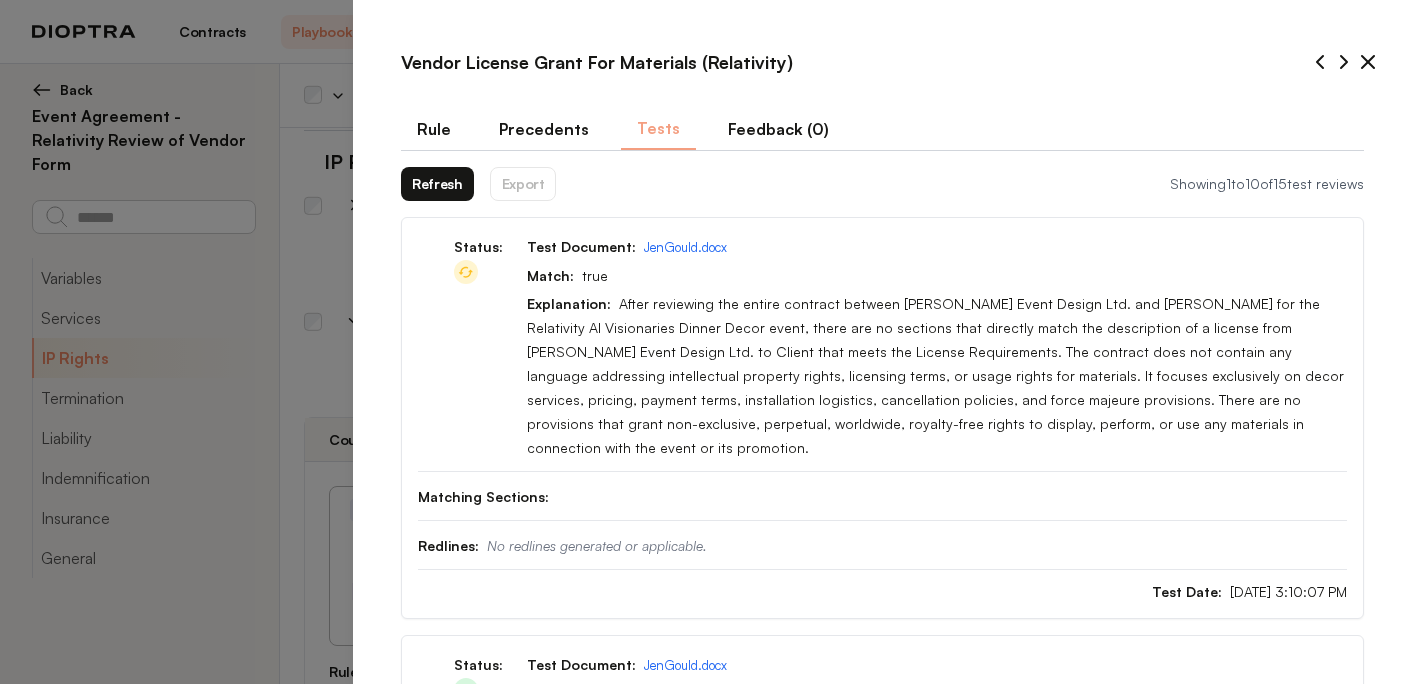 click on "Refresh" at bounding box center (437, 184) 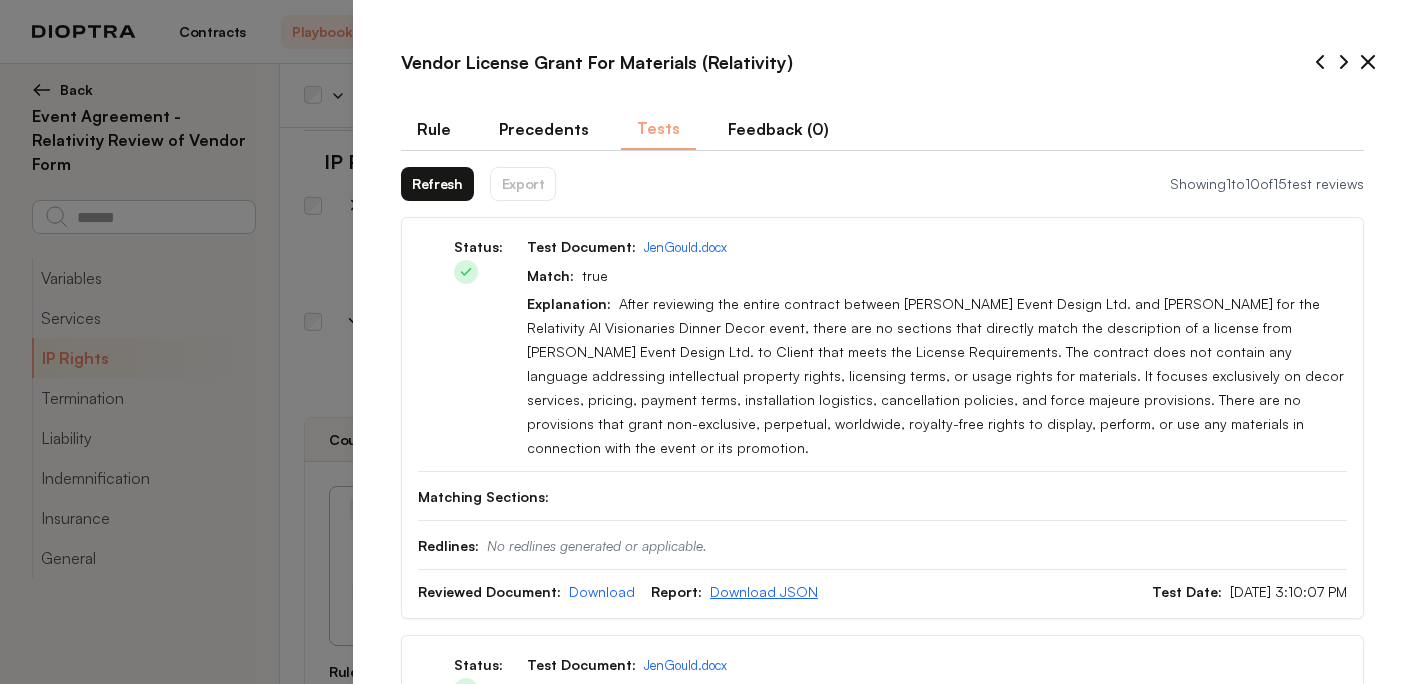 click on "Download JSON" at bounding box center [764, 591] 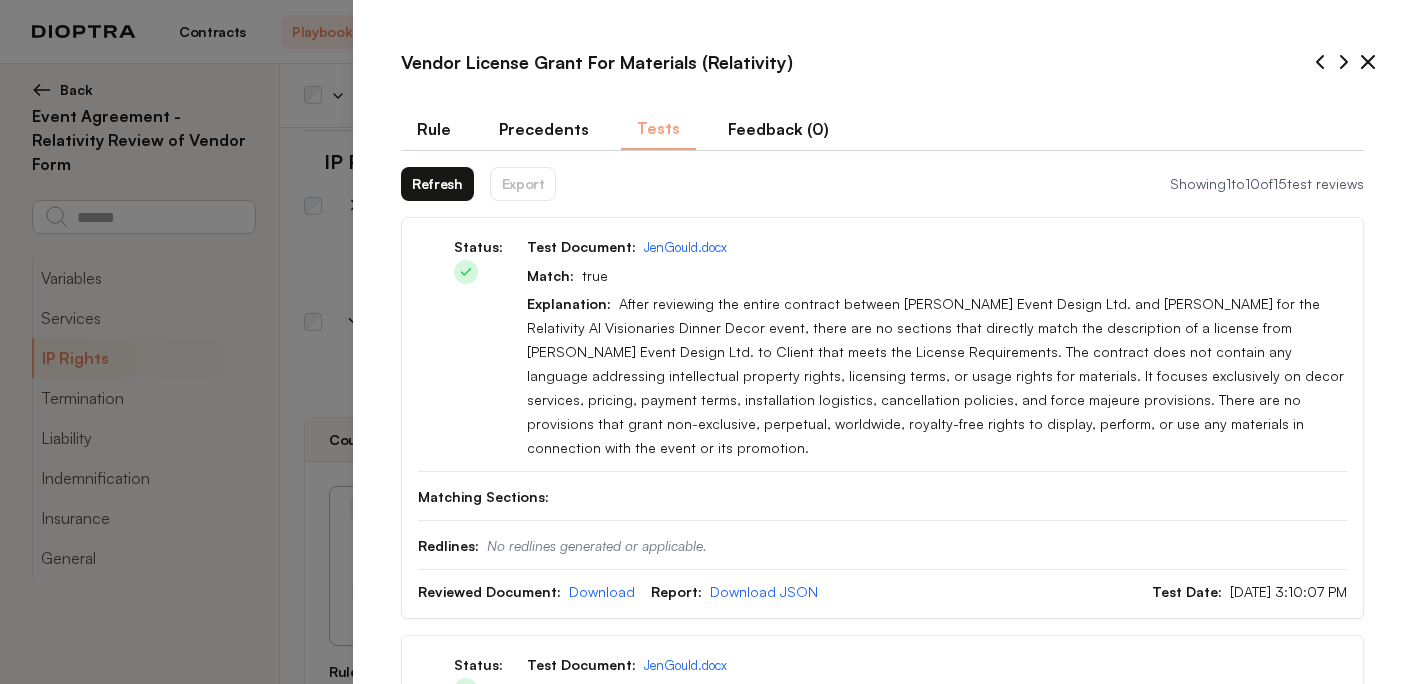 click on "Rule" at bounding box center [434, 129] 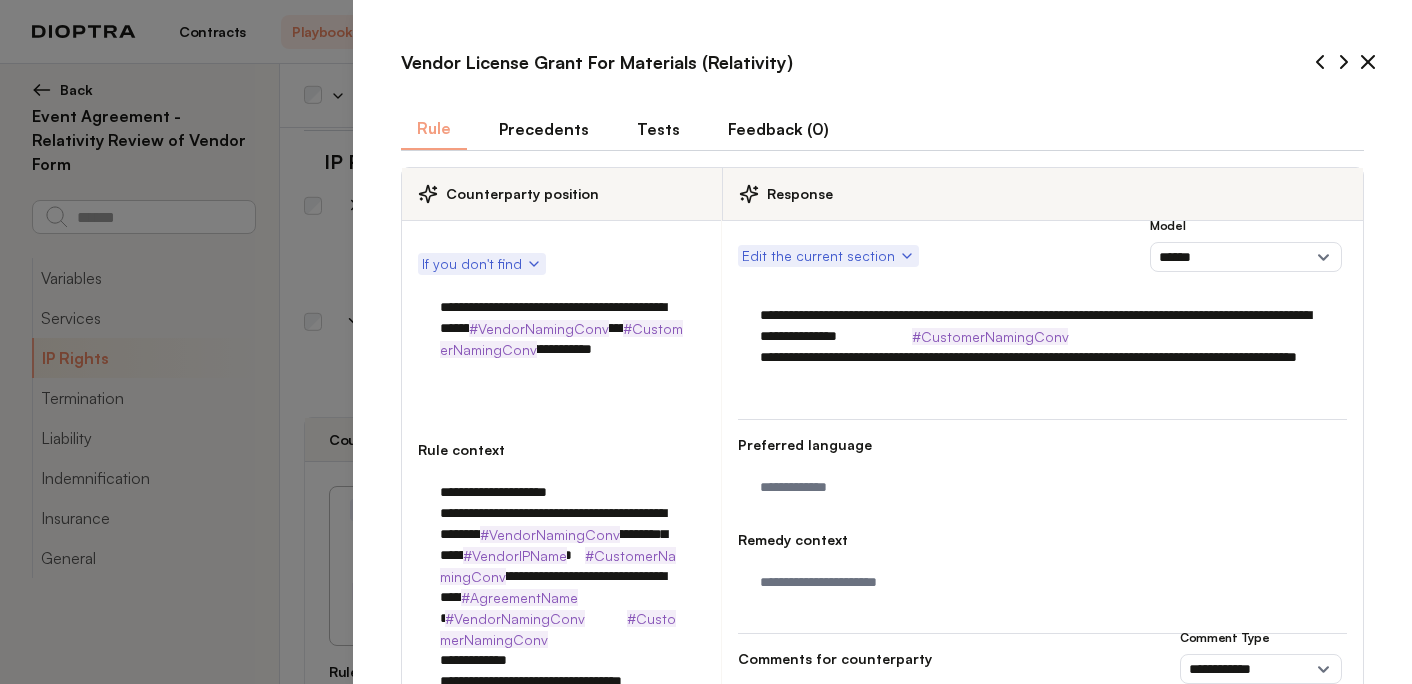click on "Edit the current section" at bounding box center [828, 256] 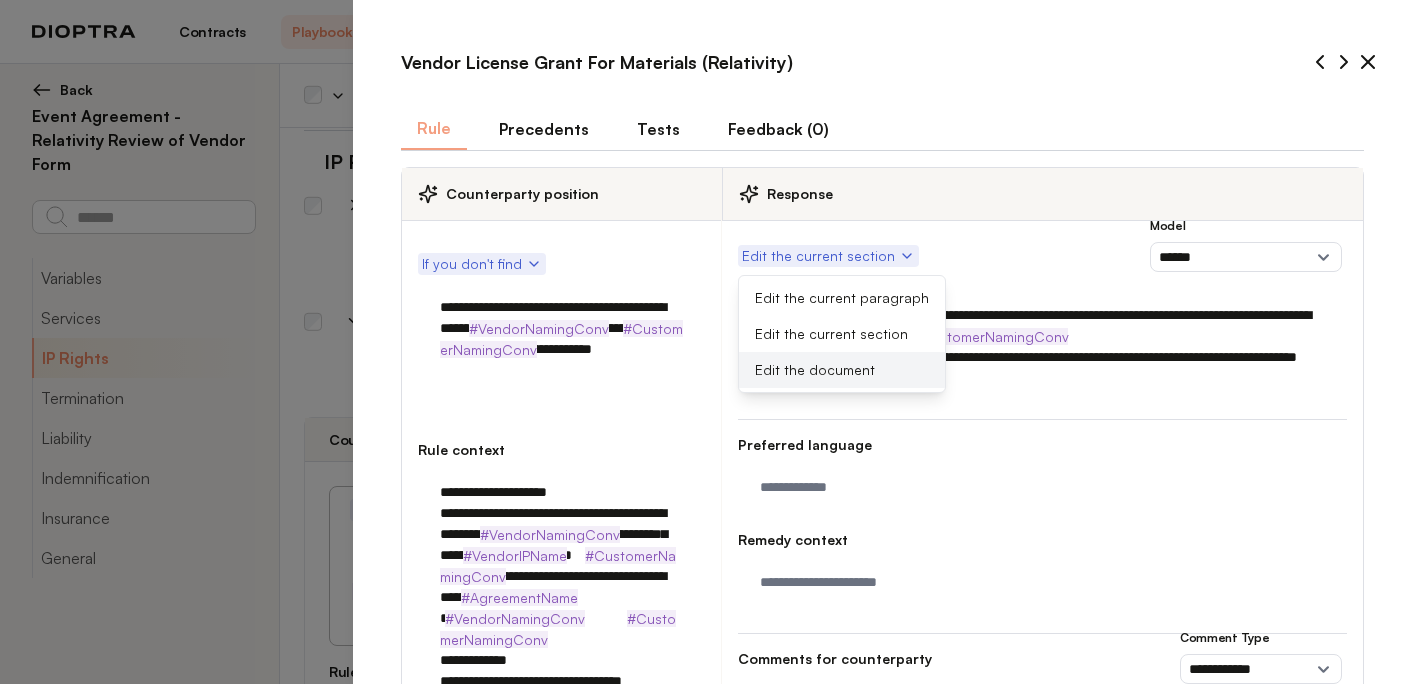 click on "Edit the document" at bounding box center (842, 370) 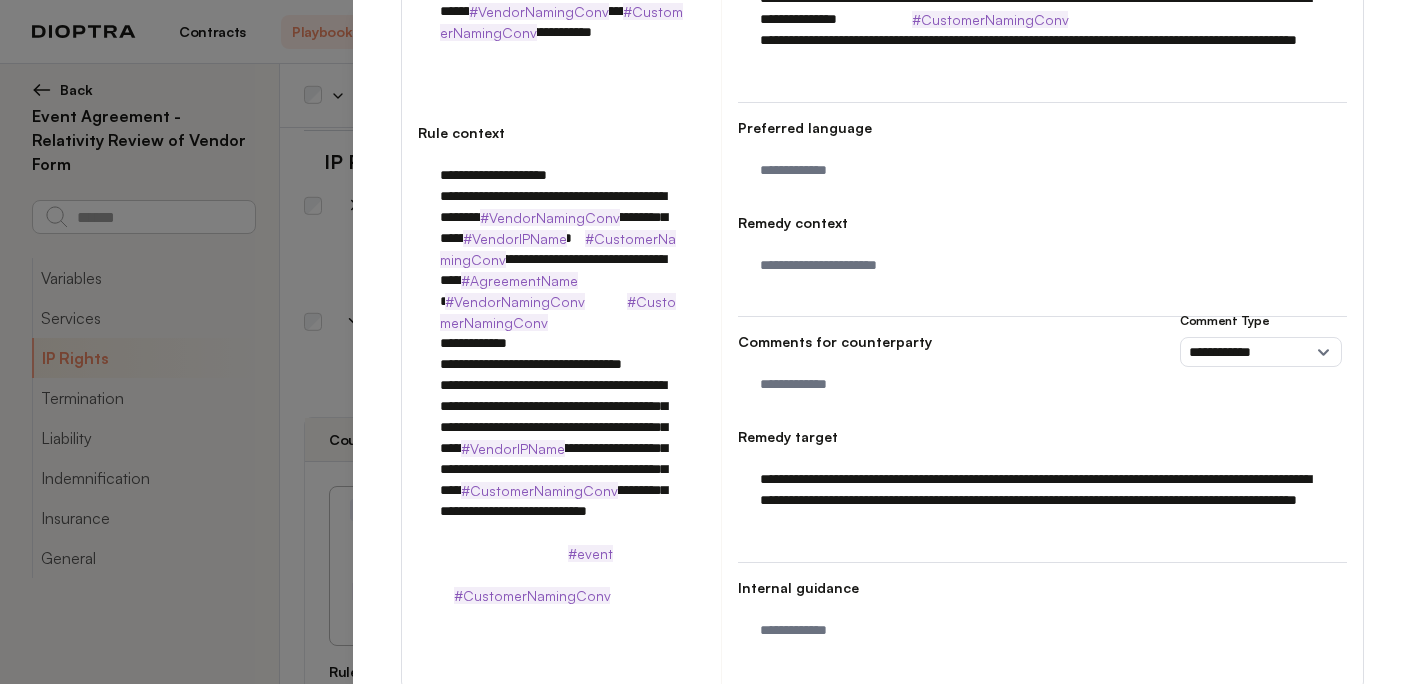 scroll, scrollTop: 326, scrollLeft: 0, axis: vertical 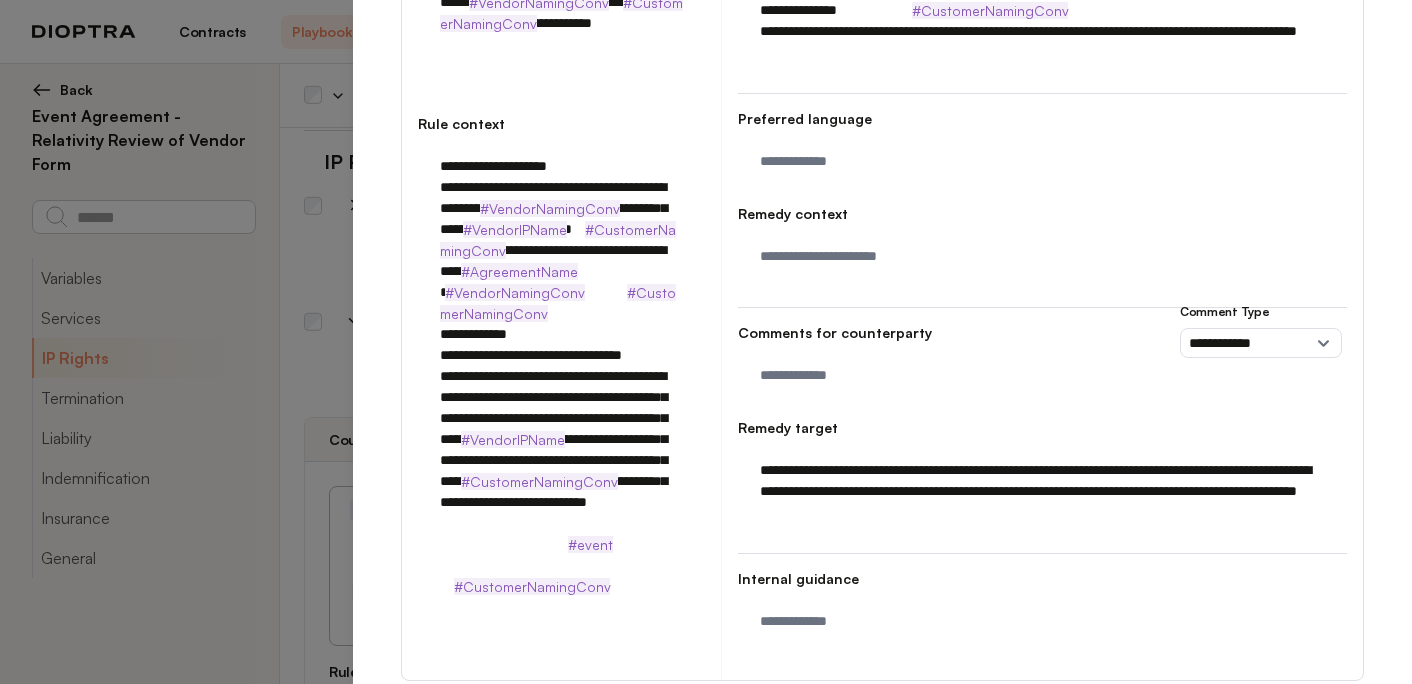 drag, startPoint x: 969, startPoint y: 515, endPoint x: 673, endPoint y: 432, distance: 307.41666 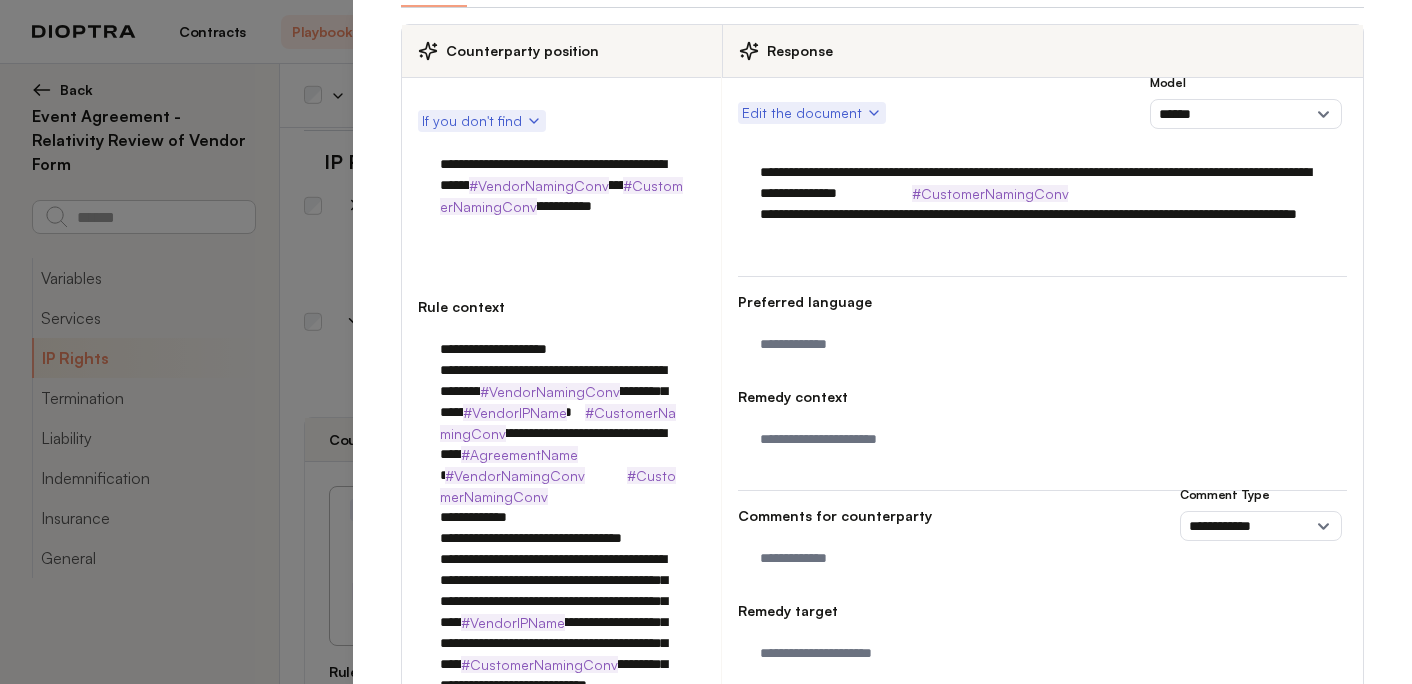 scroll, scrollTop: 141, scrollLeft: 0, axis: vertical 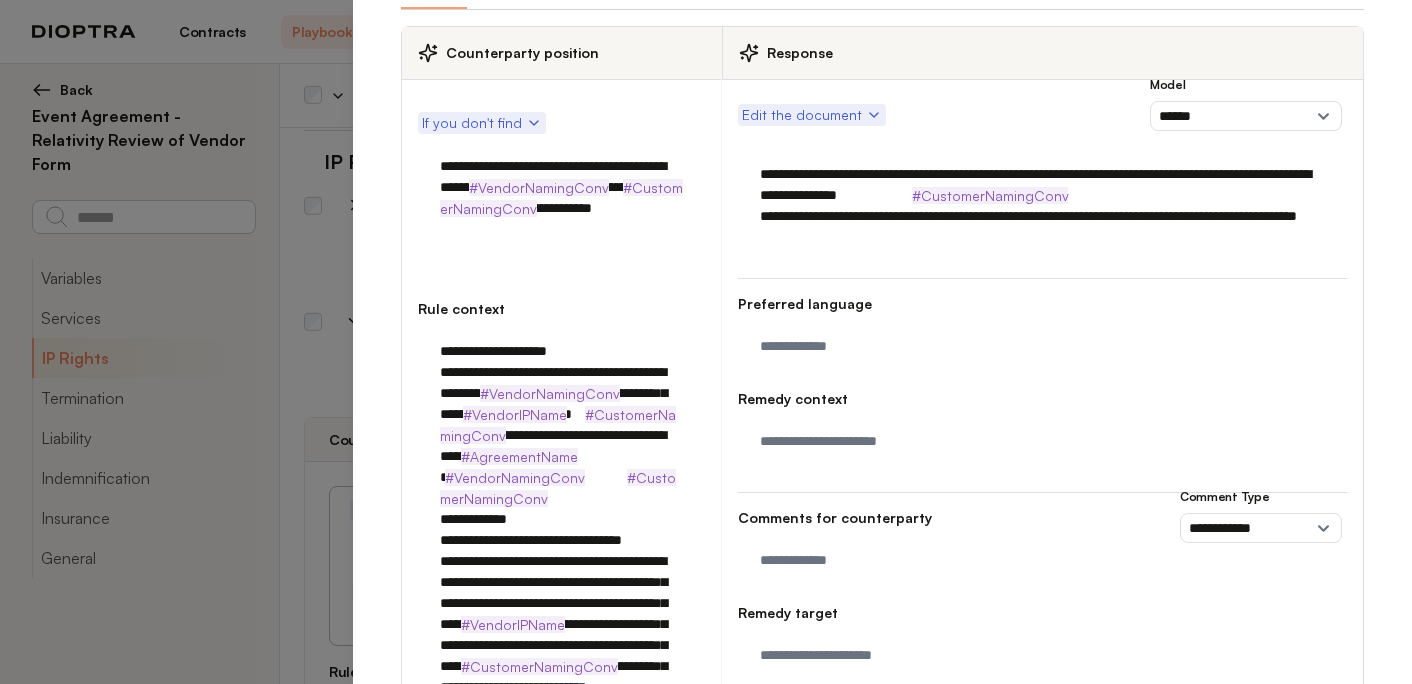 type 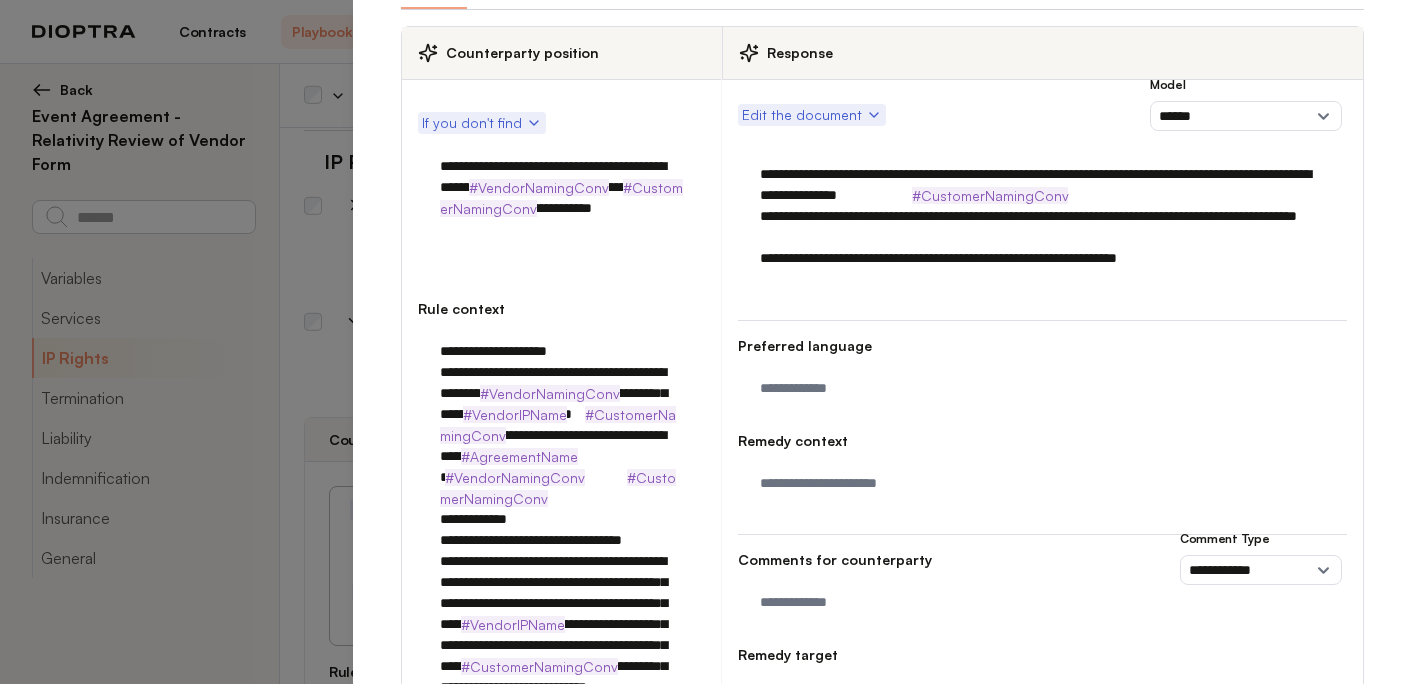 scroll, scrollTop: 425, scrollLeft: 0, axis: vertical 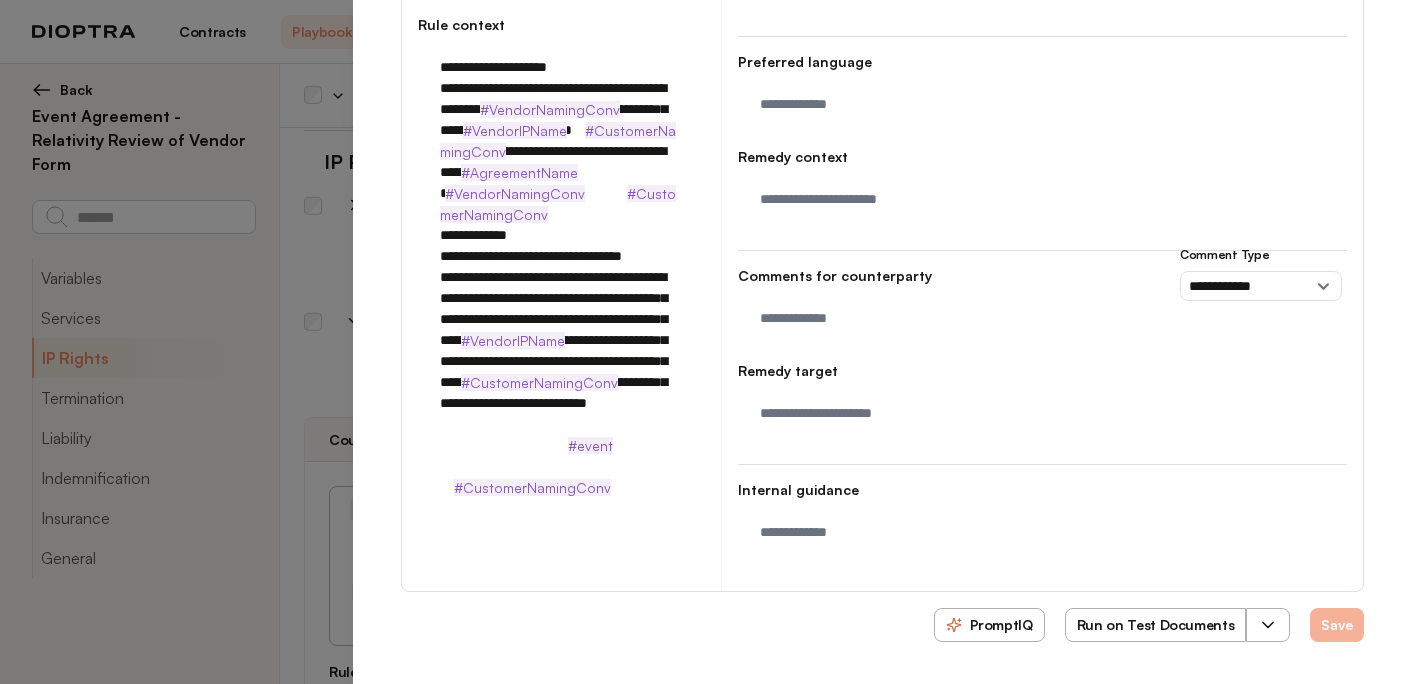 type on "**********" 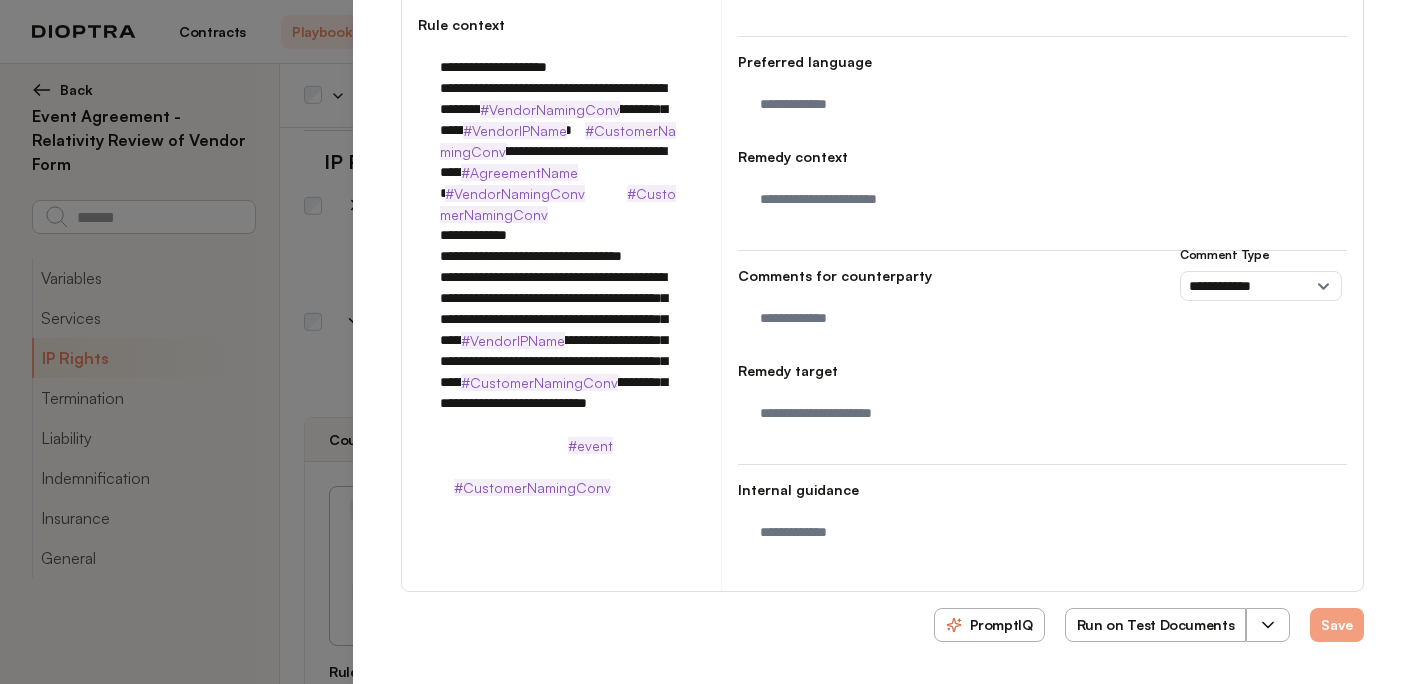 click on "Run on Test Documents" at bounding box center [1156, 625] 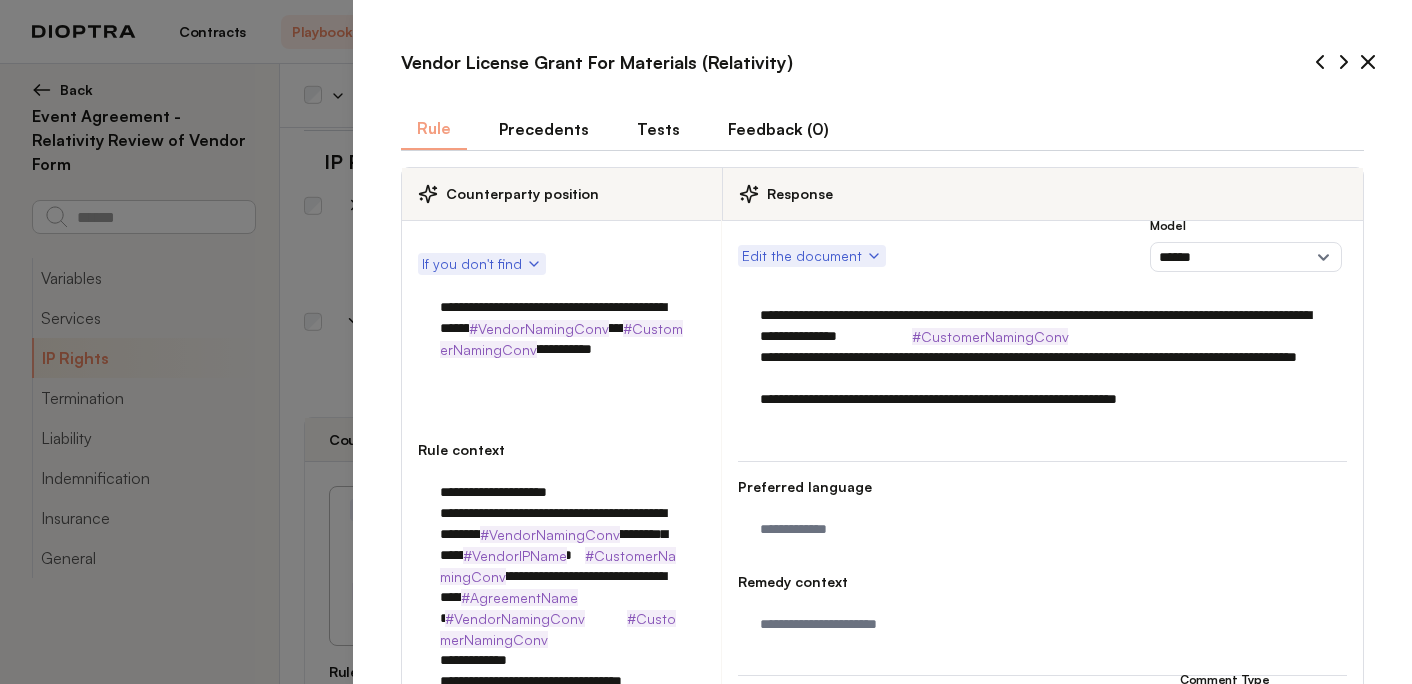 click on "Tests" at bounding box center [658, 129] 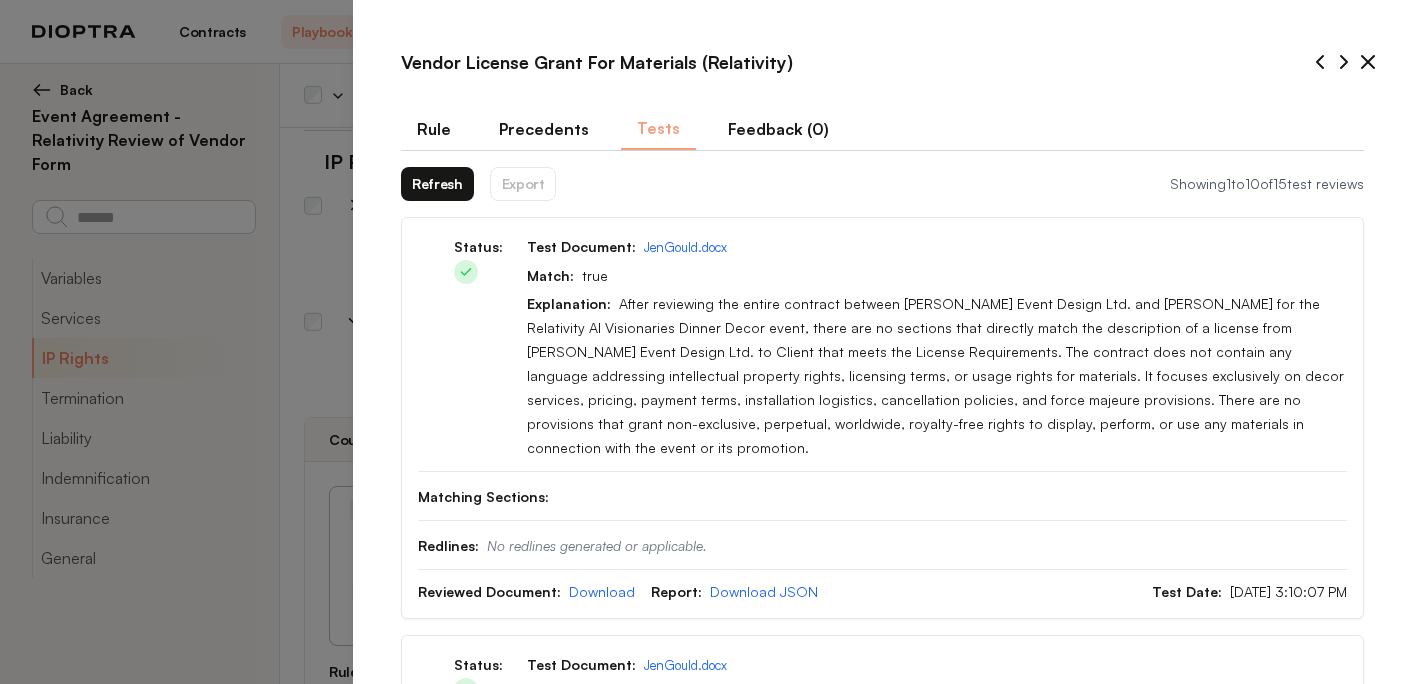 click on "Refresh" at bounding box center [437, 184] 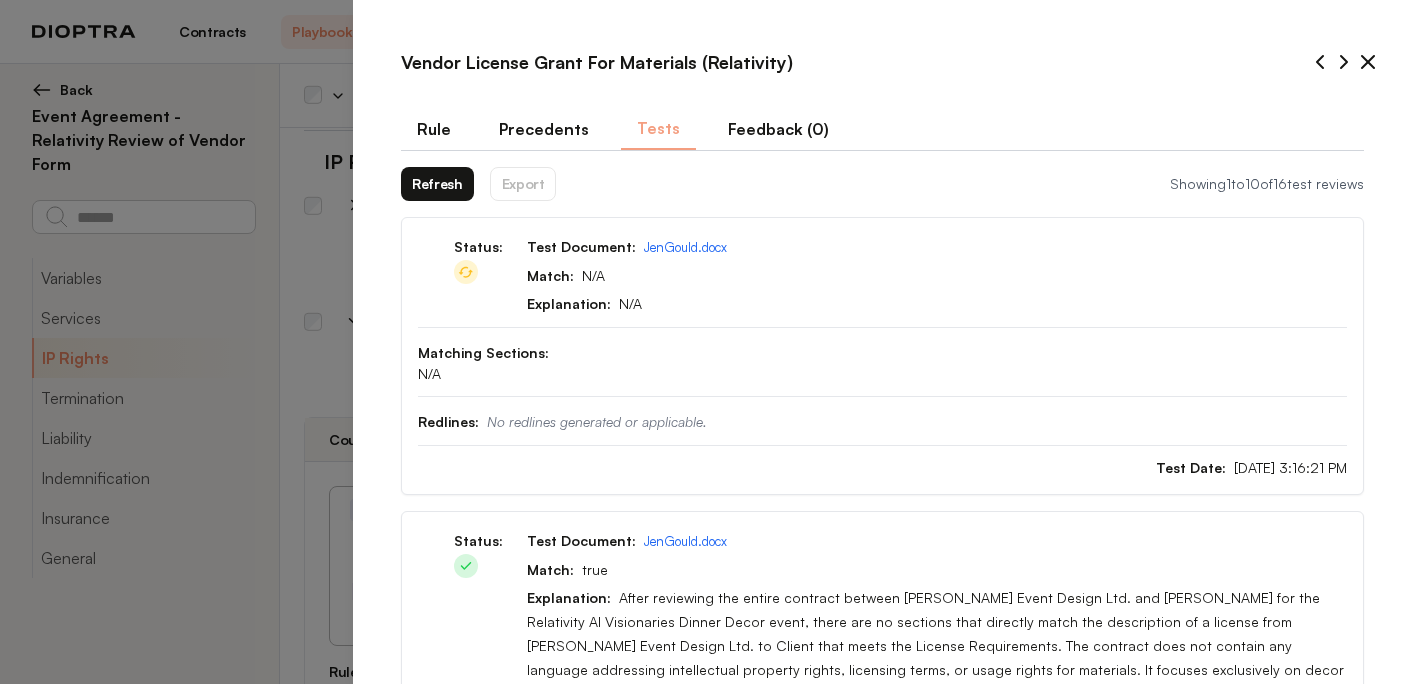 click on "Refresh" at bounding box center [437, 184] 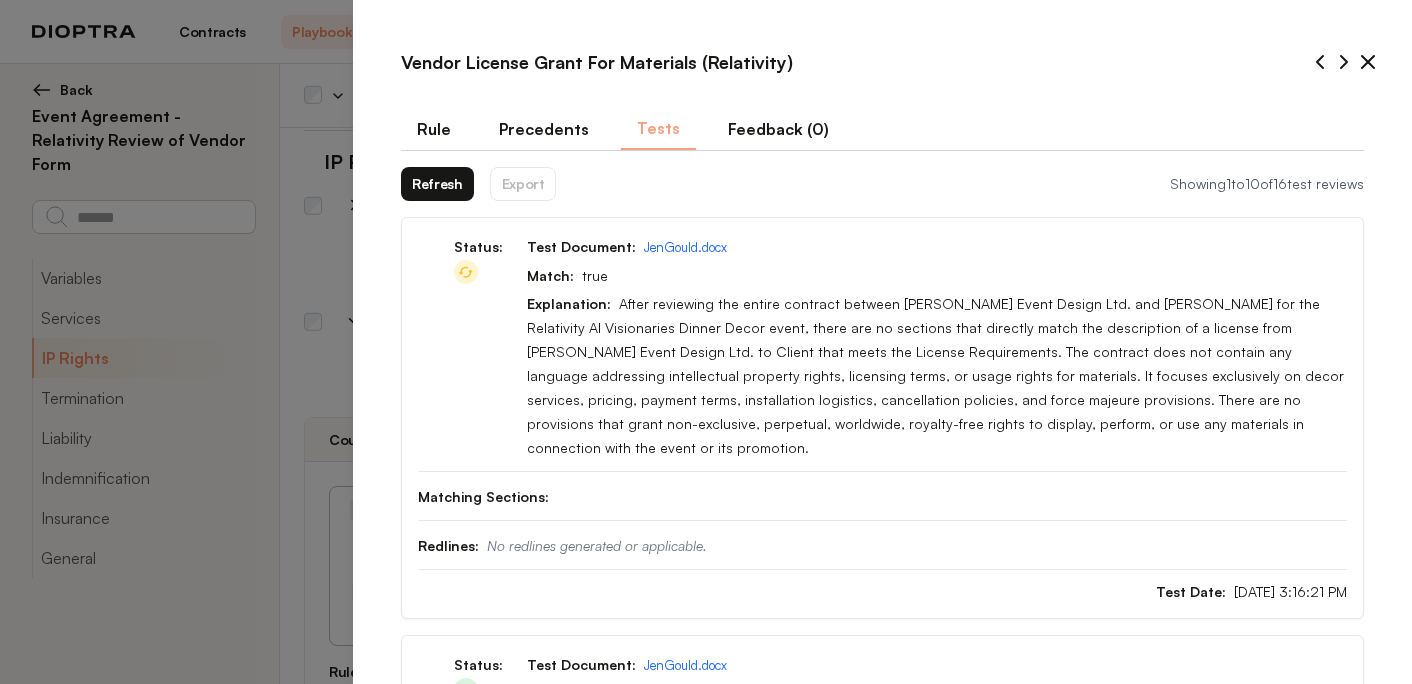 click on "Refresh" at bounding box center (437, 184) 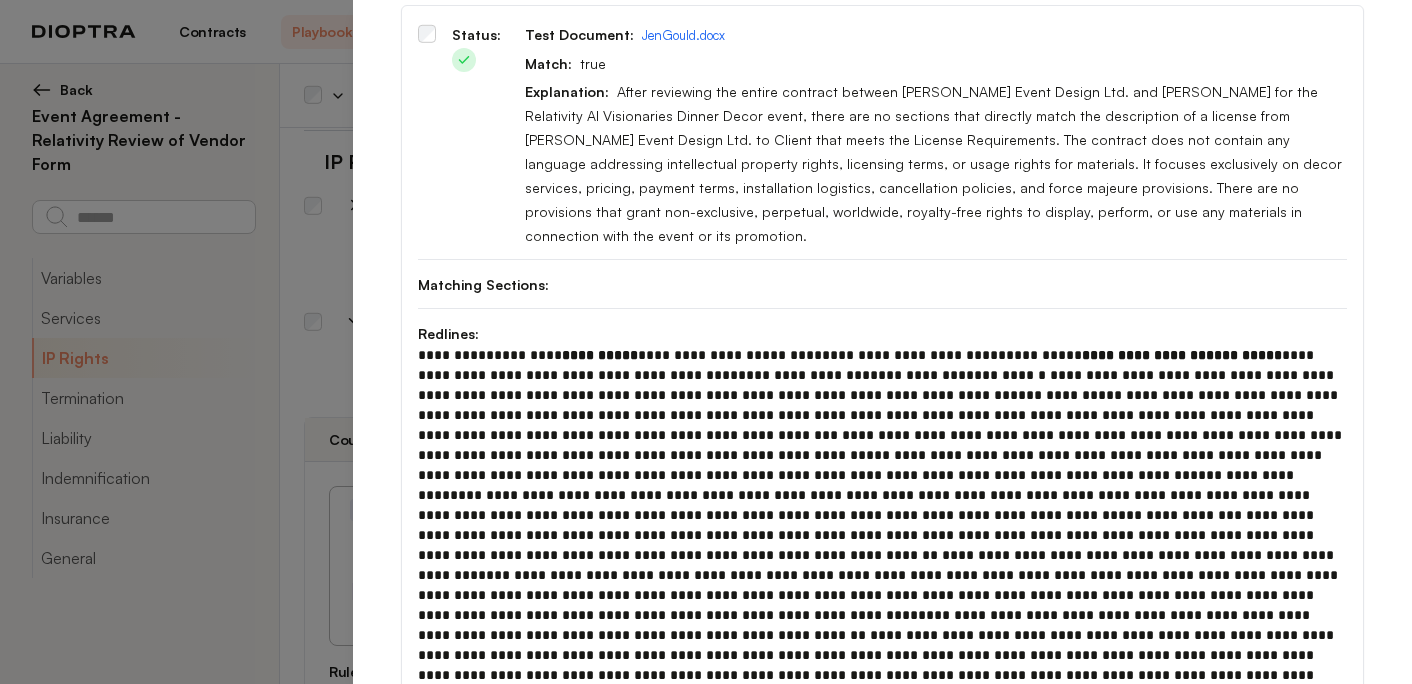 scroll, scrollTop: 383, scrollLeft: 0, axis: vertical 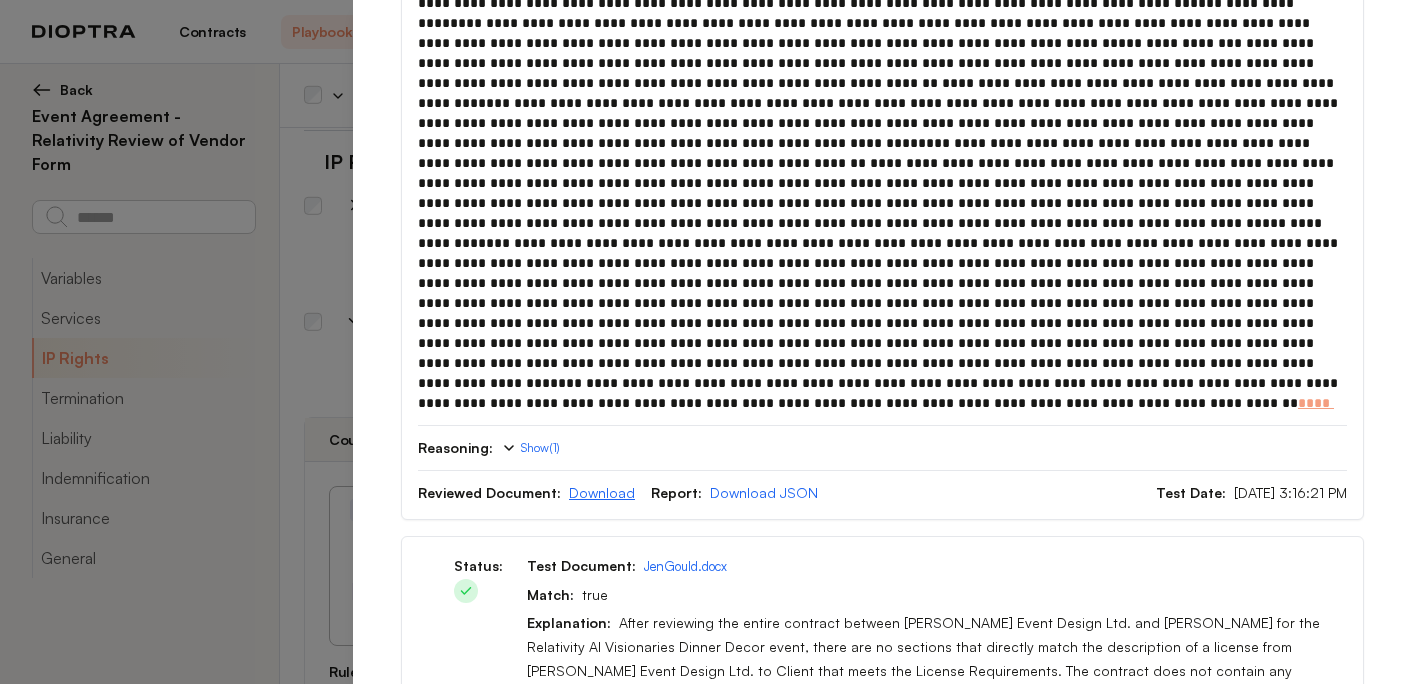 click on "Download" at bounding box center [602, 492] 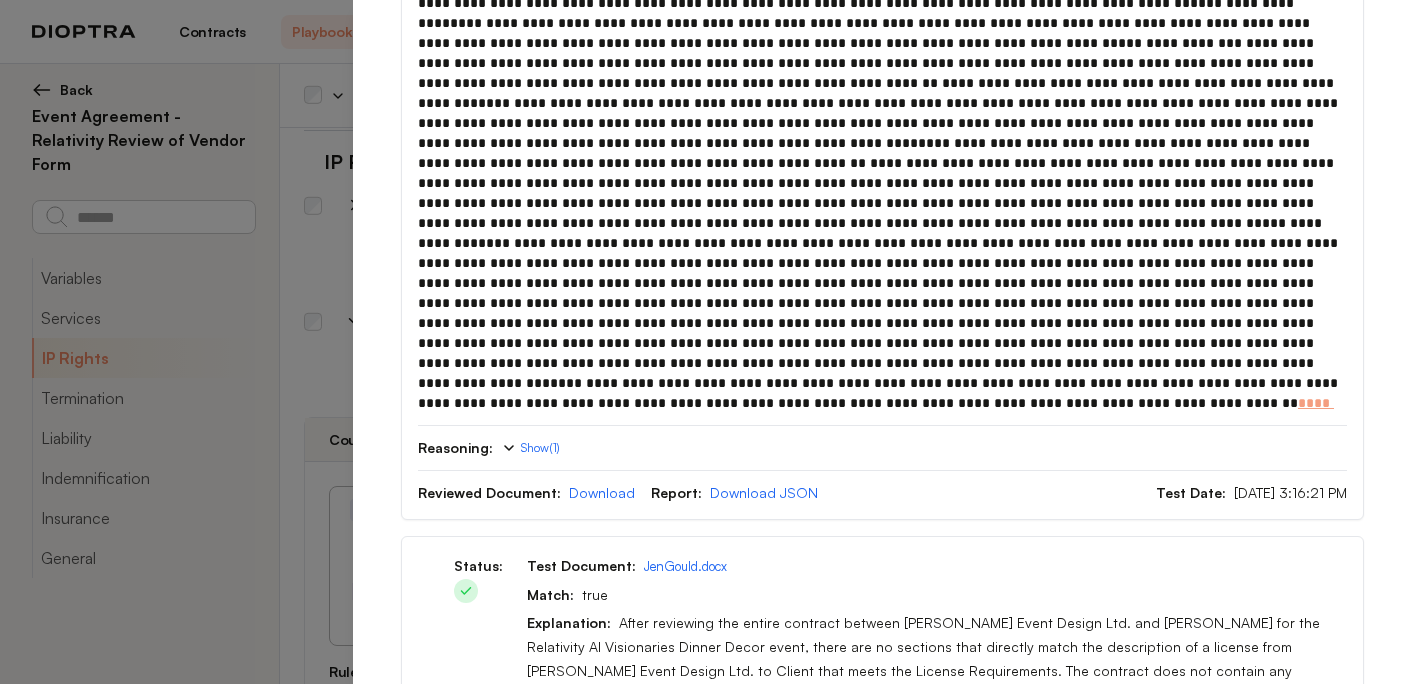 scroll, scrollTop: 0, scrollLeft: 0, axis: both 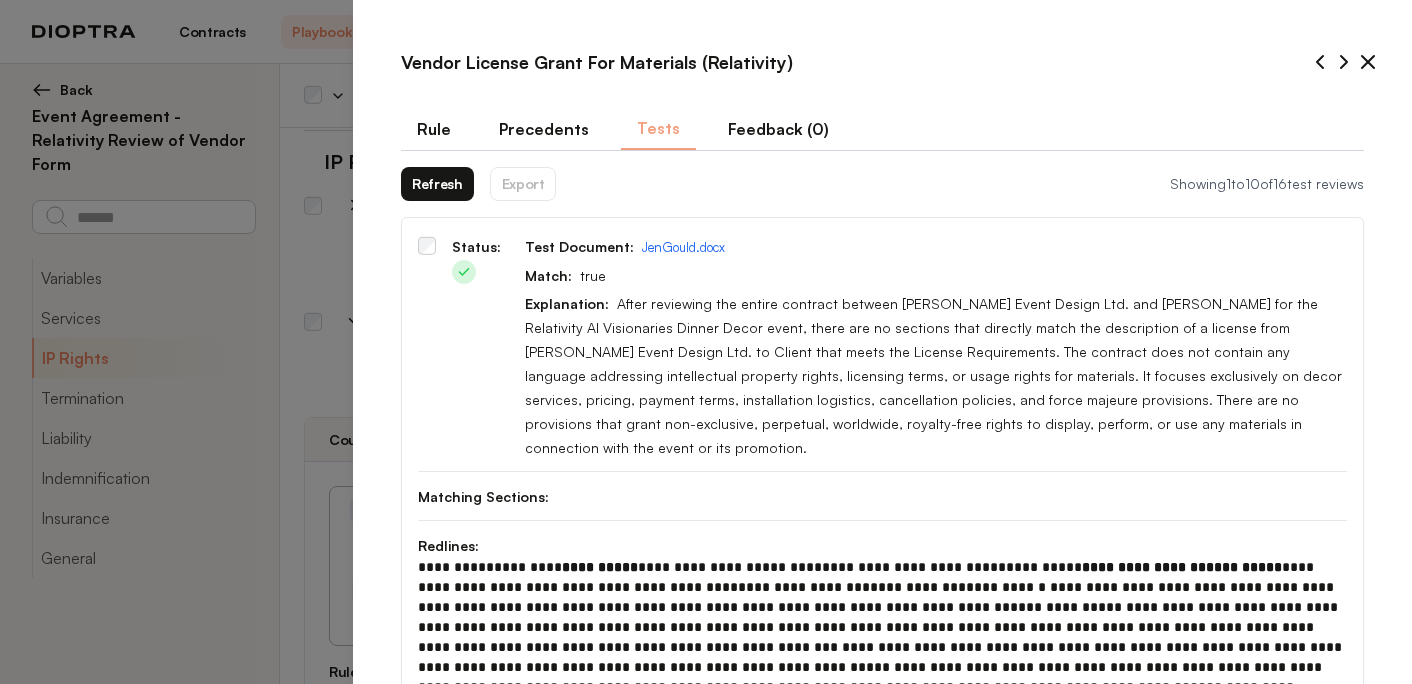 click on "Rule" at bounding box center [434, 129] 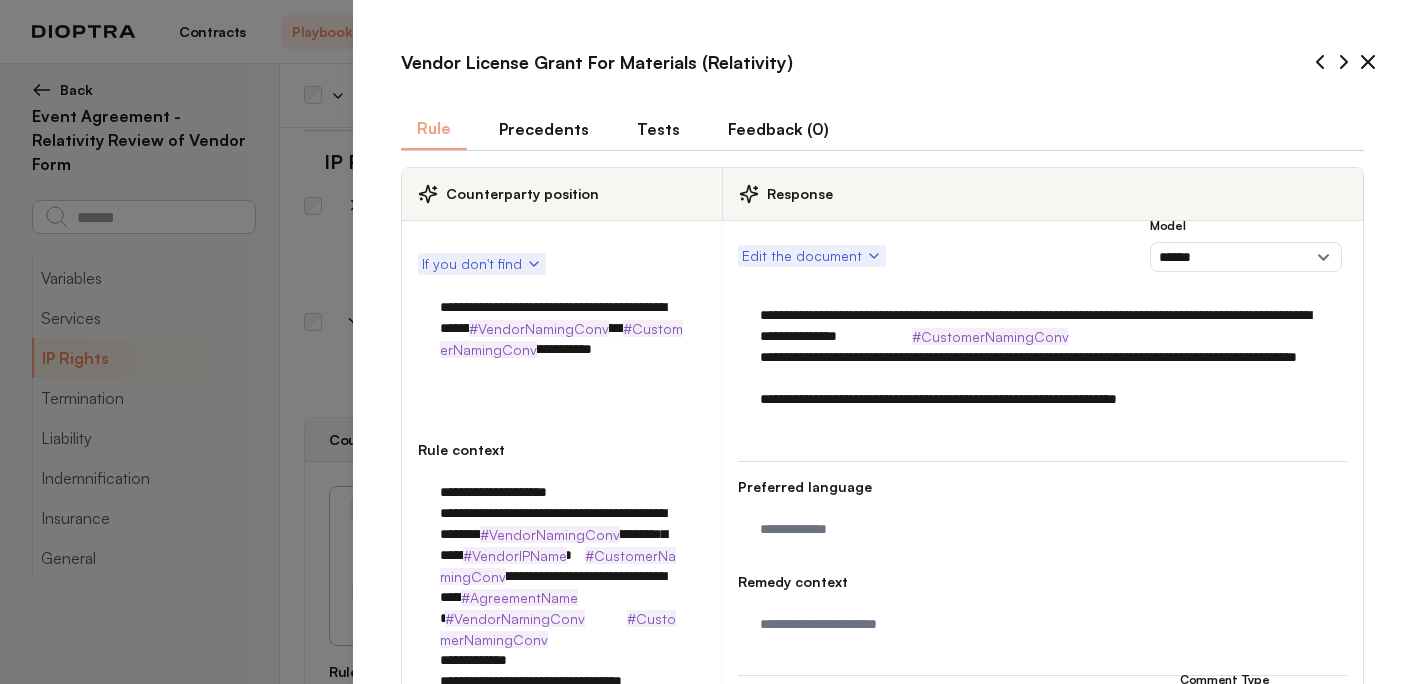 click on "**********" at bounding box center [1042, 368] 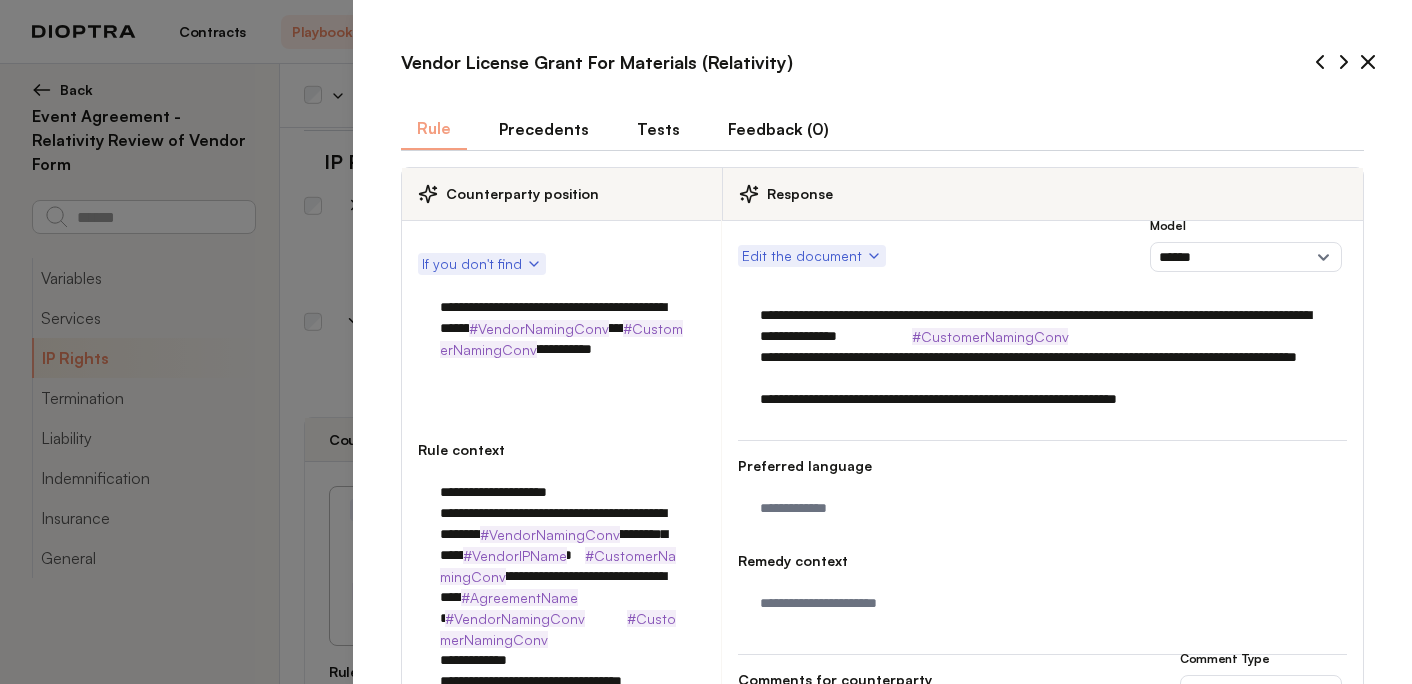 click on "**********" at bounding box center [1042, 368] 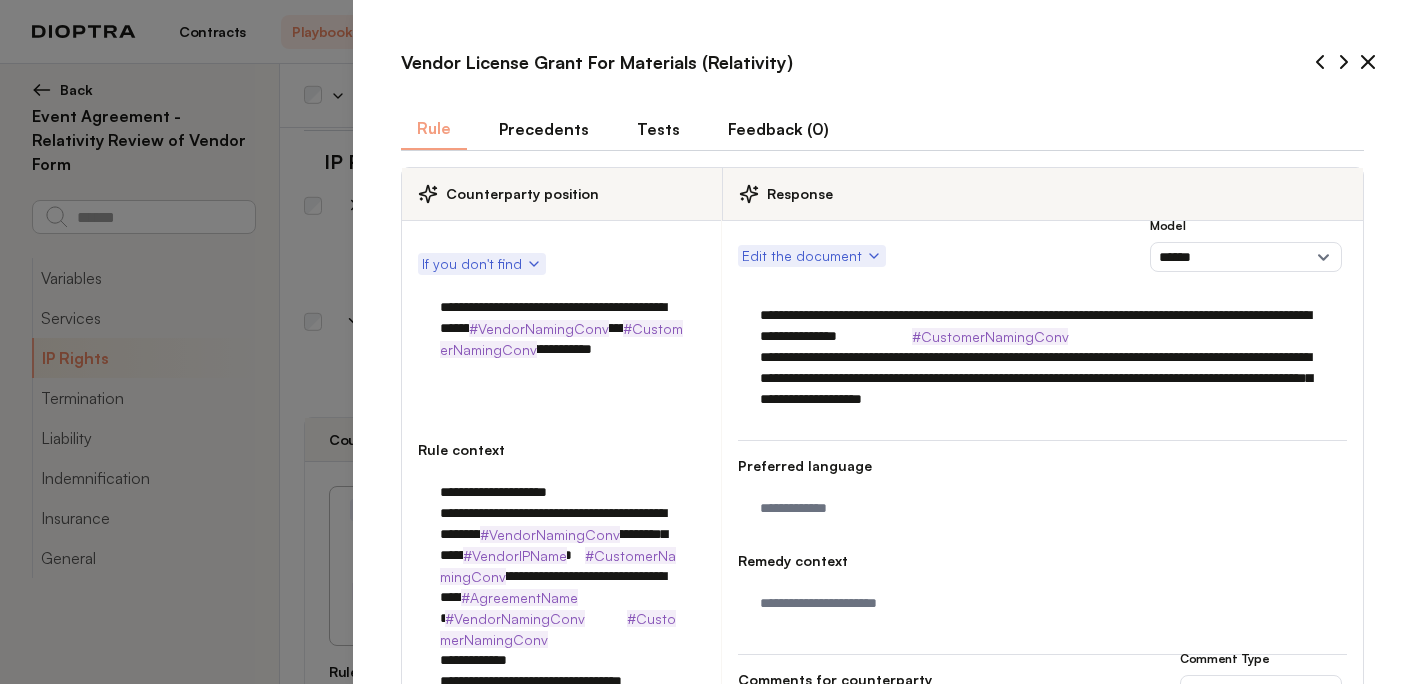 paste on "*******" 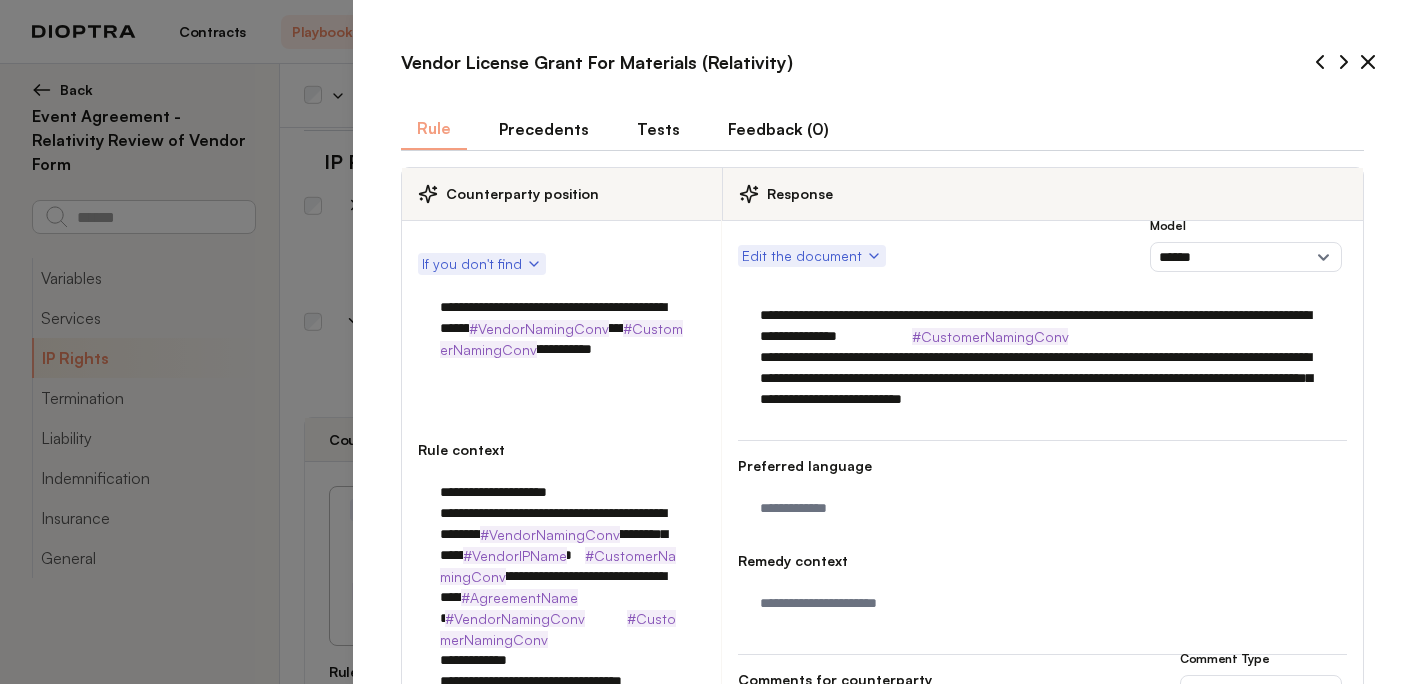 click on "**********" at bounding box center [1042, 357] 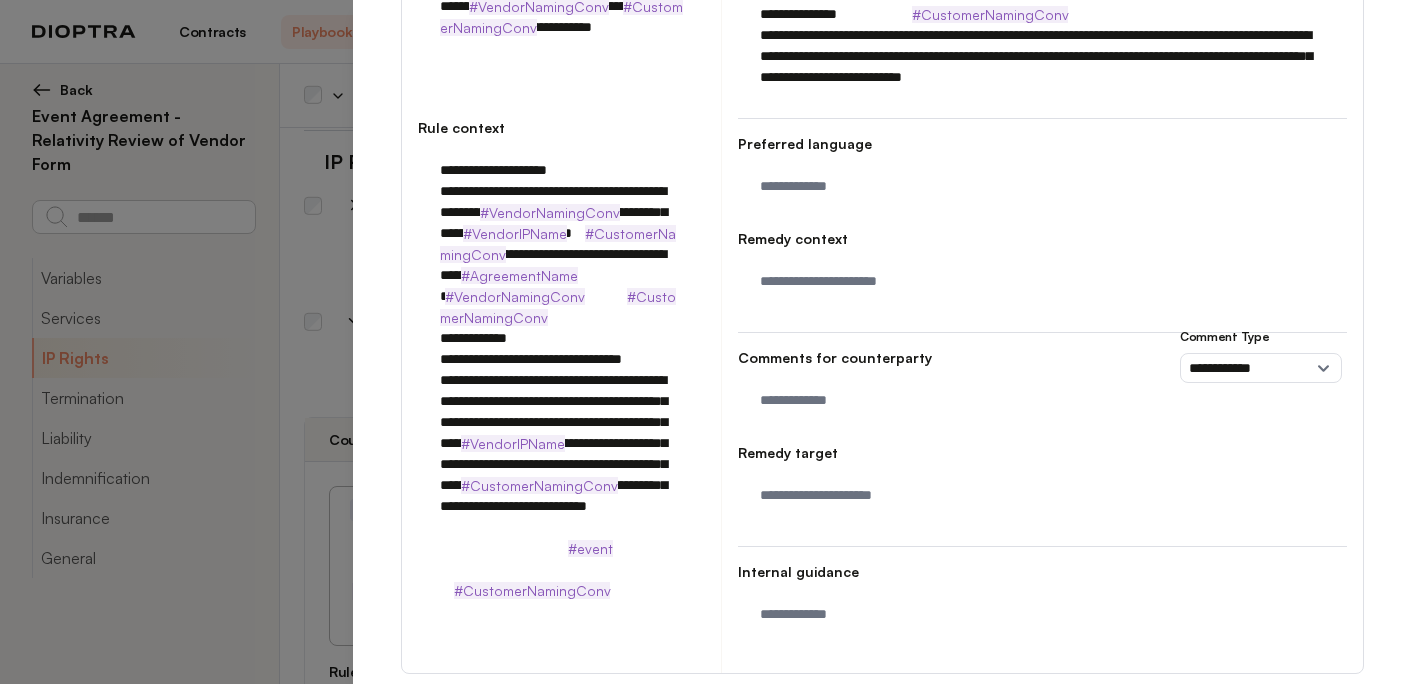 scroll, scrollTop: 404, scrollLeft: 0, axis: vertical 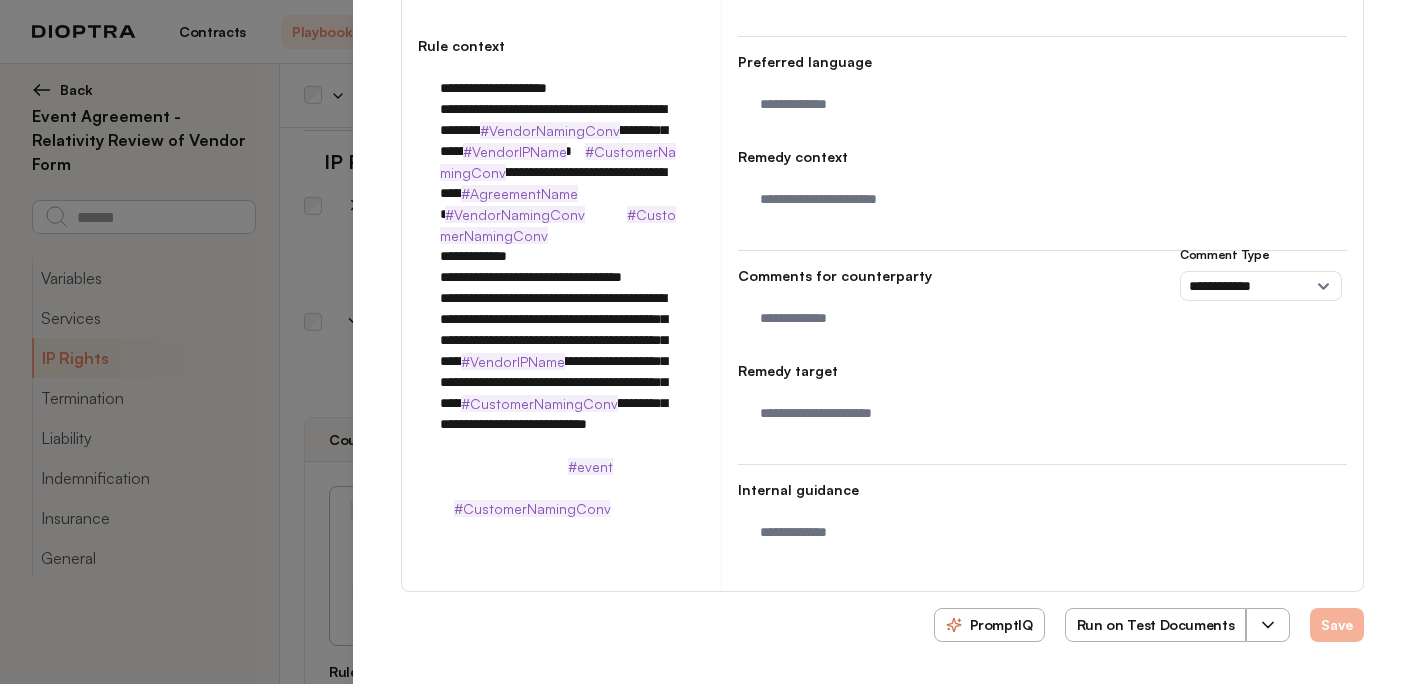 type on "**********" 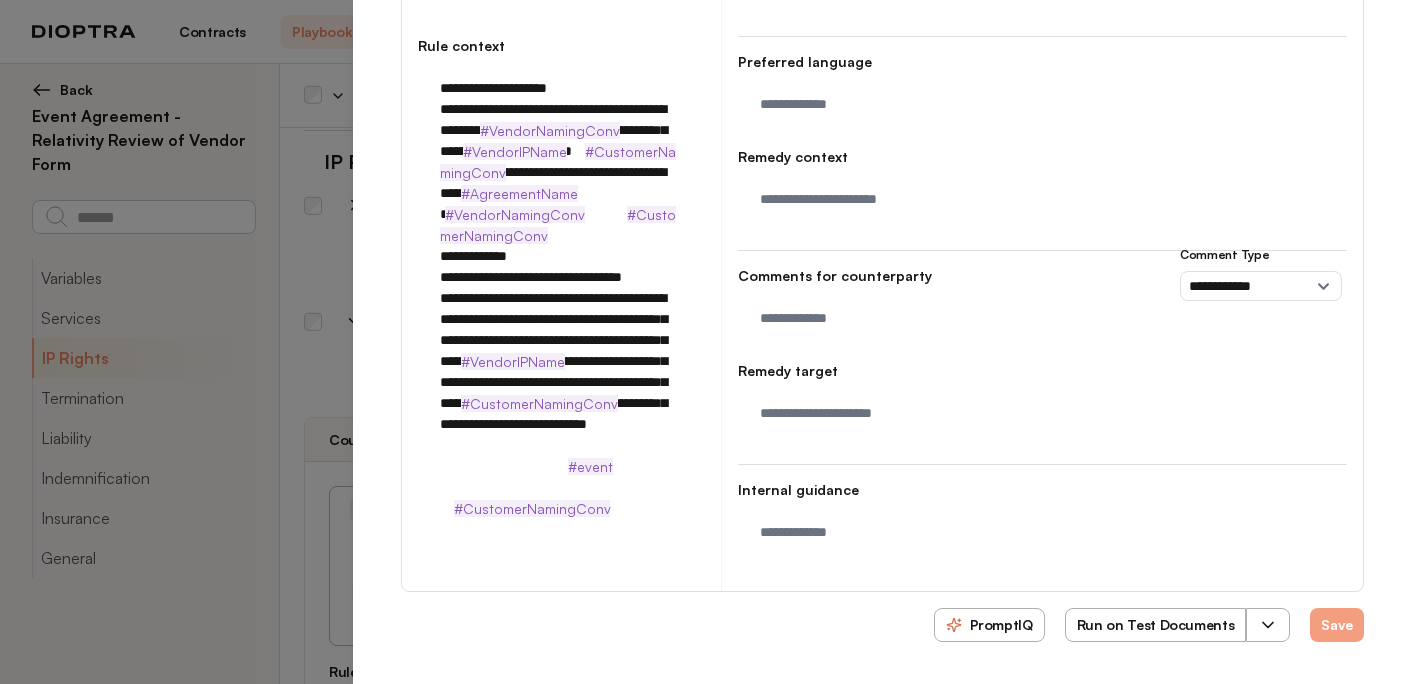 click on "Run on Test Documents" at bounding box center [1156, 625] 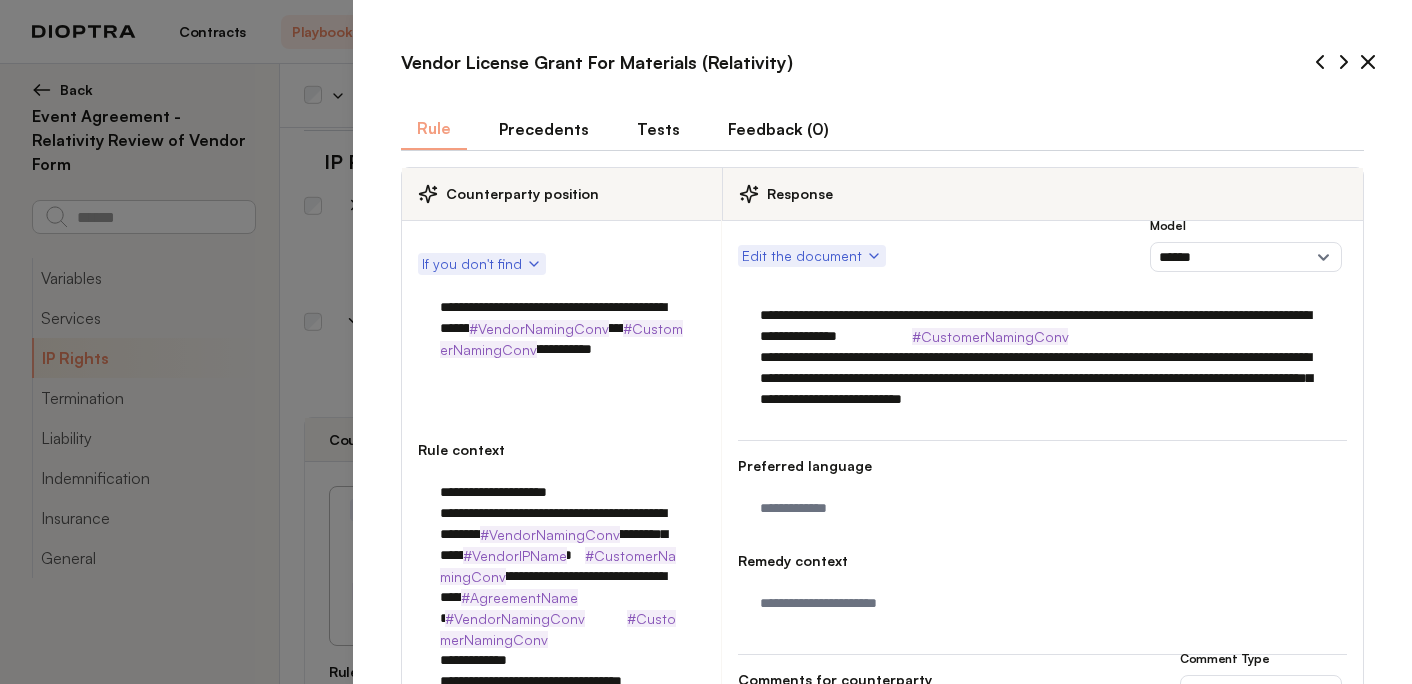 click on "Tests" at bounding box center (658, 129) 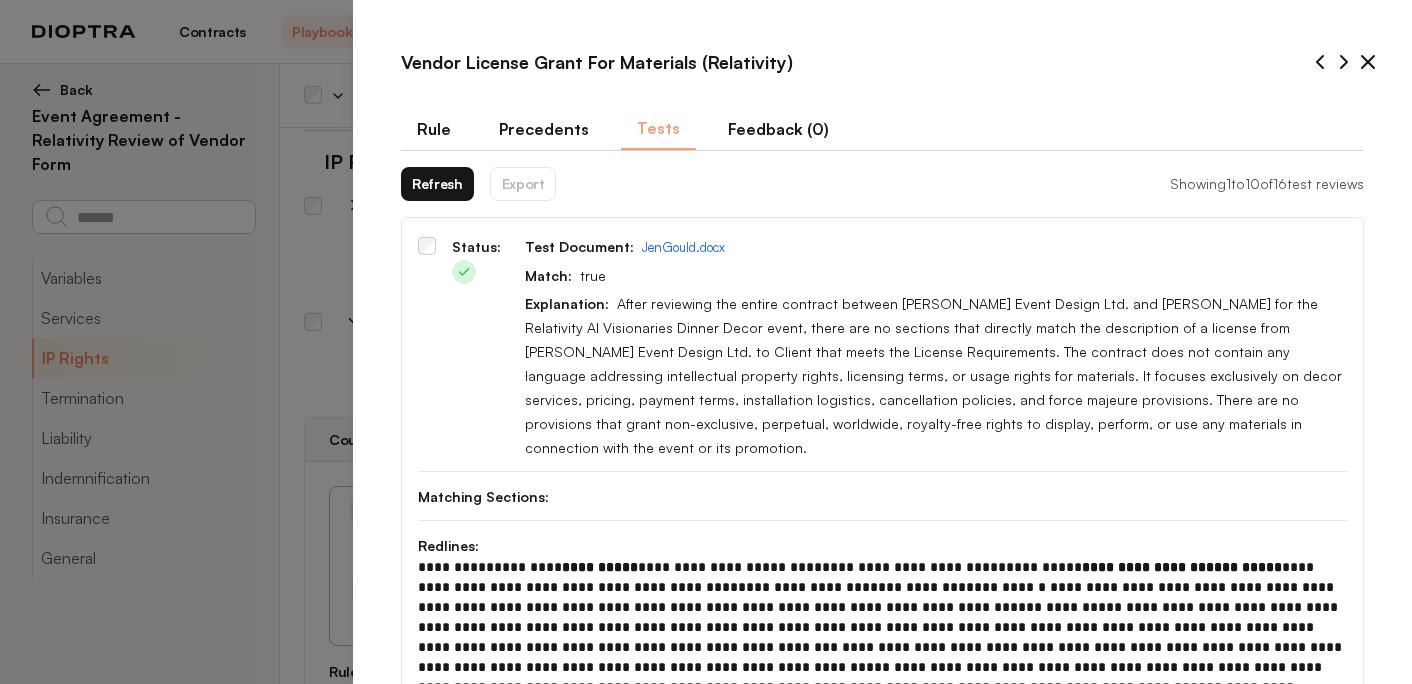click on "Refresh" at bounding box center [437, 184] 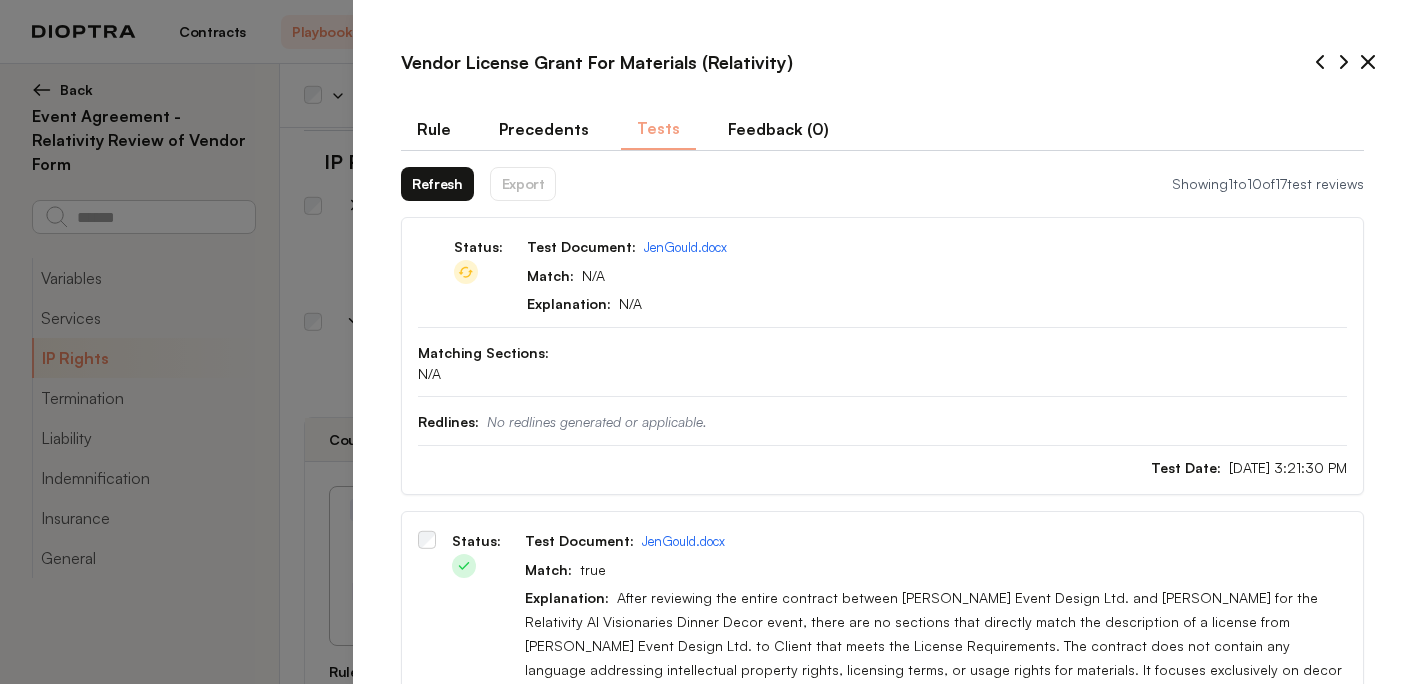 click on "Refresh" at bounding box center (437, 184) 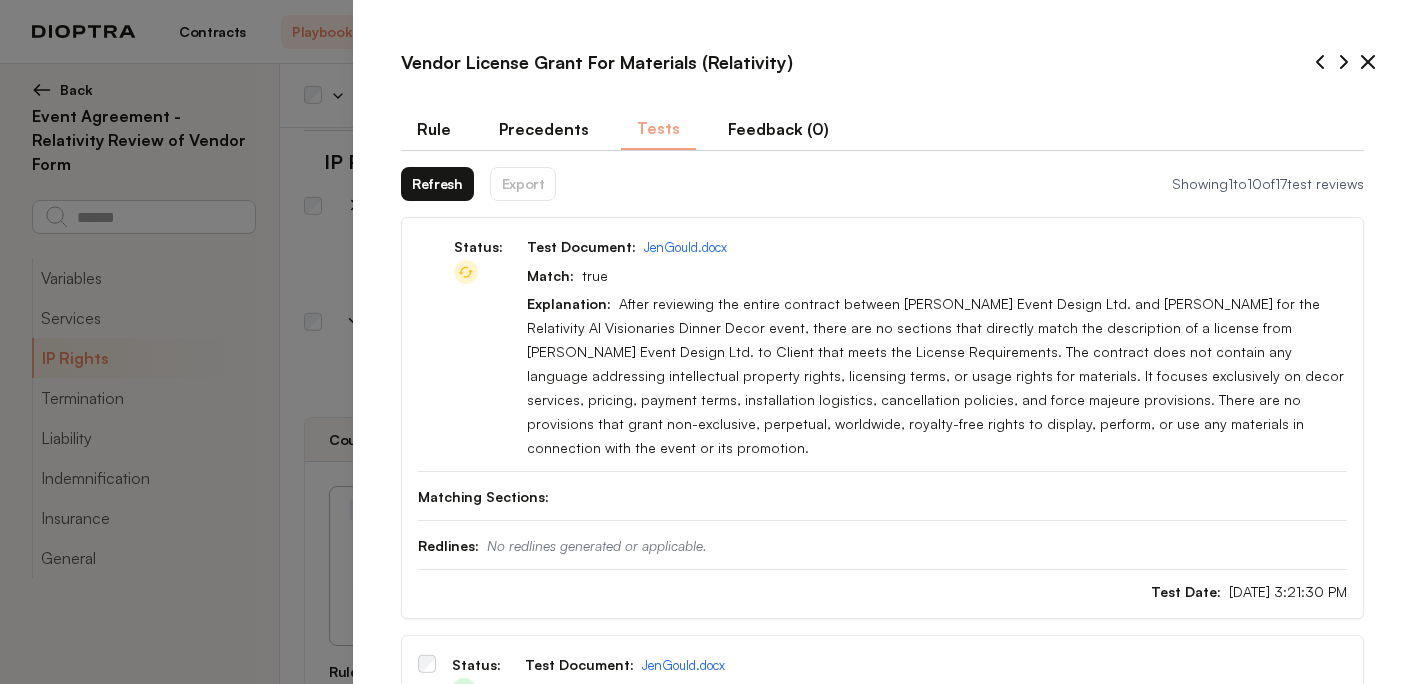click on "Refresh" at bounding box center [437, 184] 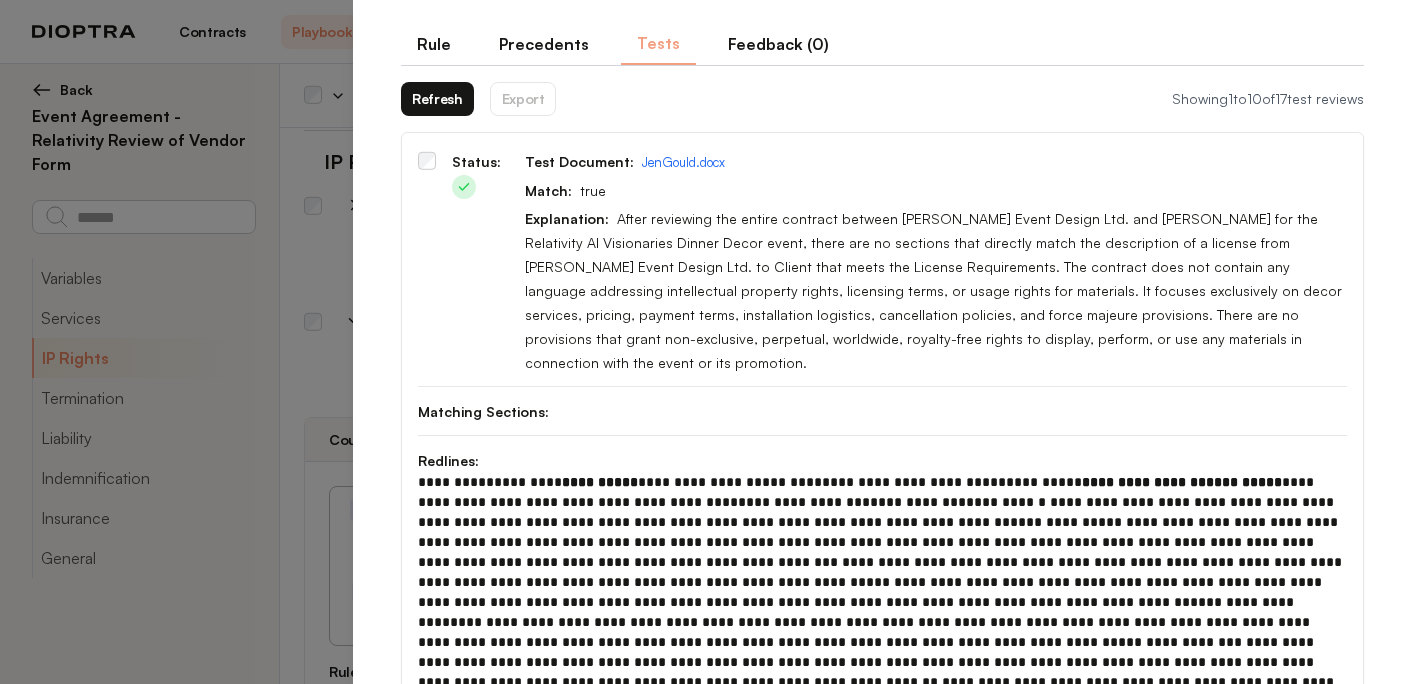 scroll, scrollTop: 166, scrollLeft: 0, axis: vertical 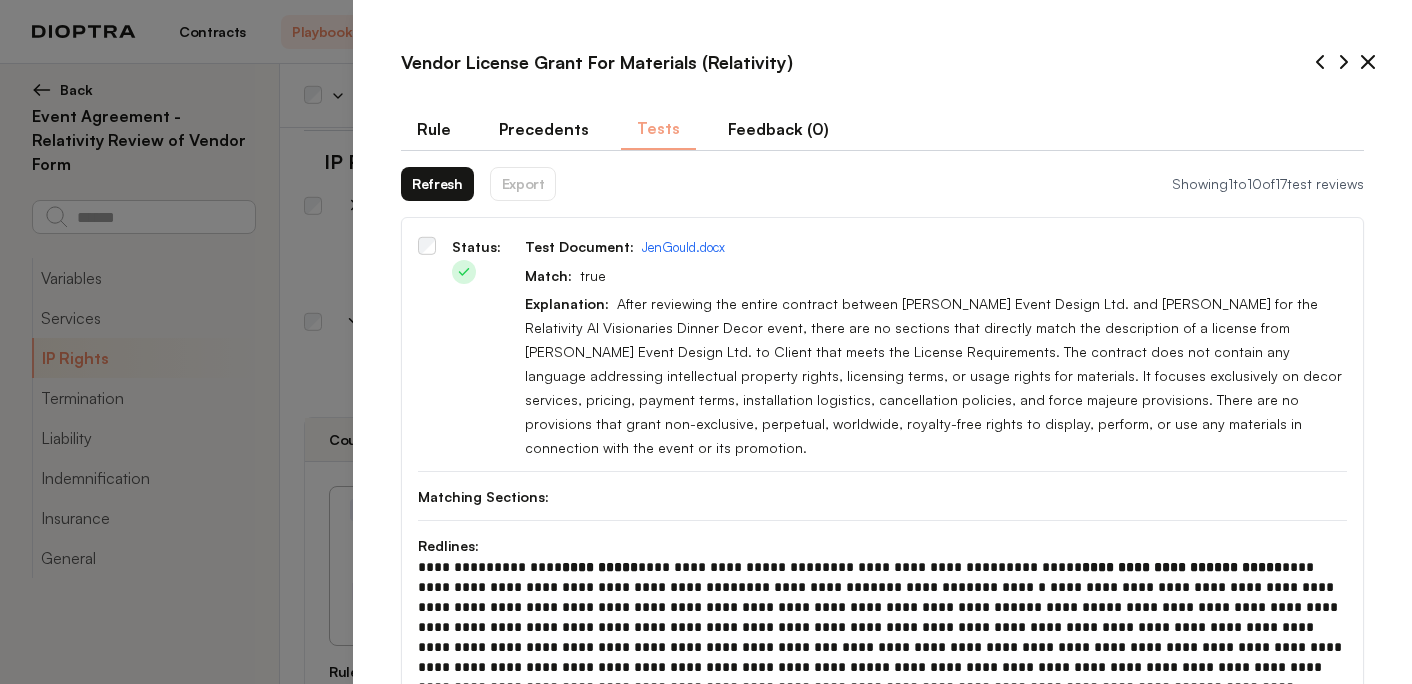 click on "Rule" at bounding box center (434, 129) 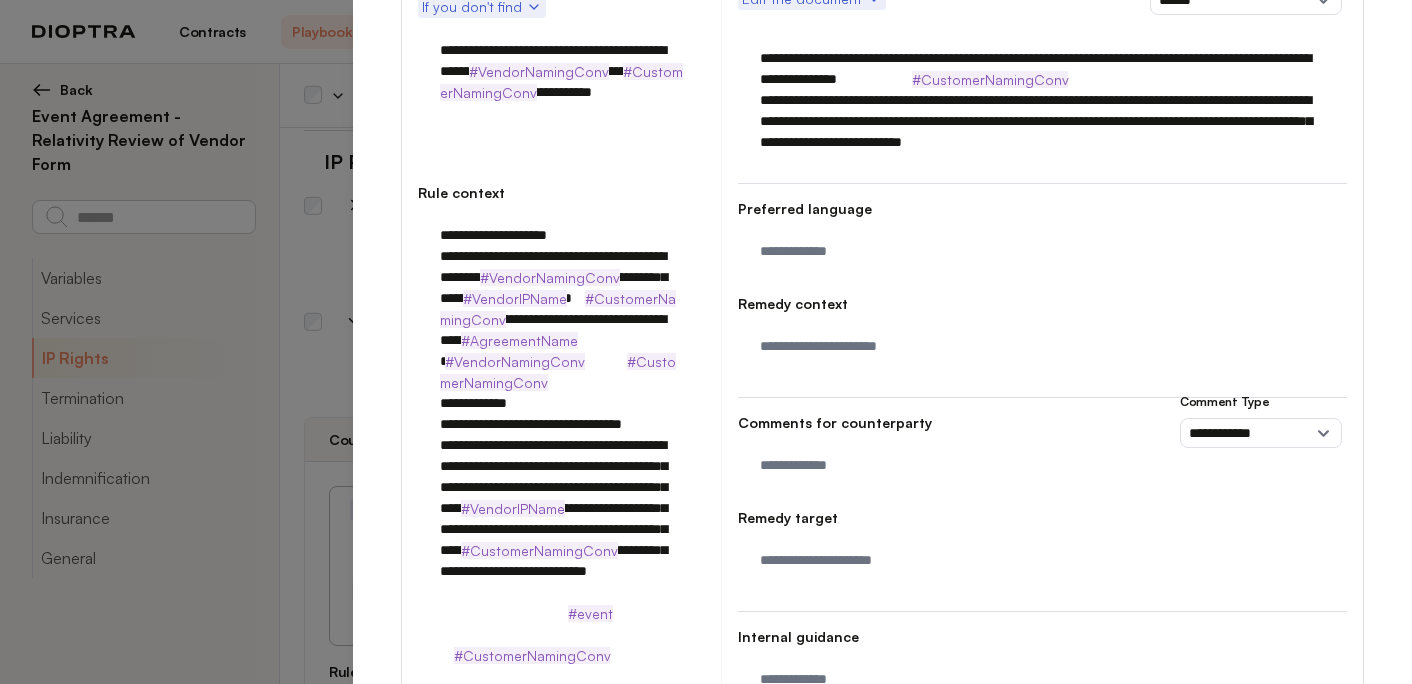 scroll, scrollTop: 404, scrollLeft: 0, axis: vertical 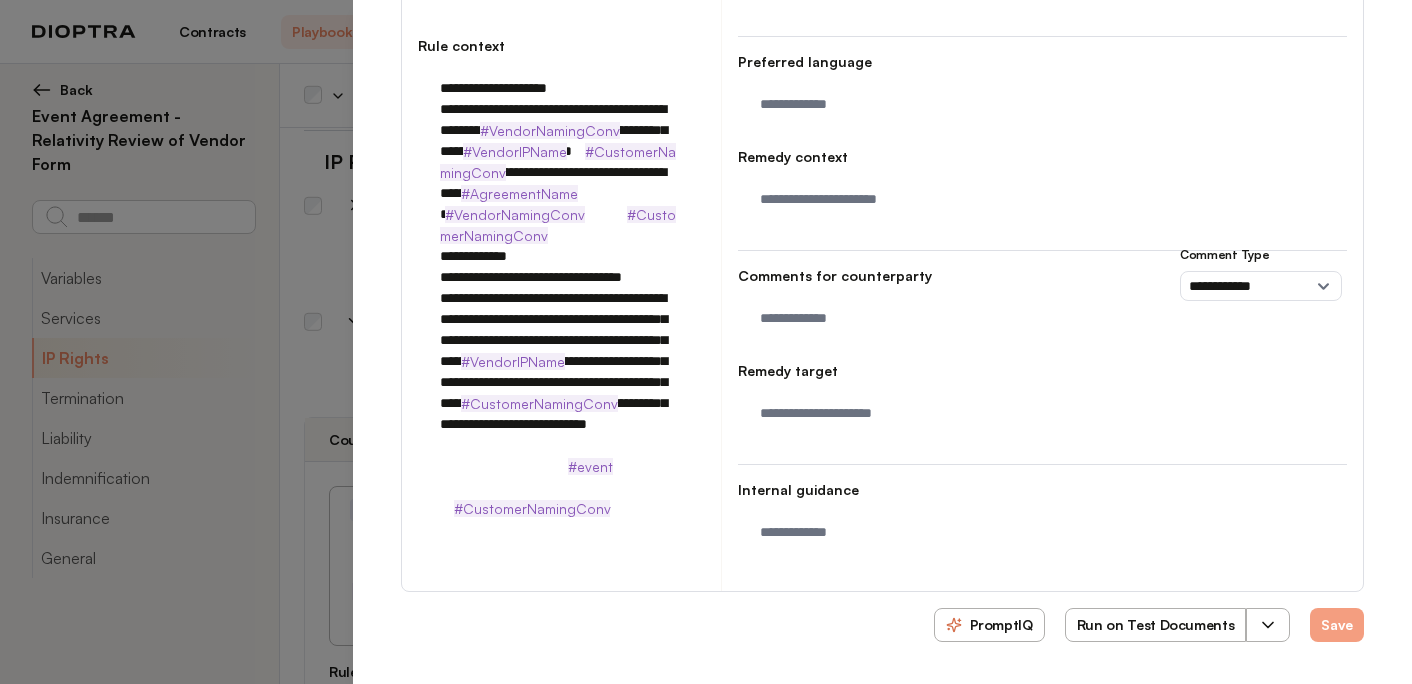 click 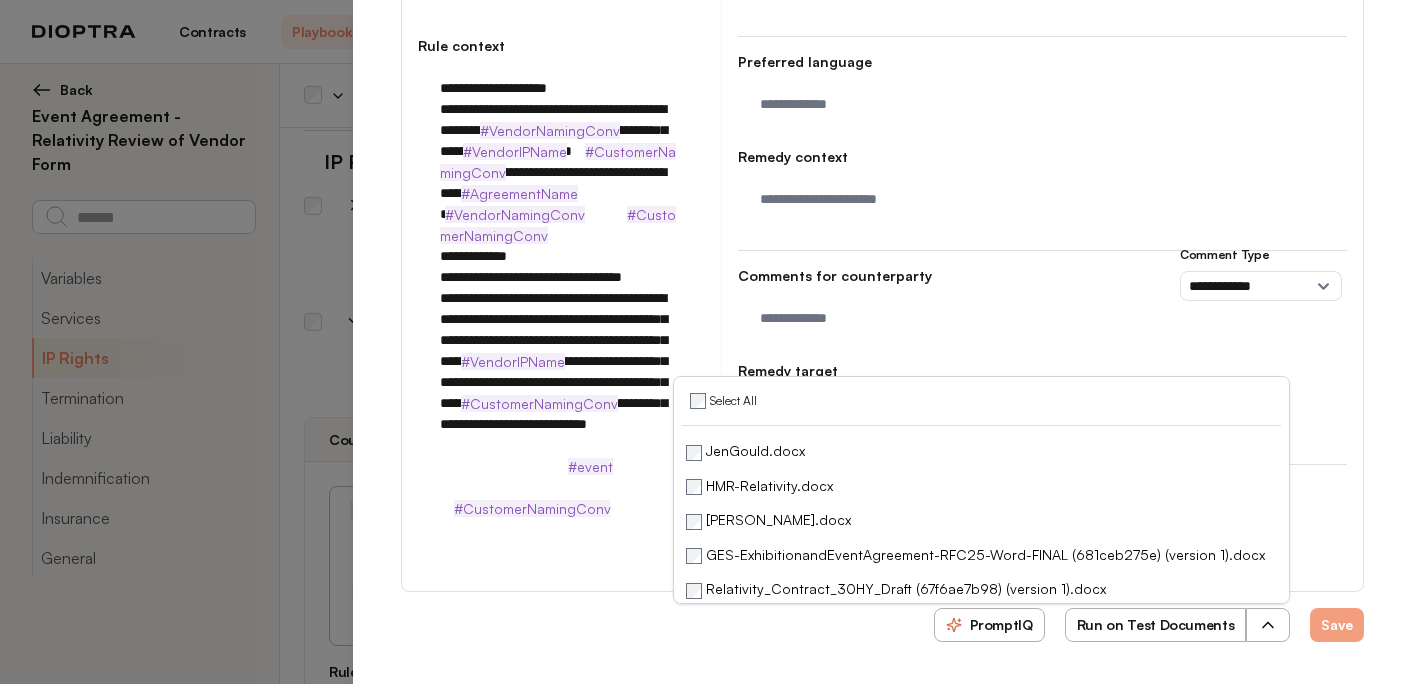 click on "Run on Test Documents" at bounding box center [1156, 625] 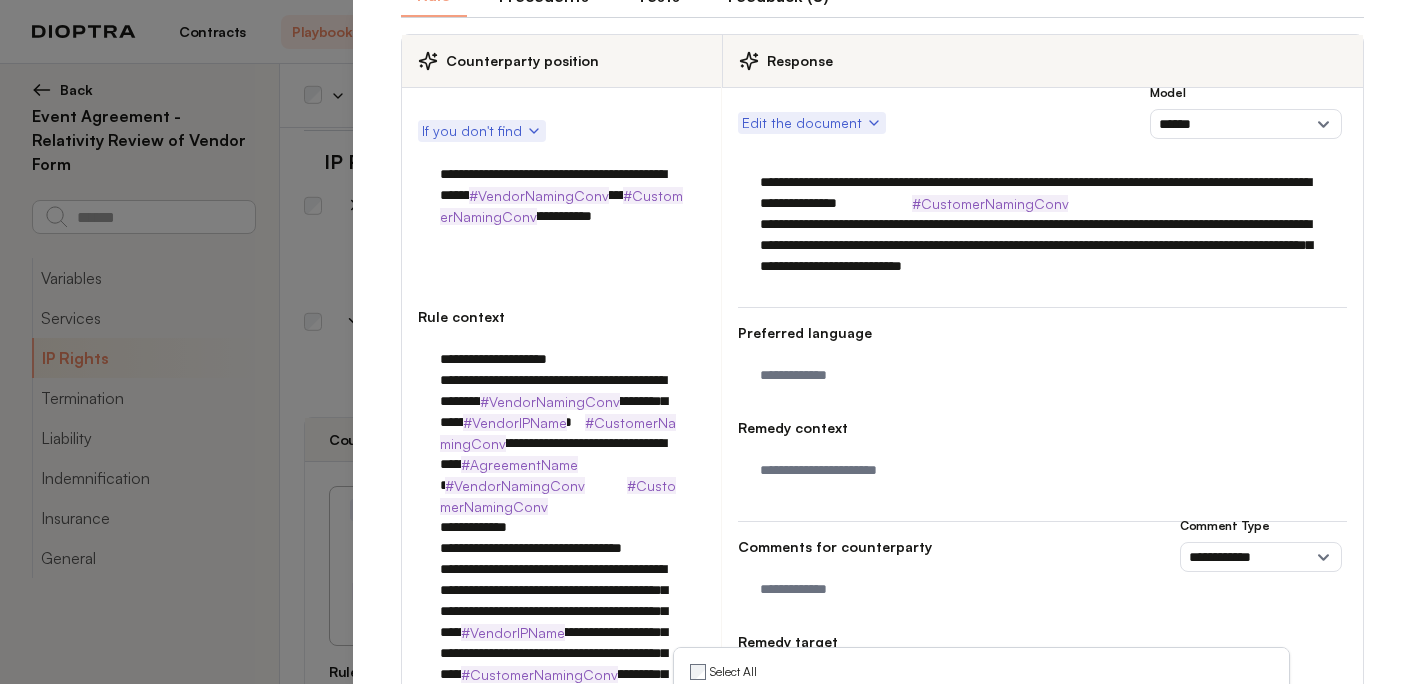 scroll, scrollTop: 0, scrollLeft: 0, axis: both 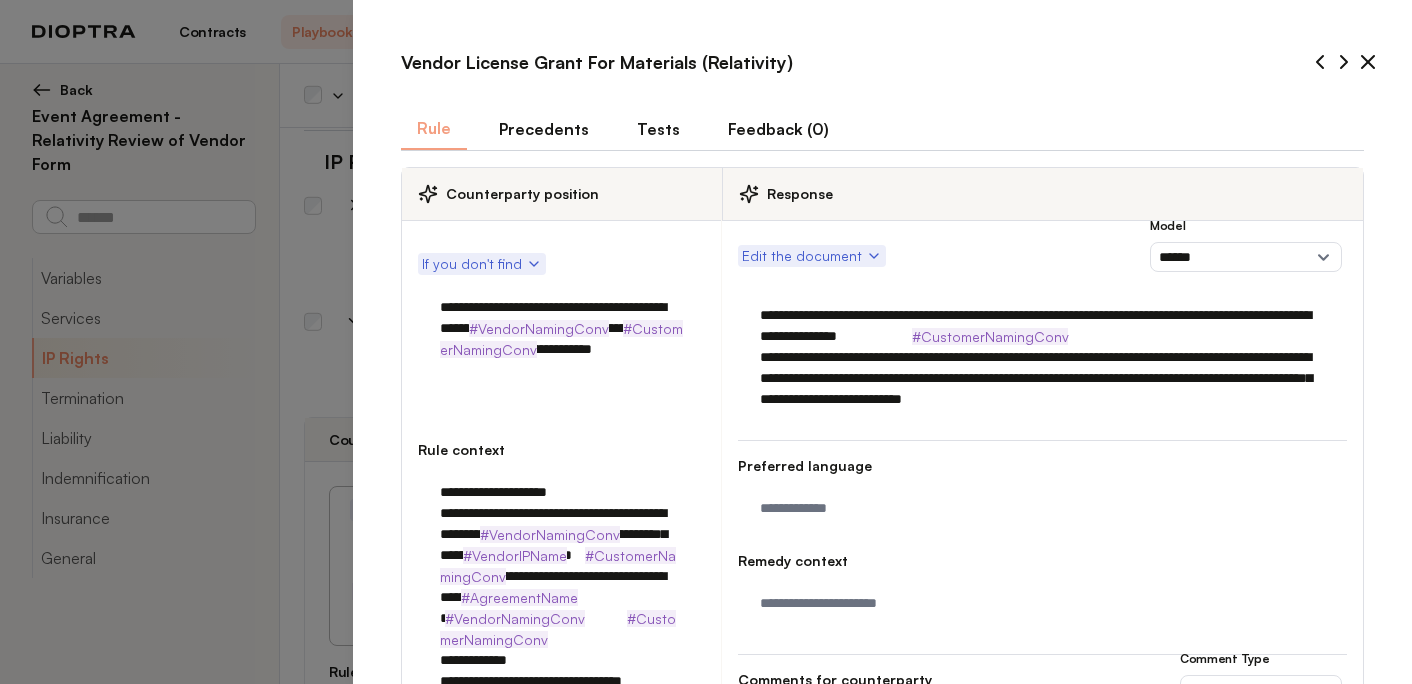 click on "Tests" at bounding box center (658, 129) 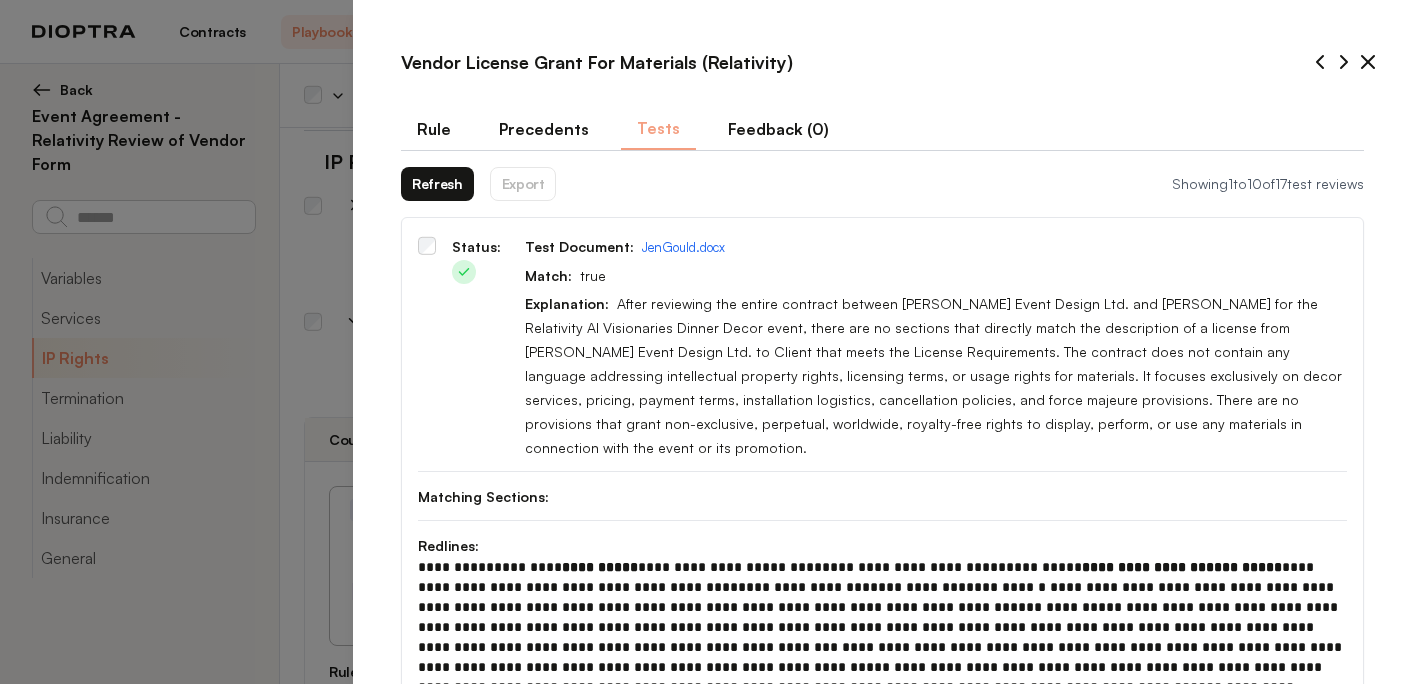 click on "Refresh" at bounding box center [437, 184] 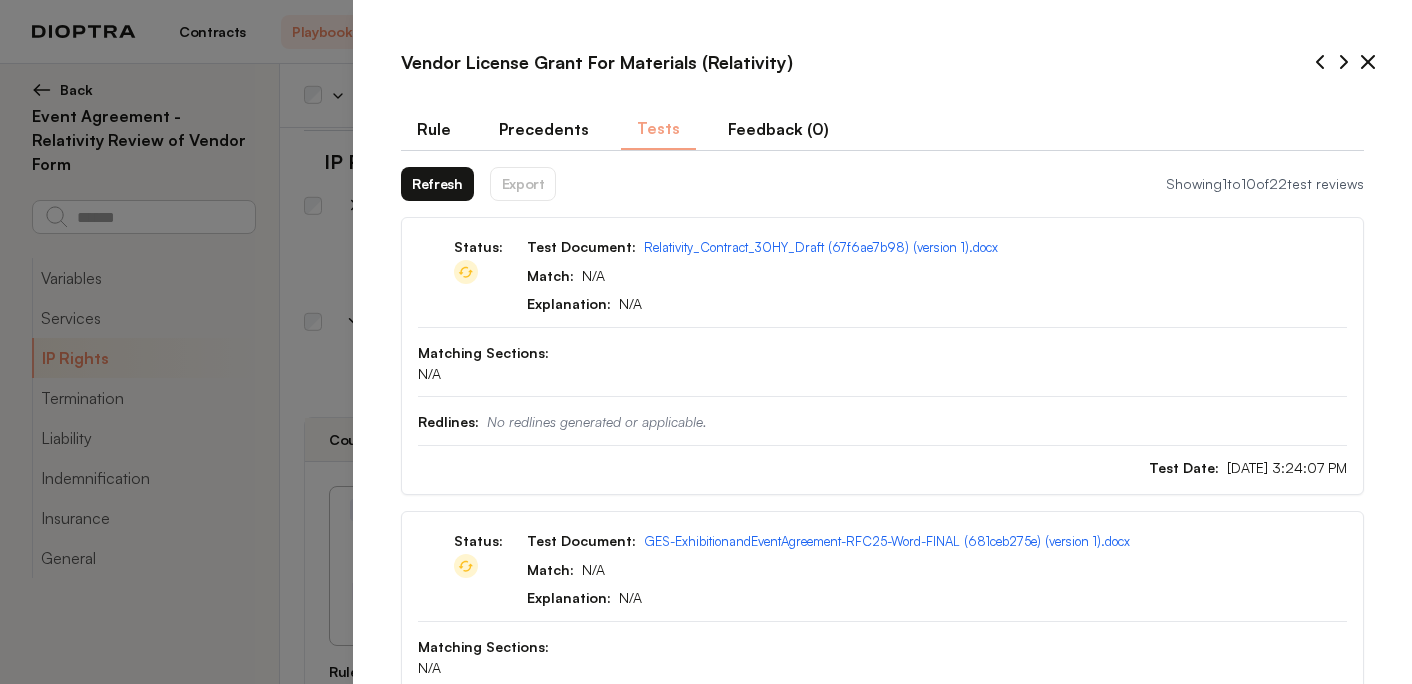 click on "Refresh" at bounding box center [437, 184] 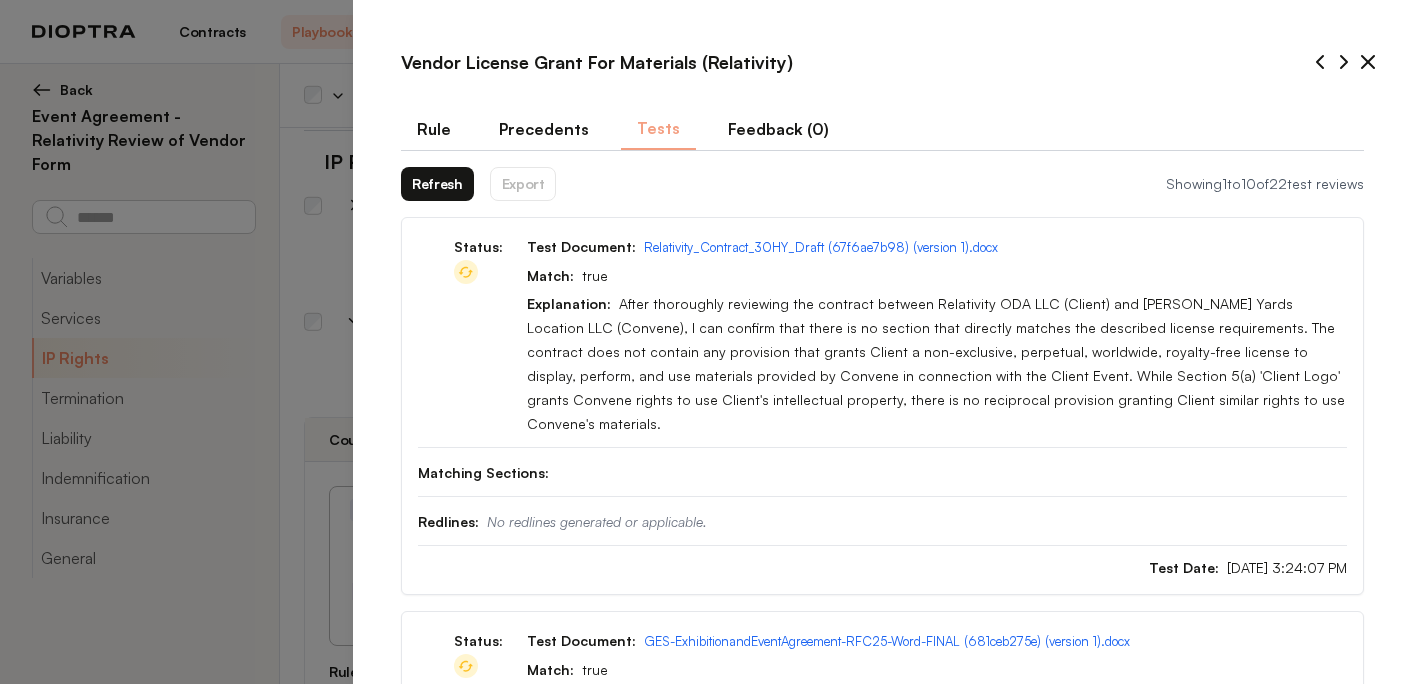 click on "Refresh" at bounding box center (437, 184) 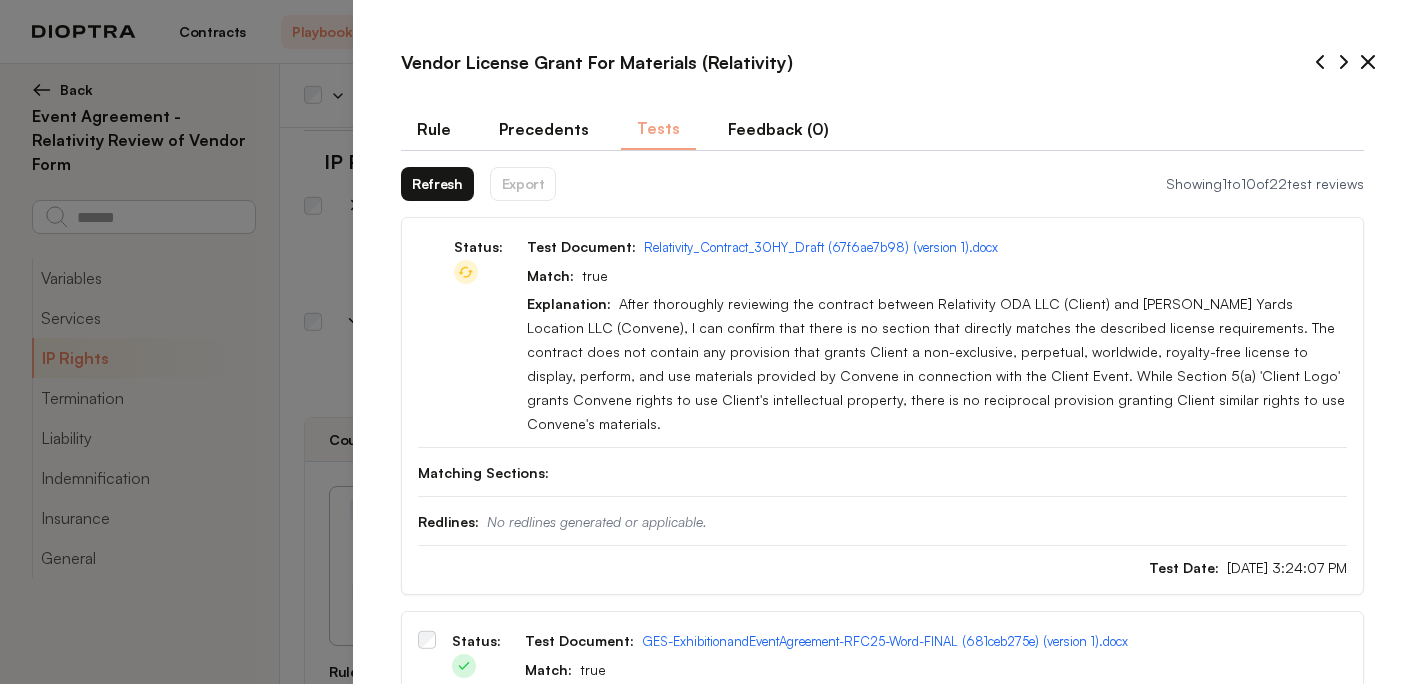 click on "Refresh" at bounding box center [437, 184] 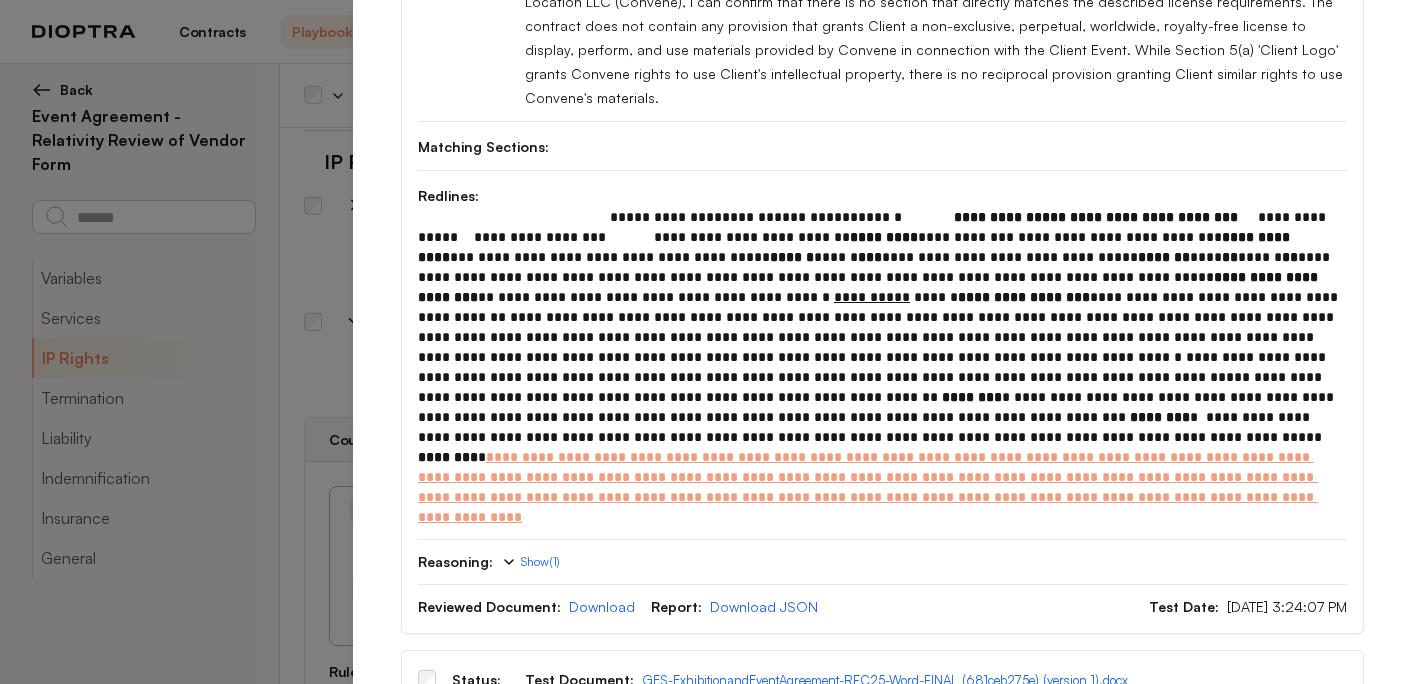 scroll, scrollTop: 329, scrollLeft: 0, axis: vertical 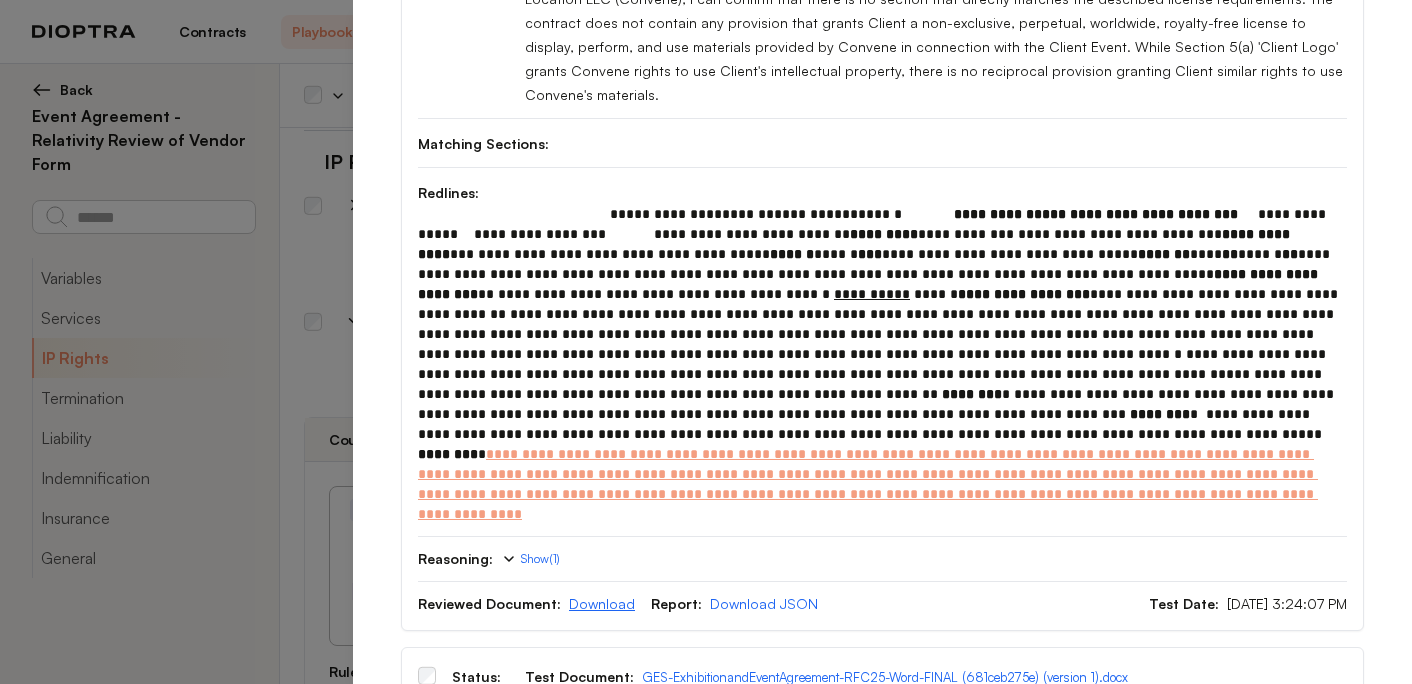 click on "Download" at bounding box center (602, 603) 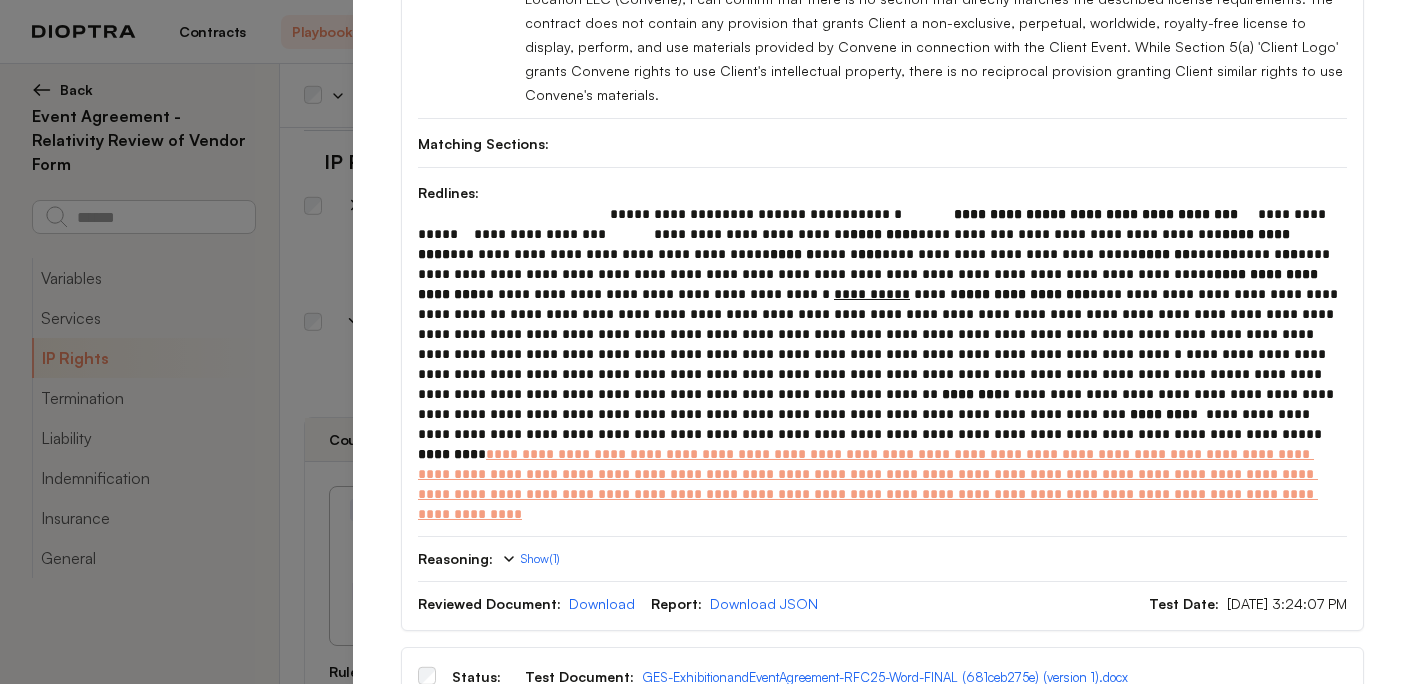 scroll, scrollTop: 0, scrollLeft: 0, axis: both 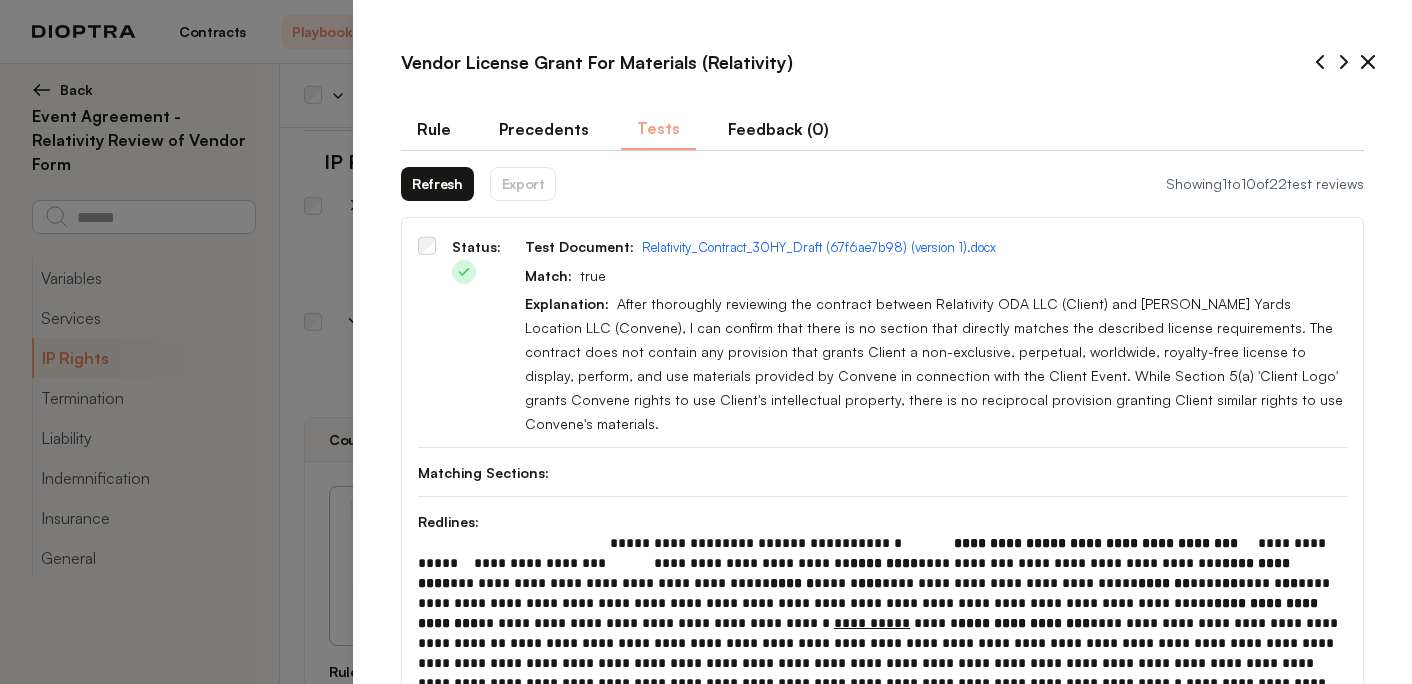 click on "Rule" at bounding box center (434, 129) 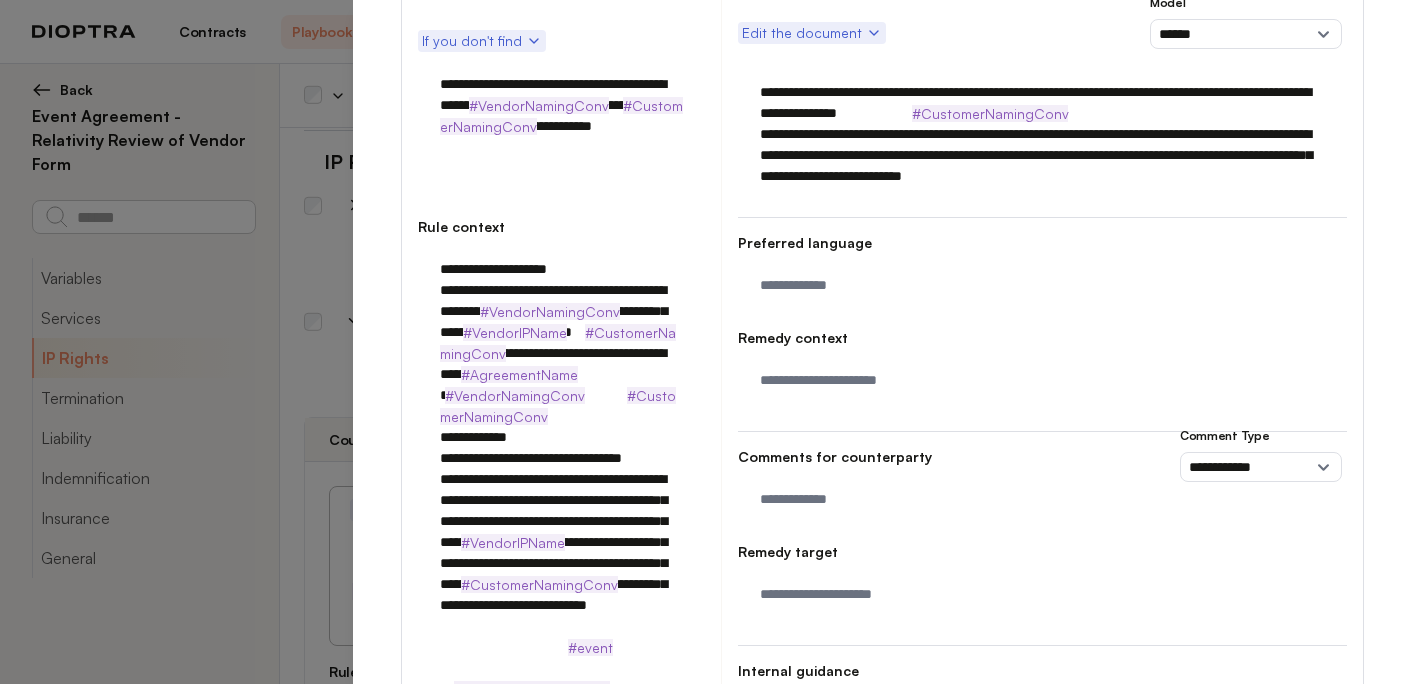 scroll, scrollTop: 225, scrollLeft: 0, axis: vertical 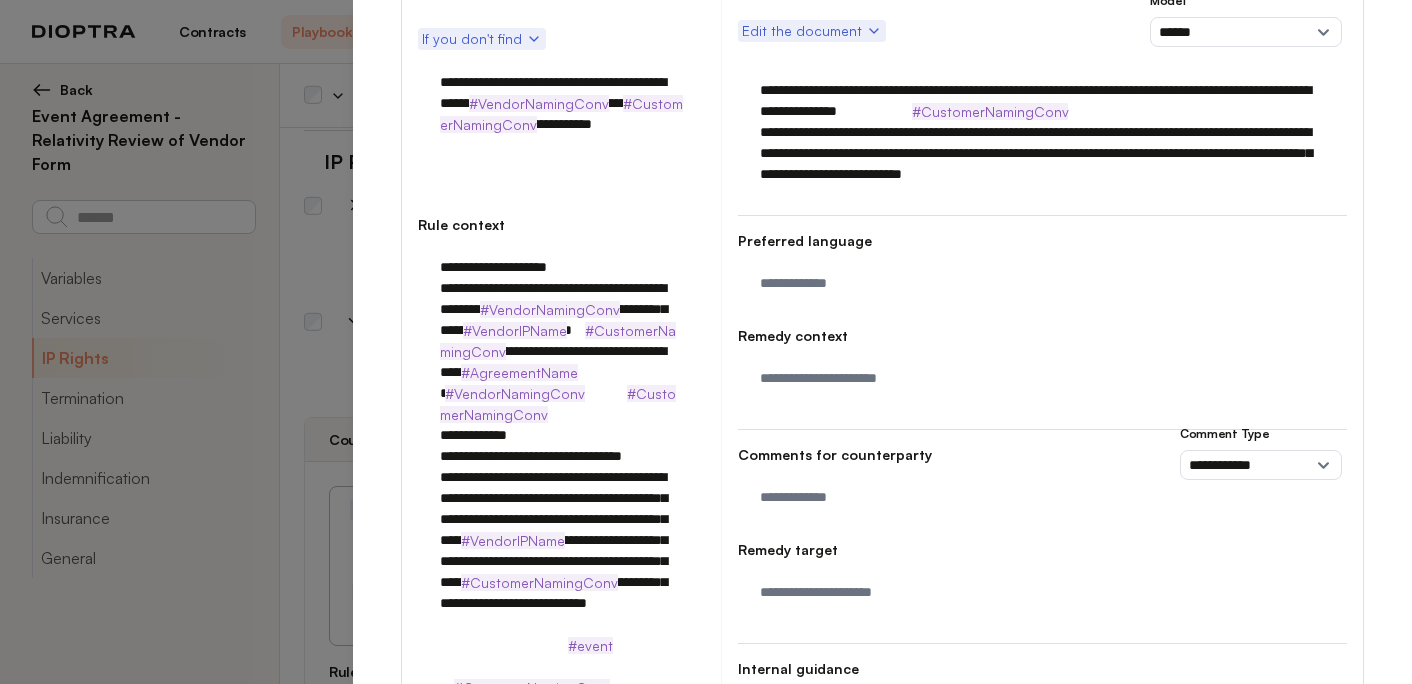 click on "**********" at bounding box center [1042, 132] 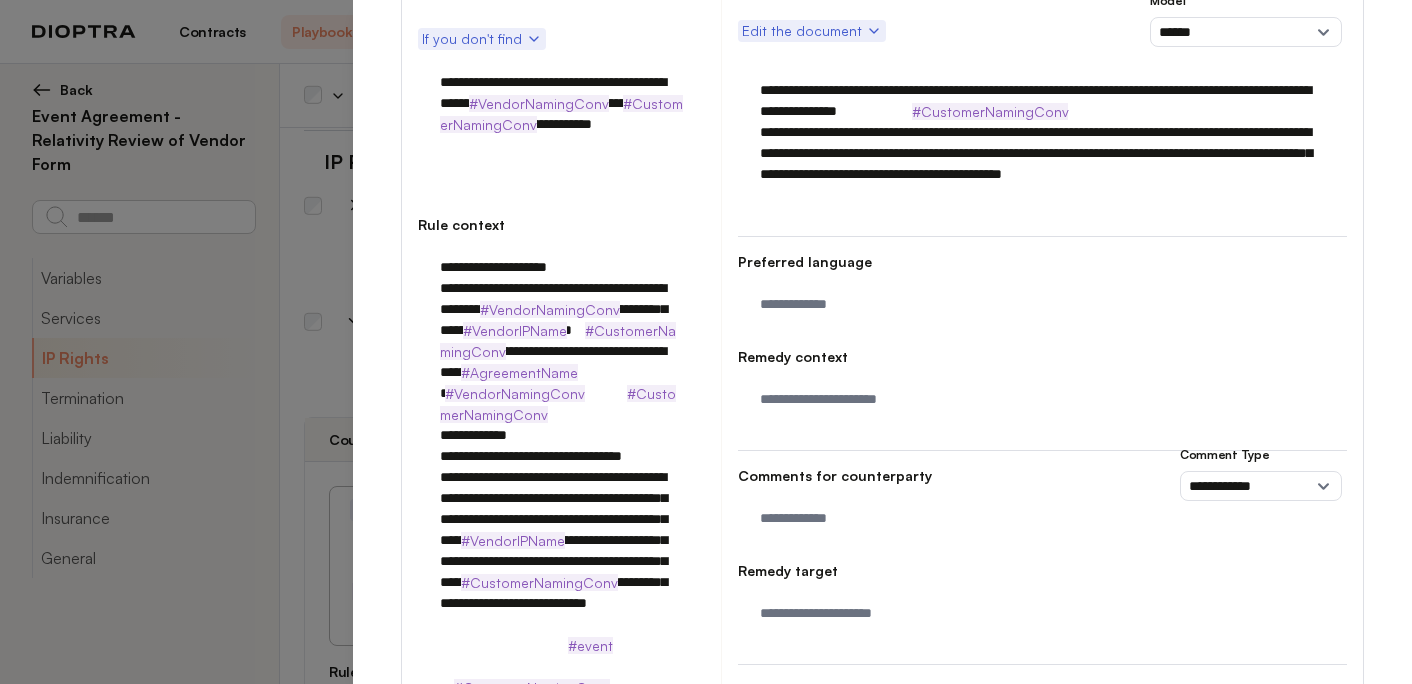 scroll, scrollTop: 404, scrollLeft: 0, axis: vertical 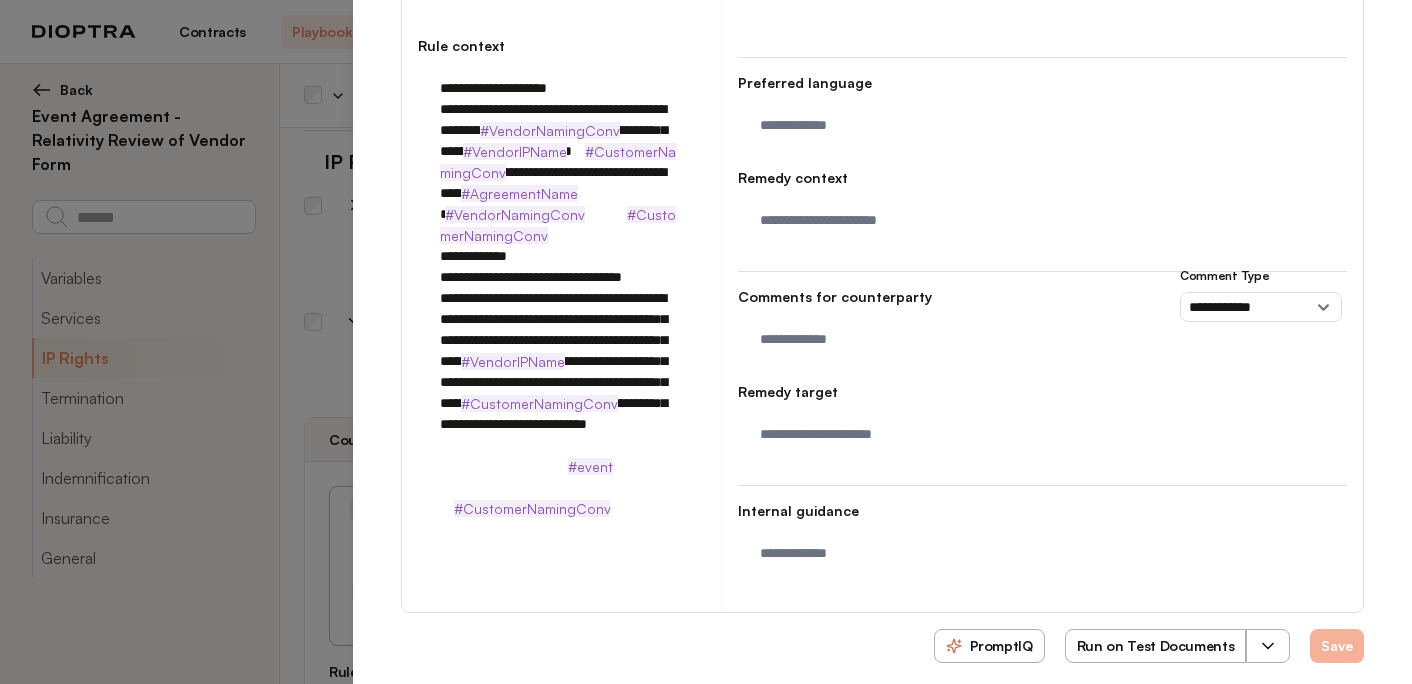 type on "**********" 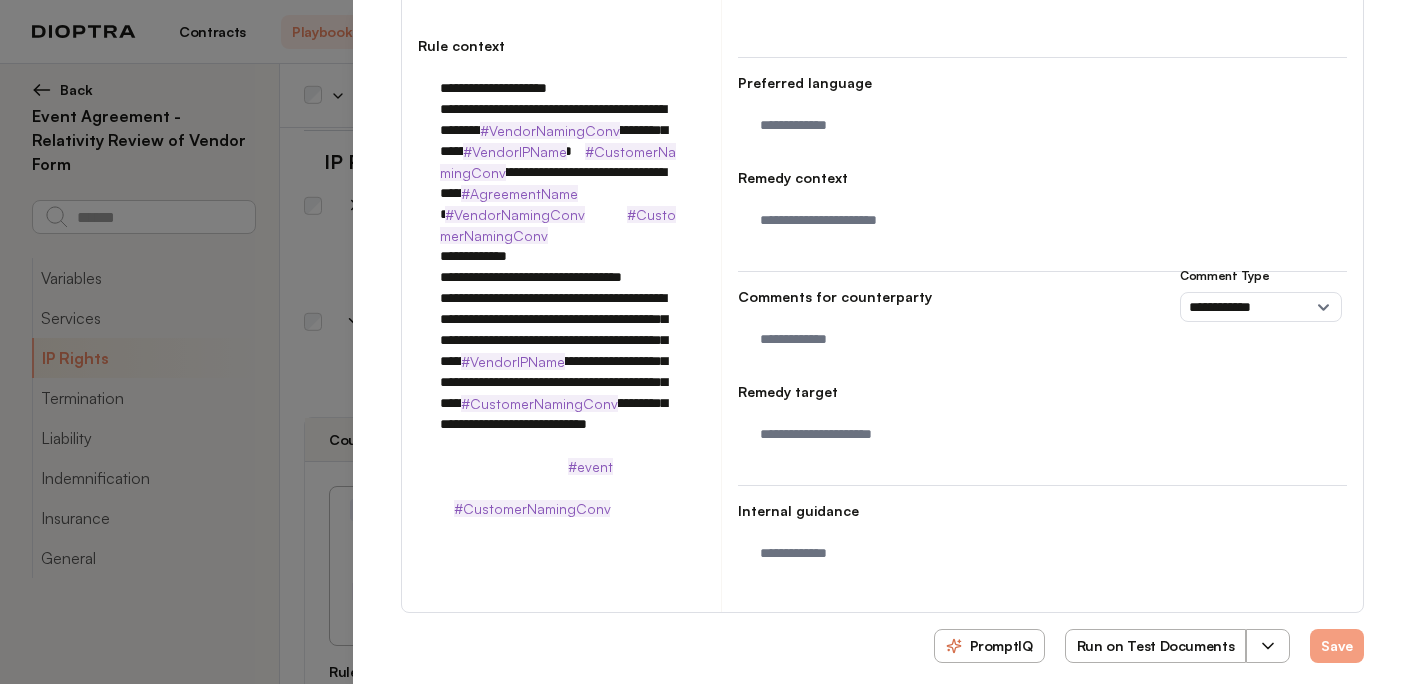 click on "Run on Test Documents" at bounding box center [1156, 646] 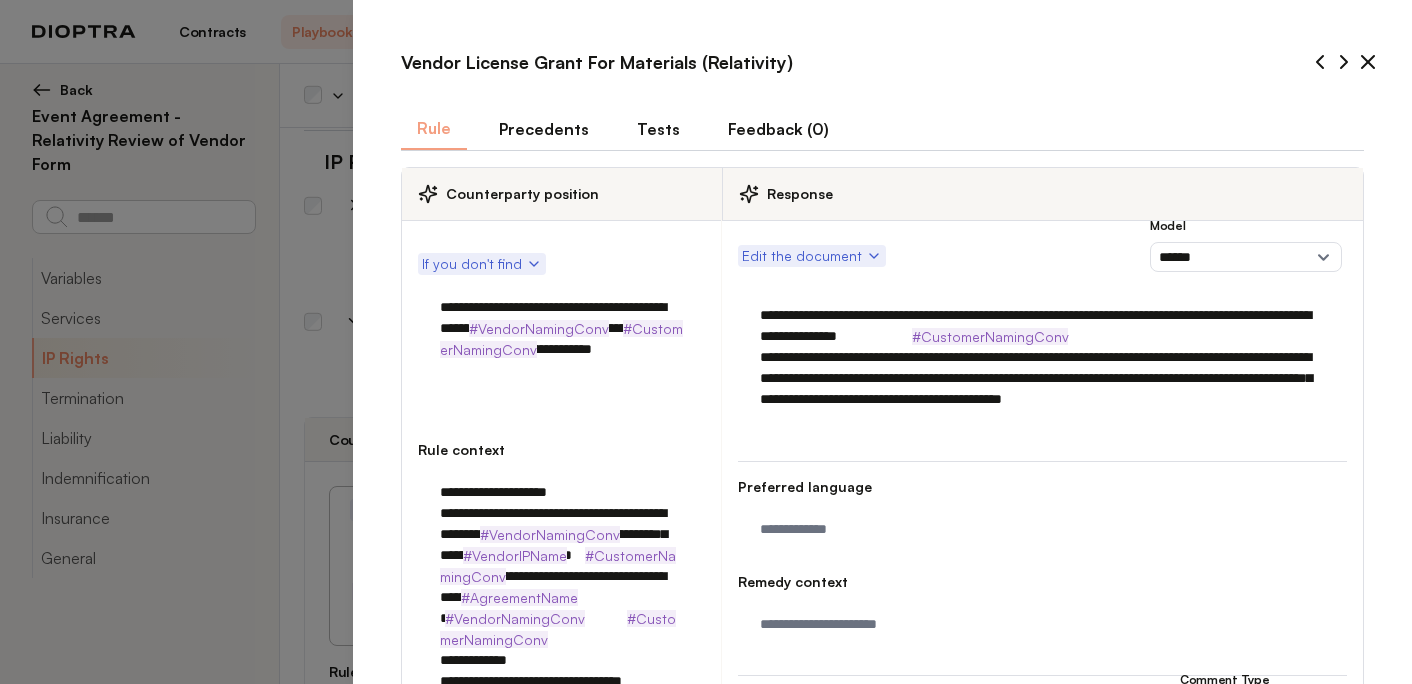 click on "Tests" at bounding box center (658, 129) 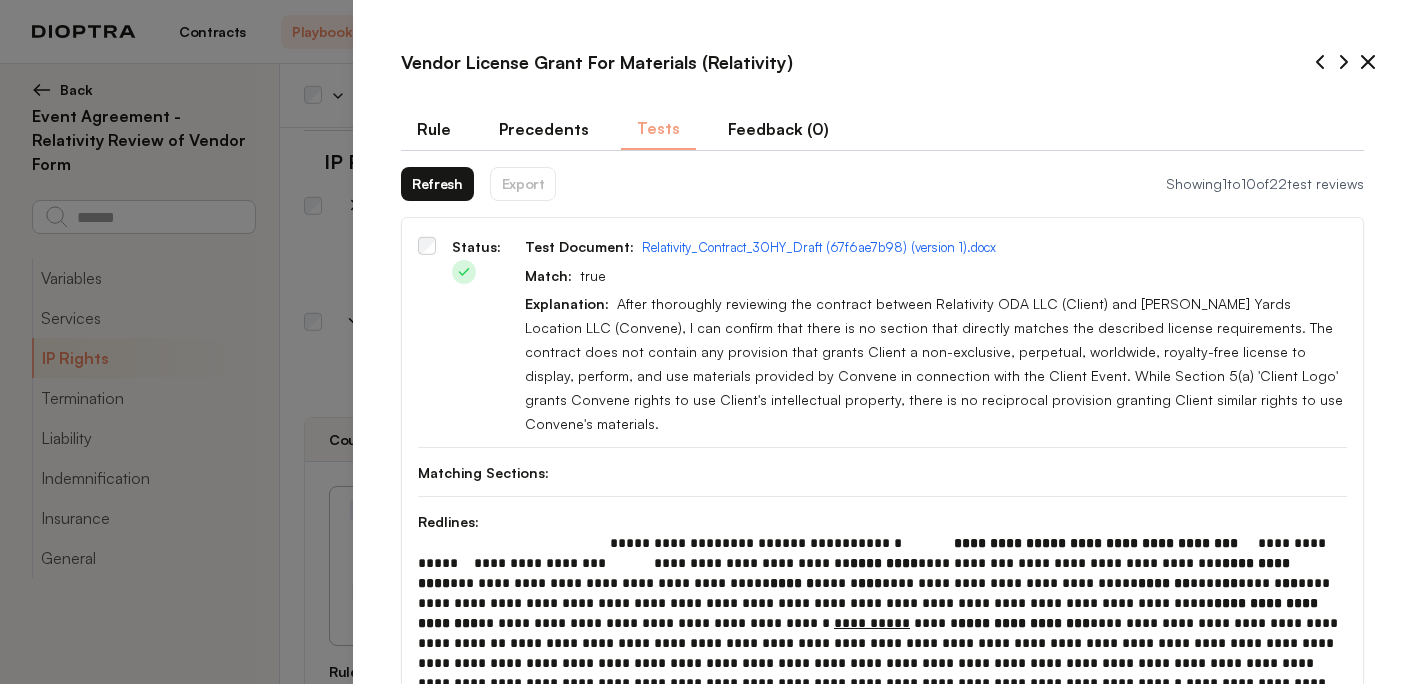 click on "Refresh" at bounding box center (437, 184) 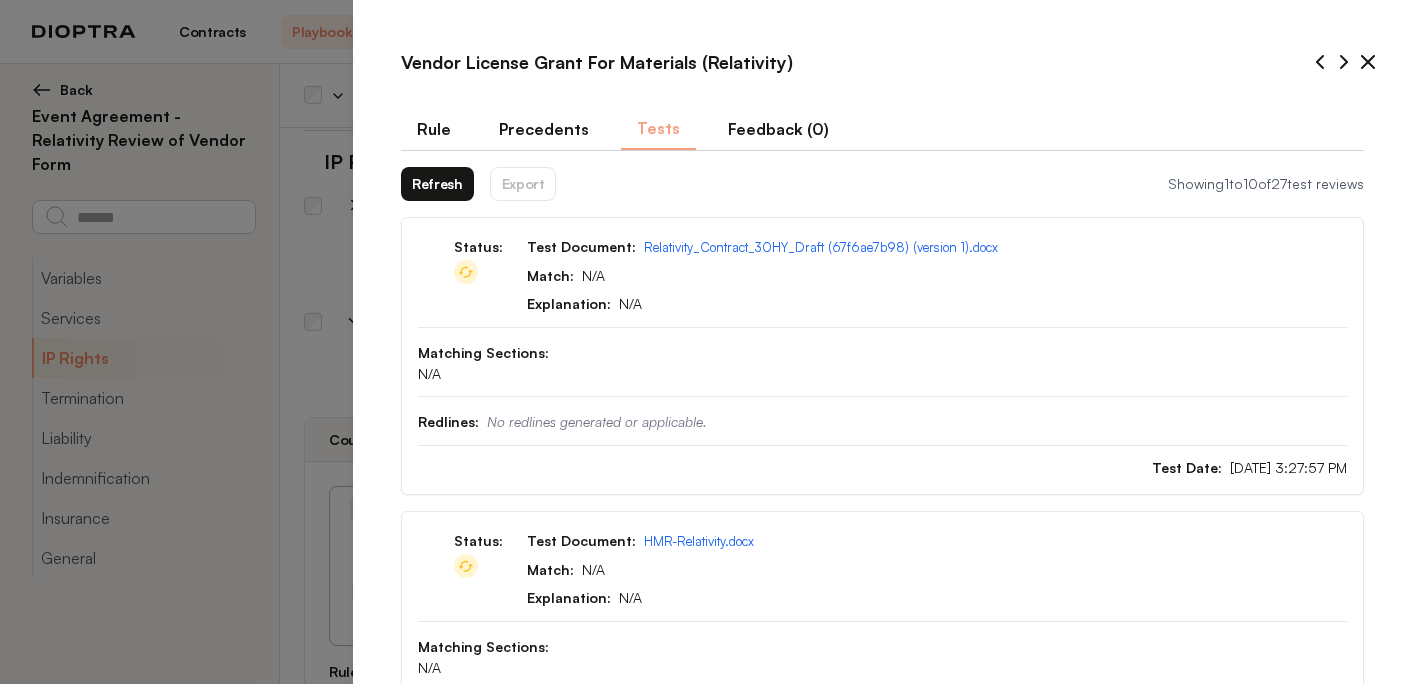 click on "Refresh" at bounding box center [437, 184] 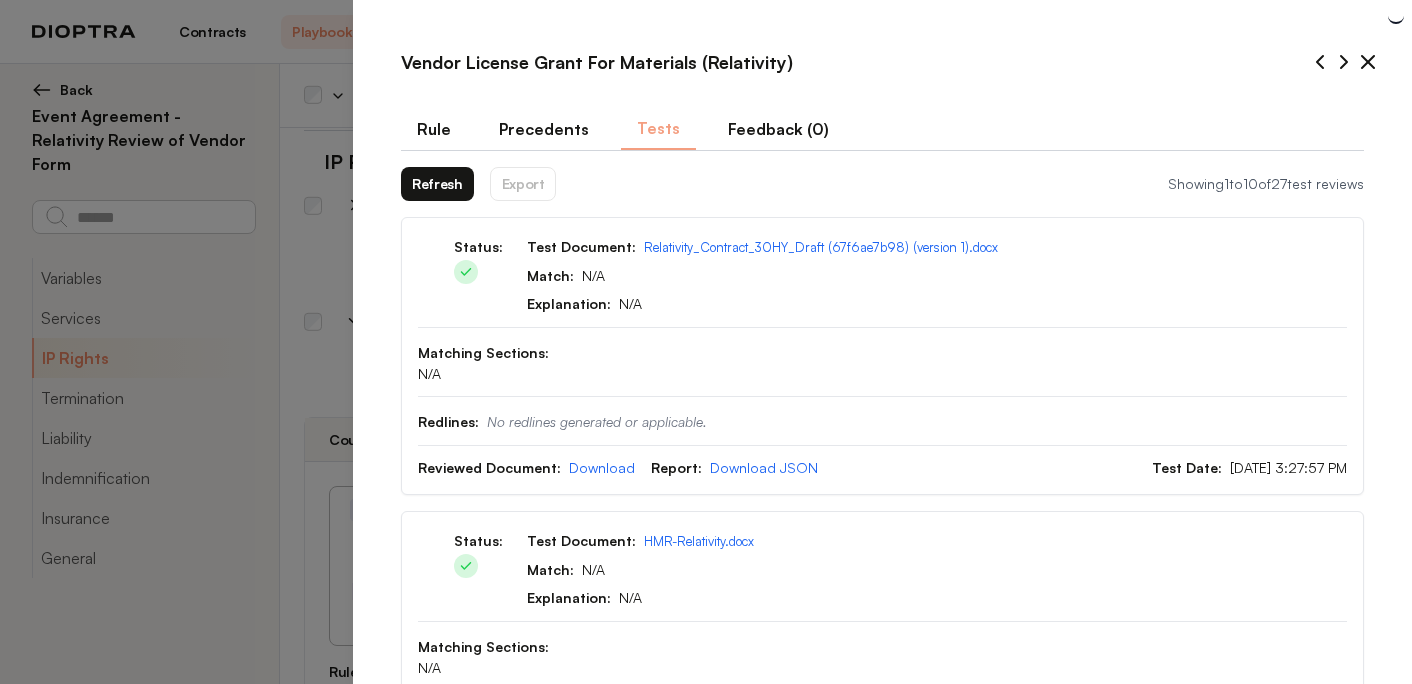 click on "Refresh" at bounding box center [437, 184] 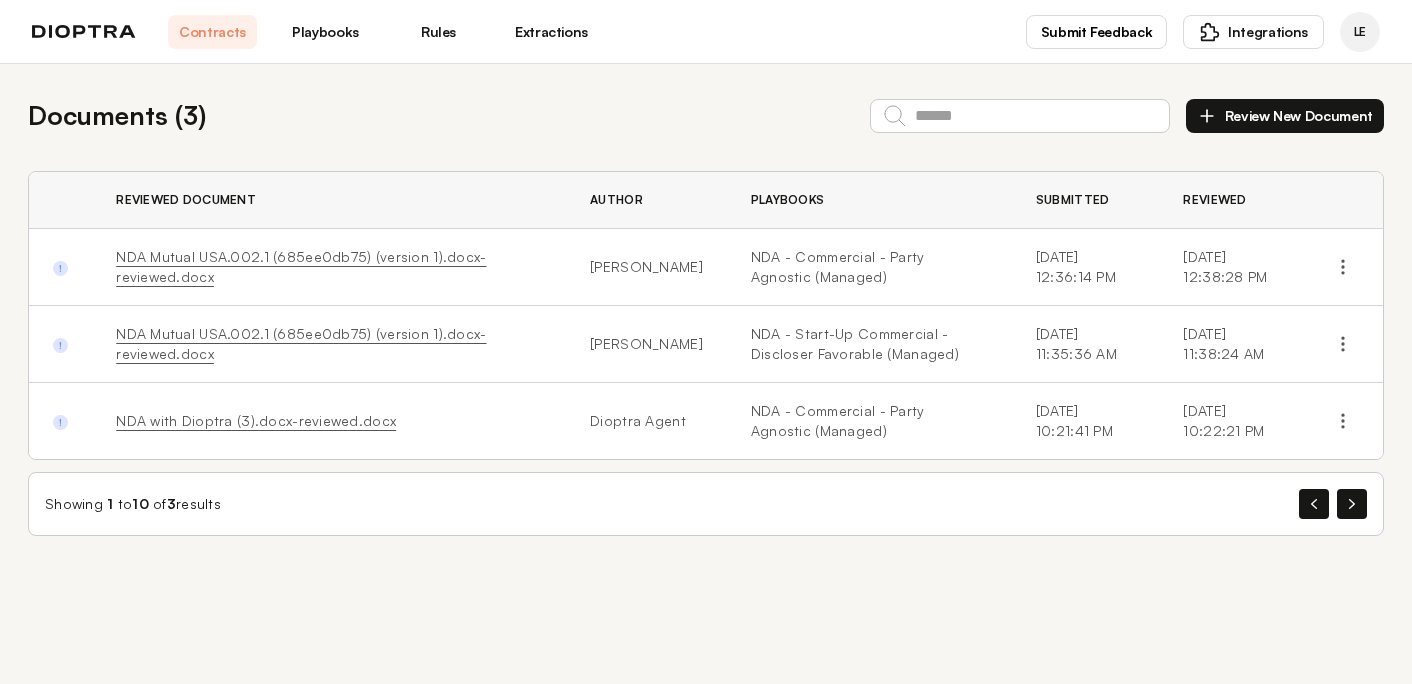 scroll, scrollTop: 0, scrollLeft: 0, axis: both 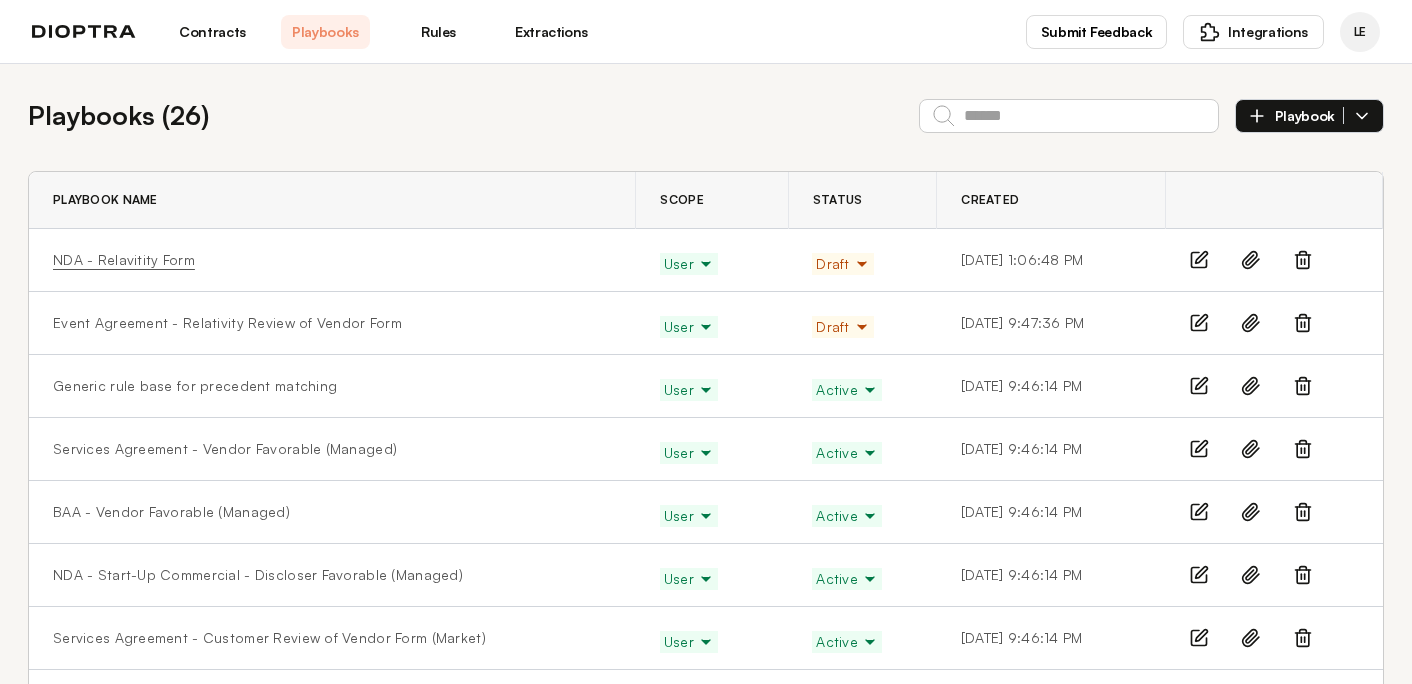 click on "NDA - Relavitity Form" at bounding box center [124, 260] 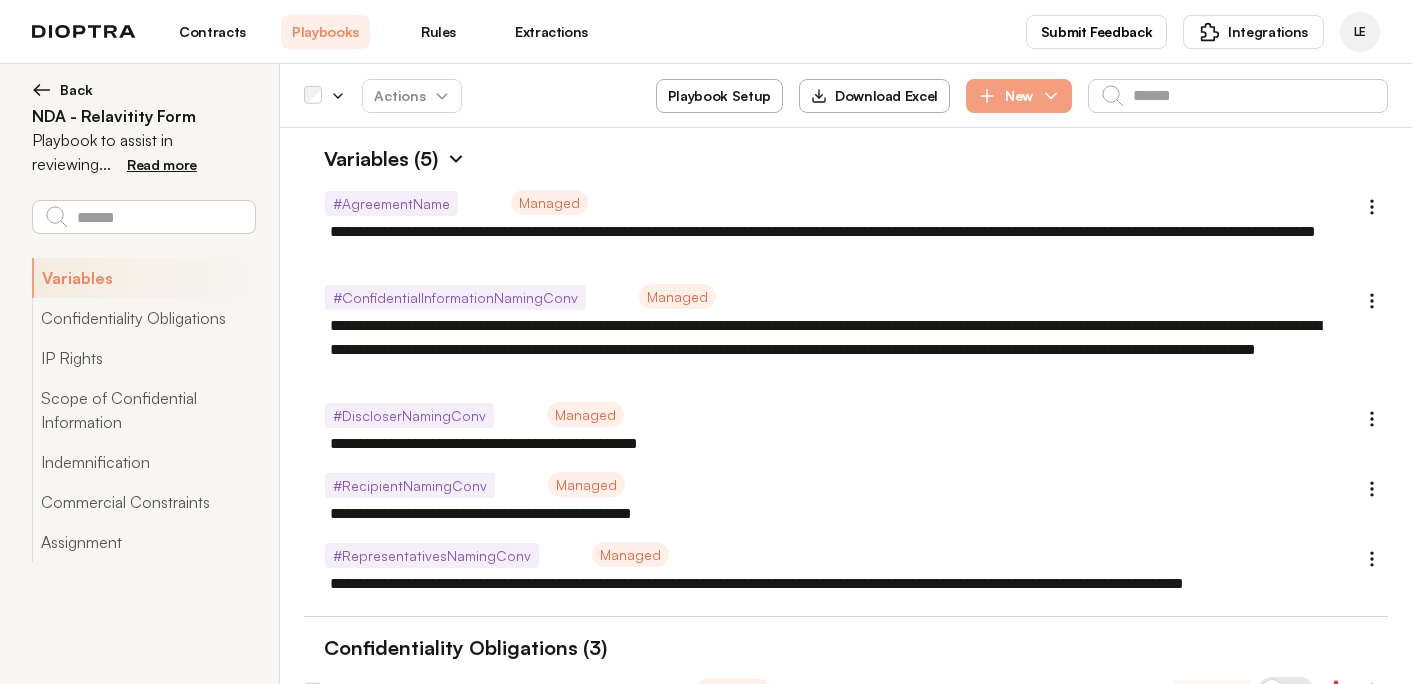 click on "Playbook Setup" at bounding box center (719, 96) 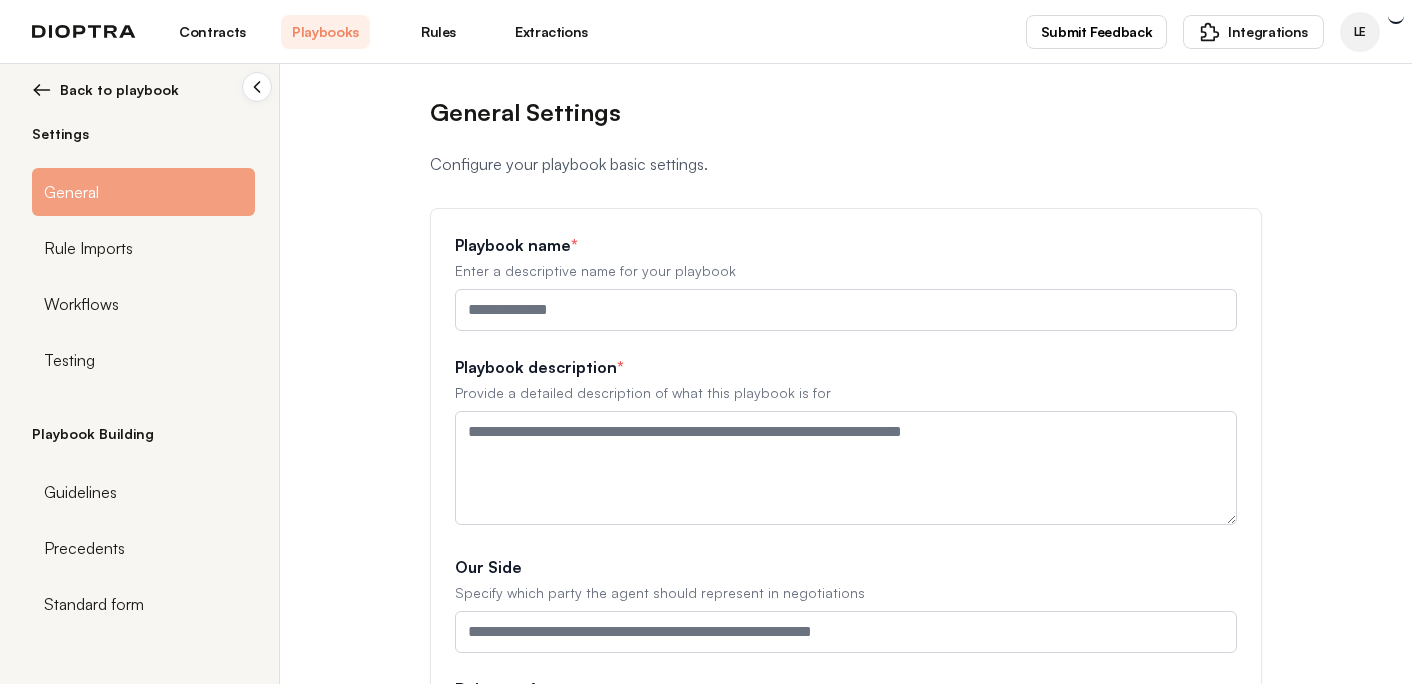 type on "**********" 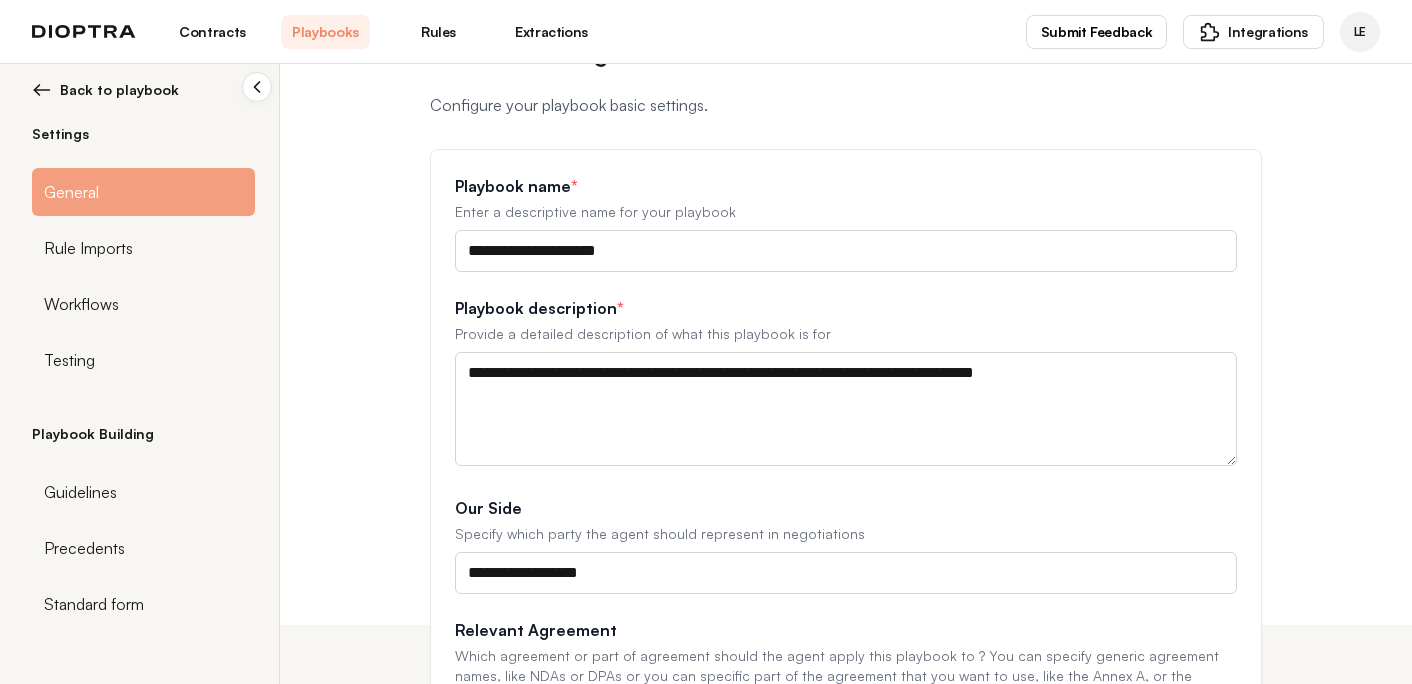 scroll, scrollTop: 0, scrollLeft: 0, axis: both 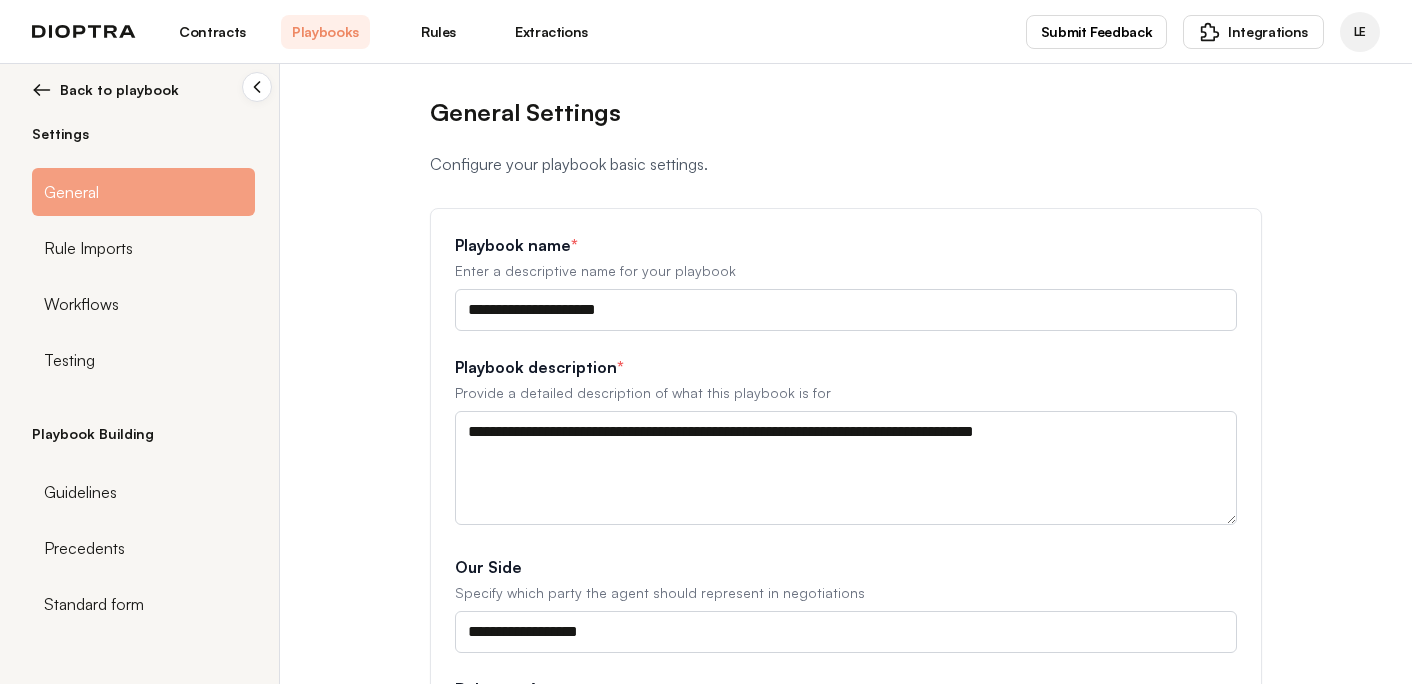 click on "Back to playbook" at bounding box center (119, 90) 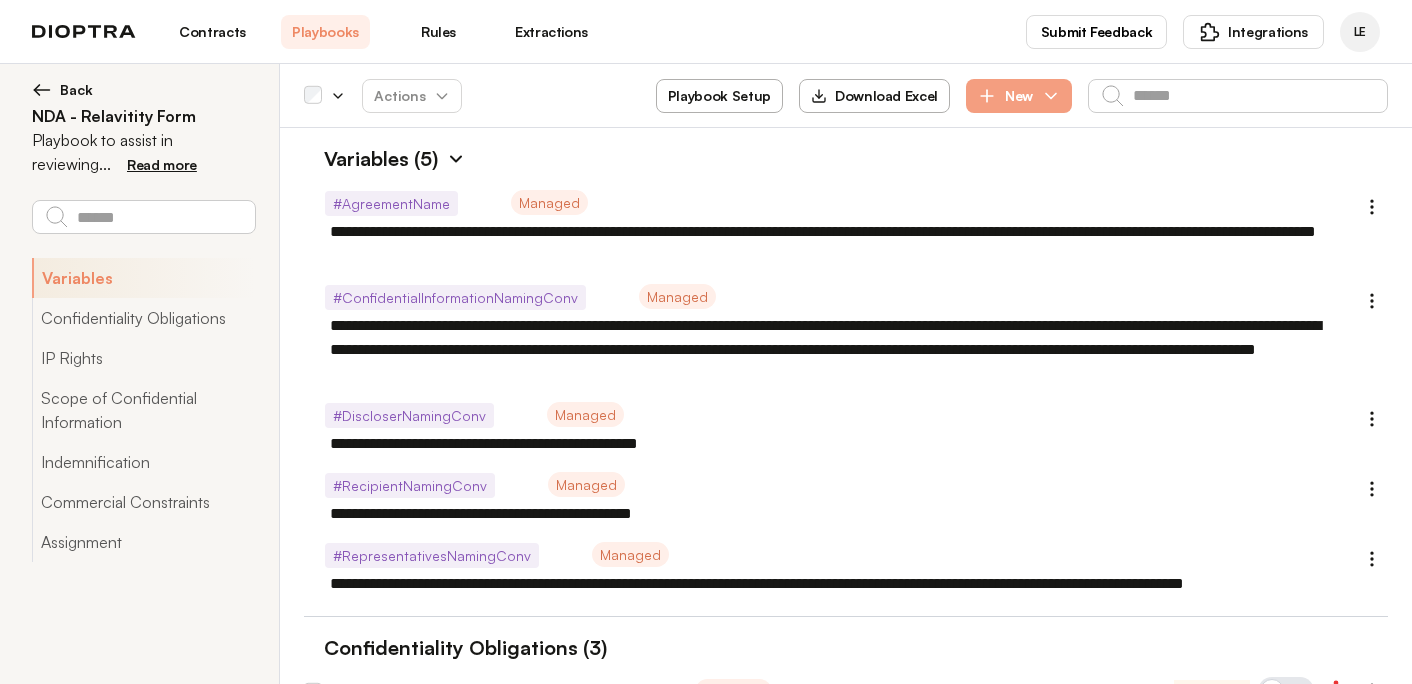 click on "Contracts" at bounding box center (212, 32) 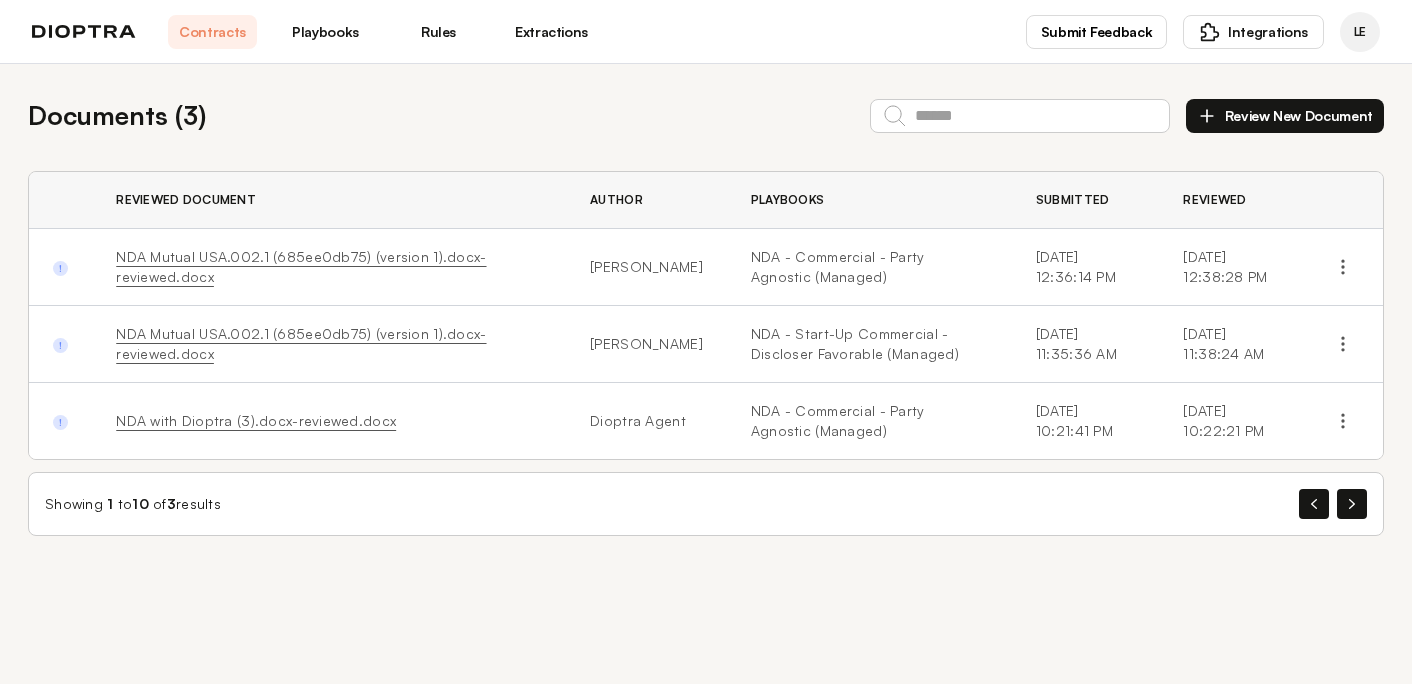 click on "Playbooks" at bounding box center (325, 32) 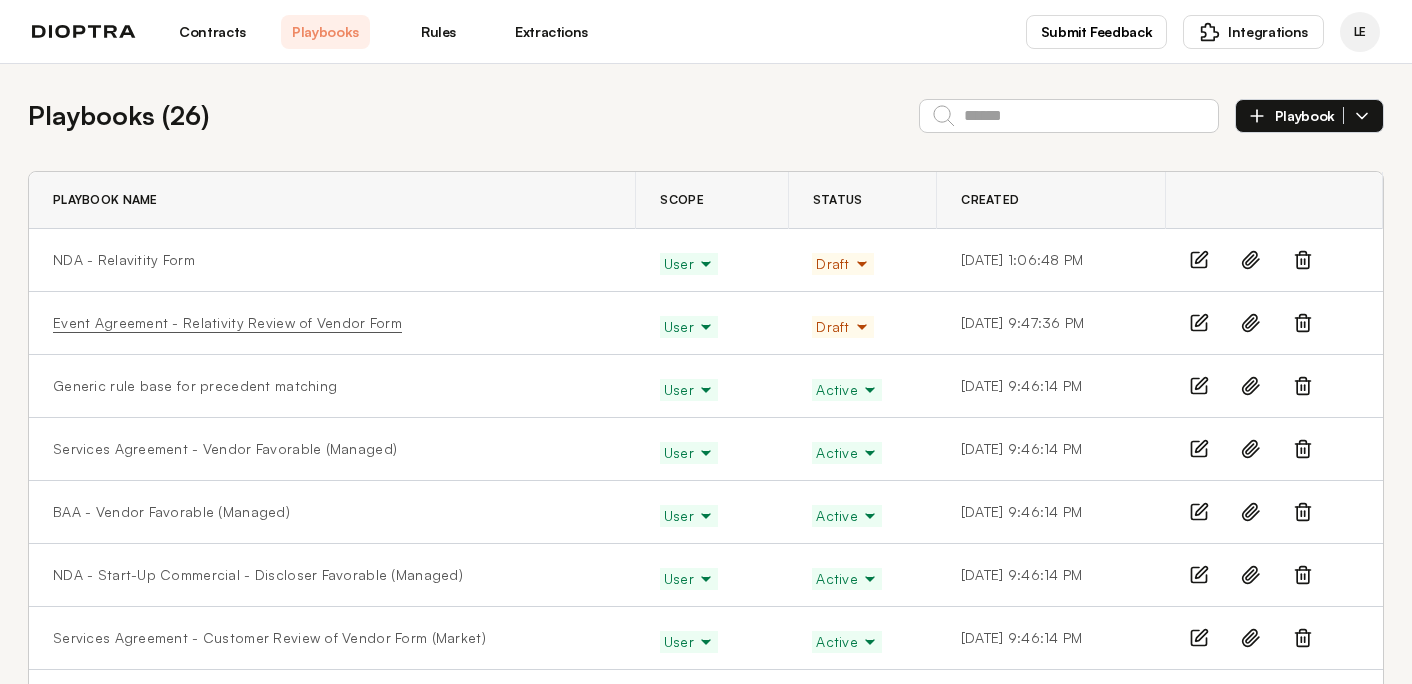 click on "Event Agreement - Relativity Review of Vendor Form" at bounding box center (227, 323) 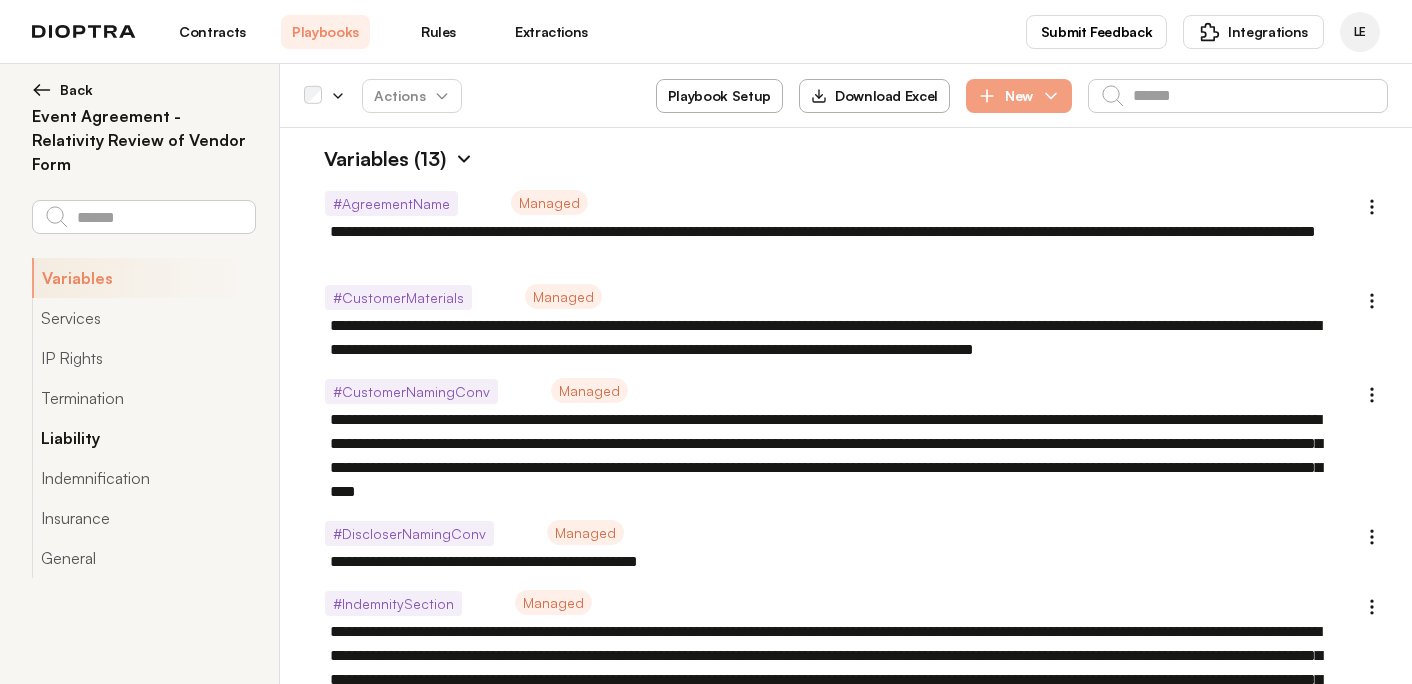 click on "Liability" at bounding box center [143, 438] 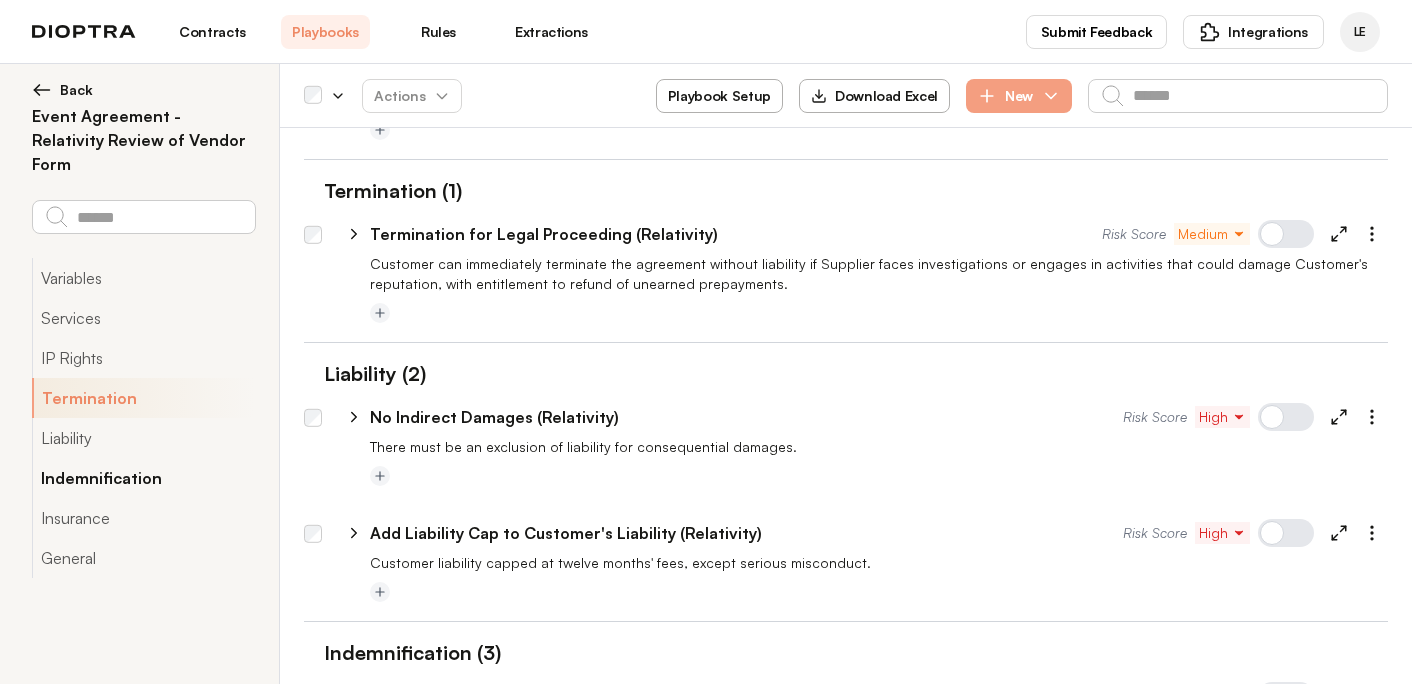 click on "Indemnification" at bounding box center (143, 478) 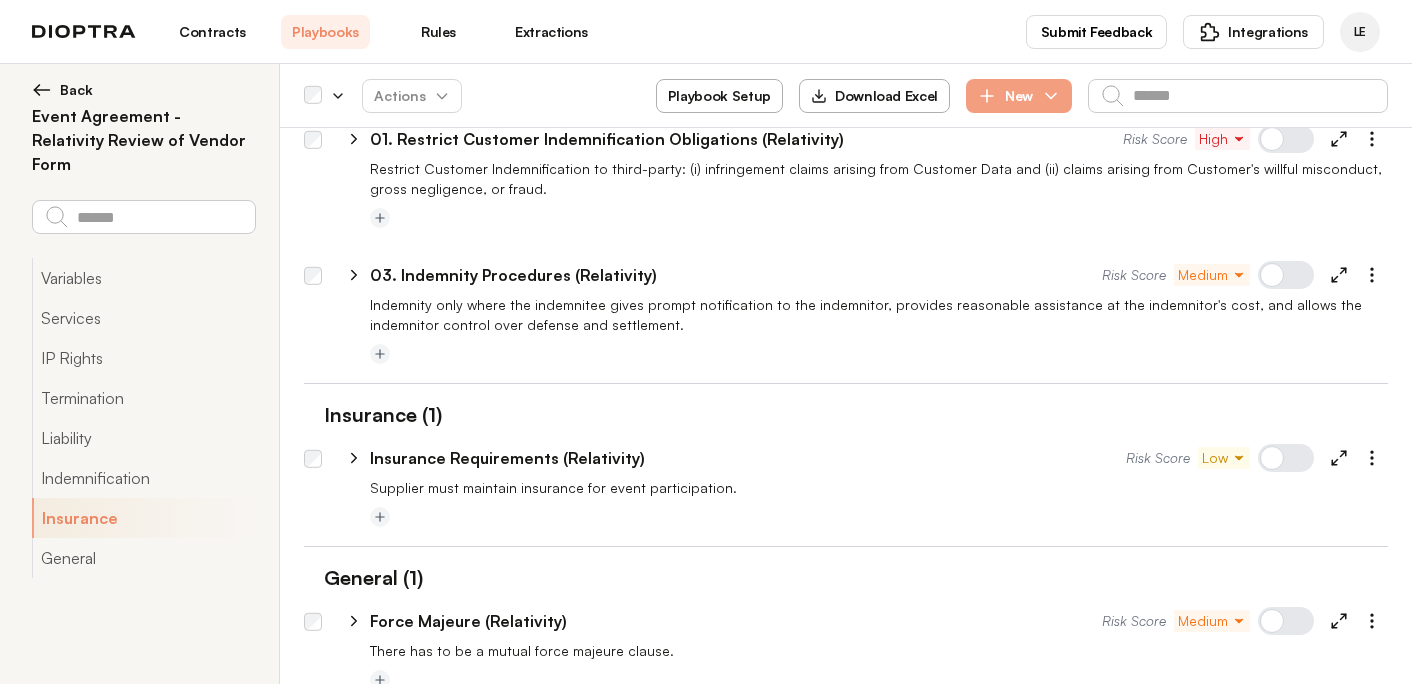 scroll, scrollTop: 2430, scrollLeft: 0, axis: vertical 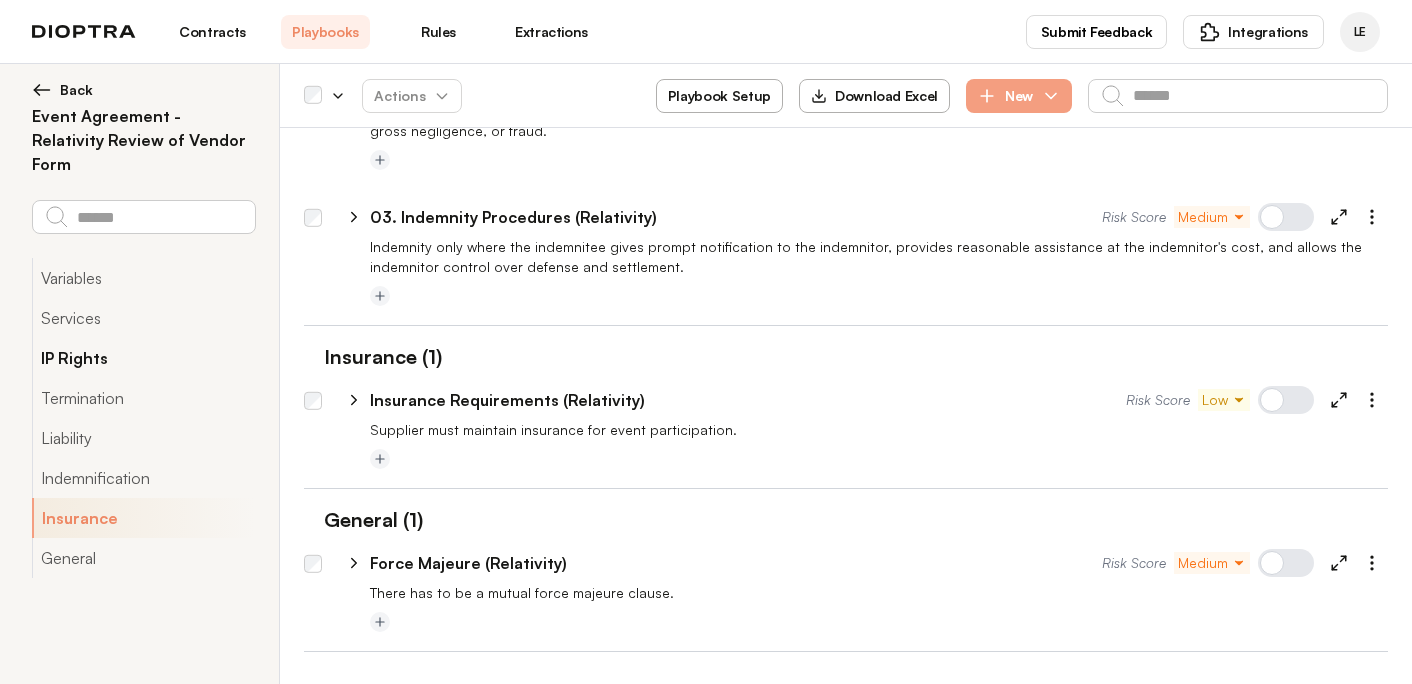 click on "IP Rights" at bounding box center (143, 358) 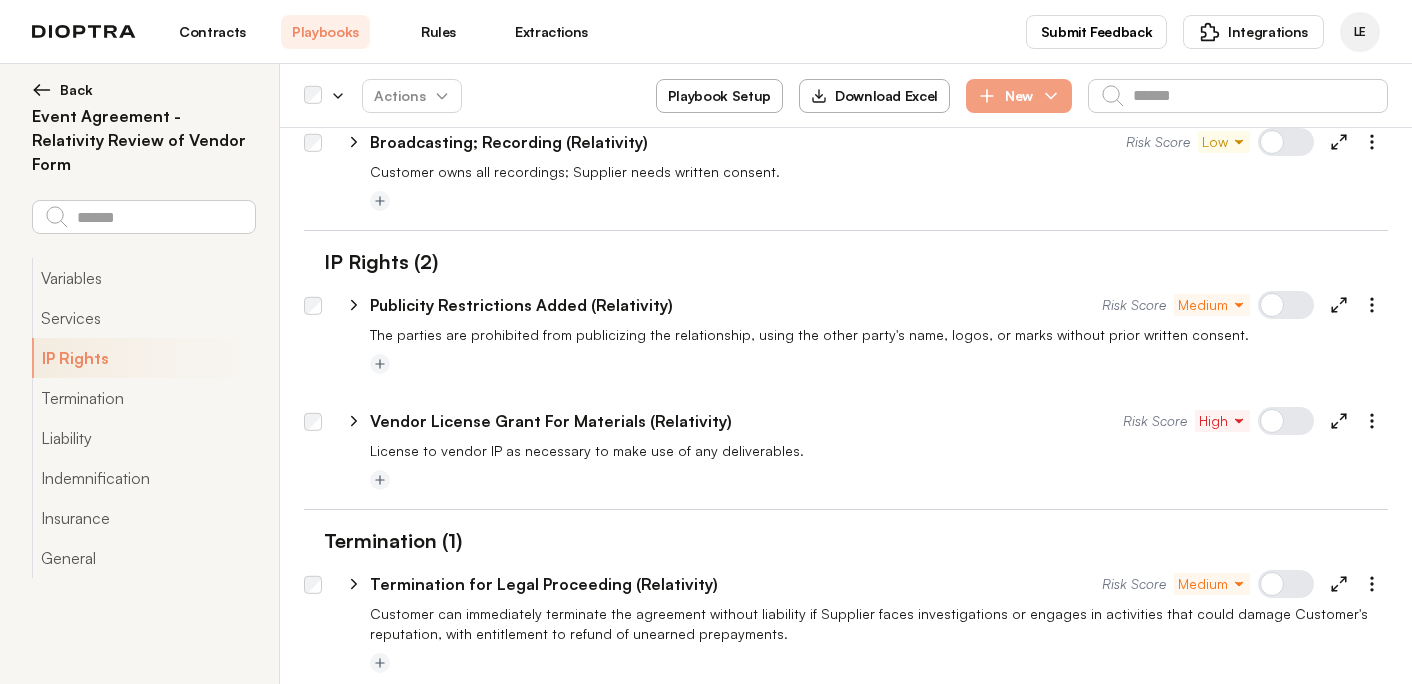 scroll, scrollTop: 1237, scrollLeft: 0, axis: vertical 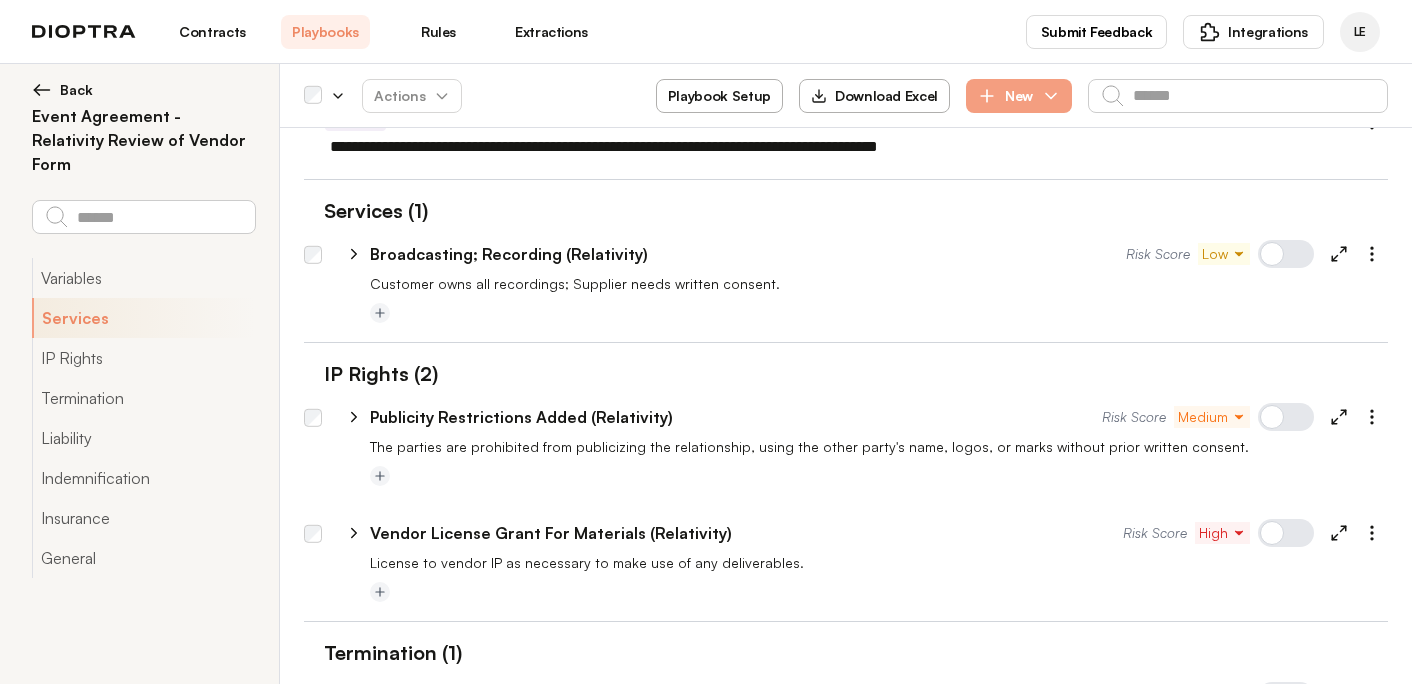 click 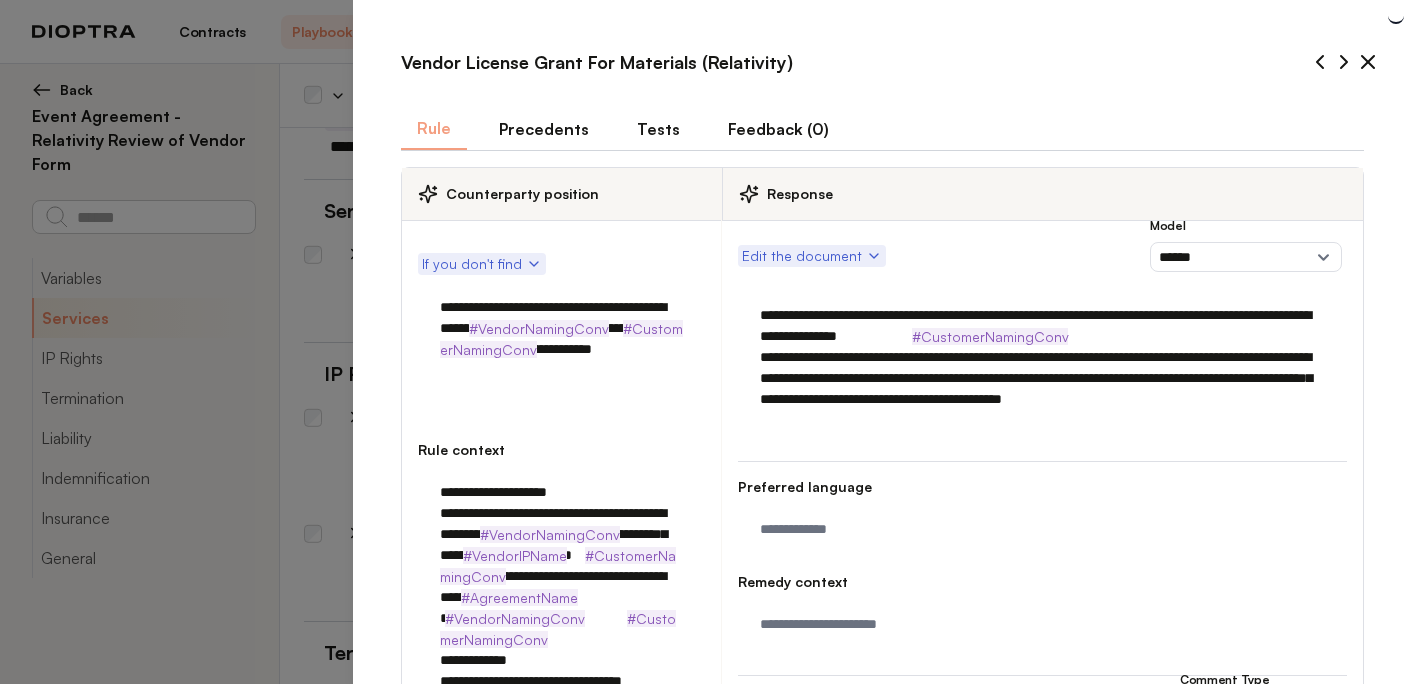 type on "*" 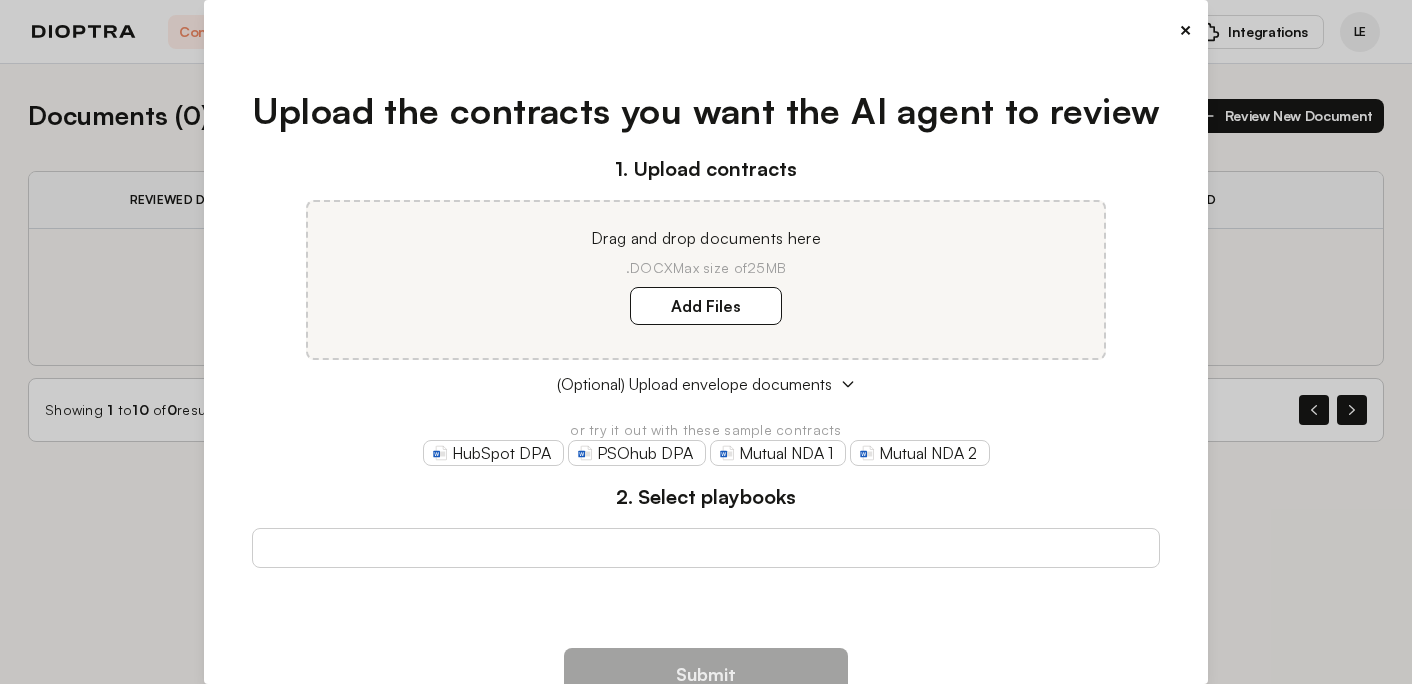 scroll, scrollTop: 0, scrollLeft: 0, axis: both 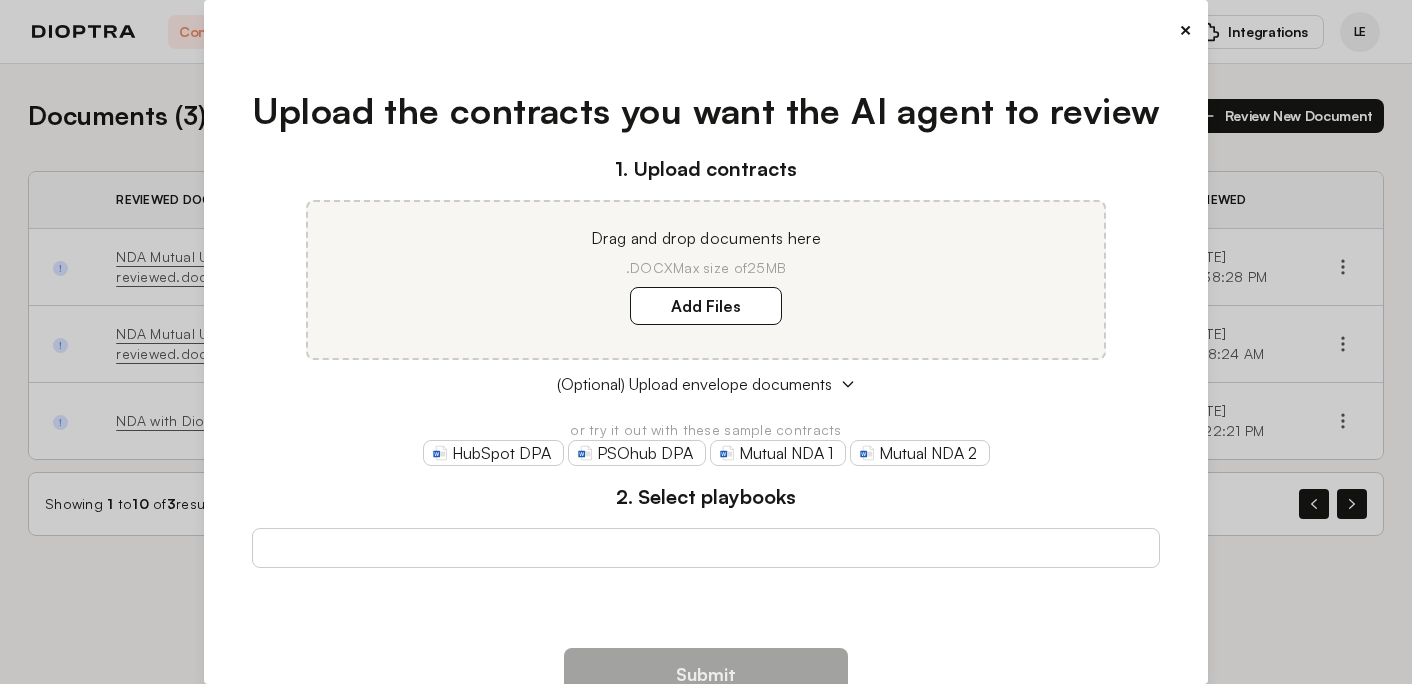 click on "×" at bounding box center (1185, 30) 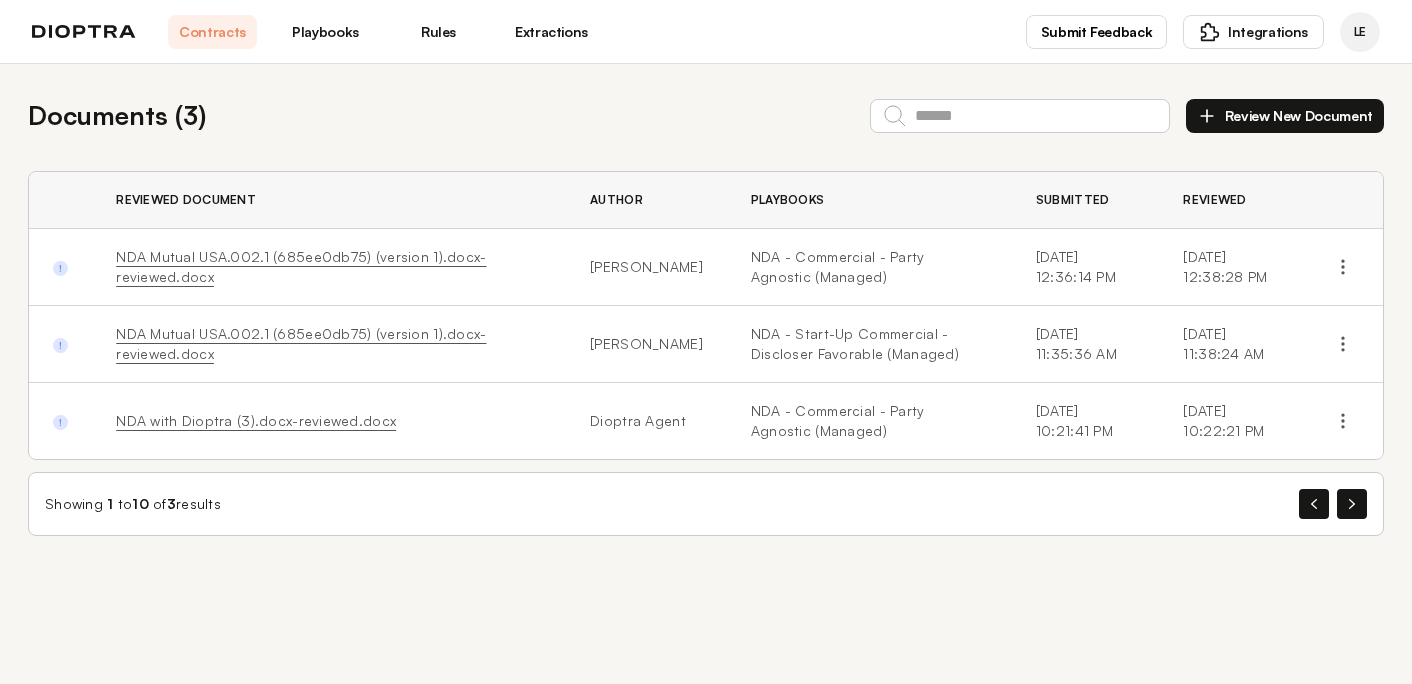 scroll, scrollTop: 0, scrollLeft: 0, axis: both 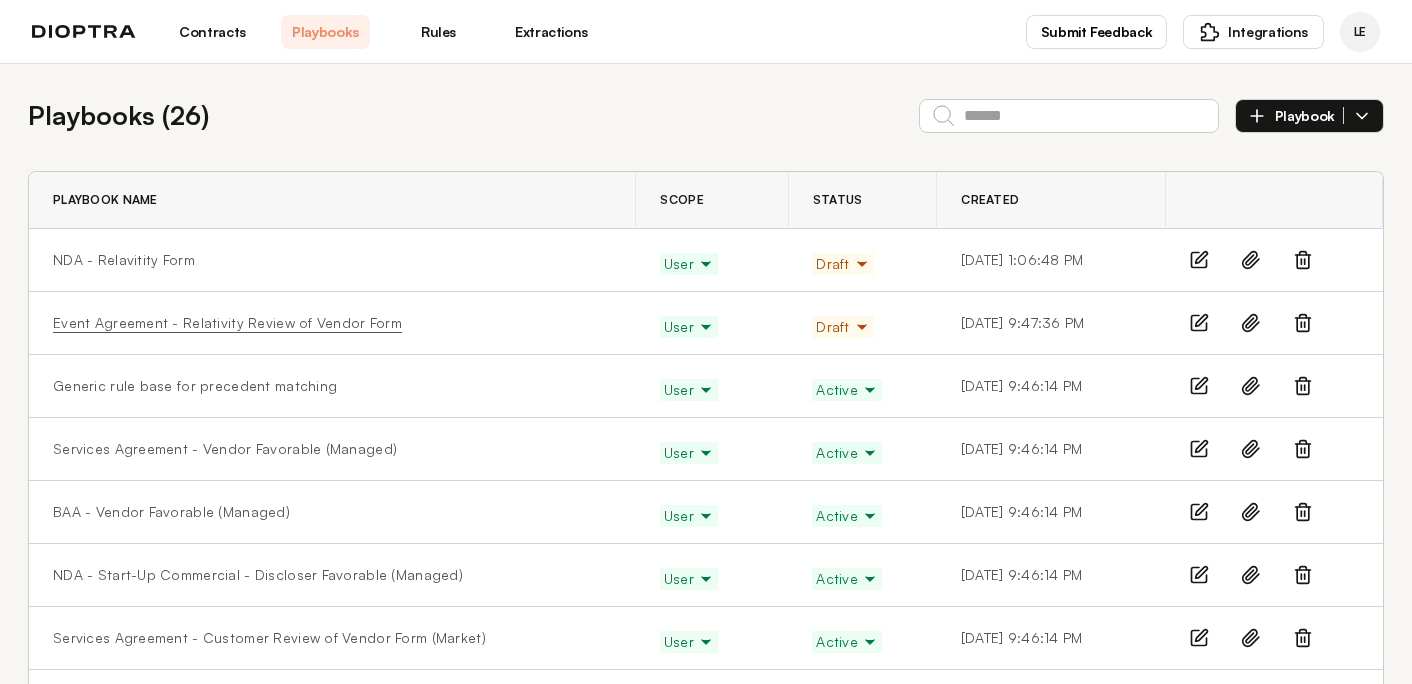 click on "Event Agreement - Relativity Review of Vendor Form" at bounding box center (227, 323) 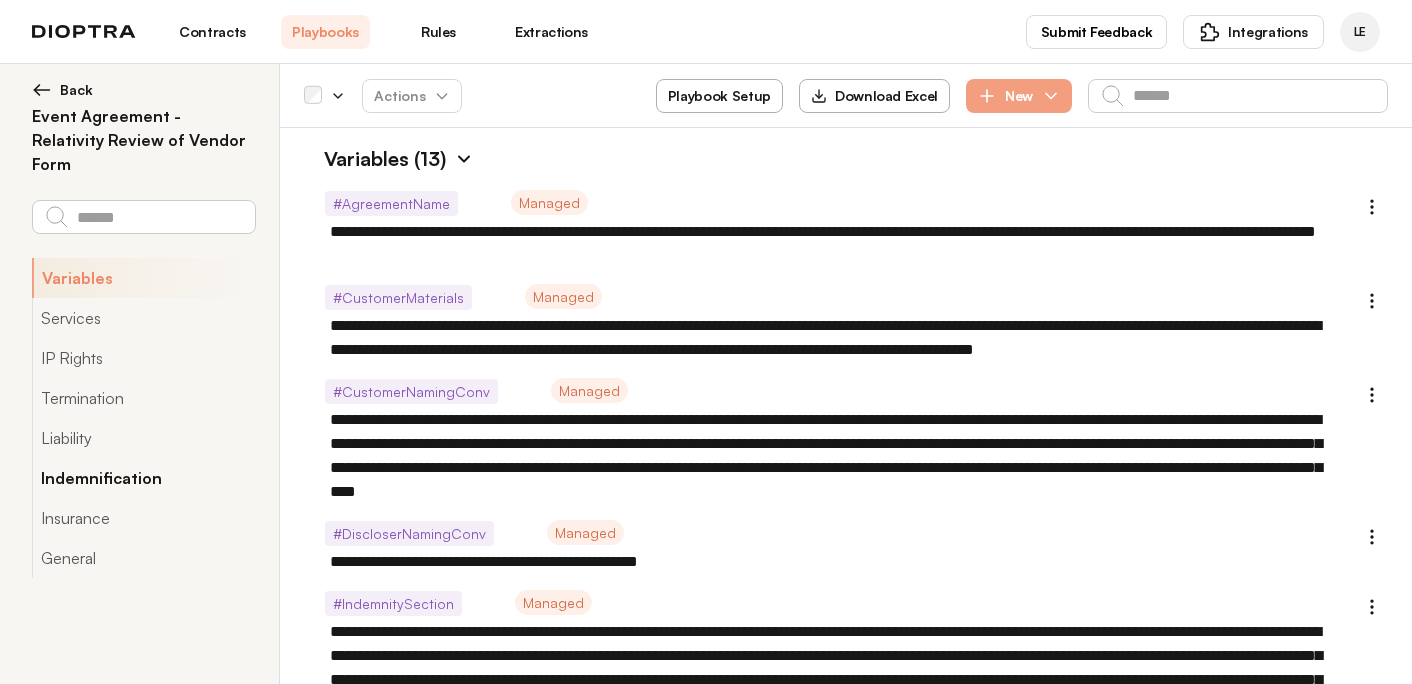 click on "Indemnification" at bounding box center (143, 478) 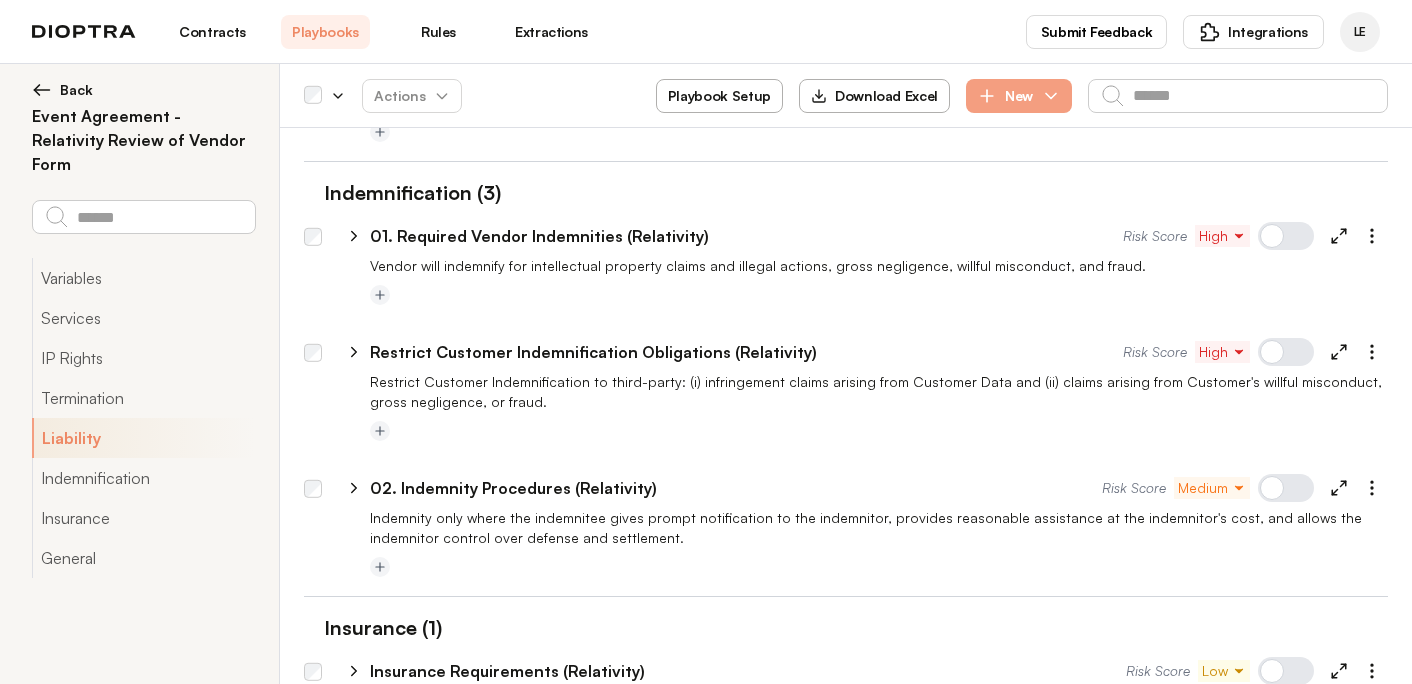 type on "*" 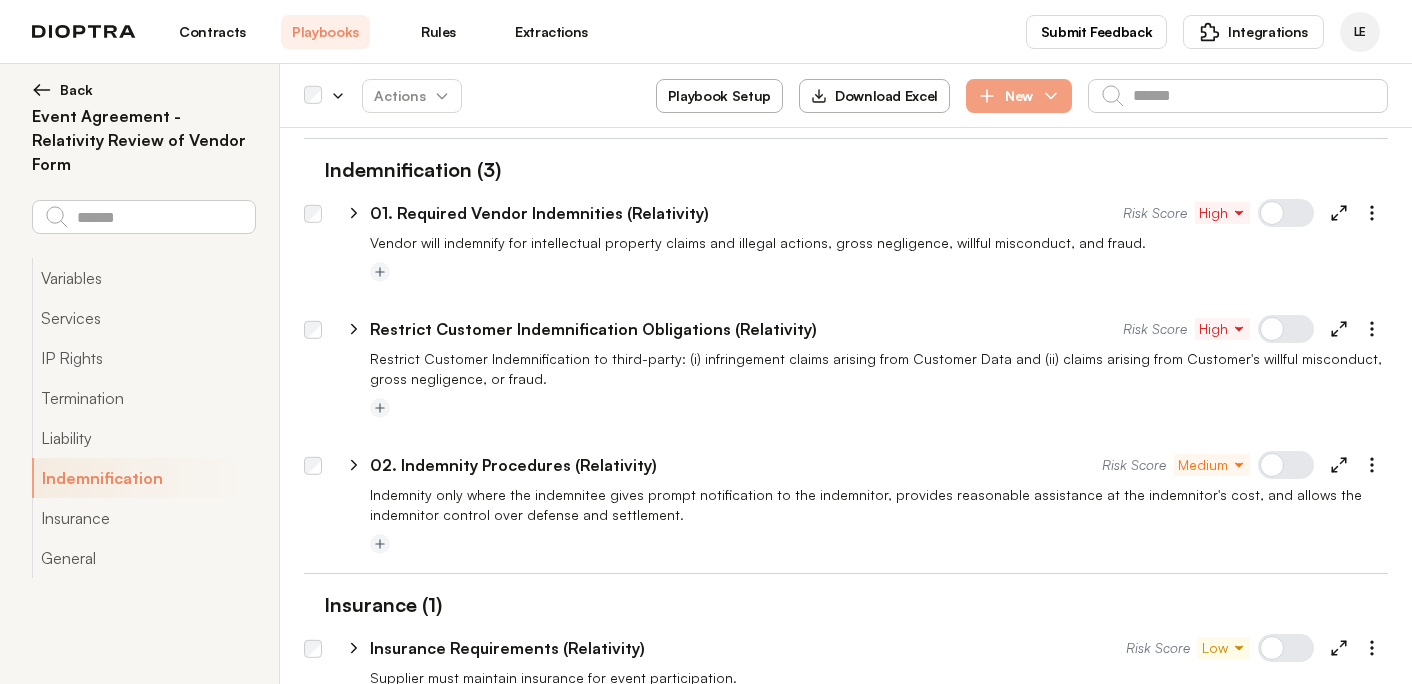 scroll, scrollTop: 2188, scrollLeft: 0, axis: vertical 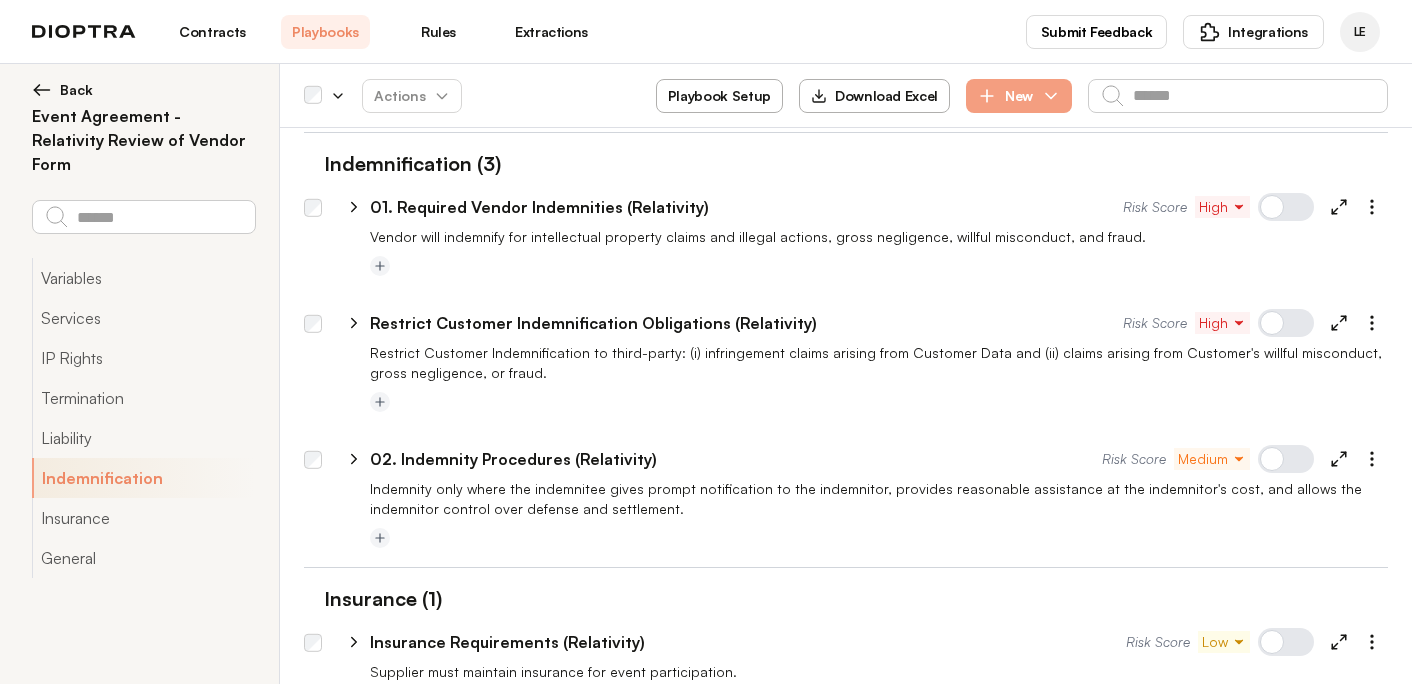 click on "Restrict Customer Indemnification Obligations (Relativity)" at bounding box center (593, 323) 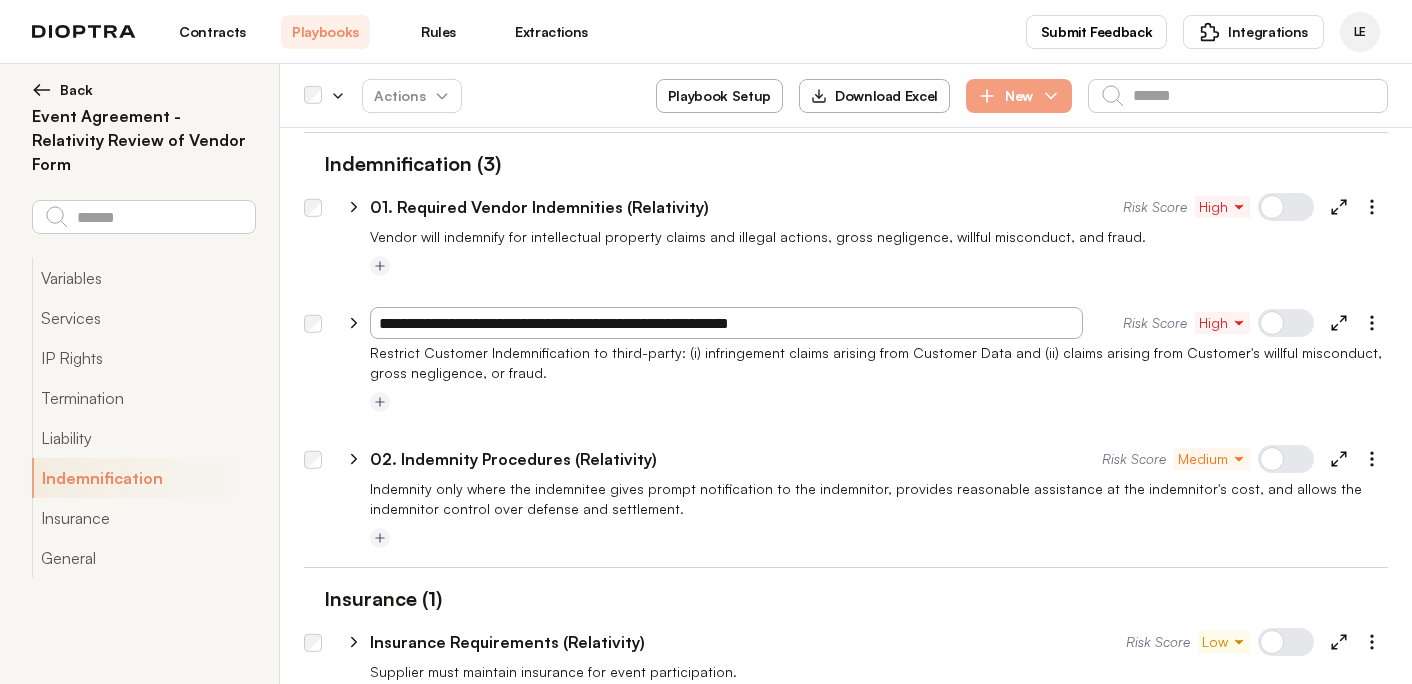 click on "**********" at bounding box center (726, 323) 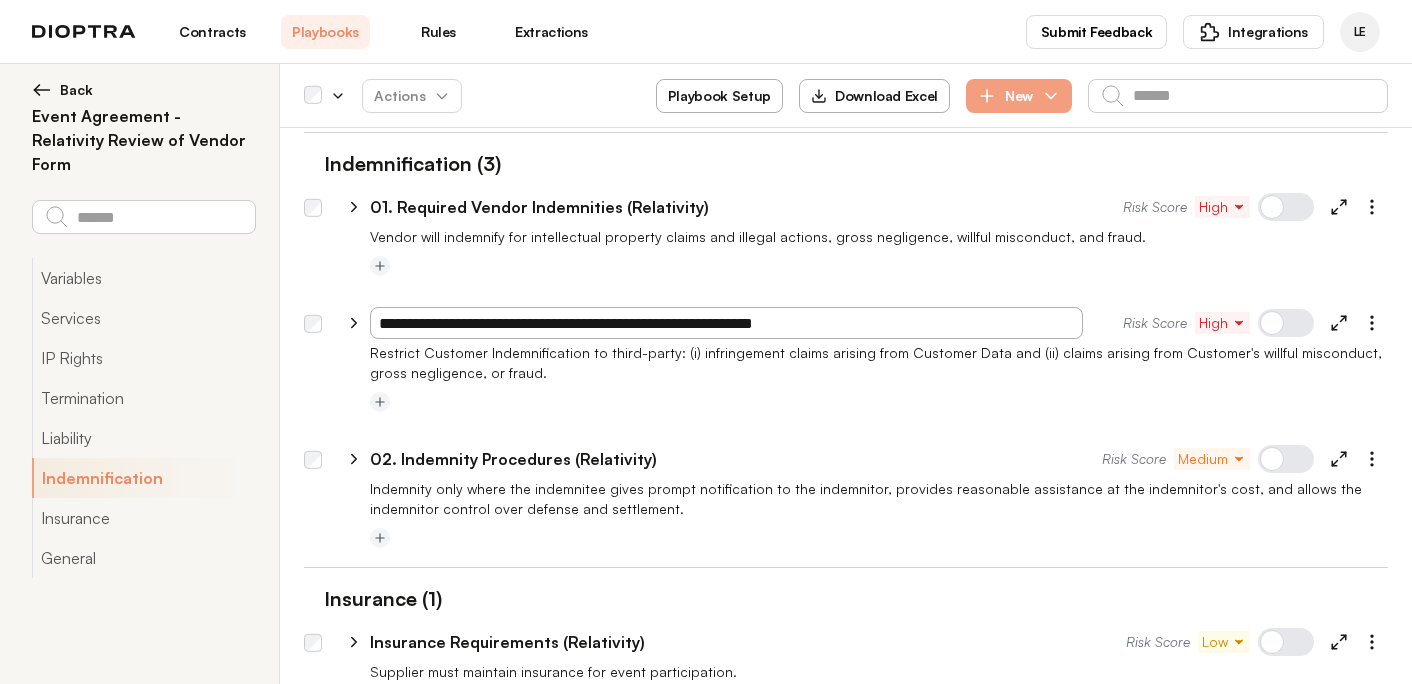 type on "**********" 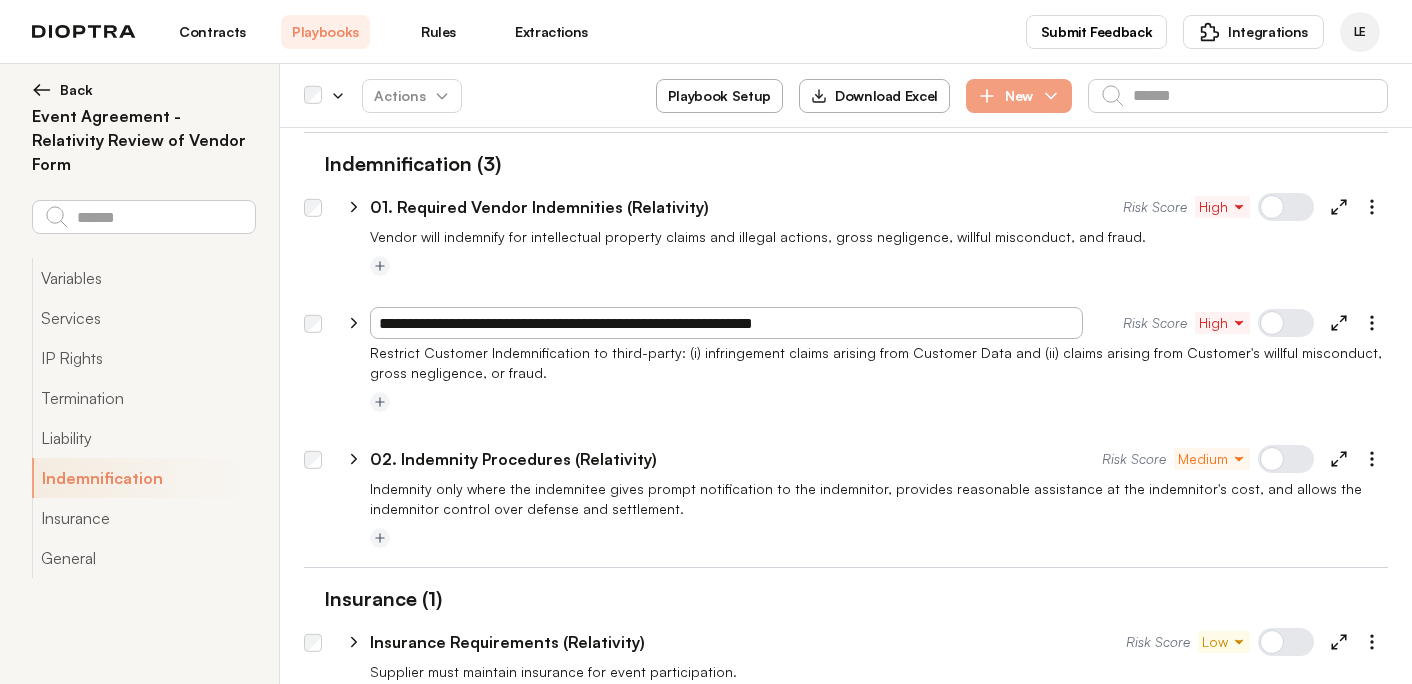 click on "01. Required Vendor Indemnities (Relativity)" at bounding box center [539, 207] 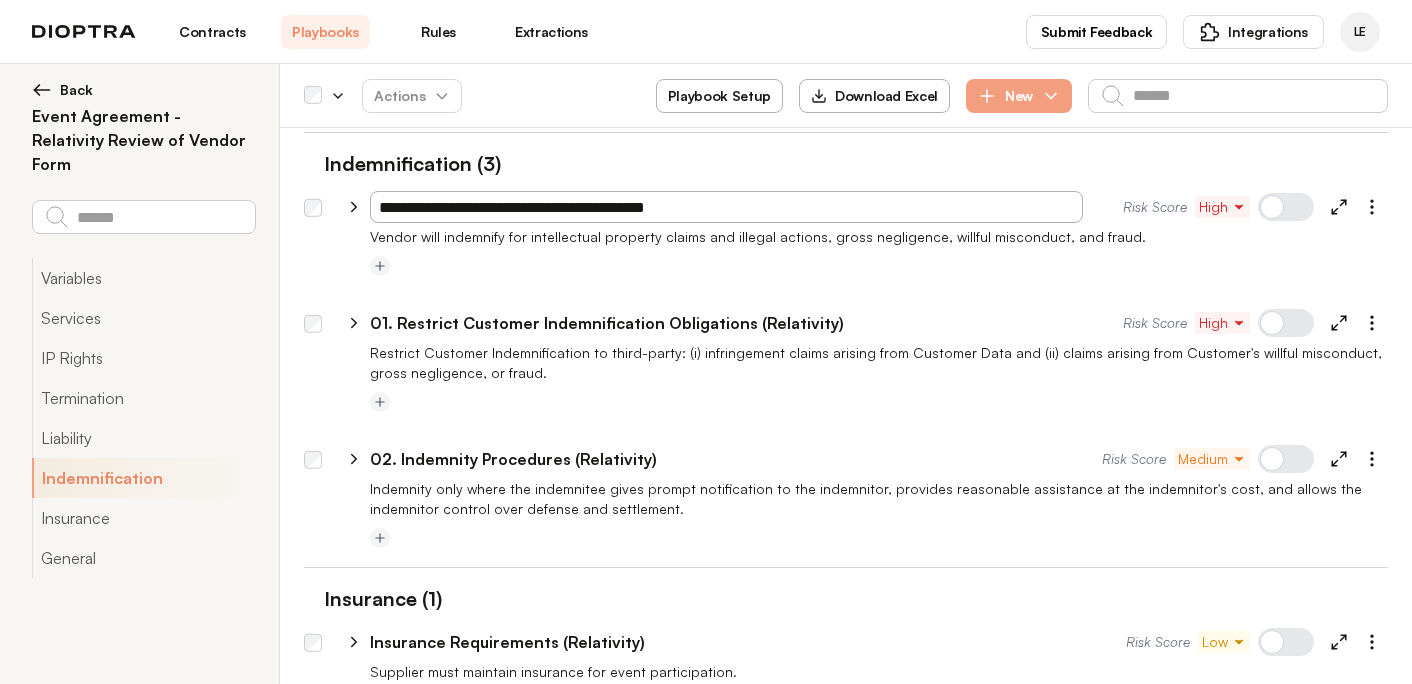 click on "**********" at bounding box center [726, 207] 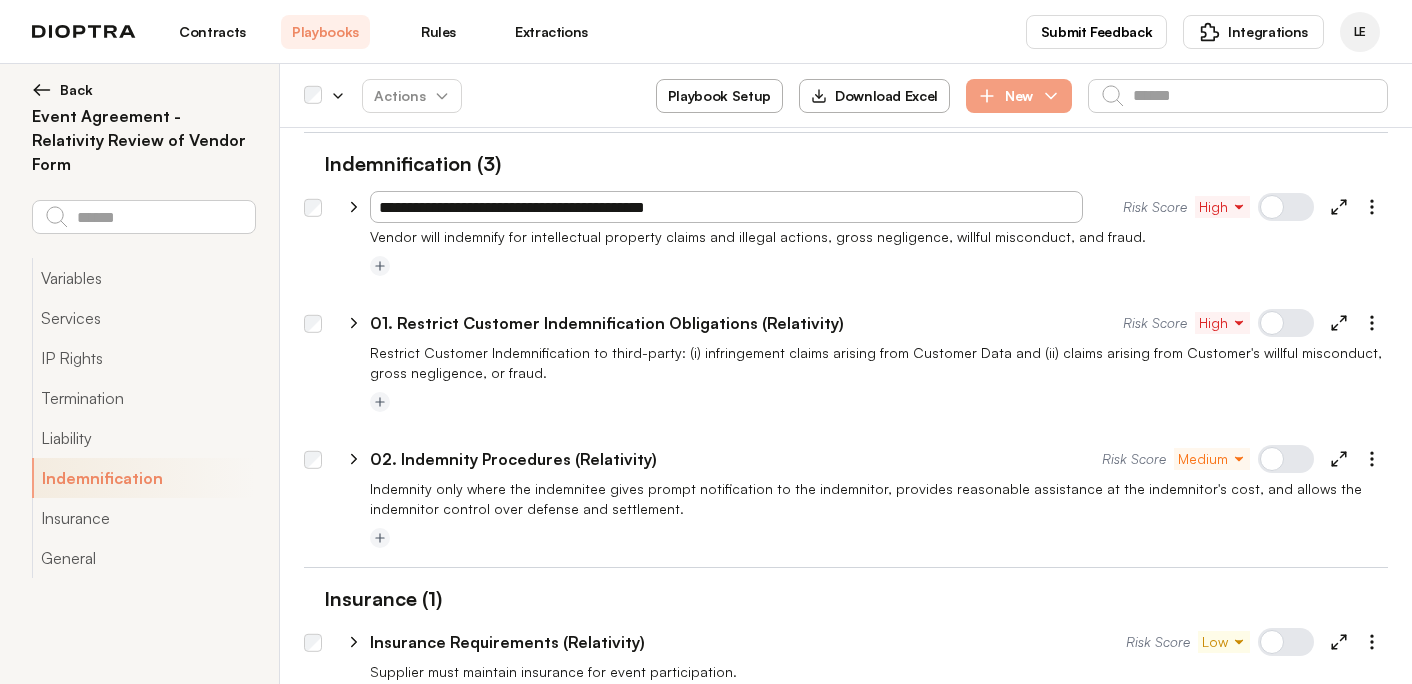 click on "02. Indemnity Procedures (Relativity)" at bounding box center (513, 459) 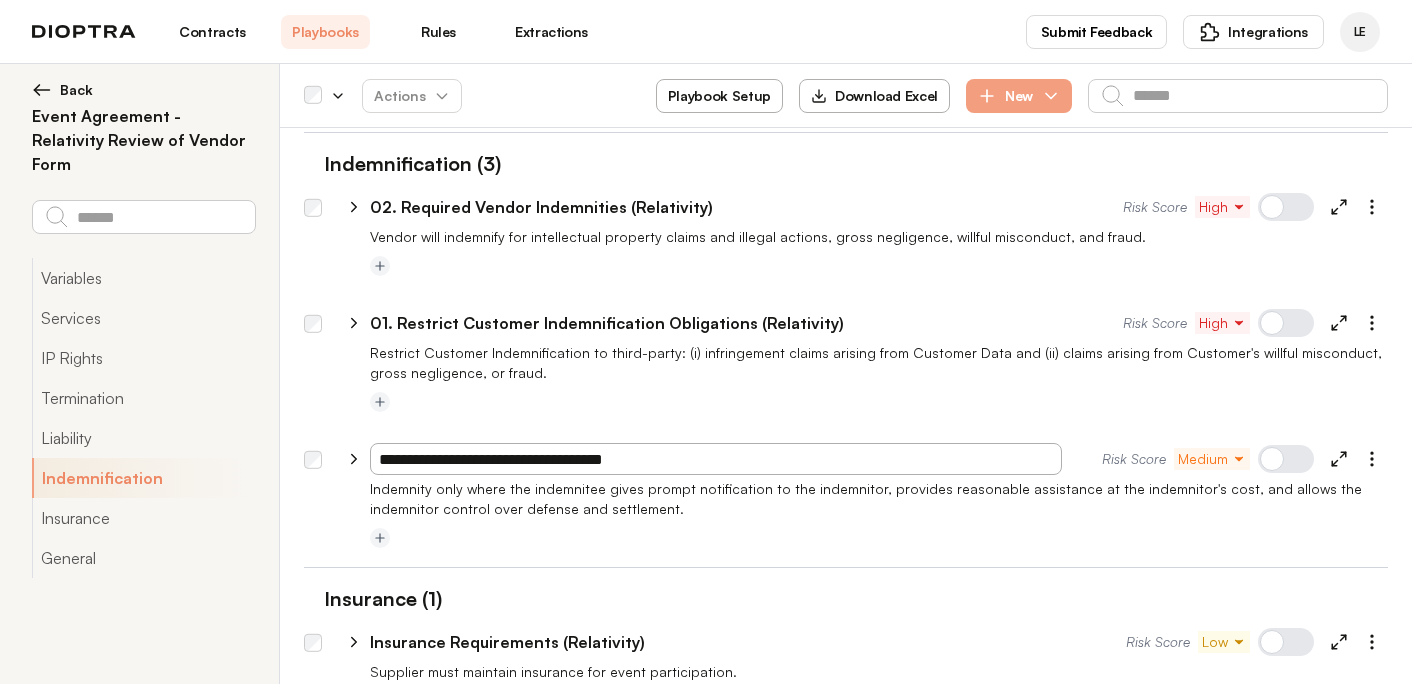 type on "*" 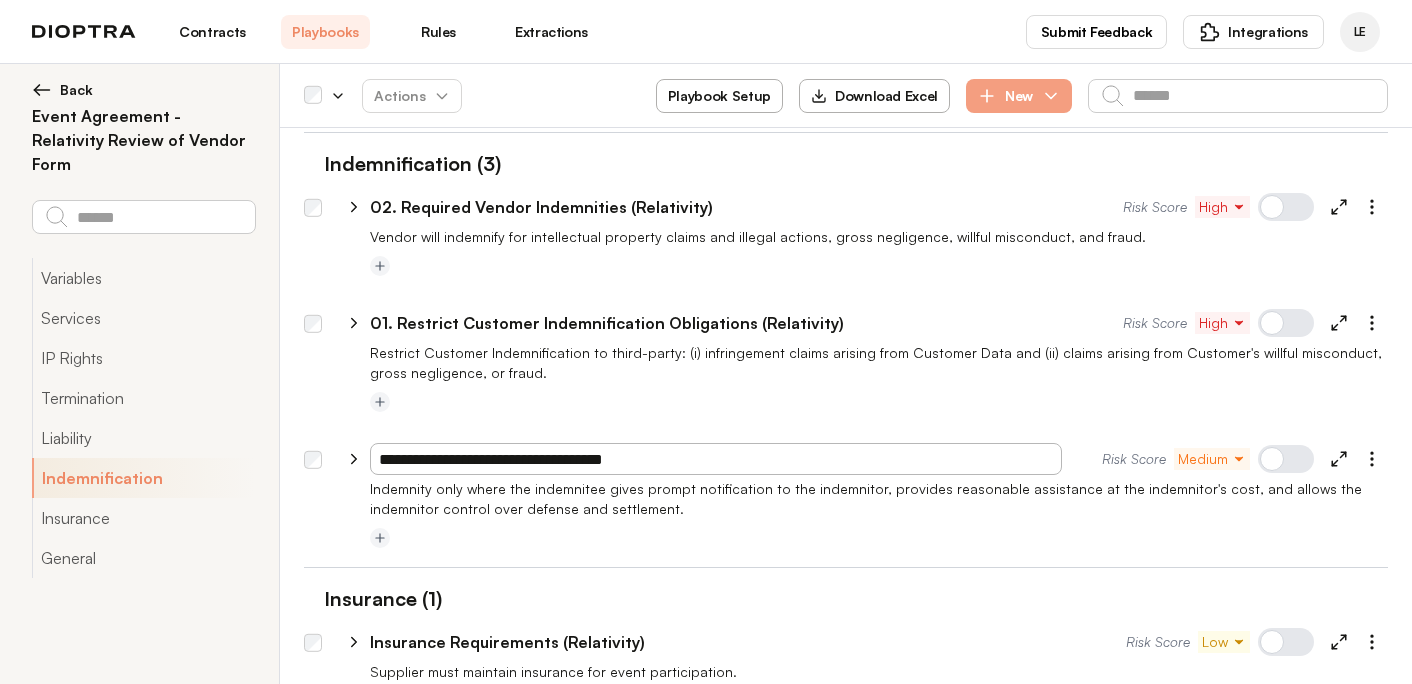 click at bounding box center (879, 539) 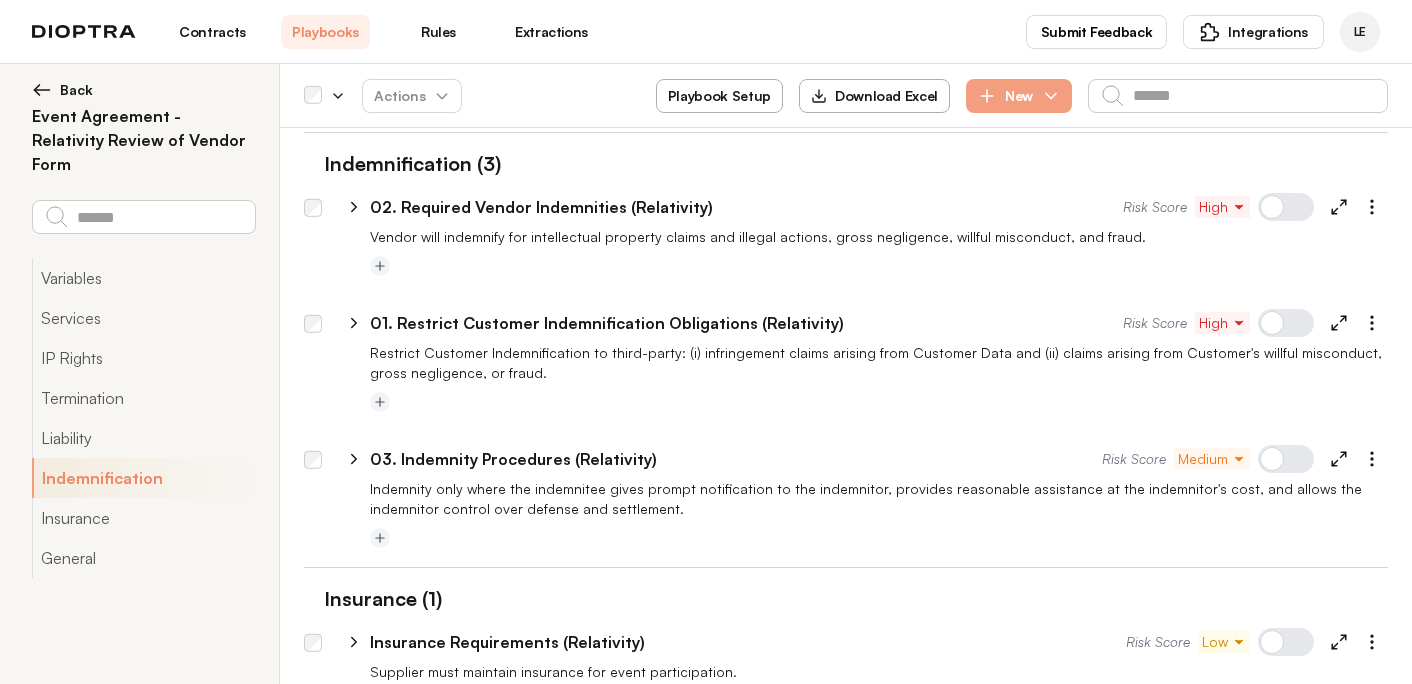 click 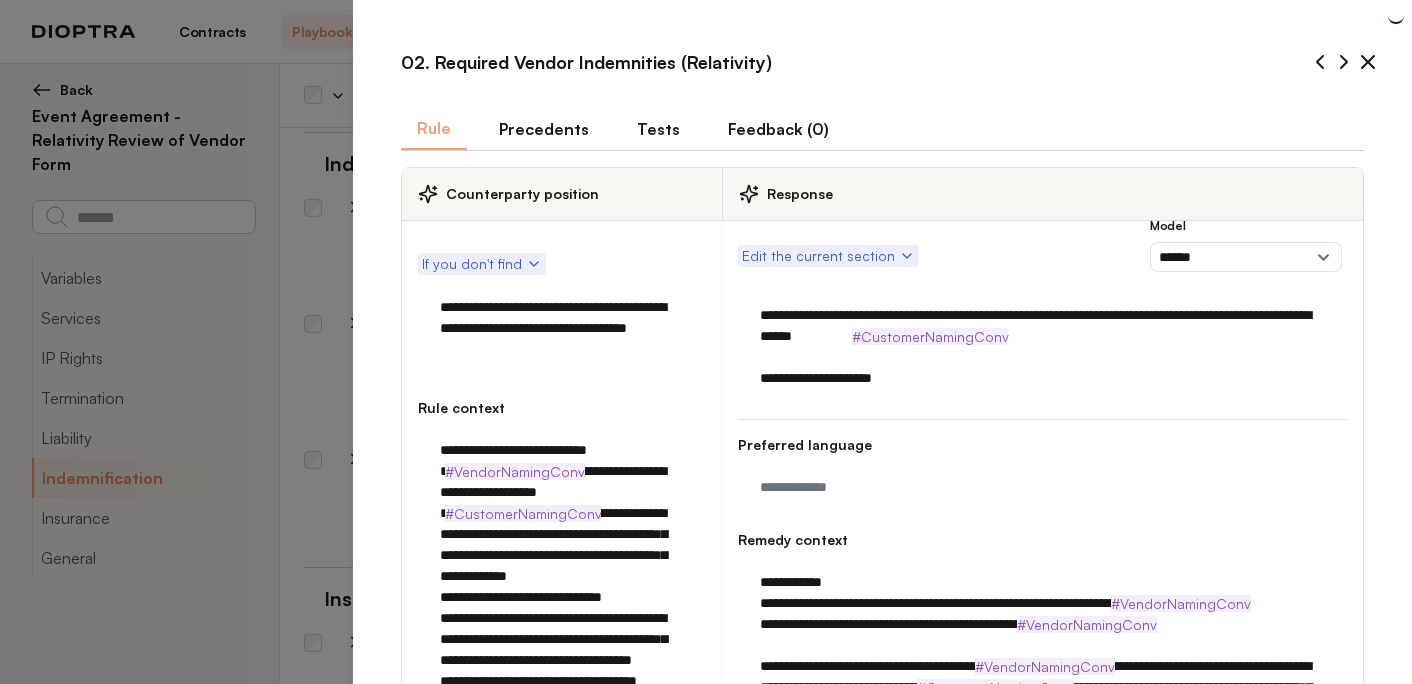 click on "Tests" at bounding box center [658, 129] 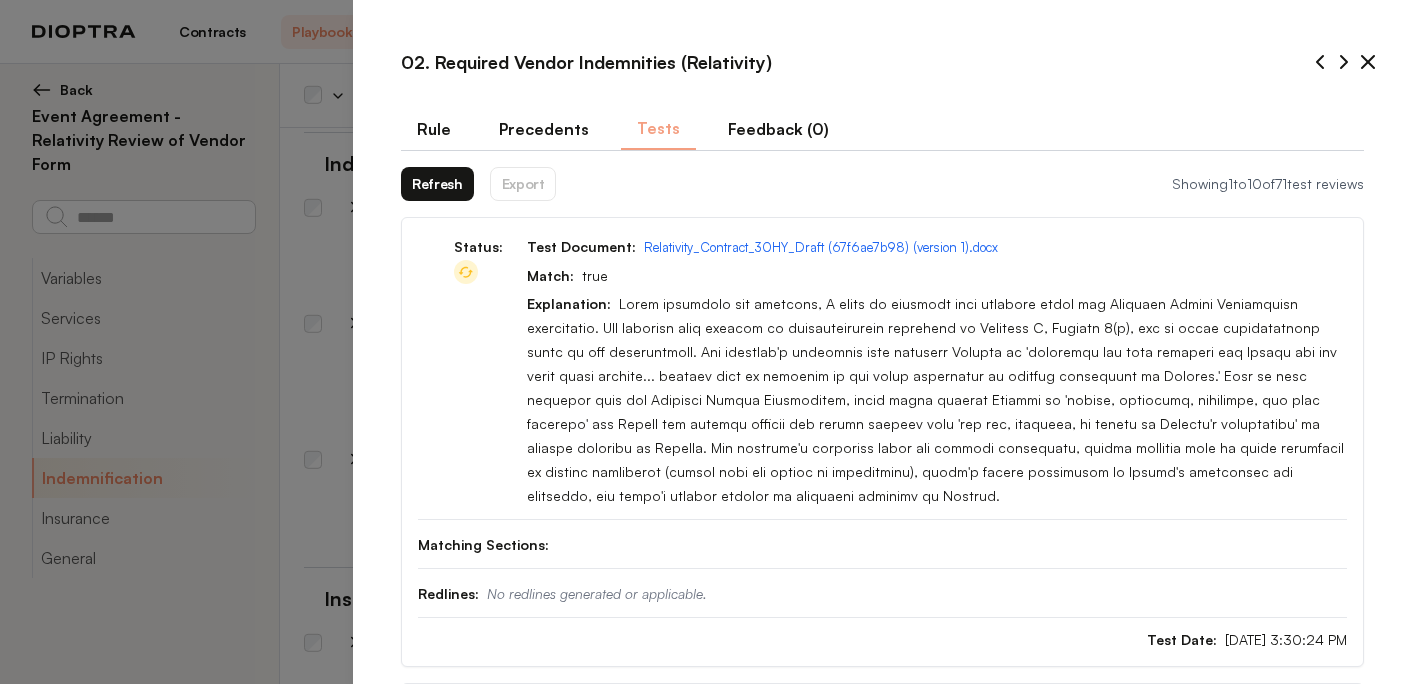 click on "Refresh" at bounding box center [437, 184] 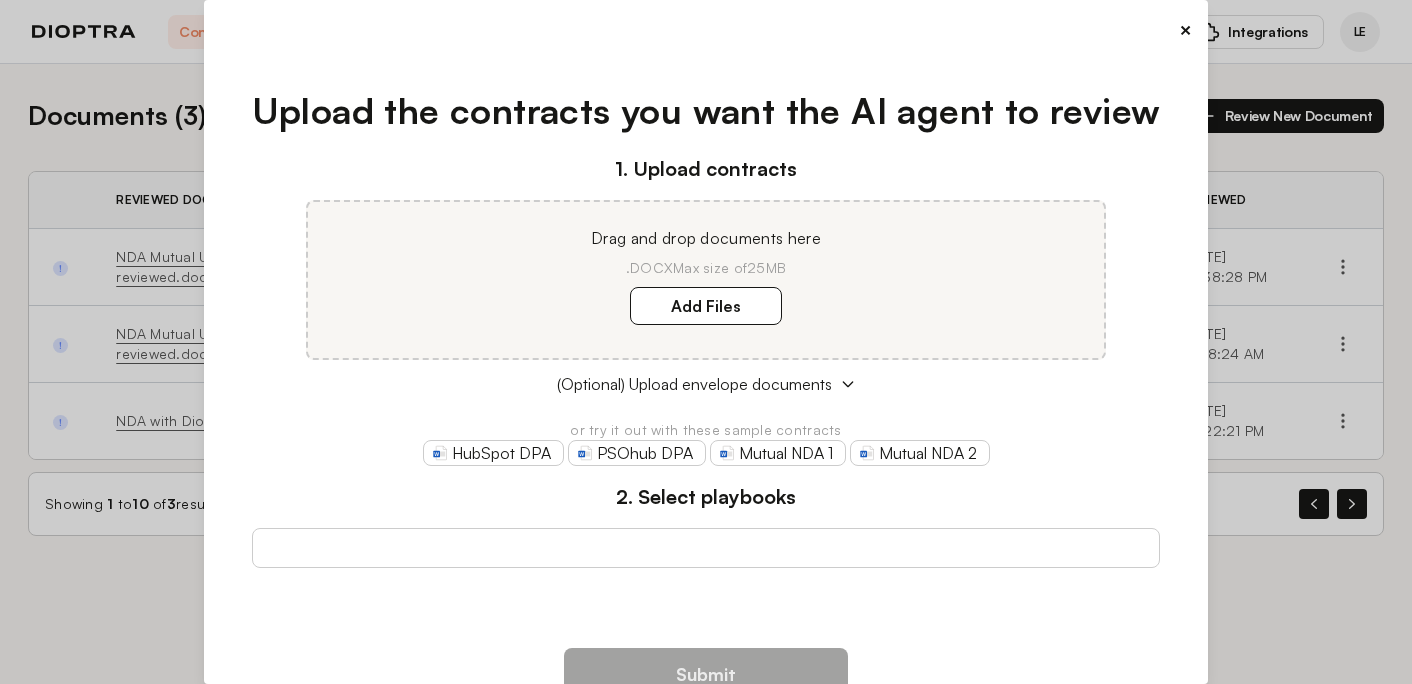 scroll, scrollTop: 0, scrollLeft: 0, axis: both 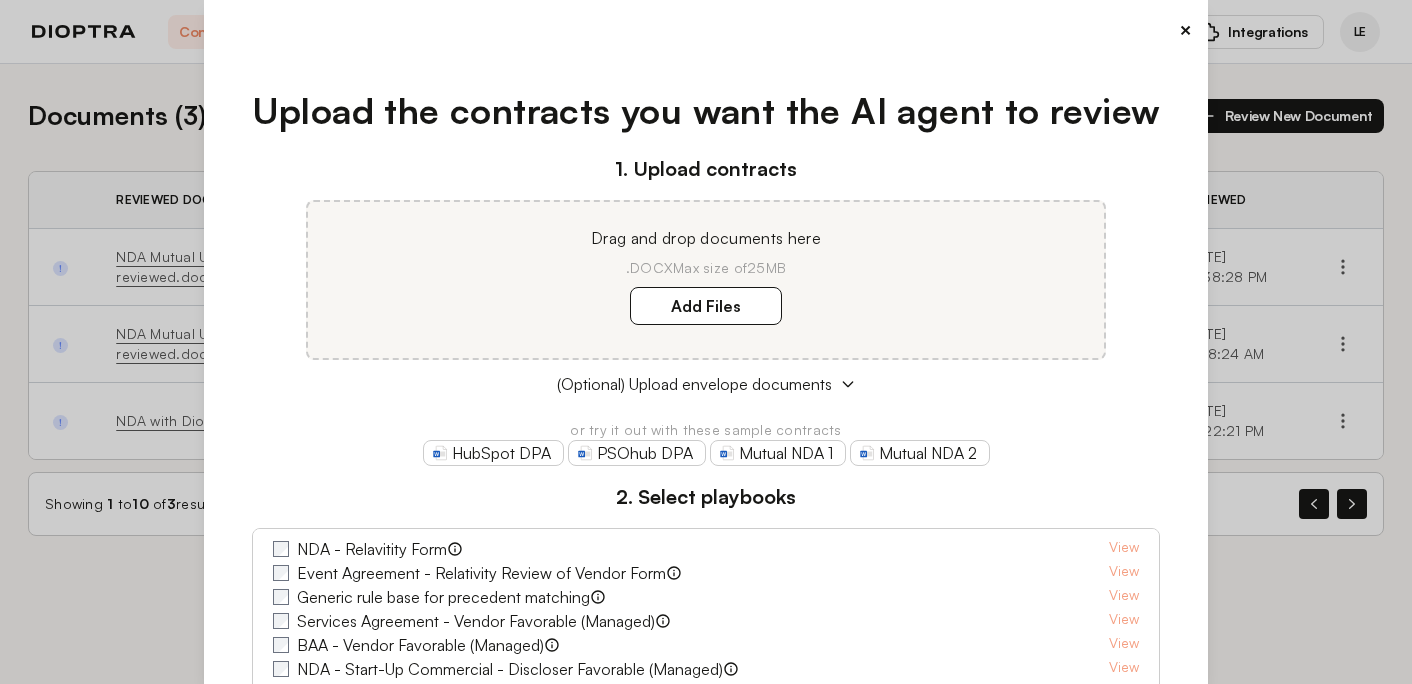 click on "×" at bounding box center (1185, 30) 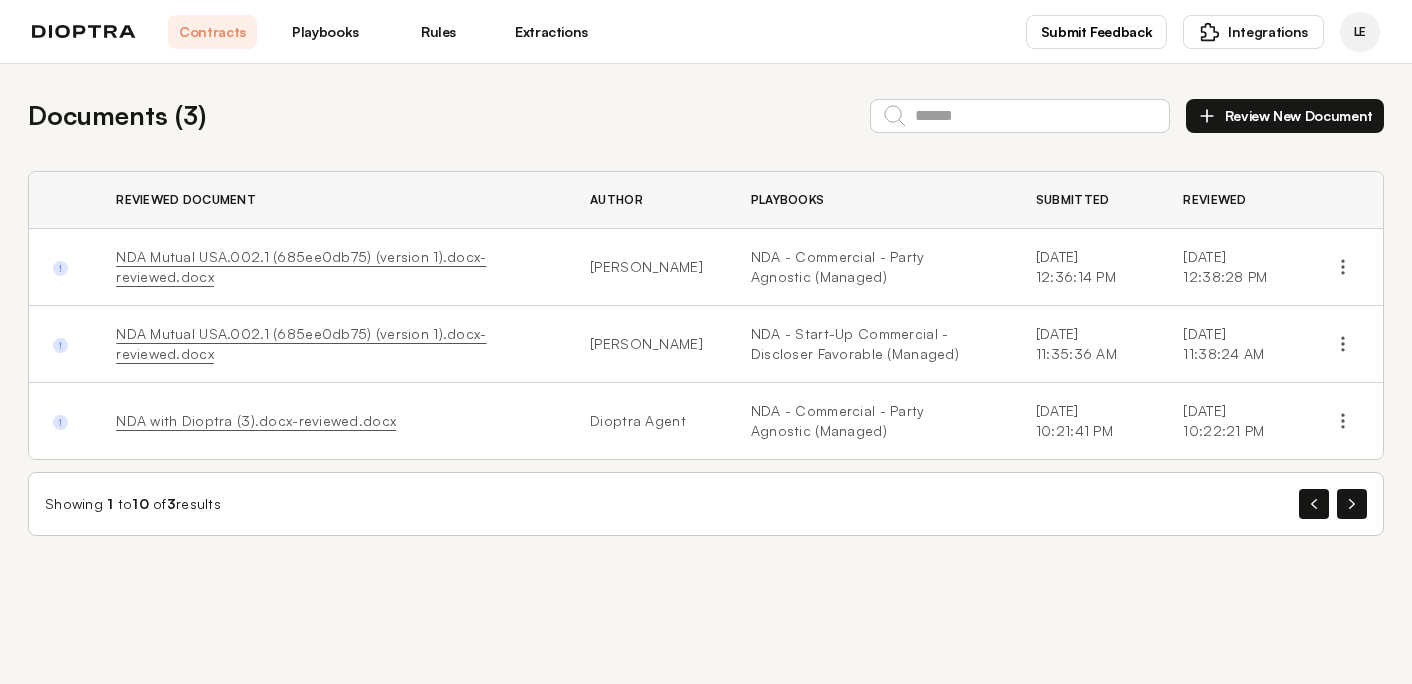click on "Playbooks" at bounding box center [325, 32] 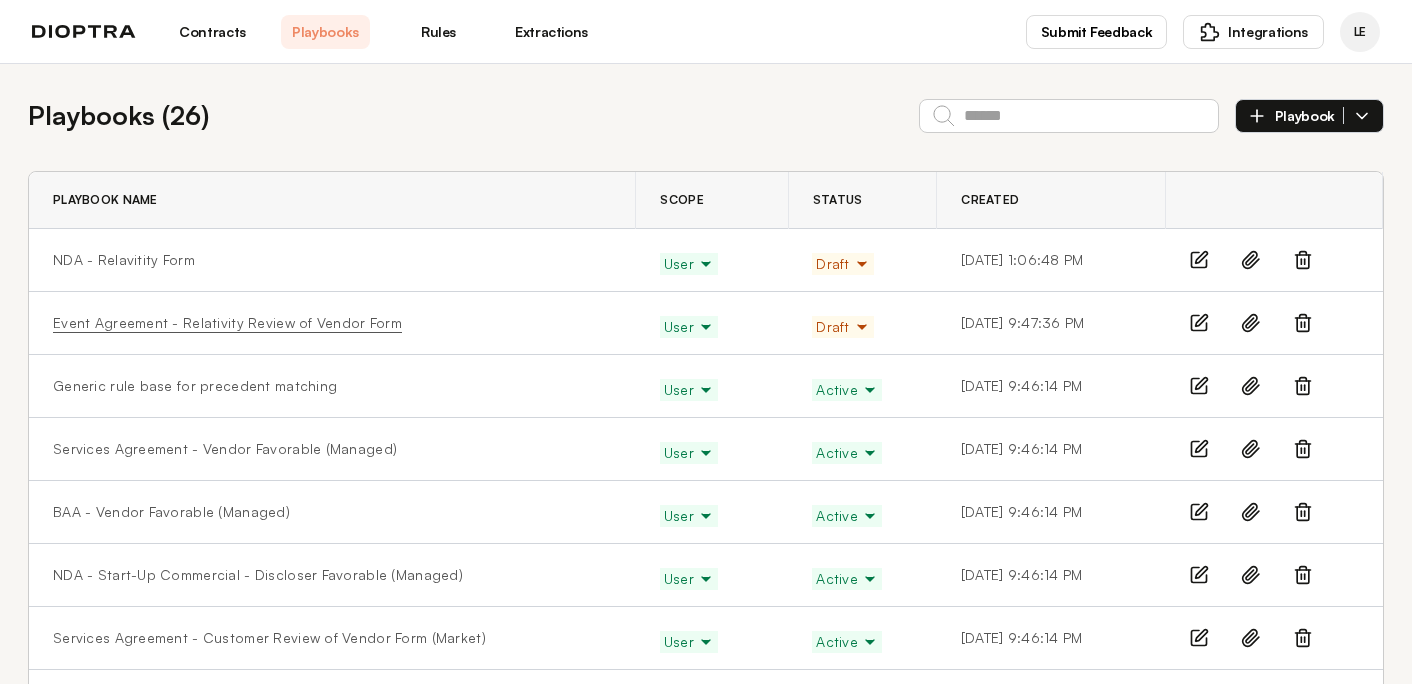 click on "Event Agreement - Relativity Review of Vendor Form" at bounding box center [227, 323] 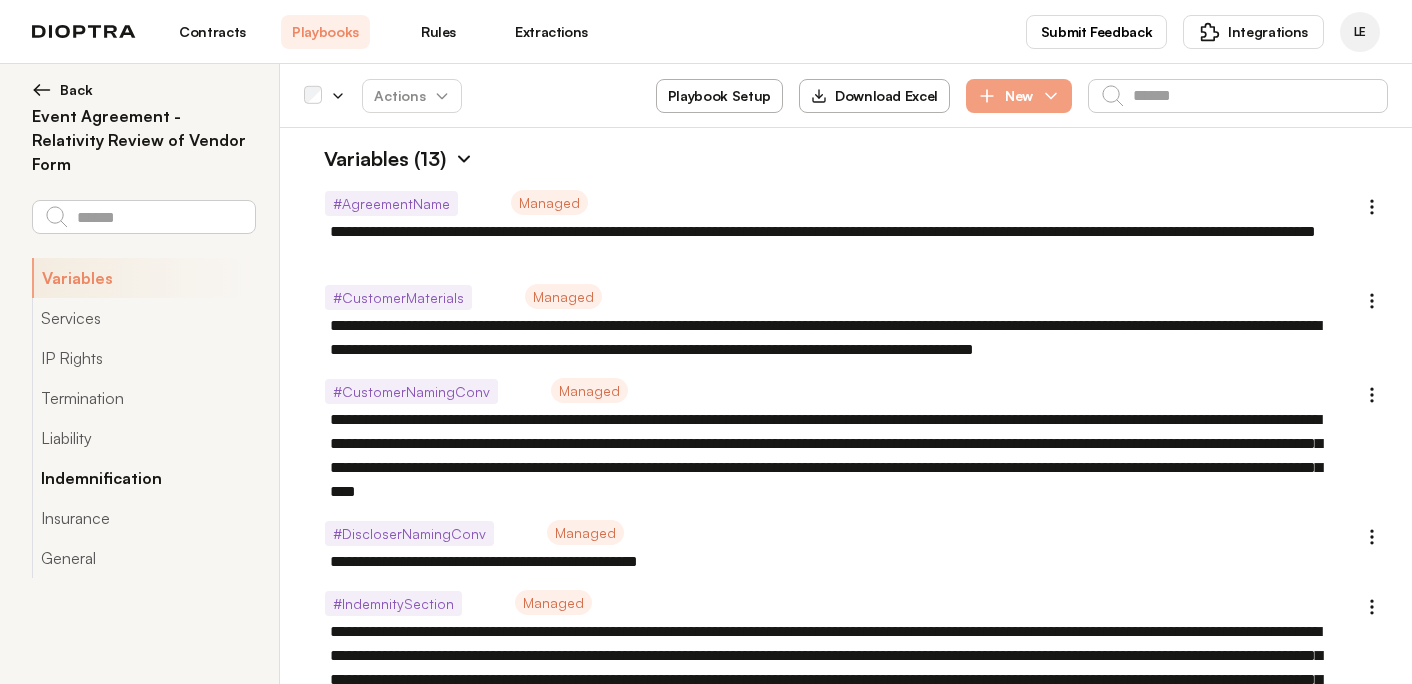 click on "Indemnification" at bounding box center (143, 478) 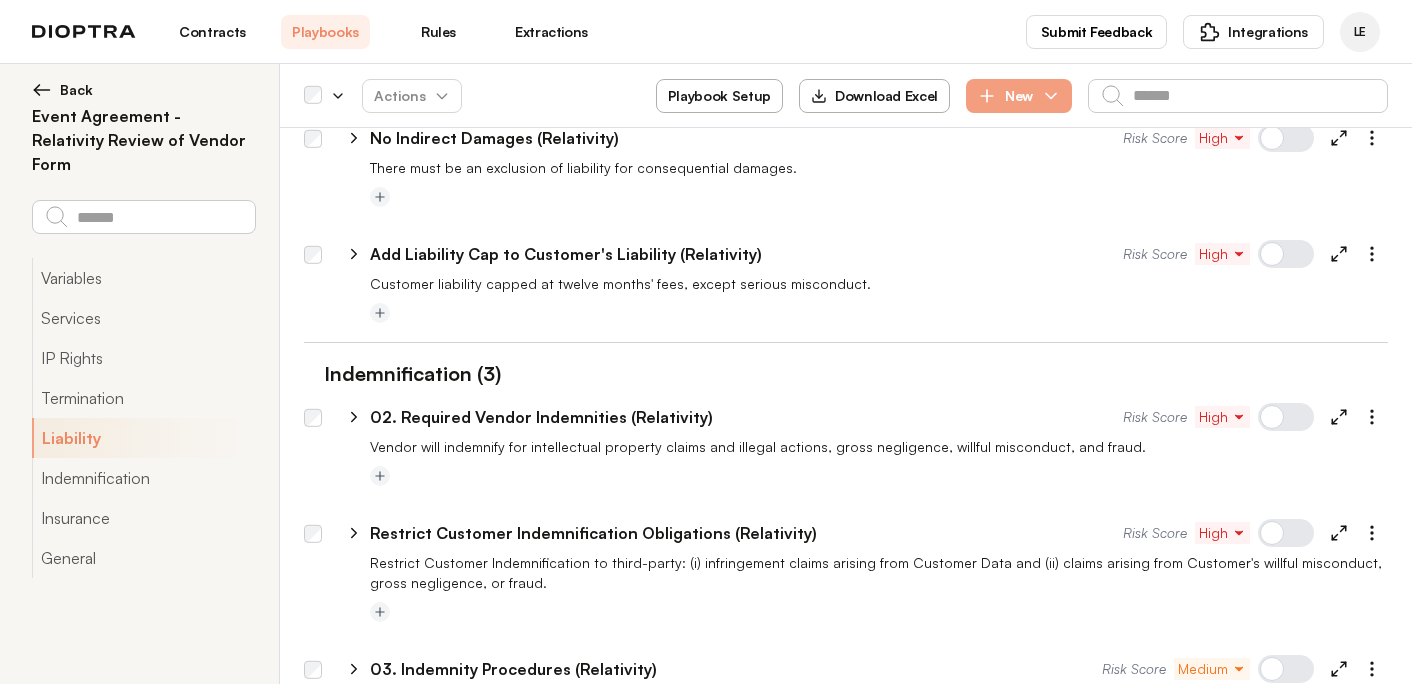 scroll, scrollTop: 2011, scrollLeft: 0, axis: vertical 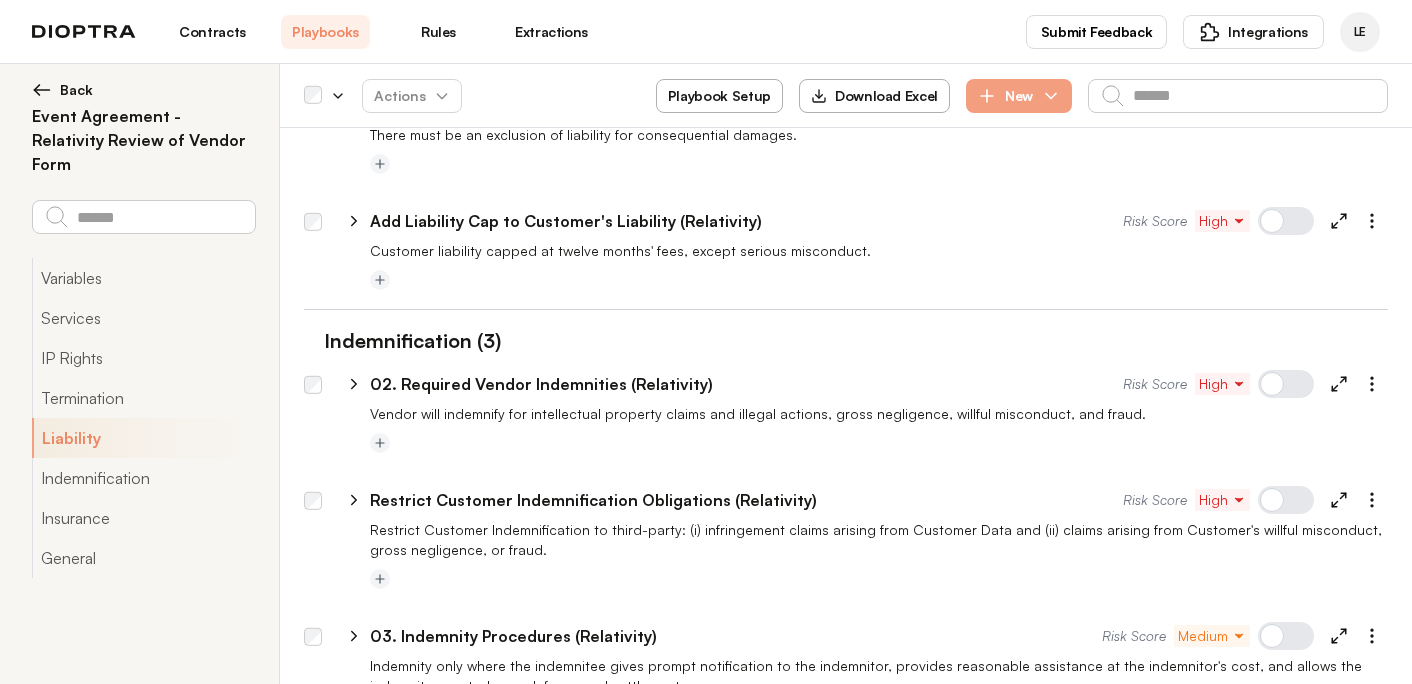 click 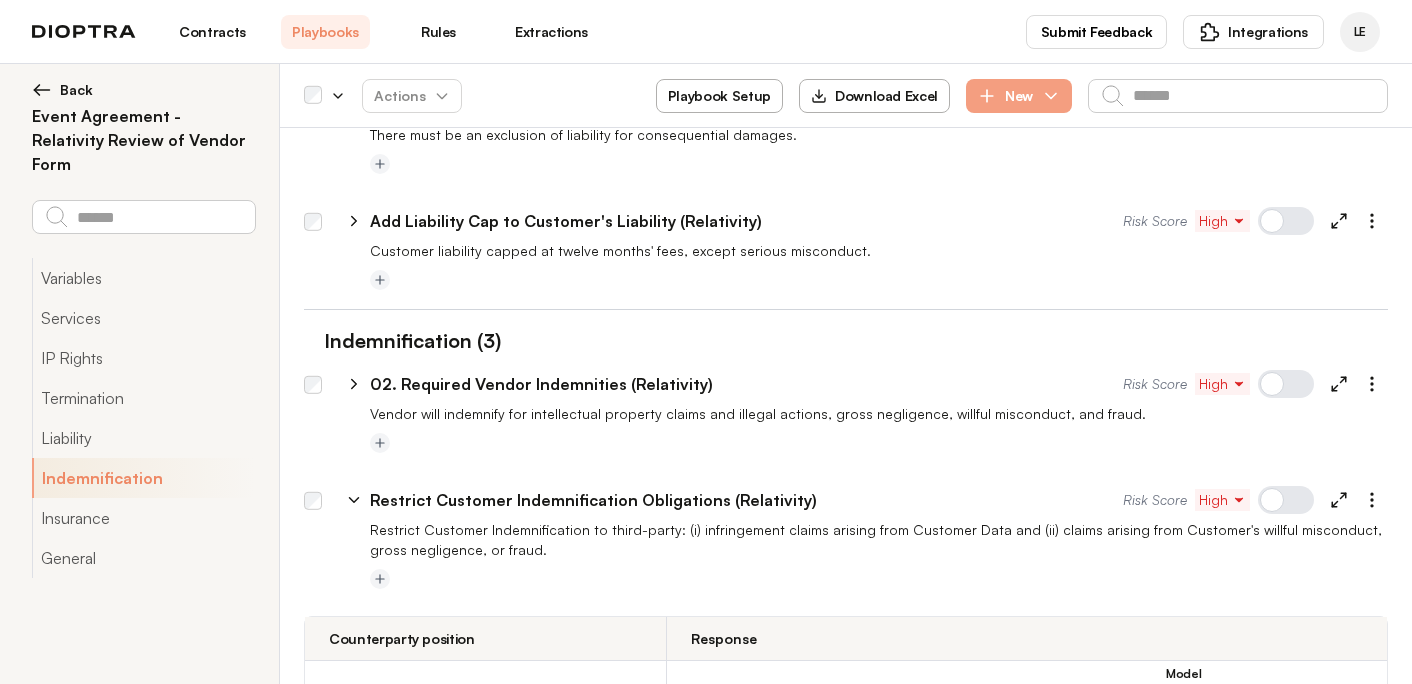 click 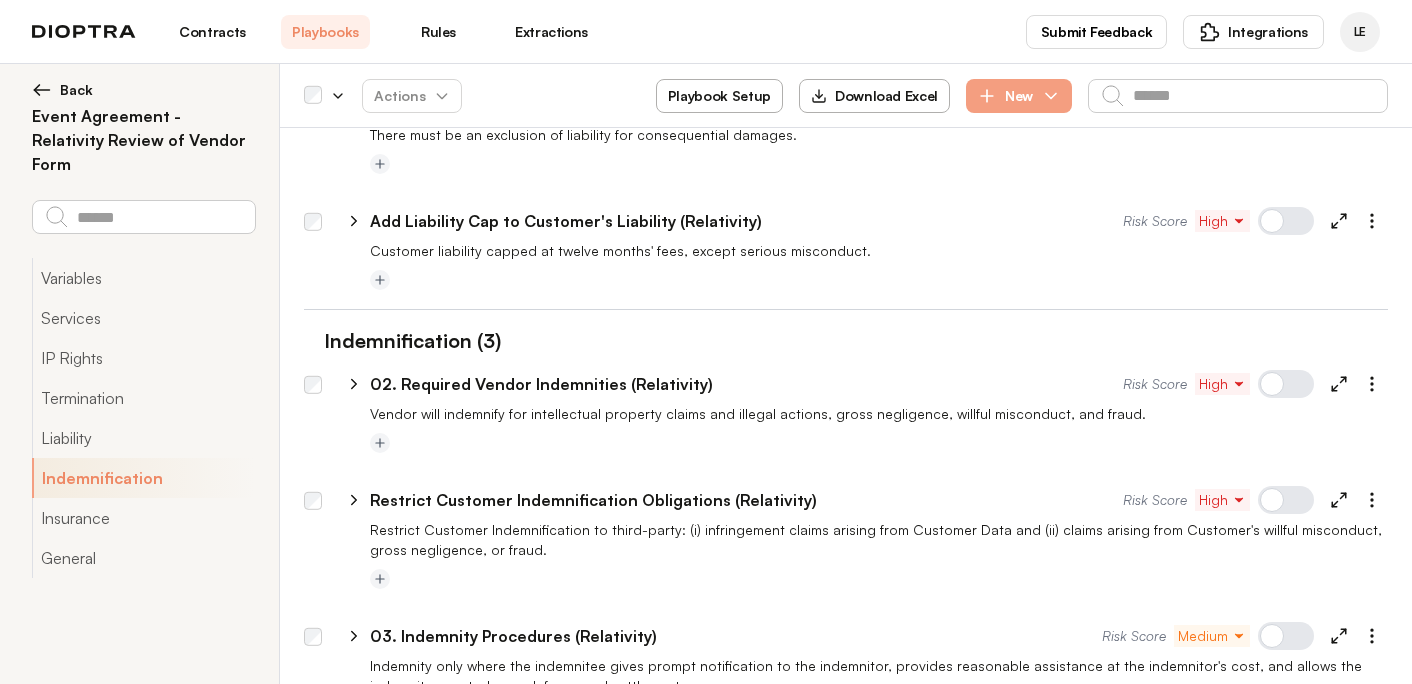 click on "Restrict Customer Indemnification Obligations (Relativity)" at bounding box center (593, 500) 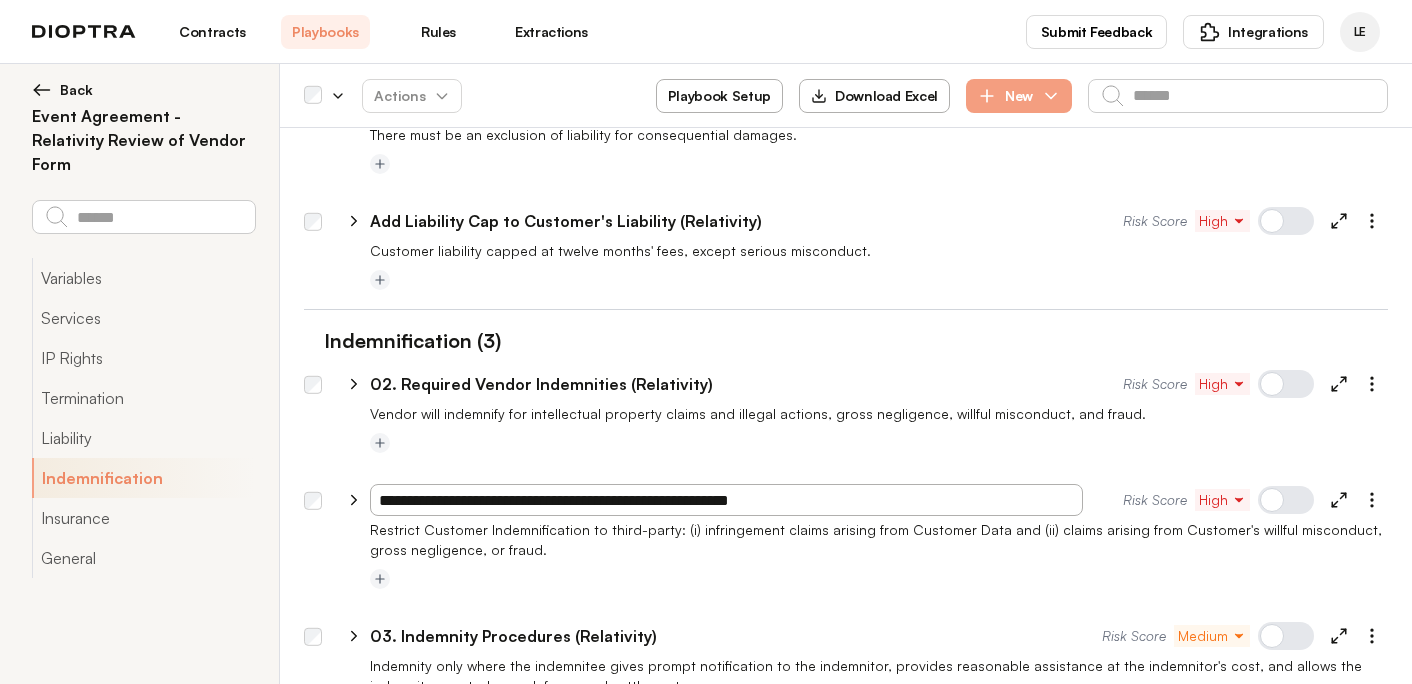 click on "**********" at bounding box center [726, 500] 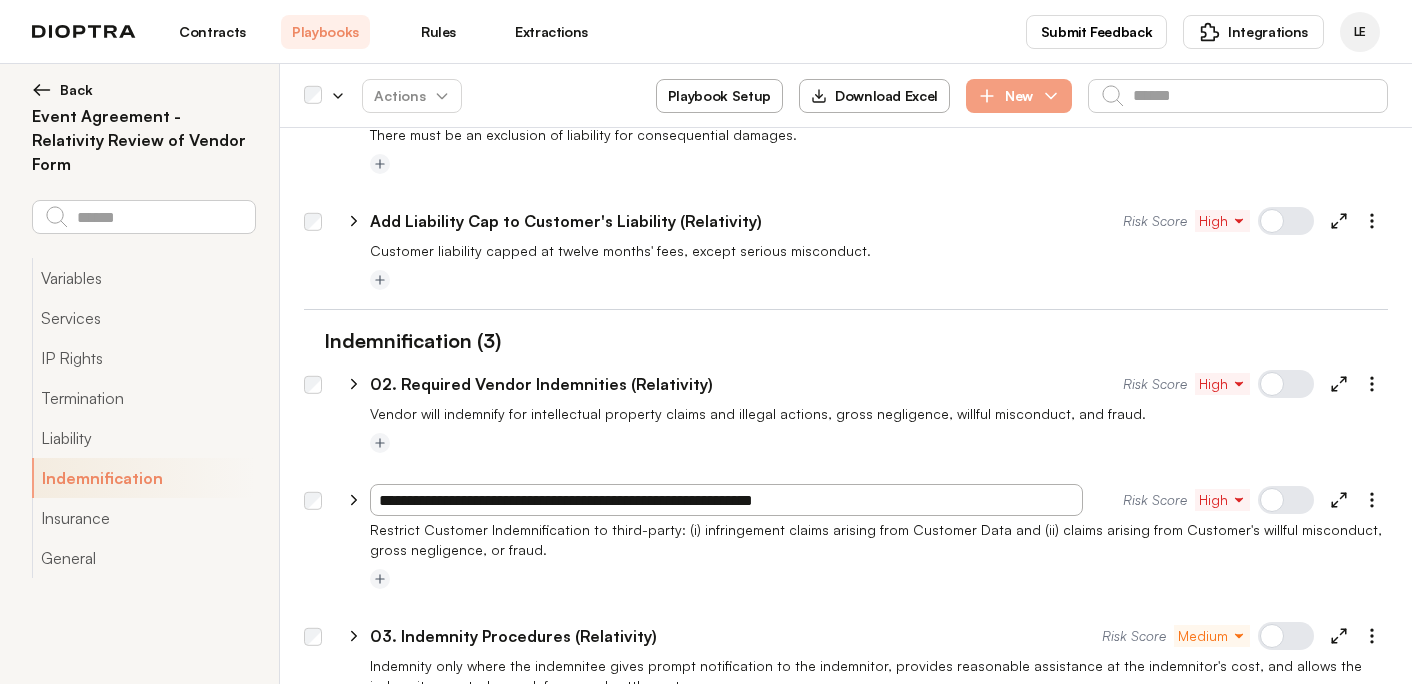 type on "**********" 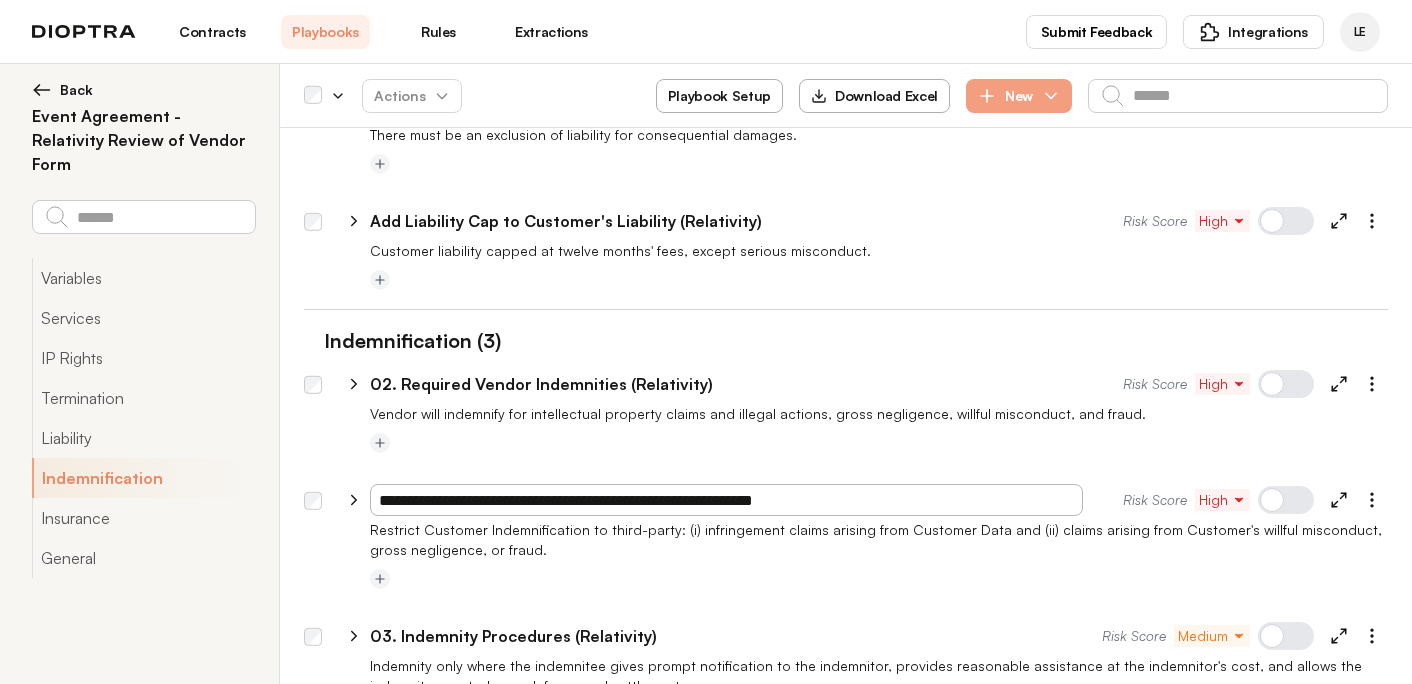 click on "**********" at bounding box center [846, 556] 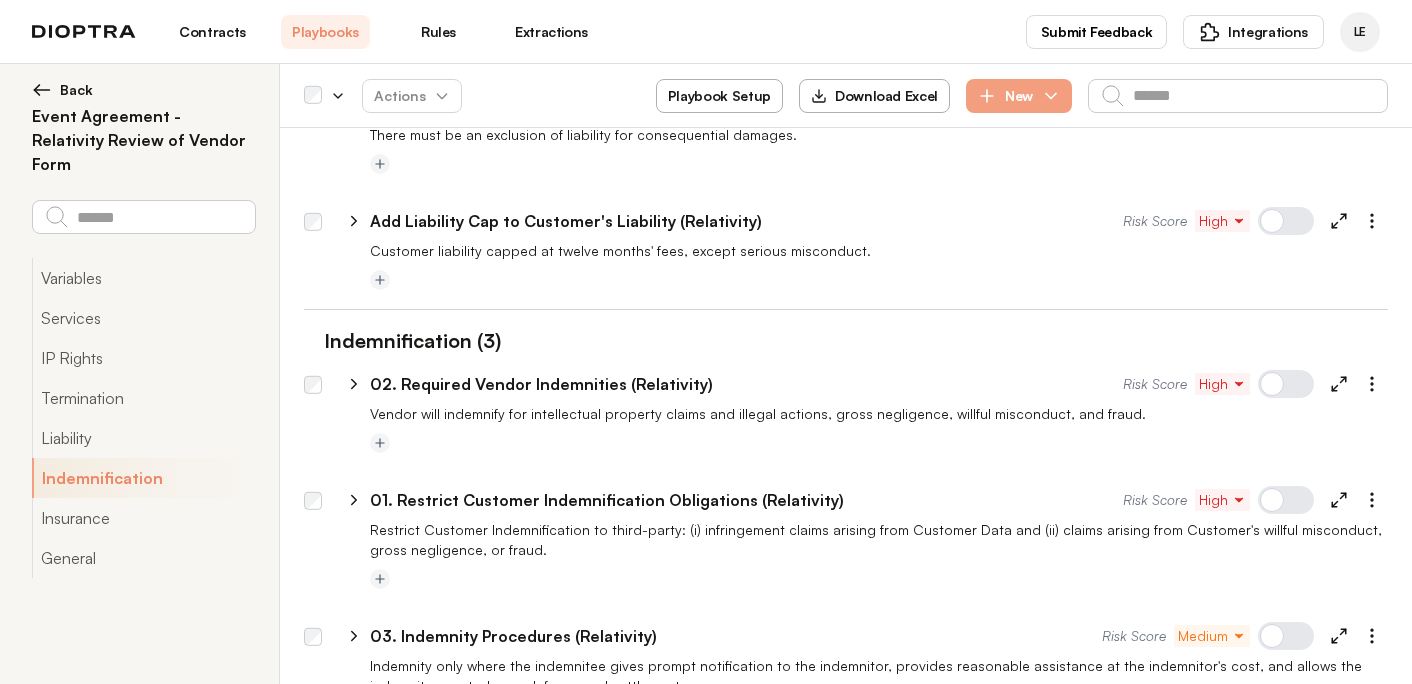 click 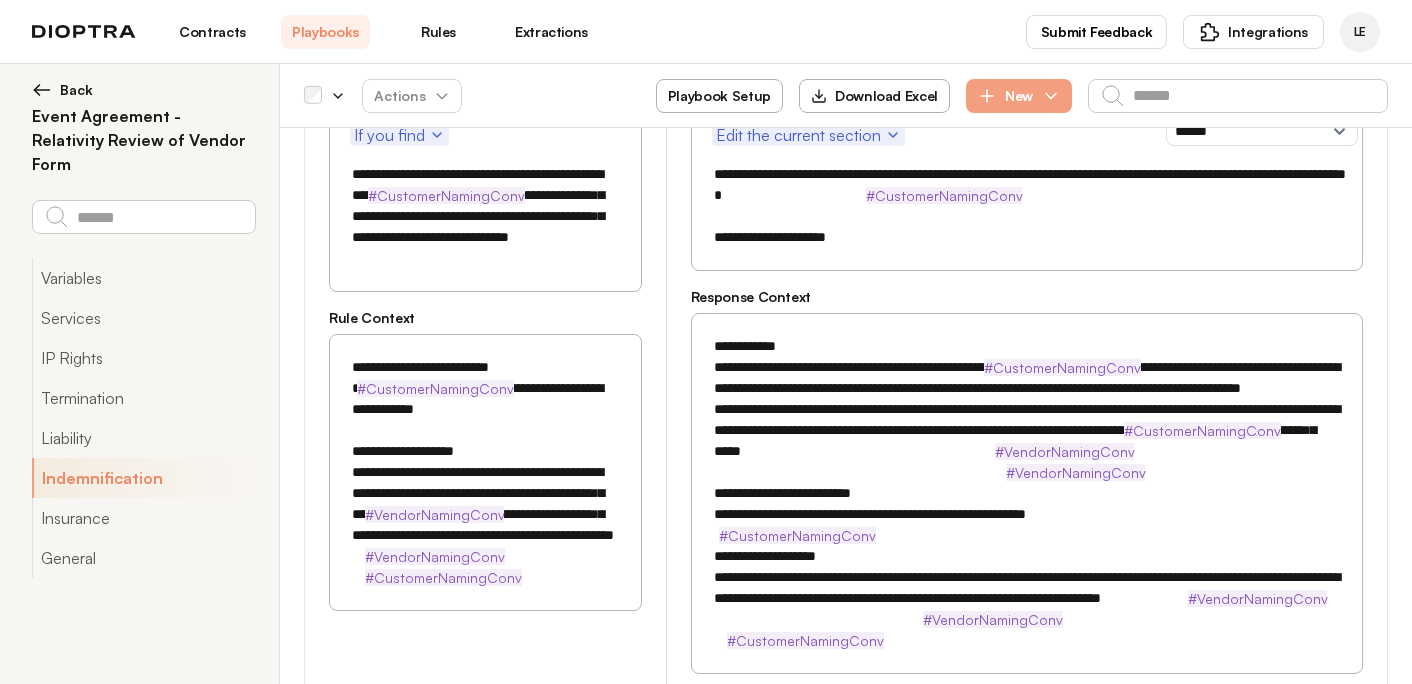 scroll, scrollTop: 2588, scrollLeft: 0, axis: vertical 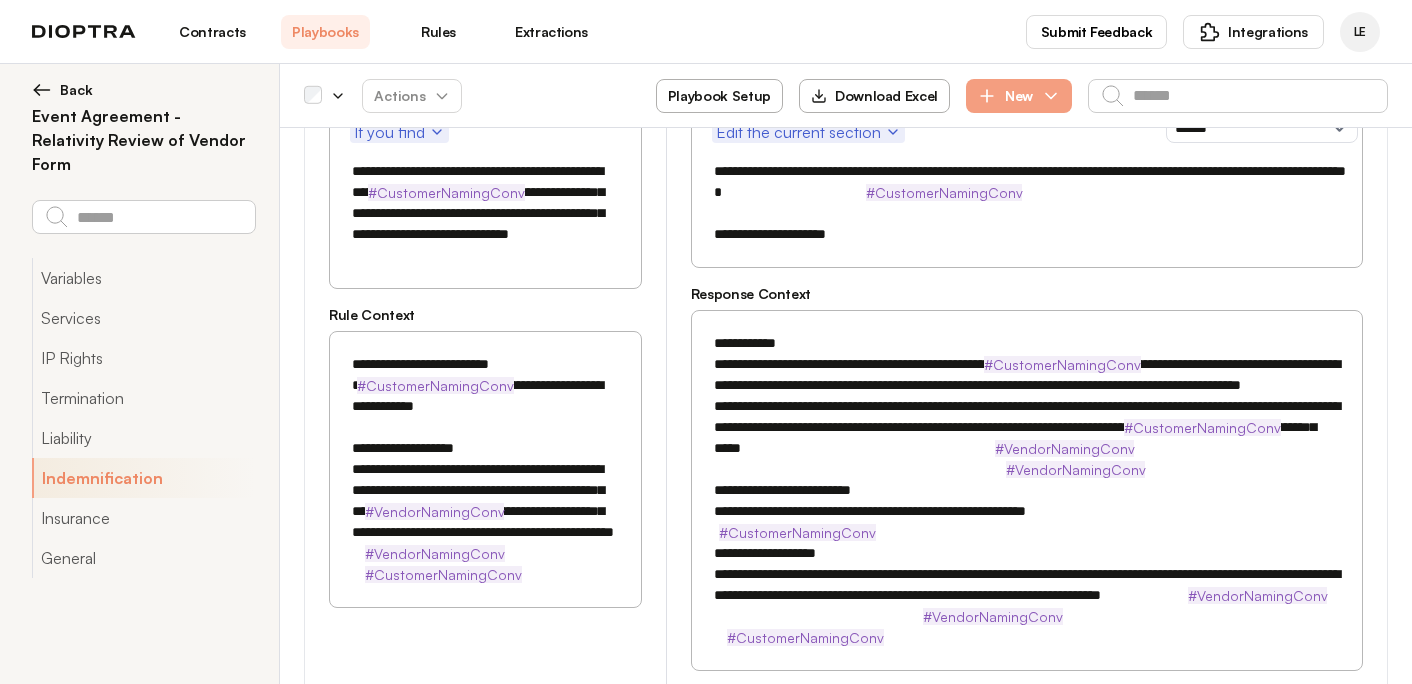click on "**********" at bounding box center (1027, 501) 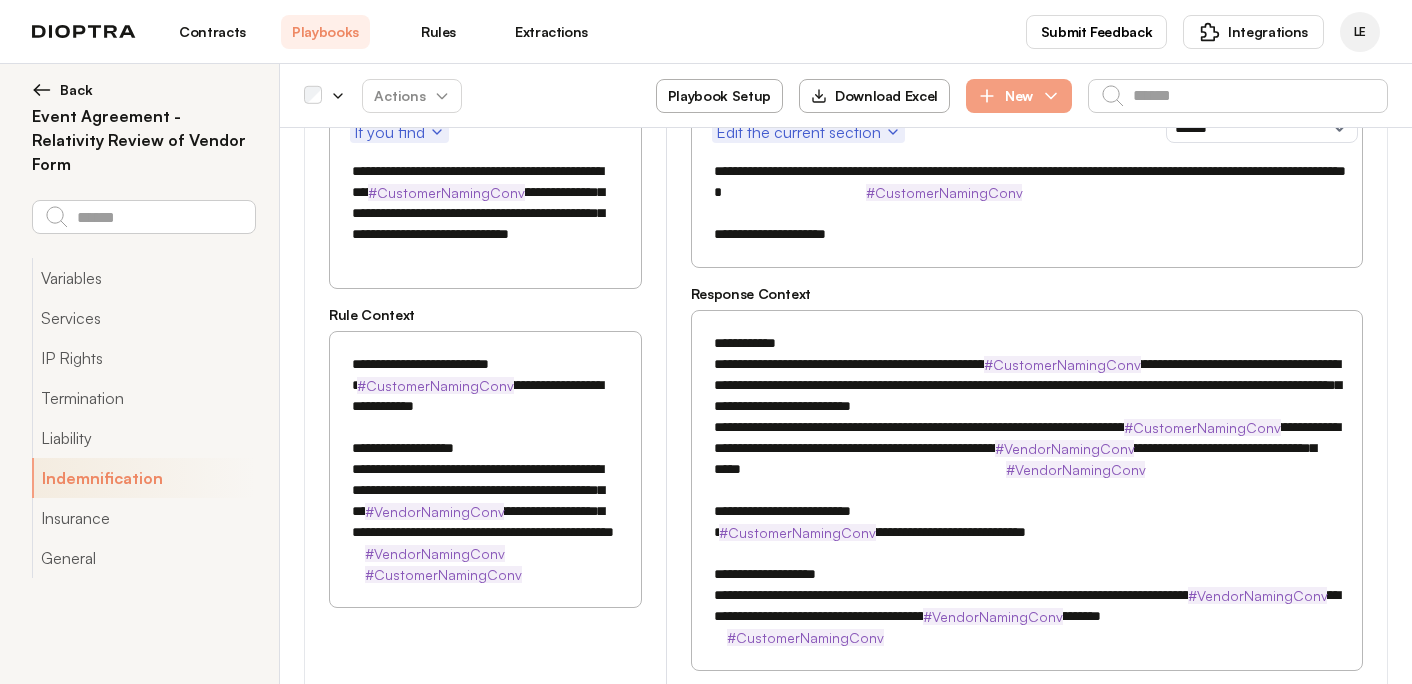 click on "**********" at bounding box center (1027, 501) 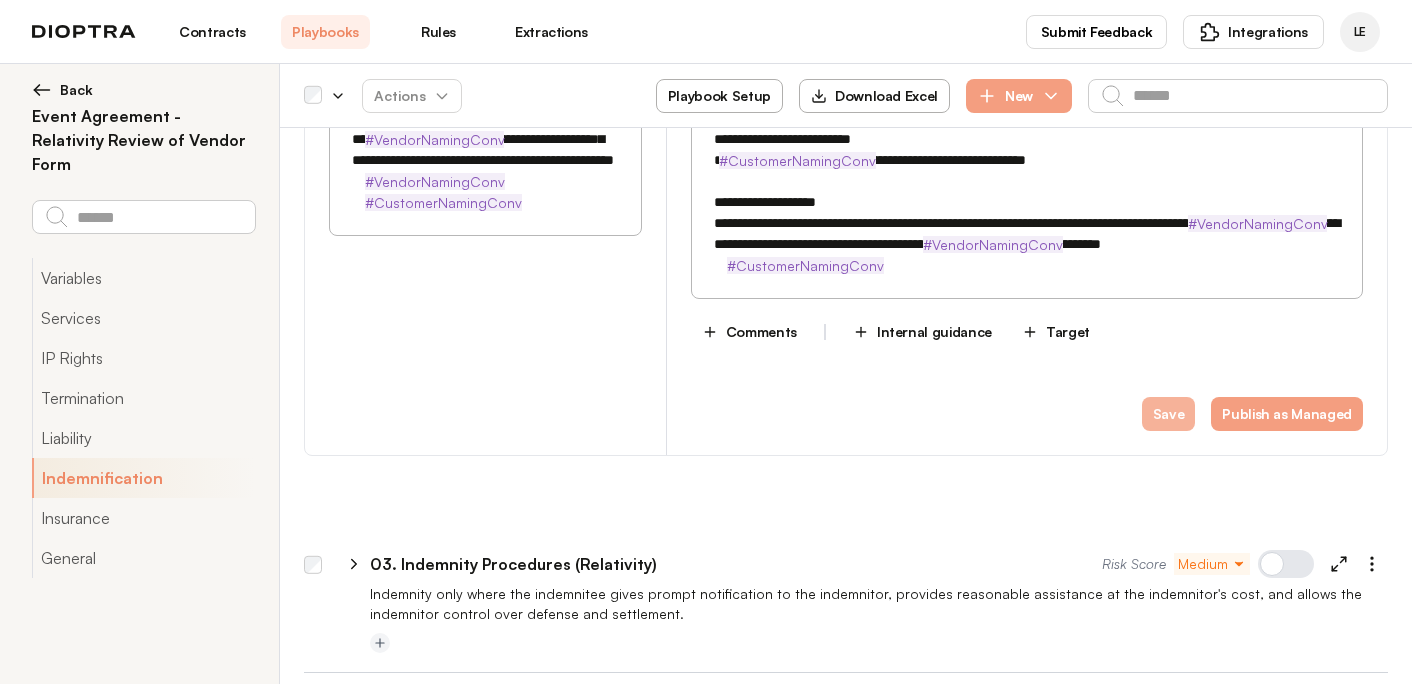 type on "**********" 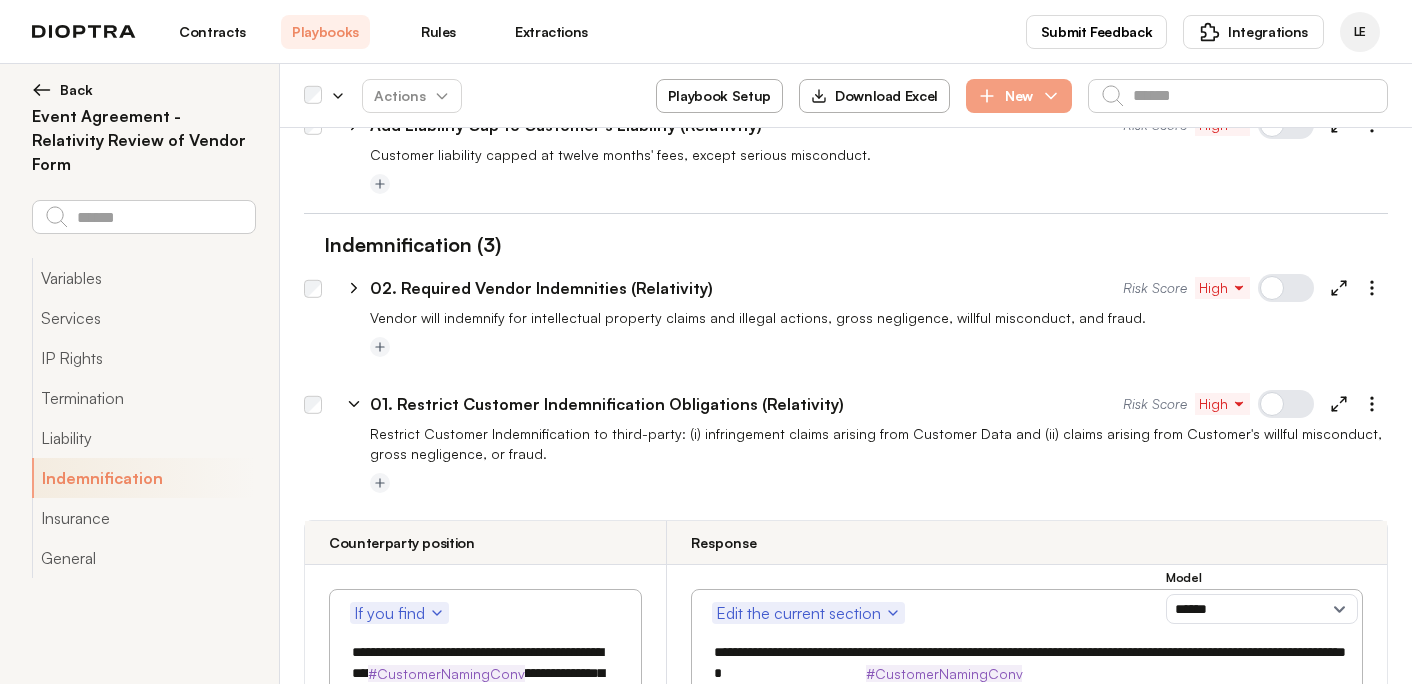 scroll, scrollTop: 2095, scrollLeft: 0, axis: vertical 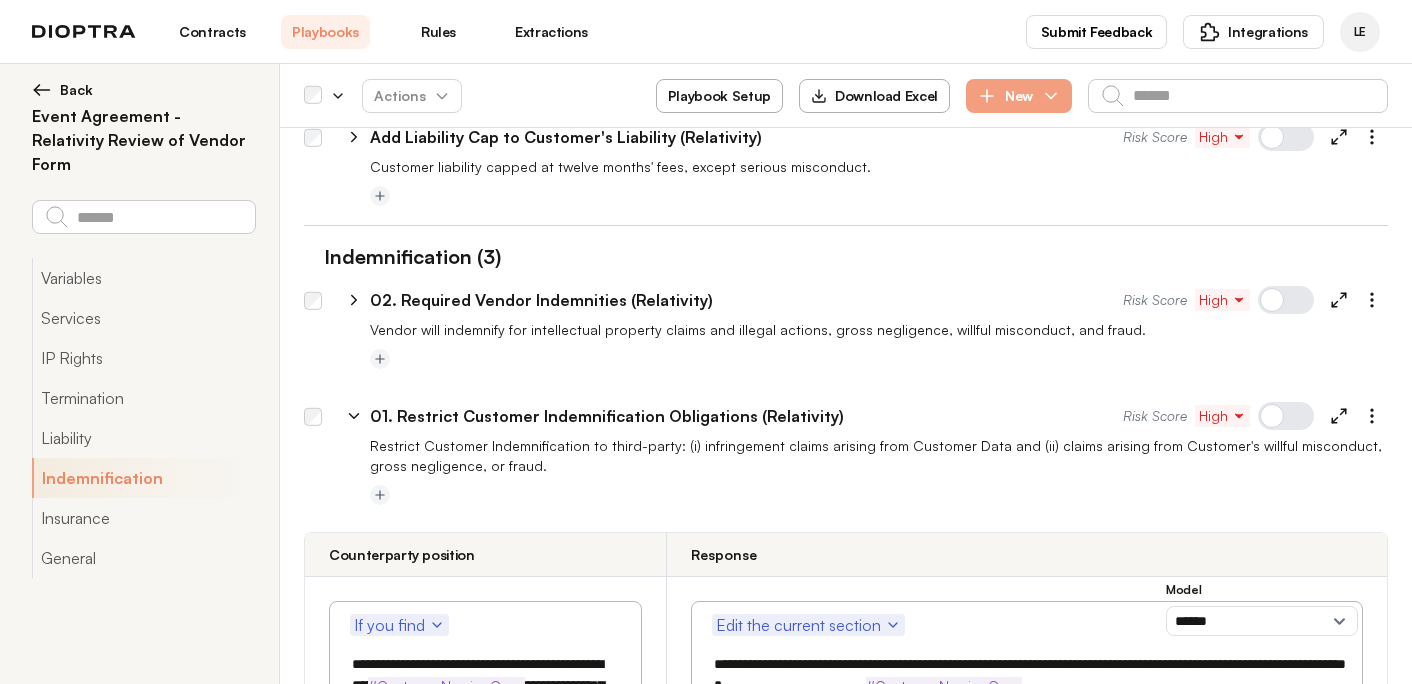 click 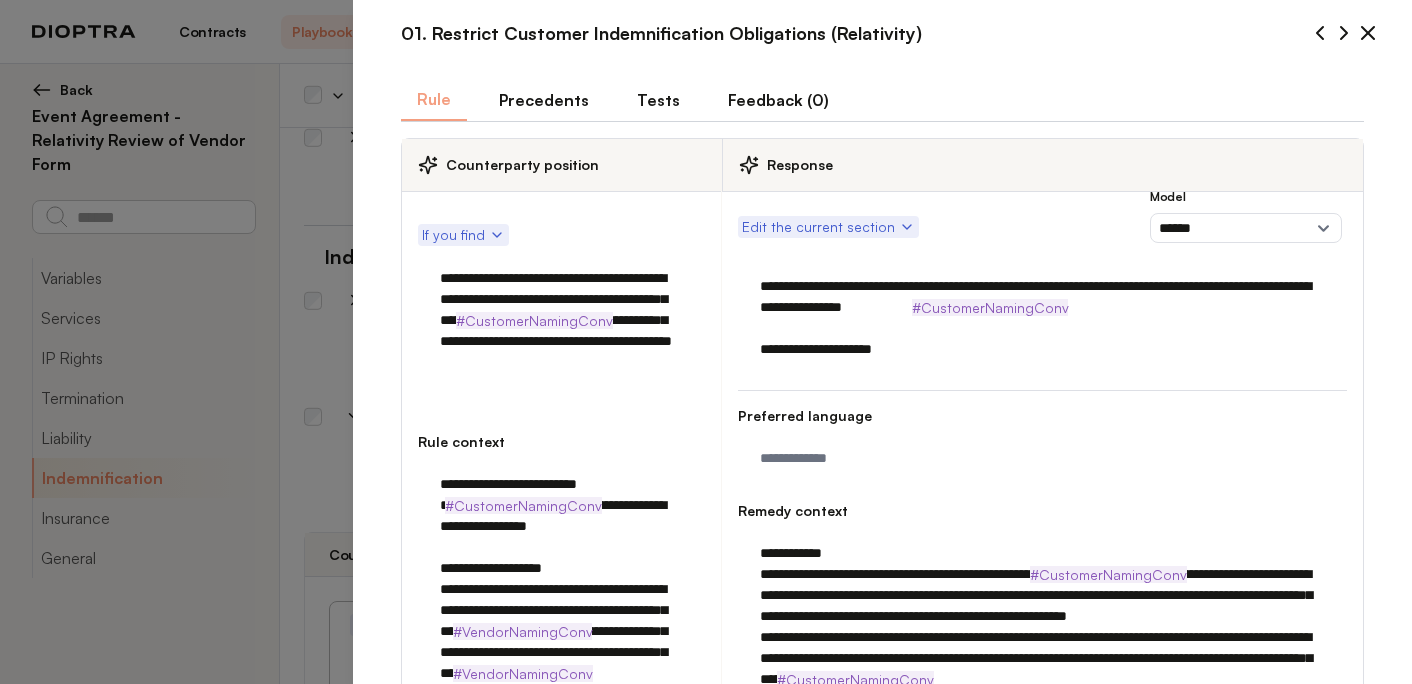 scroll, scrollTop: 709, scrollLeft: 0, axis: vertical 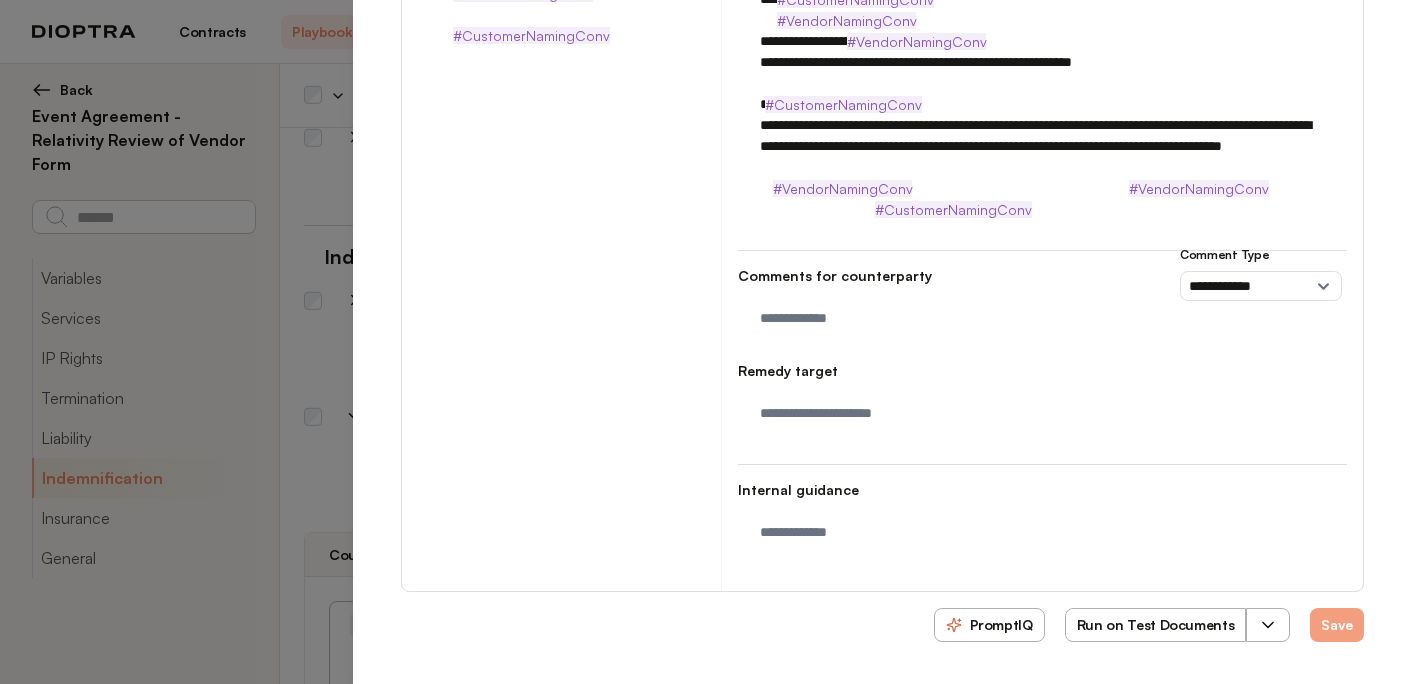 click on "Run on Test Documents" at bounding box center [1156, 625] 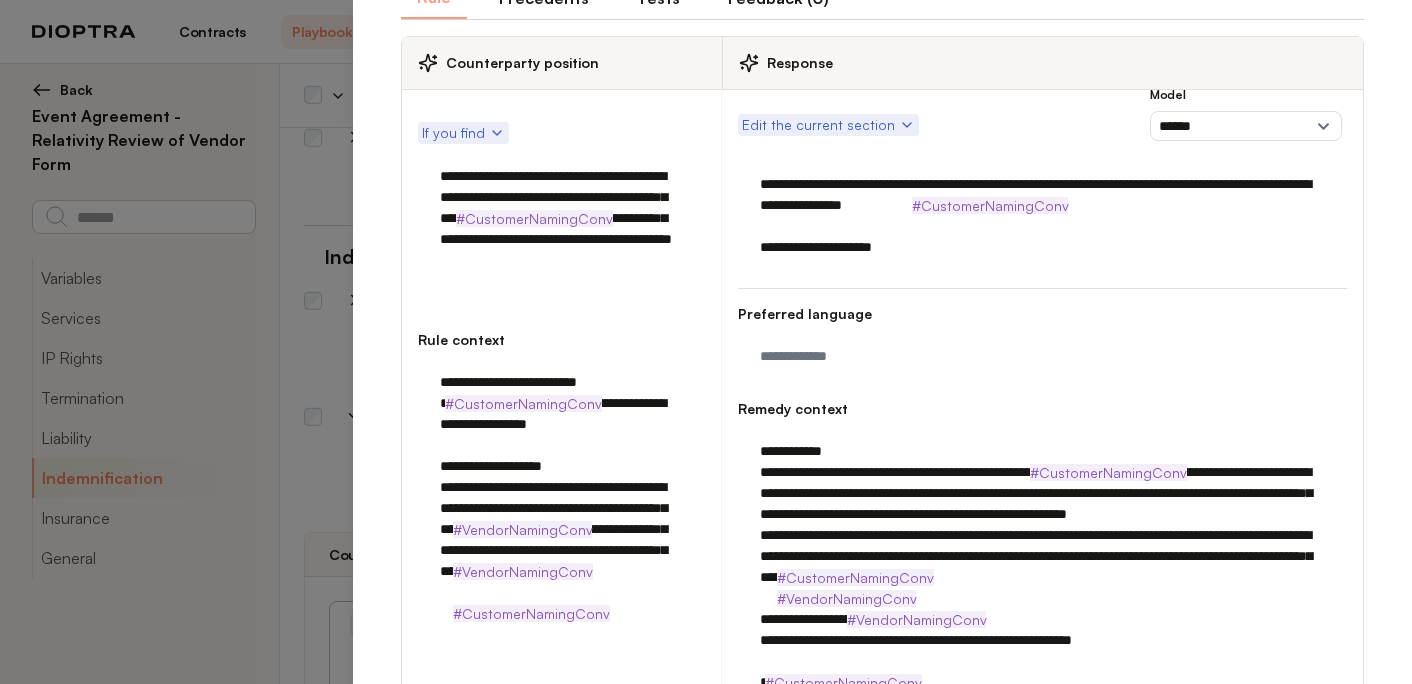 scroll, scrollTop: 0, scrollLeft: 0, axis: both 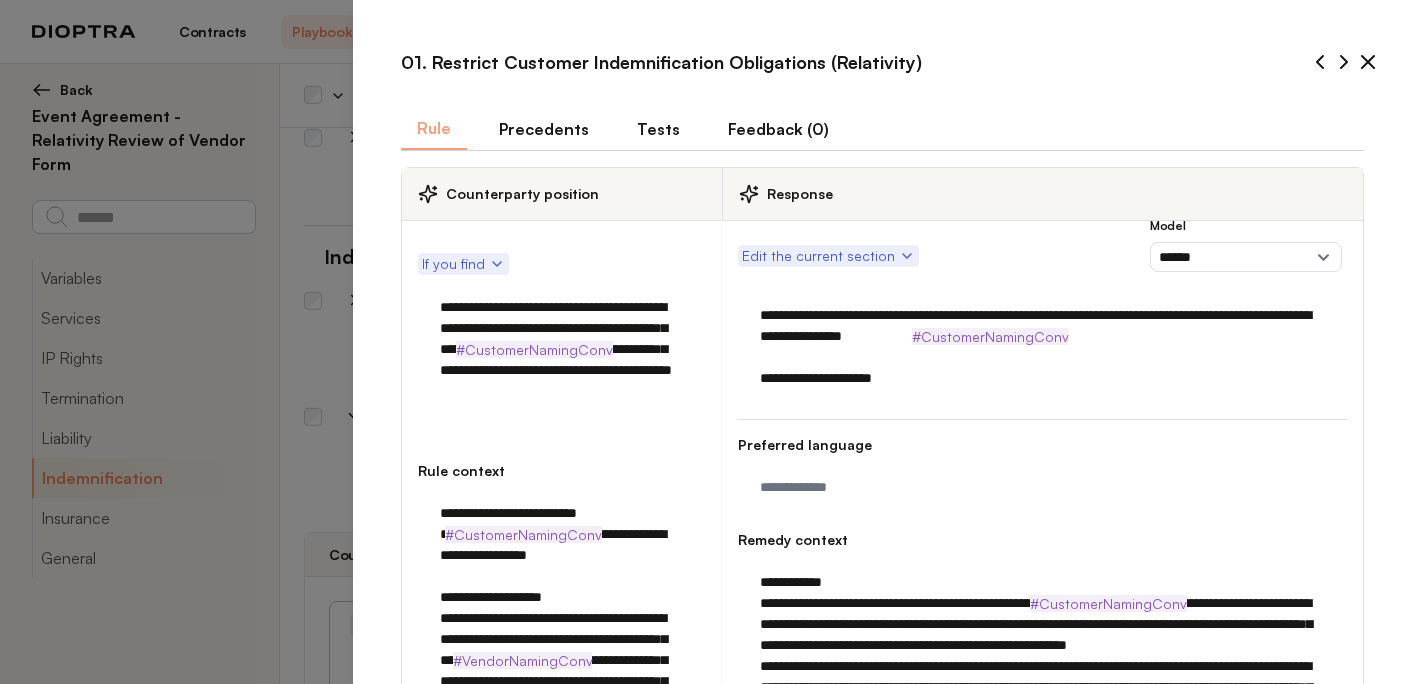 click on "Tests" at bounding box center (658, 129) 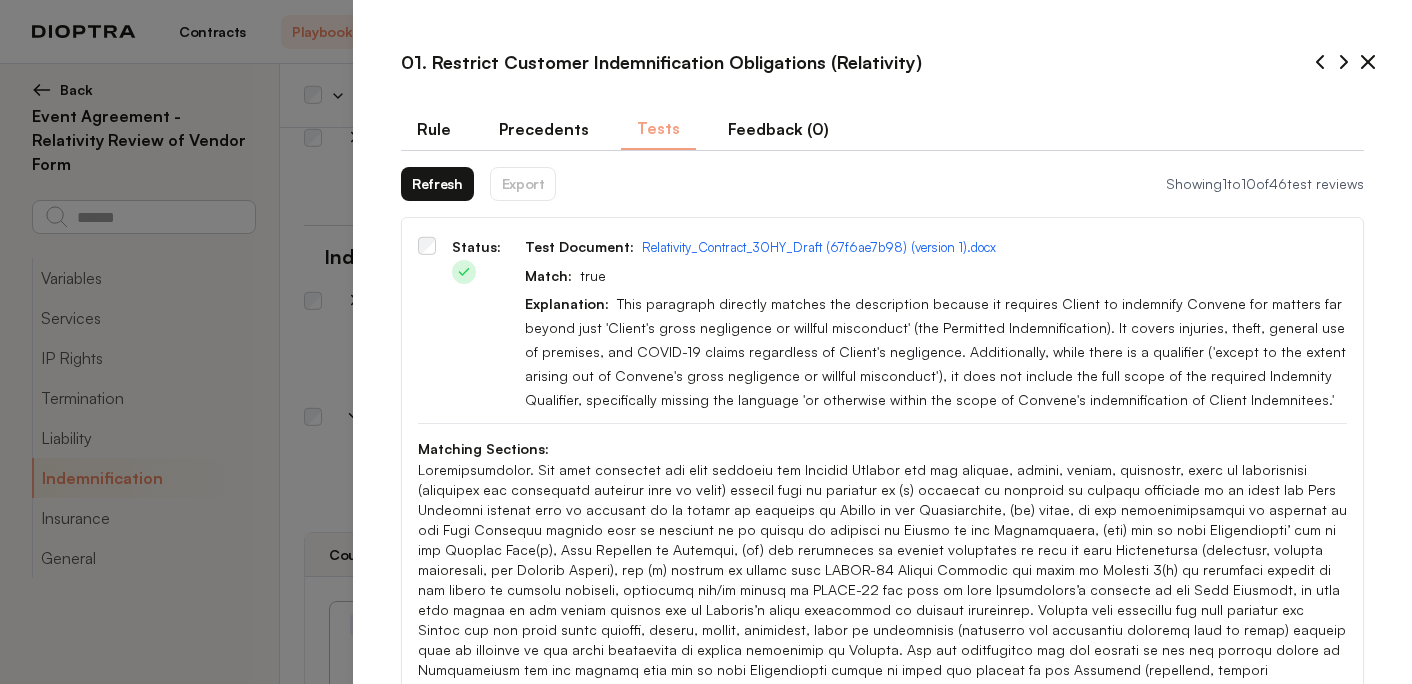 click on "Refresh" at bounding box center [437, 184] 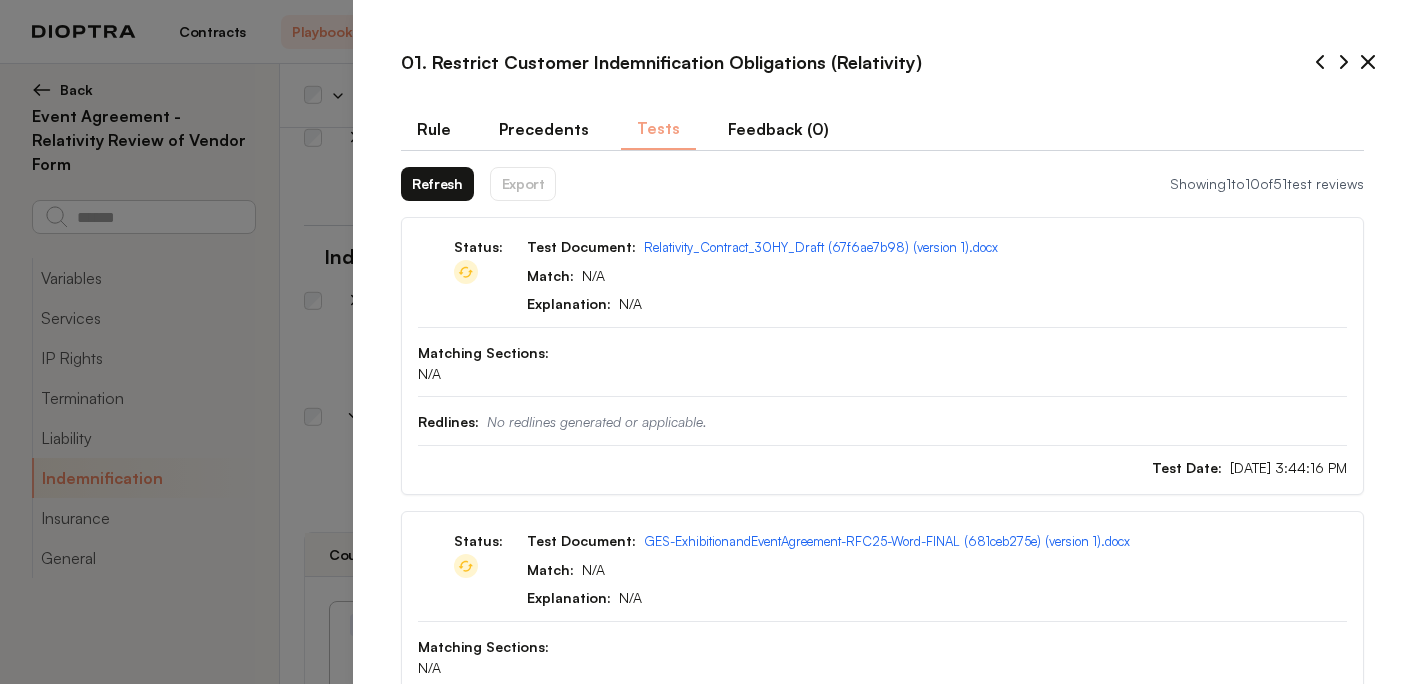 click on "Refresh" at bounding box center [437, 184] 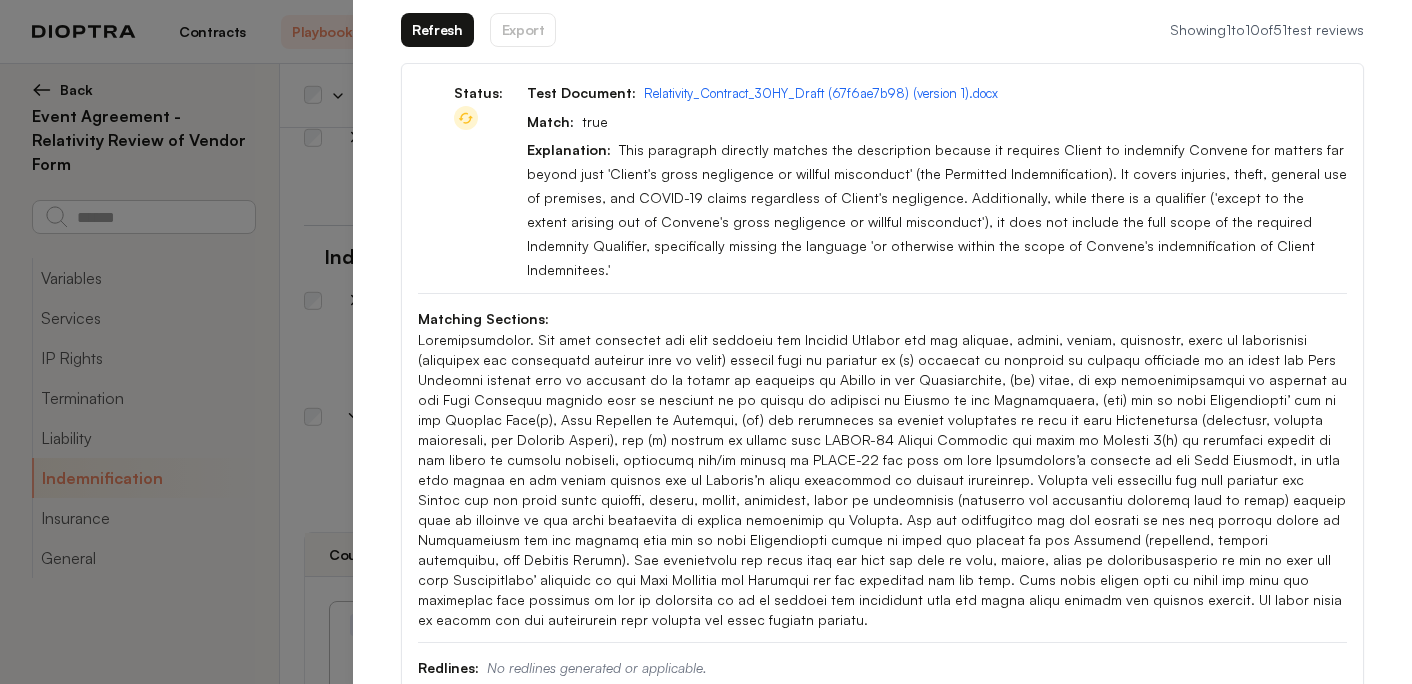 scroll, scrollTop: 155, scrollLeft: 0, axis: vertical 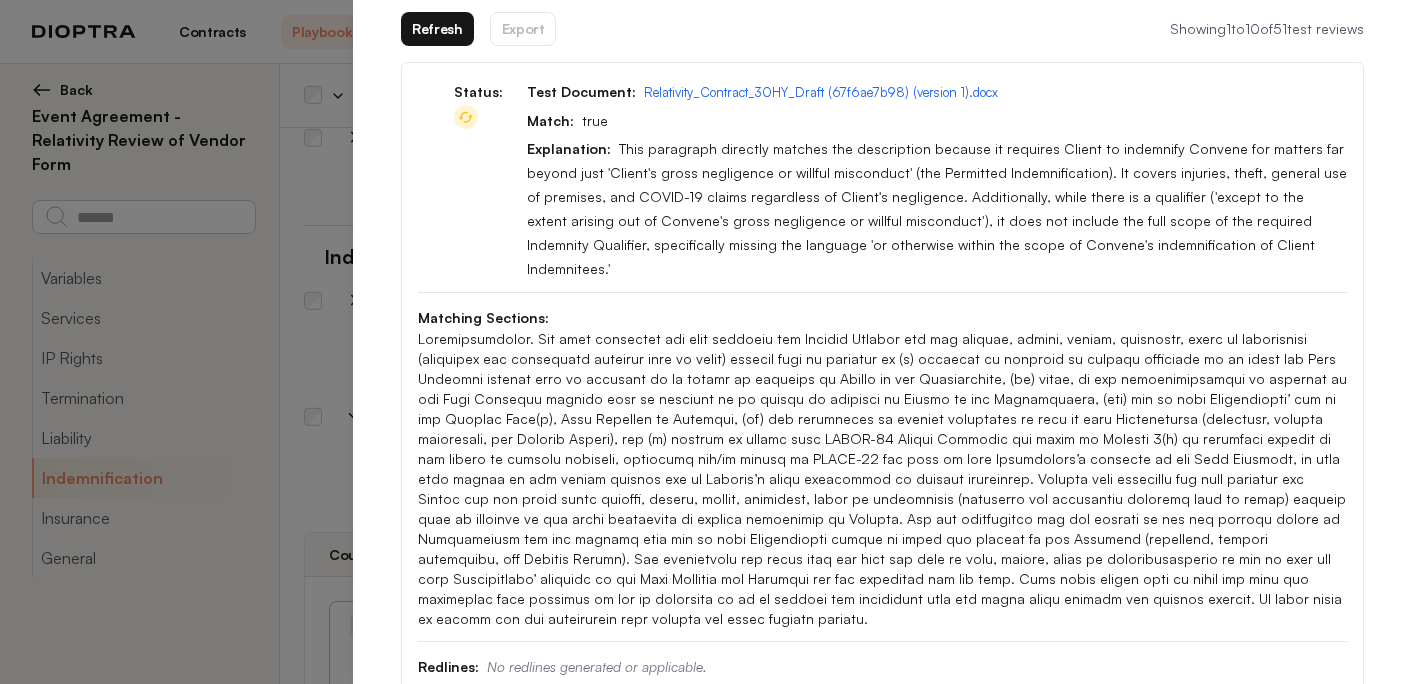 click on "Refresh" at bounding box center (437, 29) 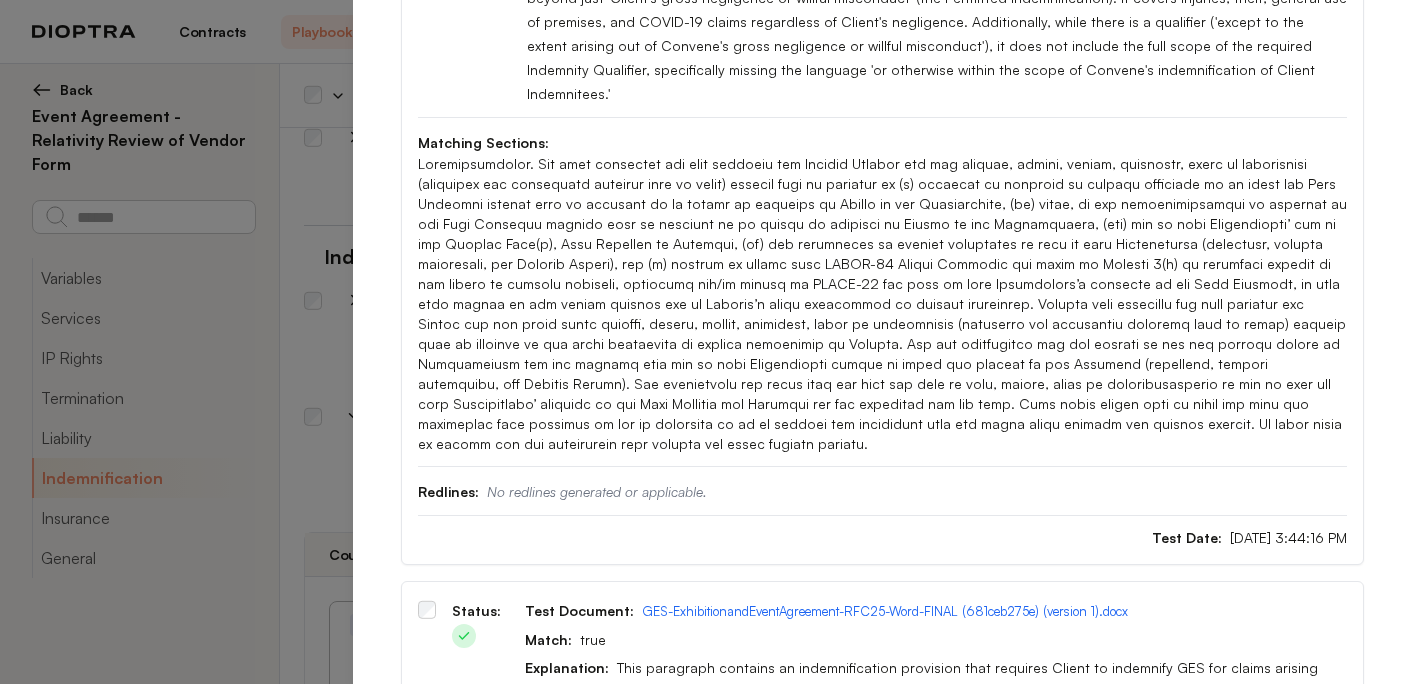 scroll, scrollTop: 0, scrollLeft: 0, axis: both 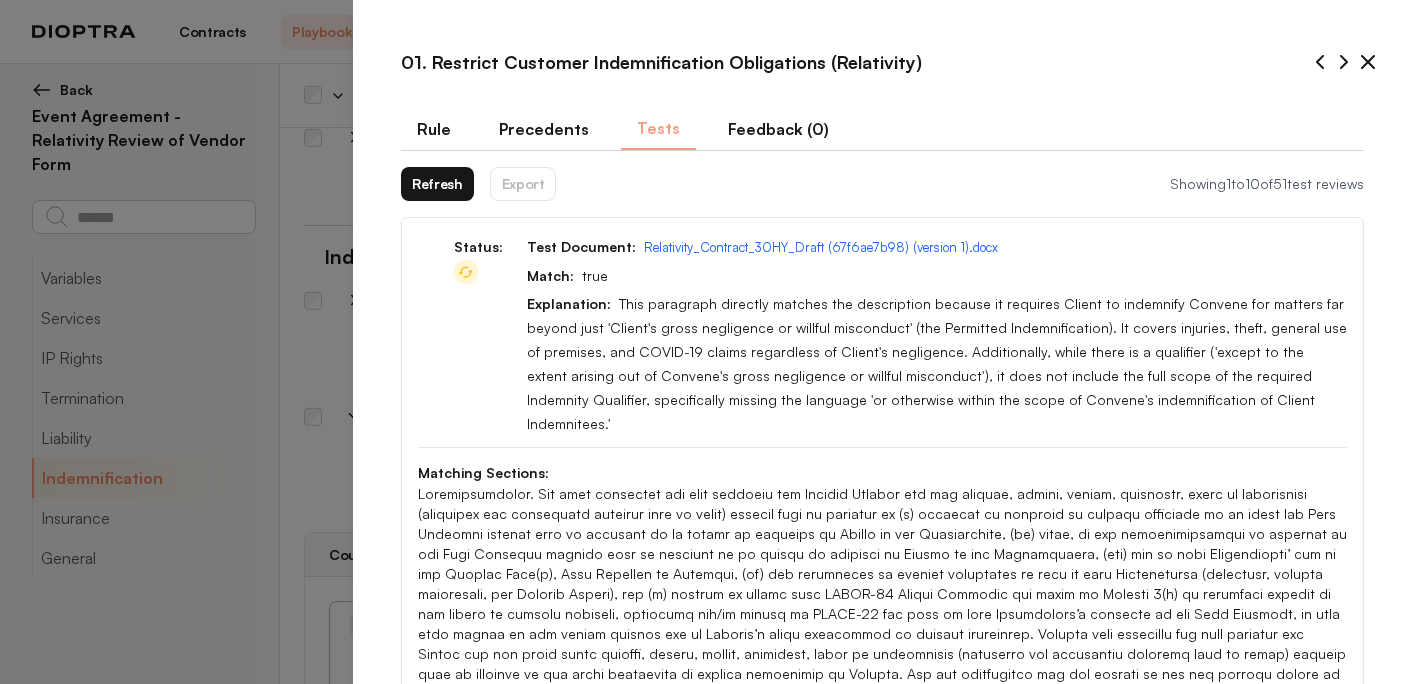 click on "Rule" at bounding box center (434, 129) 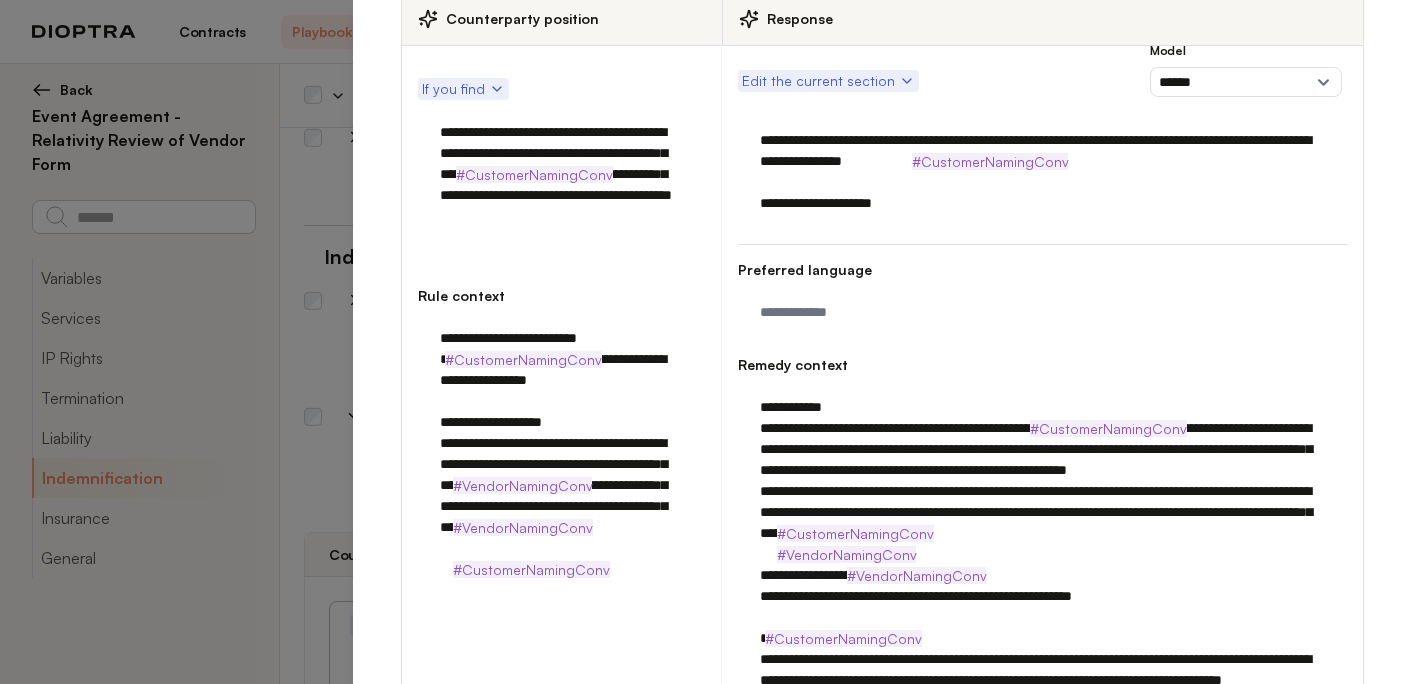 scroll, scrollTop: 229, scrollLeft: 0, axis: vertical 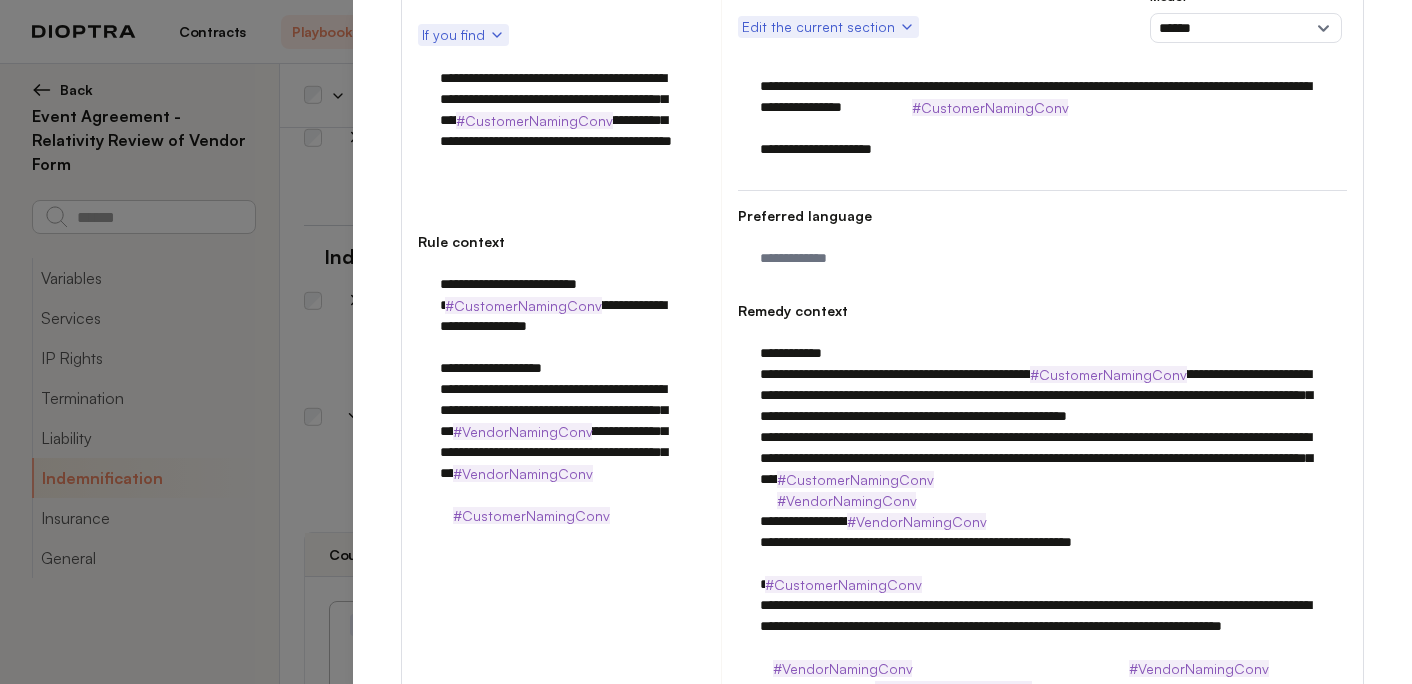 click on "**********" at bounding box center [1042, 521] 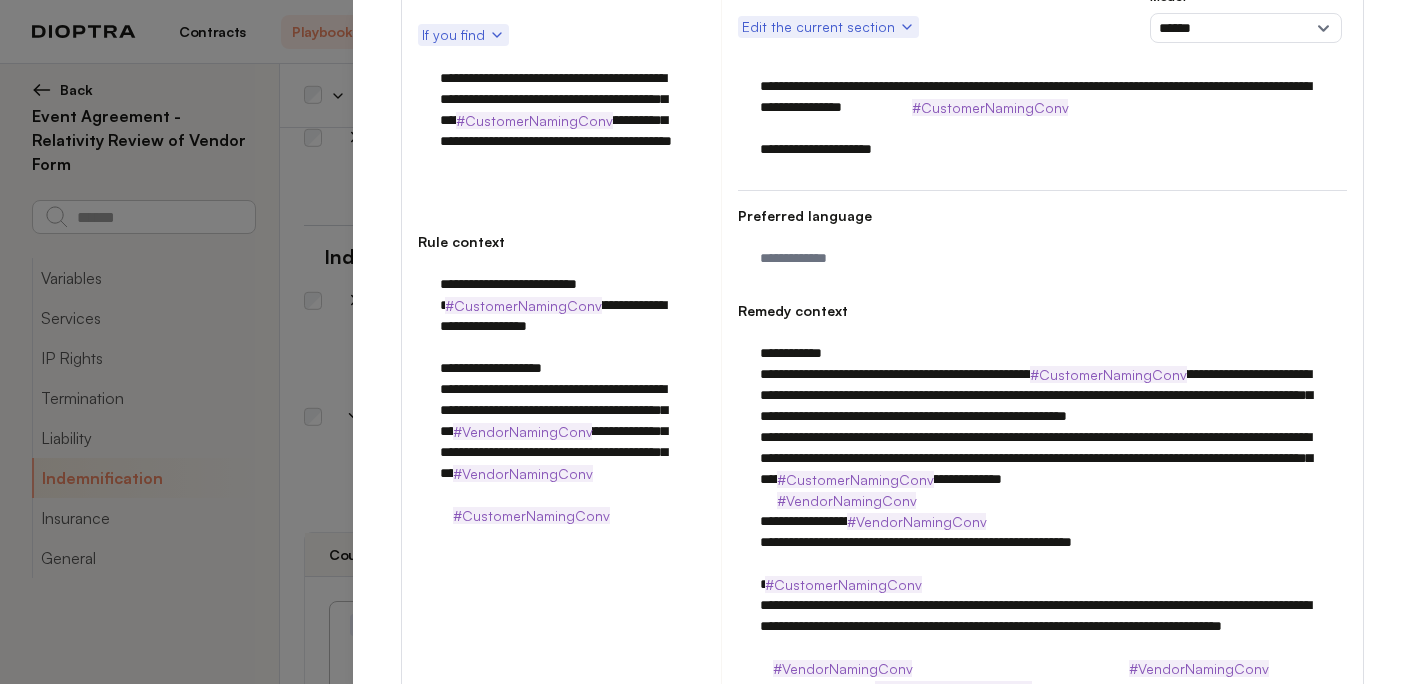drag, startPoint x: 886, startPoint y: 461, endPoint x: 1070, endPoint y: 457, distance: 184.04347 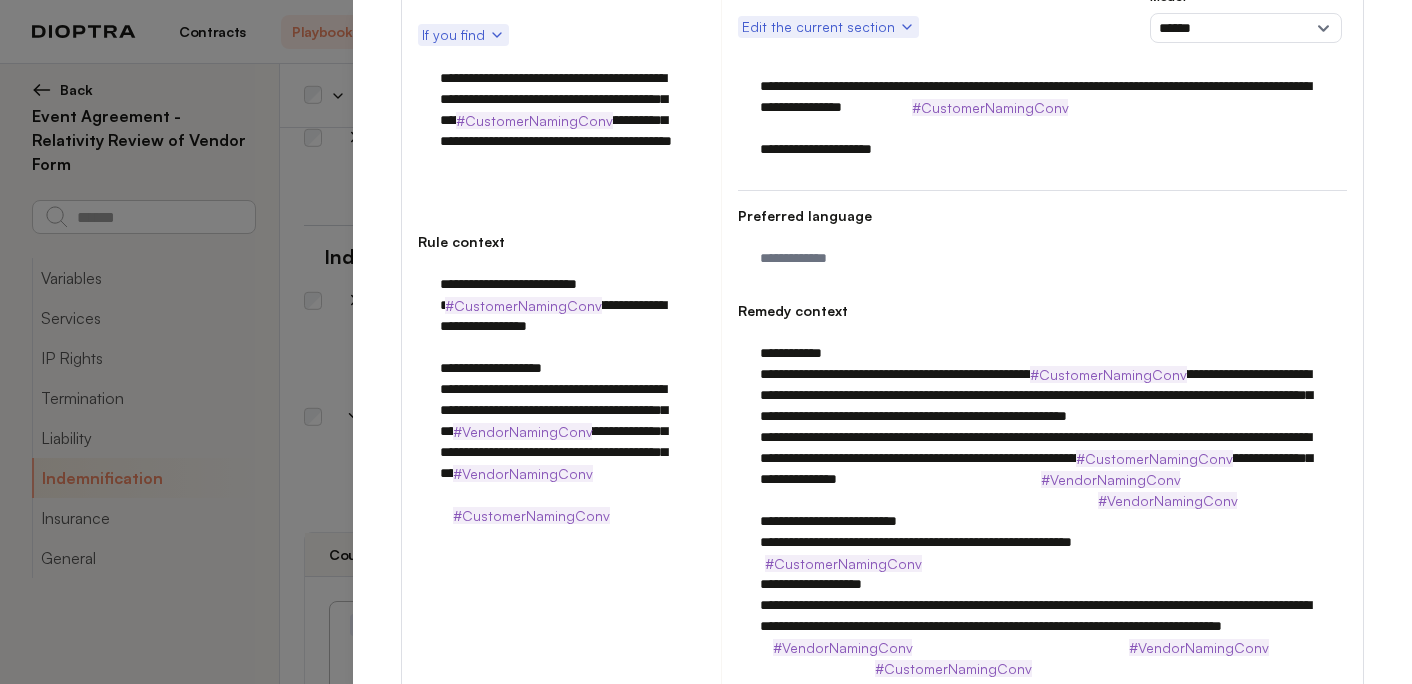 click on "**********" at bounding box center [1042, 521] 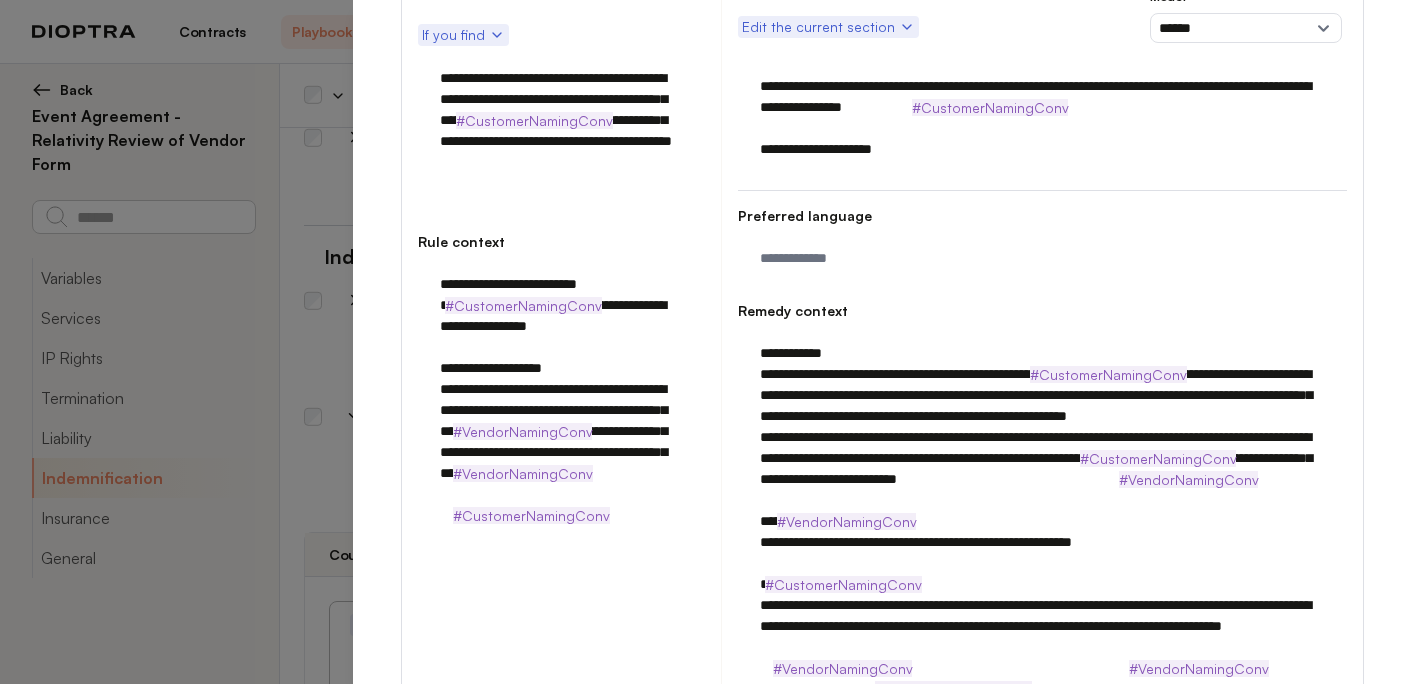 paste on "**********" 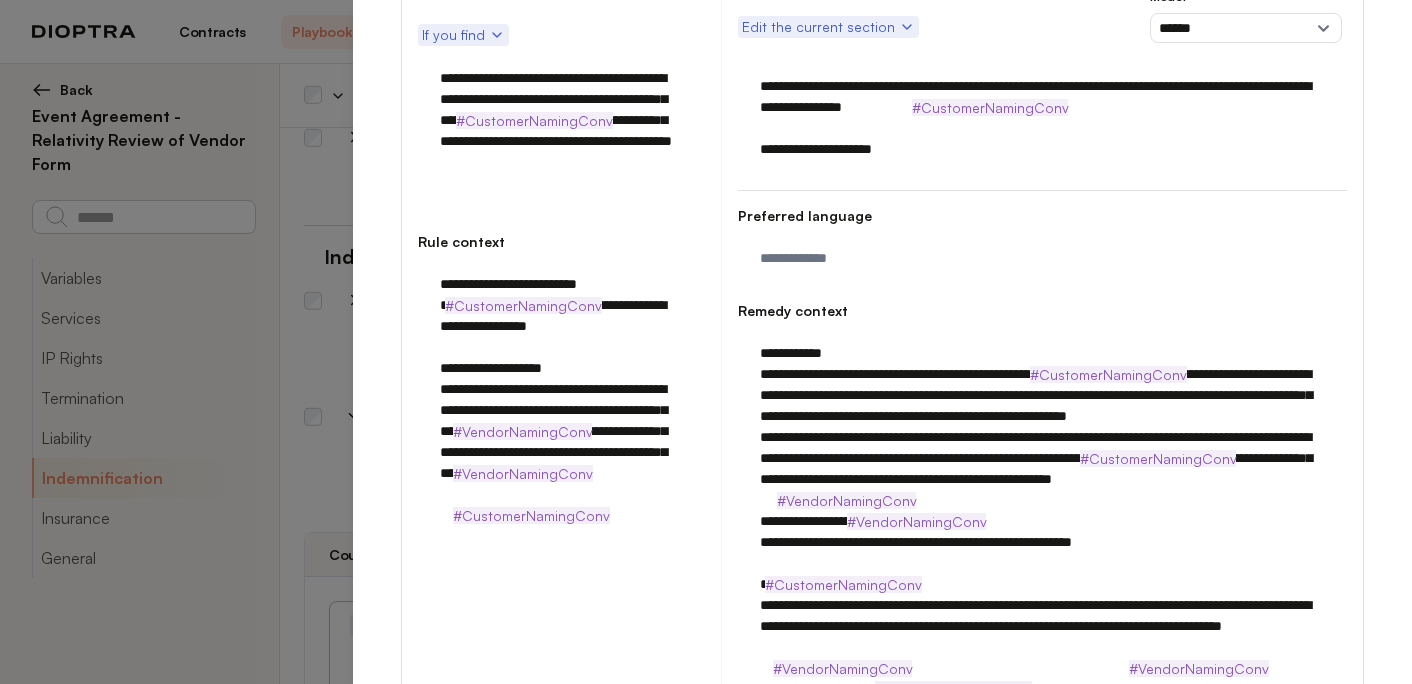 click on "**********" at bounding box center (1042, 532) 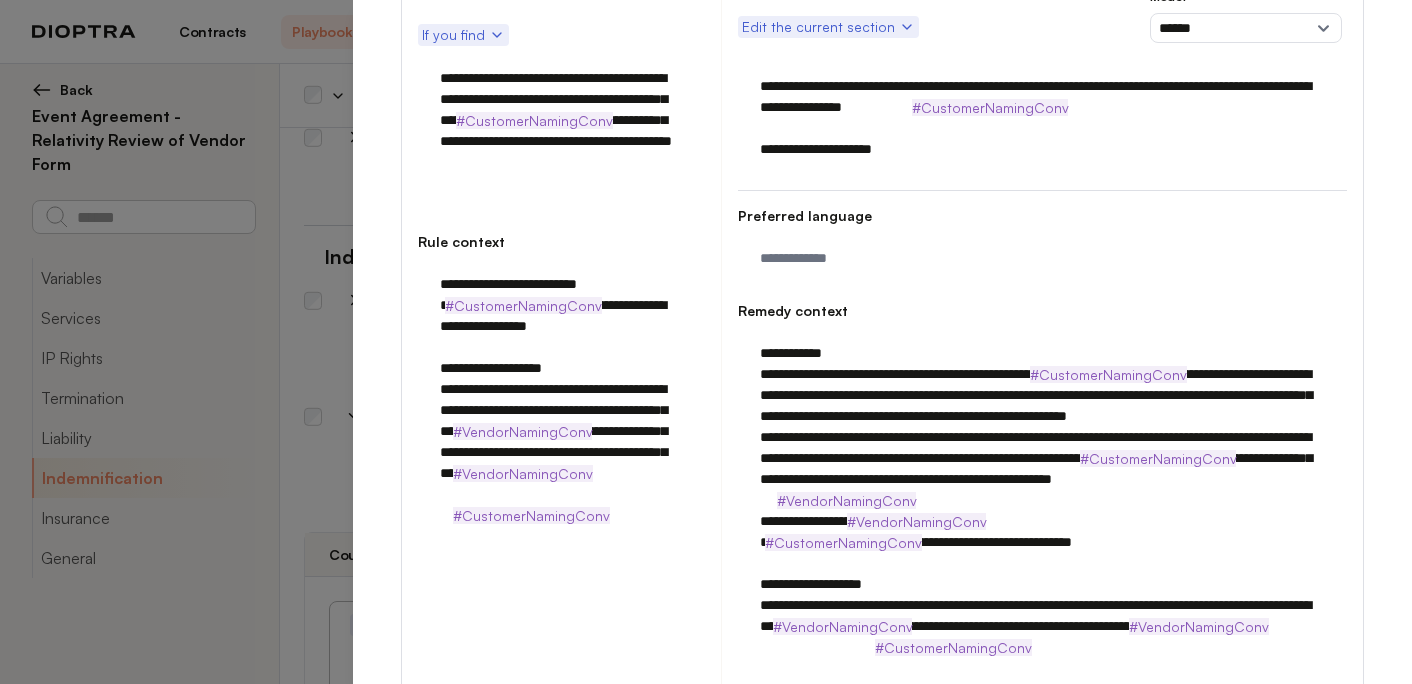 click on "**********" at bounding box center (1042, 532) 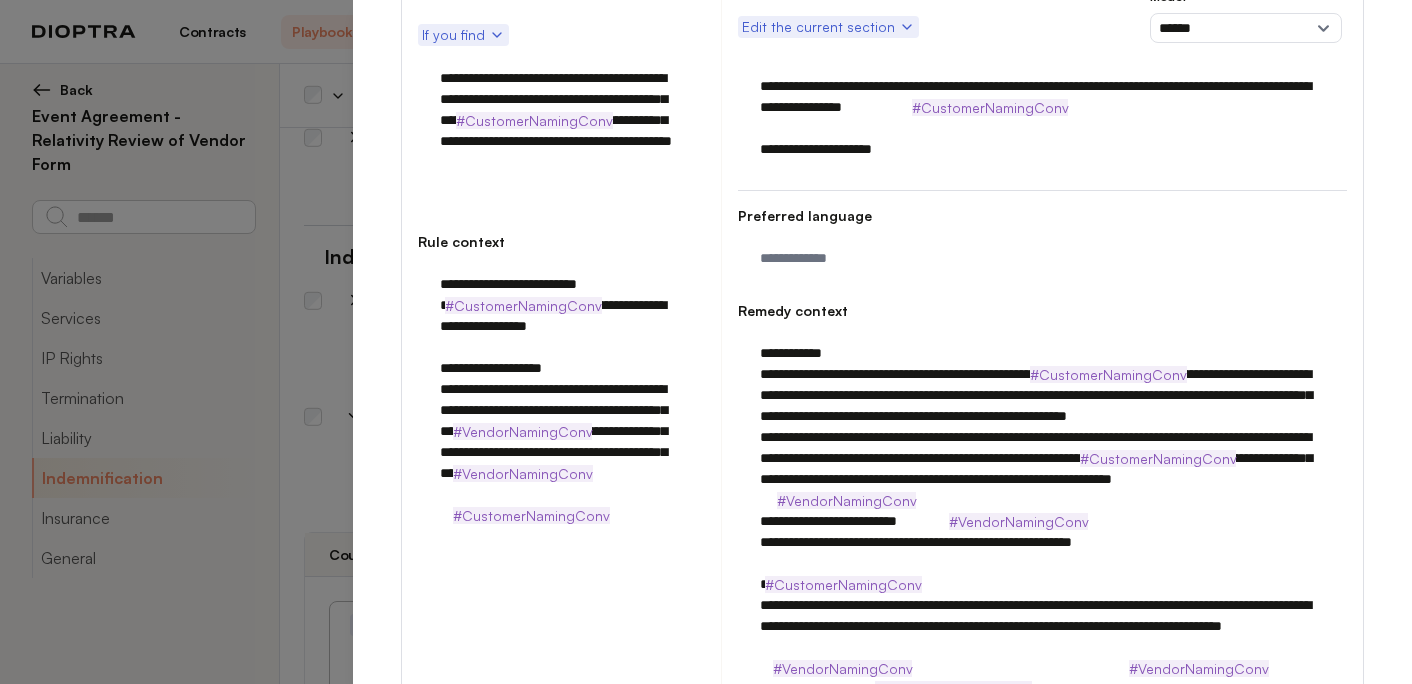 drag, startPoint x: 1061, startPoint y: 503, endPoint x: 1214, endPoint y: 505, distance: 153.01308 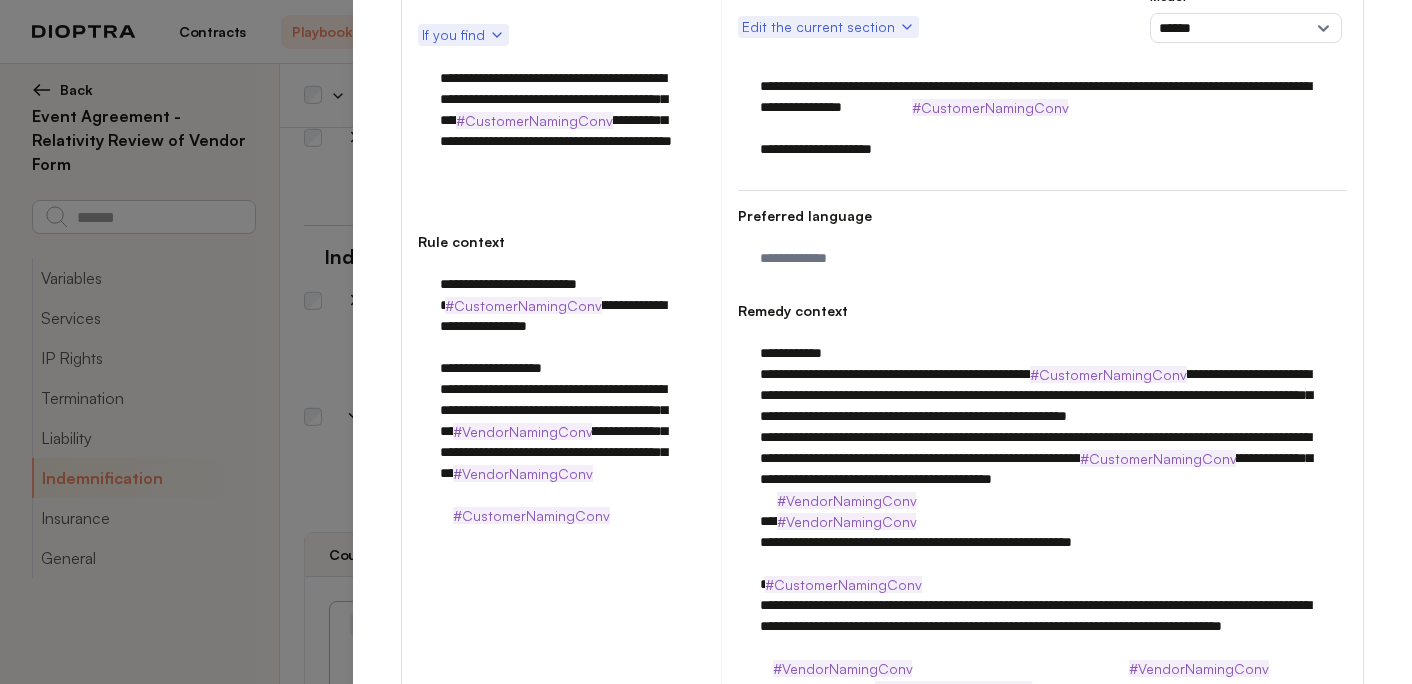 click on "**********" at bounding box center [1042, 532] 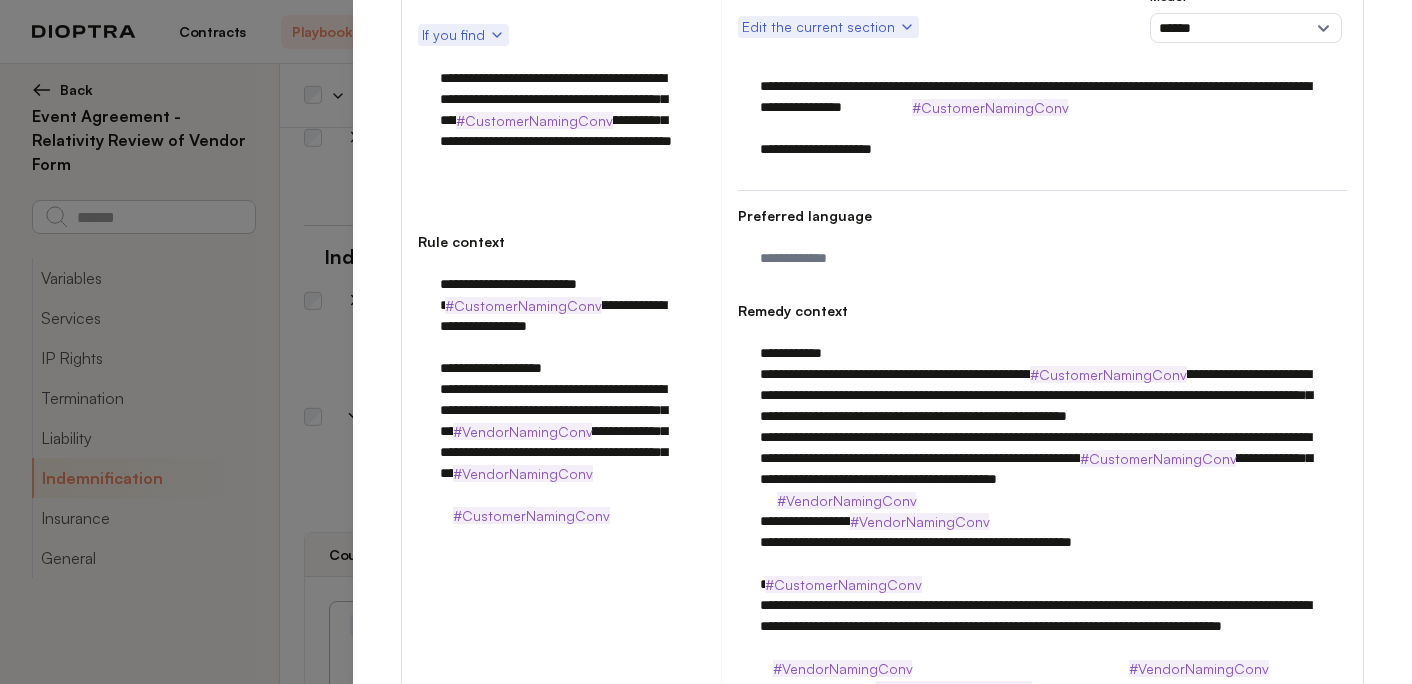 click on "**********" at bounding box center [1042, 532] 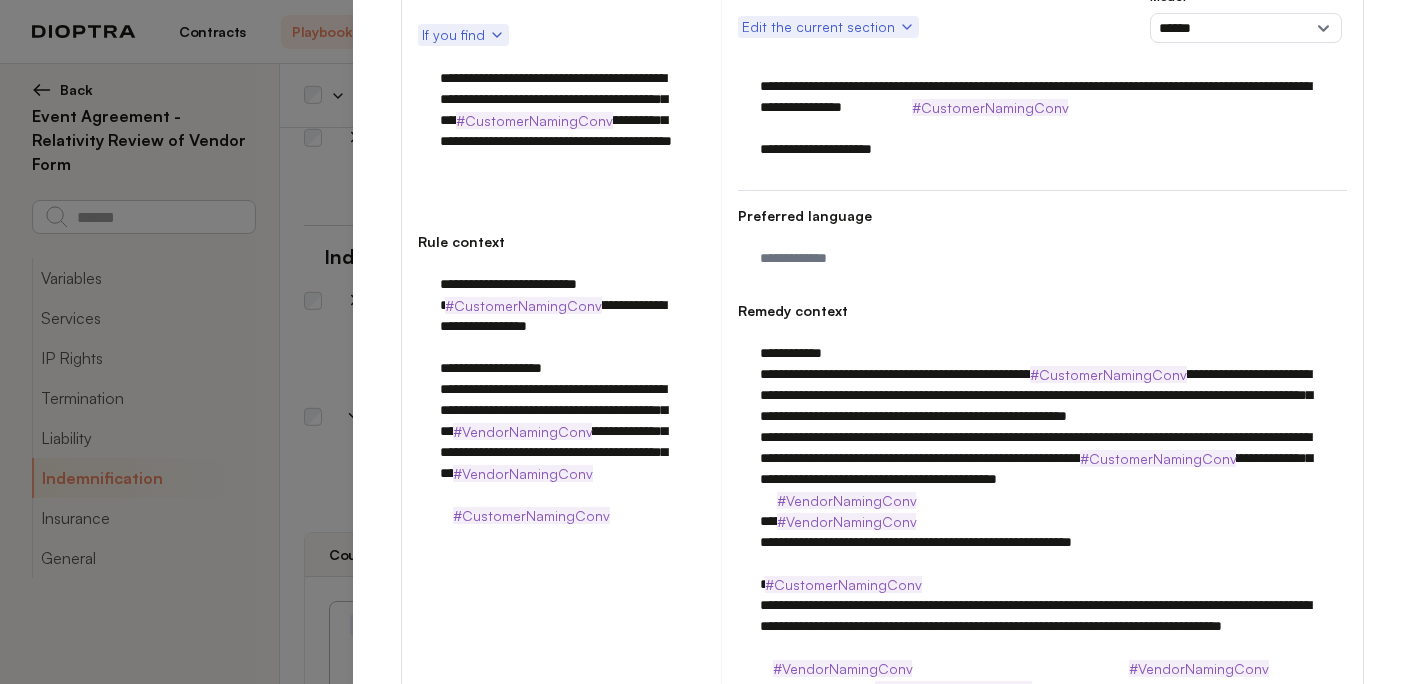 click on "**********" at bounding box center (1042, 532) 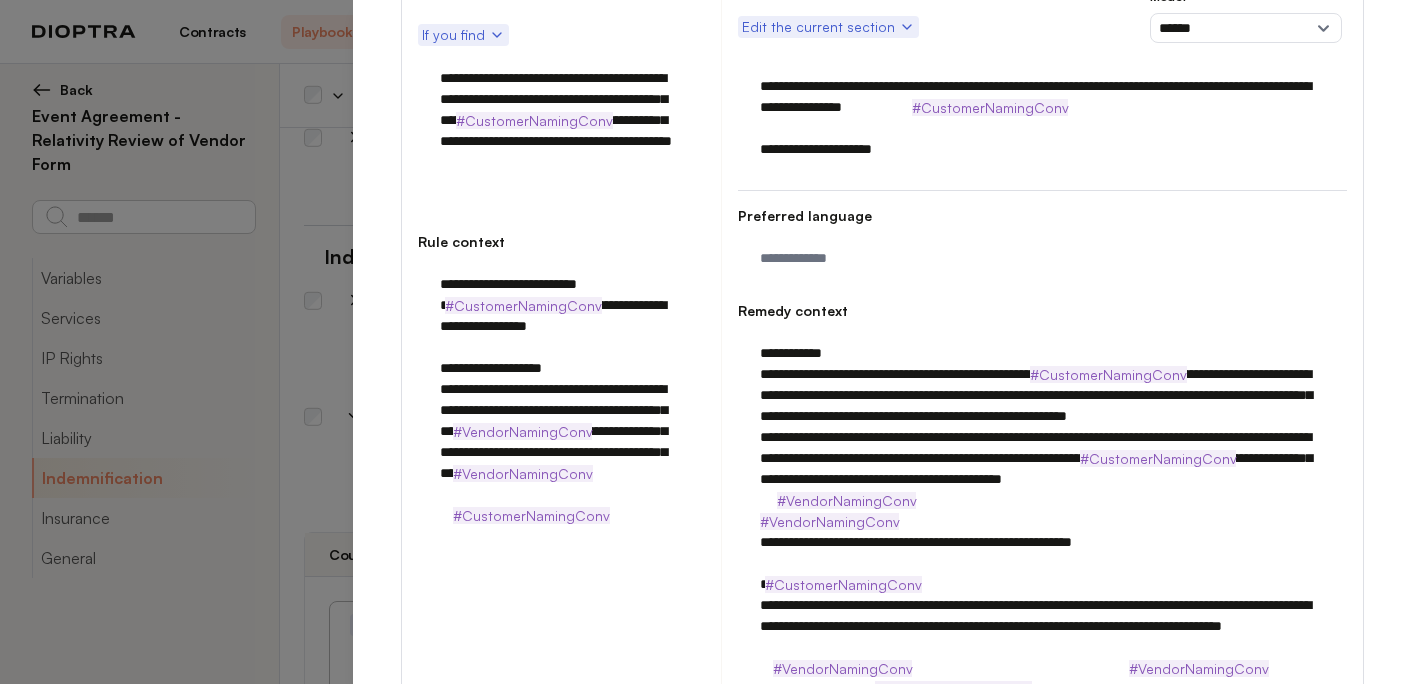 click on "**********" at bounding box center [1042, 532] 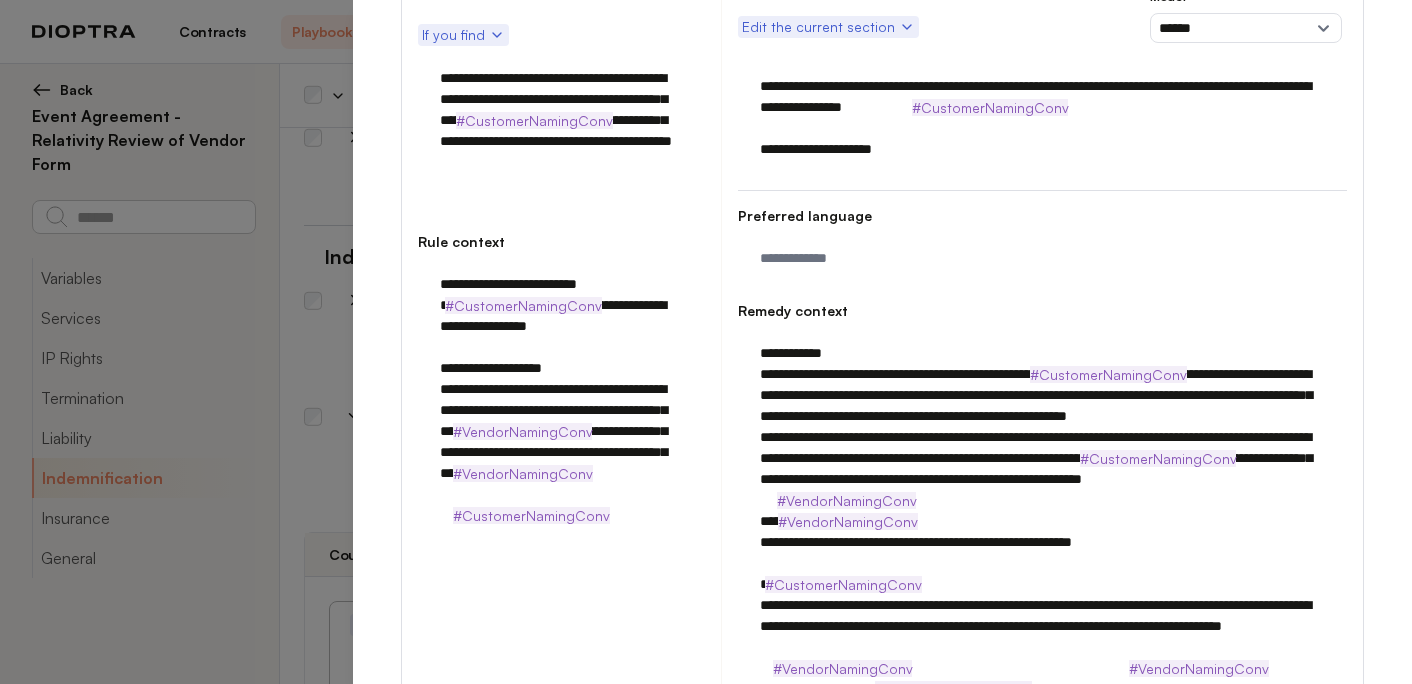 click on "**********" at bounding box center [1042, 532] 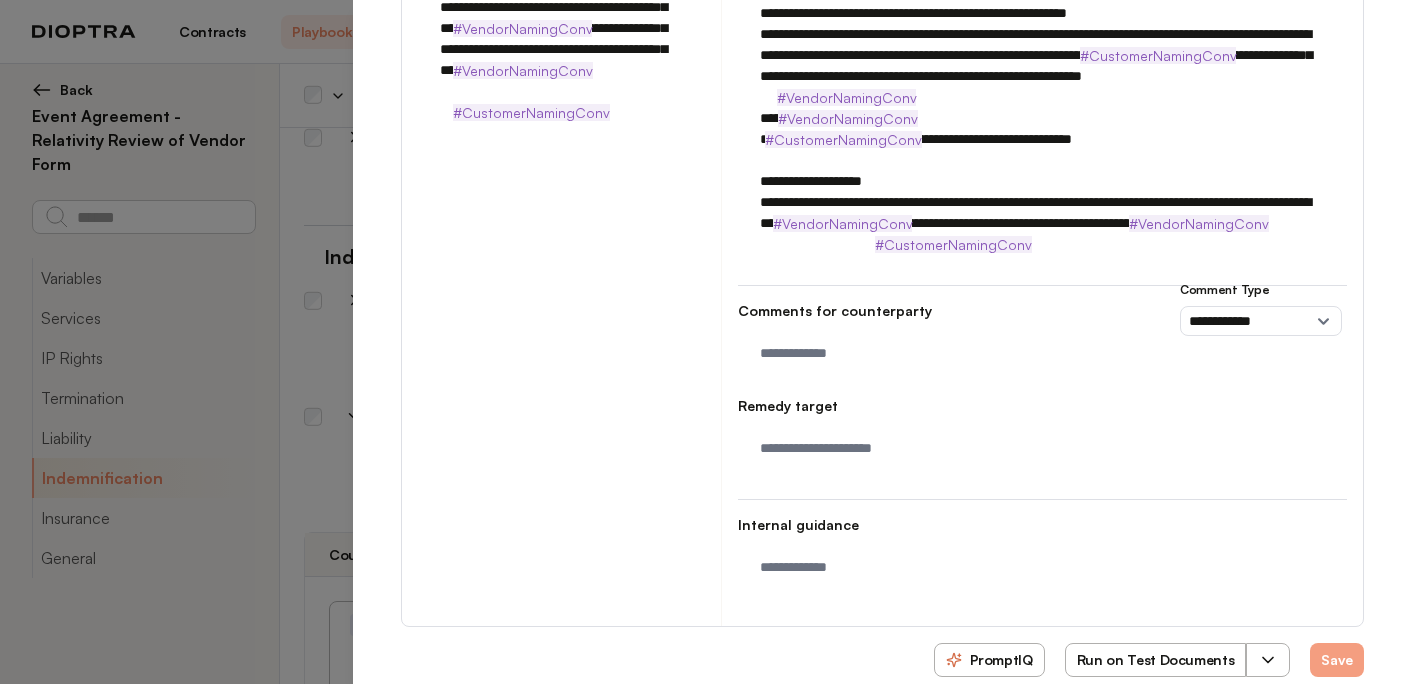 scroll, scrollTop: 730, scrollLeft: 0, axis: vertical 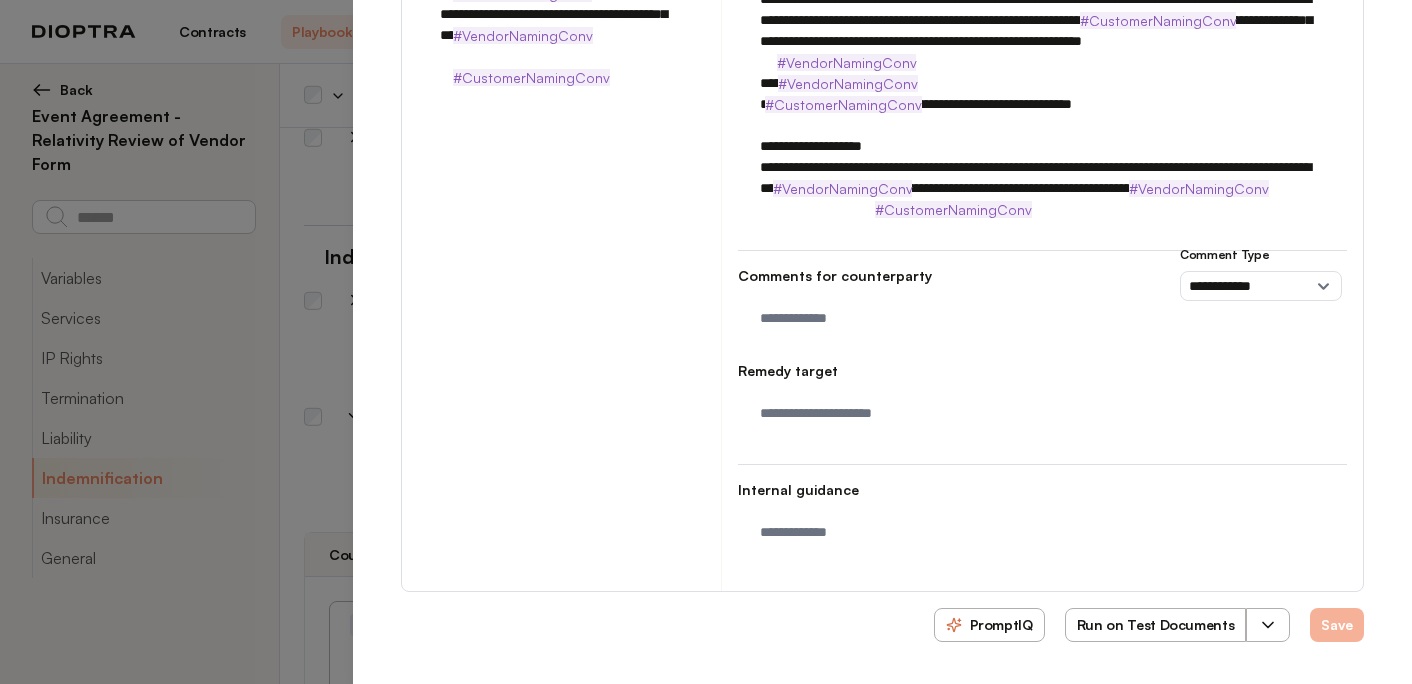 type on "**********" 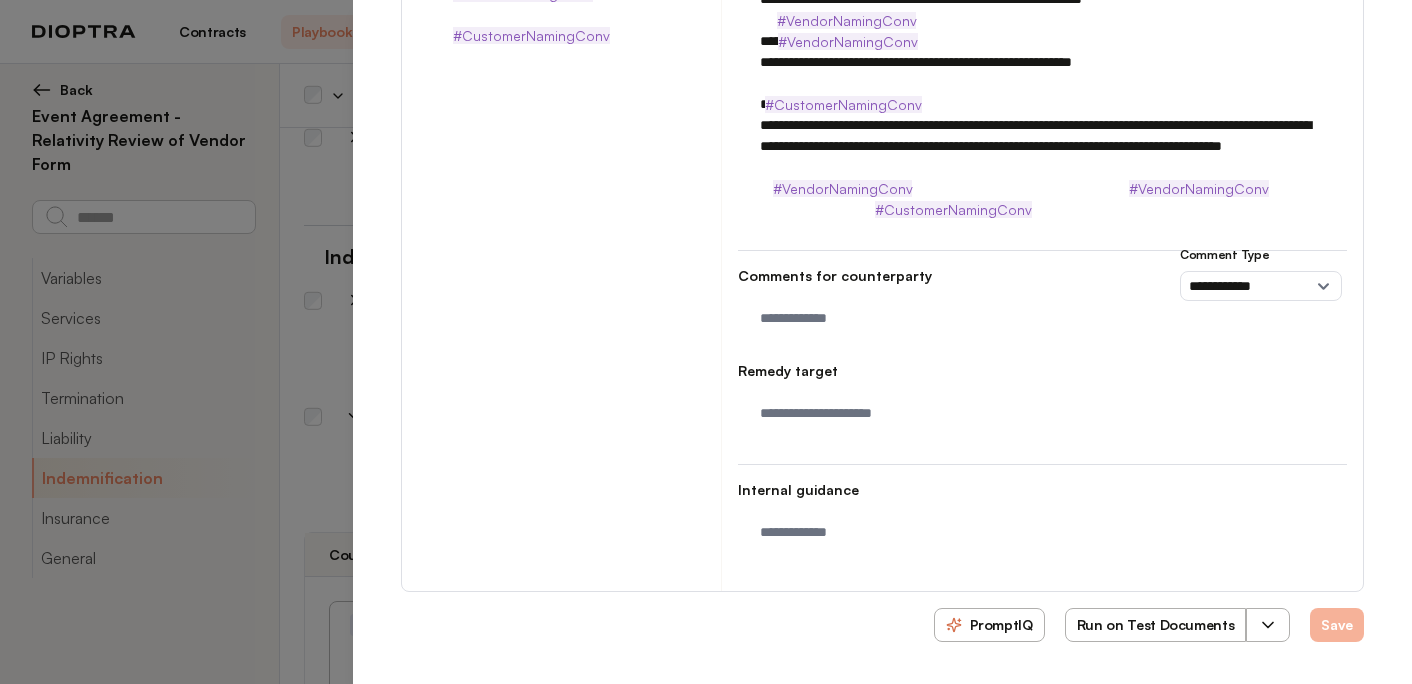 click on "Save" at bounding box center [1337, 625] 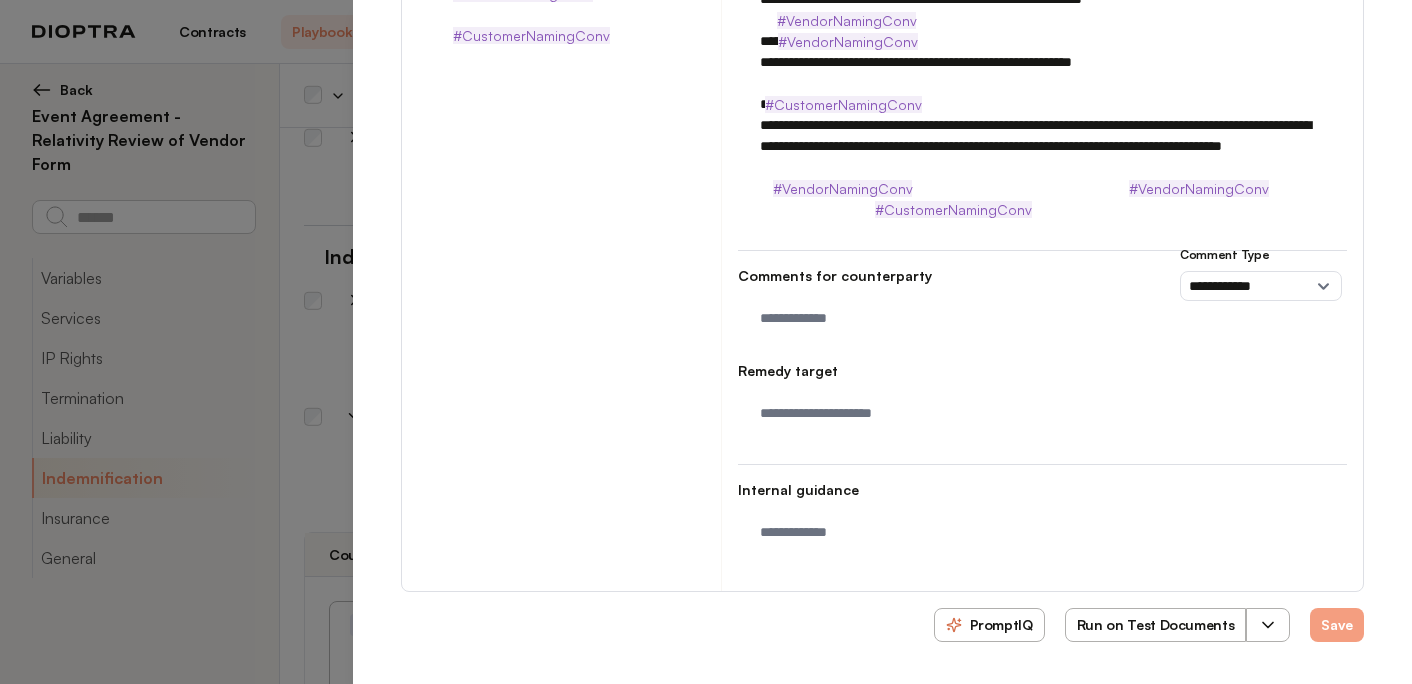 click on "Run on Test Documents" at bounding box center (1156, 625) 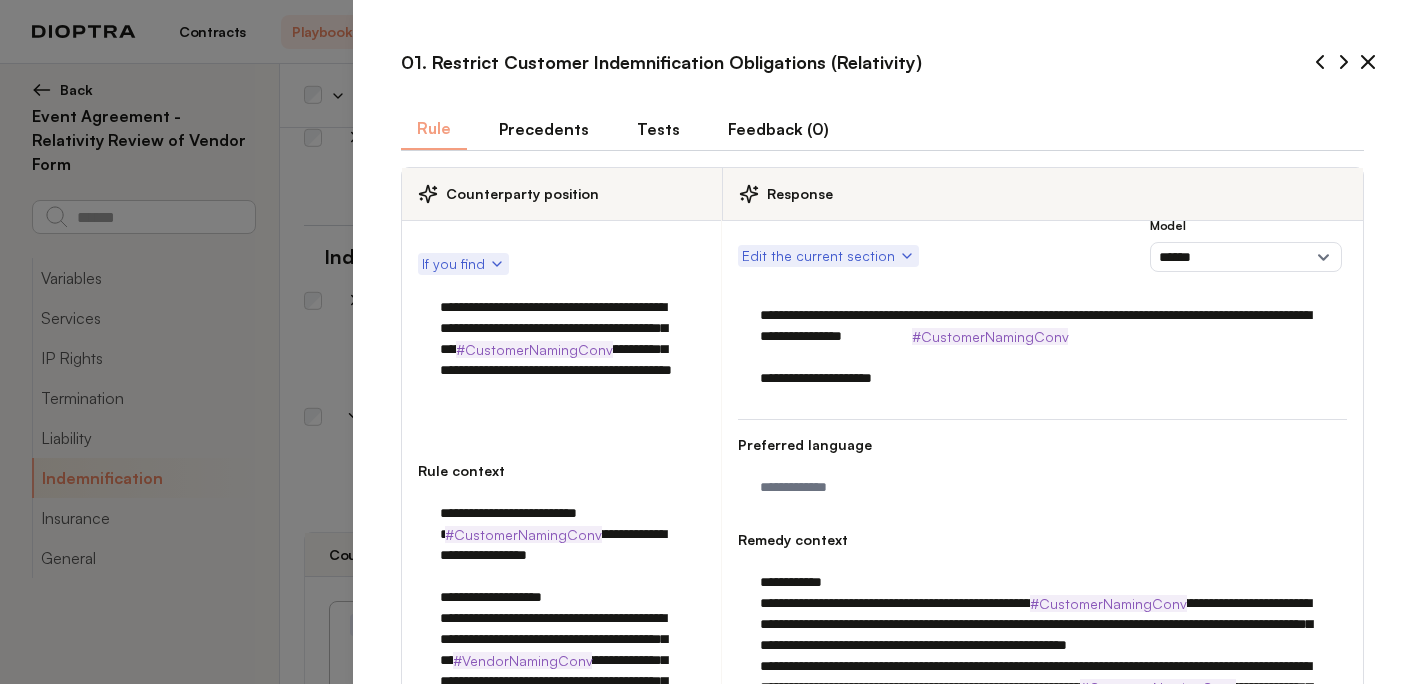 click on "Tests" at bounding box center (658, 129) 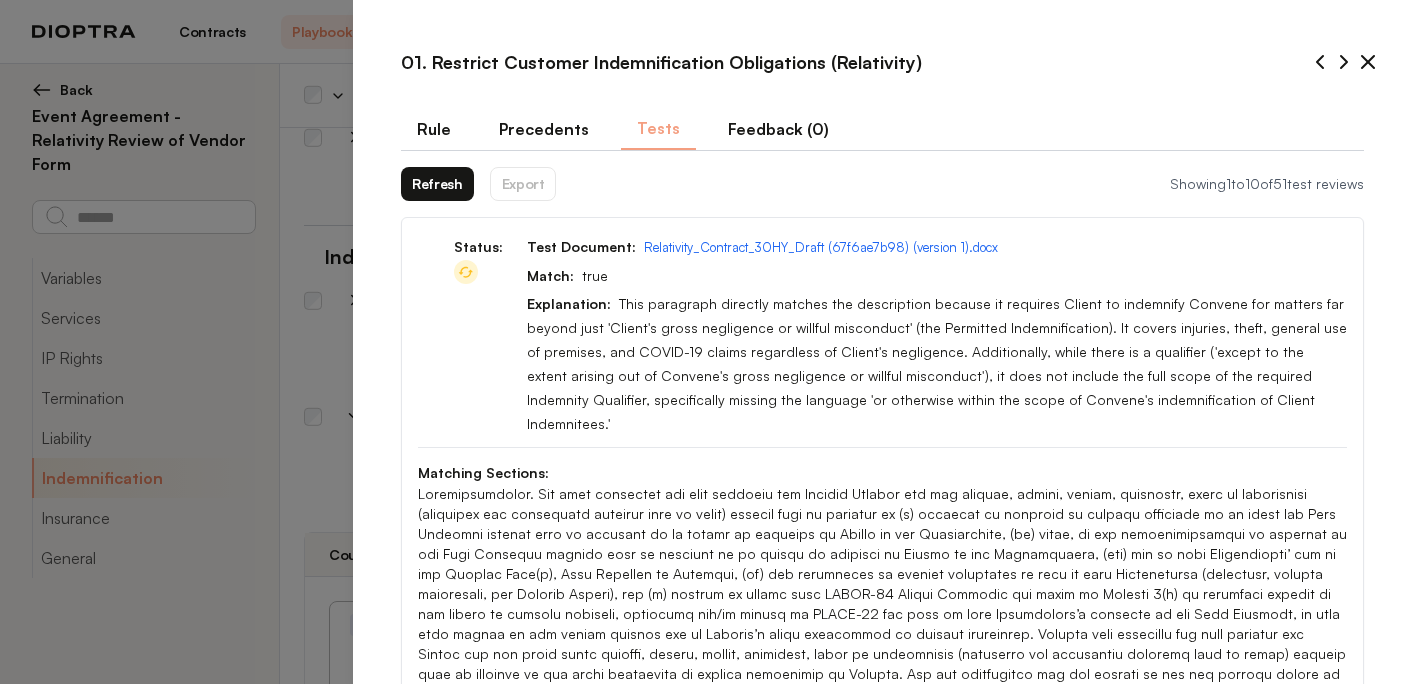 click on "Refresh" at bounding box center [437, 184] 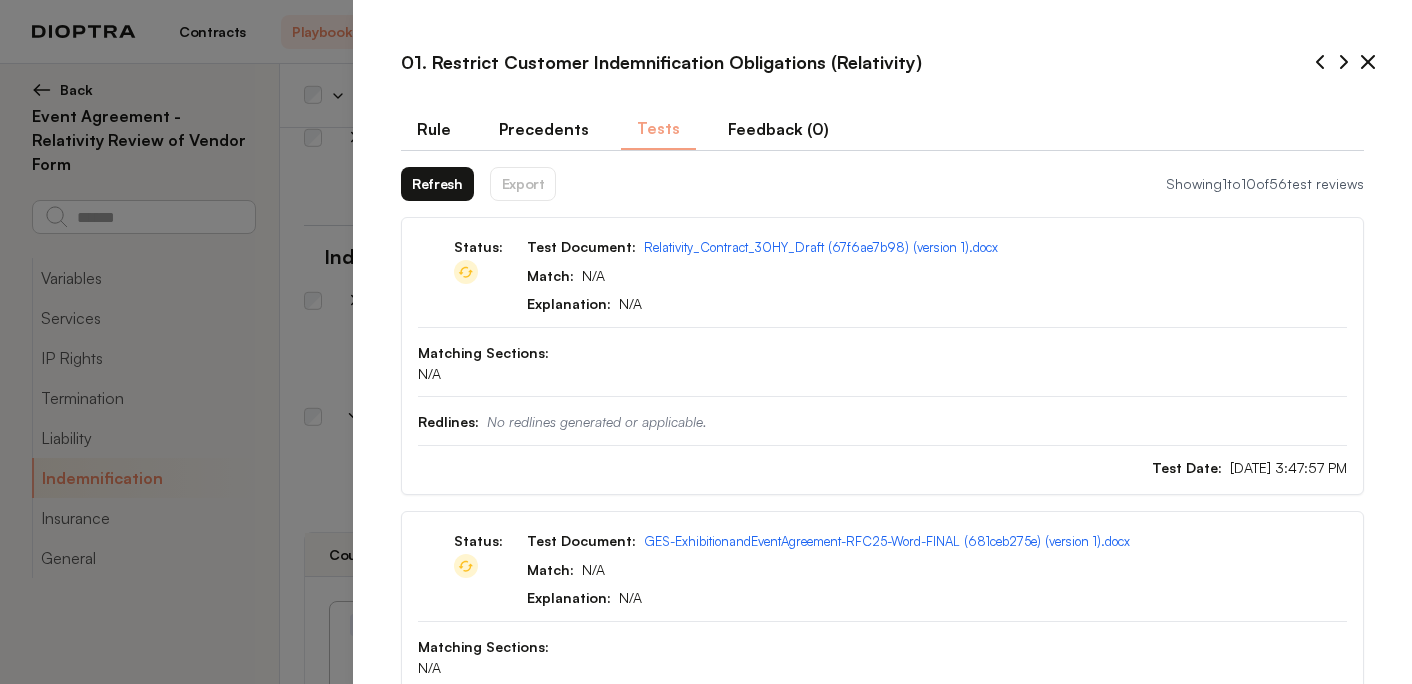 click on "Refresh" at bounding box center [437, 184] 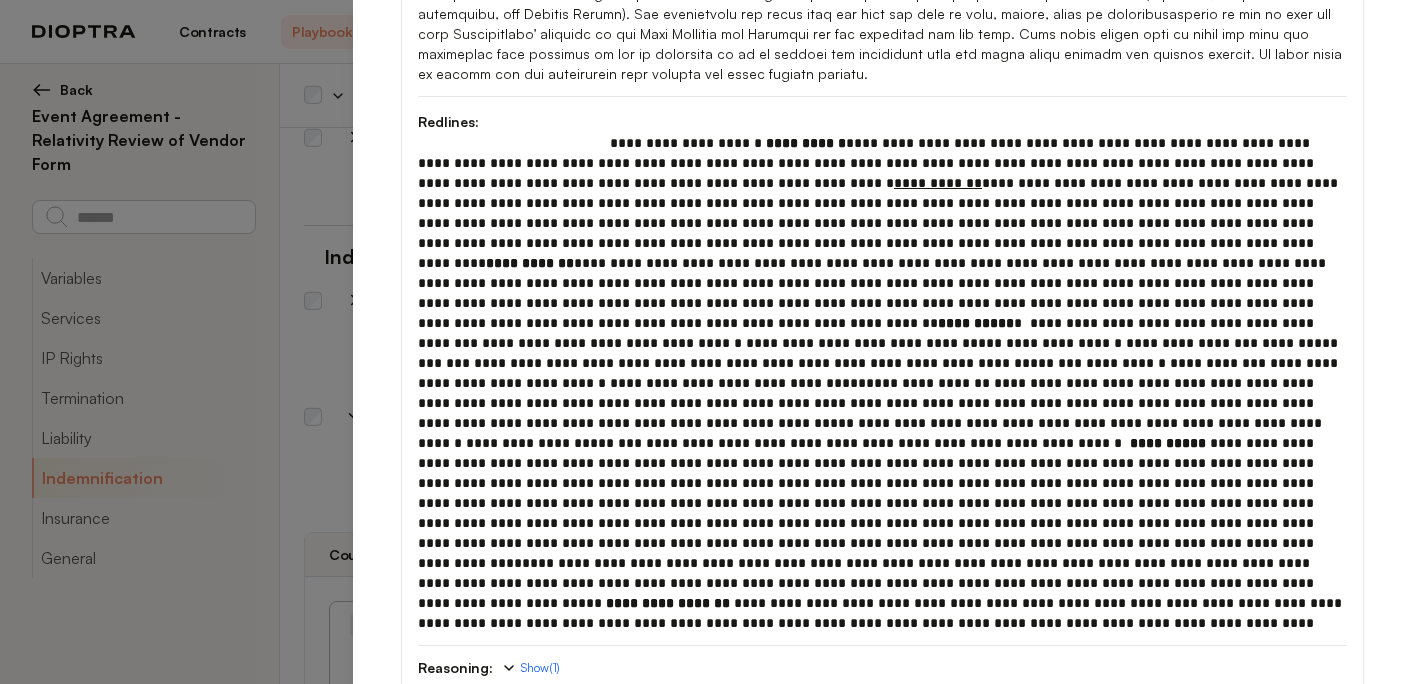 scroll, scrollTop: 677, scrollLeft: 0, axis: vertical 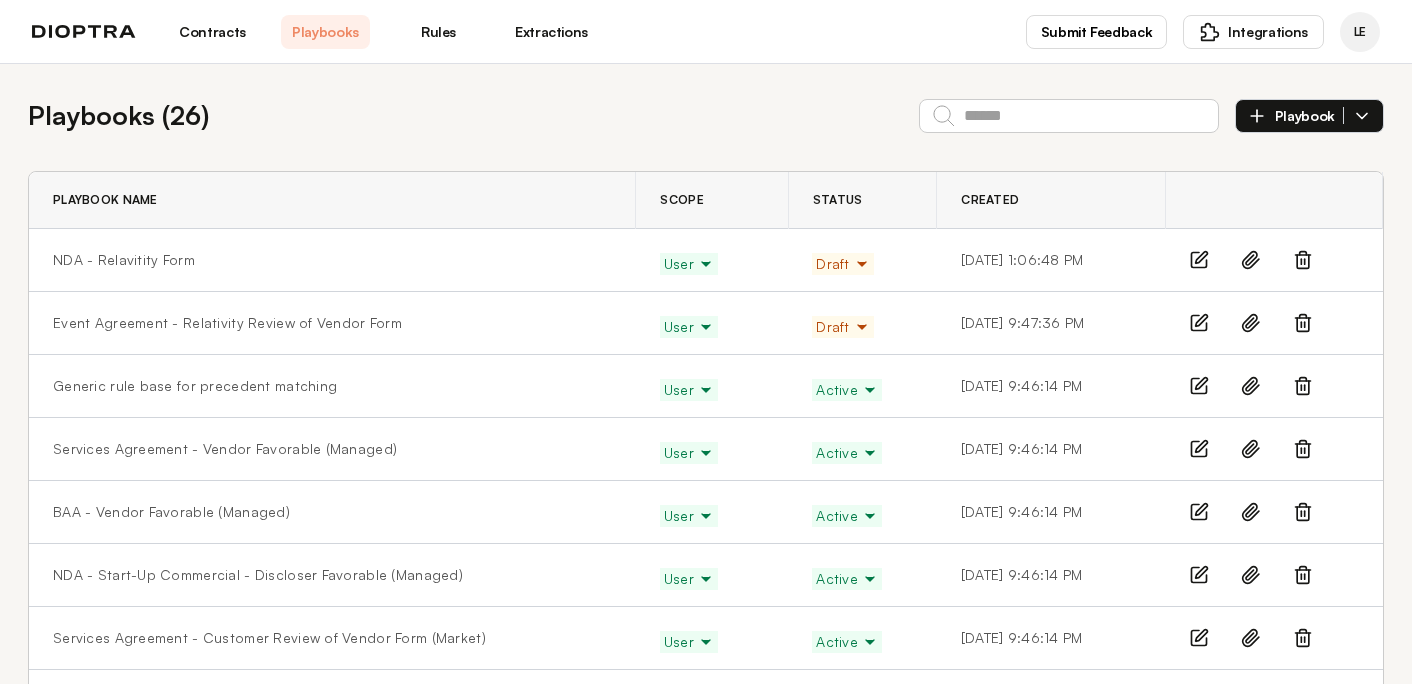 click on "Contracts" at bounding box center [212, 32] 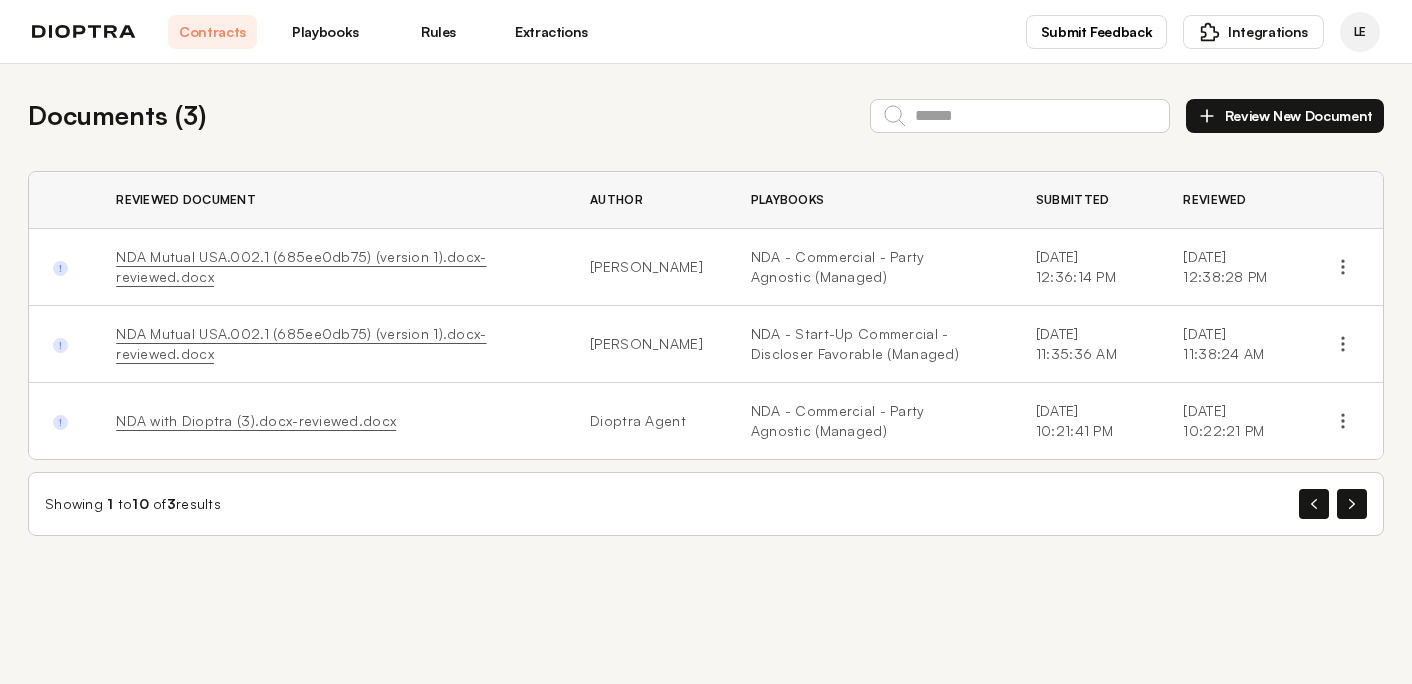 click on "Playbooks" at bounding box center [325, 32] 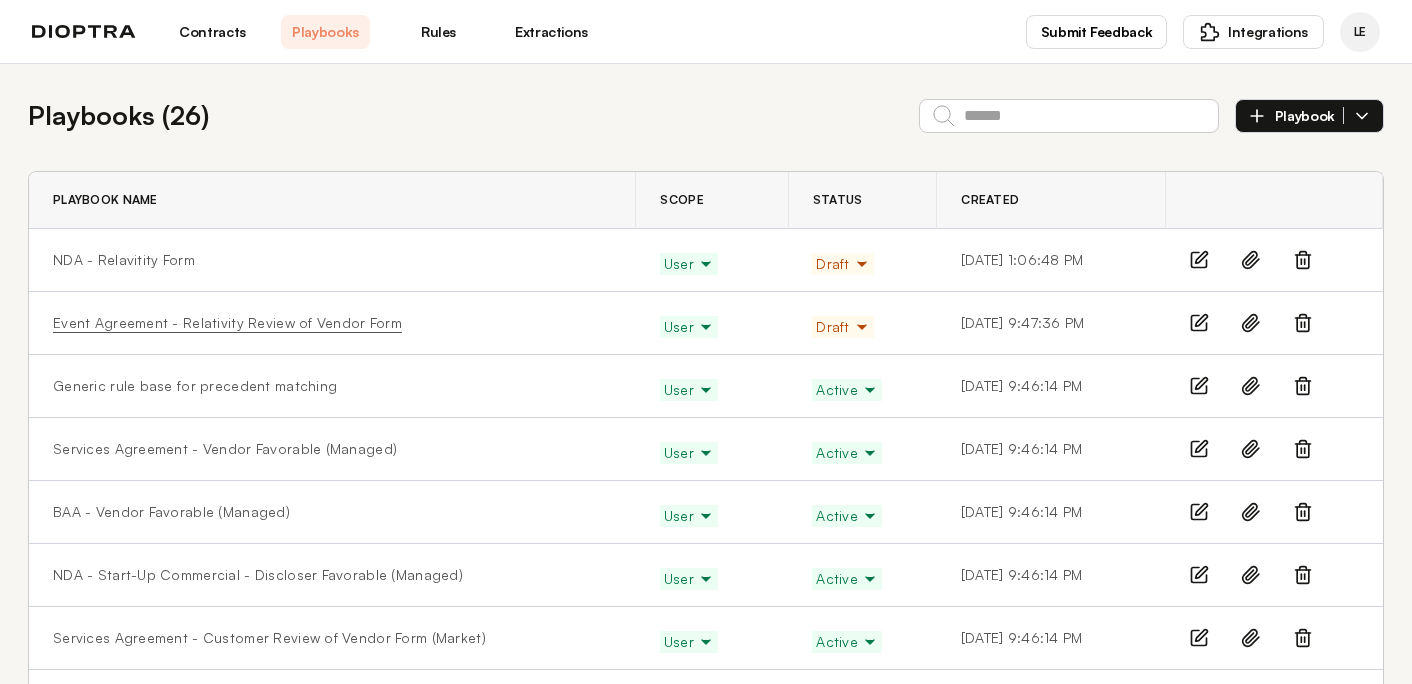 click on "Event Agreement - Relativity Review of Vendor Form" at bounding box center [227, 323] 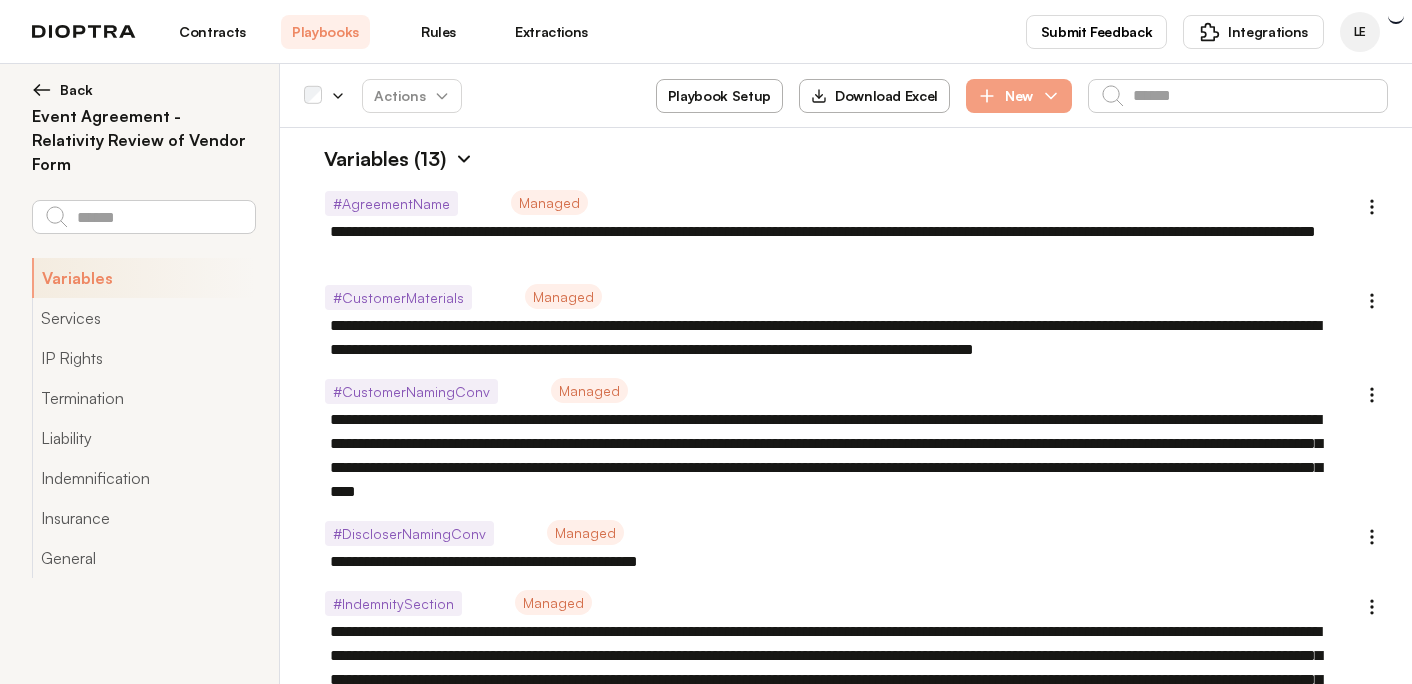 type on "*" 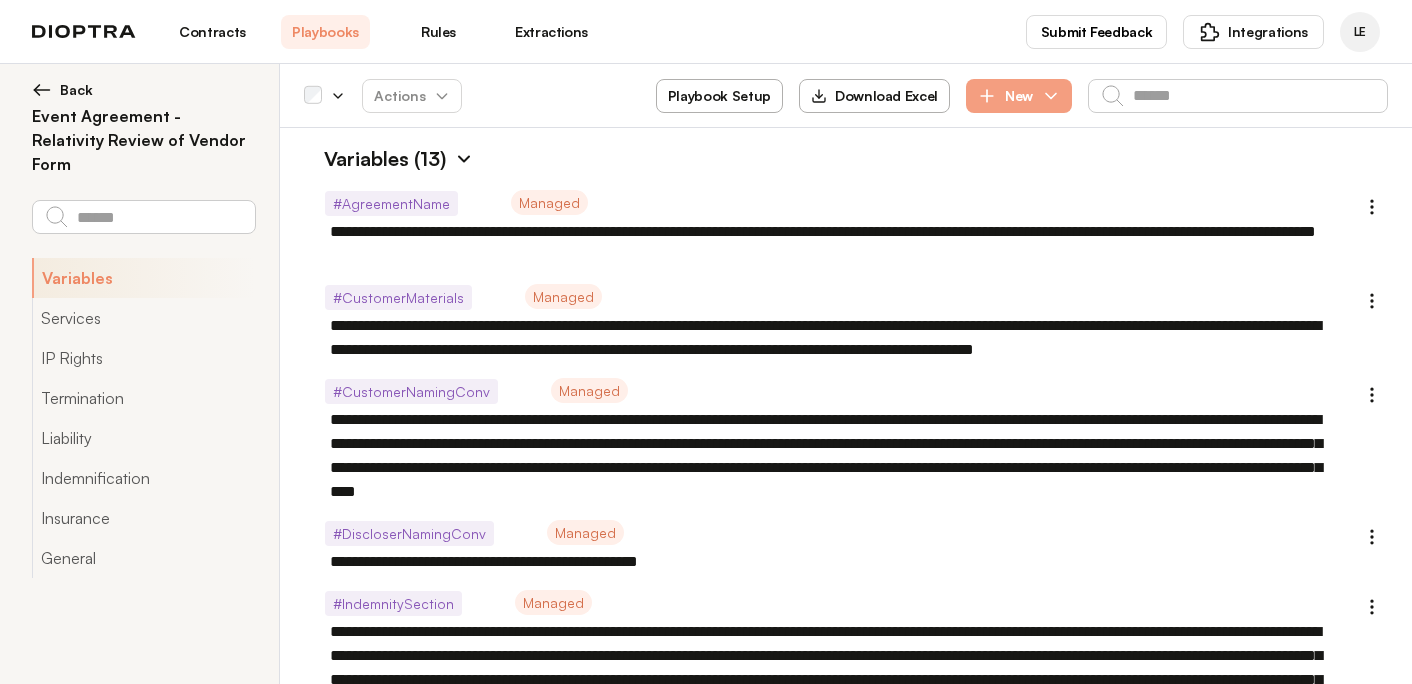 click on "Playbook Setup" at bounding box center [719, 96] 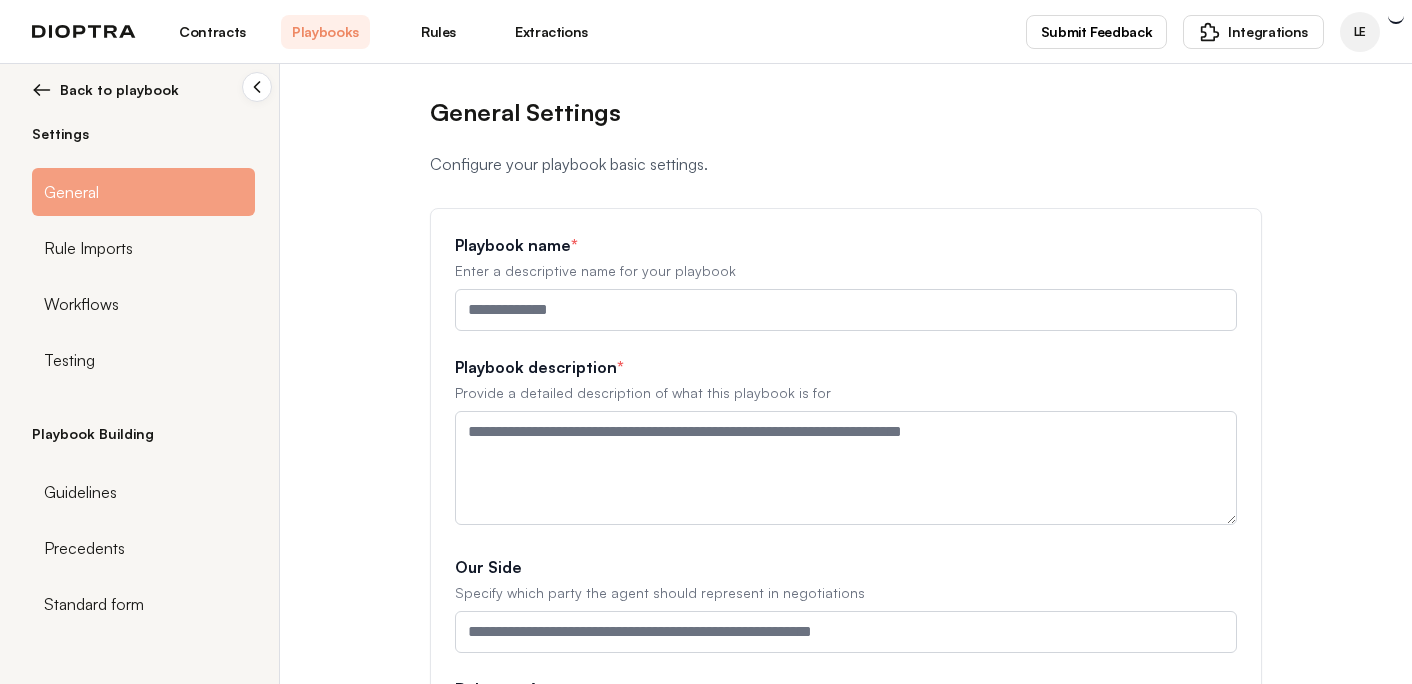 type on "**********" 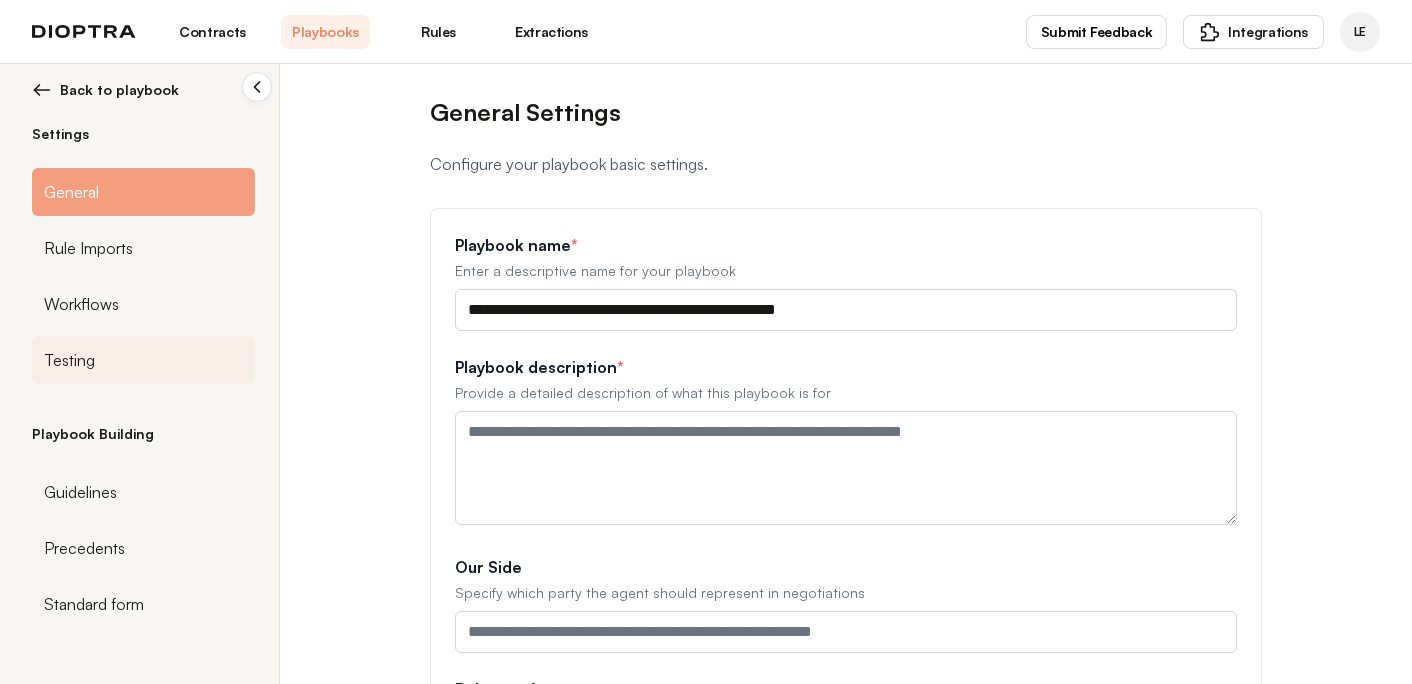 click on "Testing" at bounding box center [143, 360] 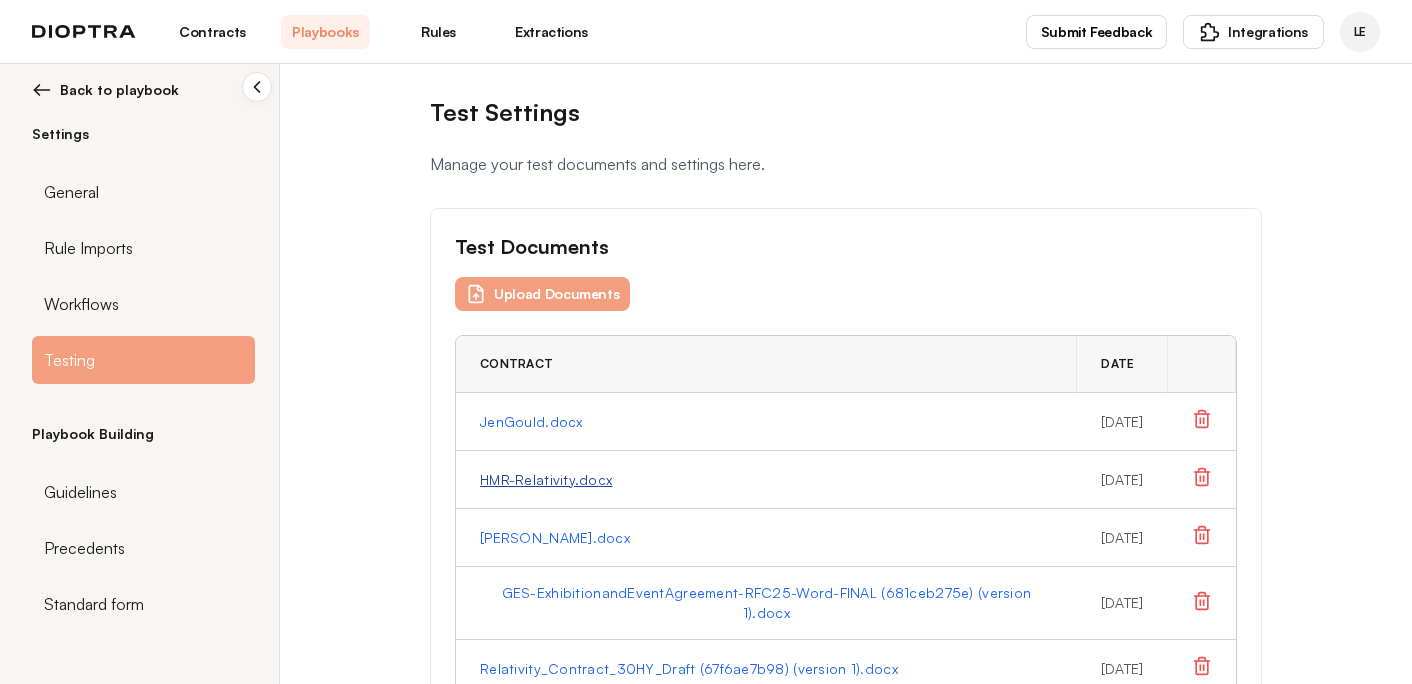 click on "HMR-Relativity.docx" at bounding box center (546, 480) 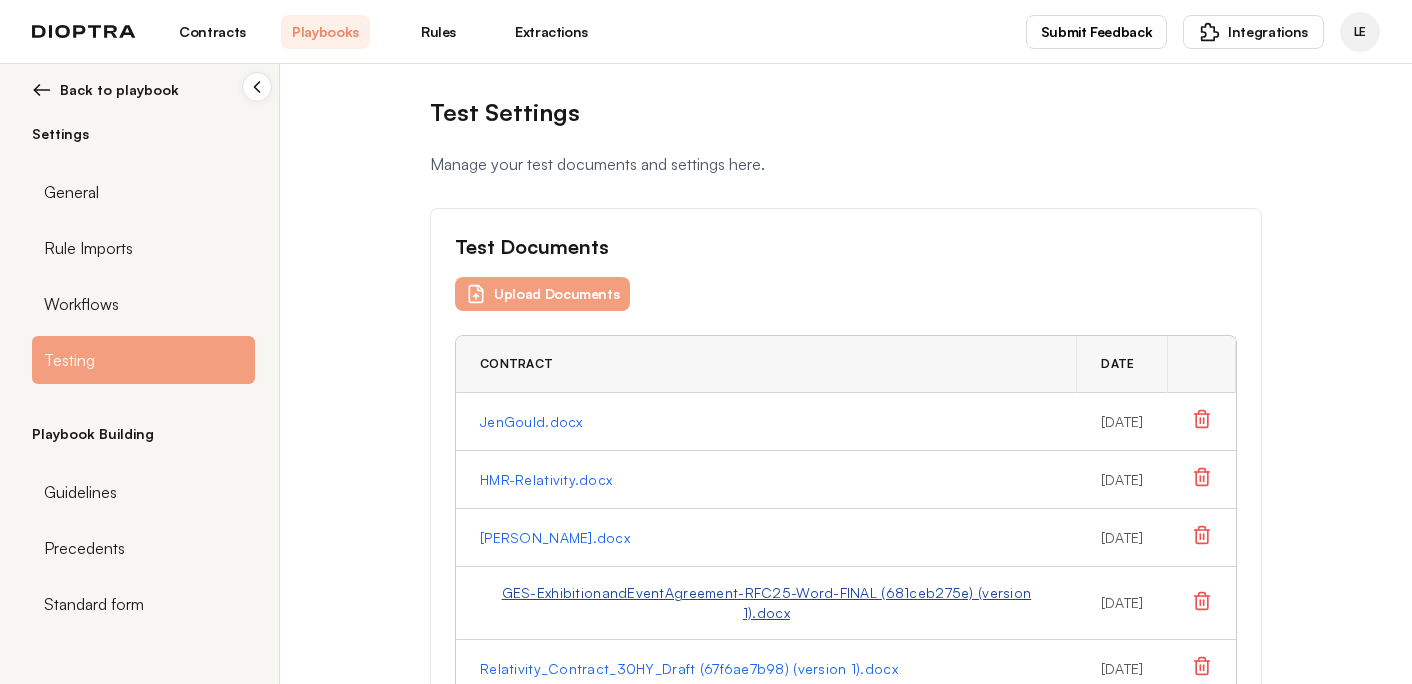 click on "GES-ExhibitionandEventAgreement-RFC25-Word-FINAL (681ceb275e) (version 1).docx" at bounding box center [766, 603] 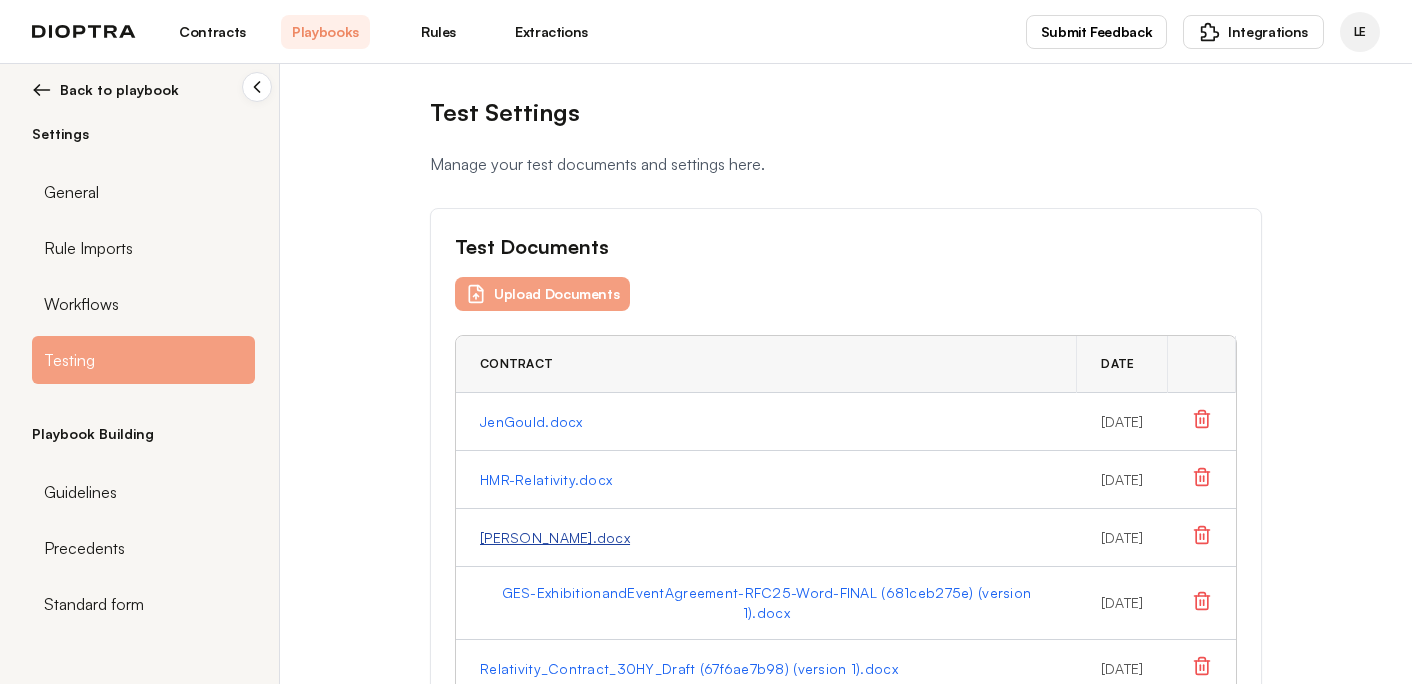click on "[PERSON_NAME].docx" at bounding box center [555, 538] 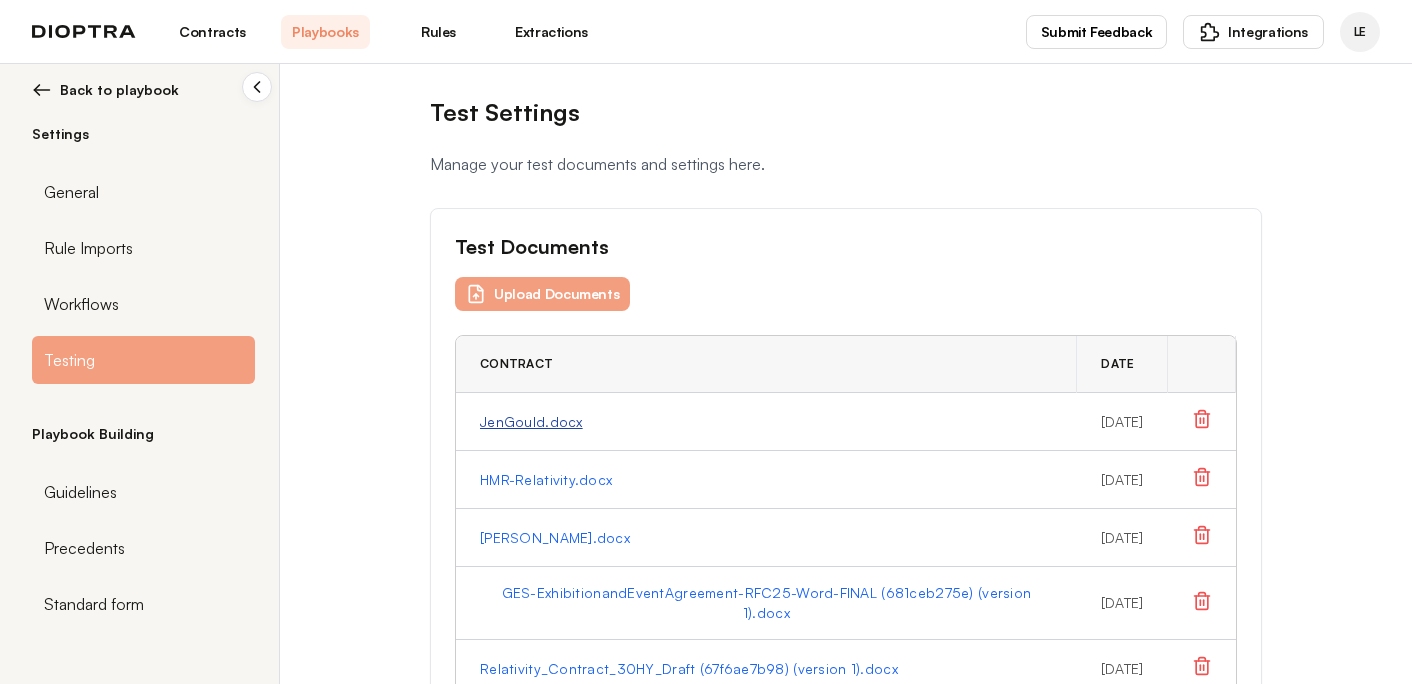 click on "JenGould.docx" at bounding box center (531, 422) 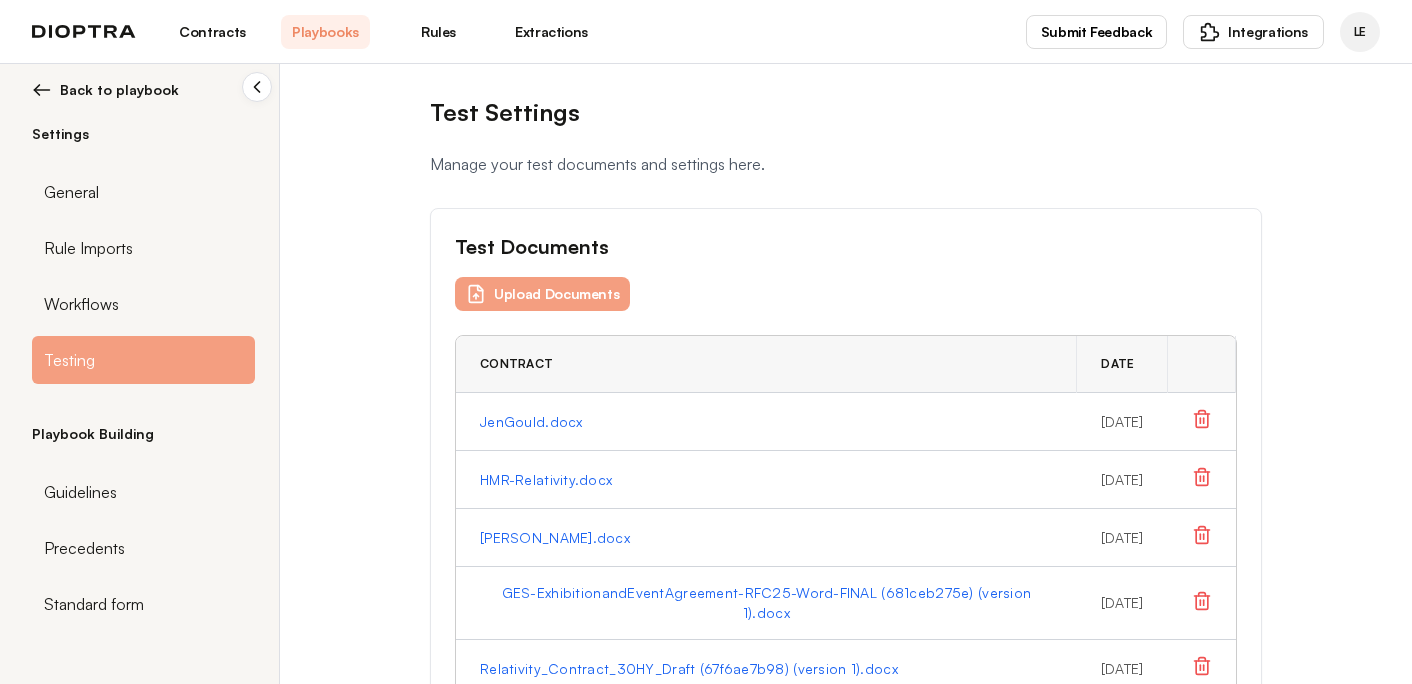 click on "Contracts" at bounding box center [212, 32] 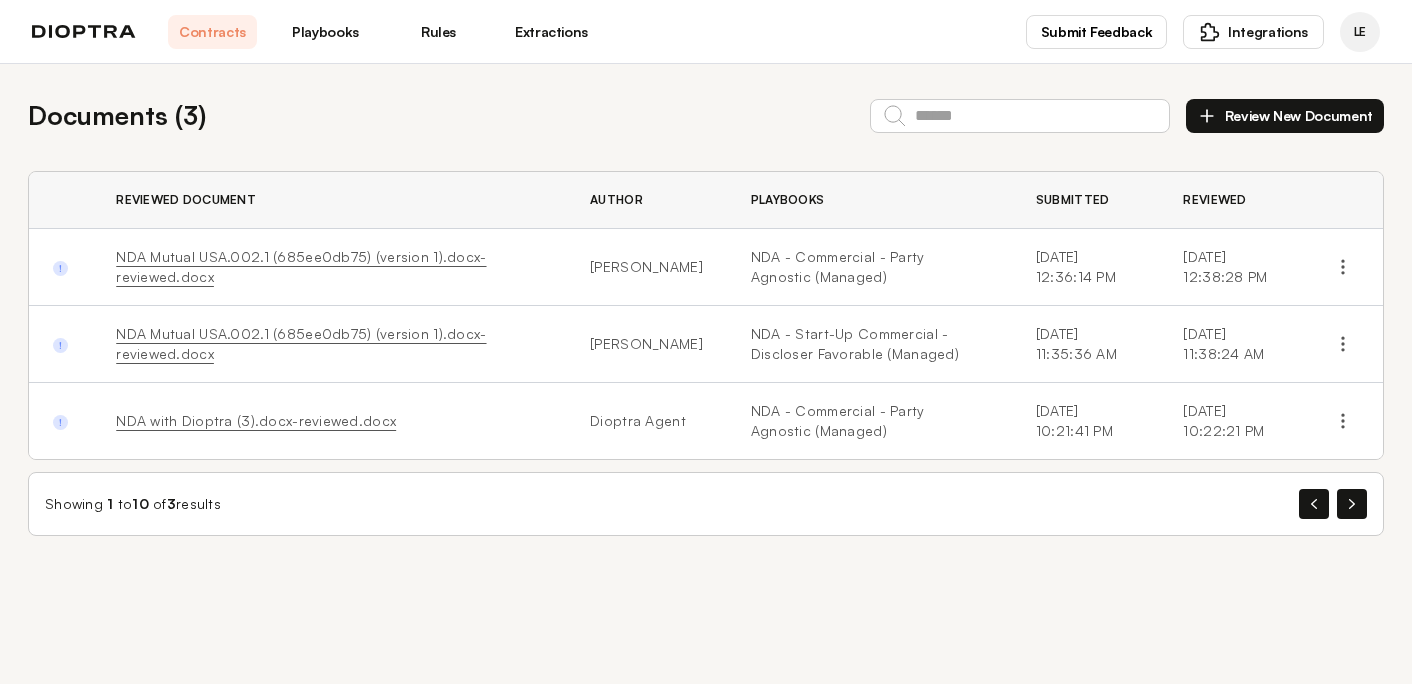 click on "Review New Document" at bounding box center (1285, 116) 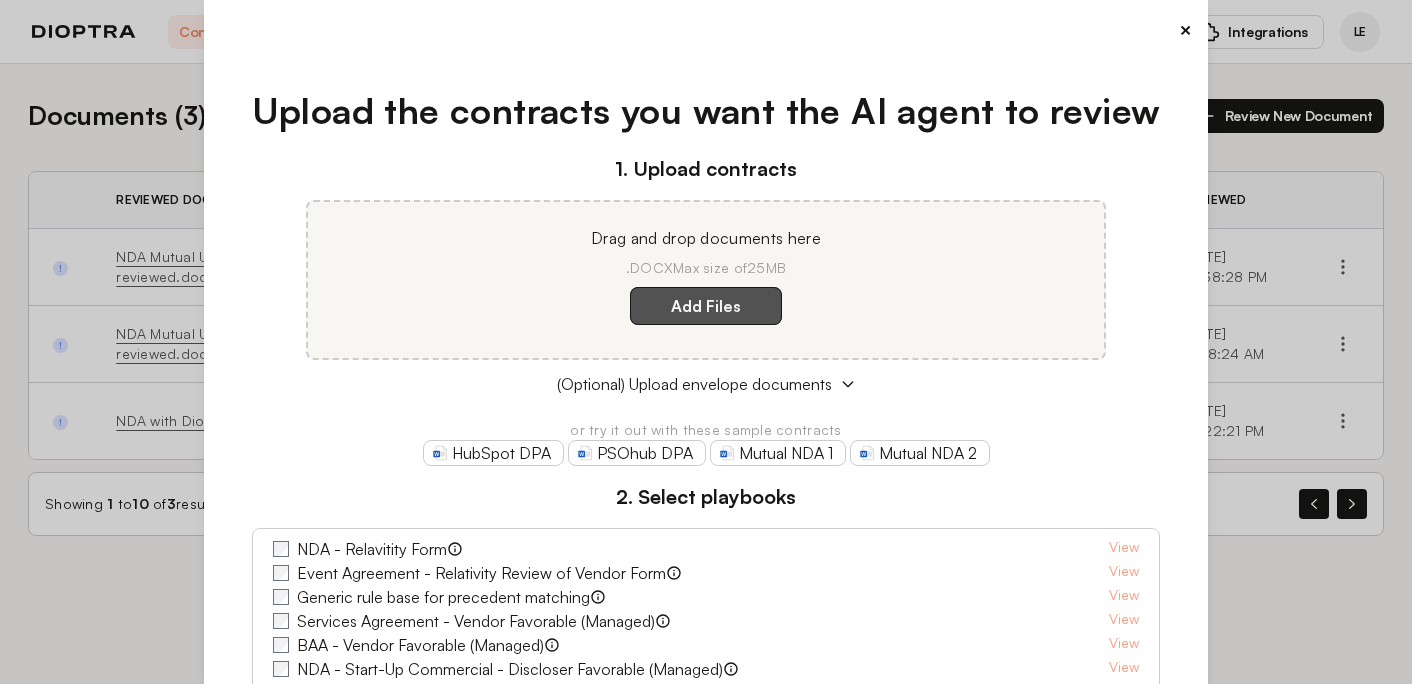 click on "Add Files" at bounding box center (706, 306) 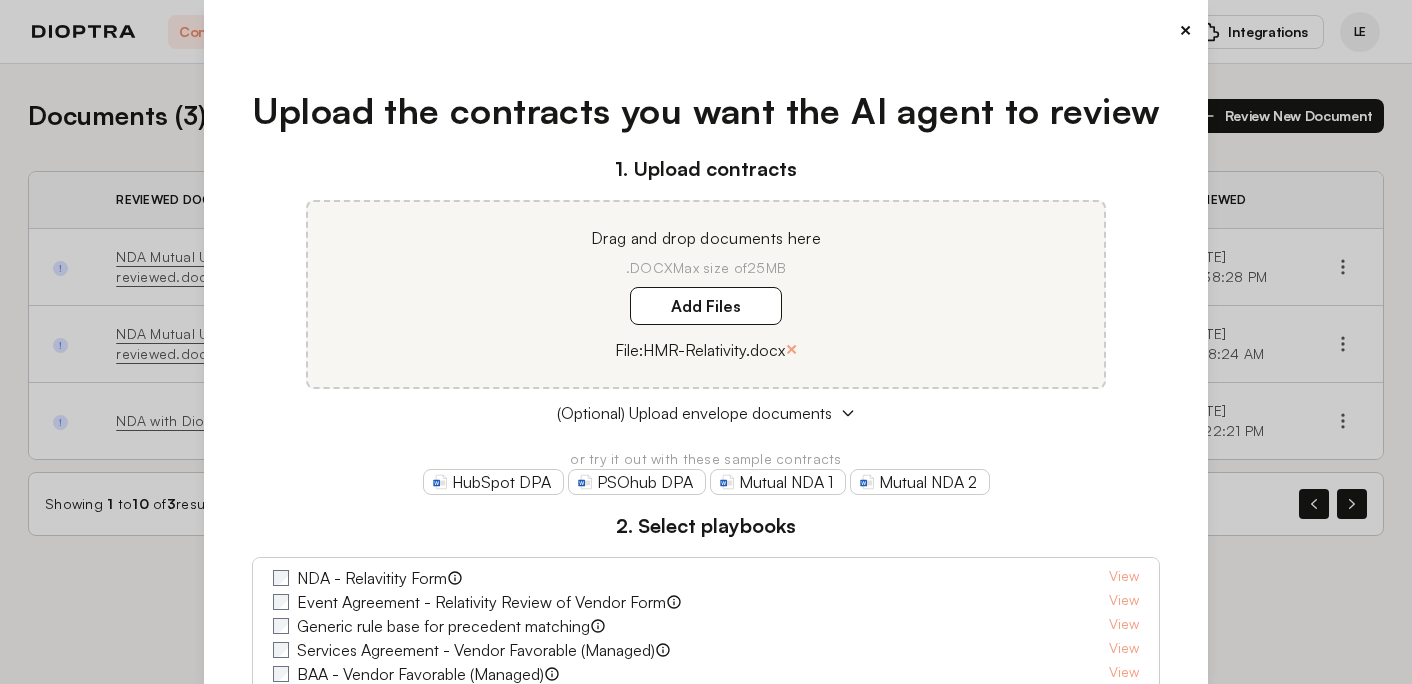 click on "Event Agreement - Relativity Review of Vendor Form" at bounding box center [481, 602] 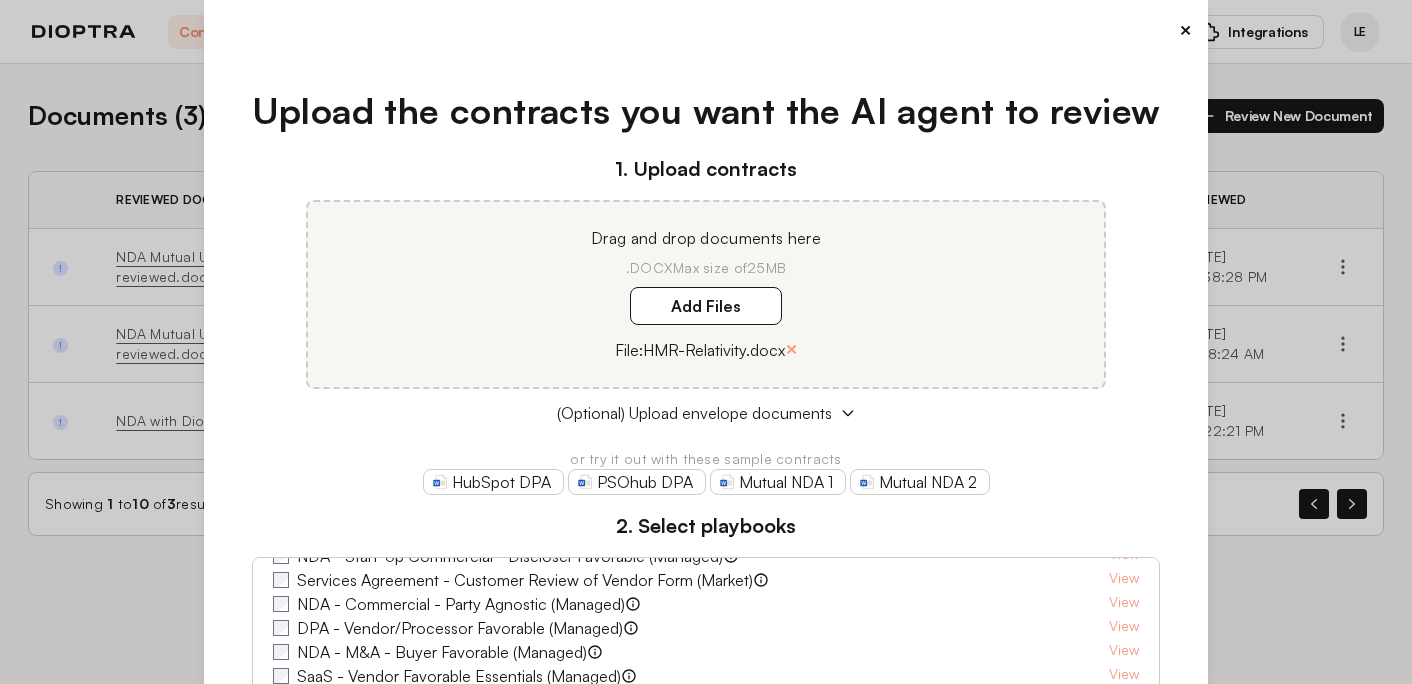 scroll, scrollTop: 174, scrollLeft: 0, axis: vertical 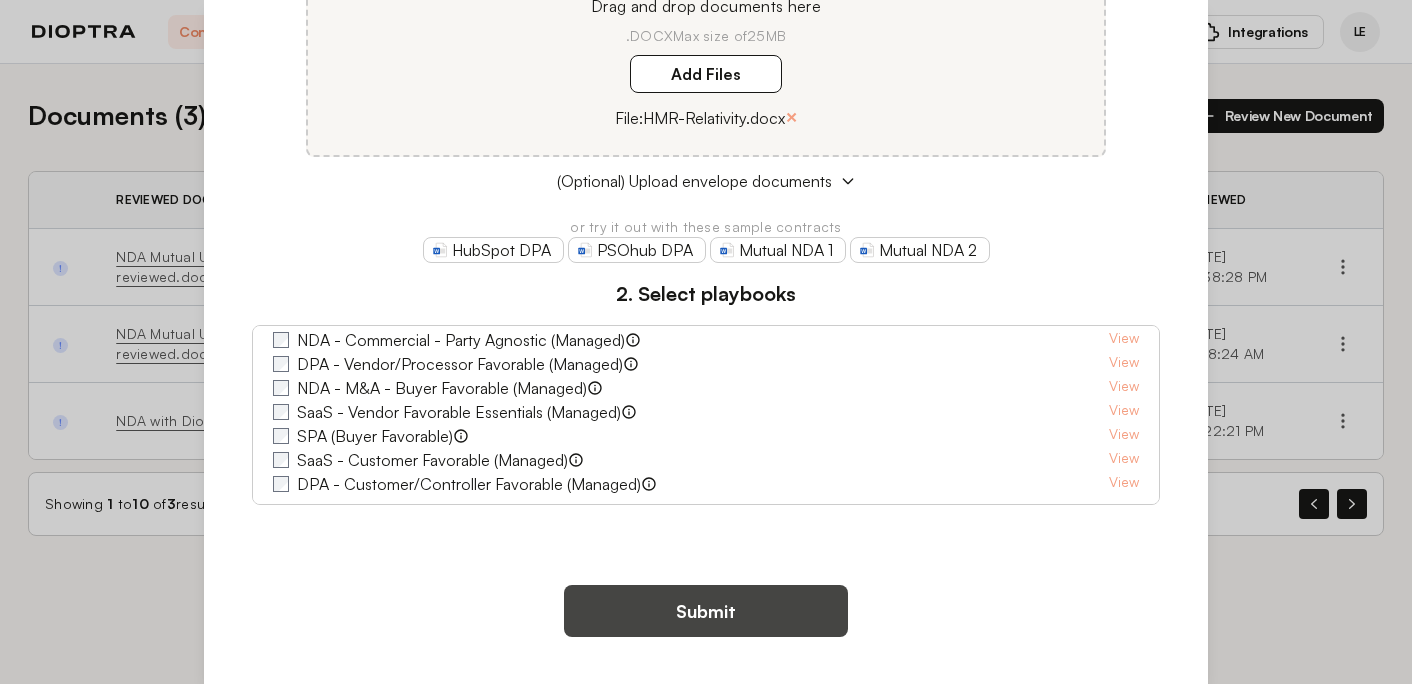 click on "Submit" at bounding box center (706, 611) 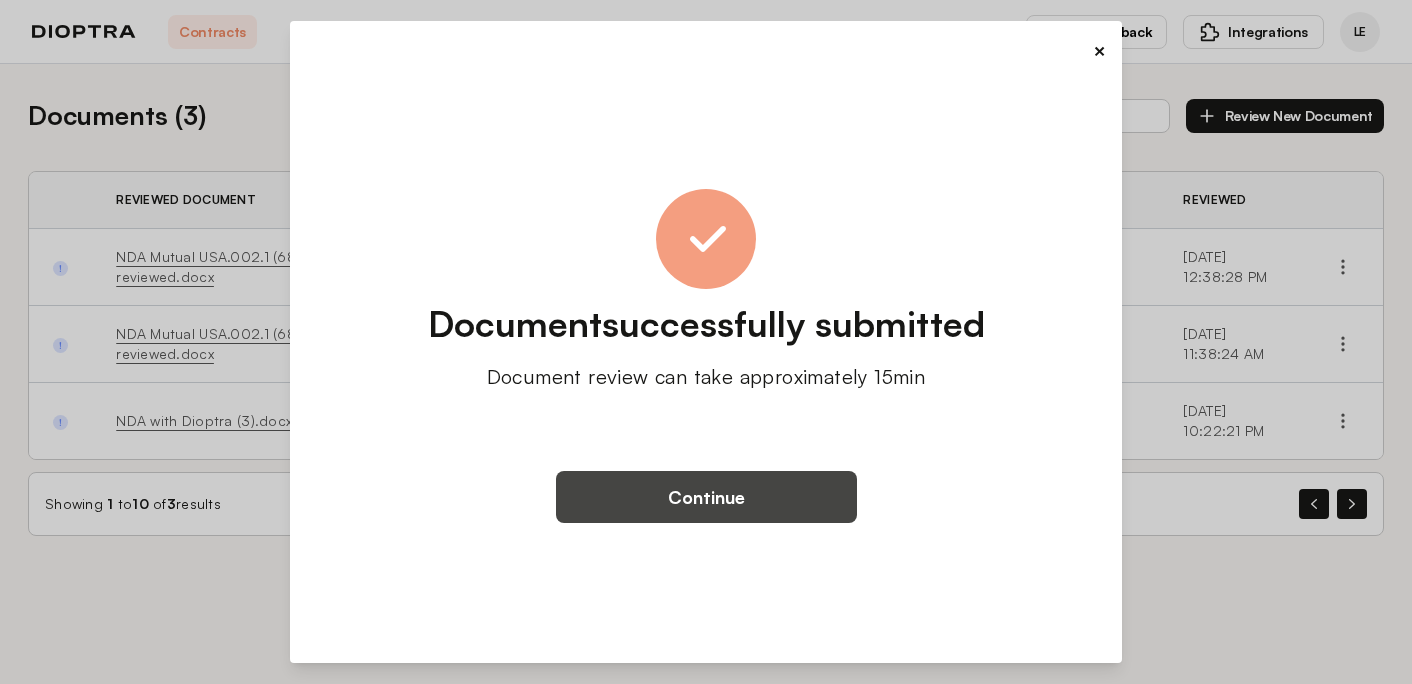 click on "Continue" at bounding box center [706, 497] 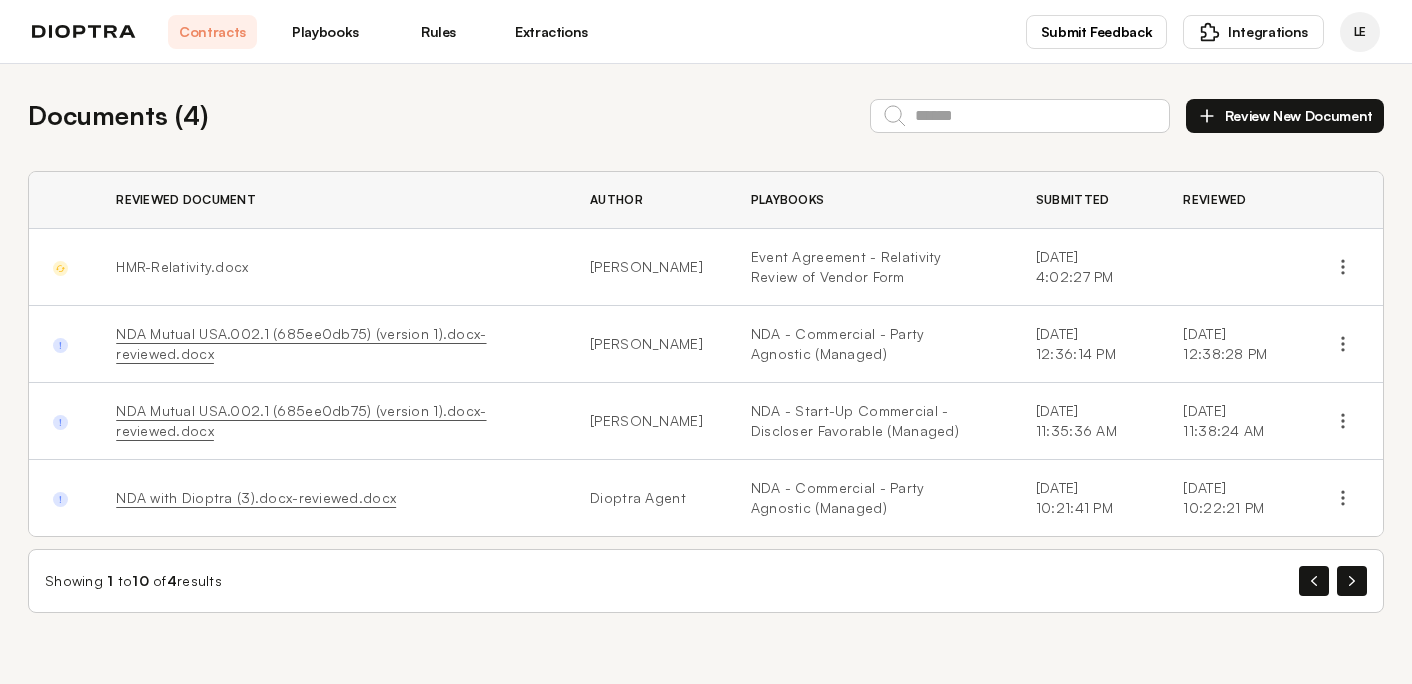 scroll, scrollTop: 0, scrollLeft: 0, axis: both 